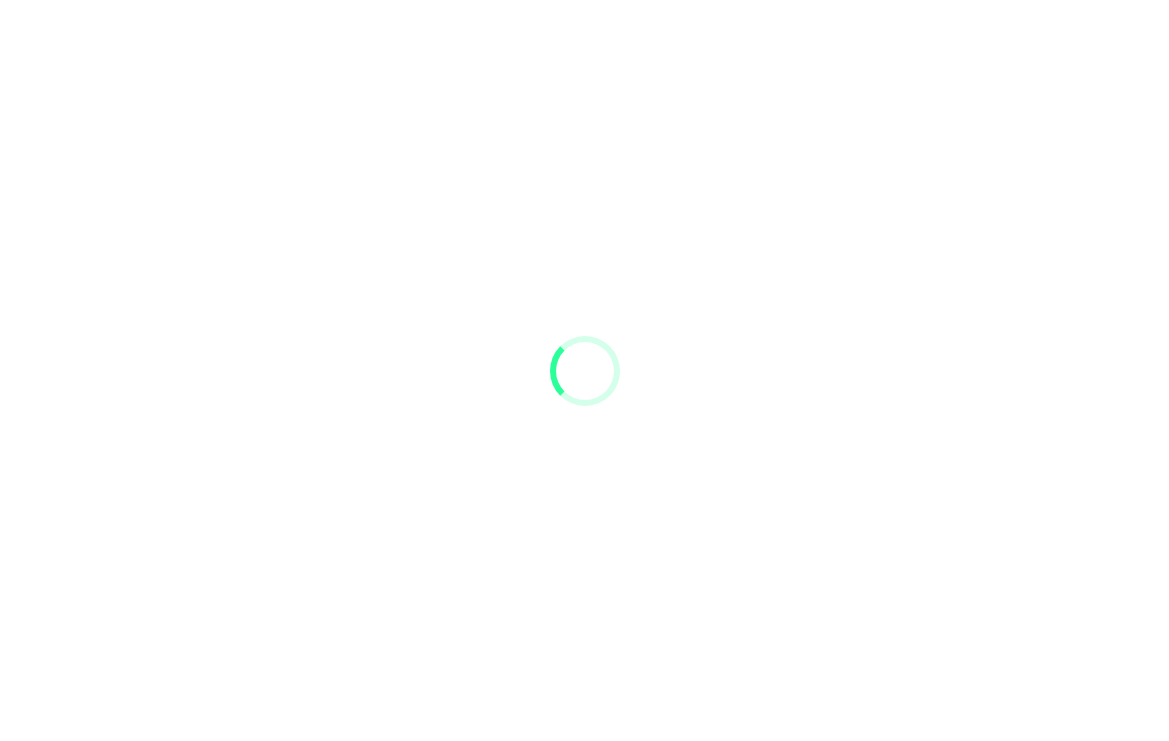 scroll, scrollTop: 0, scrollLeft: 0, axis: both 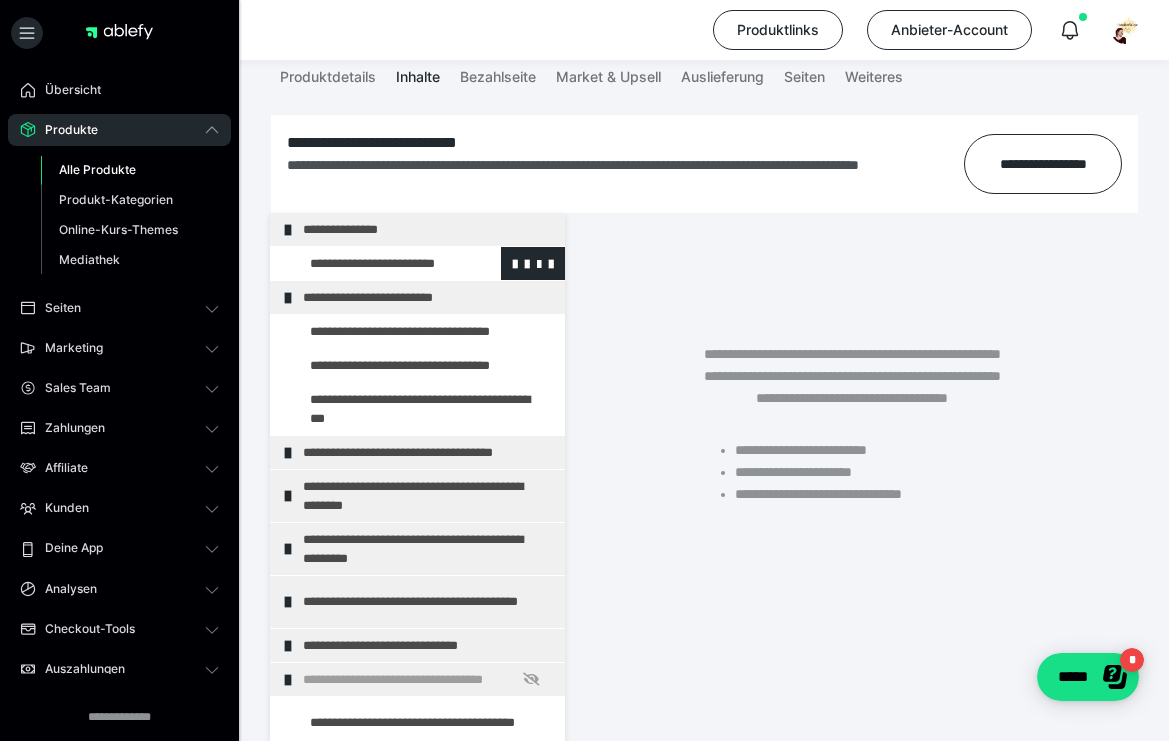 click at bounding box center (375, 263) 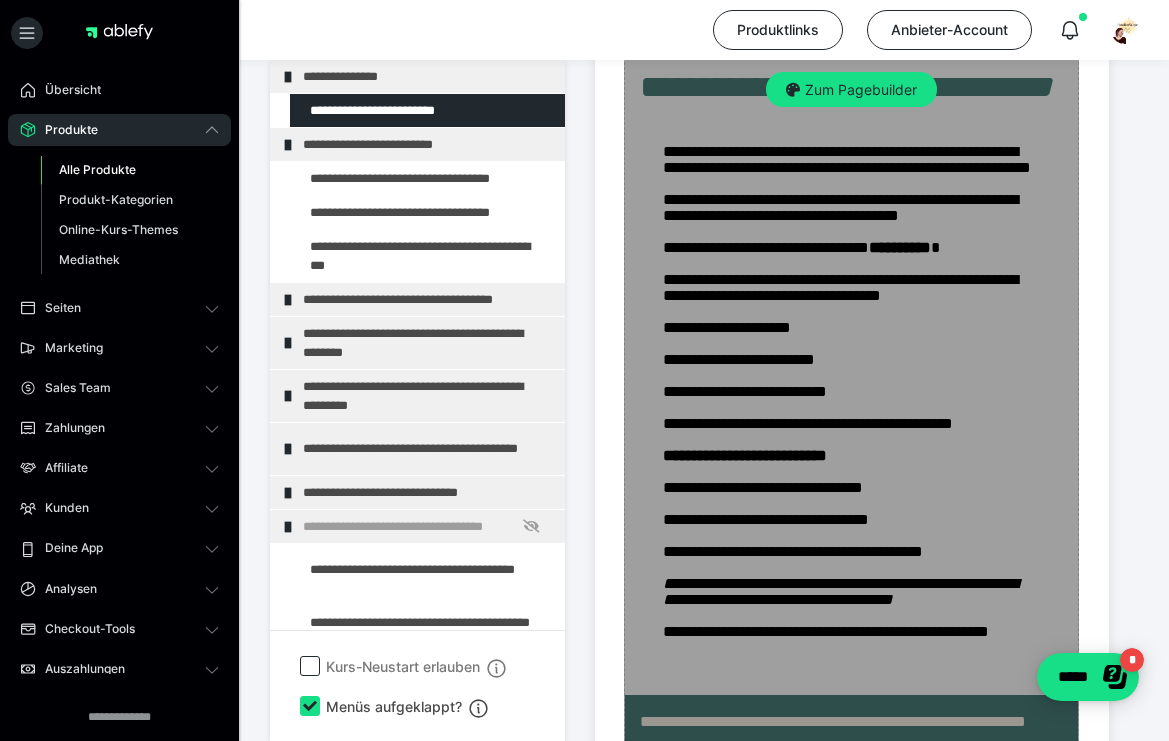 scroll, scrollTop: 819, scrollLeft: 0, axis: vertical 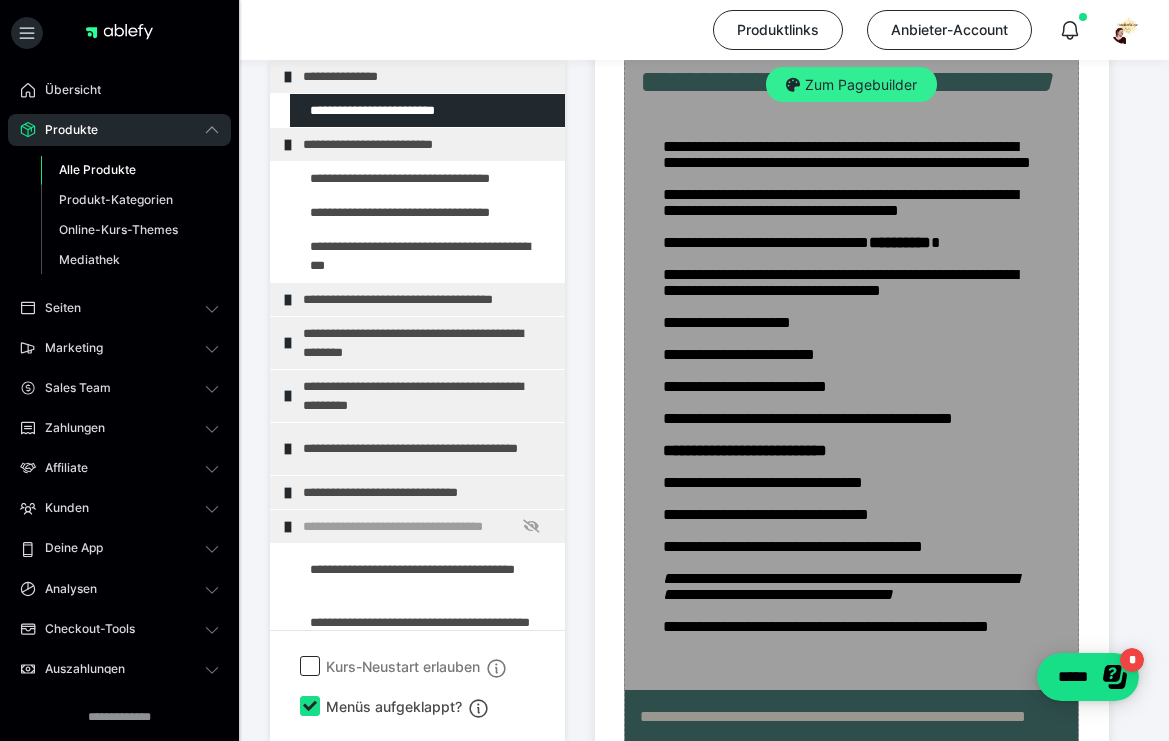 click on "Zum Pagebuilder" at bounding box center (851, 85) 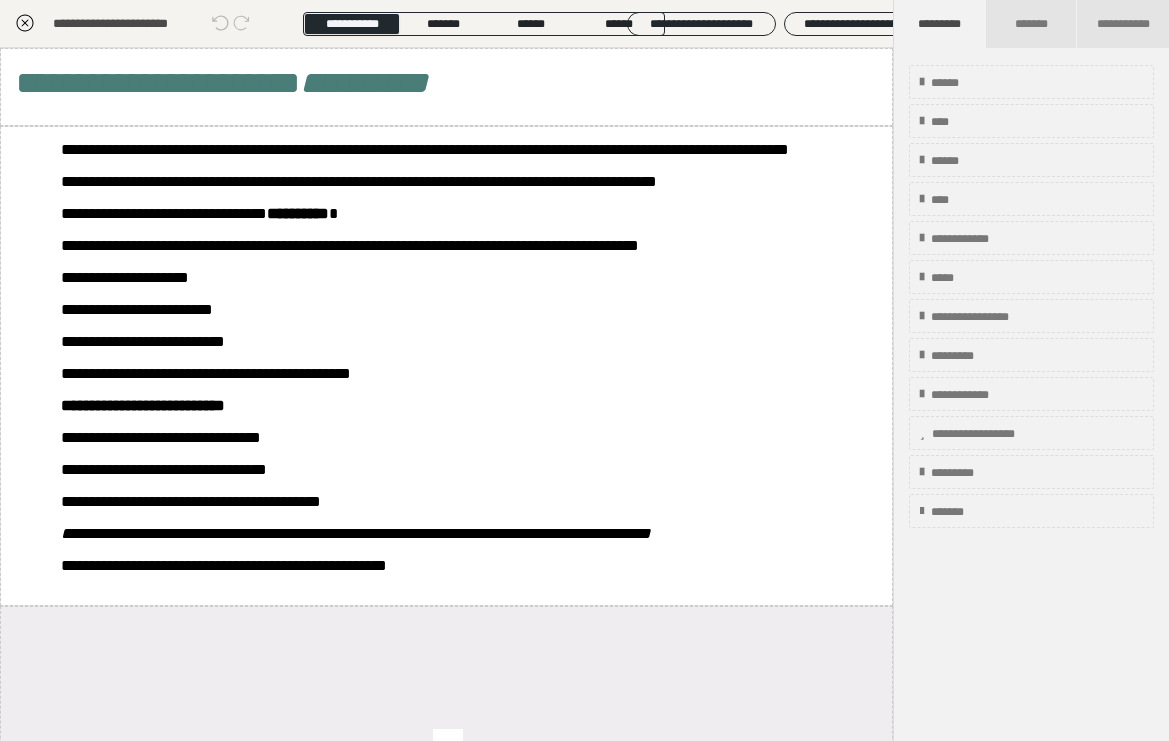 scroll, scrollTop: 412, scrollLeft: 0, axis: vertical 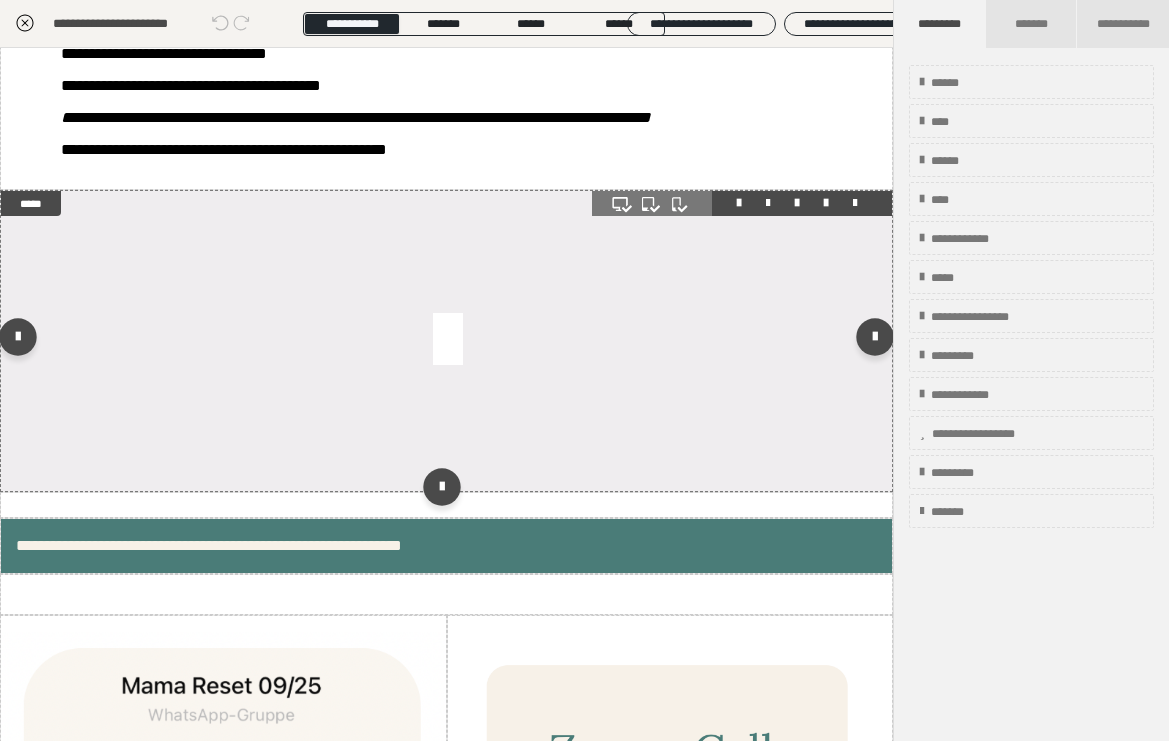 click at bounding box center [446, 341] 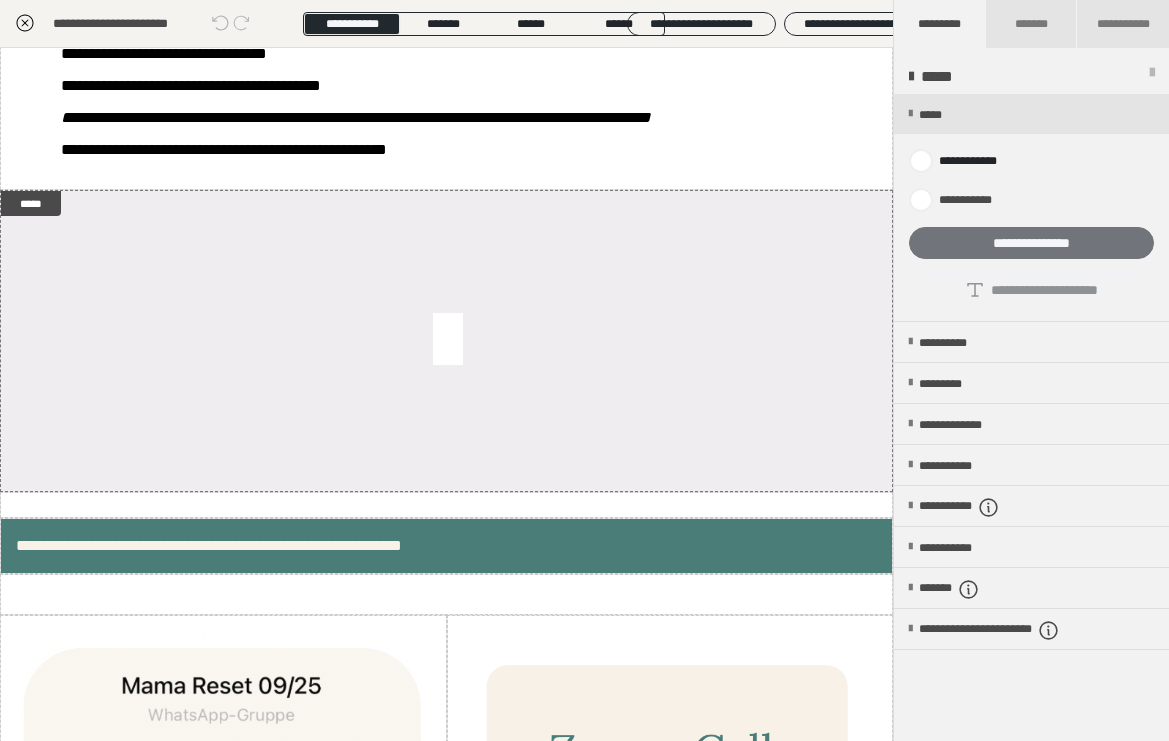click on "**********" at bounding box center (1031, 243) 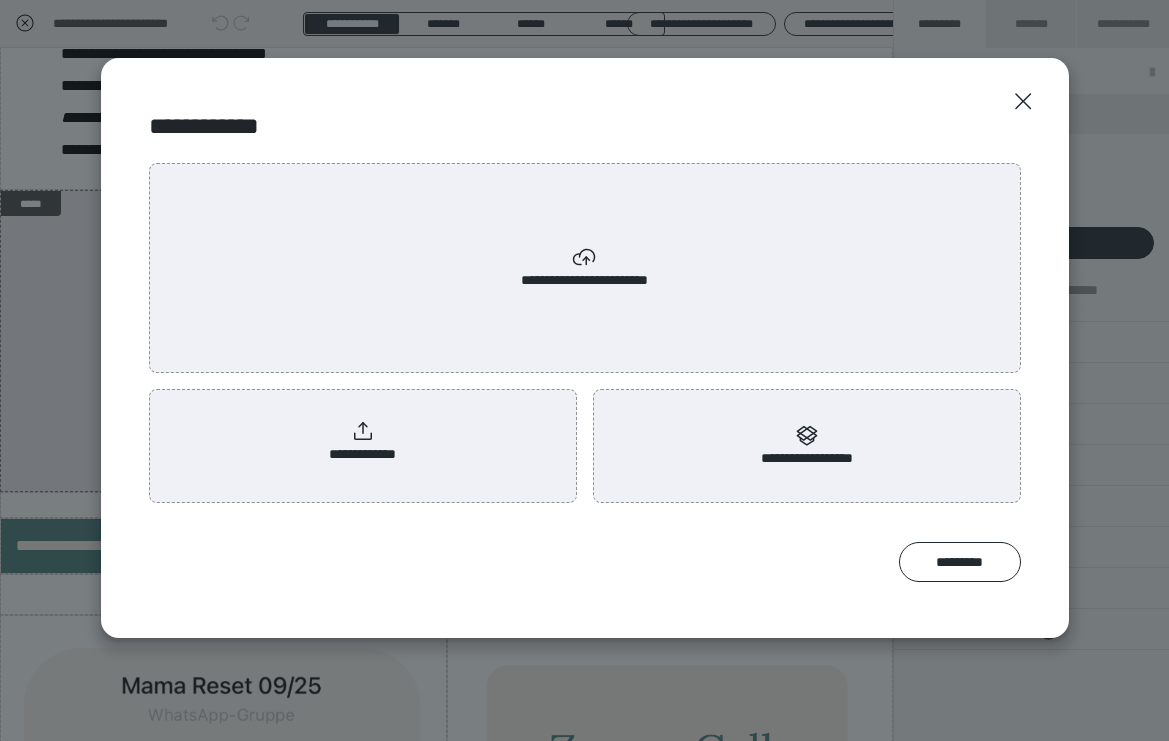 click on "**********" at bounding box center [362, 442] 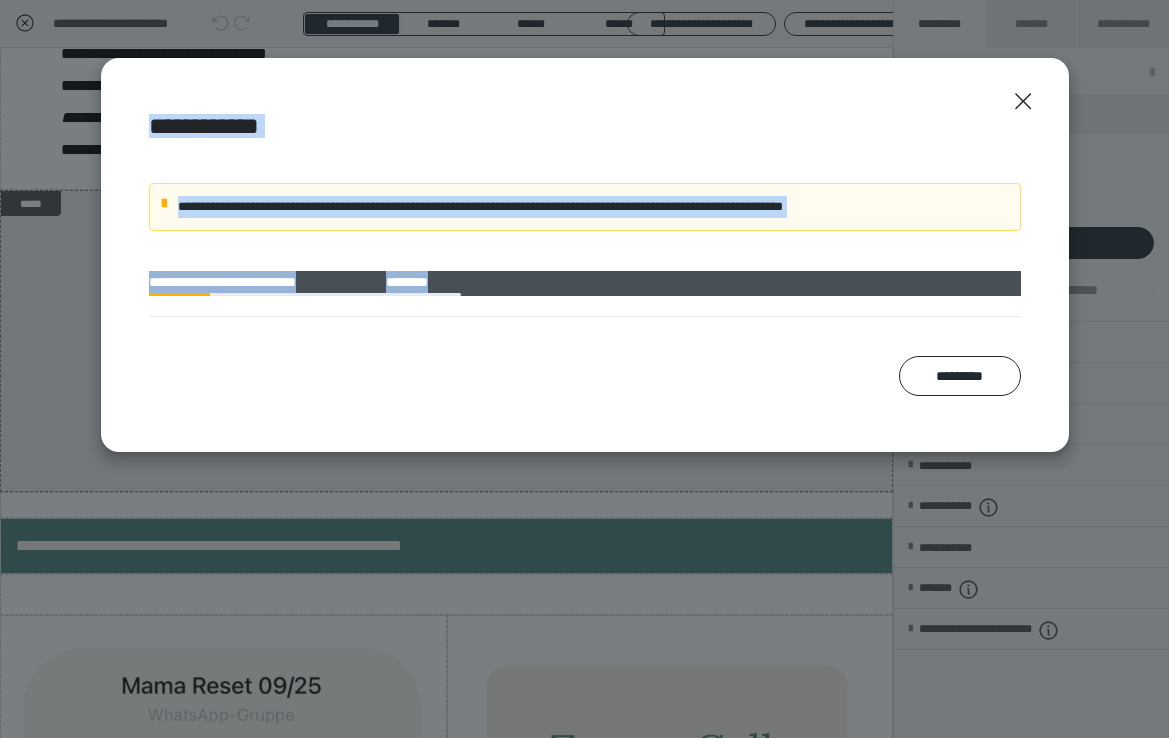 drag, startPoint x: 867, startPoint y: 80, endPoint x: 584, endPoint y: 286, distance: 350.0357 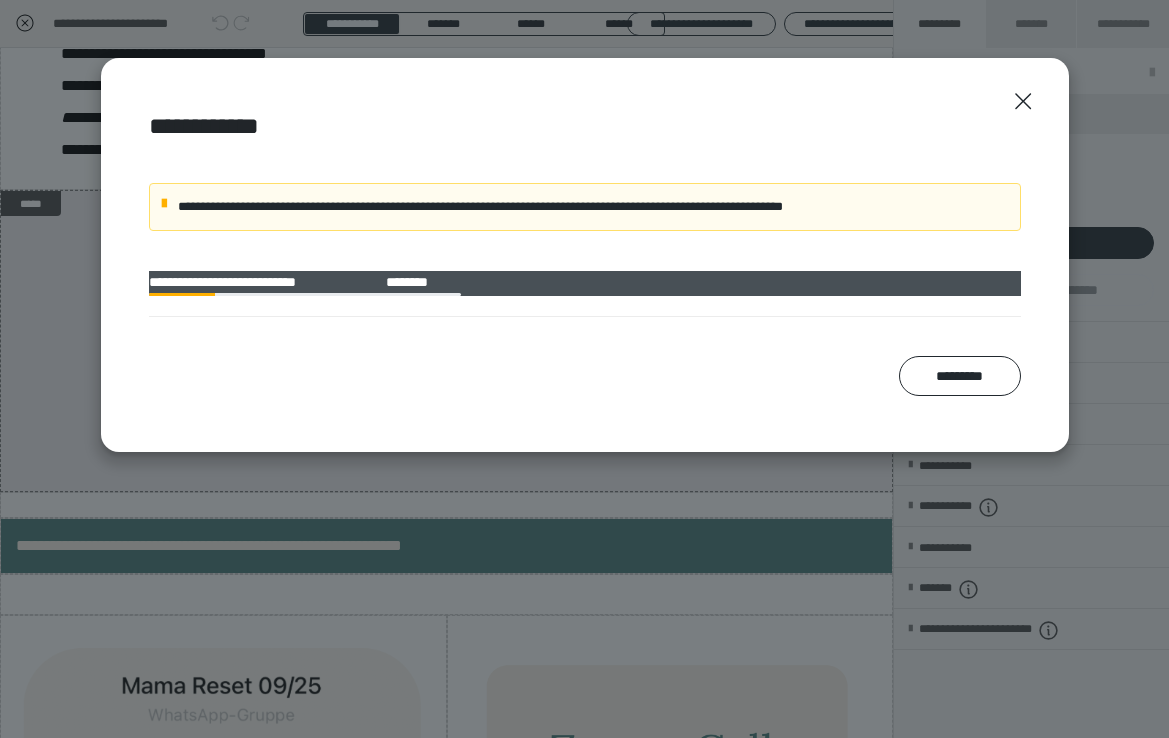 click on "*********" at bounding box center (585, 376) 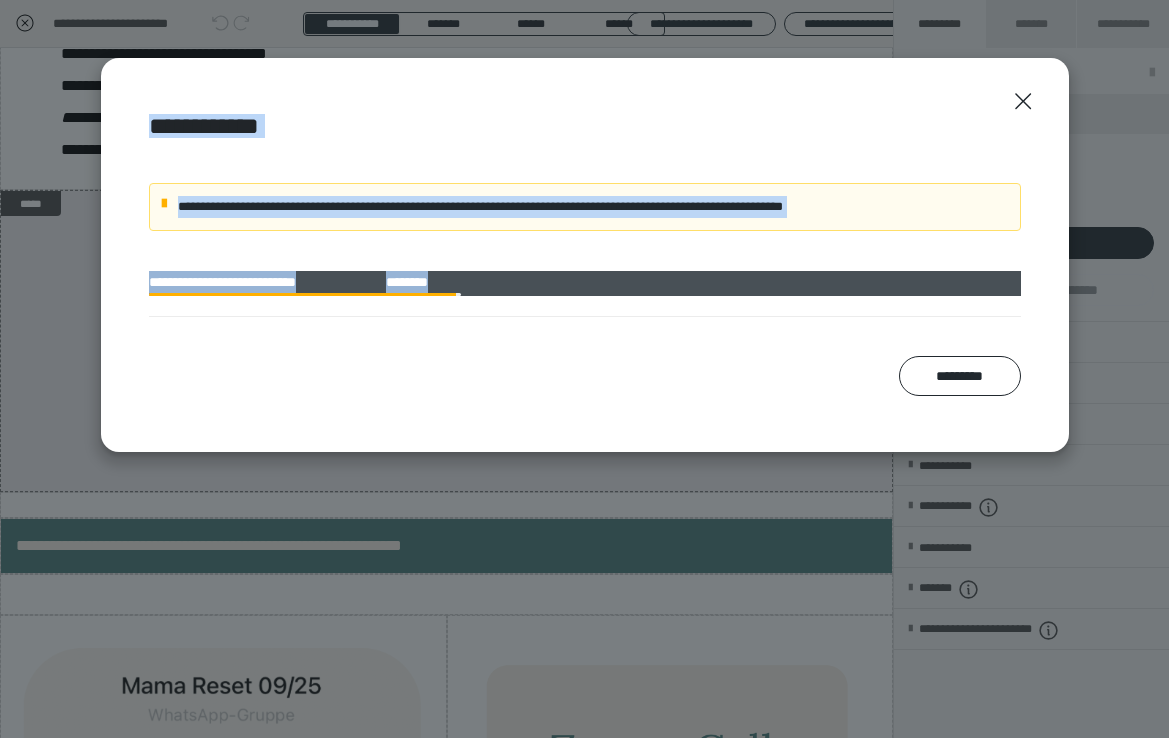 drag, startPoint x: 951, startPoint y: 92, endPoint x: 551, endPoint y: 336, distance: 468.5467 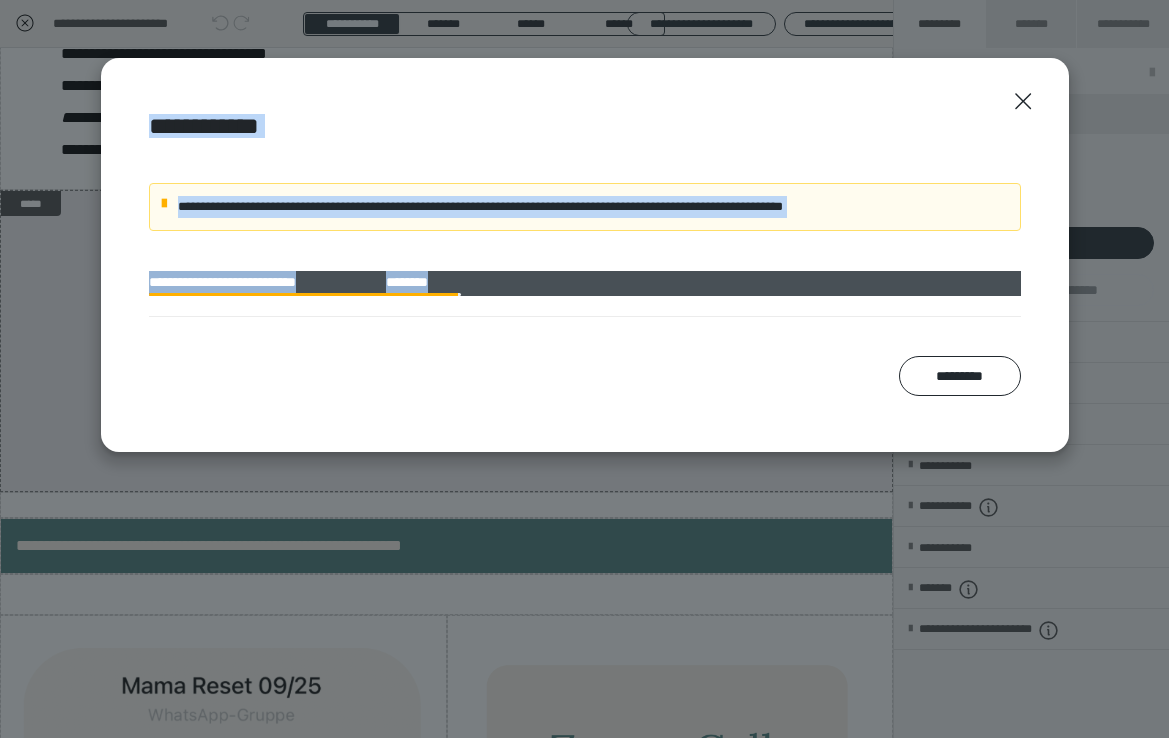 click on "**********" at bounding box center [585, 255] 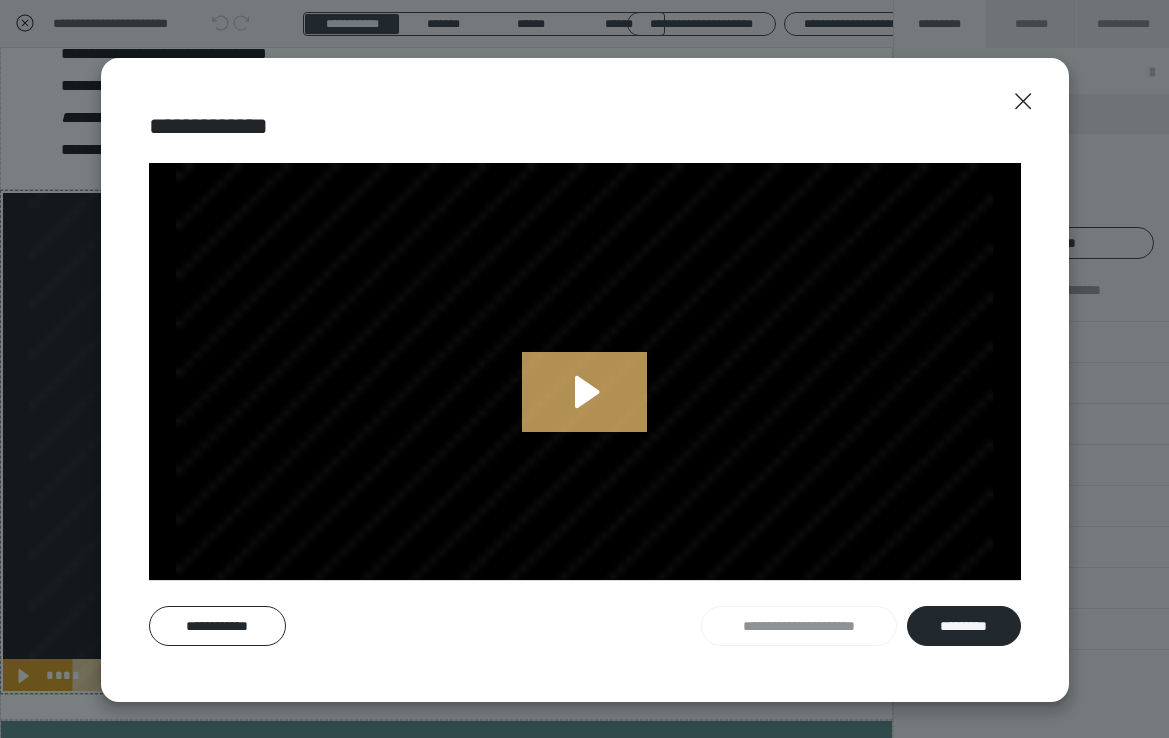 click 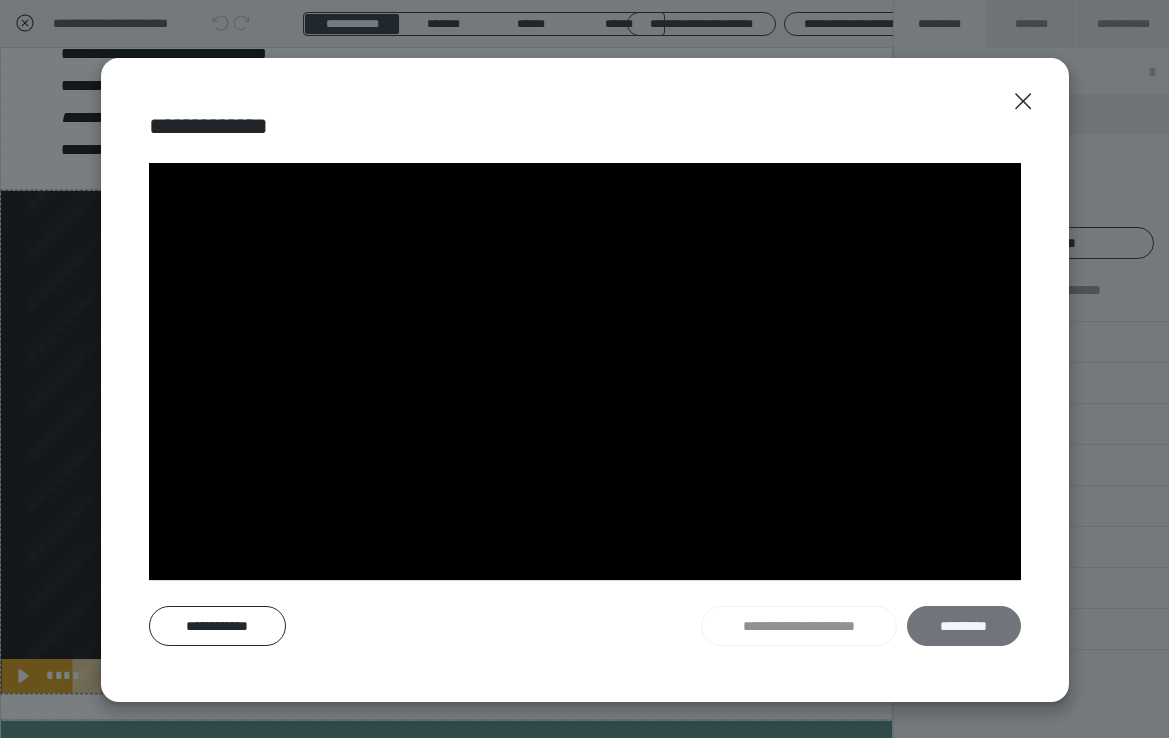 click on "*********" at bounding box center [964, 626] 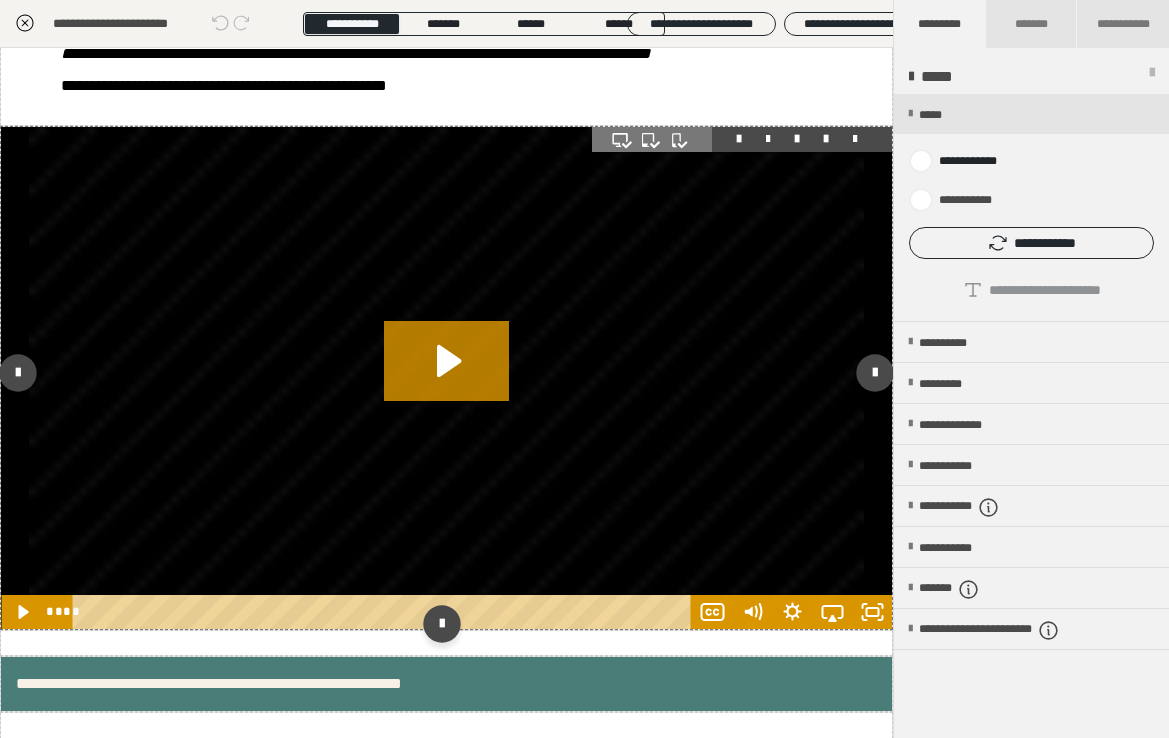 scroll, scrollTop: 481, scrollLeft: 0, axis: vertical 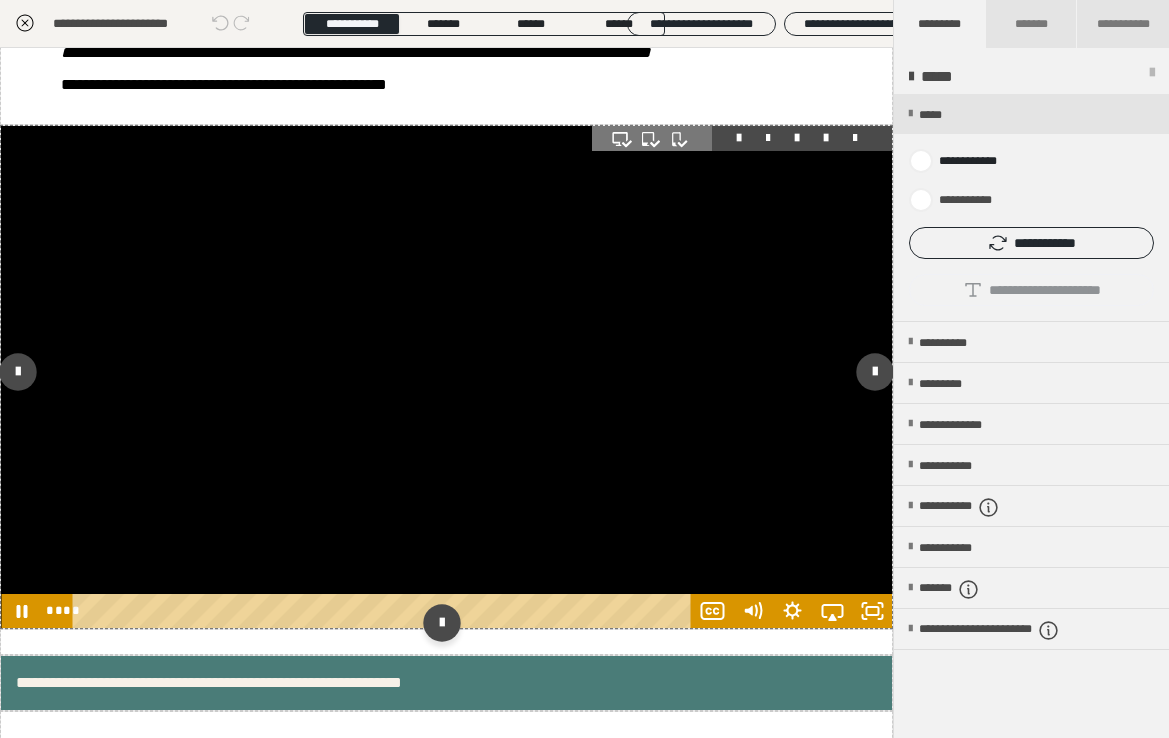 click at bounding box center (446, 376) 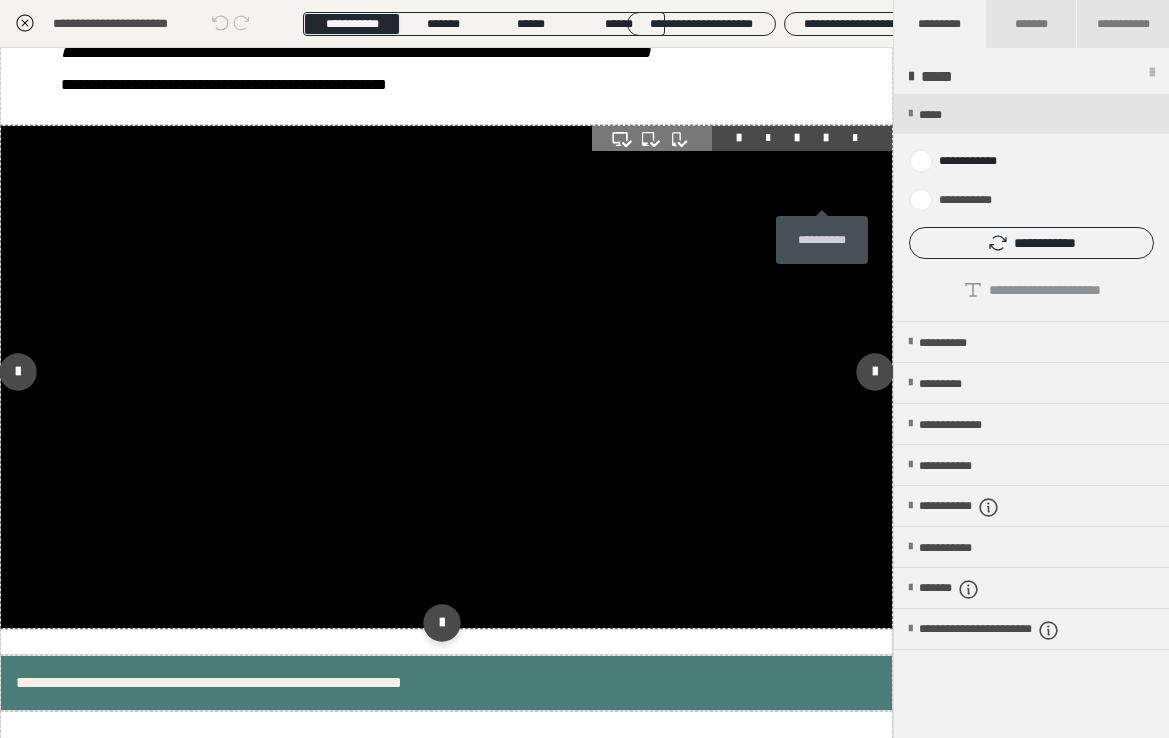 click at bounding box center (826, 138) 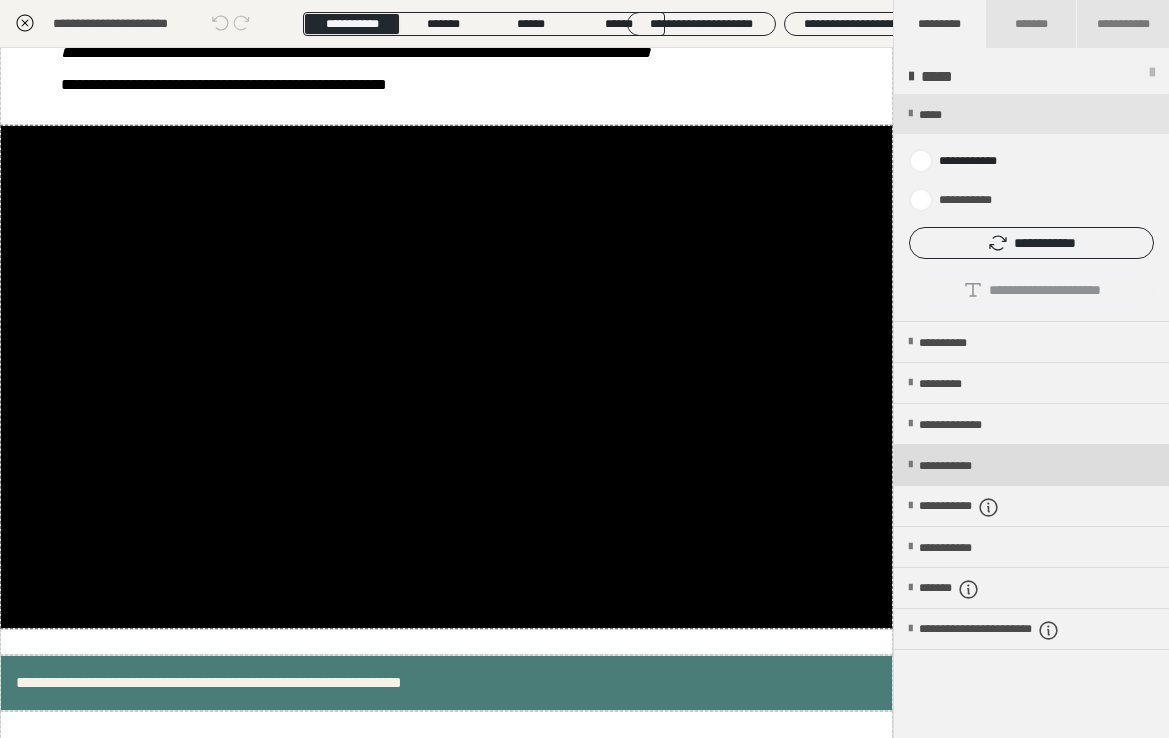 click on "**********" at bounding box center (1031, 465) 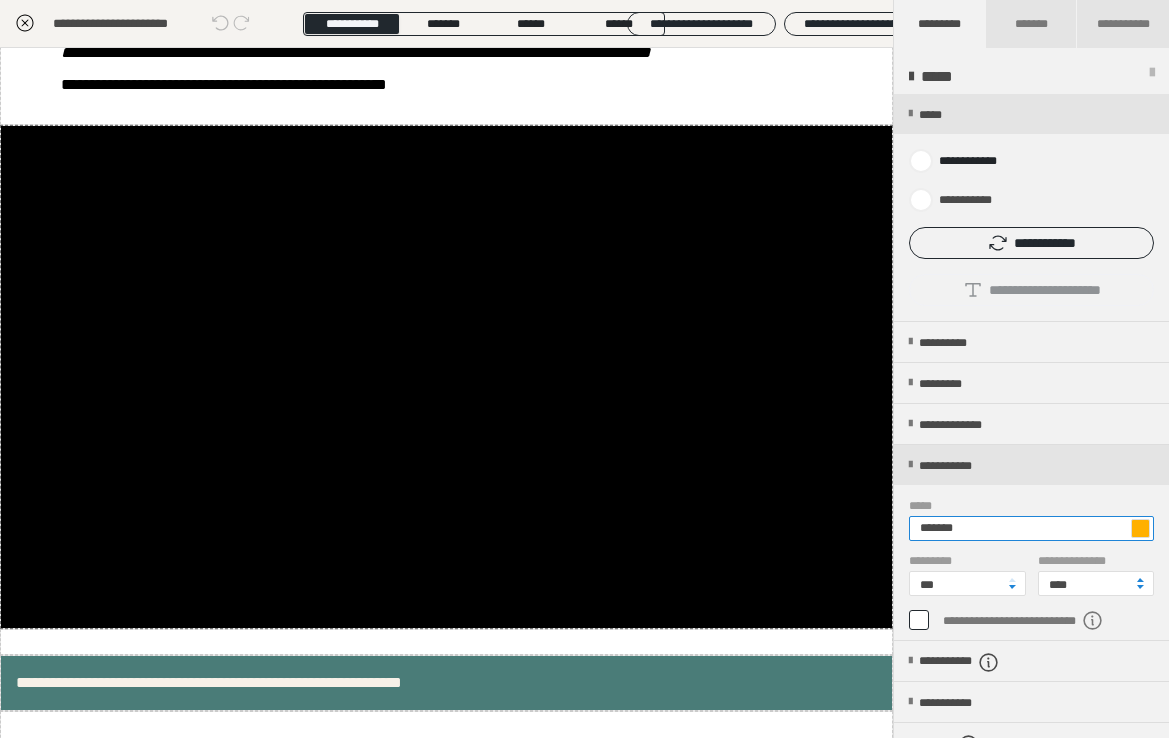drag, startPoint x: 1032, startPoint y: 528, endPoint x: 932, endPoint y: 529, distance: 100.005 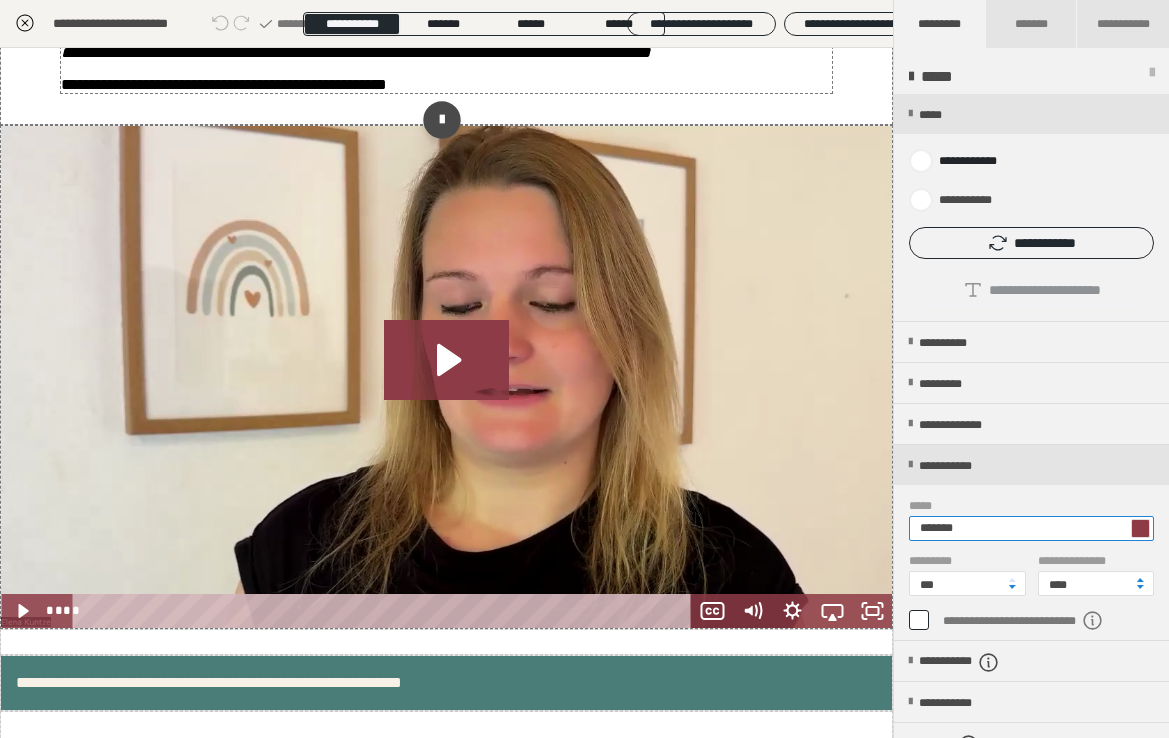 type on "*******" 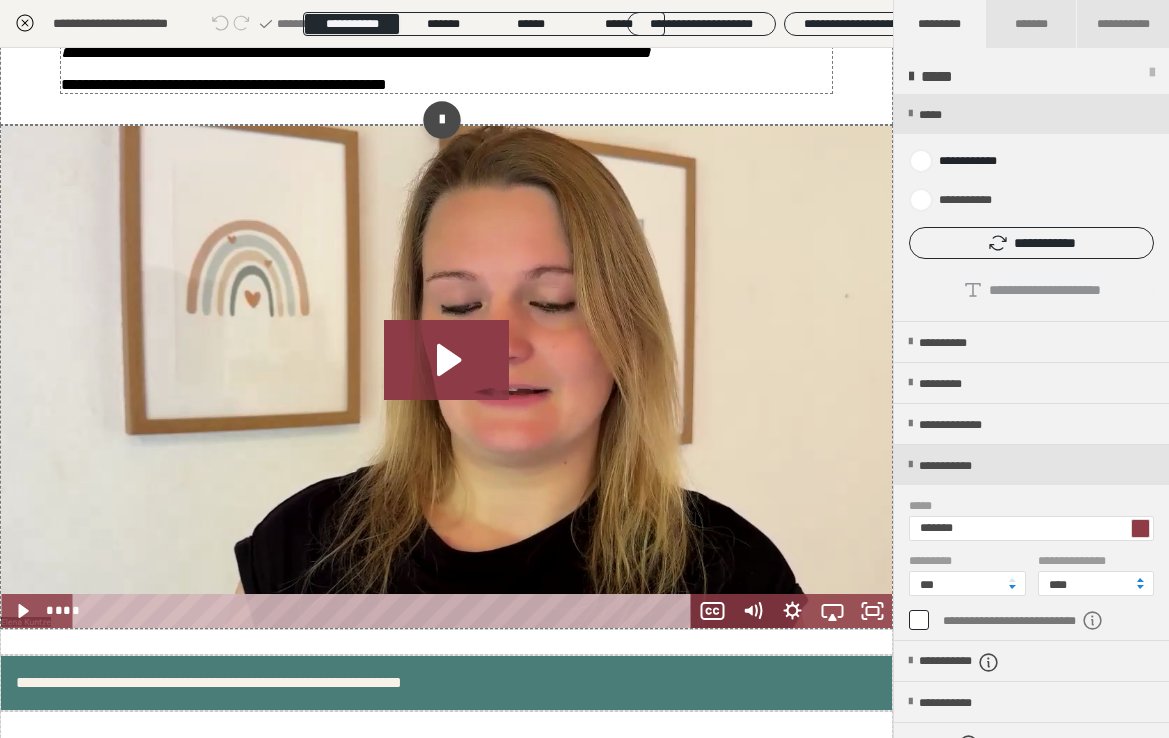 click on "**********" at bounding box center (447, 85) 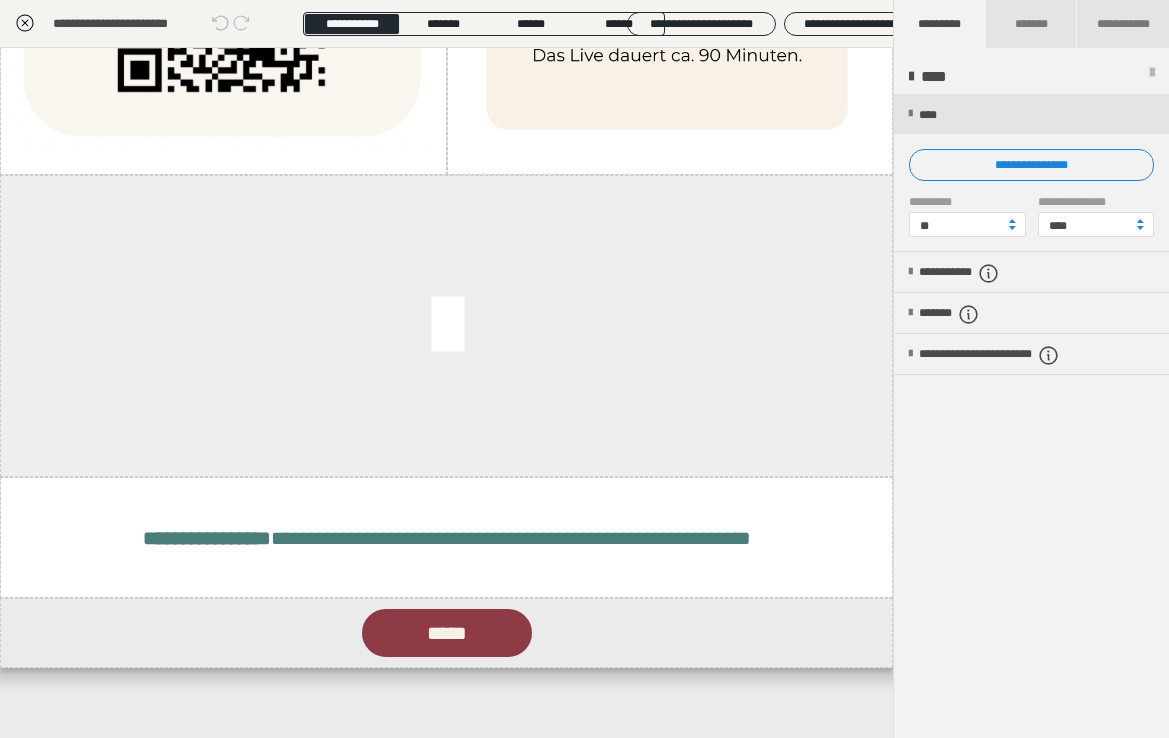 scroll, scrollTop: 1568, scrollLeft: 0, axis: vertical 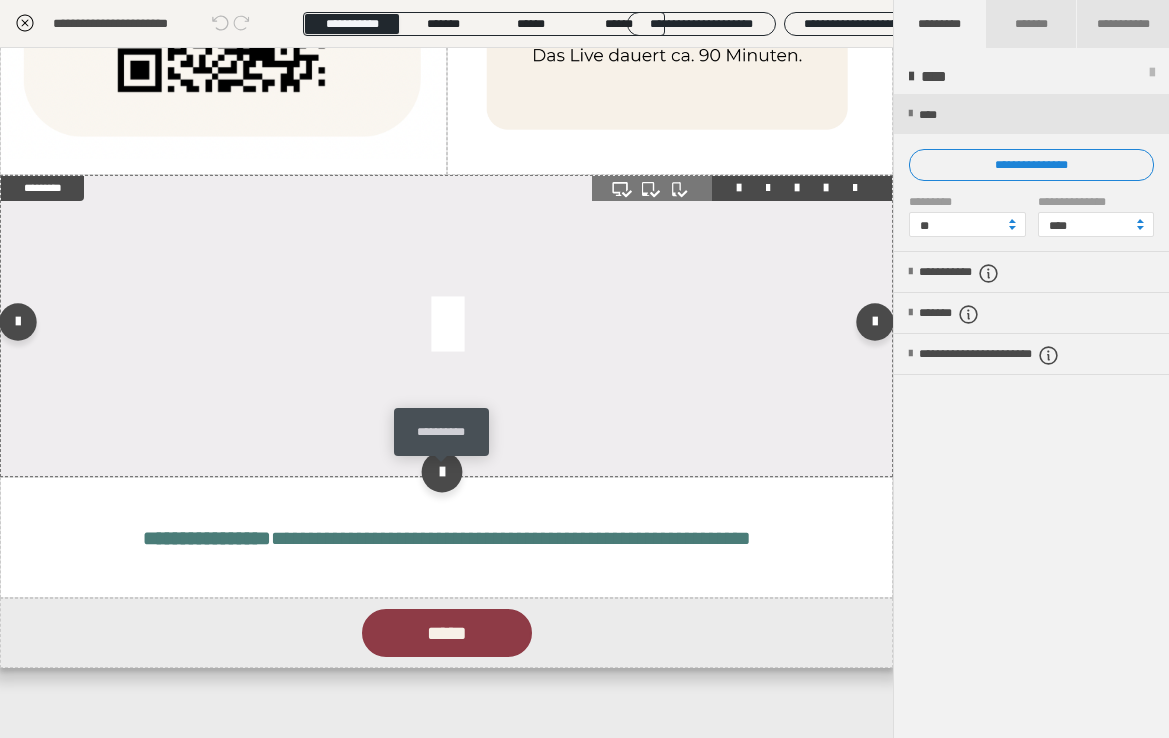 click at bounding box center (442, 471) 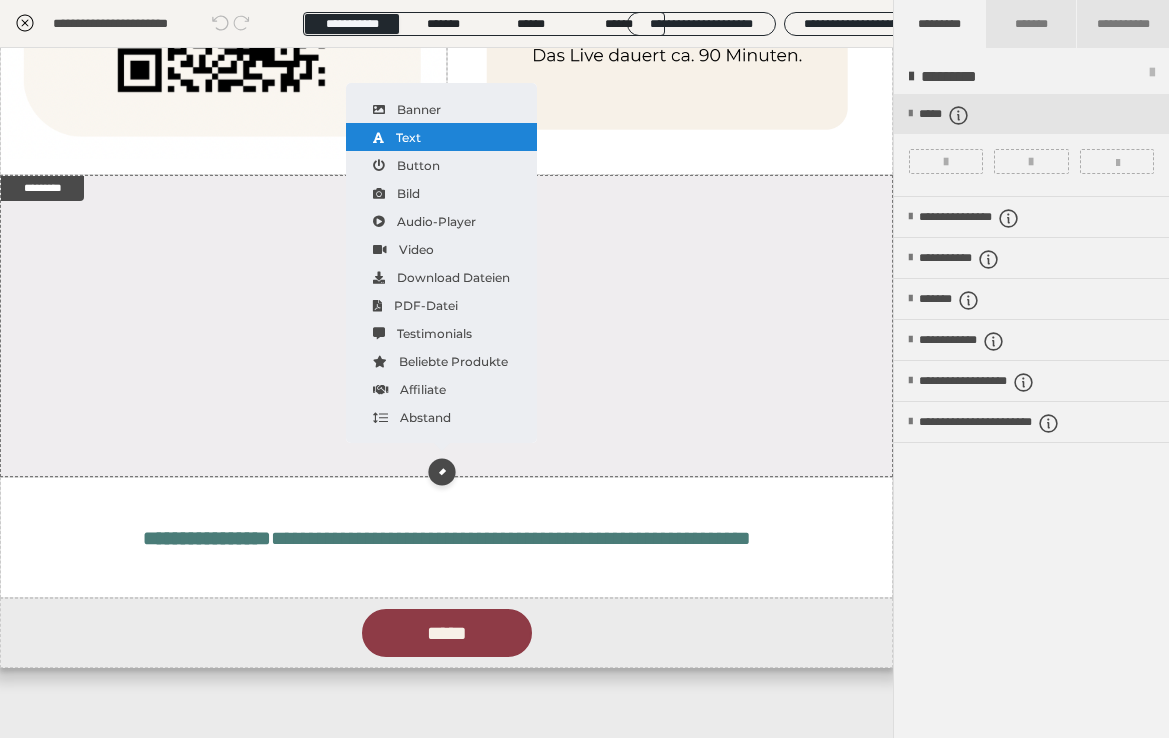 click on "Text" at bounding box center [441, 137] 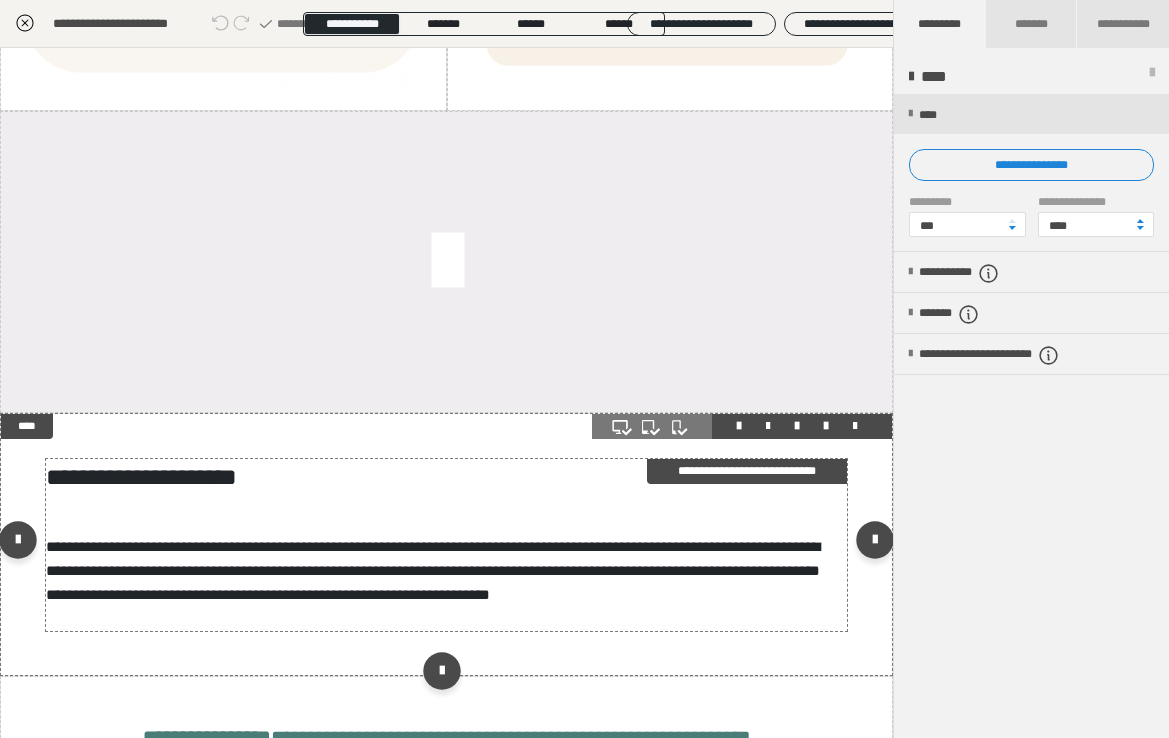 click on "**********" at bounding box center [447, 545] 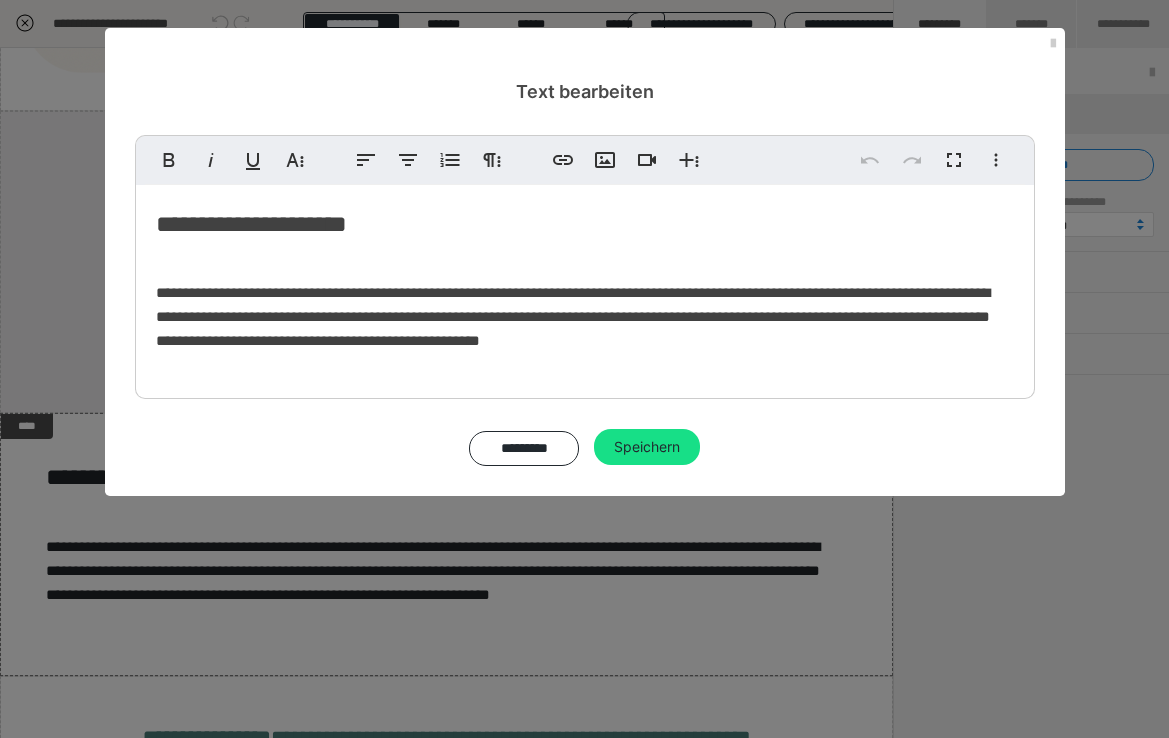 click on "**********" at bounding box center [573, 316] 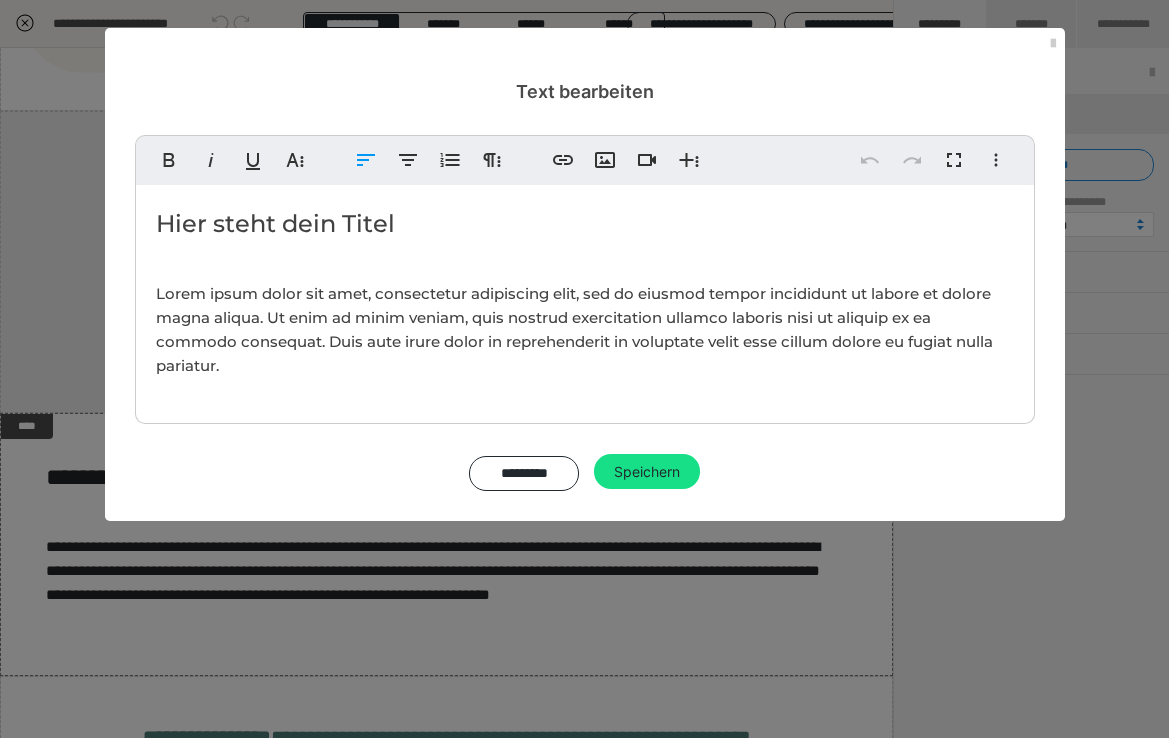 click on "Lorem ipsum dolor sit amet, consectetur adipiscing elit, sed do eiusmod tempor incididunt ut labore et dolore magna aliqua. Ut enim ad minim veniam, quis nostrud exercitation ullamco laboris nisi ut aliquip ex ea commodo consequat. Duis aute irure dolor in reprehenderit in voluptate velit esse cillum dolore eu fugiat nulla pariatur." at bounding box center [574, 329] 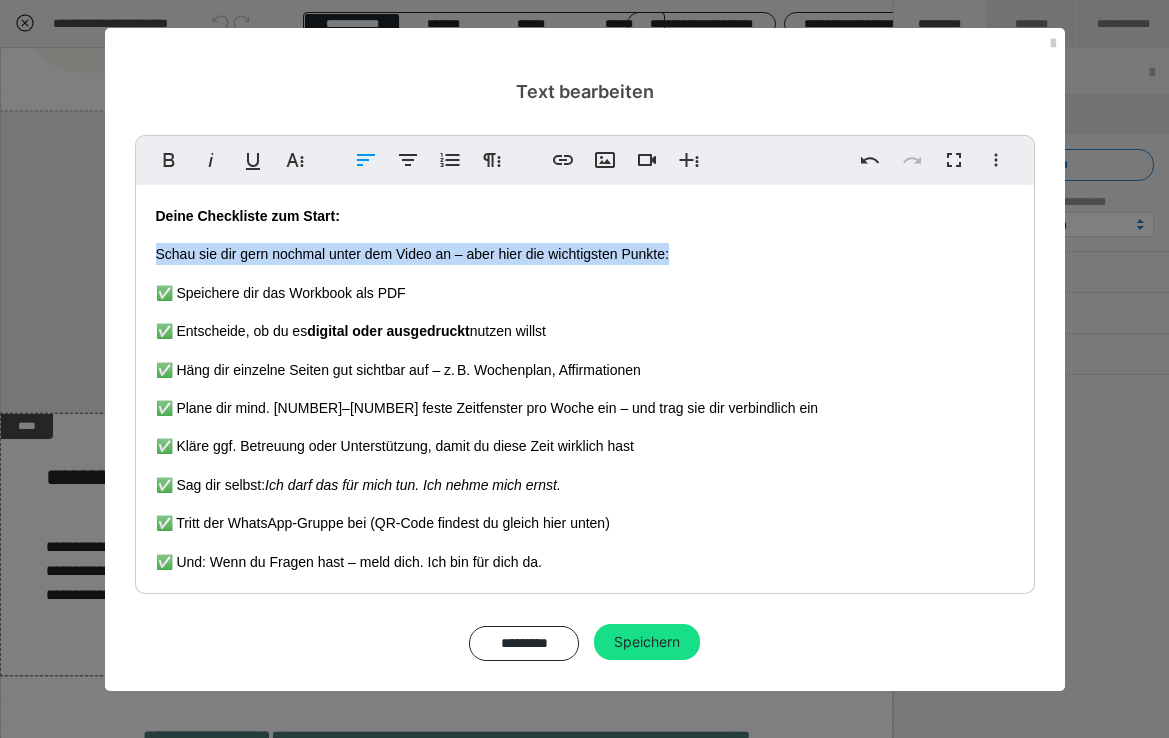 drag, startPoint x: 692, startPoint y: 250, endPoint x: 157, endPoint y: 255, distance: 535.0234 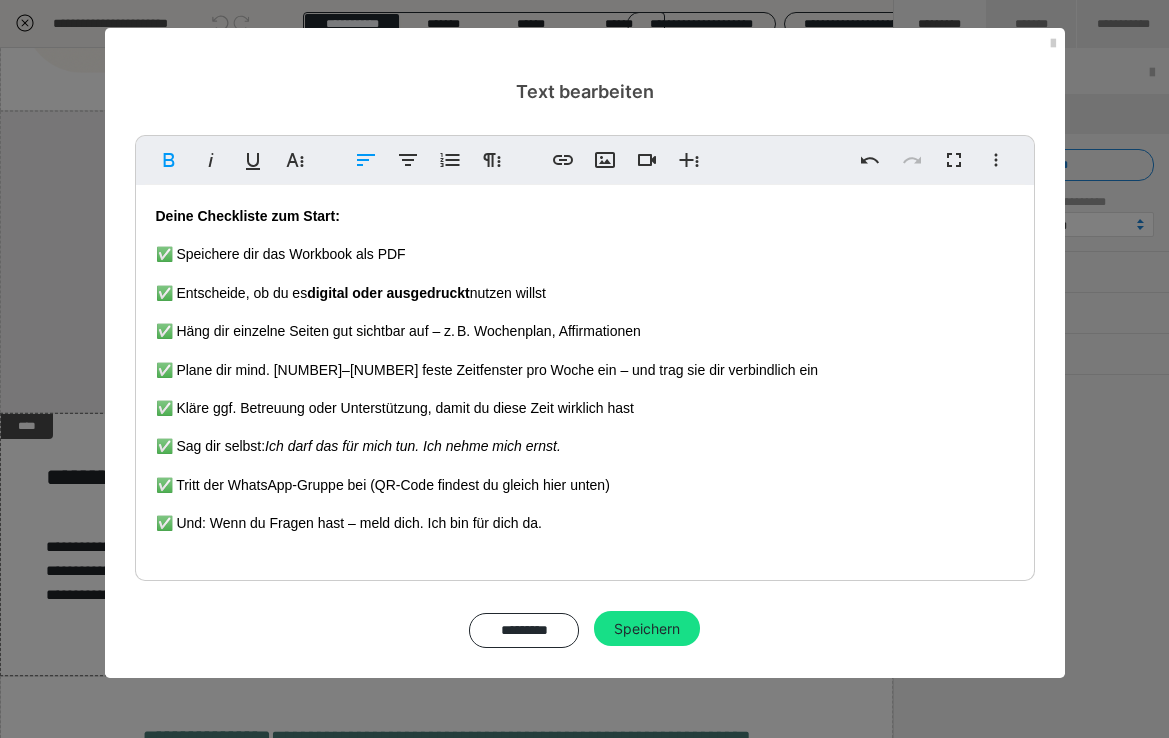 click on "✅ Und: Wenn du Fragen hast – meld dich. Ich bin für dich da." at bounding box center (585, 523) 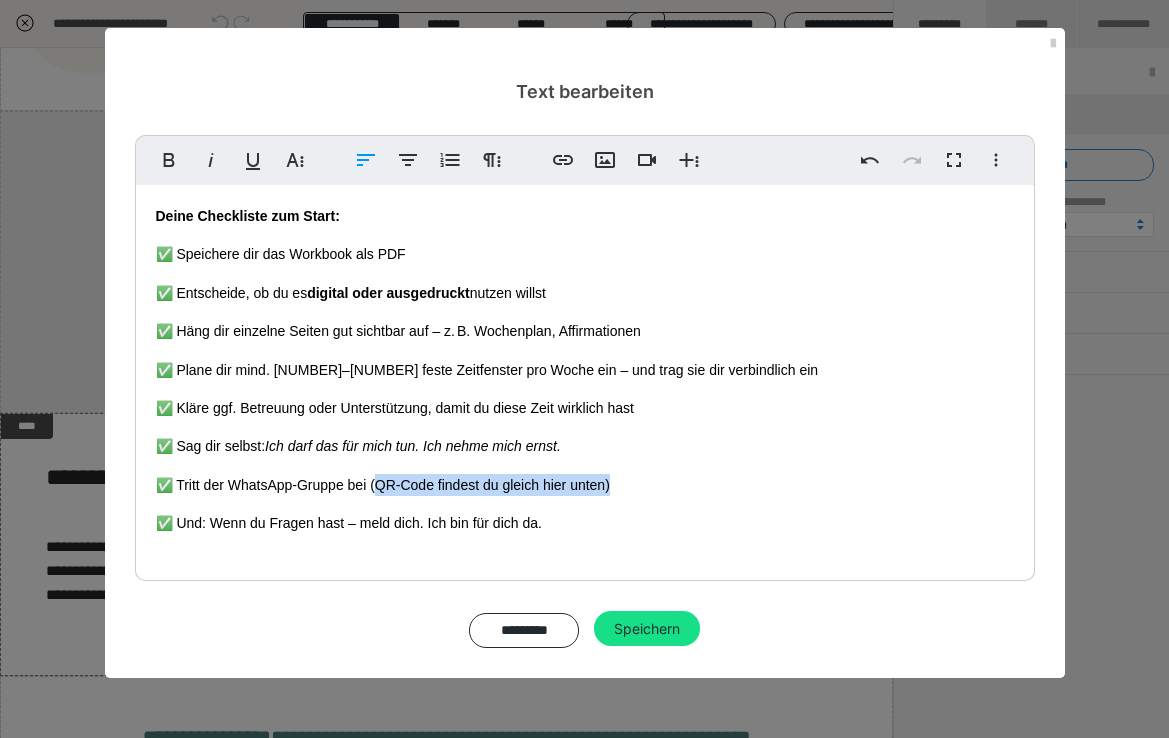 drag, startPoint x: 616, startPoint y: 483, endPoint x: 376, endPoint y: 483, distance: 240 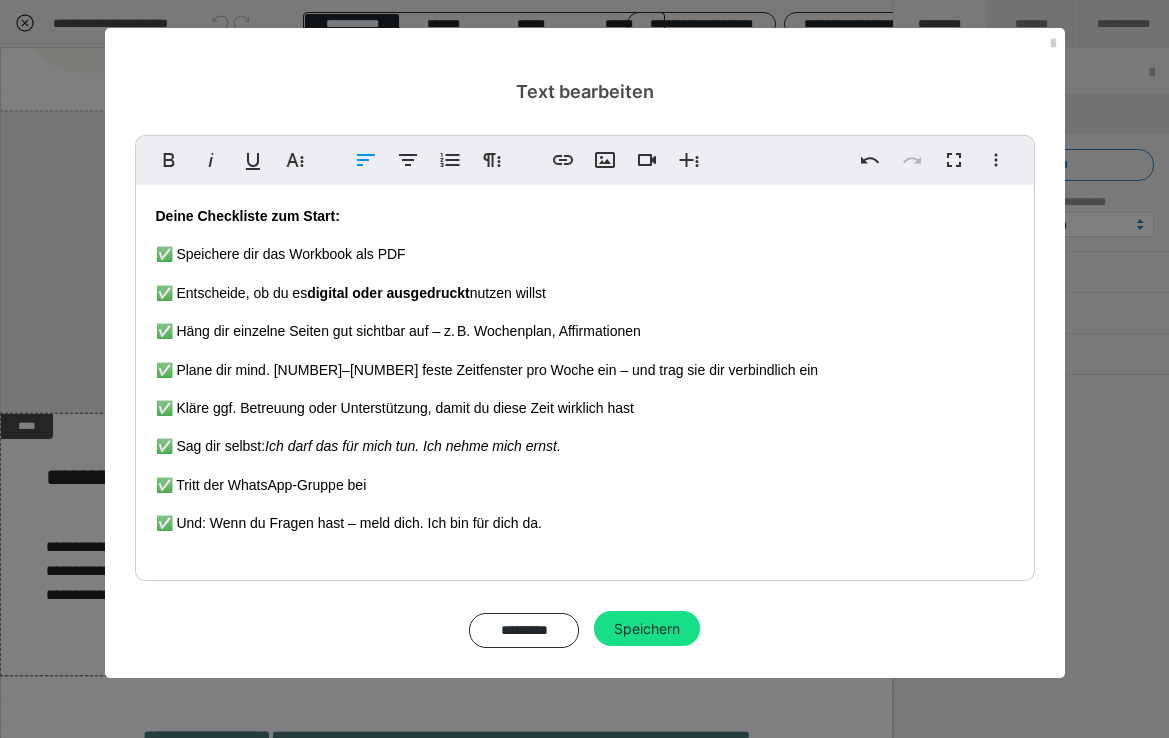 click on "✅ Häng dir einzelne Seiten gut sichtbar auf – z. B. Wochenplan, Affirmationen" at bounding box center [585, 331] 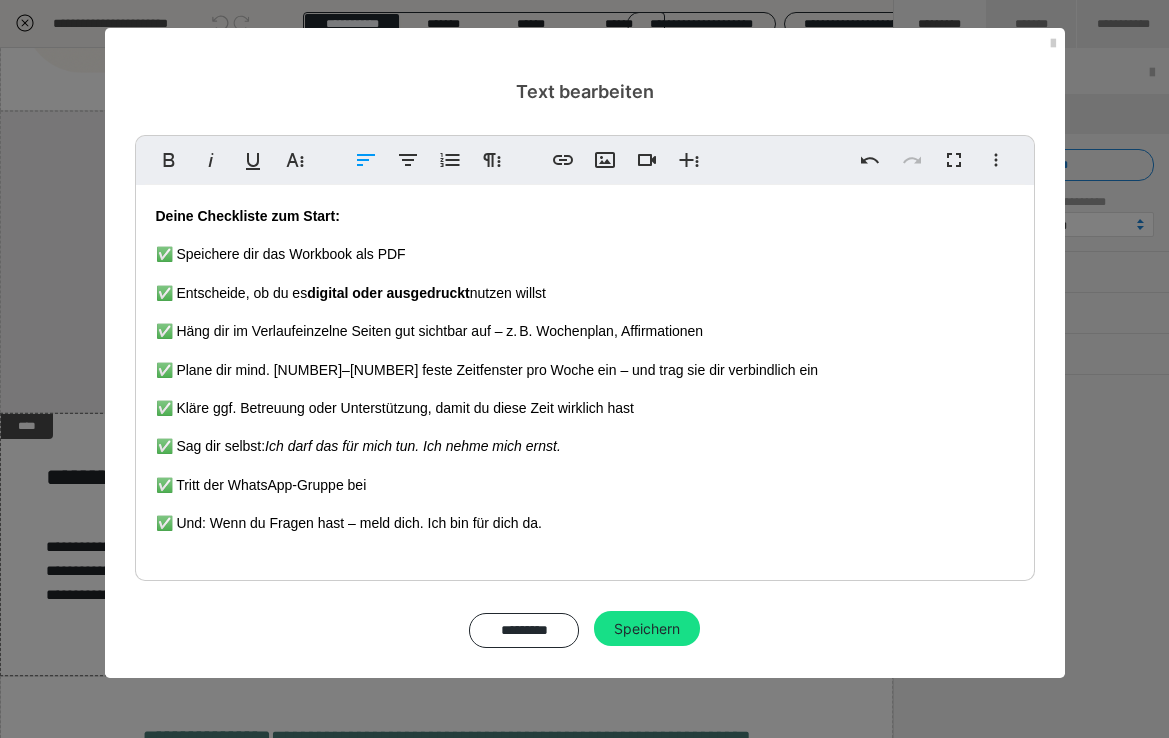 click on "✅ Kläre ggf. Betreuung oder Unterstützung, damit du diese Zeit wirklich hast" at bounding box center (585, 408) 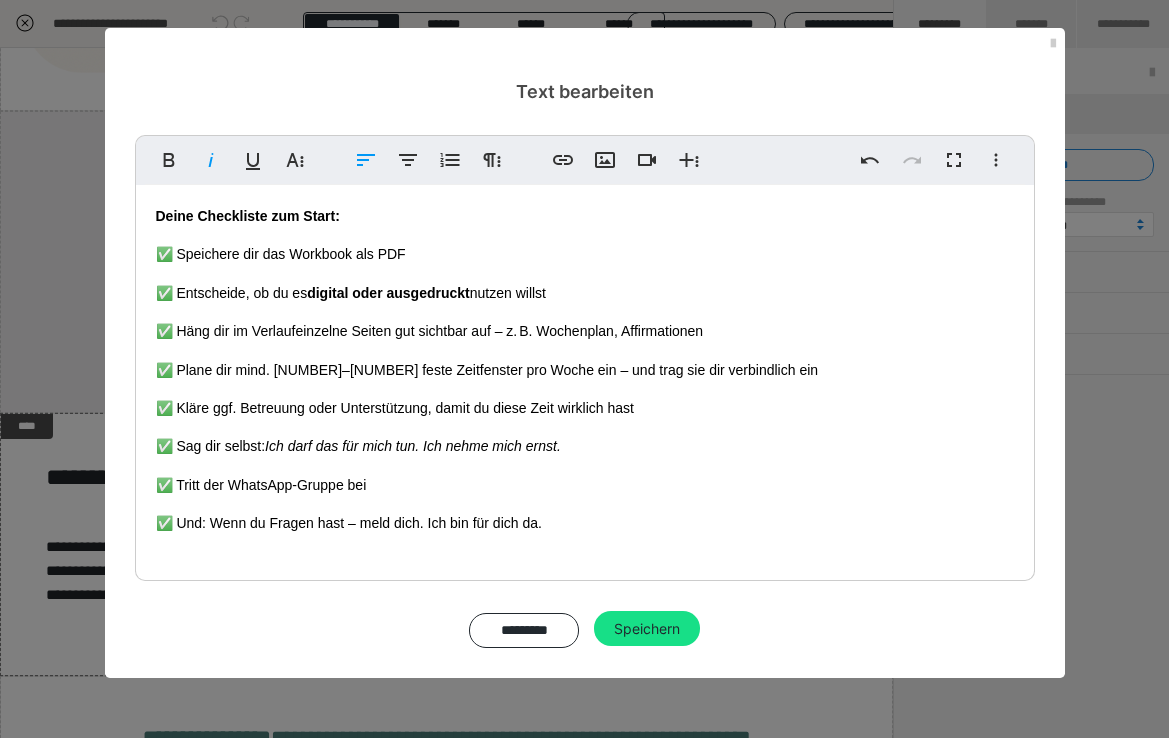 click on "✅ Und: Wenn du Fragen hast – meld dich. Ich bin für dich da." at bounding box center [585, 523] 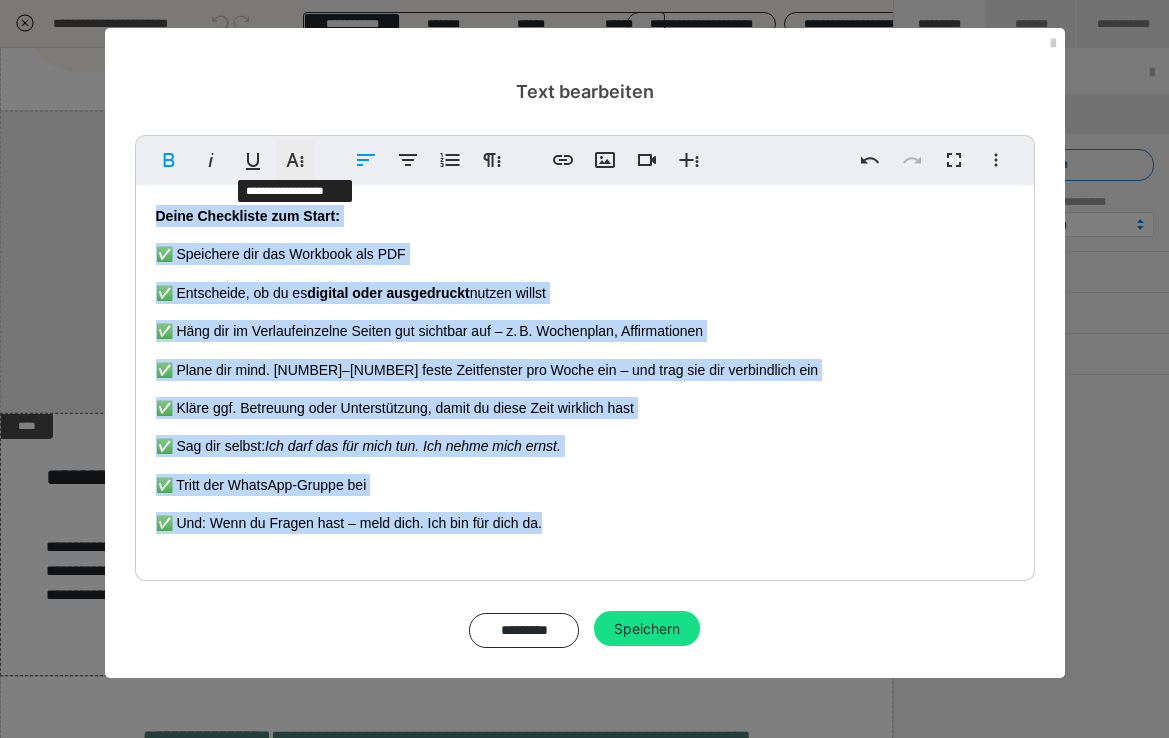 click 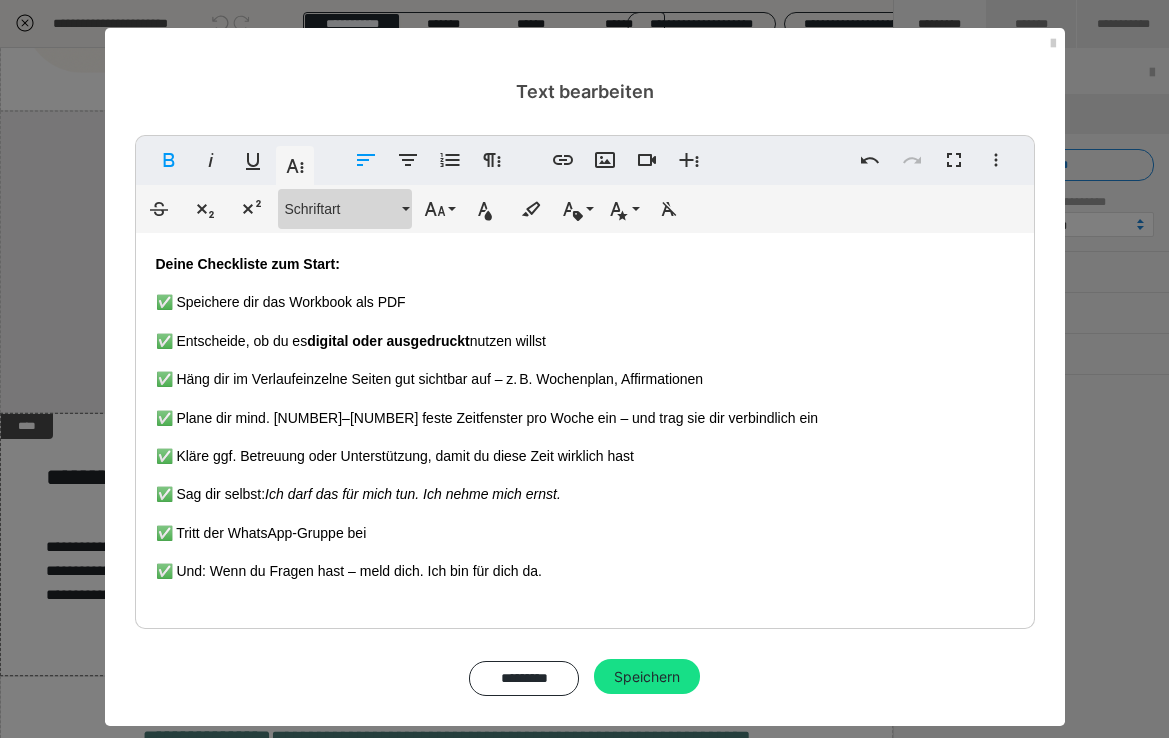 click on "Schriftart" at bounding box center (341, 209) 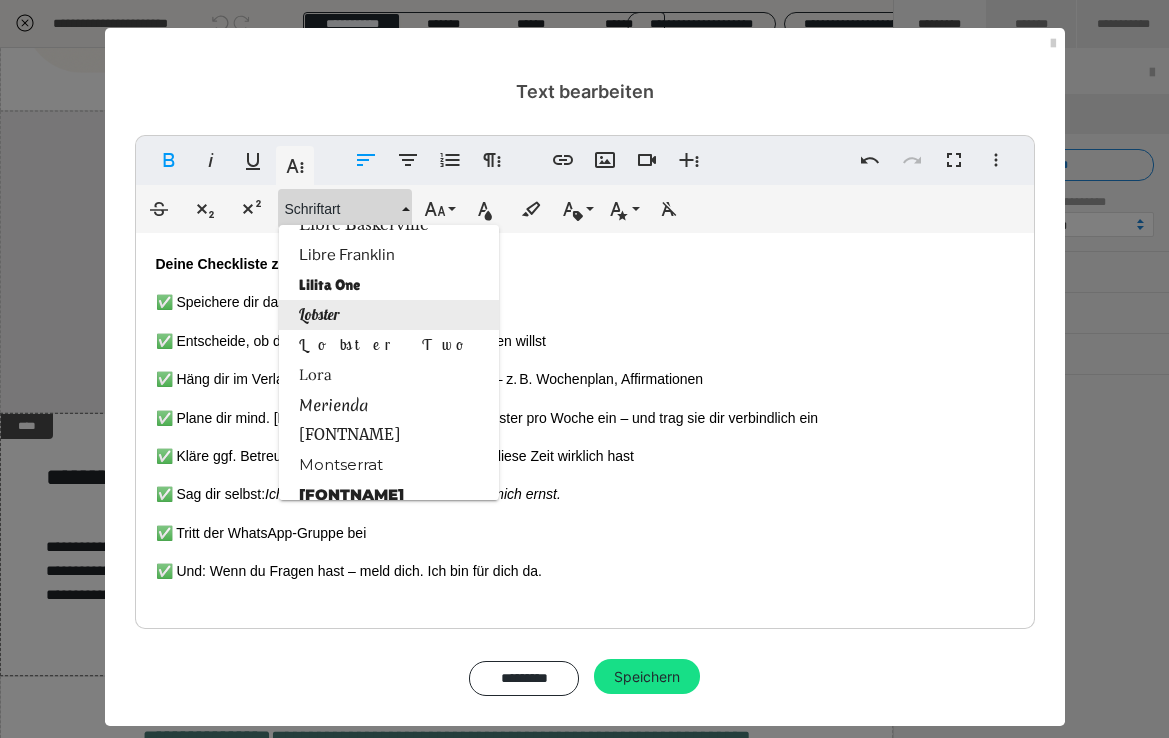 scroll, scrollTop: 1681, scrollLeft: 0, axis: vertical 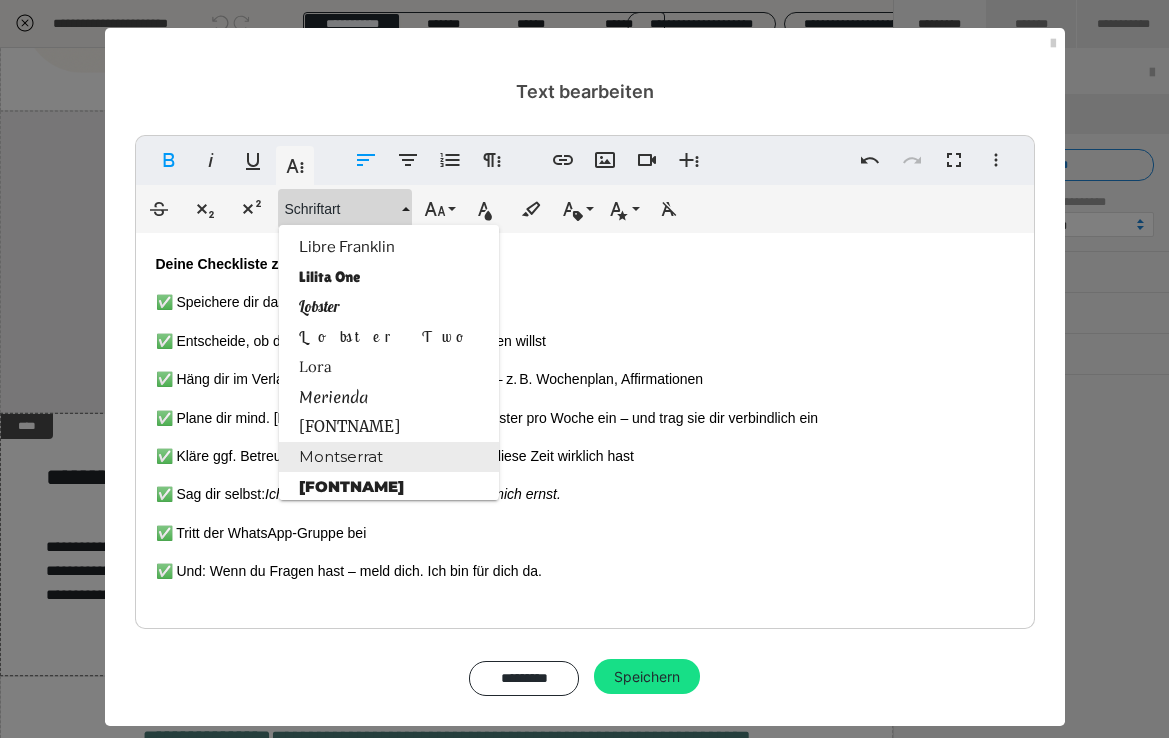 click on "Montserrat" at bounding box center (389, 457) 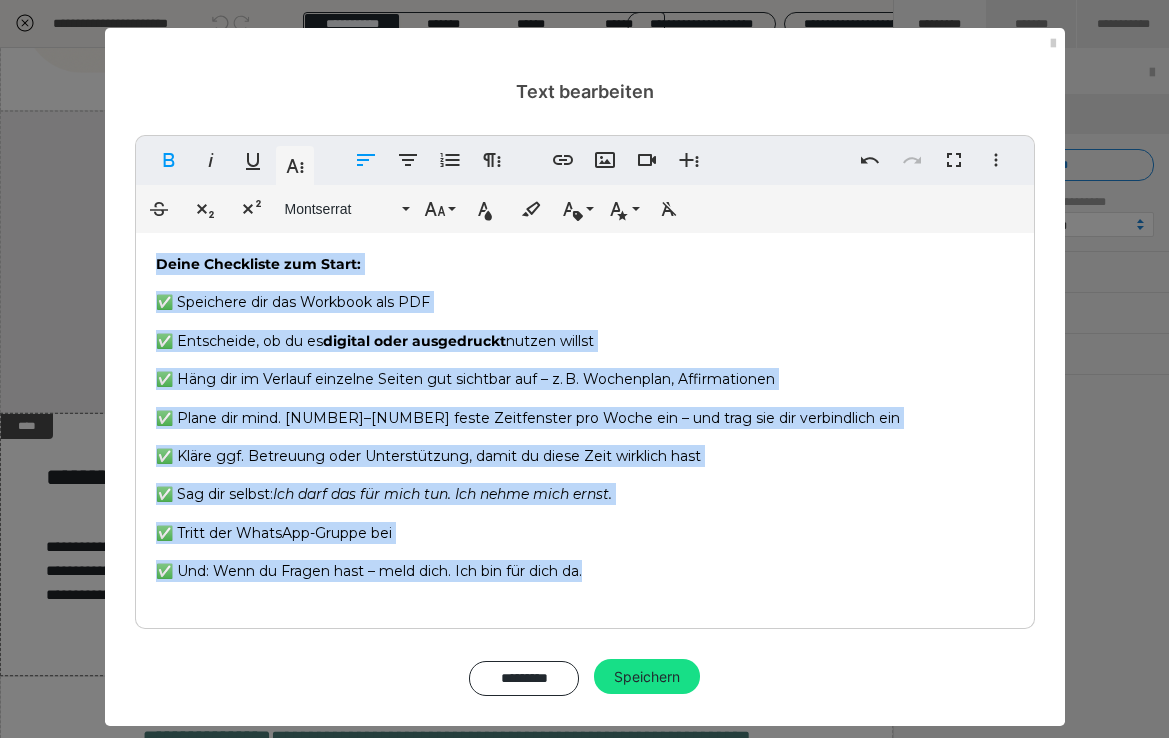 click on "Deine Checkliste zum Start: ✅ Speichere dir das Workbook als PDF ✅ Entscheide, ob du es  digital oder ausgedruckt  nutzen willst ✅ Häng dir im Verlauf einzelne Seiten gut sichtbar auf – z. B. Wochenplan, Affirmationen ✅ Plane dir mind. 1–2 feste Zeitfenster pro Woche ein – und trag sie dir verbindlich ein ✅ Kläre ggf. Betreuung oder Unterstützung, damit du diese Zeit wirklich hast ✅ Sag dir selbst:  Ich darf das für mich tun. Ich nehme mich ernst. ✅ Tritt der WhatsApp-Gruppe bei ✅ Und: Wenn du Fragen hast – meld dich. Ich bin für dich da." at bounding box center (585, 426) 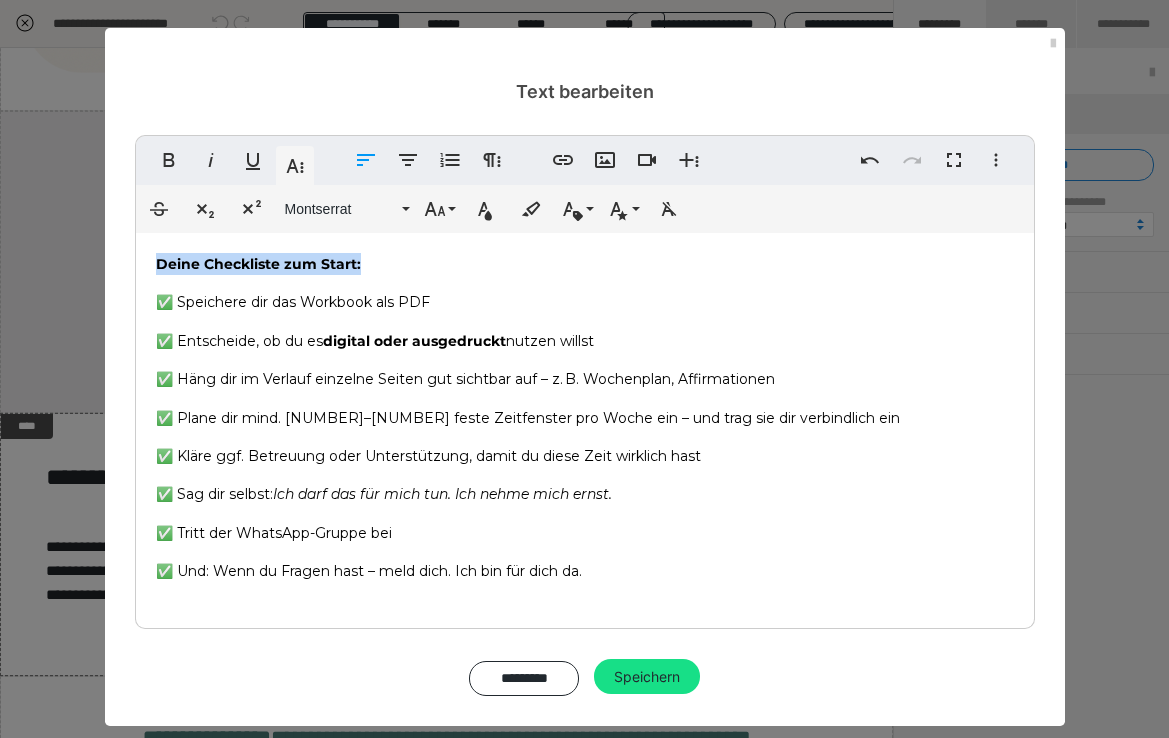 drag, startPoint x: 374, startPoint y: 266, endPoint x: 102, endPoint y: 267, distance: 272.00183 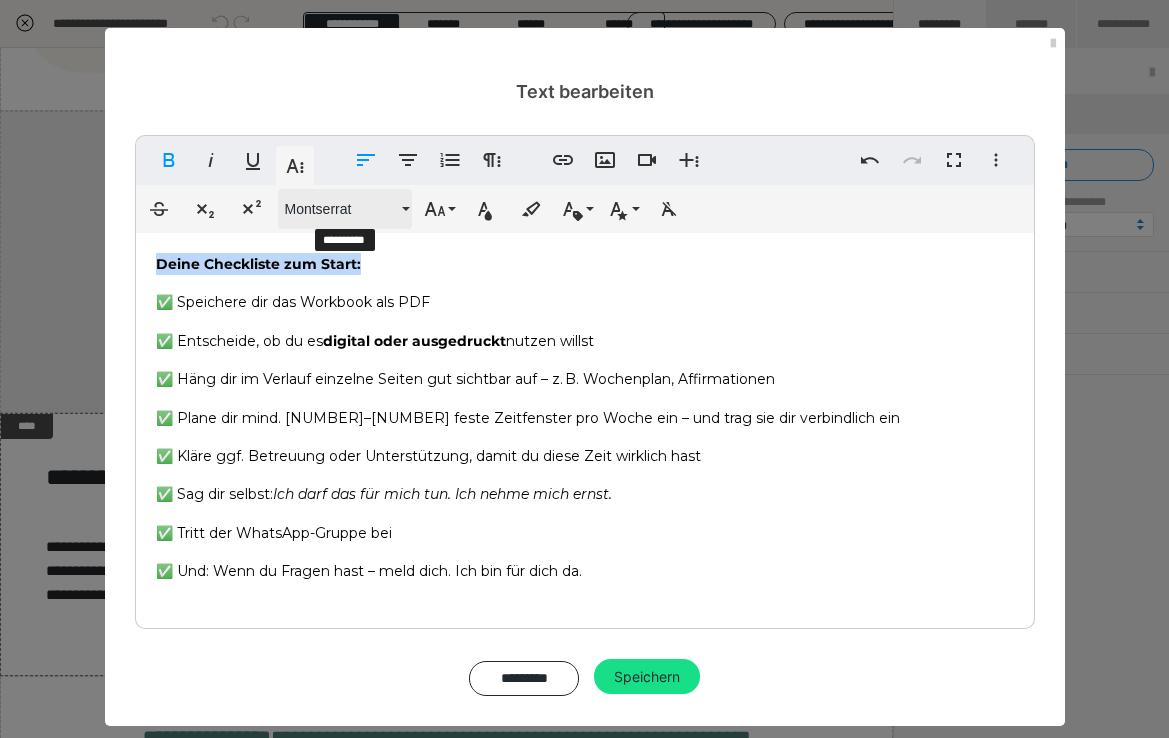 click on "Montserrat" at bounding box center (341, 209) 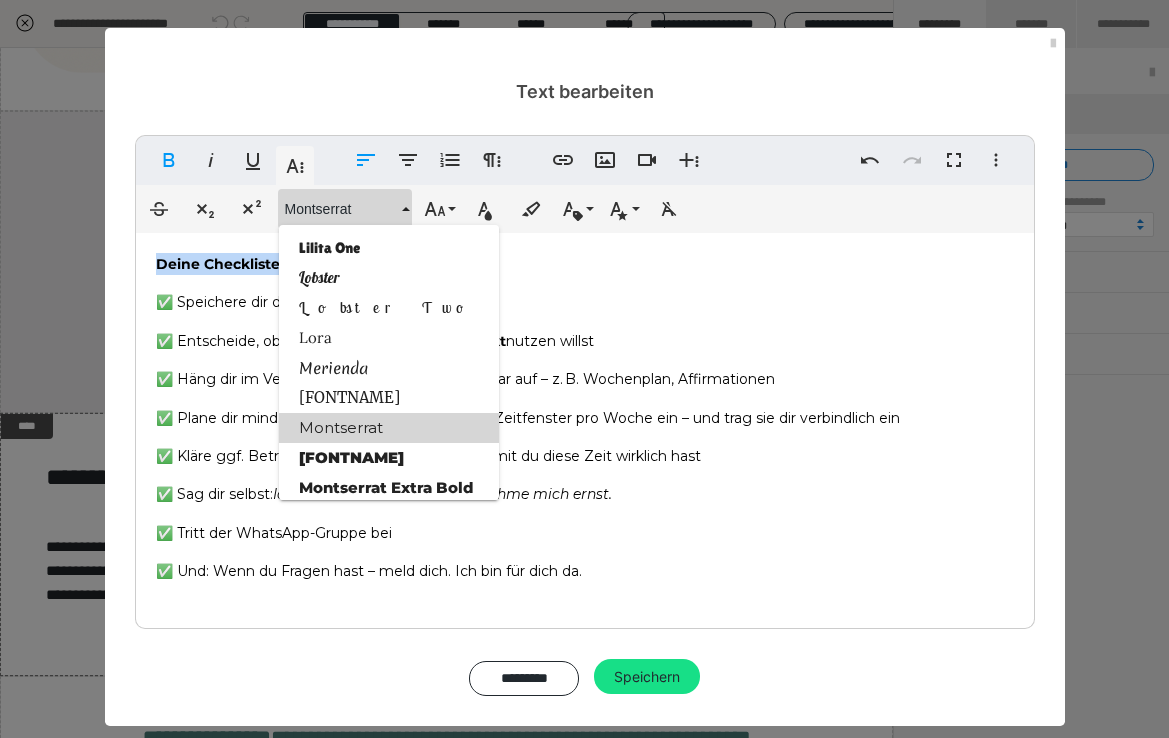 scroll, scrollTop: 1704, scrollLeft: 0, axis: vertical 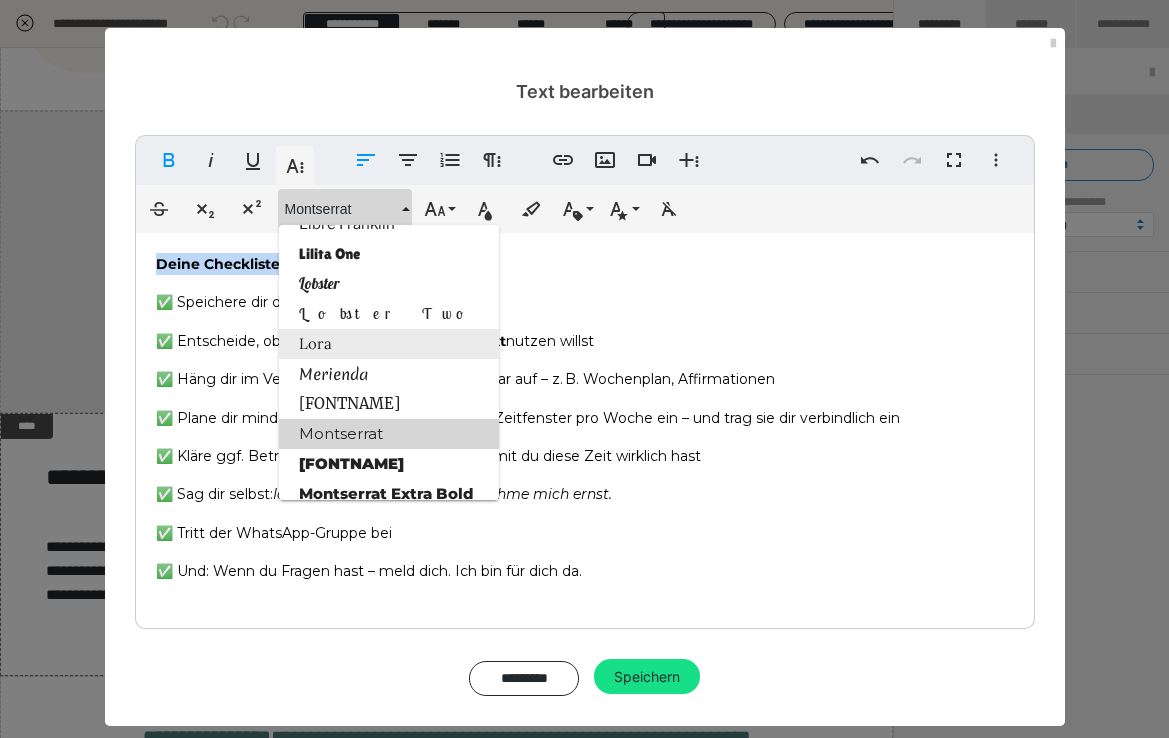 click on "Lora" at bounding box center (389, 344) 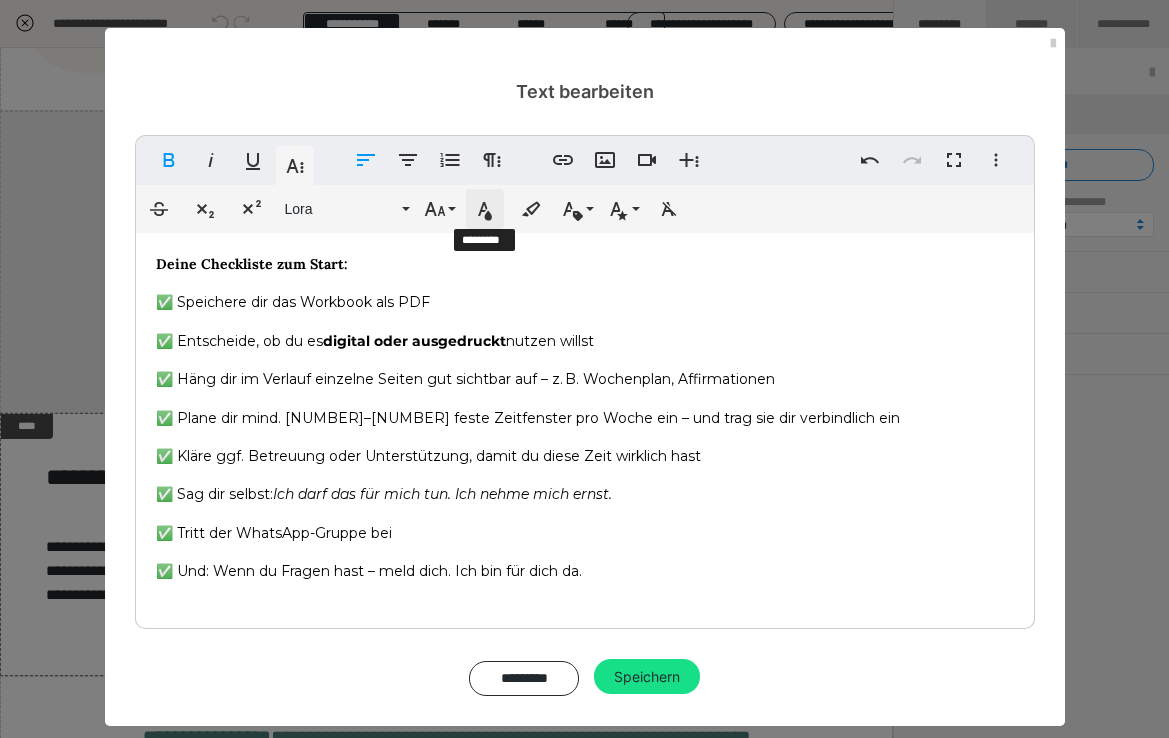 click on "Textfarbe" at bounding box center (485, 209) 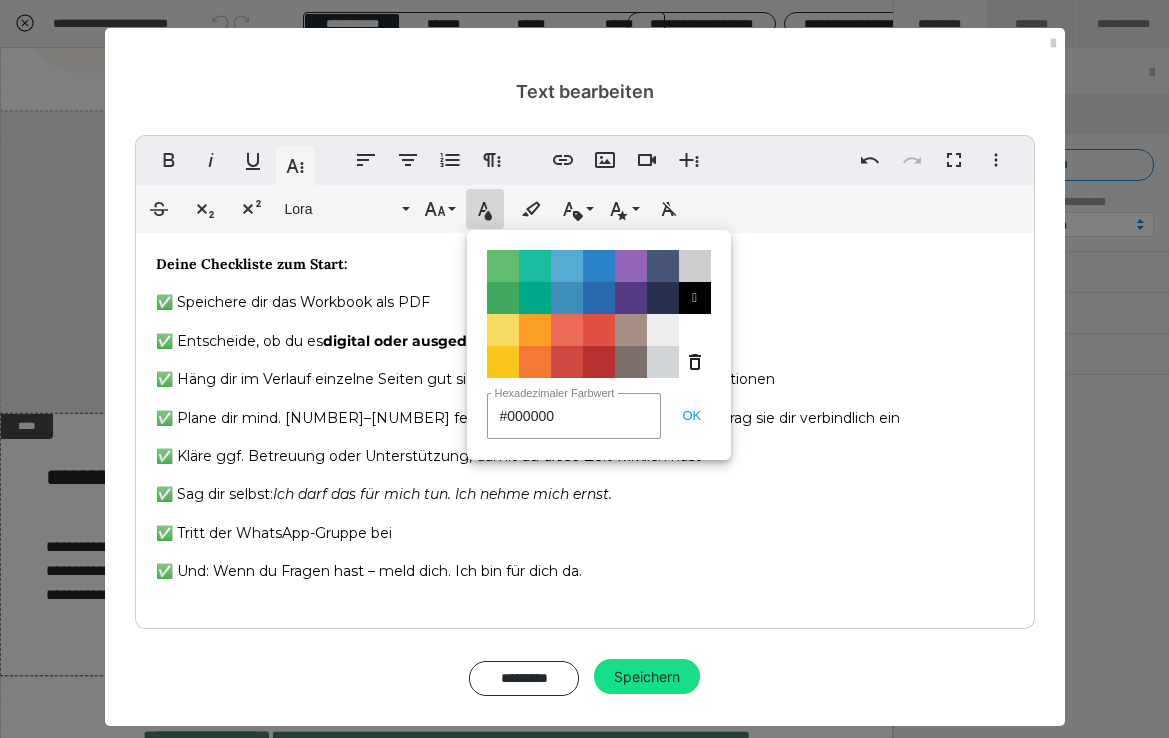 drag, startPoint x: 580, startPoint y: 419, endPoint x: 441, endPoint y: 419, distance: 139 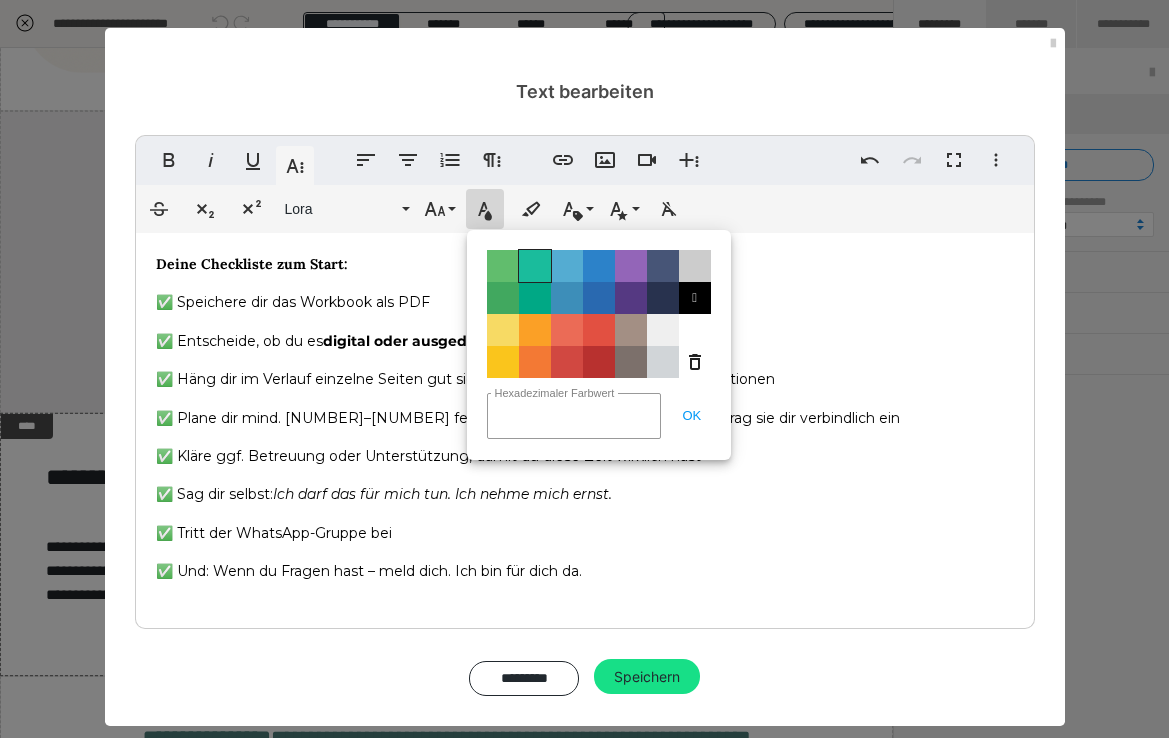 click on "Color#1ABC9C" at bounding box center (535, 266) 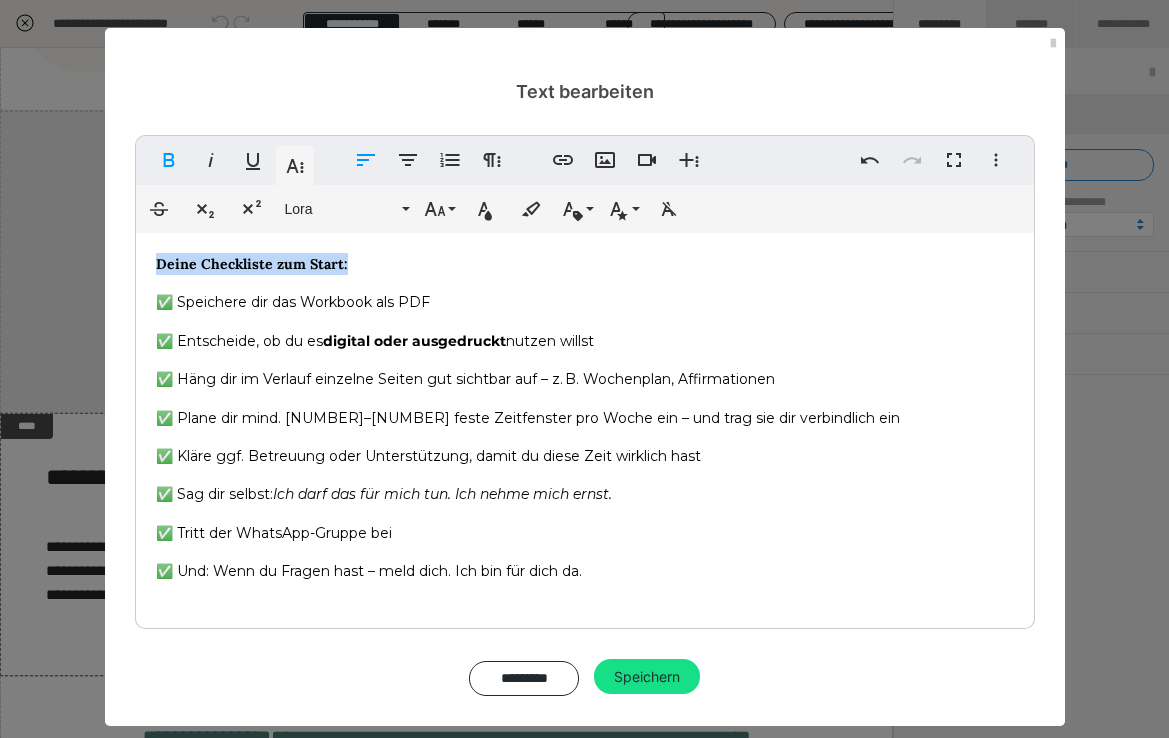 click on "Deine Checkliste zum Start:" at bounding box center (585, 264) 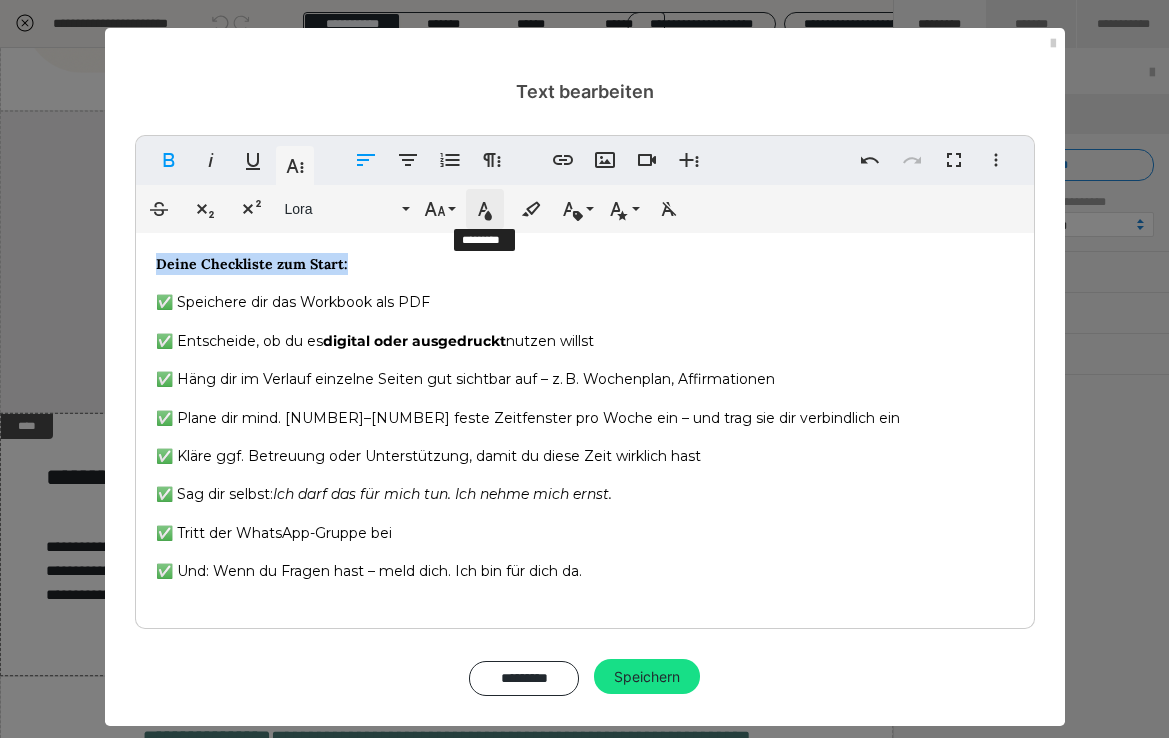 click 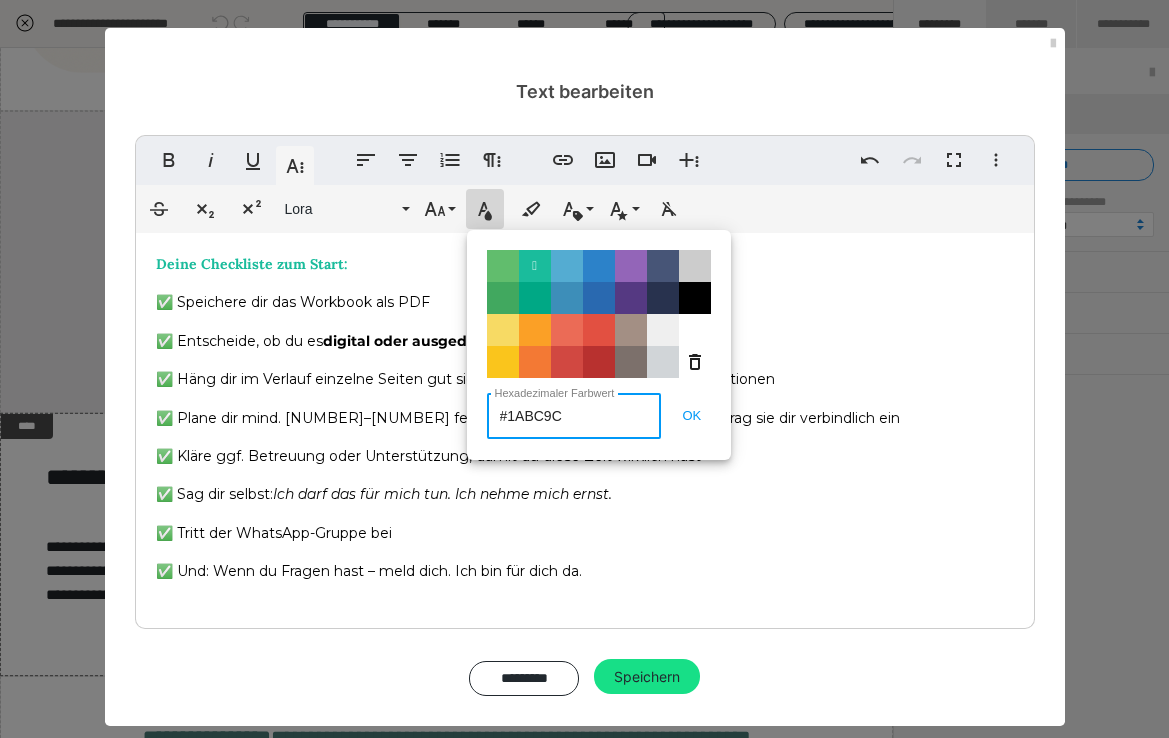 drag, startPoint x: 568, startPoint y: 411, endPoint x: 509, endPoint y: 414, distance: 59.07622 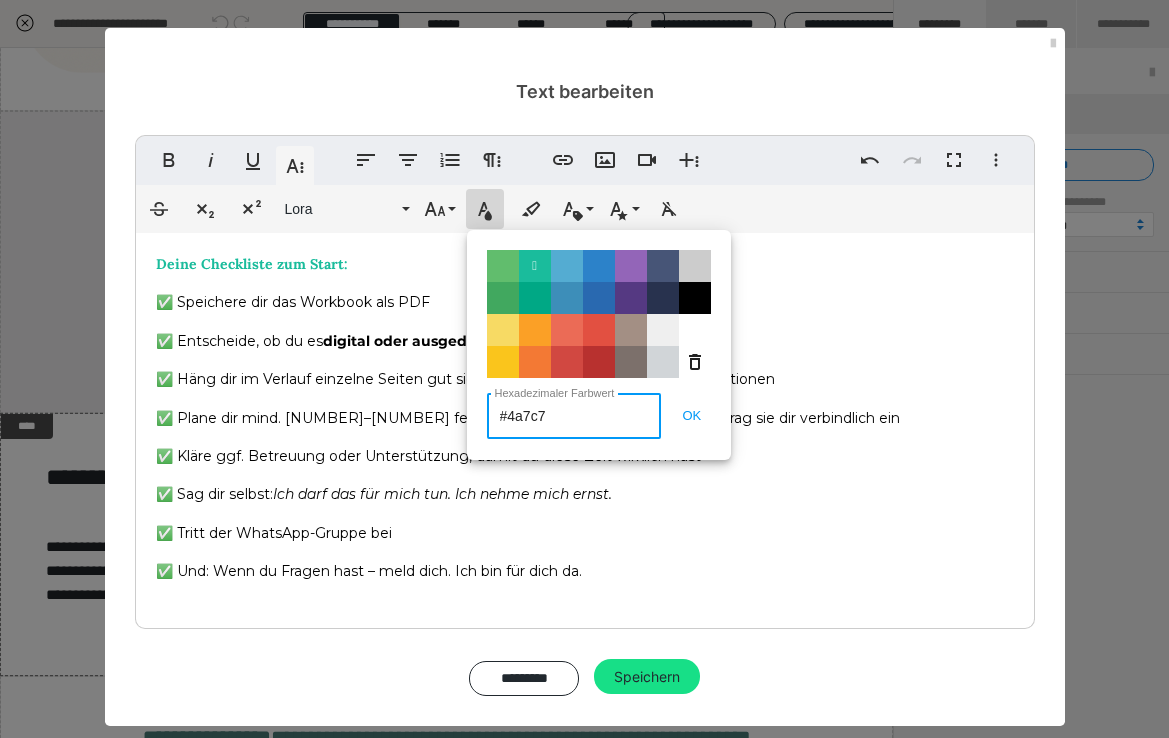 type on "#4a7c78" 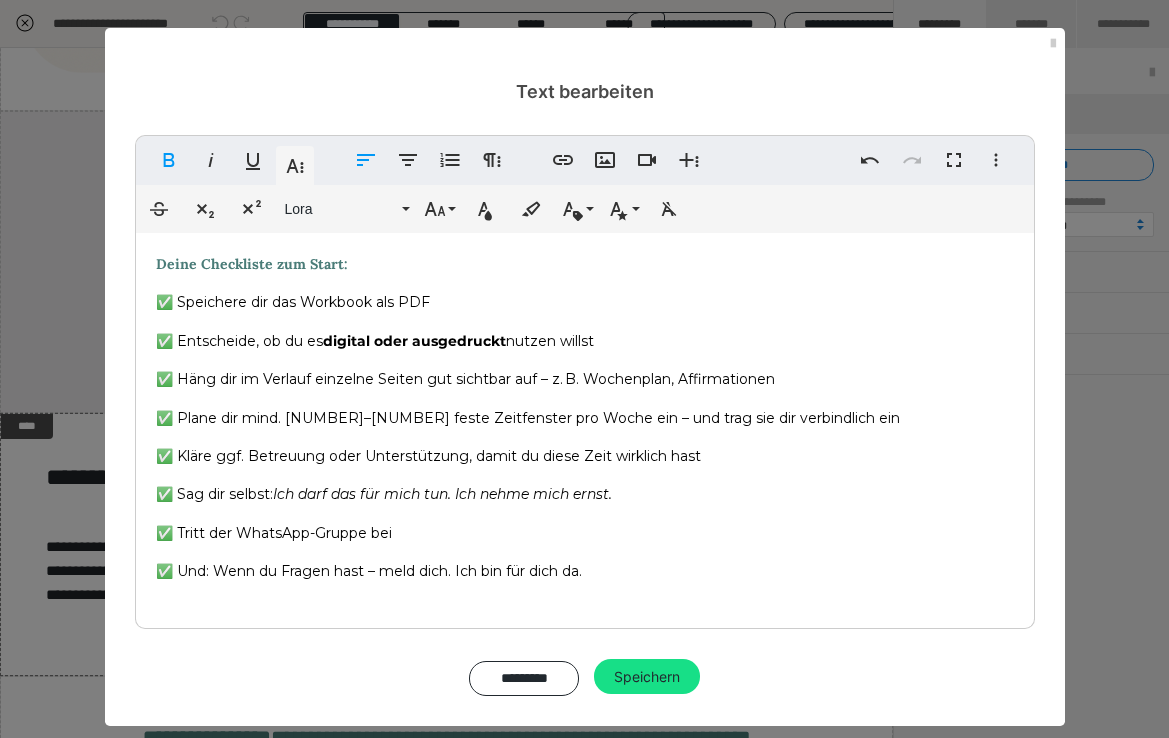 click on "Deine Checkliste zum Start: ✅ Speichere dir das Workbook als PDF ✅ Entscheide, ob du es  digital oder ausgedruckt  nutzen willst ✅ Häng dir im Verlauf einzelne Seiten gut sichtbar auf – z. B. Wochenplan, Affirmationen ✅ Plane dir mind. 1–2 feste Zeitfenster pro Woche ein – und trag sie dir verbindlich ein ✅ Kläre ggf. Betreuung oder Unterstützung, damit du diese Zeit wirklich hast ✅ Sag dir selbst:  Ich darf das für mich tun. Ich nehme mich ernst. ✅ Tritt der WhatsApp-Gruppe bei ✅ Und: Wenn du Fragen hast – meld dich. Ich bin für dich da." at bounding box center [585, 426] 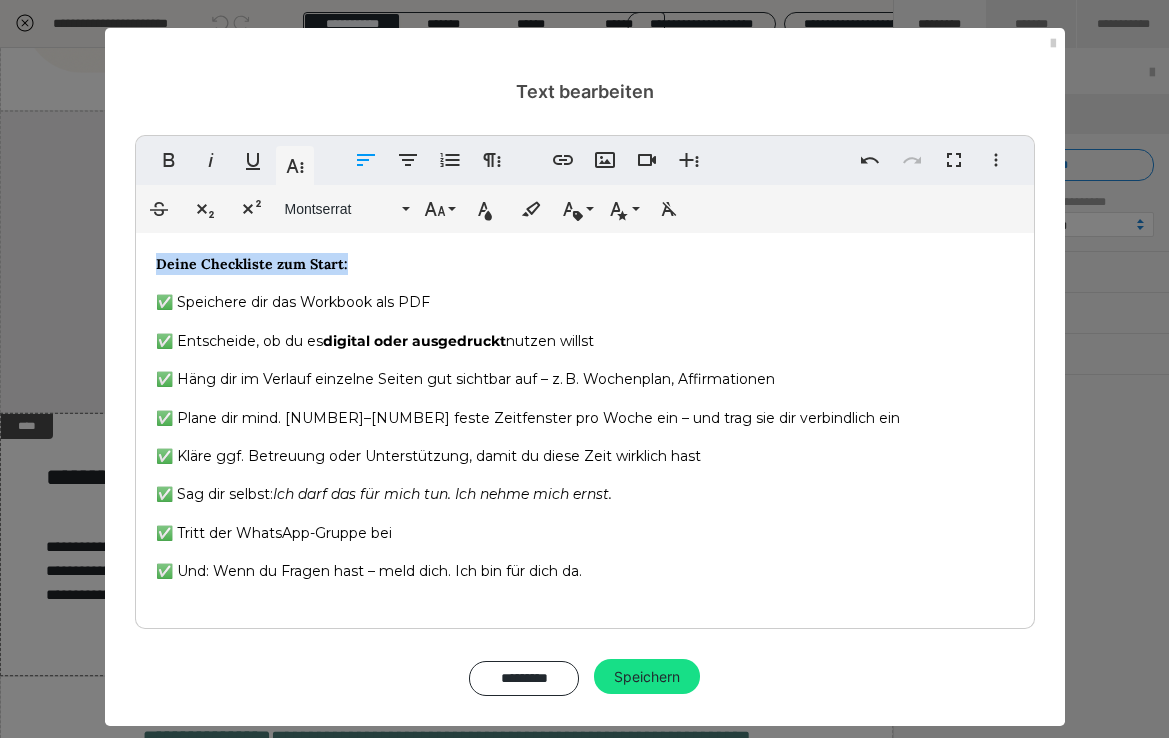drag, startPoint x: 363, startPoint y: 262, endPoint x: 149, endPoint y: 262, distance: 214 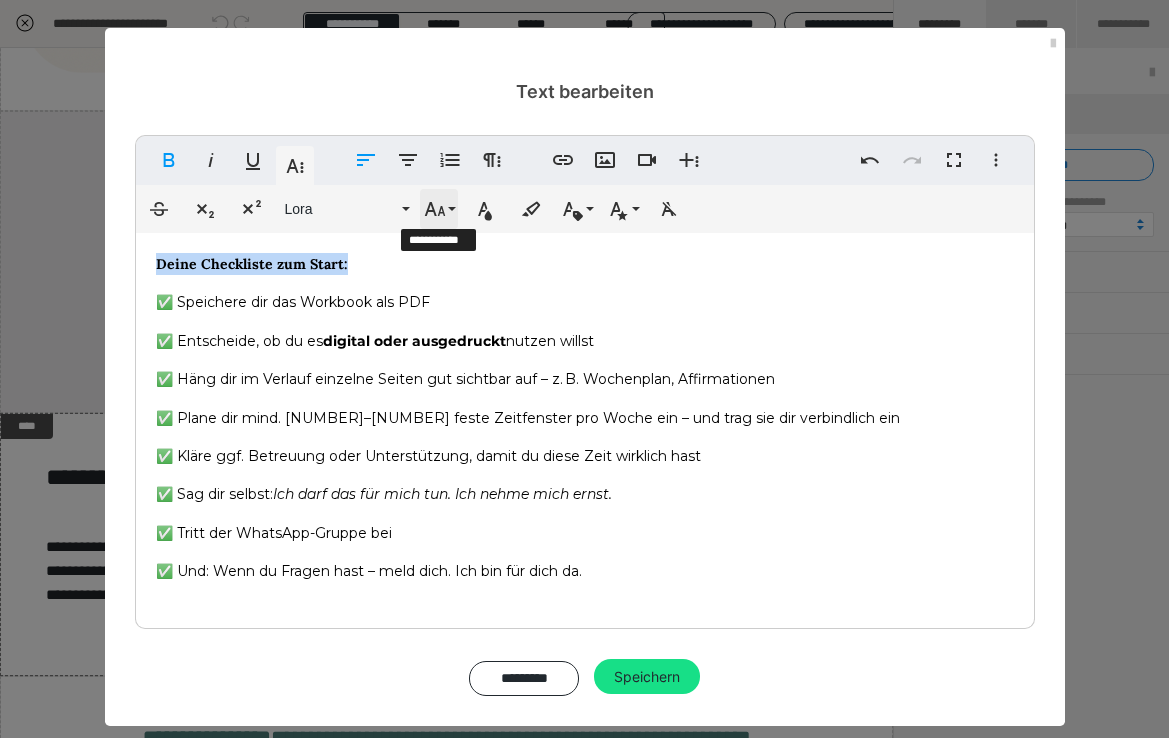 click on "Schriftgröße" at bounding box center [439, 209] 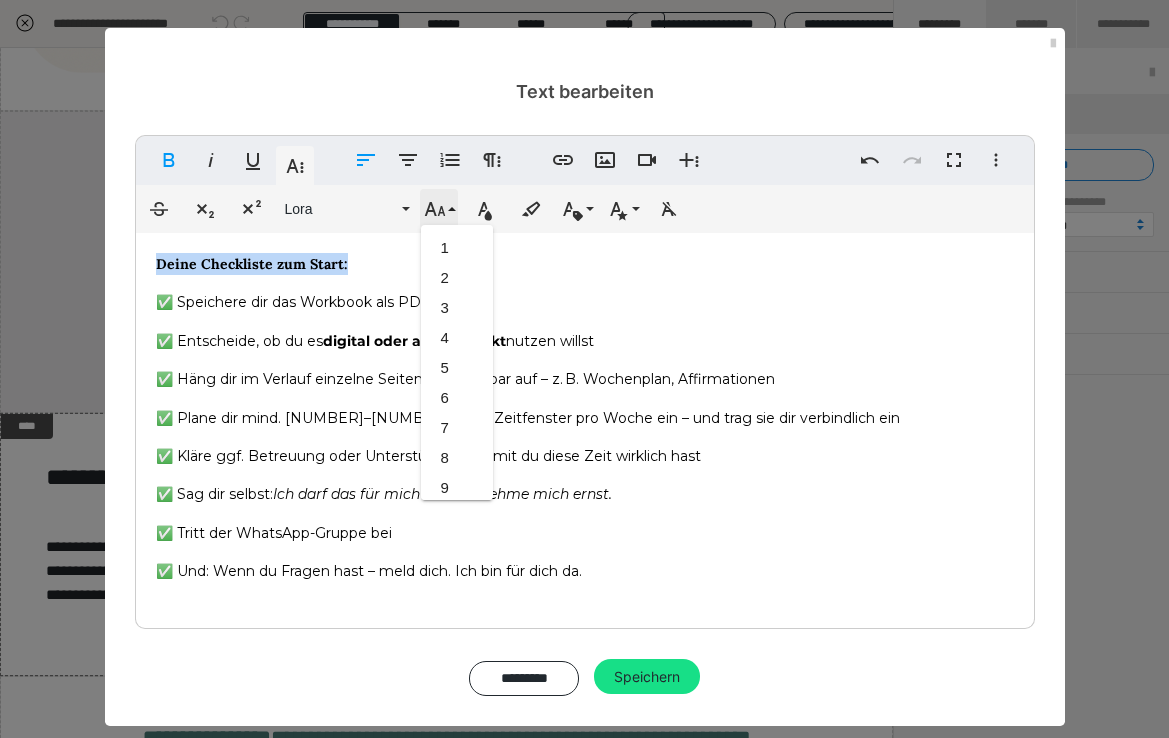 scroll, scrollTop: 413, scrollLeft: 0, axis: vertical 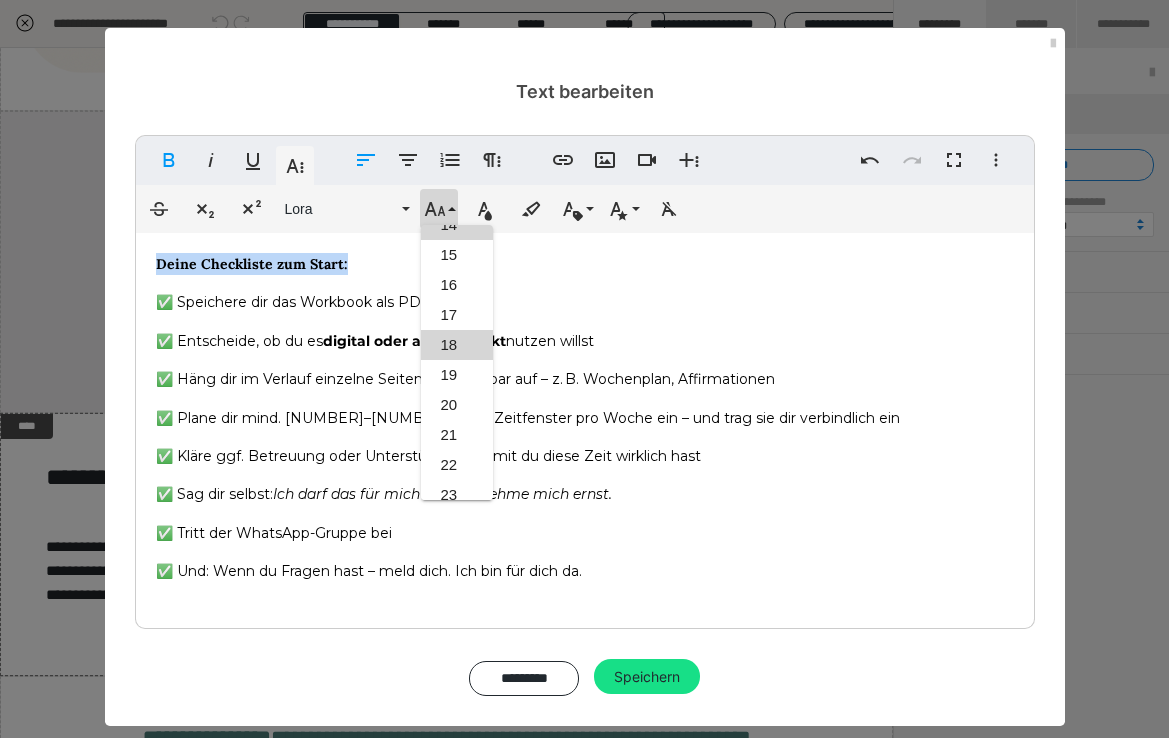 click on "18" at bounding box center (457, 345) 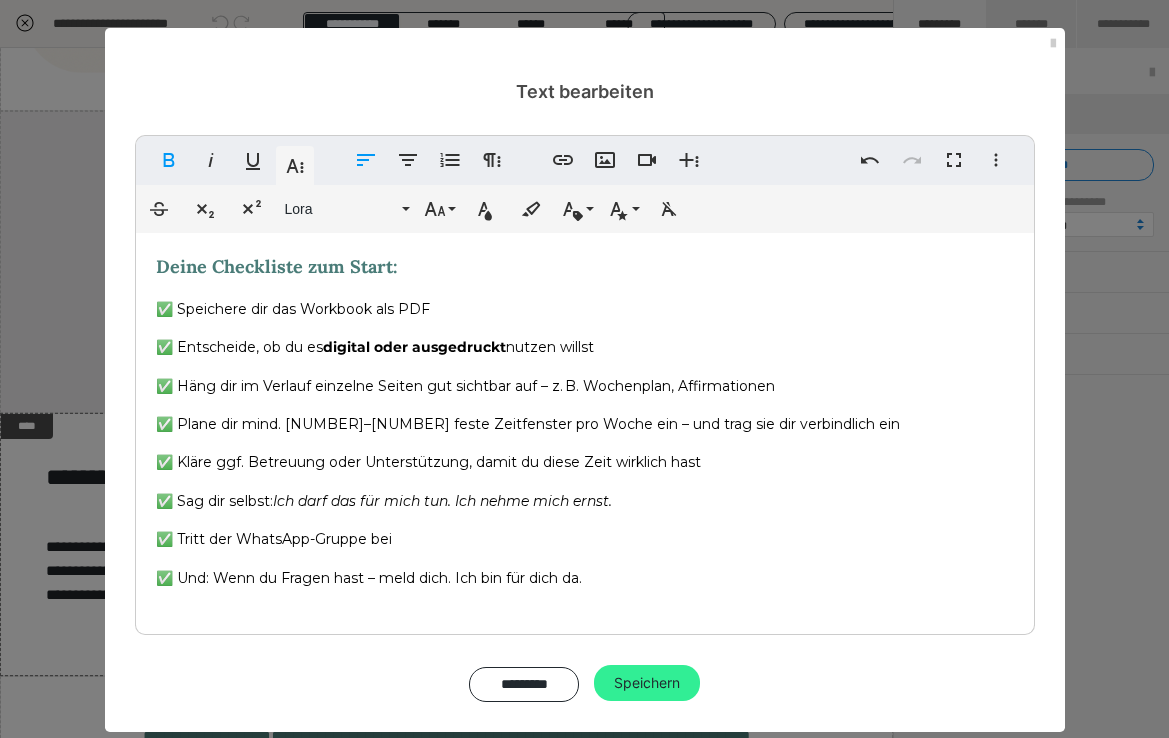 click on "Speichern" at bounding box center [647, 683] 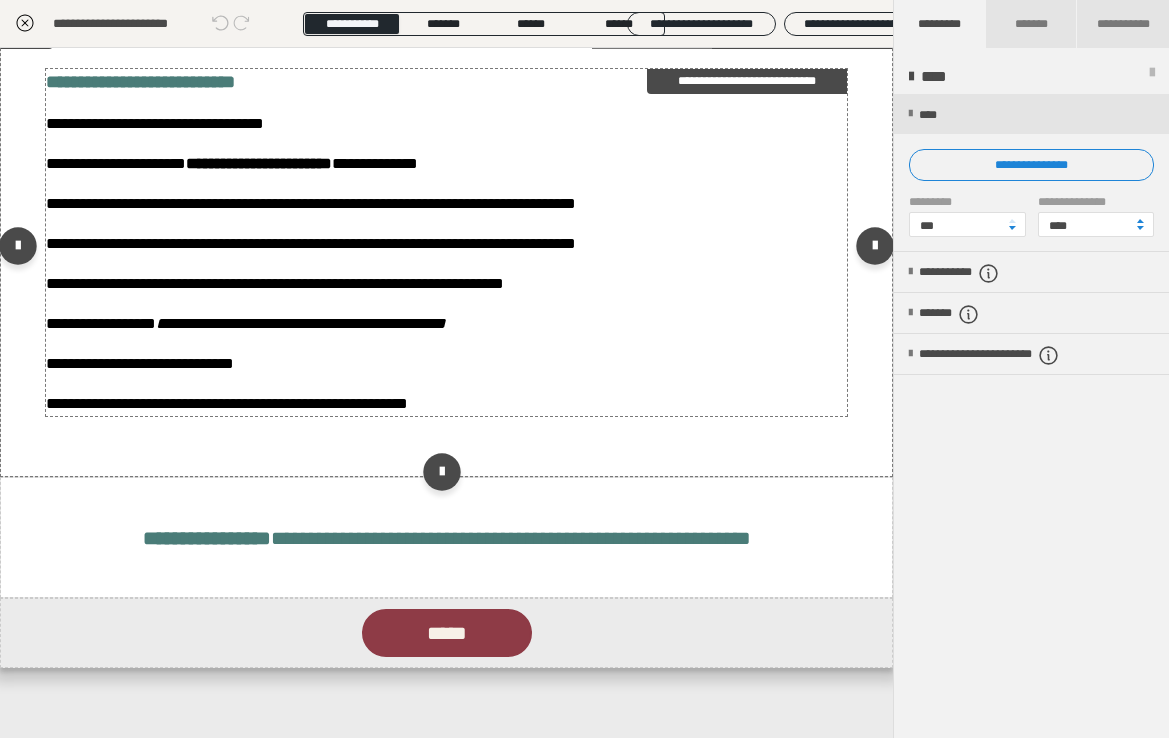 scroll, scrollTop: 2022, scrollLeft: 0, axis: vertical 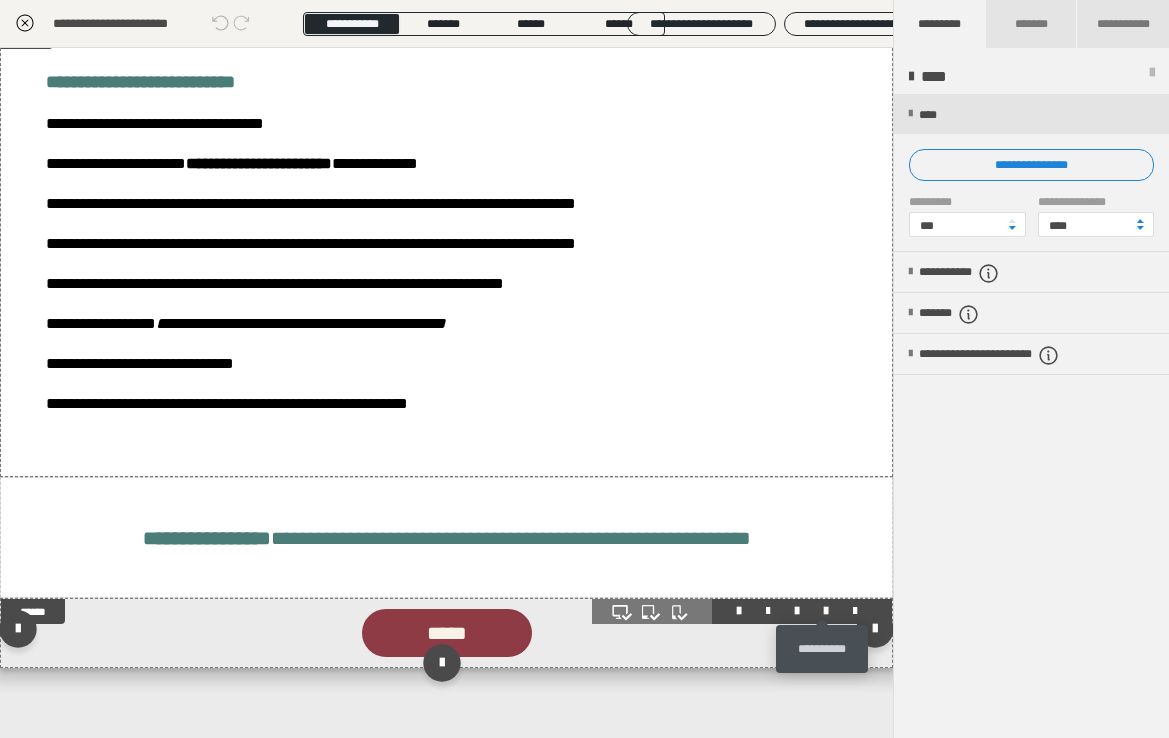 click at bounding box center [826, 611] 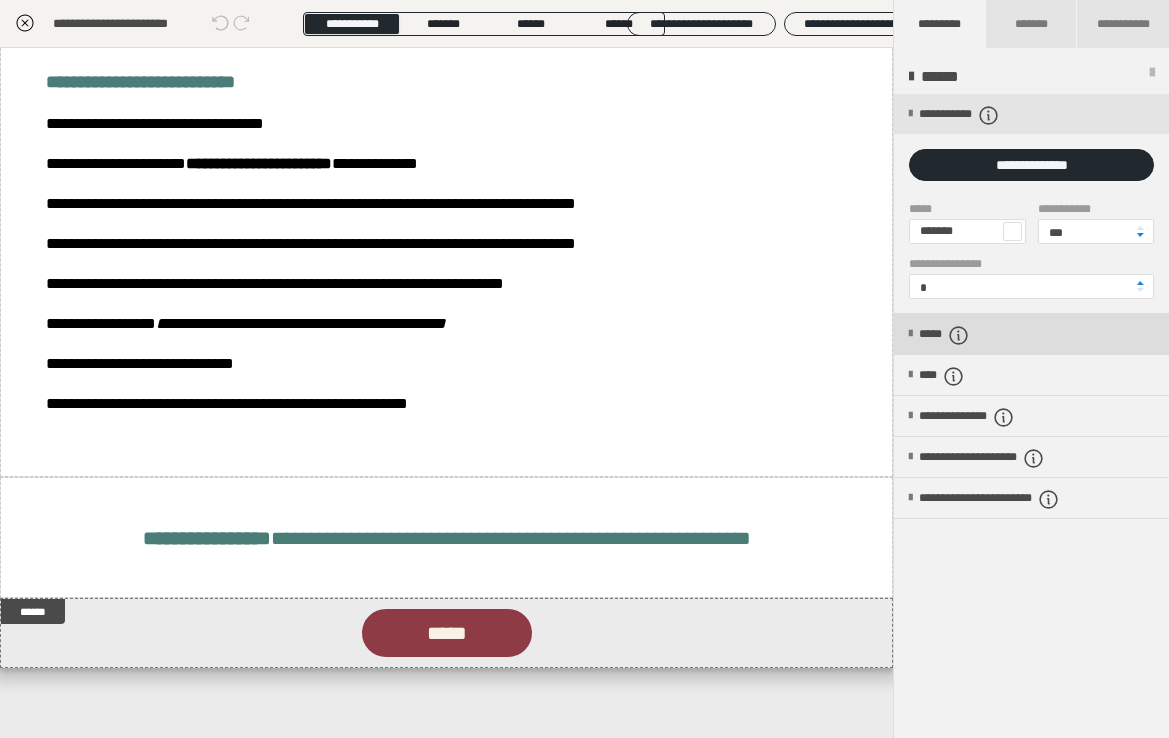 click at bounding box center [959, 335] 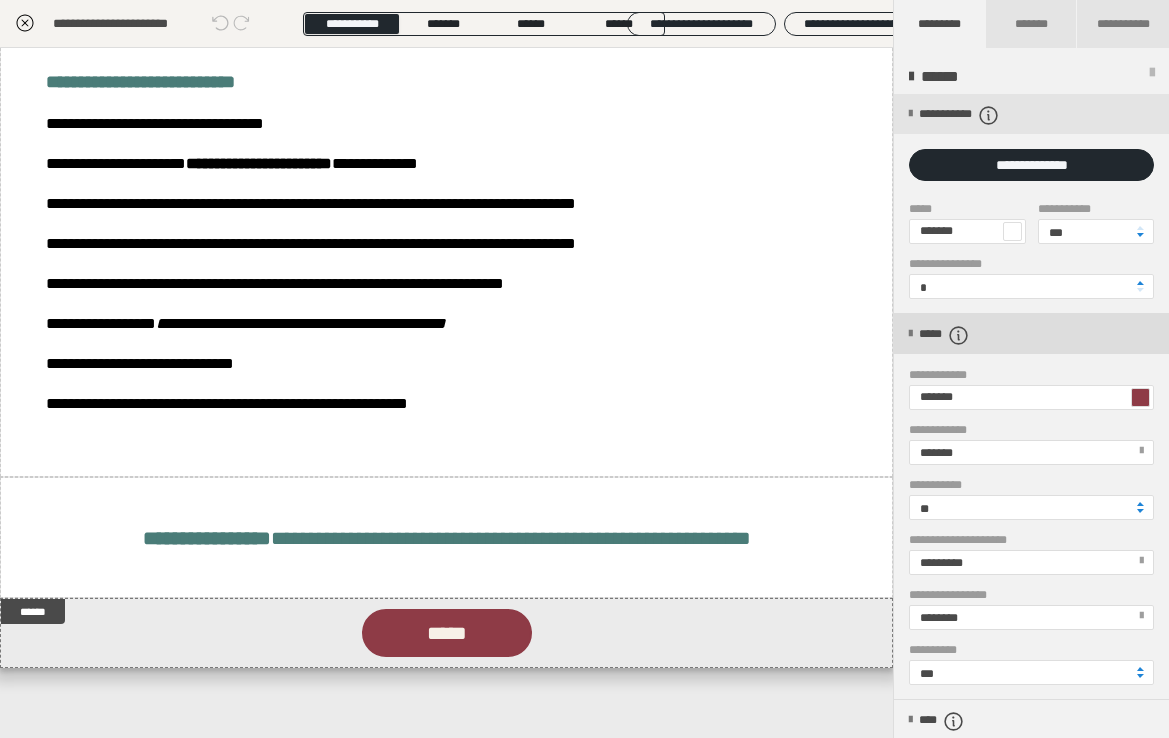 scroll, scrollTop: 0, scrollLeft: 0, axis: both 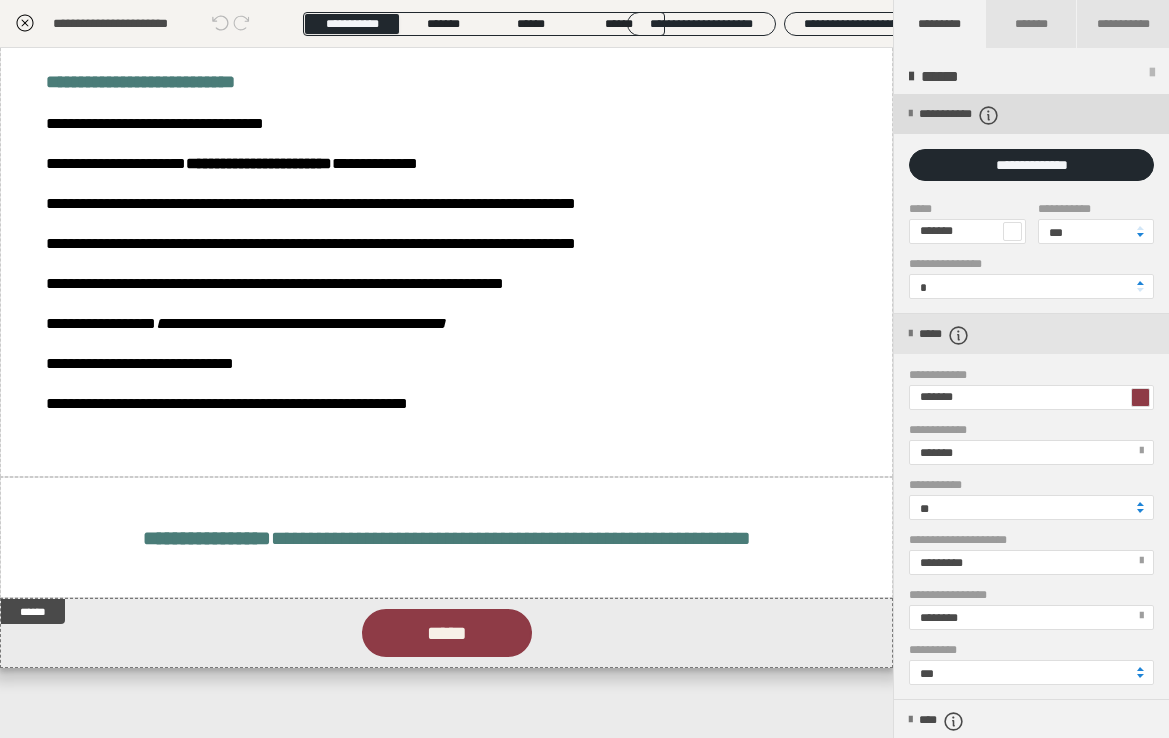 click on "**********" at bounding box center (983, 115) 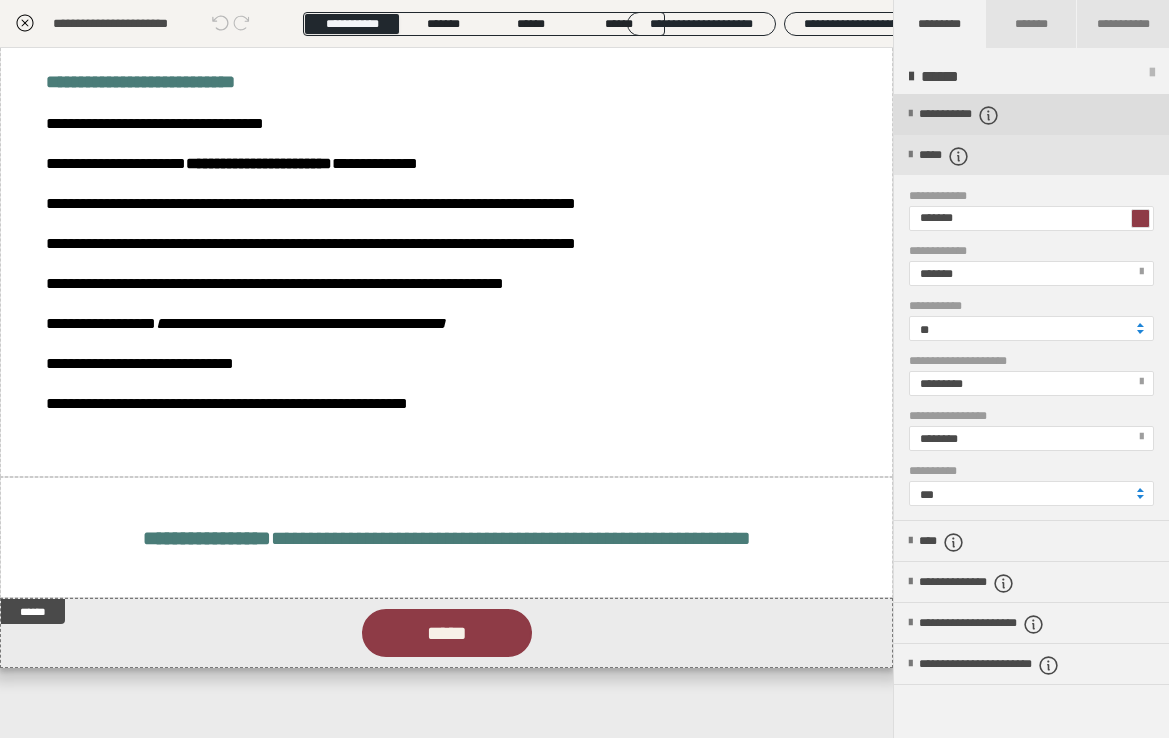 click on "**********" at bounding box center [983, 115] 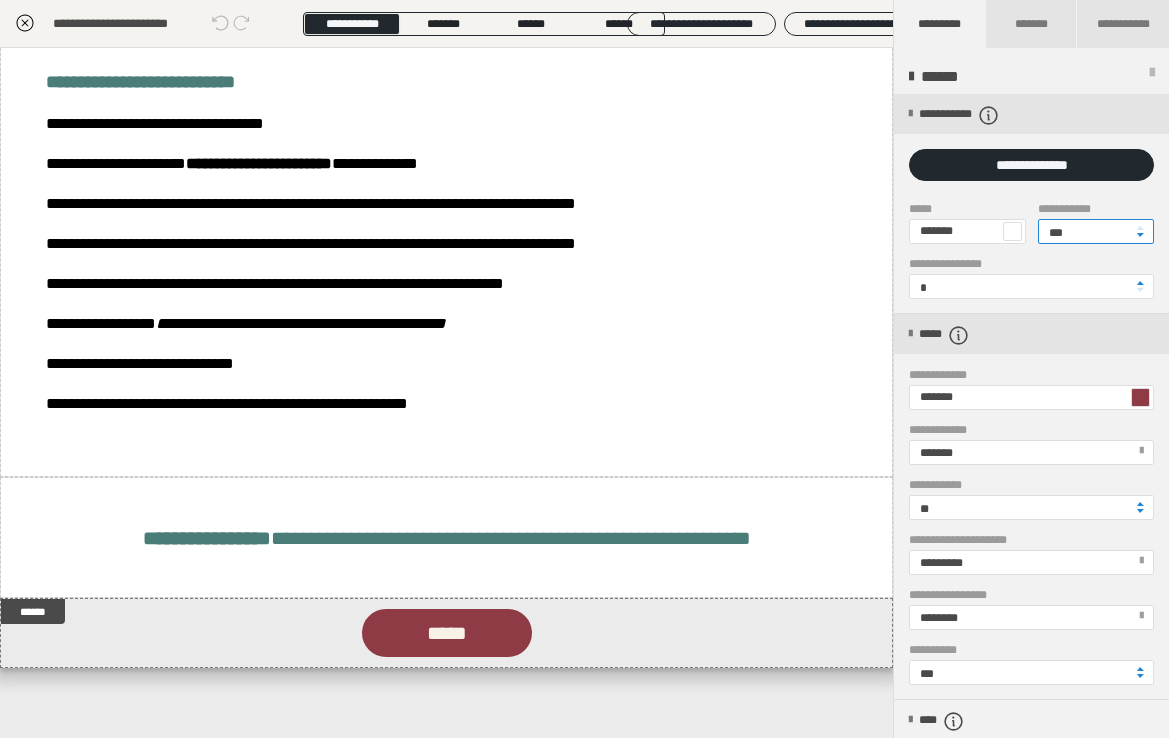 drag, startPoint x: 1089, startPoint y: 234, endPoint x: 1044, endPoint y: 234, distance: 45 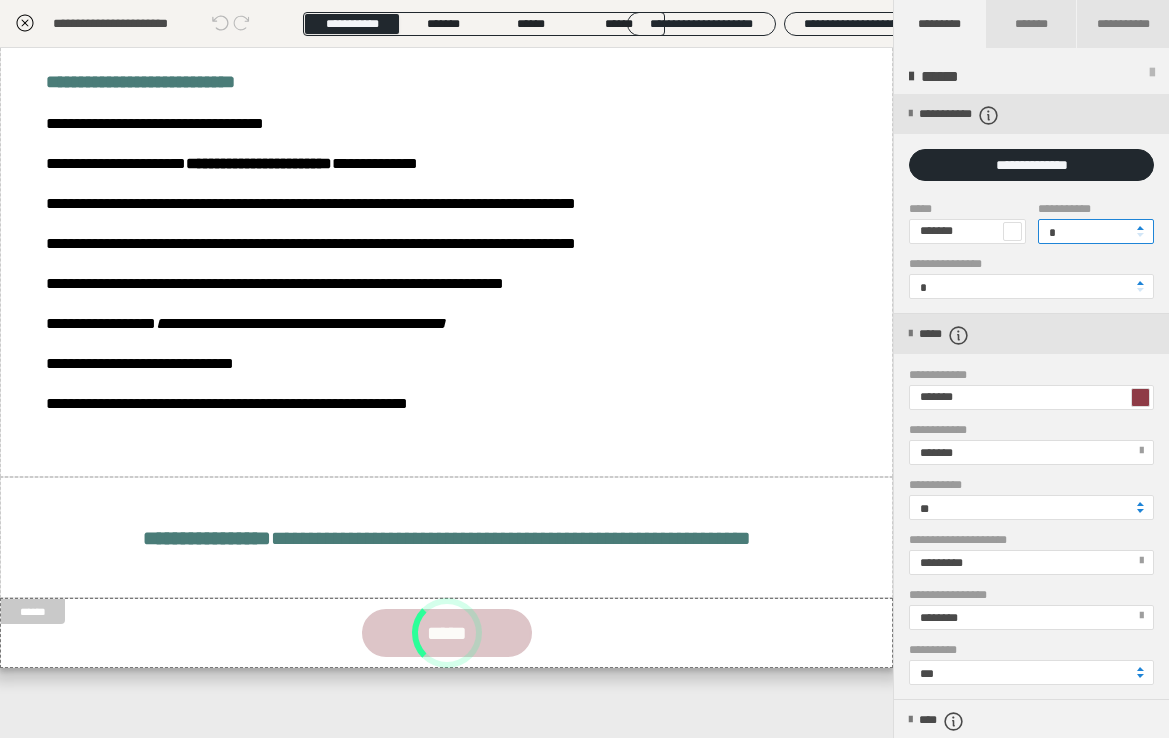 type on "*" 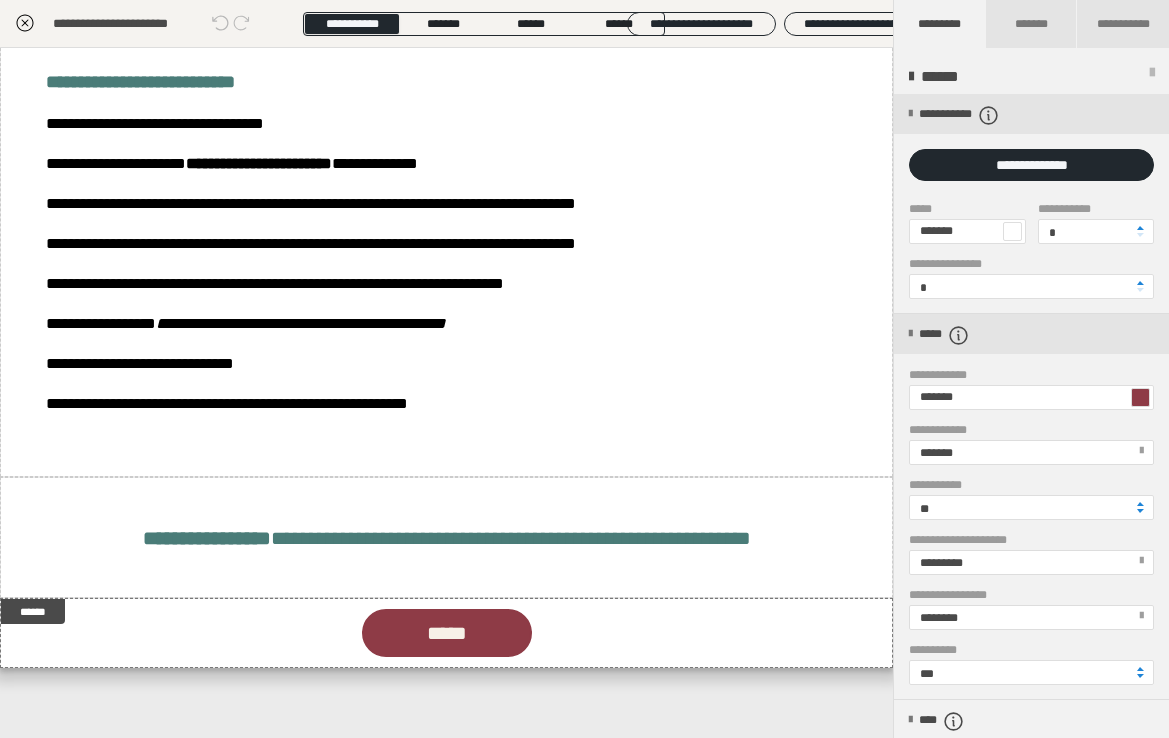 click on "**********" at bounding box center (1031, 278) 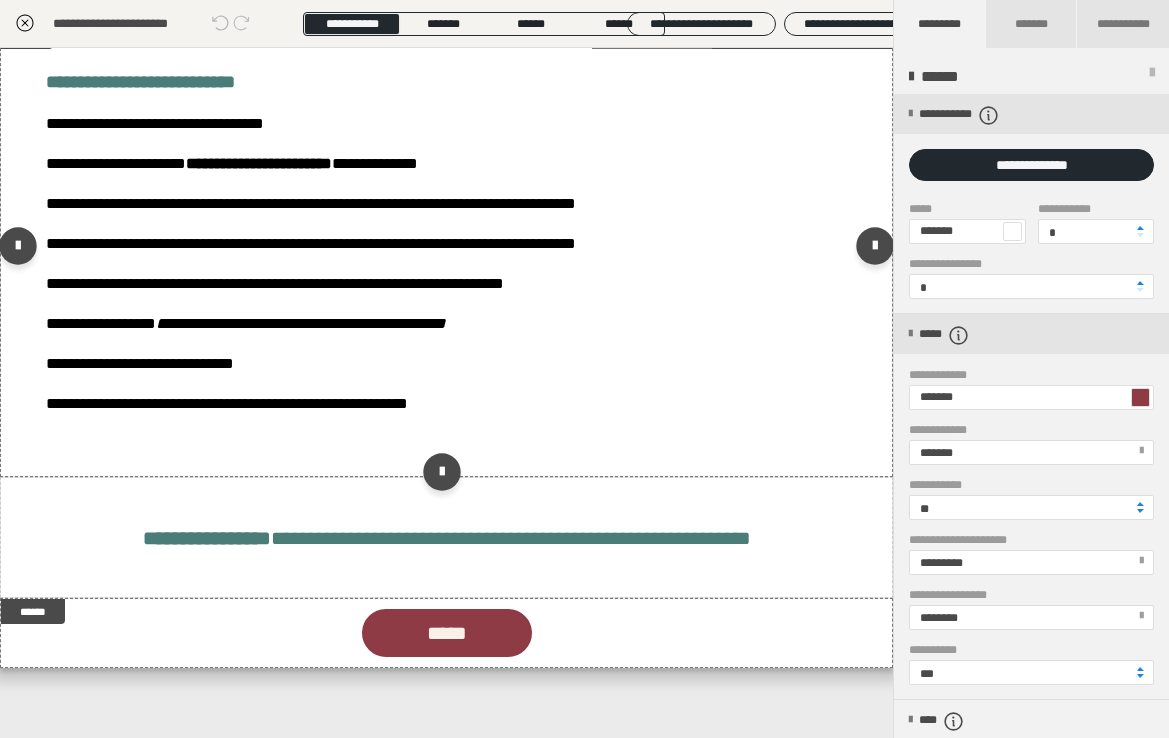 click on "**********" at bounding box center (446, 250) 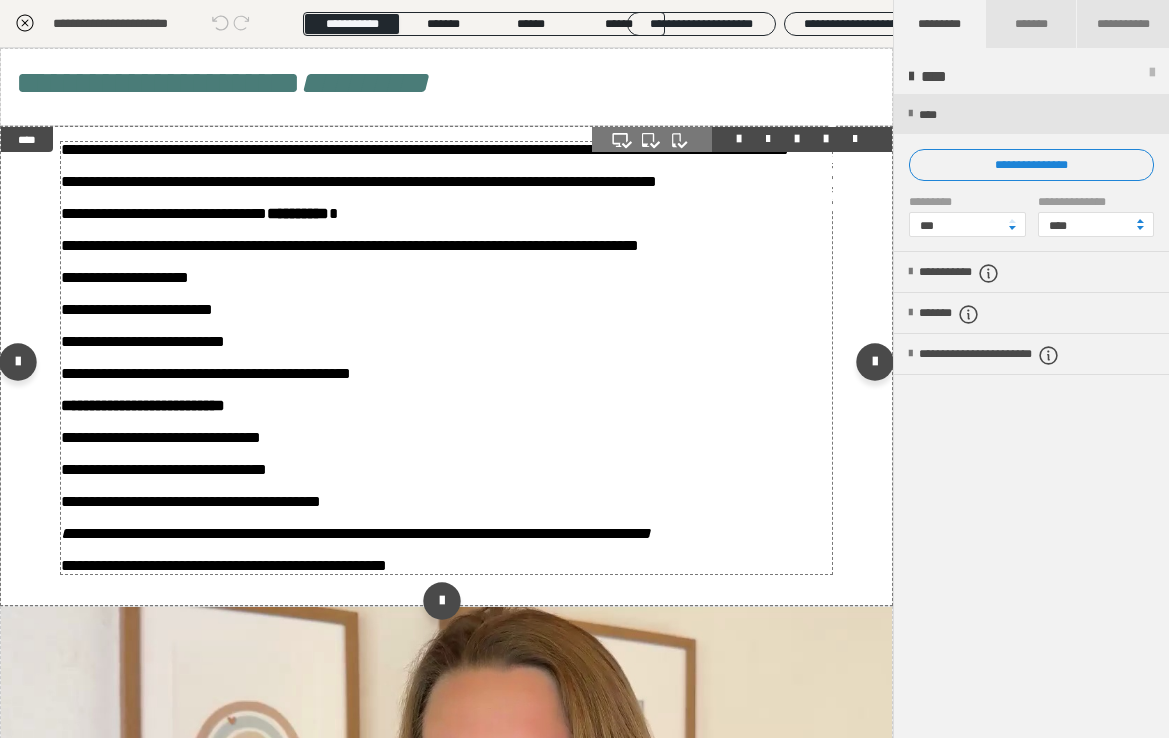 scroll, scrollTop: 0, scrollLeft: 0, axis: both 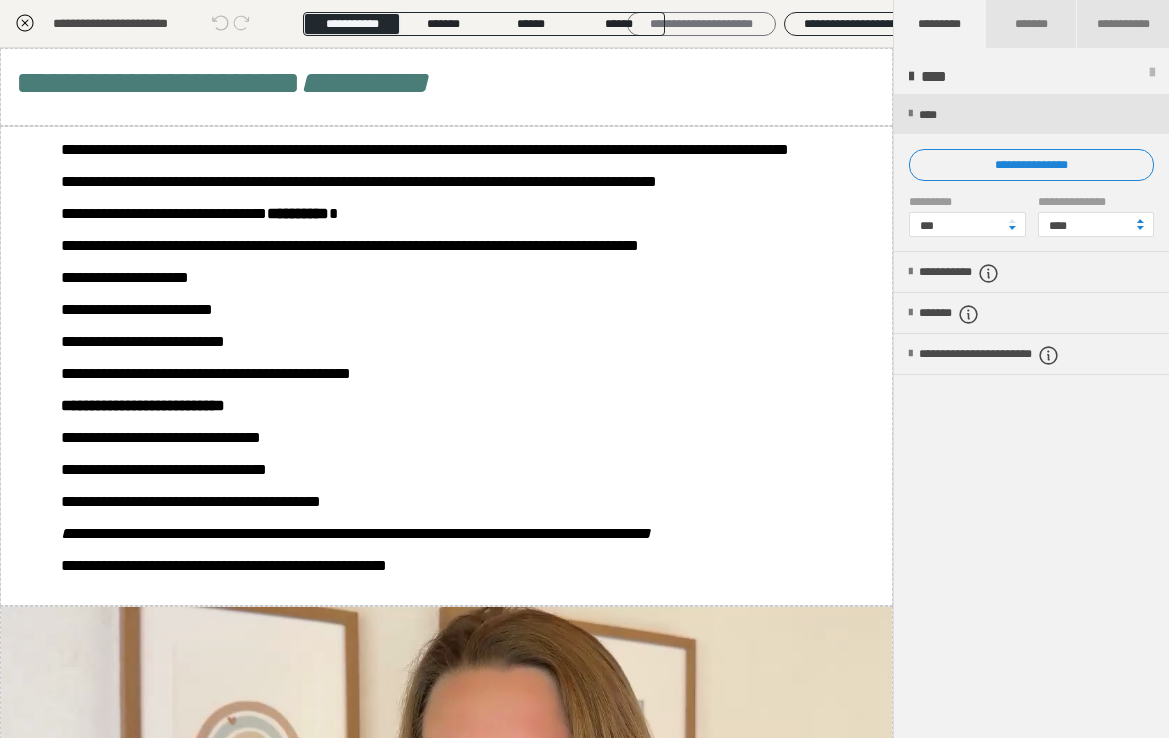 click on "**********" at bounding box center [701, 24] 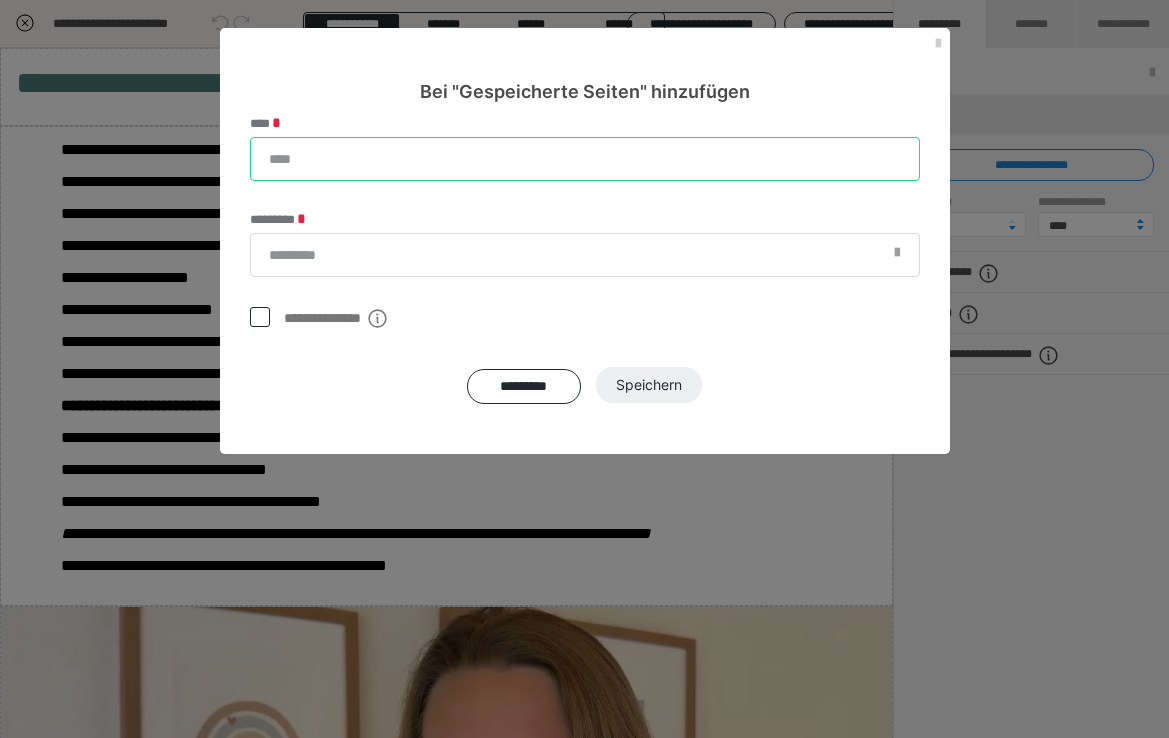 click on "****" at bounding box center [585, 159] 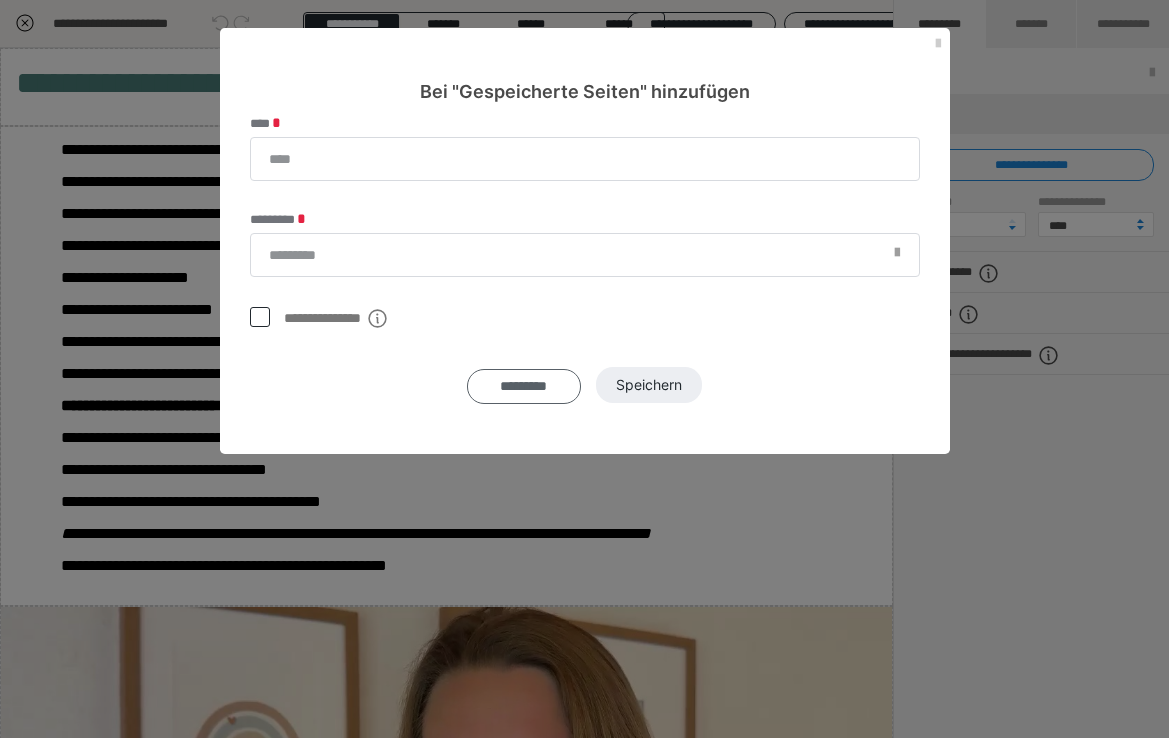 click on "*********" at bounding box center (524, 386) 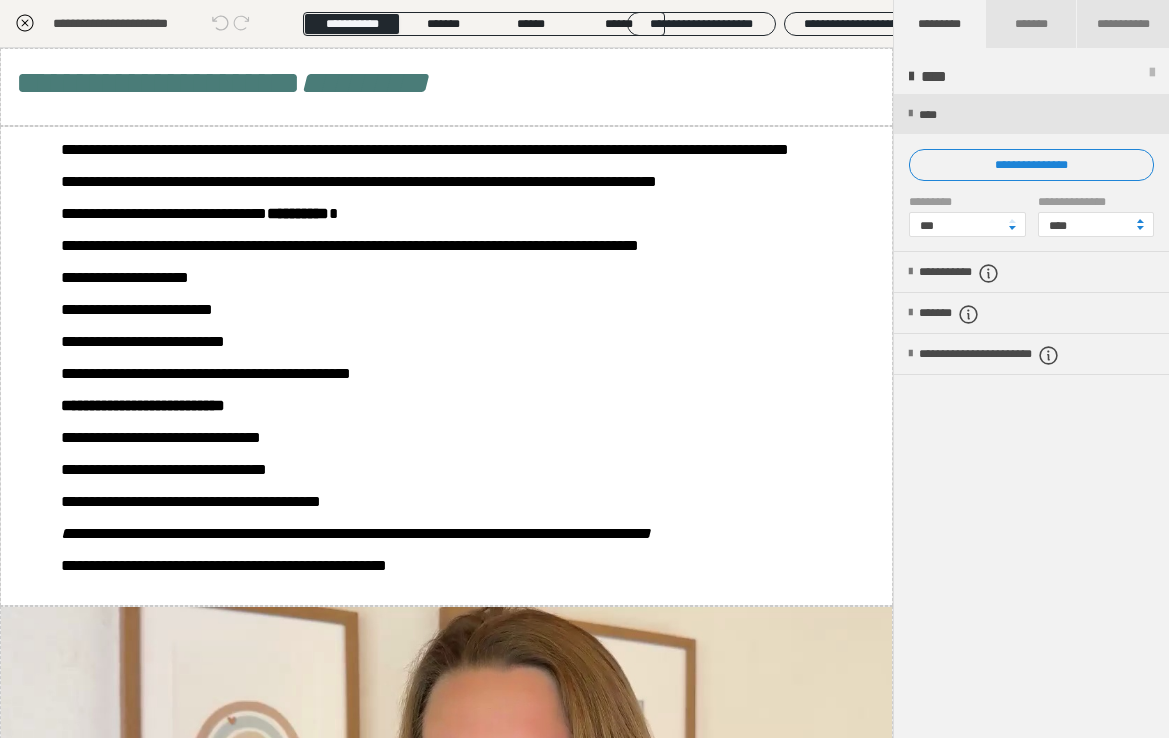 click 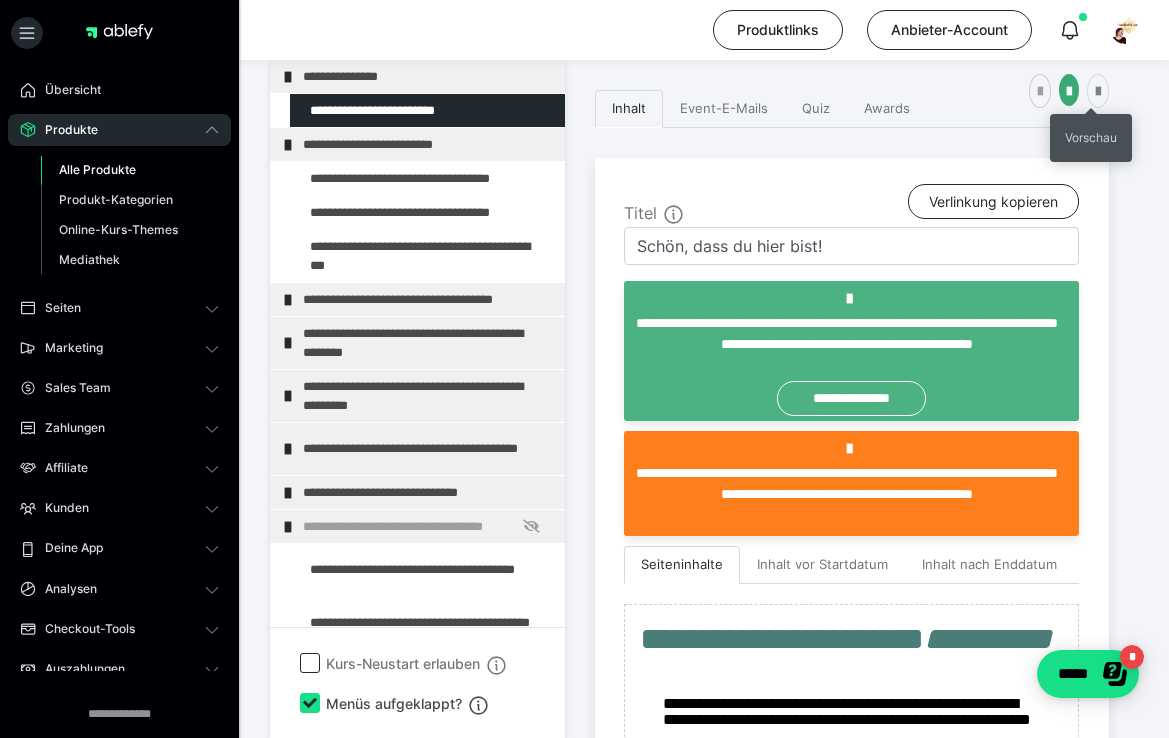 click at bounding box center (1098, 92) 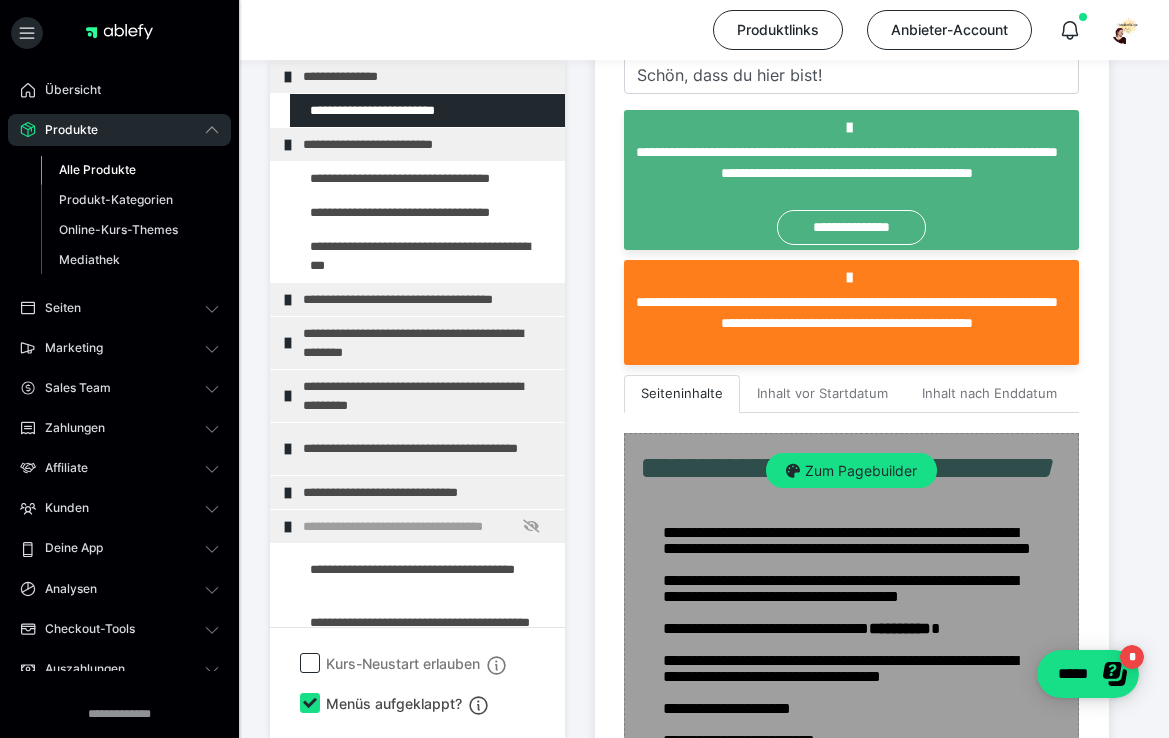 scroll, scrollTop: 588, scrollLeft: 0, axis: vertical 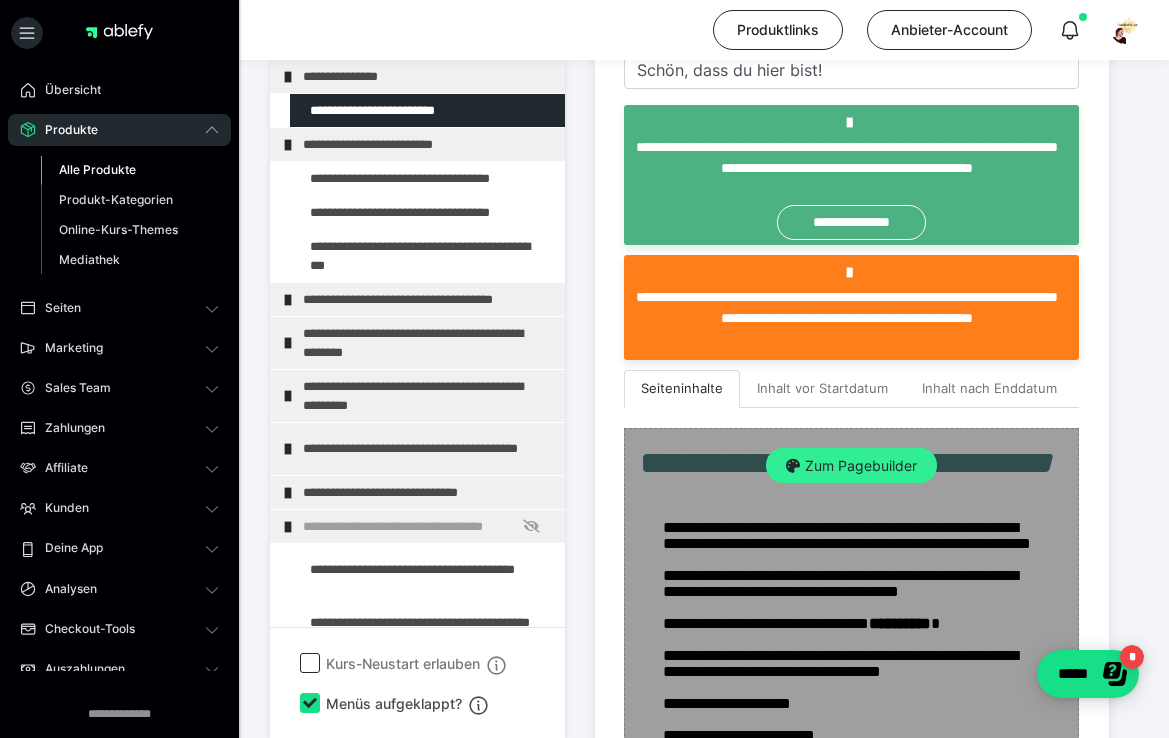 click at bounding box center [793, 466] 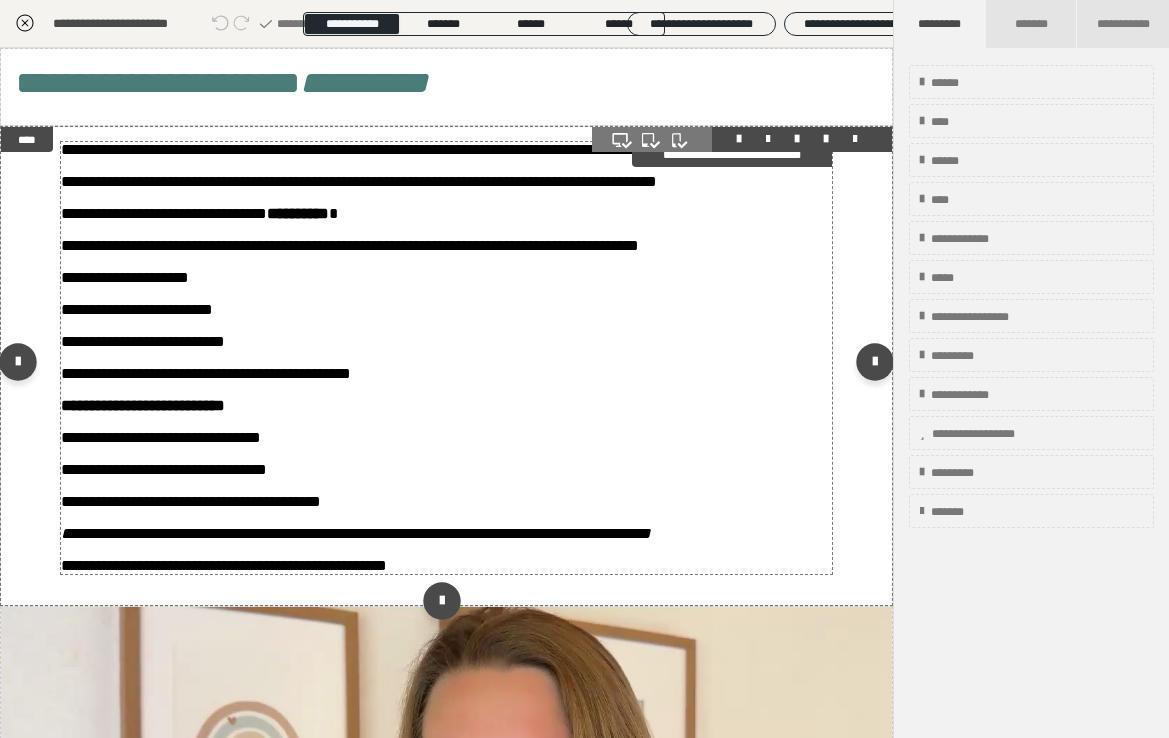 scroll, scrollTop: 453, scrollLeft: 0, axis: vertical 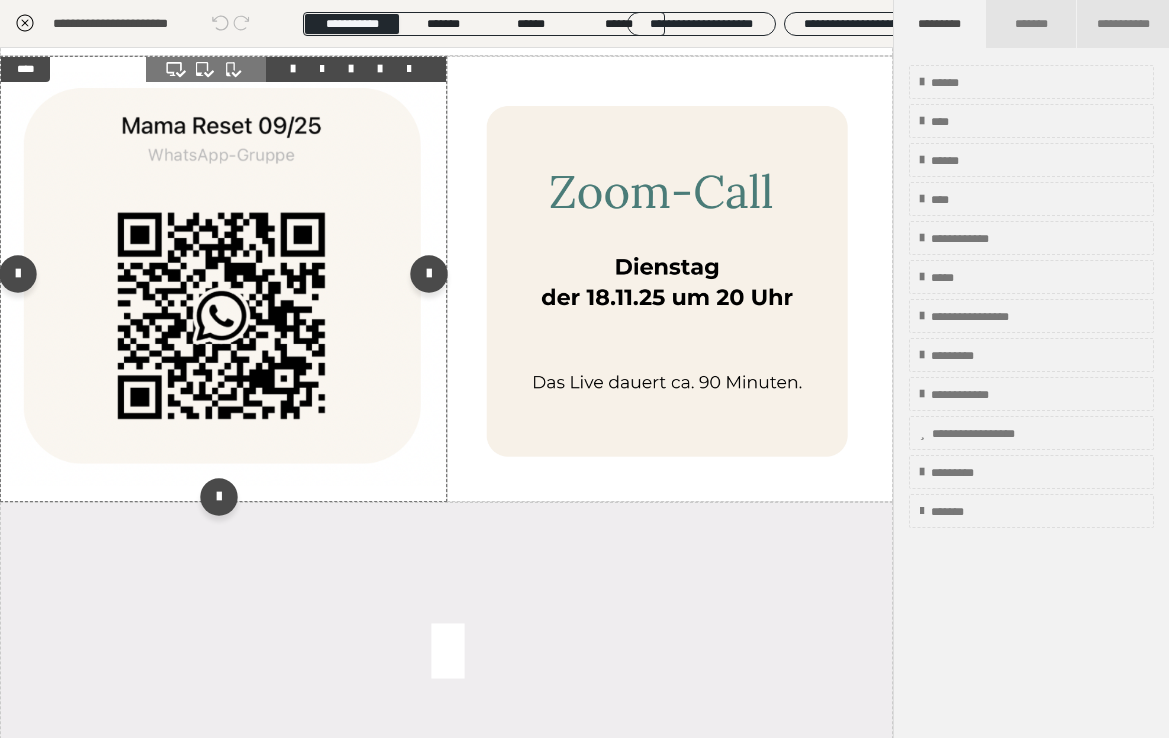 click at bounding box center (223, 279) 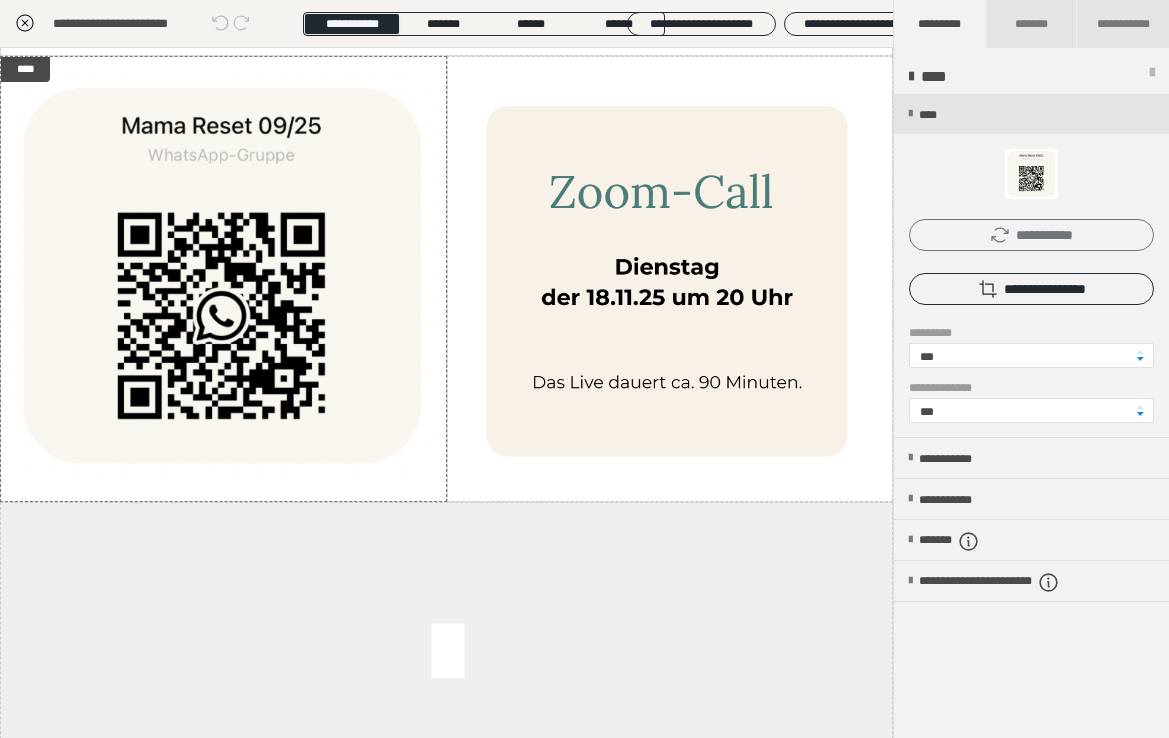 click on "**********" at bounding box center [1031, 235] 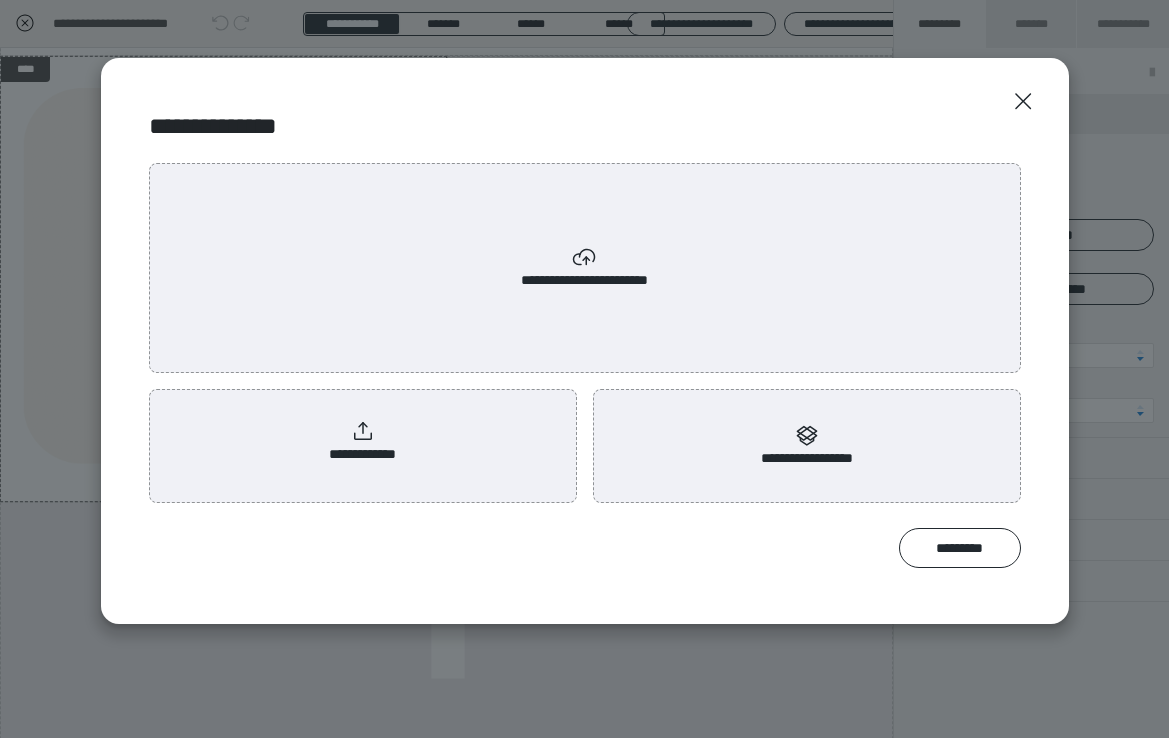 click on "**********" at bounding box center (363, 442) 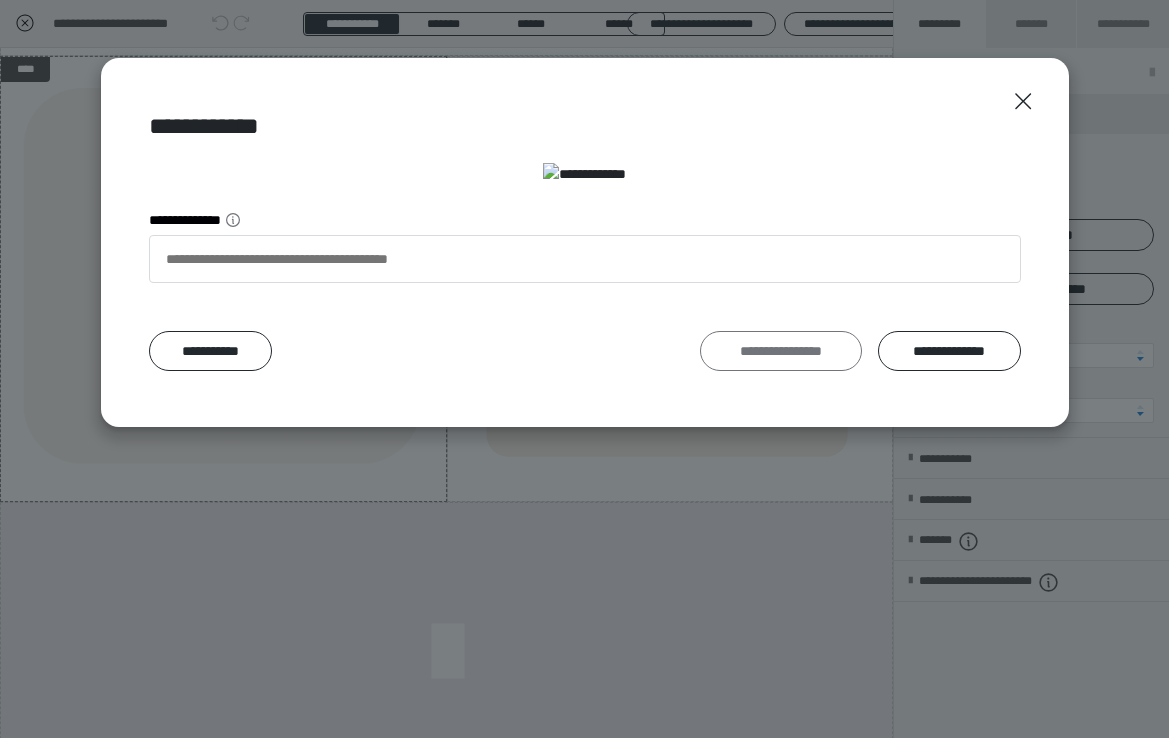 click on "**********" at bounding box center [781, 351] 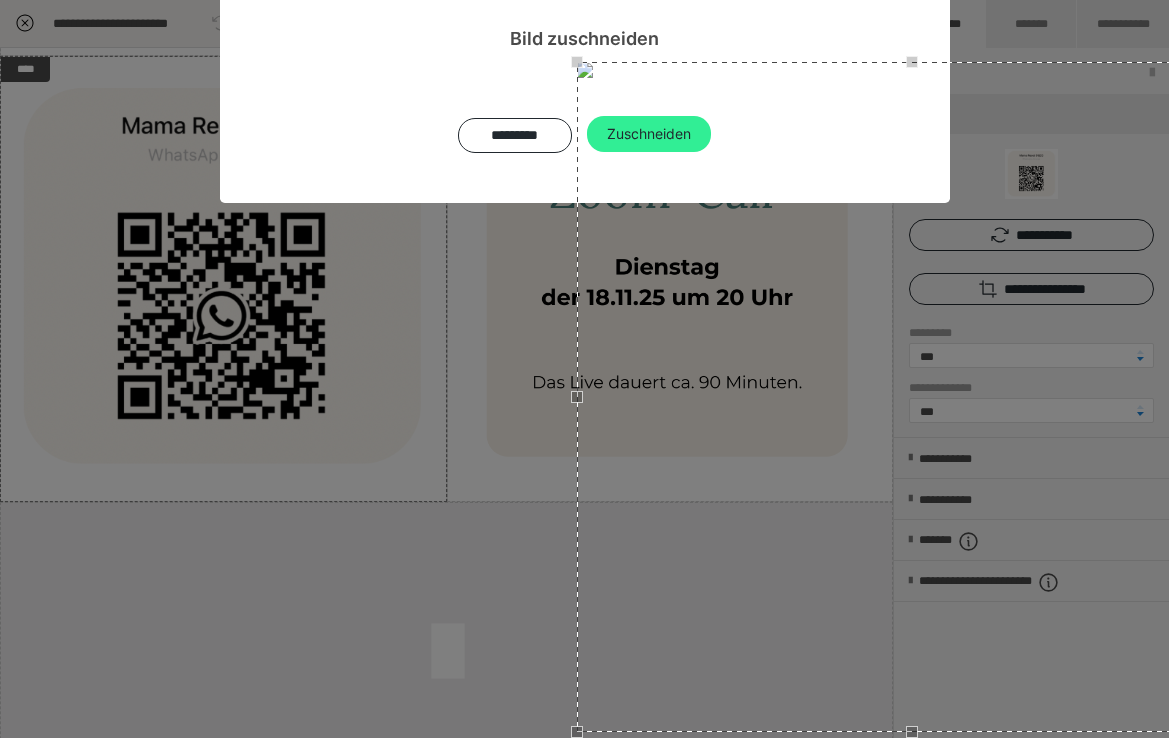 scroll, scrollTop: 196, scrollLeft: 0, axis: vertical 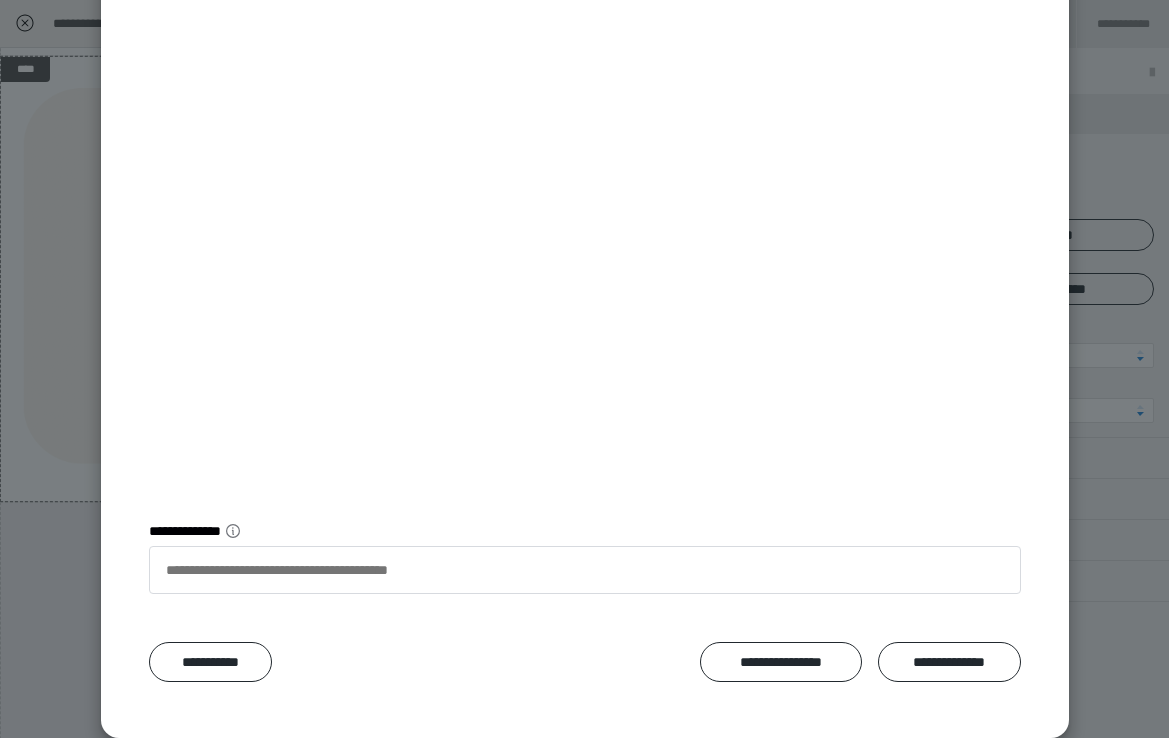 click on "**********" at bounding box center (585, 128) 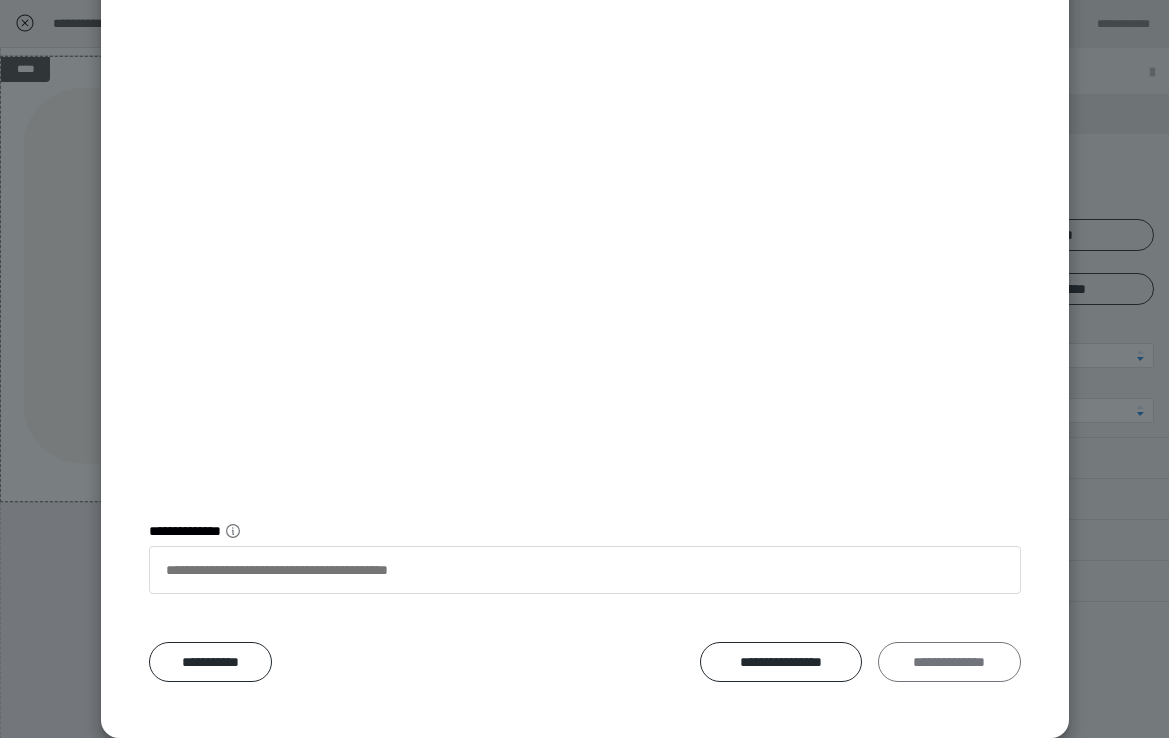click on "**********" at bounding box center (949, 662) 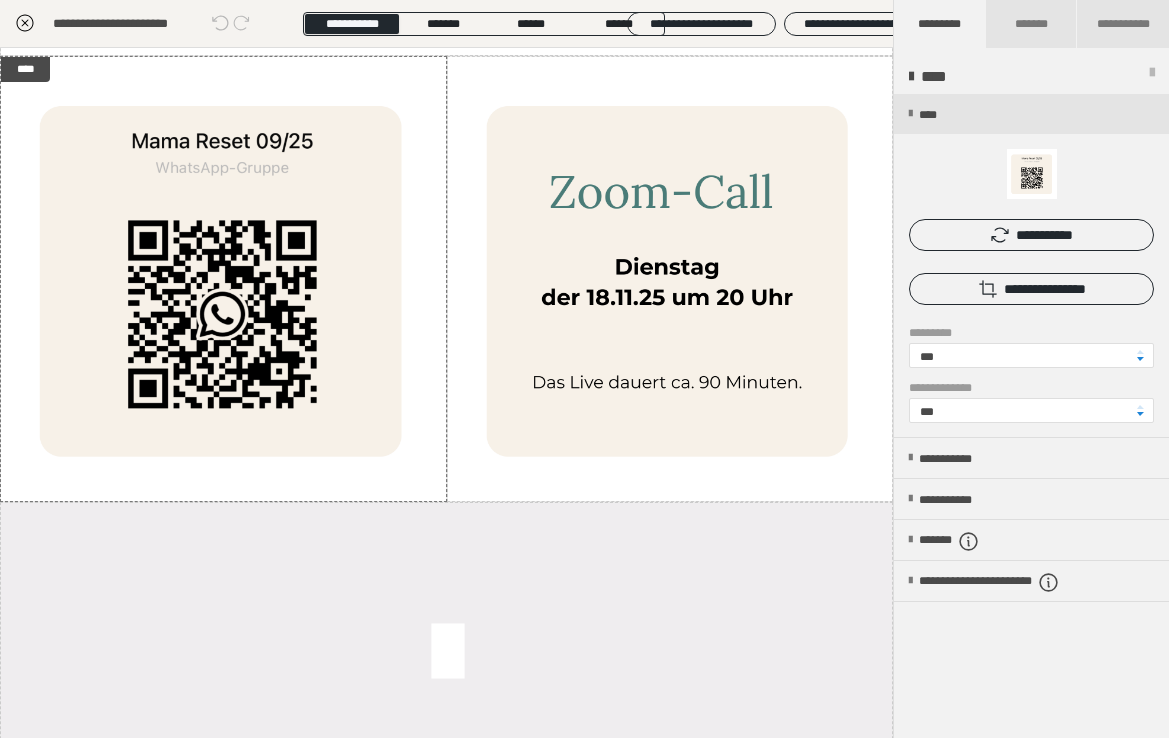 click 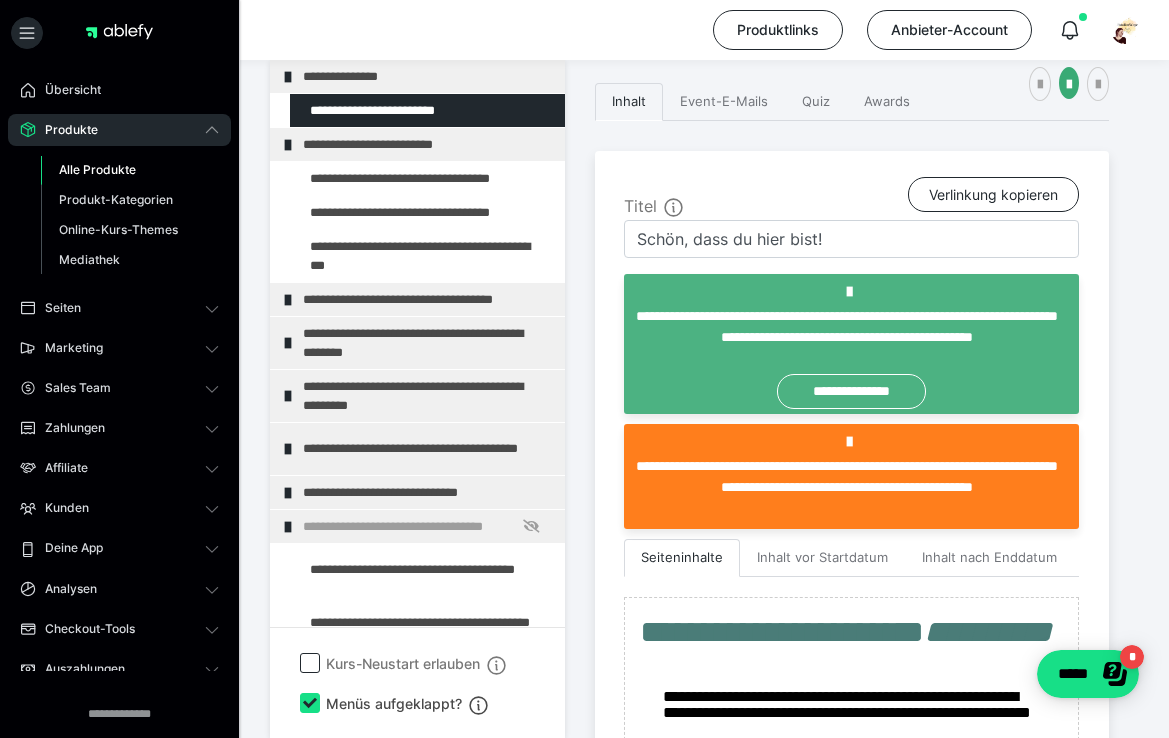 scroll, scrollTop: 412, scrollLeft: 0, axis: vertical 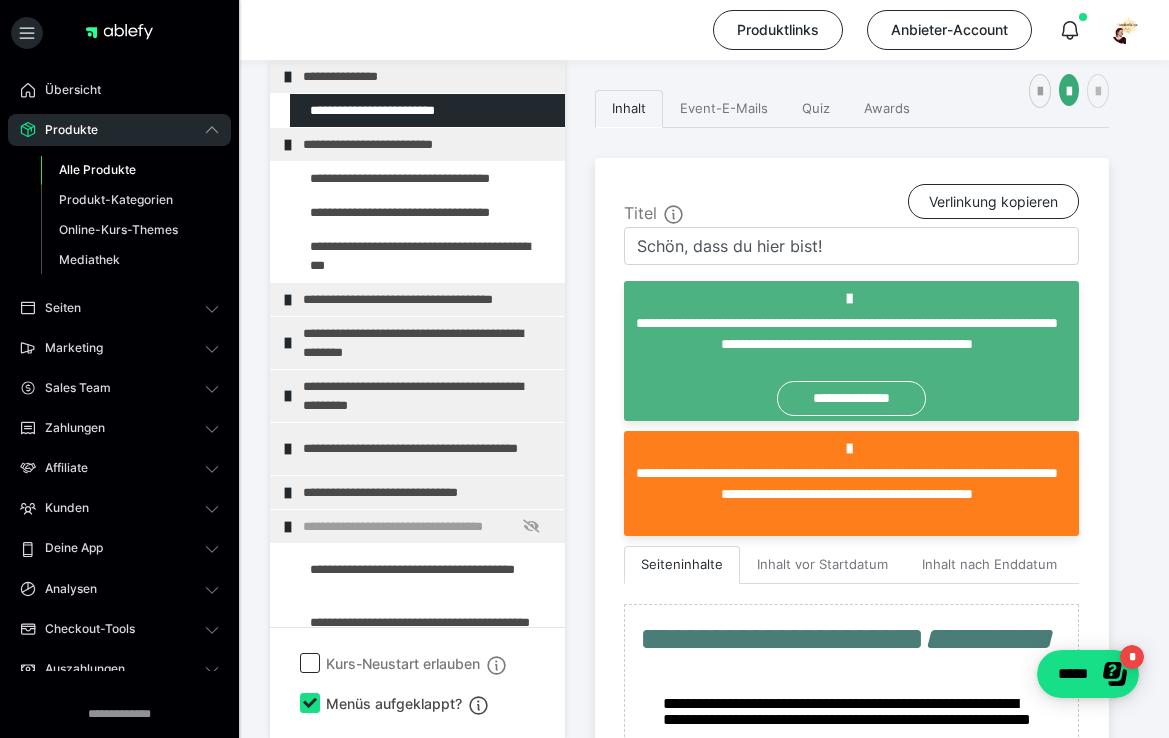 click at bounding box center [1098, 91] 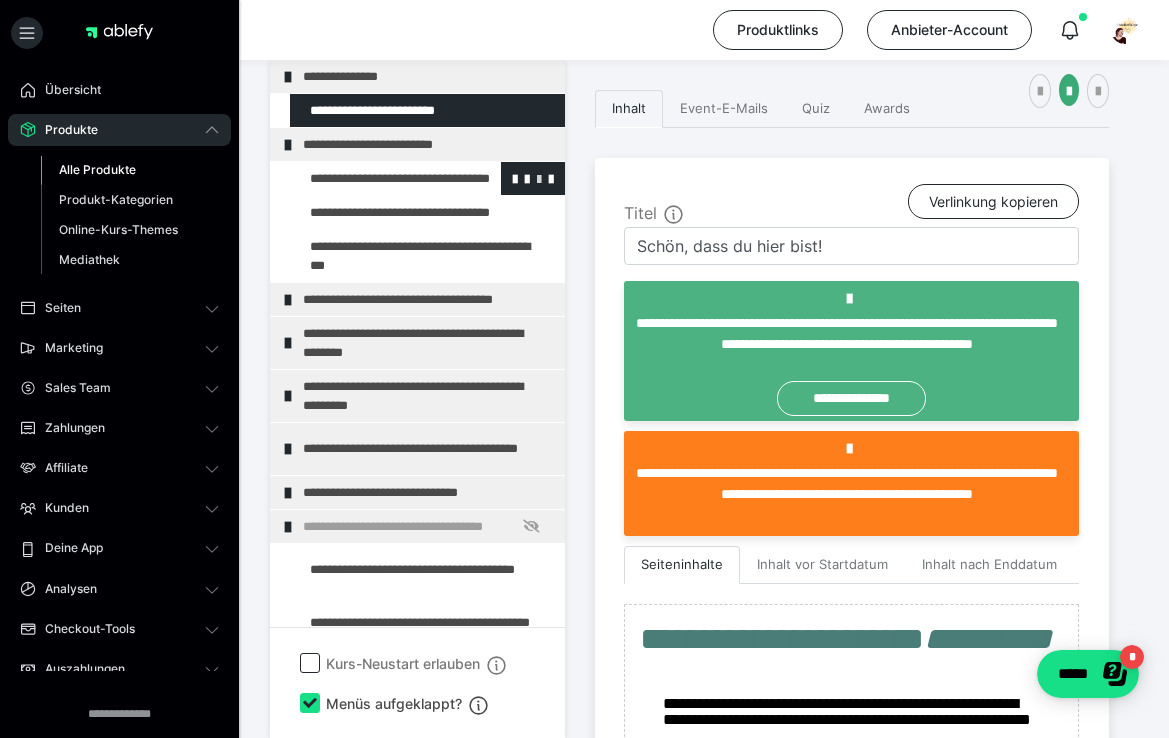 click at bounding box center [539, 178] 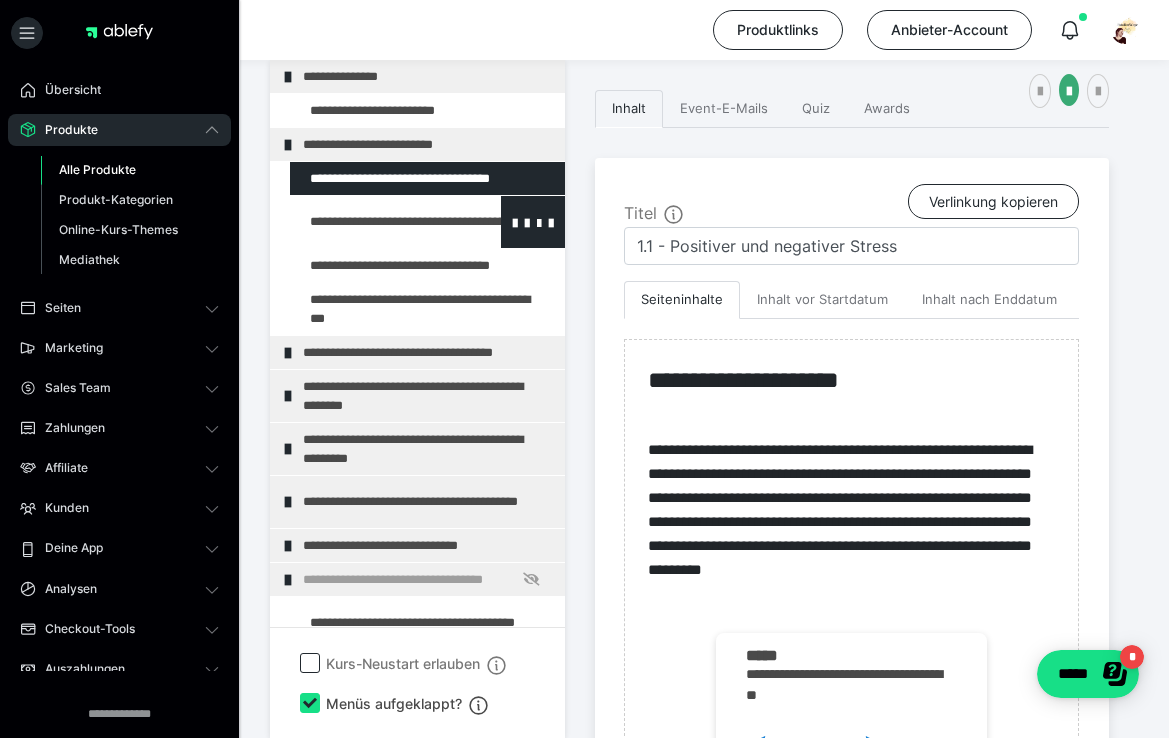 click at bounding box center [375, 222] 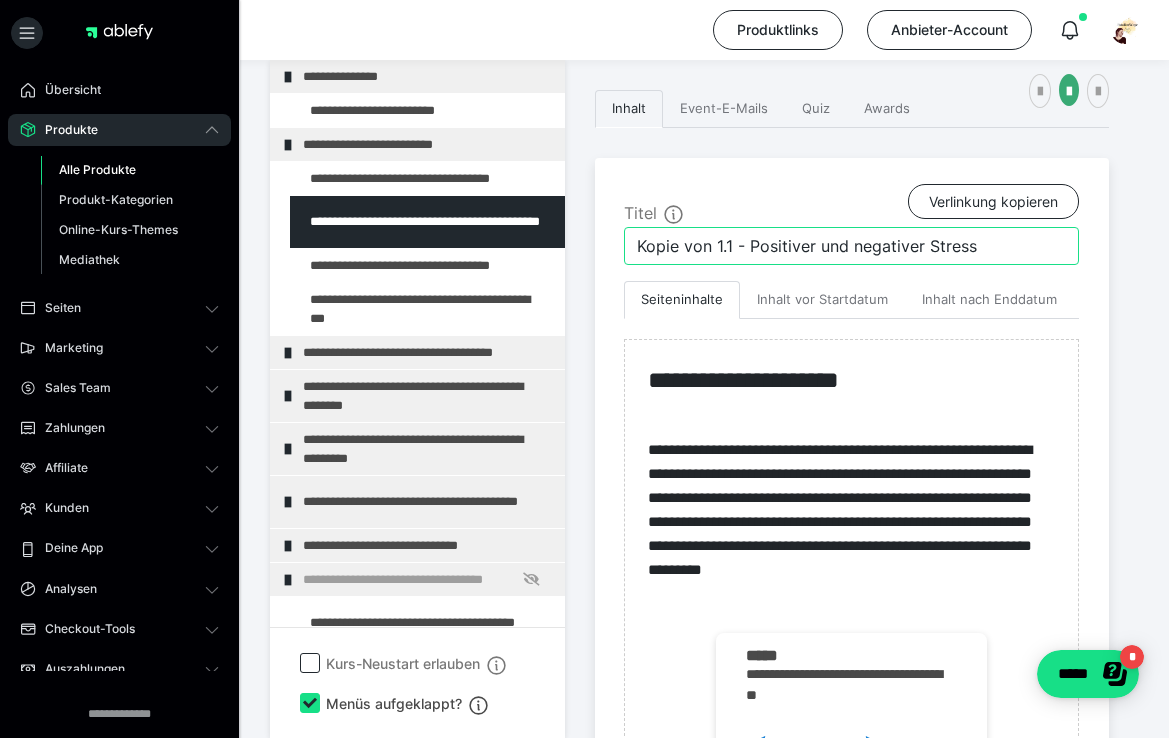 drag, startPoint x: 992, startPoint y: 246, endPoint x: 628, endPoint y: 242, distance: 364.02197 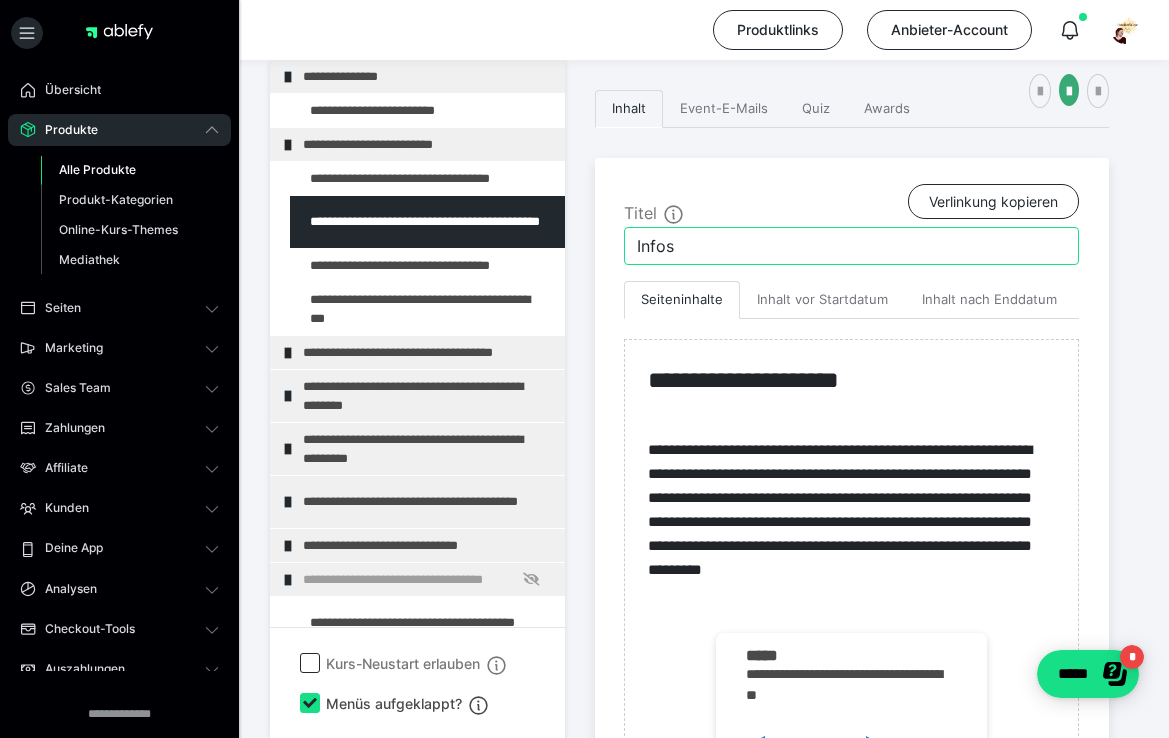 type on "Infos" 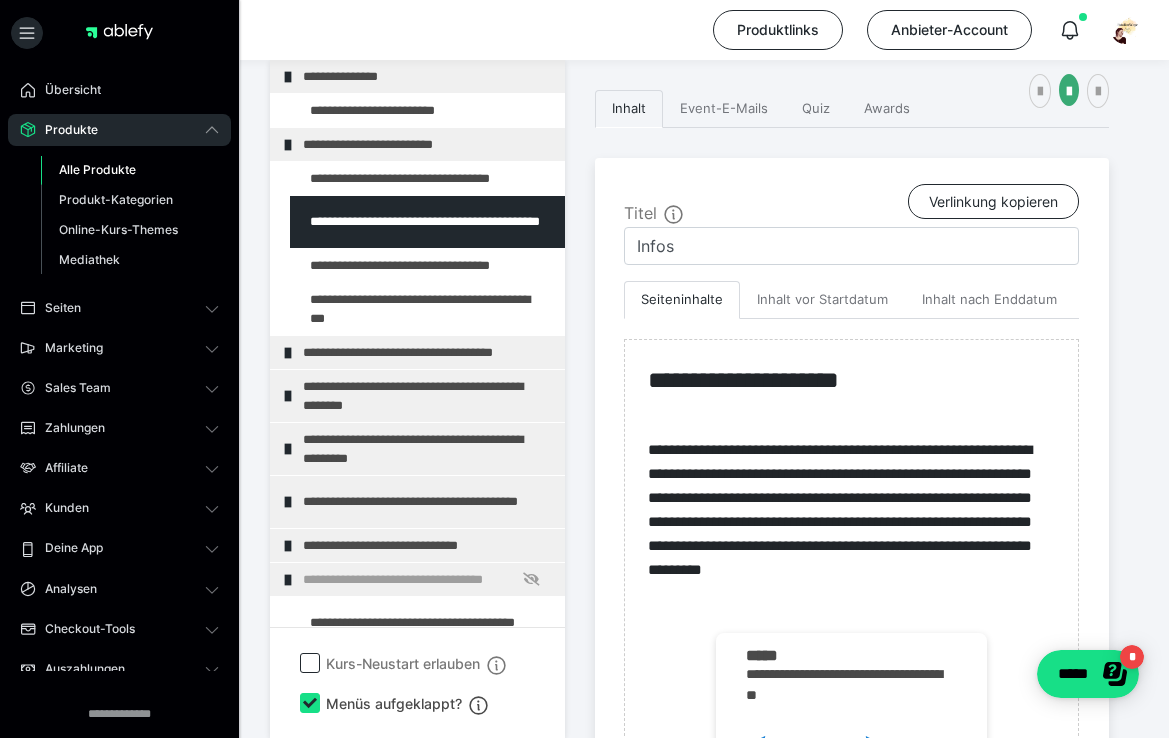 click on "Titel Verlinkung kopieren" at bounding box center [851, 205] 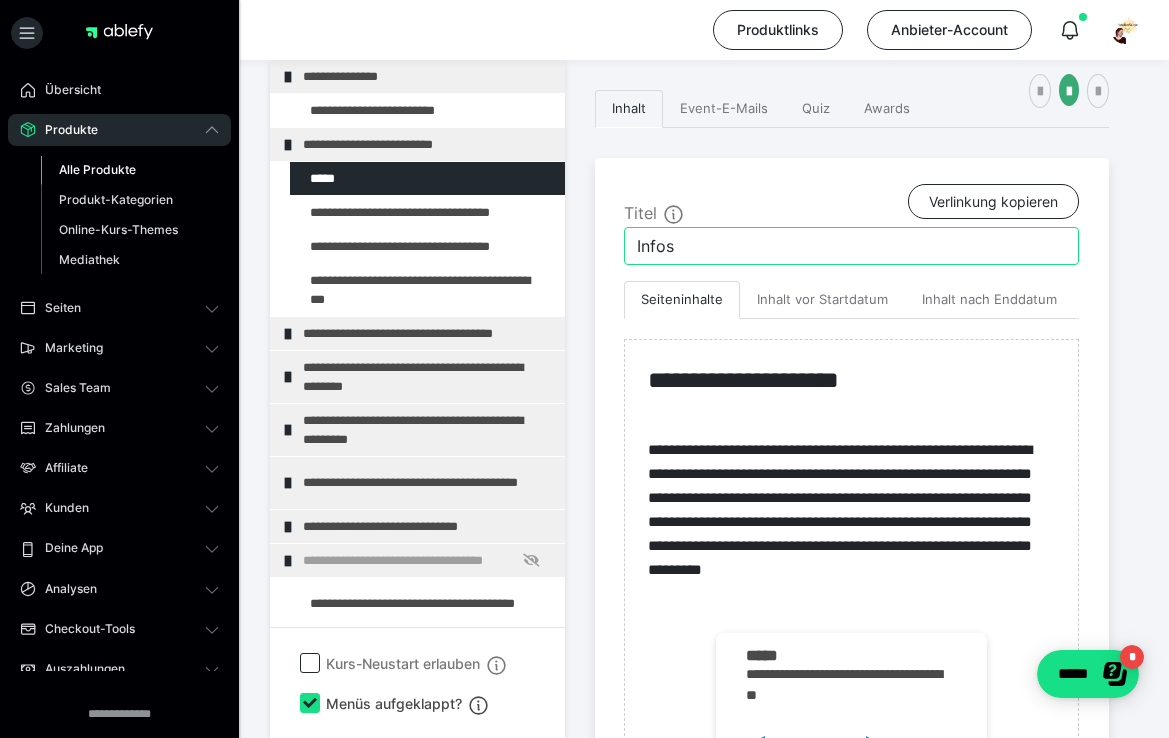 click on "Infos" at bounding box center (851, 246) 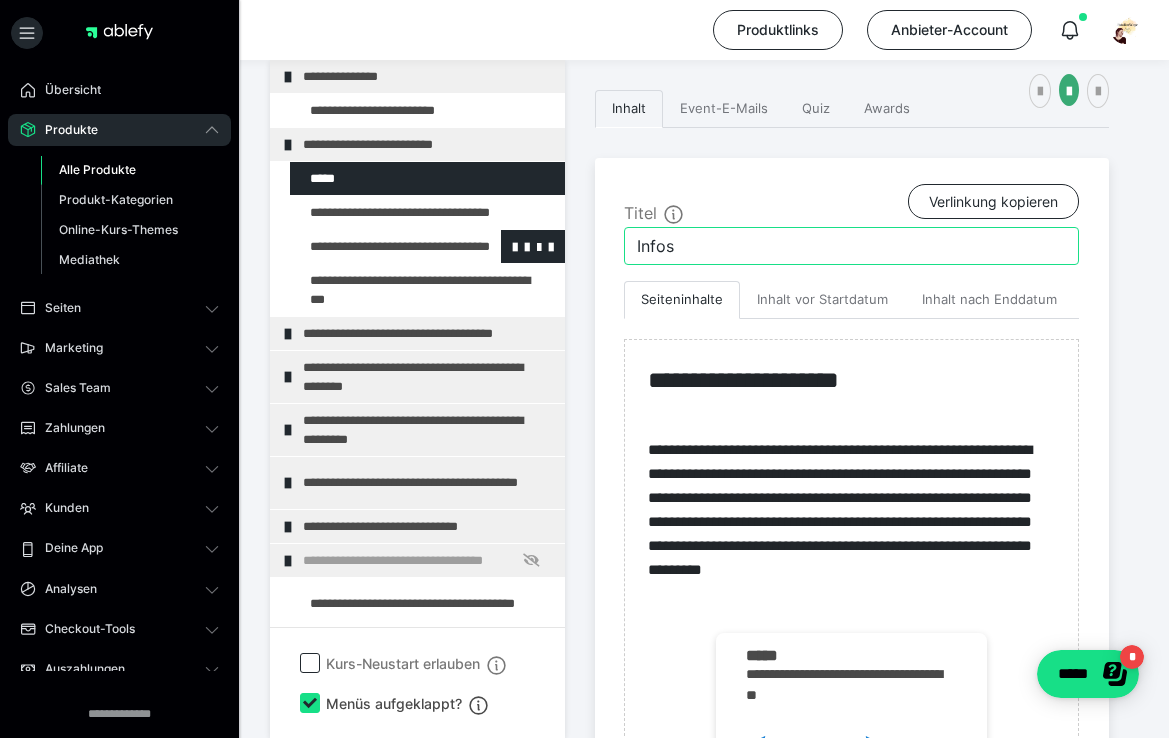 drag, startPoint x: 688, startPoint y: 245, endPoint x: 553, endPoint y: 245, distance: 135 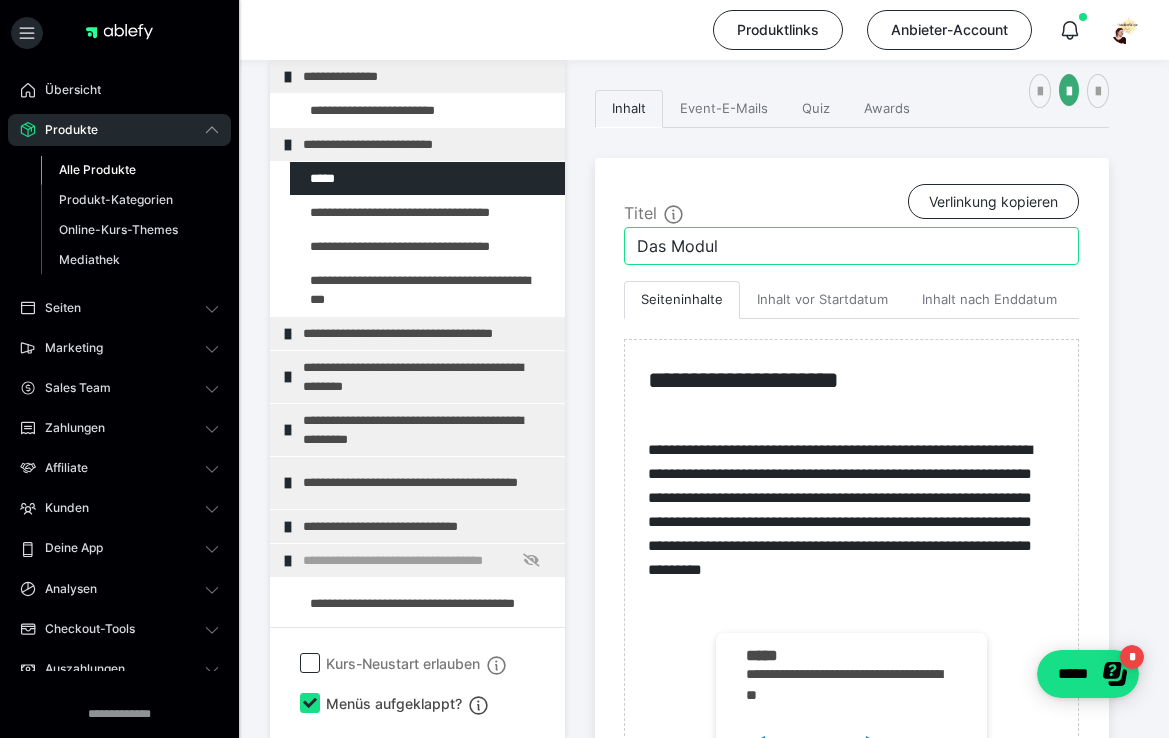 drag, startPoint x: 745, startPoint y: 244, endPoint x: 633, endPoint y: 244, distance: 112 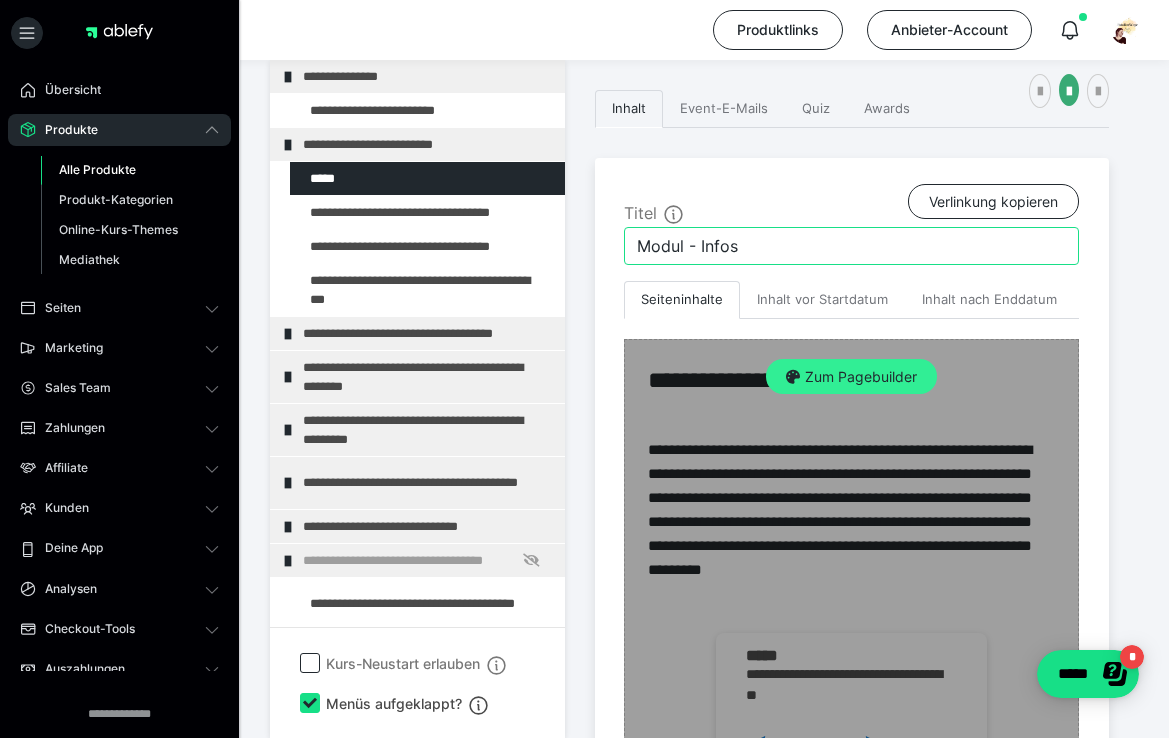 type on "Modul - Infos" 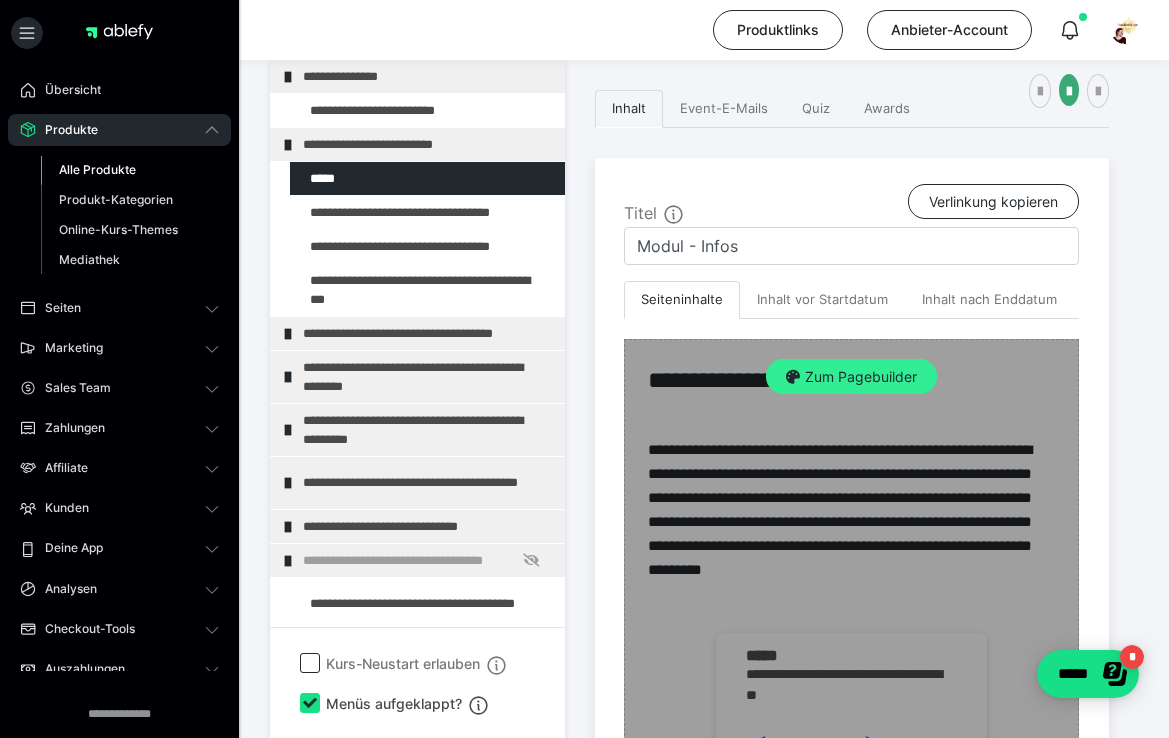 click on "Zum Pagebuilder" at bounding box center [851, 377] 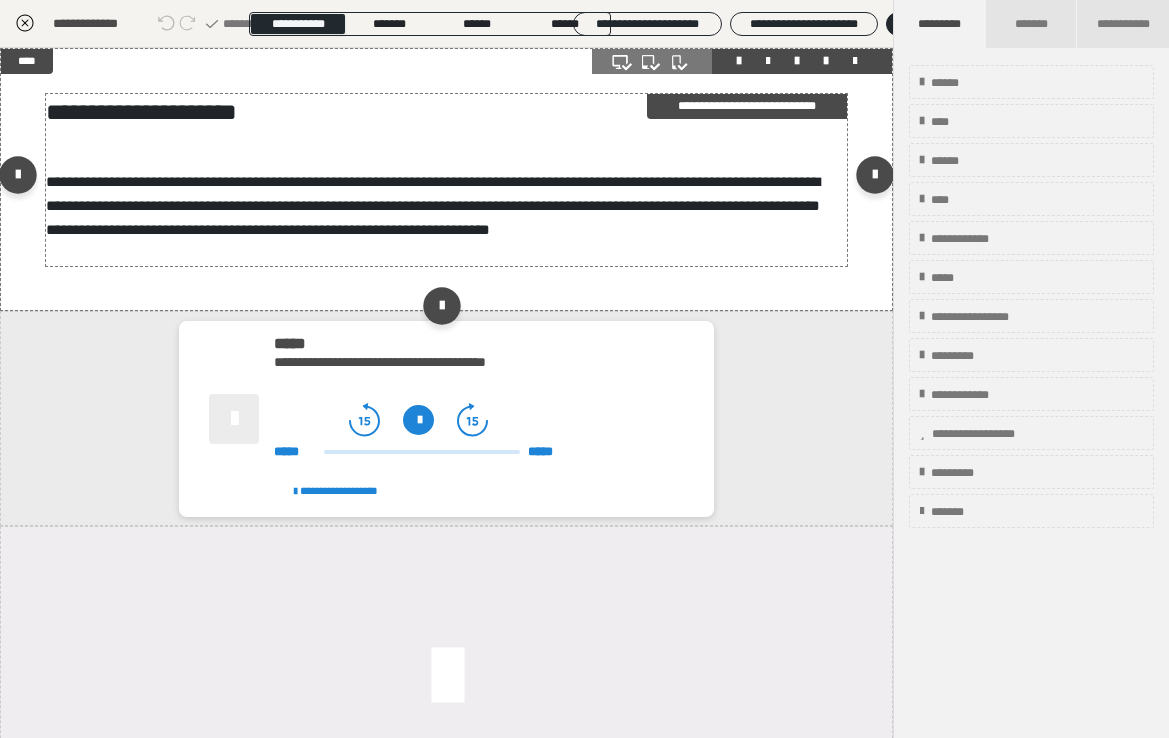 click on "**********" at bounding box center [433, 205] 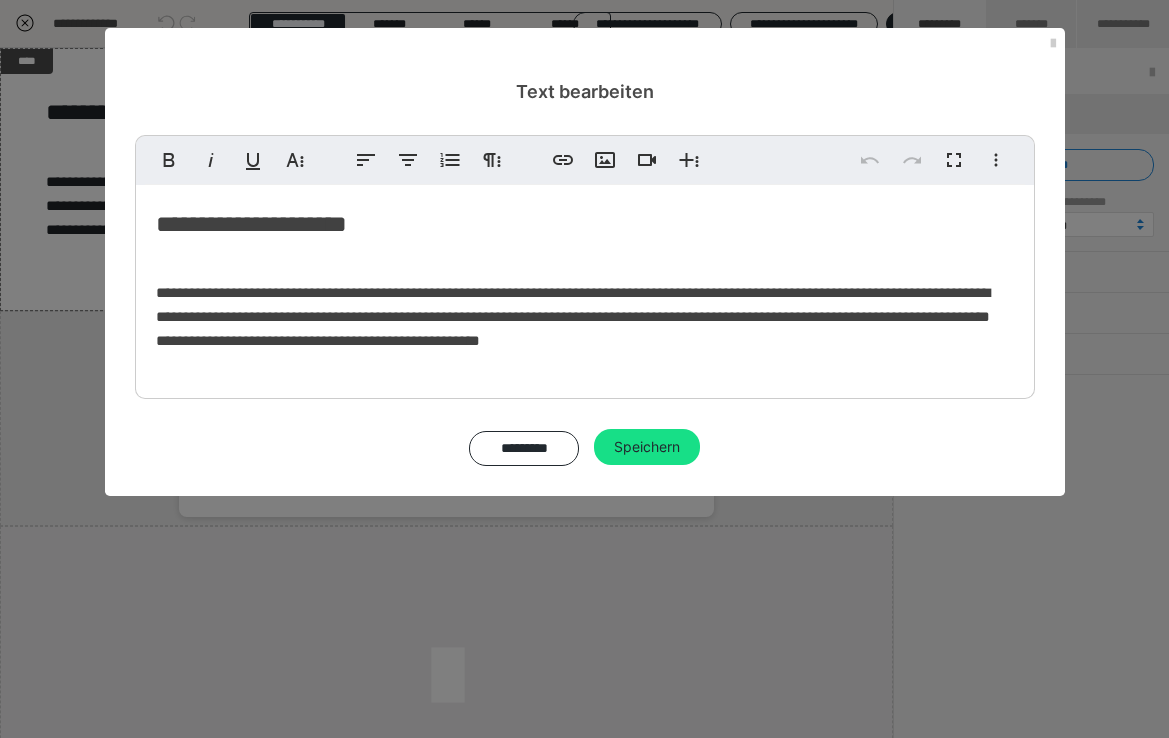 click on "**********" at bounding box center (585, 317) 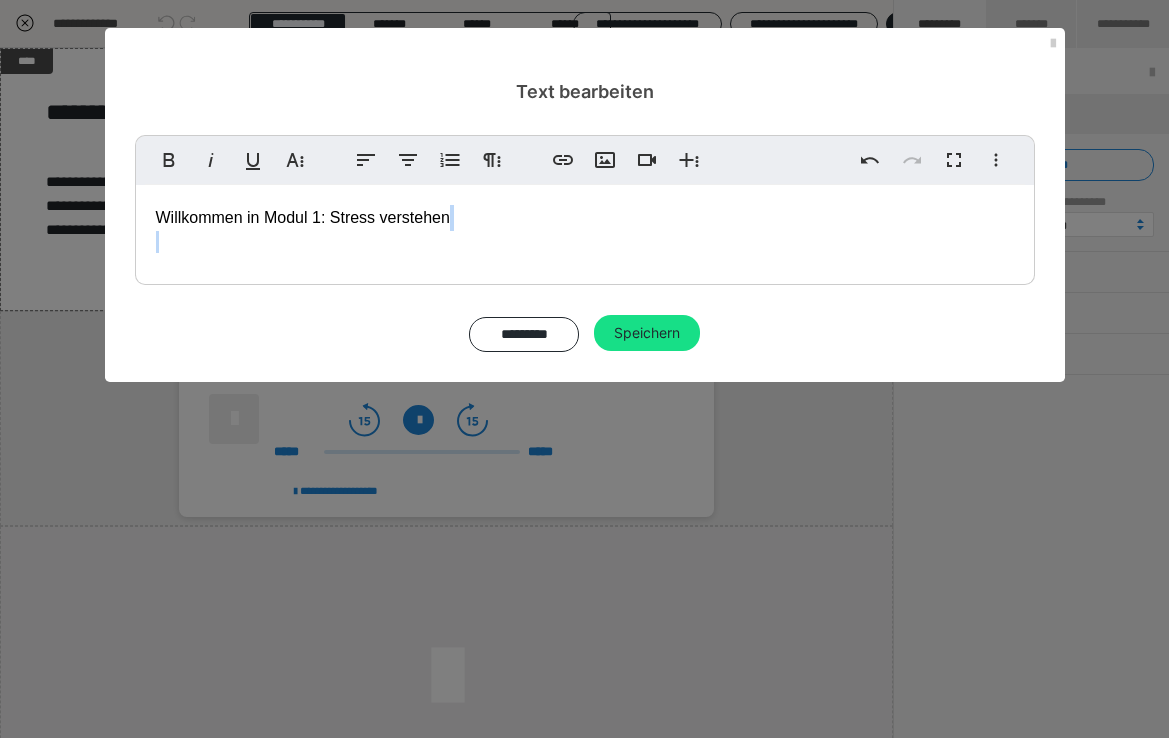 click on "Willkommen in Modul 1: Stress verstehen" at bounding box center (585, 230) 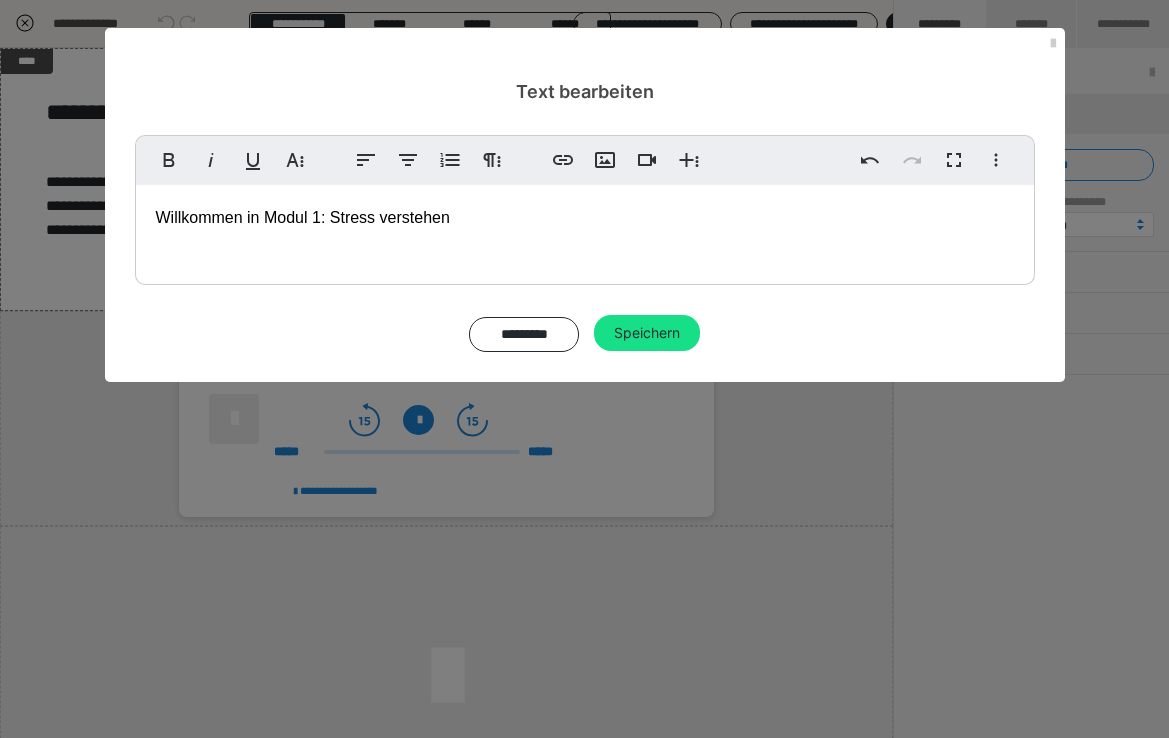 click on "Willkommen in Modul 1: Stress verstehen" at bounding box center [303, 217] 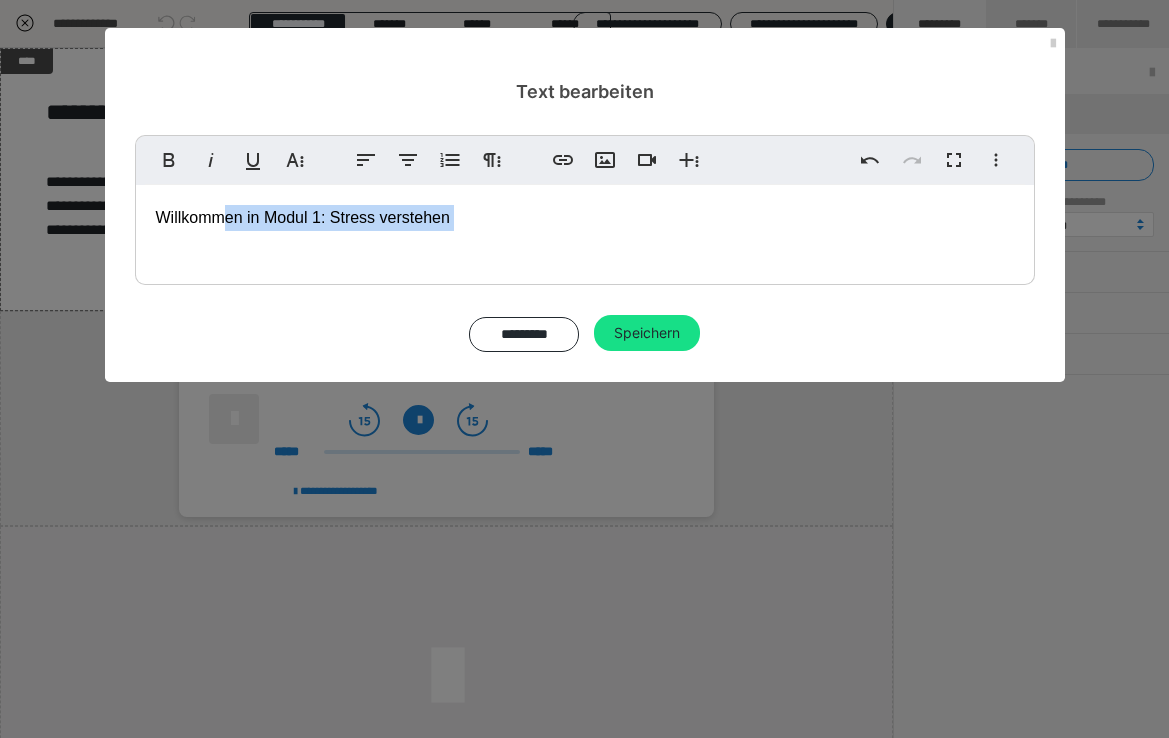 drag, startPoint x: 481, startPoint y: 219, endPoint x: 110, endPoint y: 208, distance: 371.16302 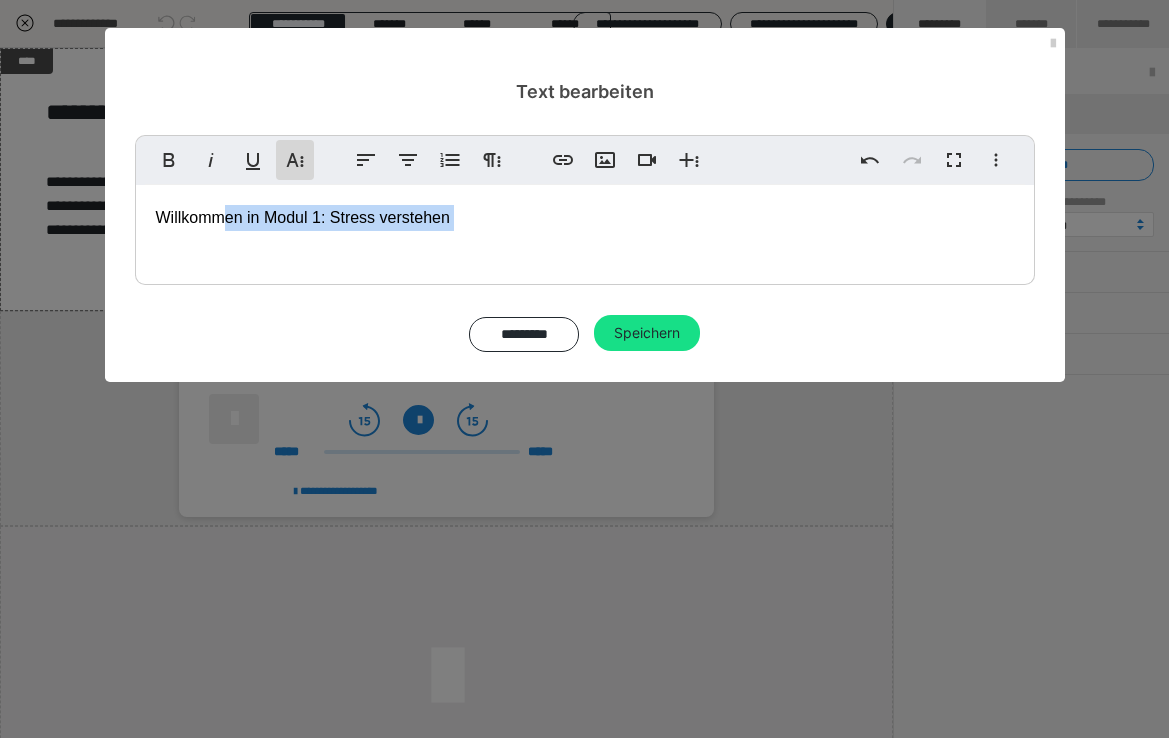 click 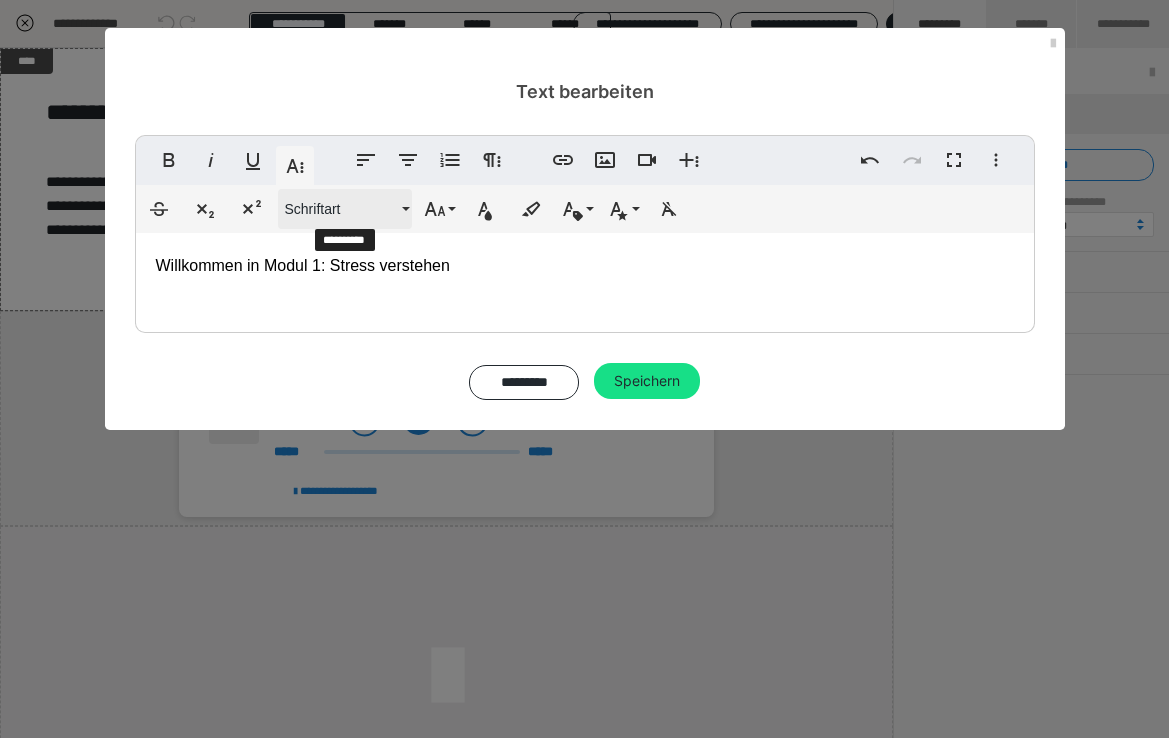 click on "Schriftart" at bounding box center (341, 209) 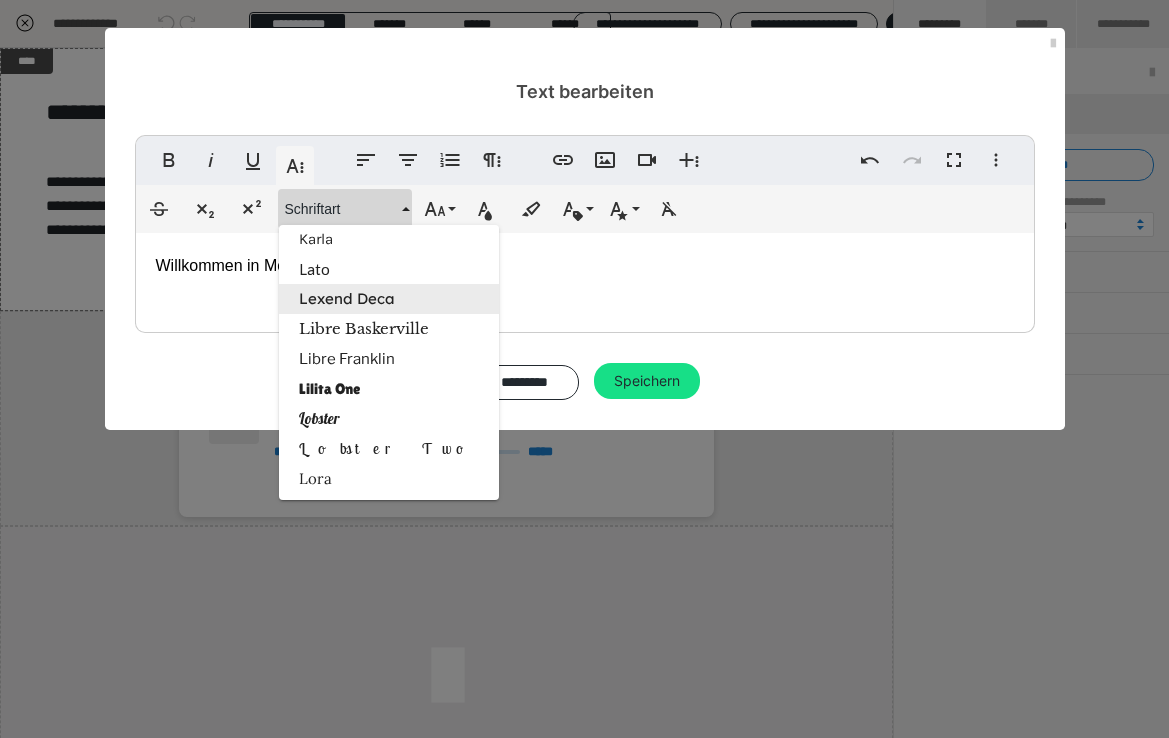 scroll, scrollTop: 1587, scrollLeft: 0, axis: vertical 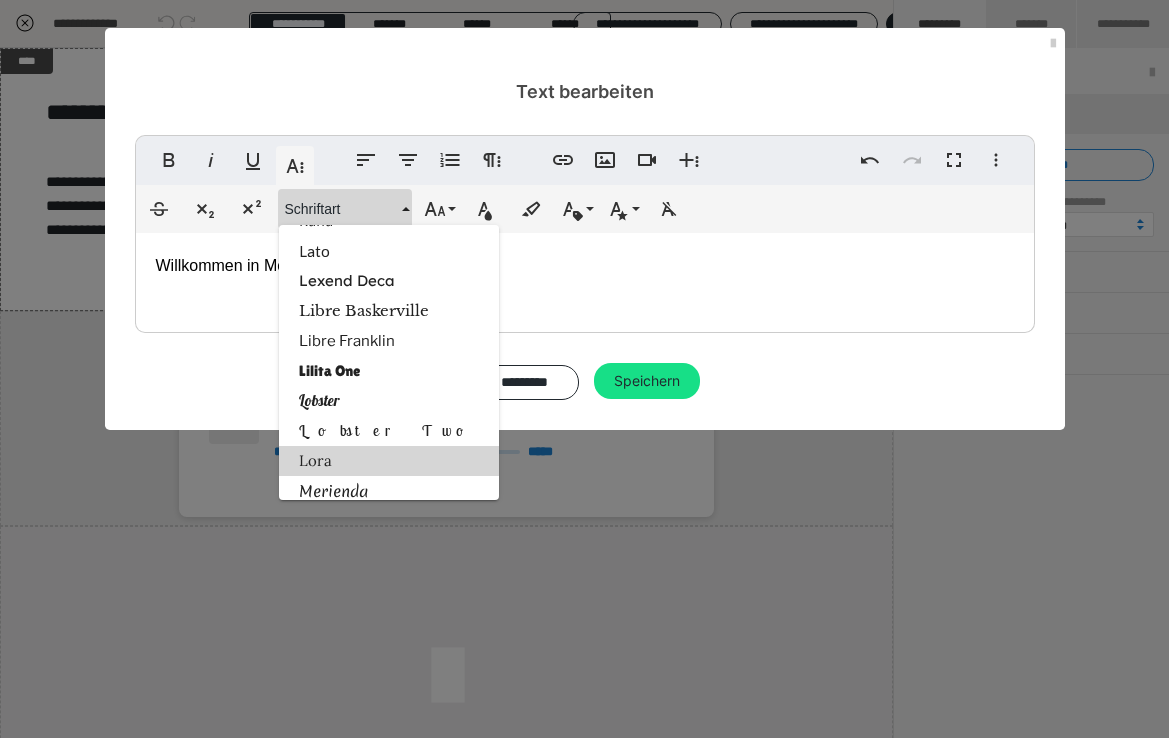 click on "Lora" at bounding box center [389, 461] 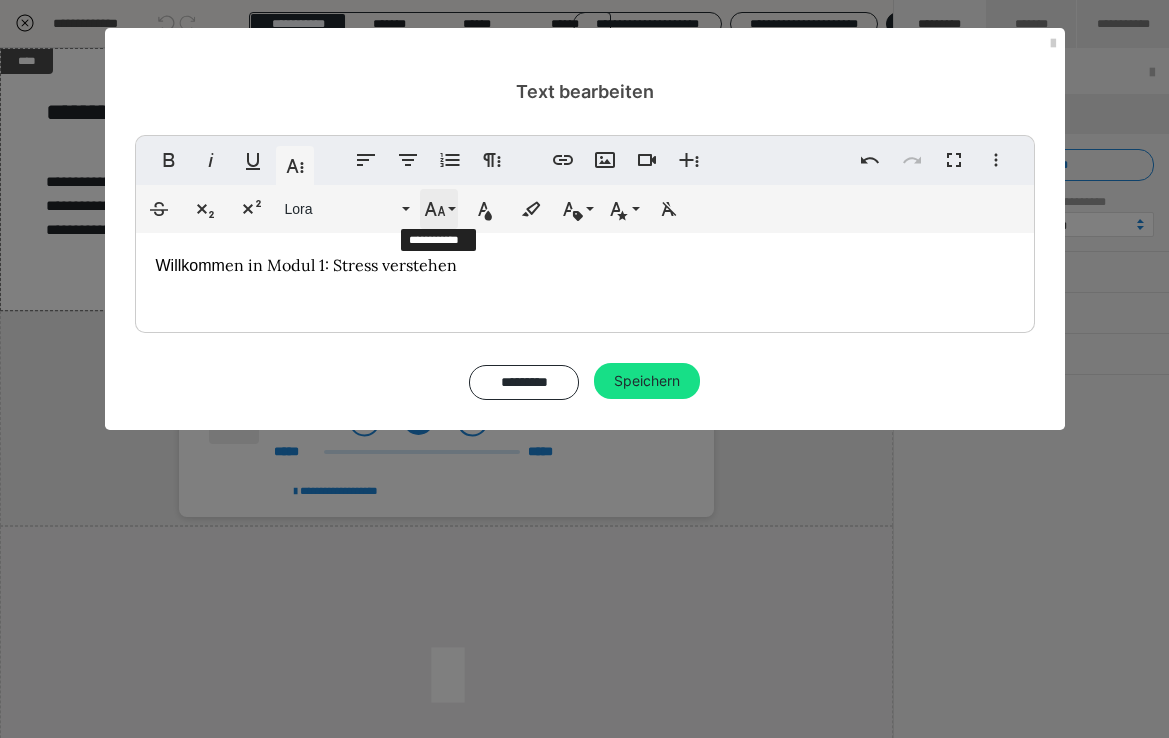 click 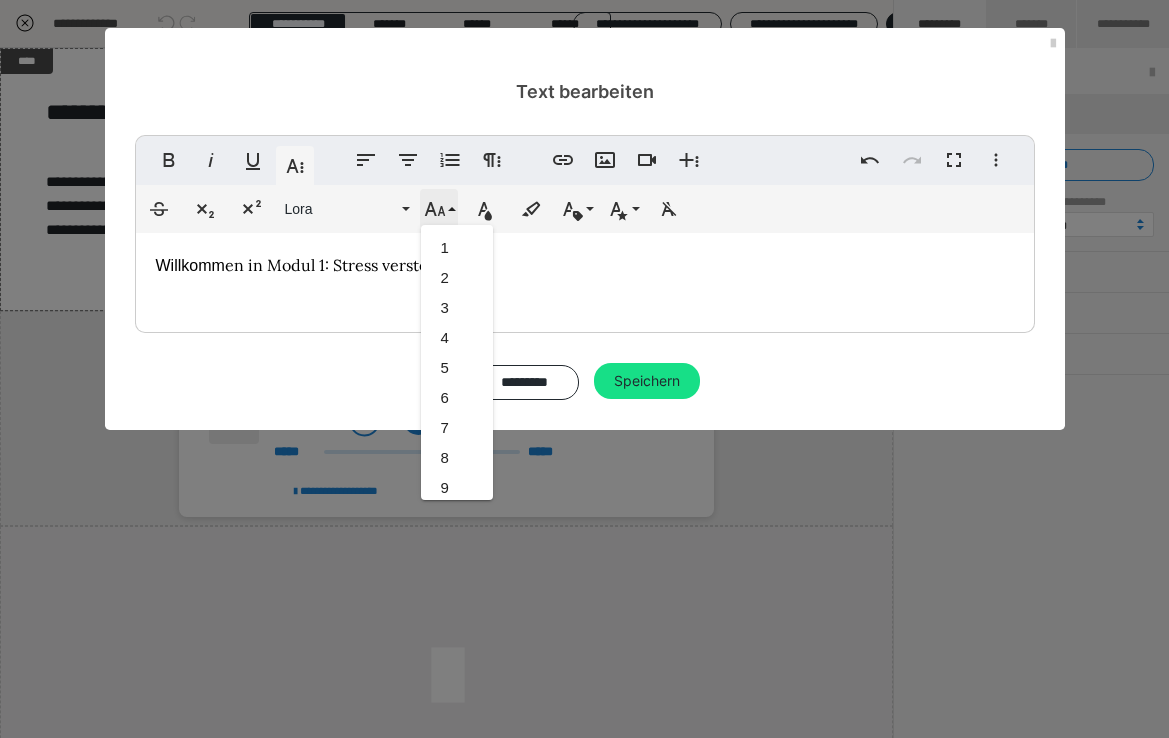 scroll, scrollTop: 473, scrollLeft: 0, axis: vertical 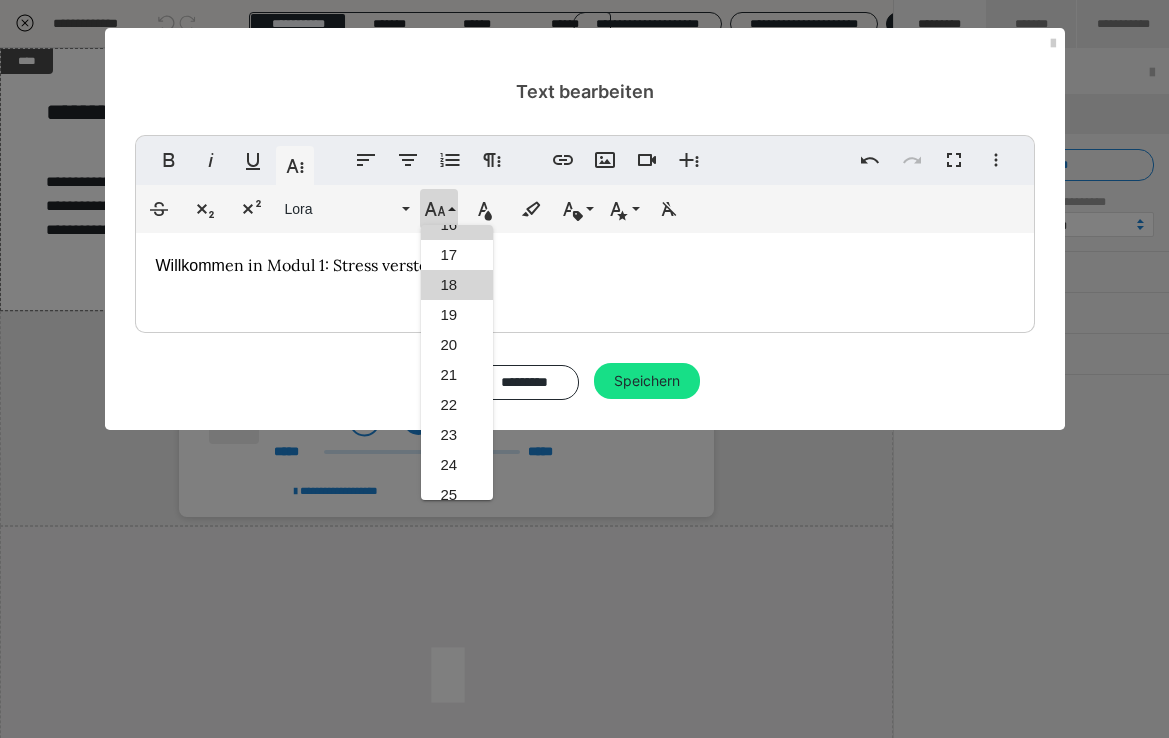 click on "18" at bounding box center (457, 285) 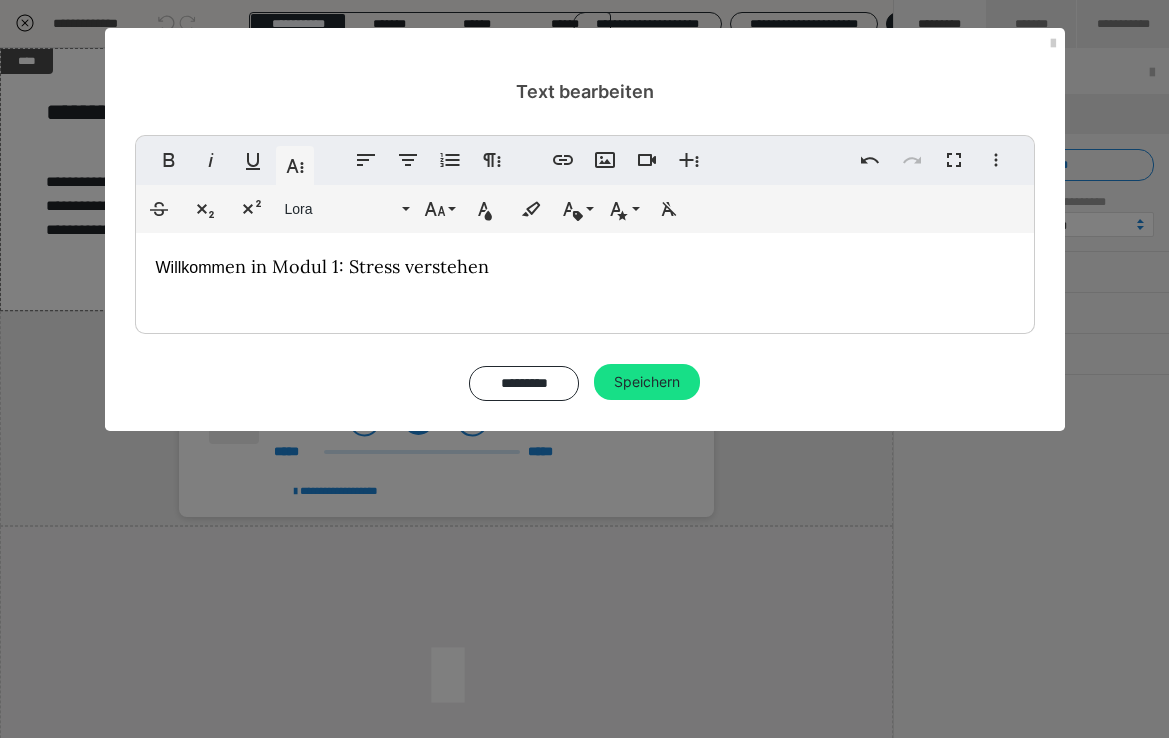 click on "Willkomm en in Modul 1: Stress verstehen" at bounding box center (585, 278) 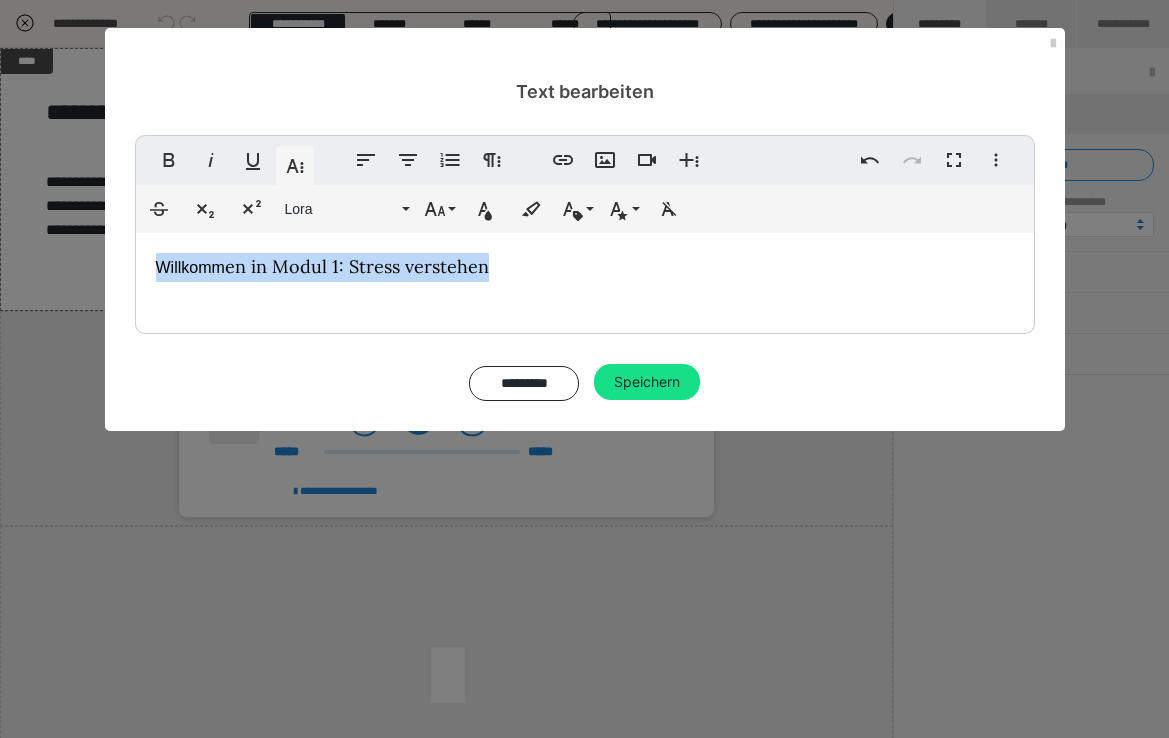drag, startPoint x: 494, startPoint y: 266, endPoint x: 125, endPoint y: 261, distance: 369.03387 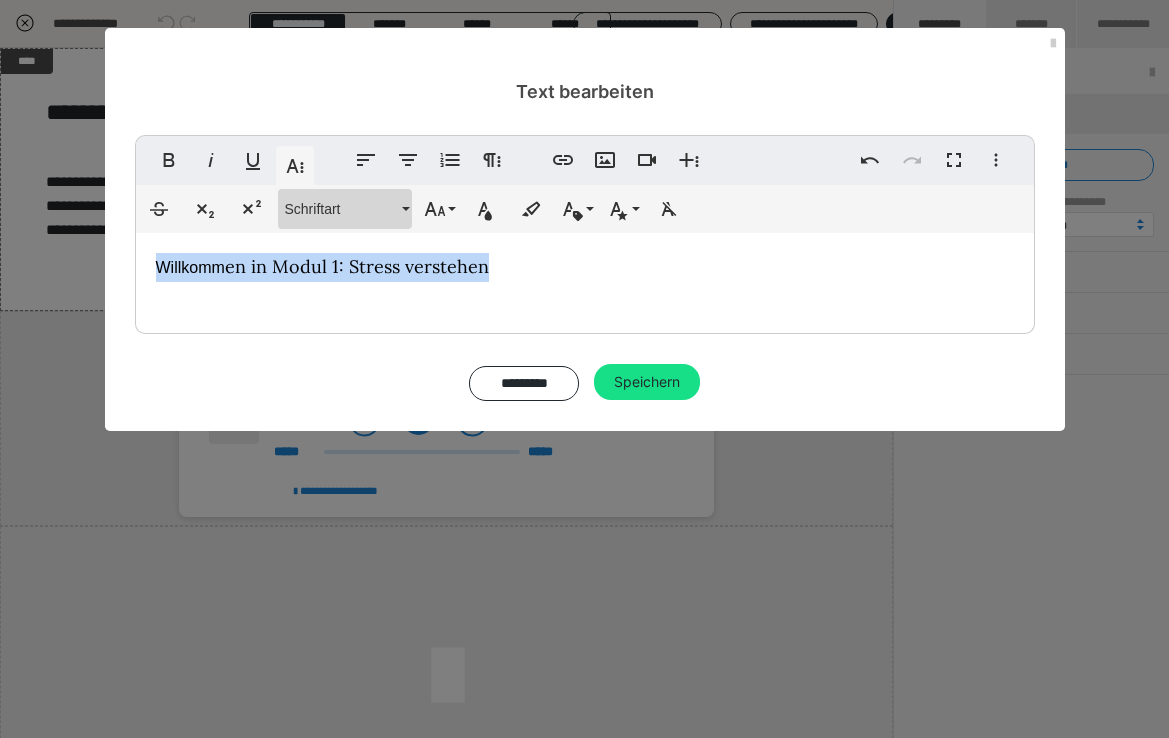 click on "Schriftart" at bounding box center [345, 209] 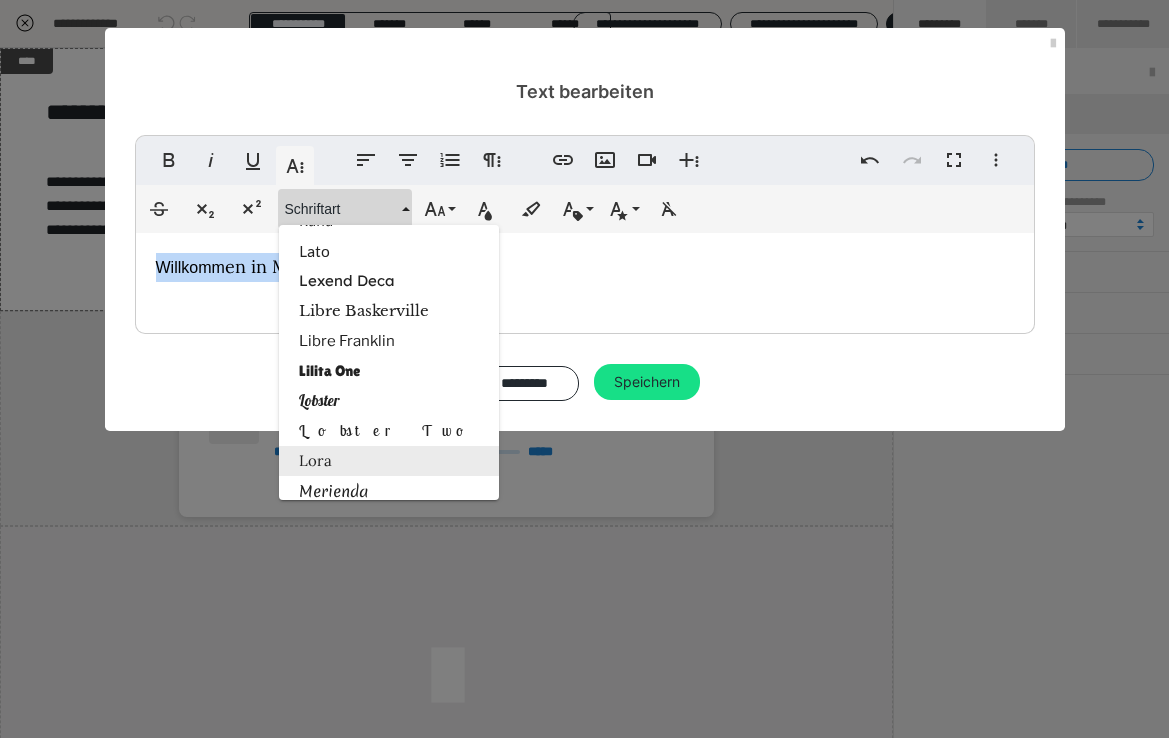 click on "Lora" at bounding box center (389, 461) 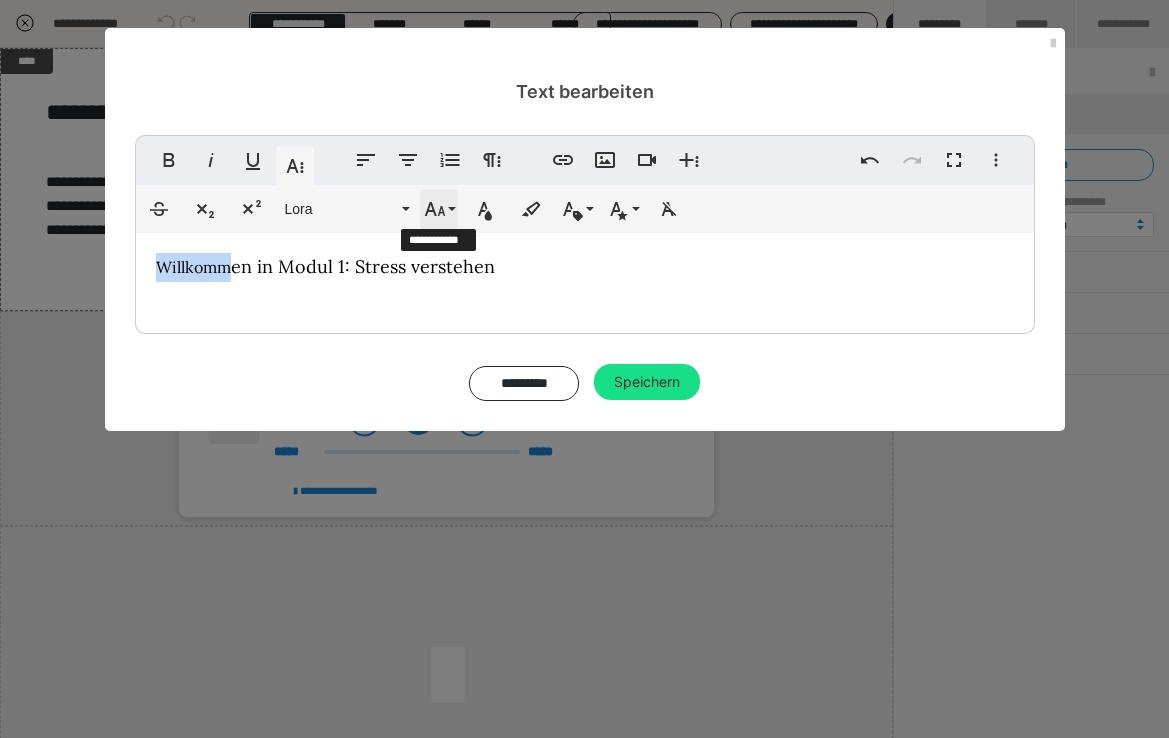 click 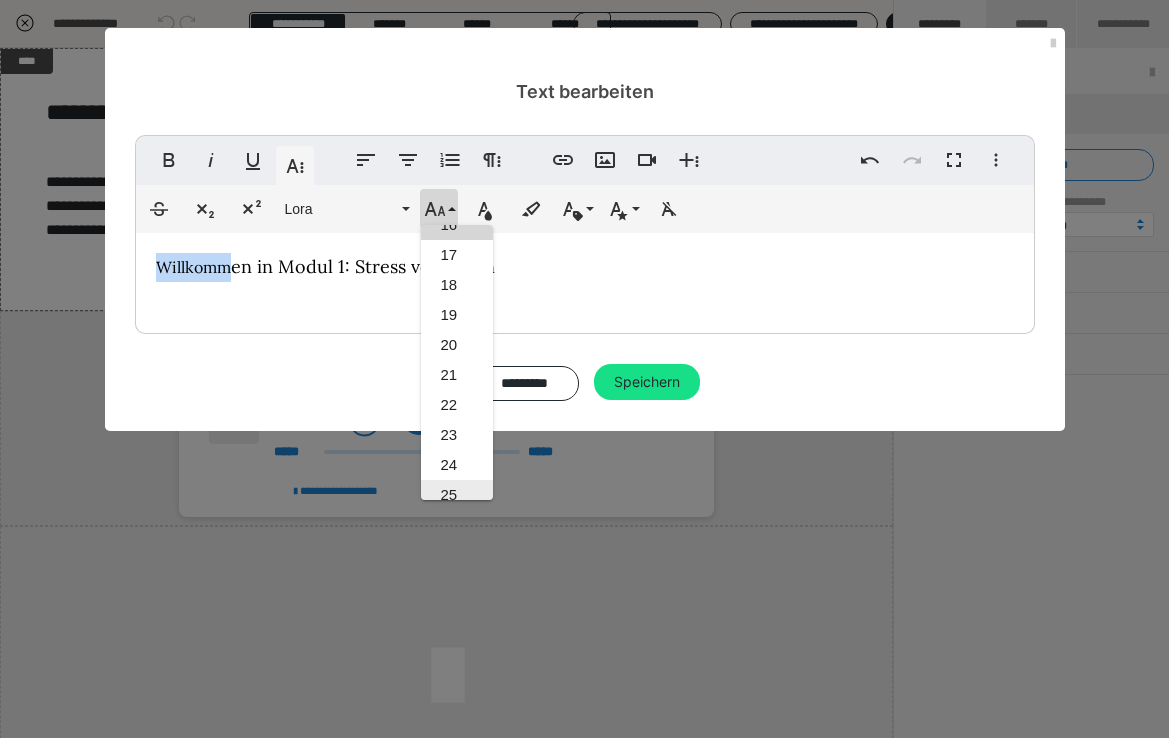 click on "25" at bounding box center (457, 495) 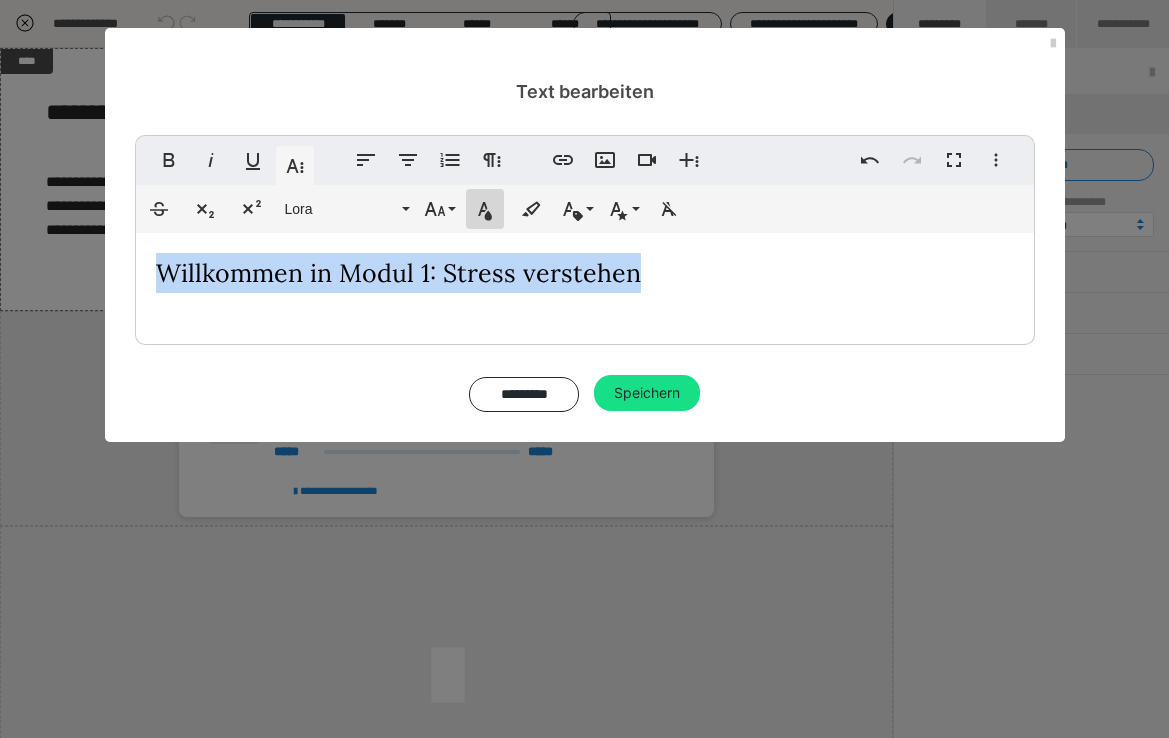 click 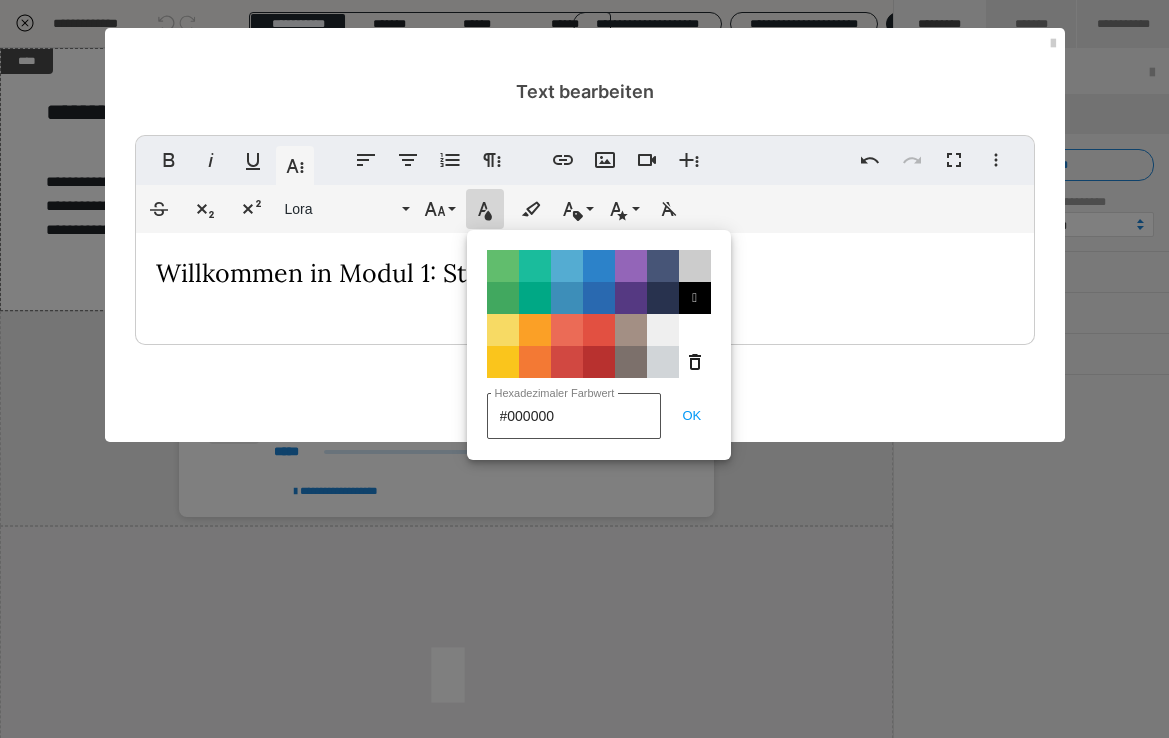 drag, startPoint x: 591, startPoint y: 415, endPoint x: 509, endPoint y: 416, distance: 82.006096 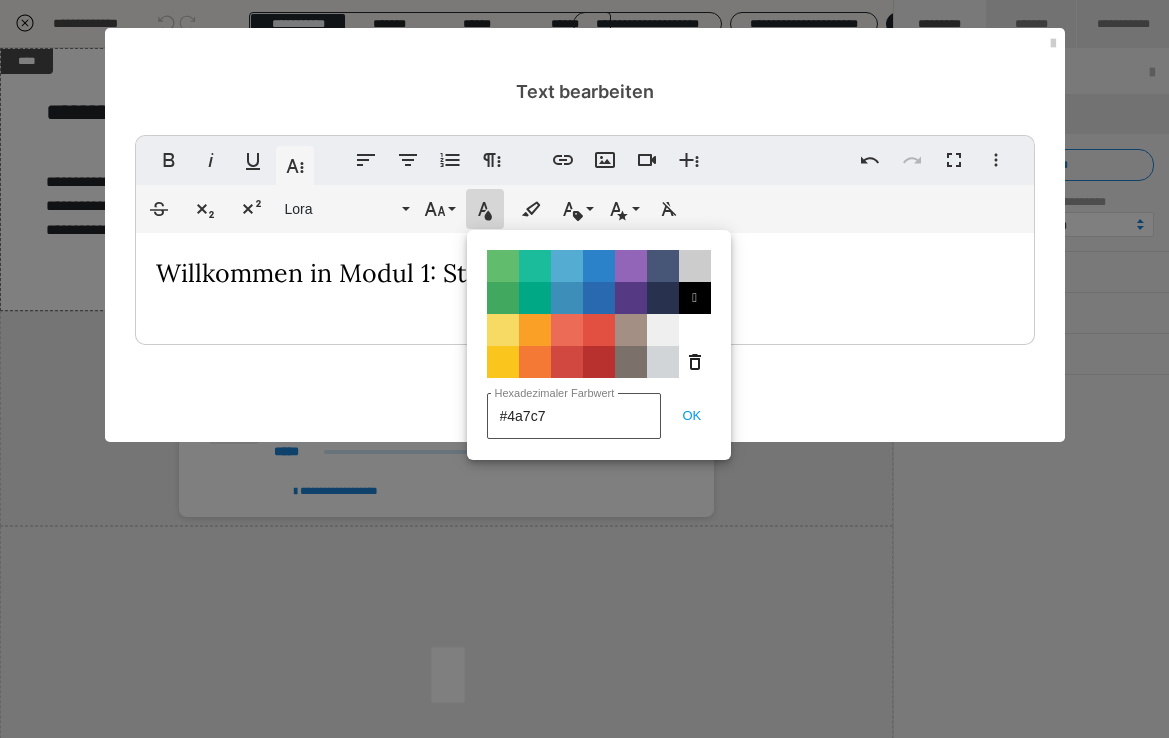 type on "#4a7c78" 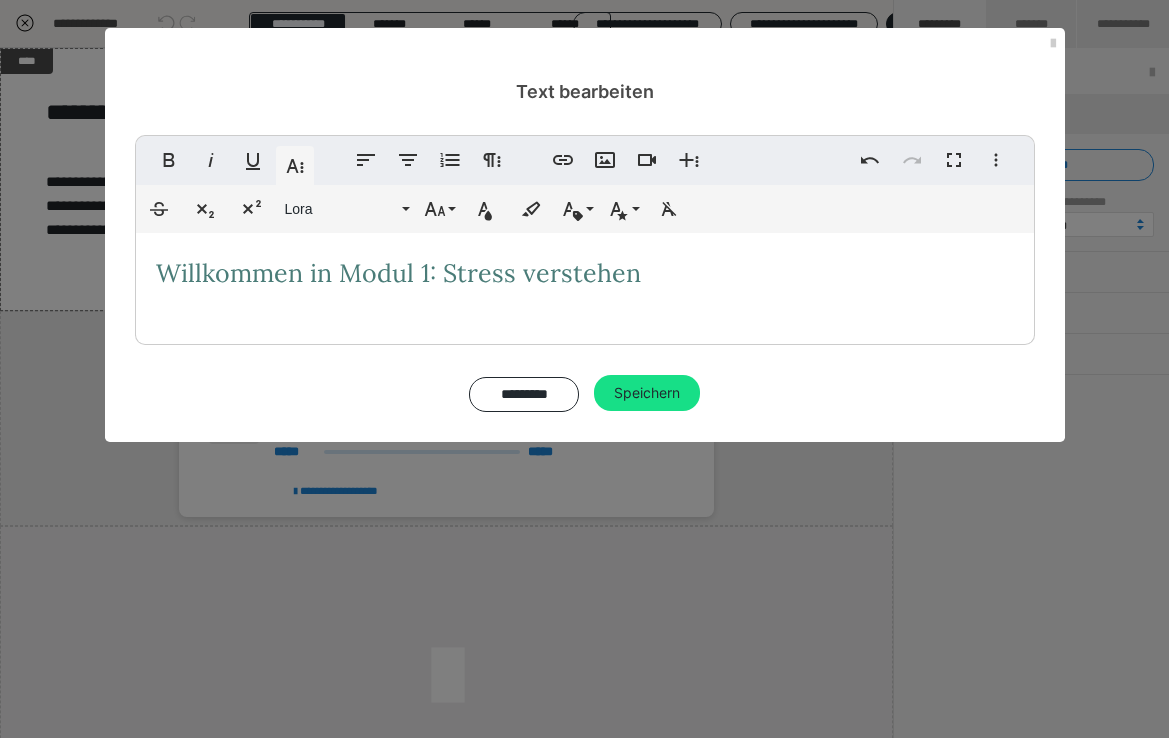 click on "Willkomm en in Modul 1: Stress verstehen" at bounding box center [585, 284] 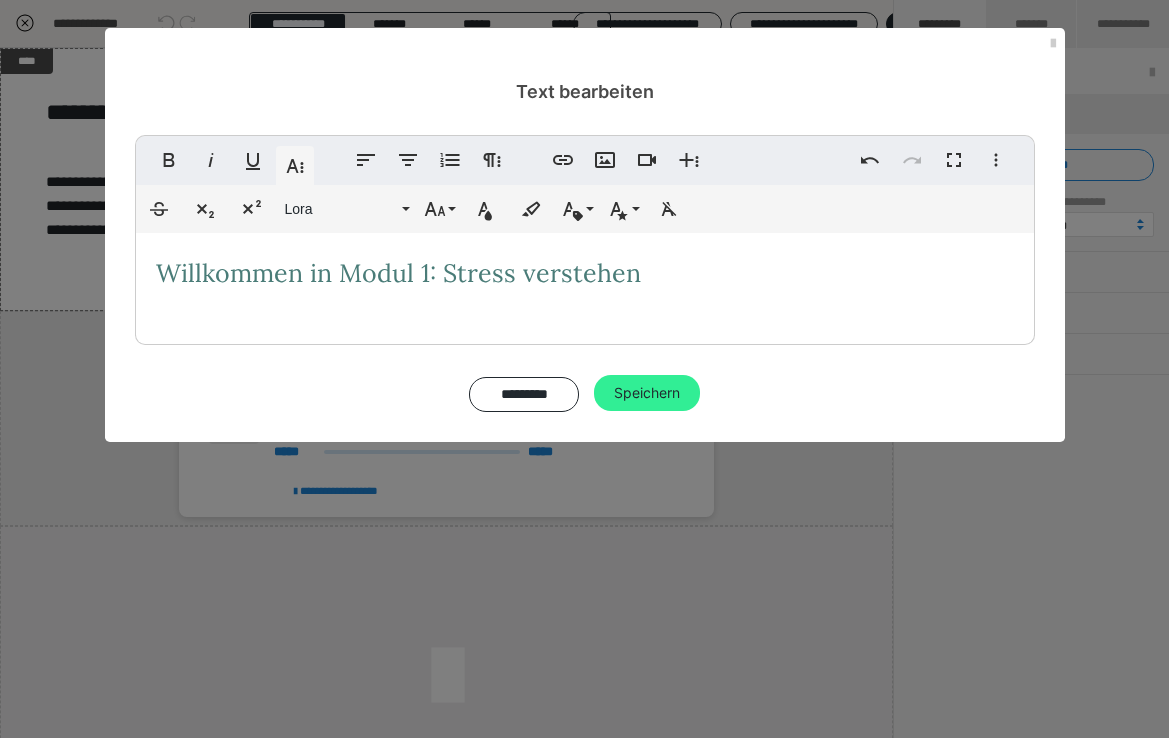 click on "Speichern" at bounding box center [647, 393] 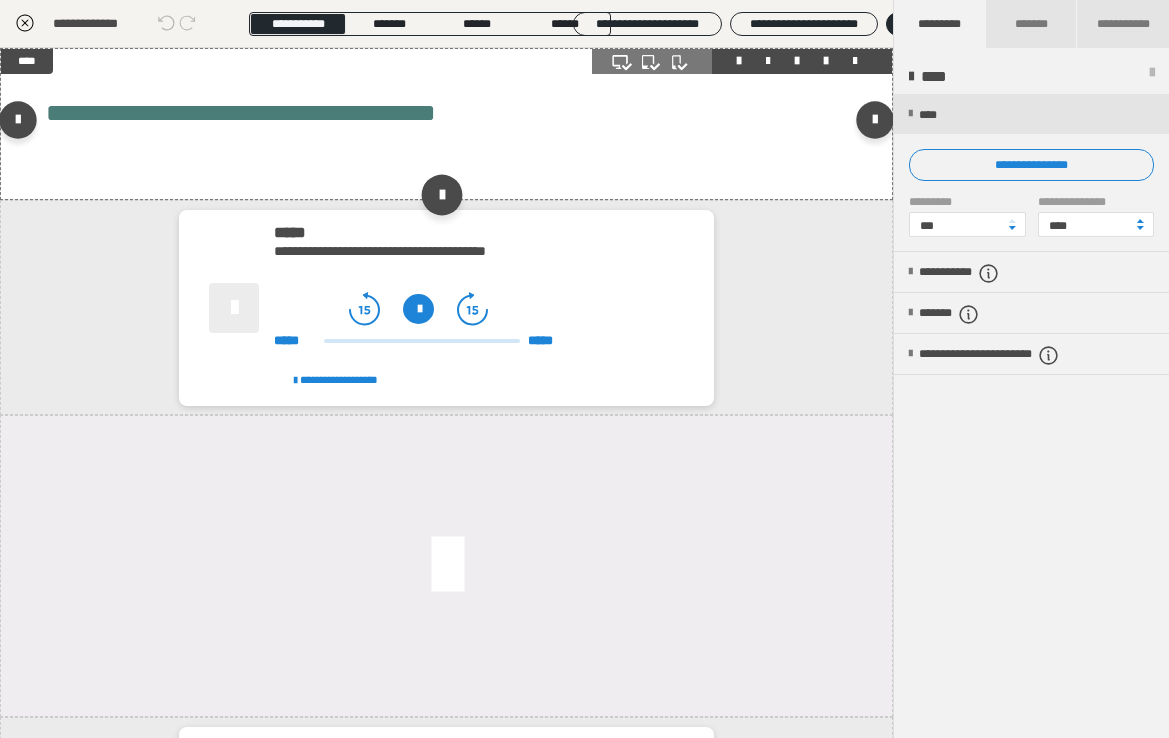 click at bounding box center (442, 194) 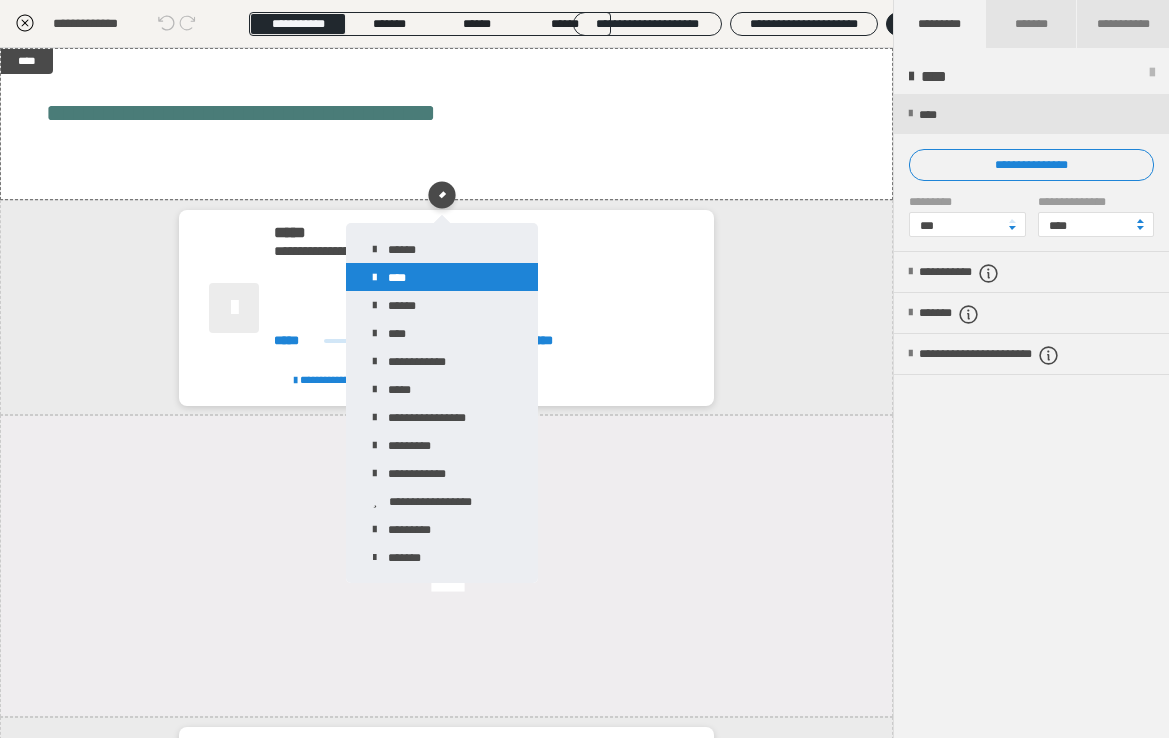 click on "****" at bounding box center [442, 277] 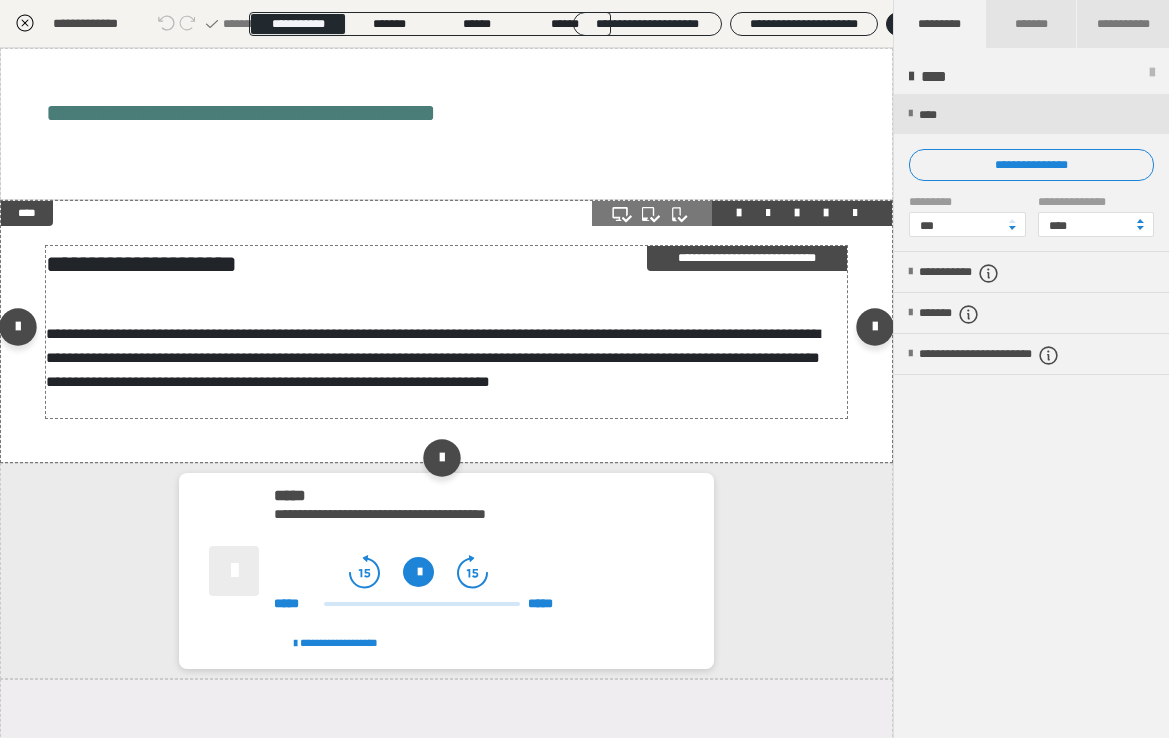 click on "**********" at bounding box center (447, 332) 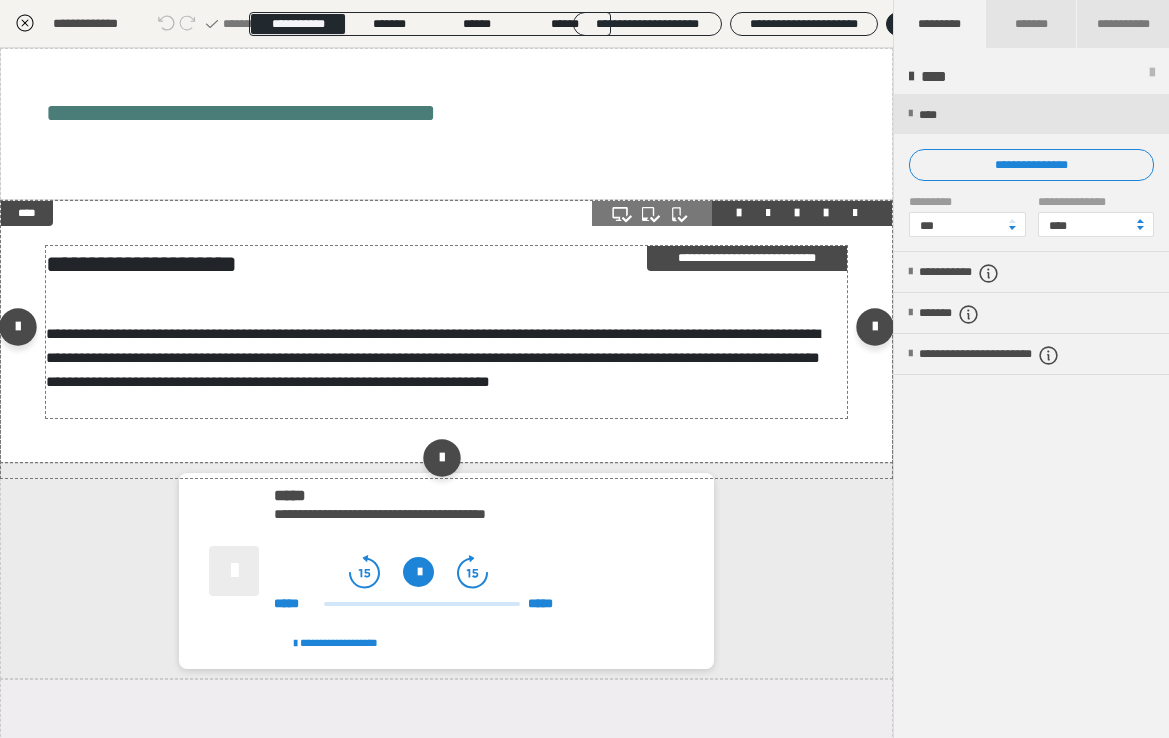 click on "**********" at bounding box center (447, 332) 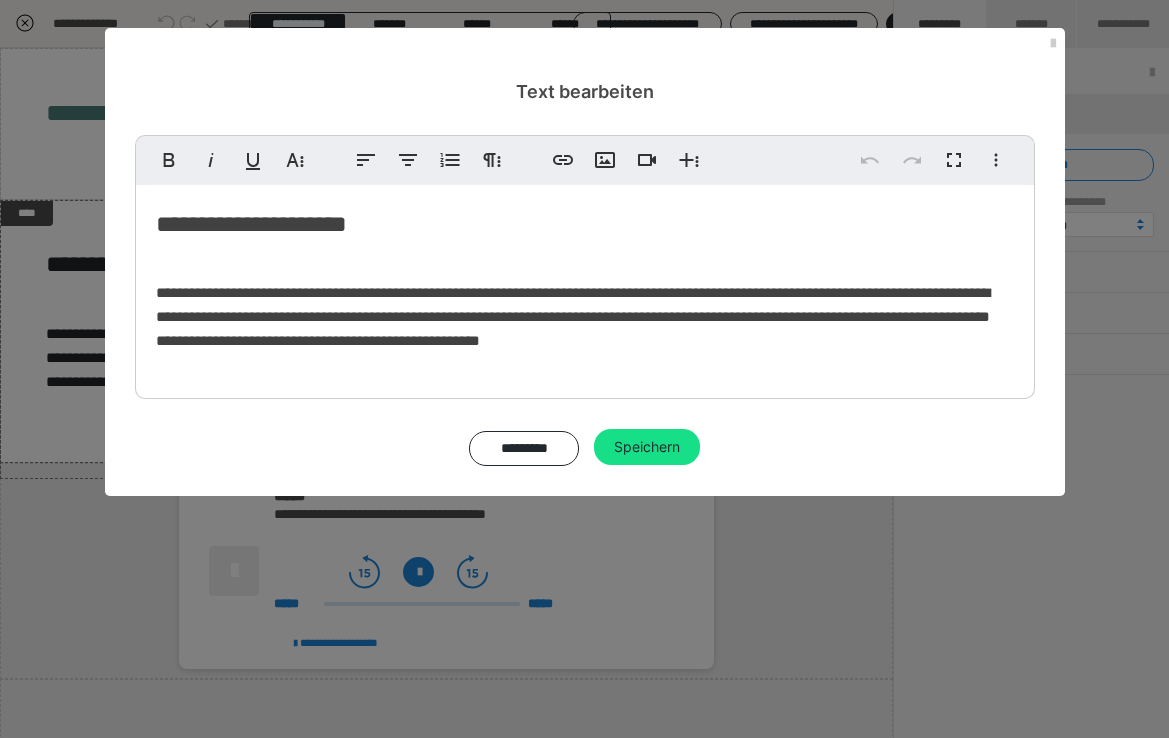 click on "**********" at bounding box center (585, 317) 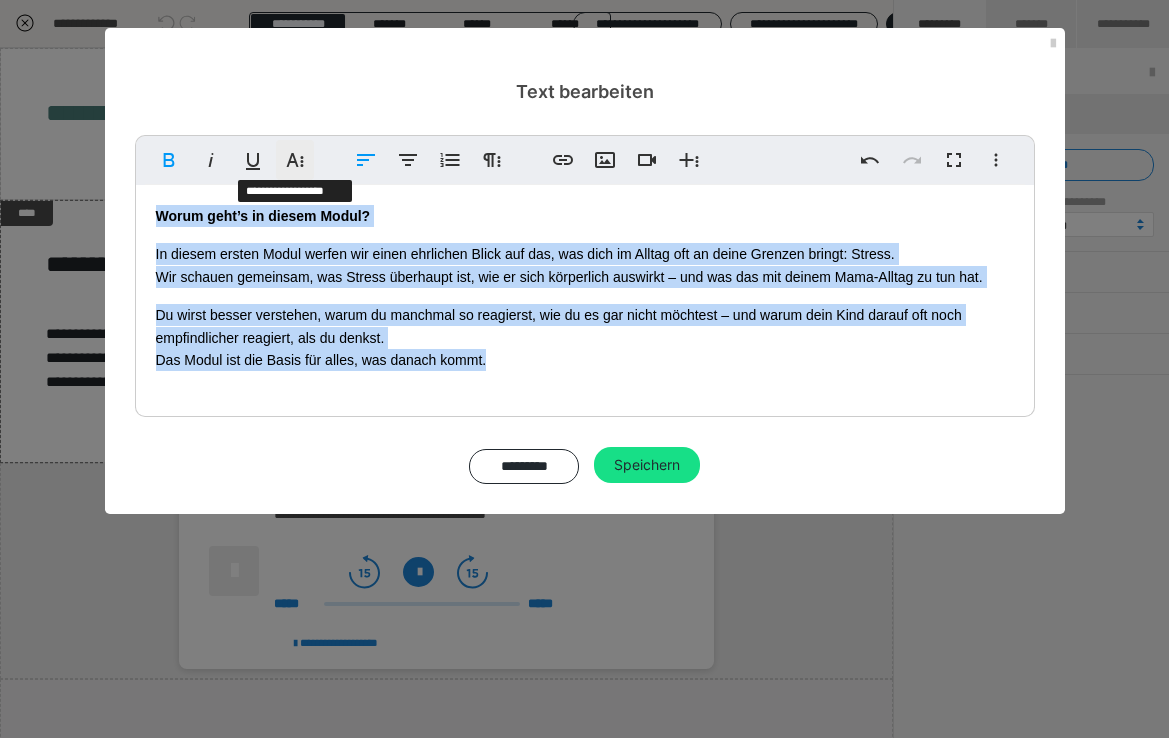 click 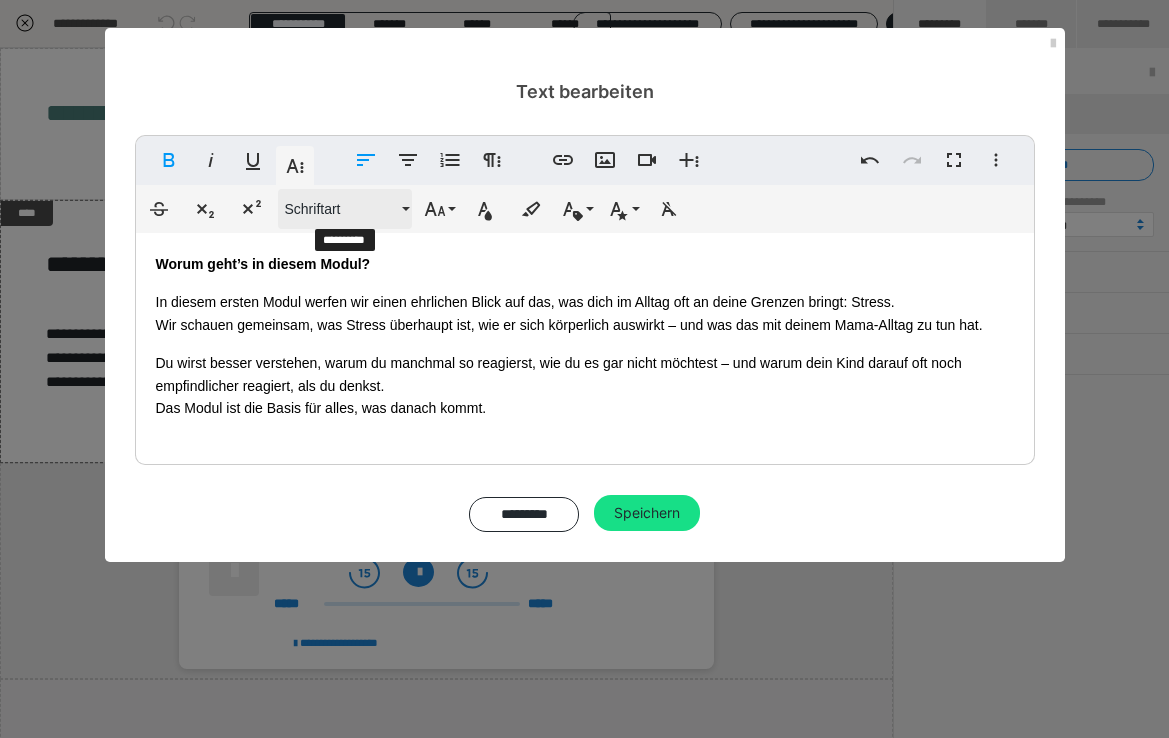 click on "Schriftart" at bounding box center (341, 209) 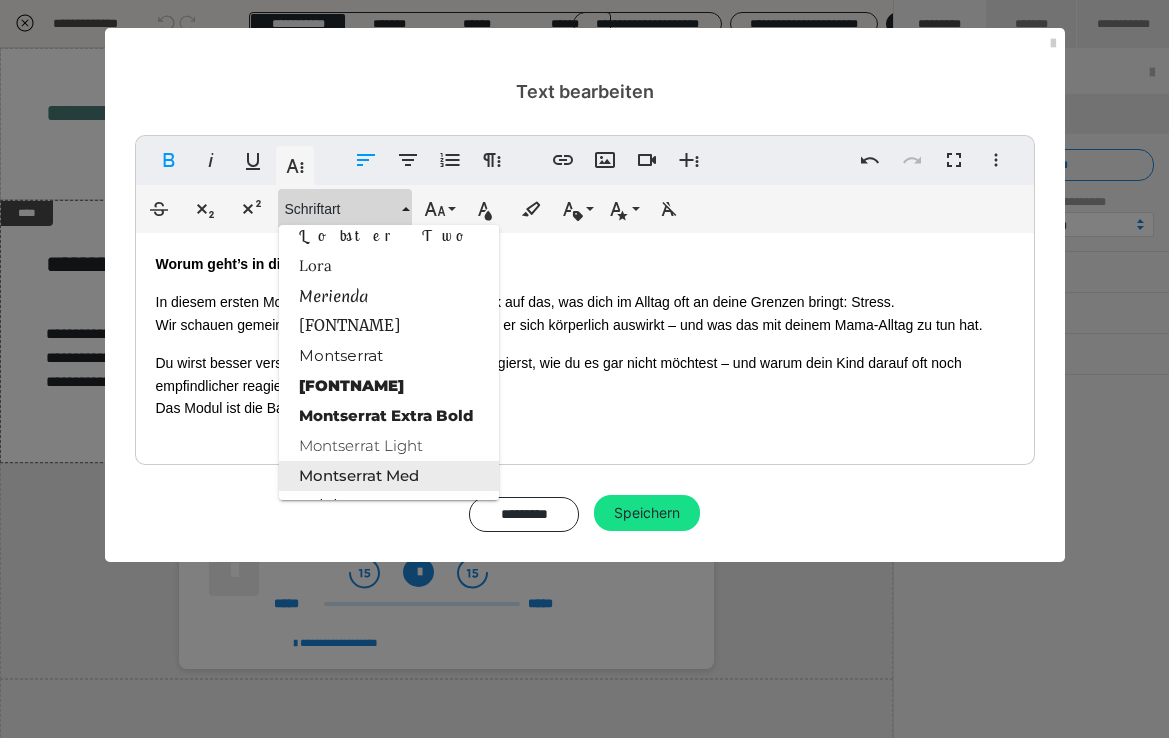 scroll, scrollTop: 1786, scrollLeft: 0, axis: vertical 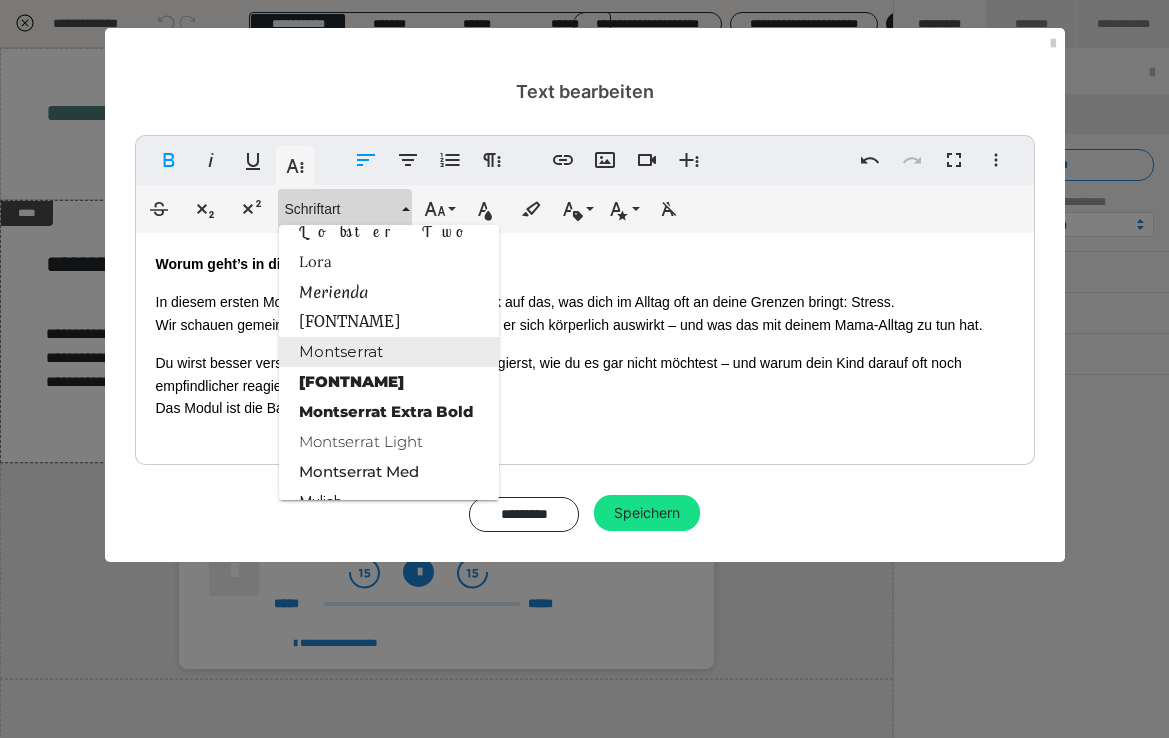 click on "Montserrat" at bounding box center (389, 352) 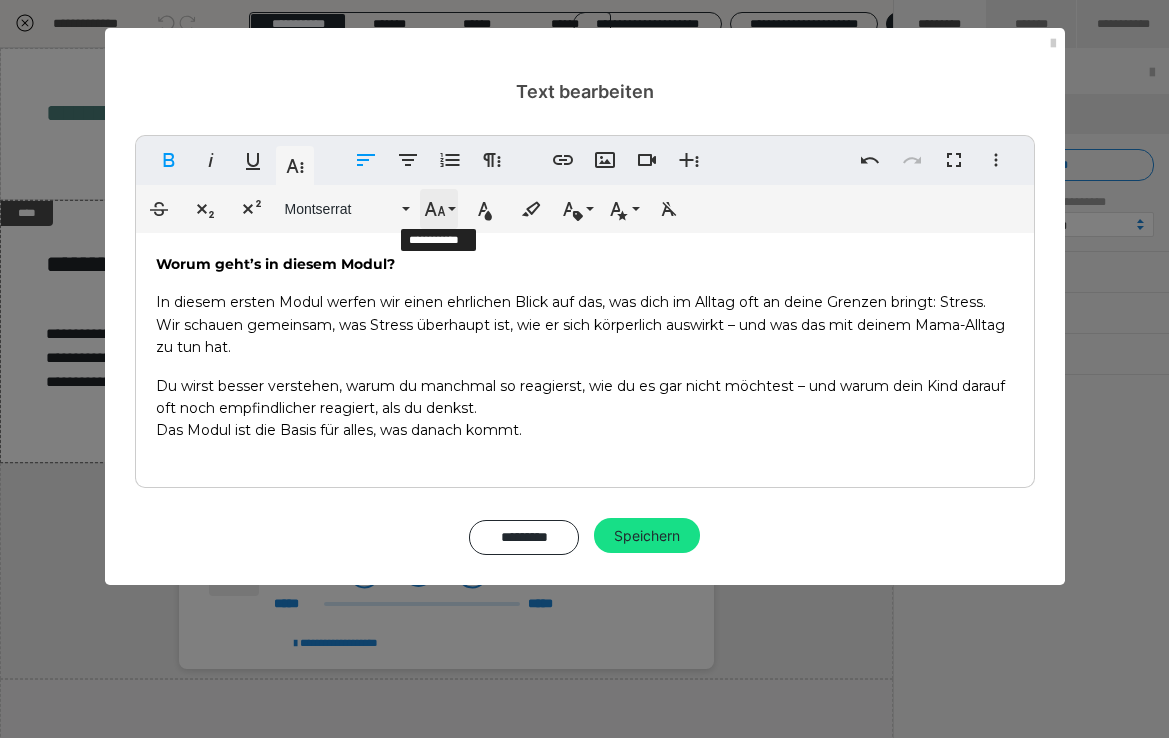 click 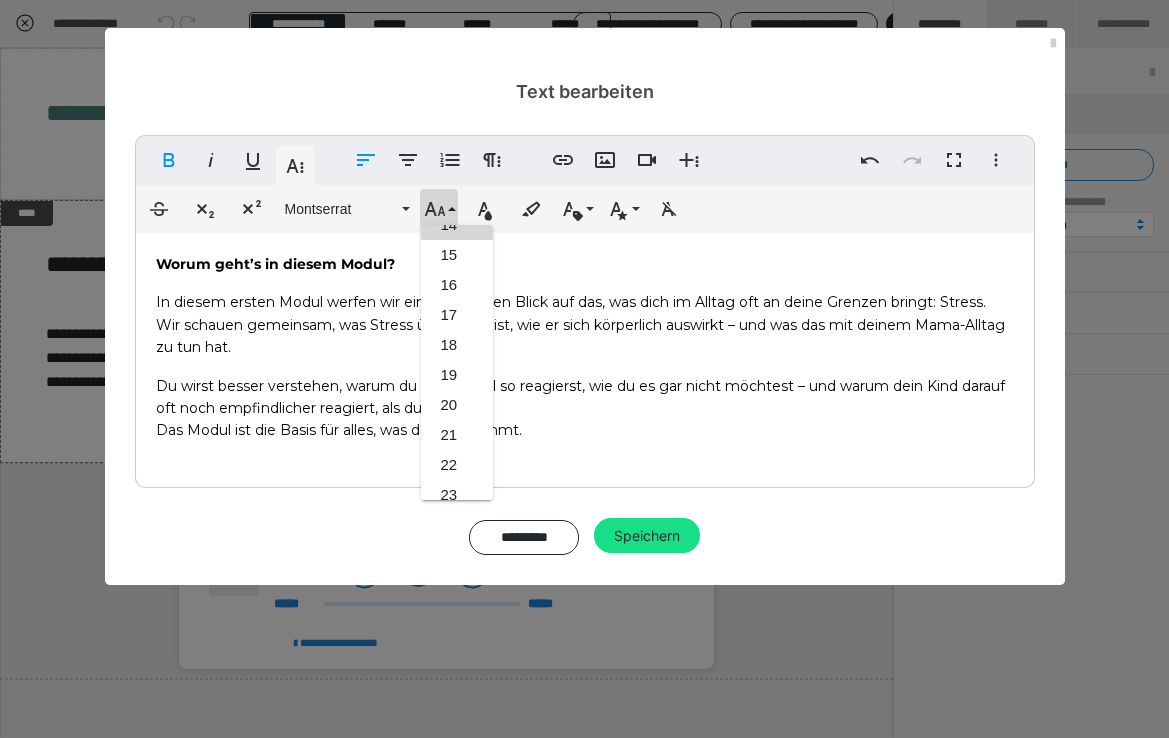 click on "In diesem ersten Modul werfen wir einen ehrlichen Blick auf das, was dich im Alltag oft an deine Grenzen bringt: Stress. Wir schauen gemeinsam, was Stress überhaupt ist, wie er sich körperlich auswirkt – und was das mit deinem Mama-Alltag zu tun hat." at bounding box center (580, 324) 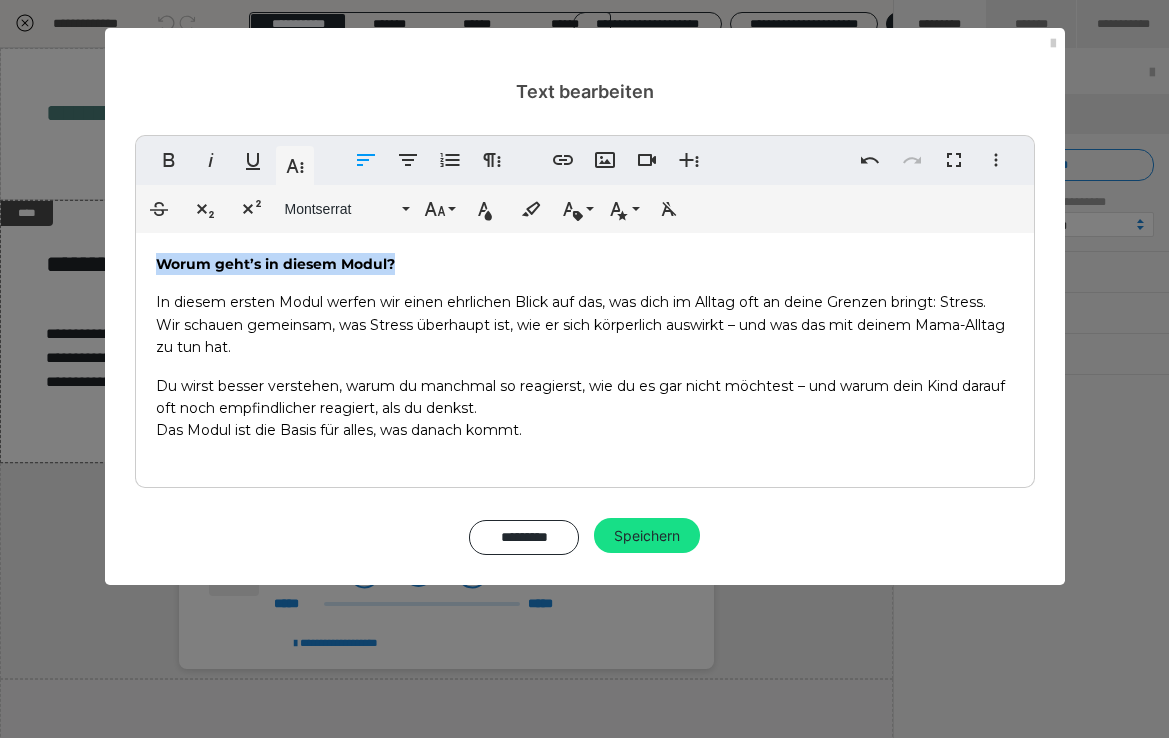 drag, startPoint x: 429, startPoint y: 254, endPoint x: 150, endPoint y: 260, distance: 279.0645 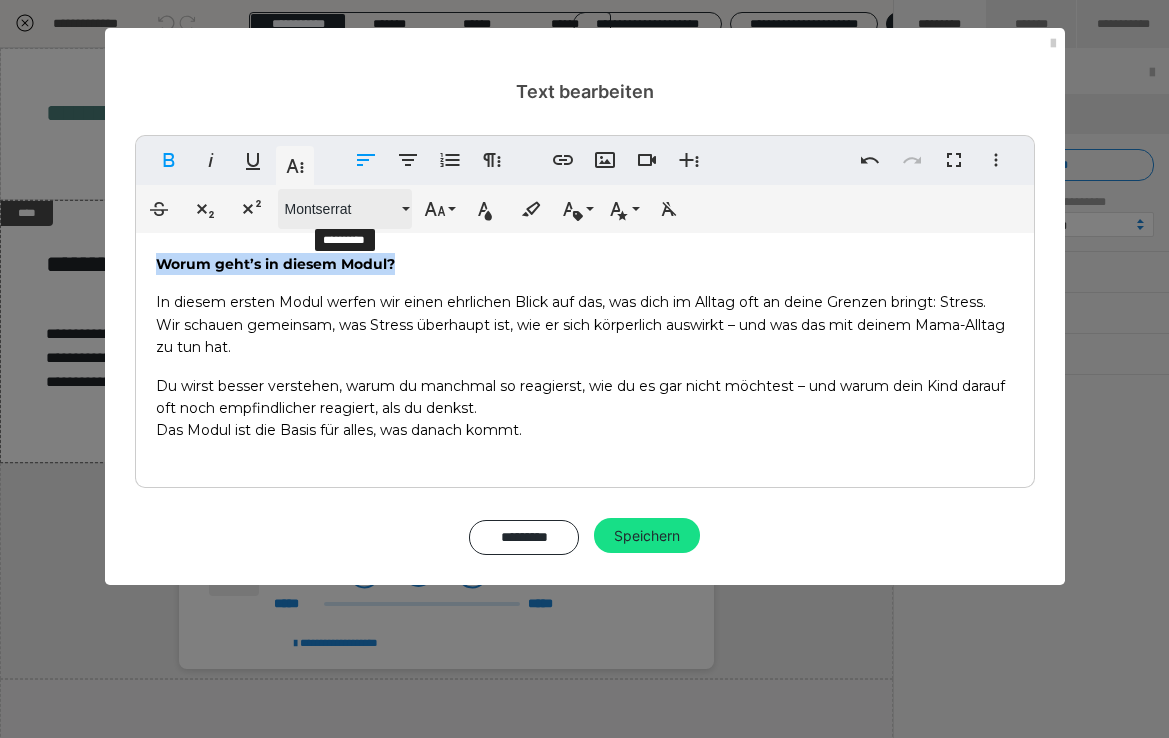 click on "Montserrat" at bounding box center [341, 209] 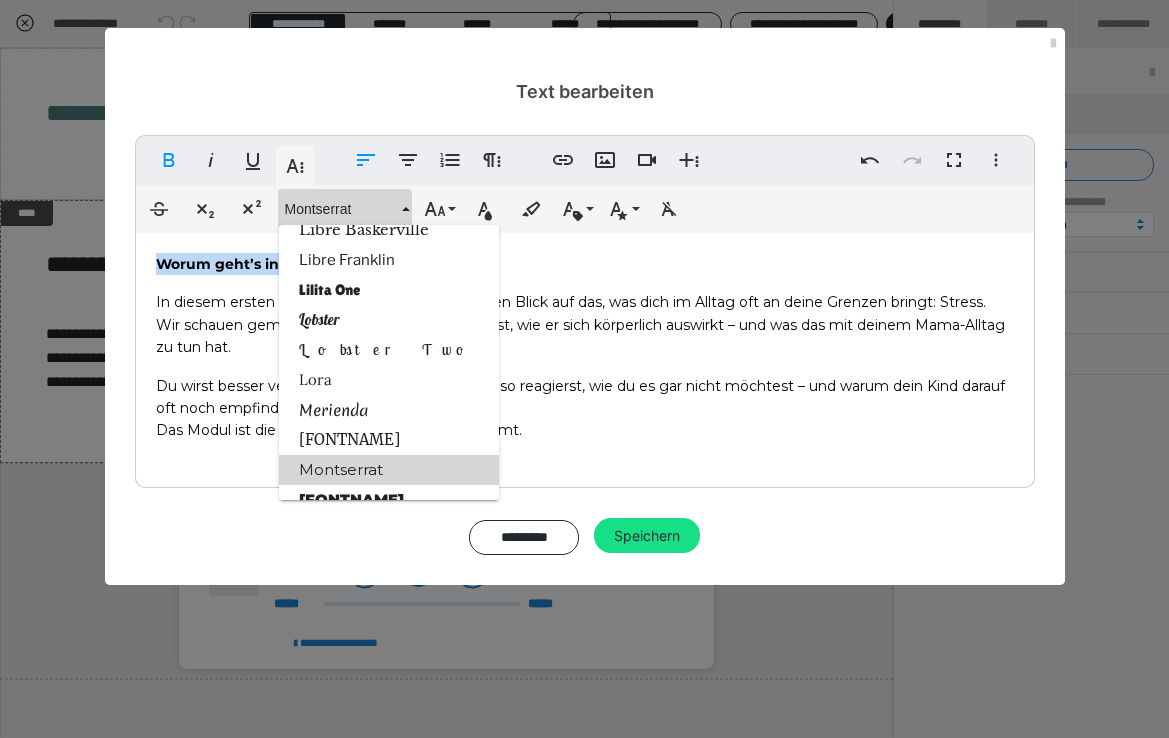 scroll, scrollTop: 1656, scrollLeft: 0, axis: vertical 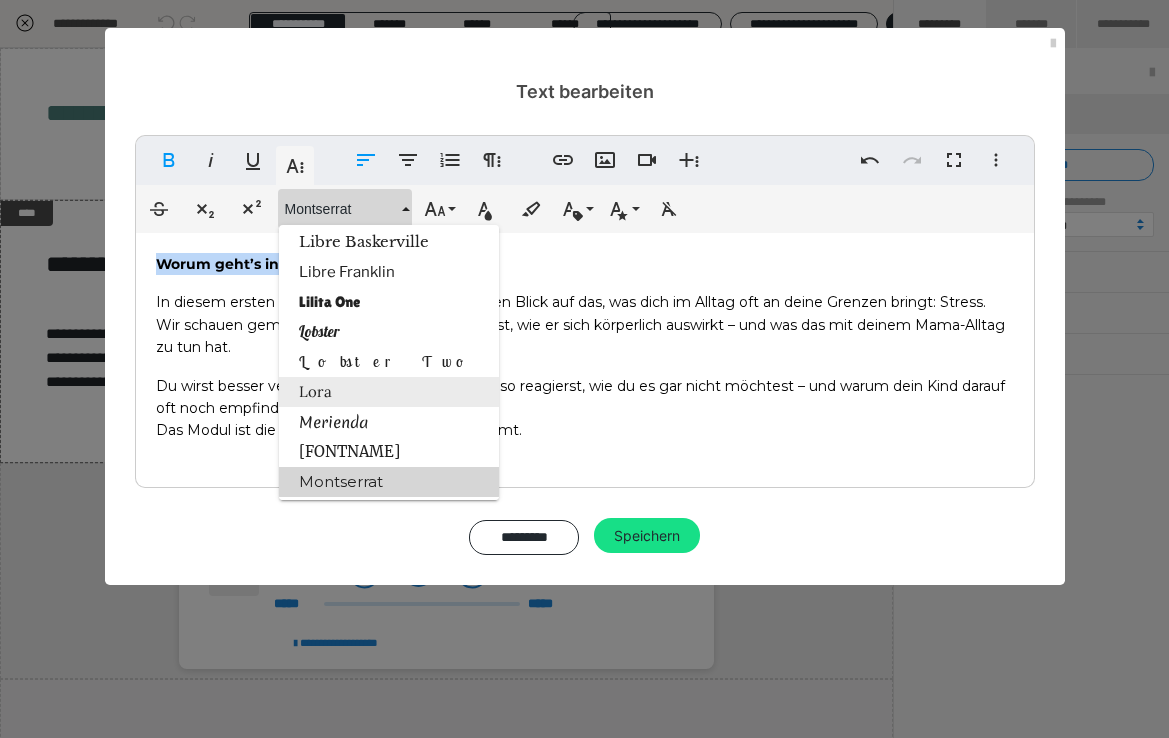 click on "Lora" at bounding box center (389, 392) 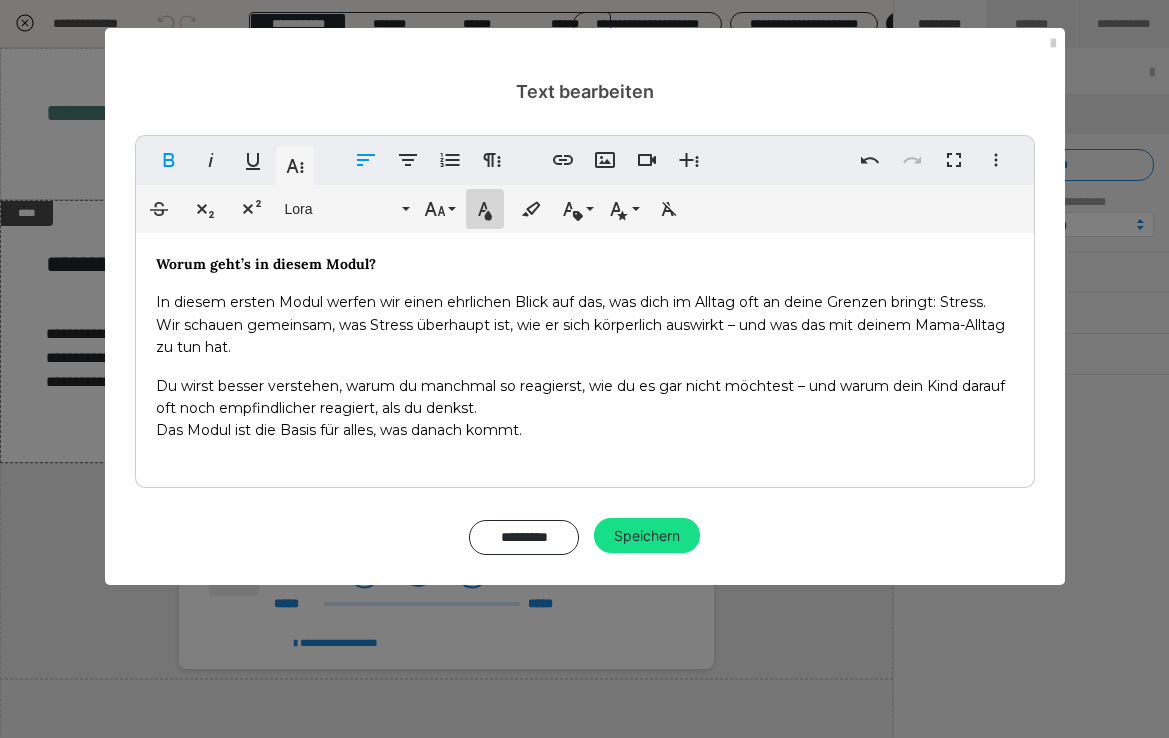click 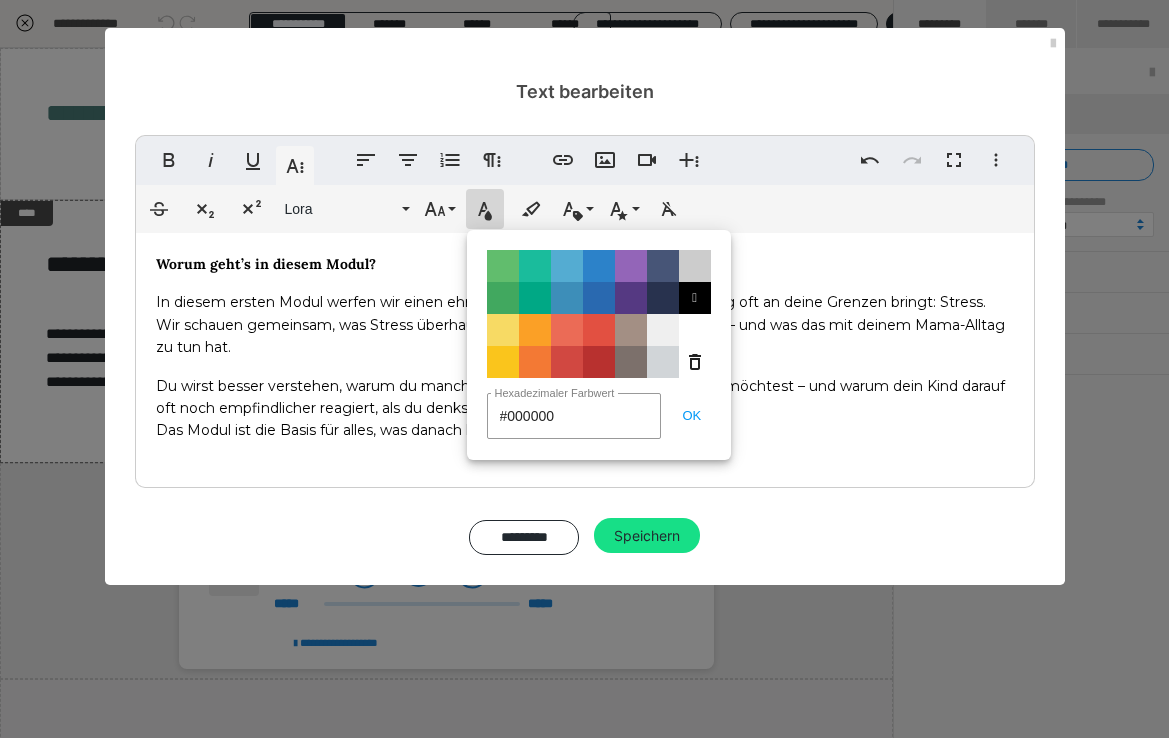 drag, startPoint x: 564, startPoint y: 414, endPoint x: 476, endPoint y: 414, distance: 88 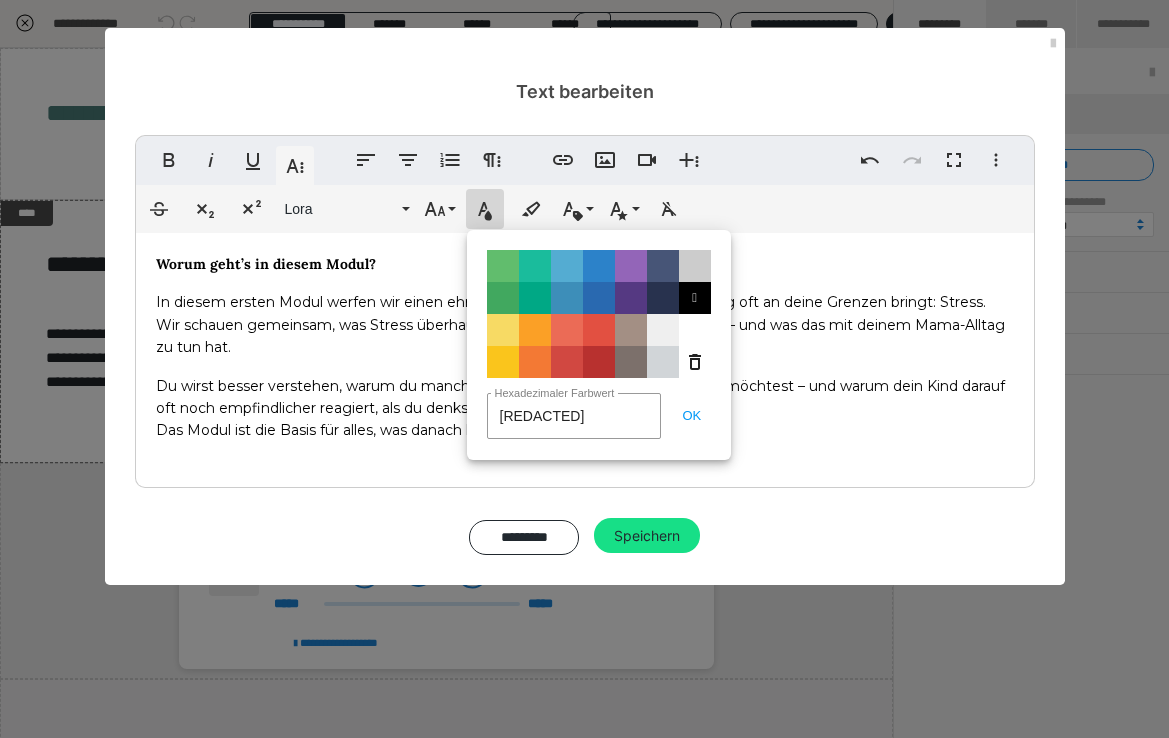 type on "4a7c78" 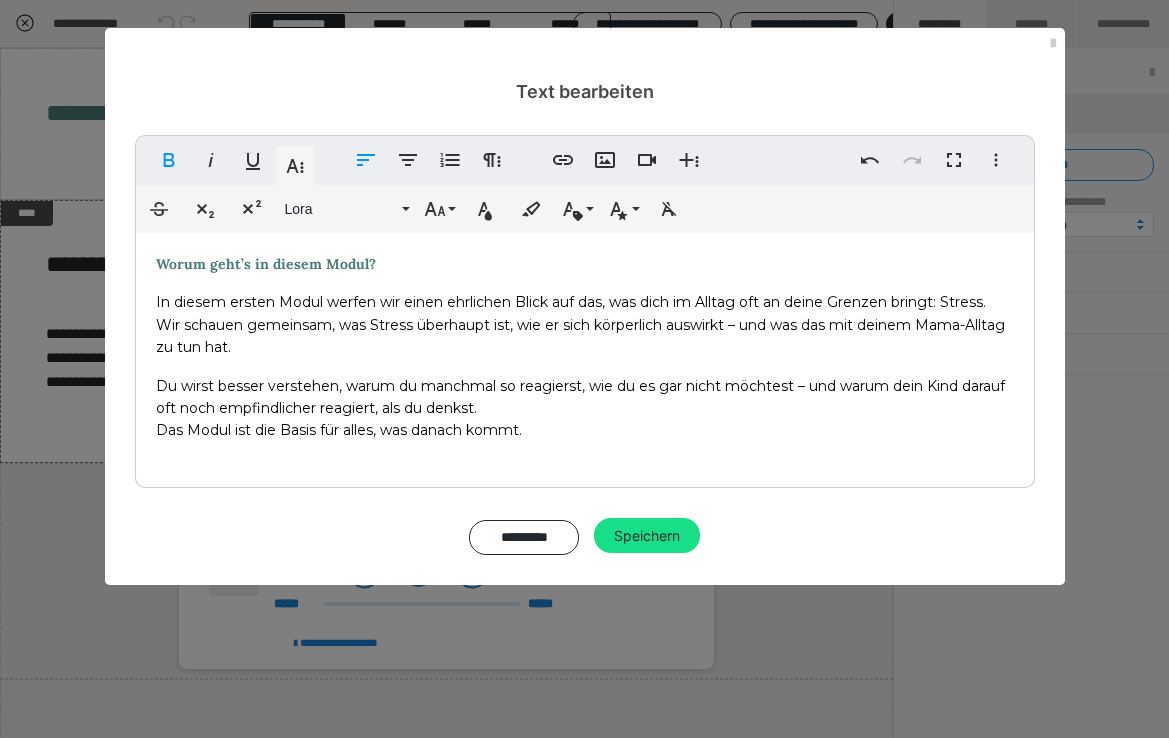 click on "Fett Kursiv Unterstrichen Weitere Textformate Linksbündig ausrichten Zentriert ausrichten Nummerierte Liste Weitere Absatzformate Link einfügen Bild einfügen Video einfügen Weitere Reichhaltige Formate Rückgängig Wiederholen Vollbild Weitere Formate Durchgestrichen Tiefgestellt Hochgestellt Lora ABeeZee Abhaya Libre Abril FatFace Alegreya Alice Amaranth Amatic SC Anonymous Pro Anton Arapey Archivo Black Archivo Light Archivo Medium Archivo Arimo Arvo B612 Barlow Bebas Neue Belleza Big Shoulders Stencil Display BioRhyme Blinker Cairo Cardo Catamaran Caveat Caveat Brush Comfortaa Concert One Cormorant Cormorant Garamond Courier Prime Crimson Text Dancing Script Eczar Exo Exo 2 Figtree Fira Sans Fjalla One Forum Frank Ruhl Libre Fraunces Grandstander IBM Plex Serif Inconsolata Inder Indie Flower Inter Josefin Sans Jost Karla Lato Lexend Deca Libre Baskerville Libre Franklin Lilita One Lobster Lobster Two Lora Merienda Merriweather Montserrat Montserrat Black Montserrat Extra Bold Montserrat Light Mulish 1" at bounding box center (585, 345) 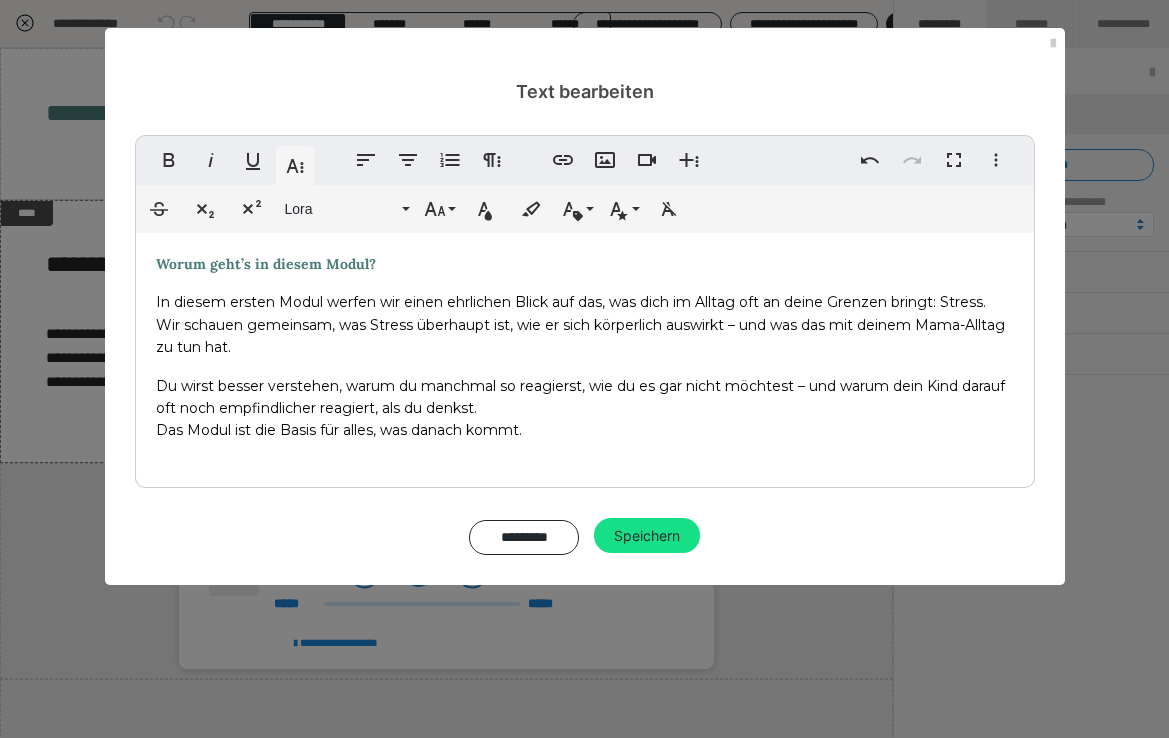 click on "Worum geht’s in diesem Modul? In diesem ersten Modul werfen wir einen ehrlichen Blick auf das, was dich im Alltag oft an deine Grenzen bringt: Stress. Wir schauen gemeinsam, was Stress überhaupt ist, wie er sich körperlich auswirkt – und was das mit deinem Mama-Alltag zu tun hat. Du wirst besser verstehen, warum du manchmal so reagierst, wie du es gar nicht möchtest – und warum dein Kind darauf oft noch empfindlicher reagiert, als du denkst. Das Modul ist die Basis für alles, was danach kommt." at bounding box center [585, 355] 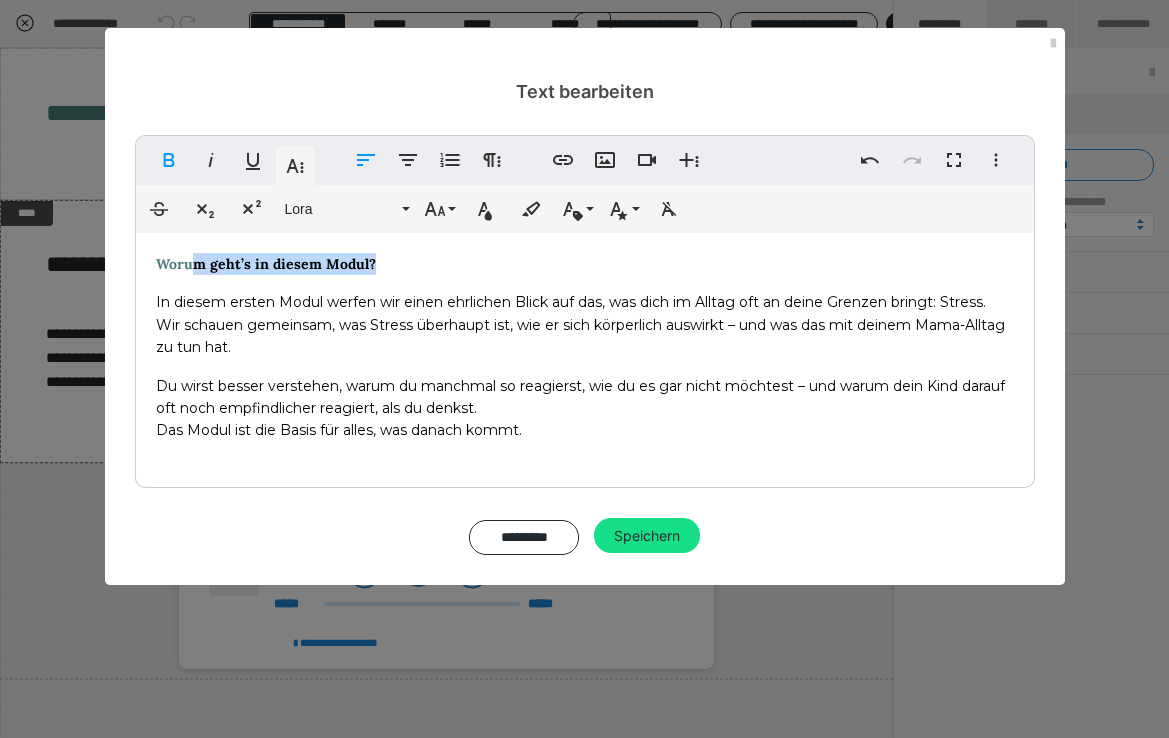 drag, startPoint x: 392, startPoint y: 262, endPoint x: 190, endPoint y: 262, distance: 202 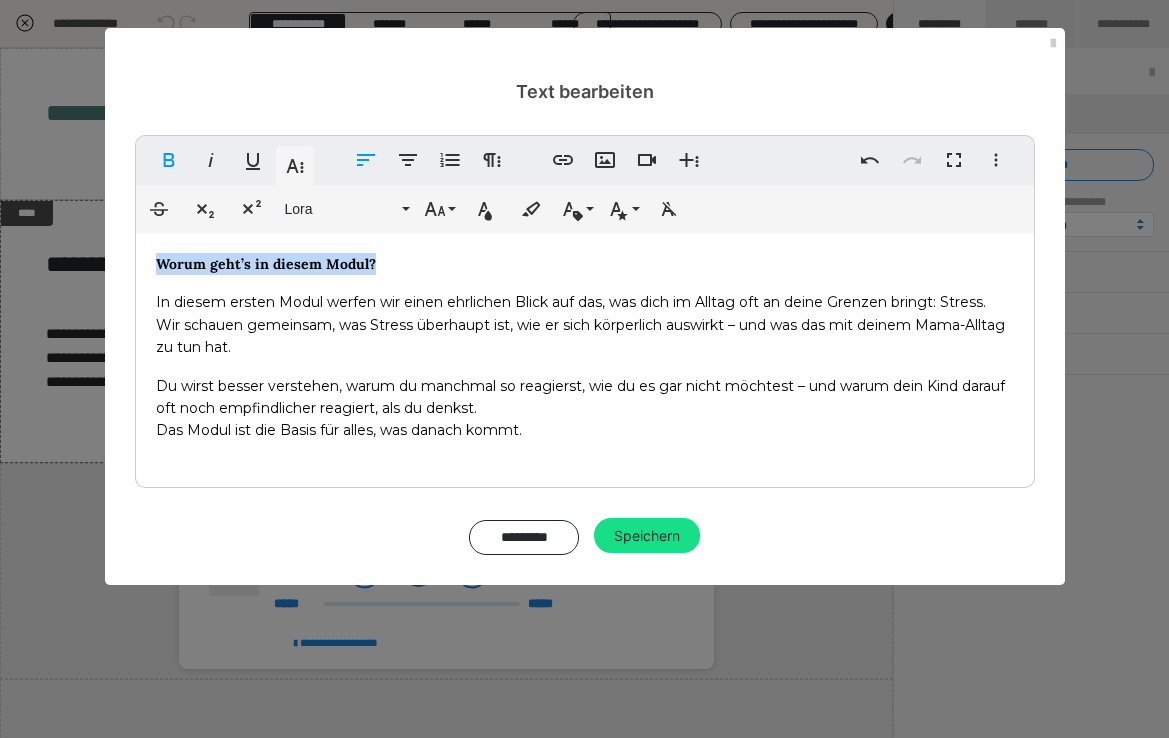 click on "Durchgestrichen Tiefgestellt Hochgestellt Lora ABeeZee Abhaya Libre Abril FatFace Alegreya Alice Amaranth Amatic SC Anonymous Pro Anton Arapey Archivo Black Archivo Light Archivo Medium Archivo Arimo Arvo B612 Barlow Bebas Neue Belleza Big Shoulders Stencil Display BioRhyme Blinker Cairo Cardo Catamaran Caveat Caveat Brush Comfortaa Concert One Cormorant Cormorant Garamond Courier Prime Crimson Text Dancing Script Eczar Exo Exo 2 Figtree Fira Sans Fjalla One Forum Frank Ruhl Libre Fraunces Grandstander IBM Plex Serif Inconsolata Inder Indie Flower Inter Josefin Sans Jost Karla Lato Lexend Deca Libre Baskerville Libre Franklin Lilita One Lobster Lobster Two Lora Merienda Merriweather Montserrat Montserrat Black Montserrat Extra Bold Montserrat Light Montserrat Med Mulish MuseoModerno Nixie One Noto Sans Noto Serif Nunito Nunito Sans Old Standard TT Open Sans Oswald Oxygen Pacifico Patrick Hand Playball Playfair Display Poppins PT Sans PT Sans Narrow PT Serif Public Sans Quicksand Rakkas Raleway Red Hat Display" at bounding box center (585, 209) 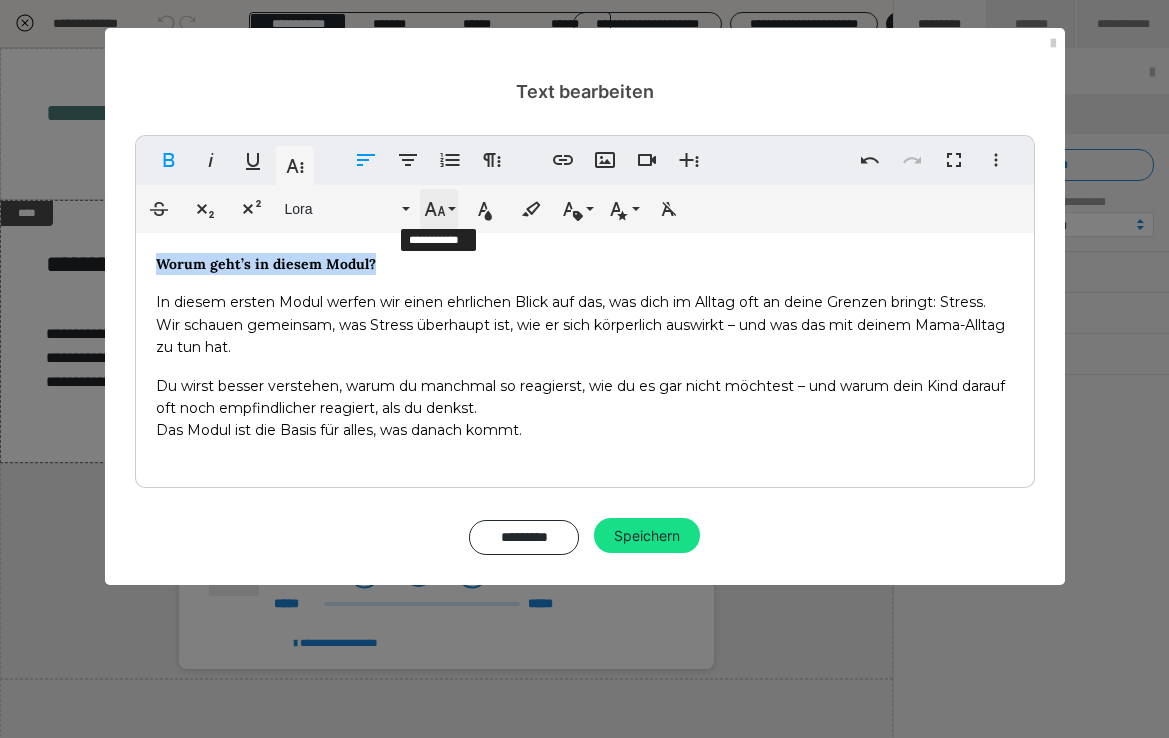 click 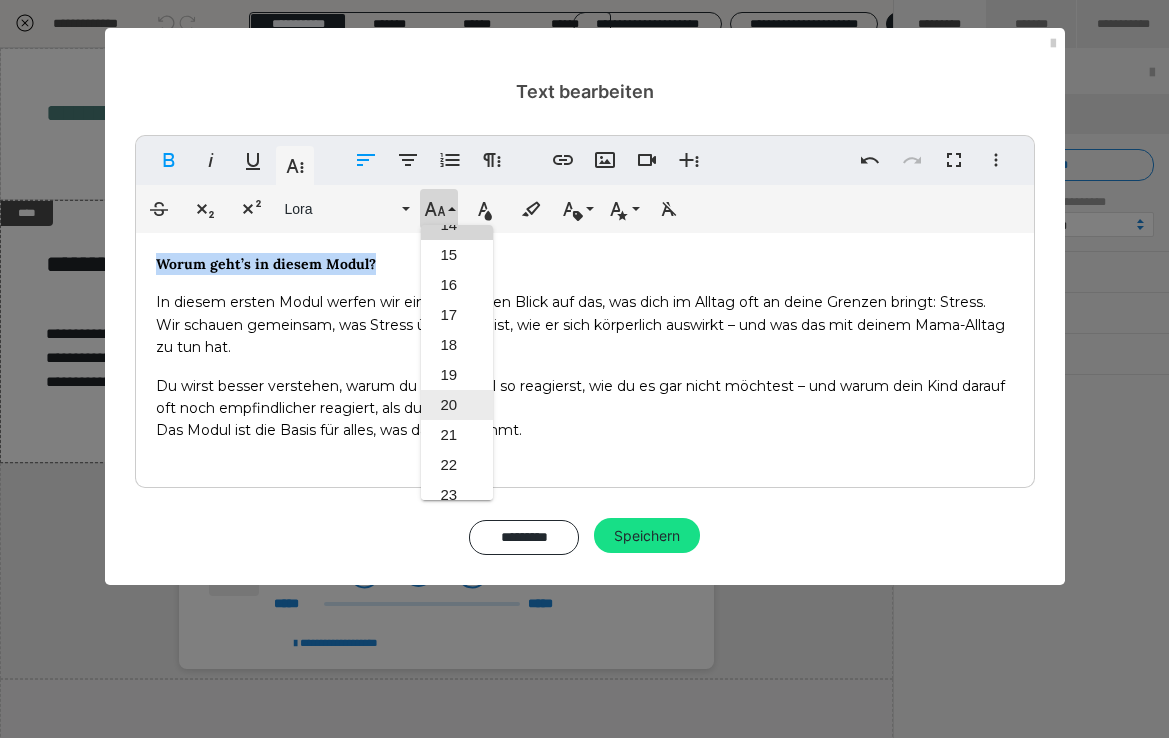 click on "20" at bounding box center (457, 405) 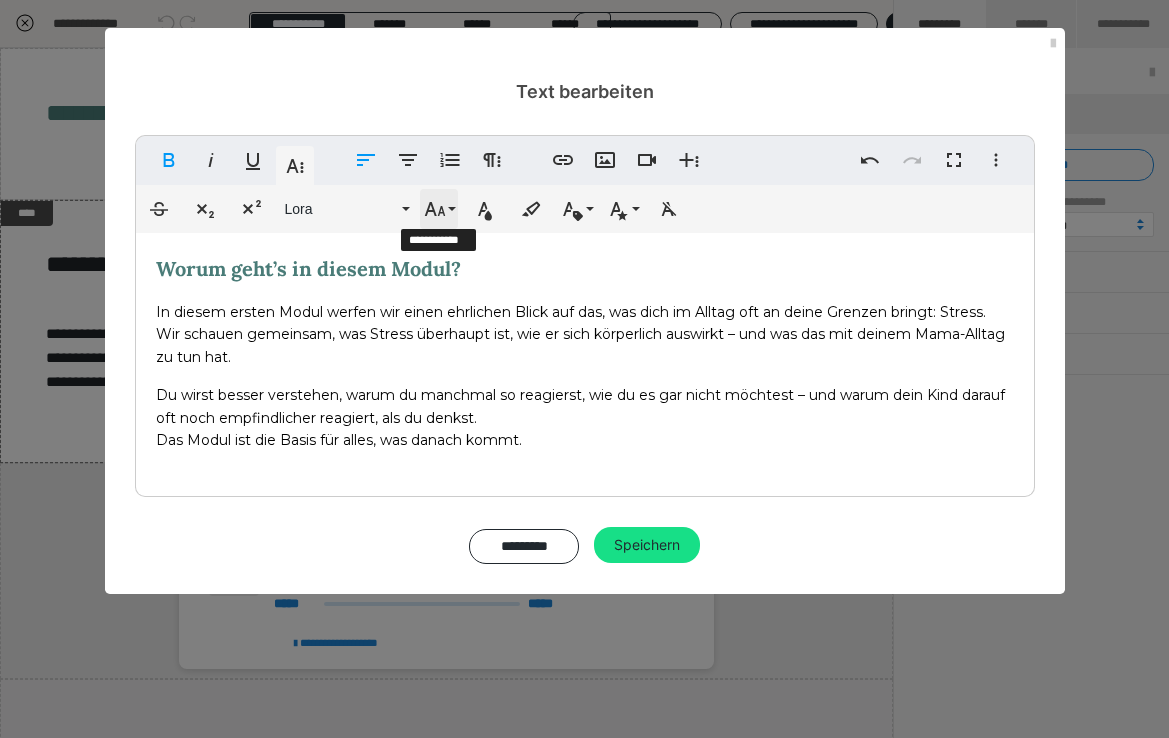 click on "Schriftgröße" at bounding box center [439, 209] 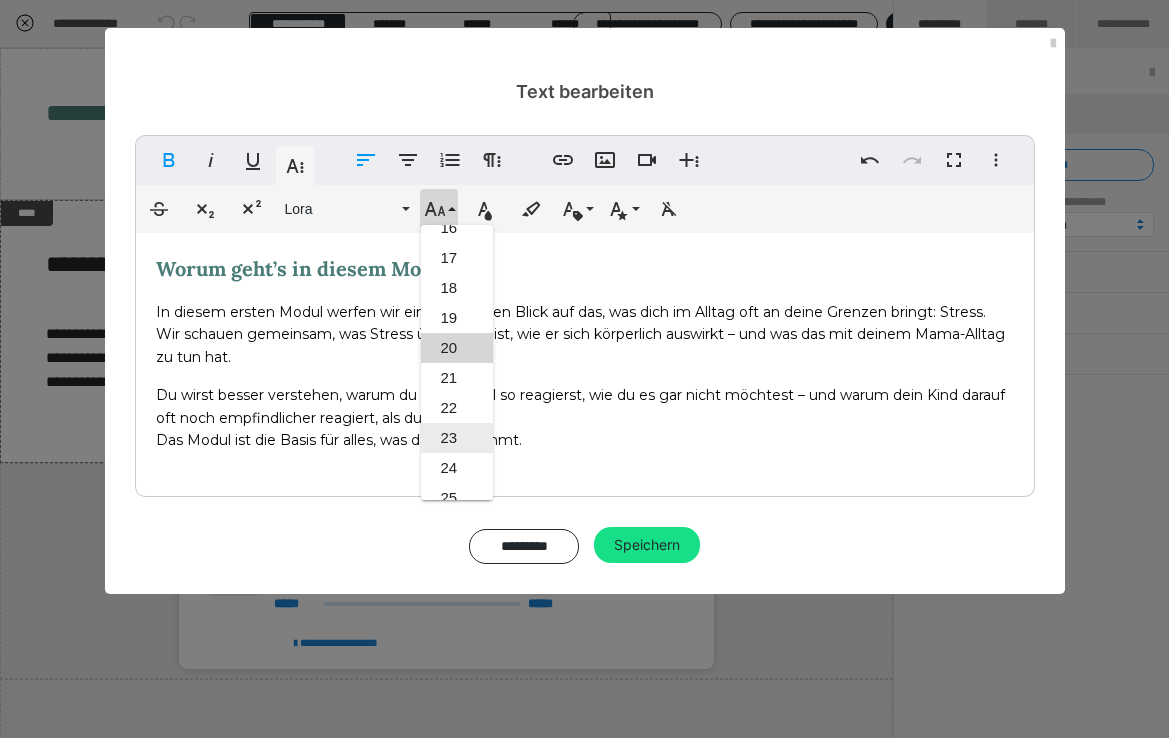 scroll, scrollTop: 468, scrollLeft: 0, axis: vertical 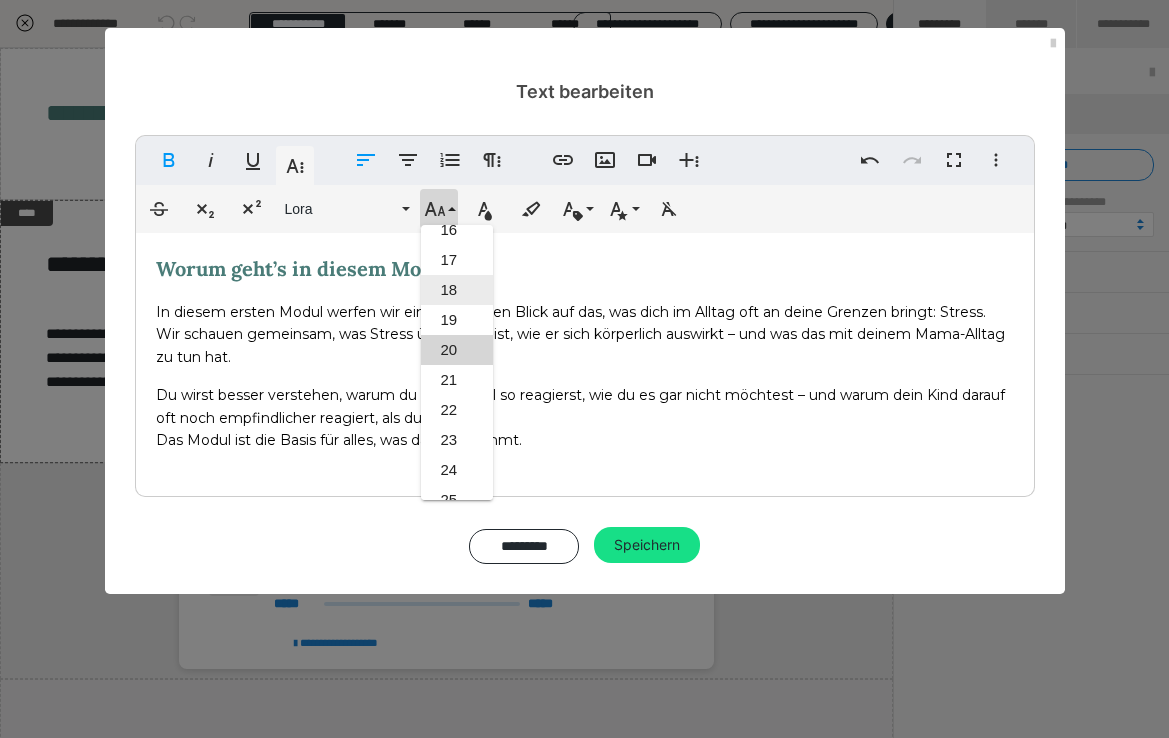click on "18" at bounding box center [457, 290] 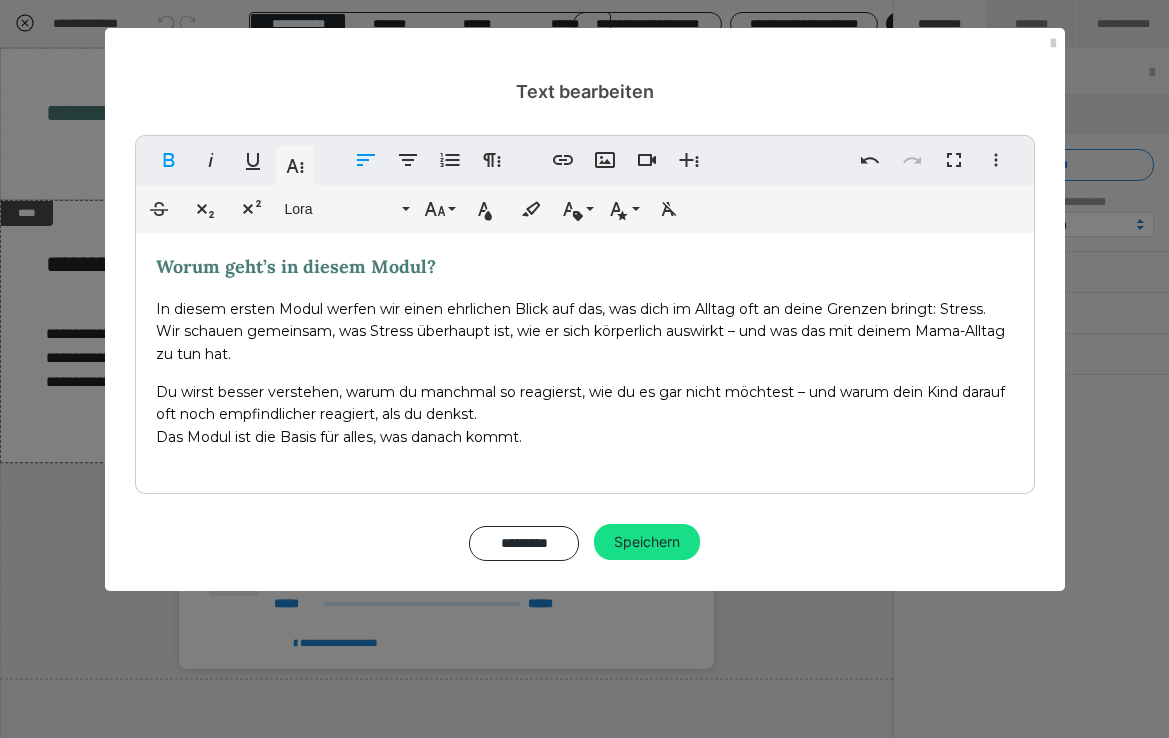 click on "Worum geht’s in diesem Modul? In diesem ersten Modul werfen wir einen ehrlichen Blick auf das, was dich im Alltag oft an deine Grenzen bringt: Stress. Wir schauen gemeinsam, was Stress überhaupt ist, wie er sich körperlich auswirkt – und was das mit deinem Mama-Alltag zu tun hat. Du wirst besser verstehen, warum du manchmal so reagierst, wie du es gar nicht möchtest – und warum dein Kind darauf oft noch empfindlicher reagiert, als du denkst. Das Modul ist die Basis für alles, was danach kommt." at bounding box center [585, 358] 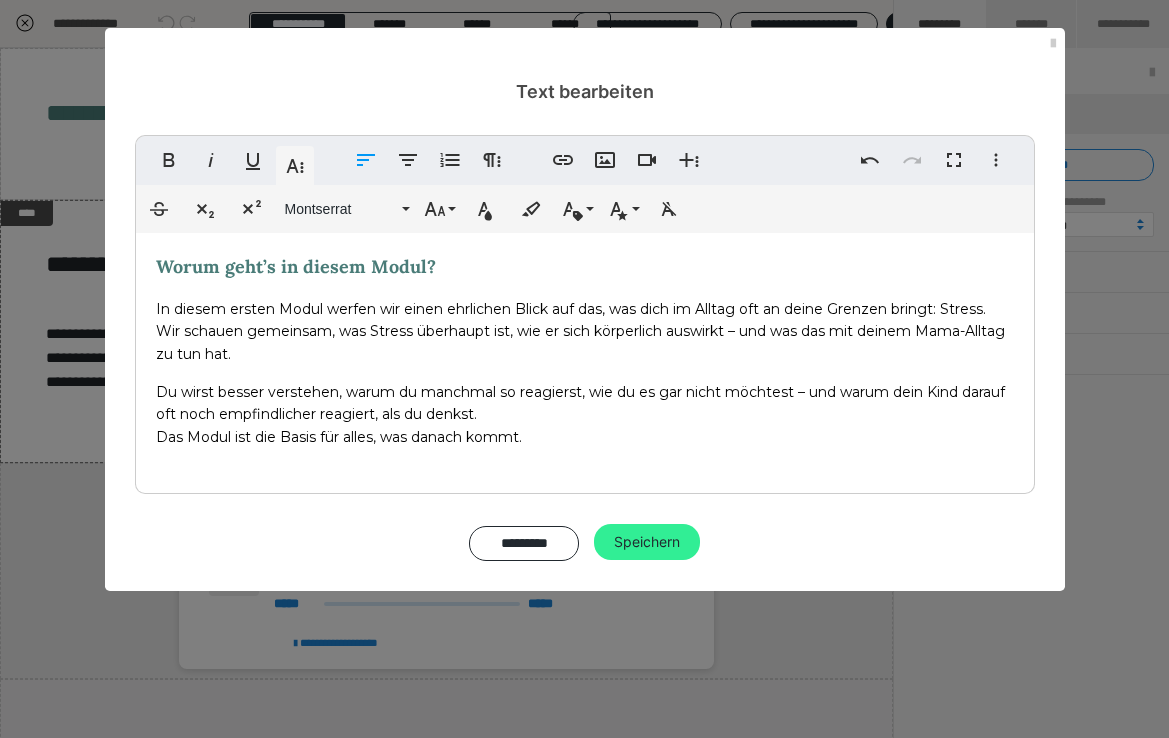 click on "Speichern" at bounding box center (647, 542) 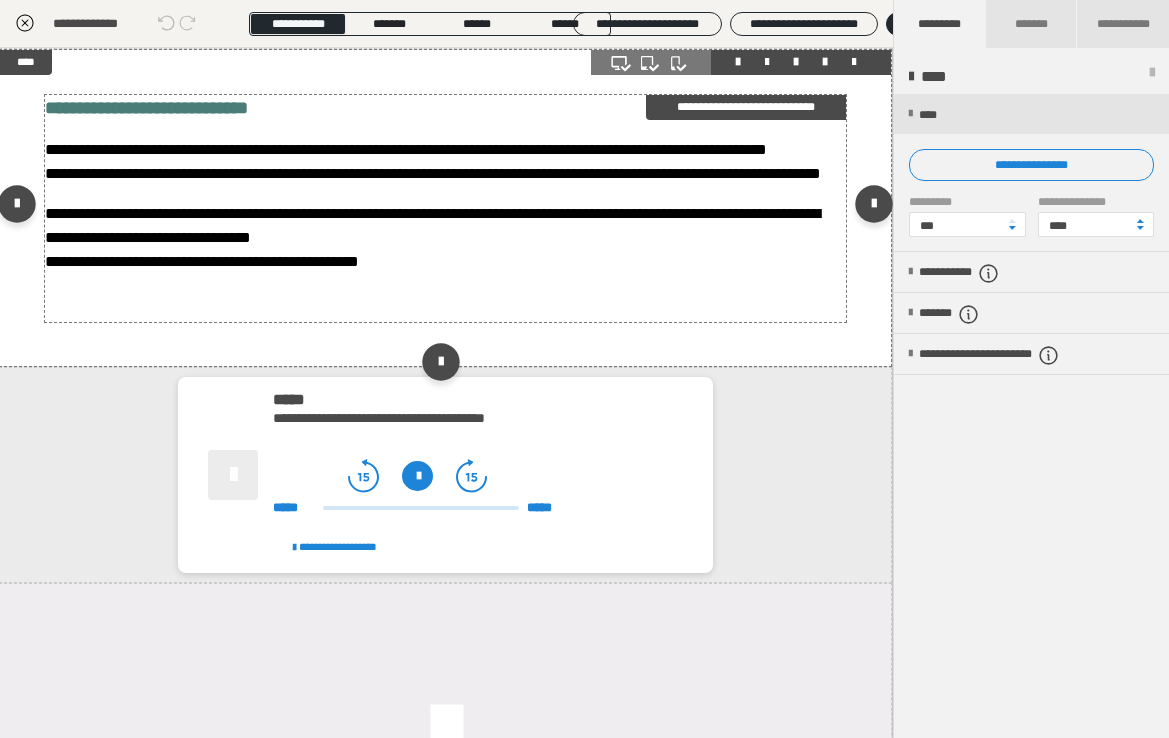 scroll, scrollTop: 141, scrollLeft: 1, axis: both 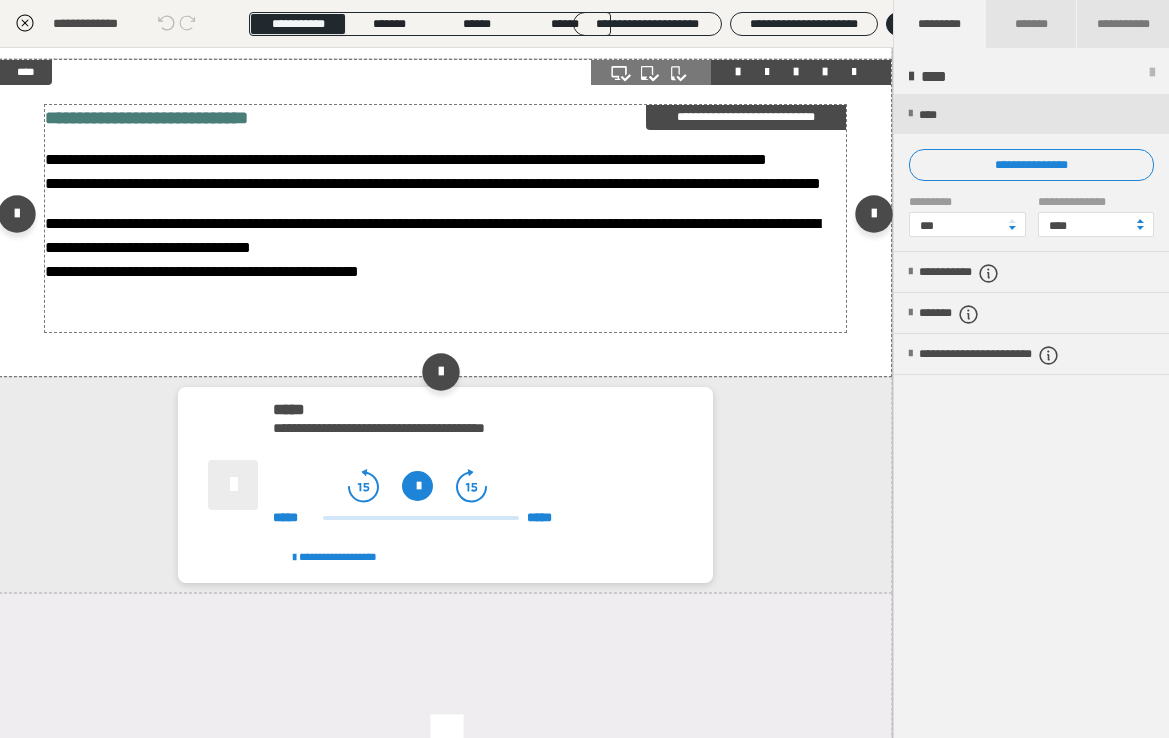 click on "**********" at bounding box center (446, 248) 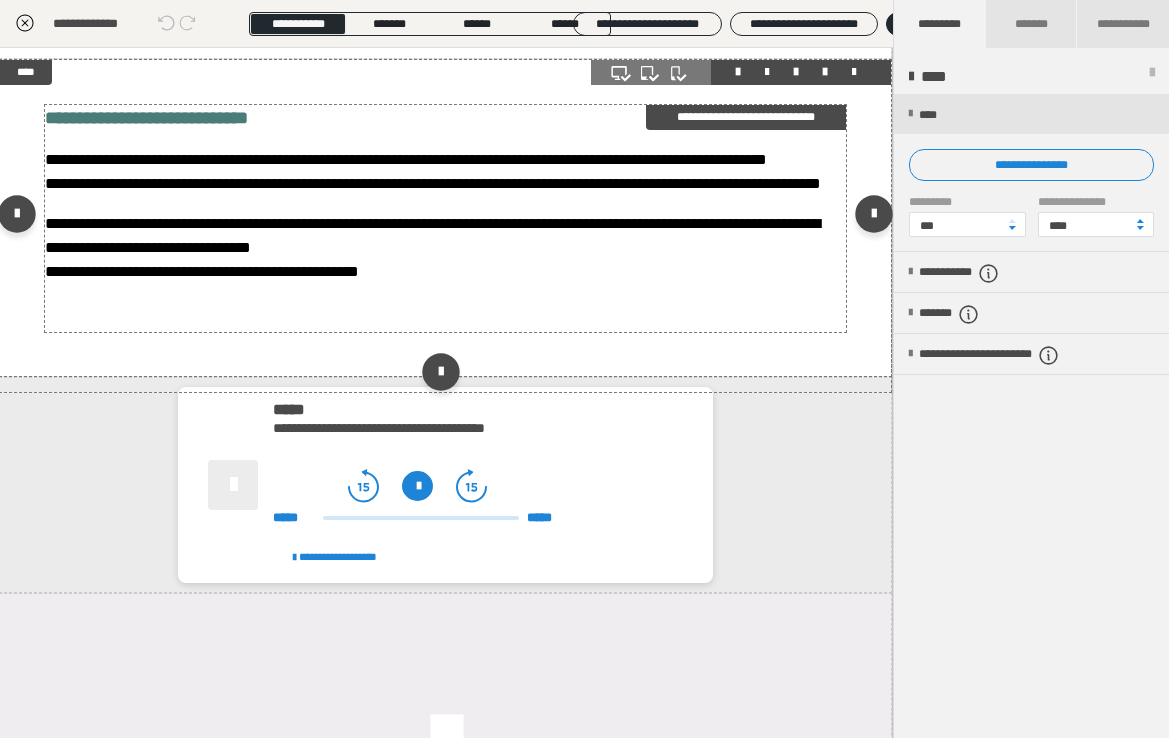 click on "**********" at bounding box center (446, 248) 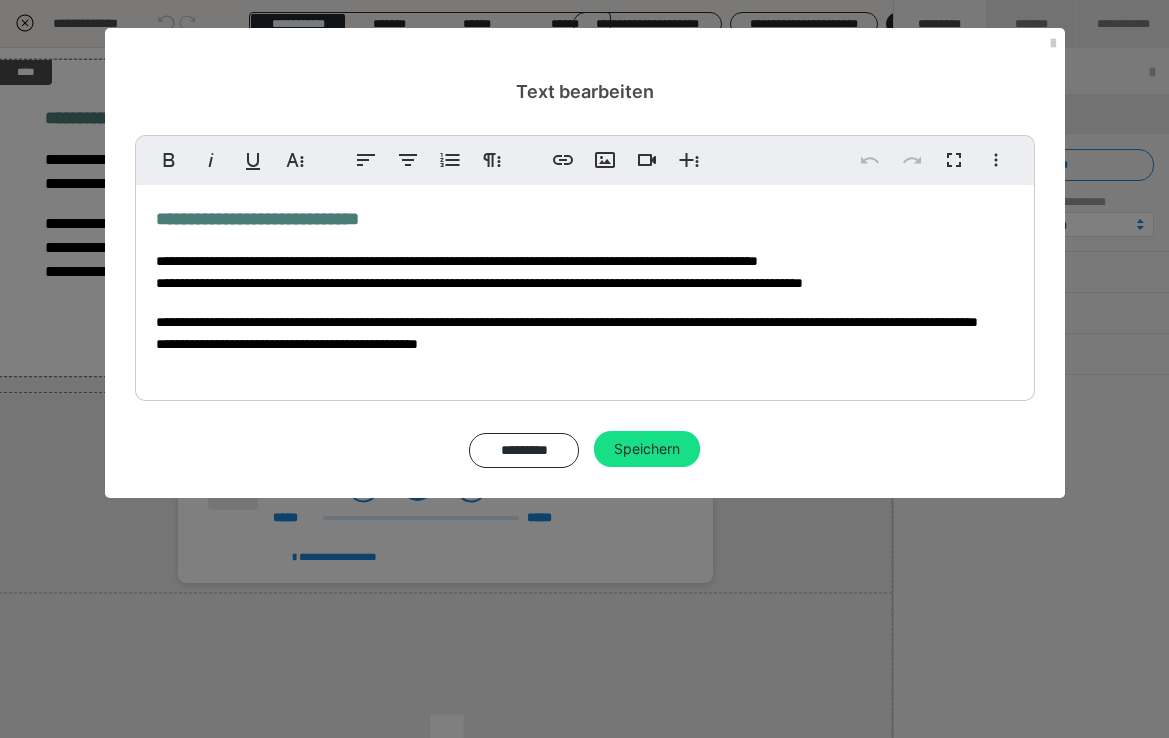 click on "**********" at bounding box center [585, 333] 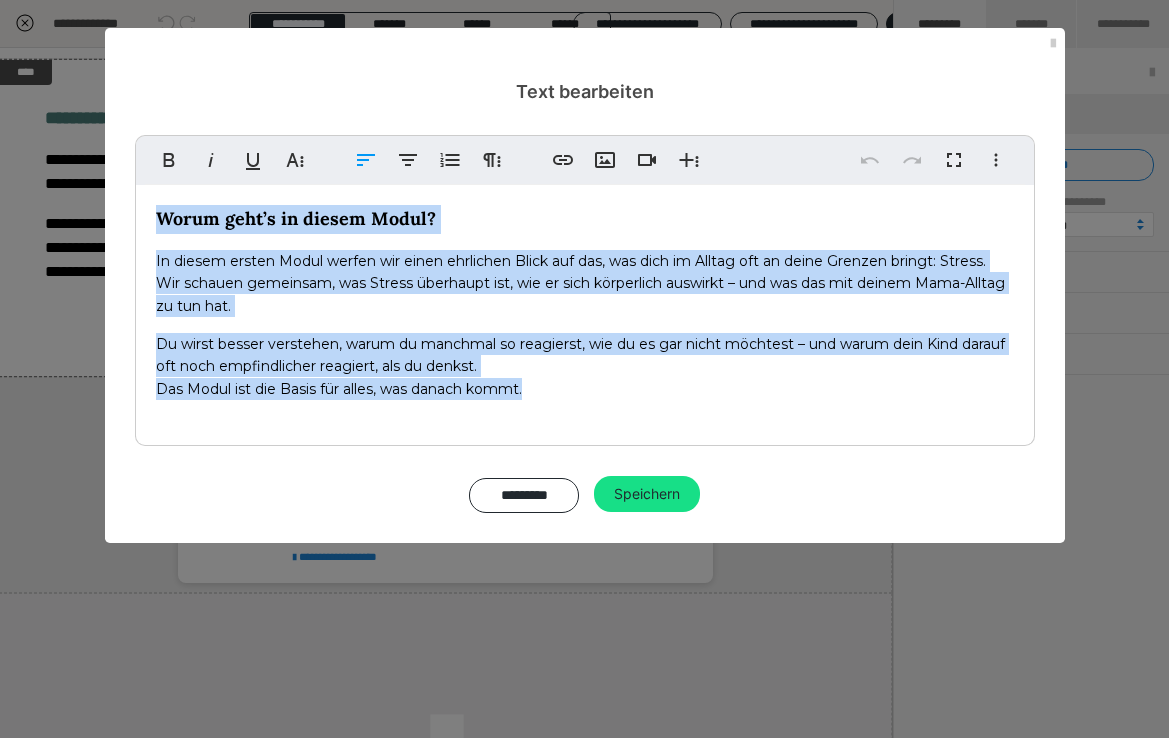 drag, startPoint x: 579, startPoint y: 387, endPoint x: 160, endPoint y: 215, distance: 452.92935 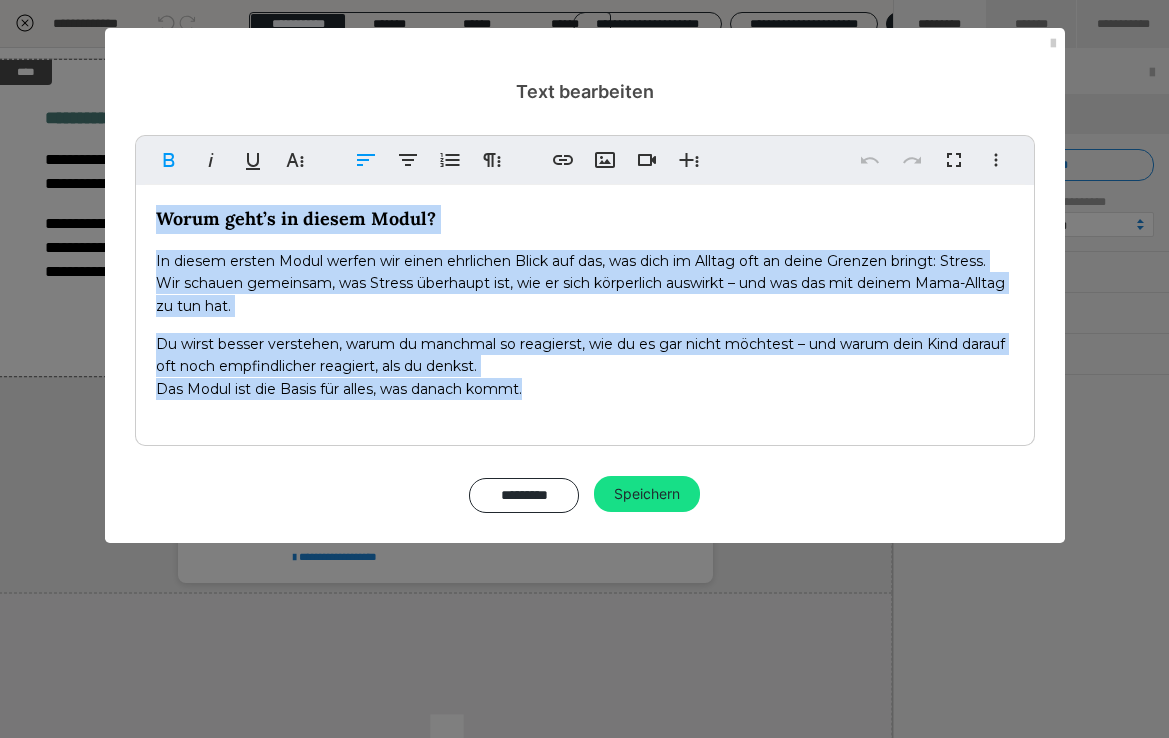 copy on "Worum geht’s in diesem Modul? In diesem ersten Modul werfen wir einen ehrlichen Blick auf das, was dich im Alltag oft an deine Grenzen bringt: Stress. Wir schauen gemeinsam, was Stress überhaupt ist, wie er sich körperlich auswirkt – und was das mit deinem Mama-Alltag zu tun hat. Du wirst besser verstehen, warum du manchmal so reagierst, wie du es gar nicht möchtest – und warum dein Kind darauf oft noch empfindlicher reagiert, als du denkst. Das Modul ist die Basis für alles, was danach kommt." 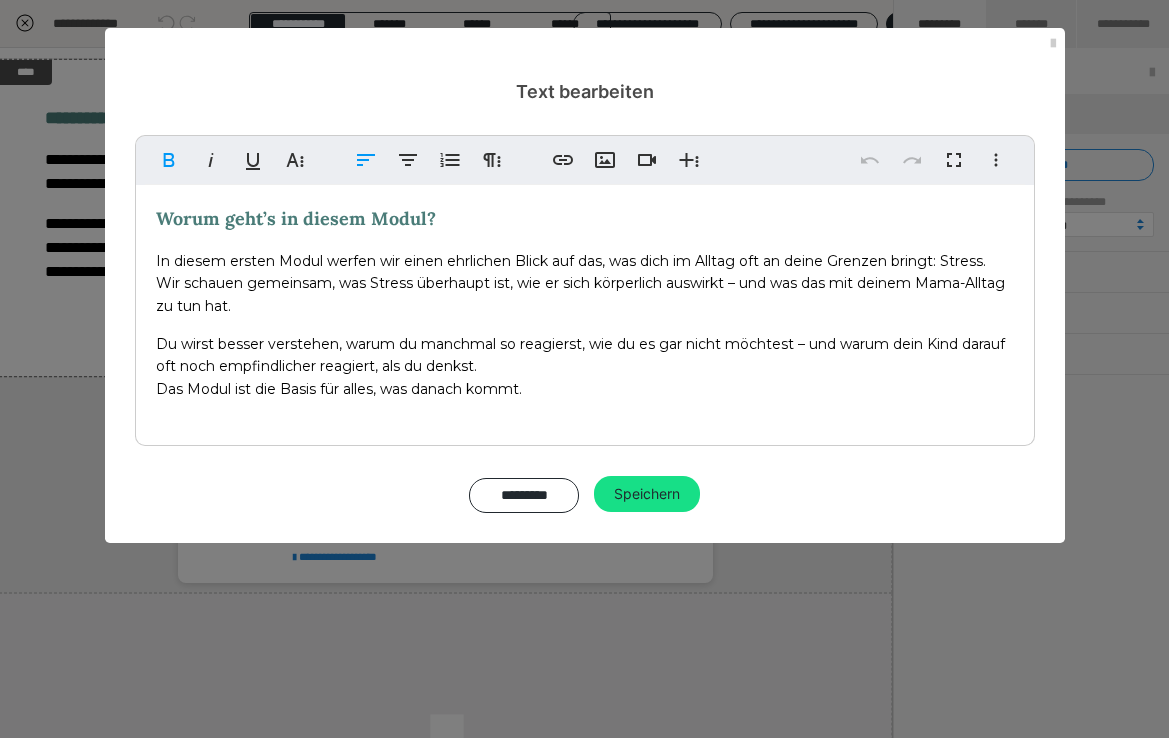 click on "Du wirst besser verstehen, warum du manchmal so reagierst, wie du es gar nicht möchtest – und warum dein Kind darauf oft noch empfindlicher reagiert, als du denkst. Das Modul ist die Basis für alles, was danach kommt." at bounding box center (585, 366) 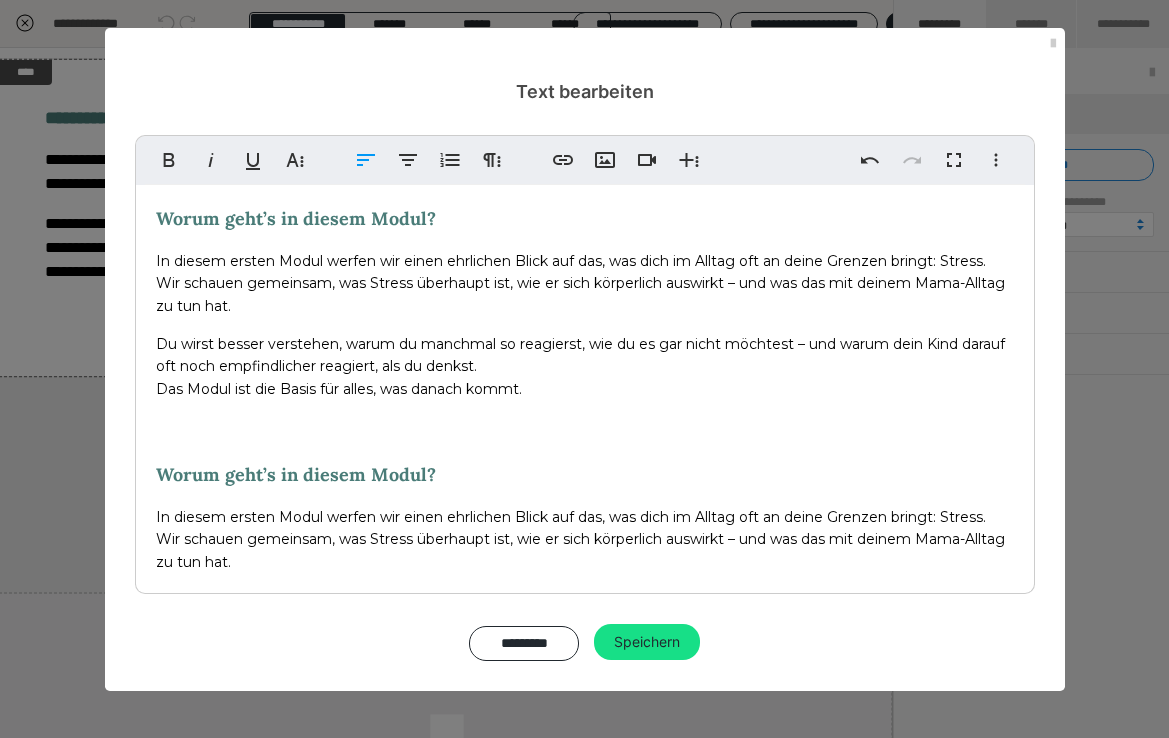 scroll, scrollTop: 64, scrollLeft: 0, axis: vertical 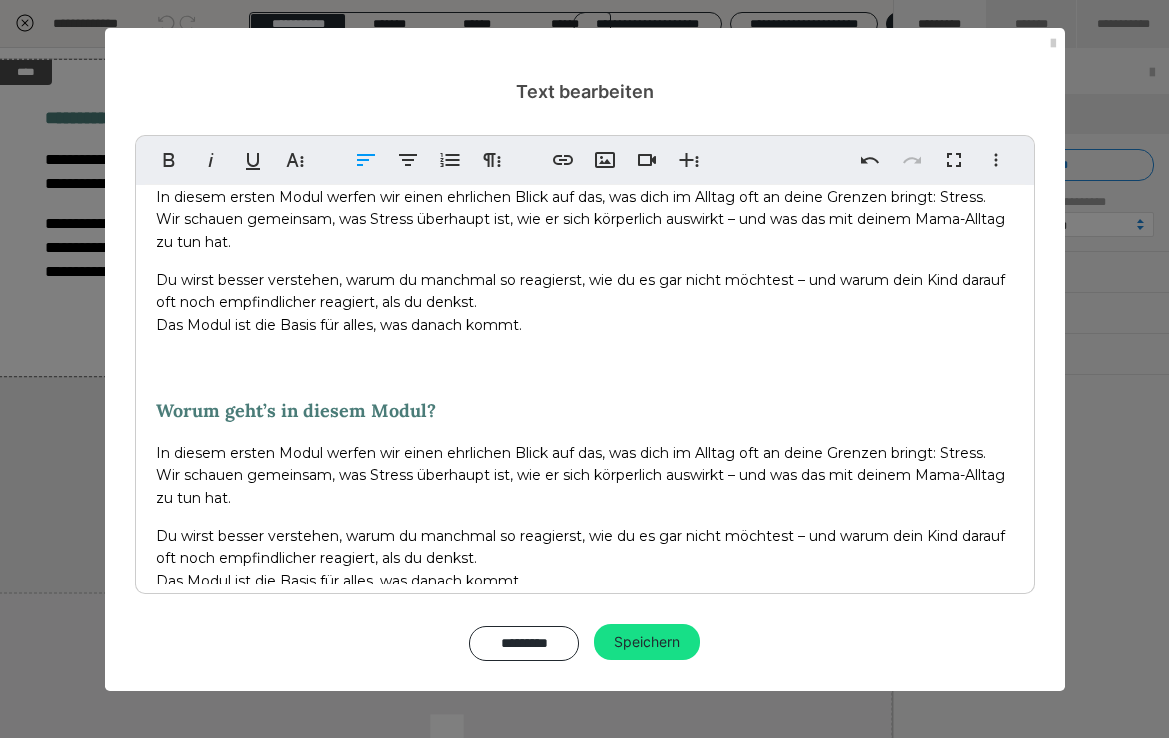 click on "Worum geht’s in diesem Modul?" at bounding box center (585, 411) 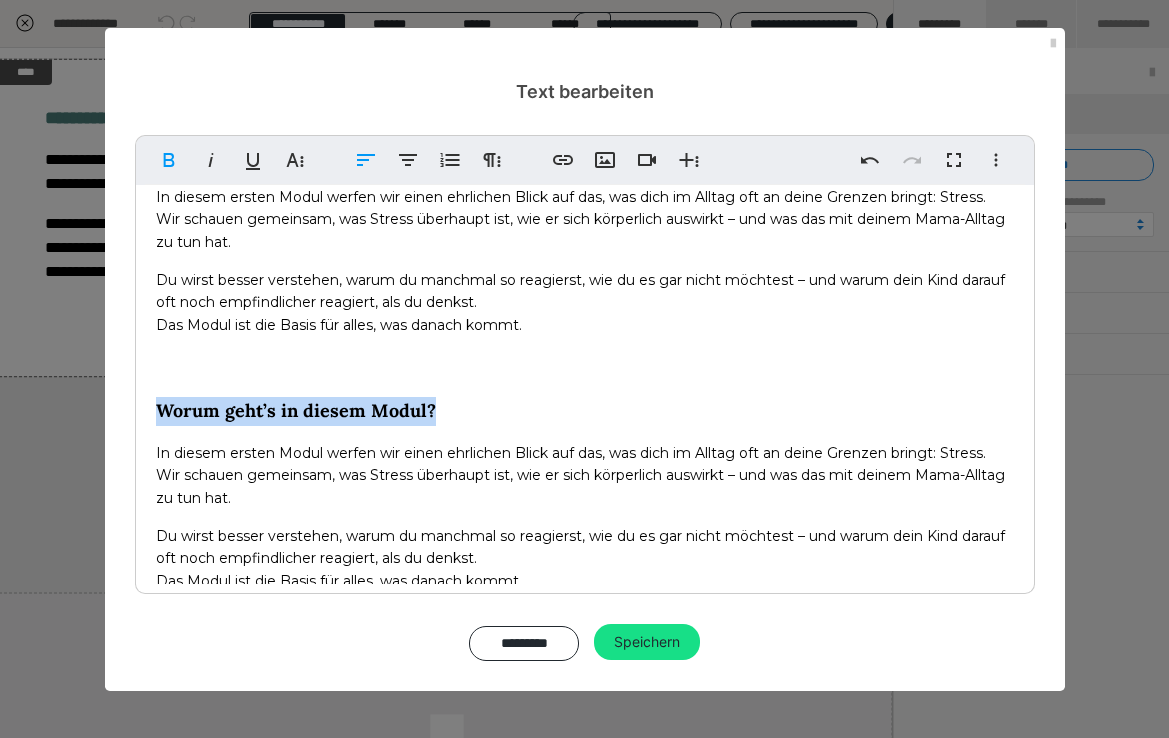 drag, startPoint x: 441, startPoint y: 410, endPoint x: 180, endPoint y: 408, distance: 261.00766 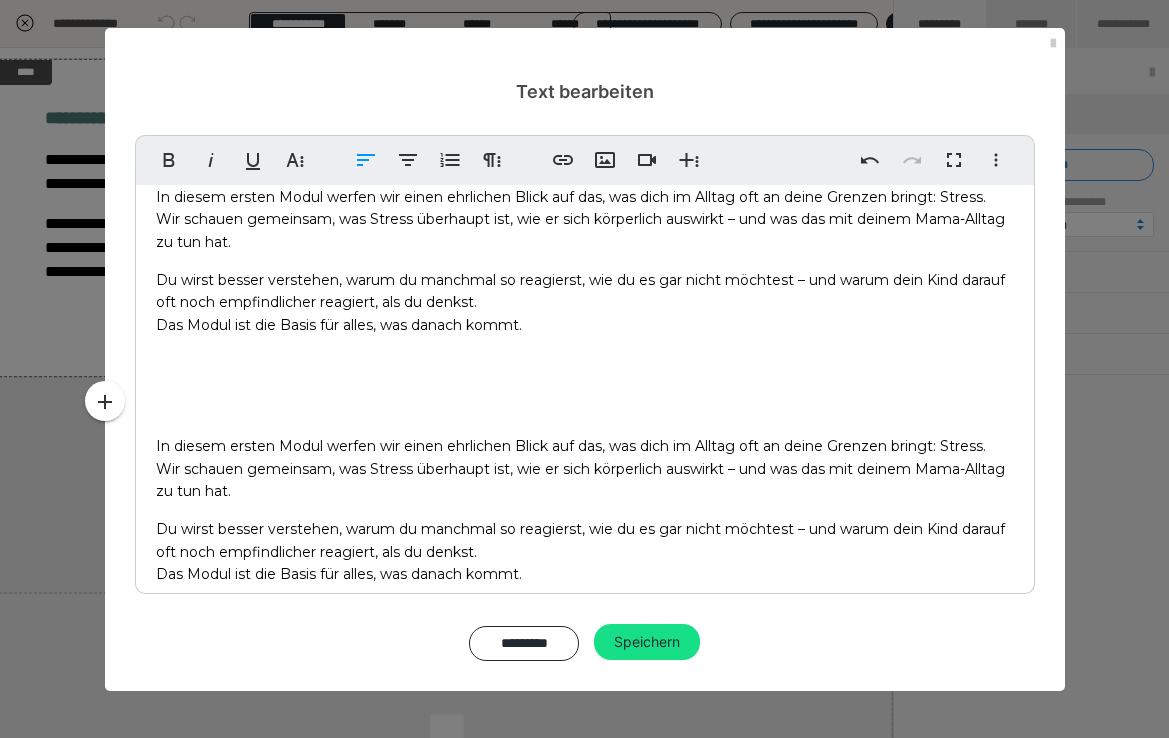 type 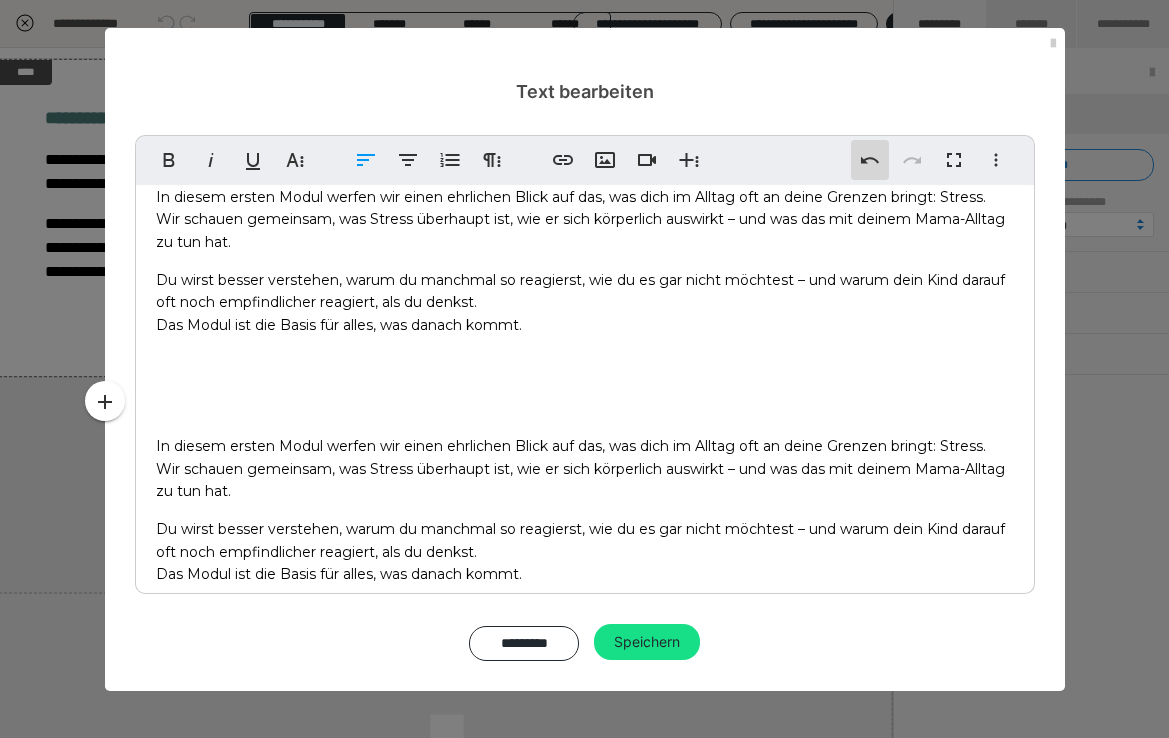 click 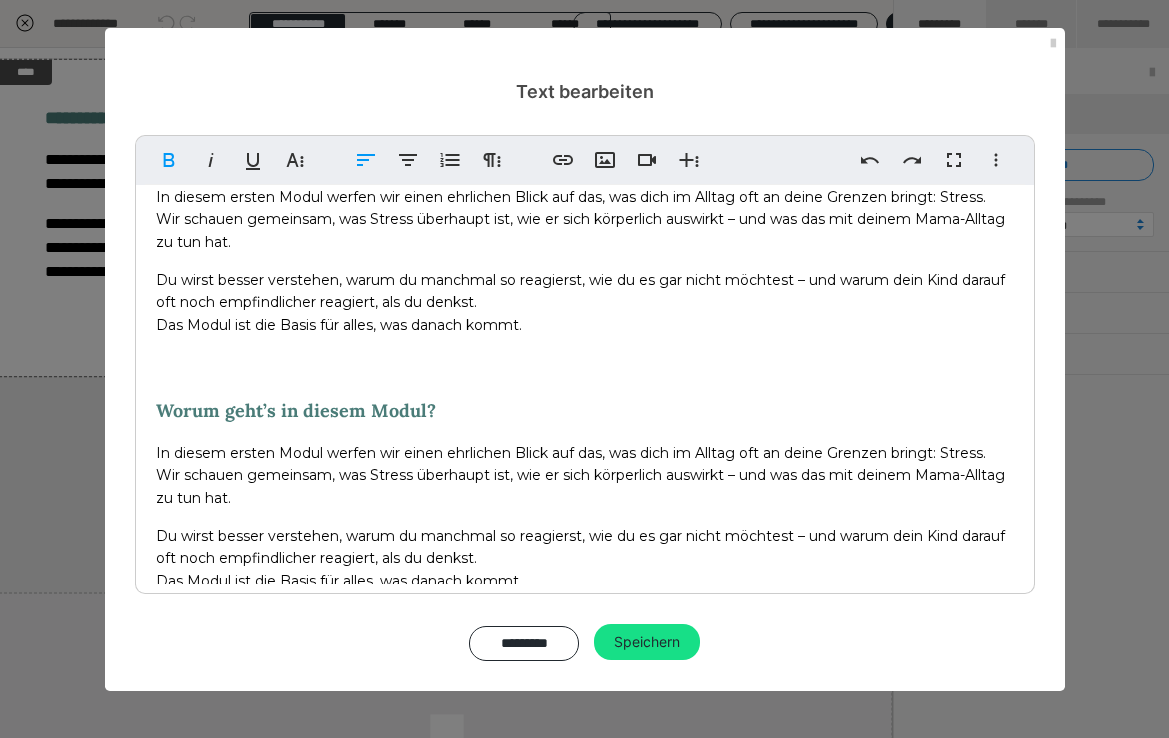 click on "Worum geht’s in diesem Modul? In diesem ersten Modul werfen wir einen ehrlichen Blick auf das, was dich im Alltag oft an deine Grenzen bringt: Stress. Wir schauen gemeinsam, was Stress überhaupt ist, wie er sich körperlich auswirkt – und was das mit deinem Mama-Alltag zu tun hat. Du wirst besser verstehen, warum du manchmal so reagierst, wie du es gar nicht möchtest – und warum dein Kind darauf oft noch empfindlicher reagiert, als du denkst. Das Modul ist die Basis für alles, was danach kommt. ​ ​ Worum geht’s in diesem Modul? In diesem ersten Modul werfen wir einen ehrlichen Blick auf das, was dich im Alltag oft an deine Grenzen bringt: Stress. Wir schauen gemeinsam, was Stress überhaupt ist, wie er sich körperlich auswirkt – und was das mit deinem Mama-Alltag zu tun hat. Du wirst besser verstehen, warum du manchmal so reagierst, wie du es gar nicht möchtest – und warum dein Kind darauf oft noch empfindlicher reagiert, als du denkst." at bounding box center [585, 374] 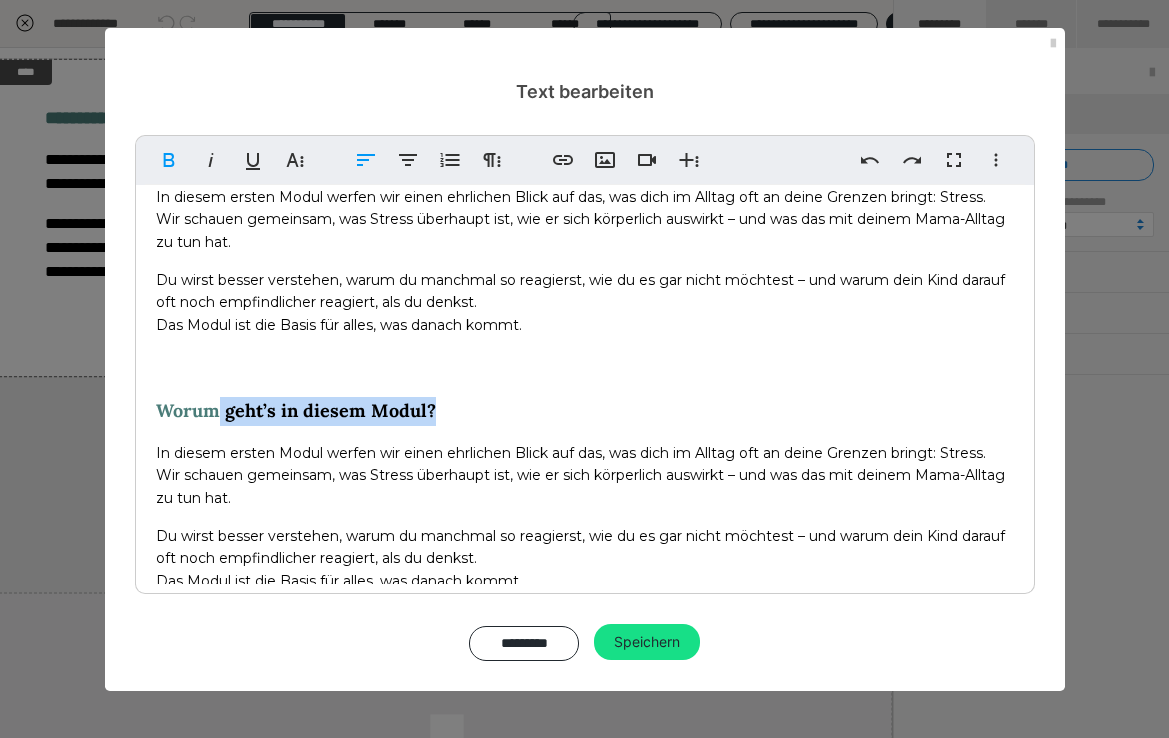 drag, startPoint x: 473, startPoint y: 411, endPoint x: 216, endPoint y: 410, distance: 257.00195 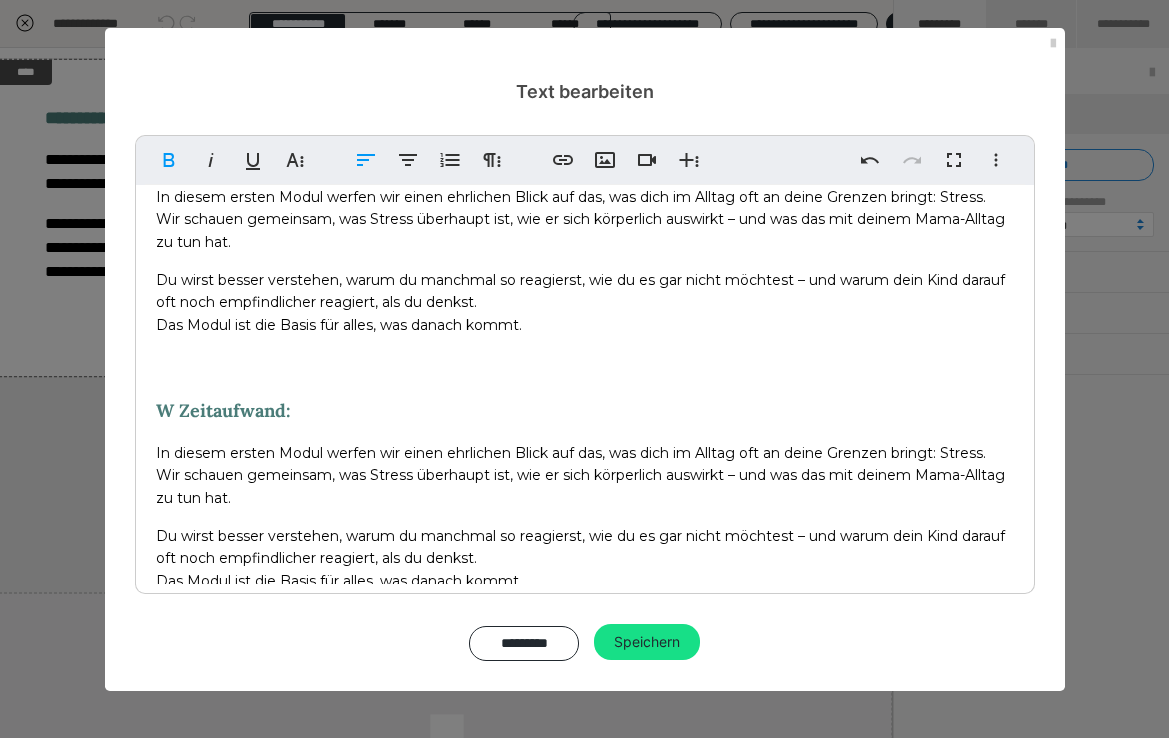 click on "W Zeitaufwand:" at bounding box center [296, 154] 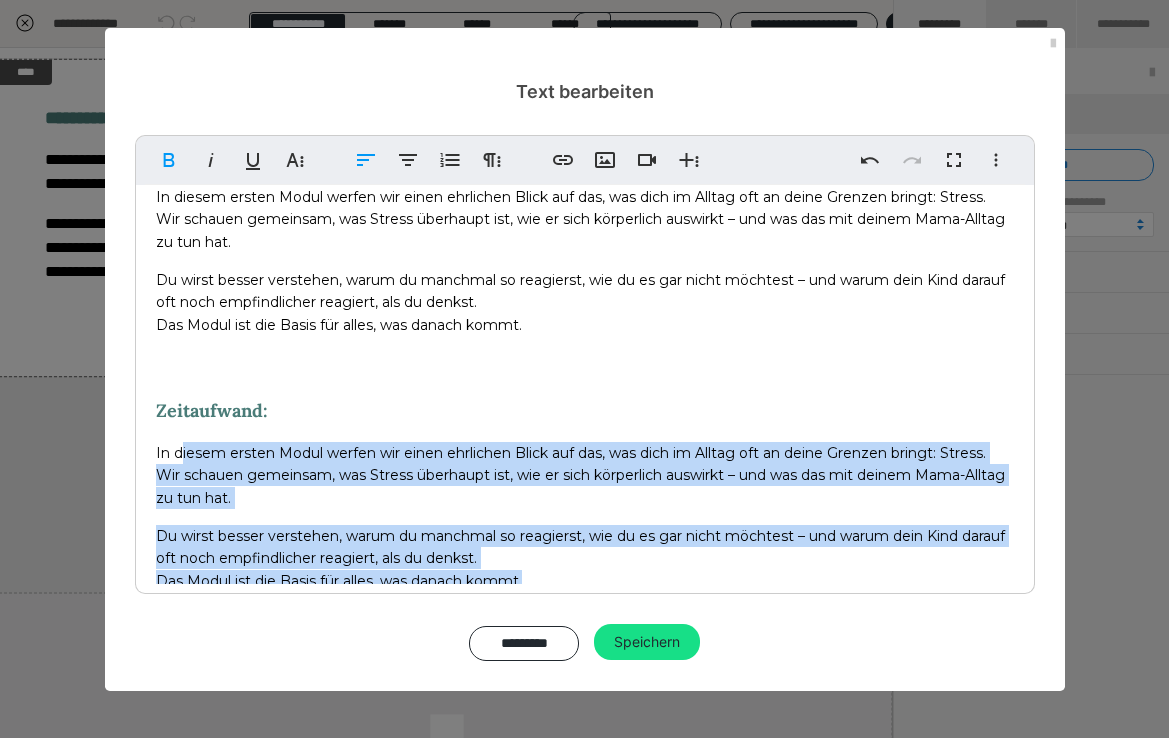 drag, startPoint x: 538, startPoint y: 566, endPoint x: 181, endPoint y: 445, distance: 376.94827 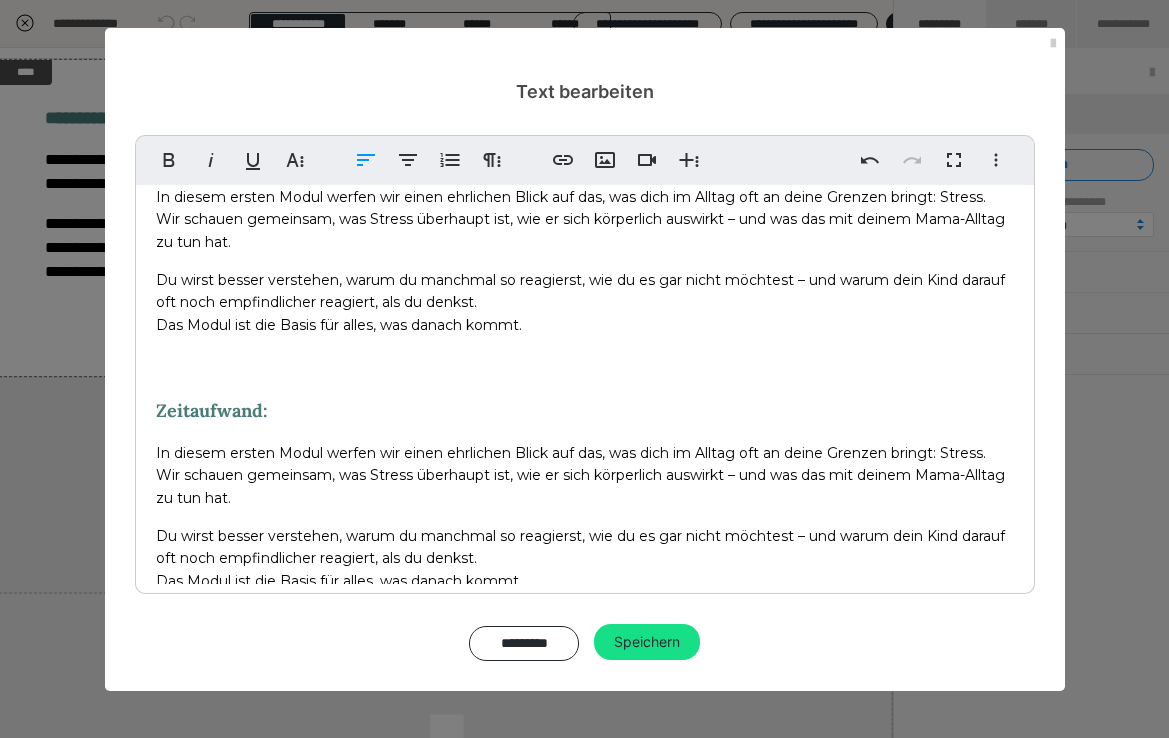 scroll, scrollTop: 0, scrollLeft: 0, axis: both 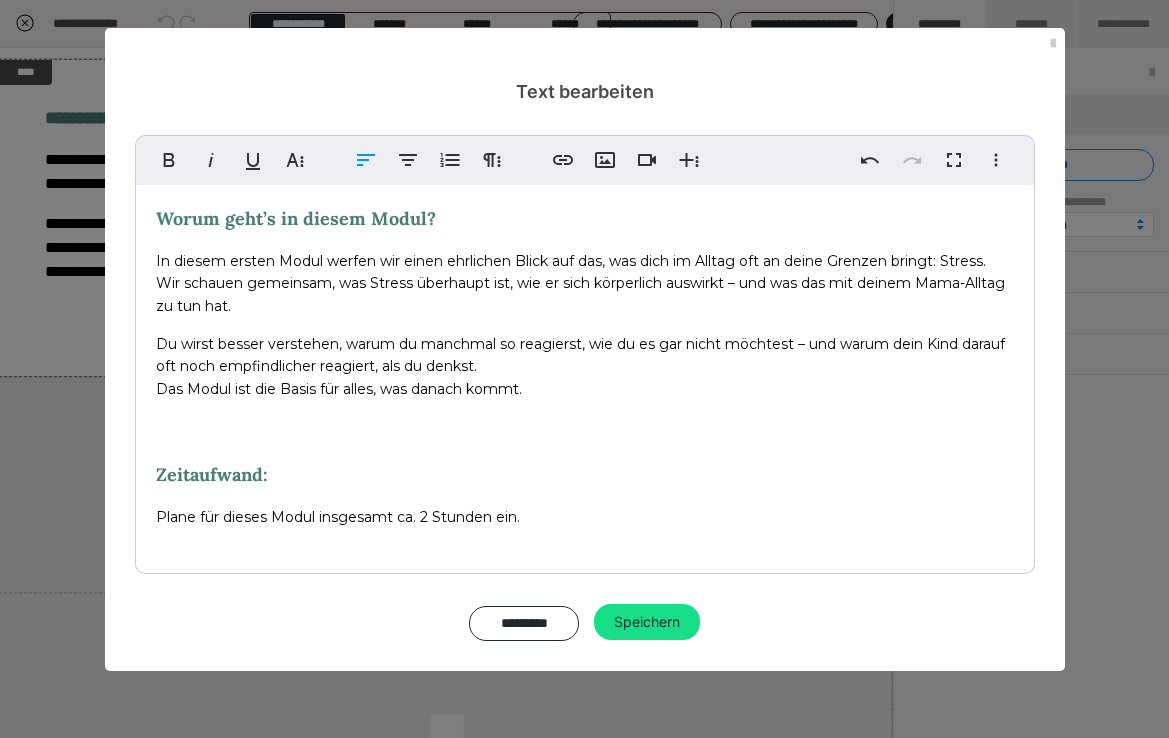 click on "Plane für dieses Modul insgesamt ca. 2 Stunden ein." at bounding box center [338, 517] 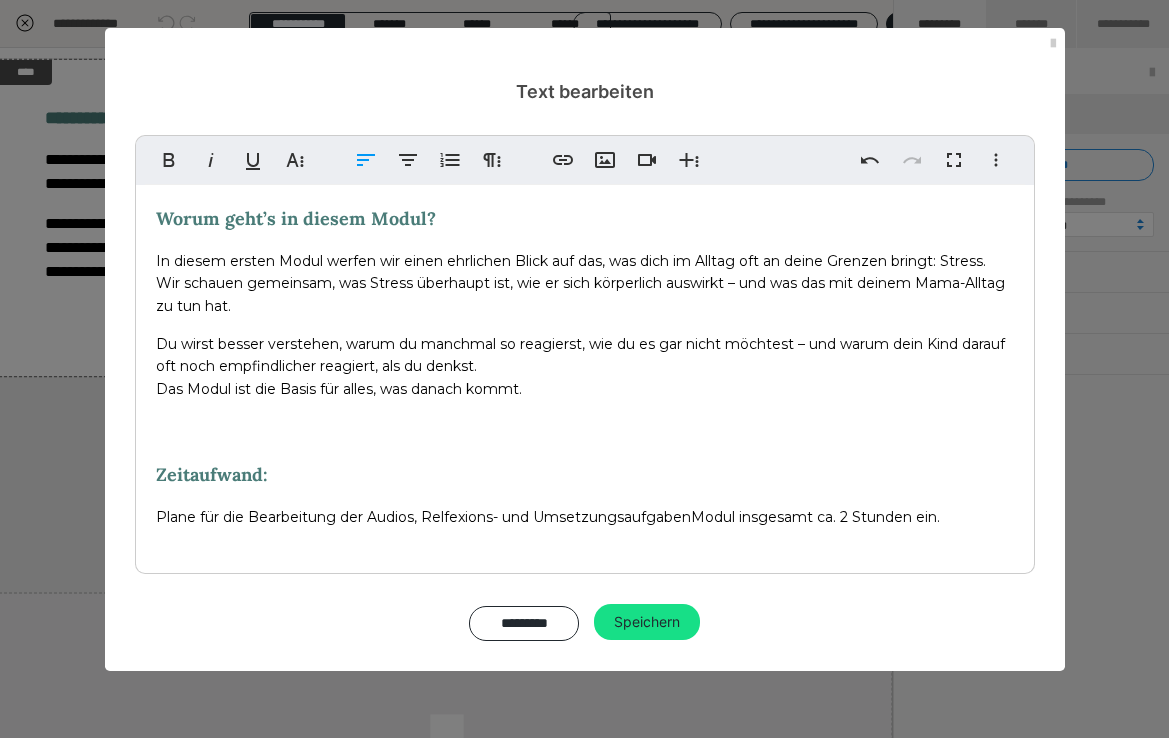 drag, startPoint x: 963, startPoint y: 506, endPoint x: 706, endPoint y: 510, distance: 257.03113 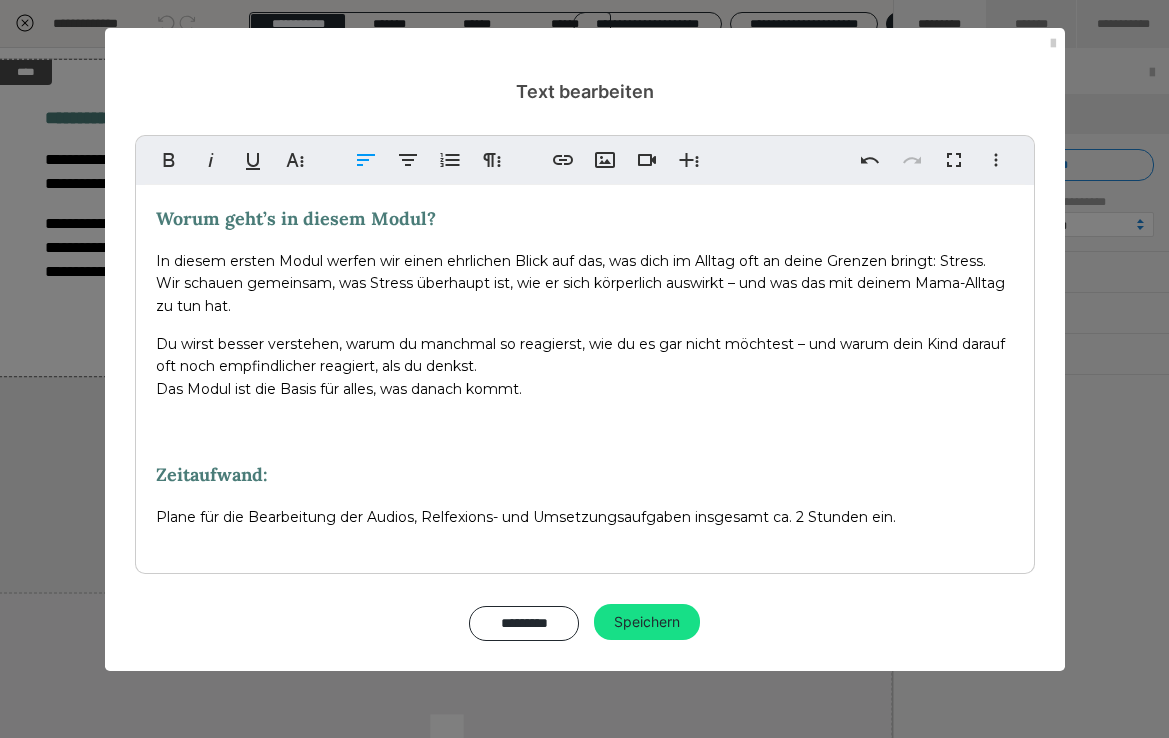 click on "Plane für die Bearbeitung der Audios, Relfexions- und Umsetzungsaufgaben insgesamt ca. 2 Stunden ein." at bounding box center [526, 517] 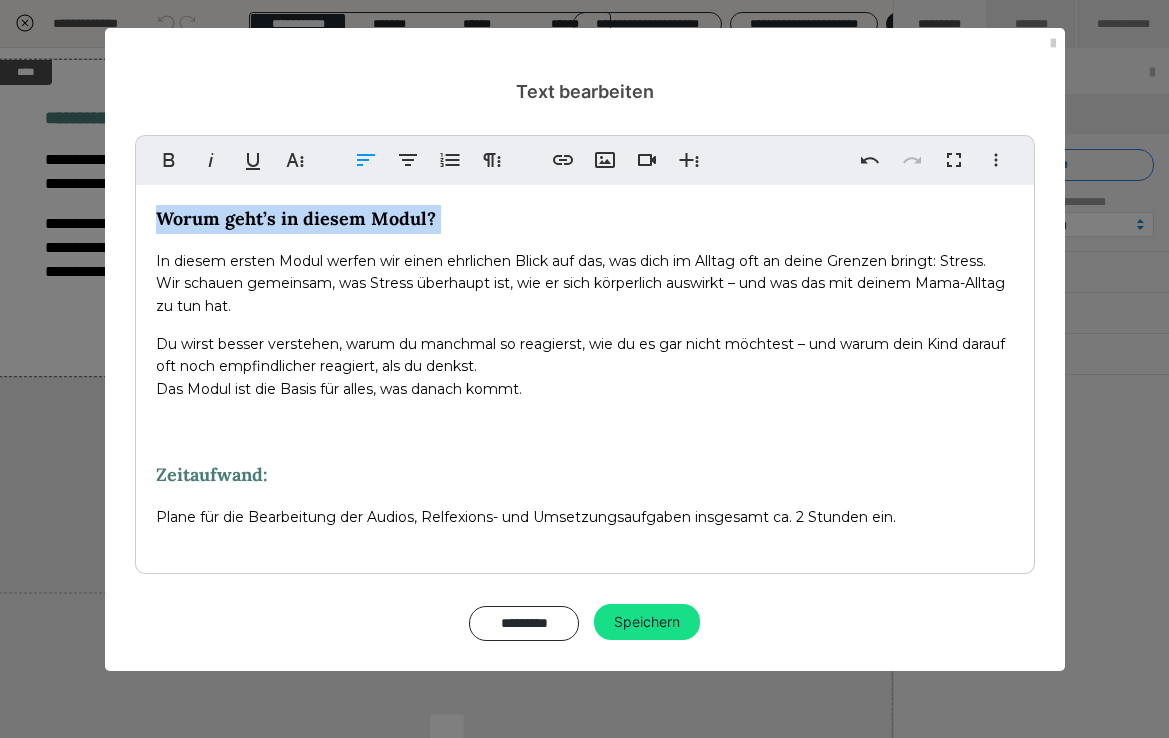 drag, startPoint x: 218, startPoint y: 238, endPoint x: 161, endPoint y: 214, distance: 61.846584 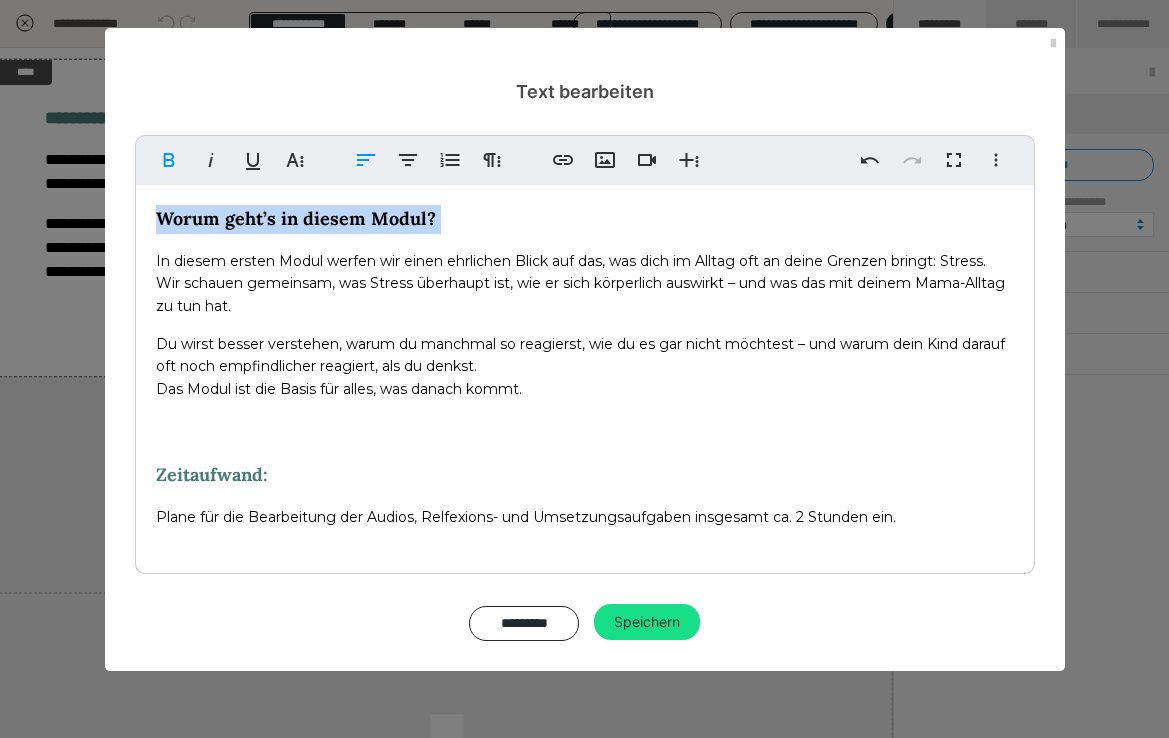 click on "Worum geht’s in diesem Modul? In diesem ersten Modul werfen wir einen ehrlichen Blick auf das, was dich im Alltag oft an deine Grenzen bringt: Stress. Wir schauen gemeinsam, was Stress überhaupt ist, wie er sich körperlich auswirkt – und was das mit deinem Mama-Alltag zu tun hat. Du wirst besser verstehen, warum du manchmal so reagierst, wie du es gar nicht möchtest – und warum dein Kind darauf oft noch empfindlicher reagiert, als du denkst. Das Modul ist die Basis für alles, was danach kommt. ​ ​ Zeitaufwand:  Plane für die Bearbeitung der Audios, Relfexions- und Umsetzungsaufgaben insgesamt ca. 2 Stunden ein." at bounding box center [585, 374] 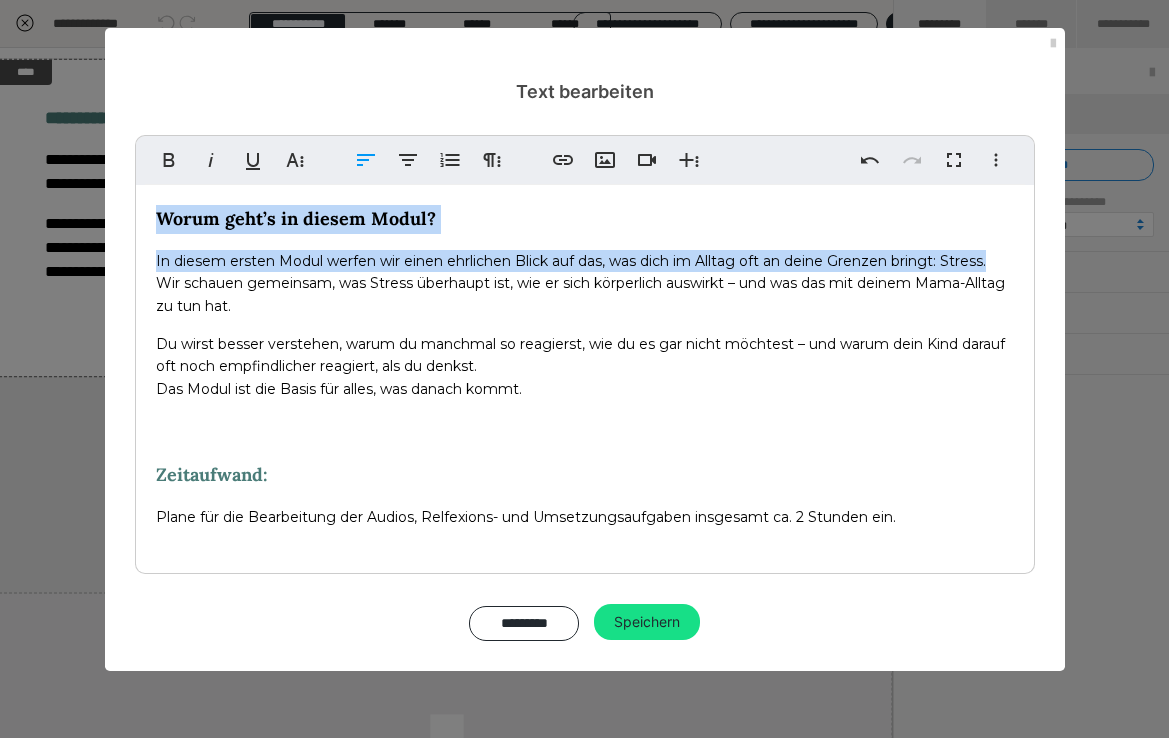 drag, startPoint x: 1012, startPoint y: 261, endPoint x: 157, endPoint y: 214, distance: 856.29083 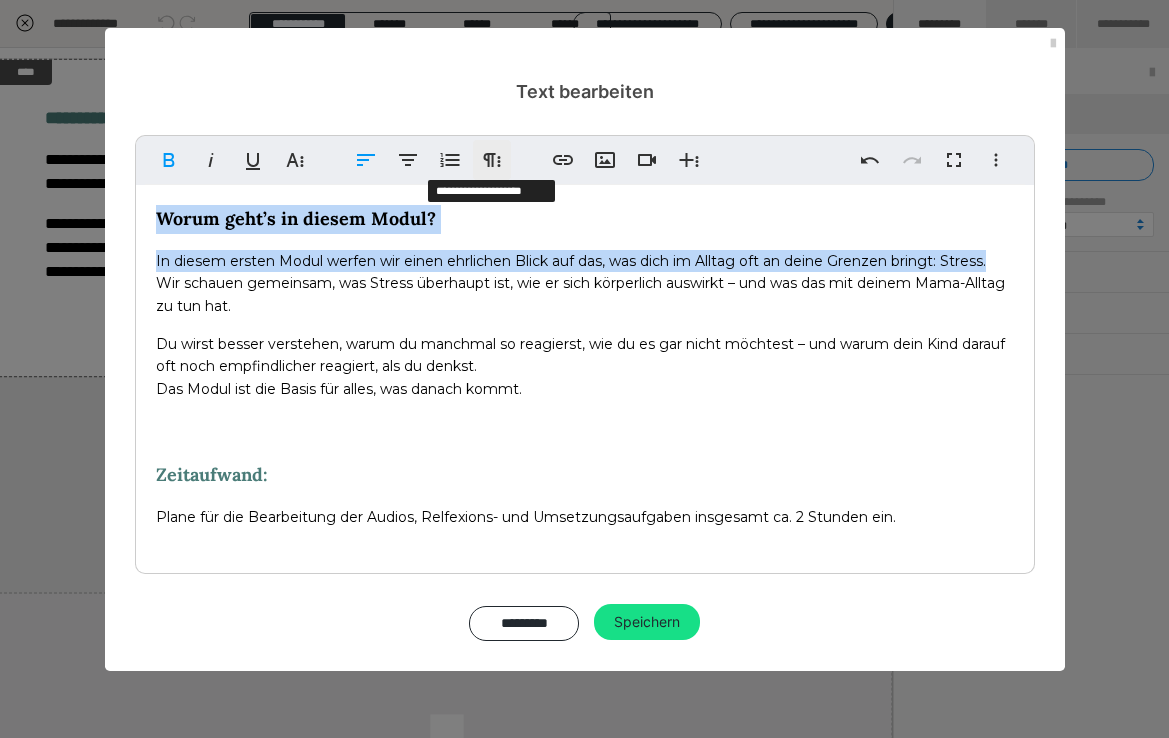 click 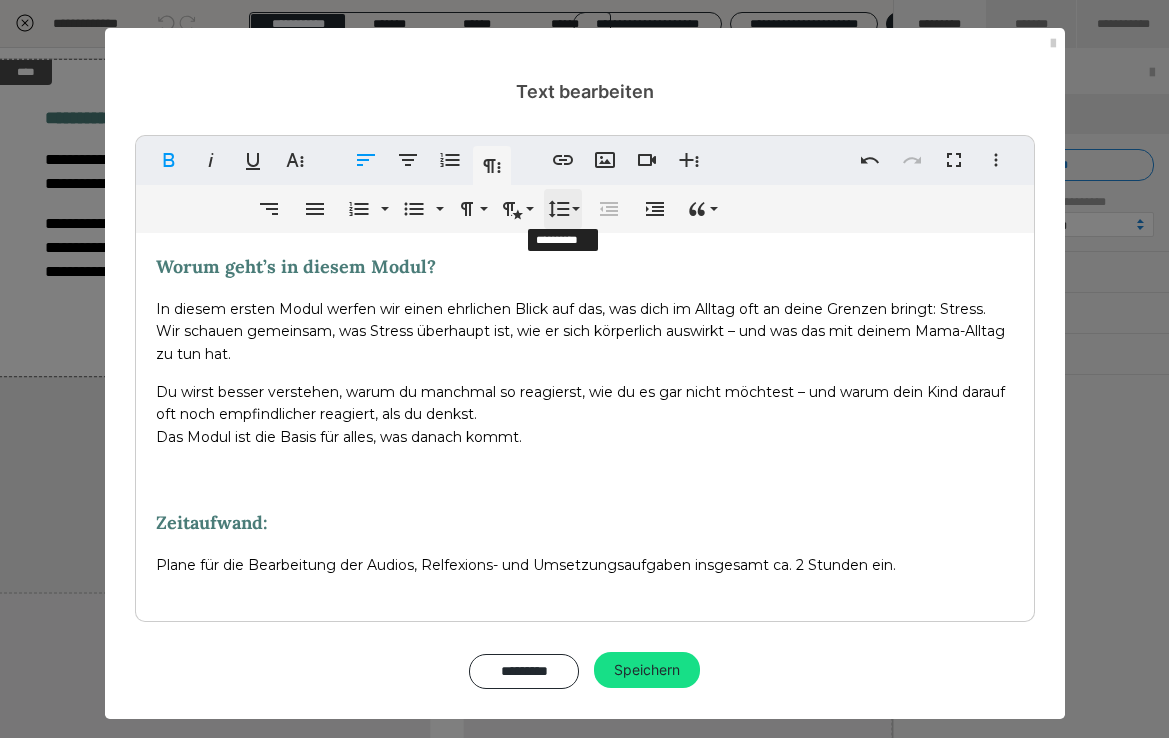 click on "Zeilenhöhe" at bounding box center (563, 209) 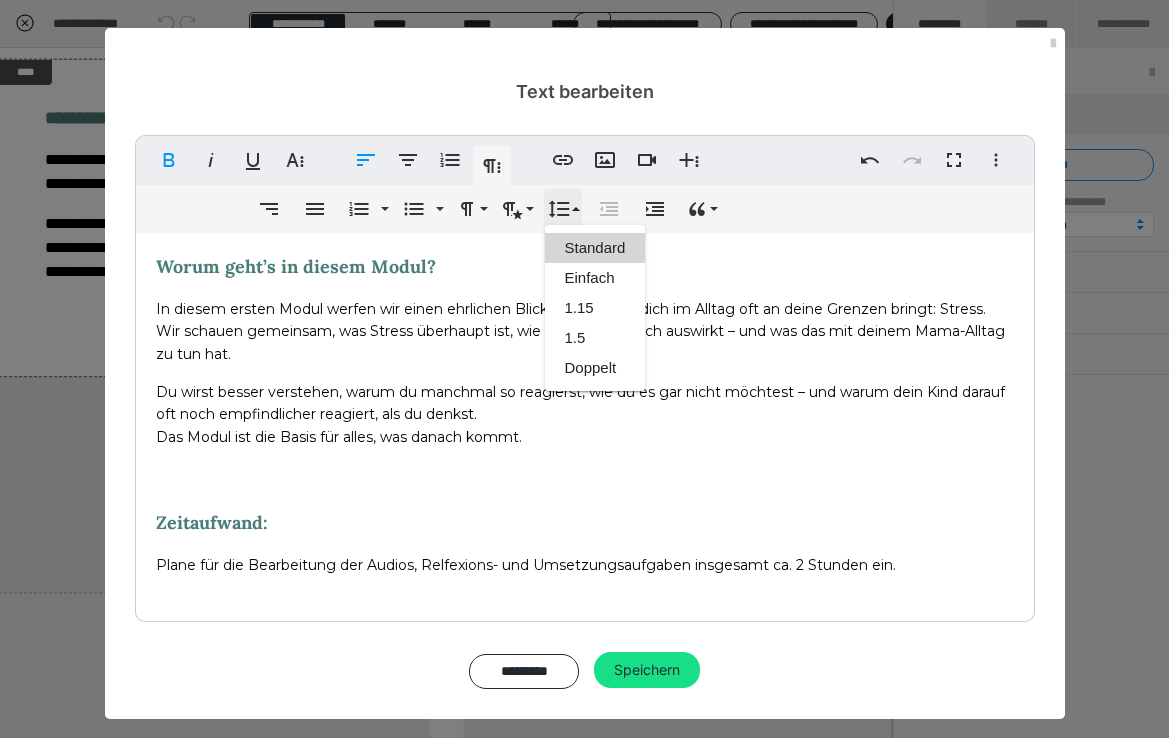 scroll, scrollTop: 0, scrollLeft: 0, axis: both 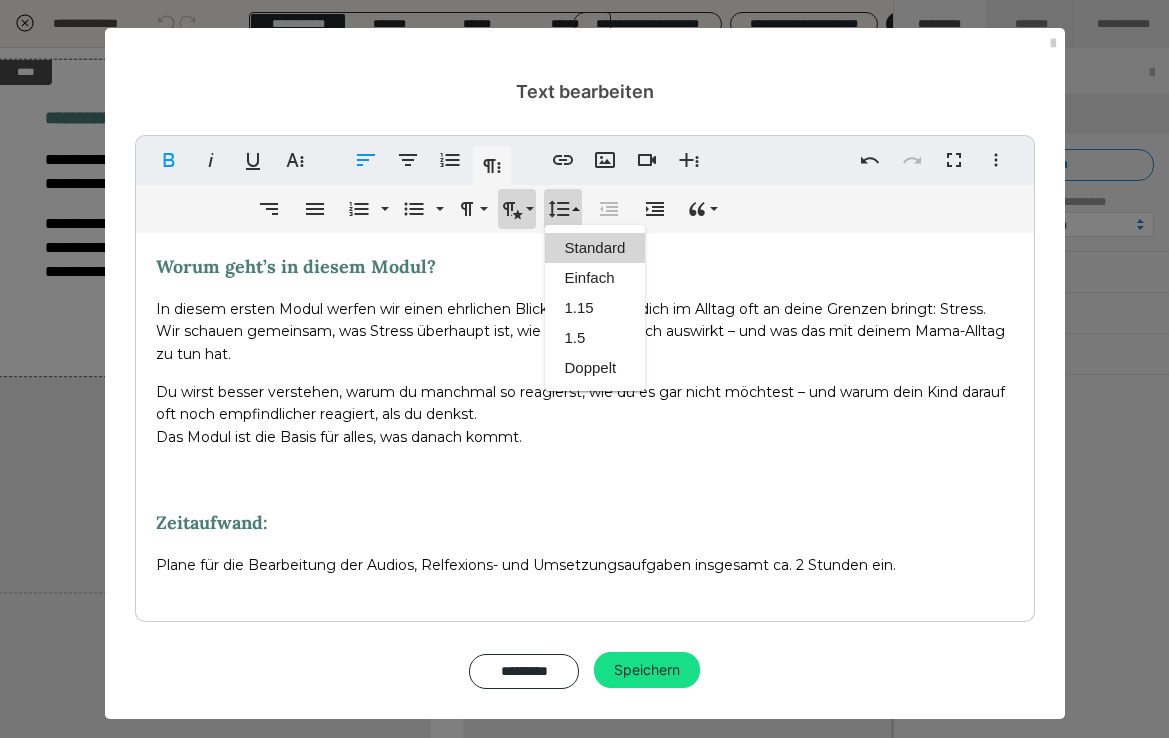 click 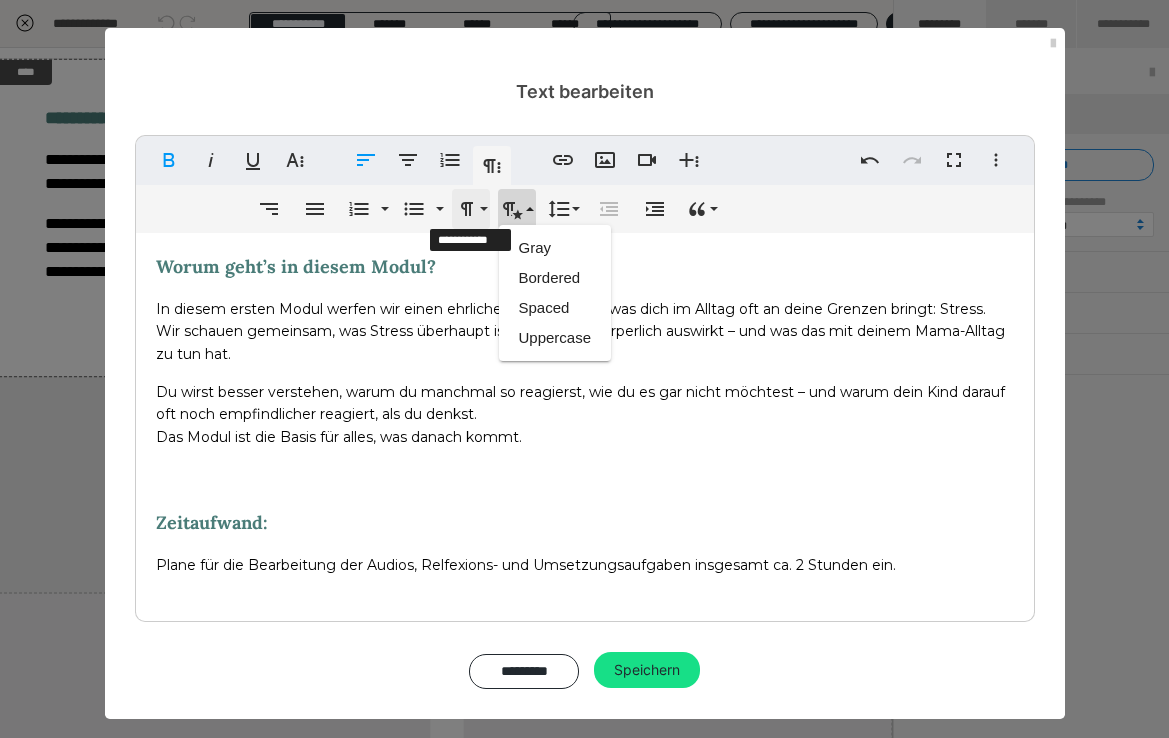 click on "Formatierung" at bounding box center [471, 209] 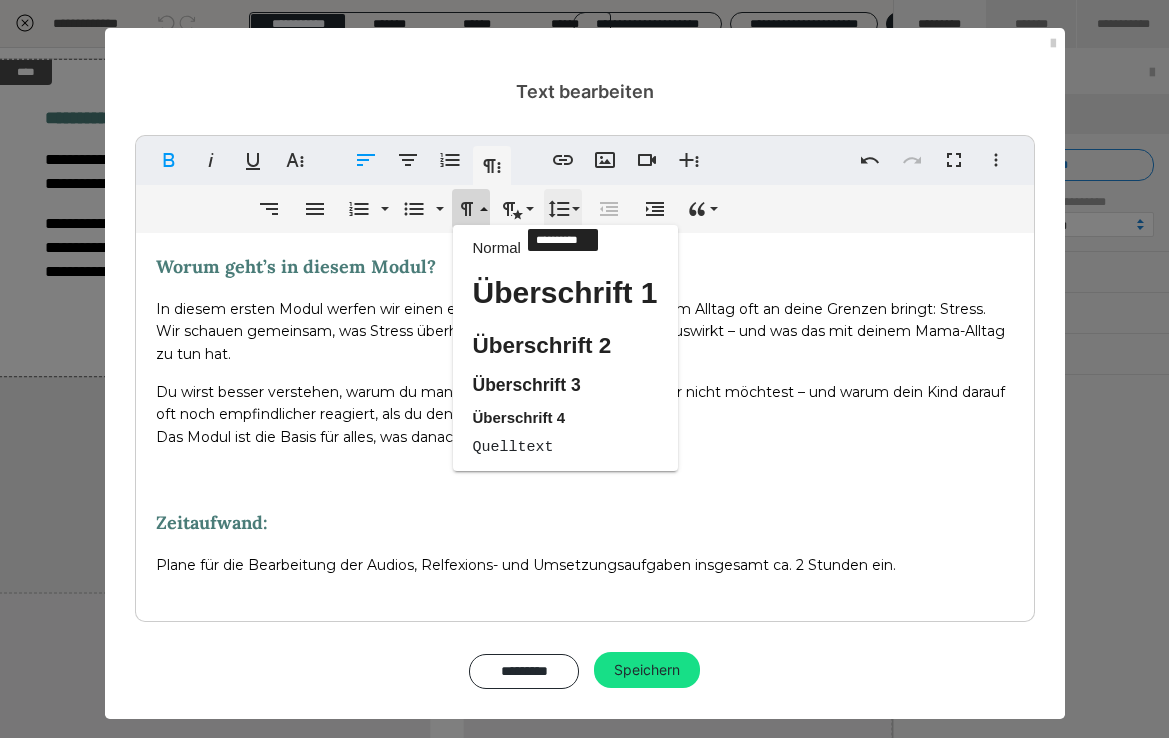 click 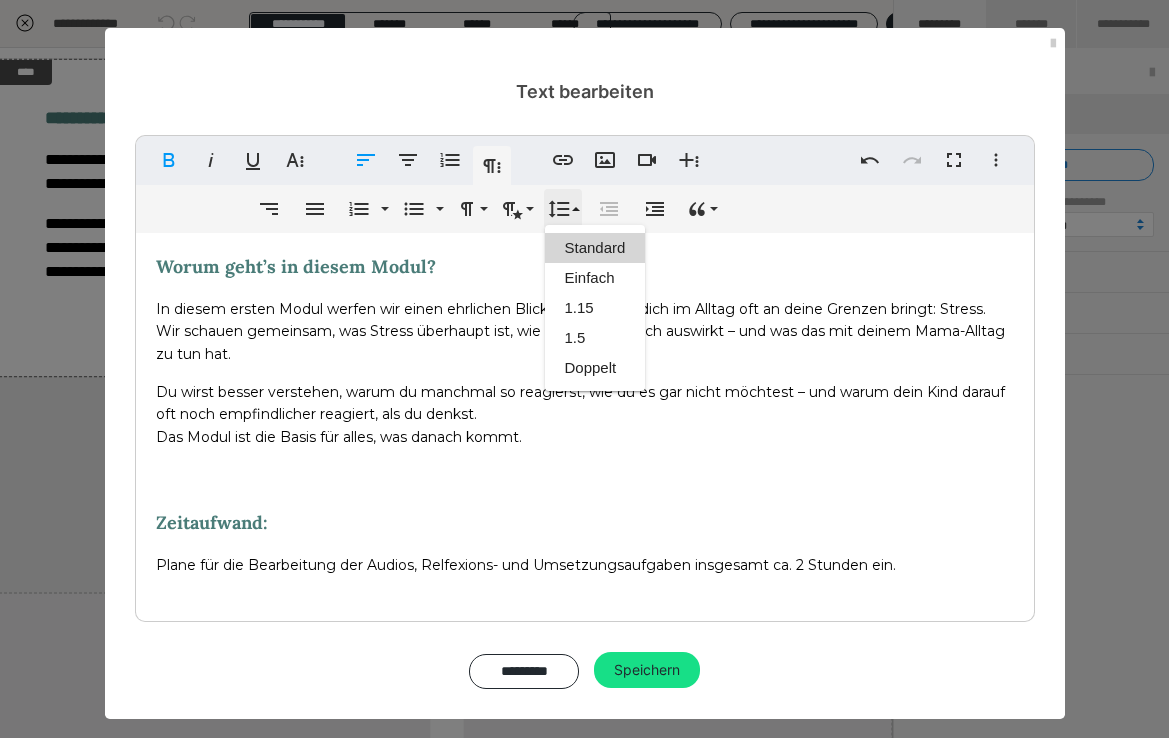 scroll, scrollTop: 0, scrollLeft: 0, axis: both 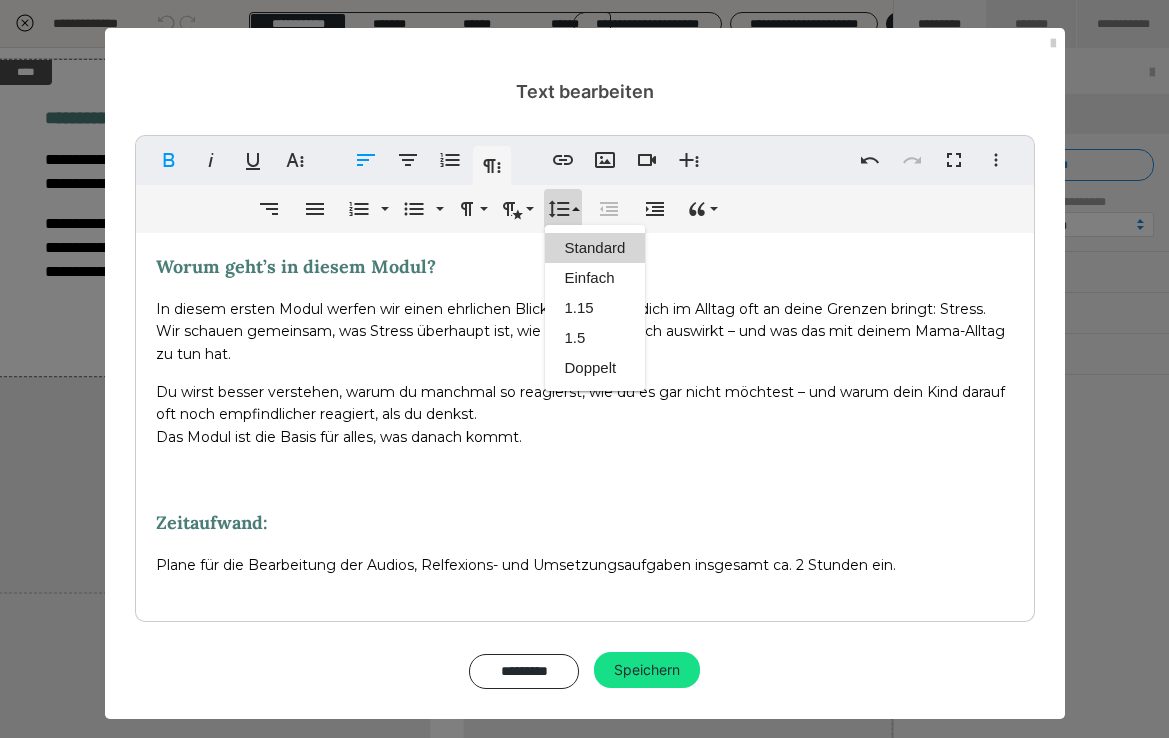 click on "Worum geht’s in diesem Modul? In diesem ersten Modul werfen wir einen ehrlichen Blick auf das, was dich im Alltag oft an deine Grenzen bringt: Stress. Wir schauen gemeinsam, was Stress überhaupt ist, wie er sich körperlich auswirkt – und was das mit deinem Mama-Alltag zu tun hat. Du wirst besser verstehen, warum du manchmal so reagierst, wie du es gar nicht möchtest – und warum dein Kind darauf oft noch empfindlicher reagiert, als du denkst. Das Modul ist die Basis für alles, was danach kommt. ​ ​ Zeitaufwand:  Plane für die Bearbeitung der Audios, Relfexions- und Umsetzungsaufgaben insgesamt ca. 2 Stunden ein." at bounding box center [585, 422] 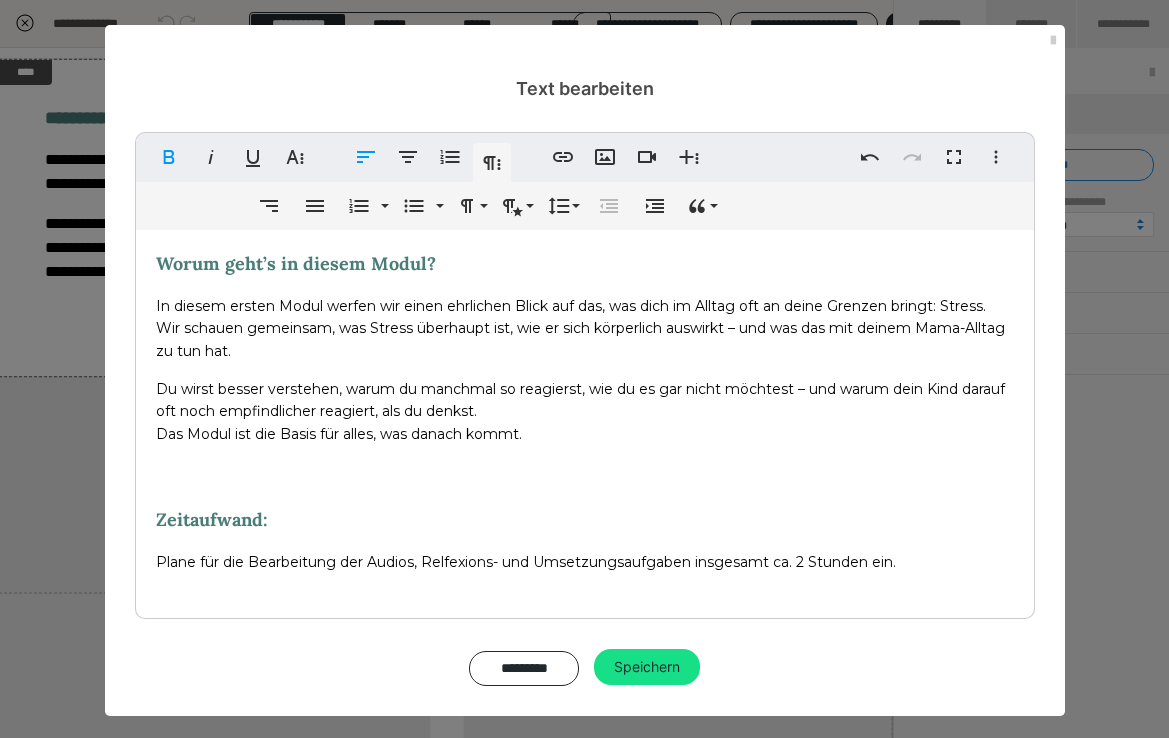 scroll, scrollTop: 2, scrollLeft: 0, axis: vertical 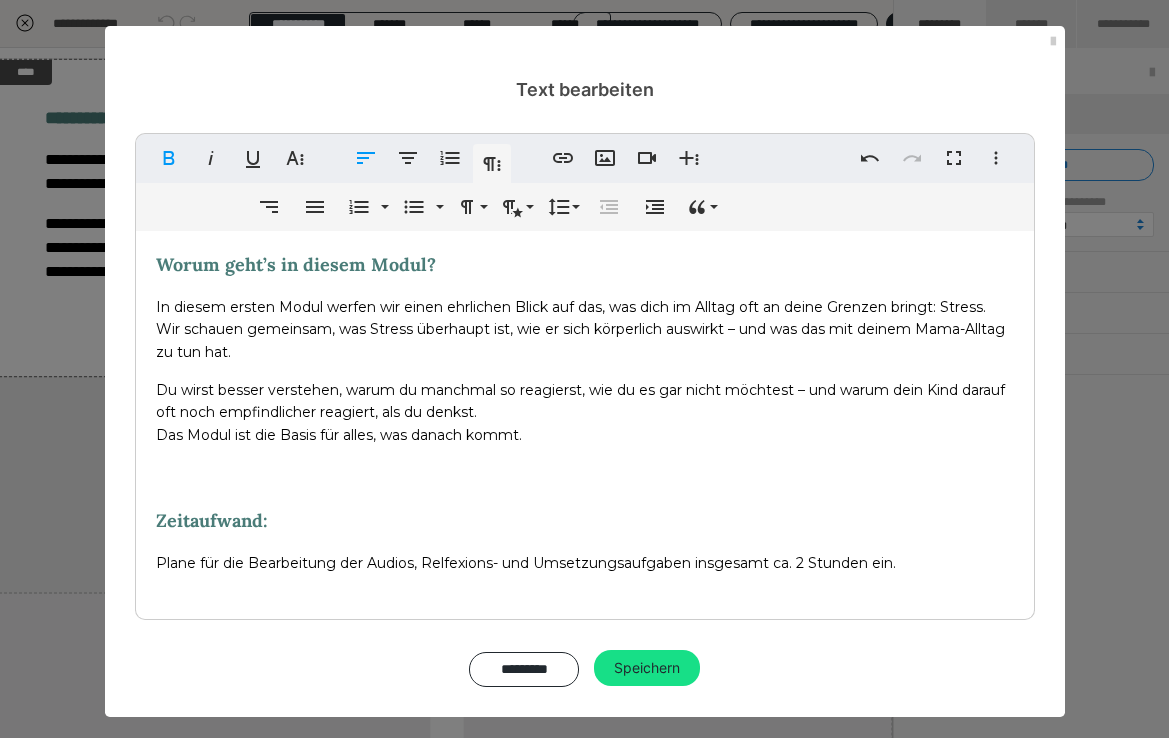 click on "Zeitaufwand:" at bounding box center (585, 521) 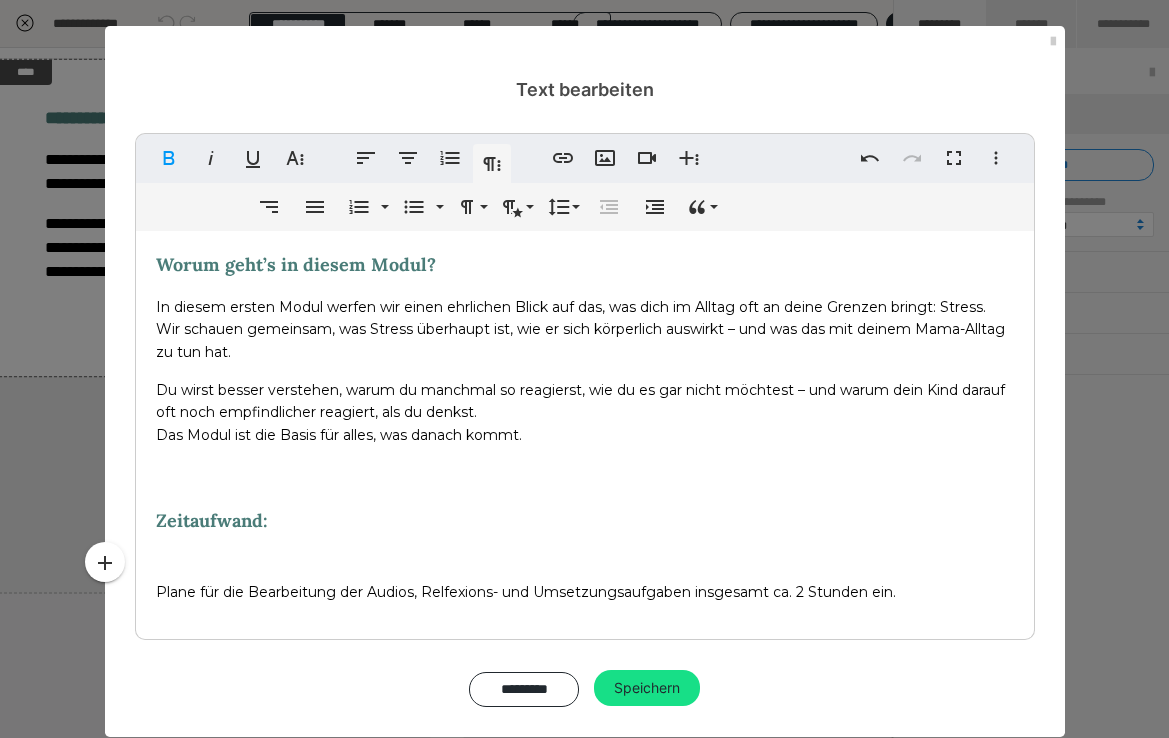 type 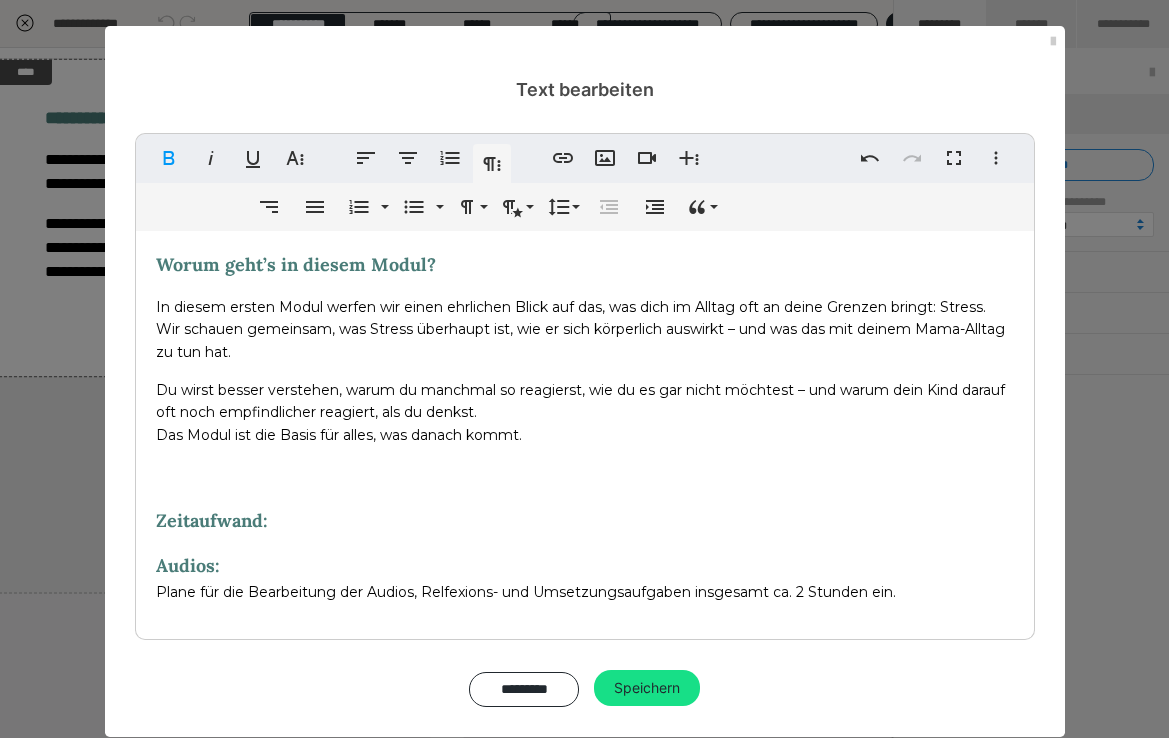 drag, startPoint x: 236, startPoint y: 561, endPoint x: 132, endPoint y: 562, distance: 104.00481 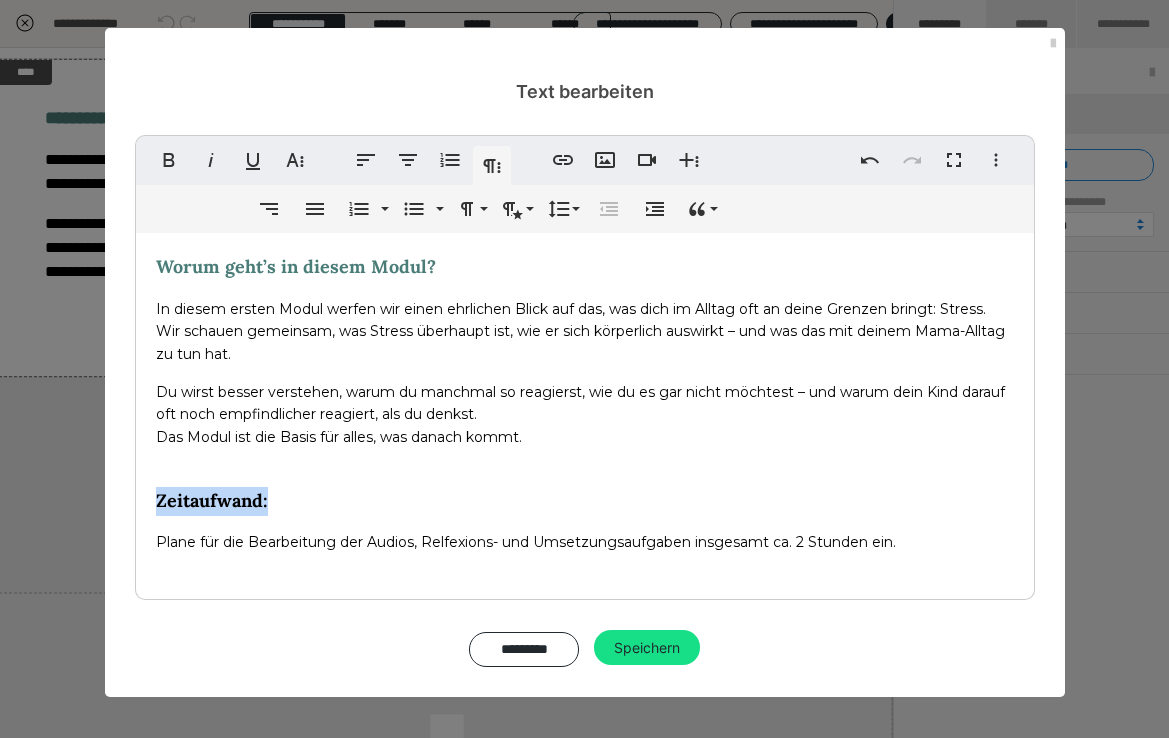 scroll, scrollTop: 0, scrollLeft: 0, axis: both 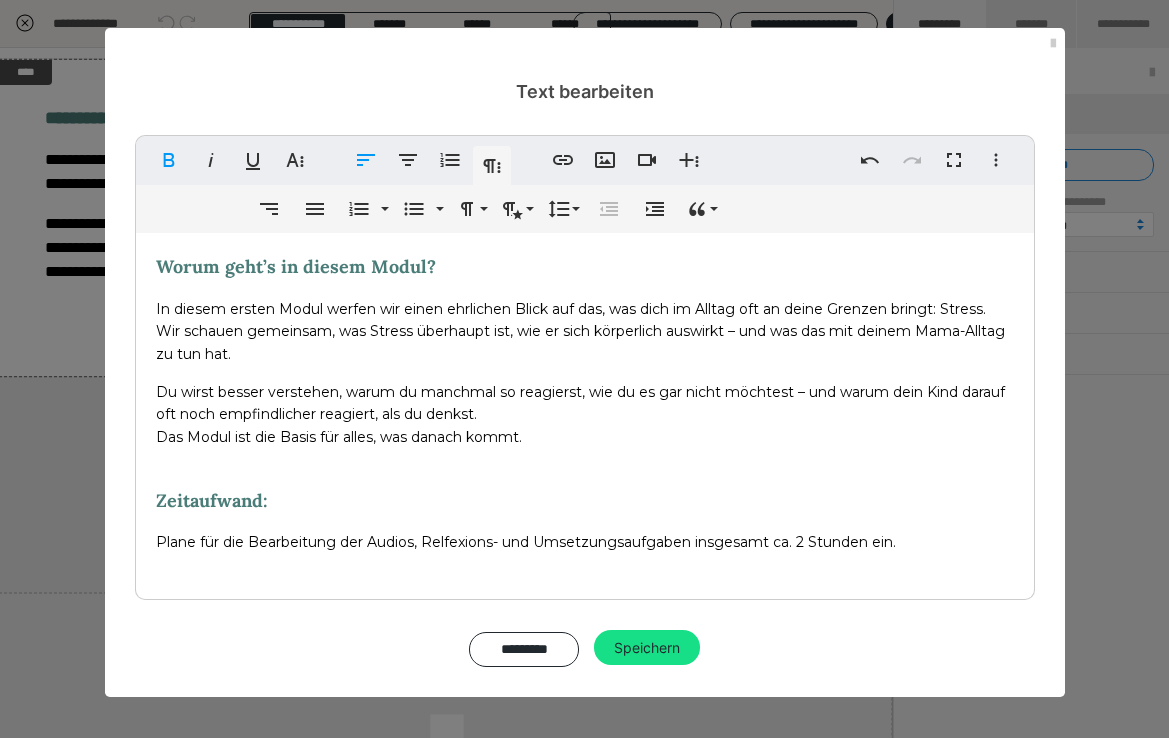 drag, startPoint x: 931, startPoint y: 530, endPoint x: 155, endPoint y: 546, distance: 776.1649 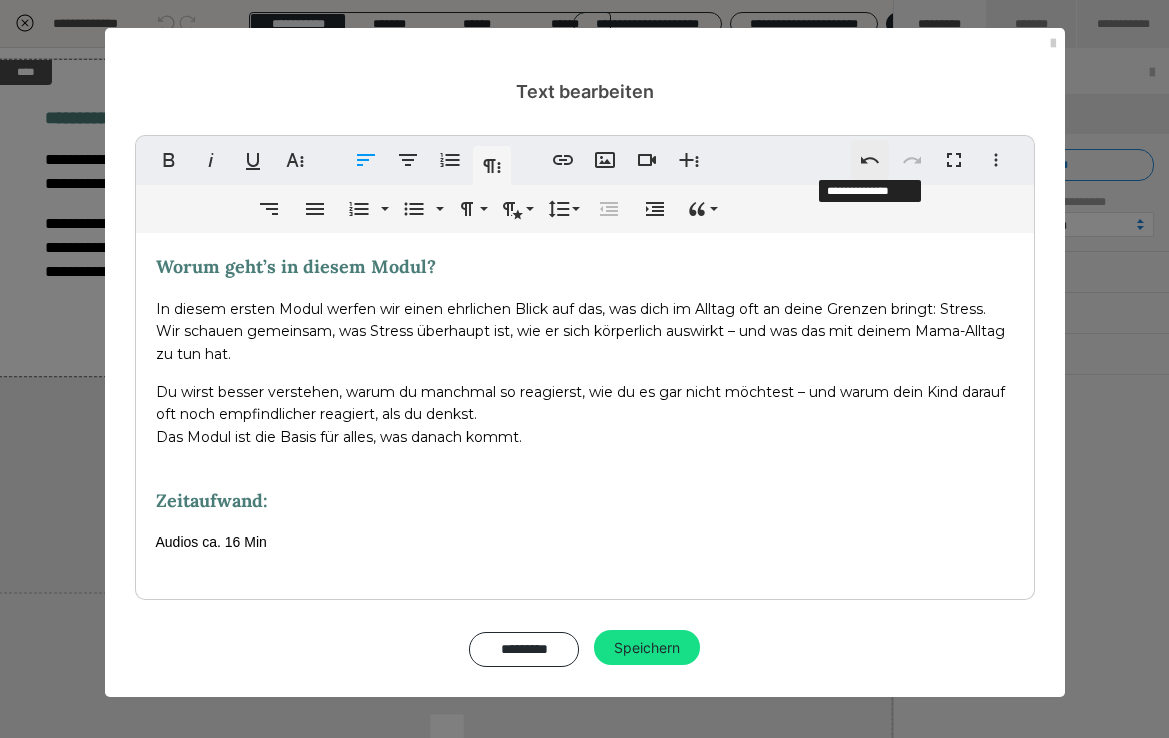 click 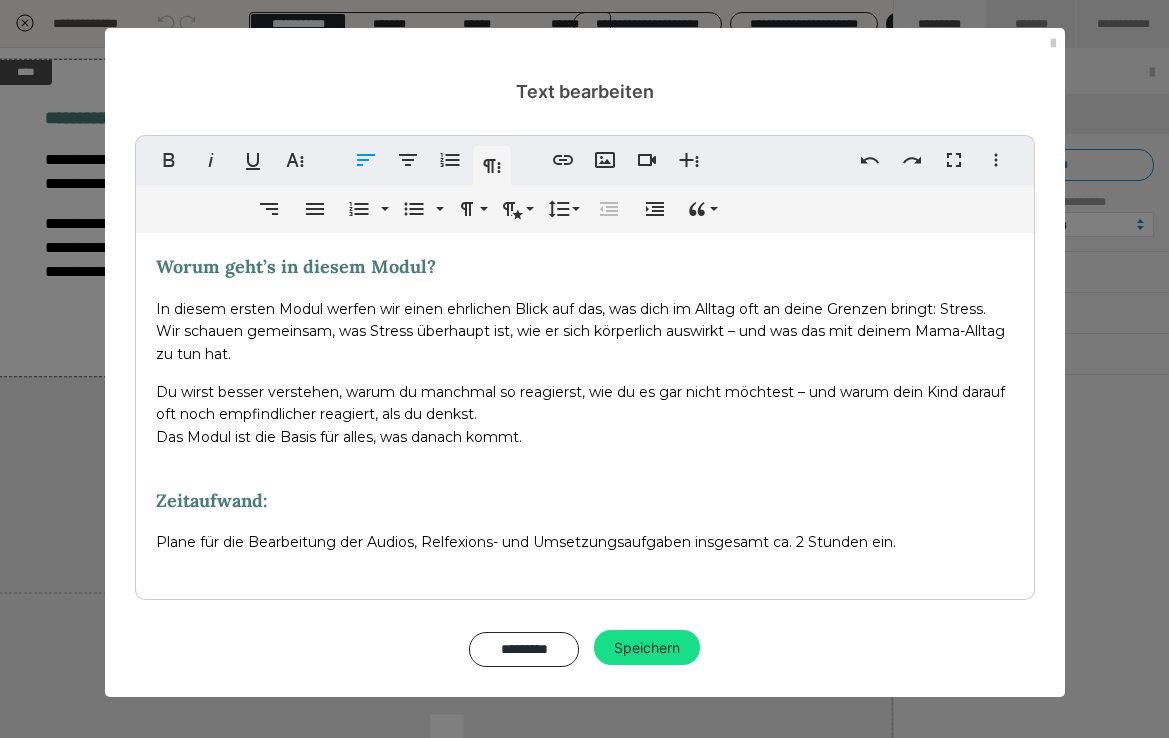 click on "Worum geht’s in diesem Modul? In diesem ersten Modul werfen wir einen ehrlichen Blick auf das, was dich im Alltag oft an deine Grenzen bringt: Stress. Wir schauen gemeinsam, was Stress überhaupt ist, wie er sich körperlich auswirkt – und was das mit deinem Mama-Alltag zu tun hat. Du wirst besser verstehen, warum du manchmal so reagierst, wie du es gar nicht möchtest – und warum dein Kind darauf oft noch empfindlicher reagiert, als du denkst. Das Modul ist die Basis für alles, was danach kommt. Zeitaufwand:  Plane für die Bearbeitung der Audios, Relfexions- und Umsetzungsaufgaben insgesamt ca. 2 Stunden ein." at bounding box center (585, 411) 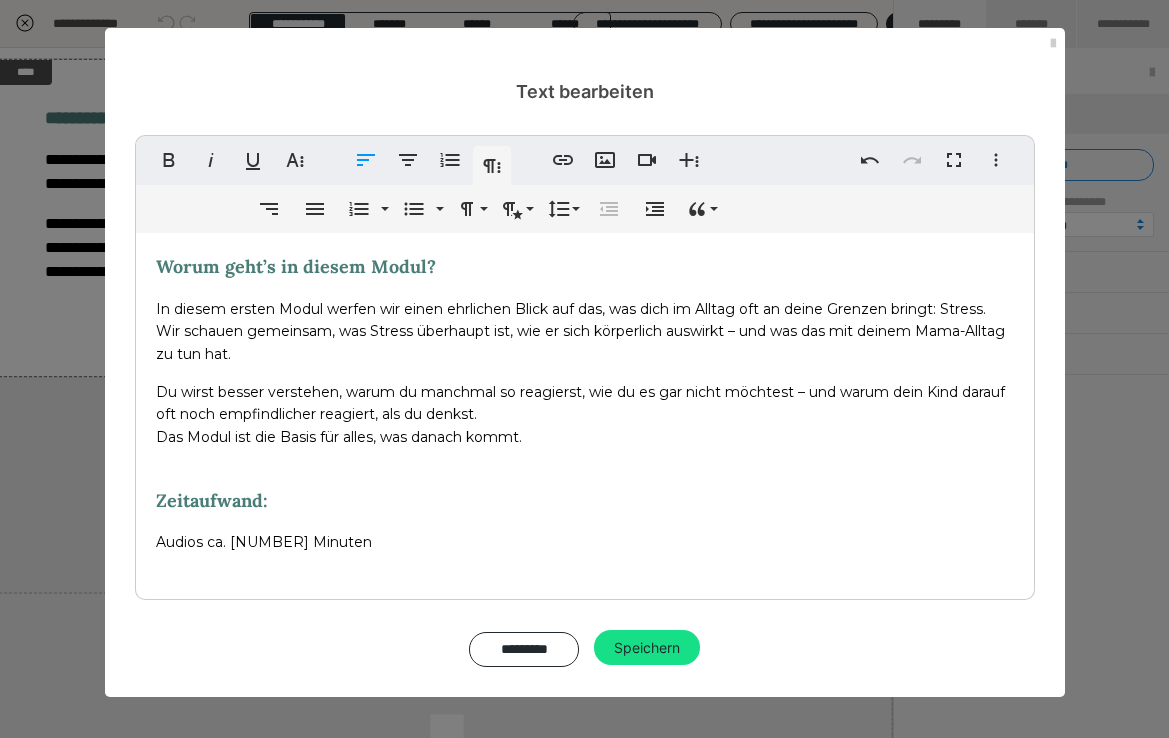 click on "Audios ca. 16 Minuten" at bounding box center [264, 542] 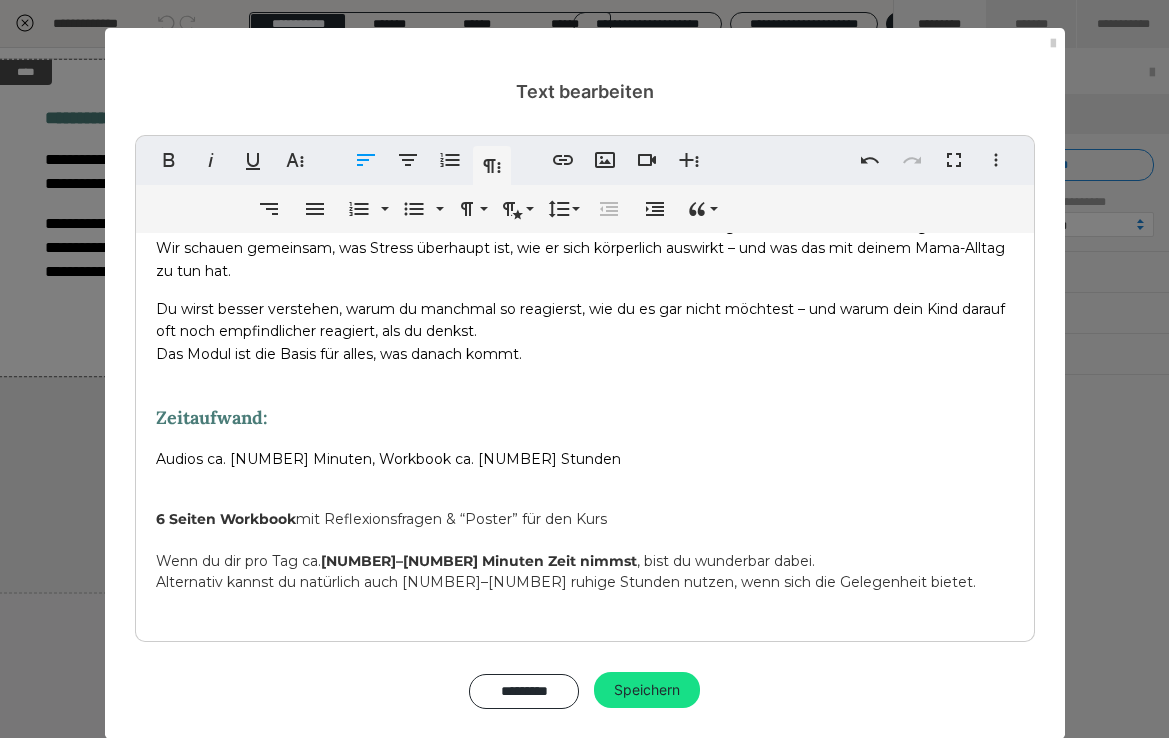 scroll, scrollTop: 81, scrollLeft: 0, axis: vertical 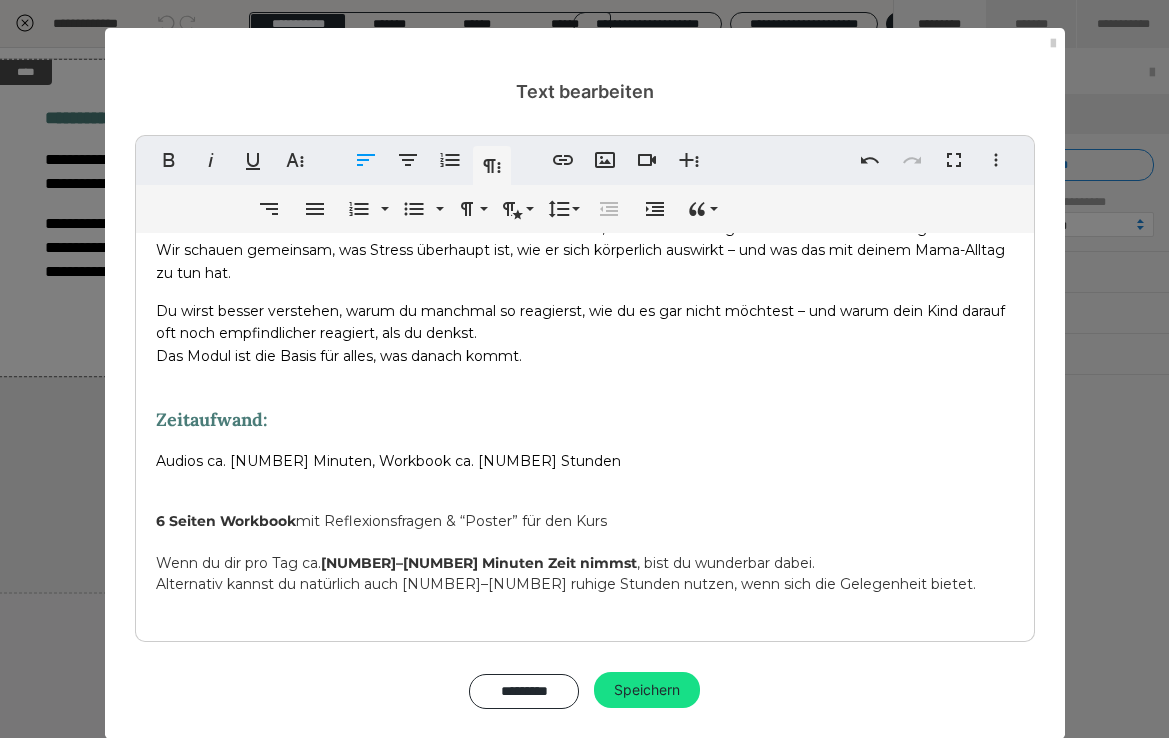 click on "Audios ca. 16 Minuten, Workbook ca. 1,5 Stunden" at bounding box center [388, 461] 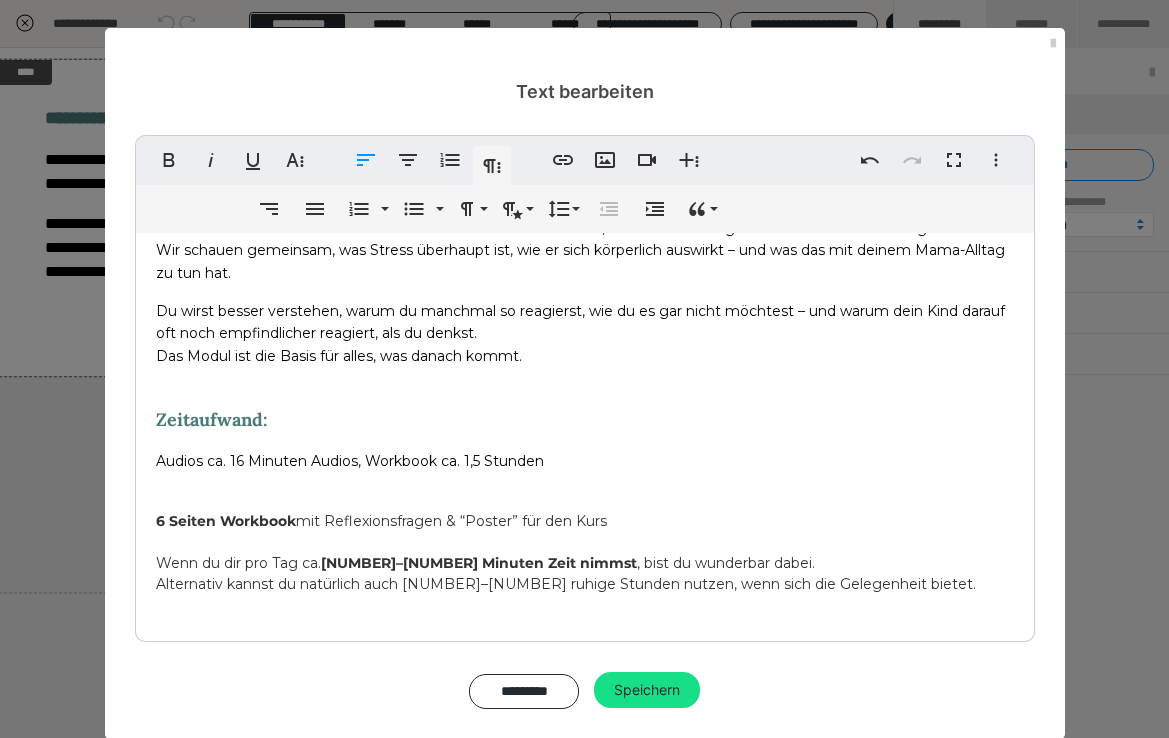 click on "Audios ca. 16 Minuten Audios, Workbook ca. 1,5 Stunden" at bounding box center (350, 461) 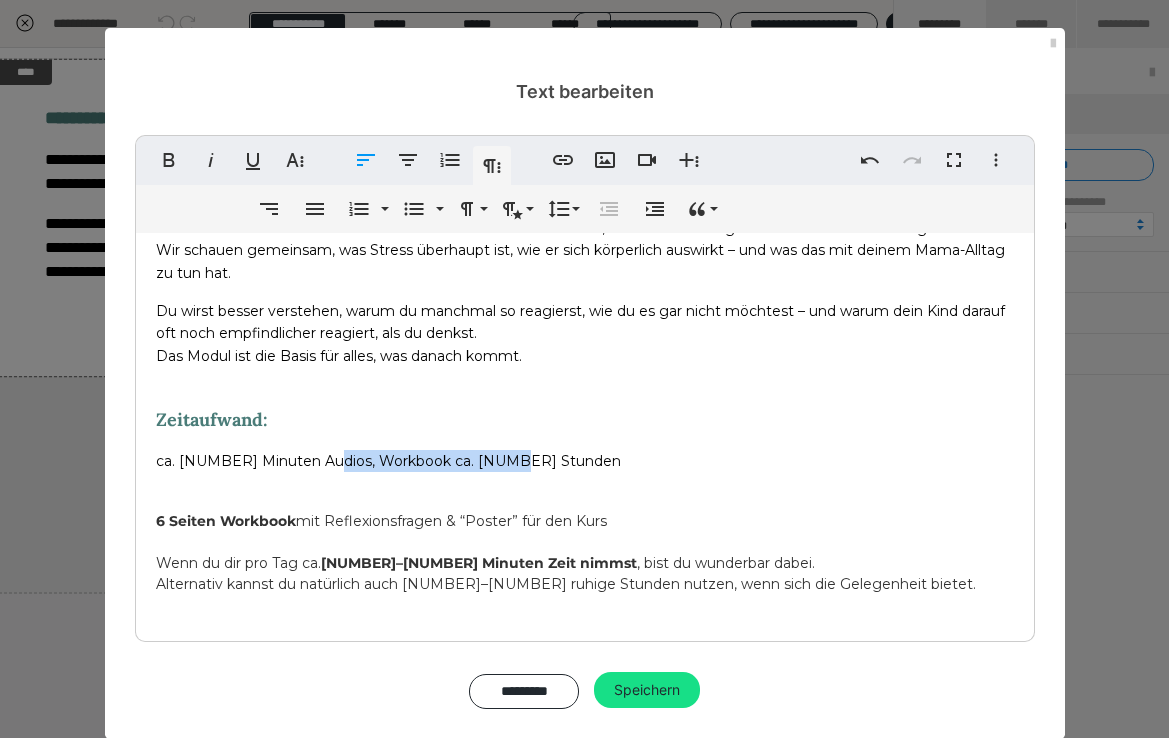 drag, startPoint x: 526, startPoint y: 462, endPoint x: 318, endPoint y: 462, distance: 208 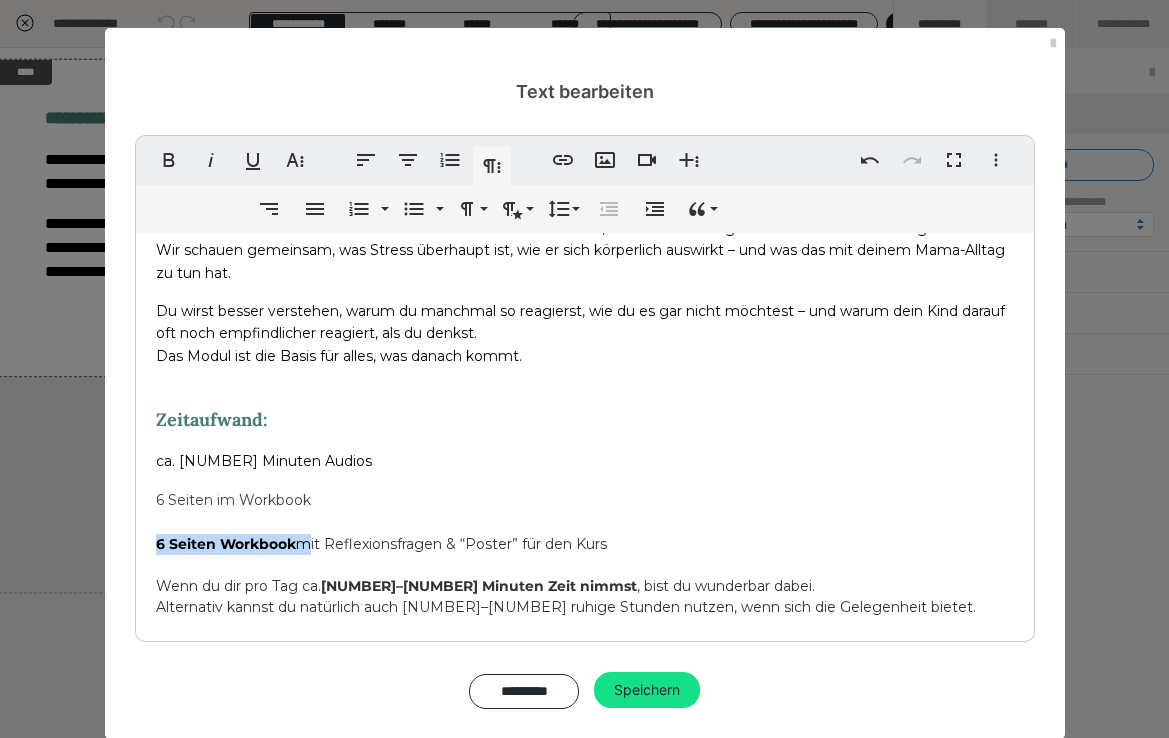 drag, startPoint x: 300, startPoint y: 539, endPoint x: 155, endPoint y: 533, distance: 145.12408 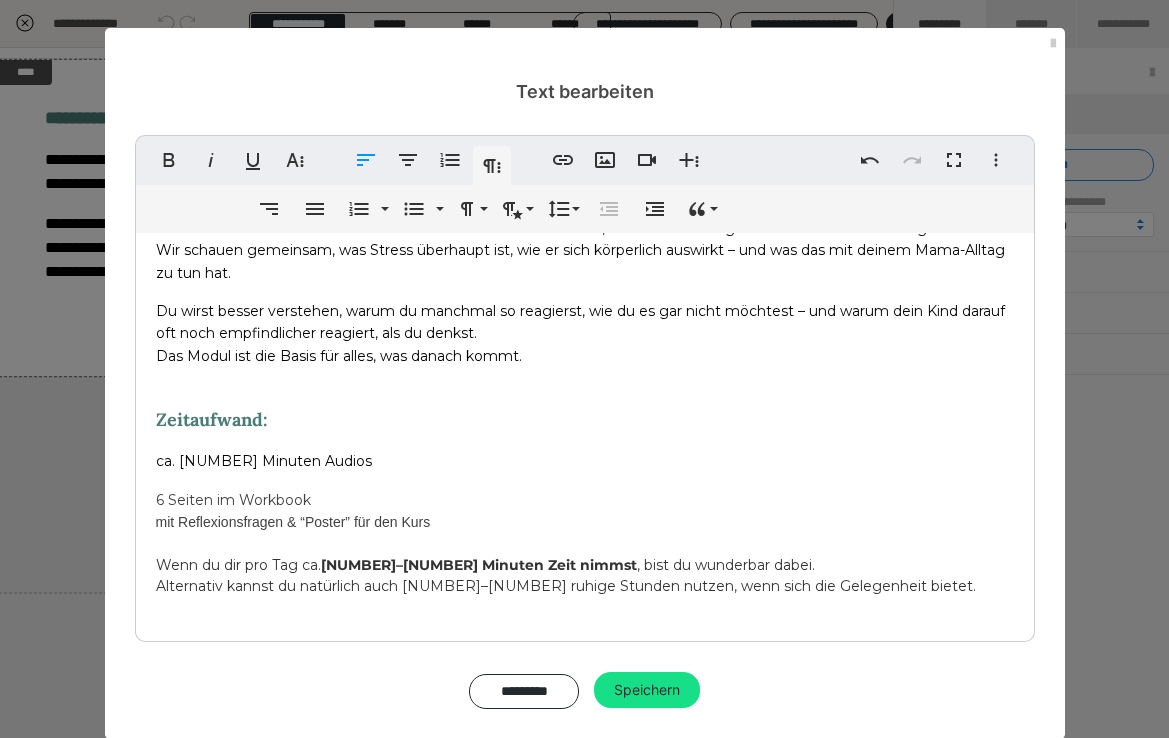 scroll, scrollTop: 60, scrollLeft: 0, axis: vertical 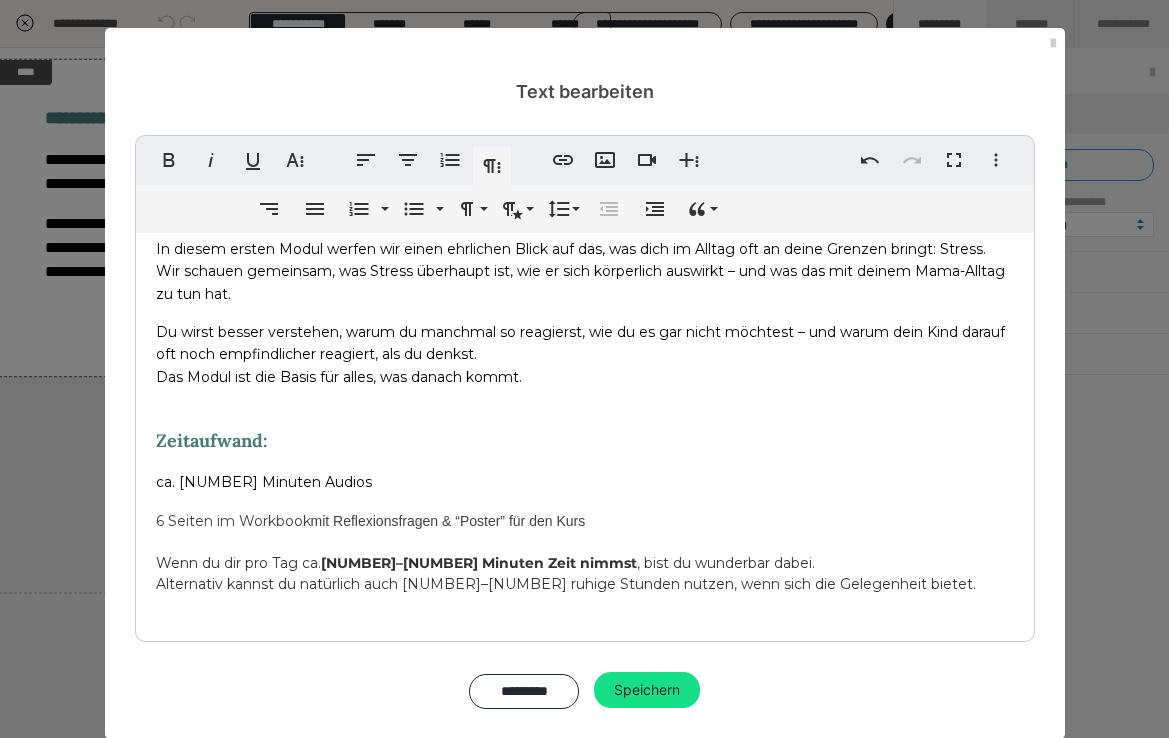 drag, startPoint x: 610, startPoint y: 511, endPoint x: 320, endPoint y: 514, distance: 290.0155 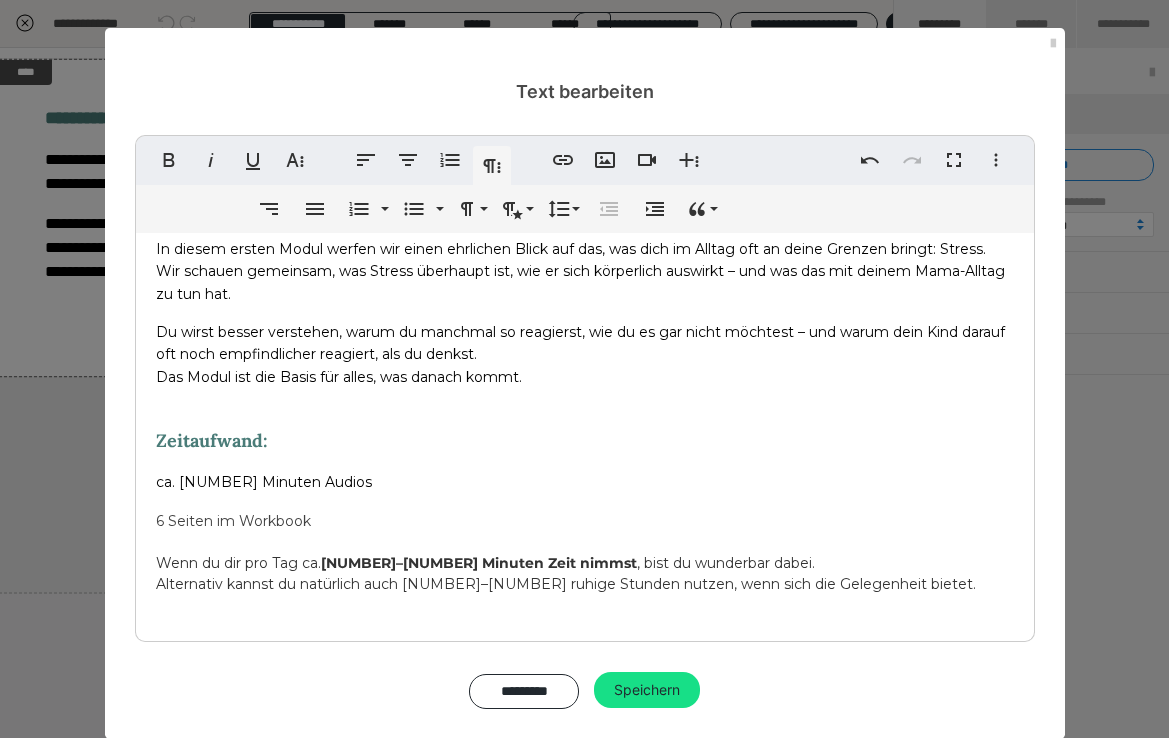 click on "6 Seiten im Workbook" at bounding box center (233, 521) 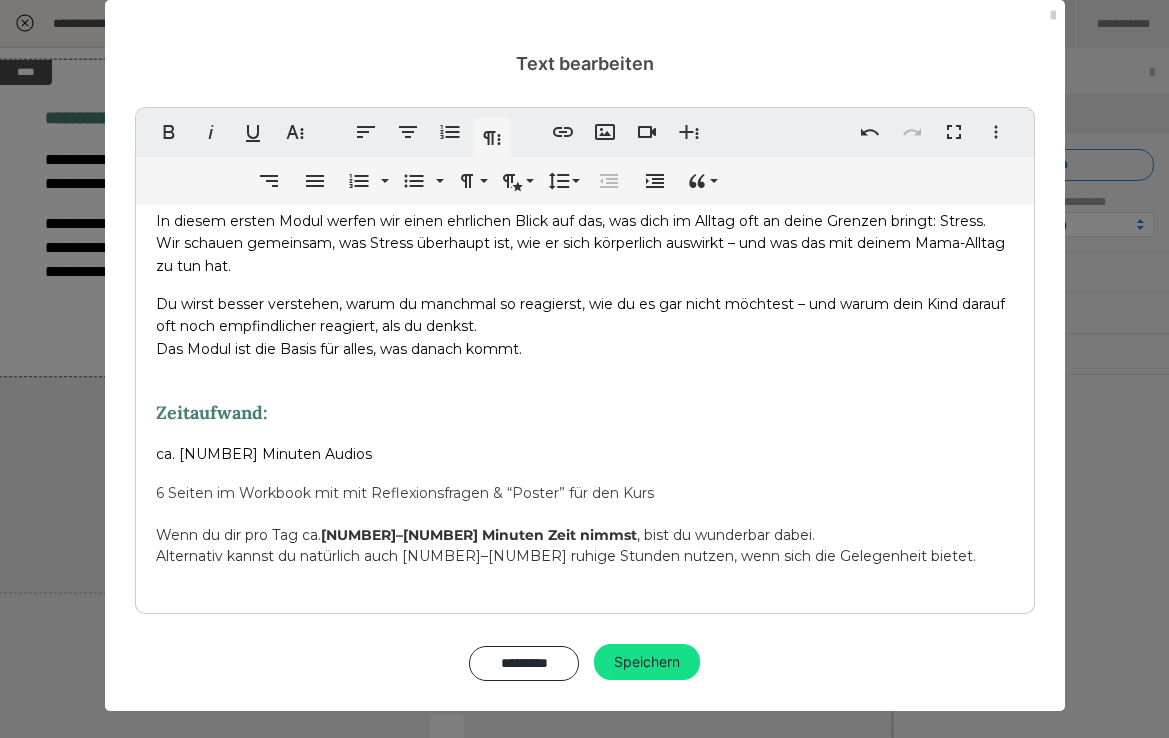 scroll, scrollTop: 27, scrollLeft: 0, axis: vertical 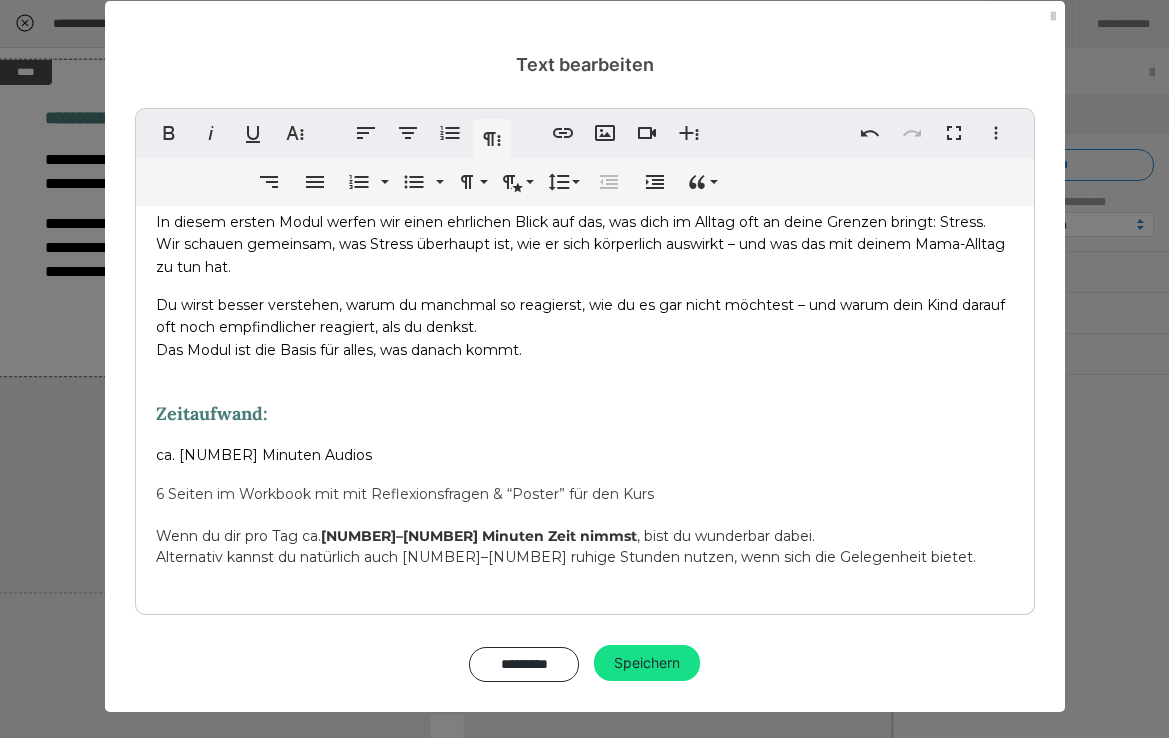 click on "Alternativ kannst du natürlich auch 1–2 ruhige Stunden nutzen, wenn sich die Gelegenheit bietet." at bounding box center [585, 557] 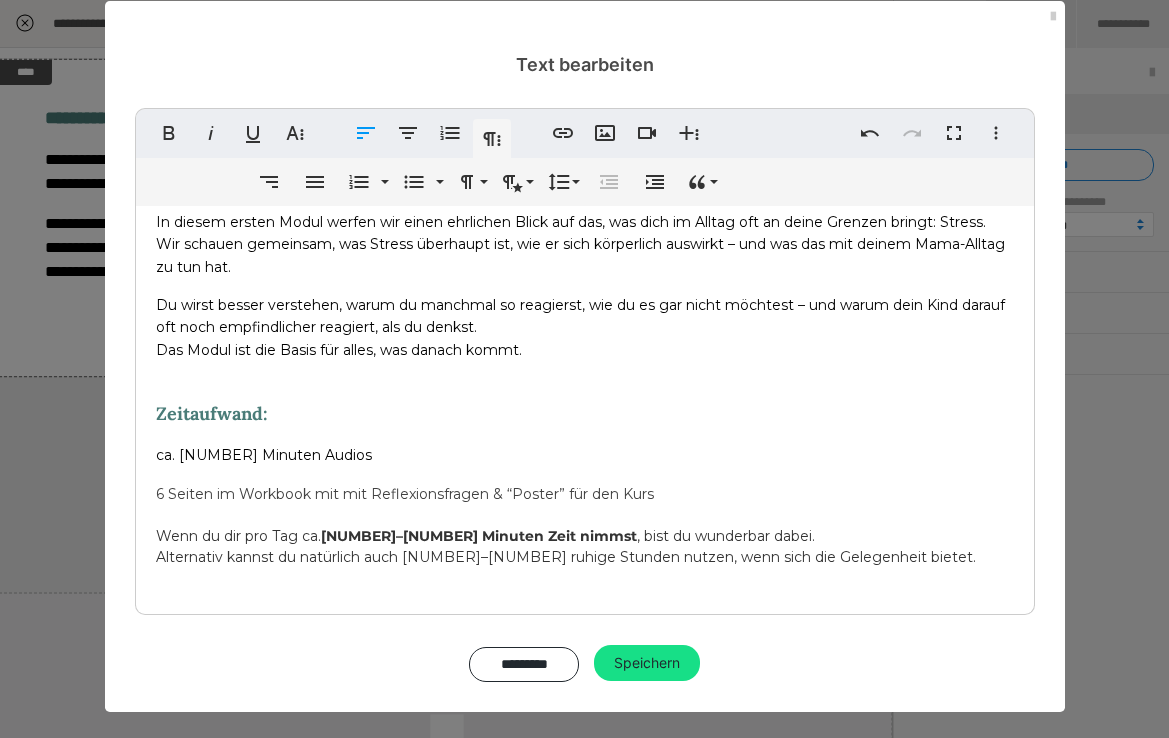 click on "Alternativ kannst du natürlich auch 1–2 ruhige Stunden nutzen, wenn sich die Gelegenheit bietet." at bounding box center [585, 557] 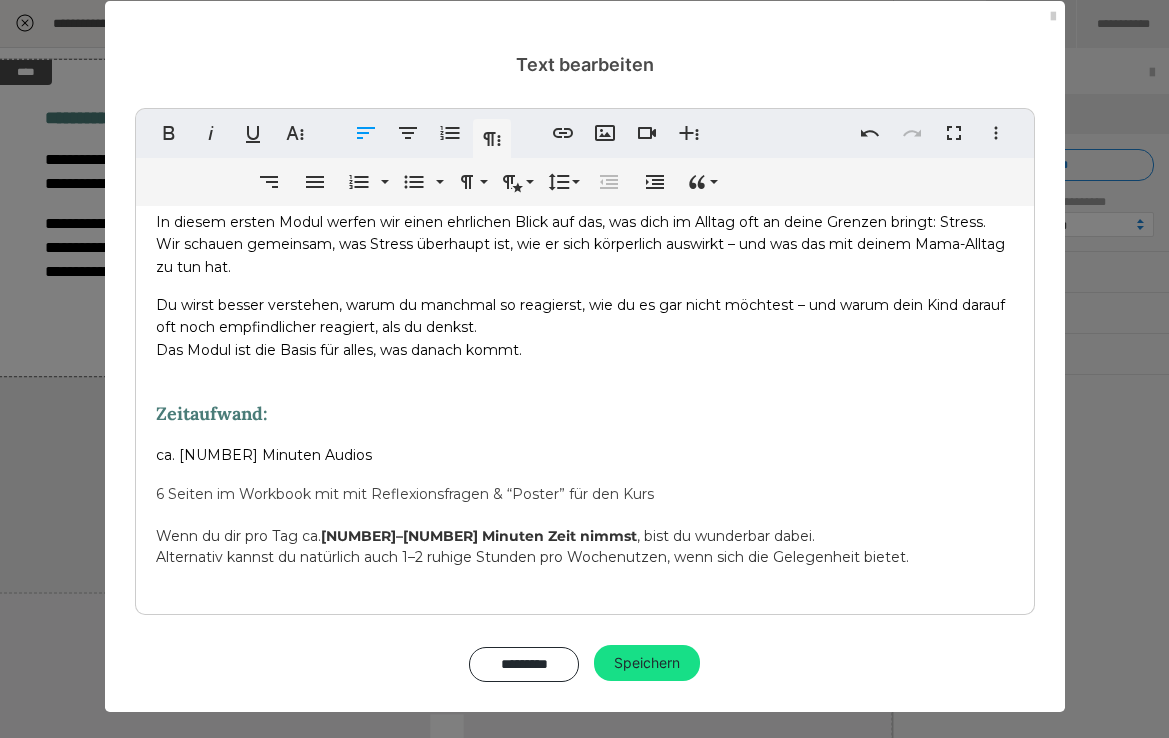 click on "10–15 Minuten Zeit nimmst" at bounding box center [479, 536] 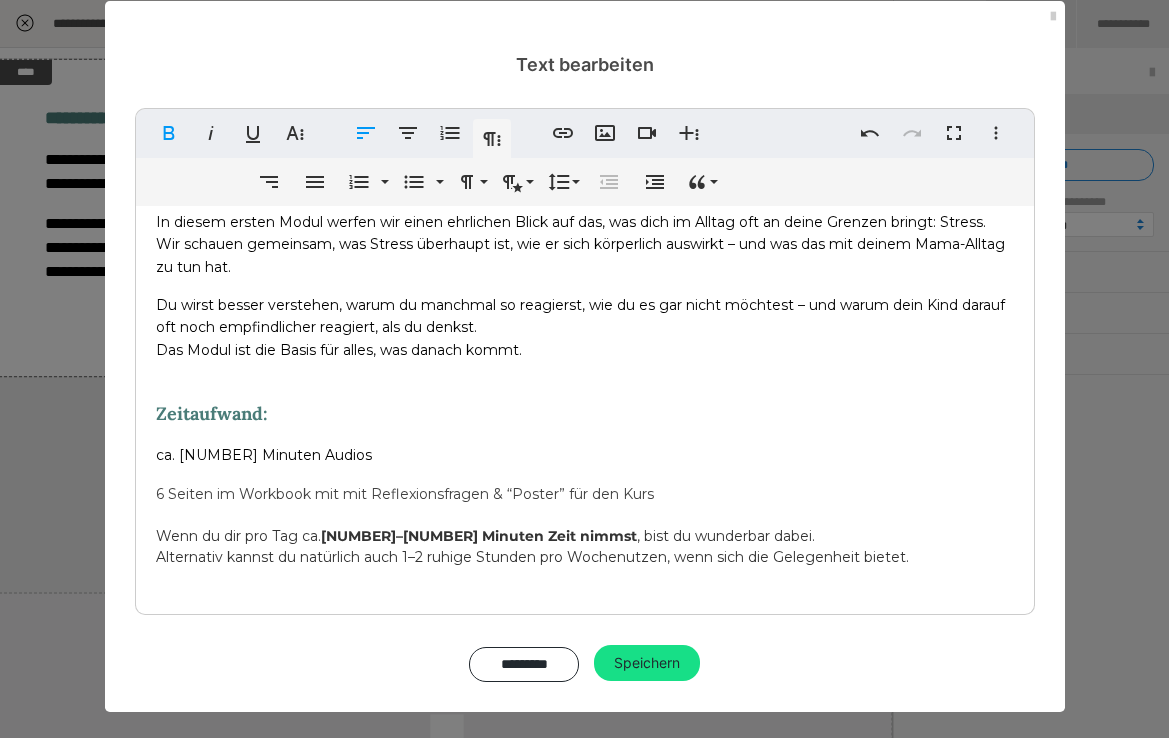 click on "Alternativ kannst du natürlich auch 1–2 ruhige Stunden pro Woche  nutzen, wenn sich die Gelegenheit bietet." at bounding box center (585, 557) 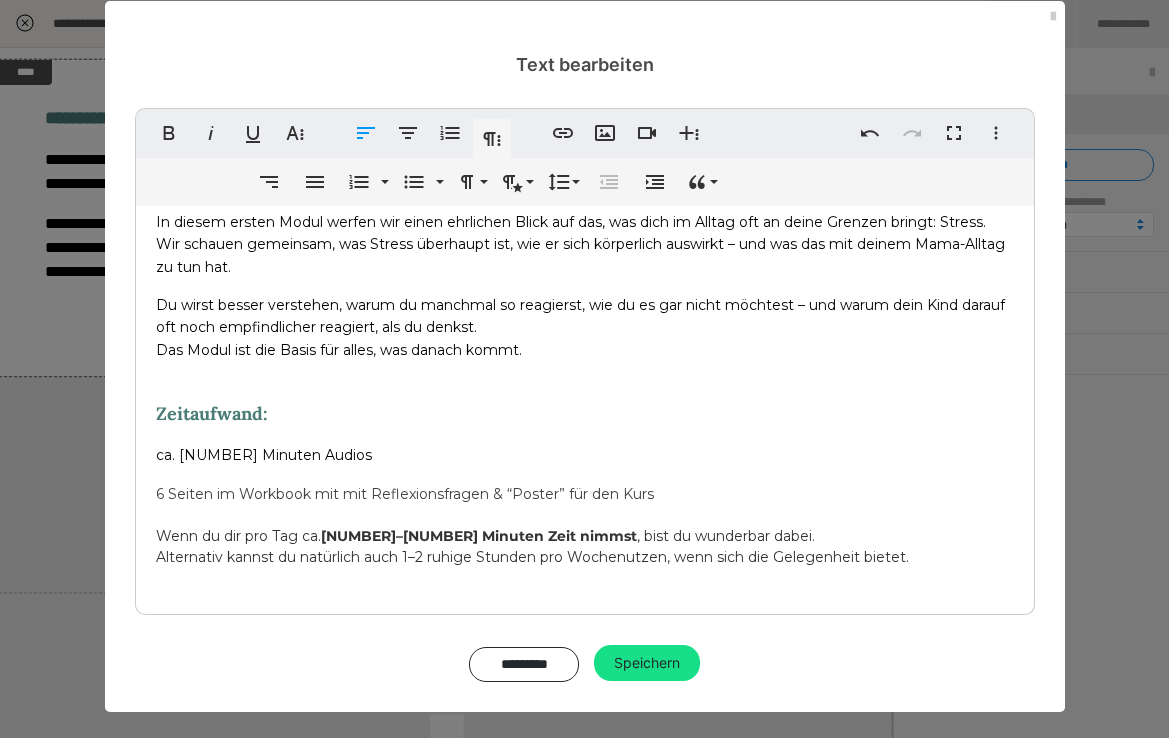 drag, startPoint x: 525, startPoint y: 531, endPoint x: 326, endPoint y: 534, distance: 199.02261 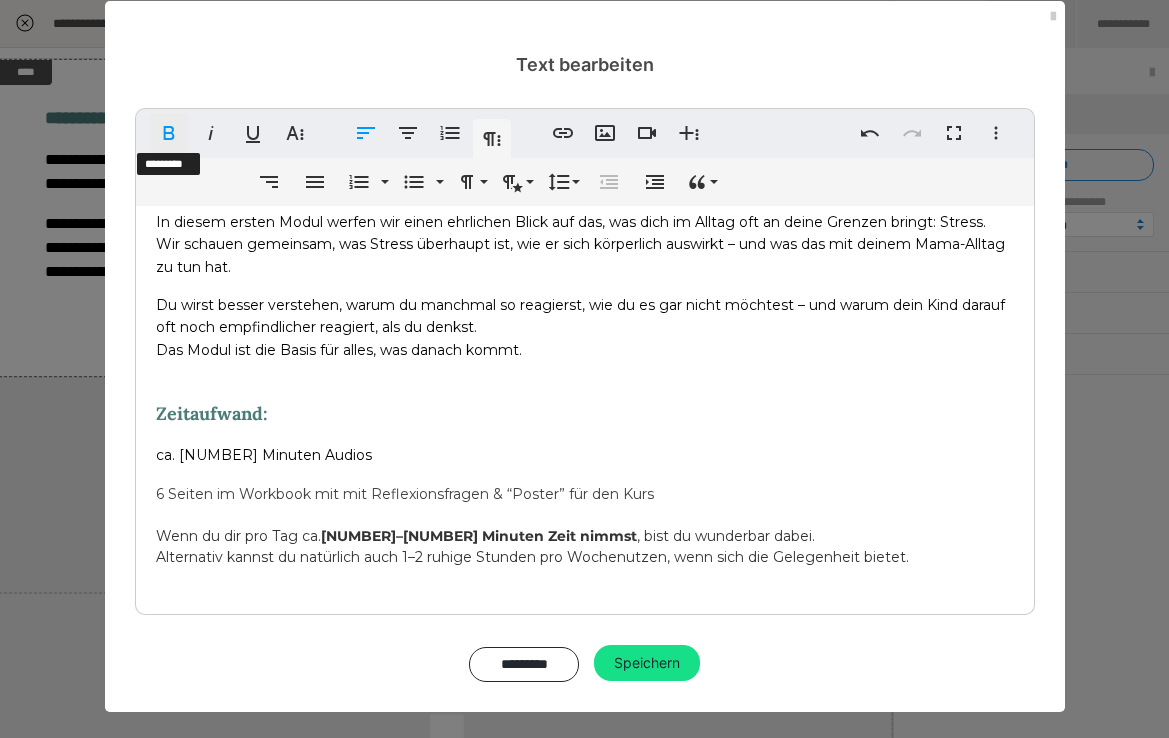 click 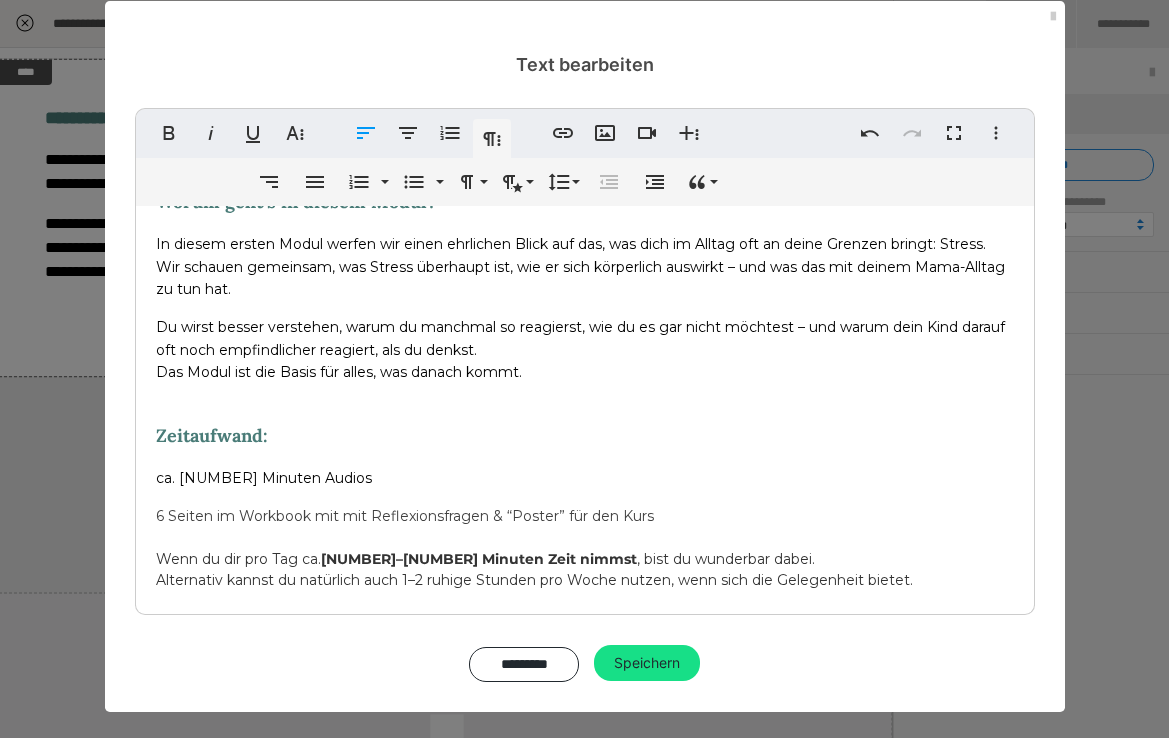 click on "Wenn du dir pro Tag ca.  10–15 Minuten Zeit nimmst , bist du wunderbar dabei." at bounding box center (585, 559) 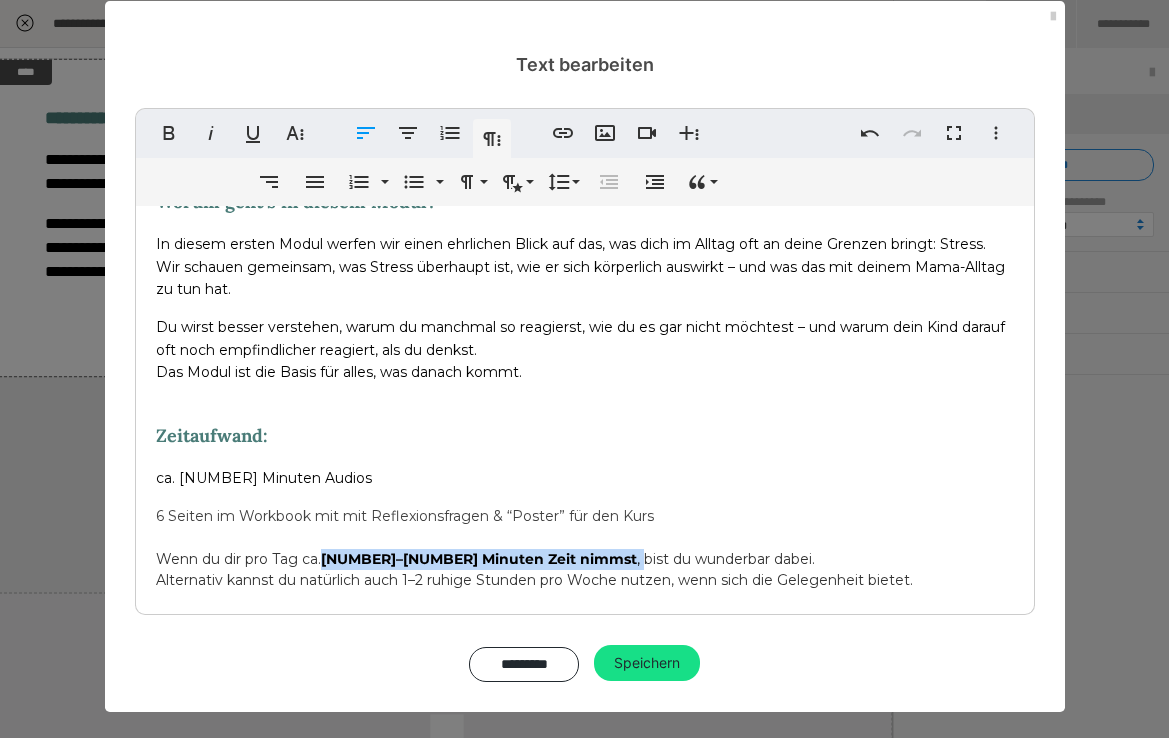 drag, startPoint x: 525, startPoint y: 553, endPoint x: 325, endPoint y: 551, distance: 200.01 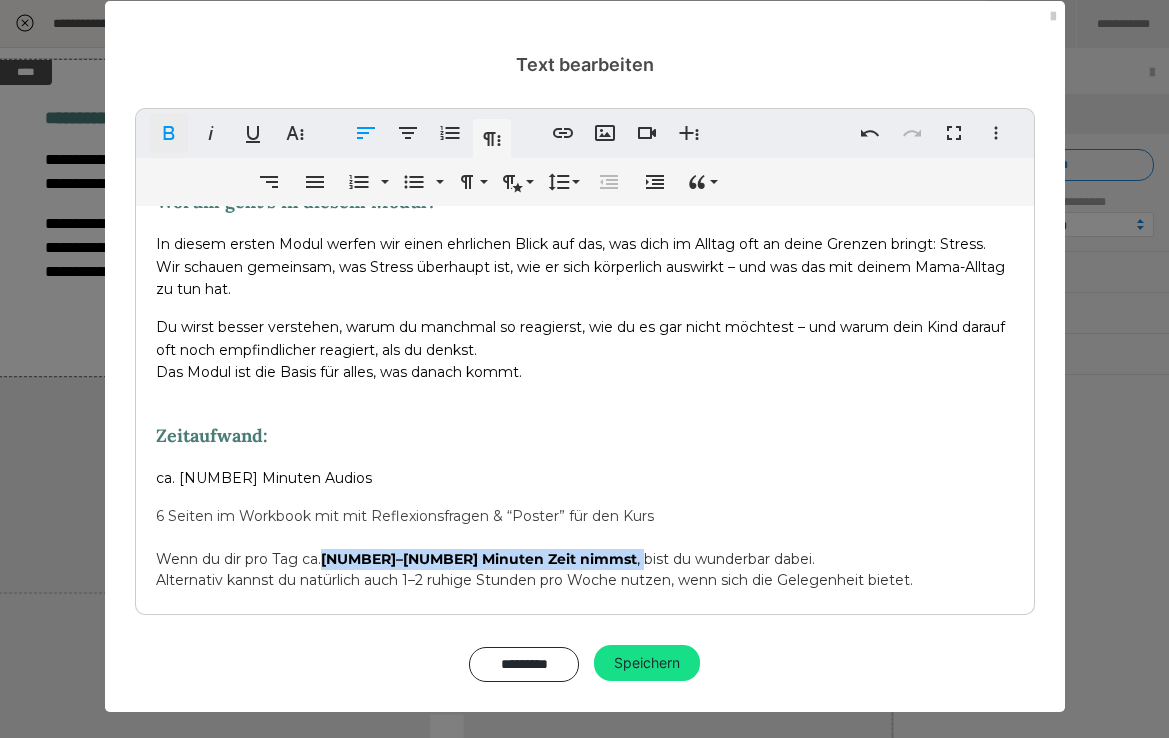 click on "Fett" at bounding box center (169, 133) 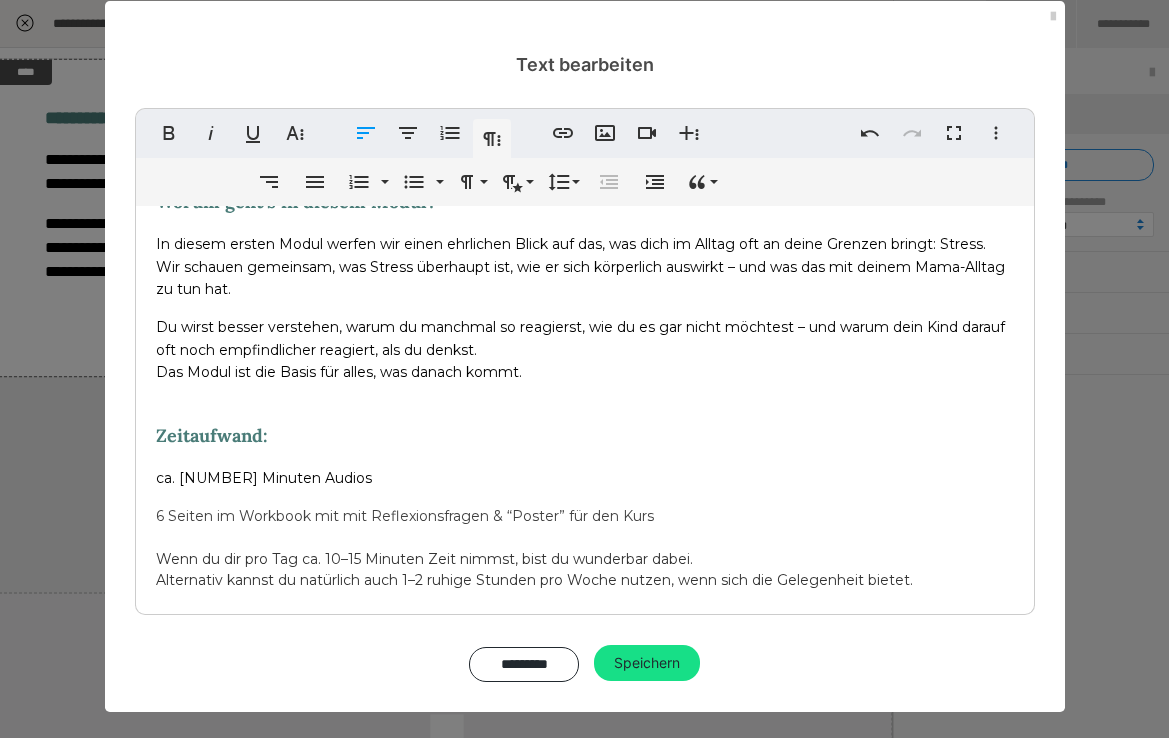 click at bounding box center [585, 538] 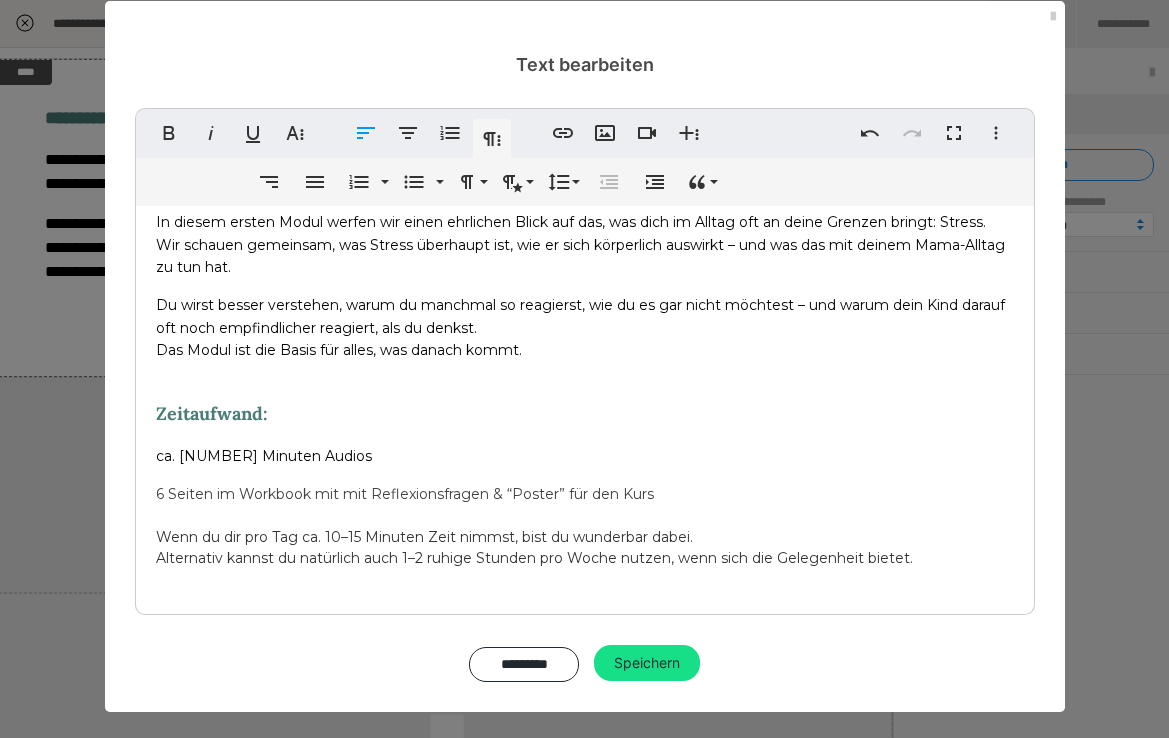 scroll, scrollTop: 39, scrollLeft: 0, axis: vertical 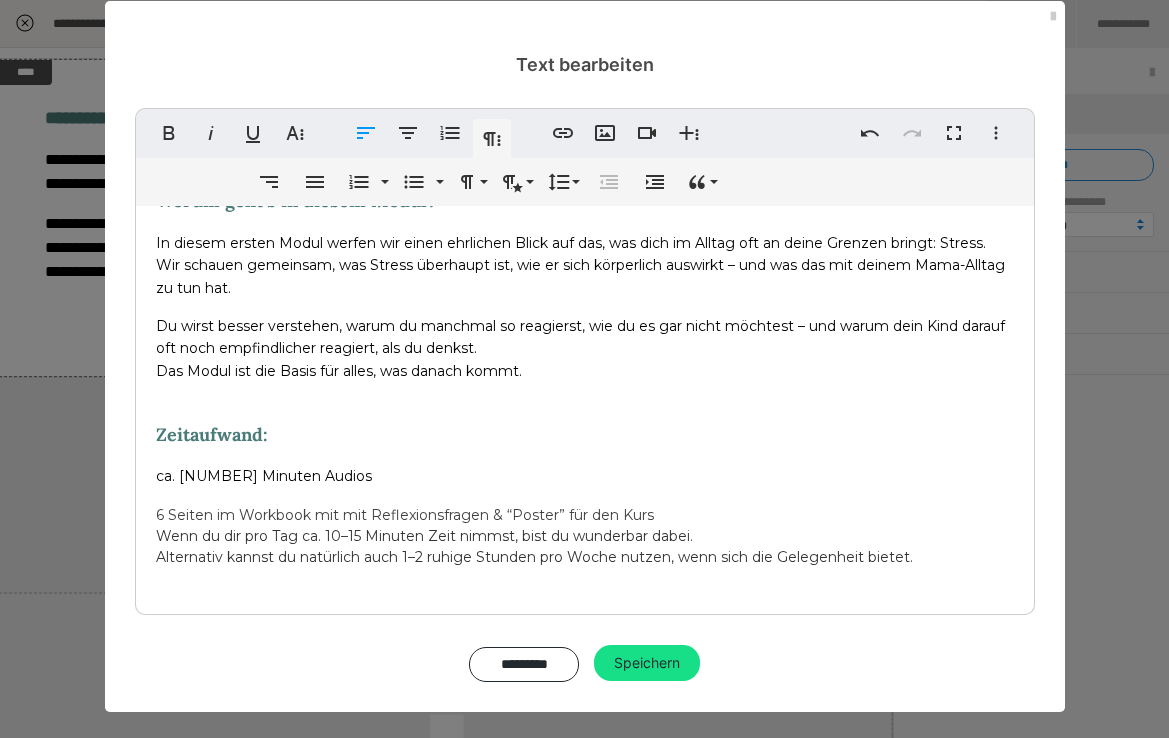 click on "Worum geht’s in diesem Modul? In diesem ersten Modul werfen wir einen ehrlichen Blick auf das, was dich im Alltag oft an deine Grenzen bringt: Stress. Wir schauen gemeinsam, was Stress überhaupt ist, wie er sich körperlich auswirkt – und was das mit deinem Mama-Alltag zu tun hat. Du wirst besser verstehen, warum du manchmal so reagierst, wie du es gar nicht möchtest – und warum dein Kind darauf oft noch empfindlicher reagiert, als du denkst. Das Modul ist die Basis für alles, was danach kommt. Zeitaufwand:  ca. 16 Minuten Audios 6 Seiten im Workbook mit mit Reflexionsfragen & “Poster” für den Kurs   Wenn du dir pro Tag ca. 10–15 Minuten Zeit nimmst, bist du wunderbar dabei. Alternativ kannst du natürlich auch 1–2 ruhige Stunden pro Woche nutzen, wenn sich die Gelegenheit bietet." at bounding box center [585, 389] 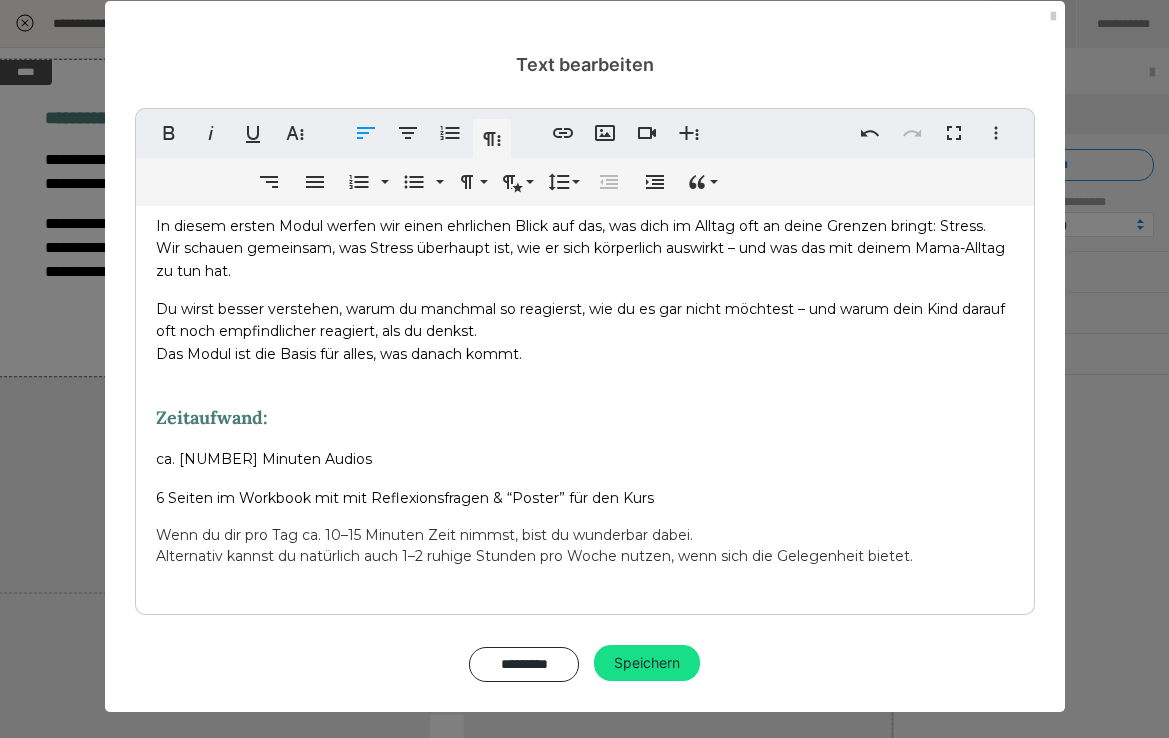scroll, scrollTop: 55, scrollLeft: 0, axis: vertical 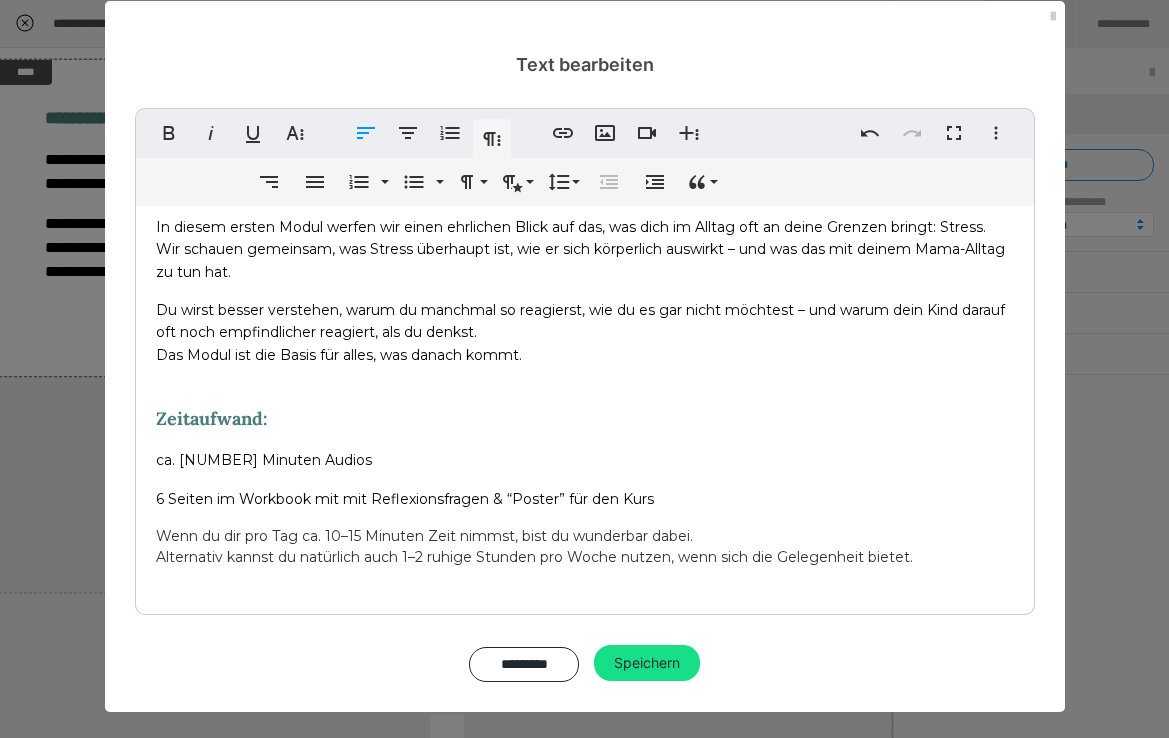 click on "6 Seiten im Workbook mit mit Reflexionsfragen & “Poster” für den Kurs" at bounding box center (585, 499) 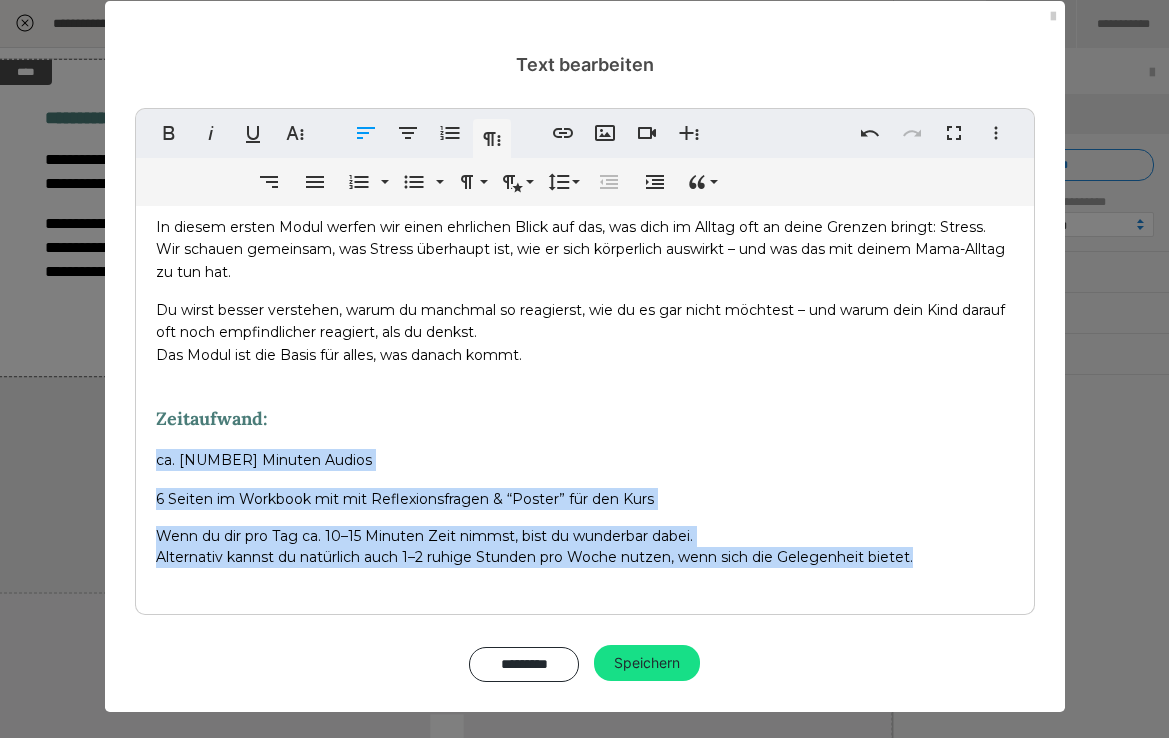 drag, startPoint x: 900, startPoint y: 555, endPoint x: 148, endPoint y: 449, distance: 759.434 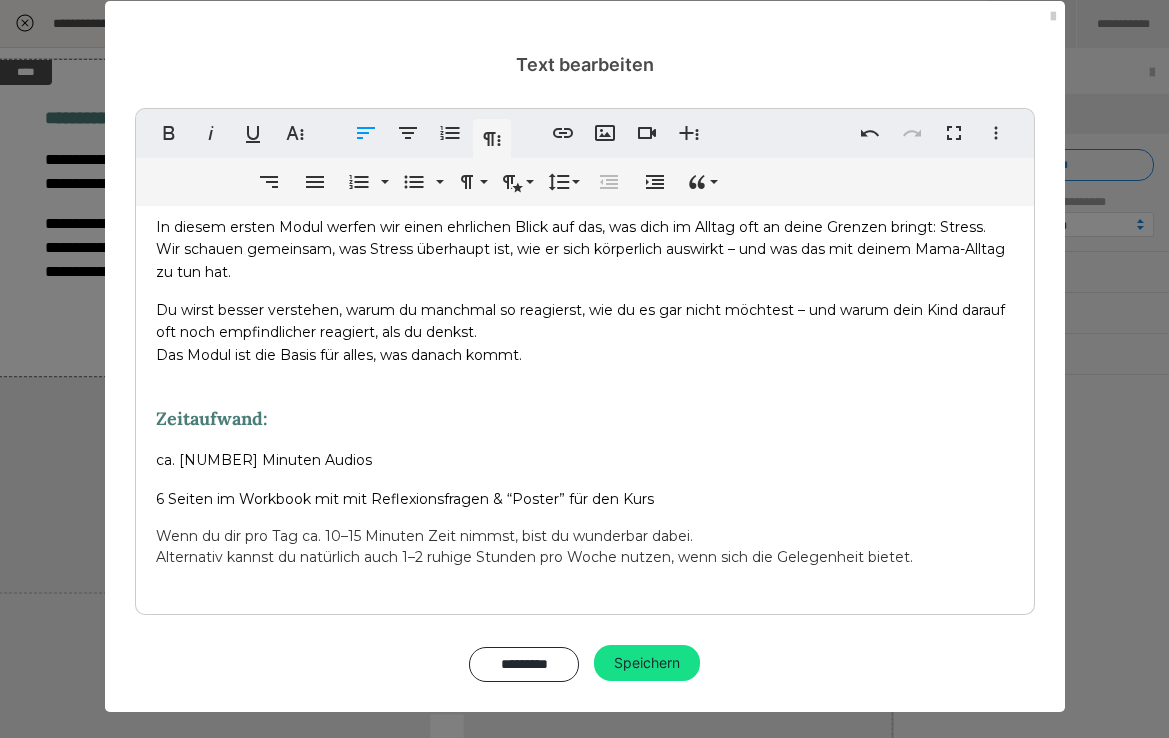 scroll, scrollTop: 20, scrollLeft: 0, axis: vertical 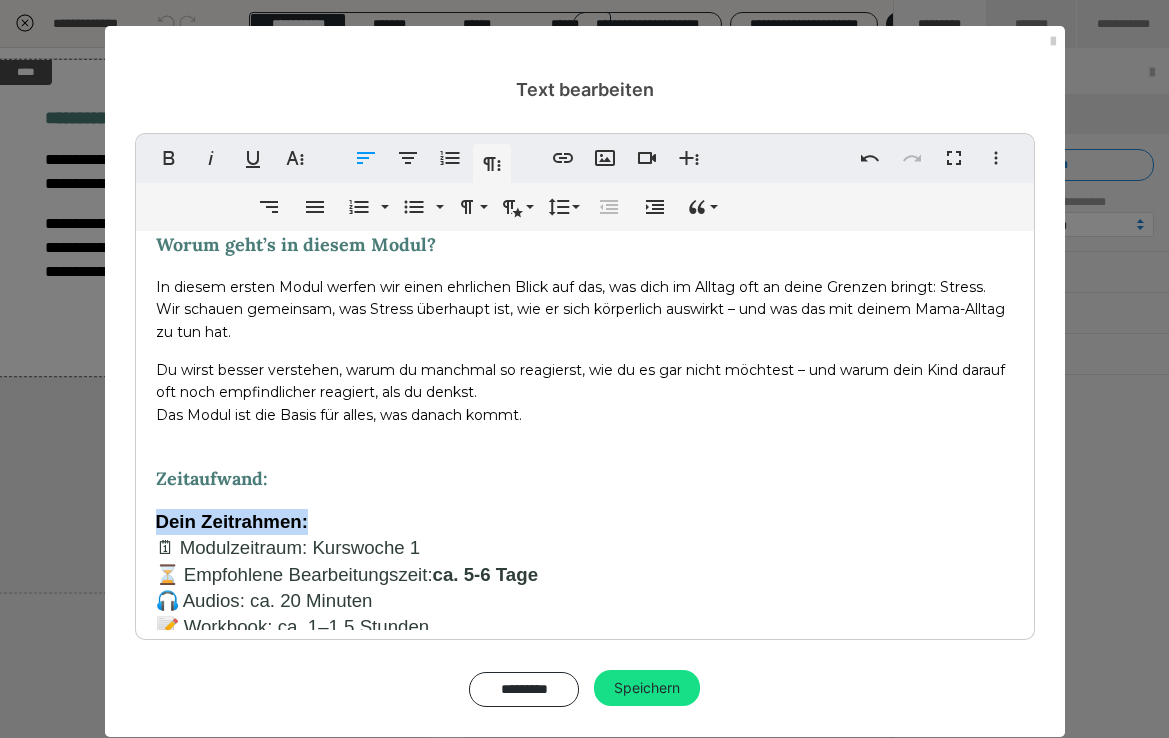 drag, startPoint x: 323, startPoint y: 517, endPoint x: 112, endPoint y: 517, distance: 211 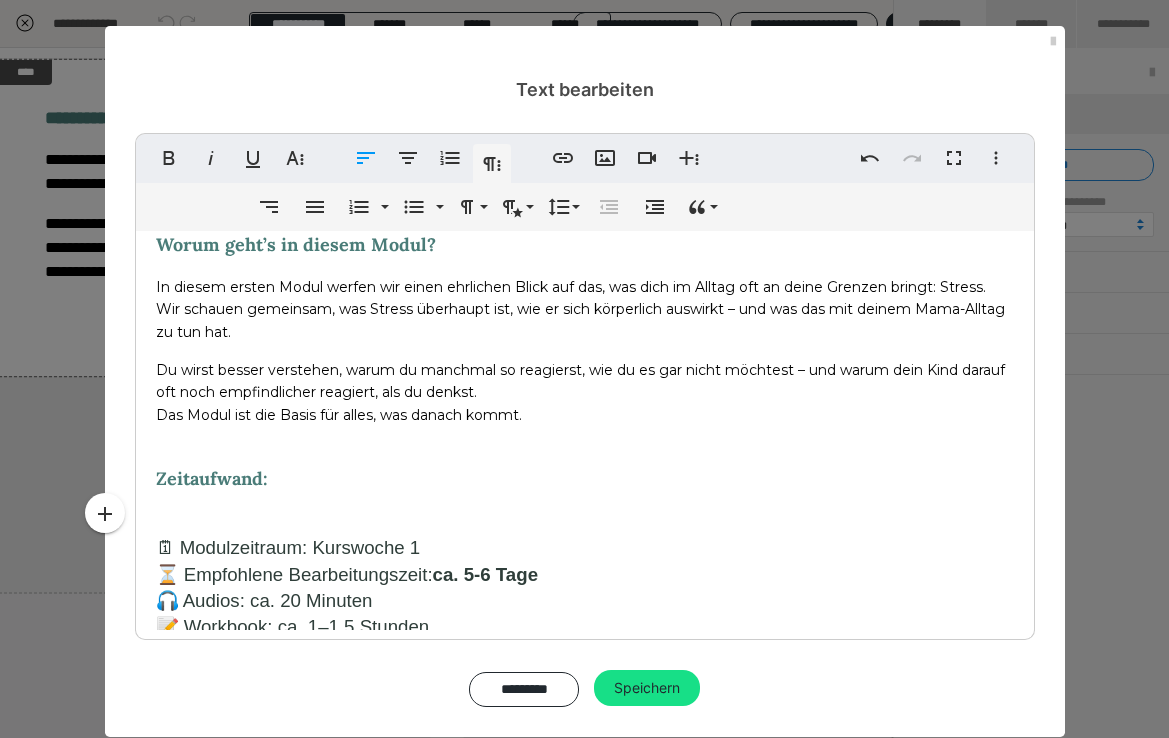 click on "🗓 Modulzeitraum: Kurswoche 1" at bounding box center (288, 547) 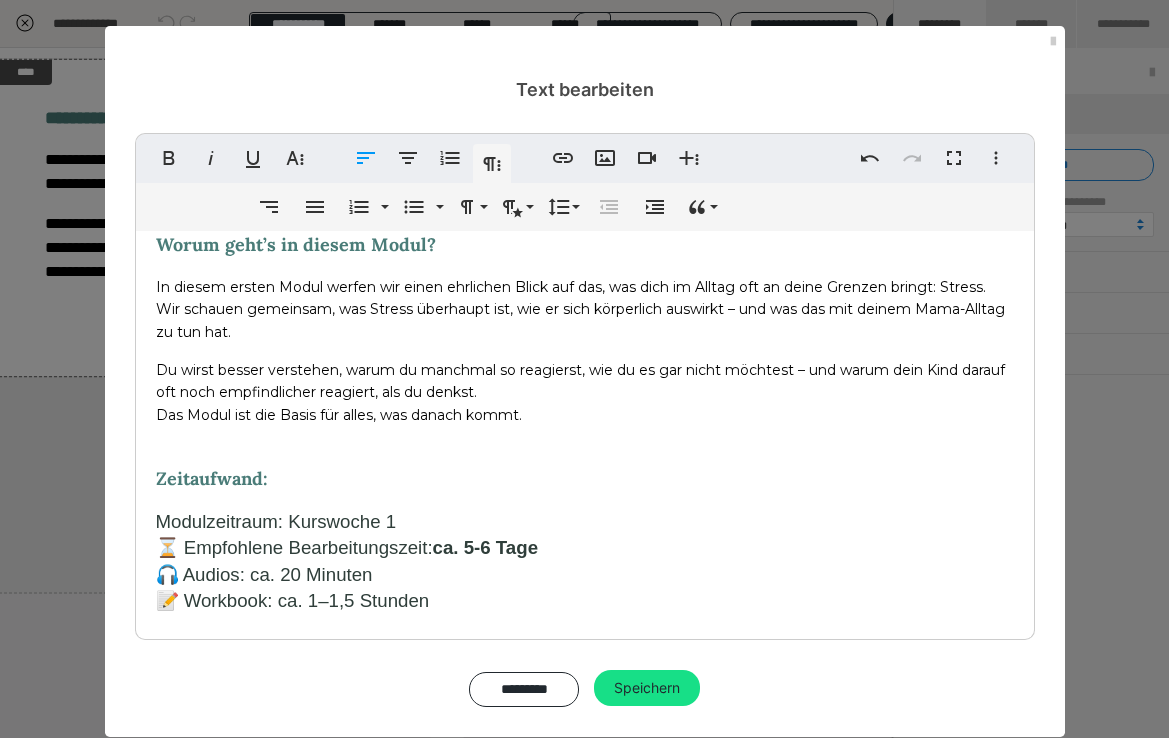 click on "⏳ Empfohlene Bearbeitungszeit:" at bounding box center (294, 547) 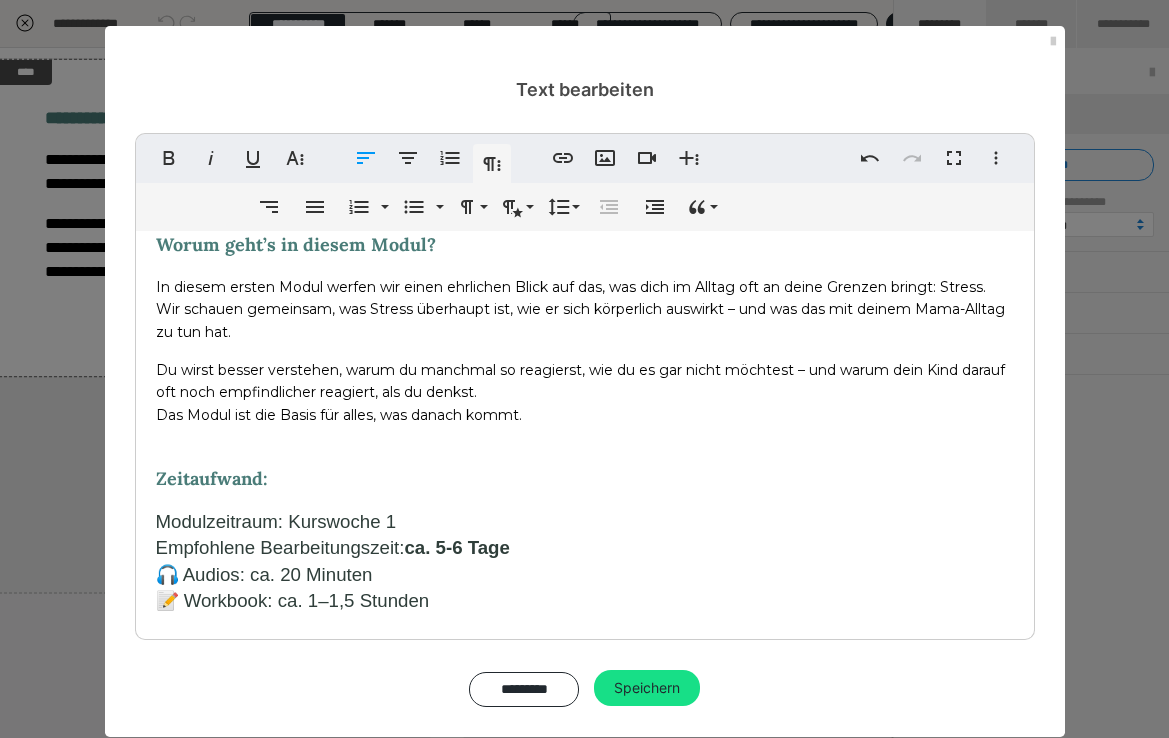 click on "🎧 Audios: ca. 20 Minuten" at bounding box center [264, 574] 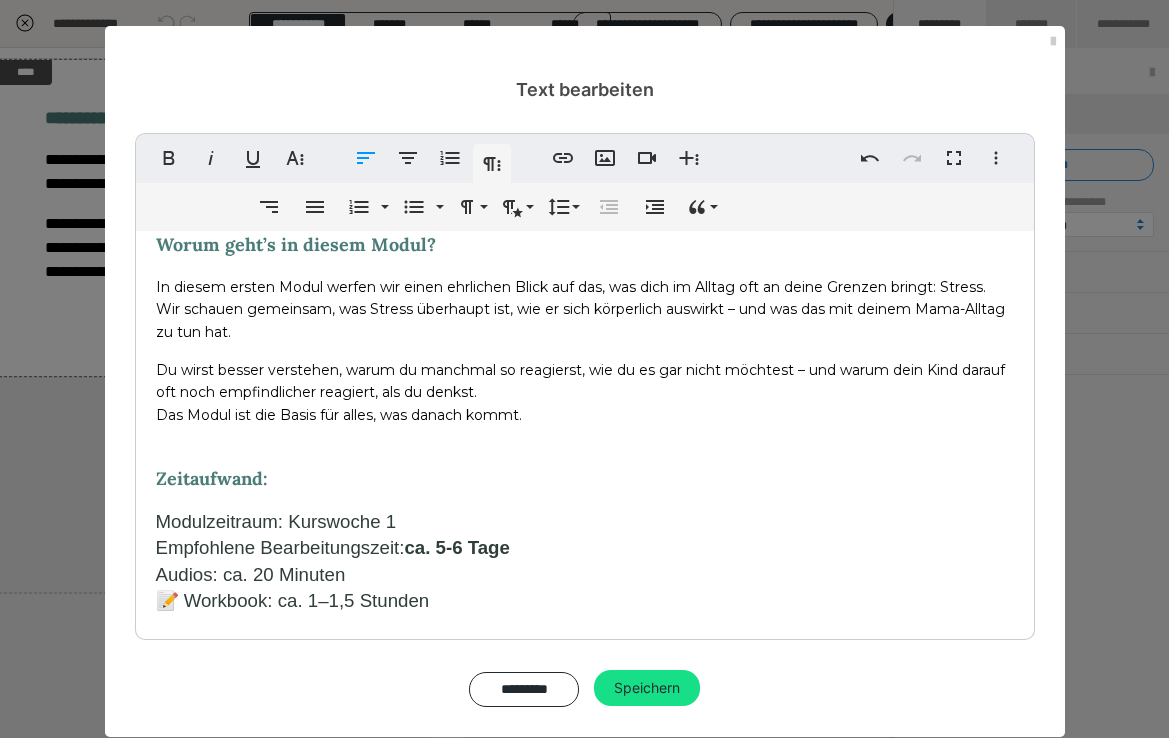 click on "📝 Workbook: ca. 1–1,5 Stunden" at bounding box center (293, 600) 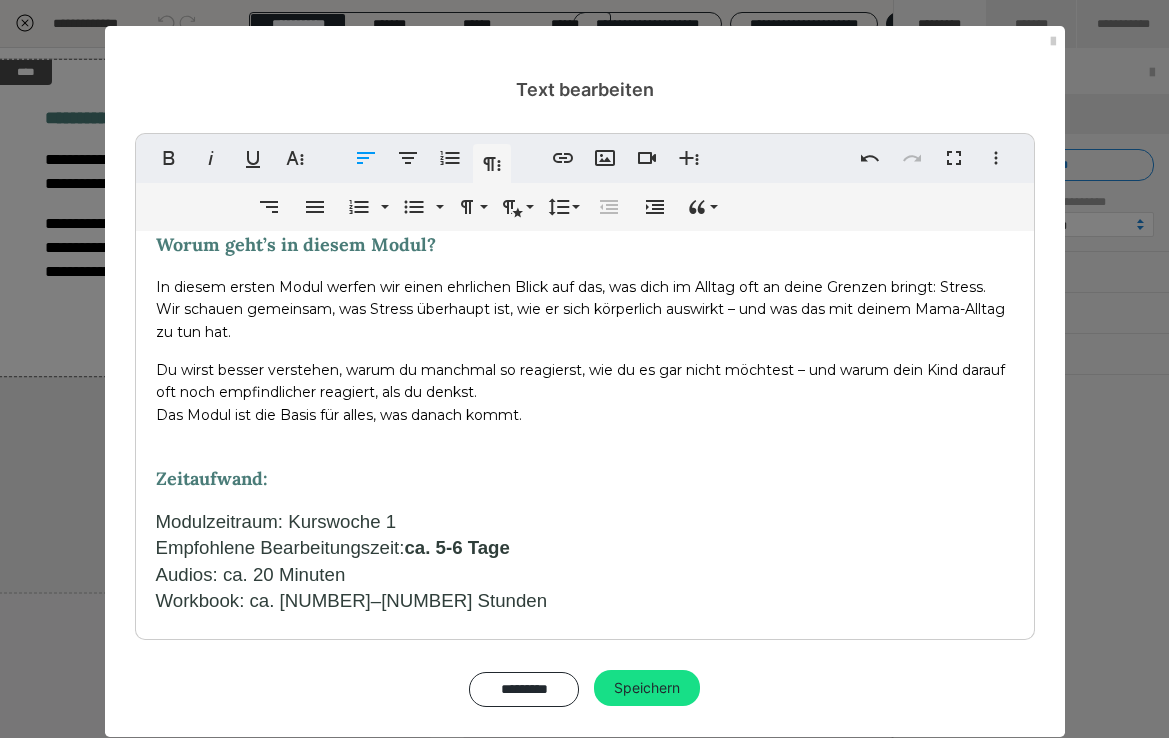 click on "Workbook: ca. 1–1,5 Stunden" at bounding box center [585, 601] 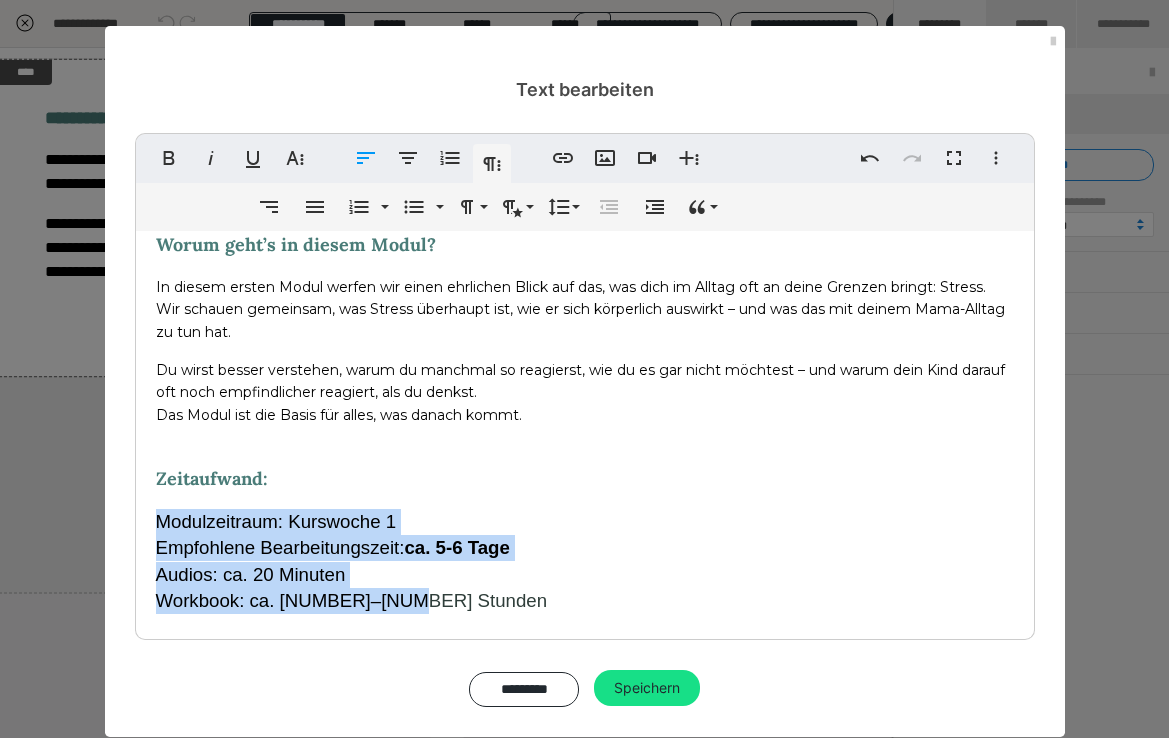 drag, startPoint x: 404, startPoint y: 599, endPoint x: 154, endPoint y: 508, distance: 266.047 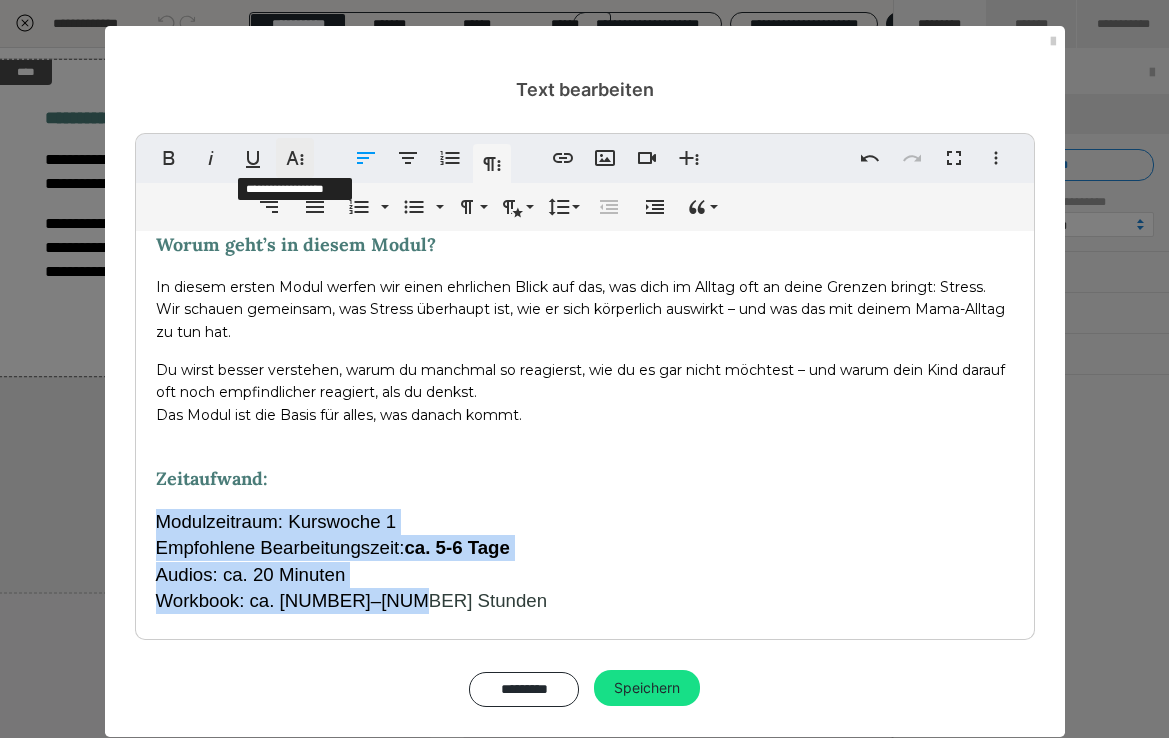 click 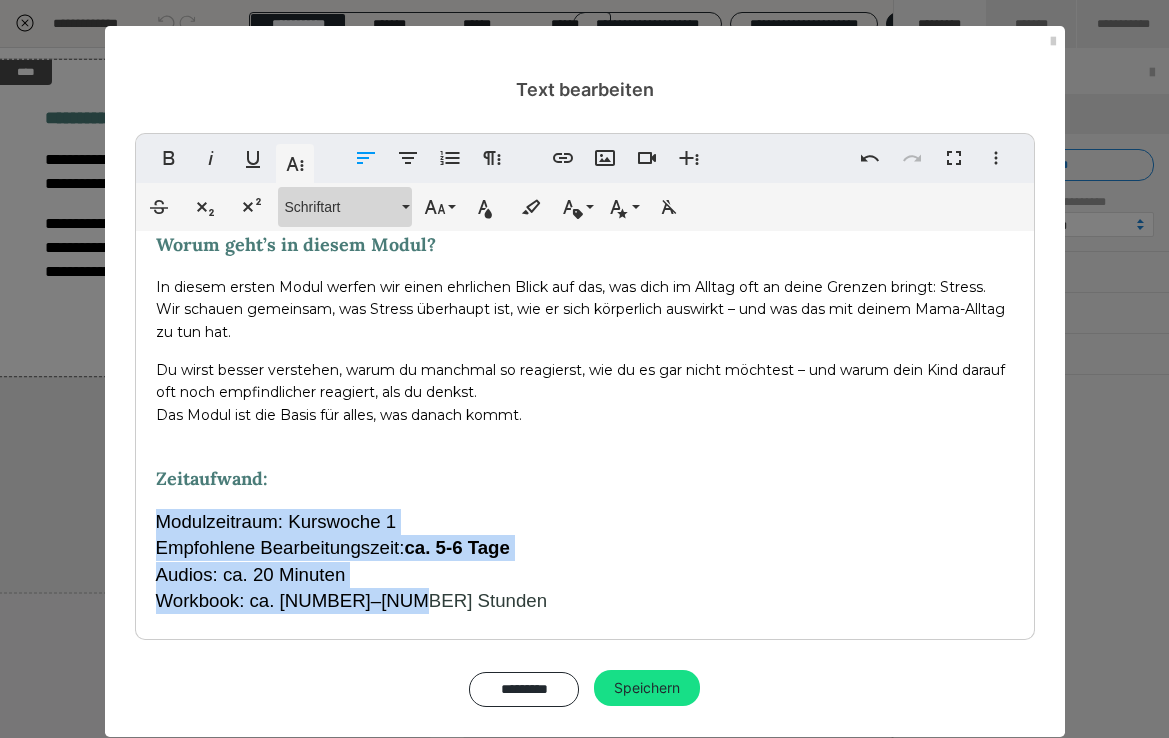 click on "Schriftart" at bounding box center (341, 207) 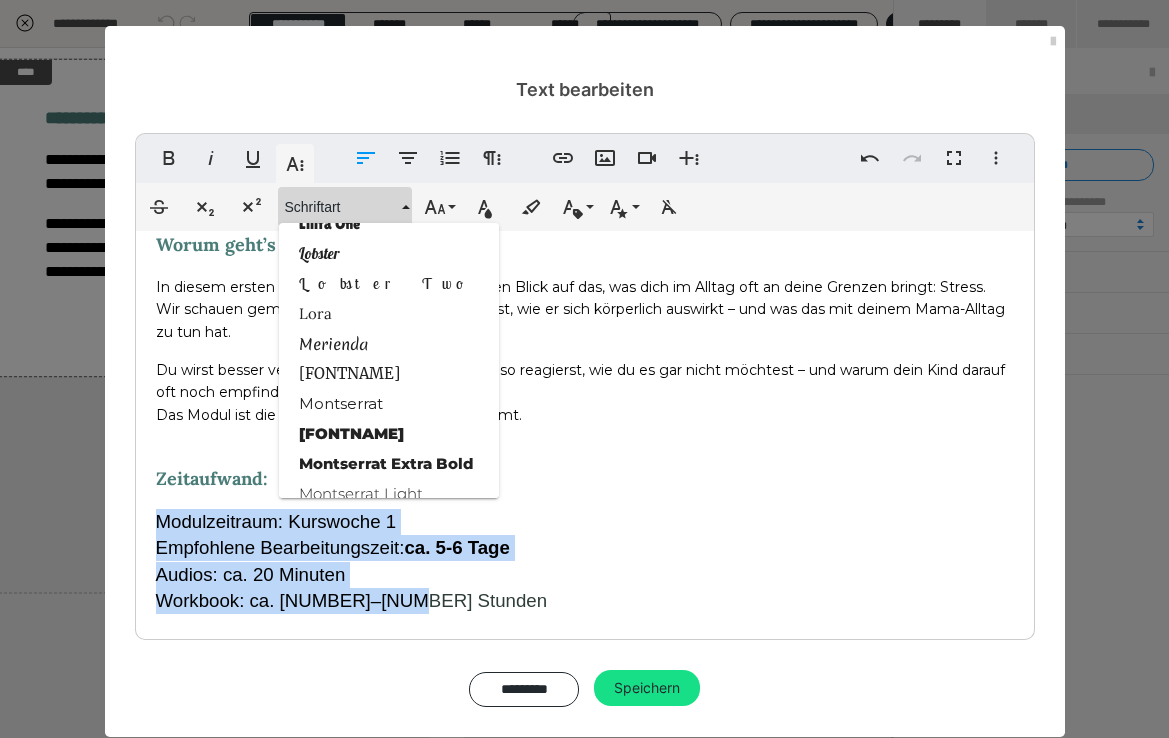 scroll, scrollTop: 1724, scrollLeft: 0, axis: vertical 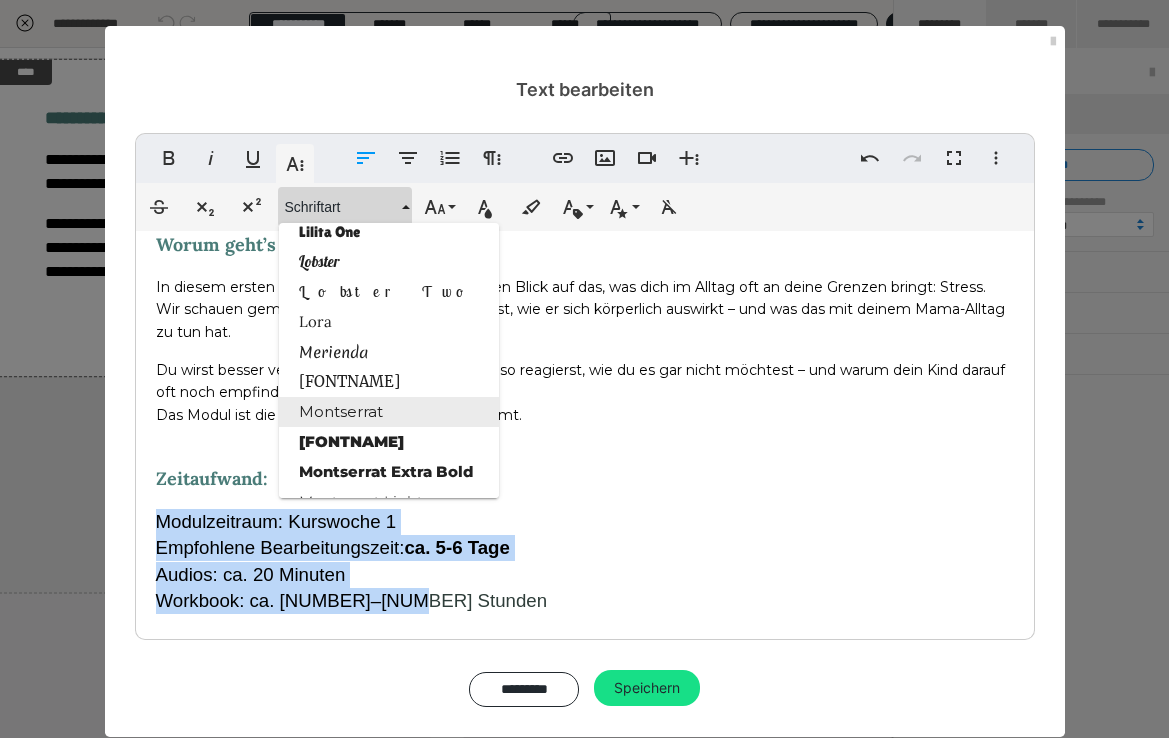 click on "Montserrat" at bounding box center (389, 412) 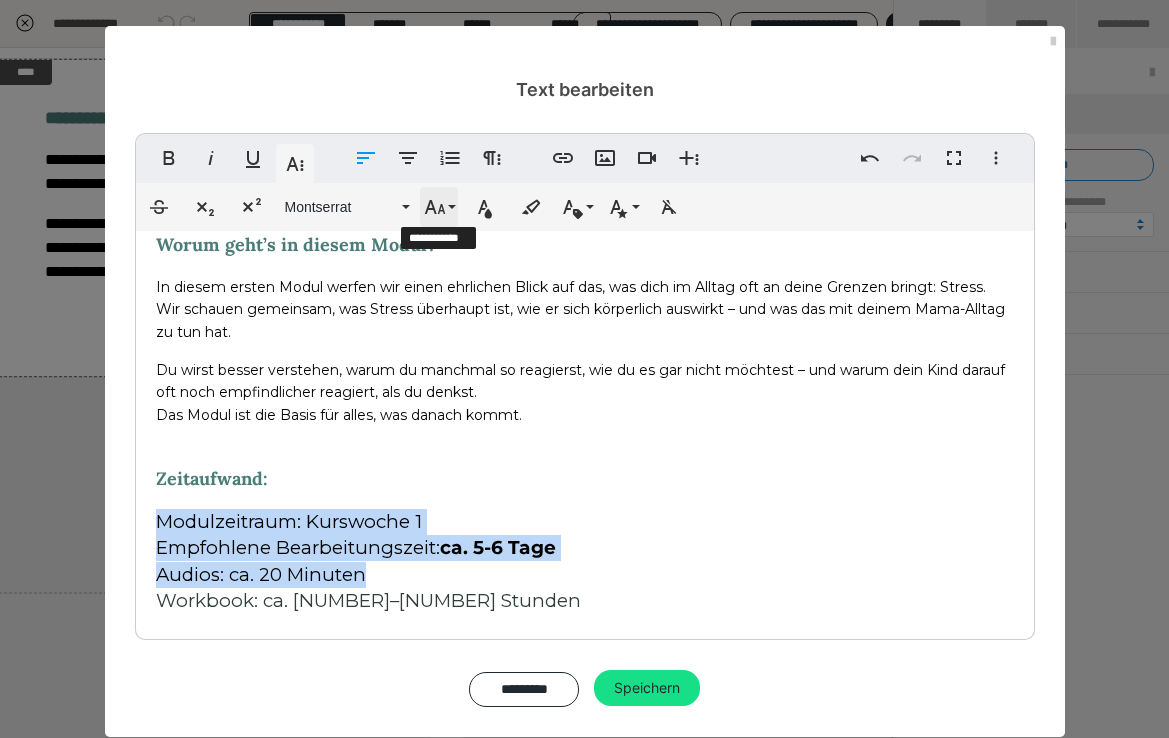 click 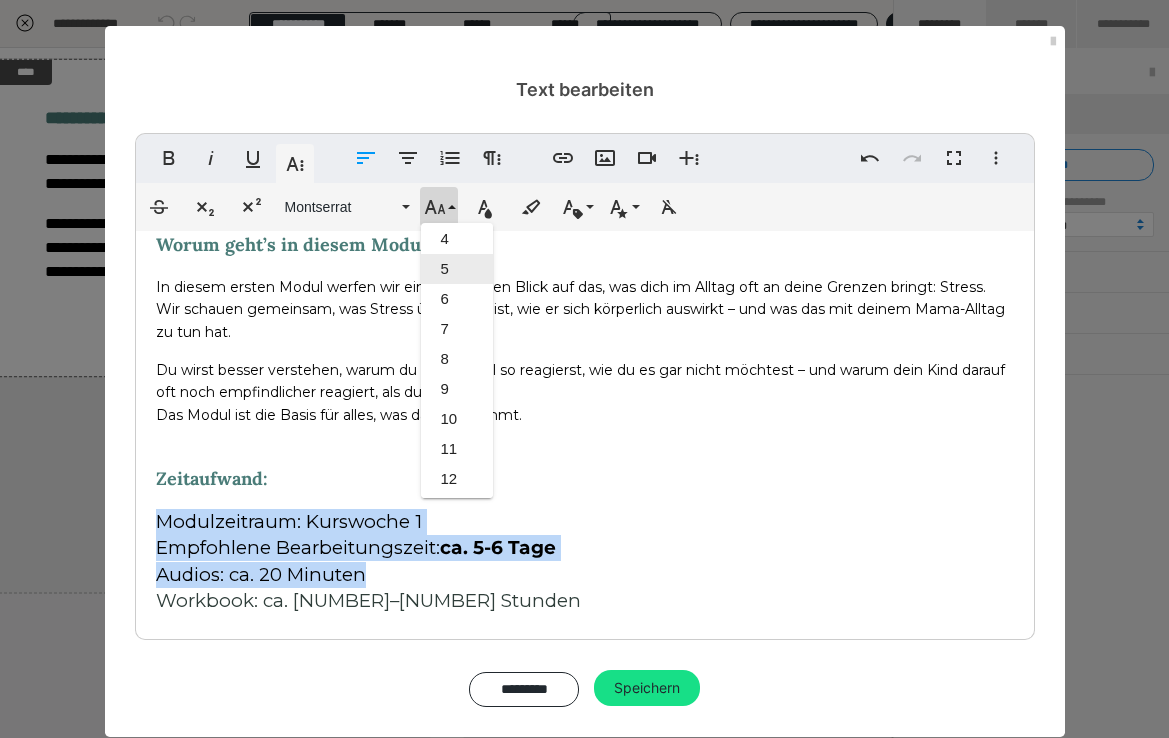 scroll, scrollTop: 138, scrollLeft: 0, axis: vertical 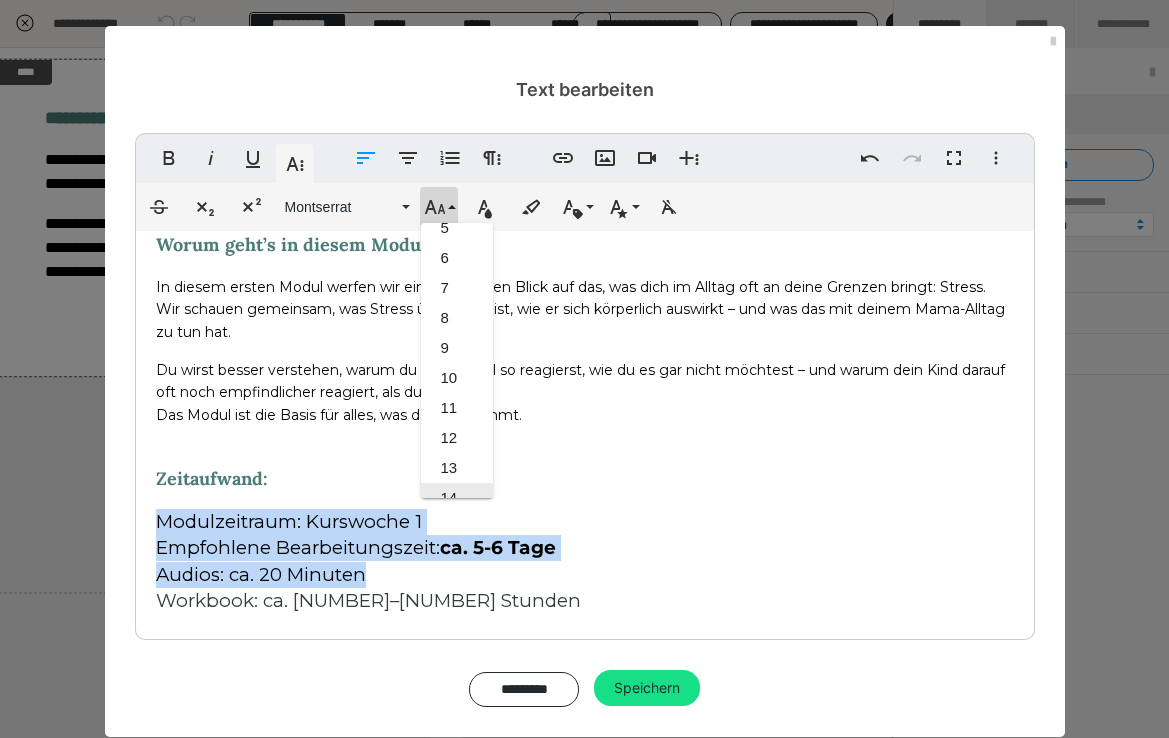 click on "14" at bounding box center (457, 498) 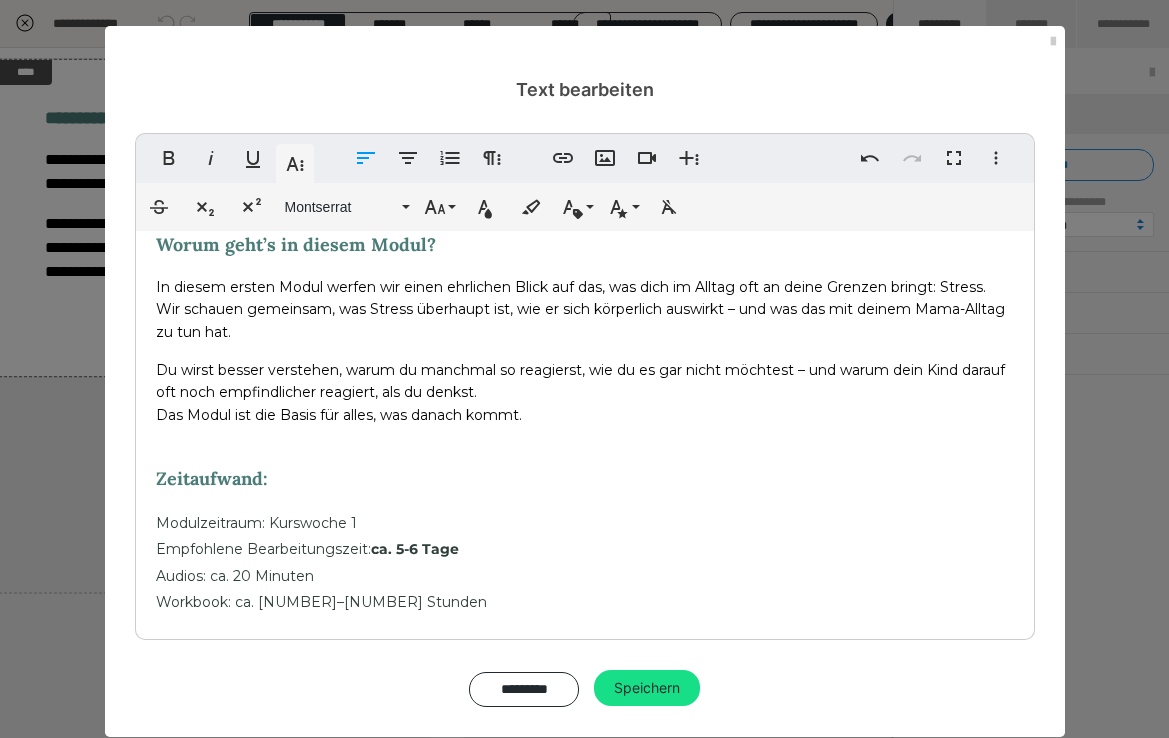 click on "Zeitaufwand:" at bounding box center (585, 479) 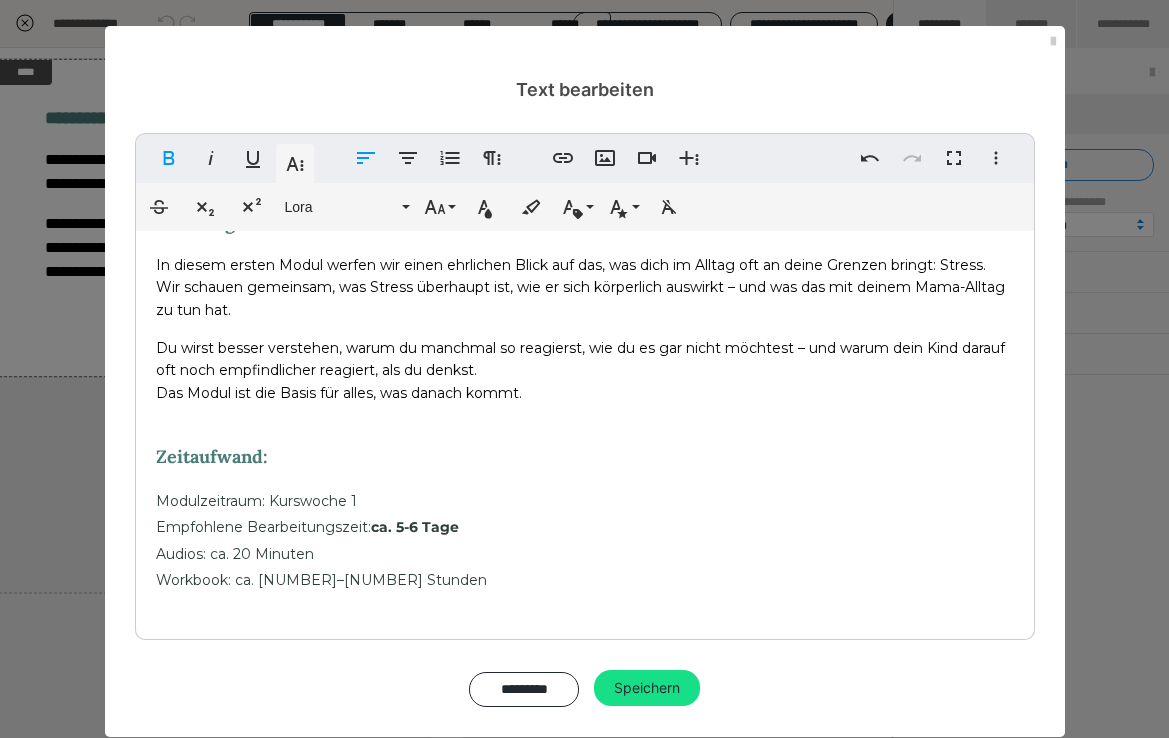 scroll, scrollTop: 41, scrollLeft: 0, axis: vertical 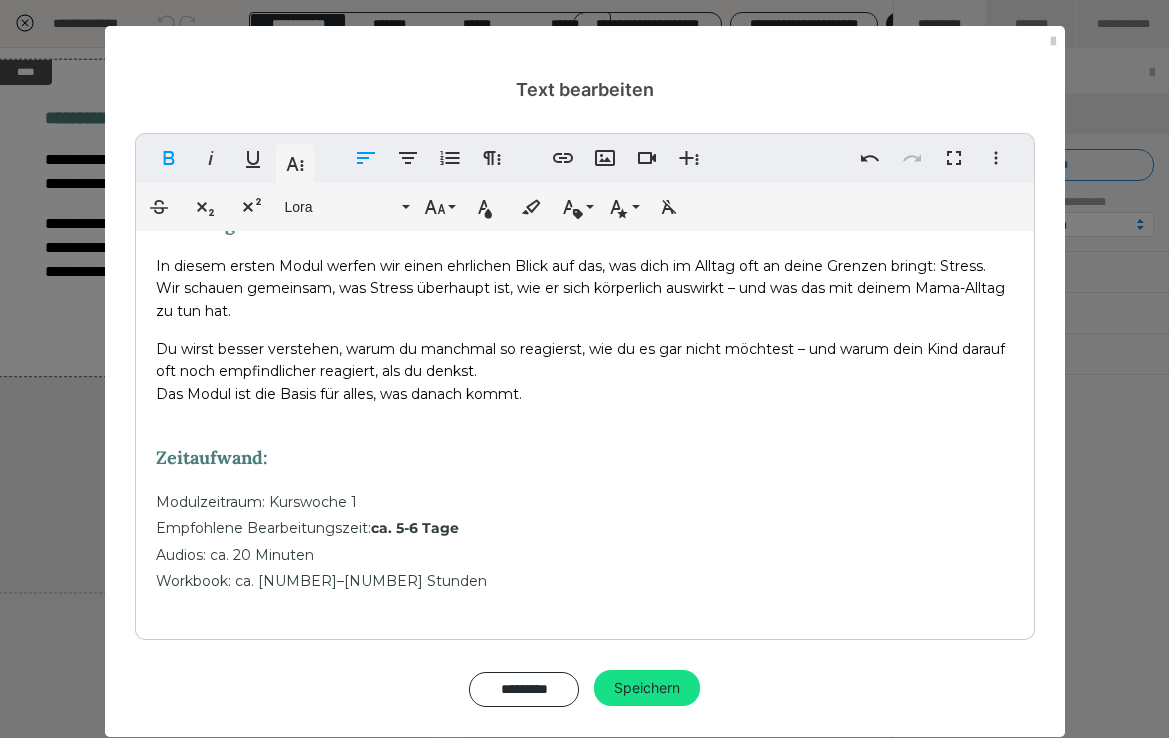 drag, startPoint x: 277, startPoint y: 450, endPoint x: 174, endPoint y: 451, distance: 103.00485 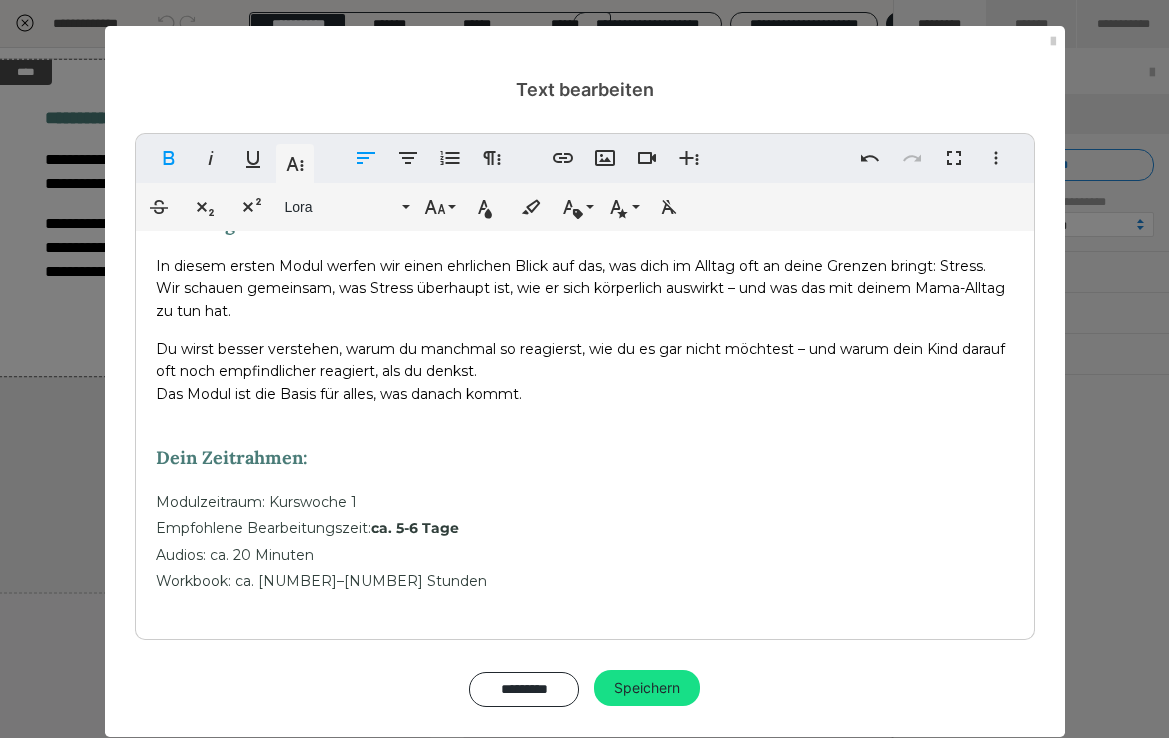 click on "Modulzeitraum: Kurswoche 1" at bounding box center (585, 501) 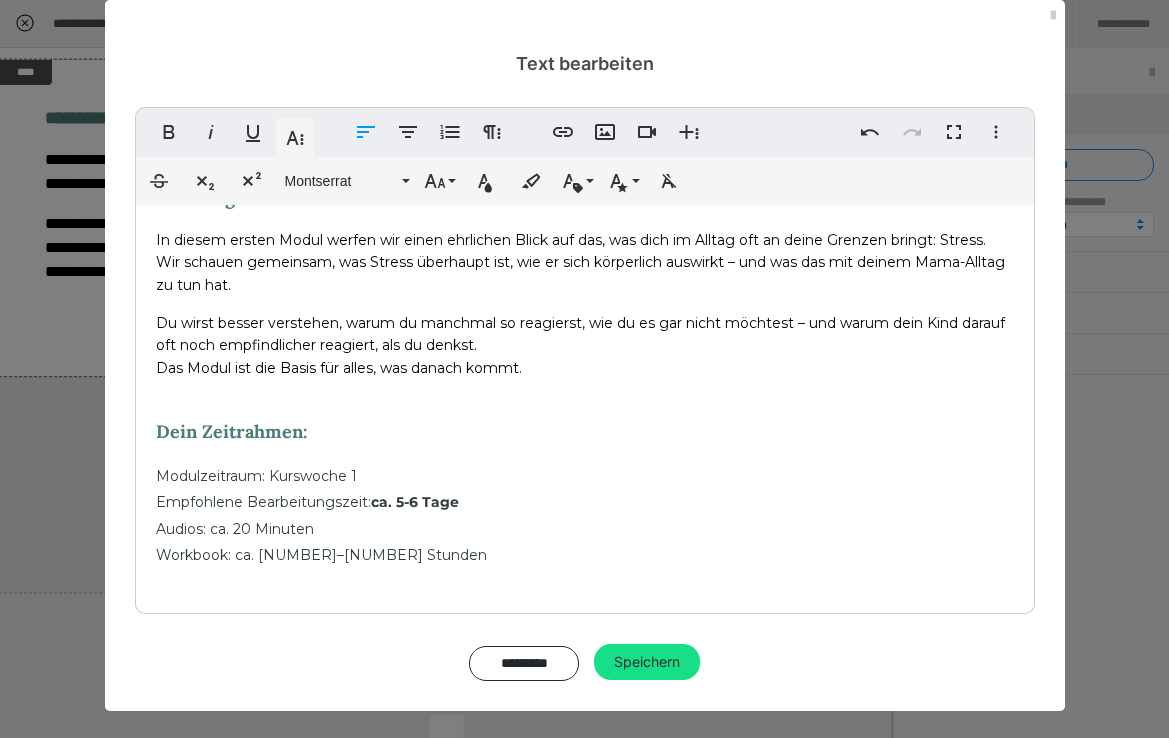 scroll, scrollTop: 27, scrollLeft: 0, axis: vertical 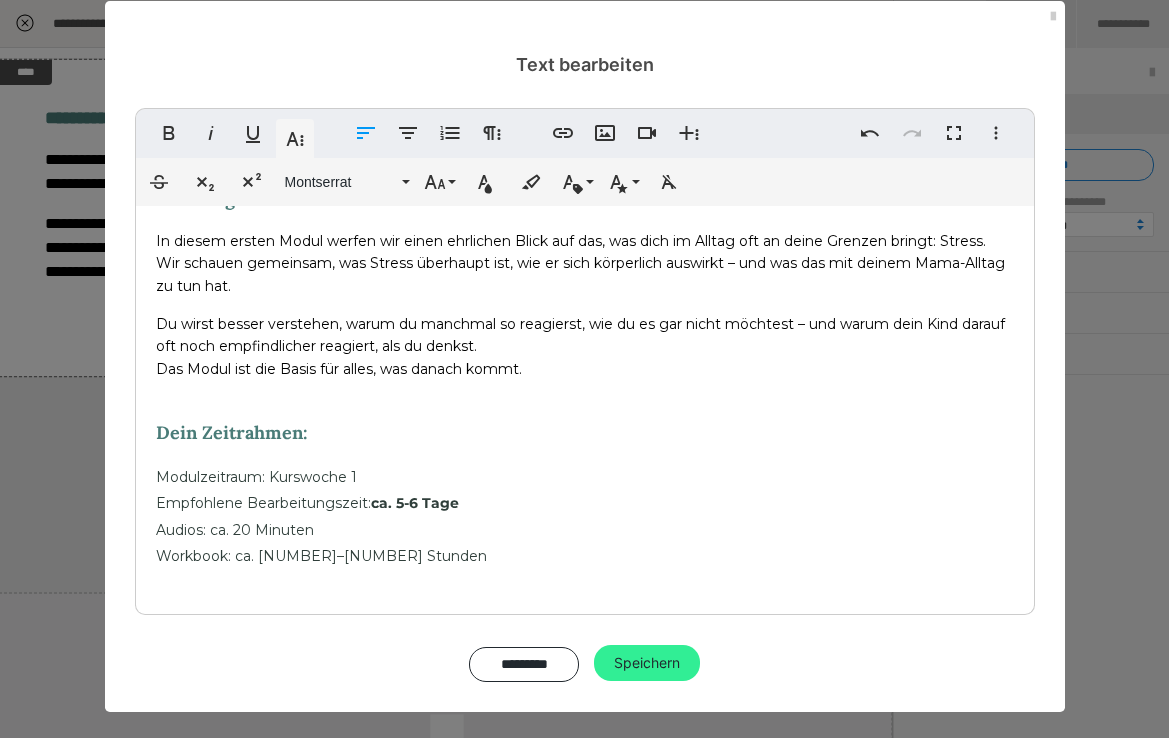click on "Speichern" at bounding box center (647, 663) 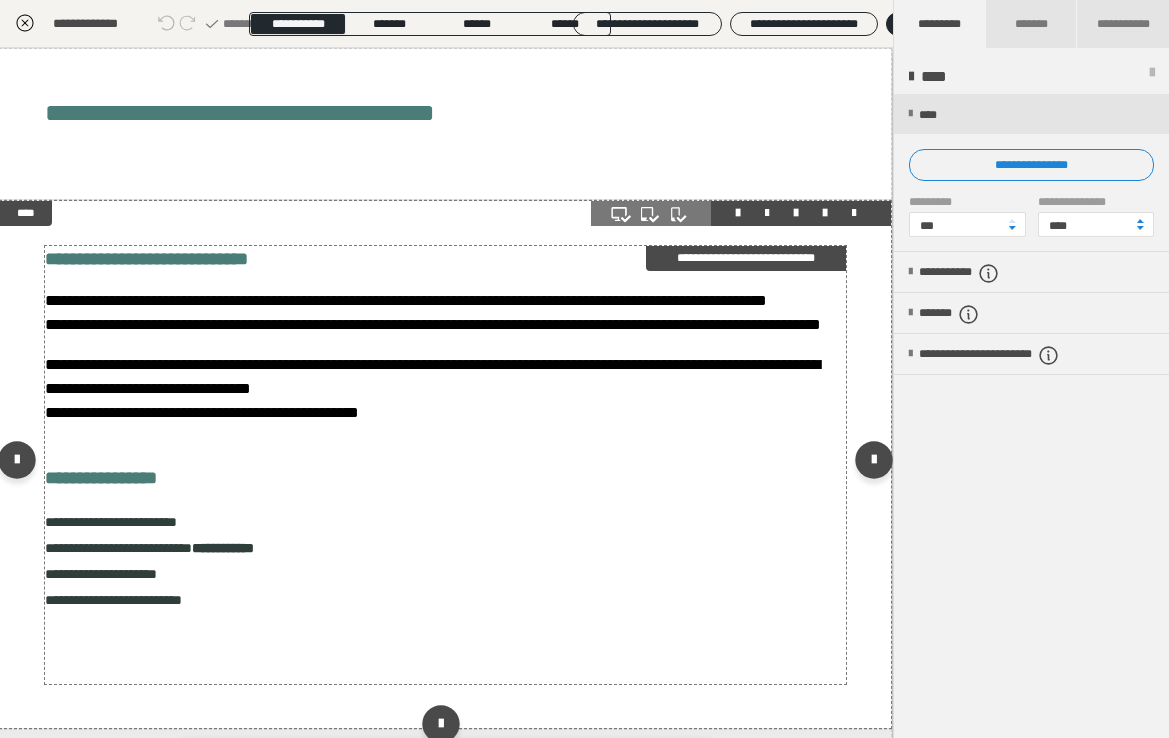 scroll, scrollTop: 0, scrollLeft: 1, axis: horizontal 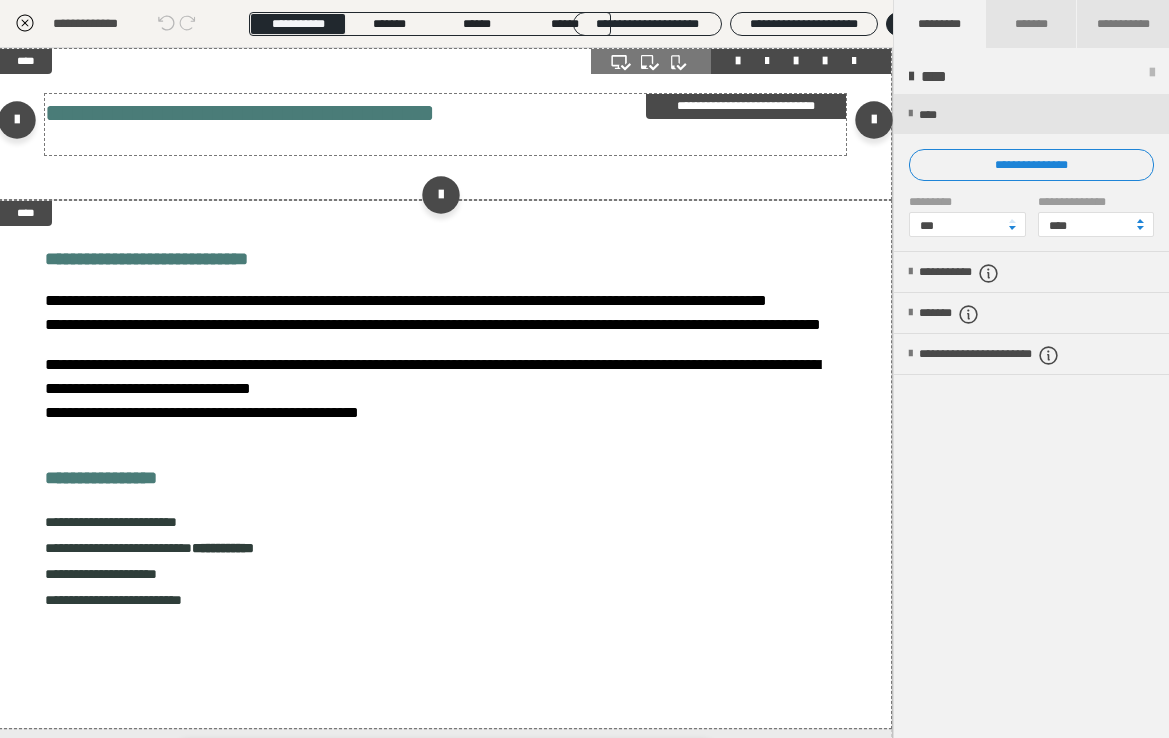 click on "**********" at bounding box center [280, 112] 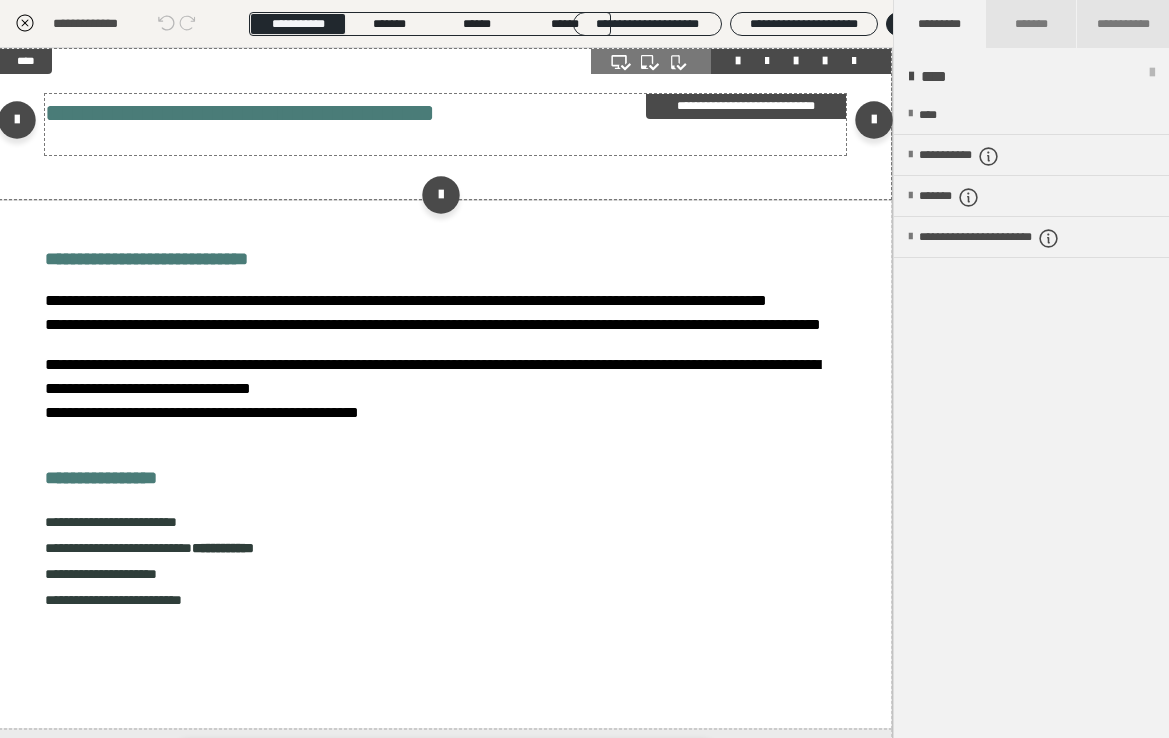 click on "**********" at bounding box center [280, 112] 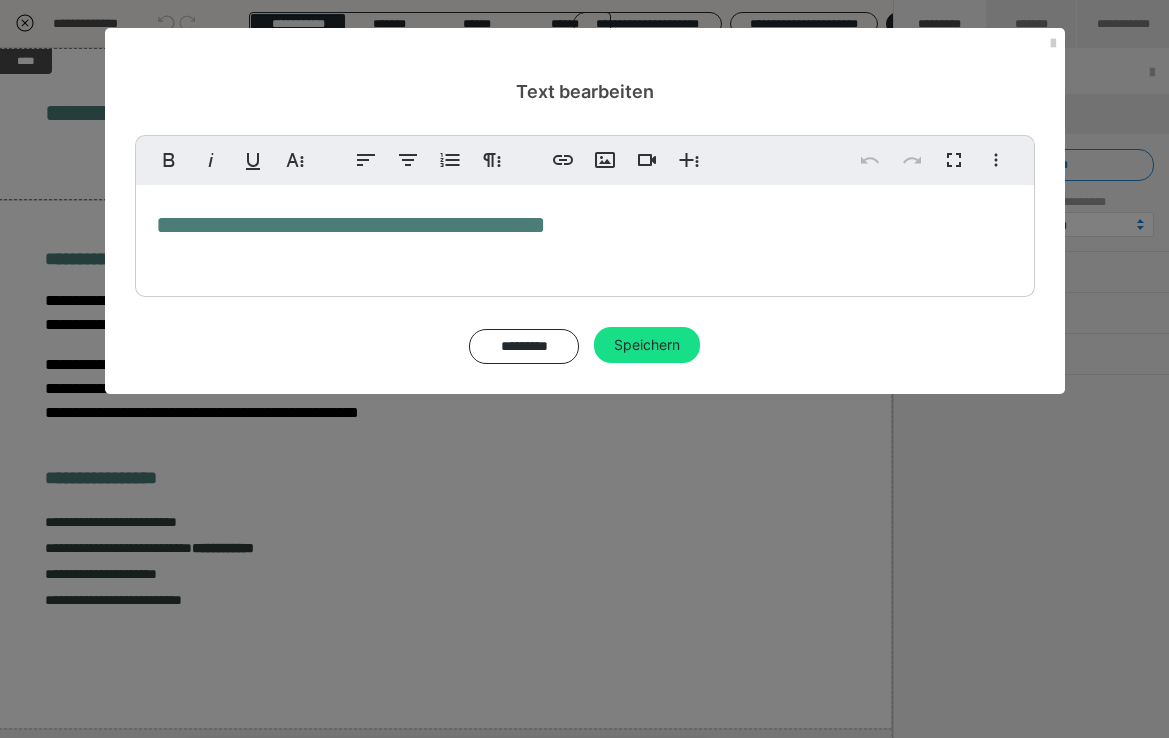 click on "**********" at bounding box center [391, 224] 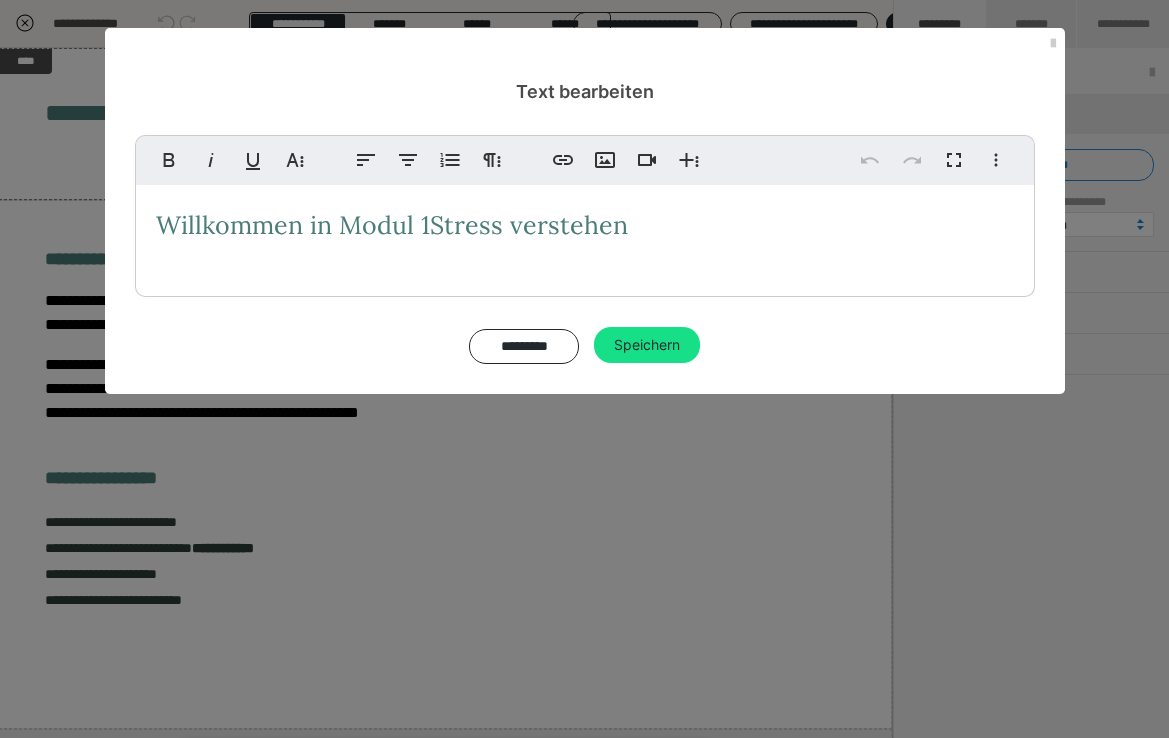 type 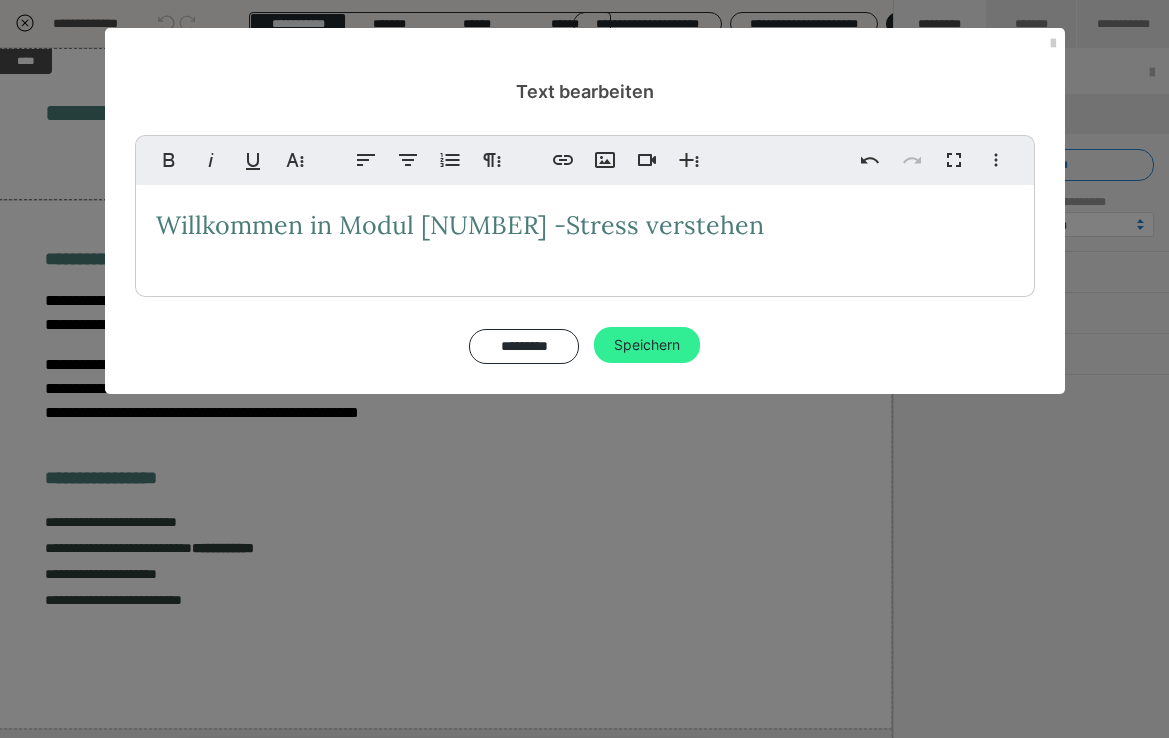 click on "Speichern" at bounding box center (647, 345) 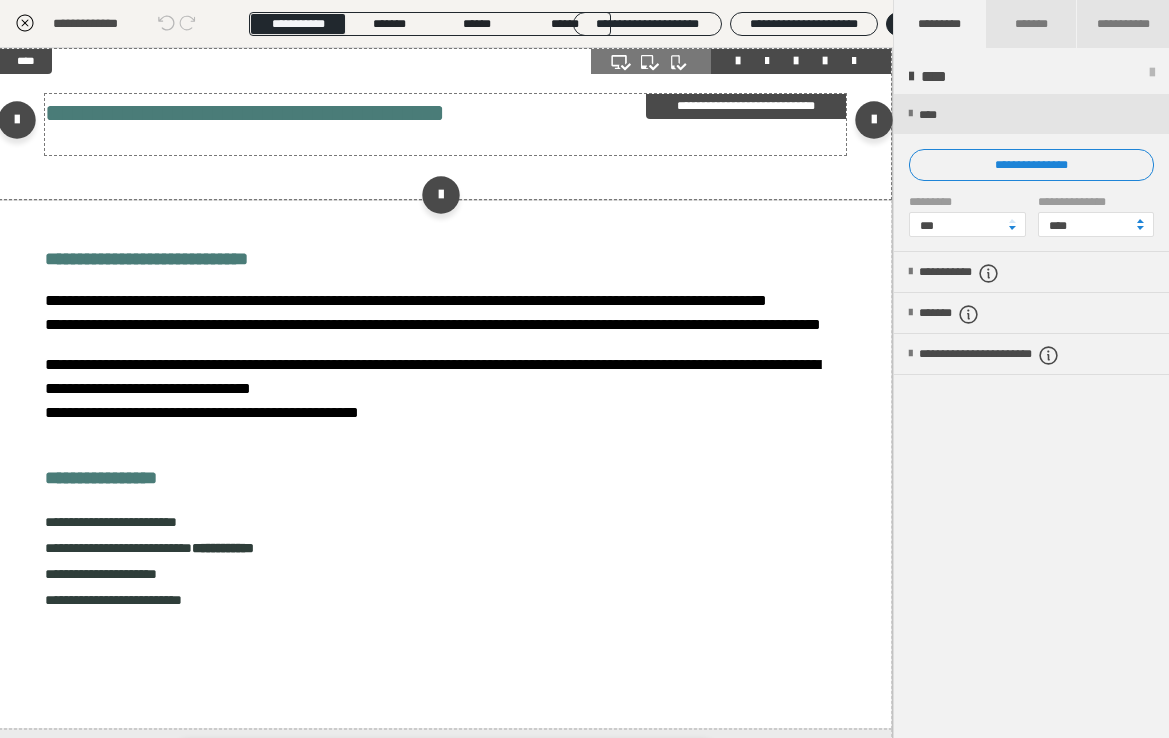 click on "**********" at bounding box center [285, 112] 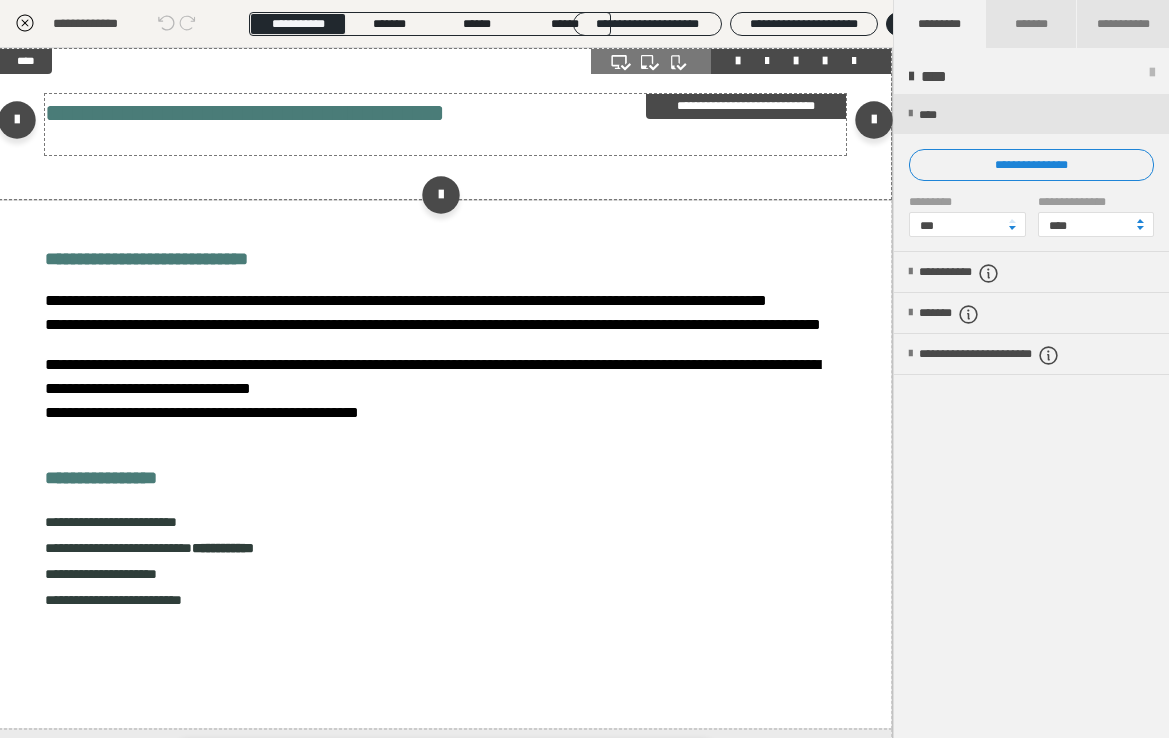 click on "**********" at bounding box center [285, 112] 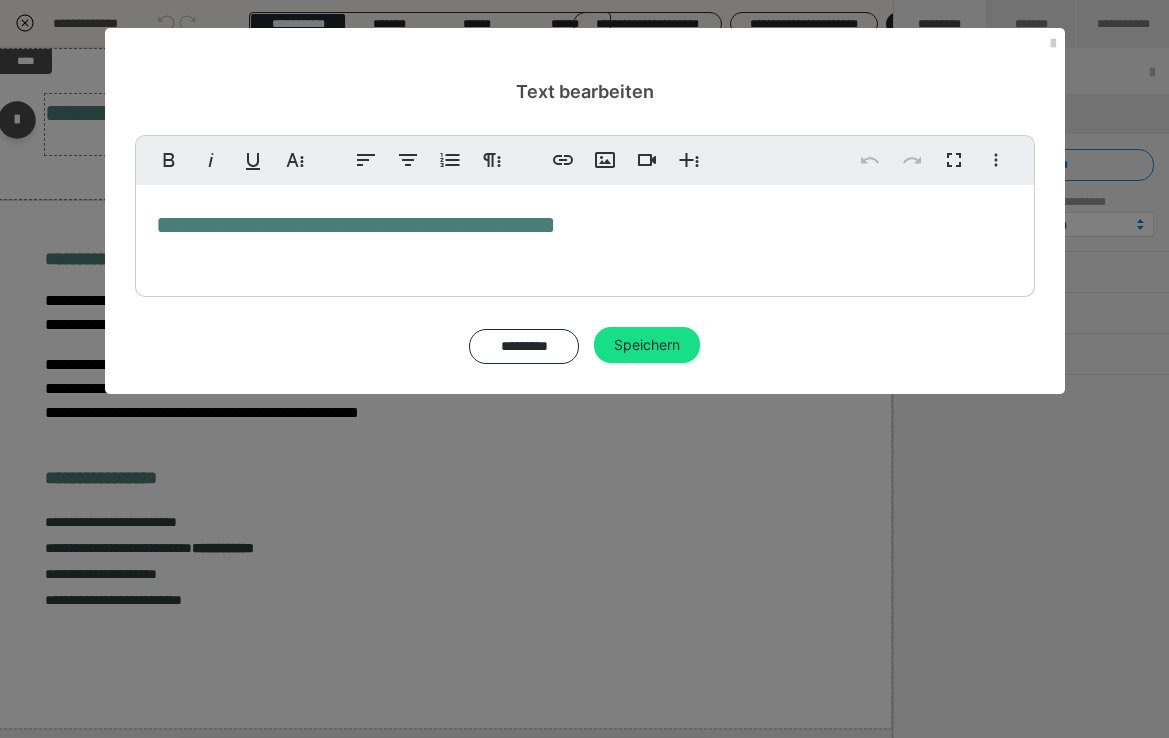 click on "**********" at bounding box center [585, 249] 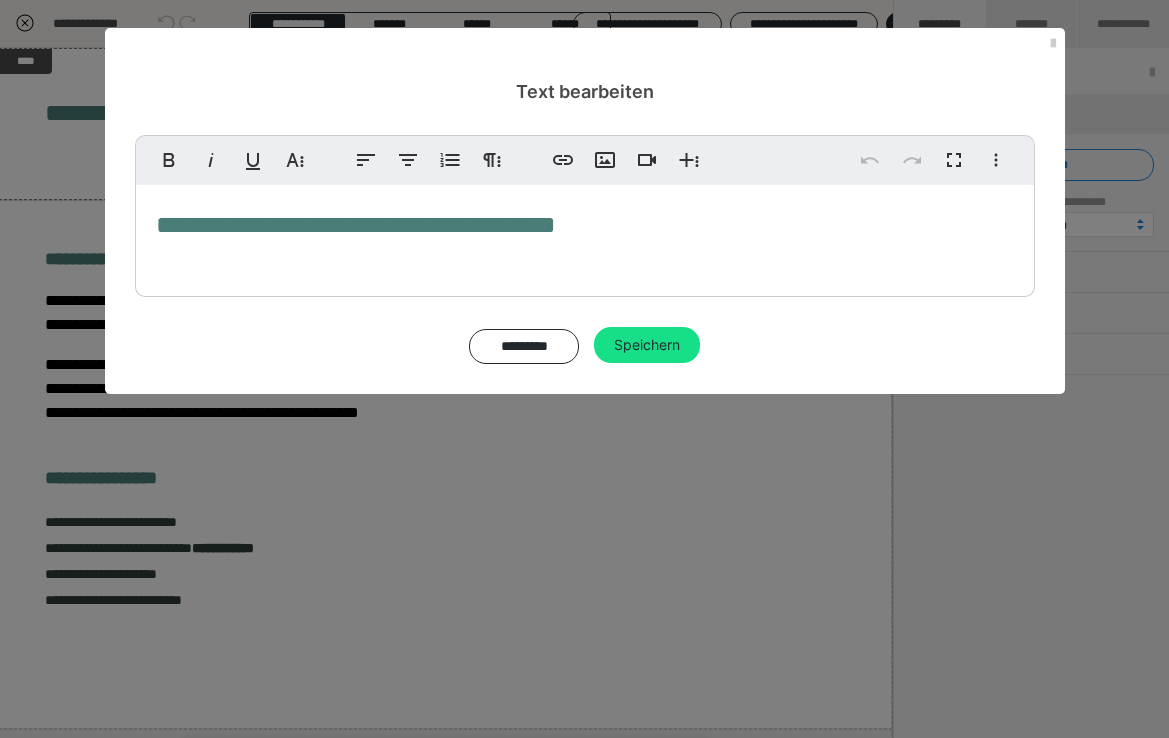 click on "**********" at bounding box center (396, 224) 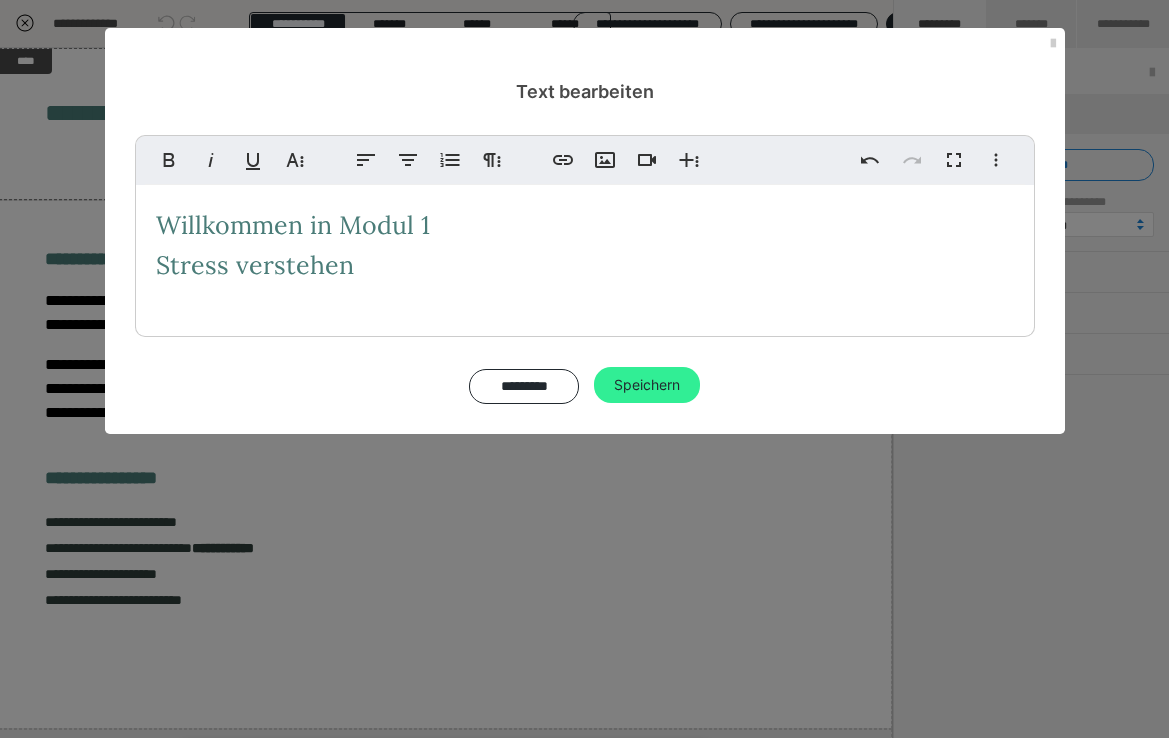 click on "Speichern" at bounding box center [647, 385] 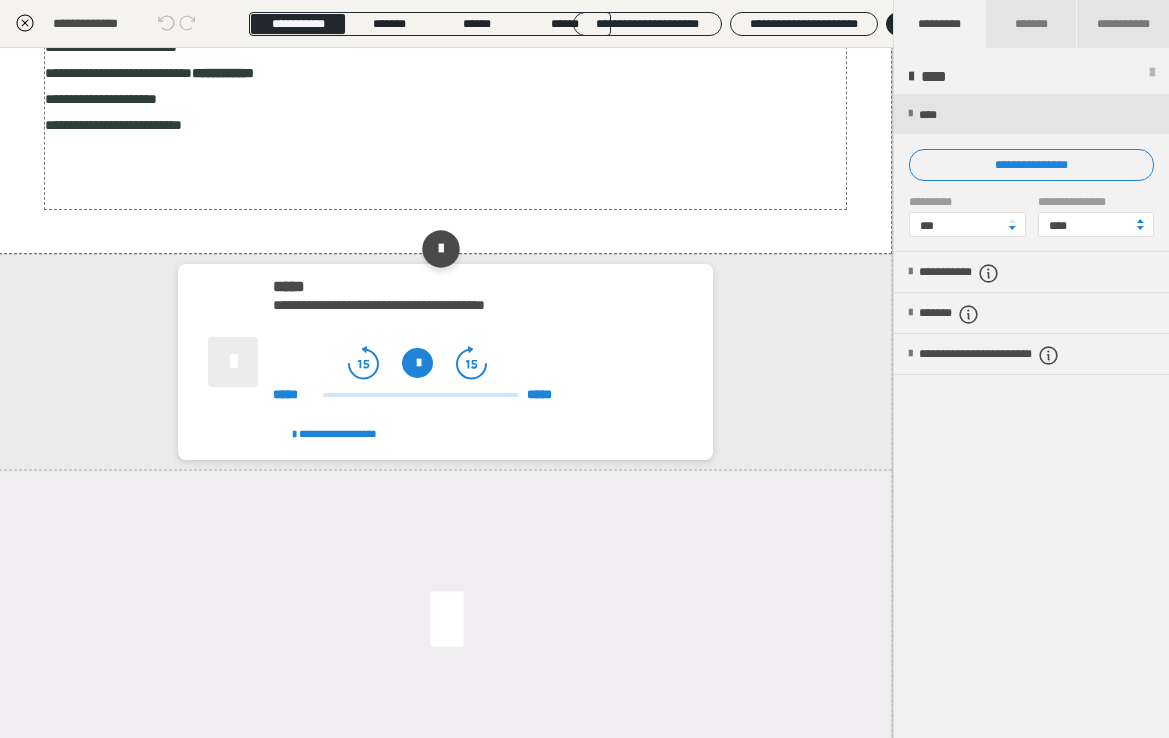 scroll, scrollTop: 520, scrollLeft: 1, axis: both 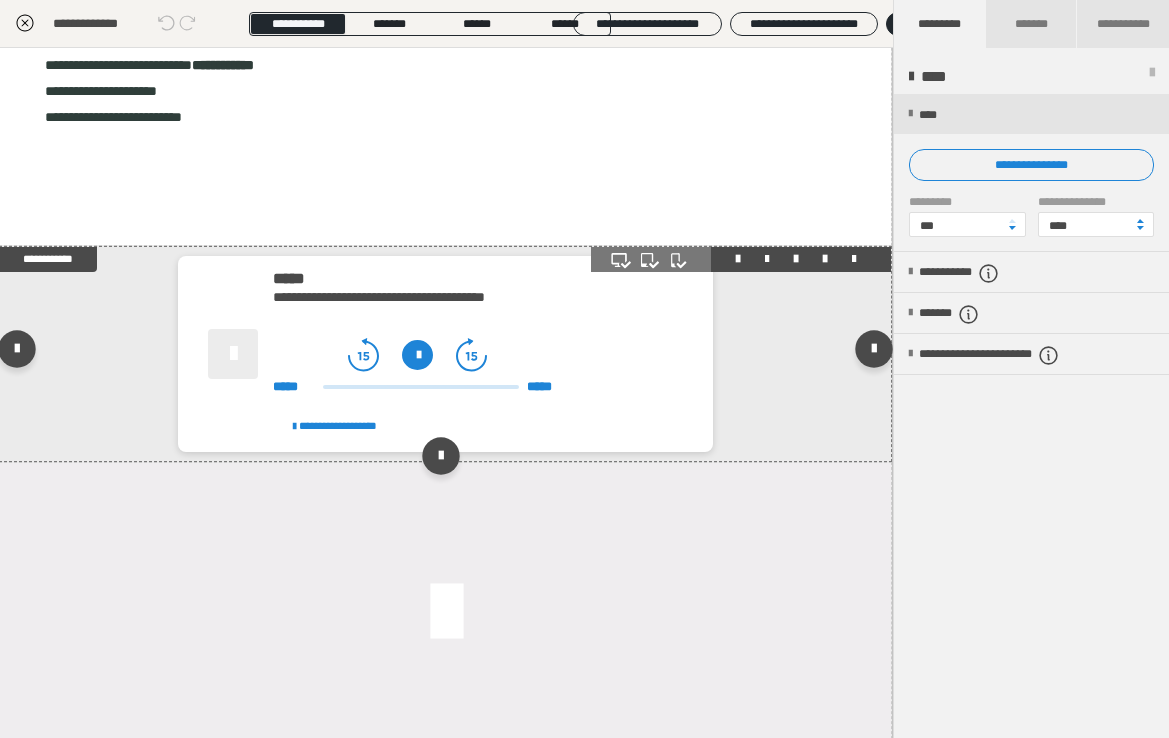 click at bounding box center (417, 355) 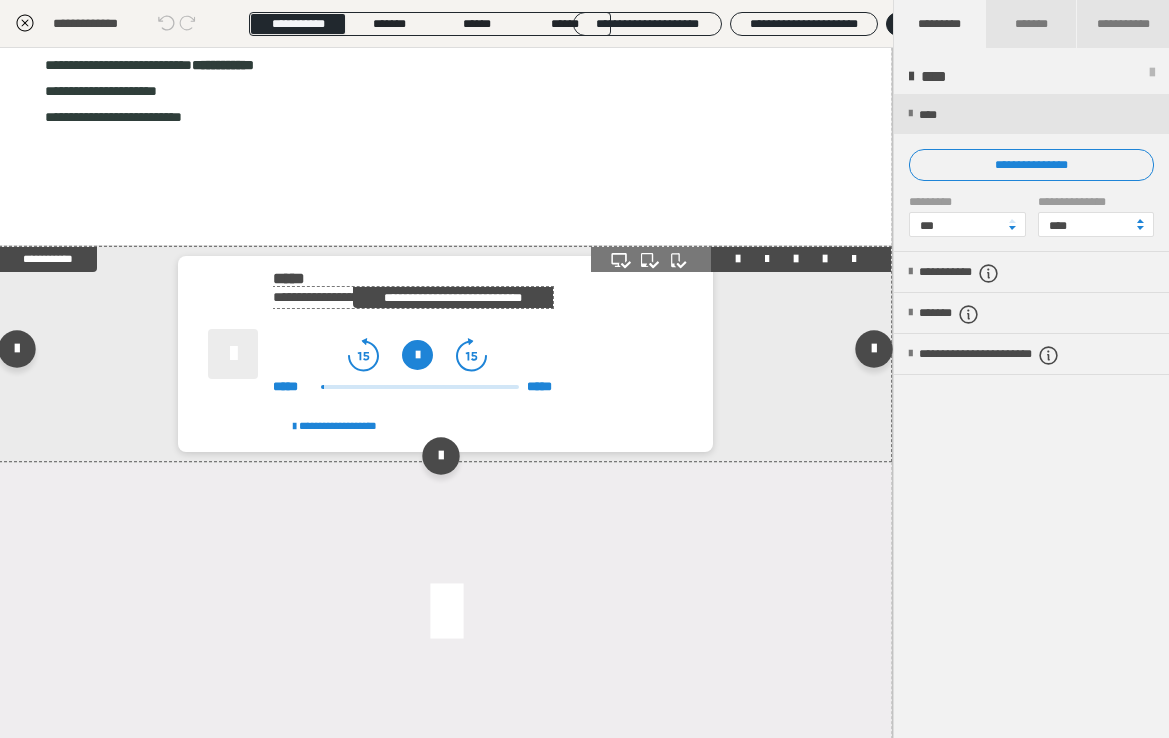 click on "**********" at bounding box center [453, 297] 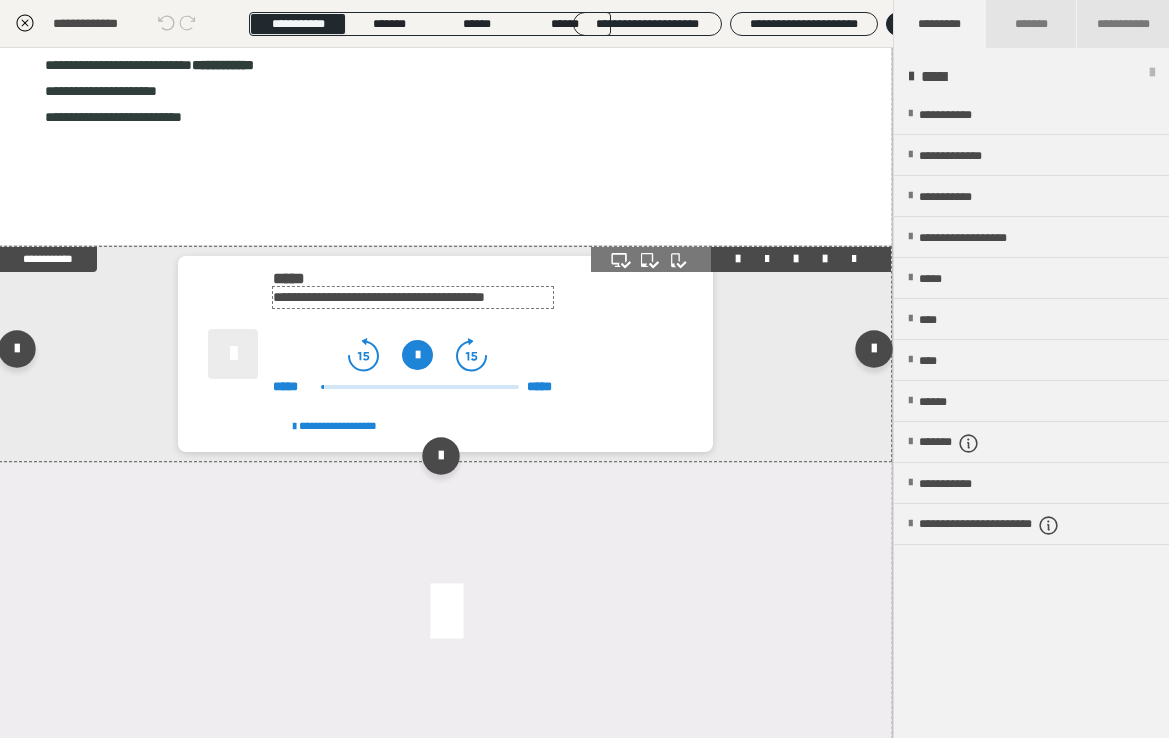 click at bounding box center [0, 0] 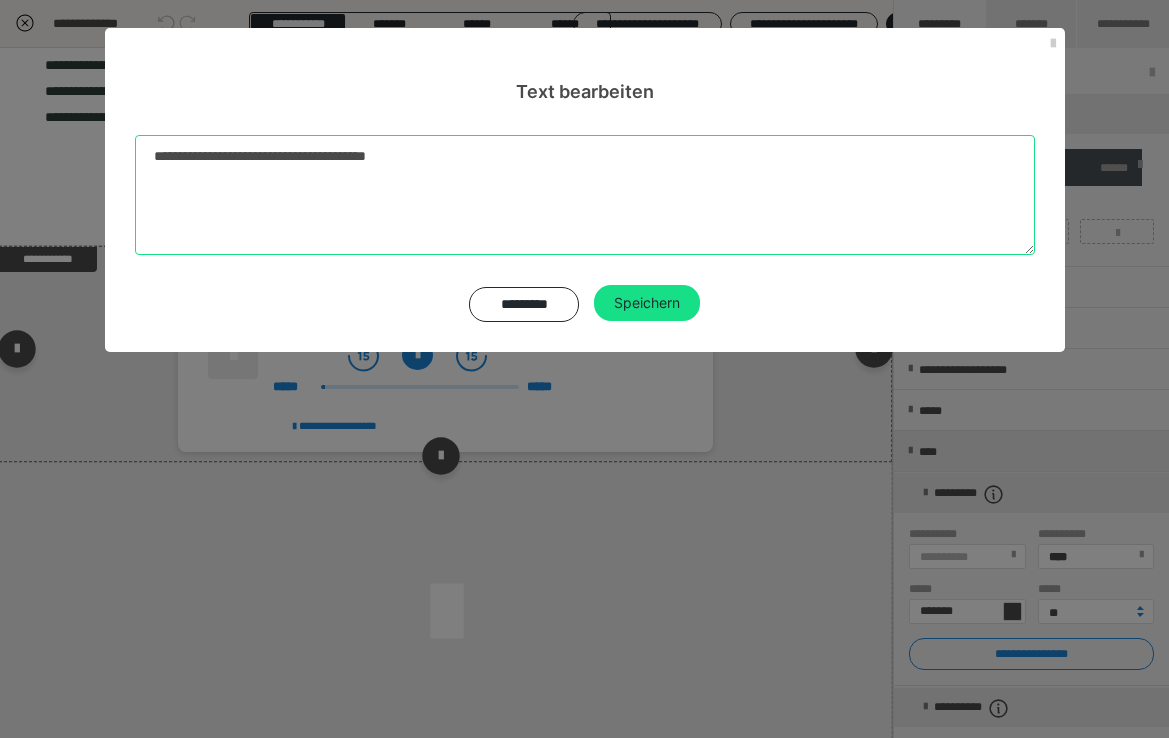 click on "**********" at bounding box center [585, 195] 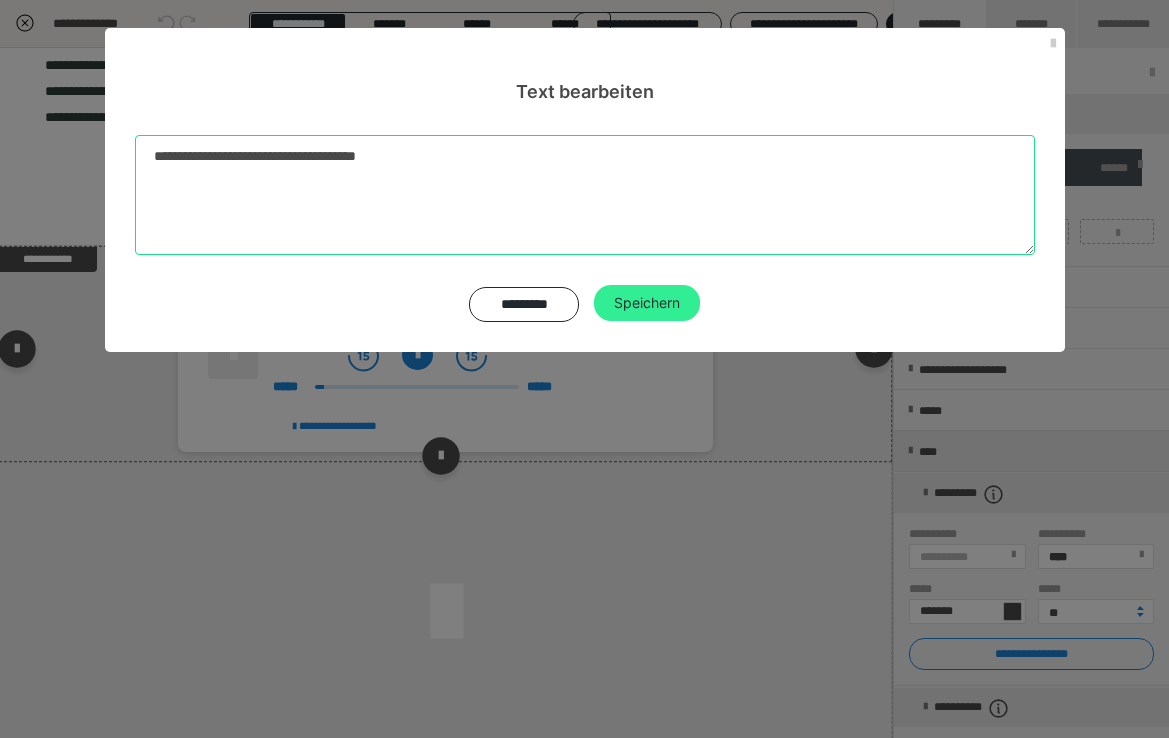 type on "**********" 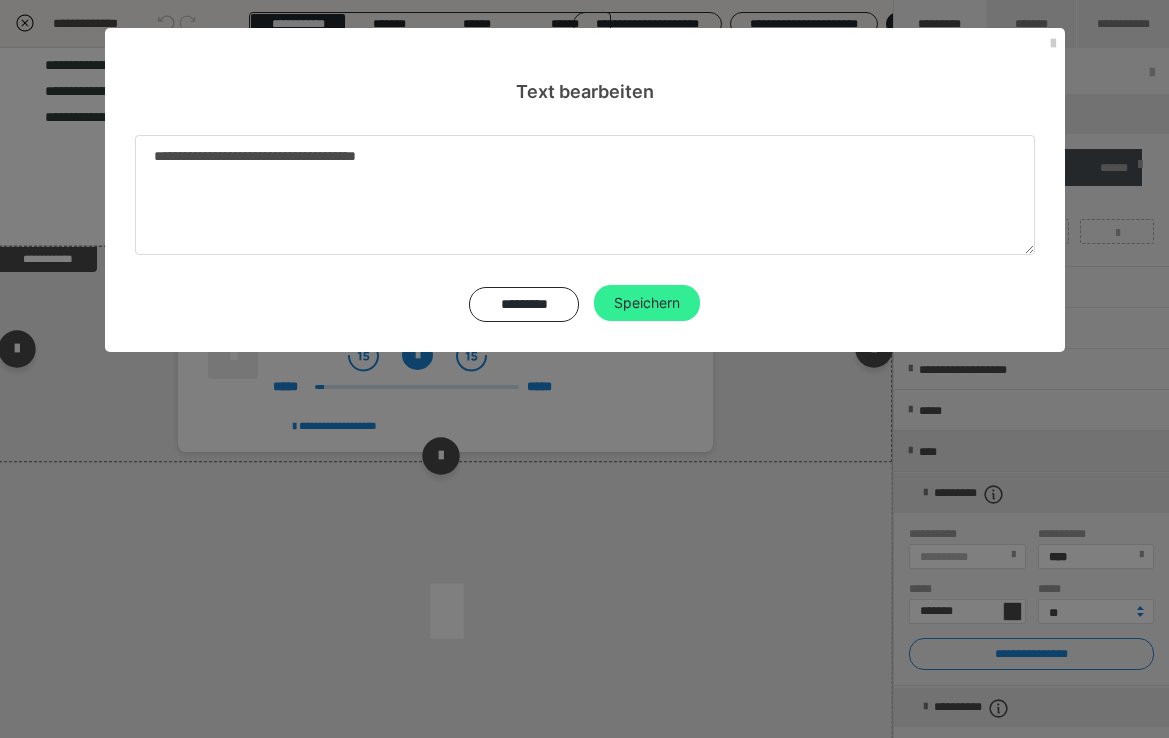 click on "Speichern" at bounding box center [647, 303] 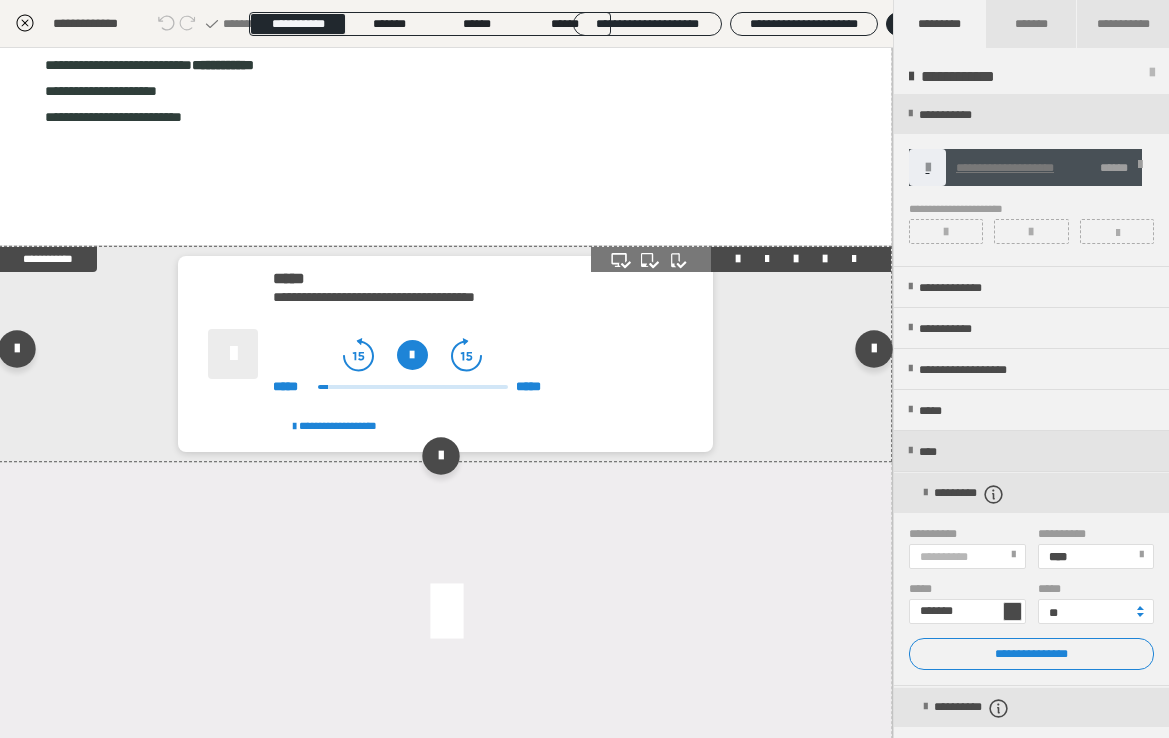 click on "**********" at bounding box center (478, 356) 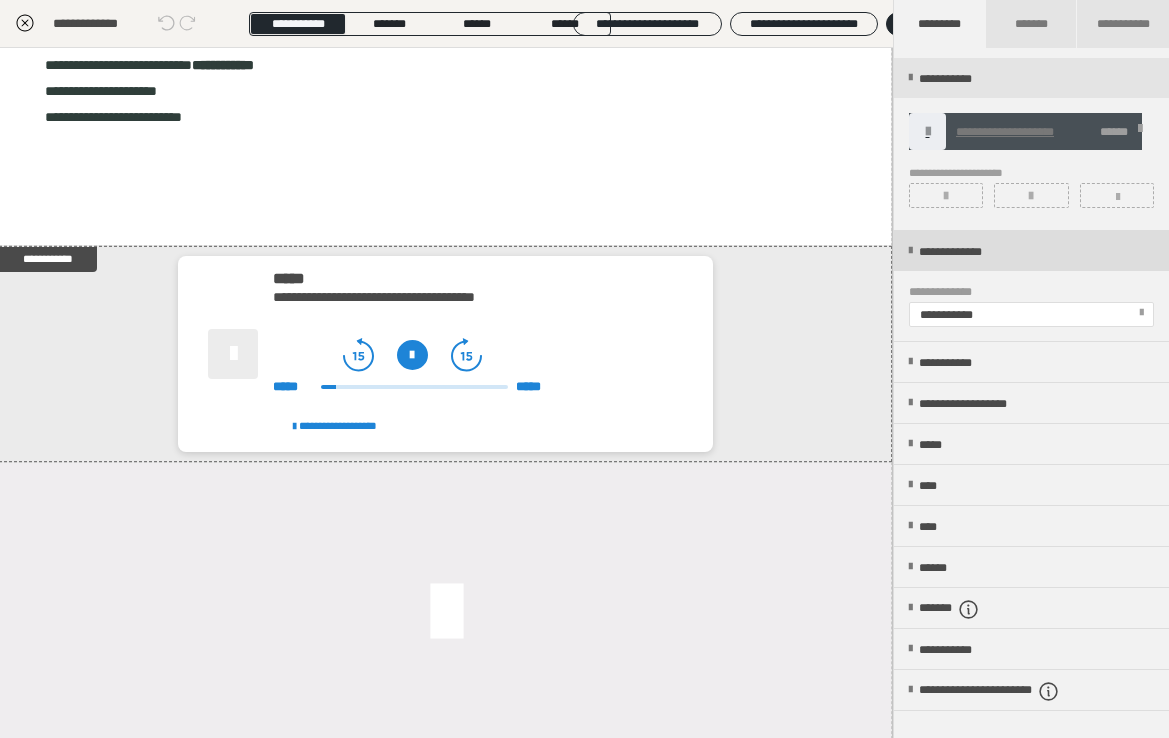 scroll, scrollTop: 42, scrollLeft: 0, axis: vertical 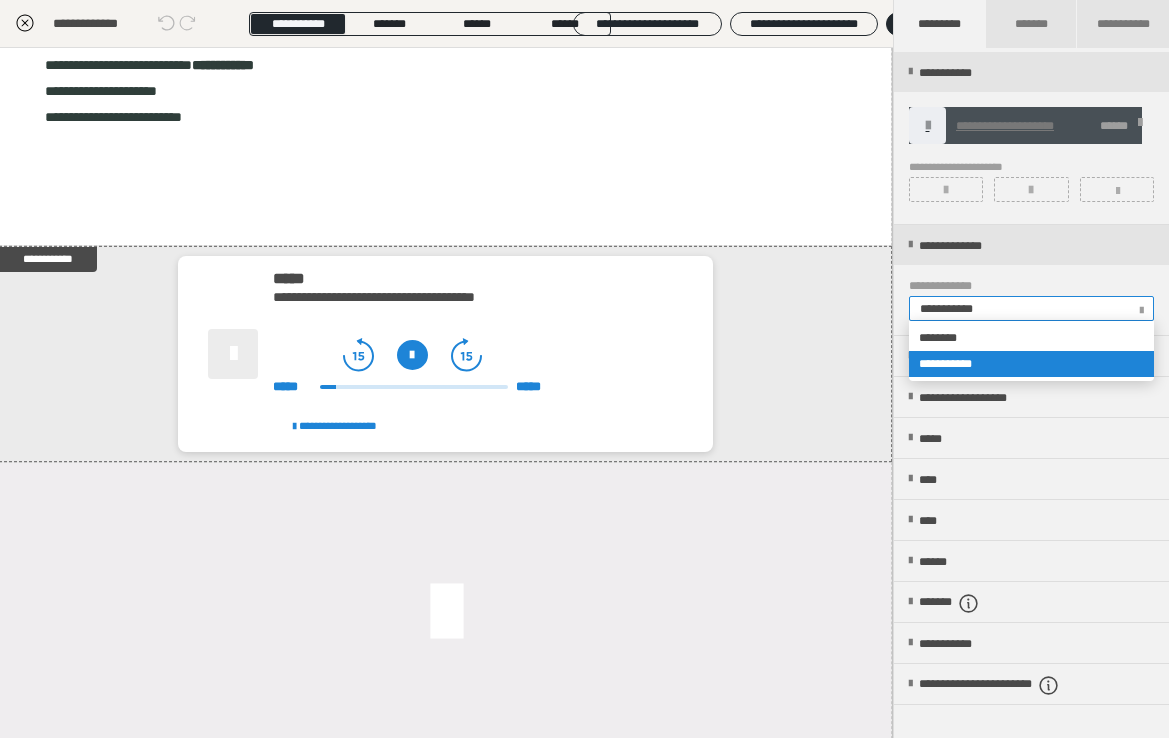 click on "**********" at bounding box center [1030, 308] 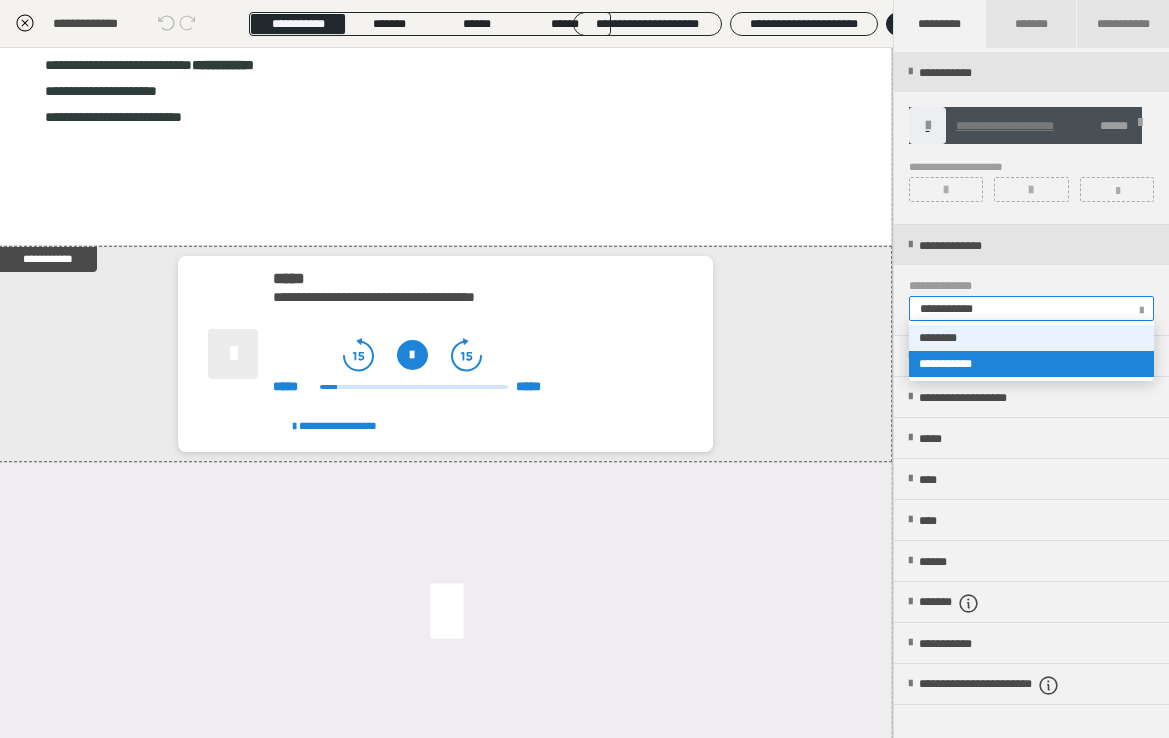 click on "********" at bounding box center (1031, 338) 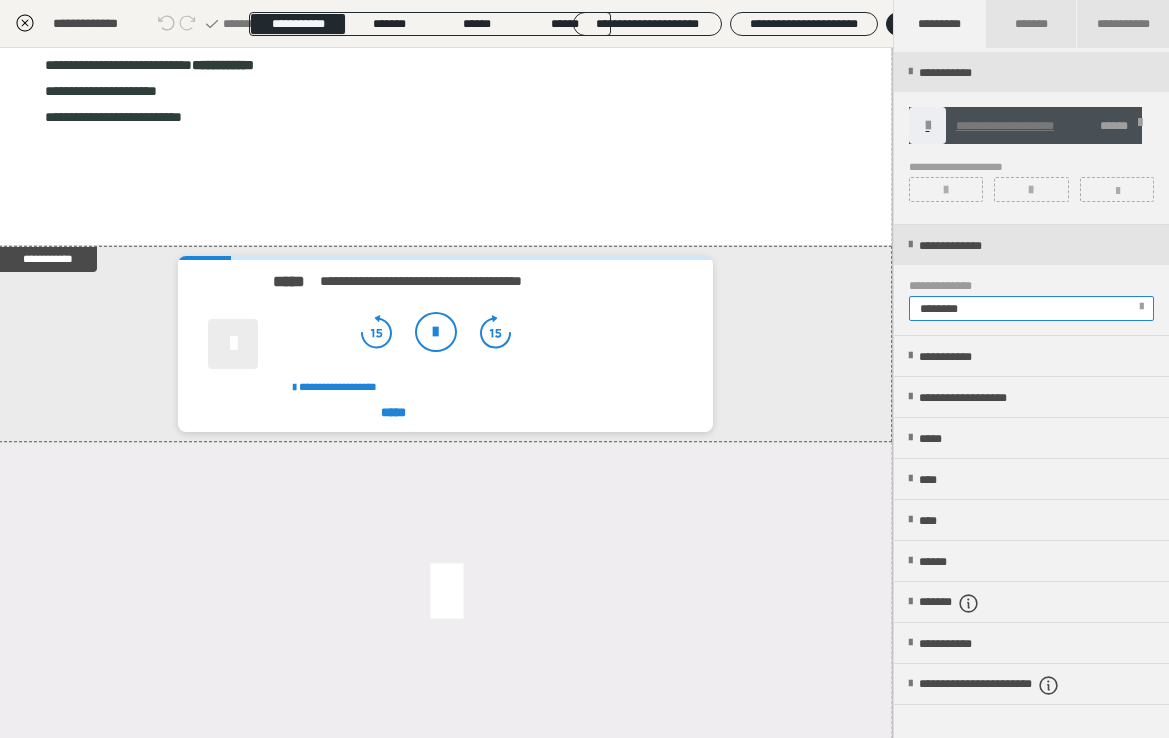 click on "********" at bounding box center (1030, 308) 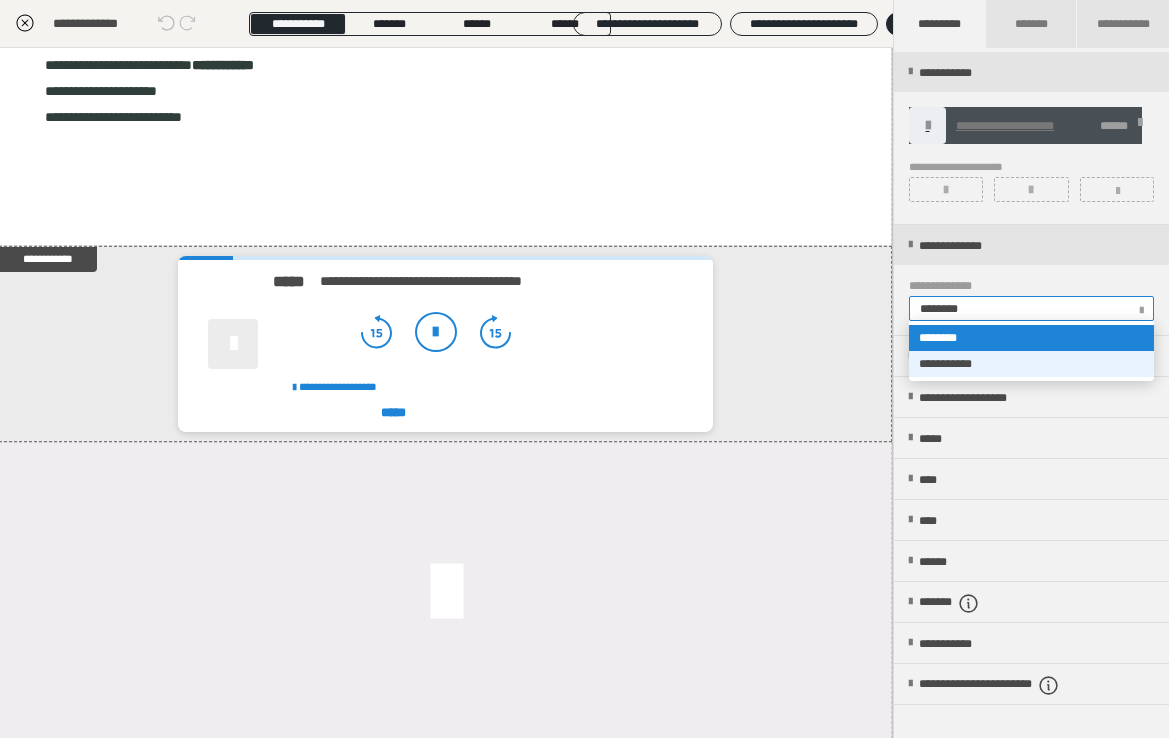 click on "**********" at bounding box center (1031, 364) 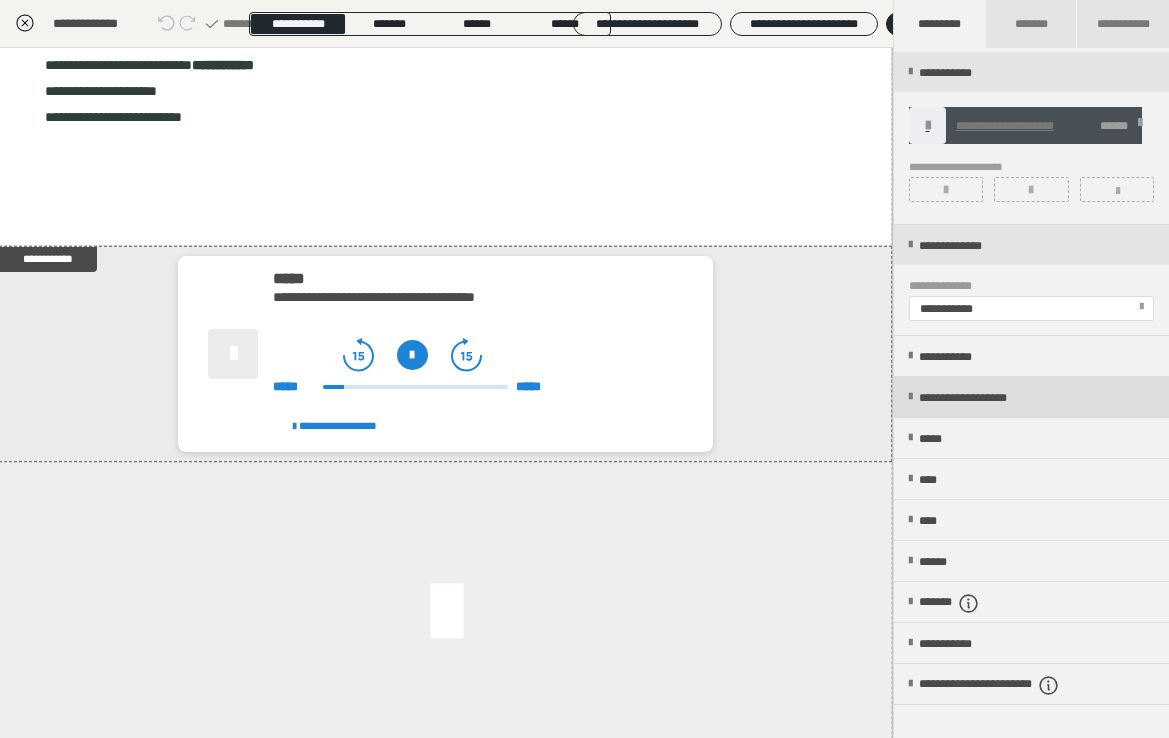 click on "**********" at bounding box center [992, 398] 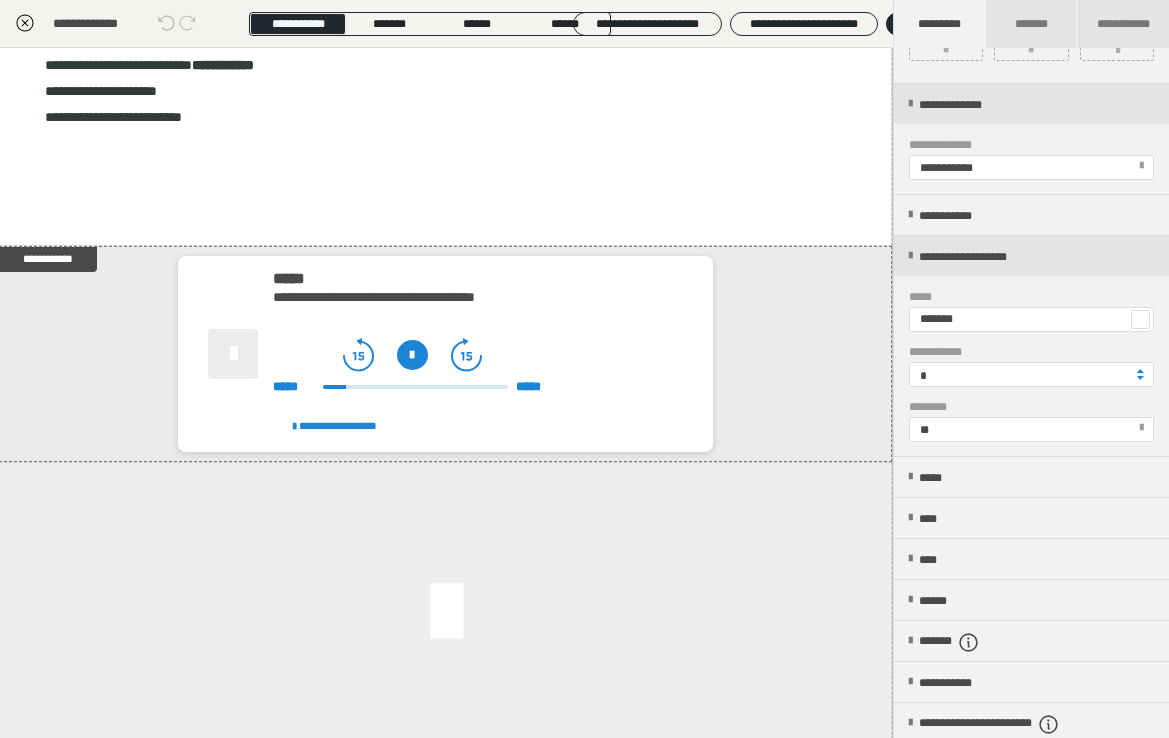 scroll, scrollTop: 199, scrollLeft: 0, axis: vertical 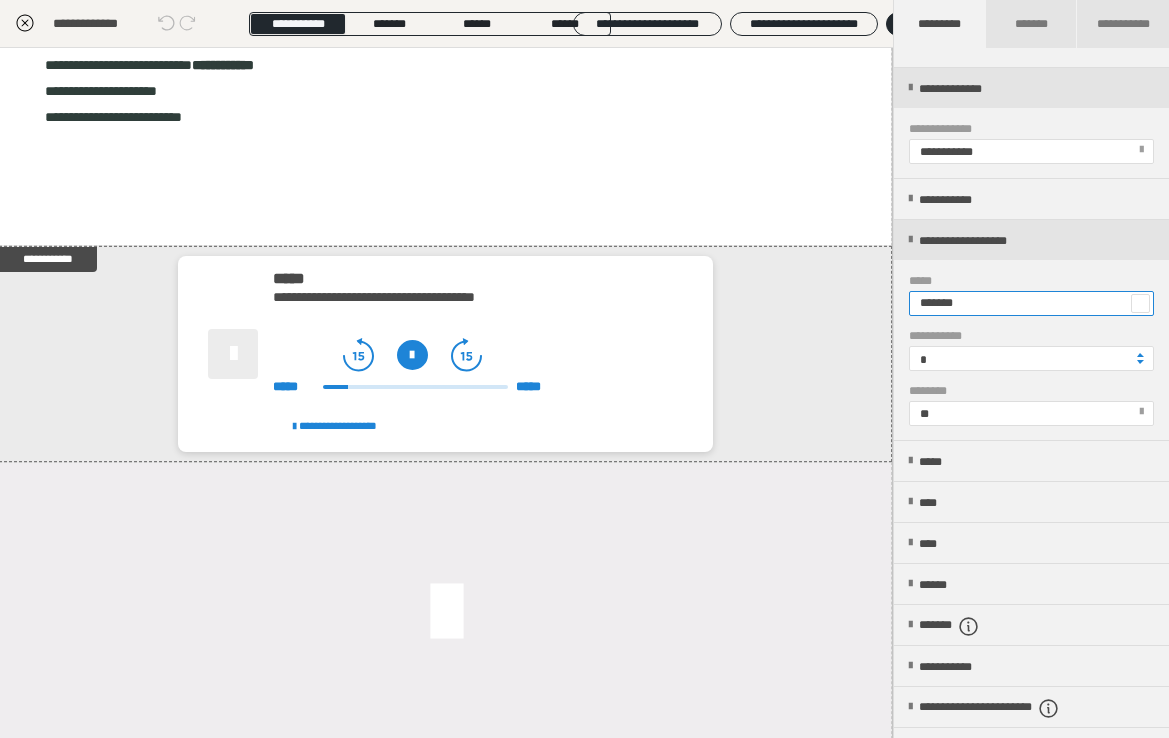 drag, startPoint x: 1099, startPoint y: 303, endPoint x: 930, endPoint y: 303, distance: 169 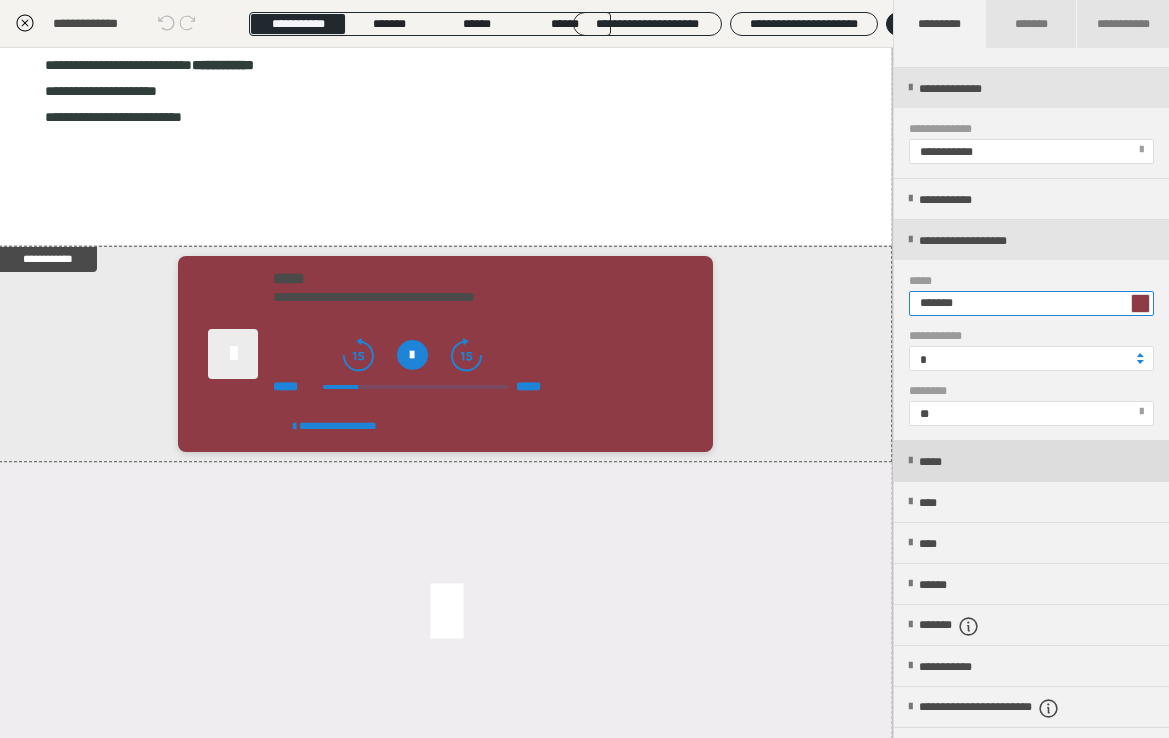 type on "*******" 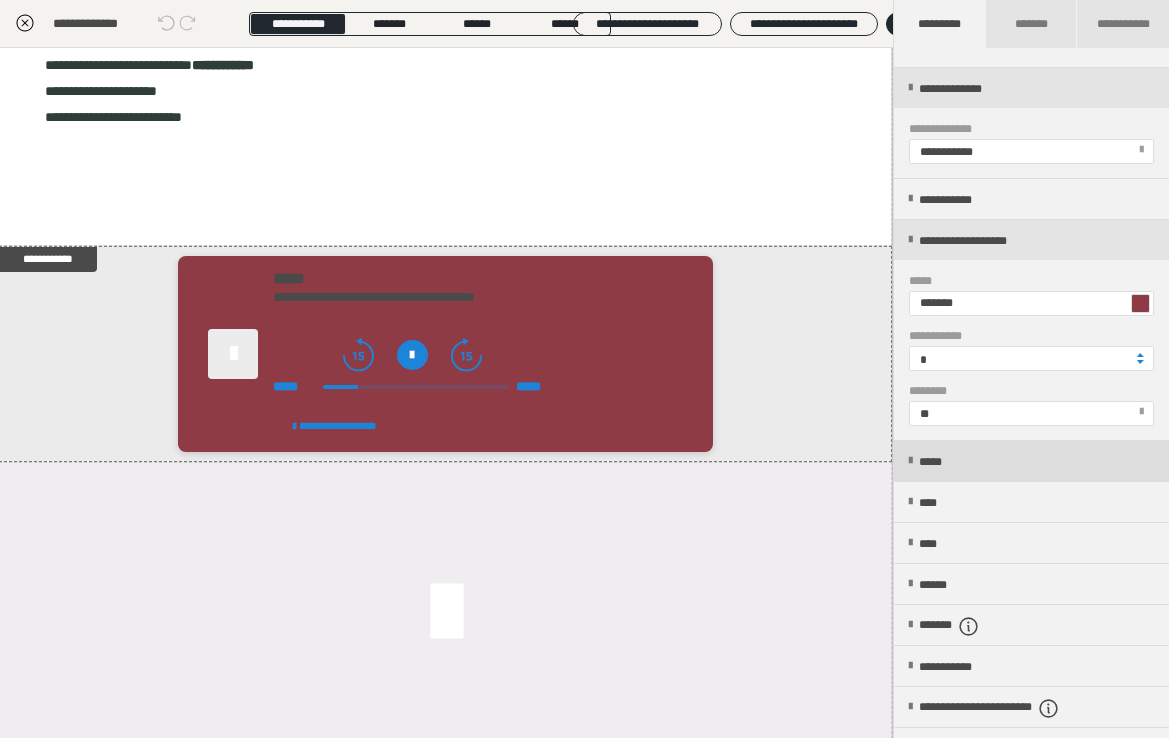 click on "*****" at bounding box center [1031, 461] 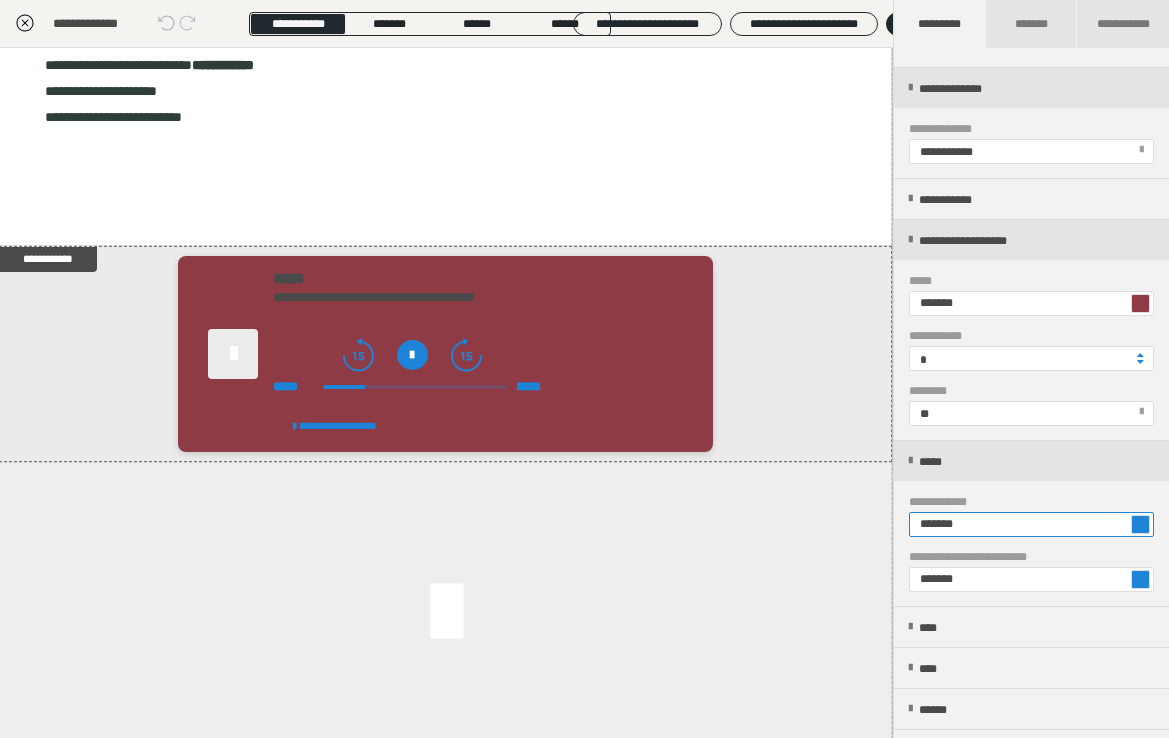 drag, startPoint x: 1026, startPoint y: 524, endPoint x: 928, endPoint y: 519, distance: 98.12747 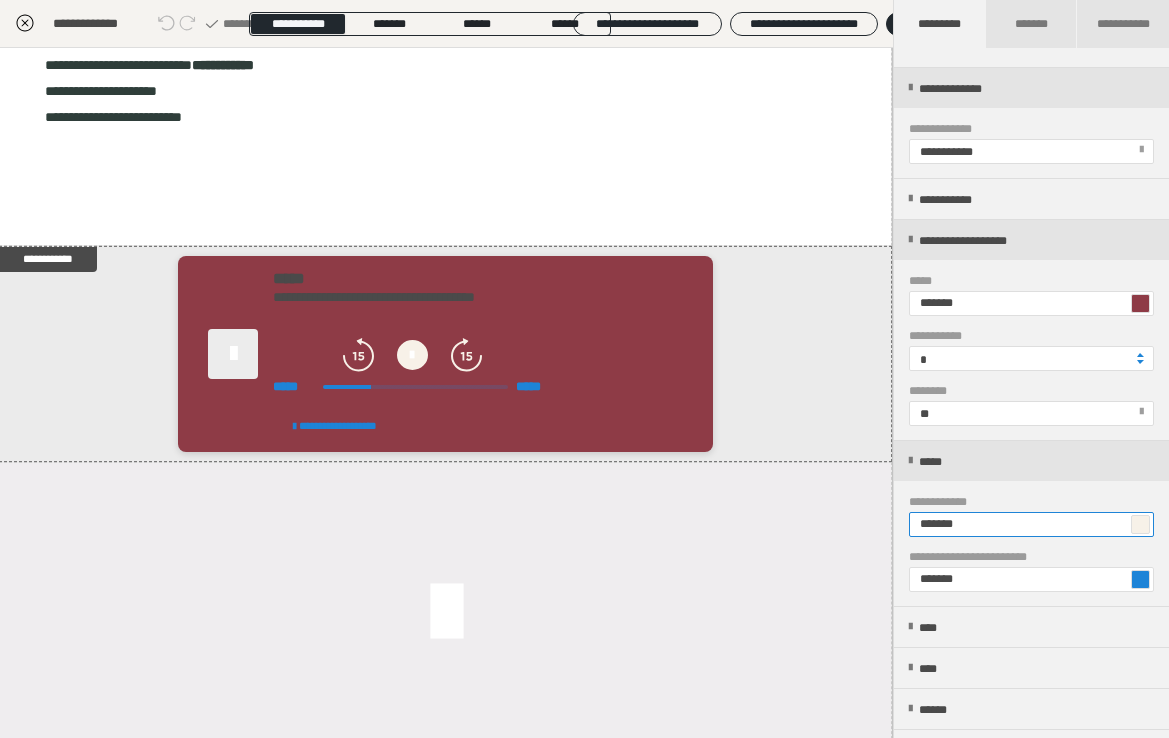 type on "*******" 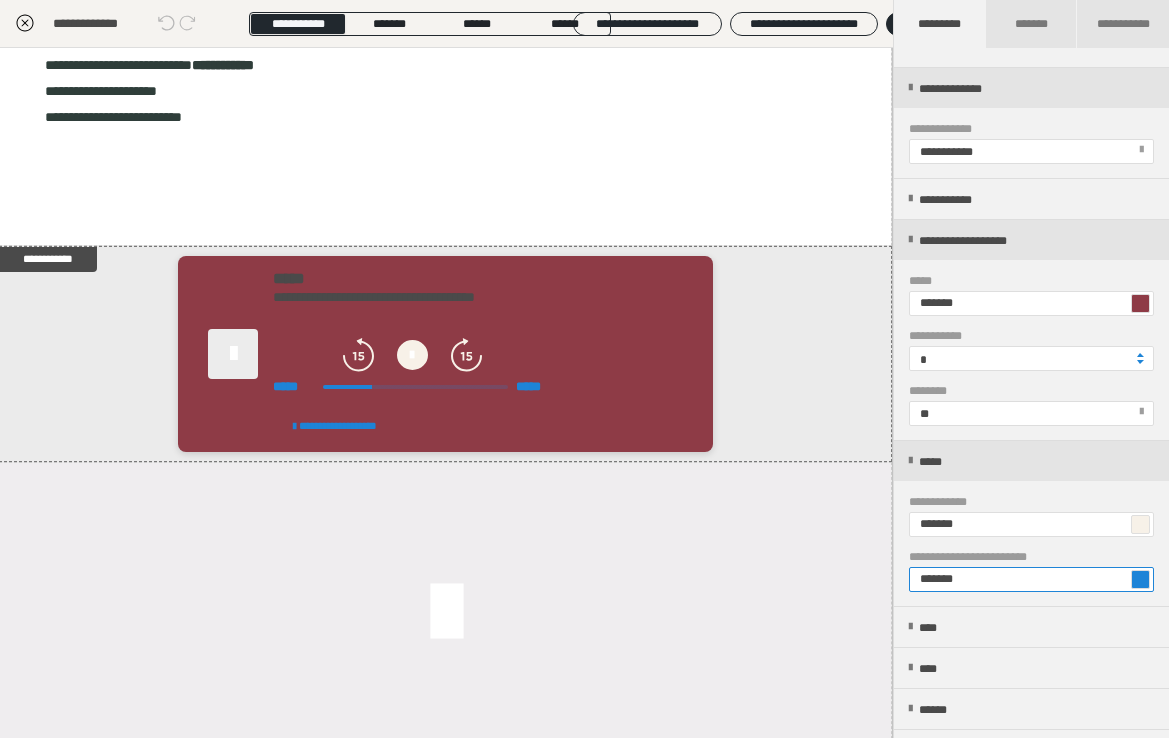 drag, startPoint x: 996, startPoint y: 584, endPoint x: 933, endPoint y: 582, distance: 63.03174 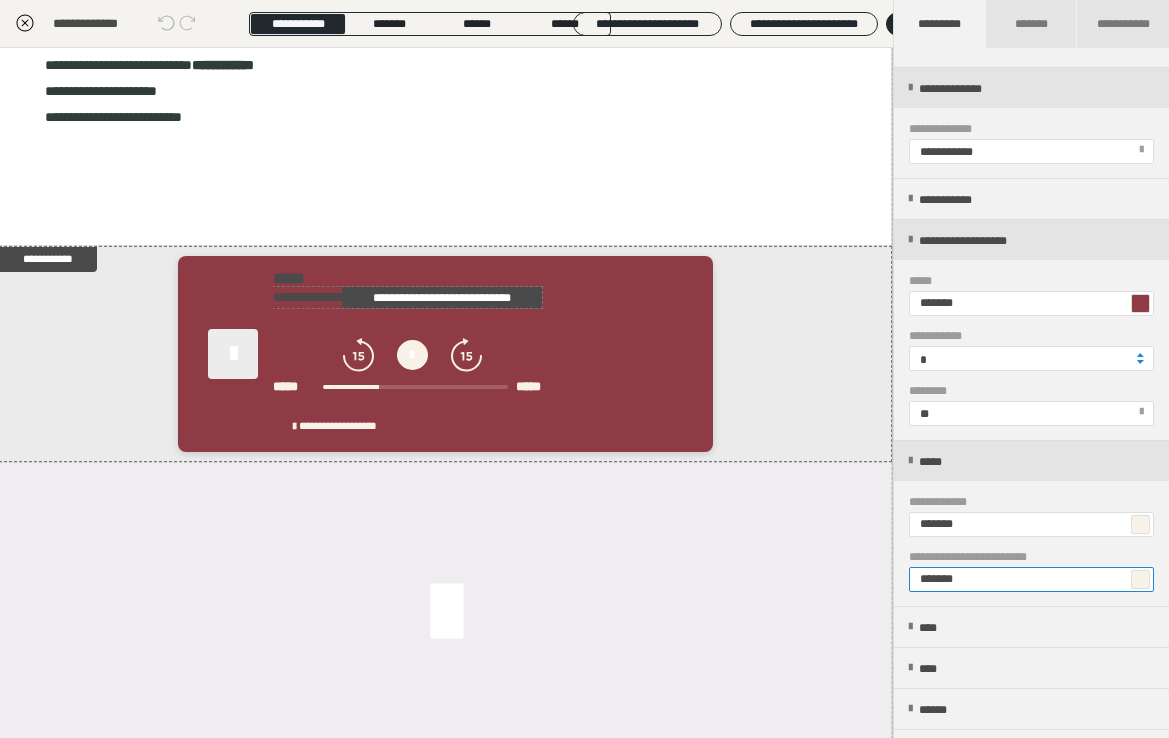 type on "*******" 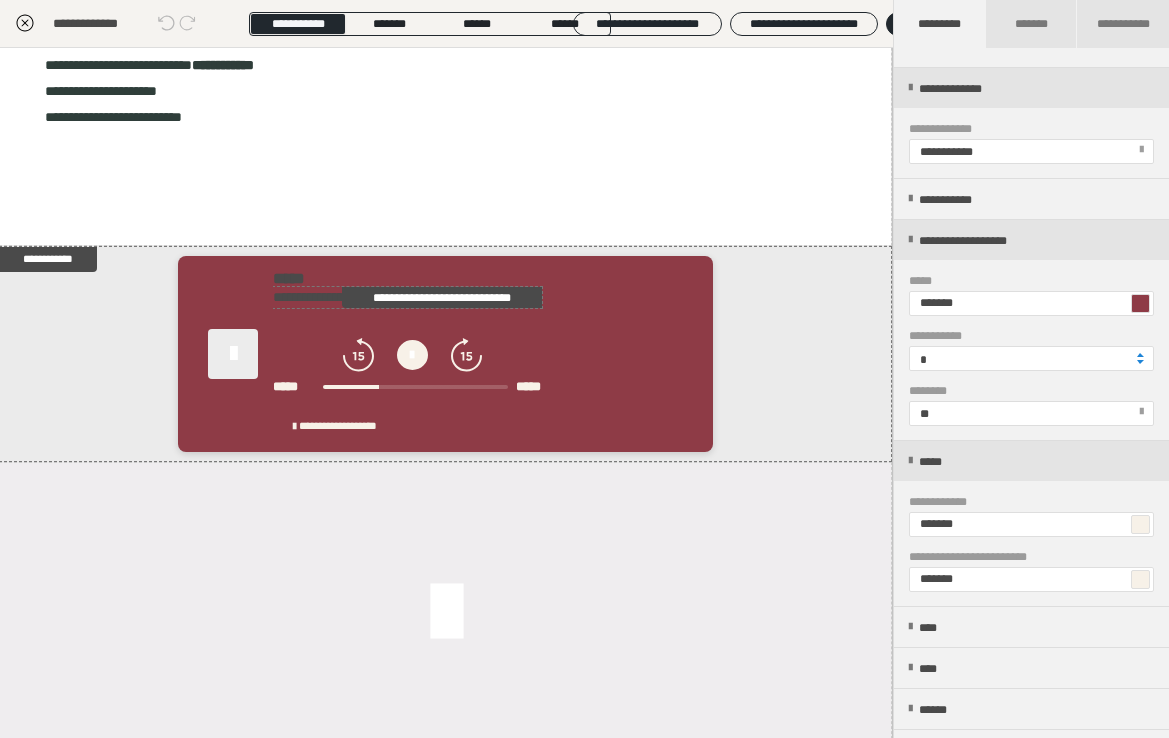 click on "**********" at bounding box center (407, 297) 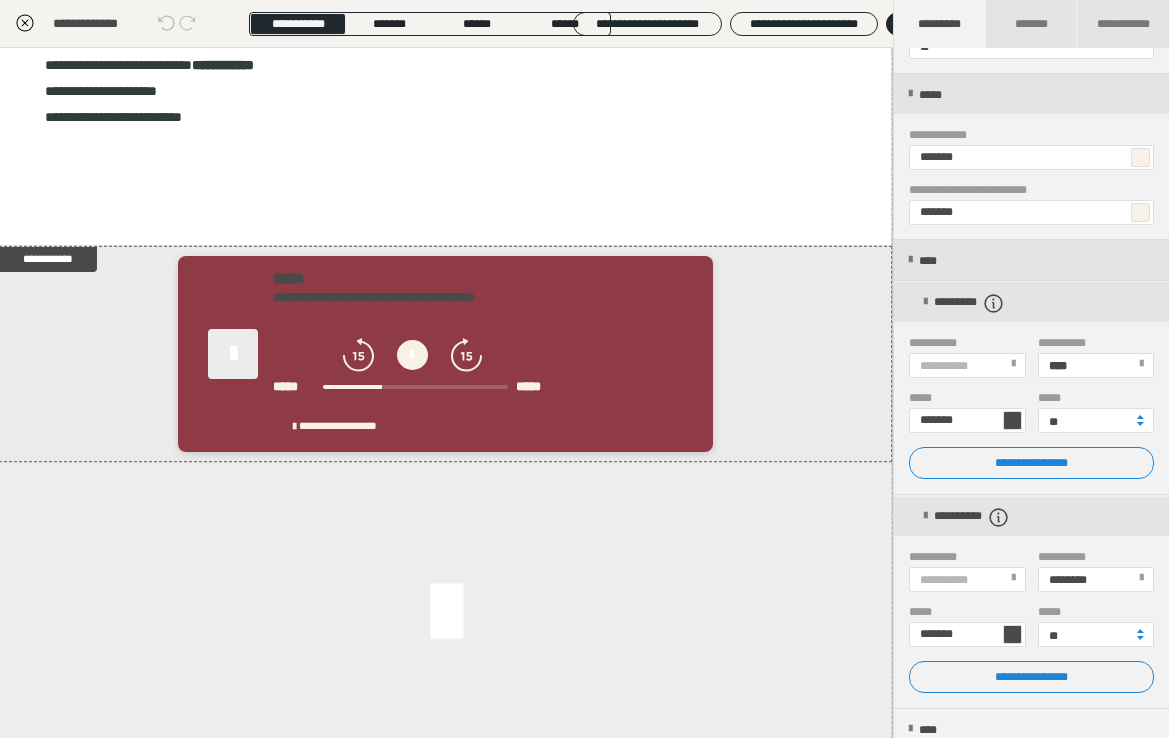 scroll, scrollTop: 502, scrollLeft: 0, axis: vertical 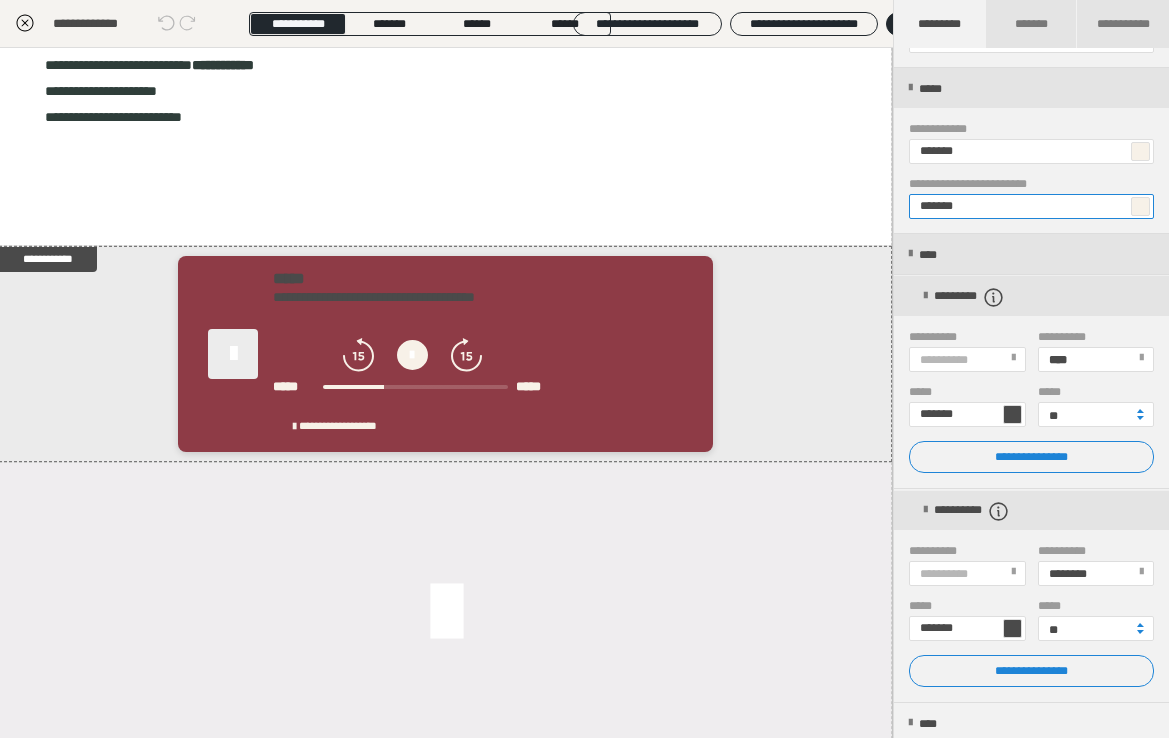 drag, startPoint x: 979, startPoint y: 202, endPoint x: 909, endPoint y: 207, distance: 70.178345 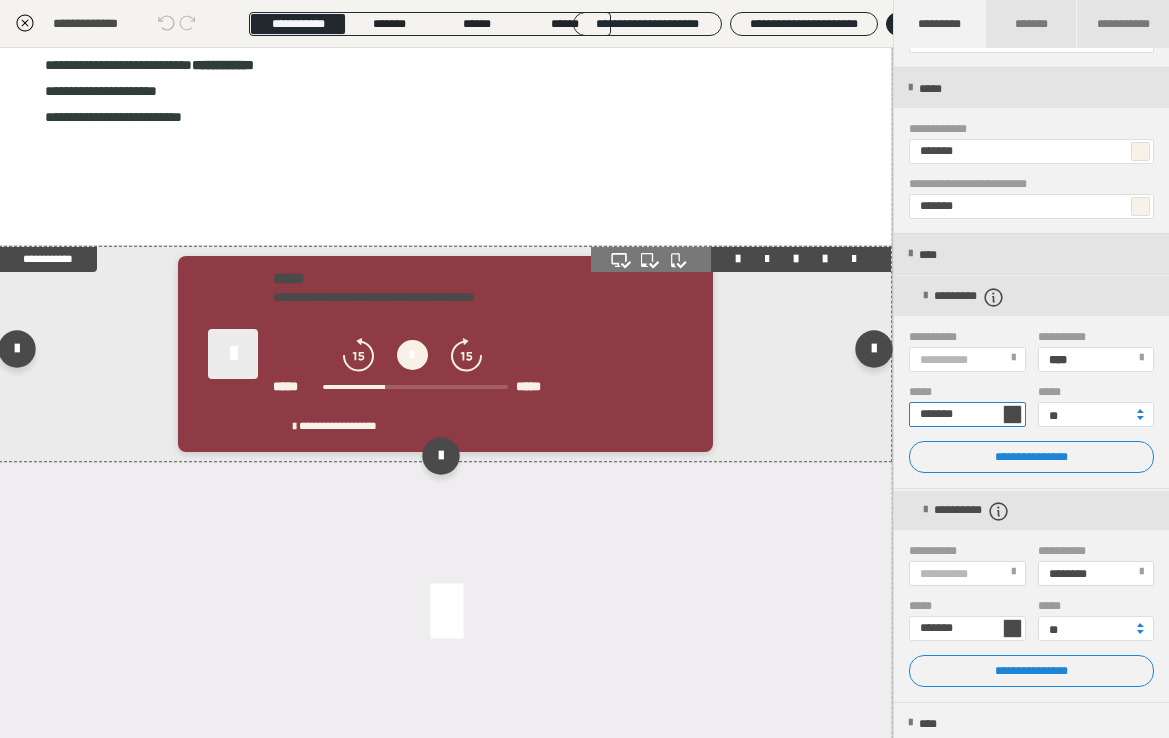 drag, startPoint x: 985, startPoint y: 421, endPoint x: 881, endPoint y: 421, distance: 104 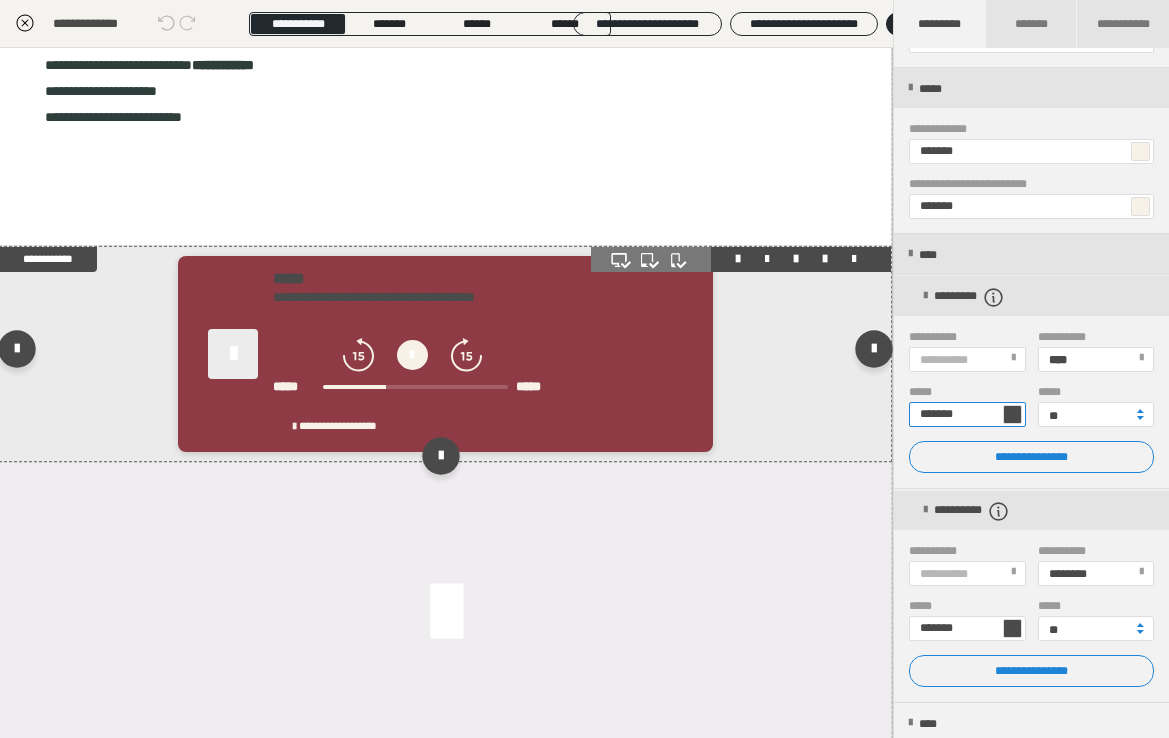 paste 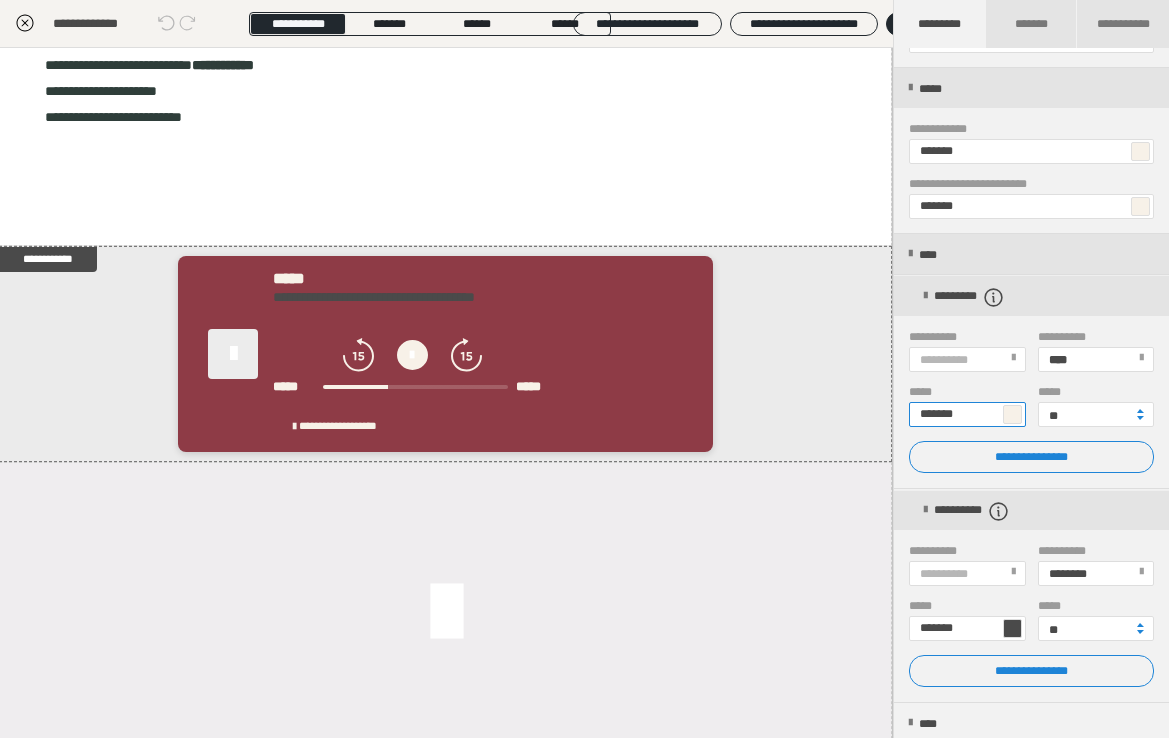 type on "*******" 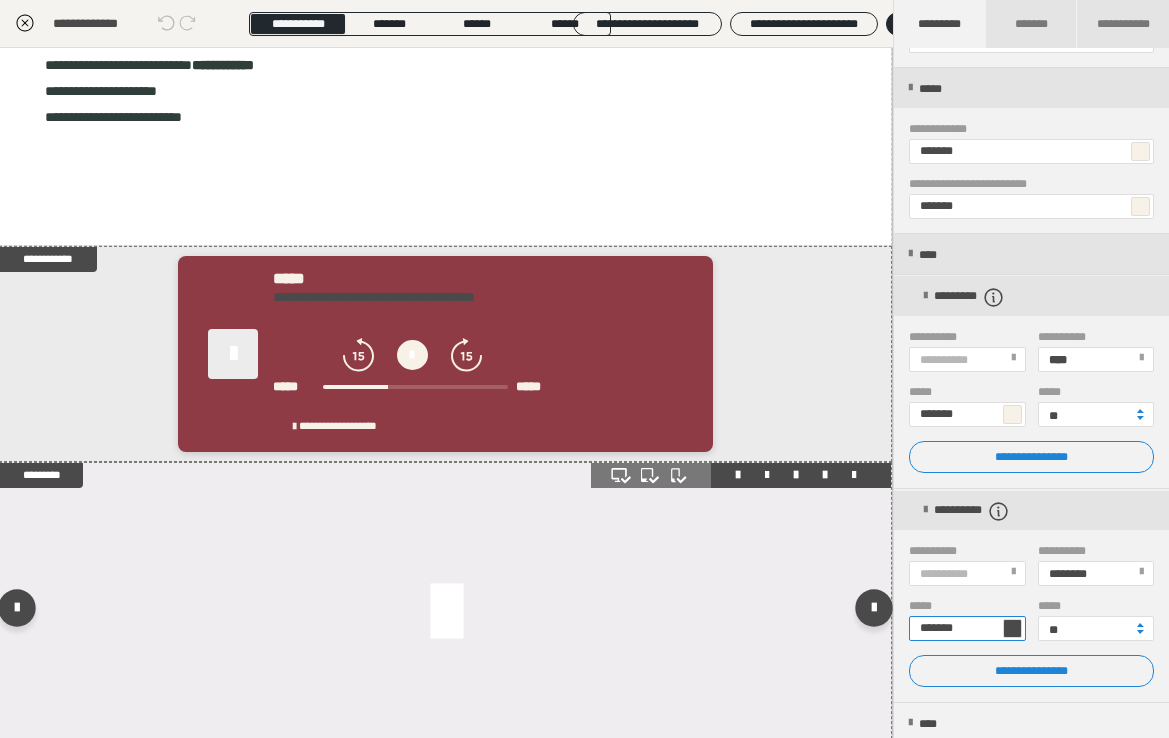 drag, startPoint x: 992, startPoint y: 629, endPoint x: 867, endPoint y: 629, distance: 125 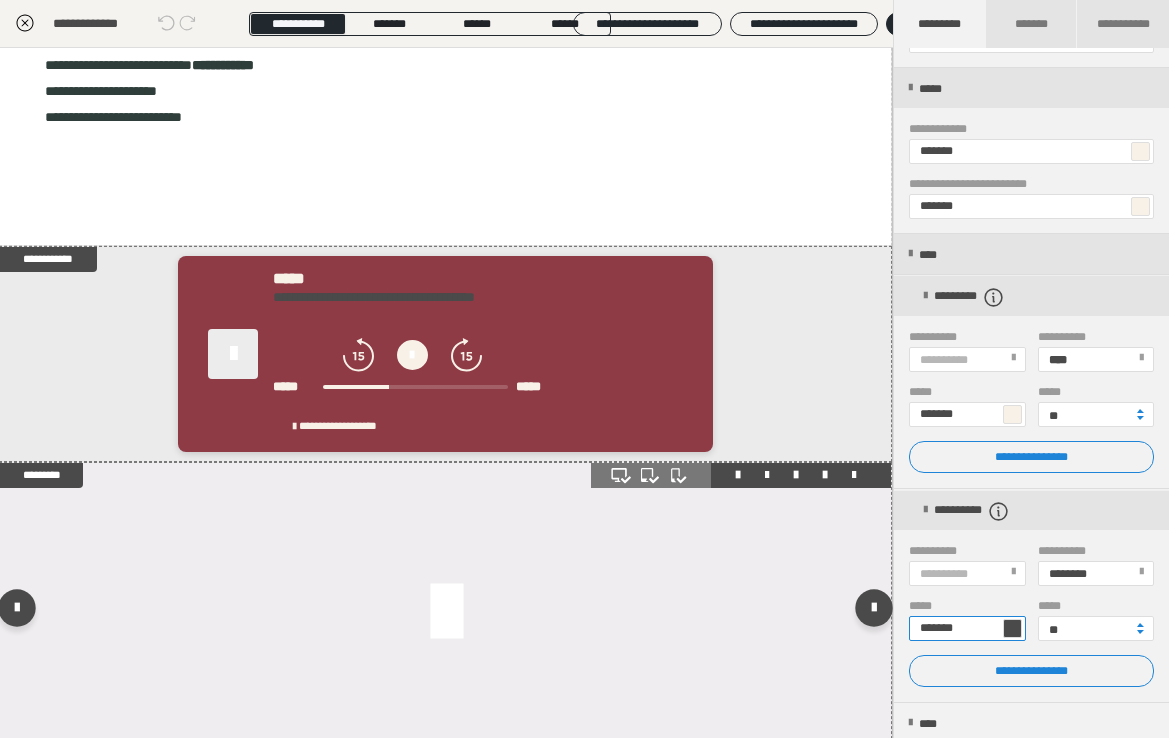 paste 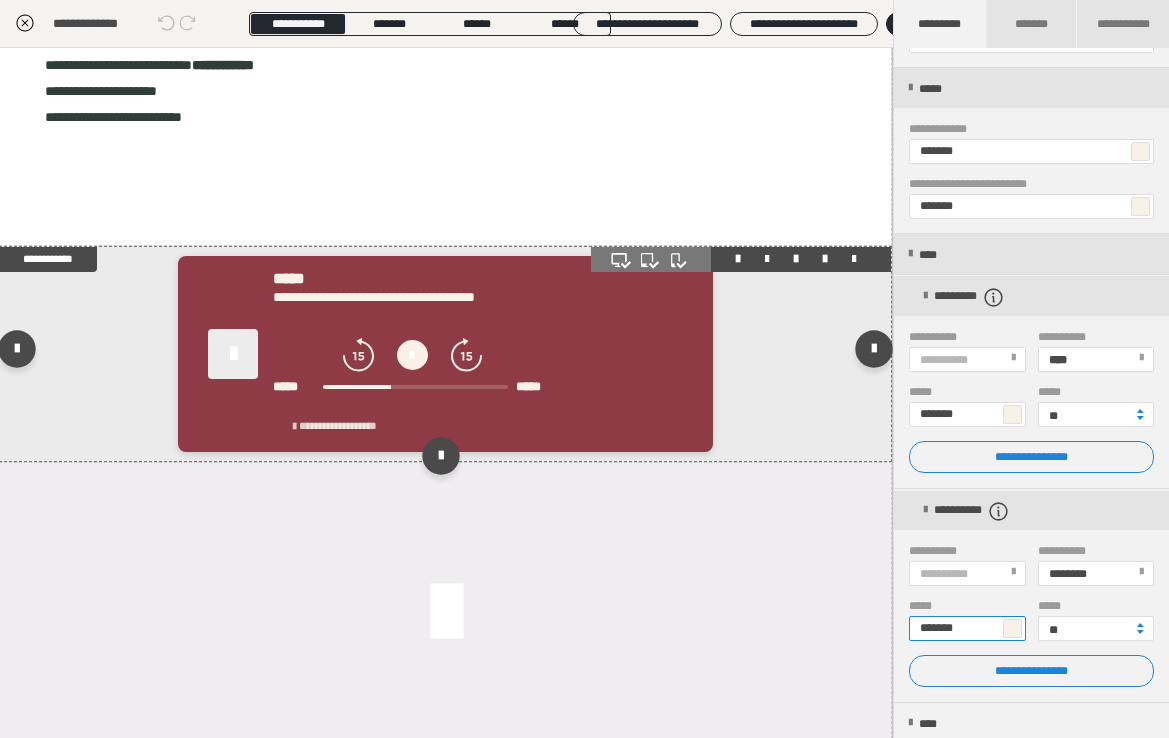 type on "*******" 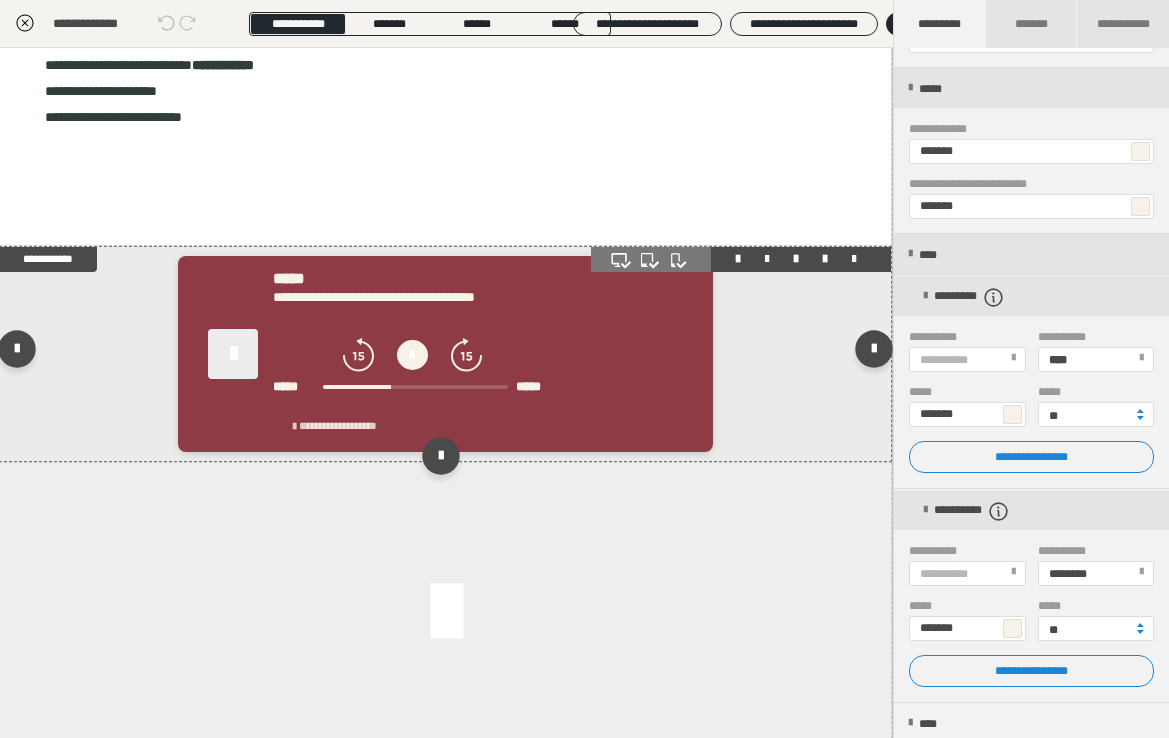 click on "**********" at bounding box center [338, 425] 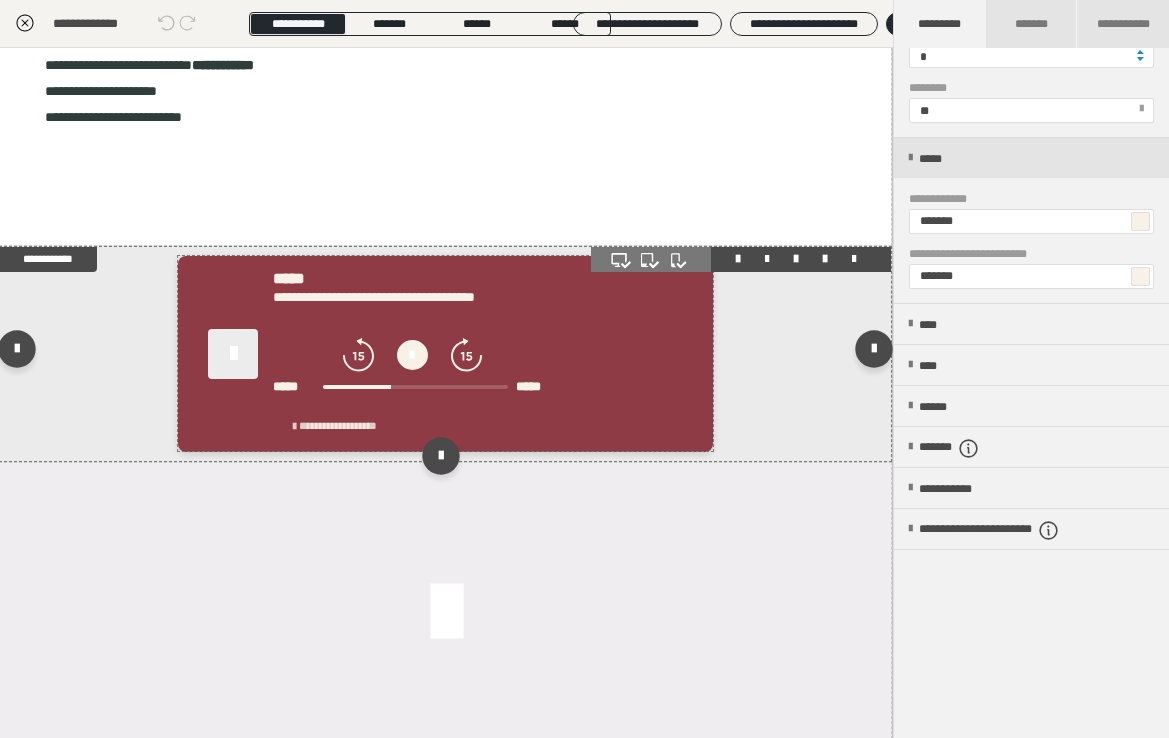 scroll, scrollTop: 496, scrollLeft: 0, axis: vertical 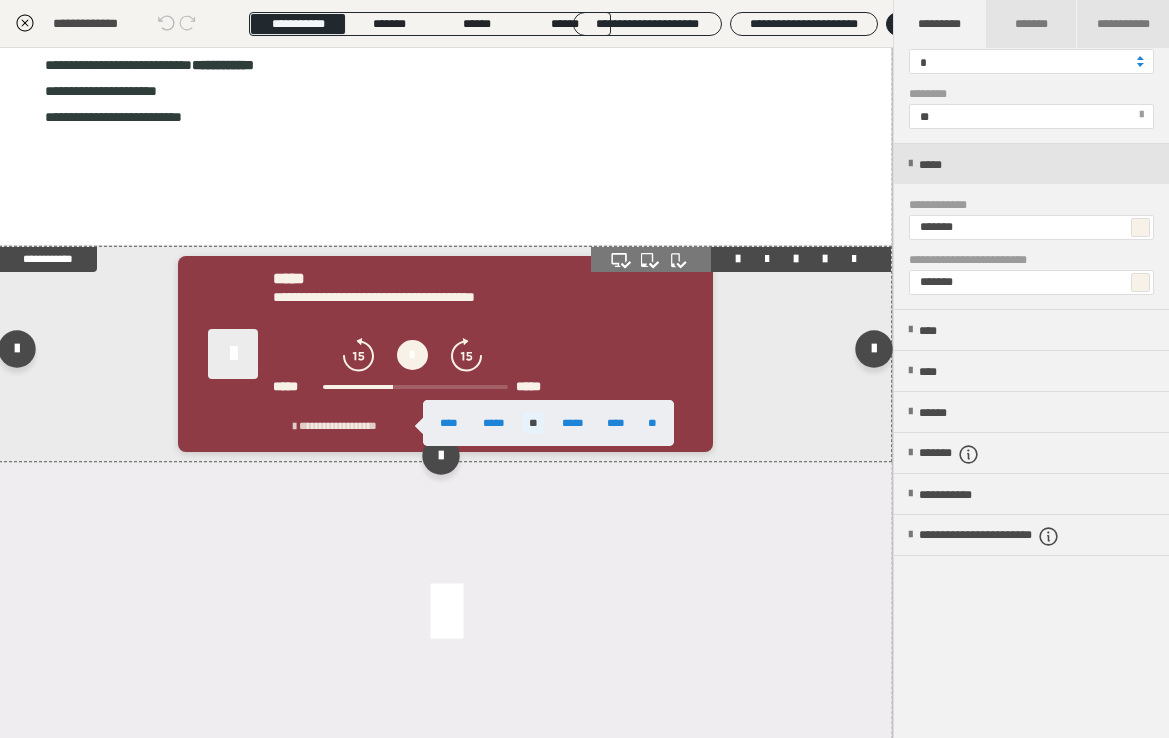 click at bounding box center (584, 369) 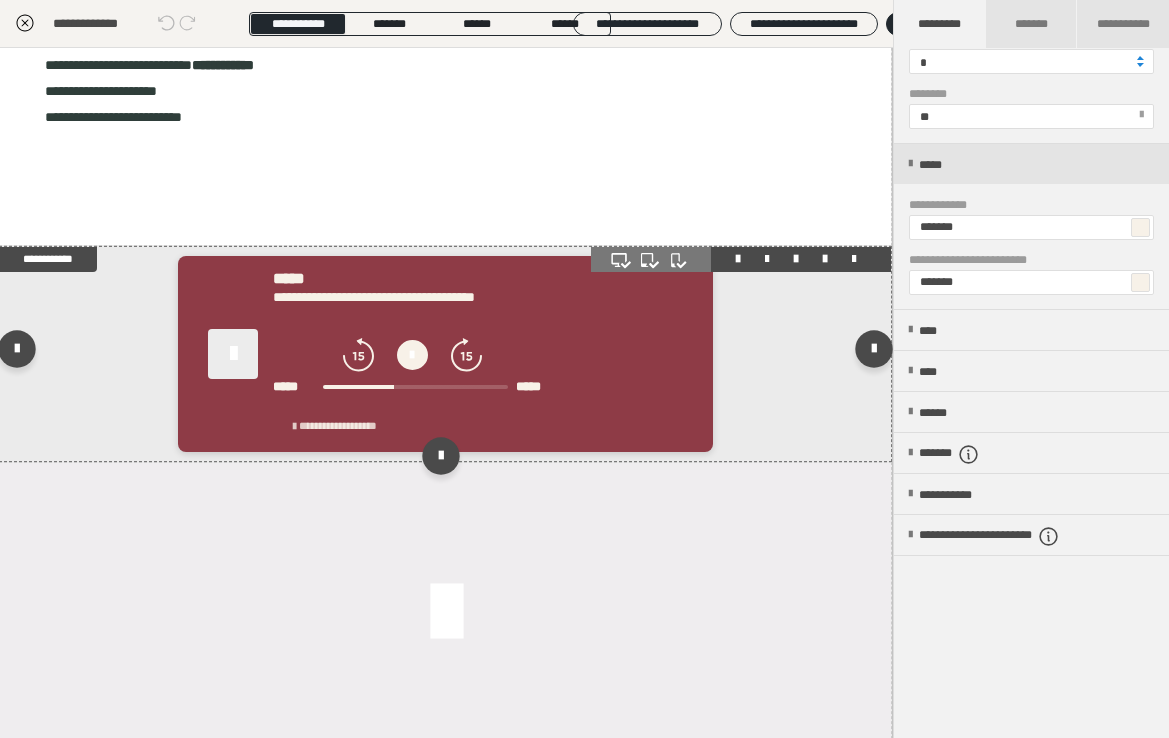 click at bounding box center [233, 354] 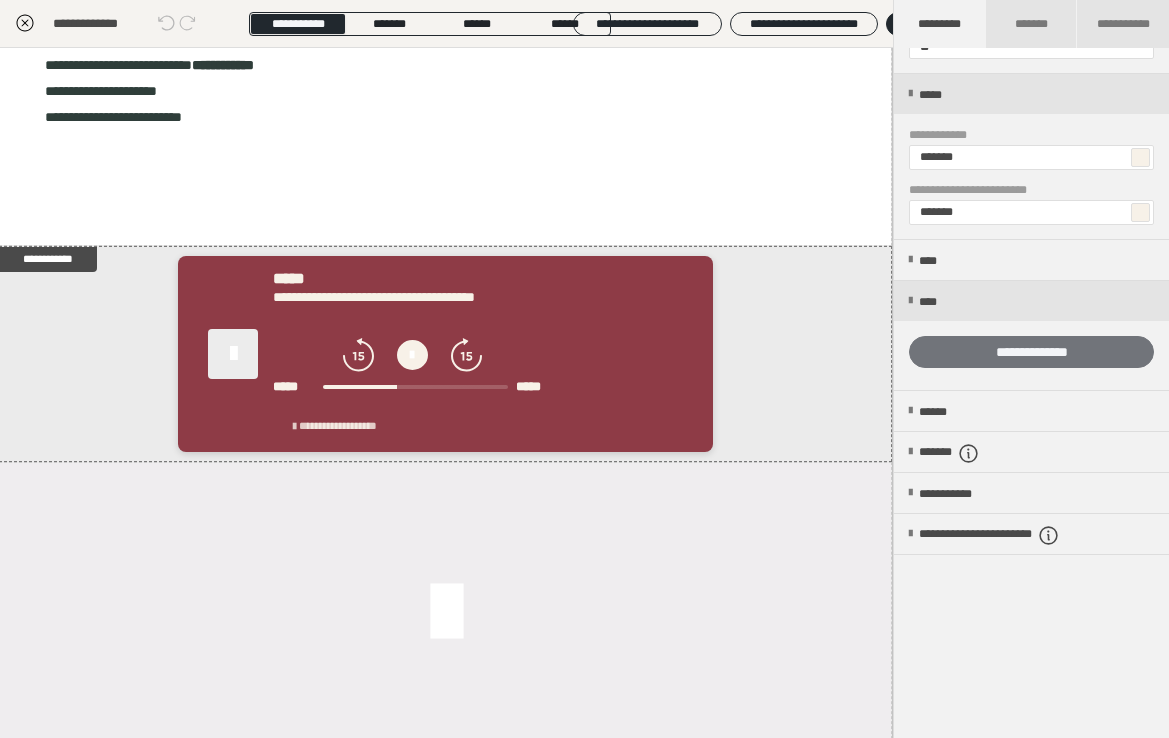 click on "**********" at bounding box center (1031, 352) 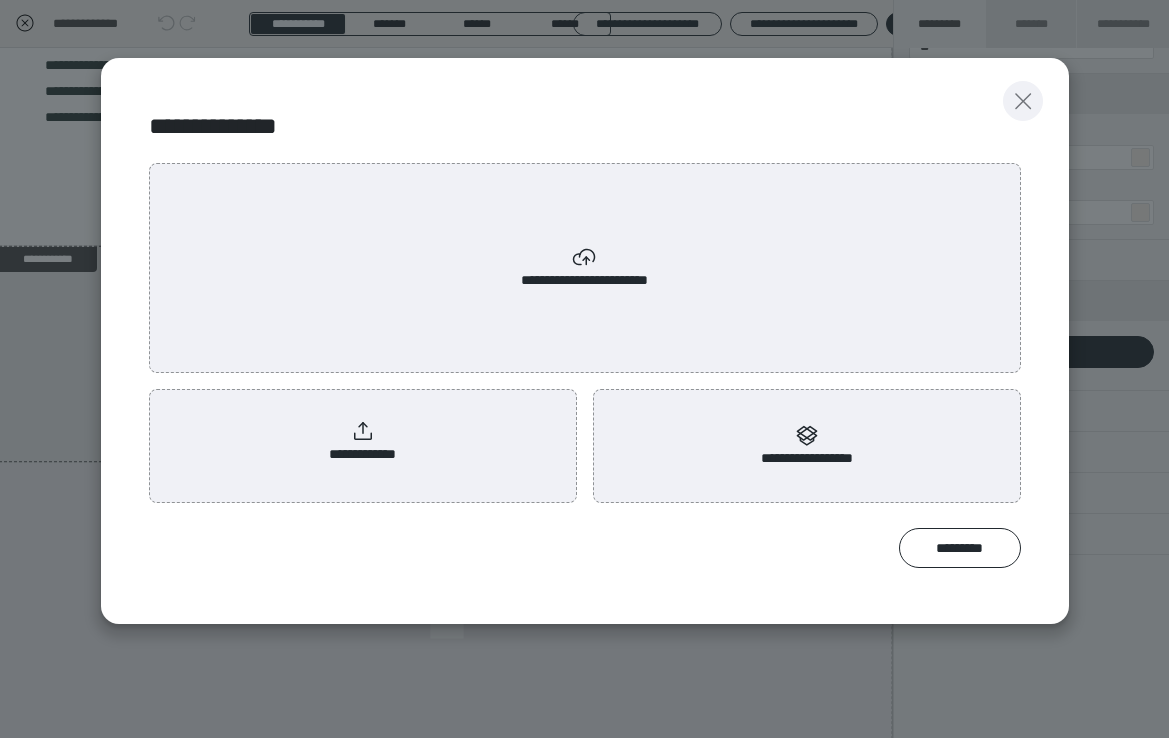 click 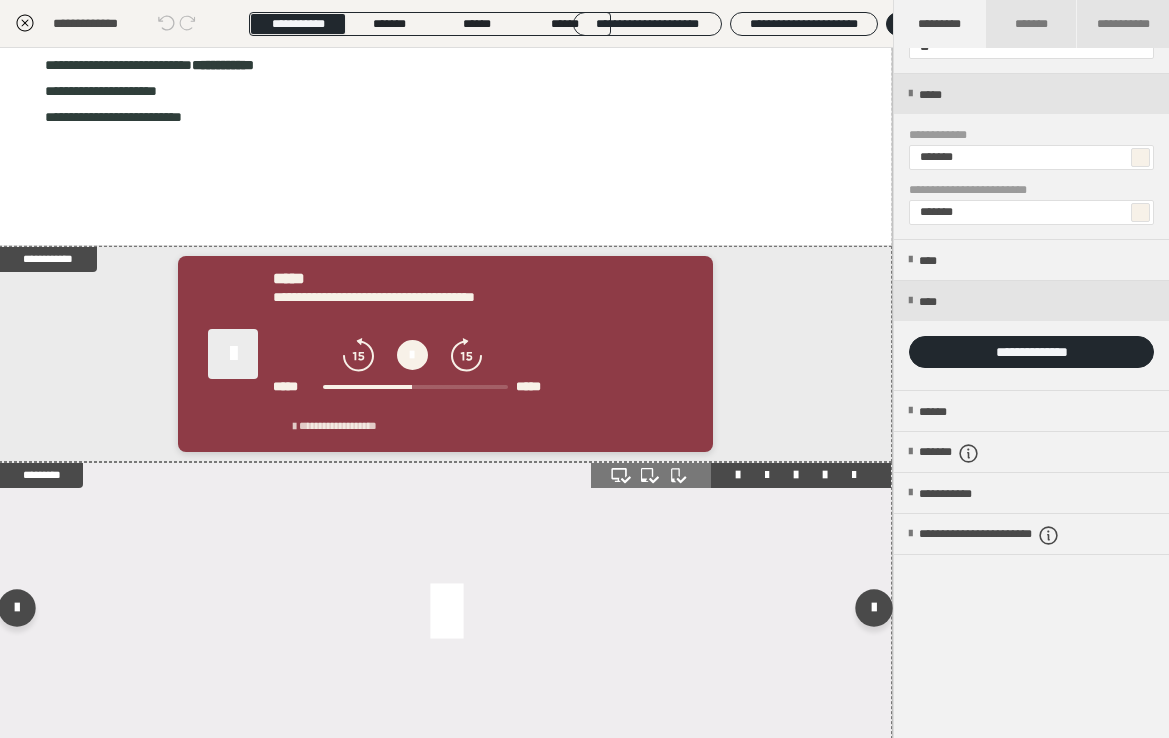 click at bounding box center (445, 613) 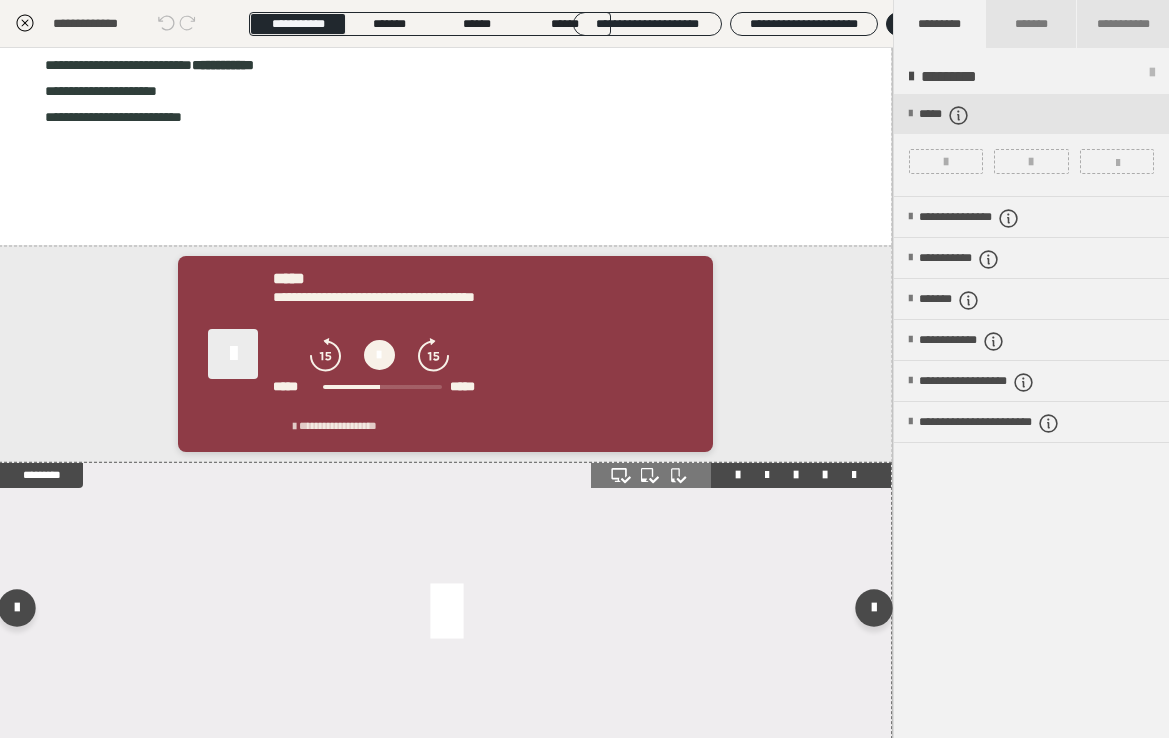 scroll, scrollTop: 0, scrollLeft: 0, axis: both 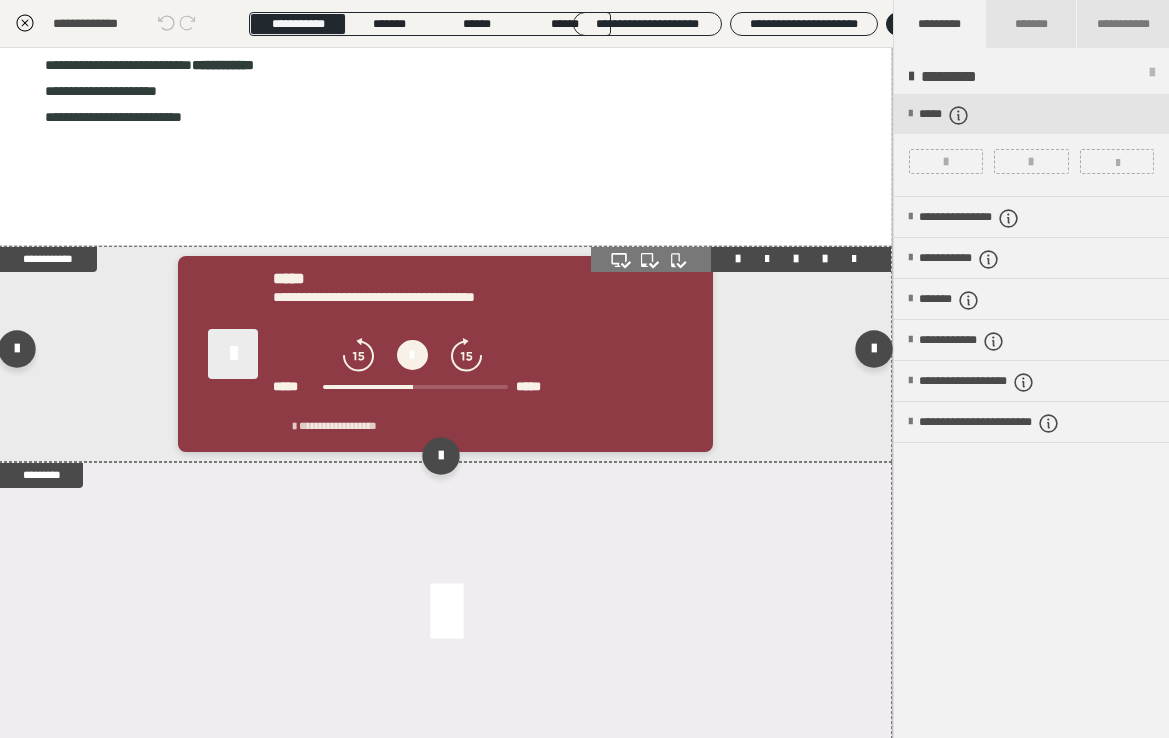 click at bounding box center (233, 354) 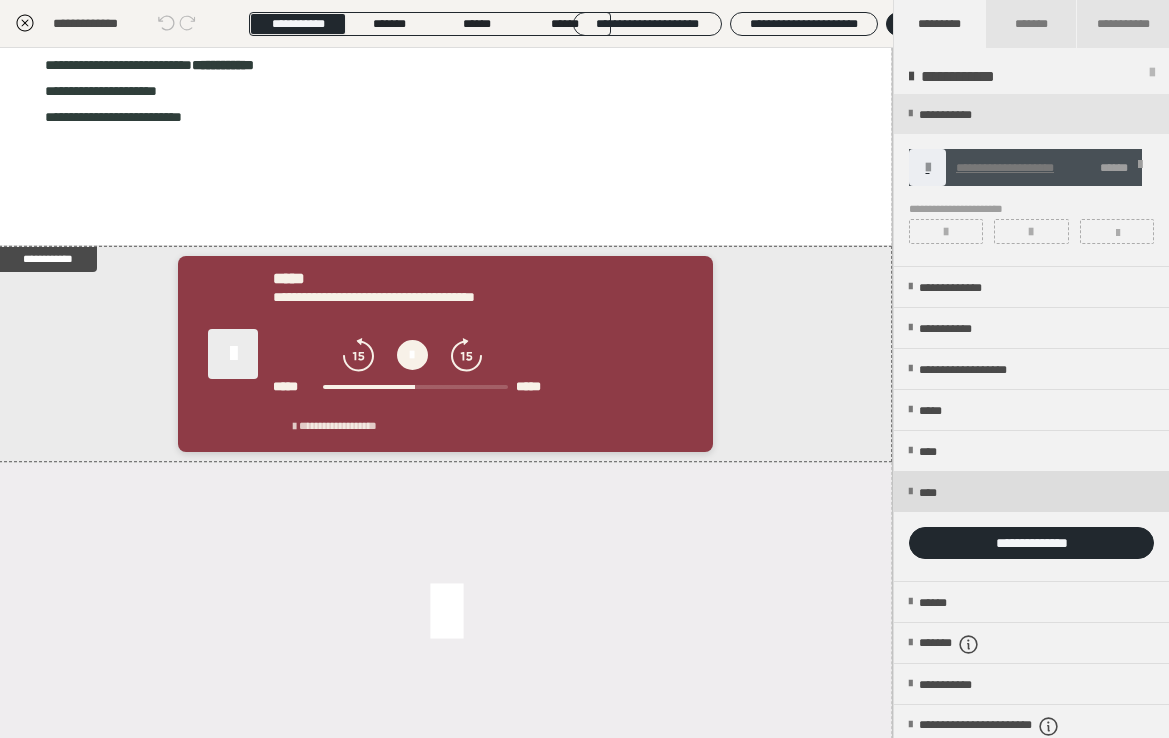 click at bounding box center (910, 492) 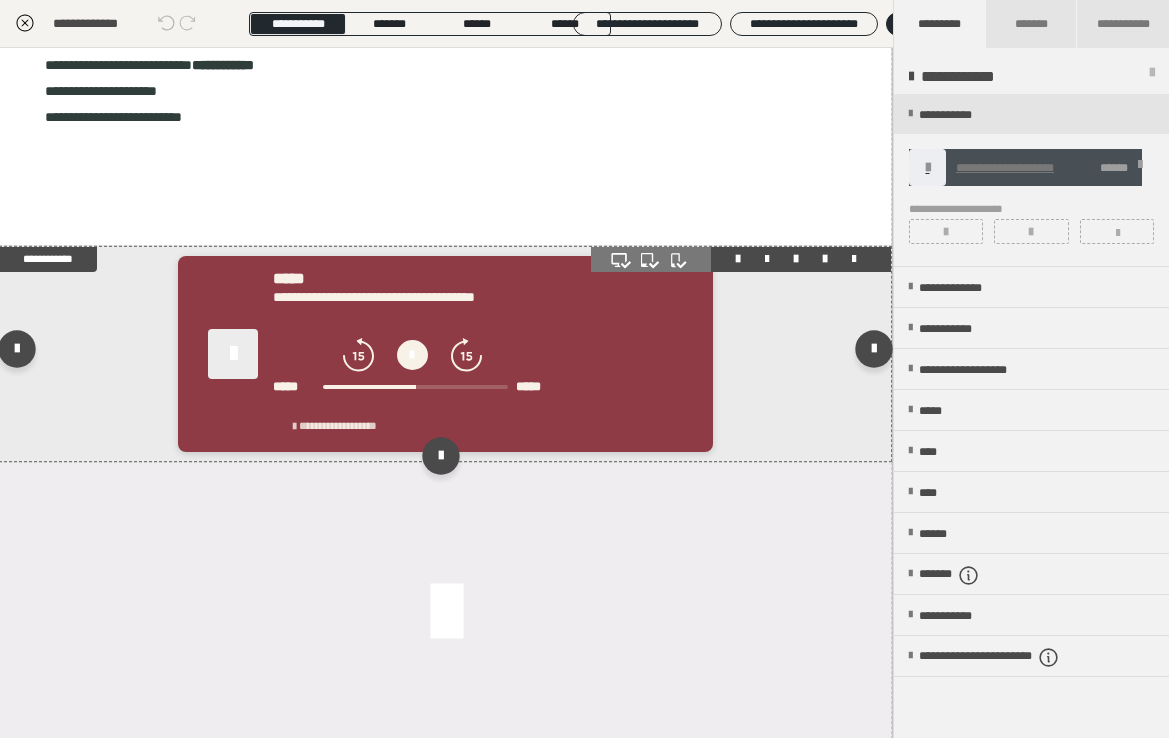 click at bounding box center (233, 354) 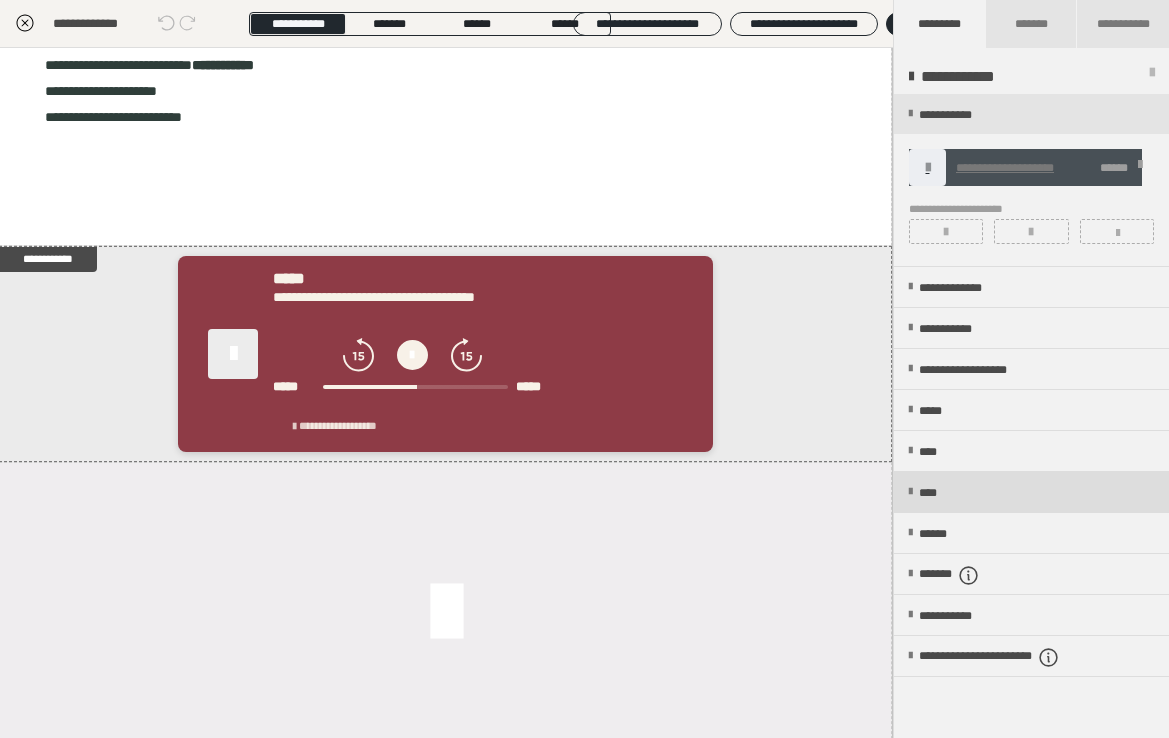 click on "****" at bounding box center [1031, 492] 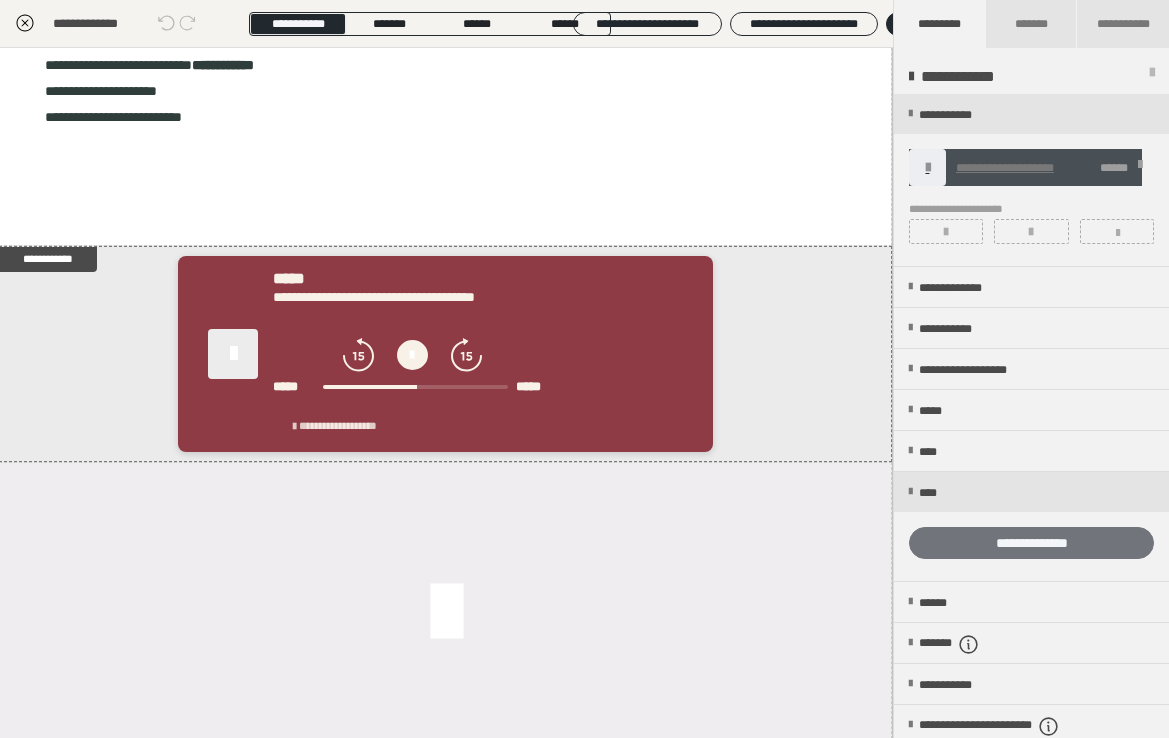click on "**********" at bounding box center (1031, 543) 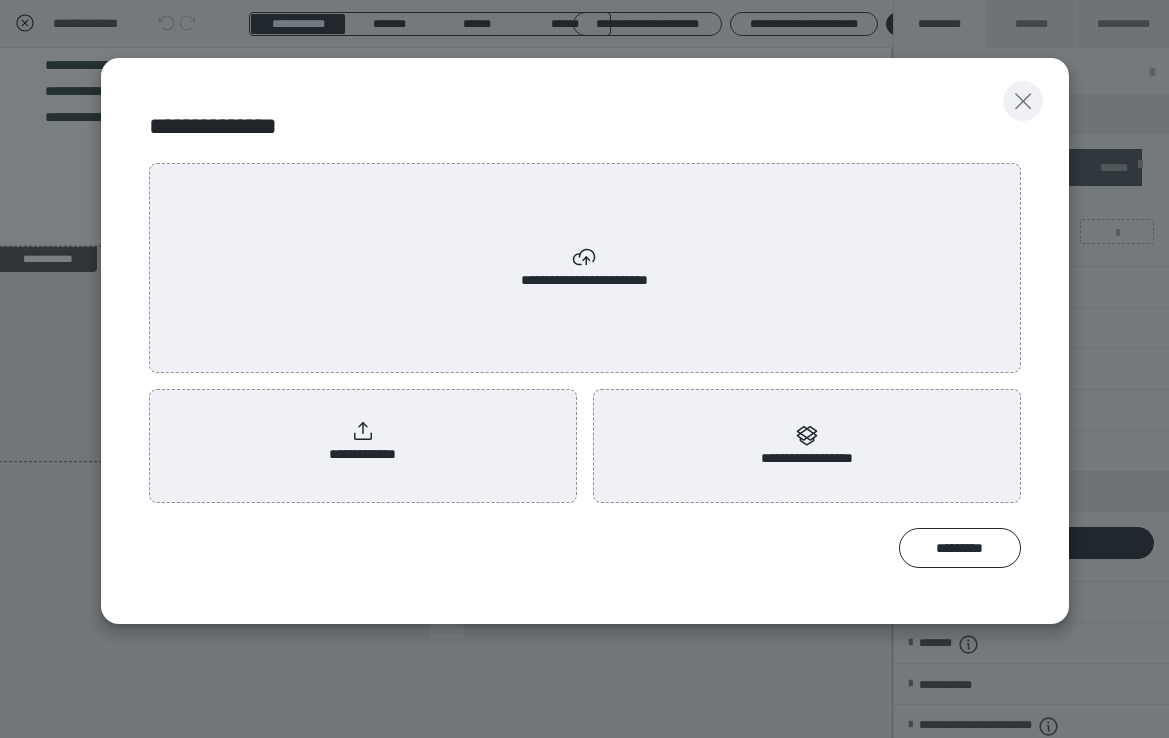 click 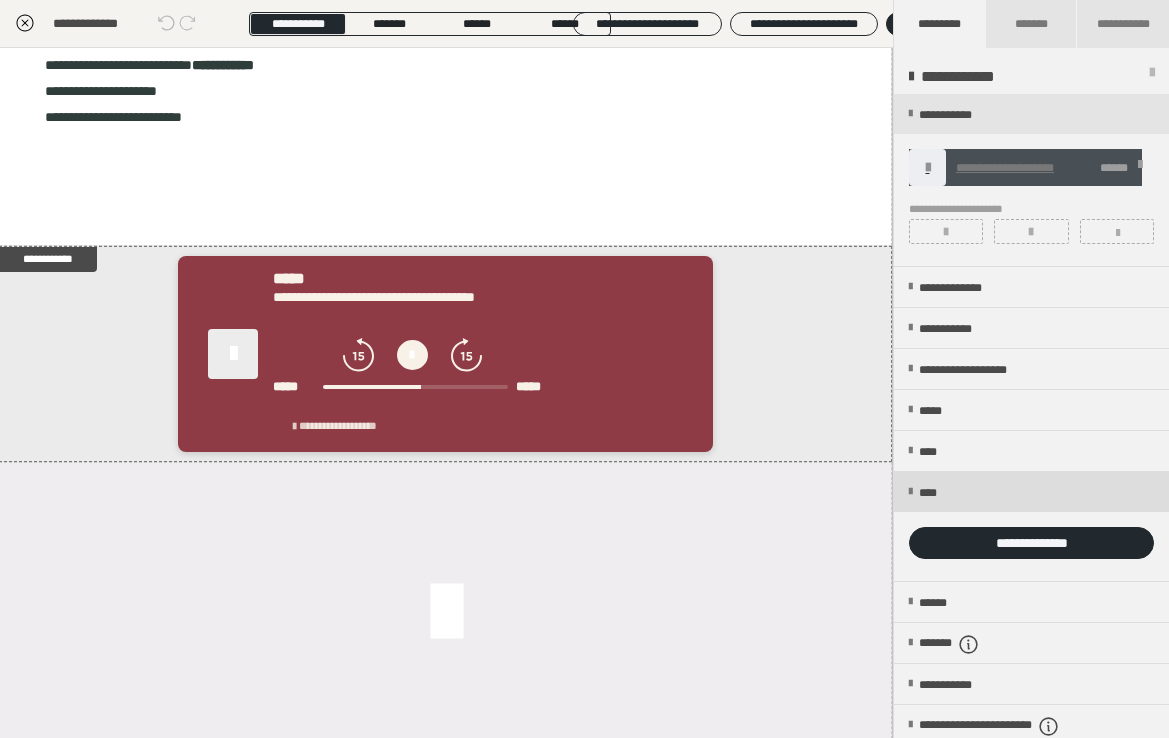 click on "****" at bounding box center [1031, 492] 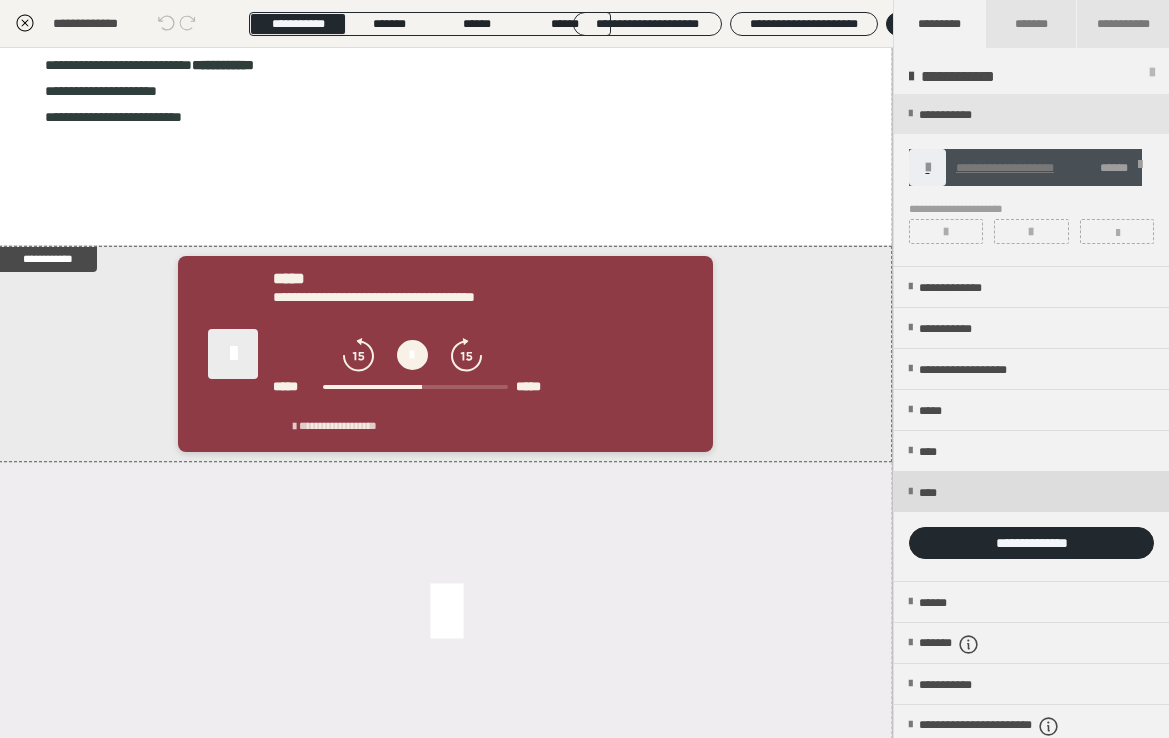 click on "****" at bounding box center [934, 493] 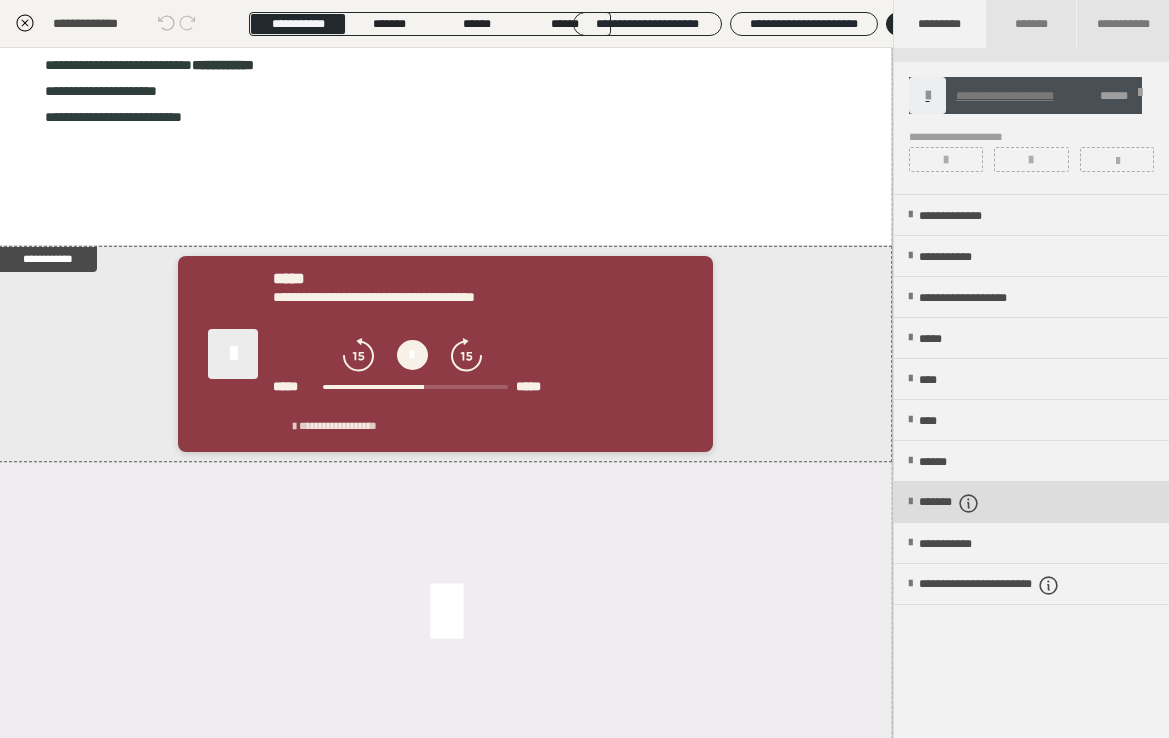 scroll, scrollTop: 76, scrollLeft: 0, axis: vertical 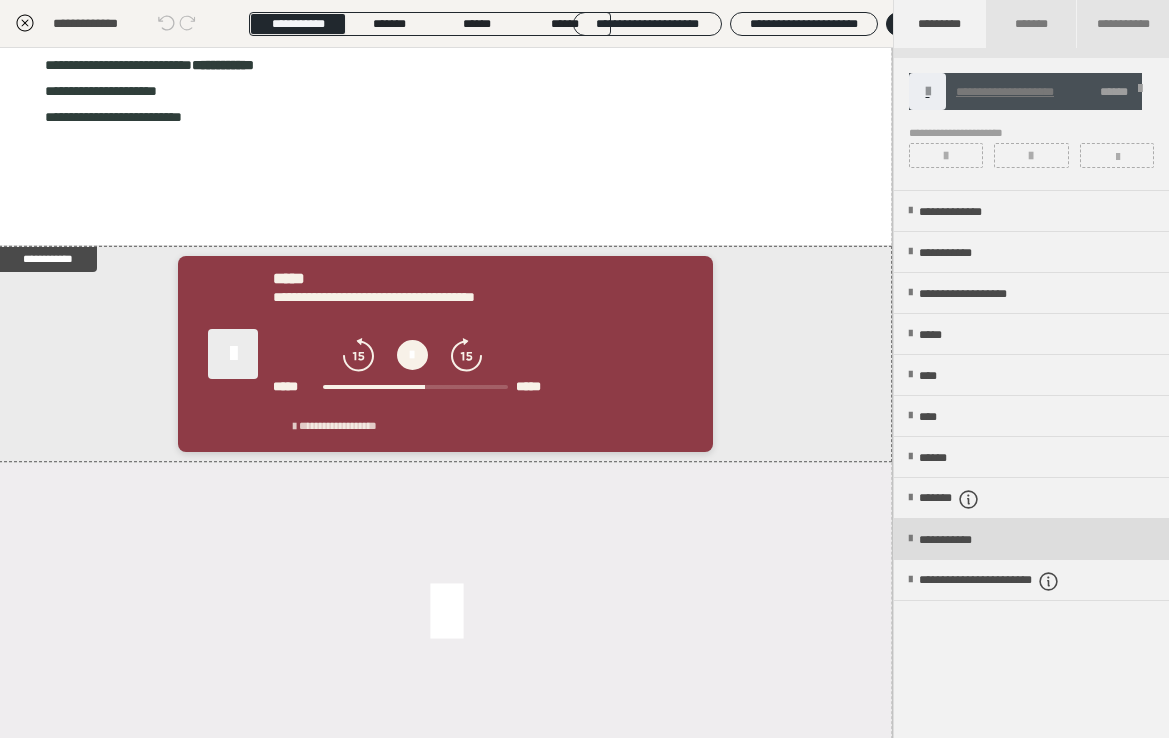 click on "**********" at bounding box center [965, 540] 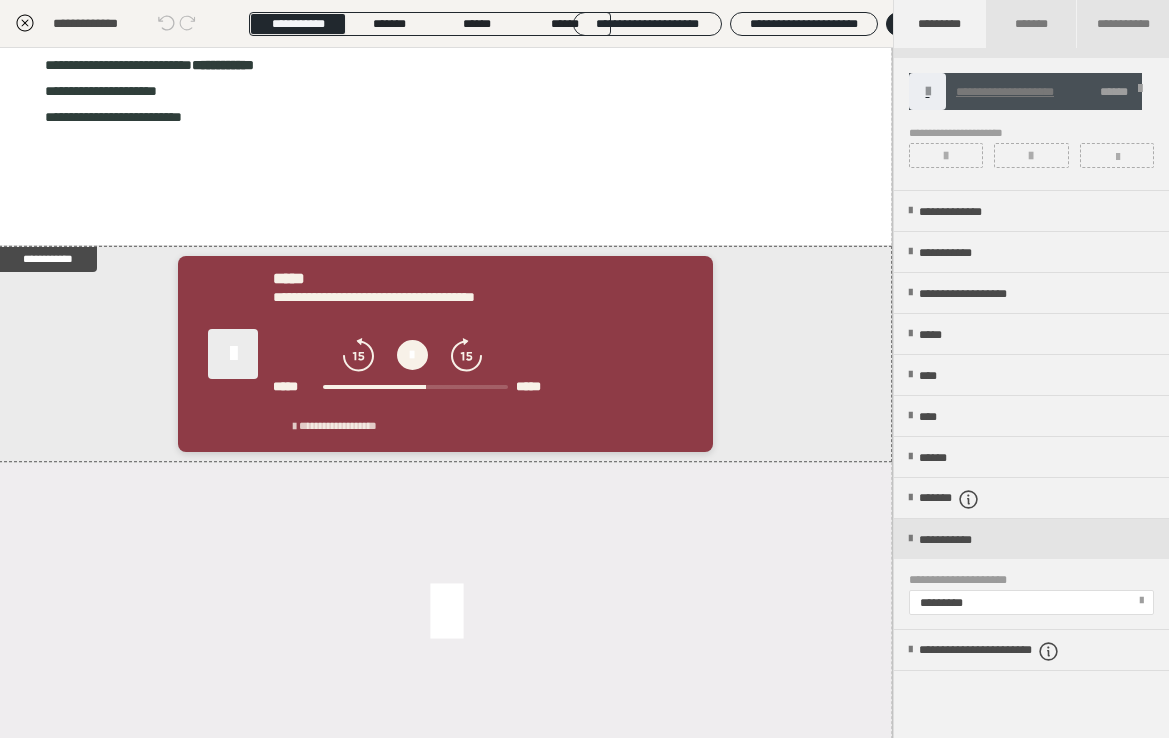 click on "*********" at bounding box center [1030, 602] 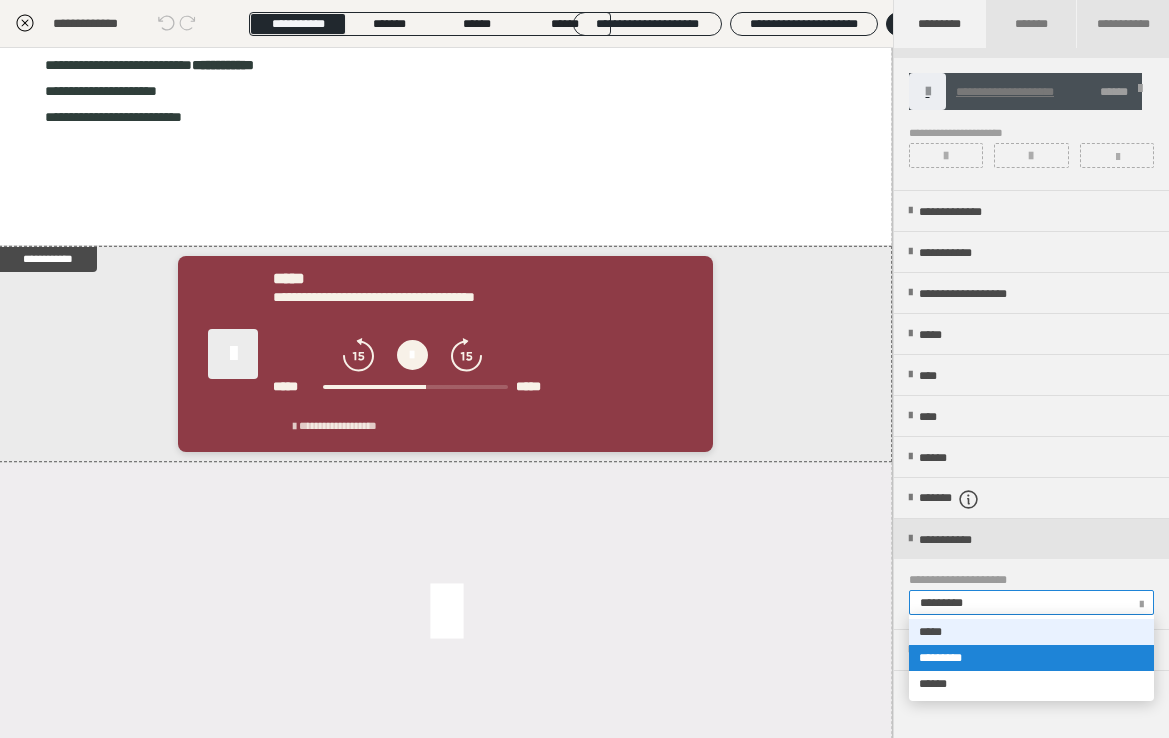 click on "*****" at bounding box center (1031, 632) 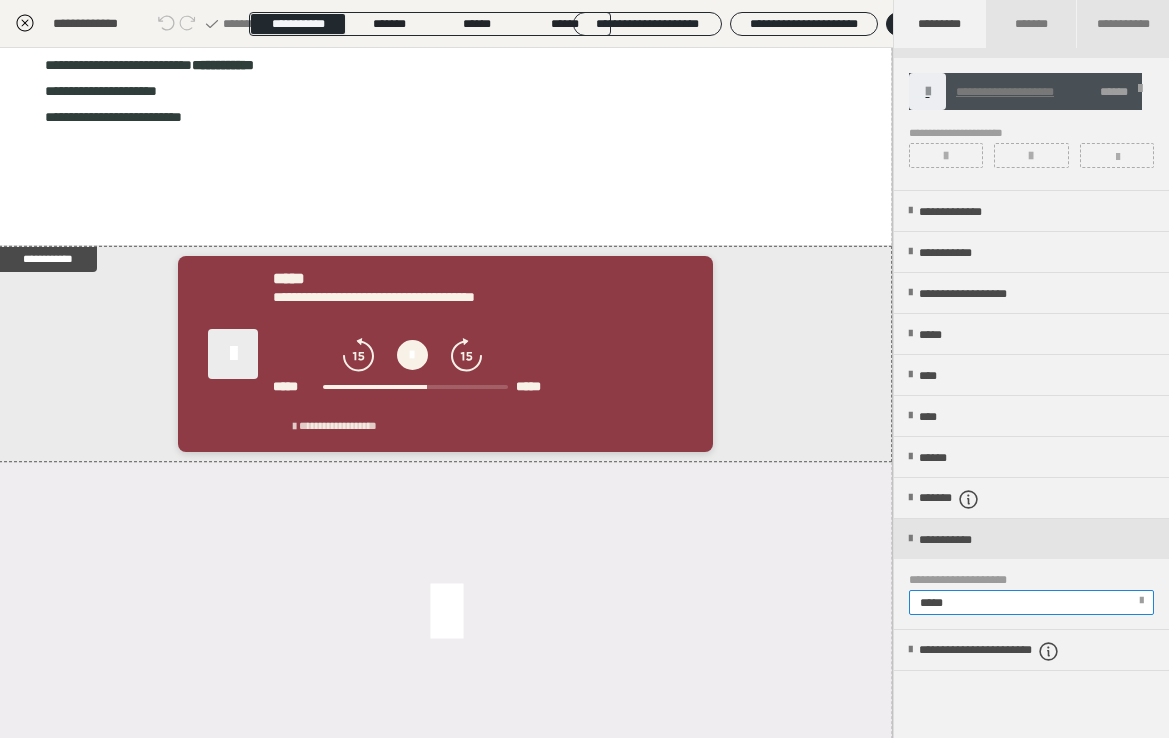click on "*****" at bounding box center (1030, 602) 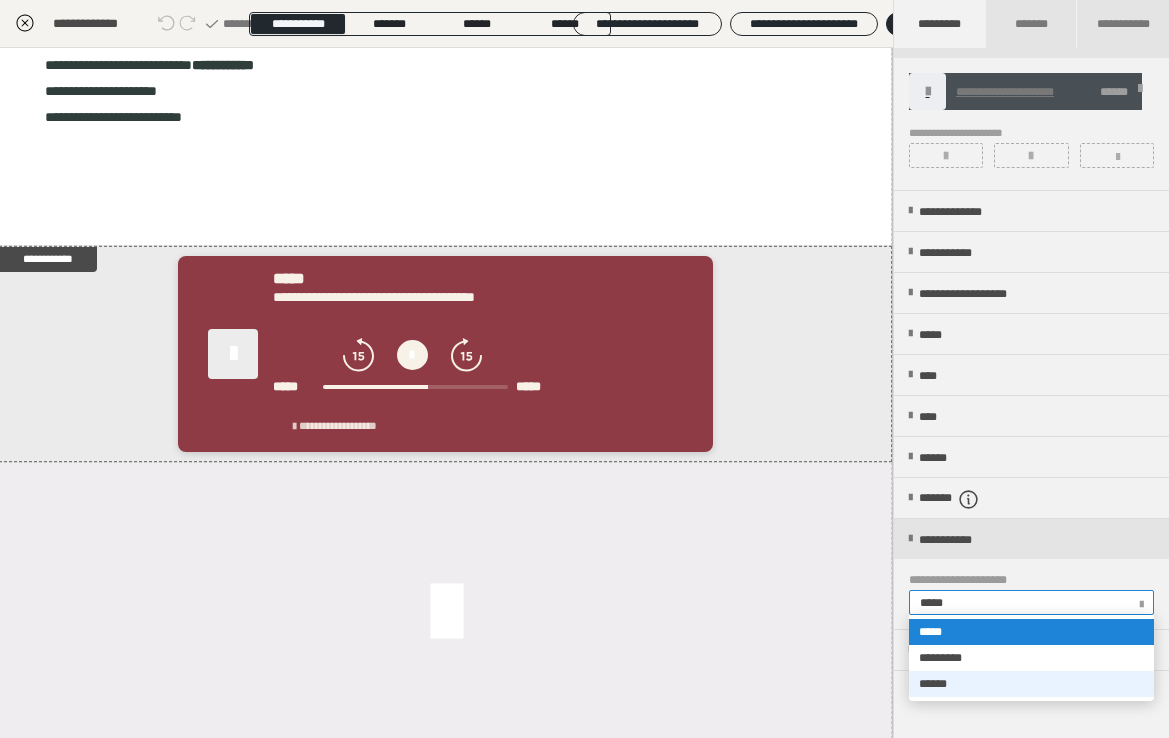 click on "******" at bounding box center (1031, 684) 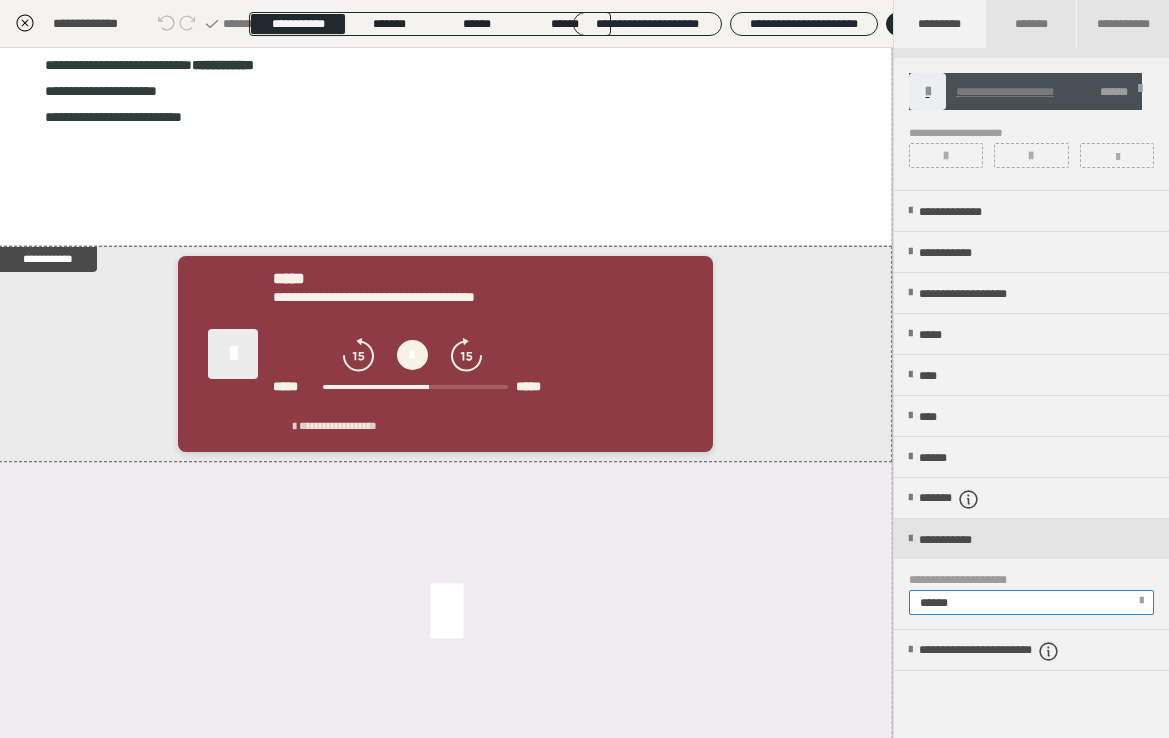 click on "******" at bounding box center (1030, 602) 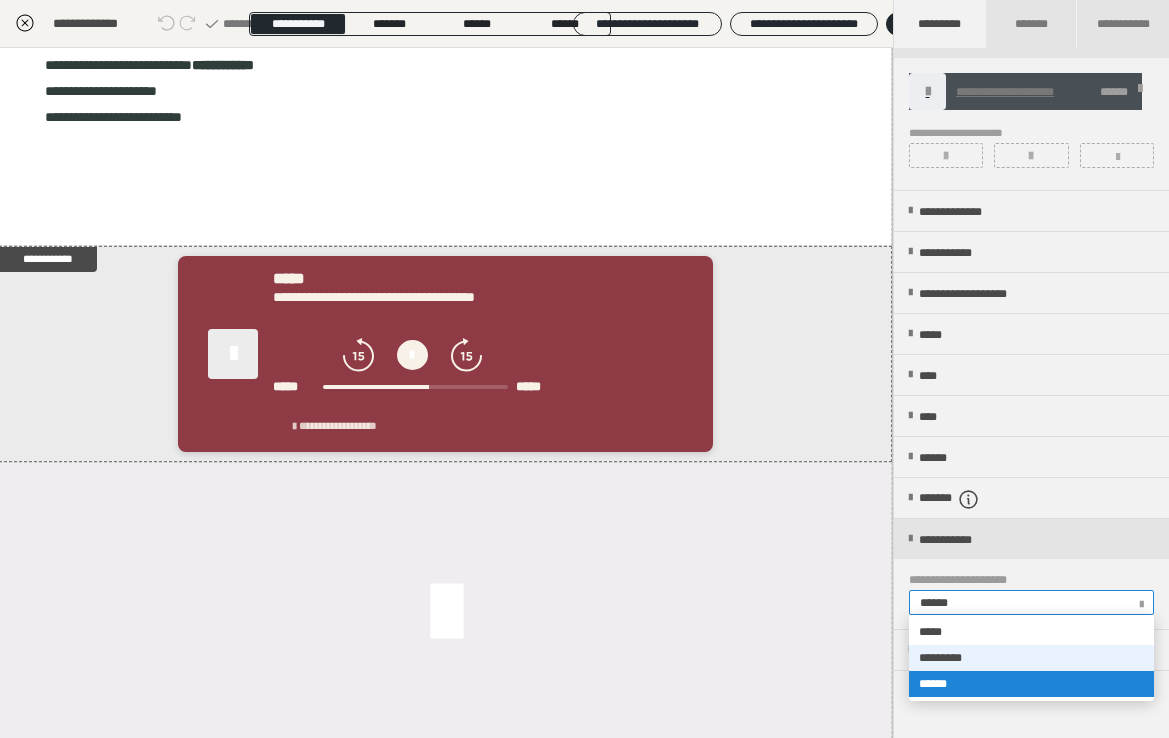 click on "*********" at bounding box center [1031, 658] 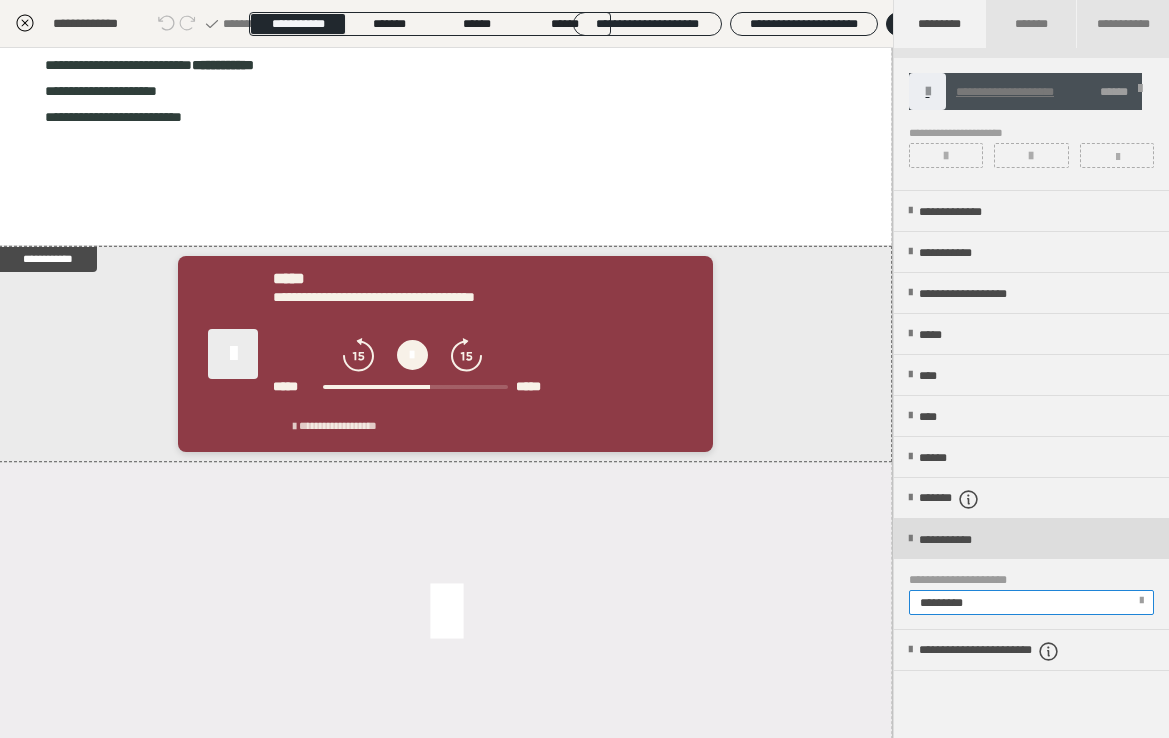 click on "**********" at bounding box center [1031, 539] 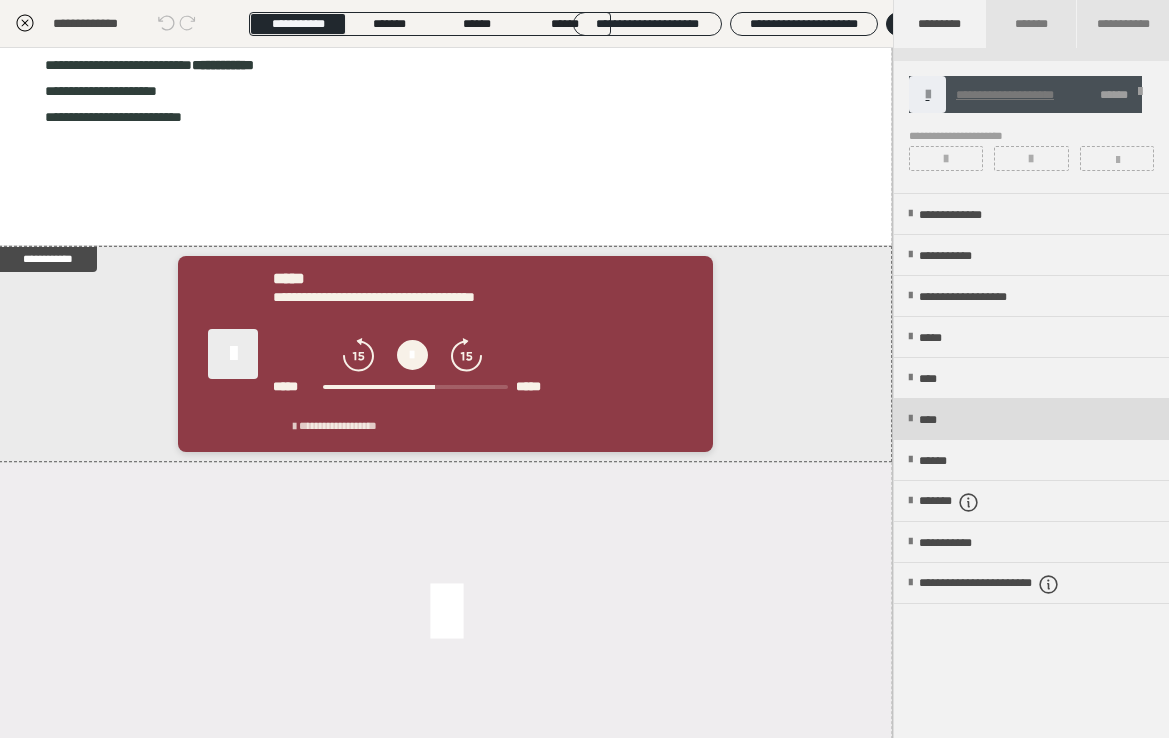 scroll, scrollTop: 78, scrollLeft: 0, axis: vertical 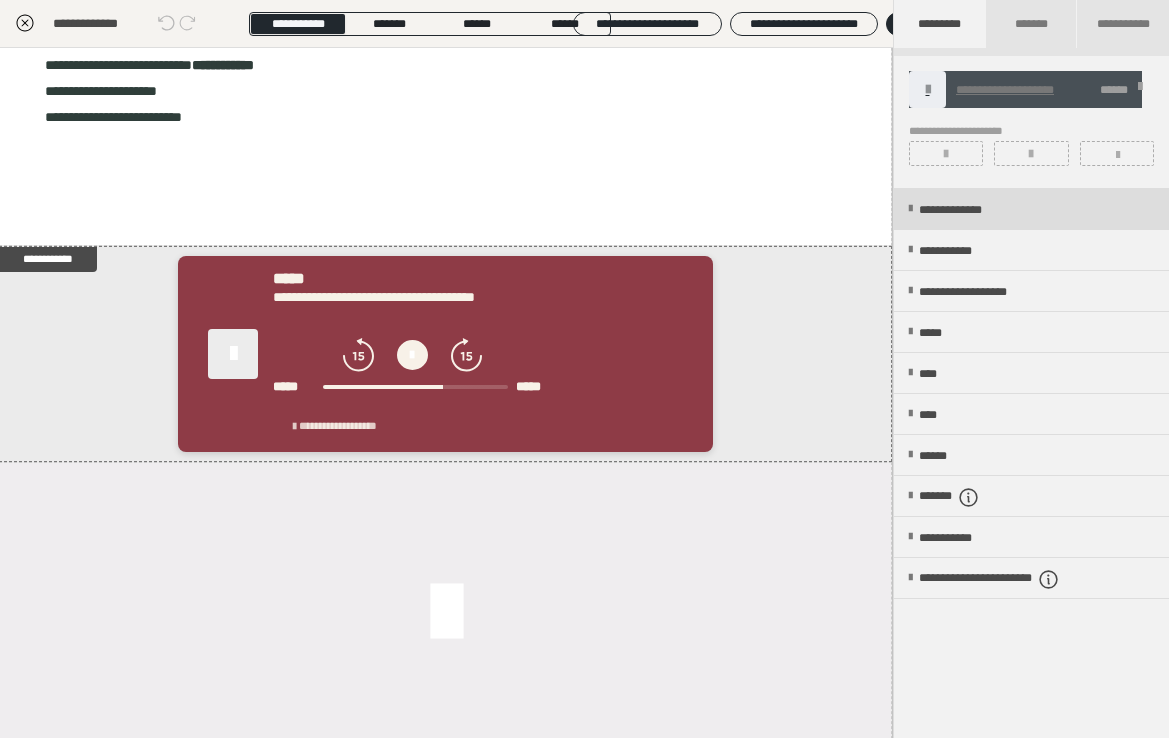 click on "**********" at bounding box center (970, 210) 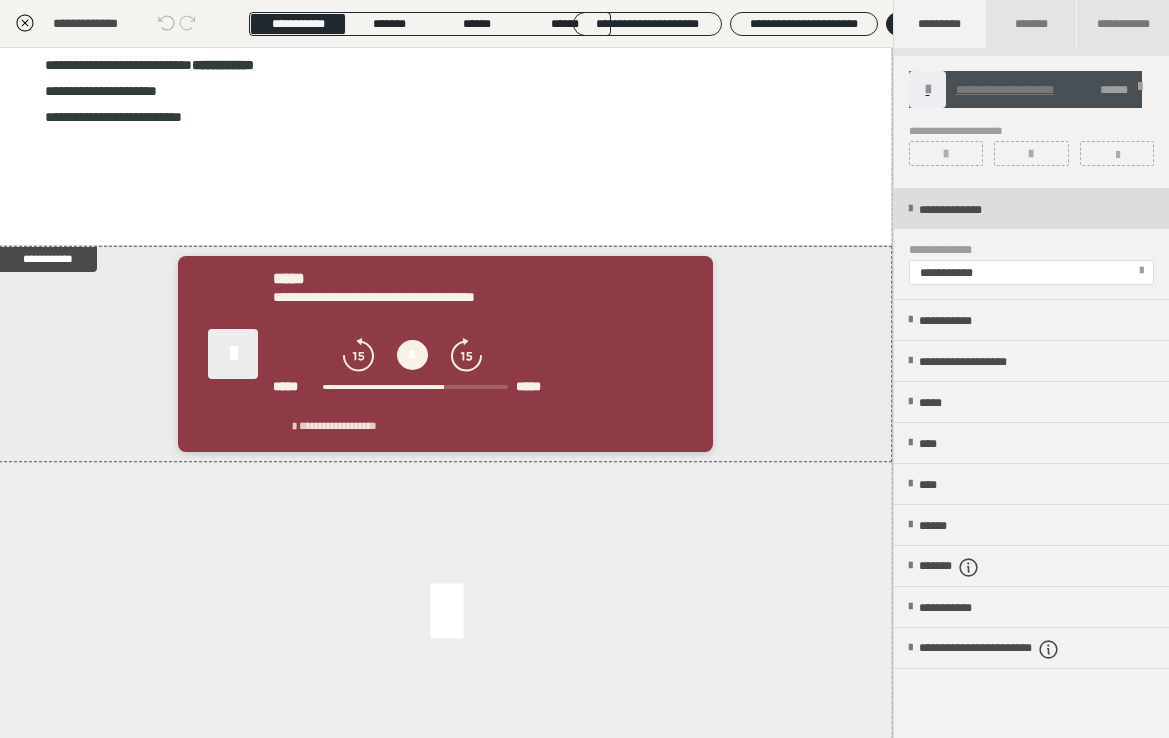 click on "**********" at bounding box center (970, 210) 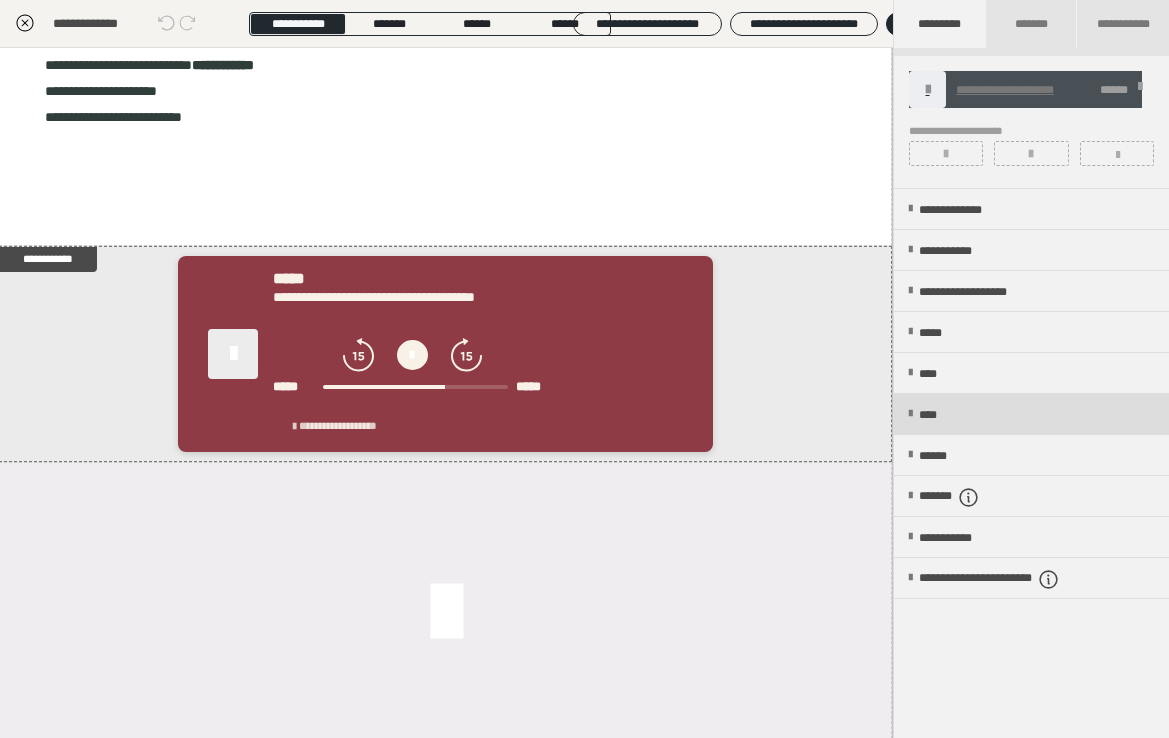 click on "****" at bounding box center [1031, 414] 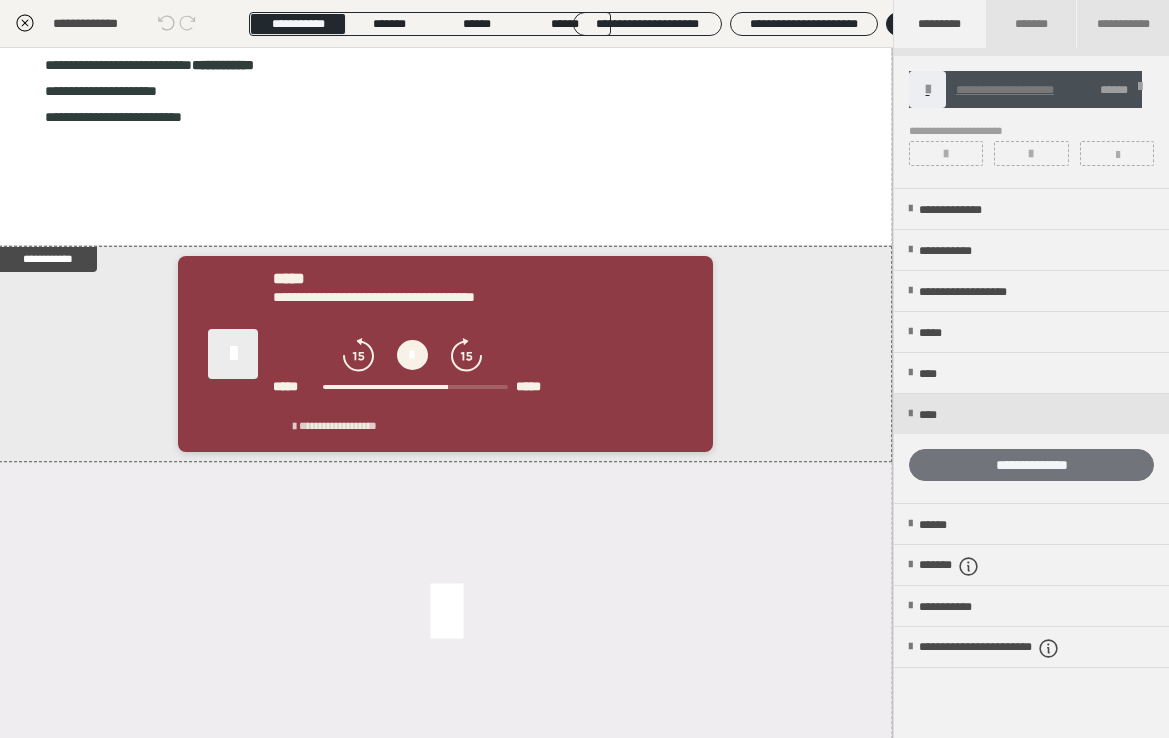 click on "**********" at bounding box center (1031, 465) 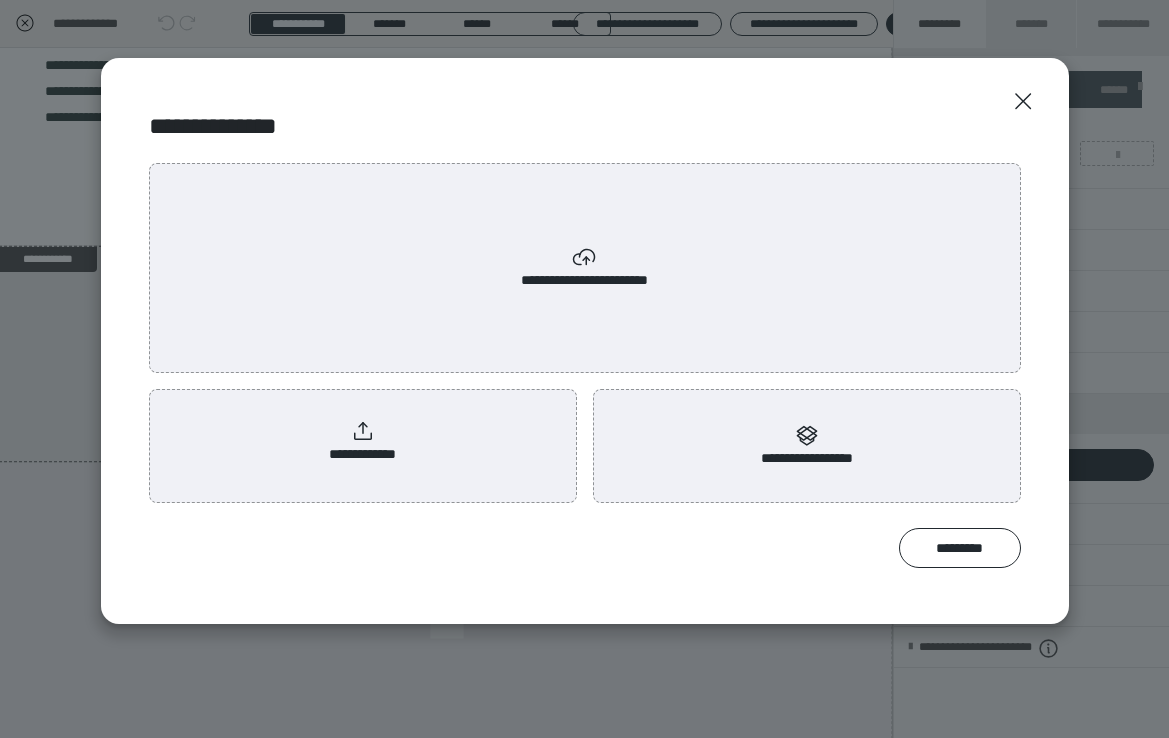 click 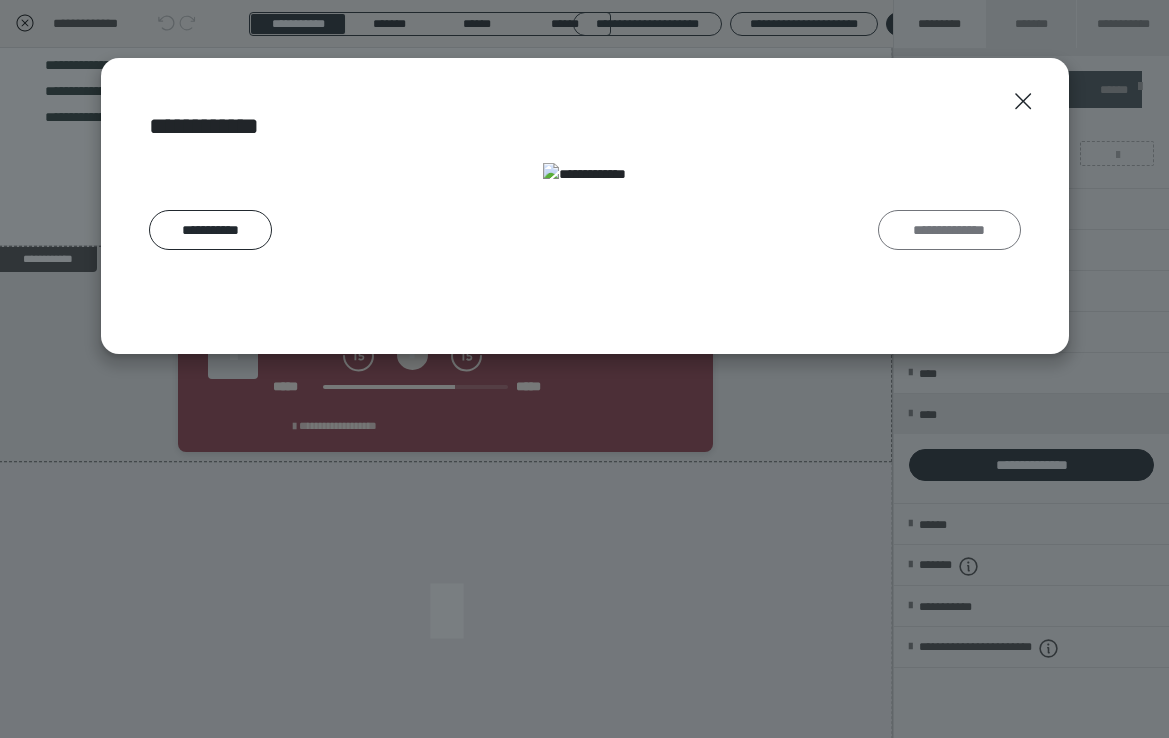 click on "**********" at bounding box center [949, 230] 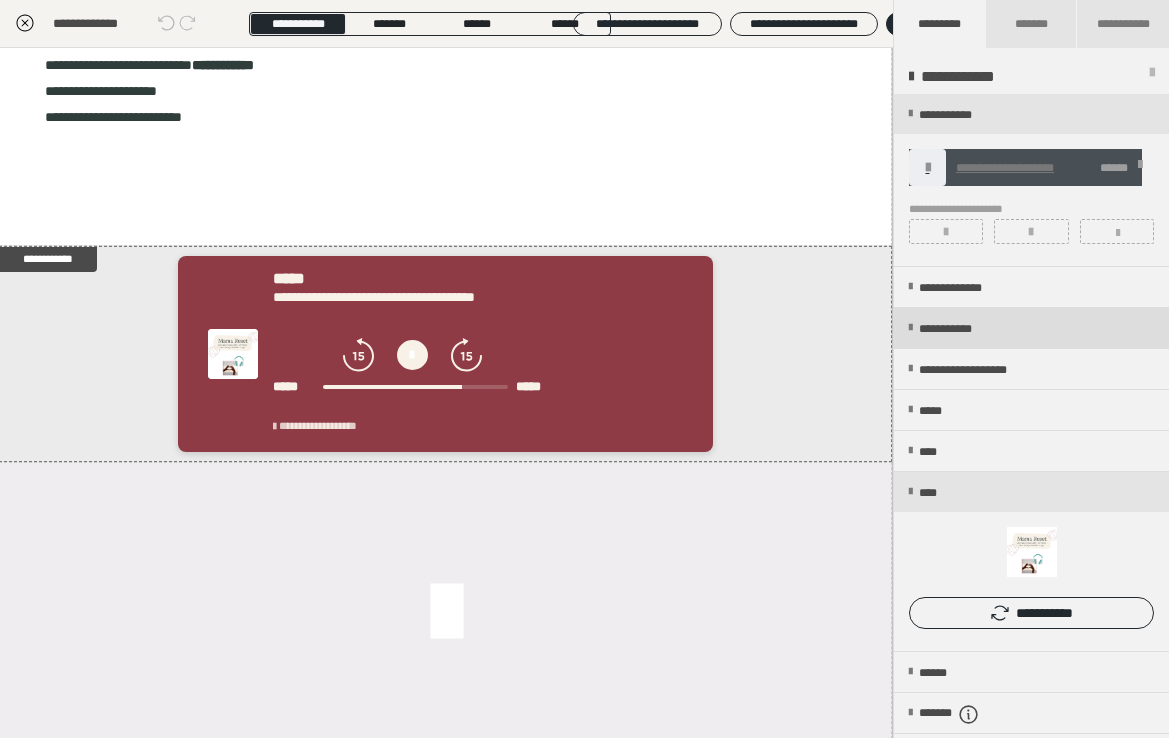 scroll, scrollTop: 0, scrollLeft: 0, axis: both 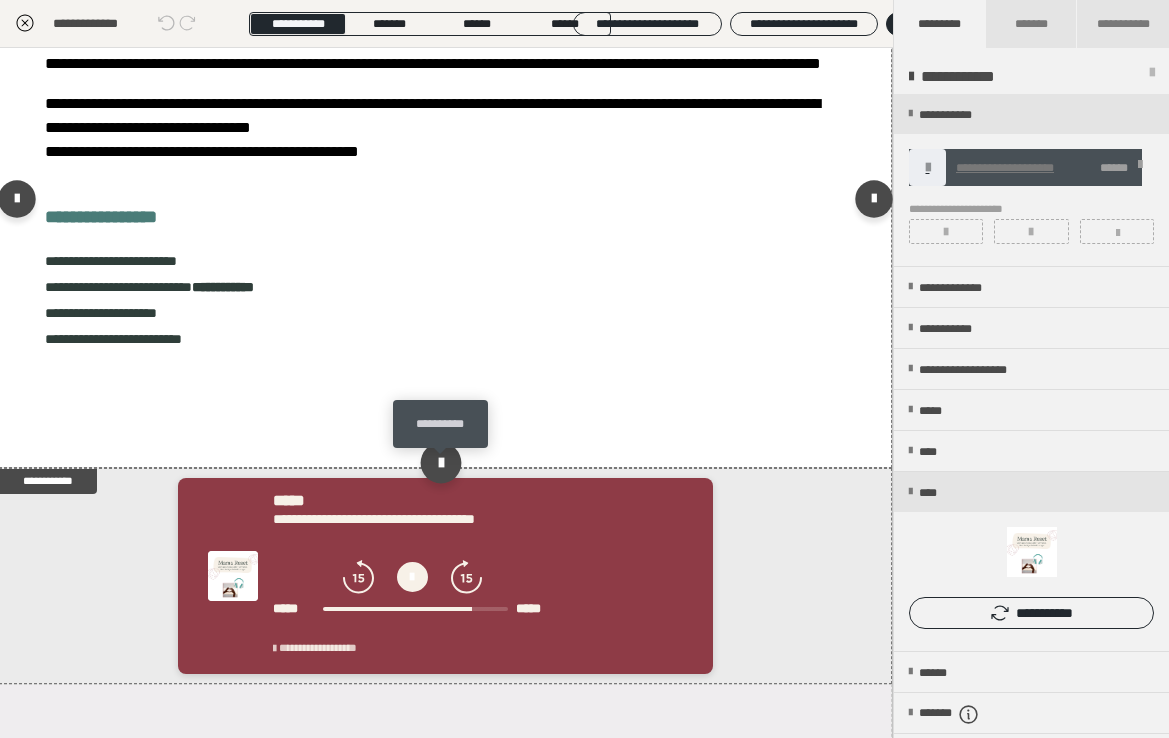 click at bounding box center (441, 462) 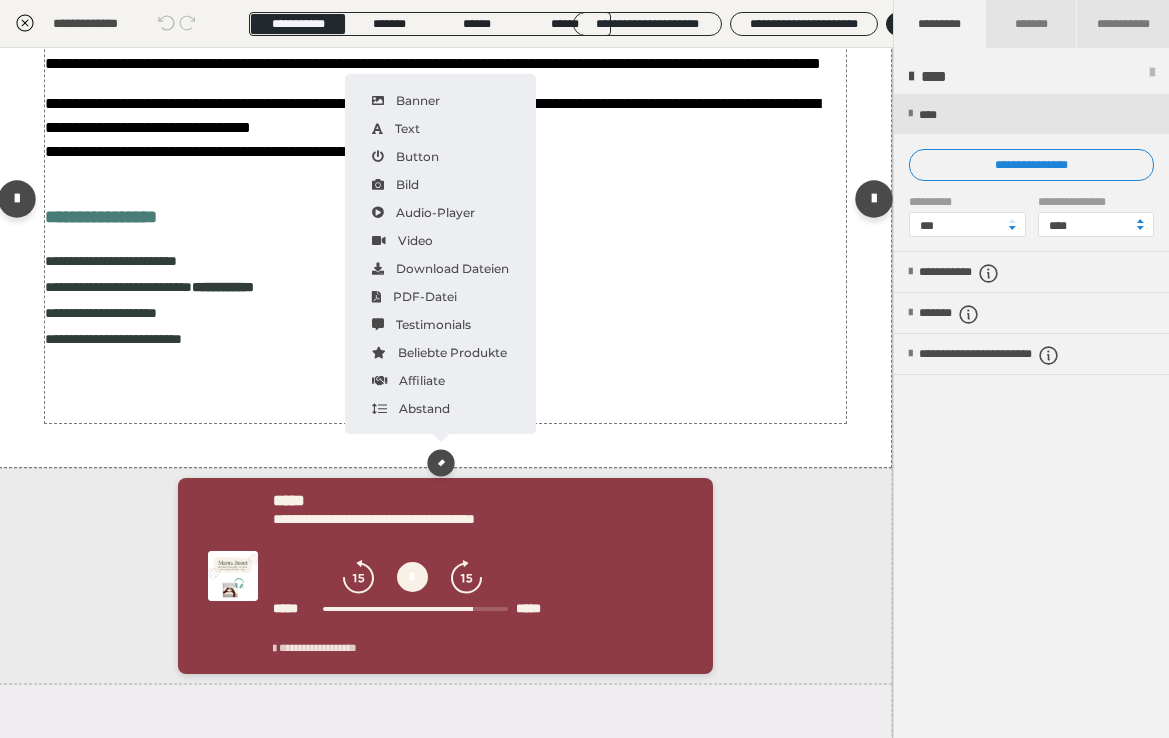 click on "**********" at bounding box center (446, 217) 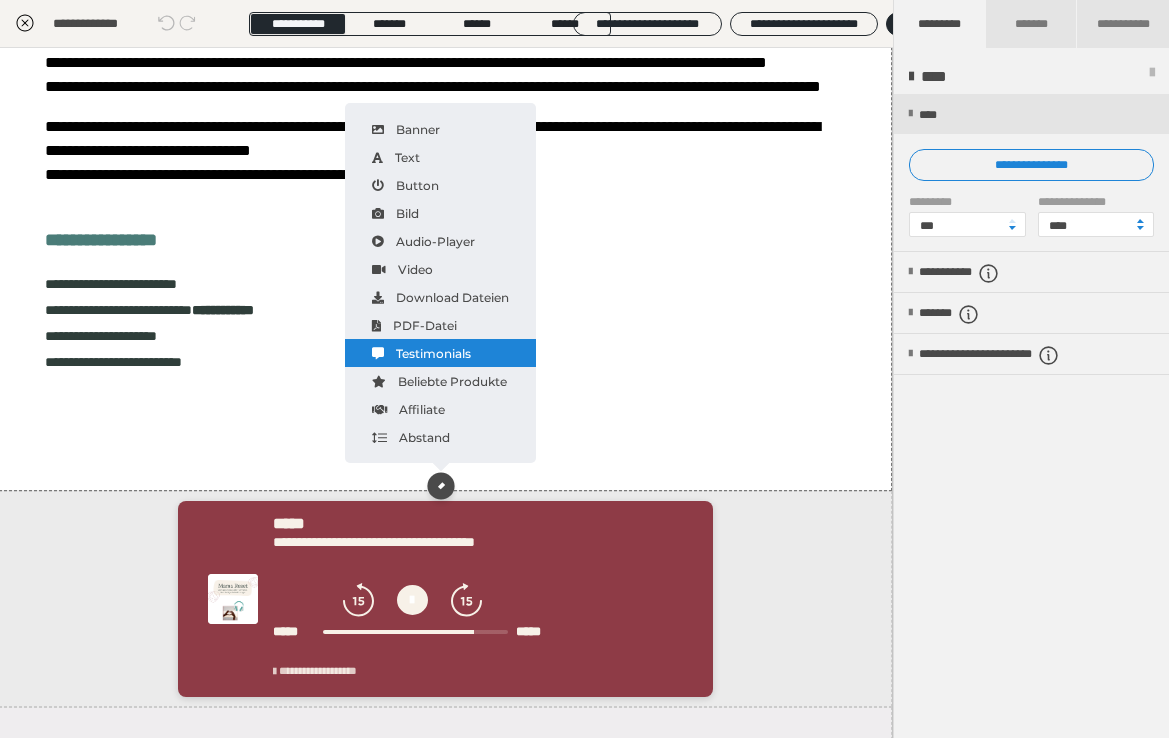 scroll, scrollTop: 276, scrollLeft: 1, axis: both 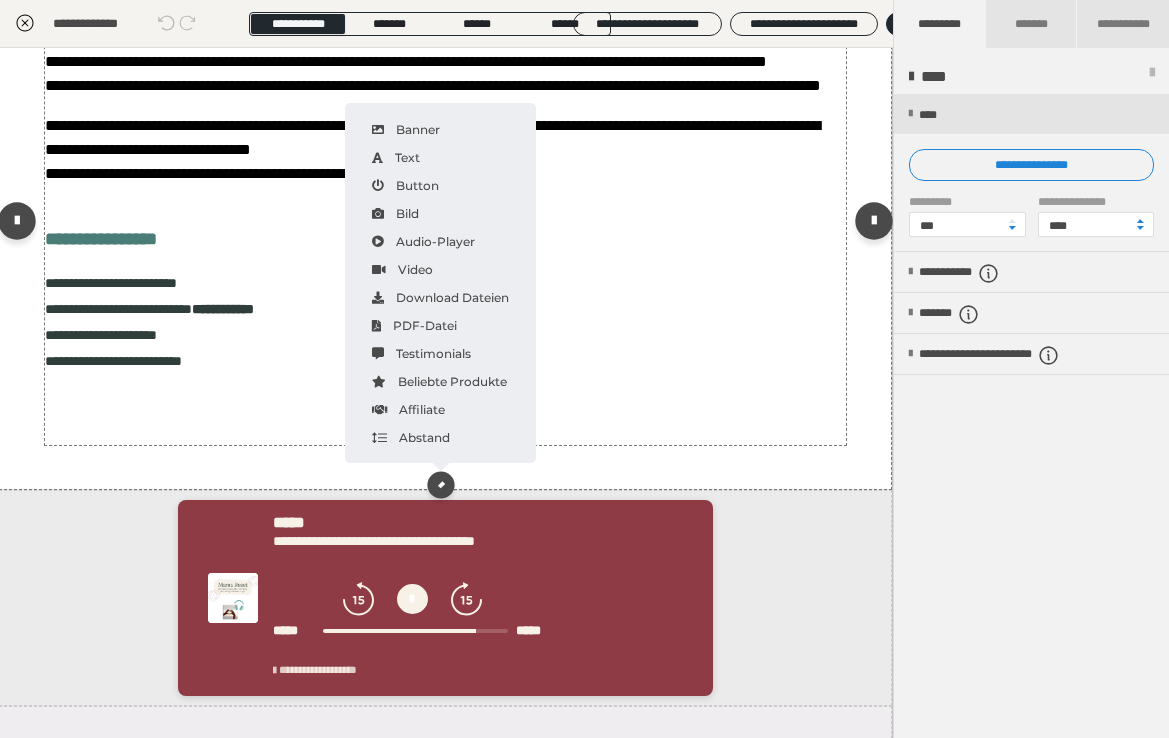 click on "**********" at bounding box center (446, 226) 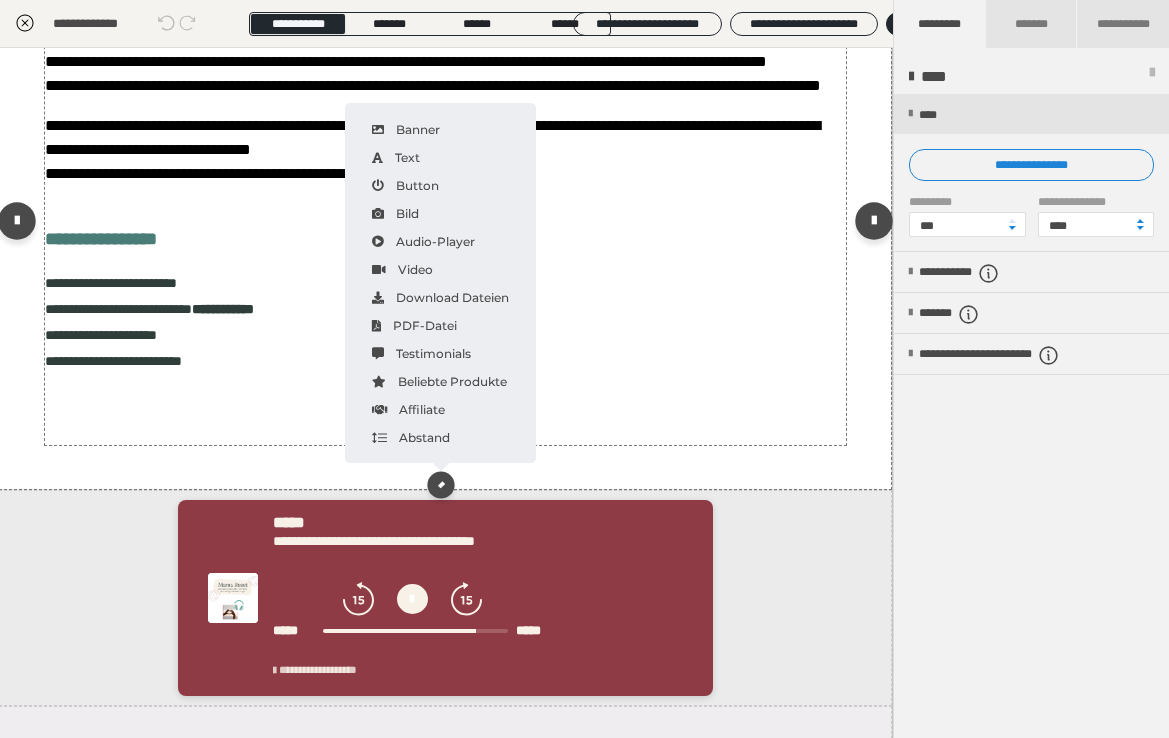 click on "**********" at bounding box center [446, 360] 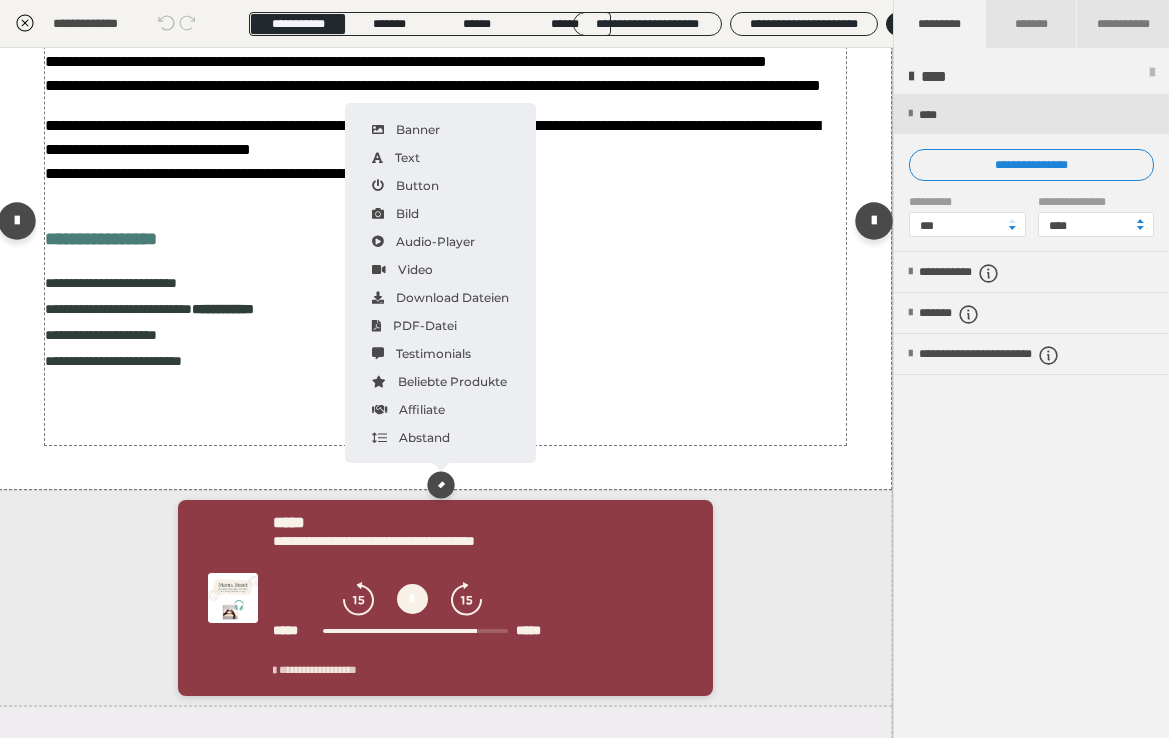 click on "**********" at bounding box center (446, 360) 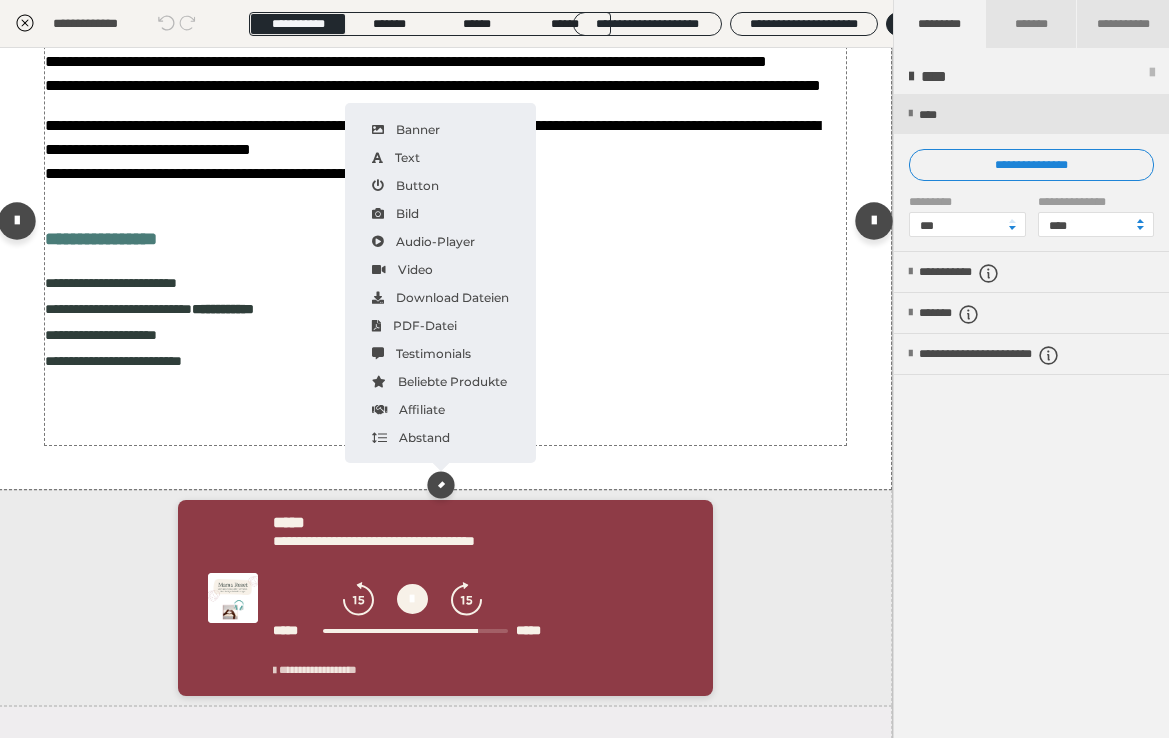 click on "**********" at bounding box center [446, 226] 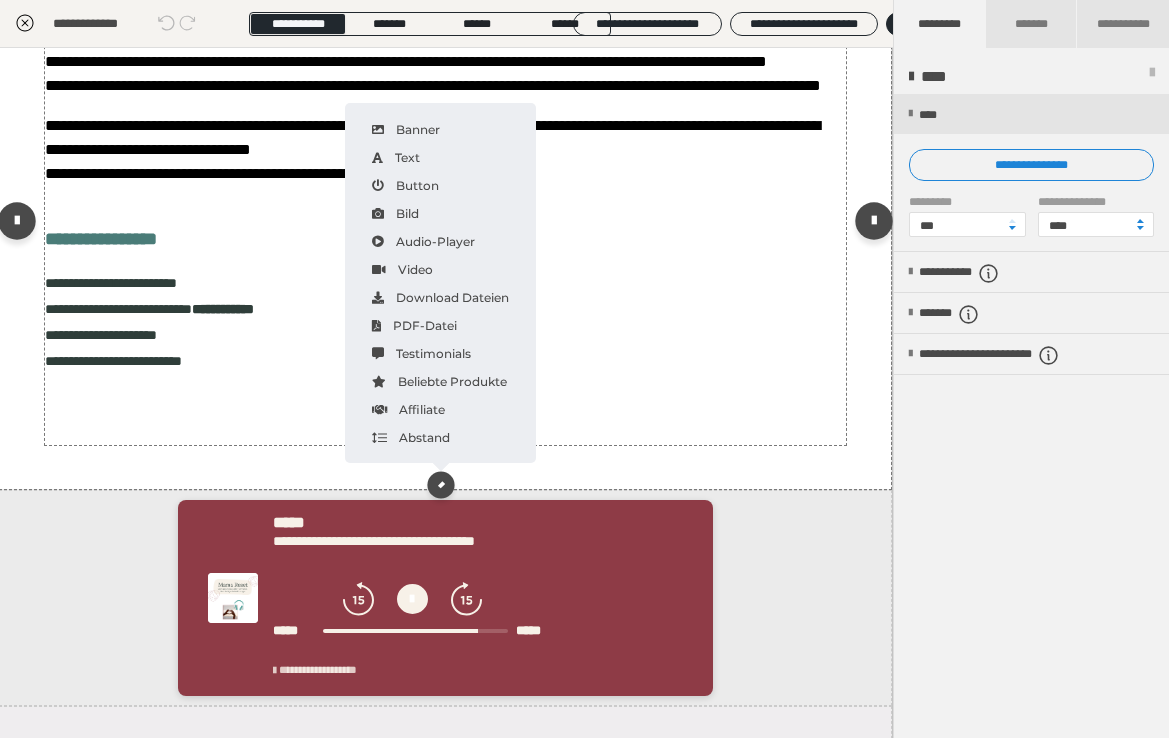 click on "**********" at bounding box center (446, 226) 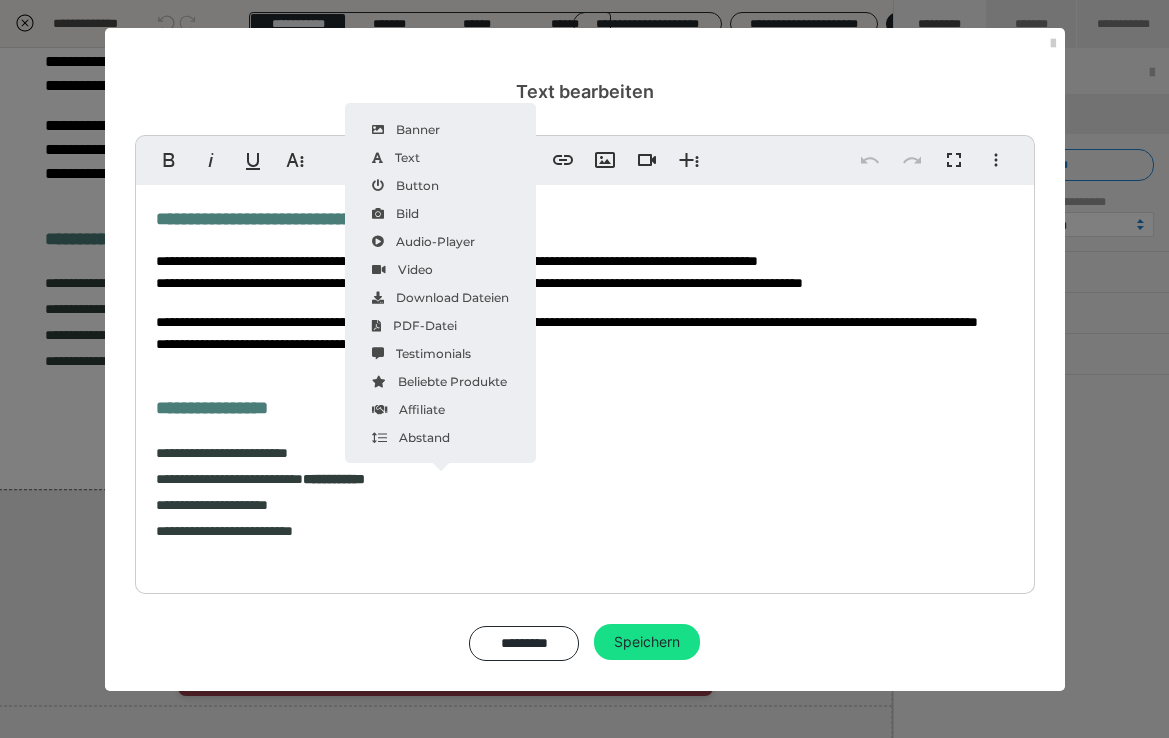 click on "**********" at bounding box center (585, 452) 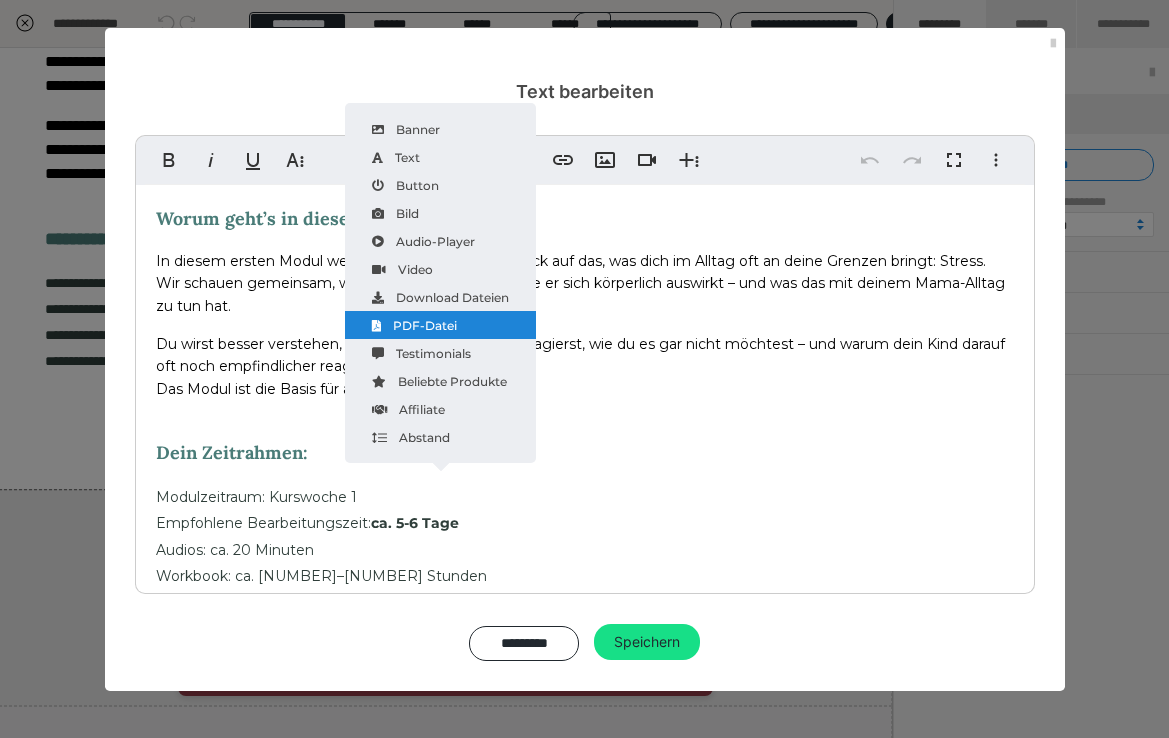 click on "PDF-Datei" at bounding box center [440, 325] 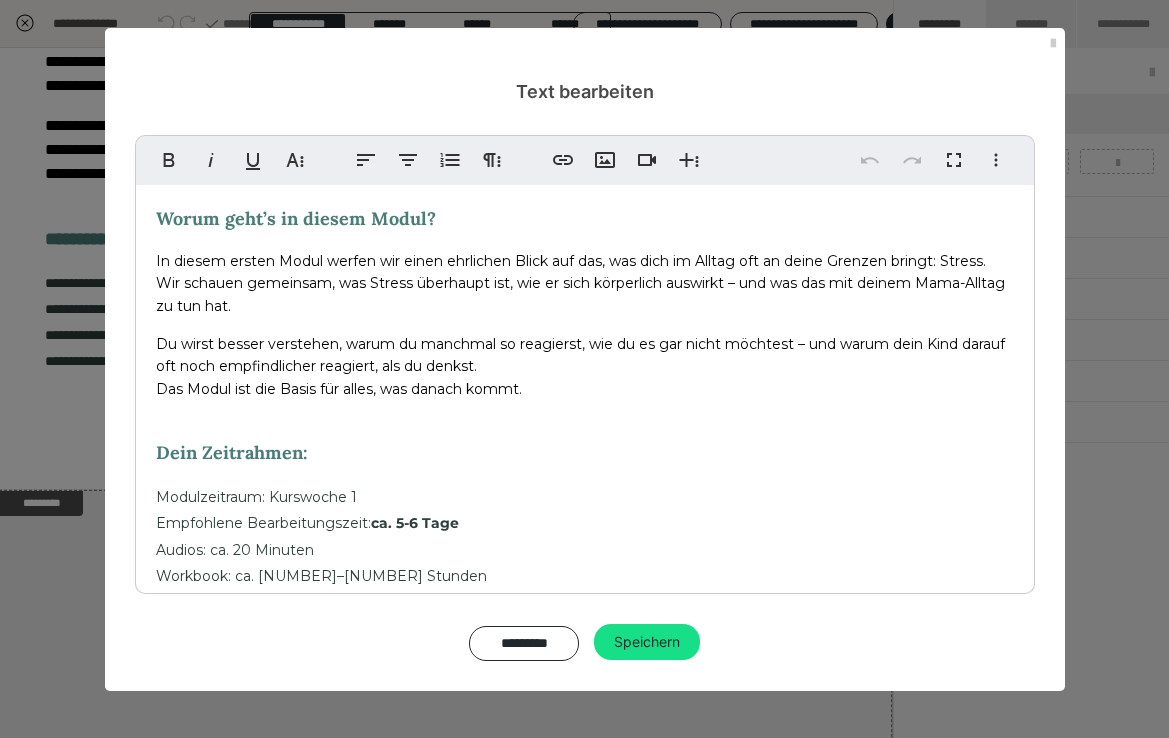 click on "Worum geht’s in diesem Modul? In diesem ersten Modul werfen wir einen ehrlichen Blick auf das, was dich im Alltag oft an deine Grenzen bringt: Stress. Wir schauen gemeinsam, was Stress überhaupt ist, wie er sich körperlich auswirkt – und was das mit deinem Mama-Alltag zu tun hat. Du wirst besser verstehen, warum du manchmal so reagierst, wie du es gar nicht möchtest – und warum dein Kind darauf oft noch empfindlicher reagiert, als du denkst. Das Modul ist die Basis für alles, was danach kommt. Dein Zeitrahmen: Modulzeitraum: Kurswoche 1  Empfohlene Bearbeitungszeit:  ca. 5-6 Tage Audios: ca. 20 Minuten  Workbook: ca. 1–1,5 Stunden" at bounding box center [585, 407] 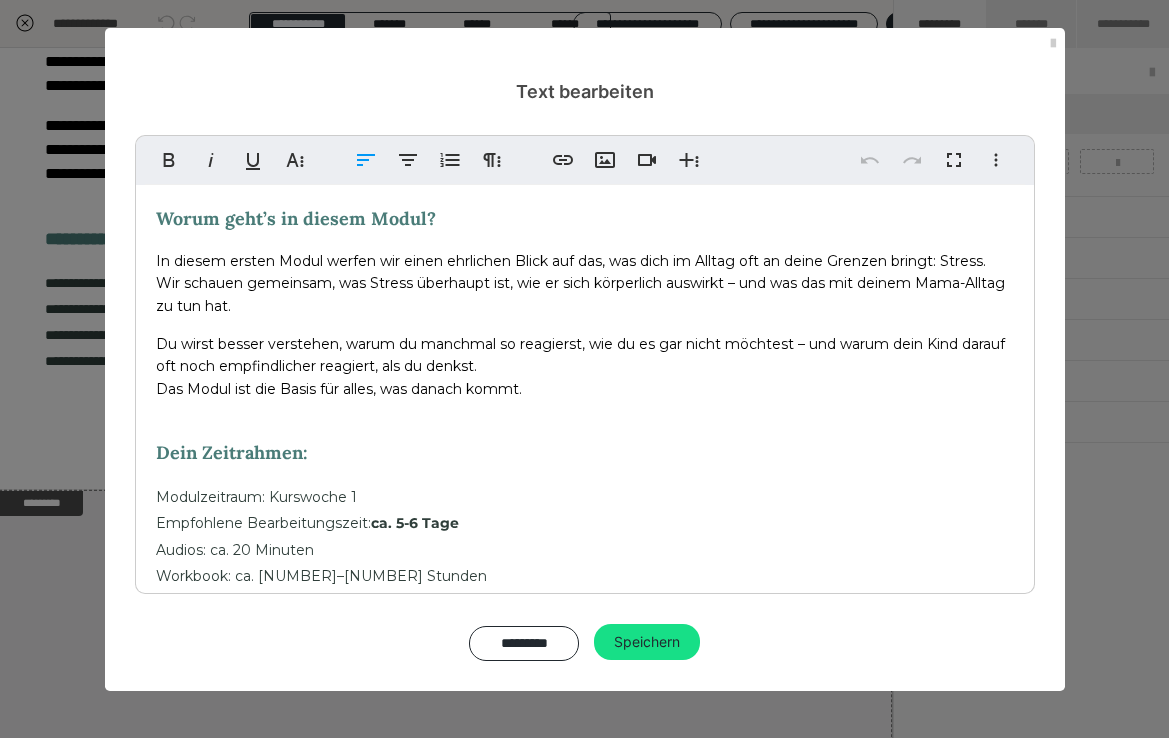 click on "Workbook: ca. 1–1,5 Stunden" at bounding box center (585, 575) 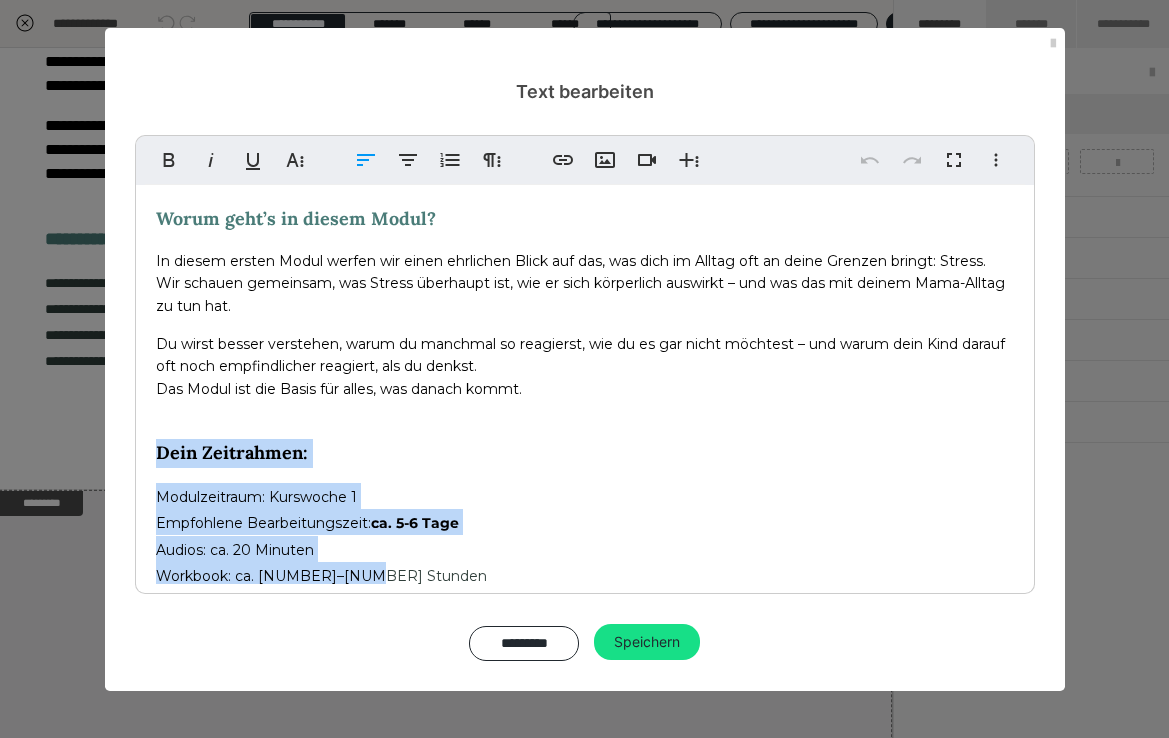 drag, startPoint x: 363, startPoint y: 574, endPoint x: 159, endPoint y: 452, distance: 237.69728 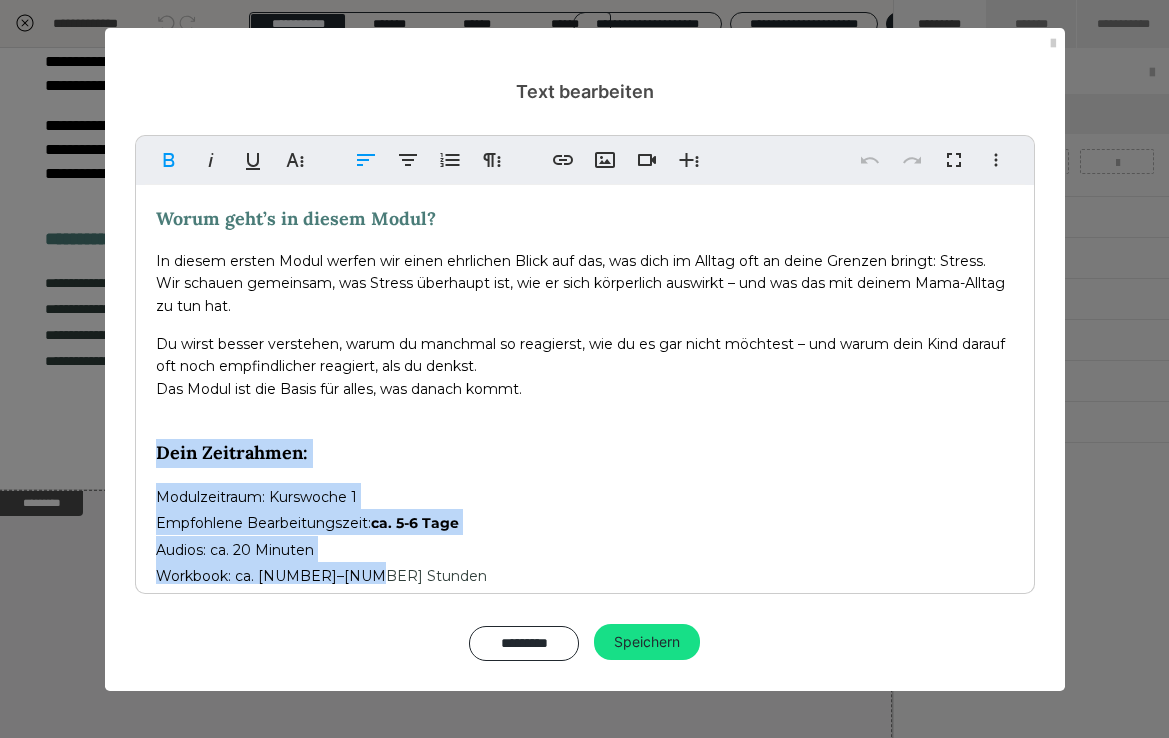 copy on "Dein Zeitrahmen: Modulzeitraum: Kurswoche 1  Empfohlene Bearbeitungszeit:  ca. 5-6 Tage Audios: ca. 20 Minuten  Workbook: ca. 1–1,5 Stunden" 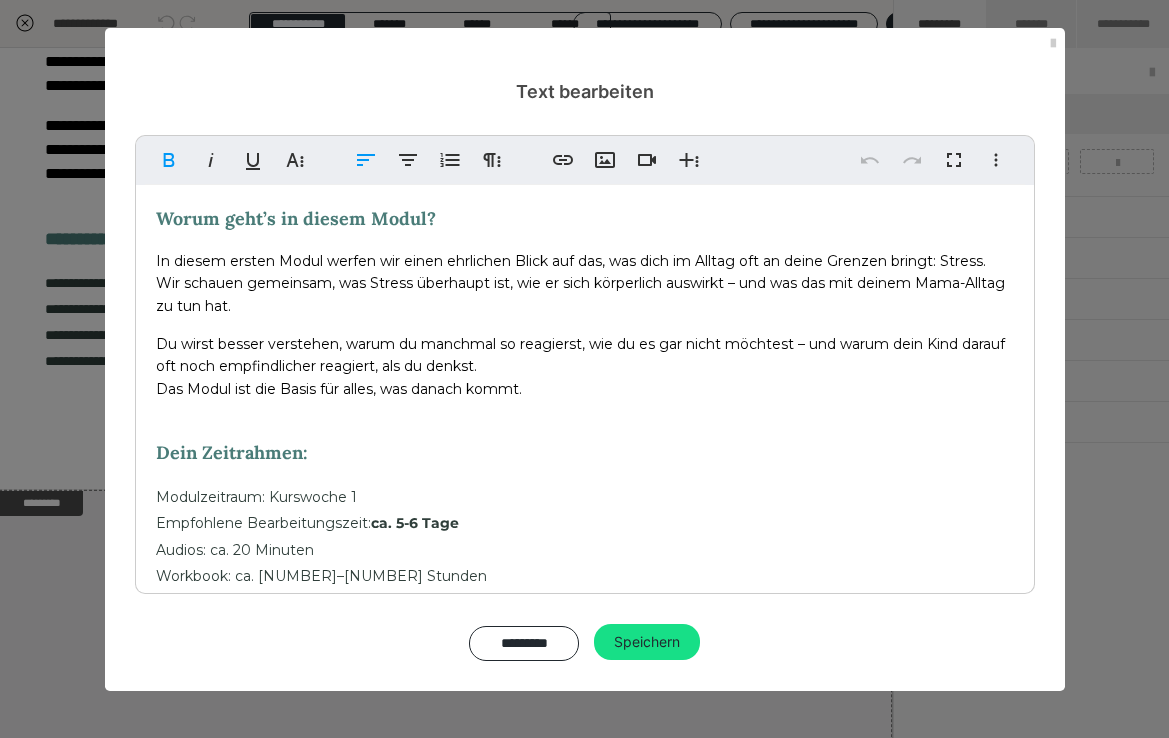click on "Workbook: ca. 1–1,5 Stunden" at bounding box center (585, 575) 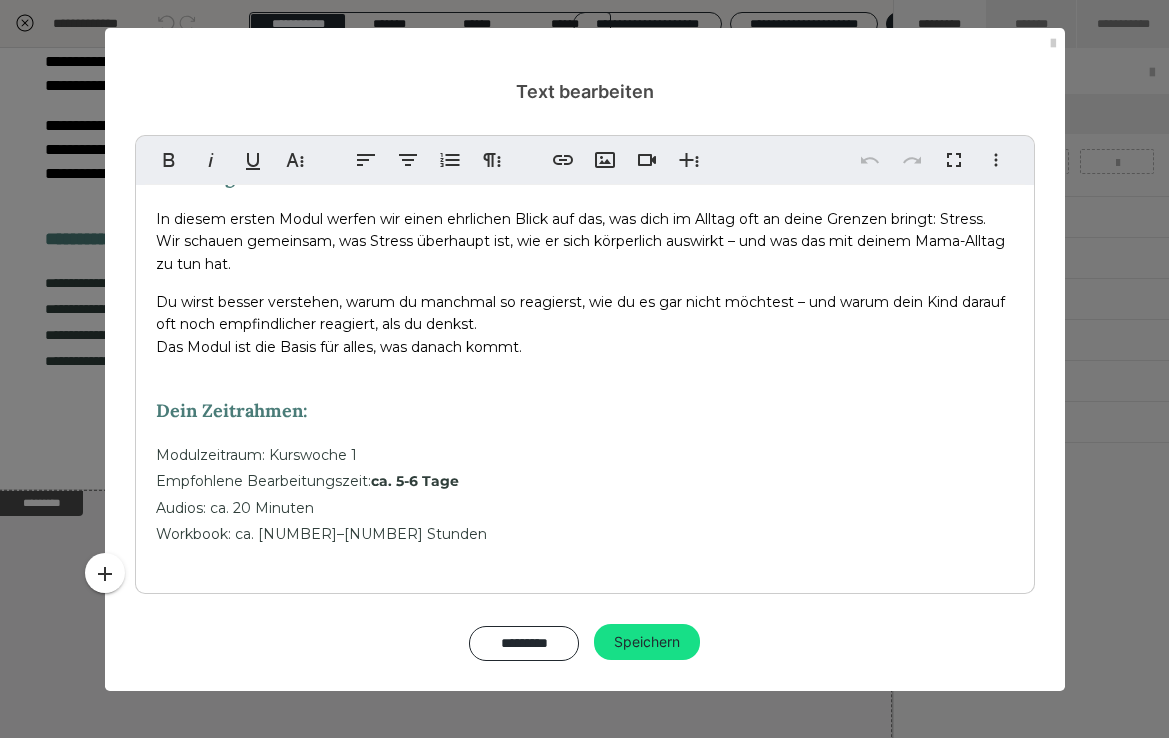 scroll, scrollTop: 167, scrollLeft: 0, axis: vertical 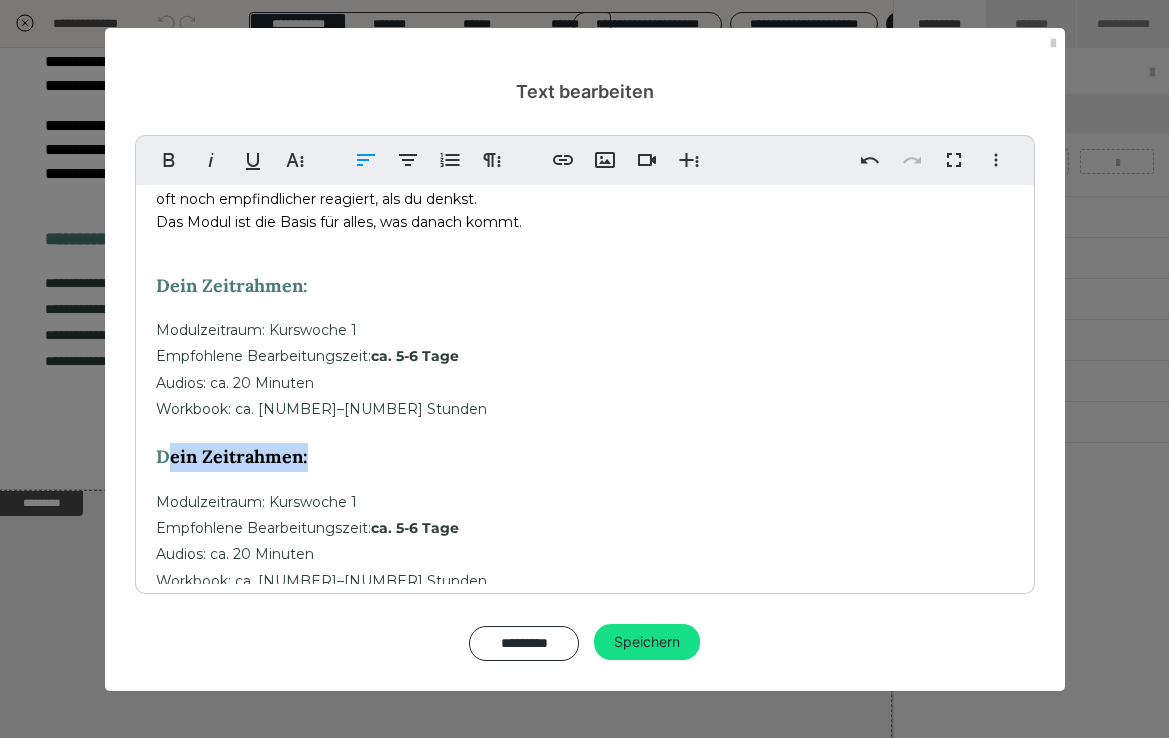 drag, startPoint x: 311, startPoint y: 456, endPoint x: 170, endPoint y: 451, distance: 141.08862 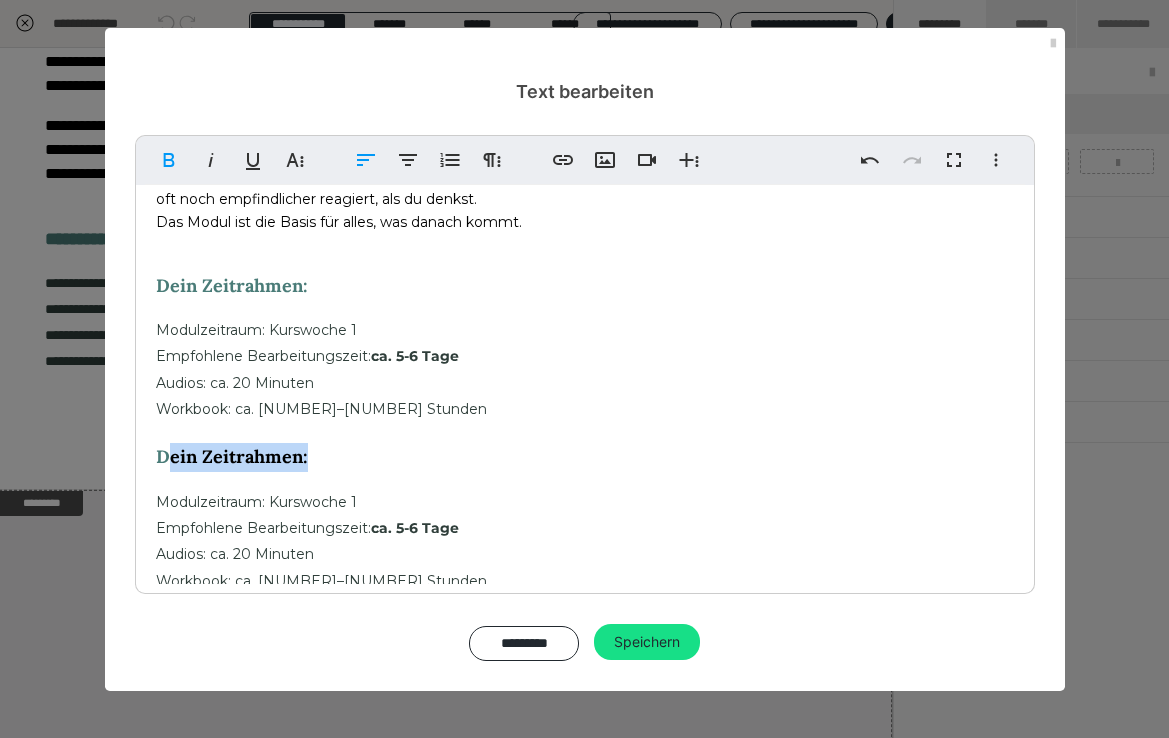 type 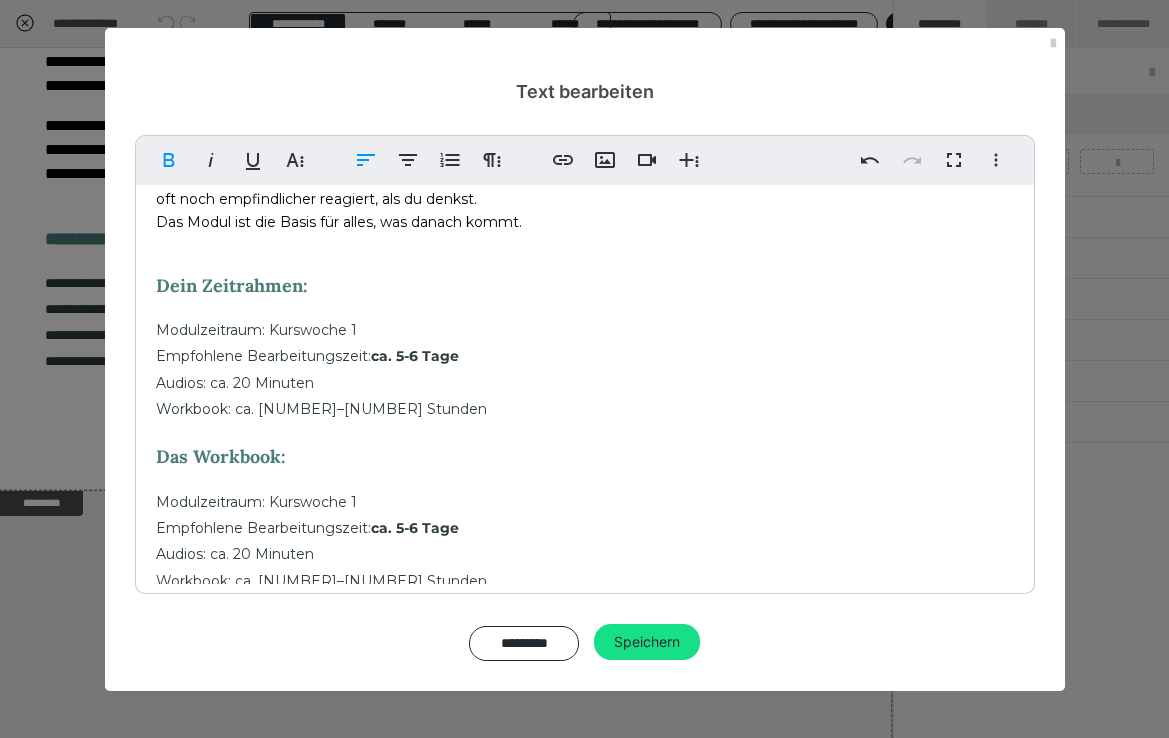 click on "Workbook: ca. 1–1,5 Stunden" at bounding box center [585, 580] 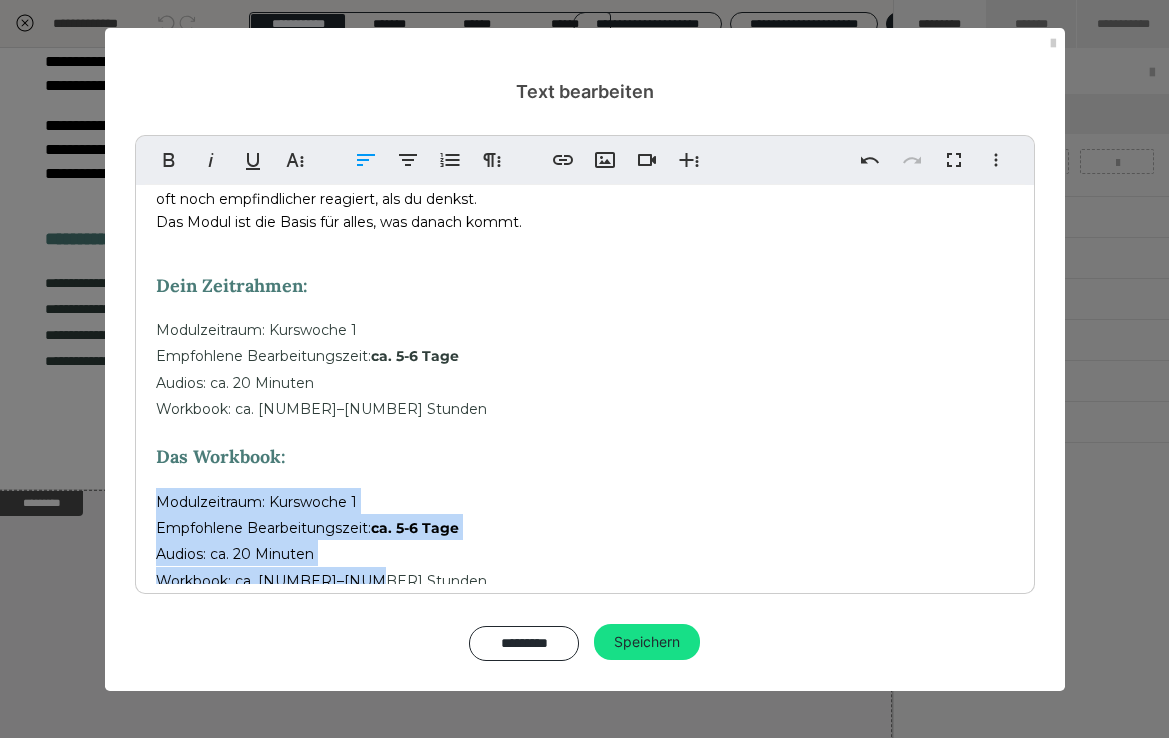 drag, startPoint x: 373, startPoint y: 575, endPoint x: 160, endPoint y: 494, distance: 227.88155 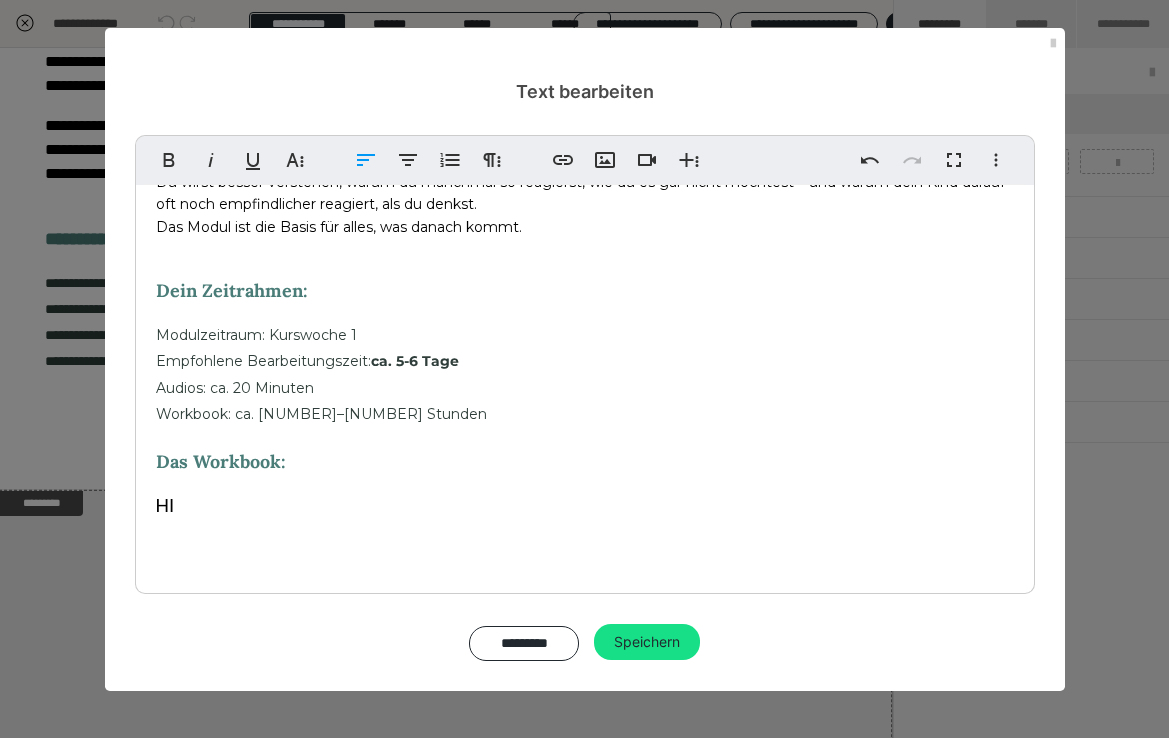 scroll, scrollTop: 155, scrollLeft: 0, axis: vertical 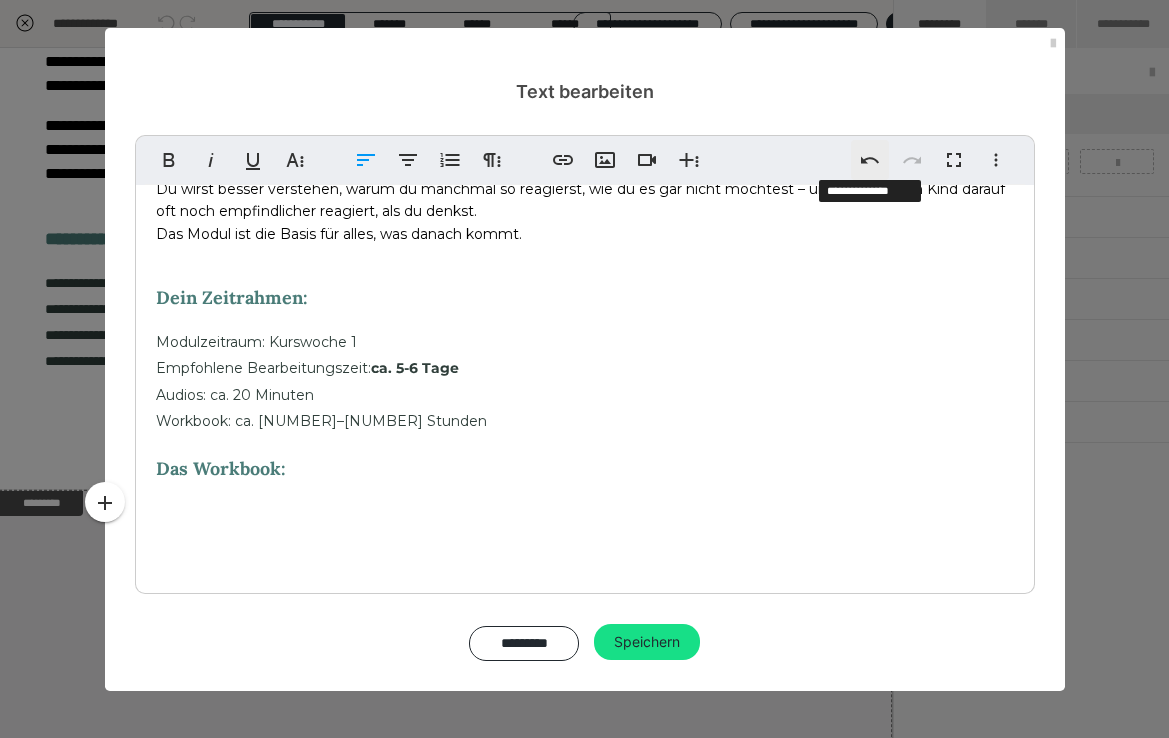 click 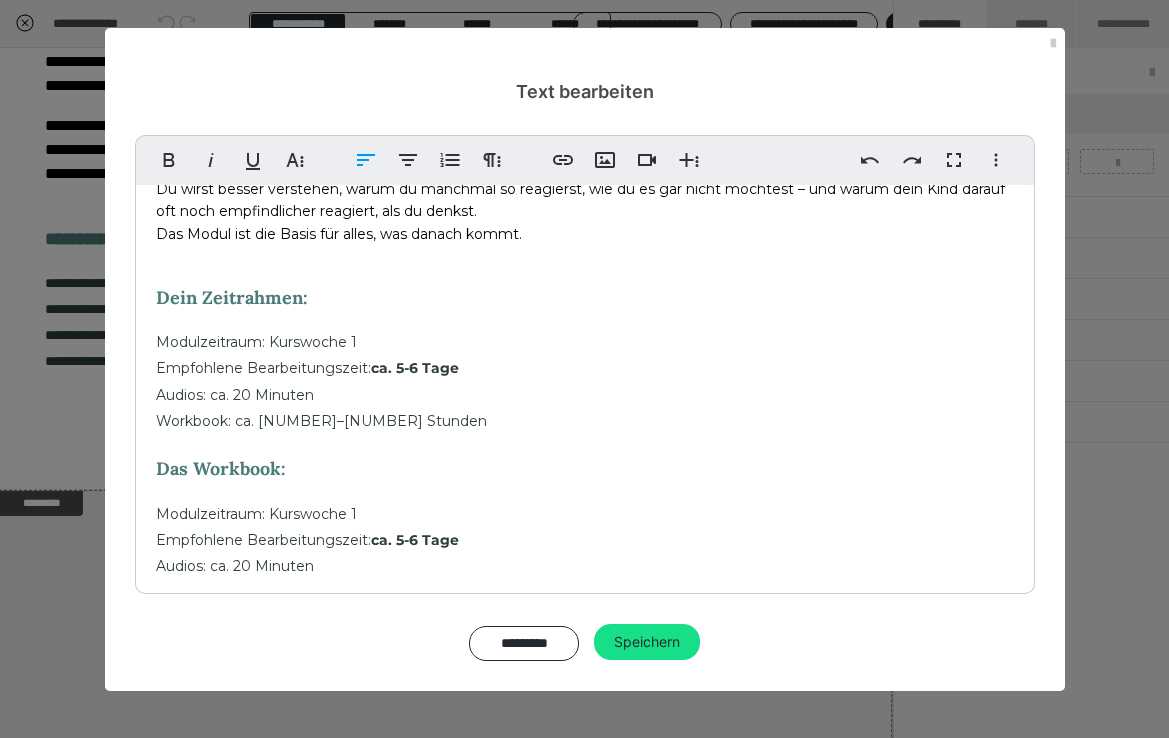 click on "Modulzeitraum: Kurswoche 1" at bounding box center [585, 513] 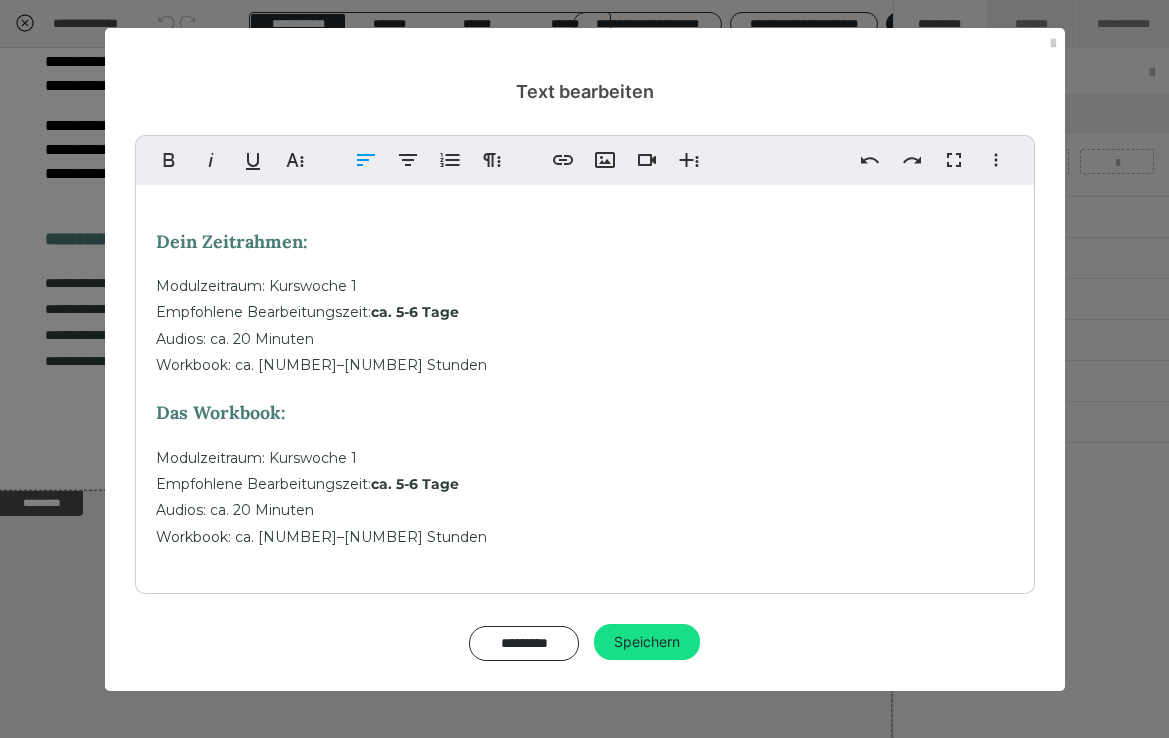 scroll, scrollTop: 212, scrollLeft: 0, axis: vertical 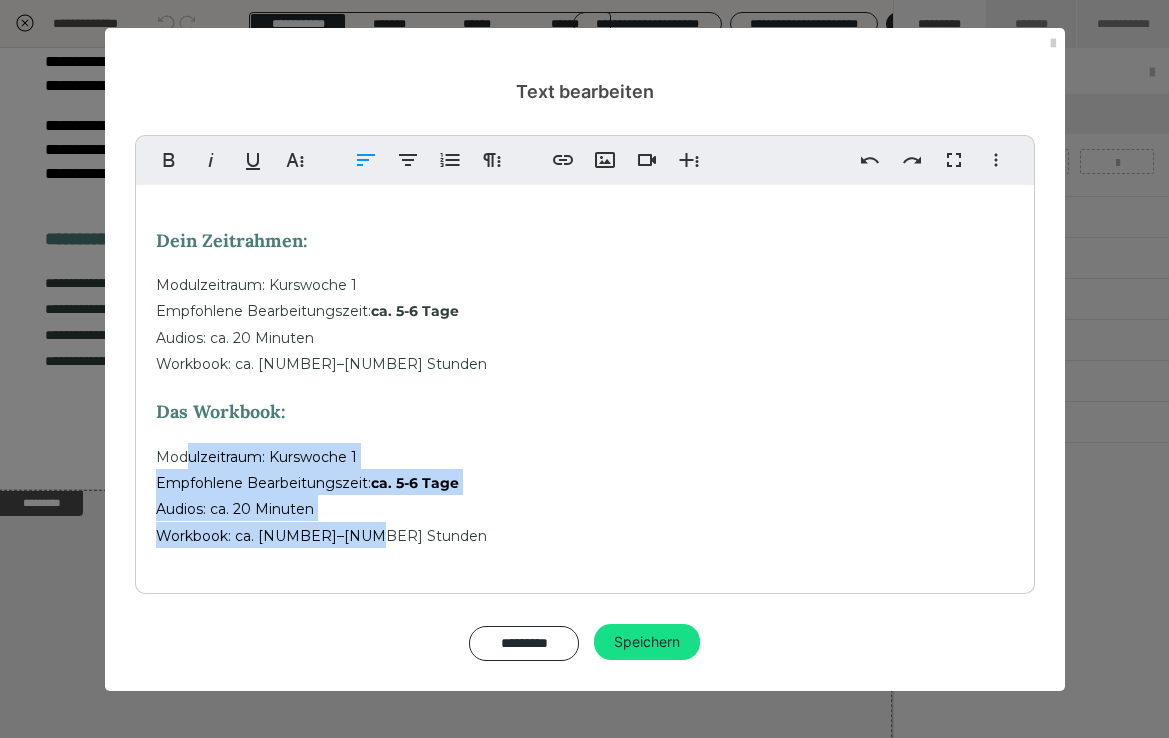 drag, startPoint x: 371, startPoint y: 534, endPoint x: 189, endPoint y: 452, distance: 199.61964 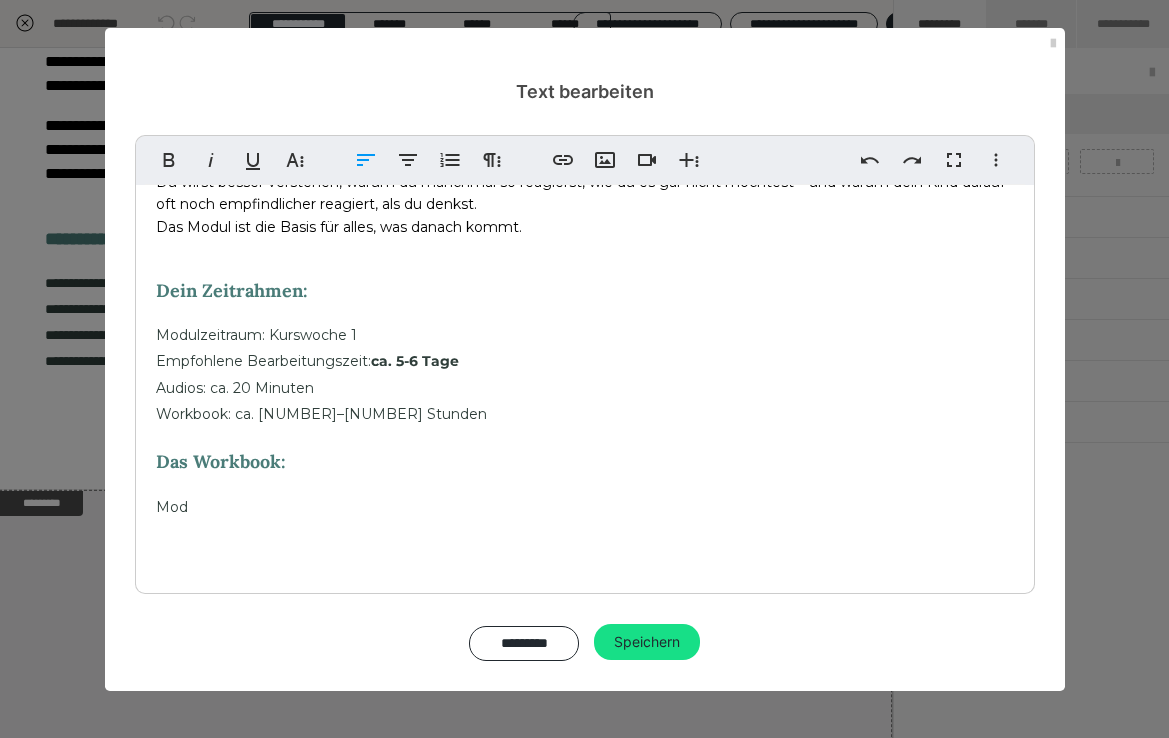 scroll, scrollTop: 155, scrollLeft: 0, axis: vertical 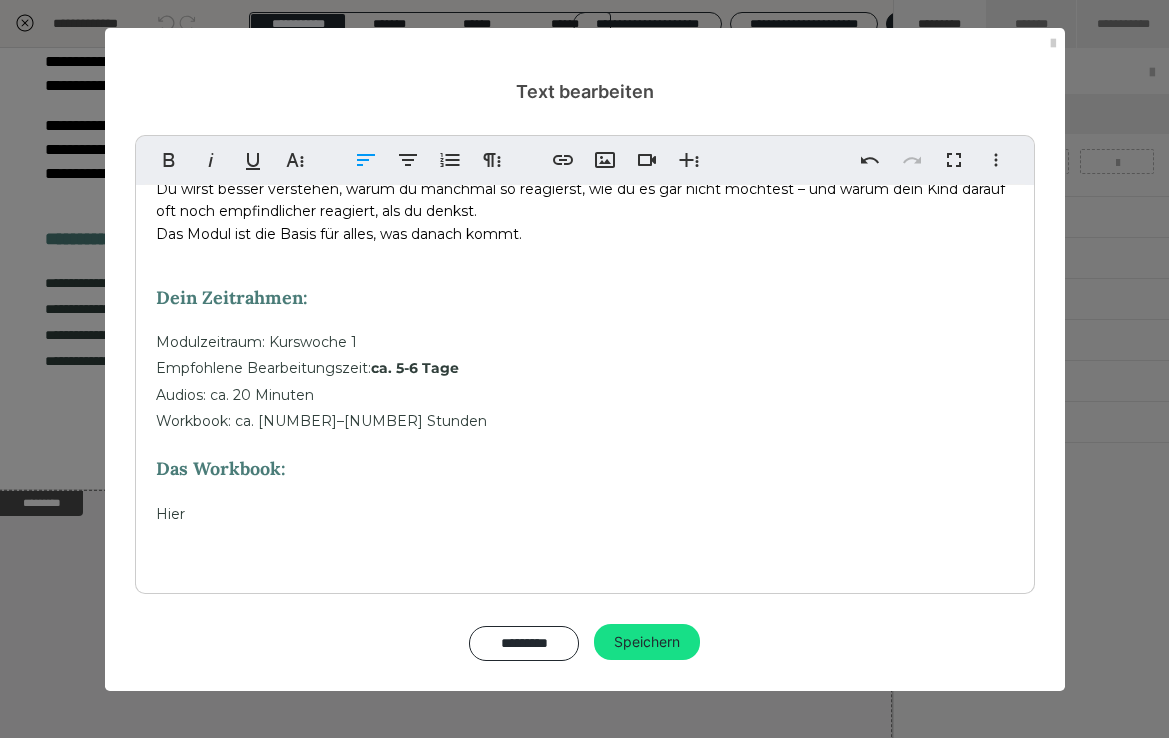 click on "Hier" at bounding box center (585, 513) 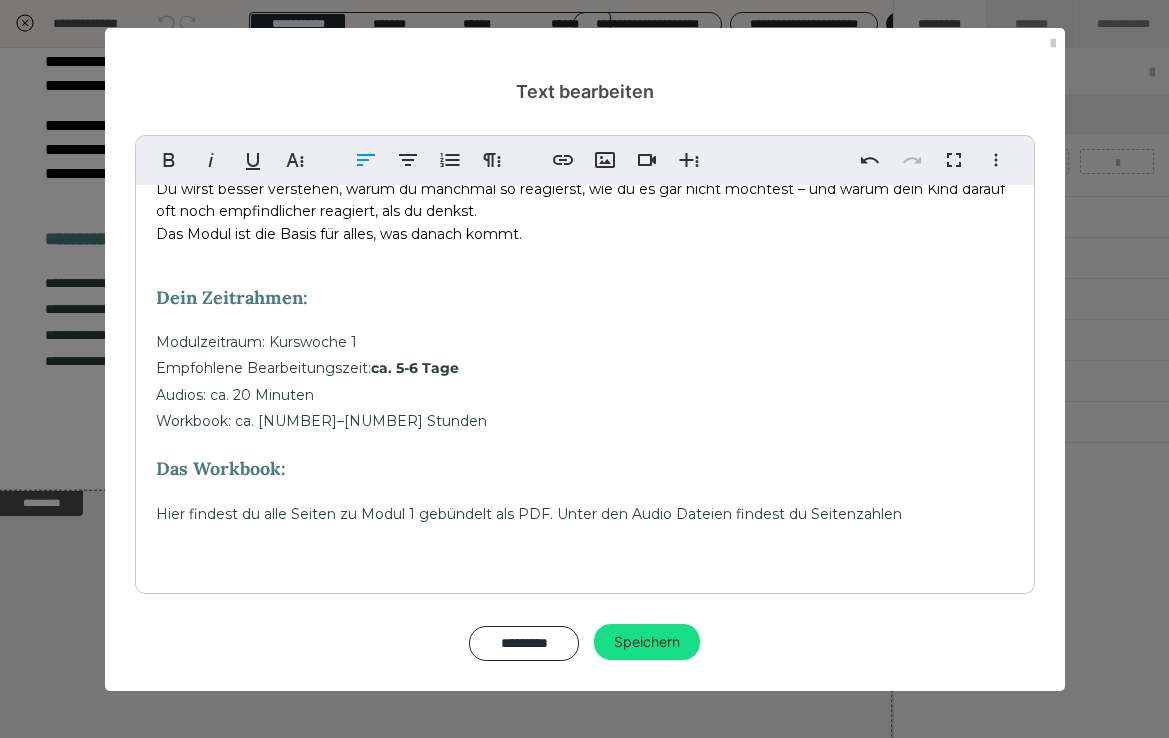 click on "Hier findest du alle Seiten zu Modul 1 gebündelt als PDF. Unter den Audio Dateien findest du Seitenzahlen" at bounding box center (529, 514) 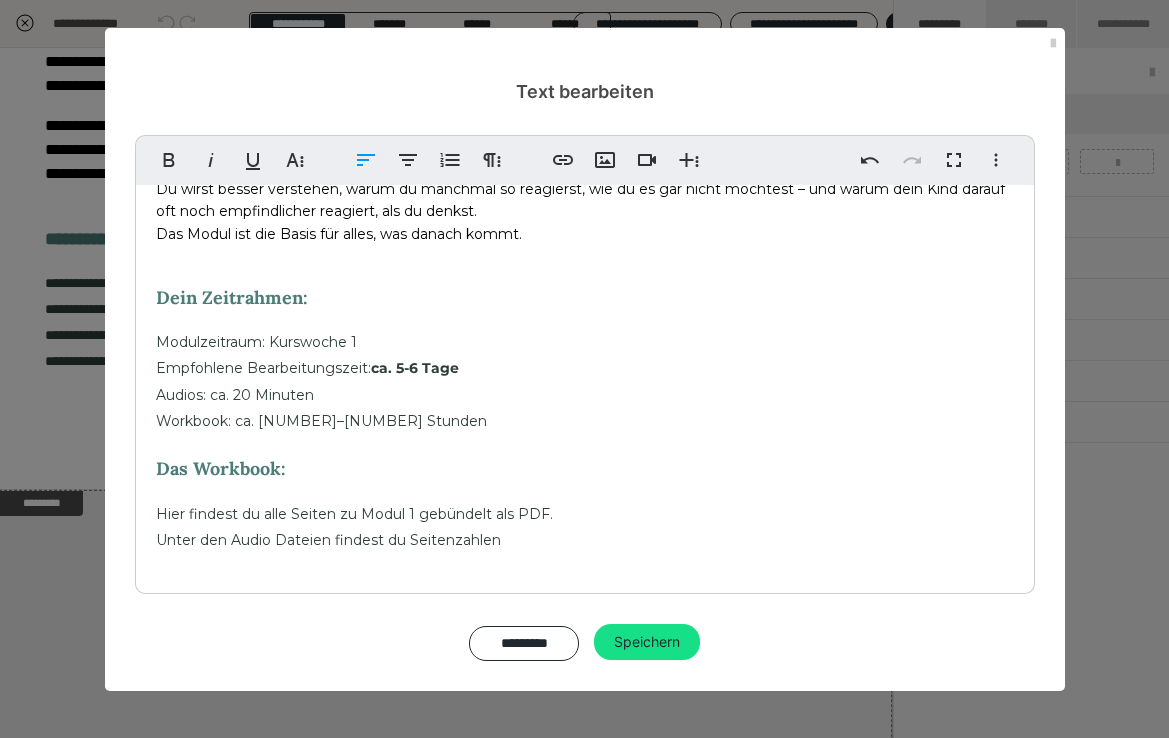click on "Hier findest du alle Seiten zu Modul 1 gebündelt als PDF.  Unter den Audio Dateien findest du Seitenzahlen" at bounding box center (585, 526) 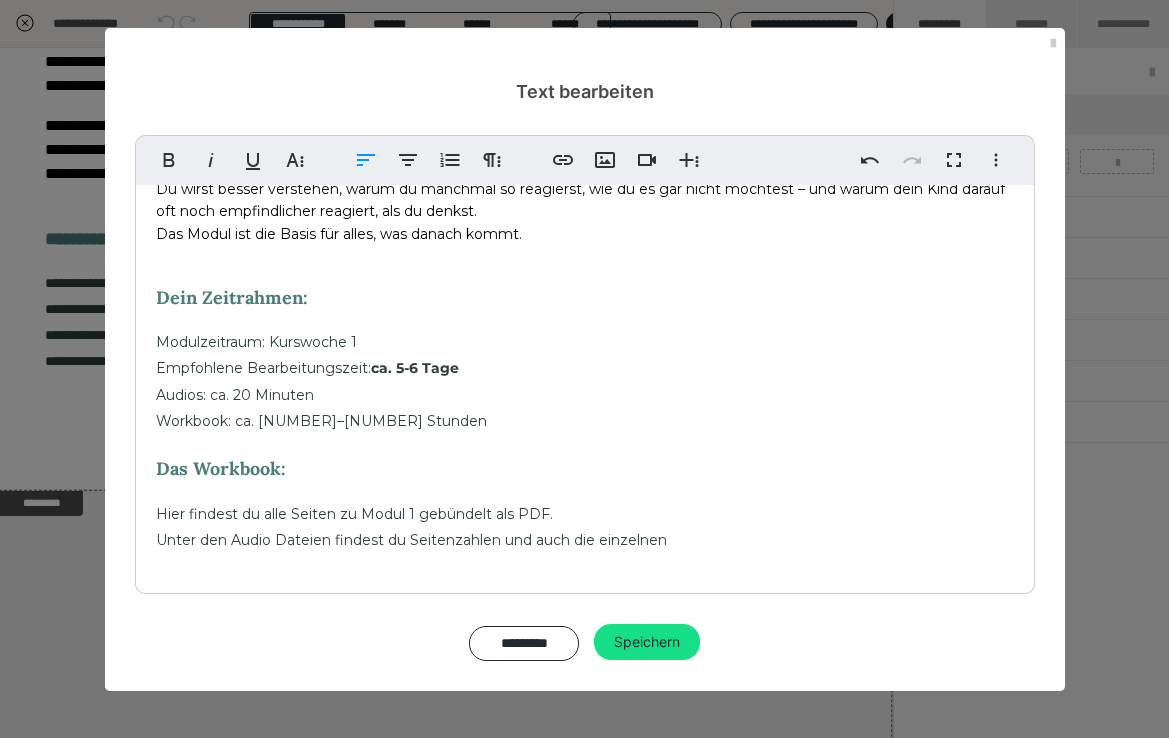 drag, startPoint x: 679, startPoint y: 536, endPoint x: 508, endPoint y: 532, distance: 171.04678 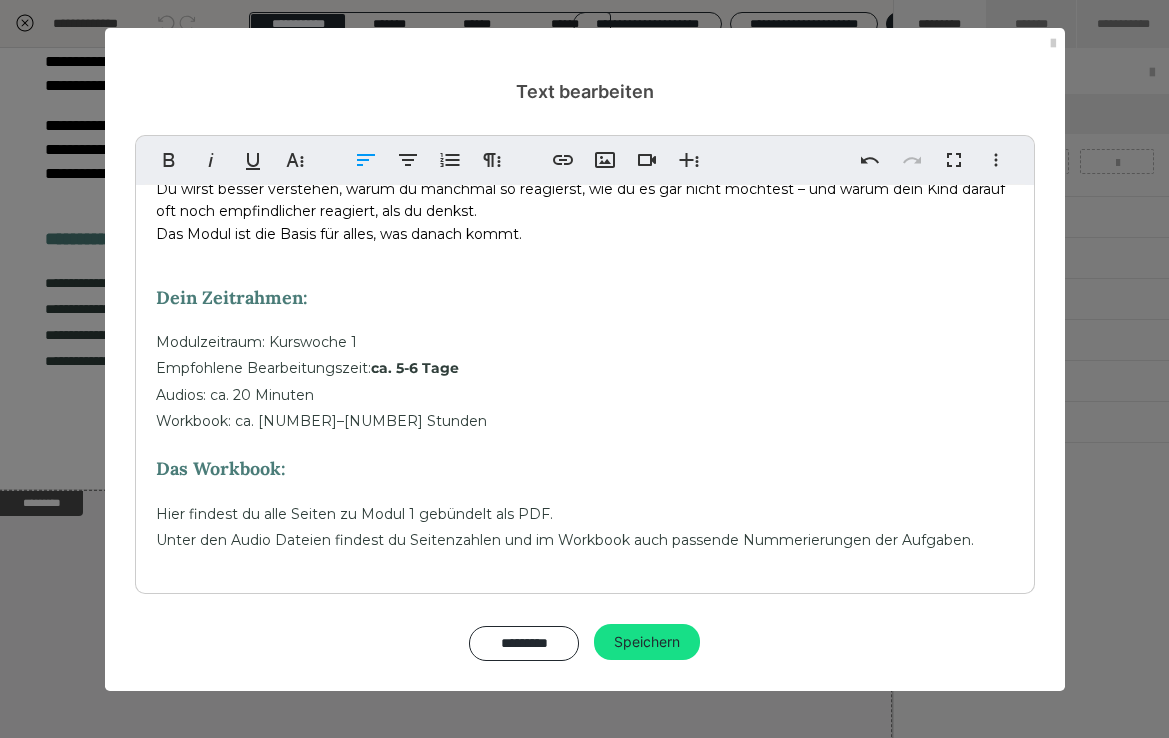 click on "Hier findest du alle Seiten zu Modul 1 gebündelt als PDF.  Unter den Audio Dateien findest du Seitenzahlen und im Workbook auch passende Nummerierungen der Aufgaben." at bounding box center (585, 526) 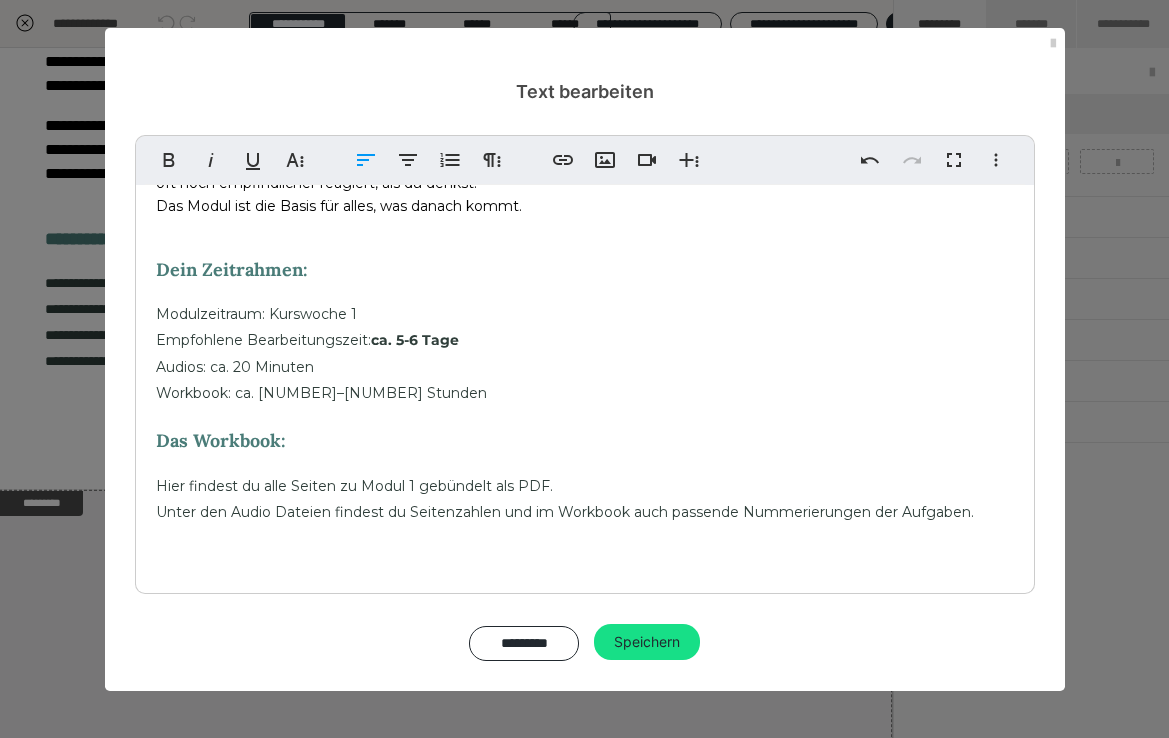 scroll, scrollTop: 181, scrollLeft: 0, axis: vertical 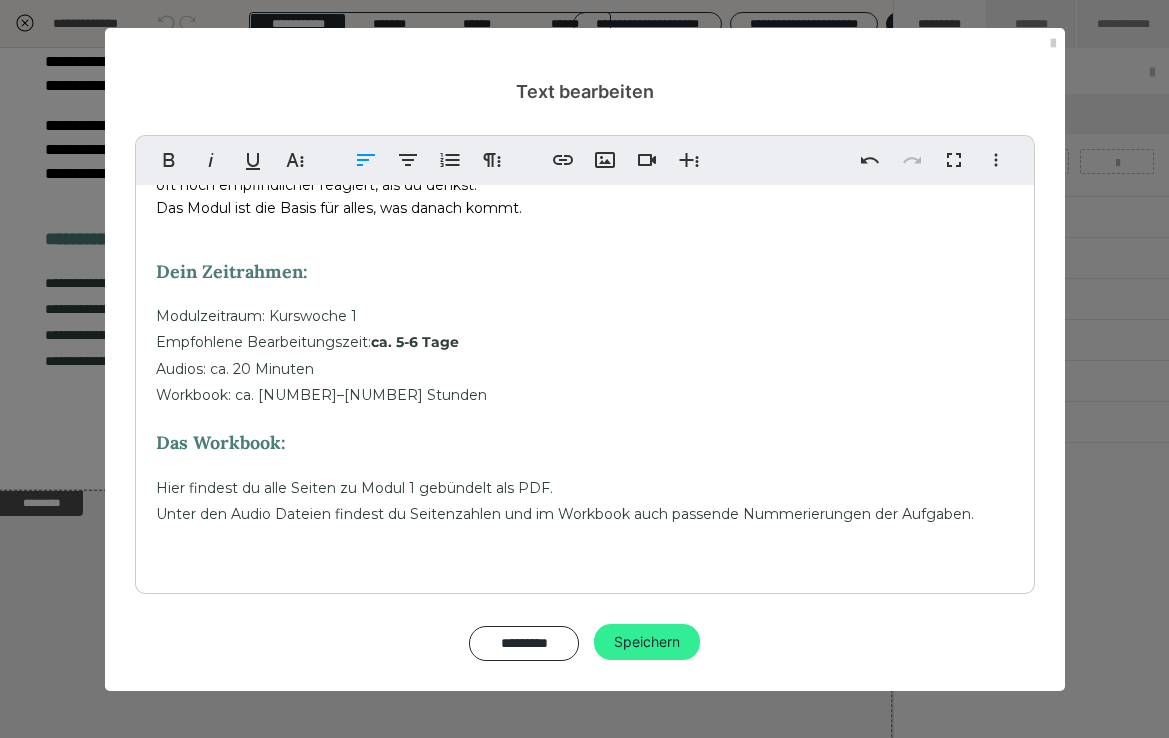 click on "Speichern" at bounding box center (647, 642) 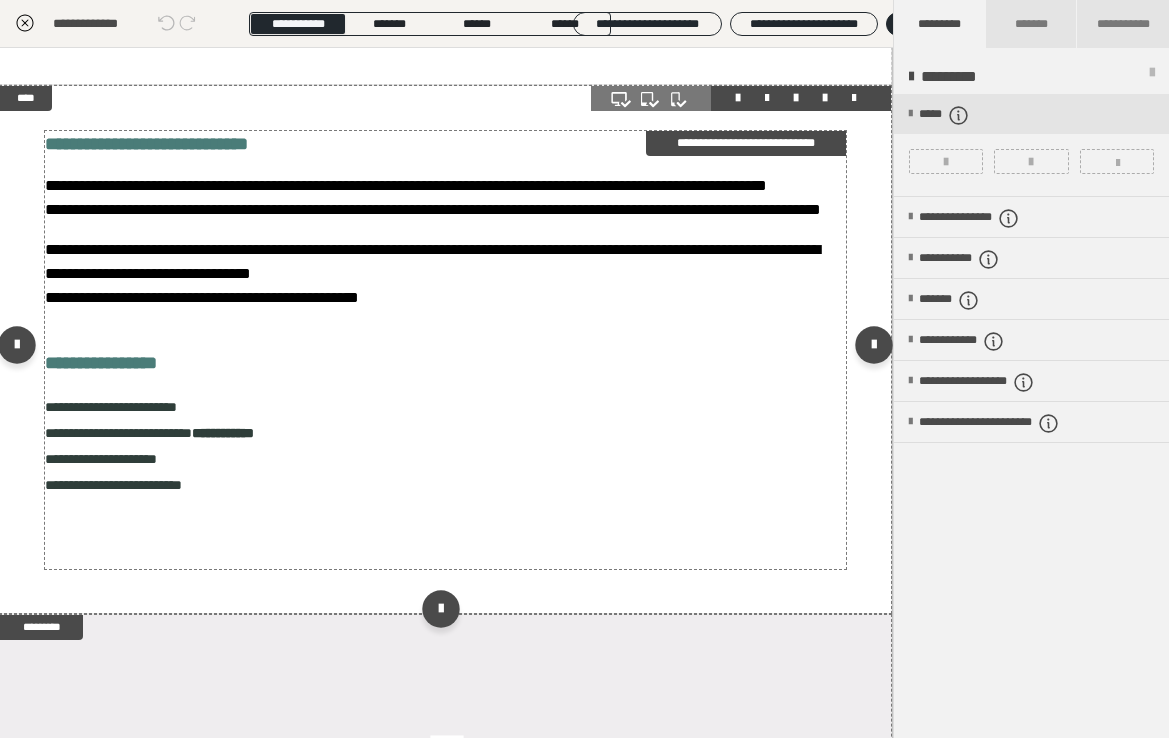 scroll, scrollTop: 146, scrollLeft: 1, axis: both 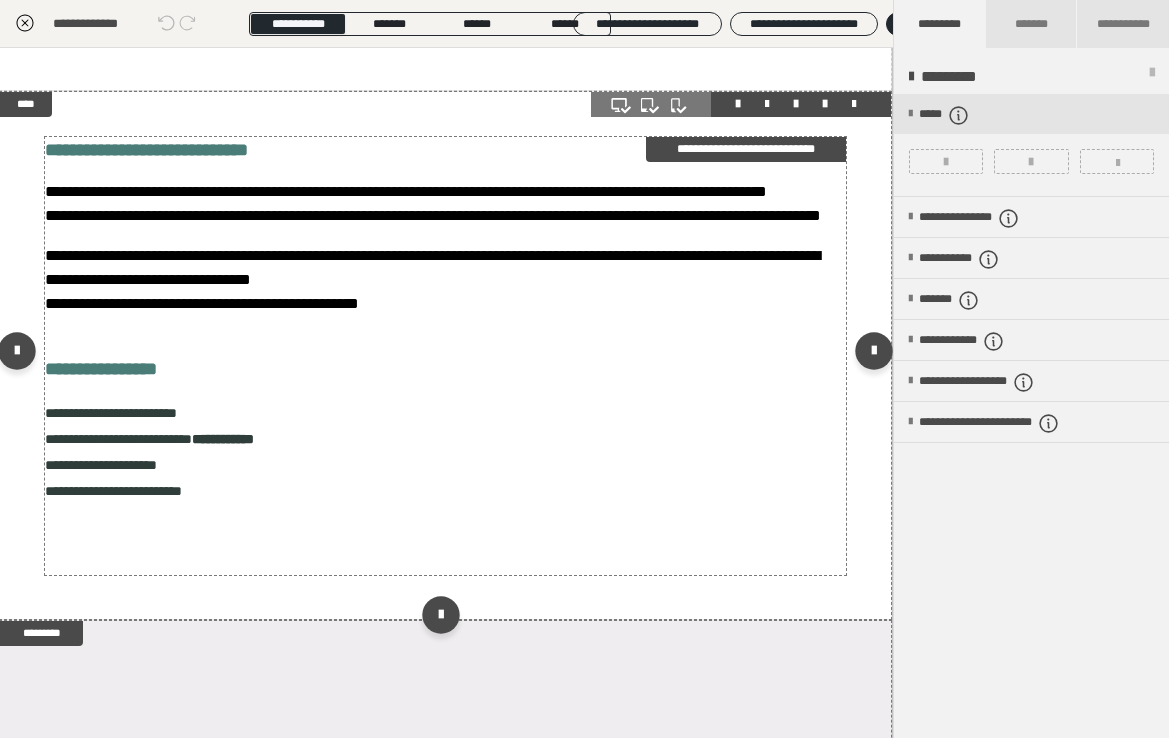 click on "**********" at bounding box center [446, 369] 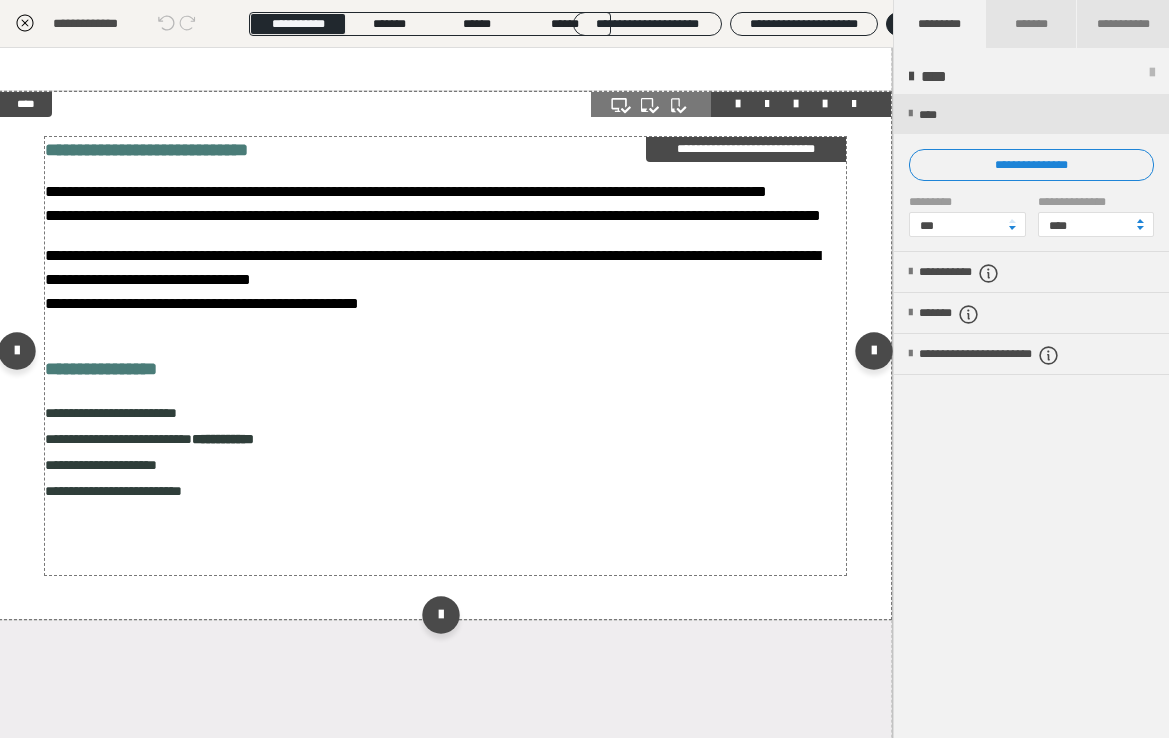 click on "**********" at bounding box center [446, 356] 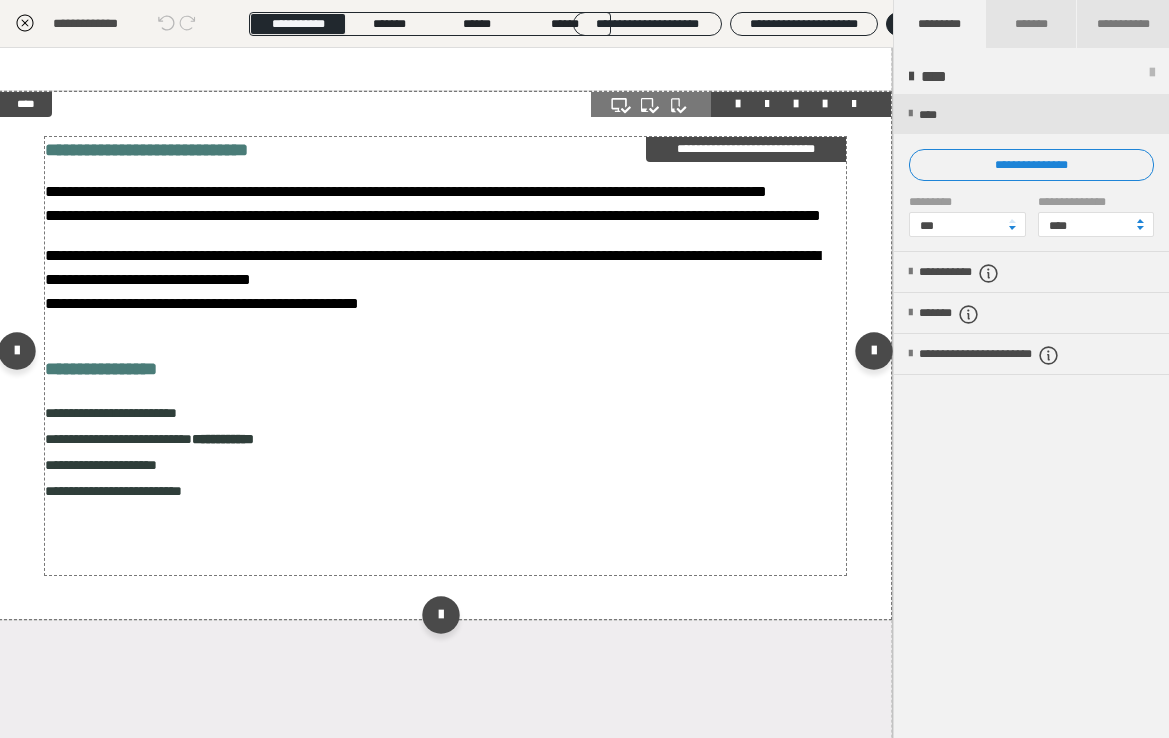 click on "**********" at bounding box center [446, 356] 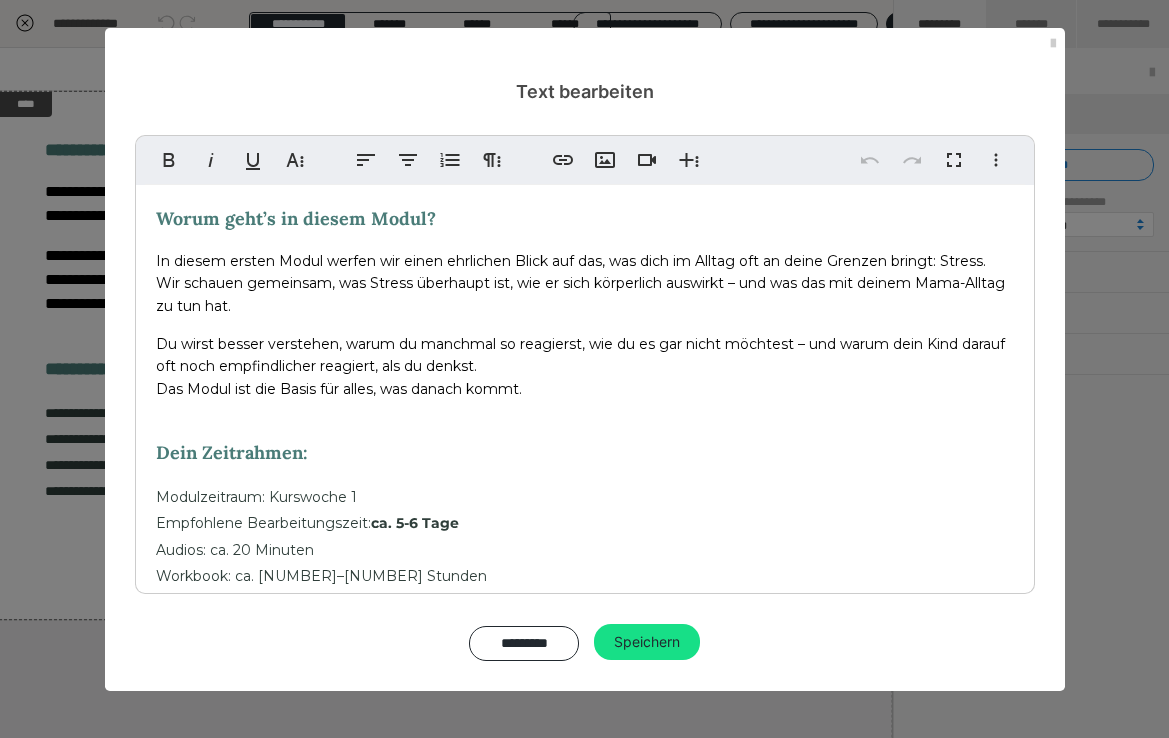 click on "Dein Zeitrahmen:" at bounding box center (585, 453) 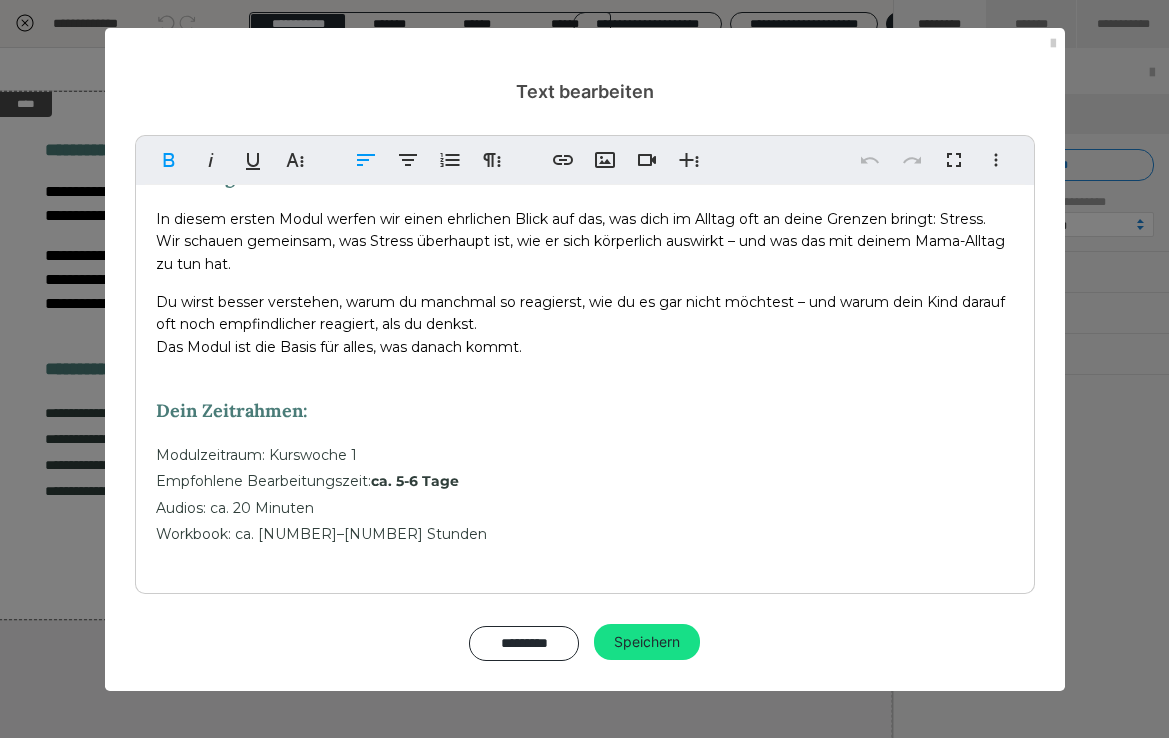 scroll, scrollTop: 41, scrollLeft: 0, axis: vertical 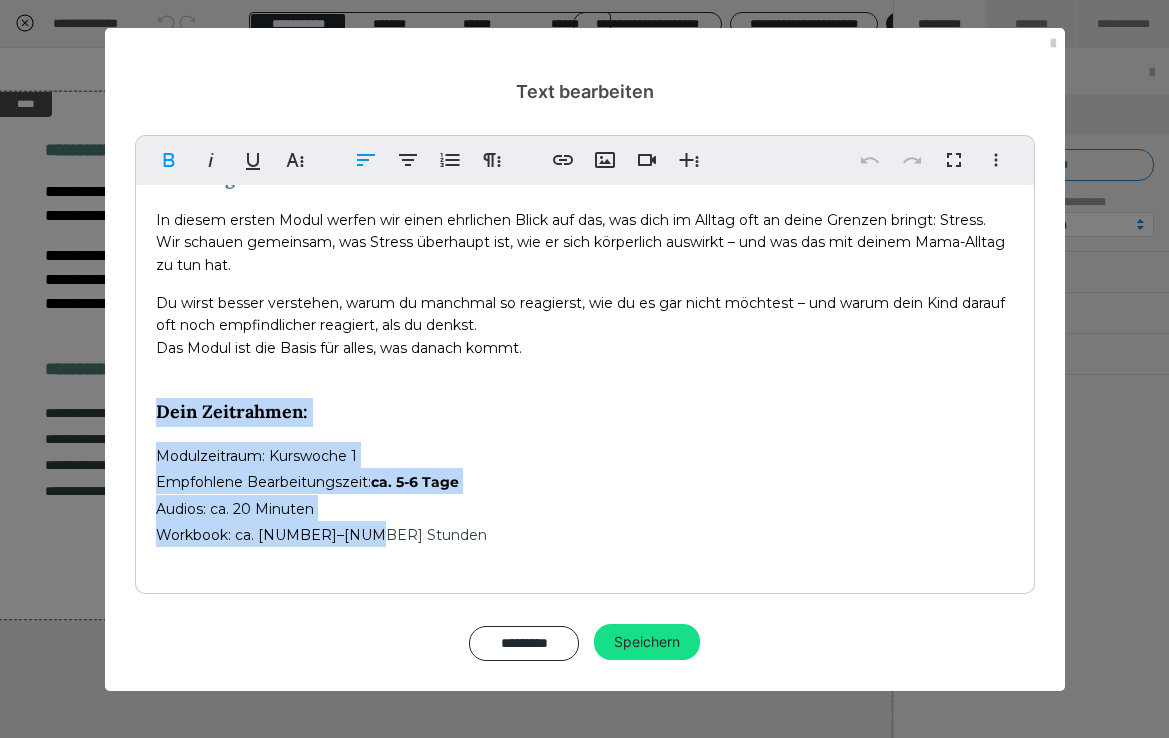 drag, startPoint x: 362, startPoint y: 530, endPoint x: 156, endPoint y: 407, distance: 239.92708 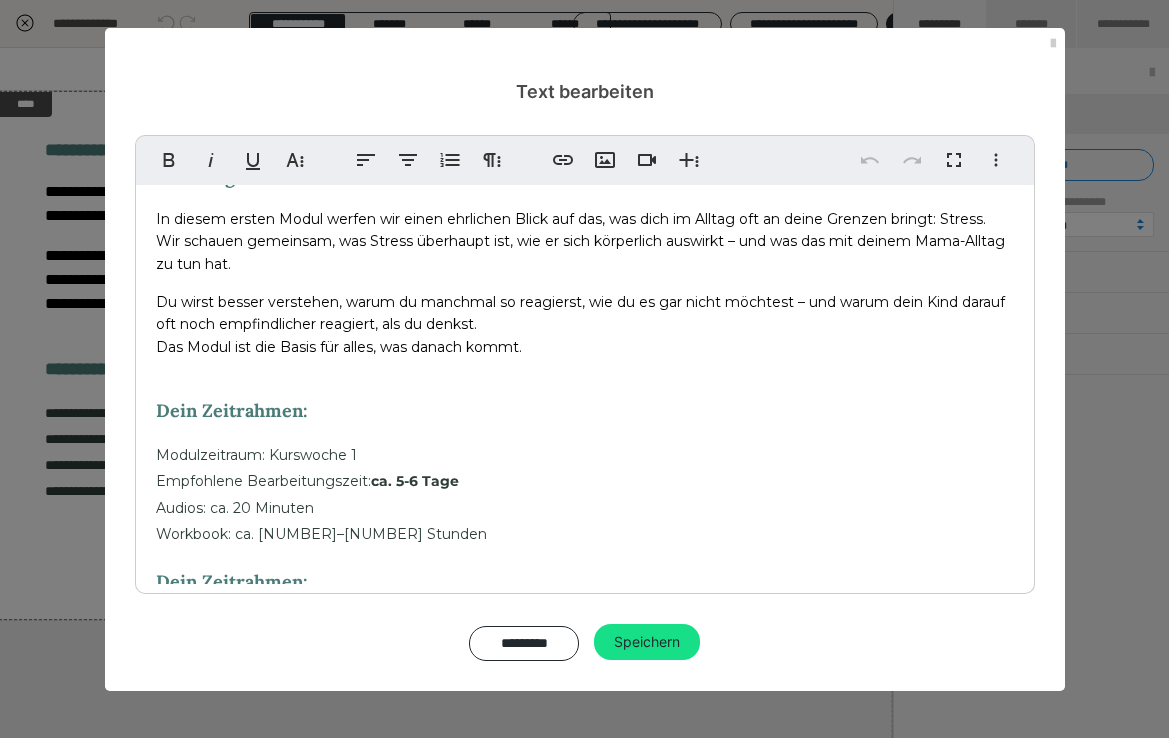 scroll, scrollTop: 167, scrollLeft: 0, axis: vertical 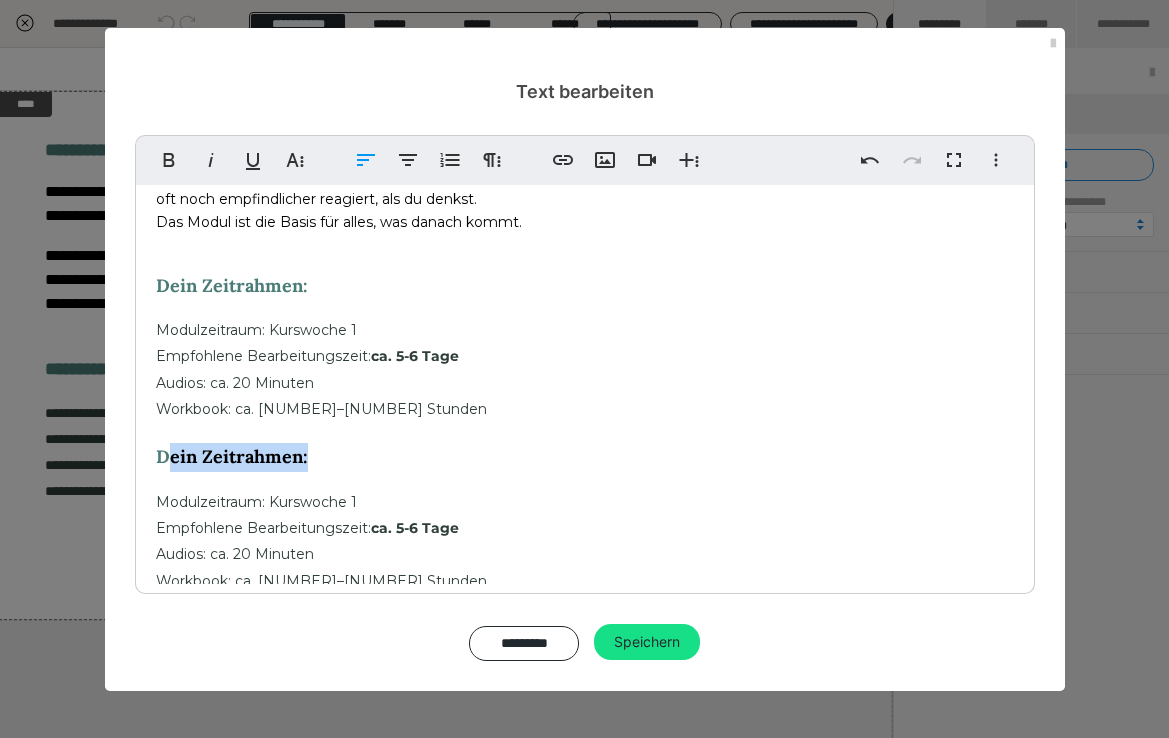 drag, startPoint x: 328, startPoint y: 451, endPoint x: 171, endPoint y: 451, distance: 157 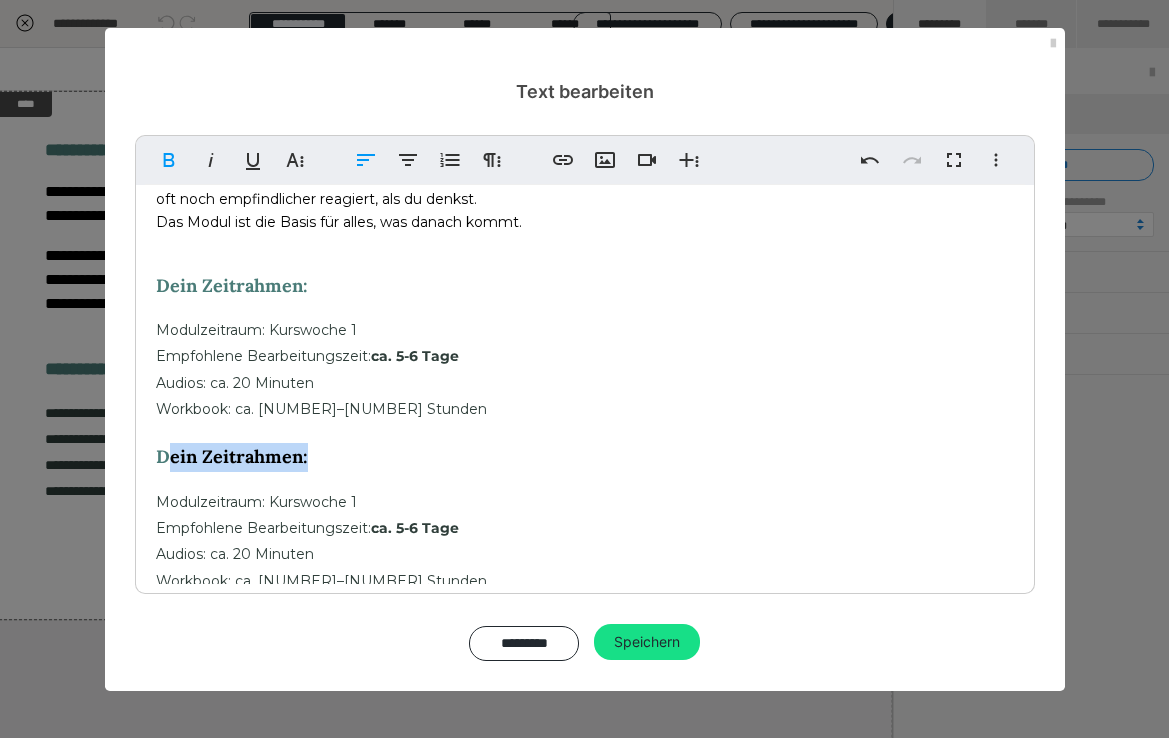 type 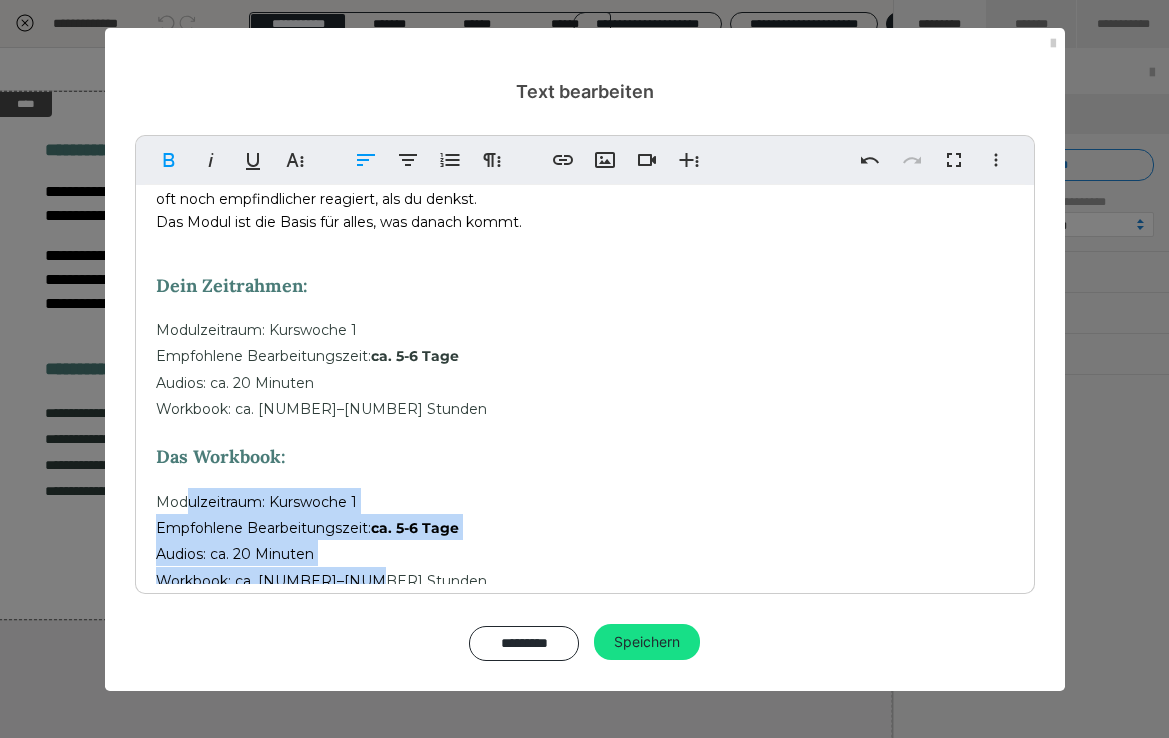 drag, startPoint x: 383, startPoint y: 575, endPoint x: 187, endPoint y: 483, distance: 216.5179 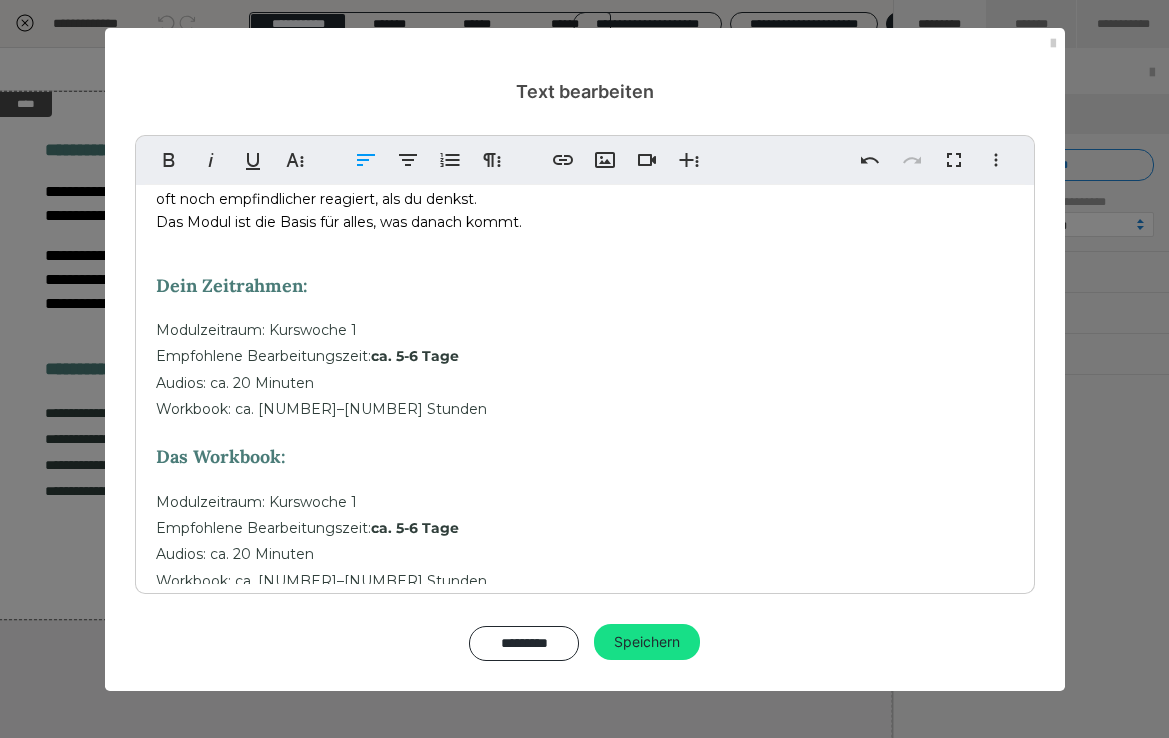 scroll, scrollTop: 155, scrollLeft: 0, axis: vertical 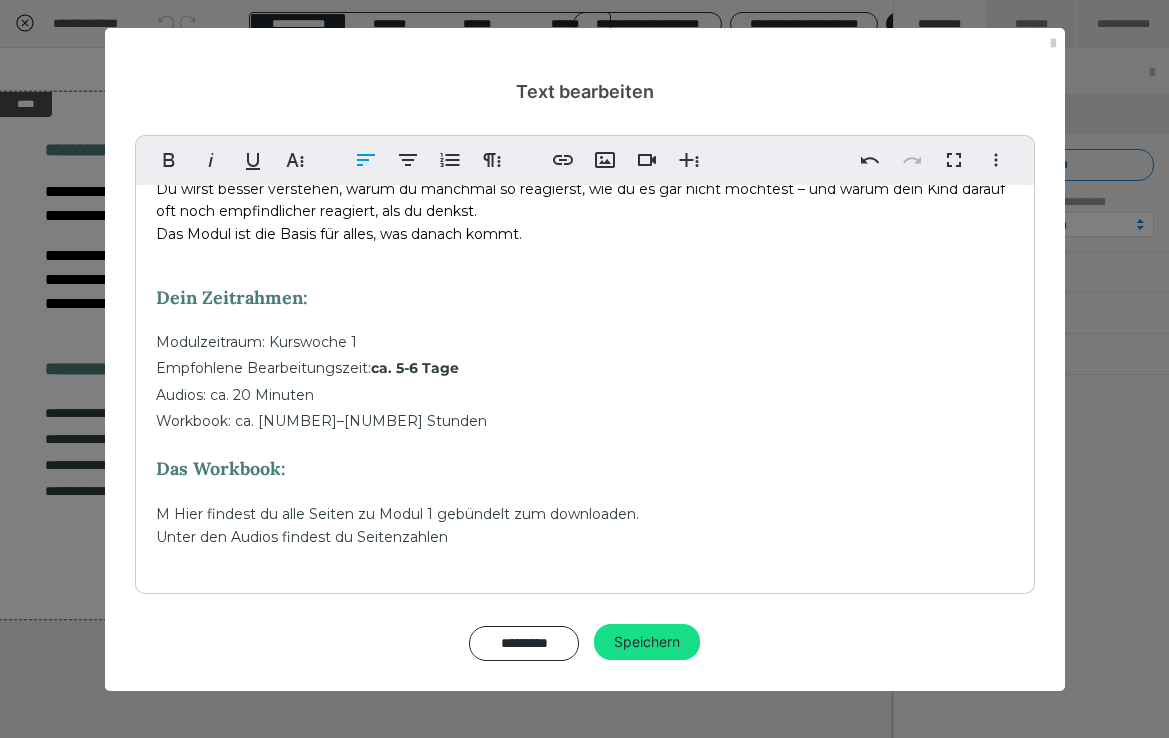 click on "Unter den Audios findest du Seitenzahlen" at bounding box center [302, 537] 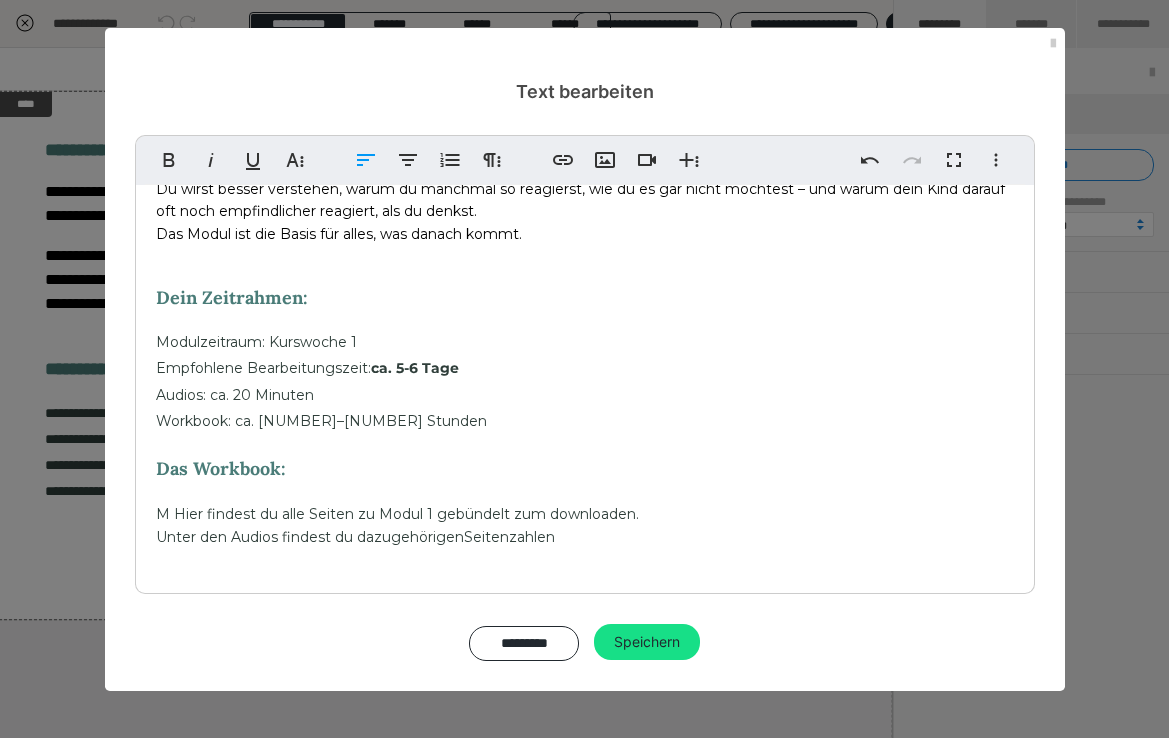 click on "M Hier findest du alle Seiten zu Modul 1 gebündelt zum downloaden.  Unter den Audios findest du dazugehörigen  Seitenzahlen" at bounding box center (585, 524) 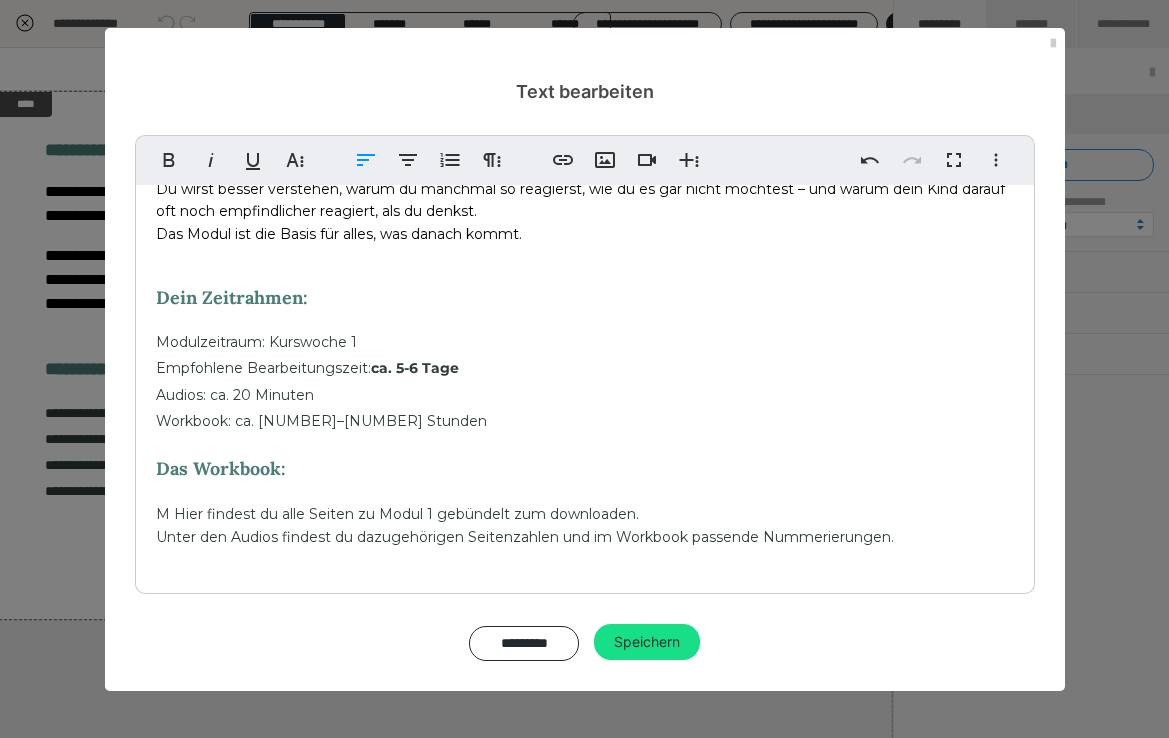click on "M Hier findest du alle Seiten zu Modul 1 gebündelt zum downloaden." at bounding box center [397, 514] 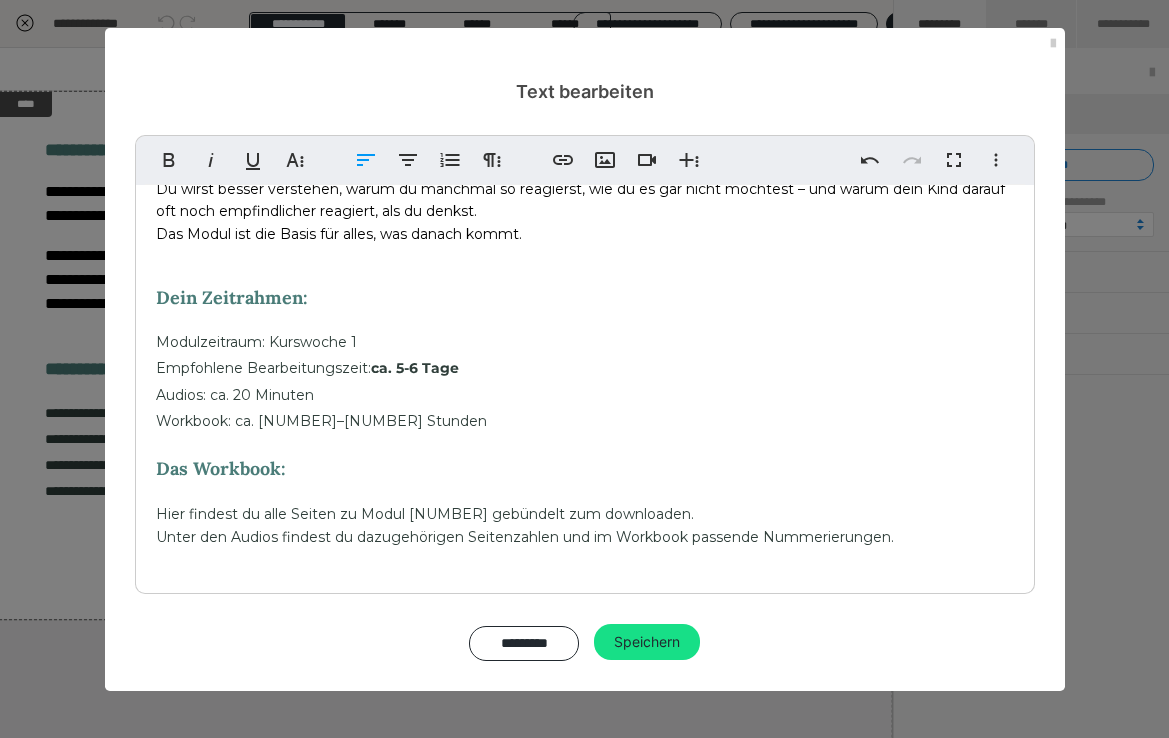 click on "Hier findest du alle Seiten zu Modul 1 gebündelt zum downloaden." at bounding box center [585, 513] 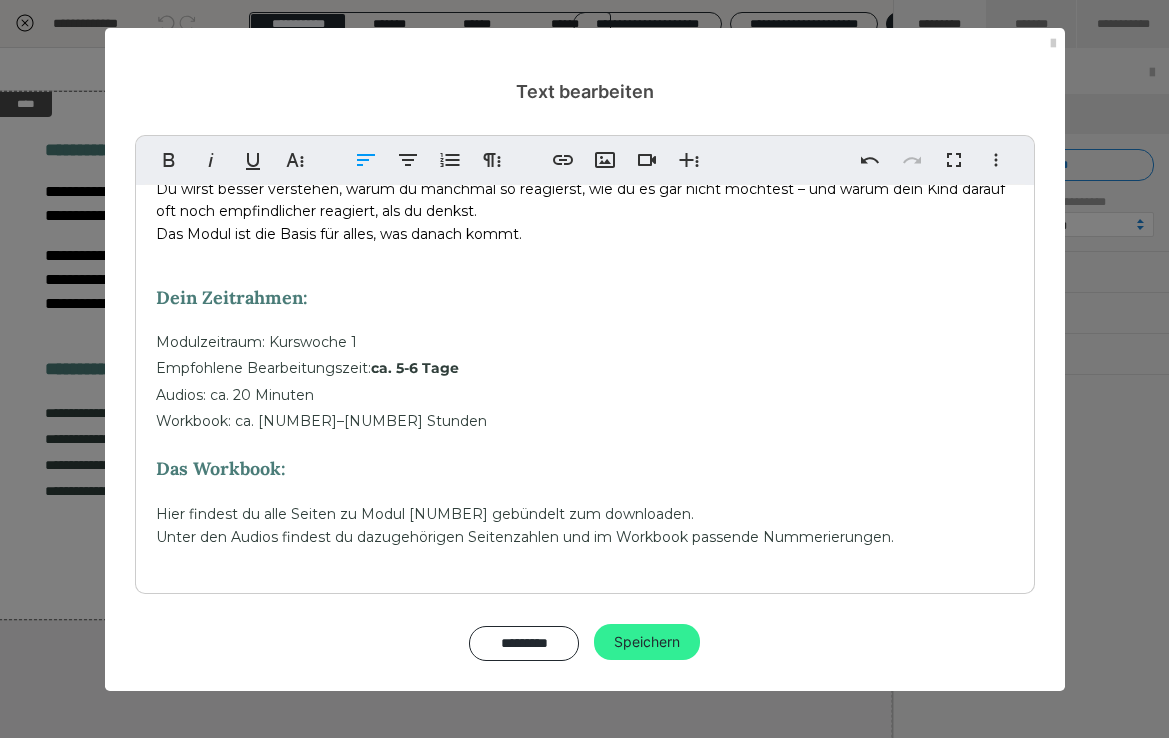 click on "Speichern" at bounding box center (647, 642) 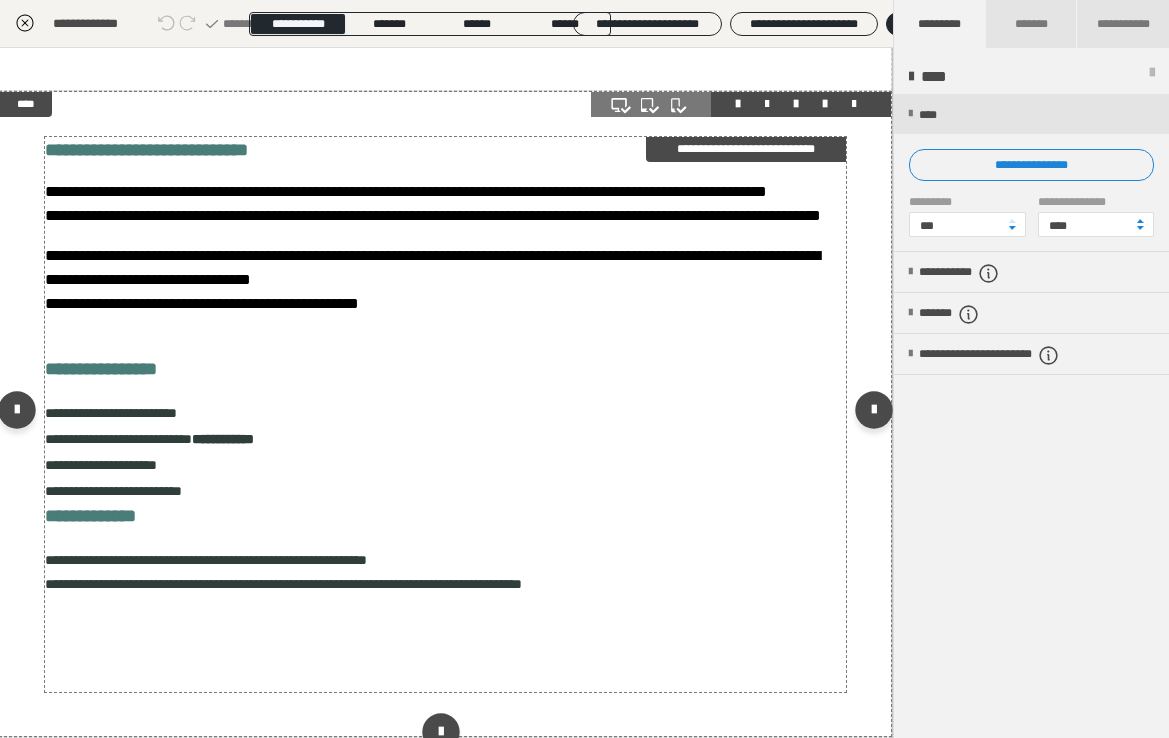 click on "**********" at bounding box center [446, 414] 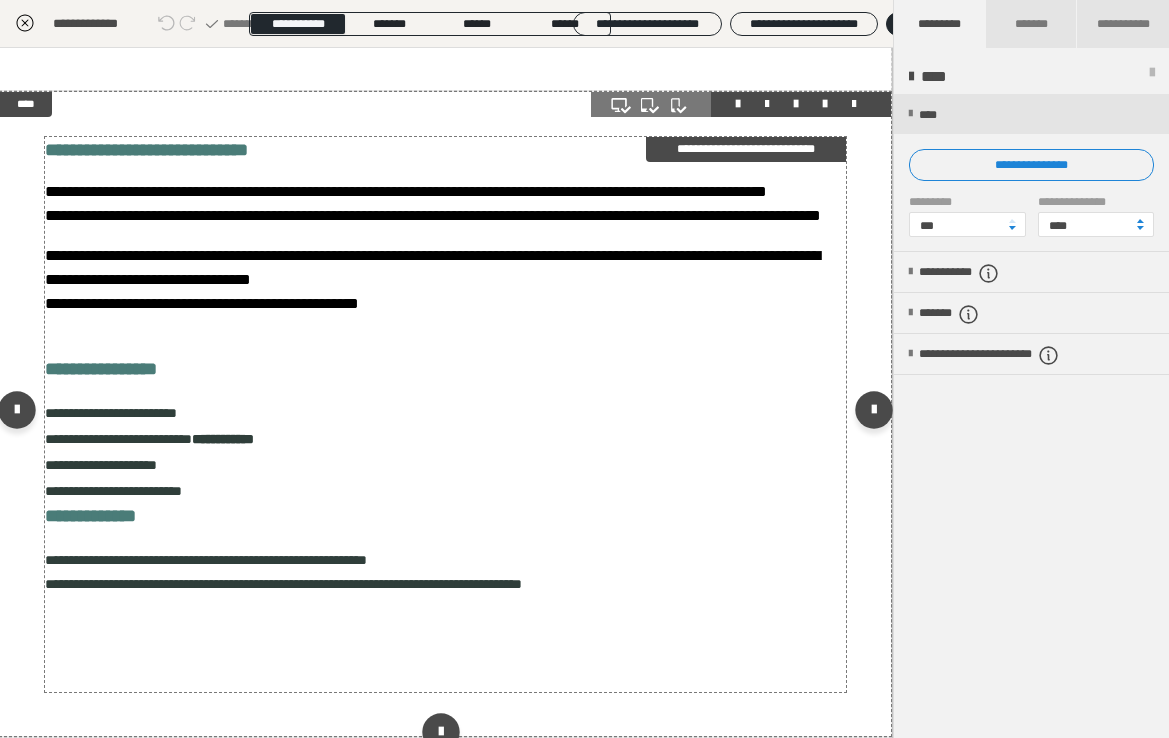 click on "**********" at bounding box center (446, 414) 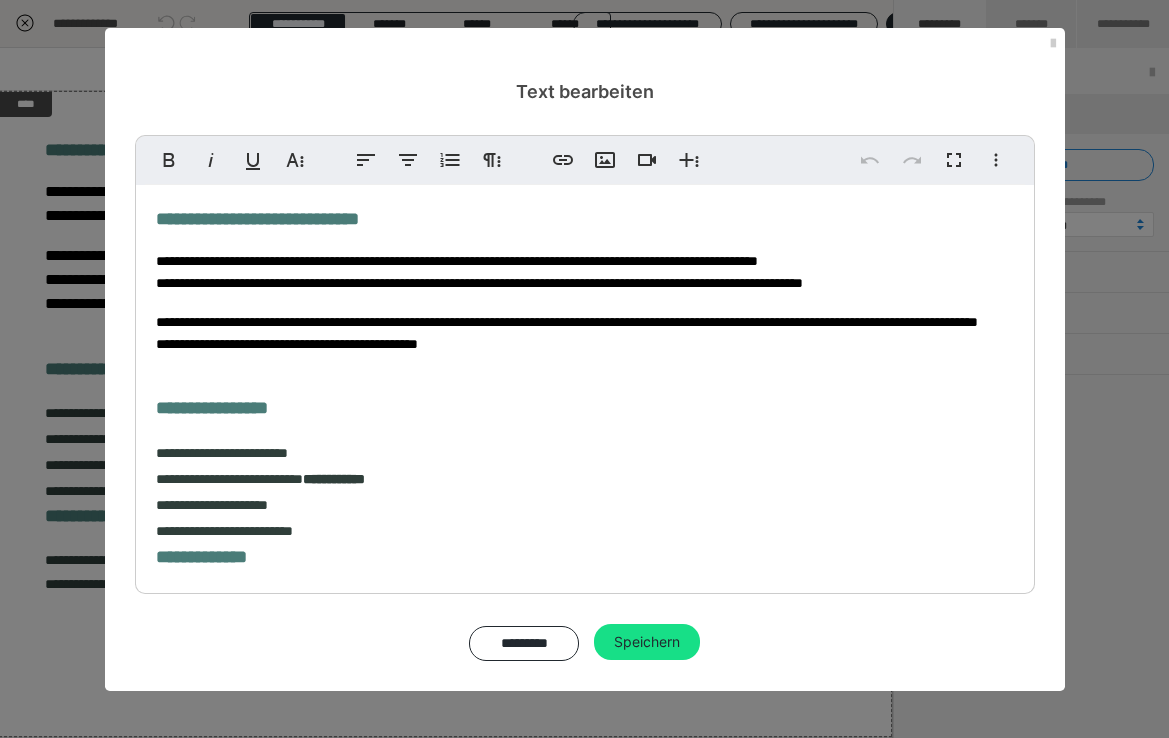 scroll, scrollTop: 128, scrollLeft: 0, axis: vertical 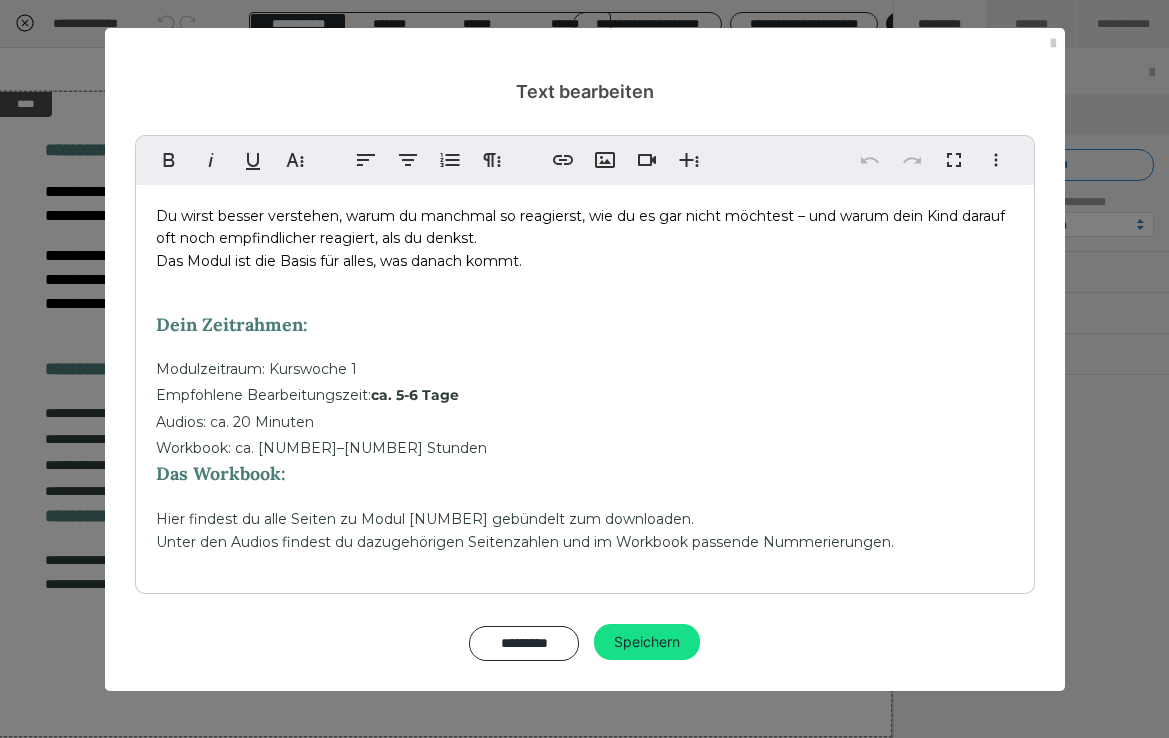 click on "Workbook: ca. 1–1,5 Stunden" at bounding box center (585, 447) 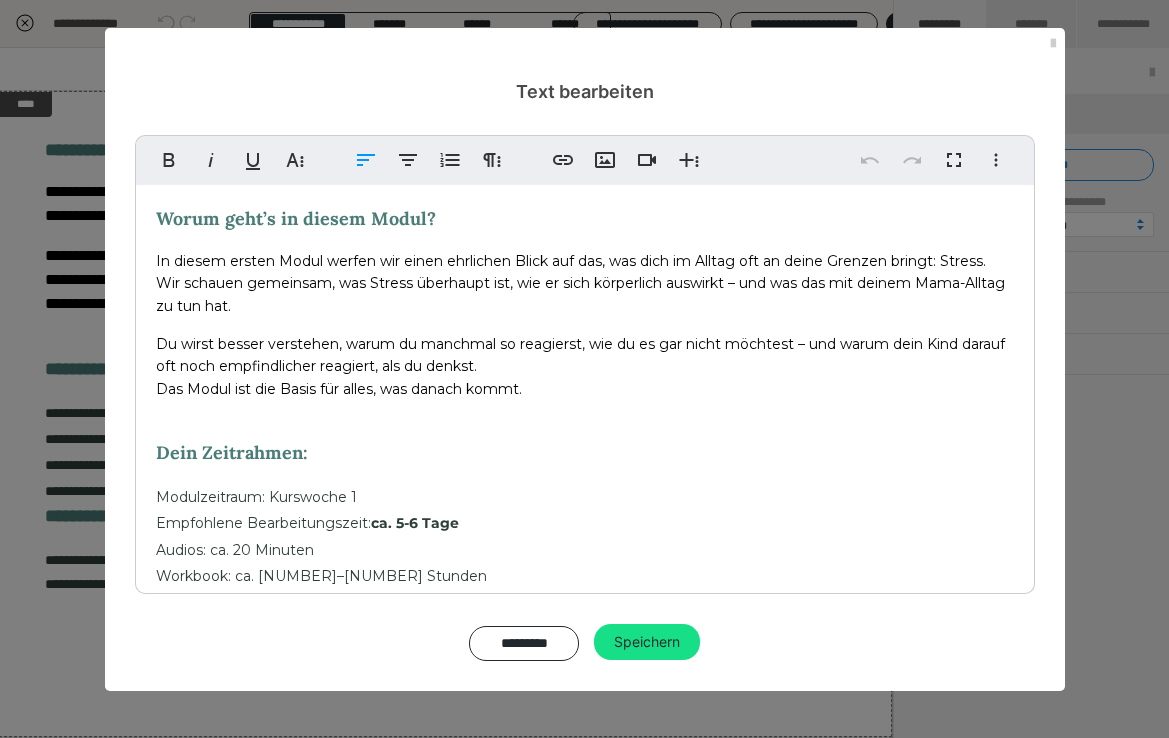 scroll, scrollTop: 128, scrollLeft: 0, axis: vertical 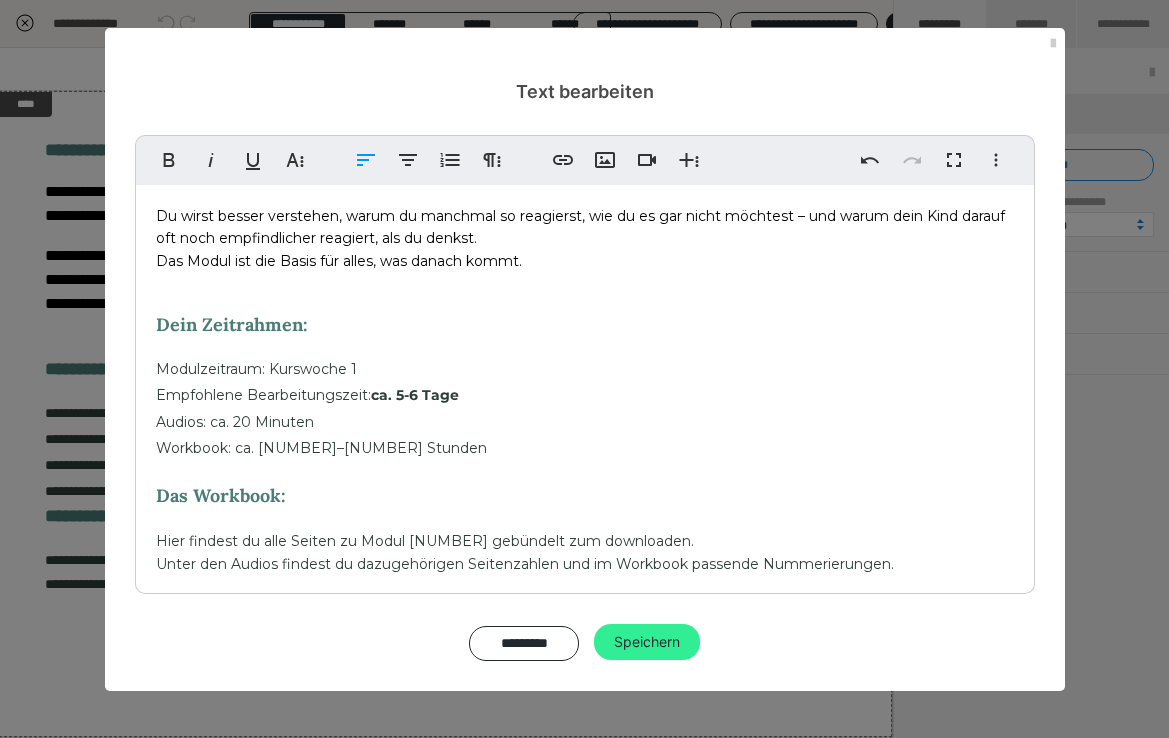 click on "Speichern" at bounding box center [647, 642] 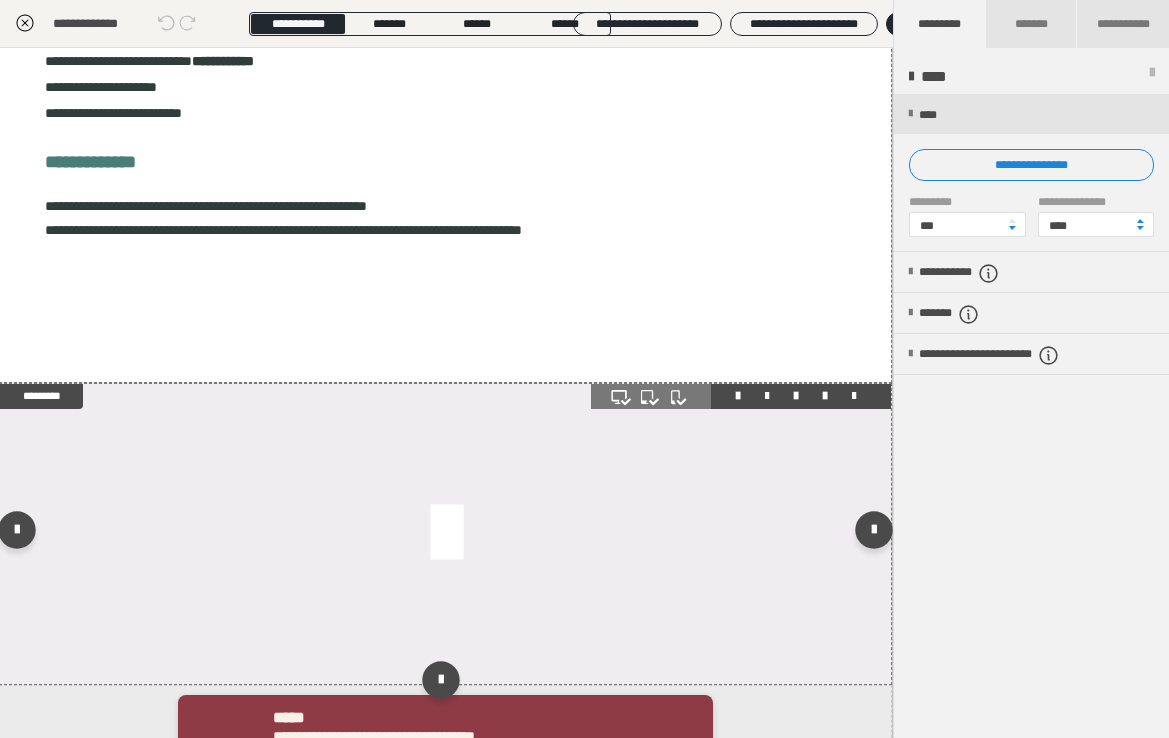 scroll, scrollTop: 563, scrollLeft: 0, axis: vertical 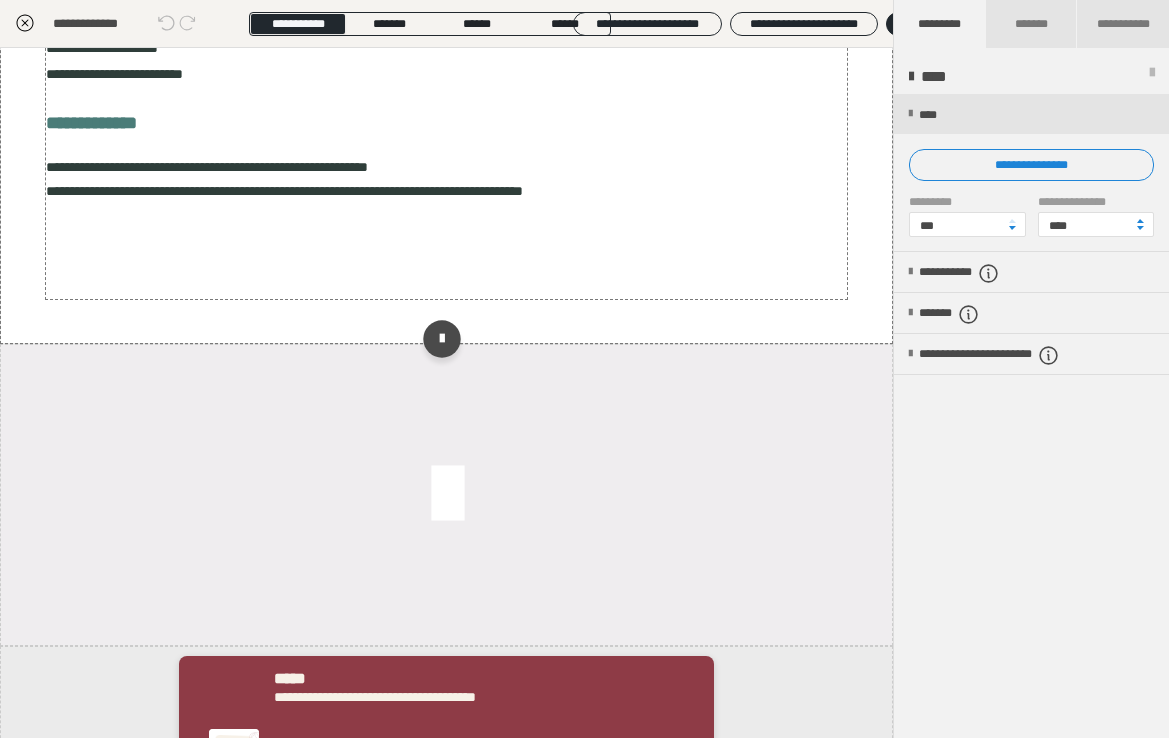 click on "**********" at bounding box center [447, 9] 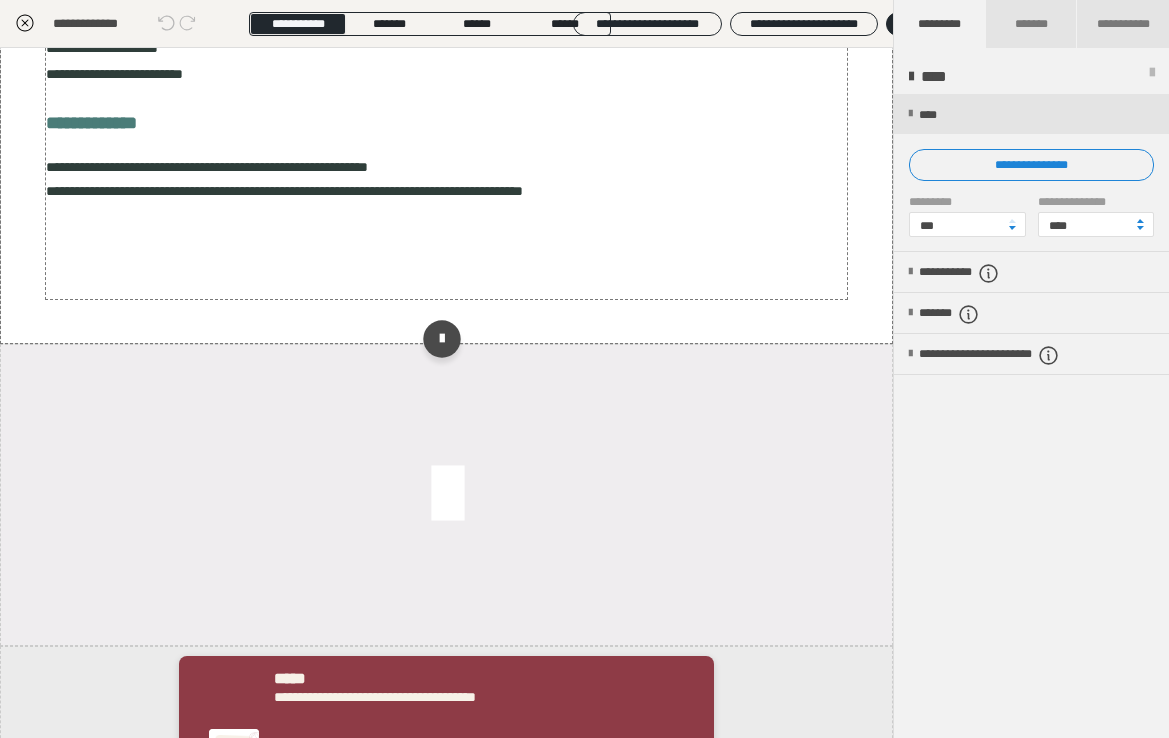 click on "**********" at bounding box center [447, 9] 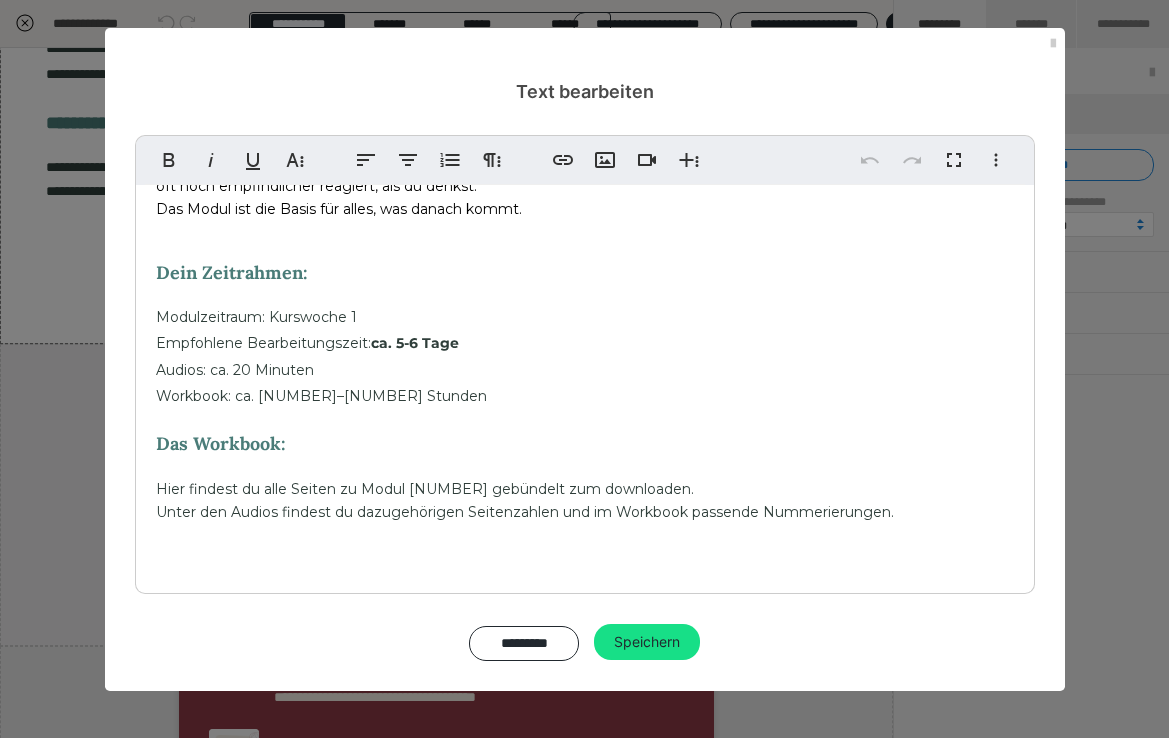 click on "Worum geht’s in diesem Modul? In diesem ersten Modul werfen wir einen ehrlichen Blick auf das, was dich im Alltag oft an deine Grenzen bringt: Stress. Wir schauen gemeinsam, was Stress überhaupt ist, wie er sich körperlich auswirkt – und was das mit deinem Mama-Alltag zu tun hat. Du wirst besser verstehen, warum du manchmal so reagierst, wie du es gar nicht möchtest – und warum dein Kind darauf oft noch empfindlicher reagiert, als du denkst. Das Modul ist die Basis für alles, was danach kommt. Dein Zeitrahmen: Modulzeitraum: Kurswoche 1  Empfohlene Bearbeitungszeit:  ca. 5-6 Tage Audios: ca. 20 Minuten  Workbook: ca. 1–1,5 Stunden Das Workbook:  Hier findest du alle Seiten zu Modul 1 gebündelt zum downloaden.  Unter den Audios findest du dazugehörigen Seitenzahlen und im Workbook passende Nummerierungen." at bounding box center (585, 296) 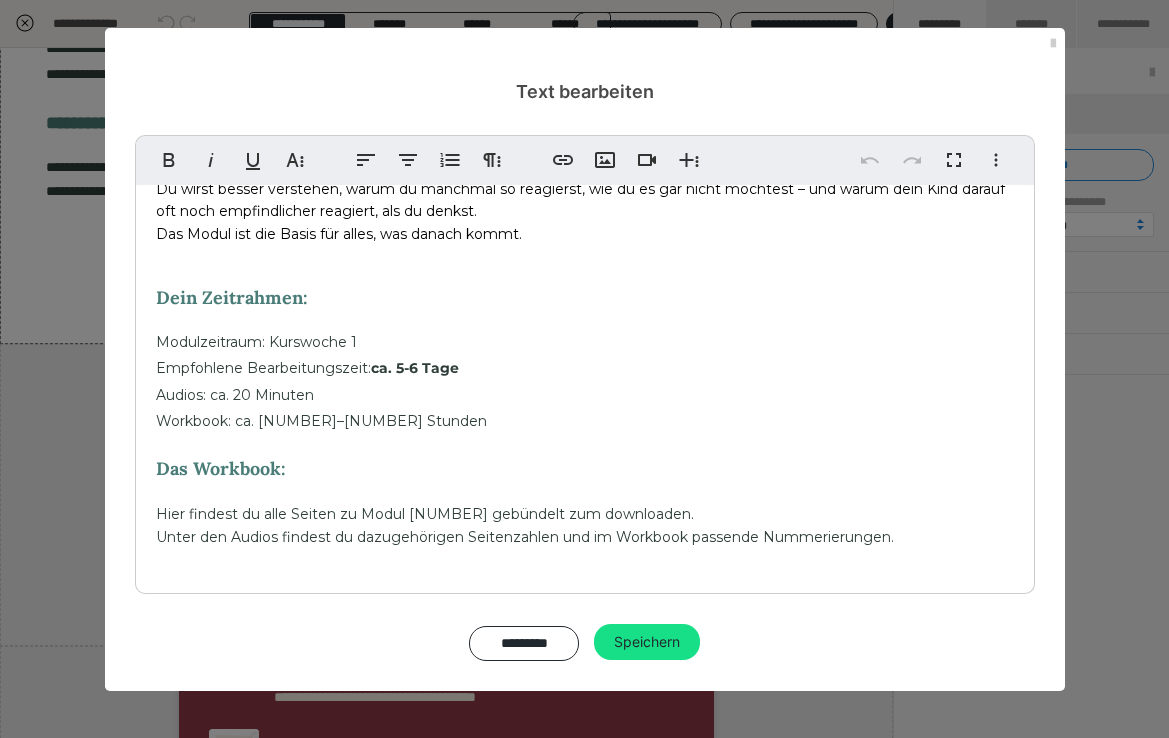 scroll, scrollTop: 133, scrollLeft: 0, axis: vertical 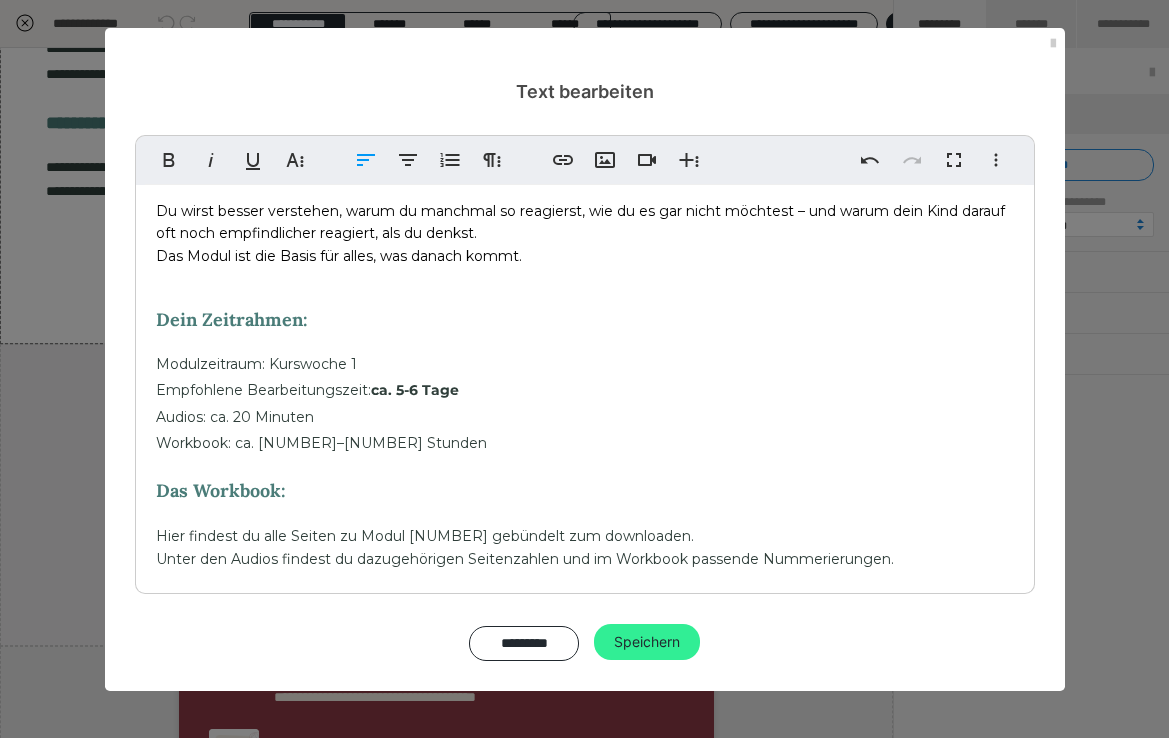 click on "Speichern" at bounding box center [647, 642] 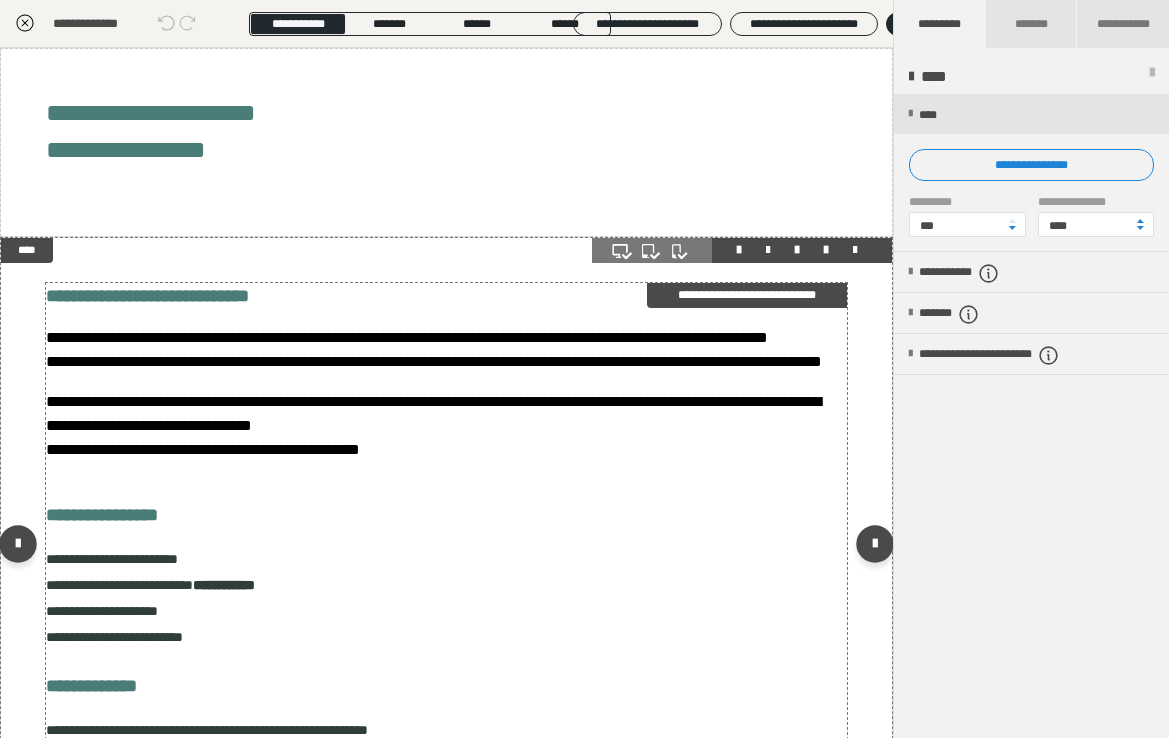 scroll, scrollTop: 0, scrollLeft: 0, axis: both 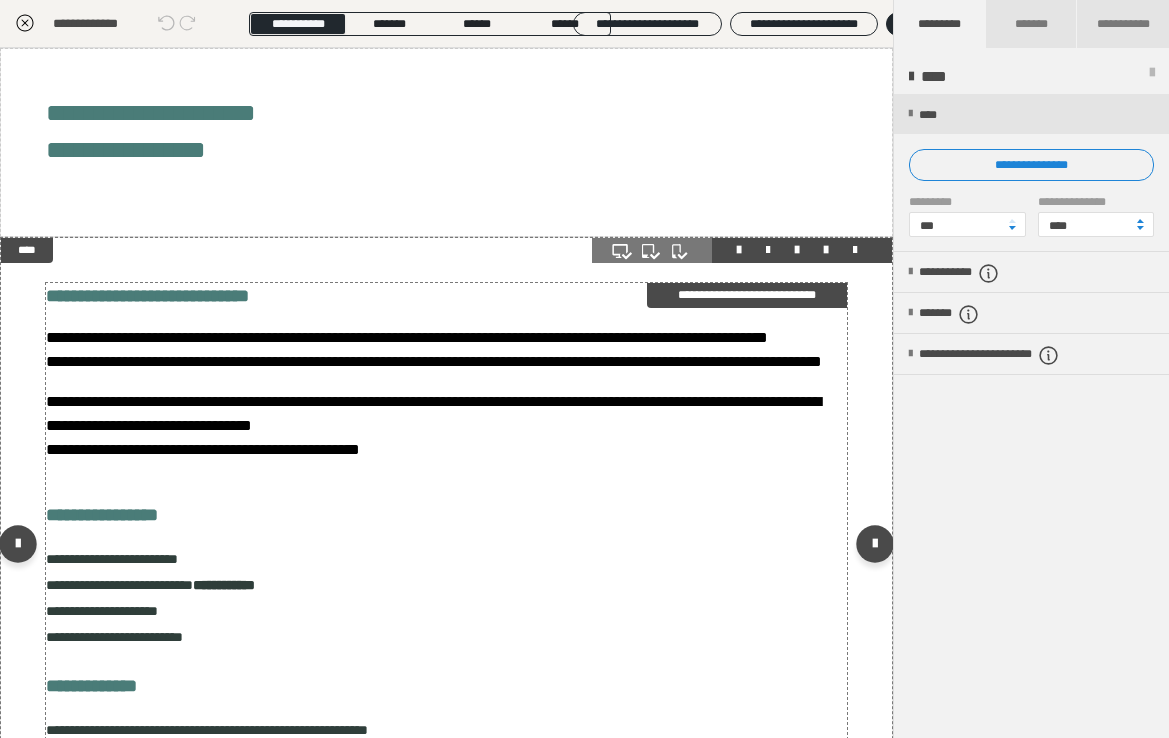click on "**********" at bounding box center (447, 548) 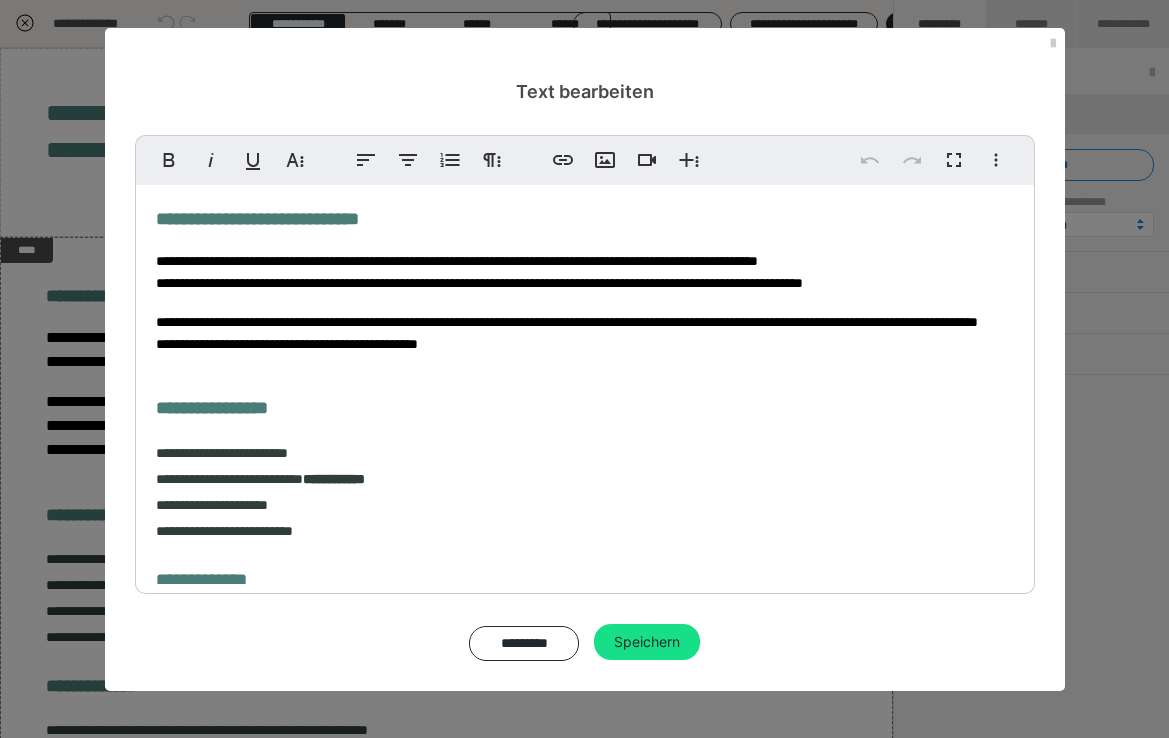 click on "**********" at bounding box center (585, 408) 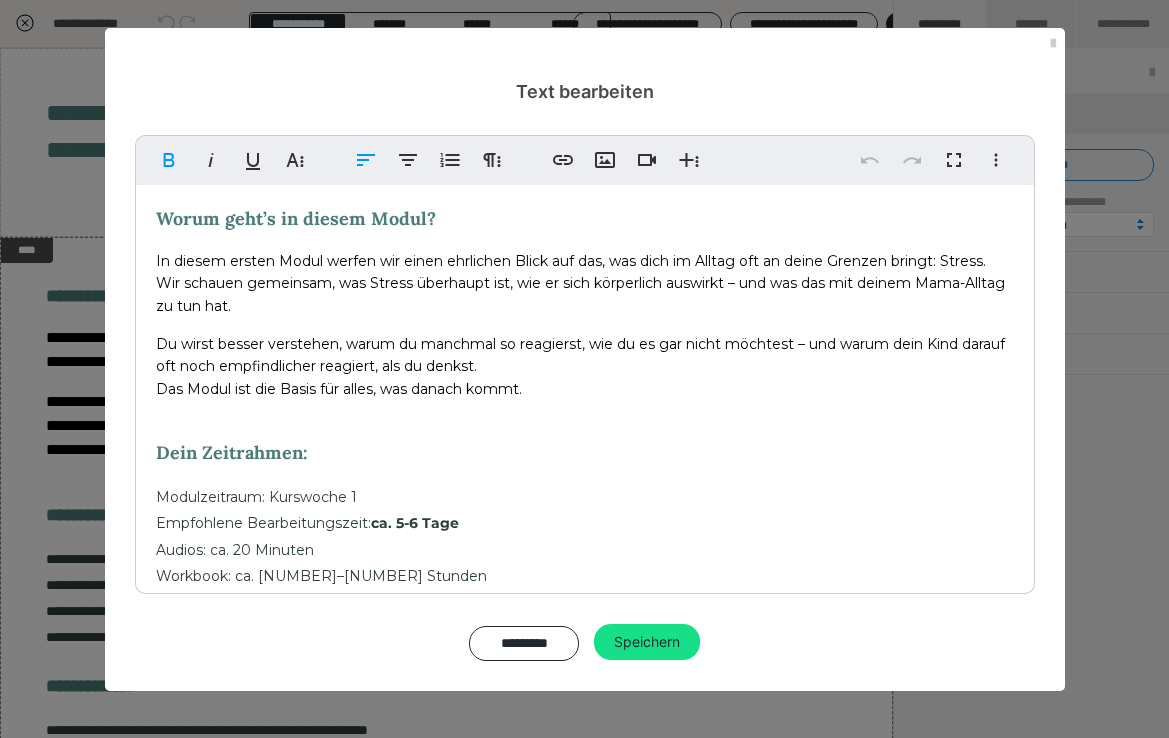 copy on "Worum geht’s in diesem Modul? In diesem ersten Modul werfen wir einen ehrlichen Blick auf das, was dich im Alltag oft an deine Grenzen bringt: Stress. Wir schauen gemeinsam, was Stress überhaupt ist, wie er sich körperlich auswirkt – und was das mit deinem Mama-Alltag zu tun hat. Du wirst besser verstehen, warum du manchmal so reagierst, wie du es gar nicht möchtest – und warum dein Kind darauf oft noch empfindlicher reagiert, als du denkst. Das Modul ist die Basis für alles, was danach kommt. Dein Zeitrahmen: Modulzeitraum: Kurswoche 1  Empfohlene Bearbeitungszeit:  ca. 5-6 Tage Audios: ca. 20 Minuten  Workbook: ca. 1–1,5 Stunden Das Workbook:  Hier findest du alle Seiten zu Modul 1 gebündelt zum downloaden.  Unter den Audios findest du dazugehörigen Seitenzahlen und im Workbook passende Nummerierungen." 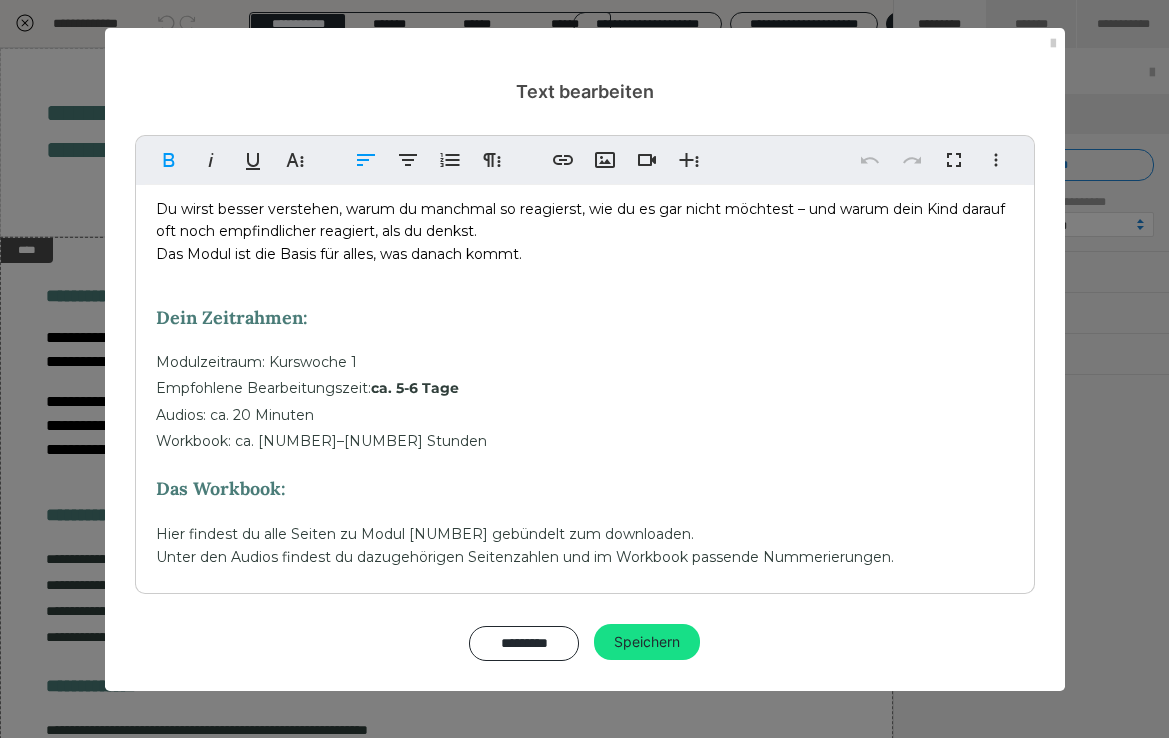 scroll, scrollTop: 133, scrollLeft: 0, axis: vertical 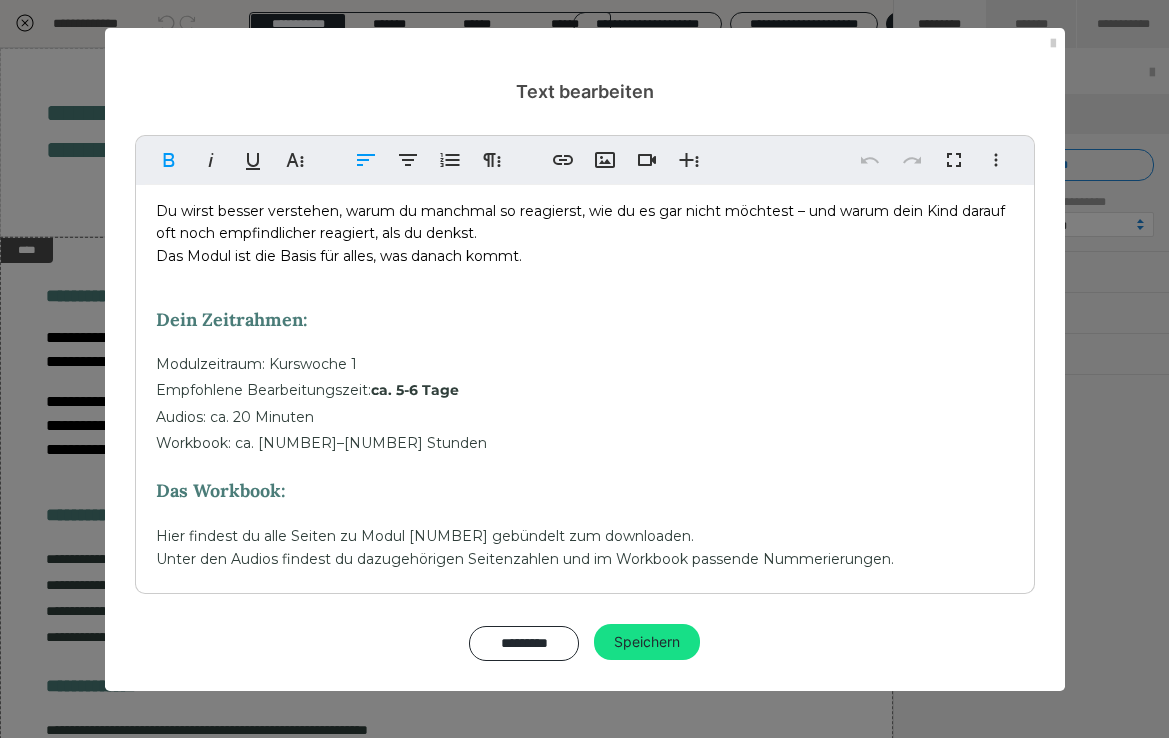 click on "Text bearbeiten Fett Kursiv Unterstrichen Weitere Textformate Linksbündig ausrichten Zentriert ausrichten Nummerierte Liste Weitere Absatzformate Link einfügen Bild einfügen Video einfügen Weitere Reichhaltige Formate Rückgängig Wiederholen Vollbild Weitere Formate Durchgestrichen Tiefgestellt Hochgestellt Lora ABeeZee Abhaya Libre Abril FatFace Alegreya Alice Amaranth Amatic SC Anonymous Pro Anton Arapey Archivo Black Archivo Light Archivo Medium Archivo Arimo Arvo B612 Barlow Bebas Neue Belleza Big Shoulders Stencil Display BioRhyme Blinker Cairo Cardo Catamaran Caveat Caveat Brush Comfortaa Concert One Cormorant Cormorant Garamond Courier Prime Crimson Text Dancing Script Eczar Exo Exo 2 Figtree Fira Sans Fjalla One Forum Frank Ruhl Libre Fraunces Grandstander IBM Plex Serif Inconsolata Inder Indie Flower Inter Josefin Sans Jost Karla Lato Lexend Deca Libre Baskerville Libre Franklin Lilita One Lobster Lobster Two Lora Merienda Merriweather Montserrat Montserrat Black Montserrat Extra Bold Mulish 1 2" at bounding box center (584, 369) 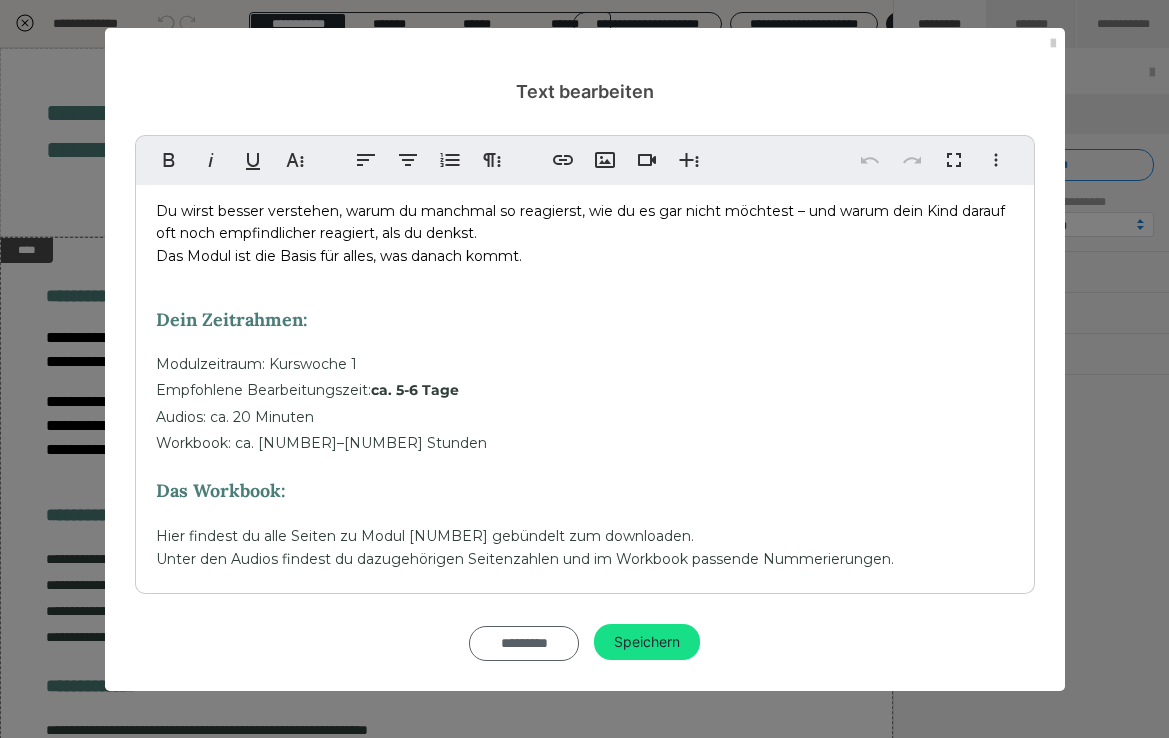 click on "*********" at bounding box center (524, 643) 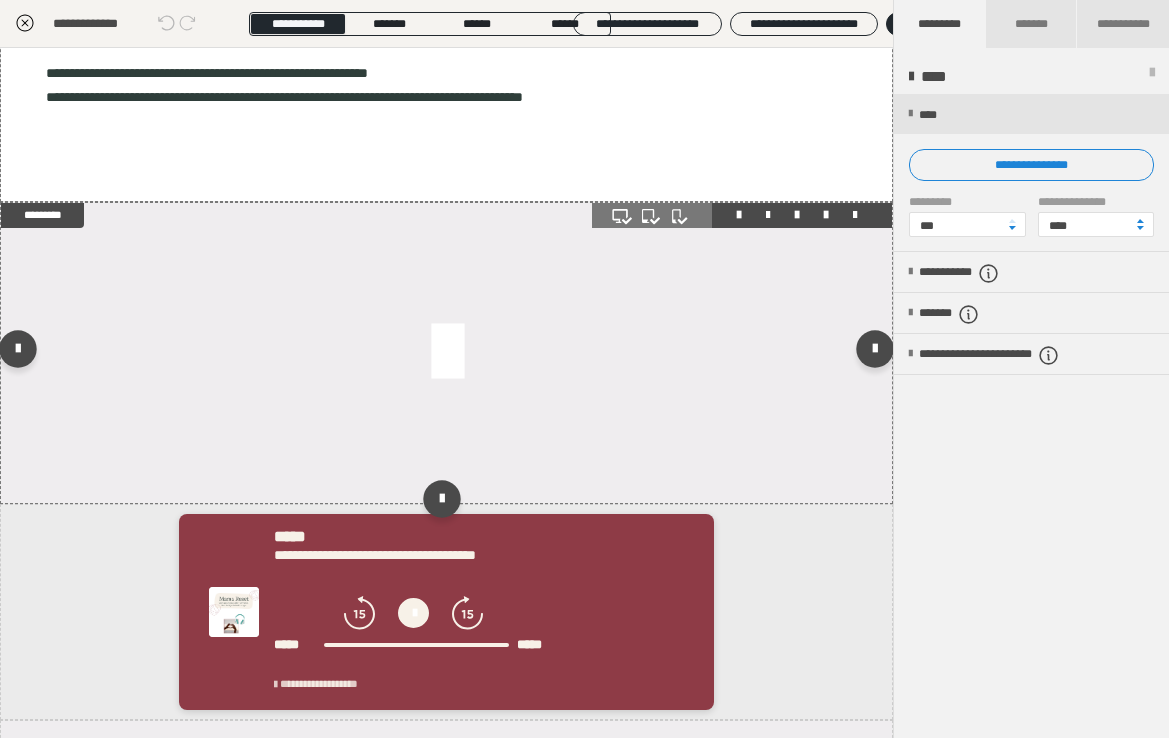 scroll, scrollTop: 653, scrollLeft: 0, axis: vertical 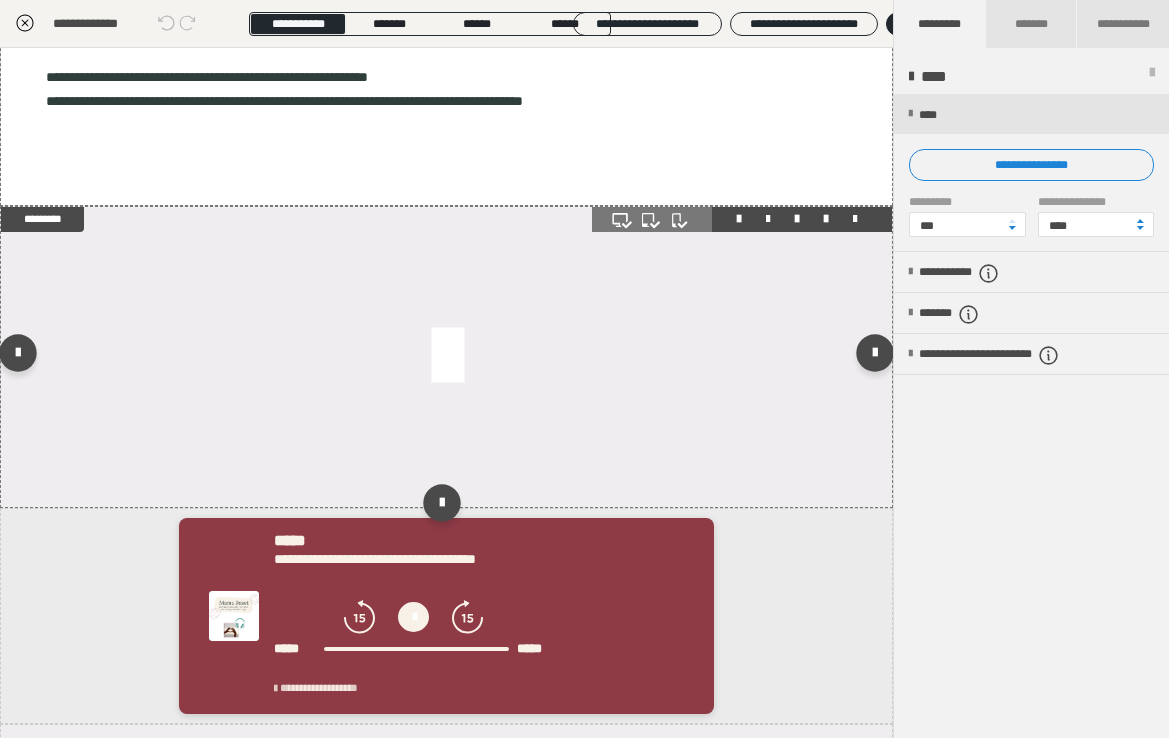 click at bounding box center (446, 357) 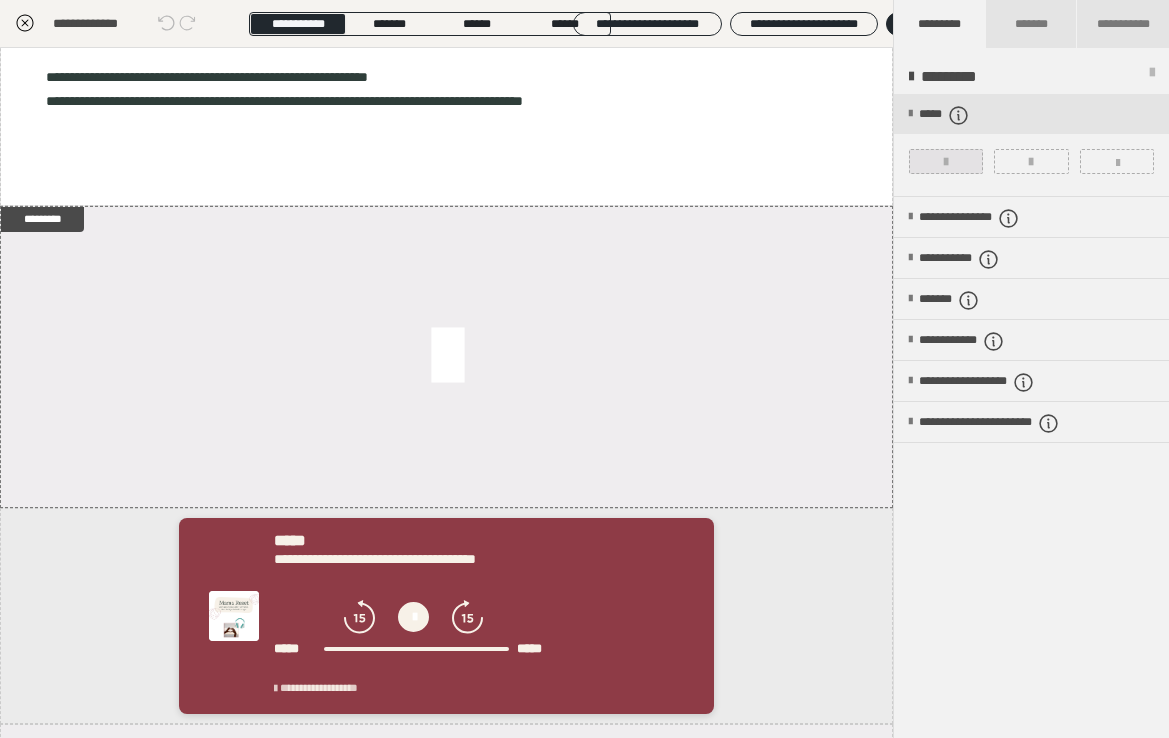 click at bounding box center [946, 162] 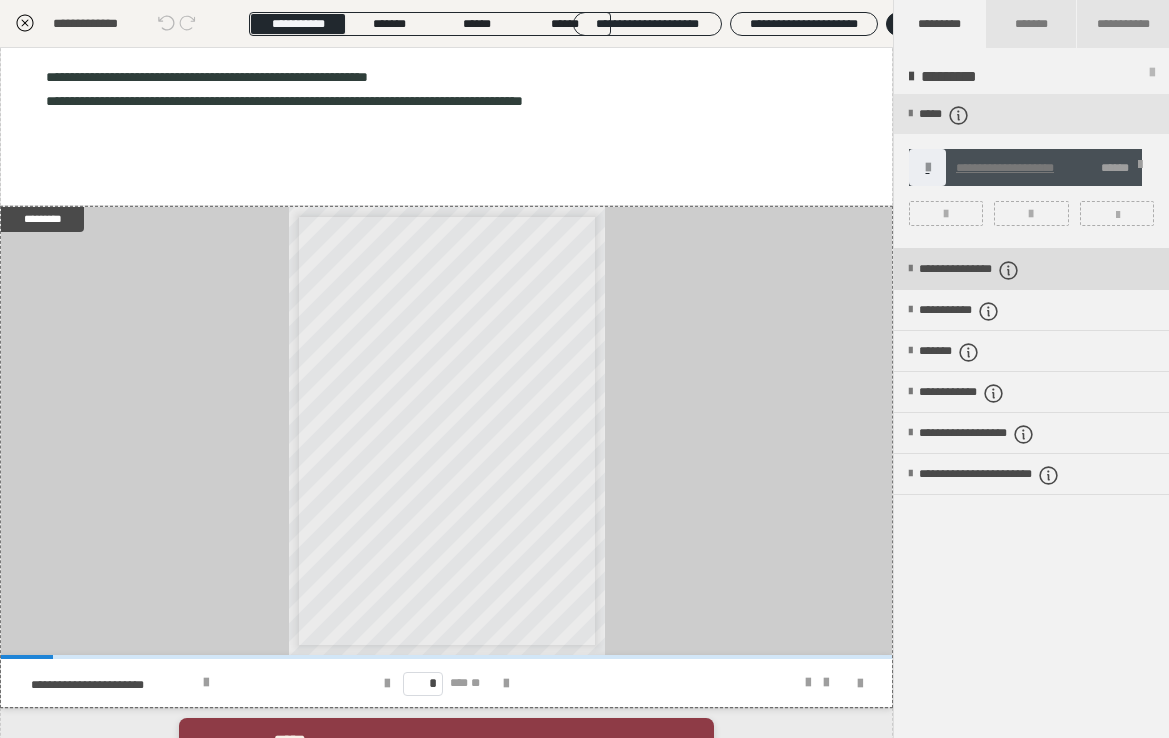 click on "**********" at bounding box center (1003, 270) 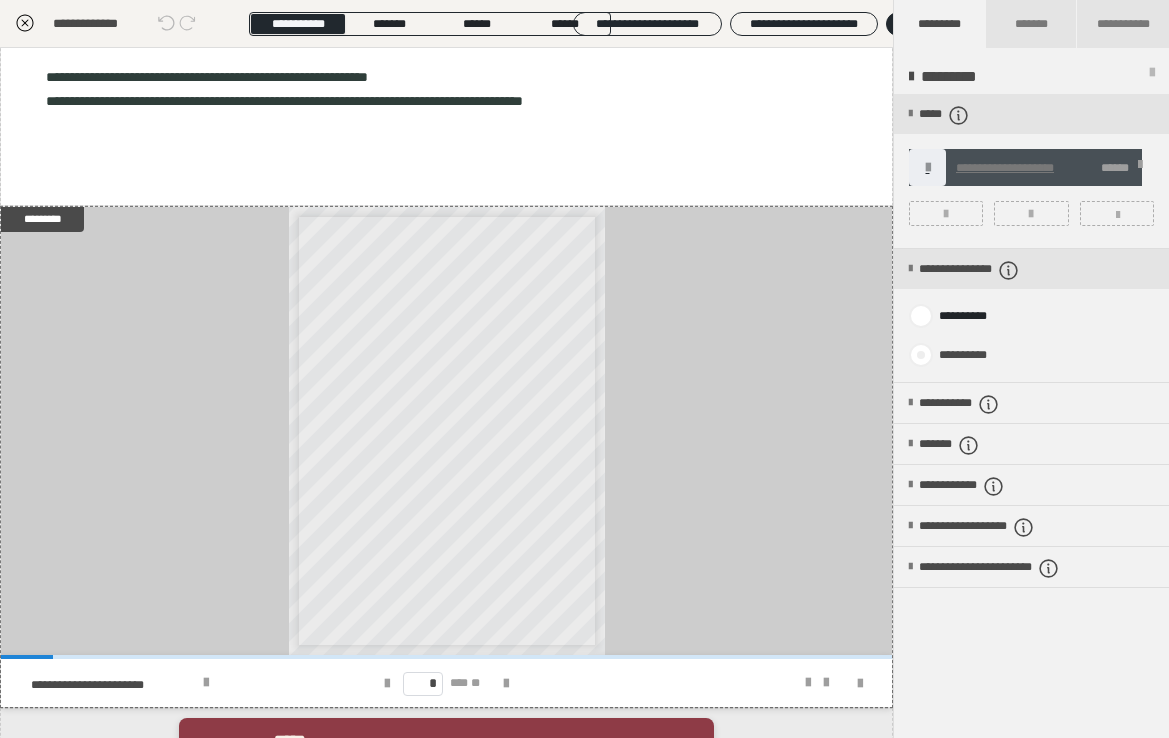 click on "**********" at bounding box center [961, 355] 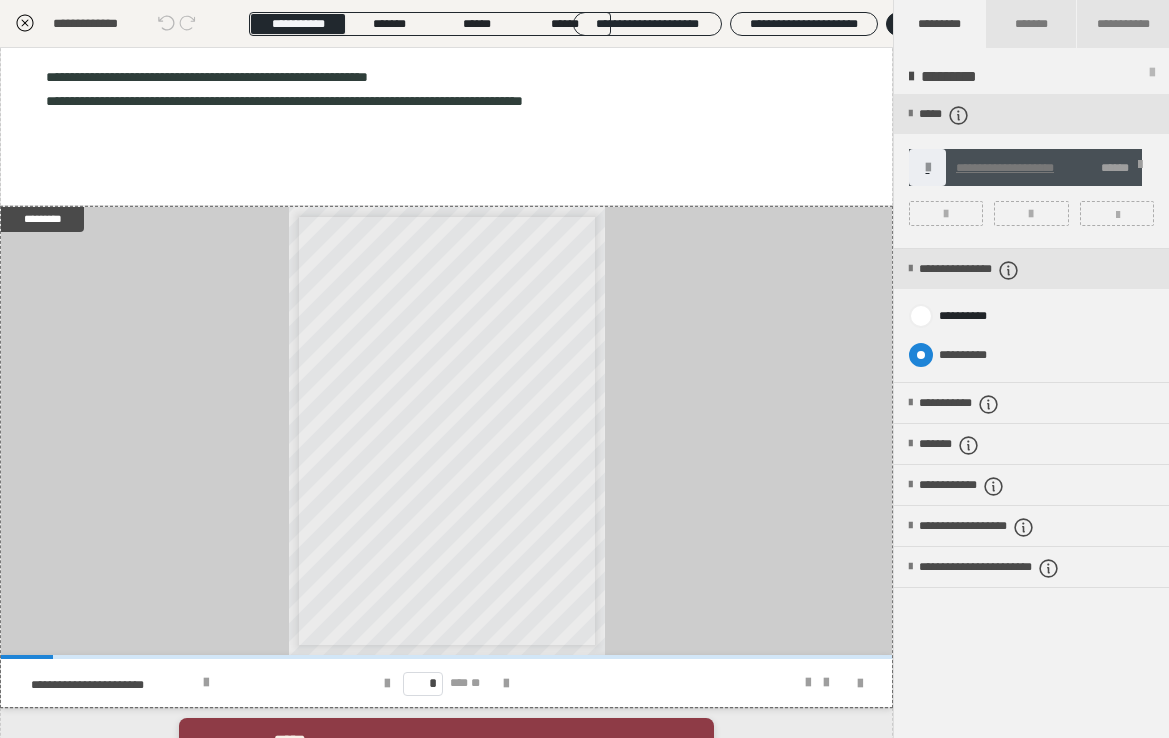 radio on "****" 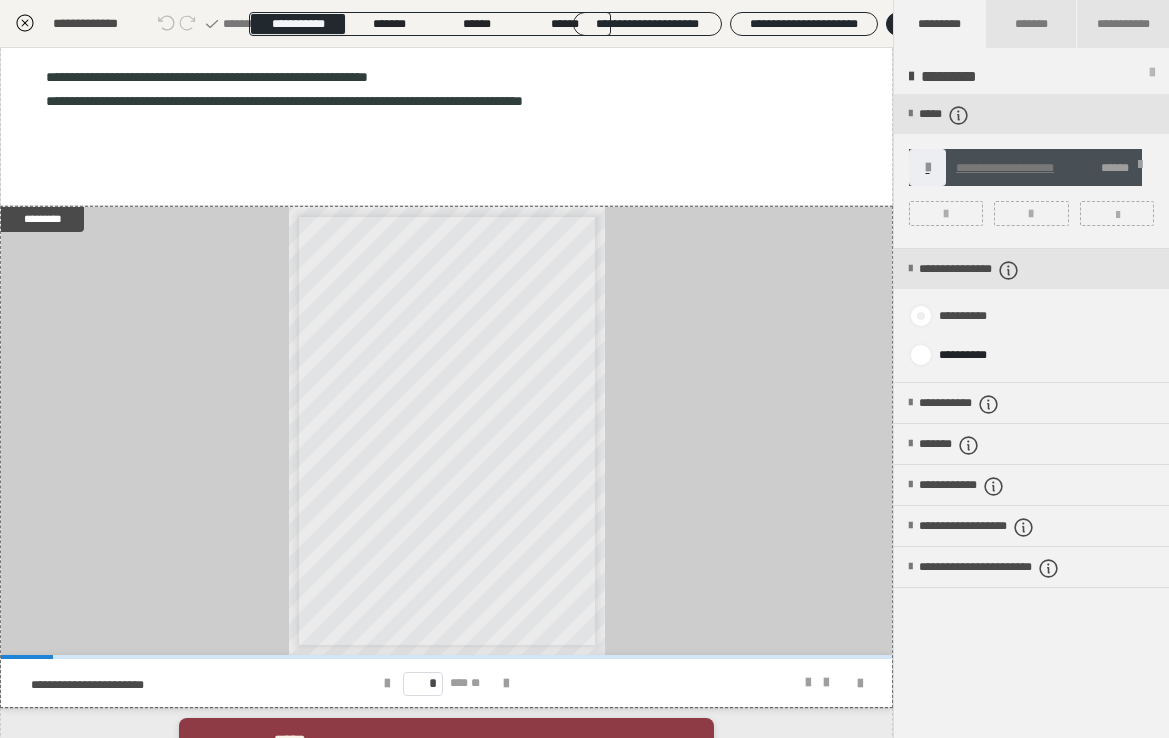 click on "**********" at bounding box center (959, 316) 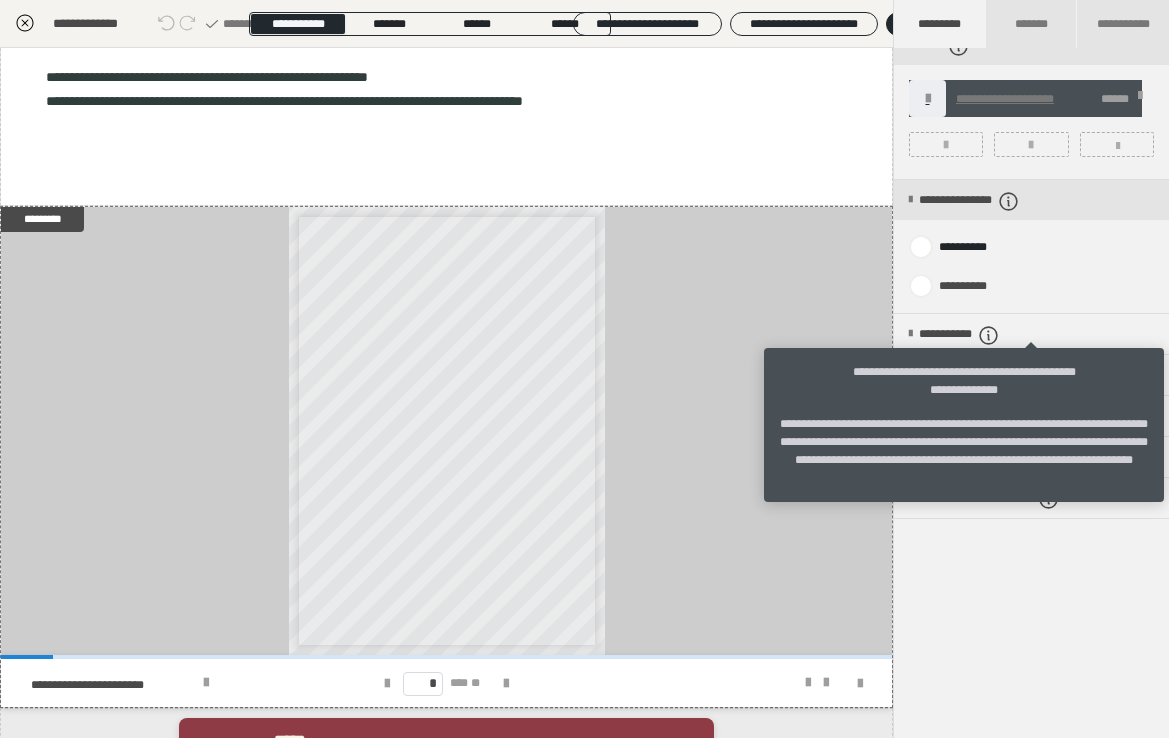 scroll, scrollTop: 74, scrollLeft: 0, axis: vertical 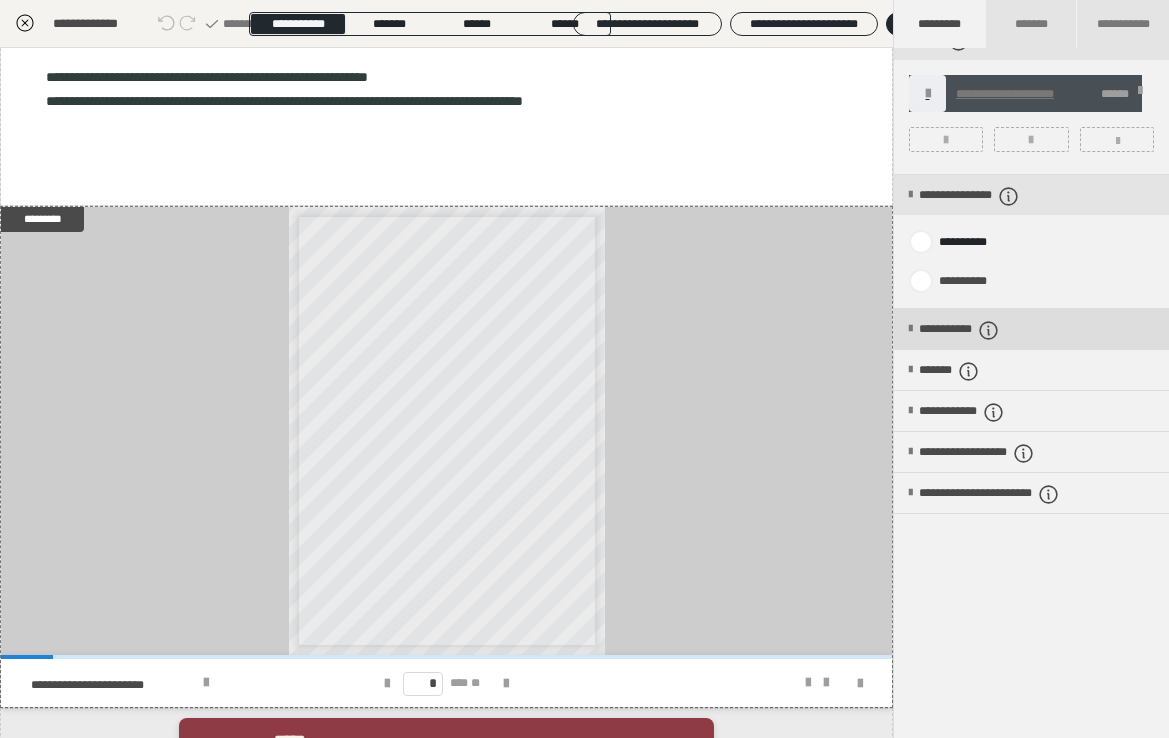 click on "**********" at bounding box center (983, 330) 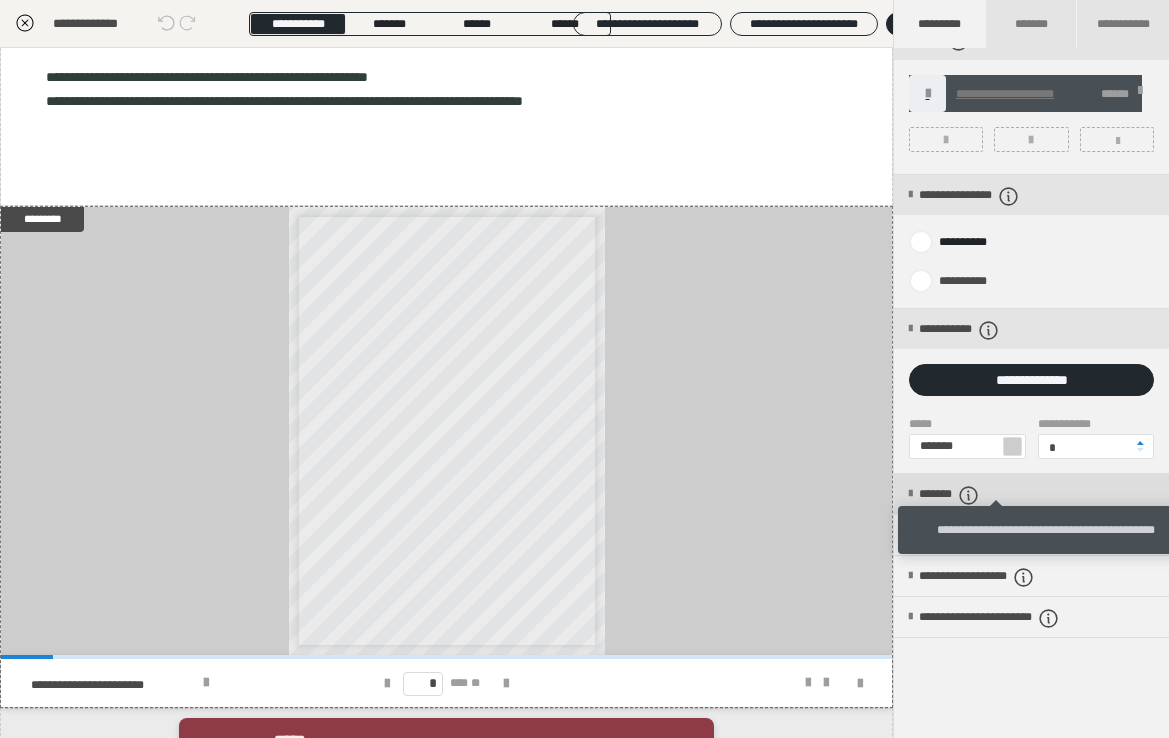 click 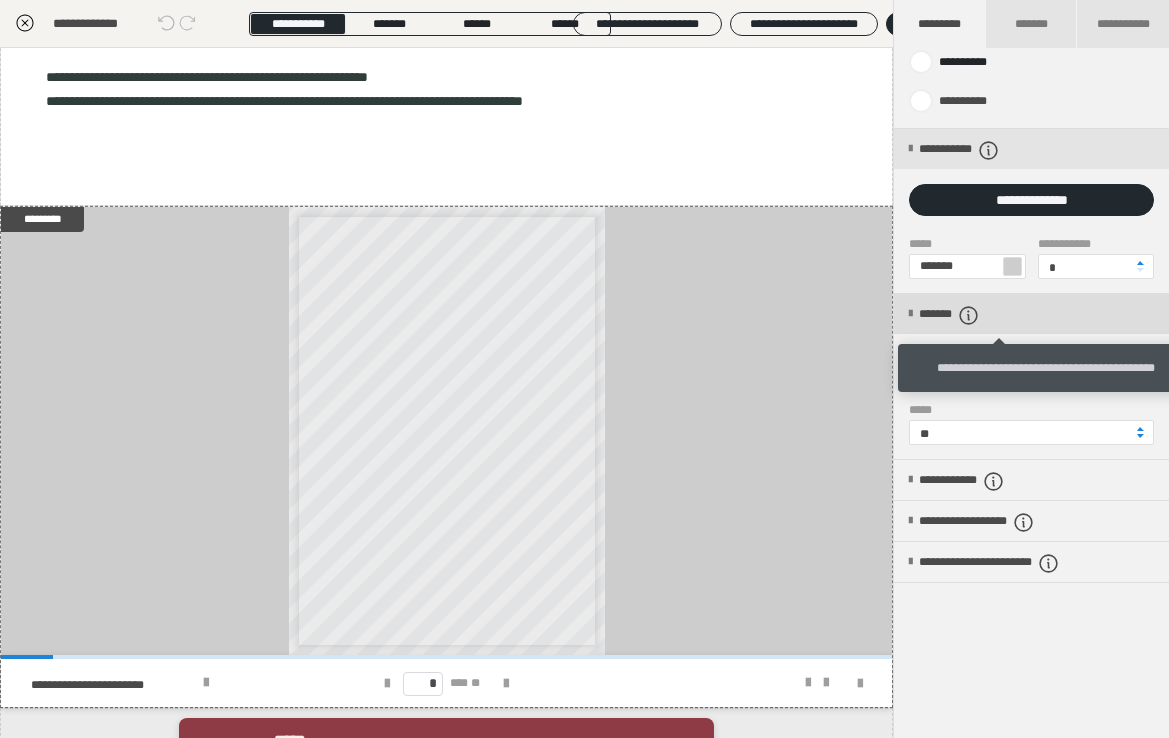 scroll, scrollTop: 262, scrollLeft: 0, axis: vertical 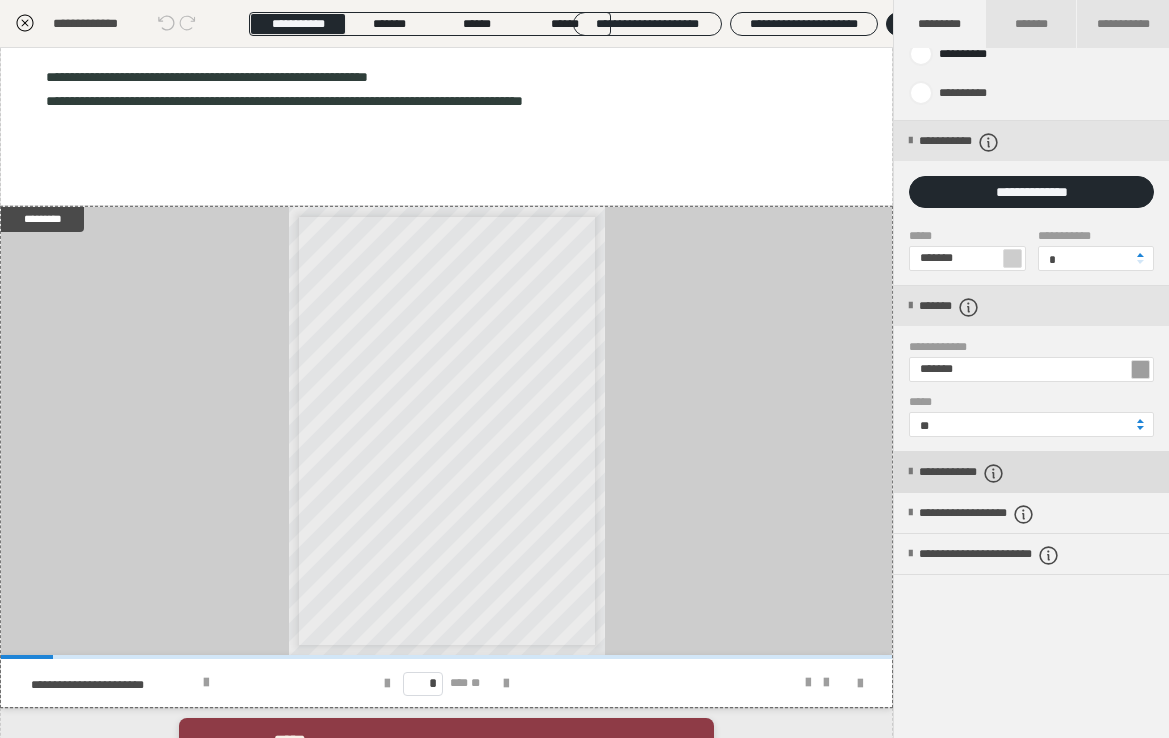 click on "**********" at bounding box center [983, 473] 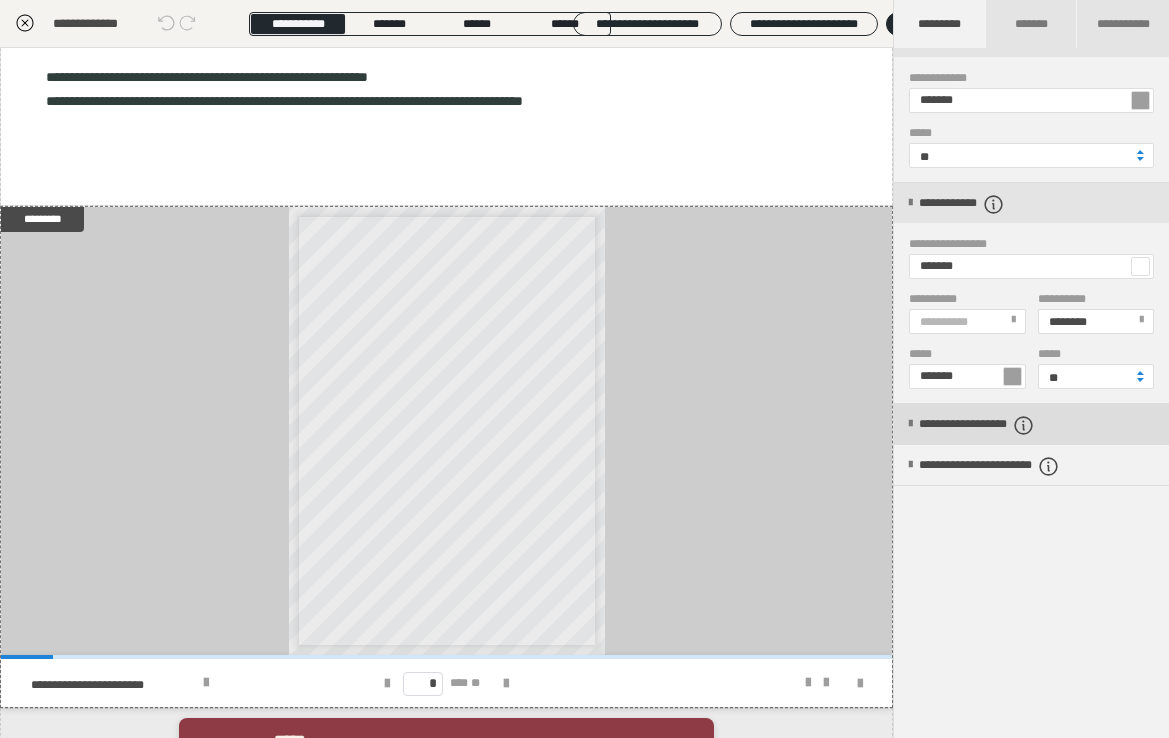 scroll, scrollTop: 531, scrollLeft: 0, axis: vertical 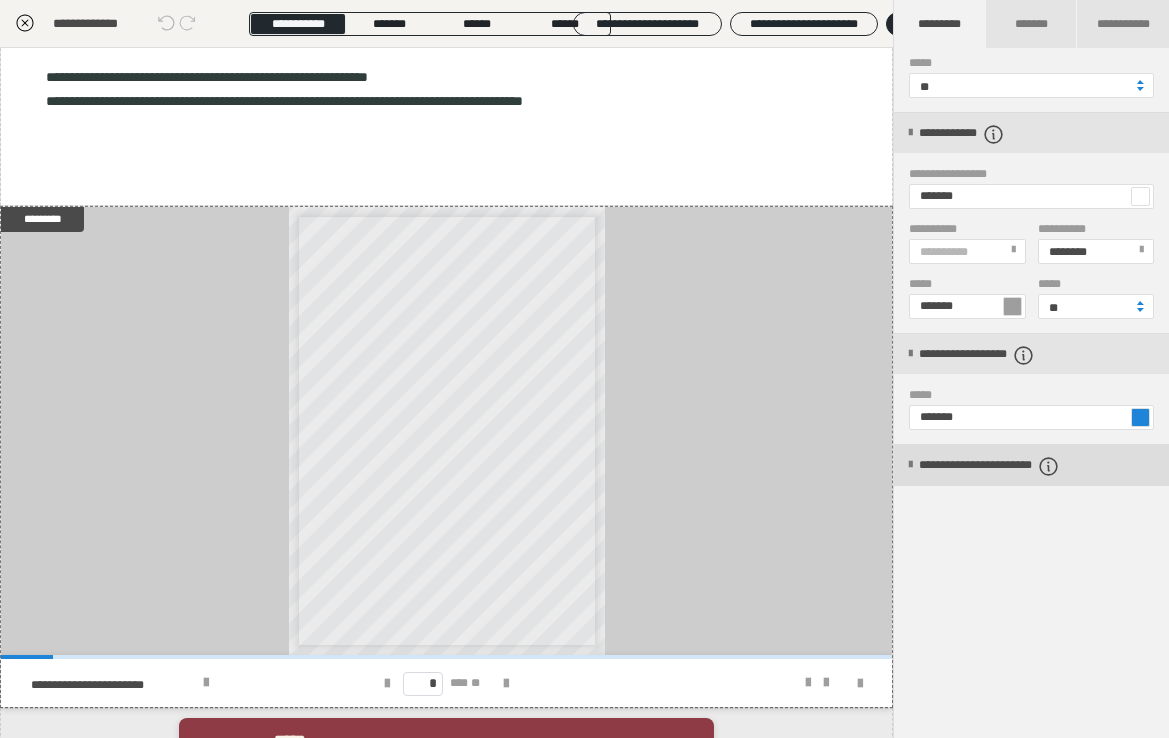 click on "**********" at bounding box center (1024, 466) 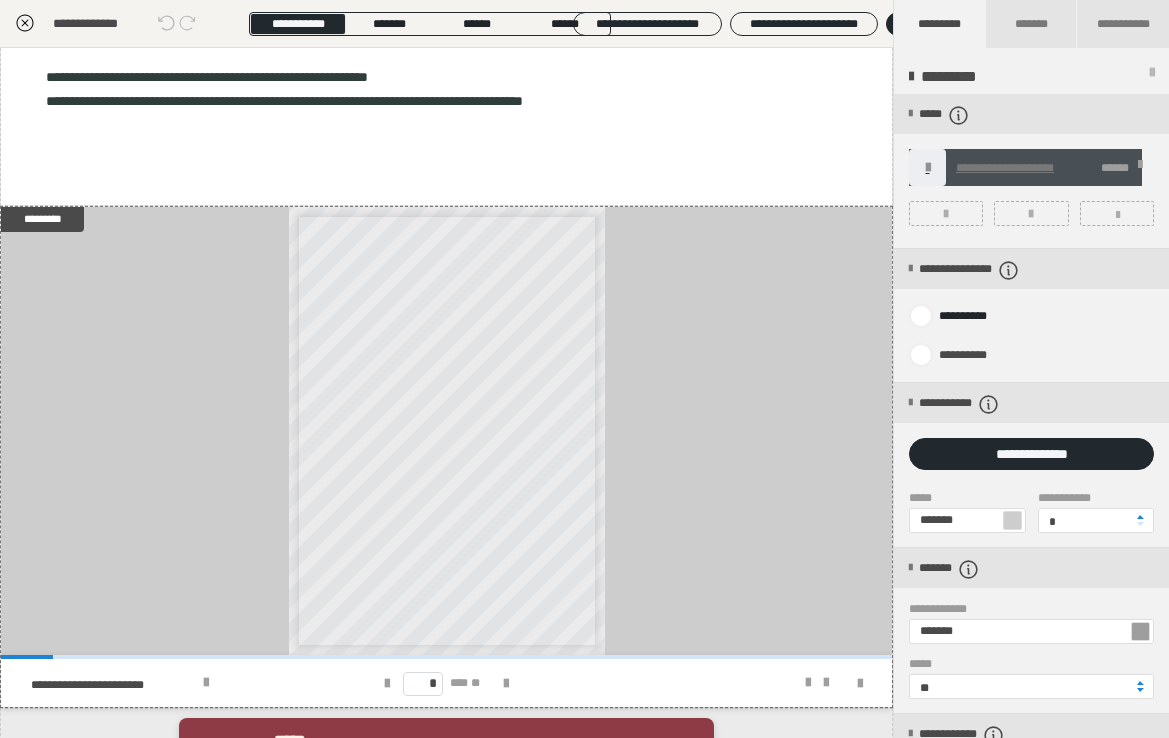 scroll, scrollTop: 0, scrollLeft: 0, axis: both 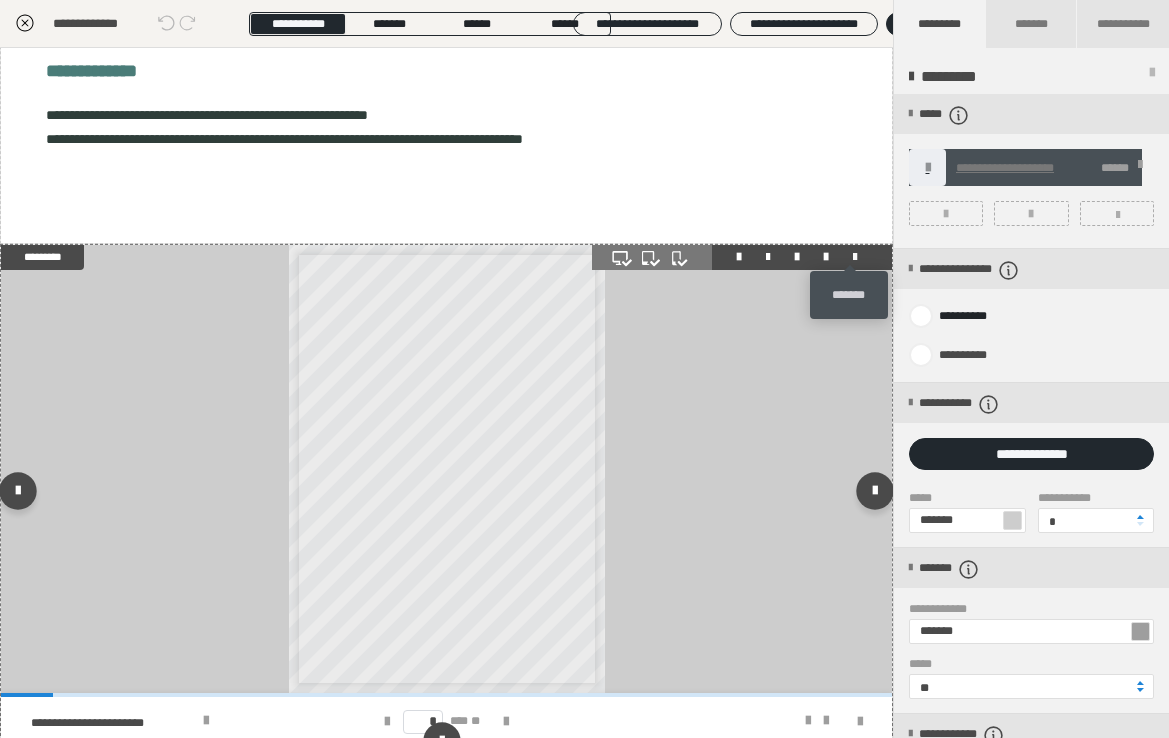click at bounding box center (855, 257) 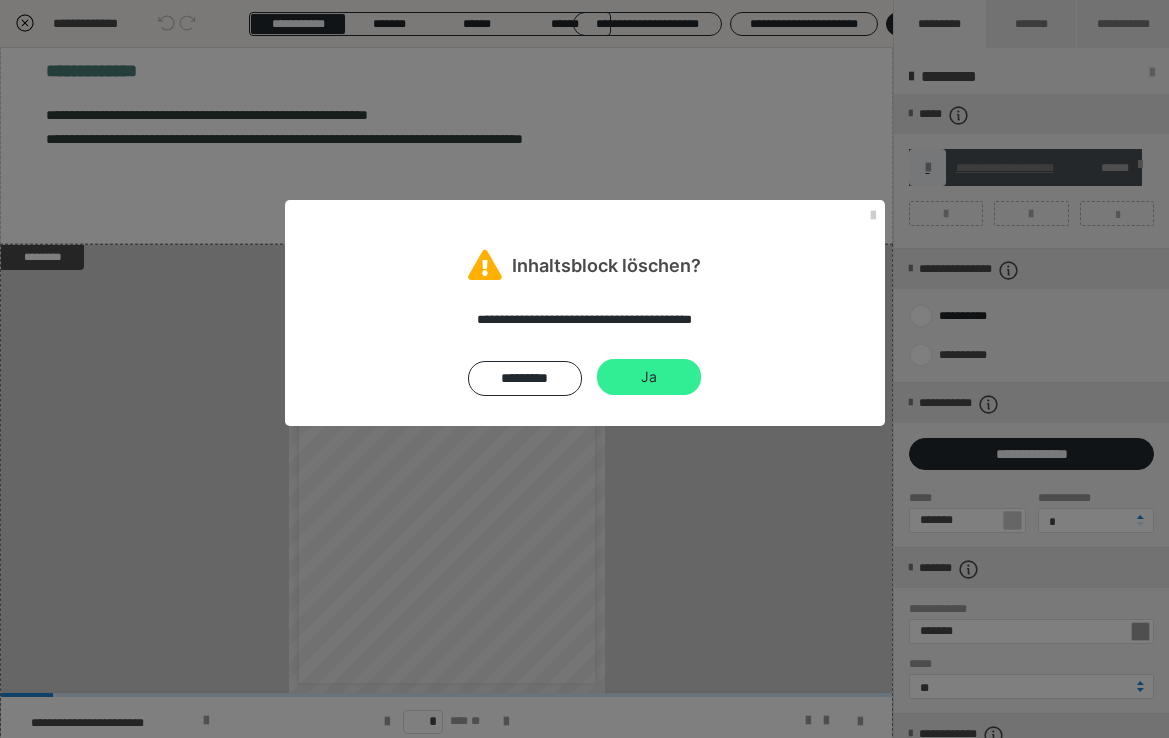 click on "Ja" at bounding box center [649, 377] 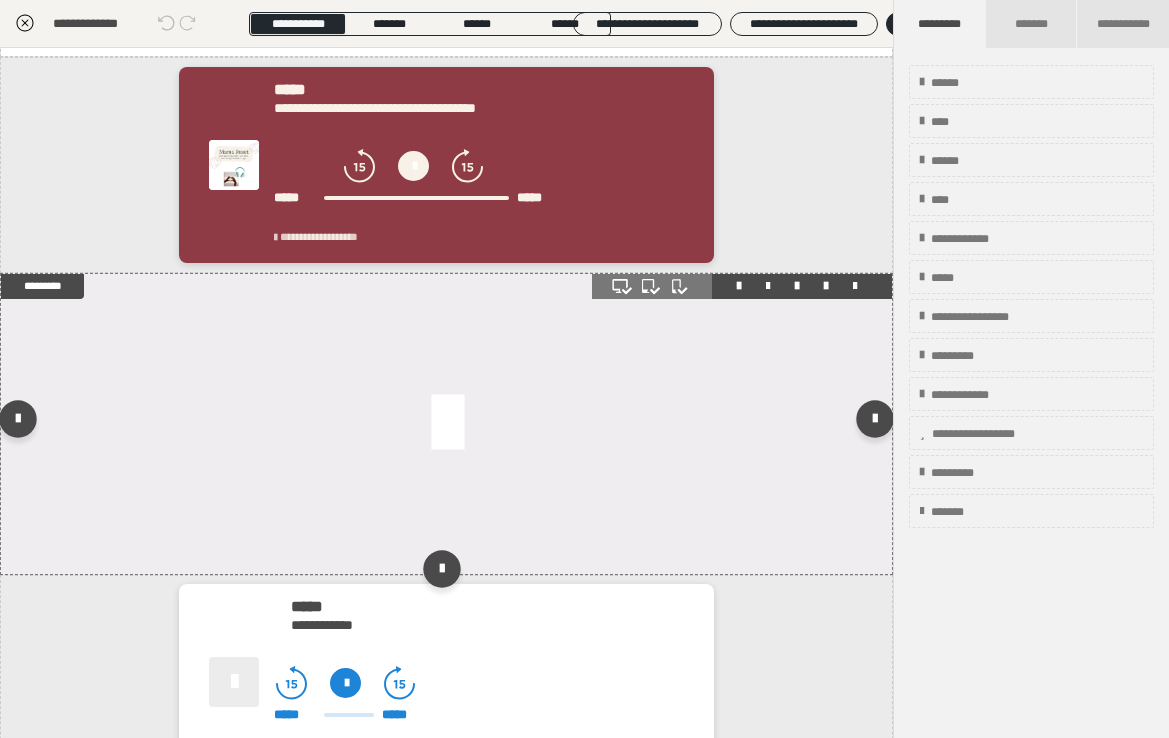 scroll, scrollTop: 806, scrollLeft: 0, axis: vertical 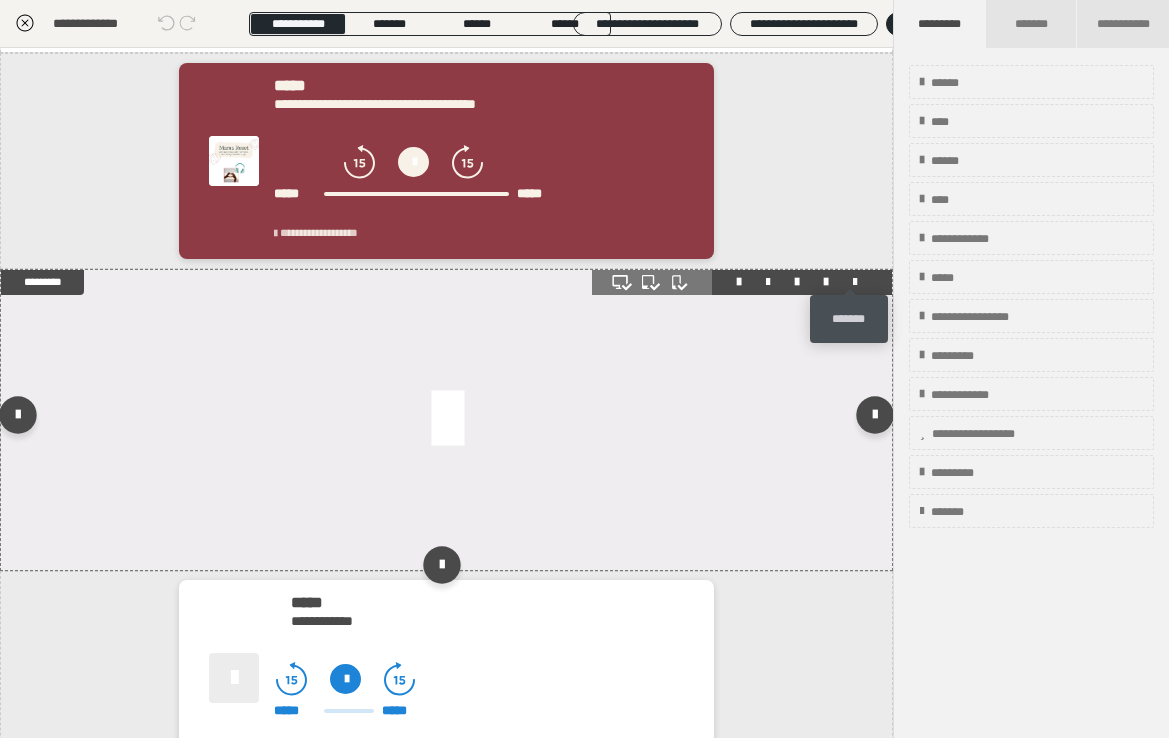 click at bounding box center [855, 282] 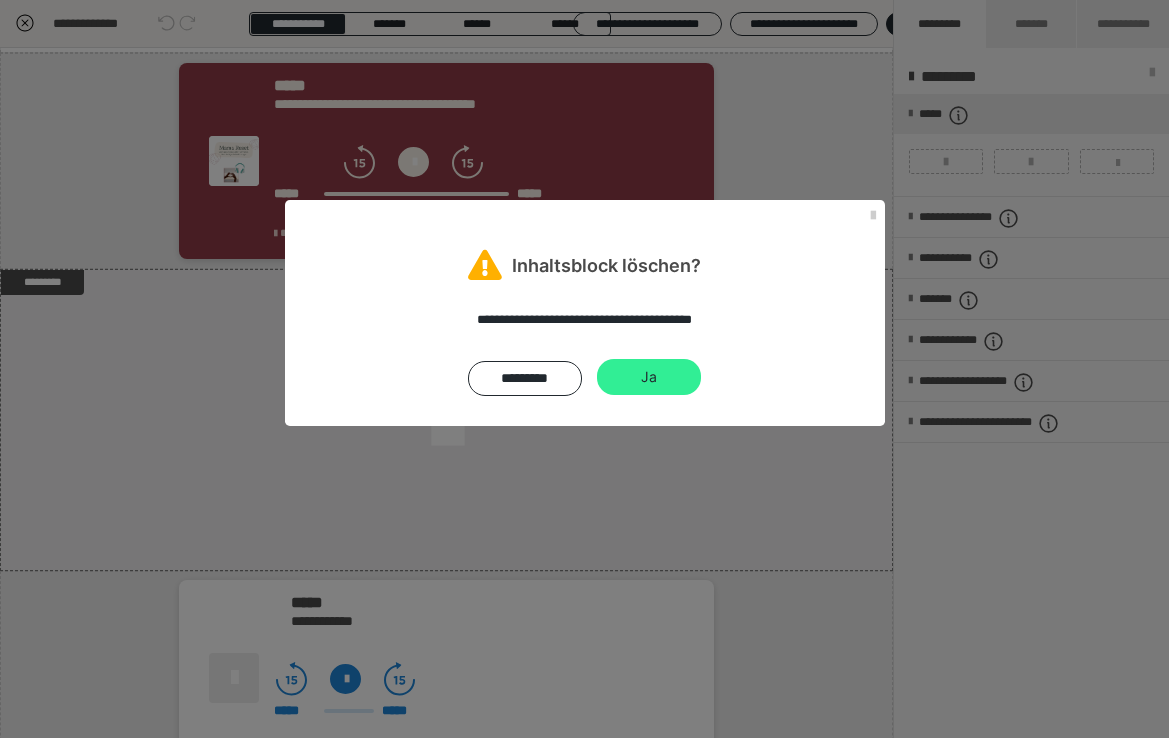 click on "Ja" at bounding box center [649, 377] 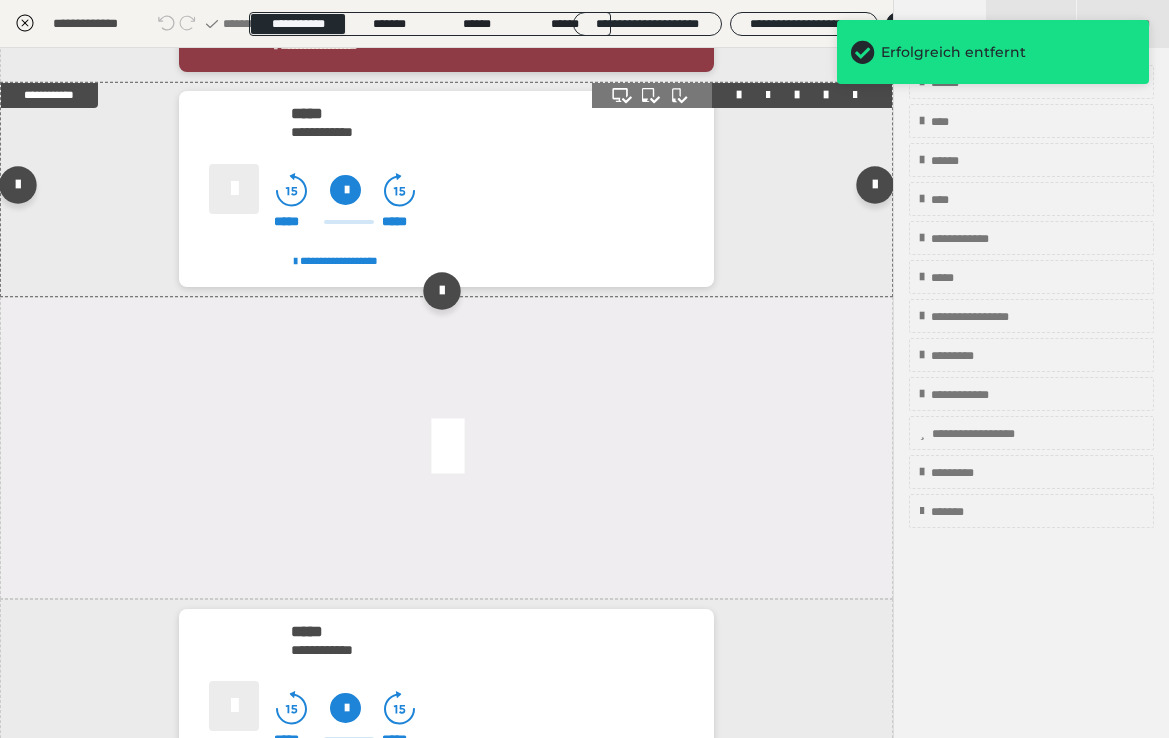 scroll, scrollTop: 1160, scrollLeft: 0, axis: vertical 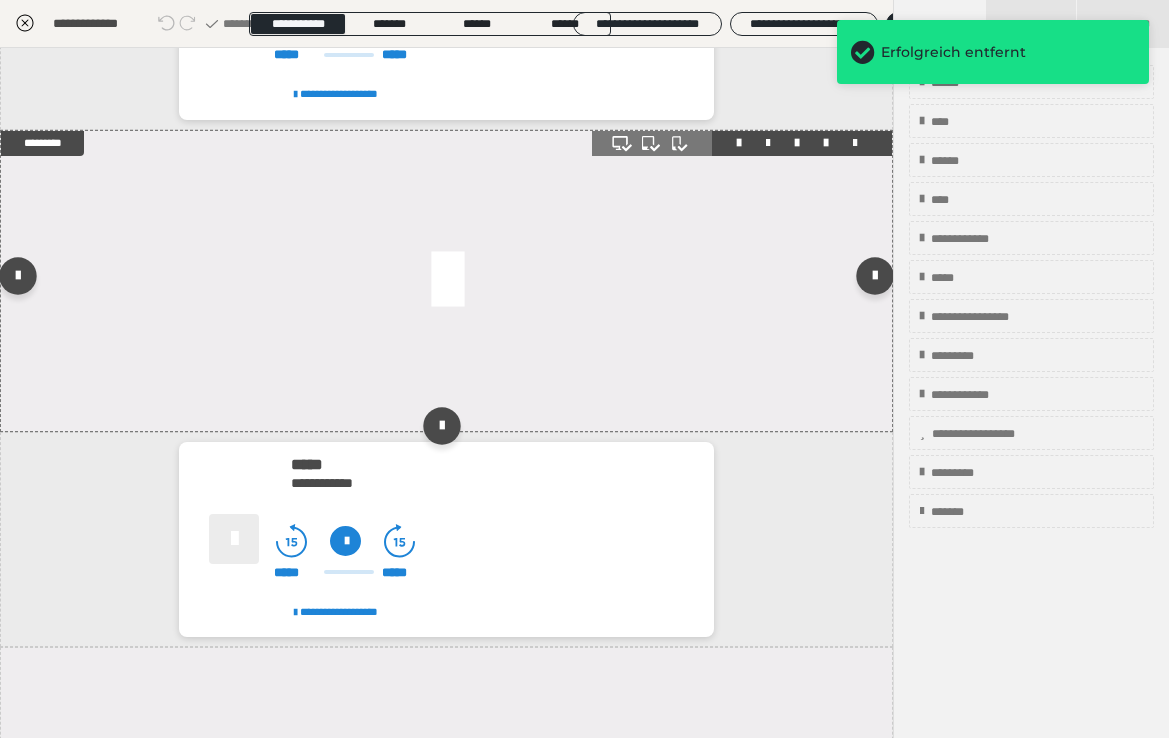 click at bounding box center (855, 143) 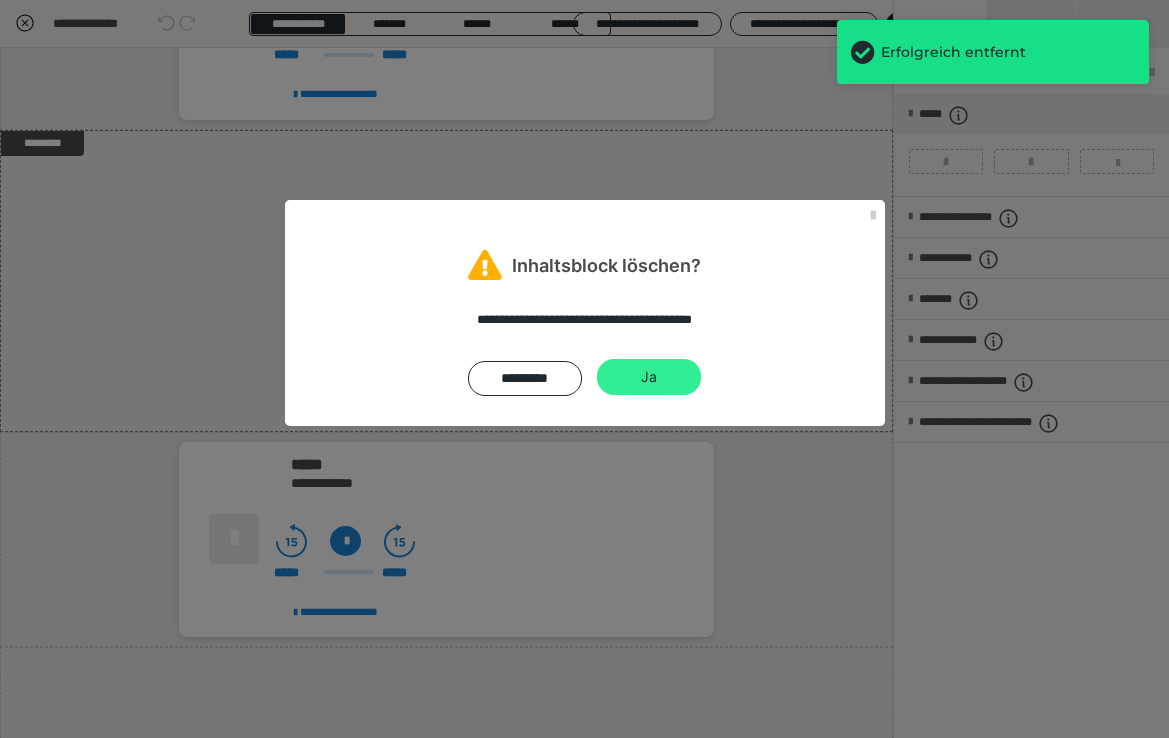 click on "Ja" at bounding box center (649, 377) 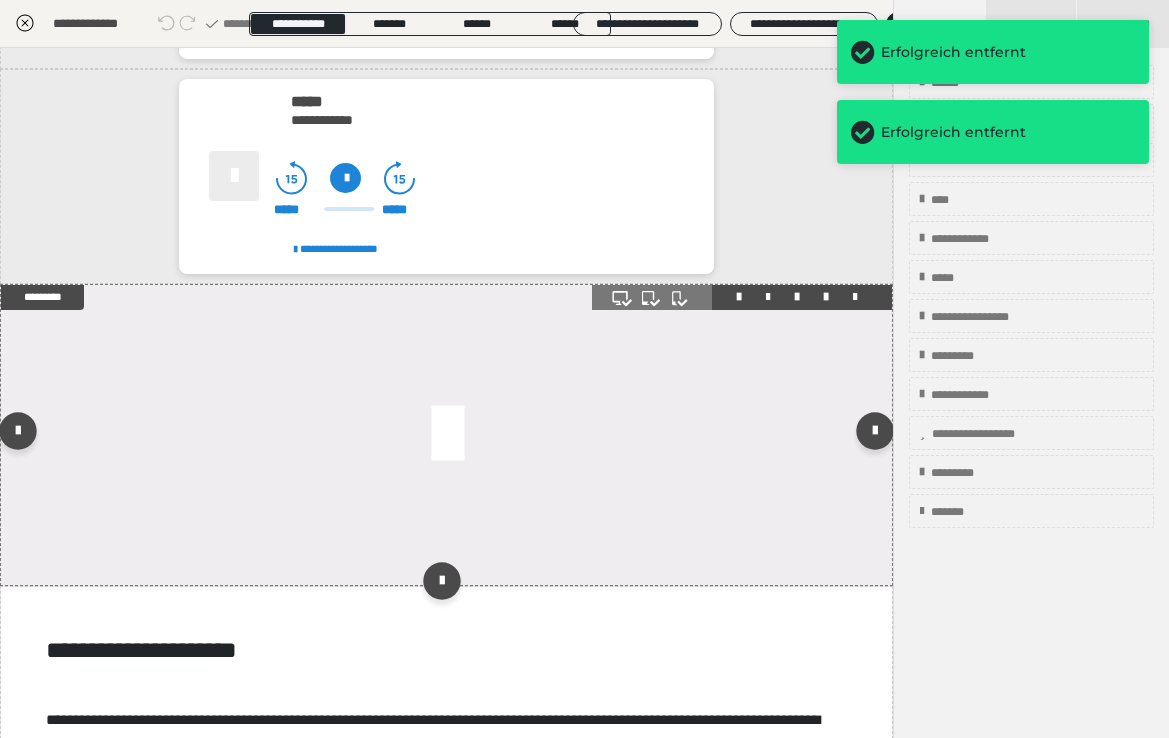 scroll, scrollTop: 1248, scrollLeft: 0, axis: vertical 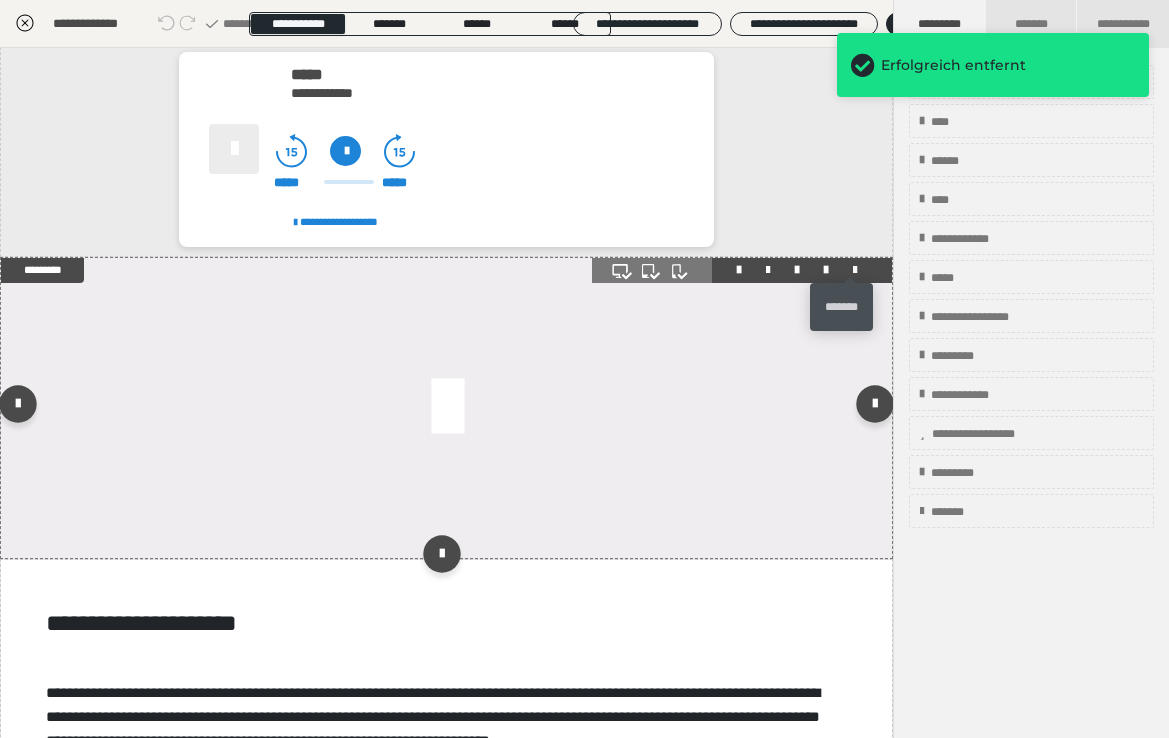 click at bounding box center (855, 270) 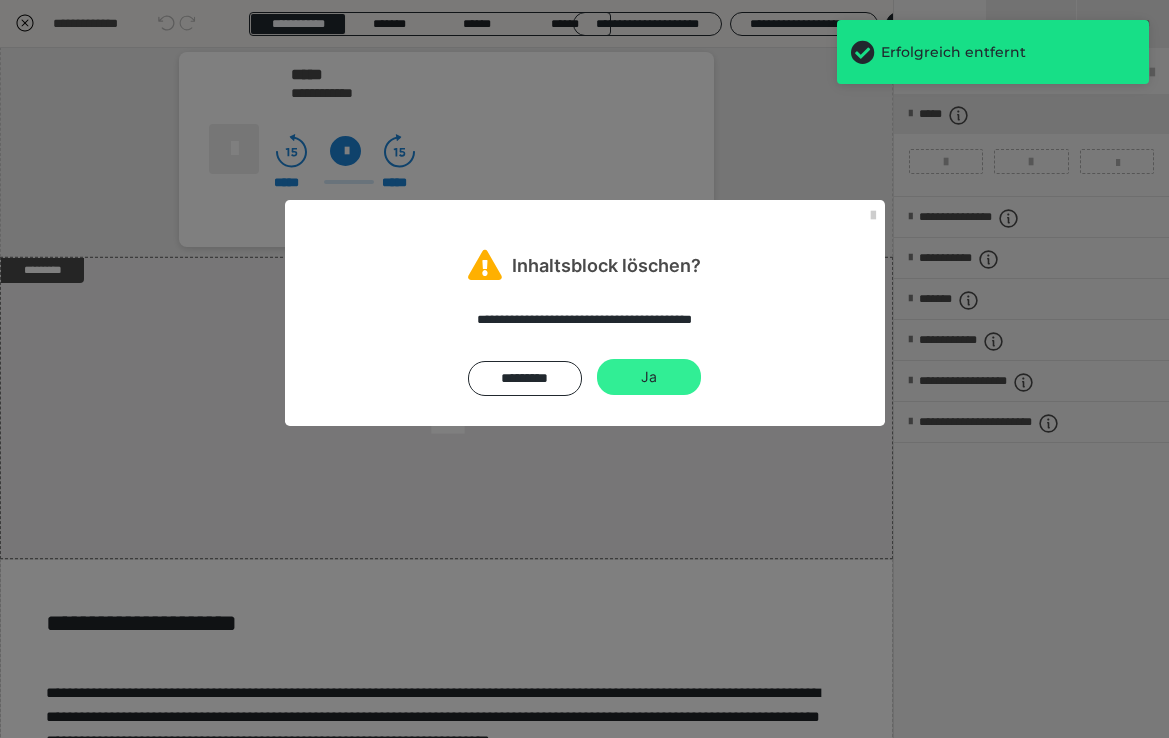 click on "Ja" at bounding box center (649, 377) 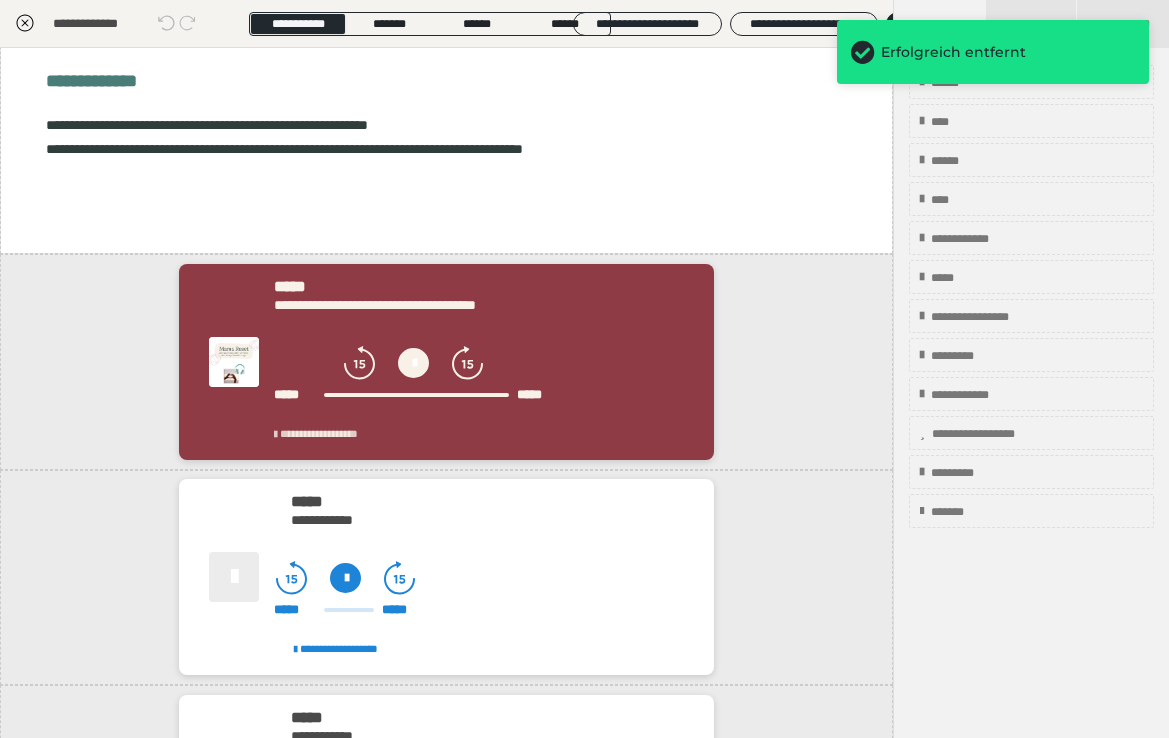 scroll, scrollTop: 606, scrollLeft: 0, axis: vertical 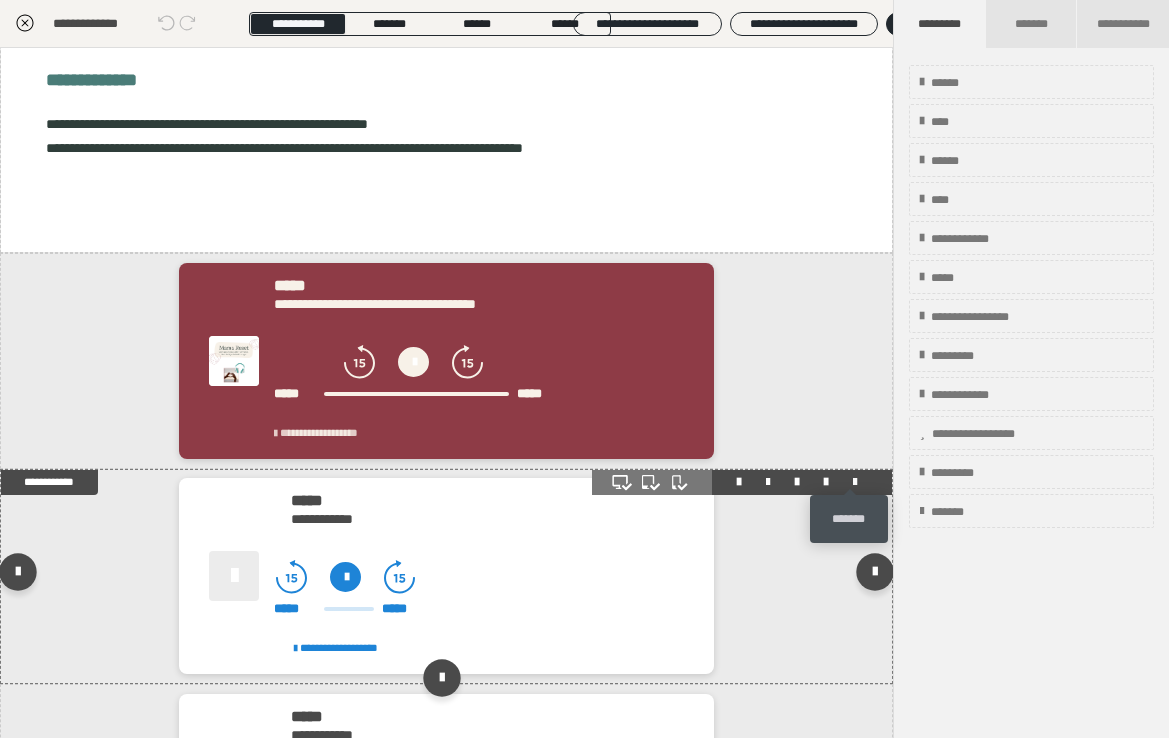click at bounding box center (855, 482) 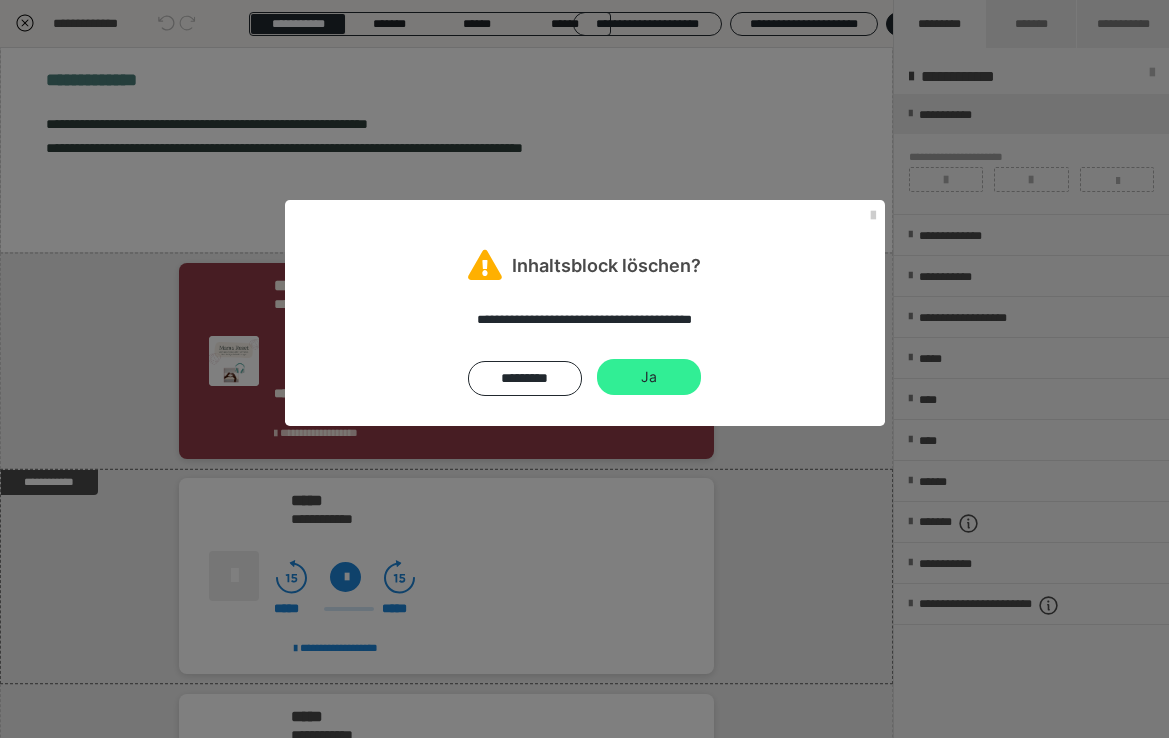 click on "Ja" at bounding box center (649, 377) 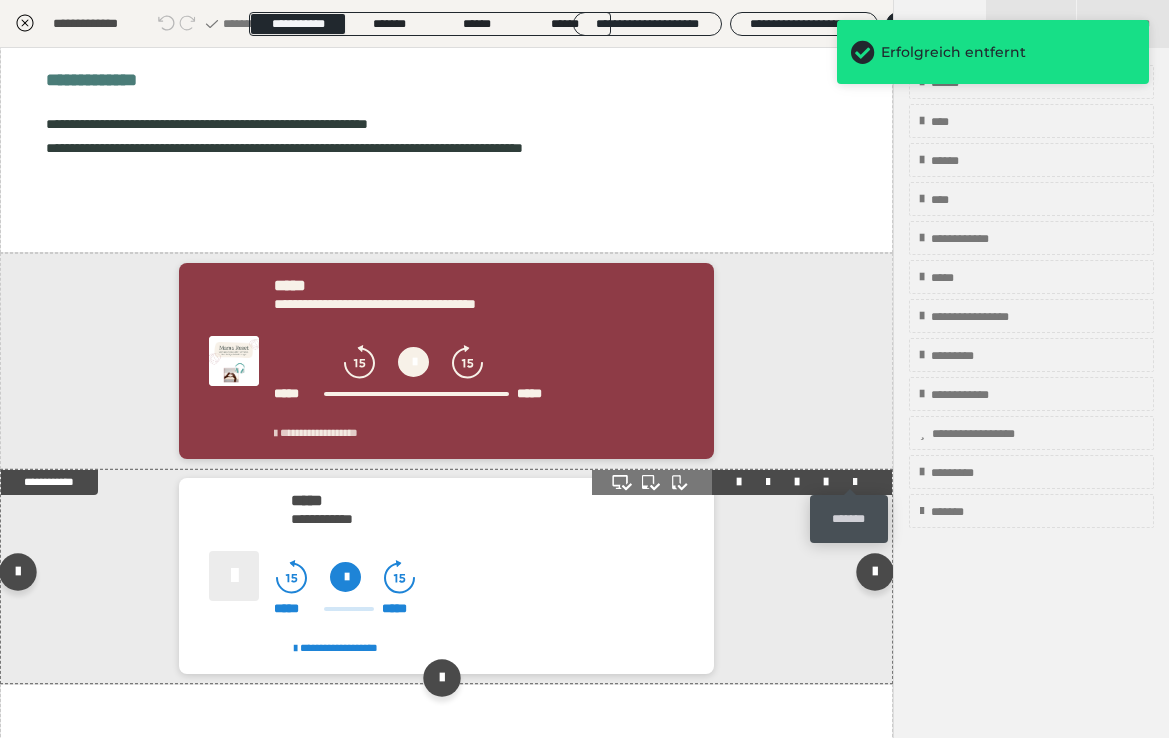 click at bounding box center (855, 482) 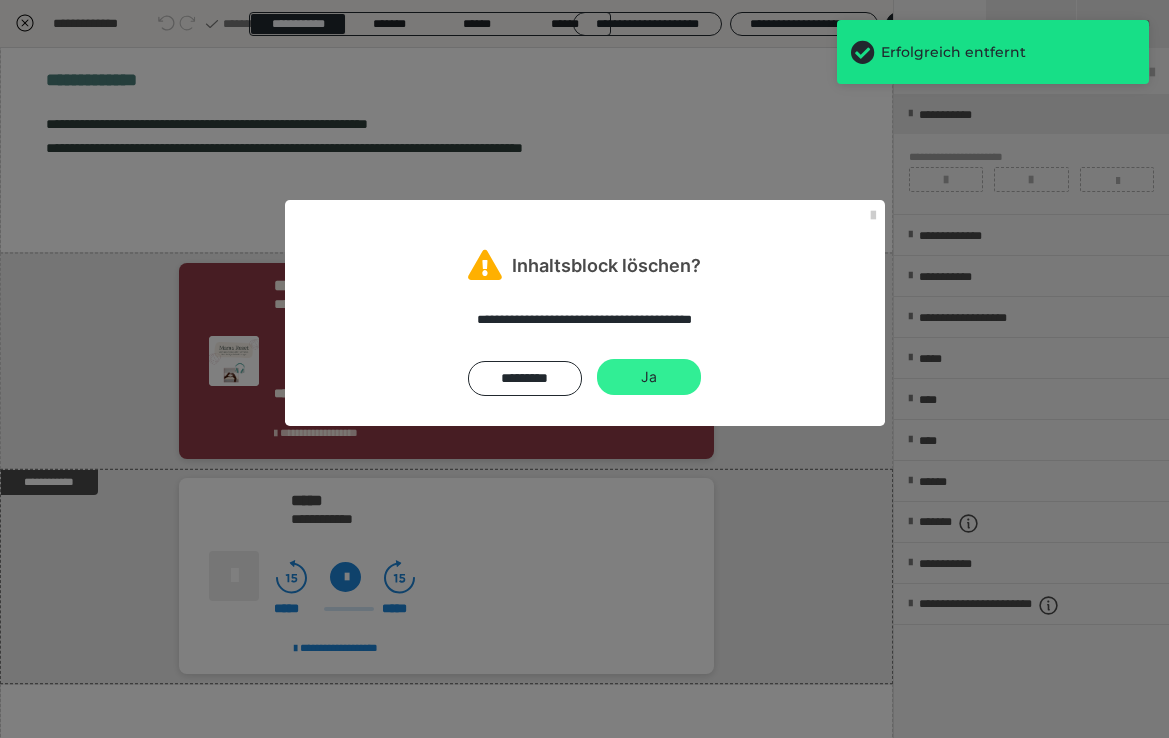 click on "Ja" at bounding box center (649, 377) 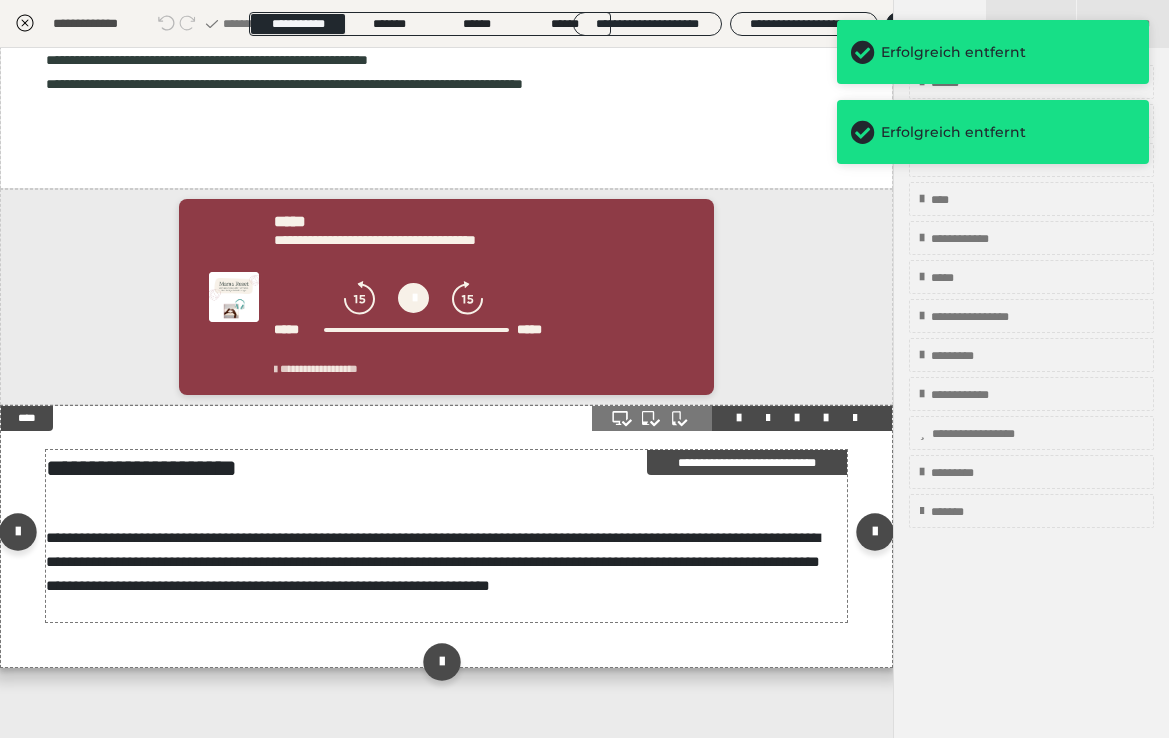 scroll, scrollTop: 685, scrollLeft: 0, axis: vertical 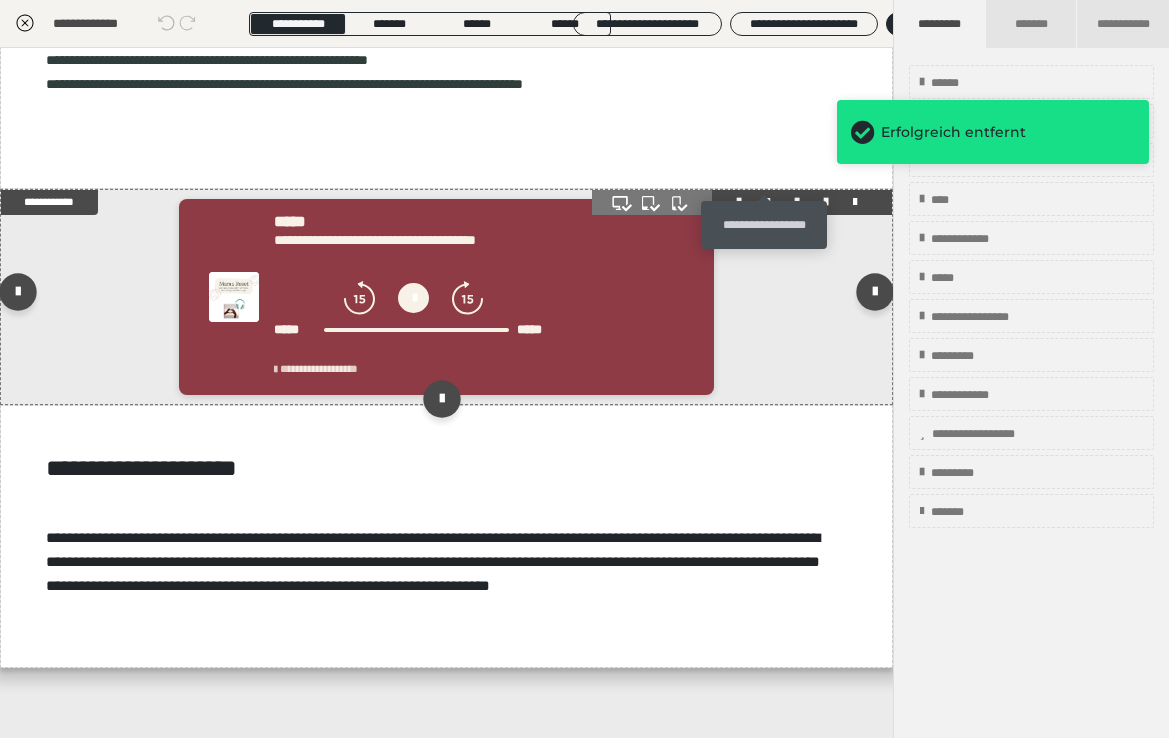 click at bounding box center (768, 202) 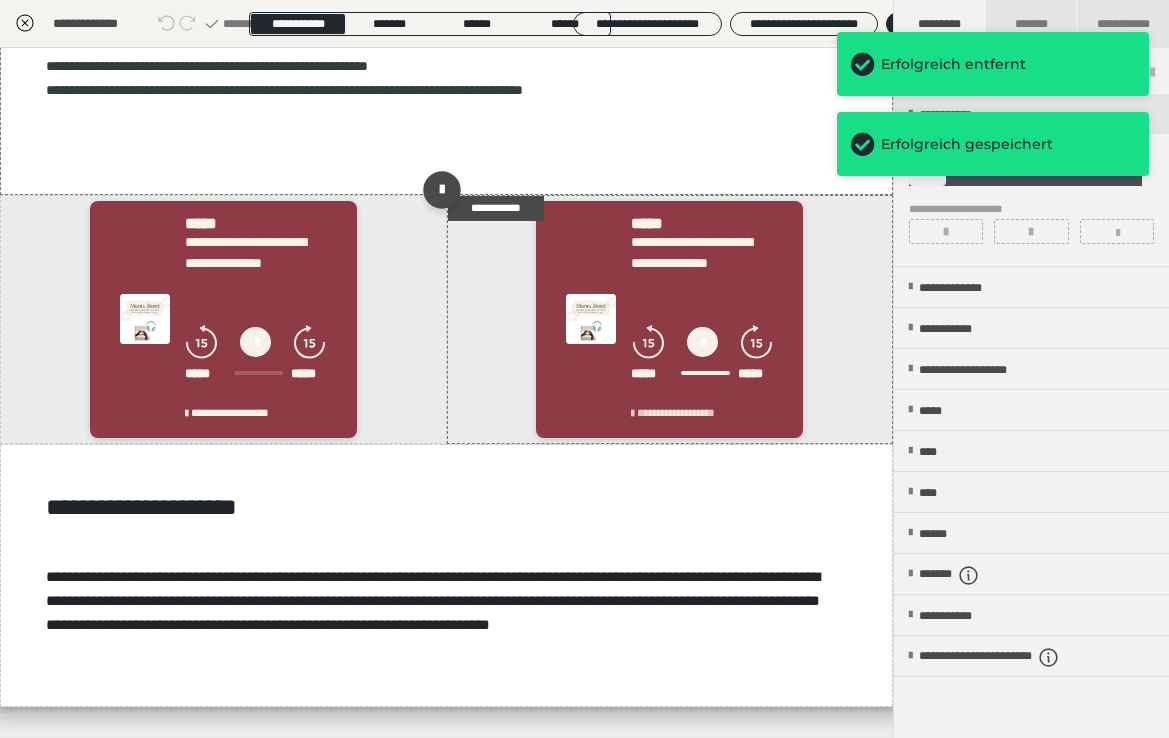 scroll, scrollTop: 655, scrollLeft: 0, axis: vertical 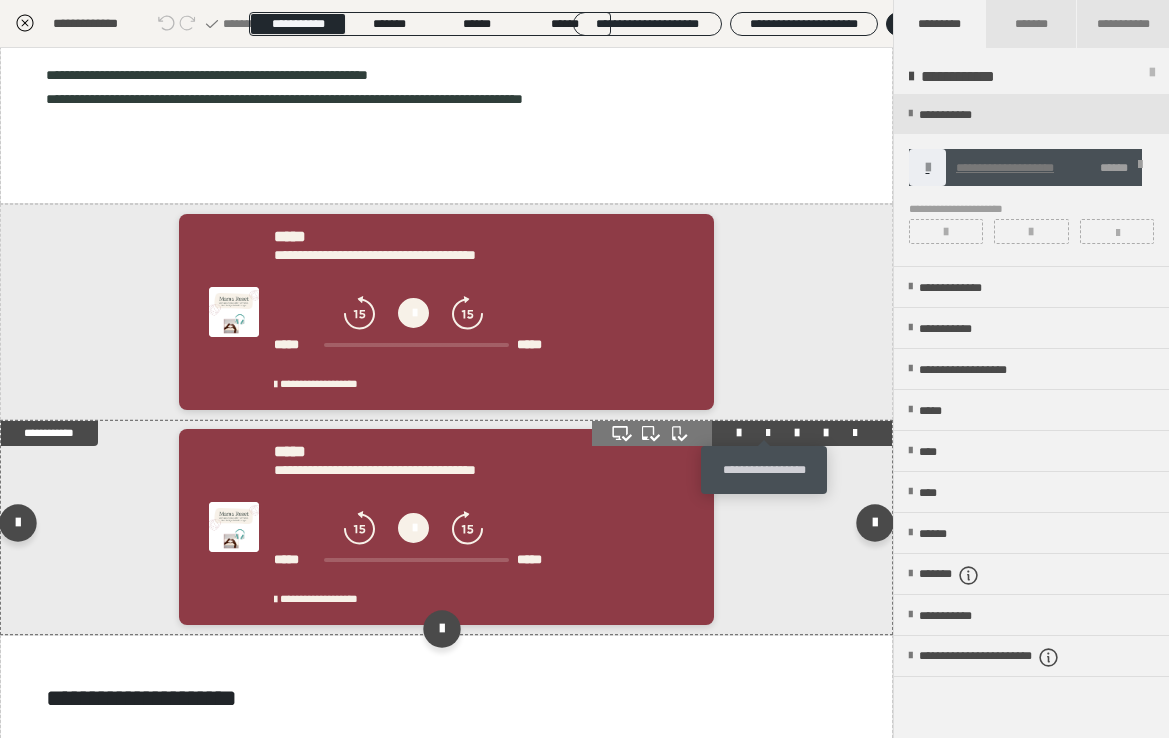 click at bounding box center [768, 433] 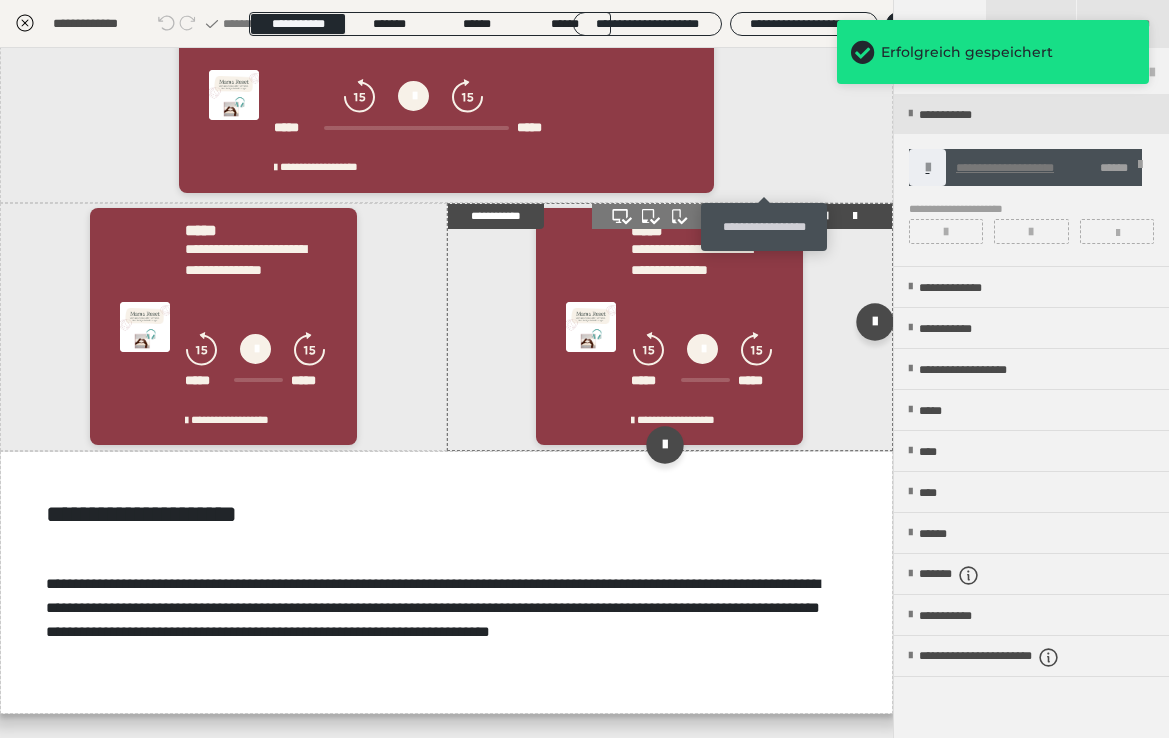scroll, scrollTop: 898, scrollLeft: 0, axis: vertical 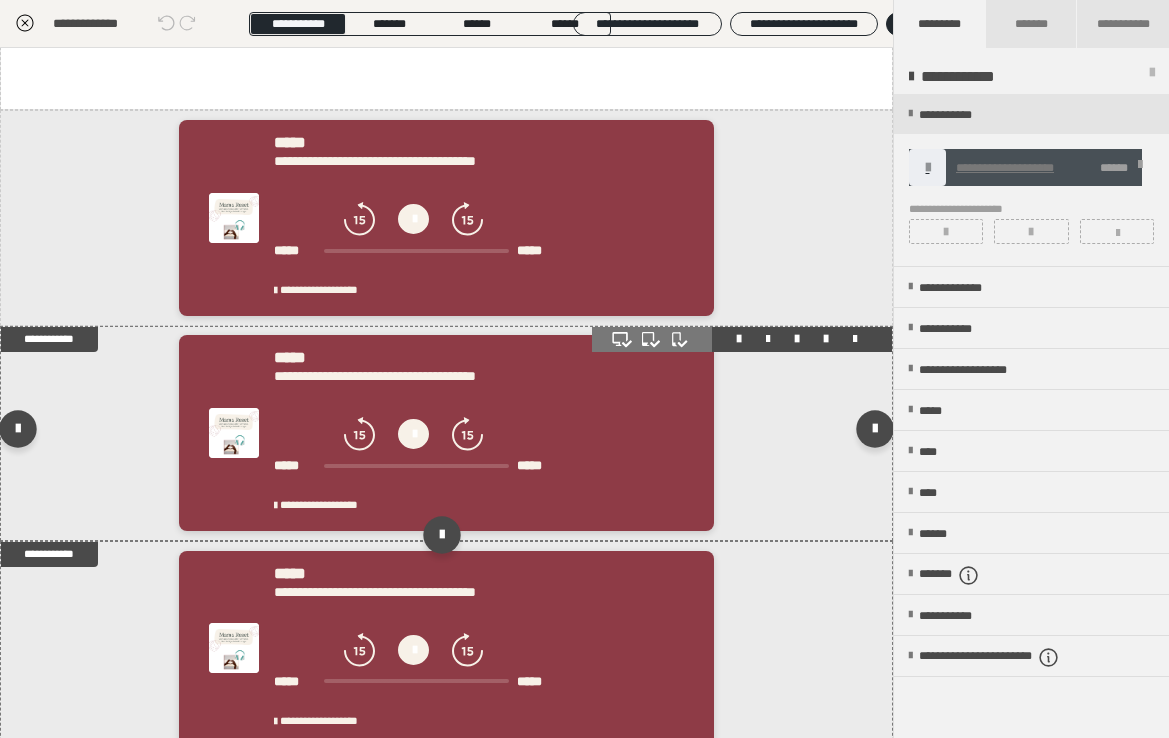 click on "**********" at bounding box center (479, 435) 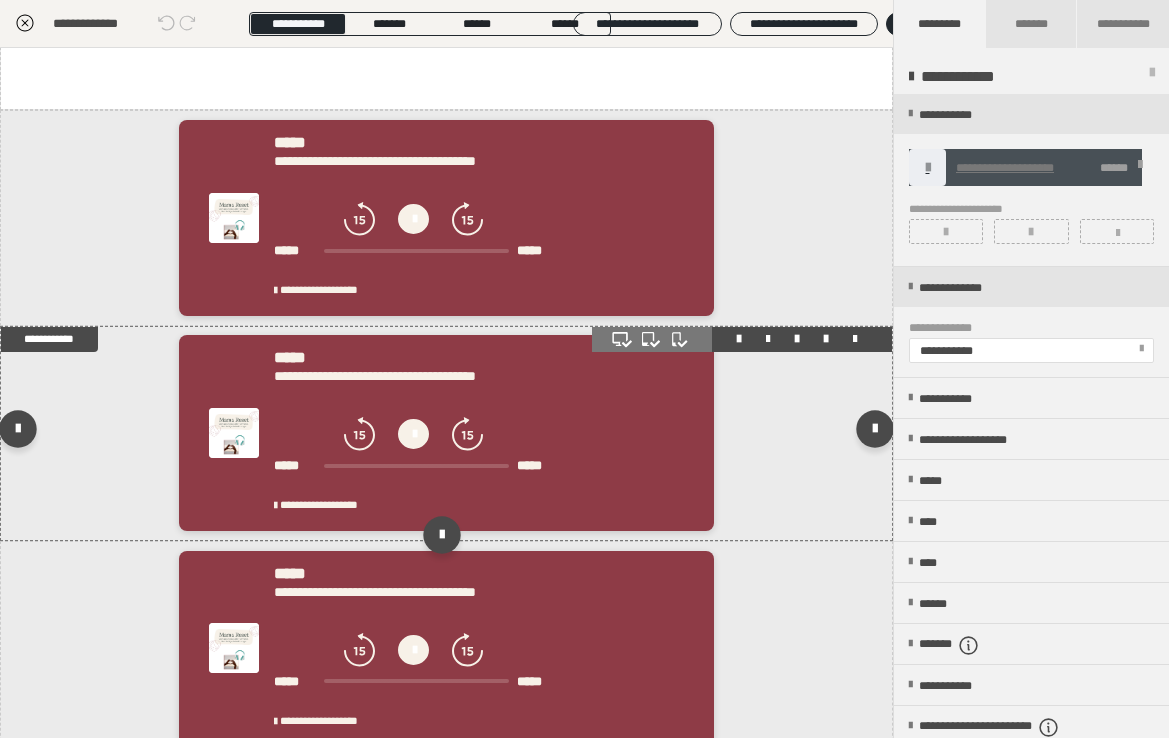 click on "**********" at bounding box center (413, 435) 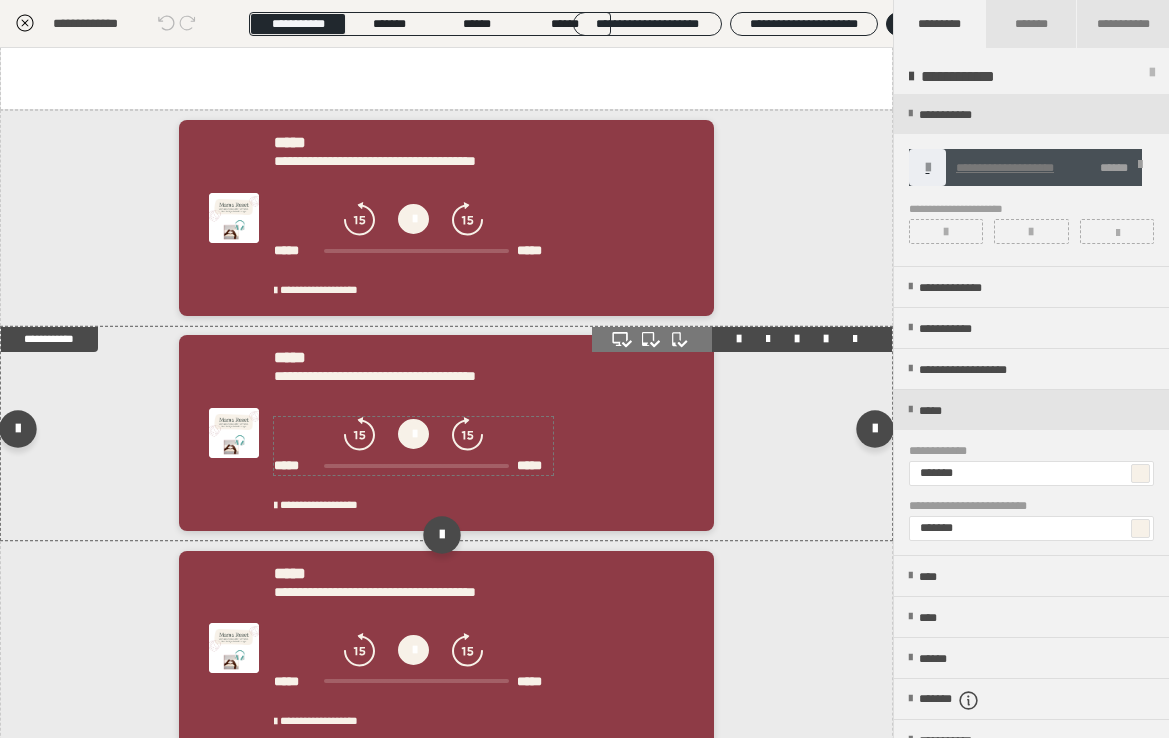 click on "**********" at bounding box center (413, 435) 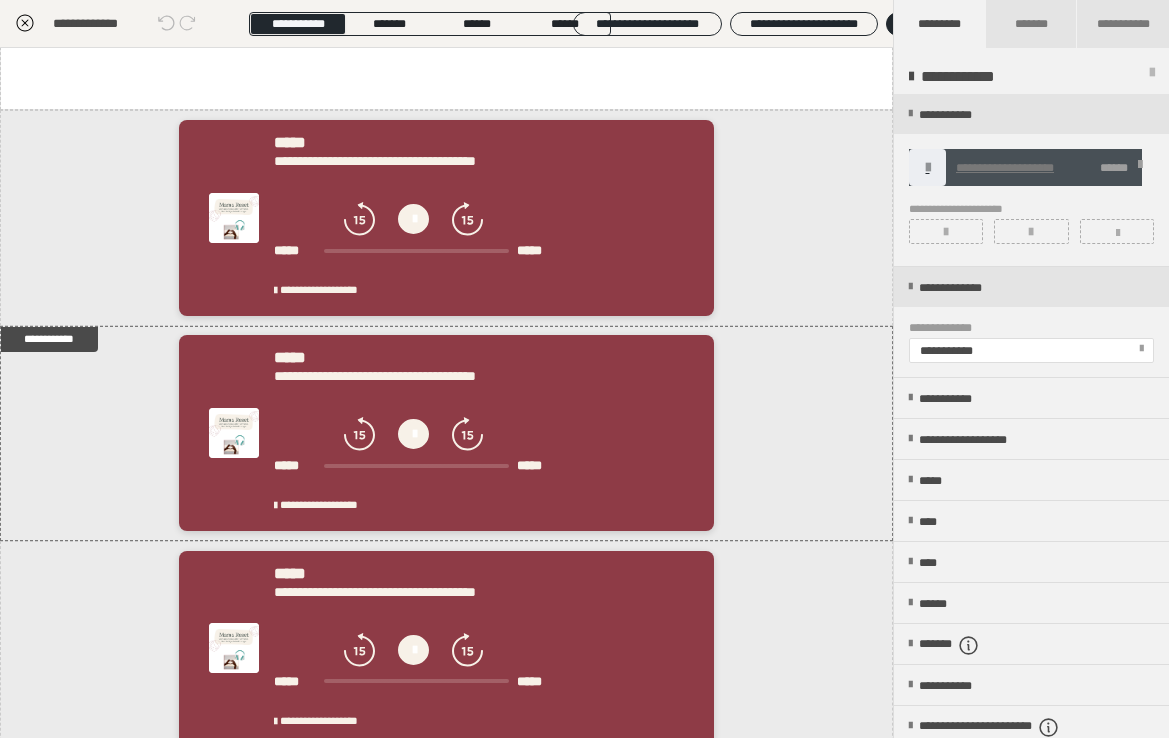 click on "**********" at bounding box center [1005, 168] 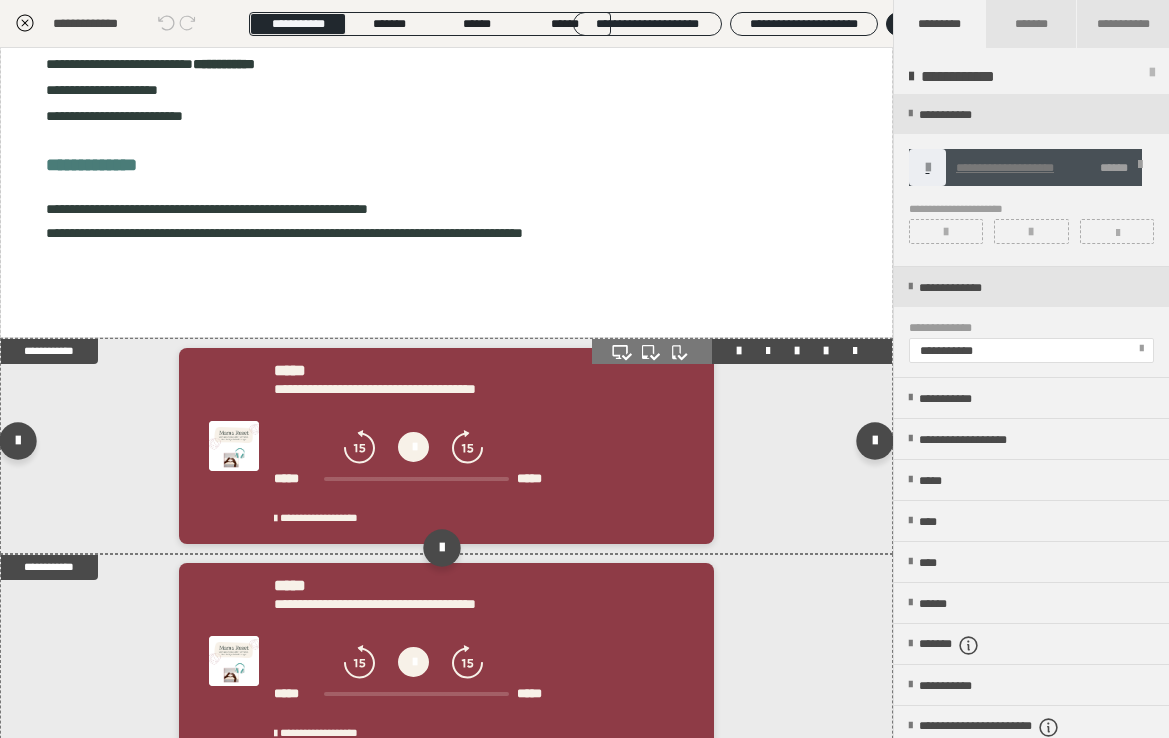 scroll, scrollTop: 523, scrollLeft: 0, axis: vertical 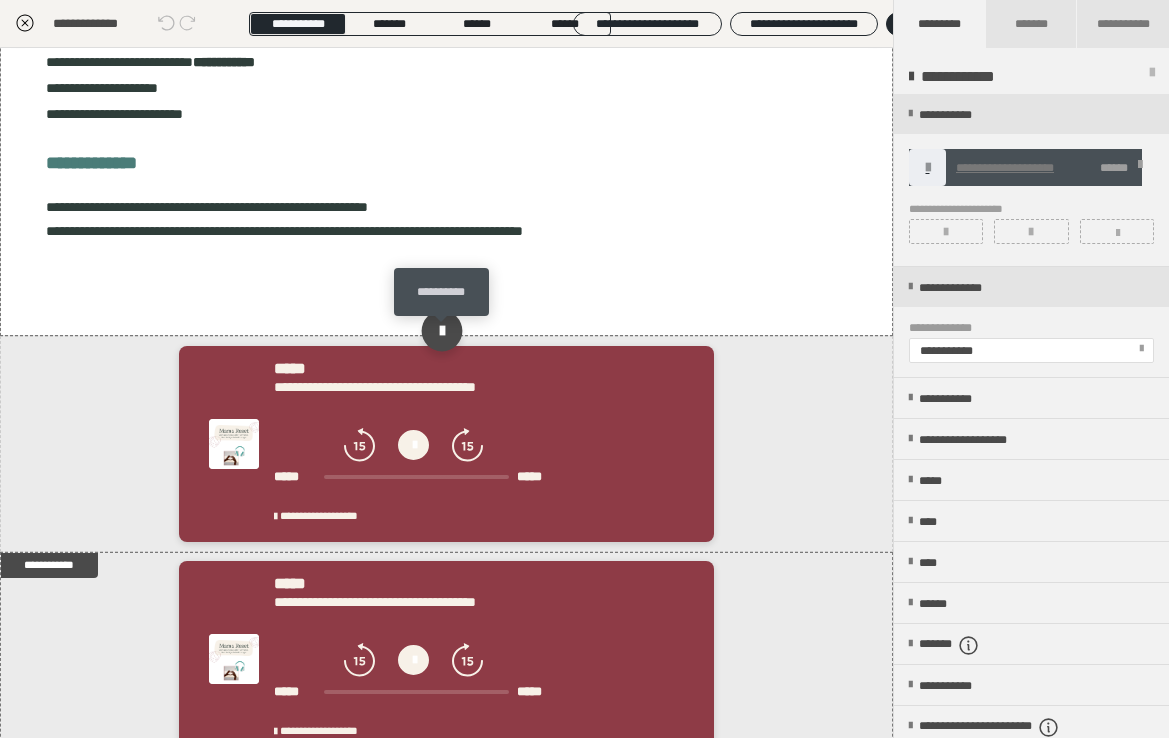 click at bounding box center [442, 330] 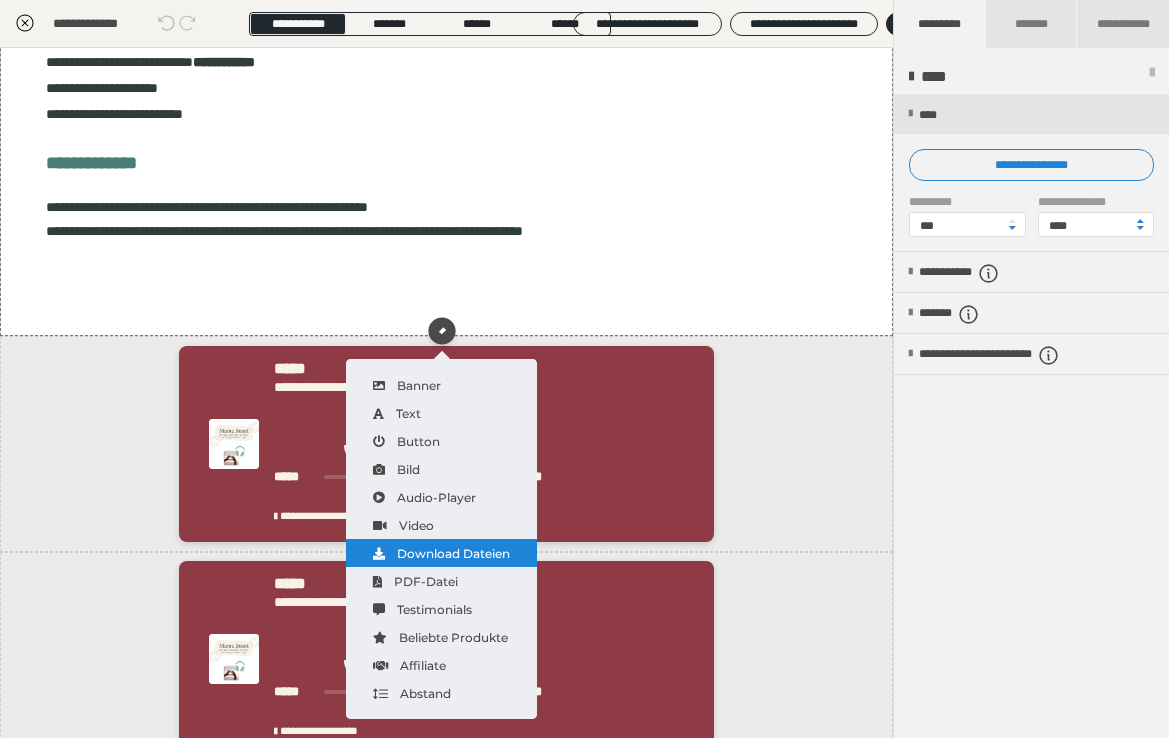 click on "Download Dateien" at bounding box center (441, 553) 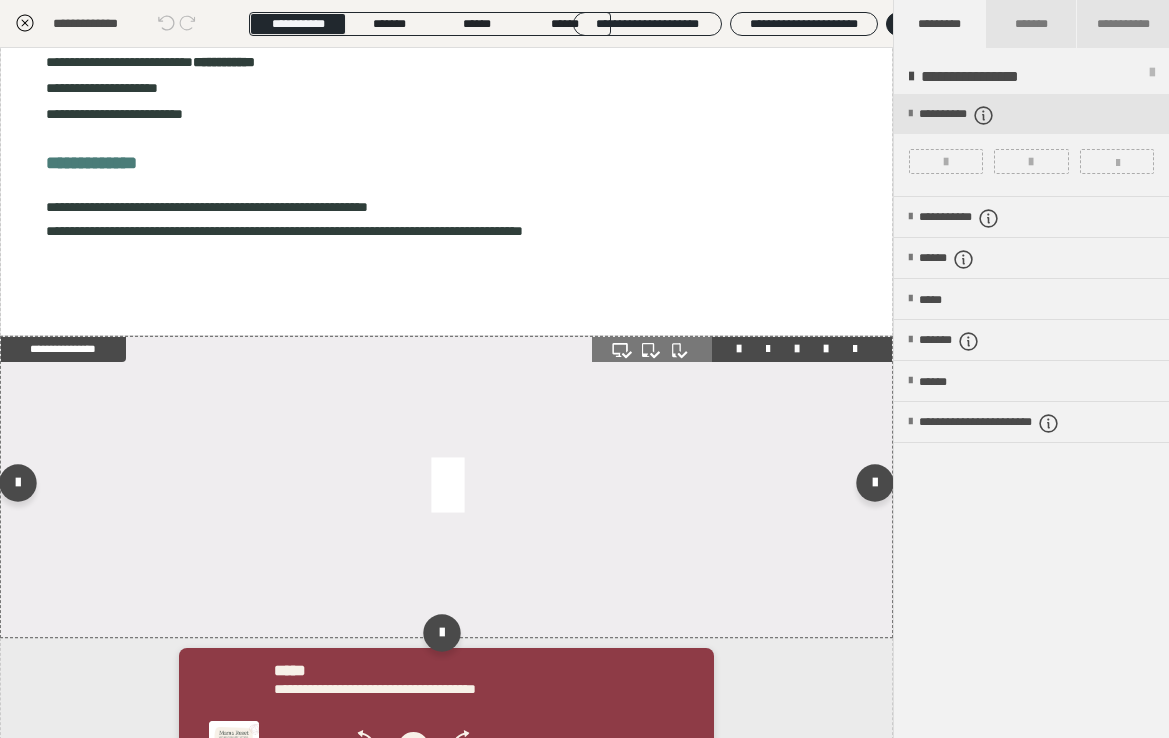 click at bounding box center [797, 349] 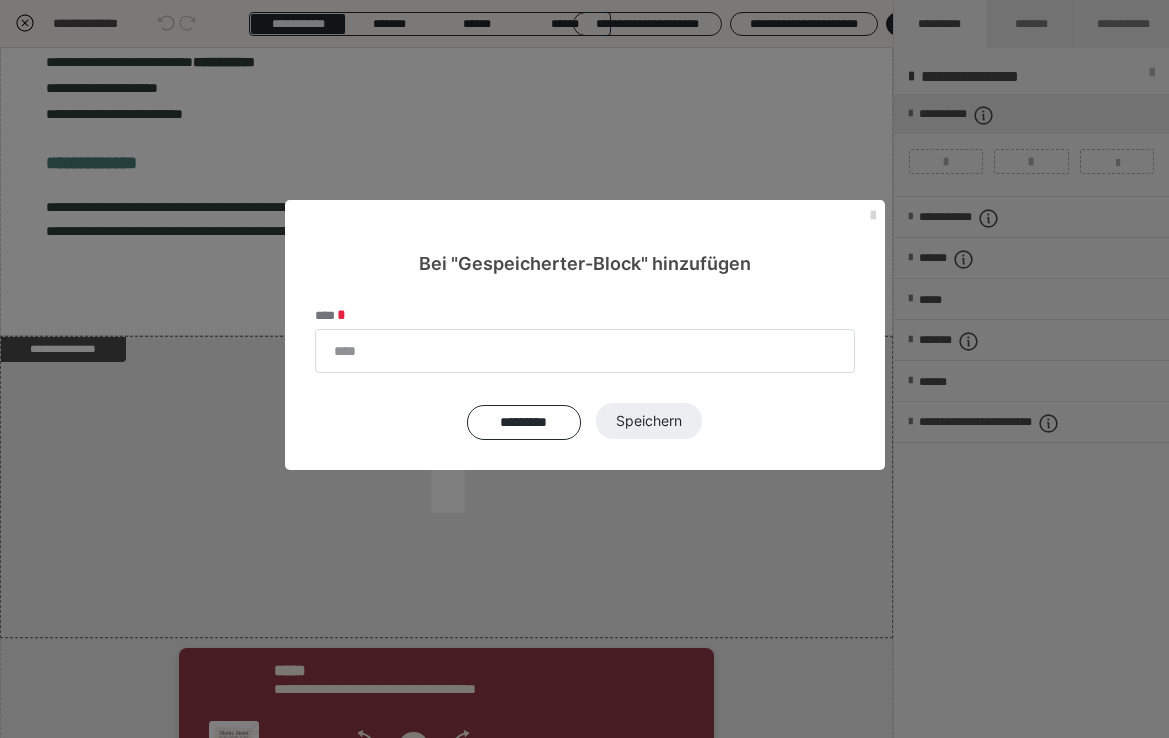 click at bounding box center [873, 216] 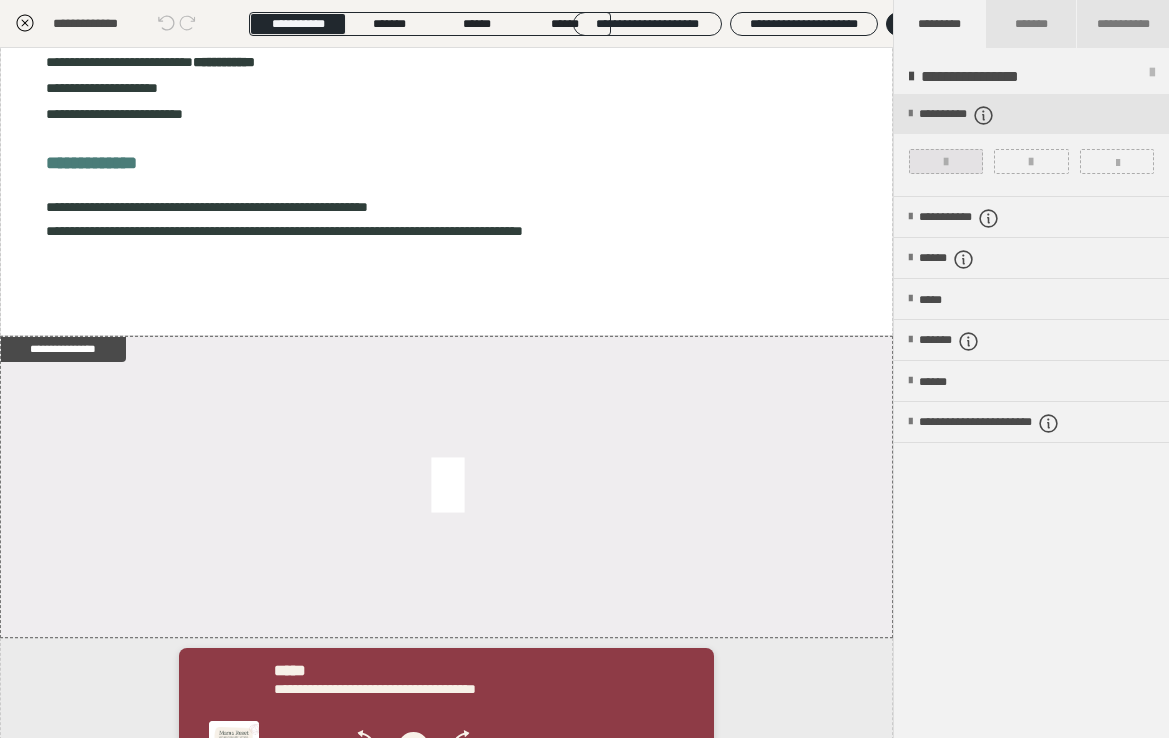 click at bounding box center [946, 161] 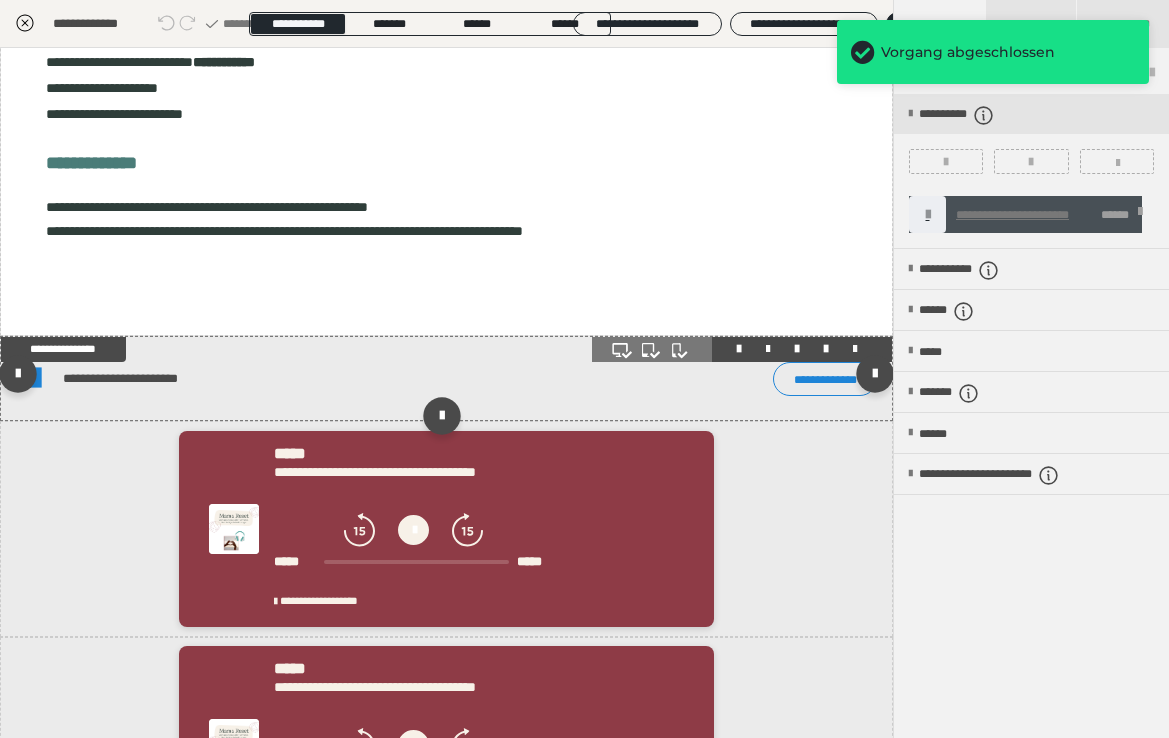 click at bounding box center [855, 349] 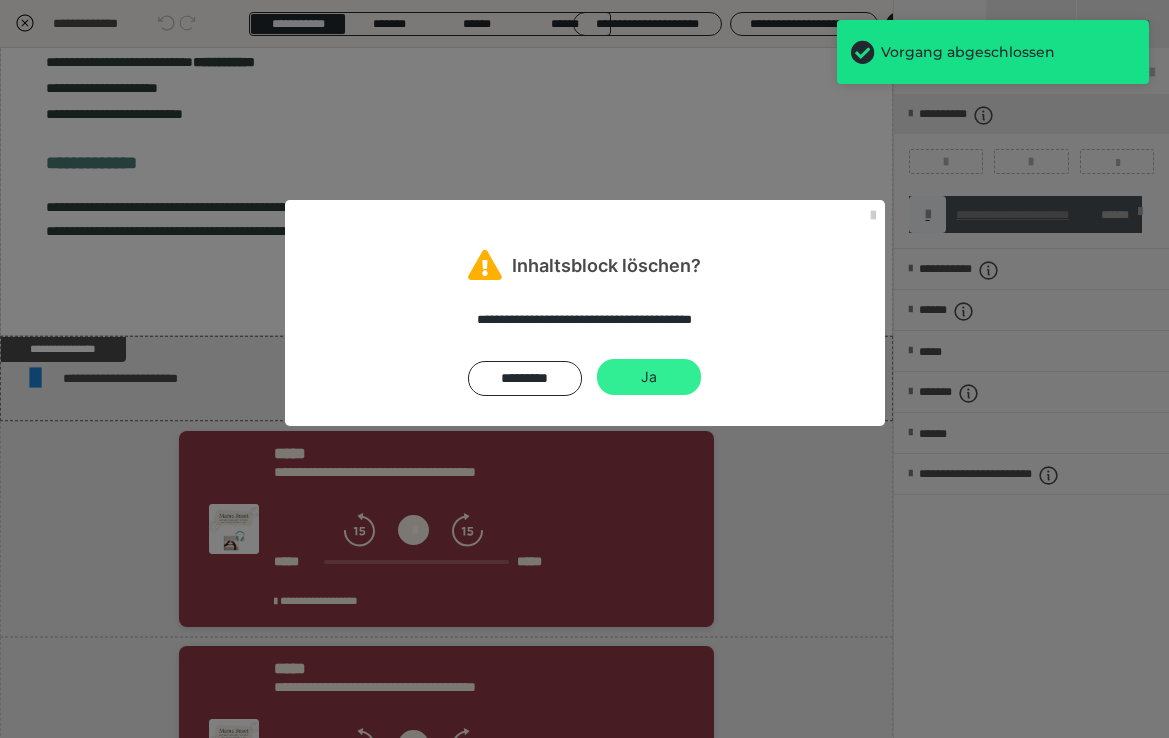 click on "Ja" at bounding box center (649, 377) 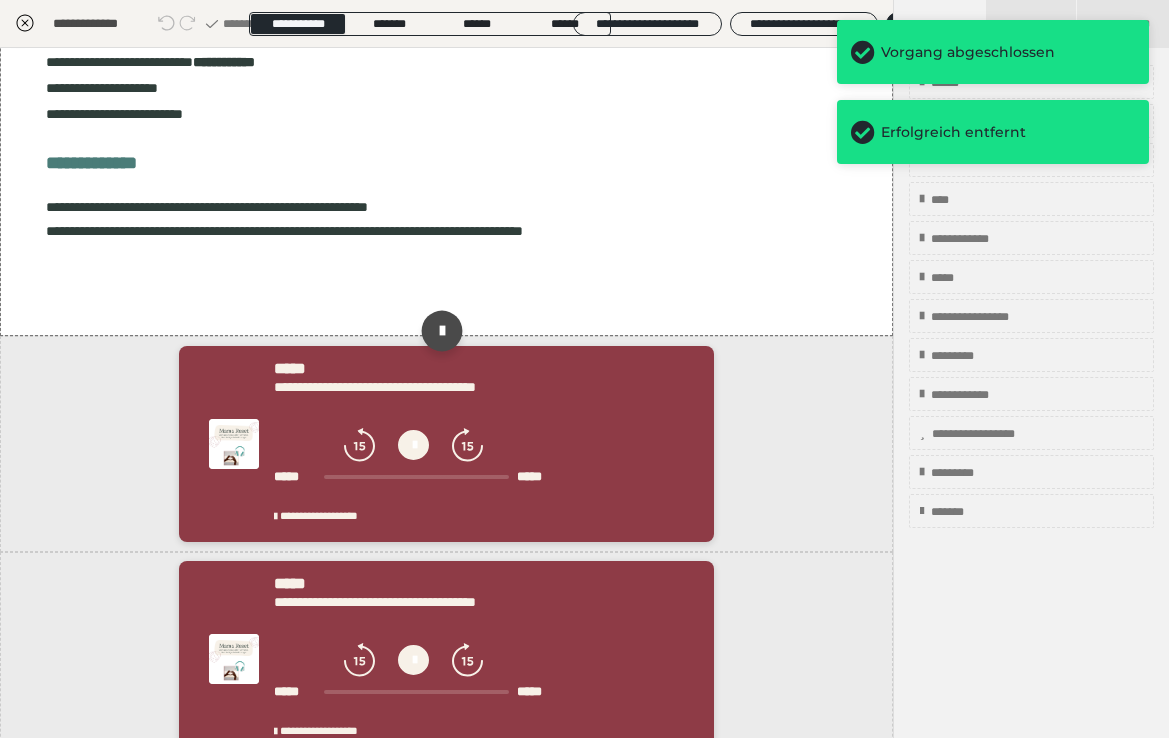 click at bounding box center [442, 330] 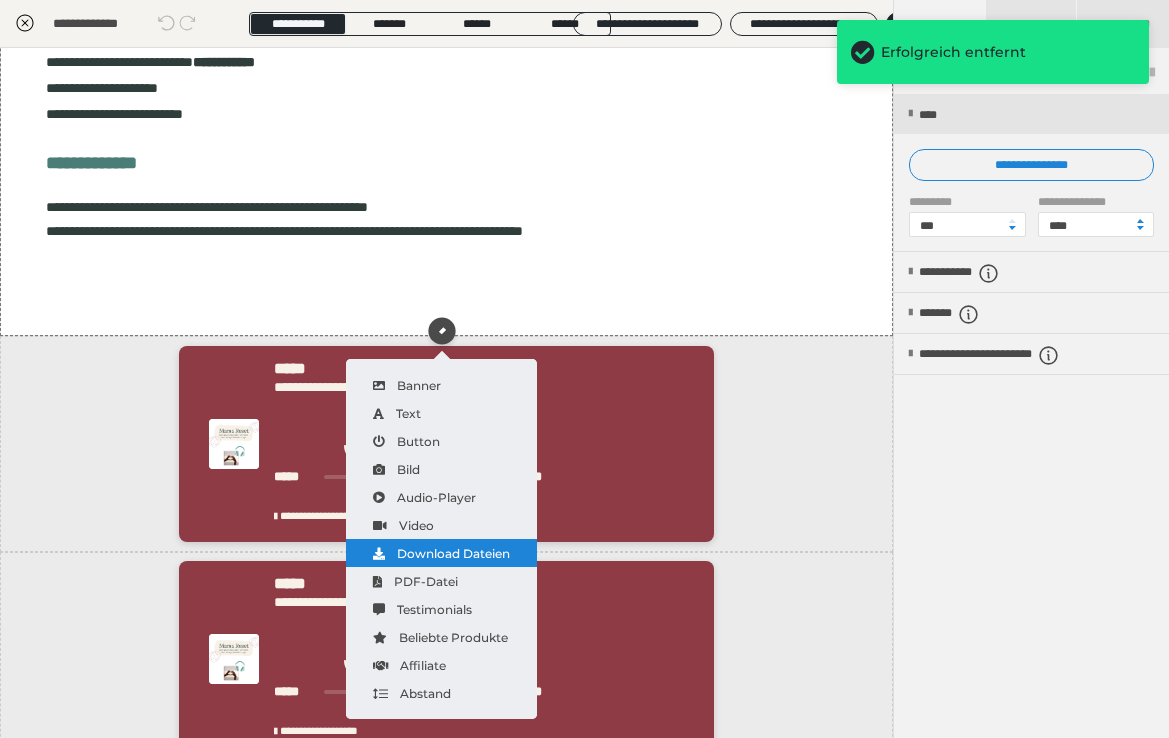 click on "Download Dateien" at bounding box center [441, 553] 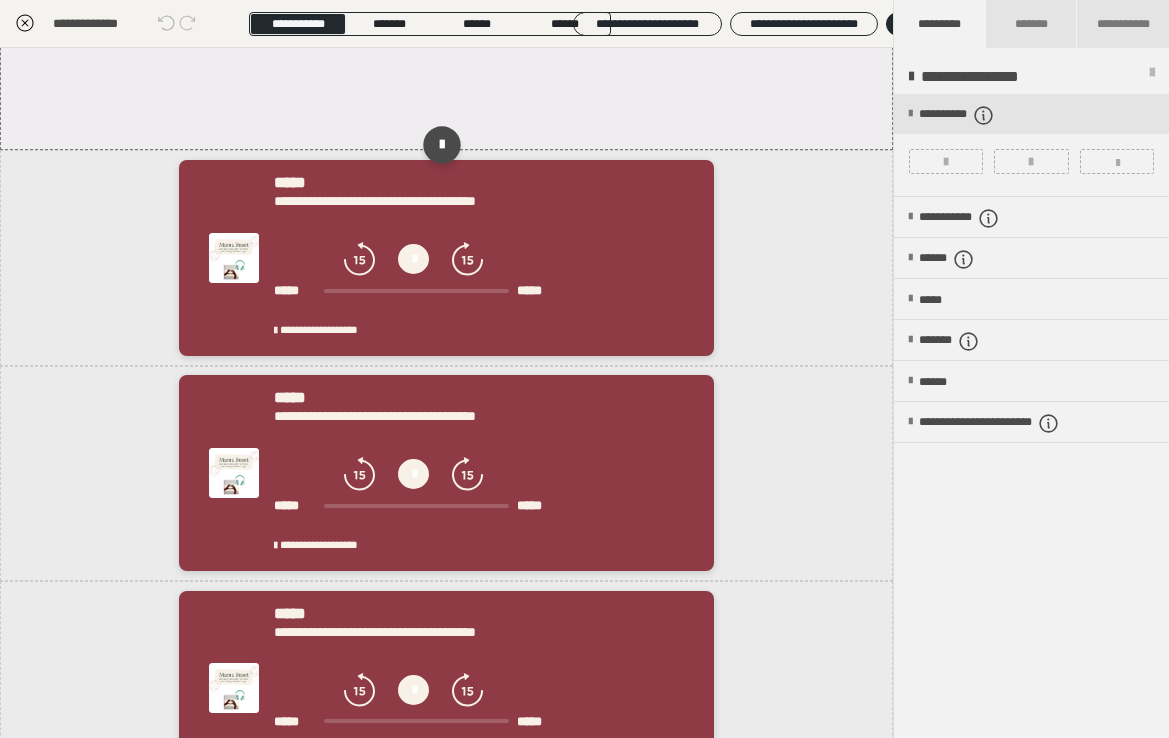 scroll, scrollTop: 1009, scrollLeft: 0, axis: vertical 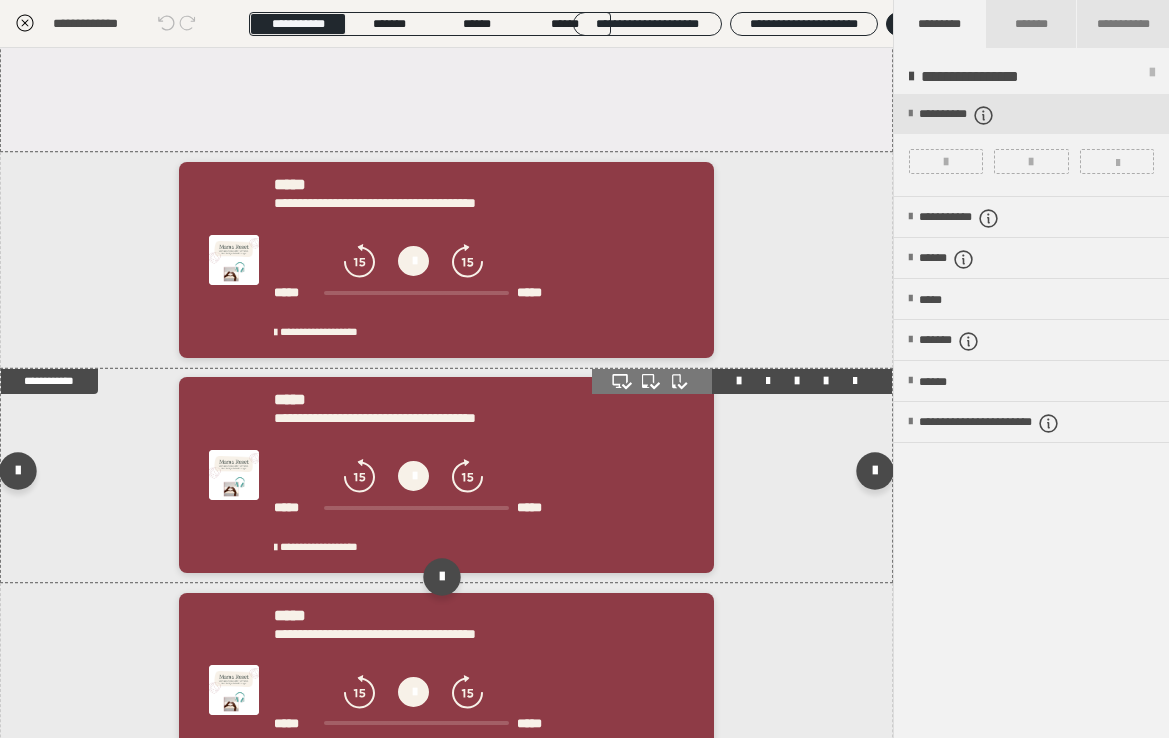 click on "**********" at bounding box center (479, 477) 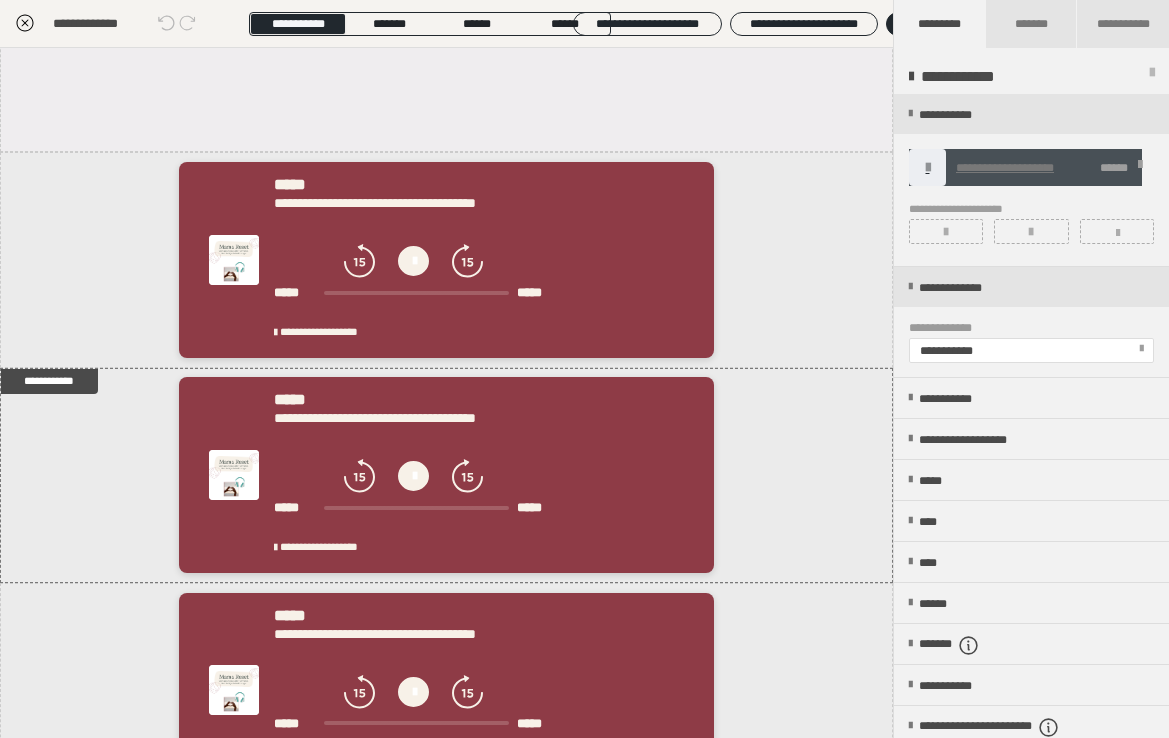 click at bounding box center (1140, 168) 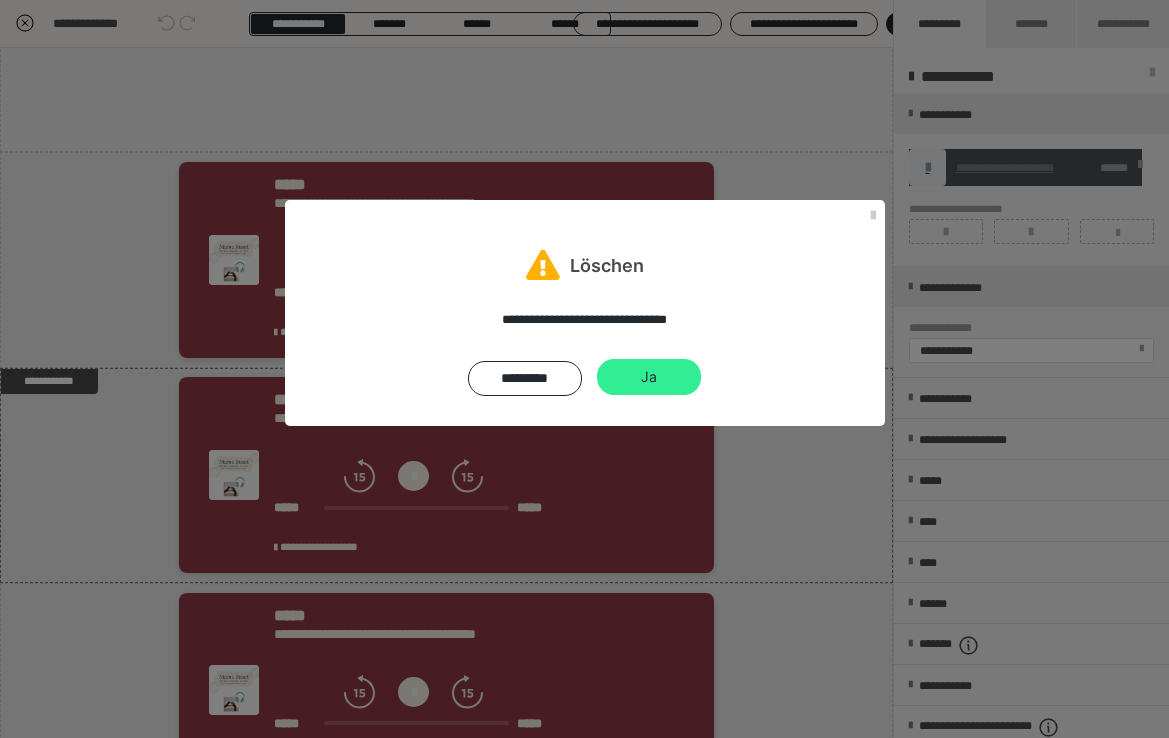 click on "Ja" at bounding box center (649, 377) 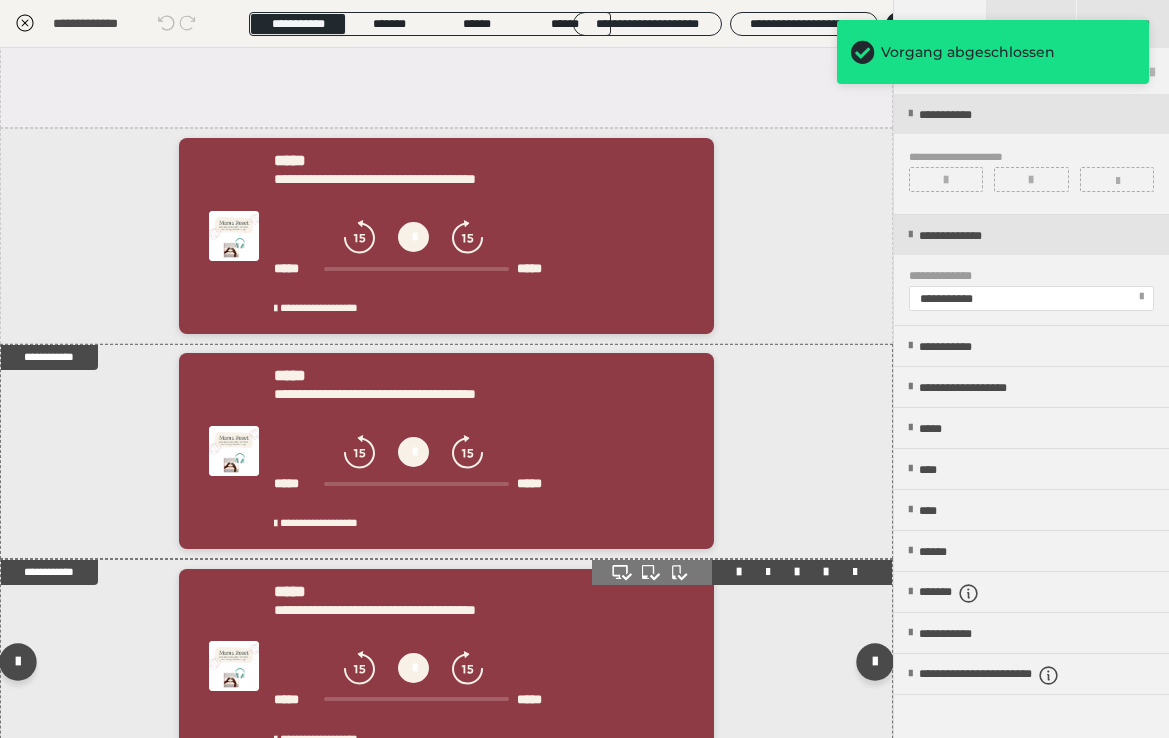 scroll, scrollTop: 1028, scrollLeft: 1, axis: both 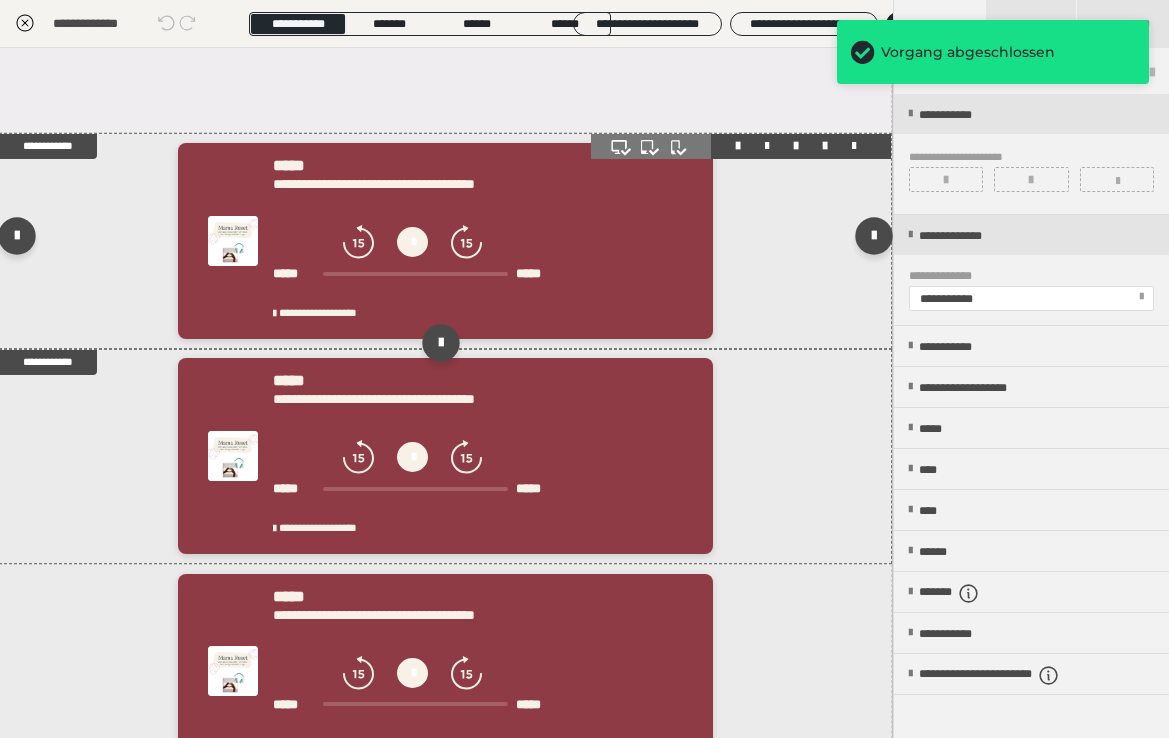 click on "**********" at bounding box center (478, 243) 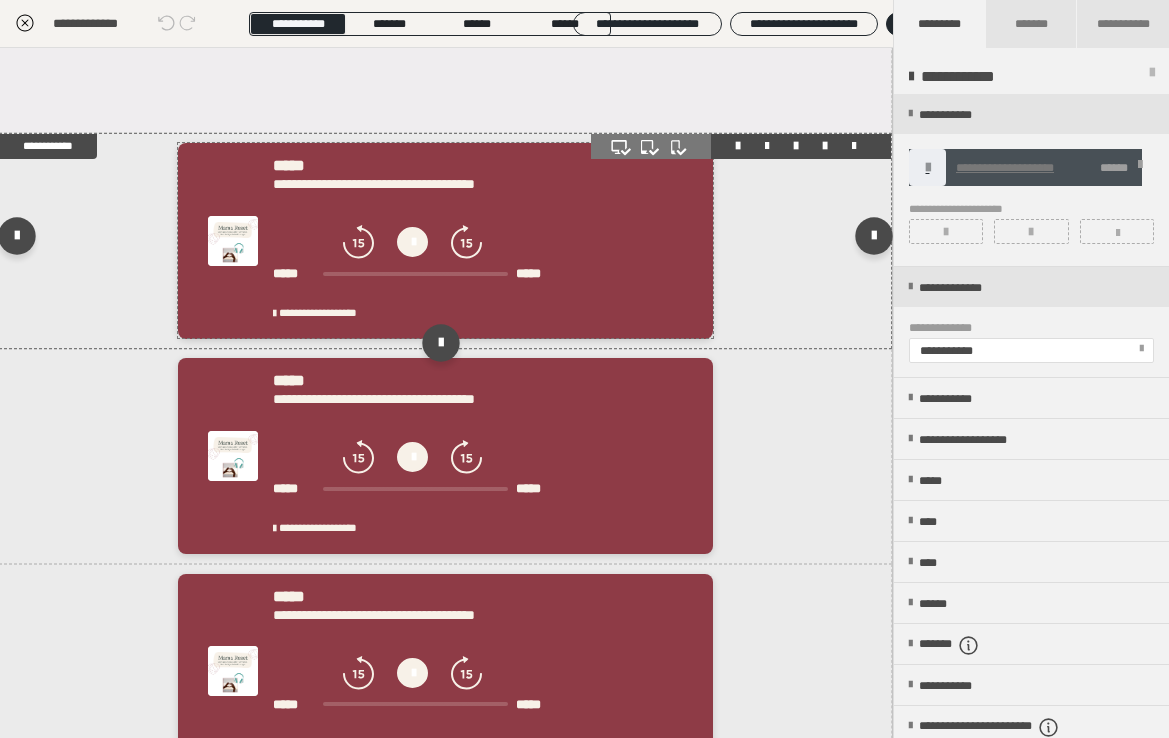 click at bounding box center [412, 242] 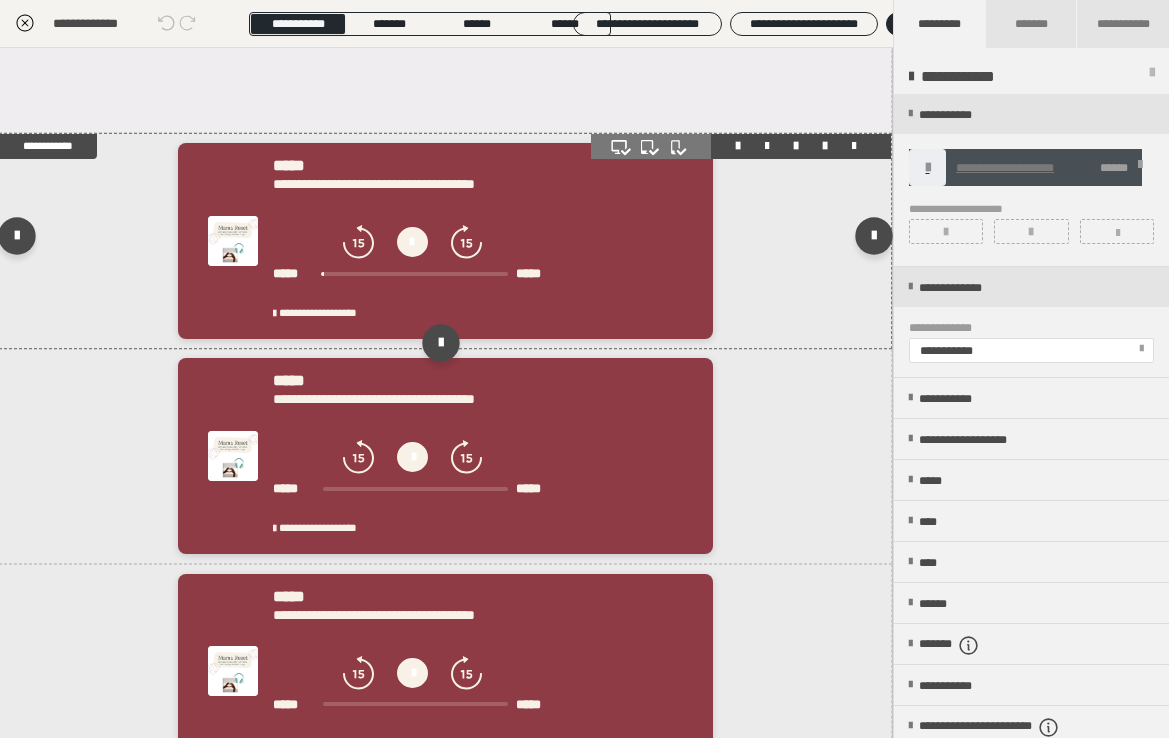 click at bounding box center [412, 242] 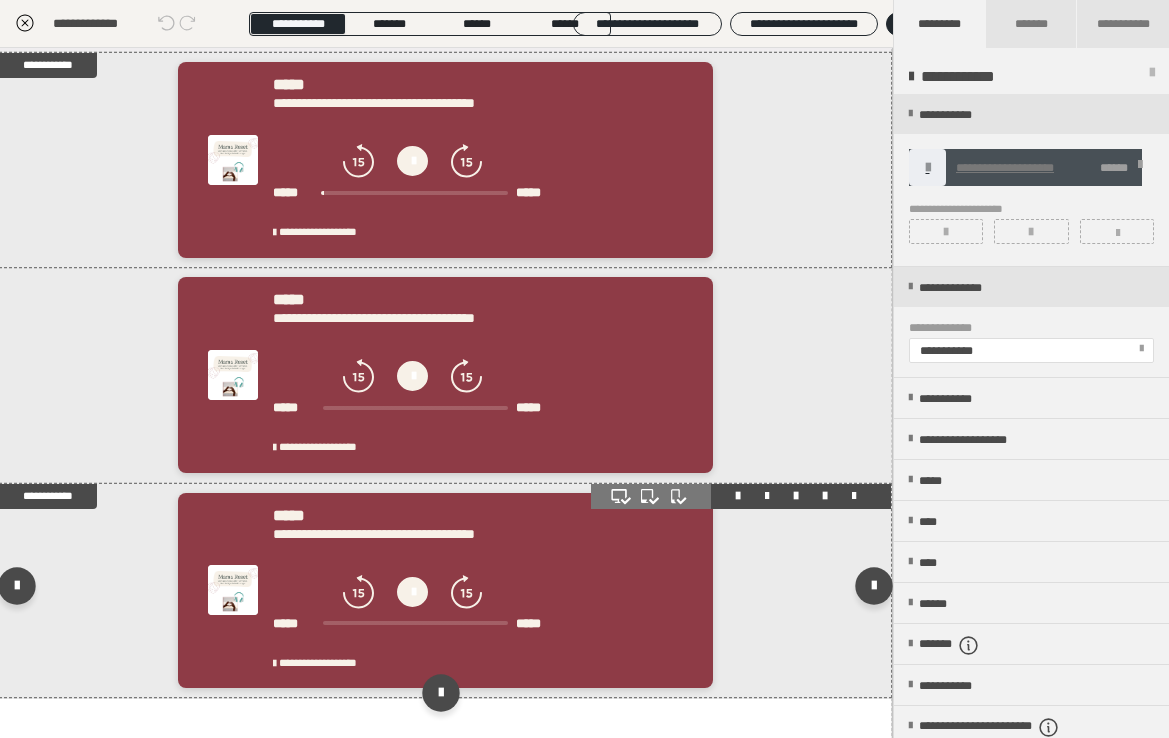 scroll, scrollTop: 1117, scrollLeft: 1, axis: both 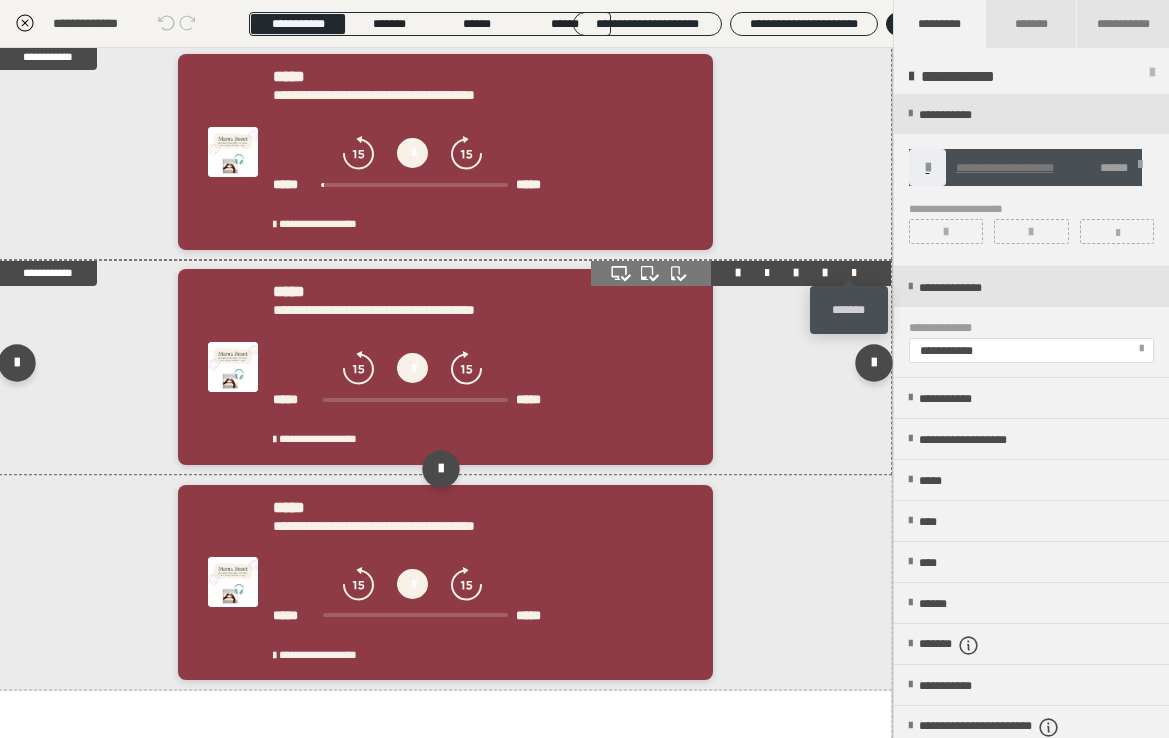 click at bounding box center (854, 273) 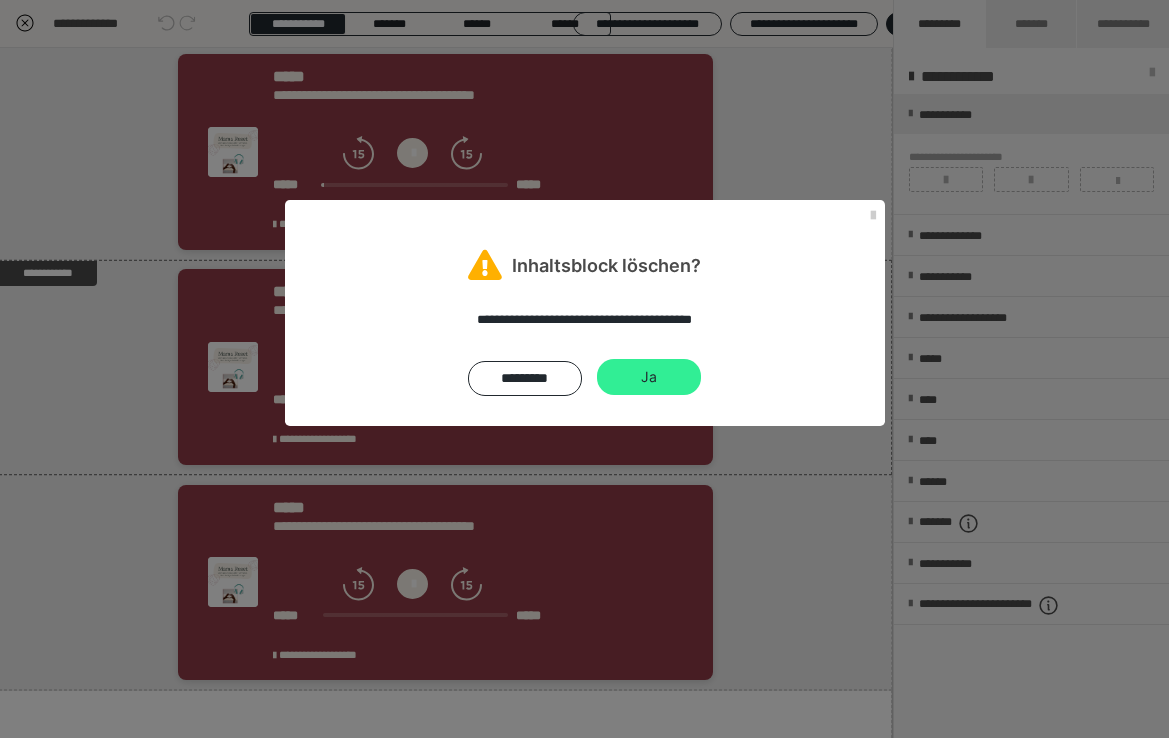 click on "Ja" at bounding box center (649, 377) 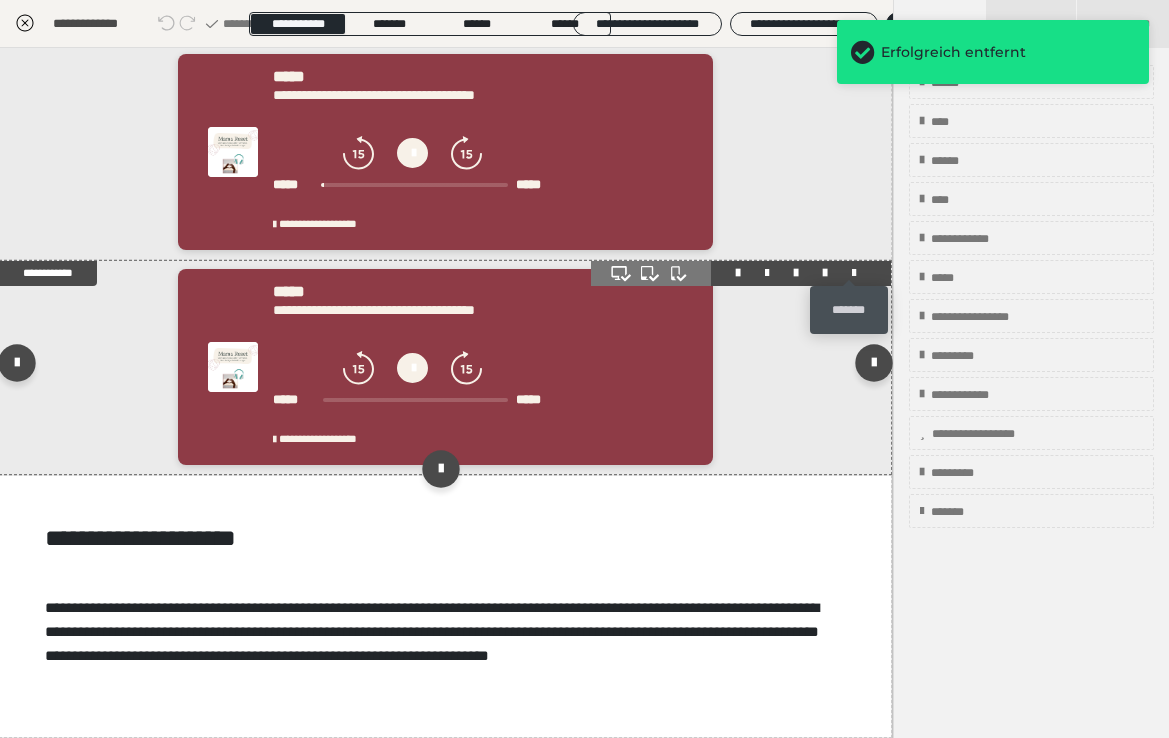 click at bounding box center [854, 273] 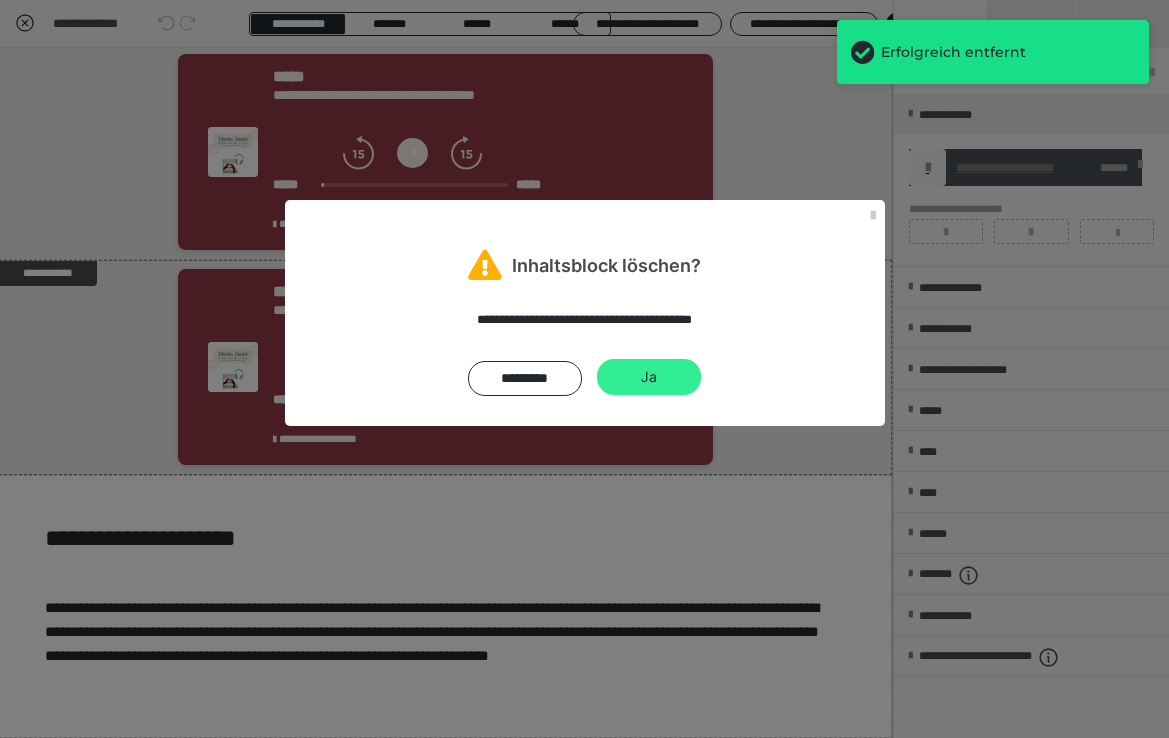 click on "Ja" at bounding box center [649, 377] 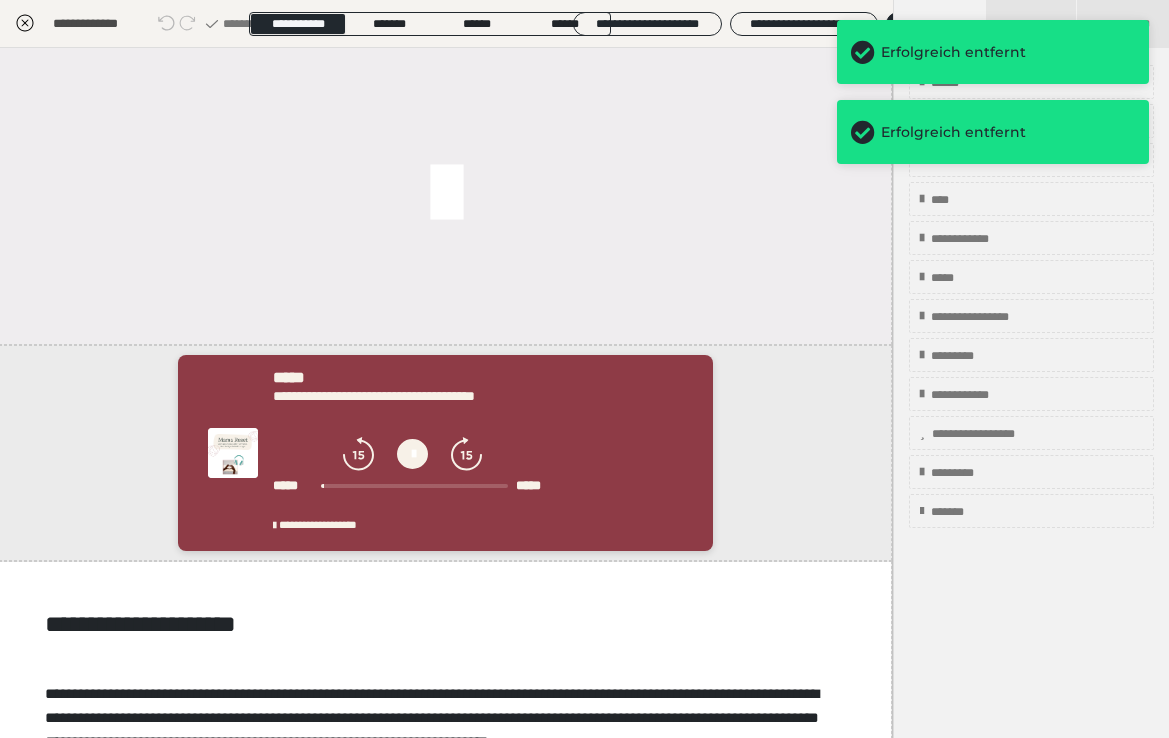 scroll, scrollTop: 815, scrollLeft: 1, axis: both 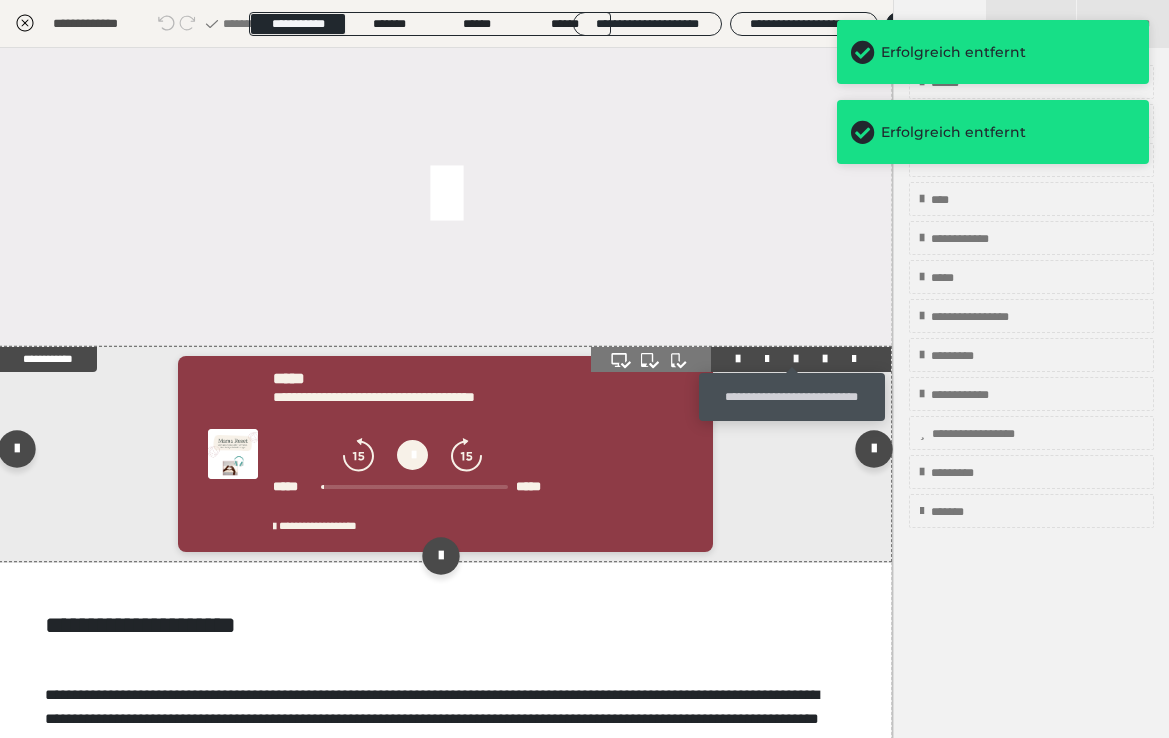 click at bounding box center (796, 359) 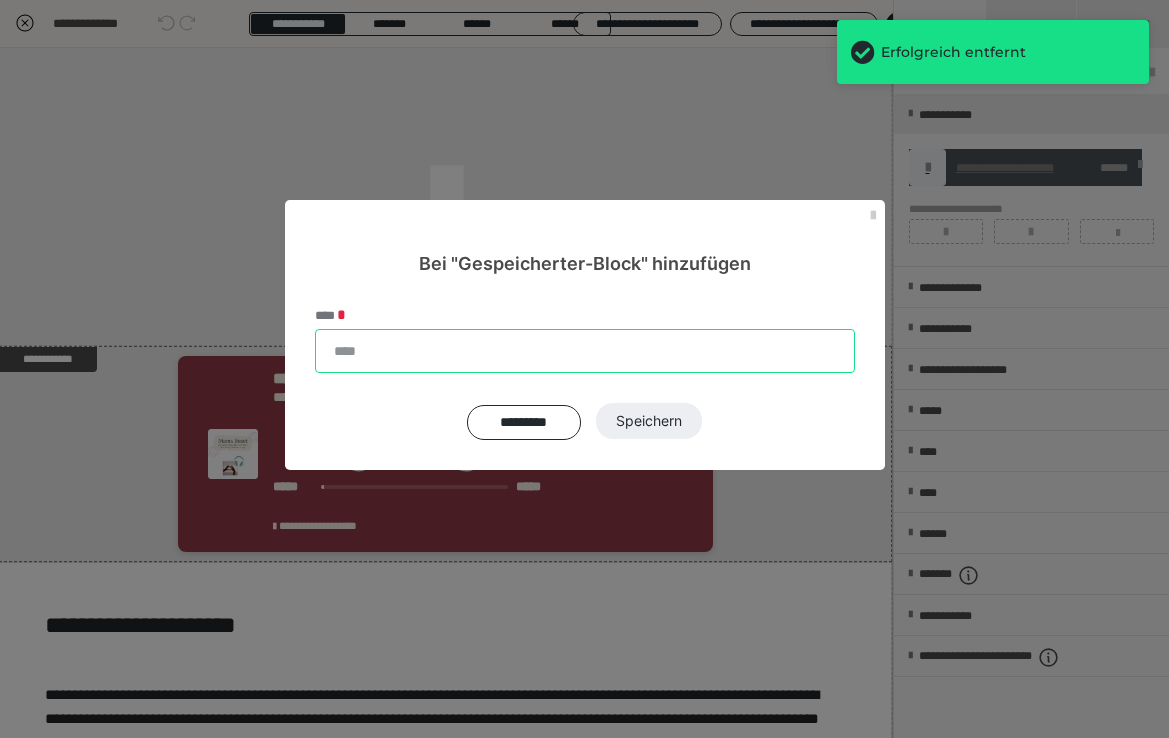 click on "****" at bounding box center [585, 351] 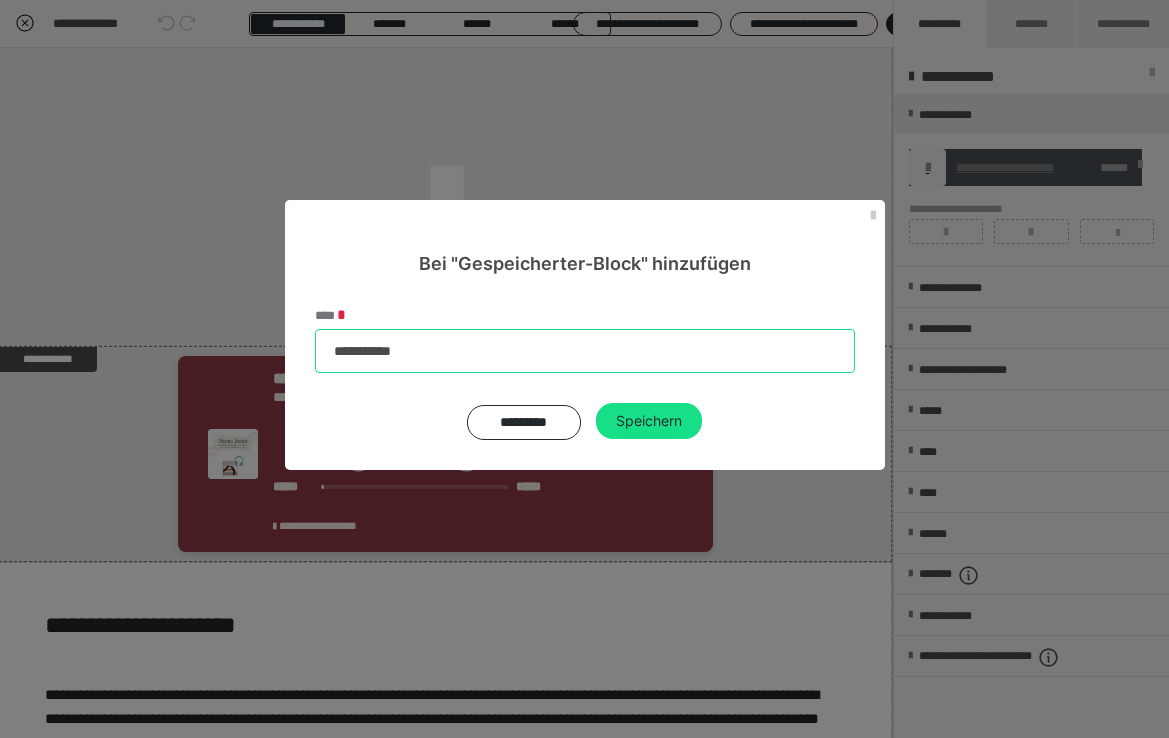type on "**********" 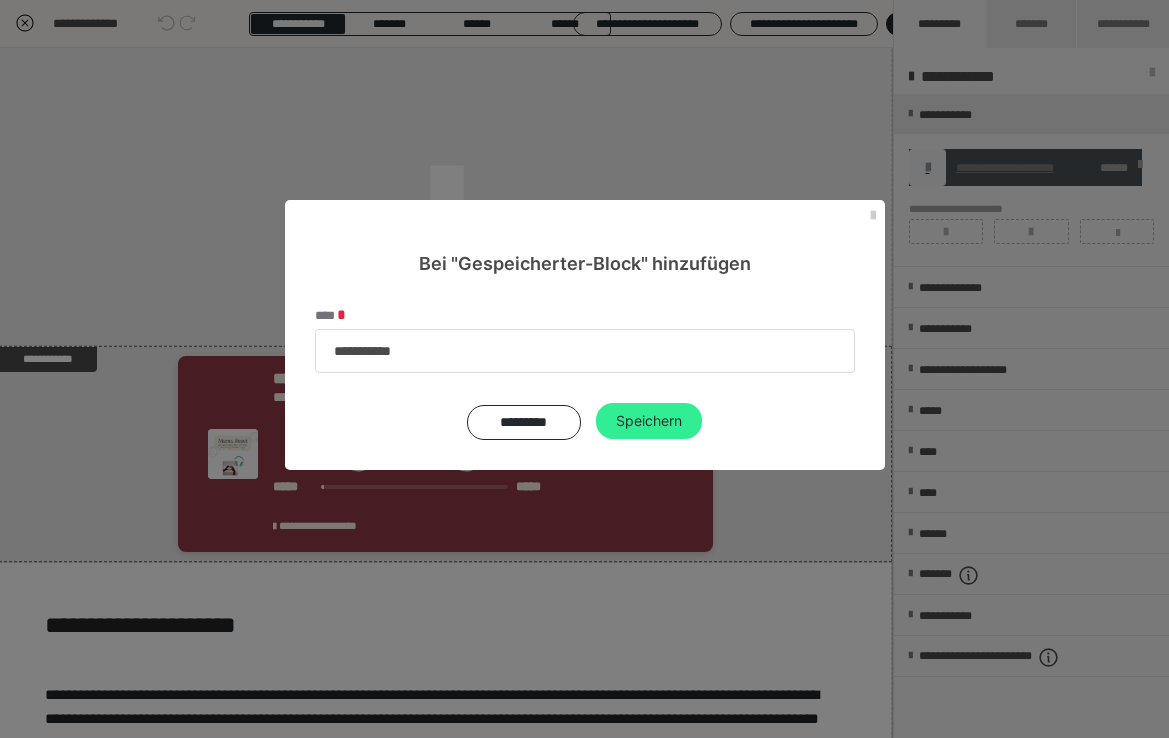 click on "Speichern" at bounding box center (649, 421) 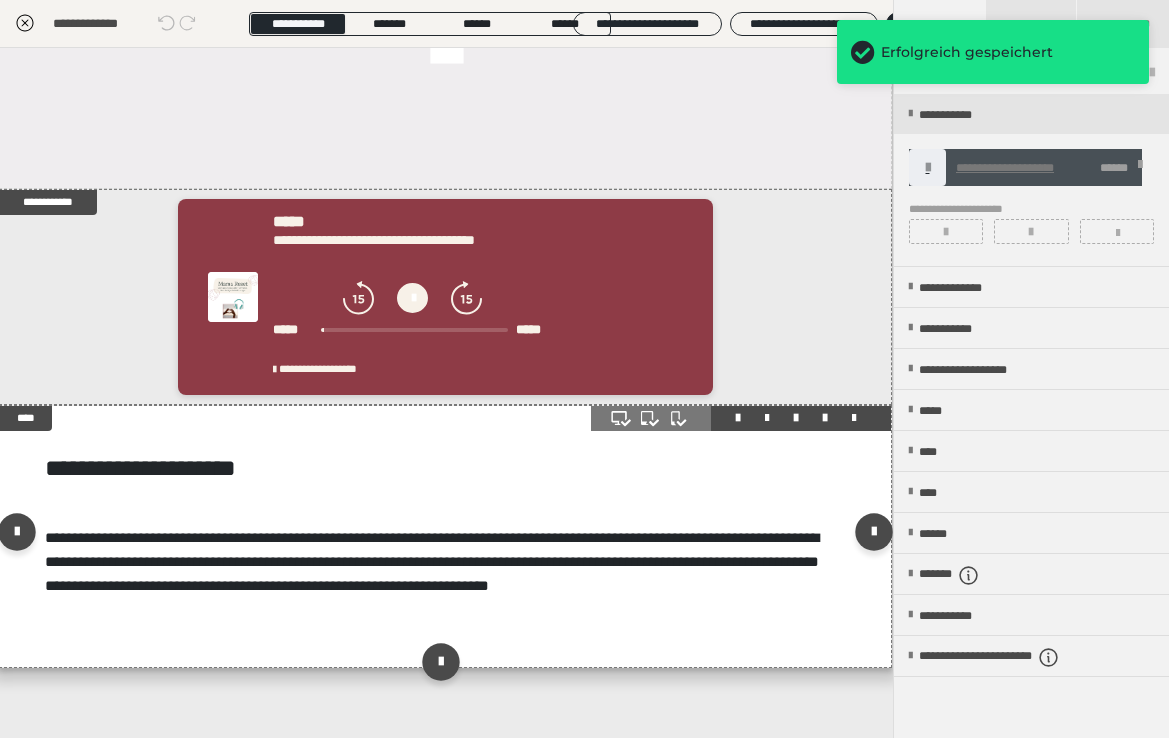 scroll, scrollTop: 987, scrollLeft: 1, axis: both 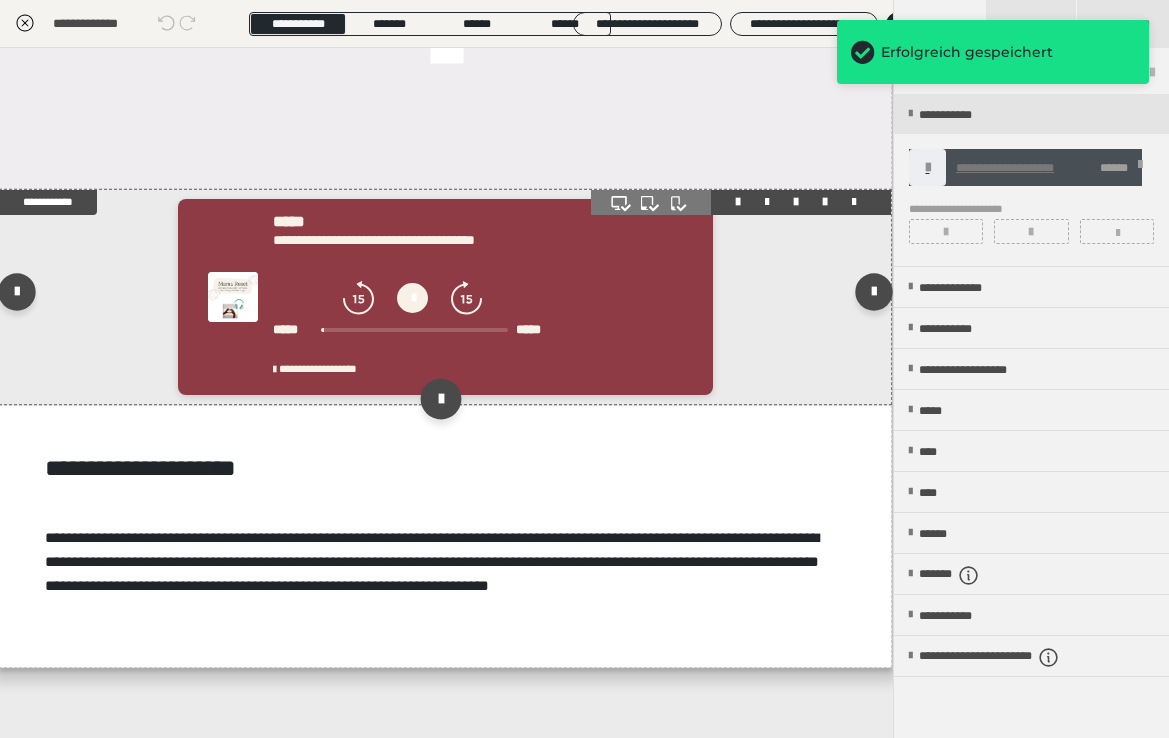 click at bounding box center [441, 399] 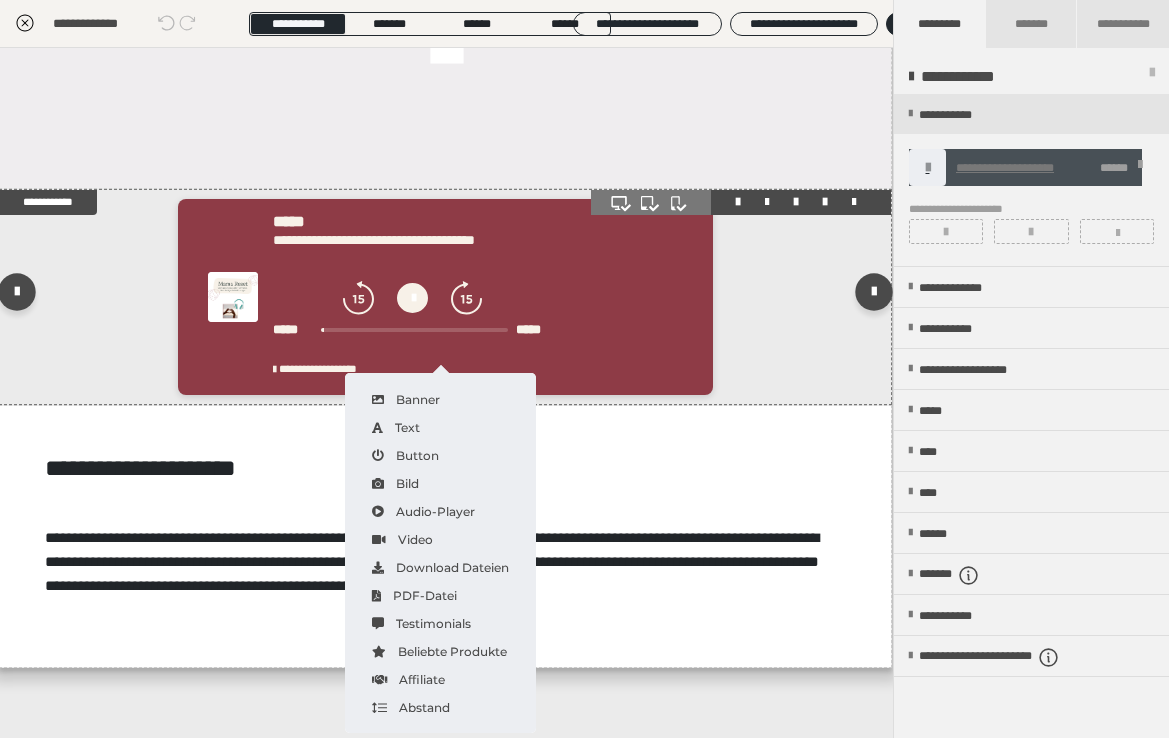 click on "**********" at bounding box center [445, 296] 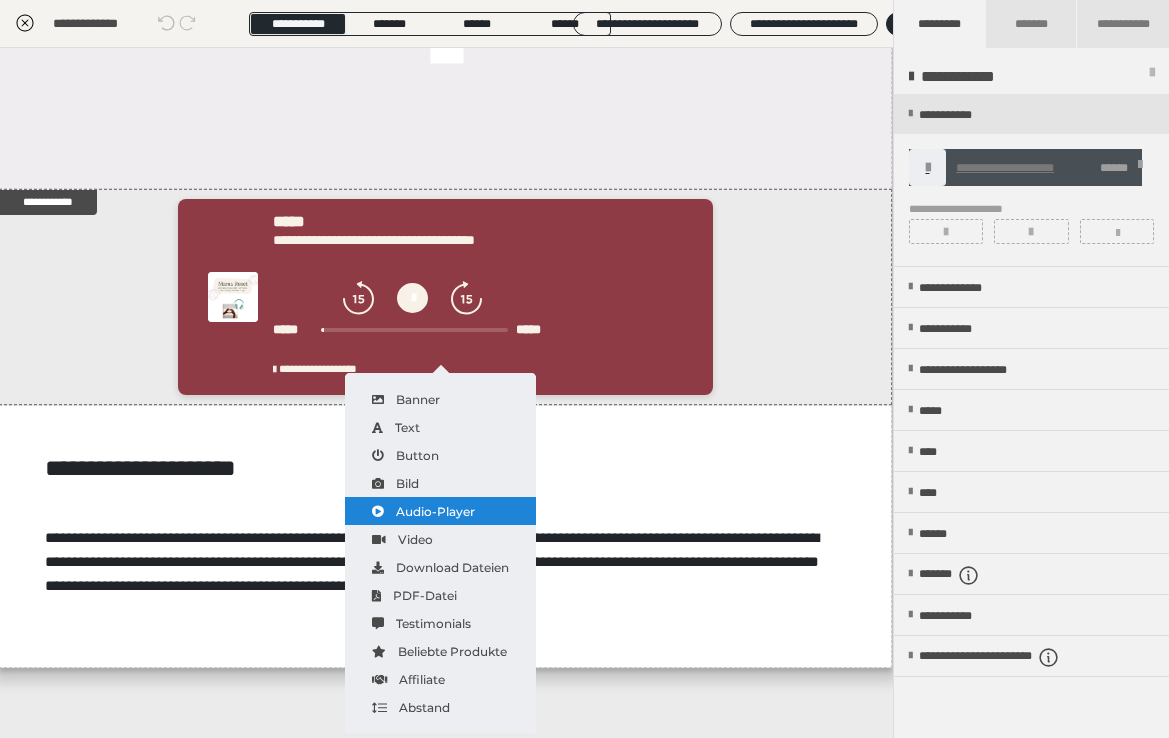 click on "Audio-Player" at bounding box center [440, 511] 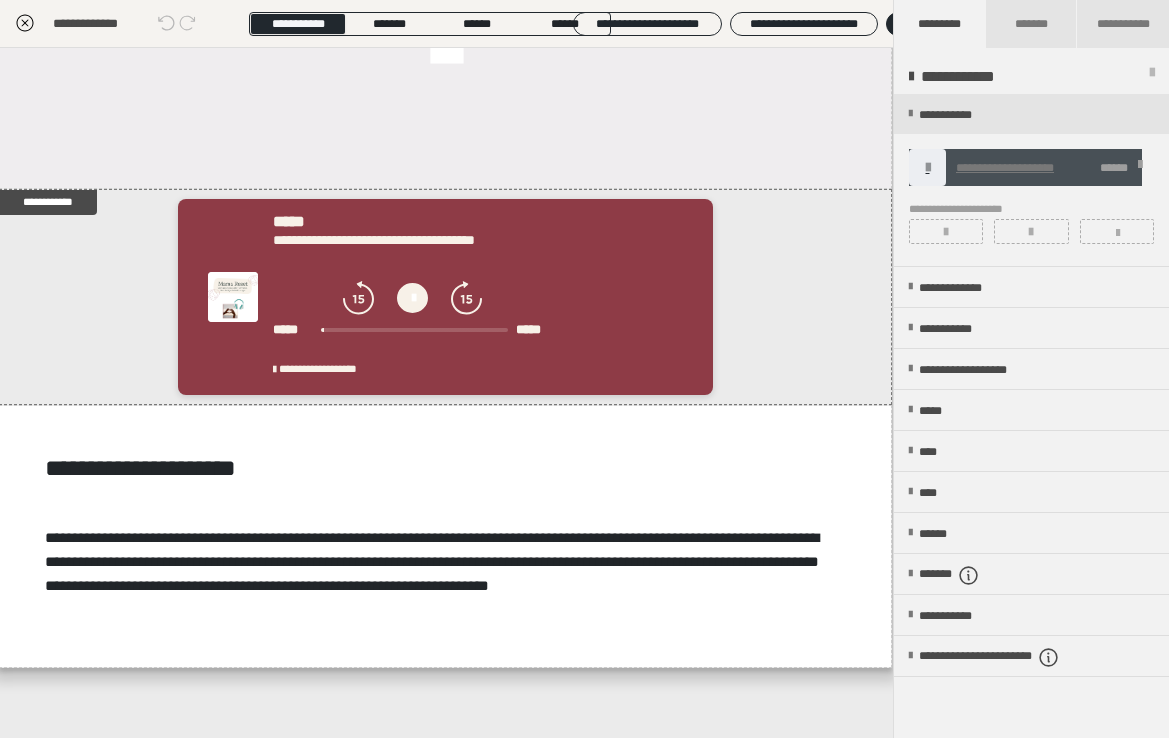 scroll, scrollTop: 966, scrollLeft: 1, axis: both 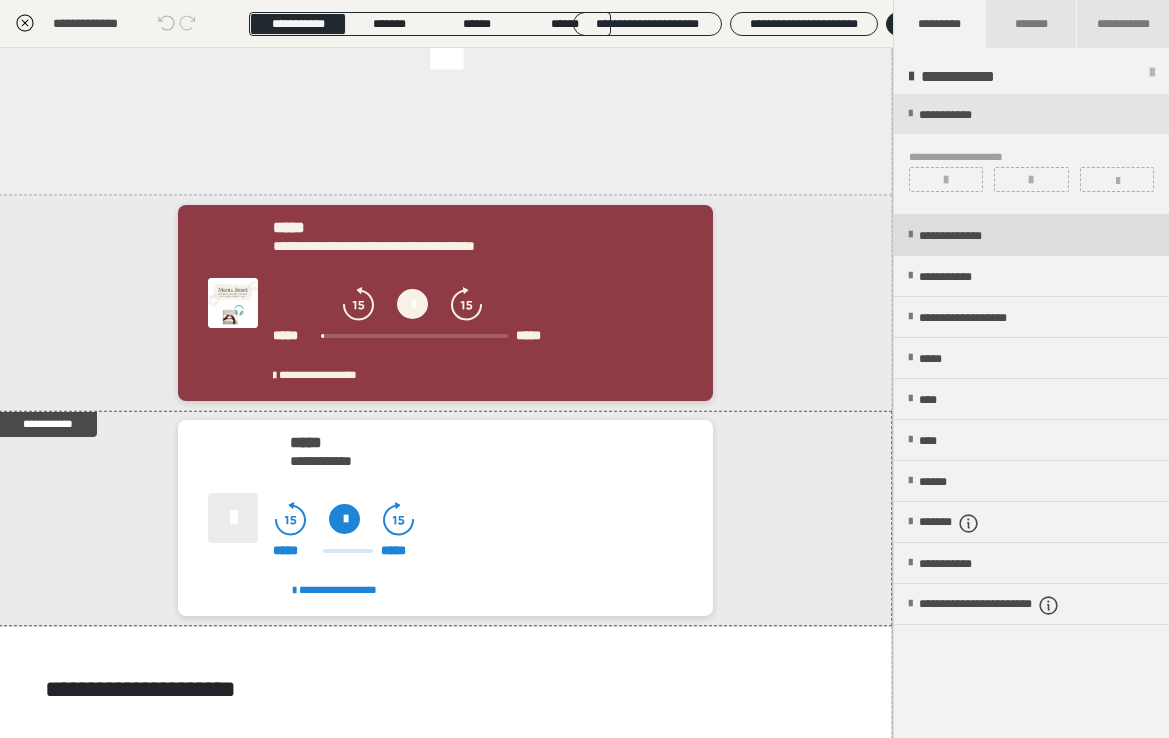 click on "**********" at bounding box center (1031, 235) 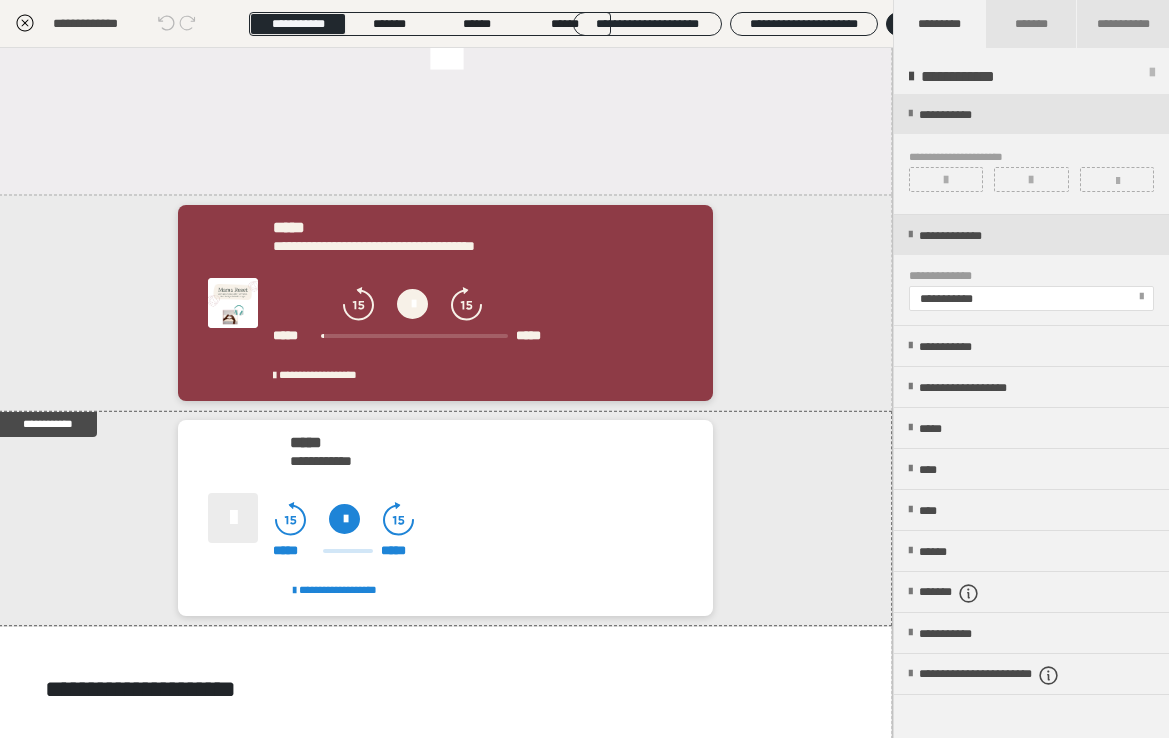 click on "**********" at bounding box center [1030, 298] 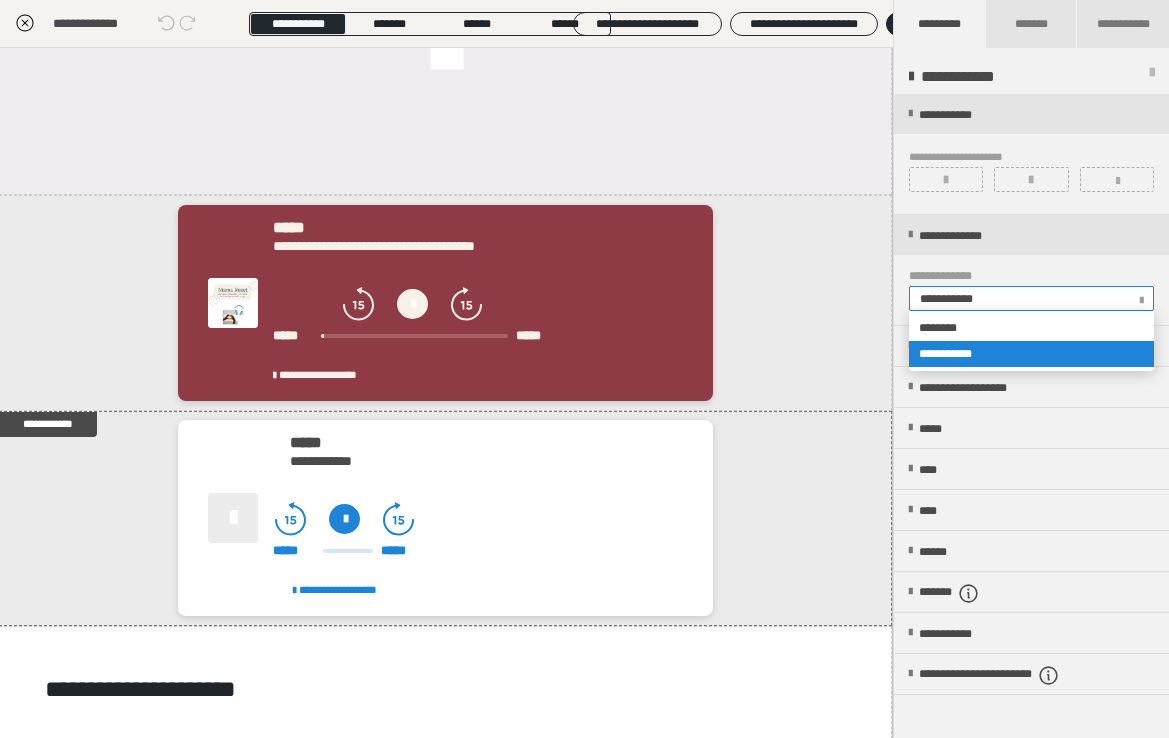 click on "**********" at bounding box center (1030, 298) 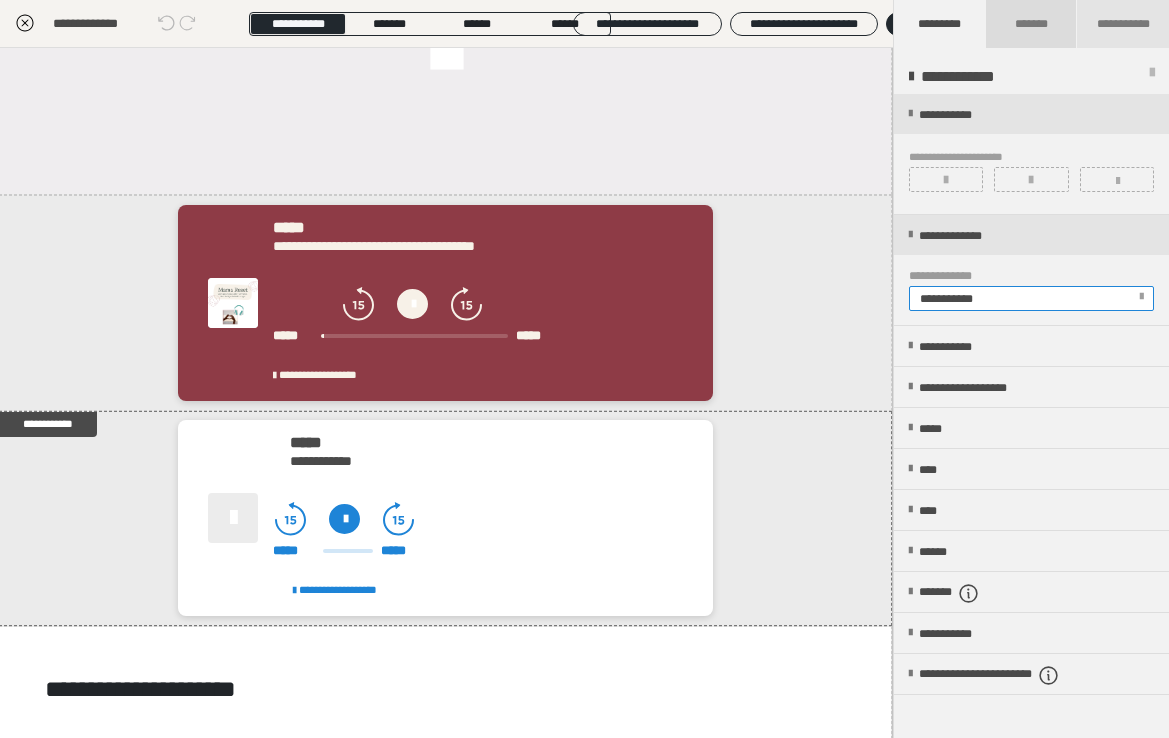 click on "*******" at bounding box center [1032, 24] 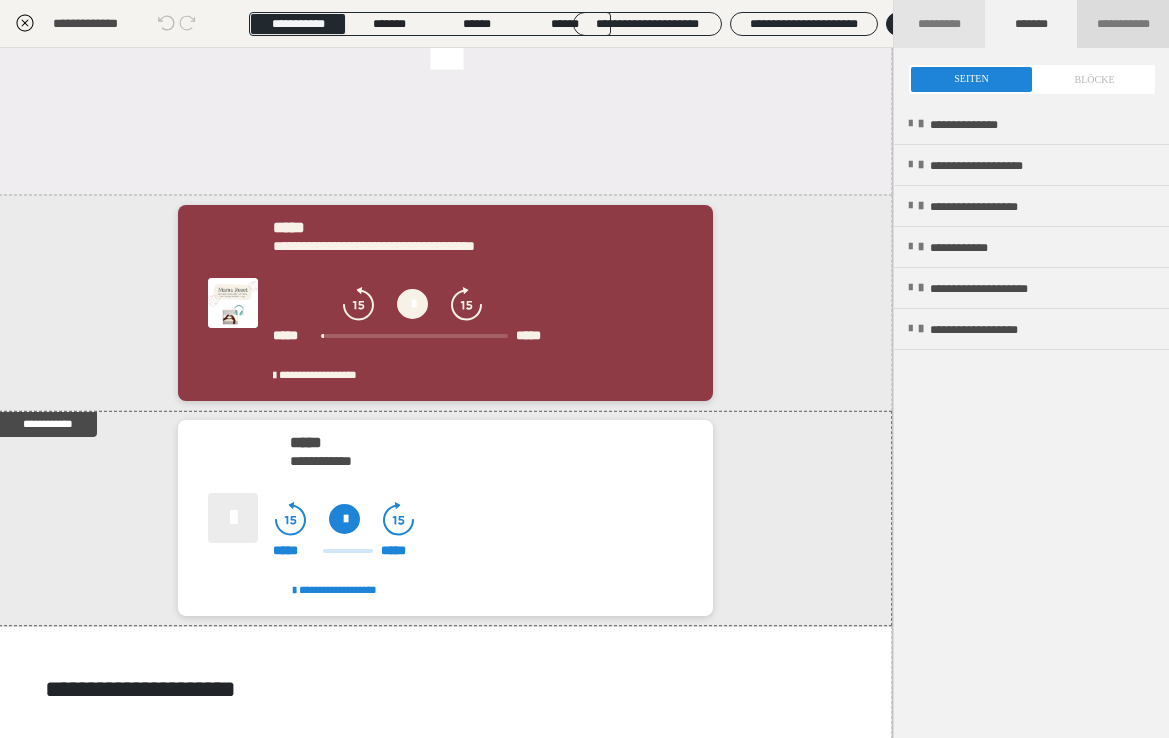 click on "**********" at bounding box center (1123, 24) 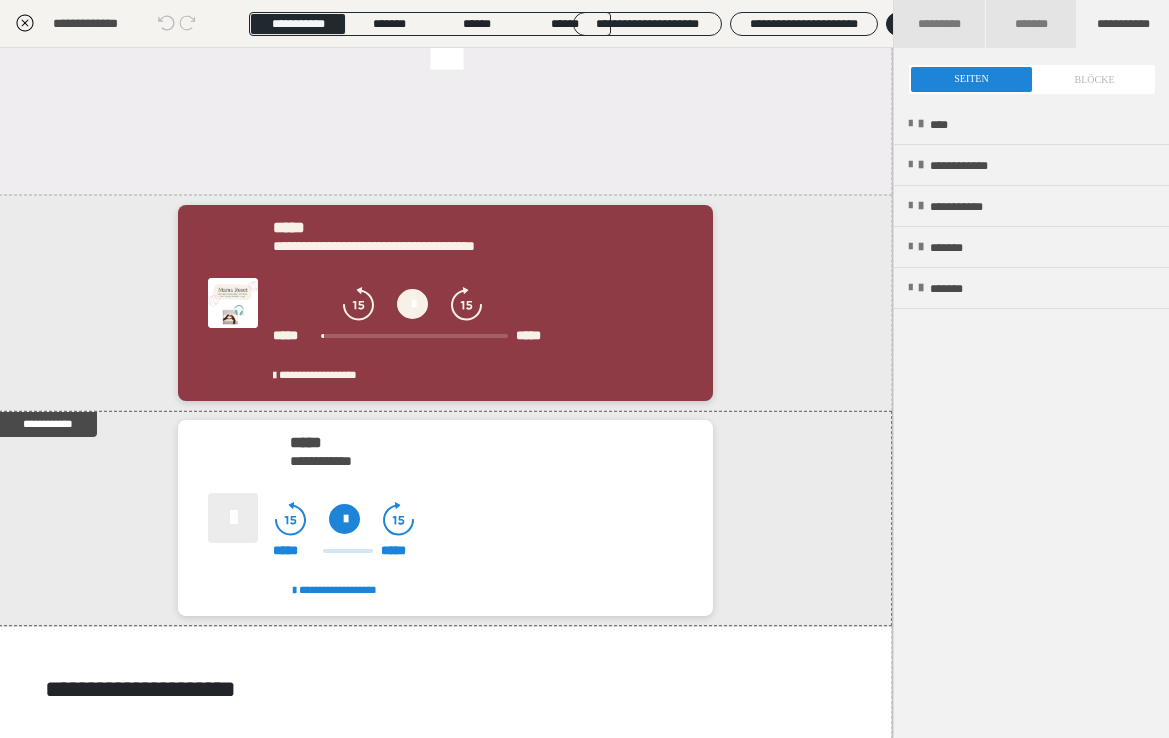 click at bounding box center (1032, 79) 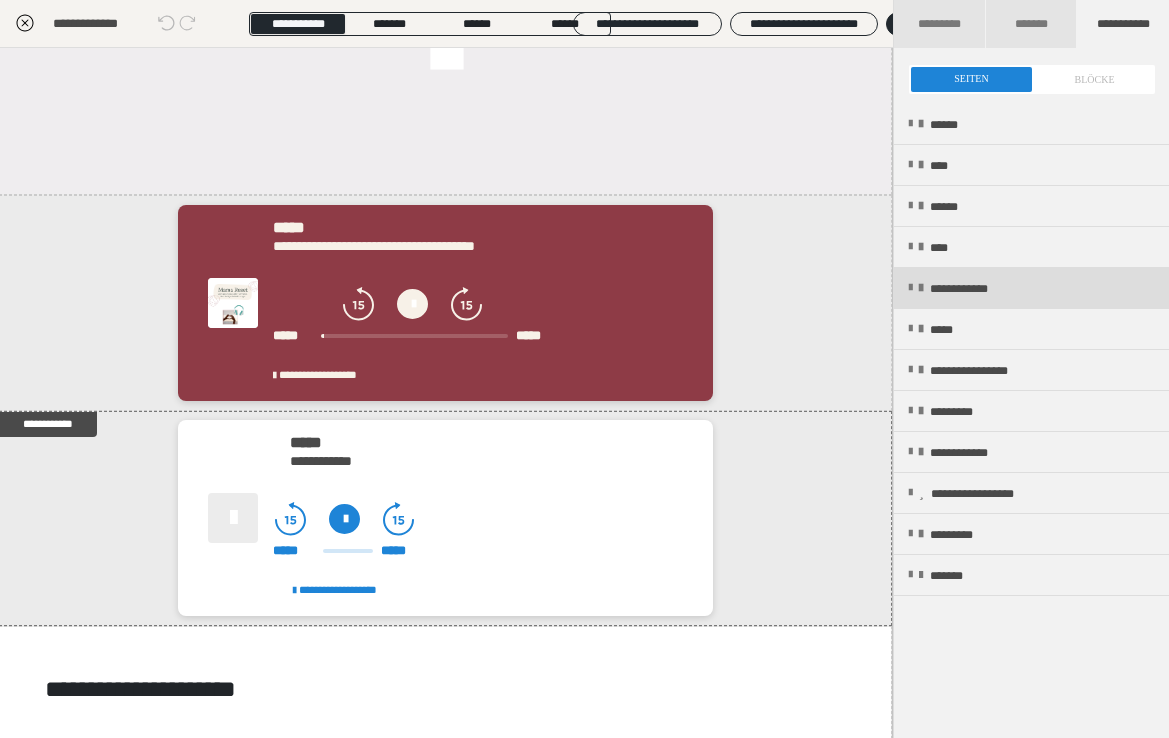 click on "**********" at bounding box center (977, 289) 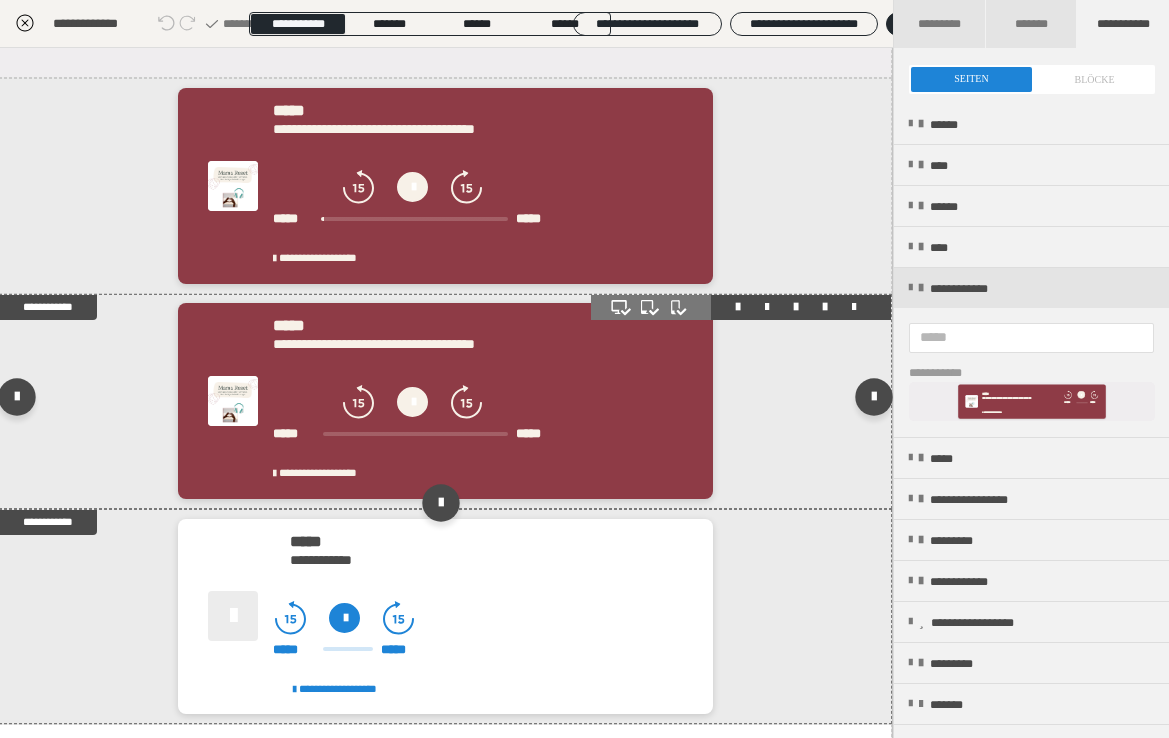 scroll, scrollTop: 1093, scrollLeft: 1, axis: both 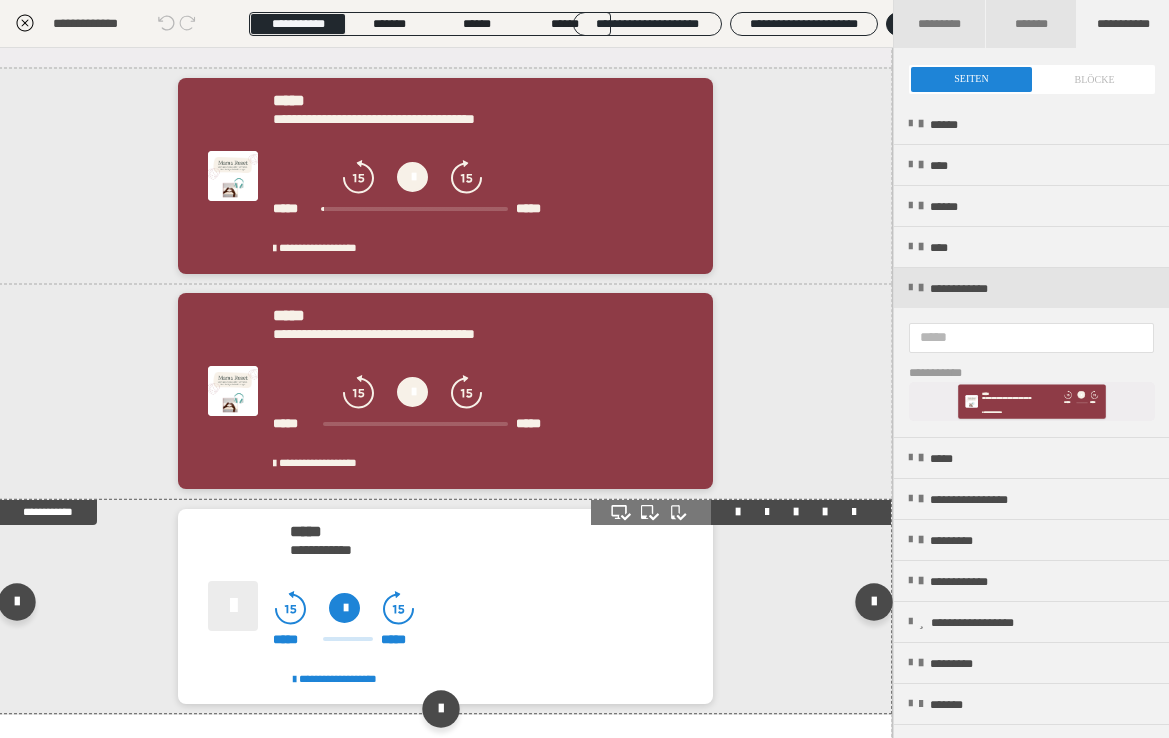 click on "**********" at bounding box center [478, 609] 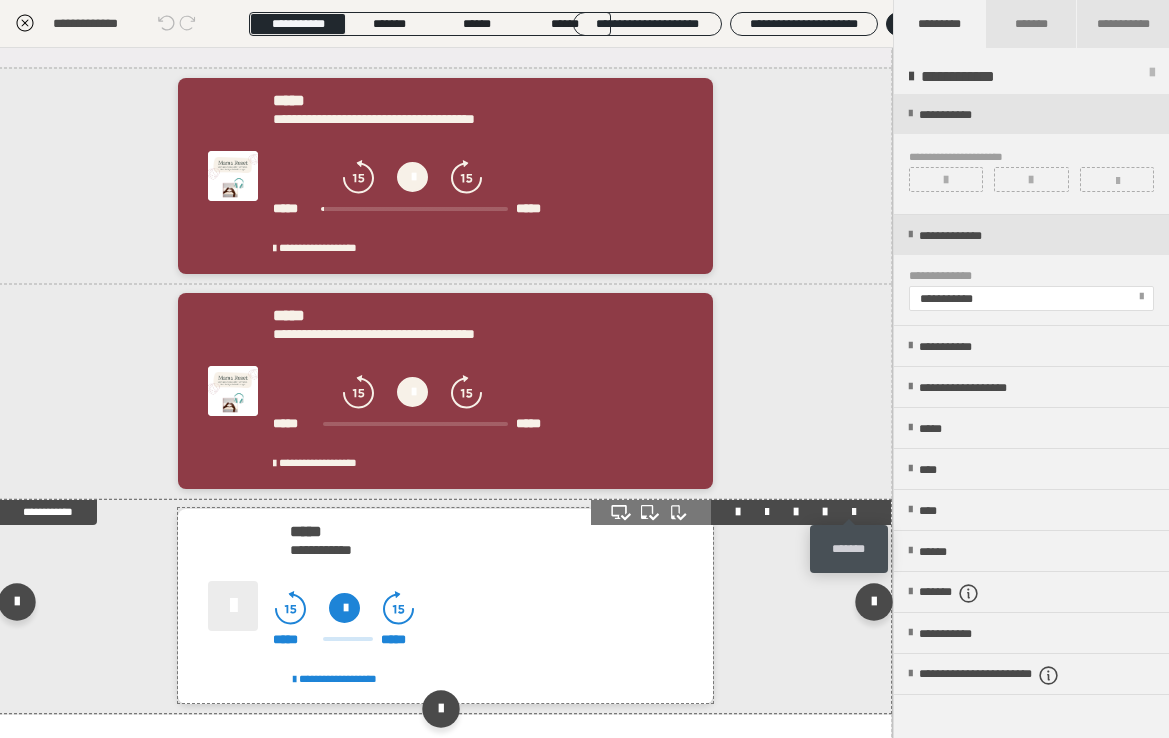 click at bounding box center (854, 512) 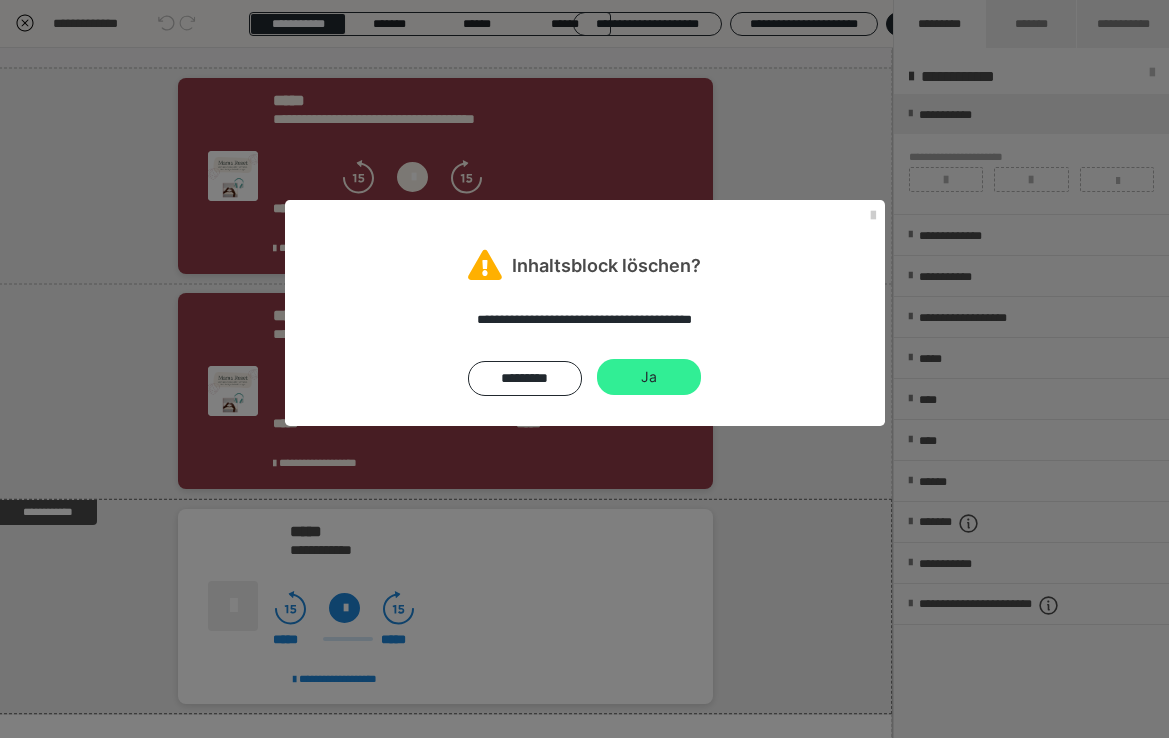 click on "Ja" at bounding box center [649, 377] 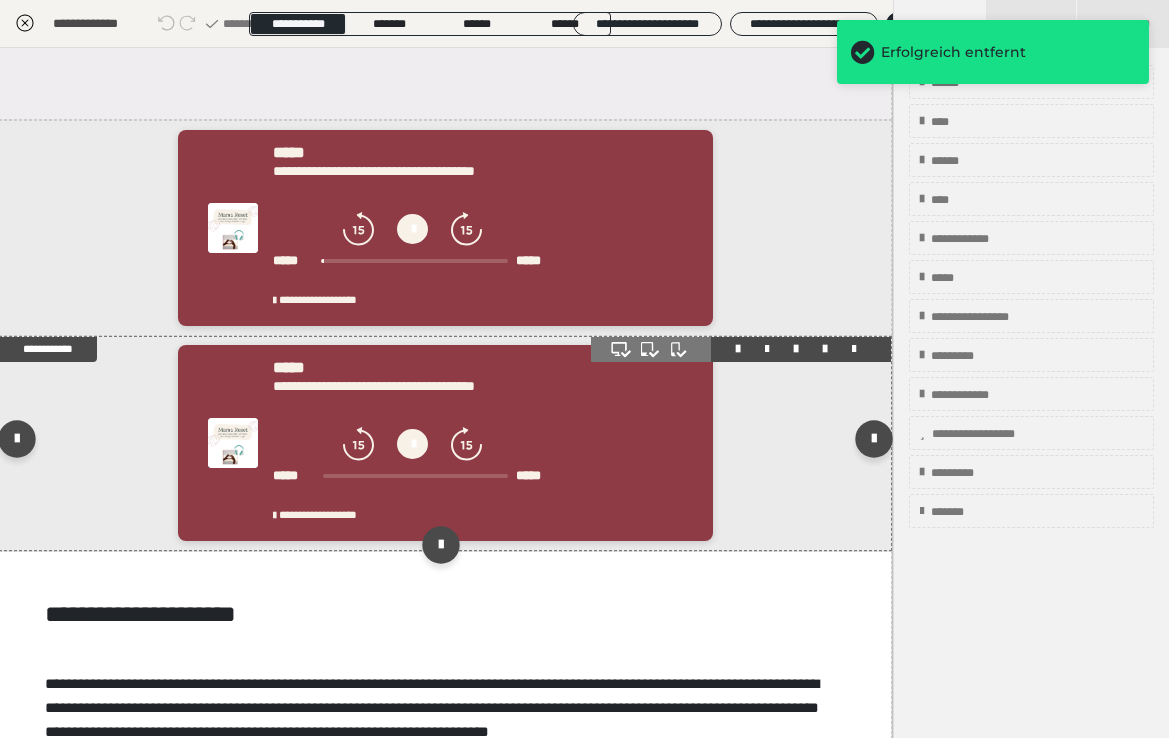 scroll, scrollTop: 1039, scrollLeft: 1, axis: both 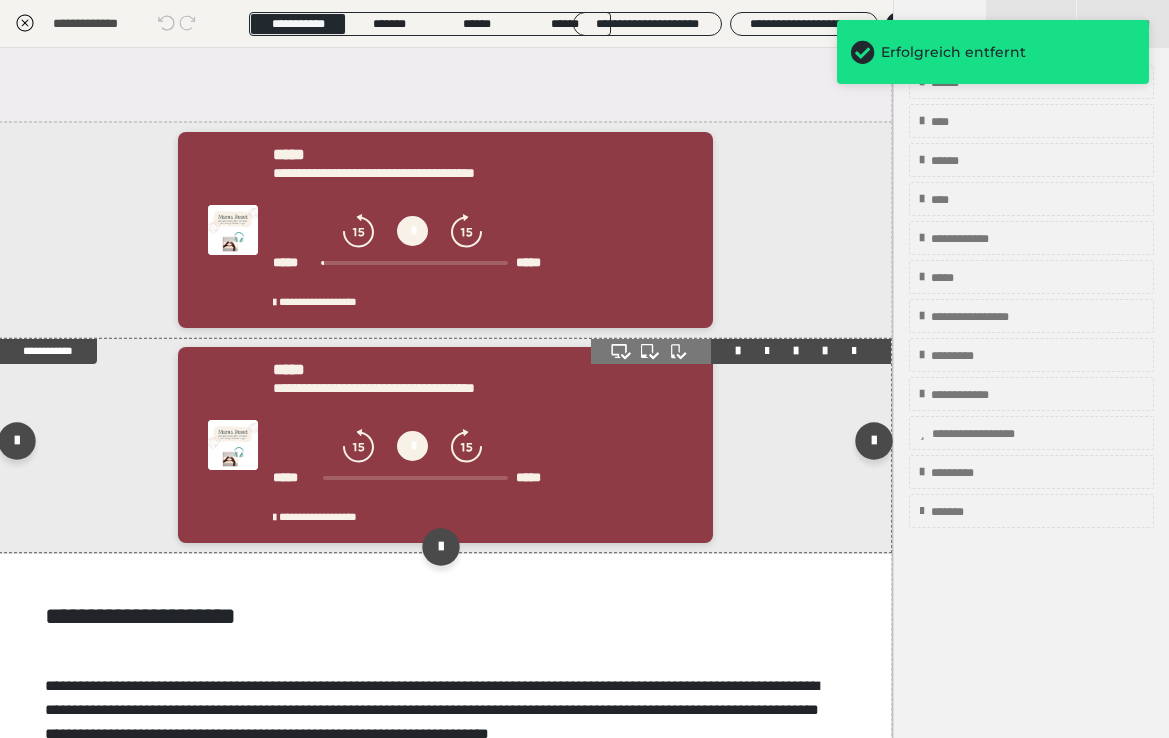 click at bounding box center (825, 351) 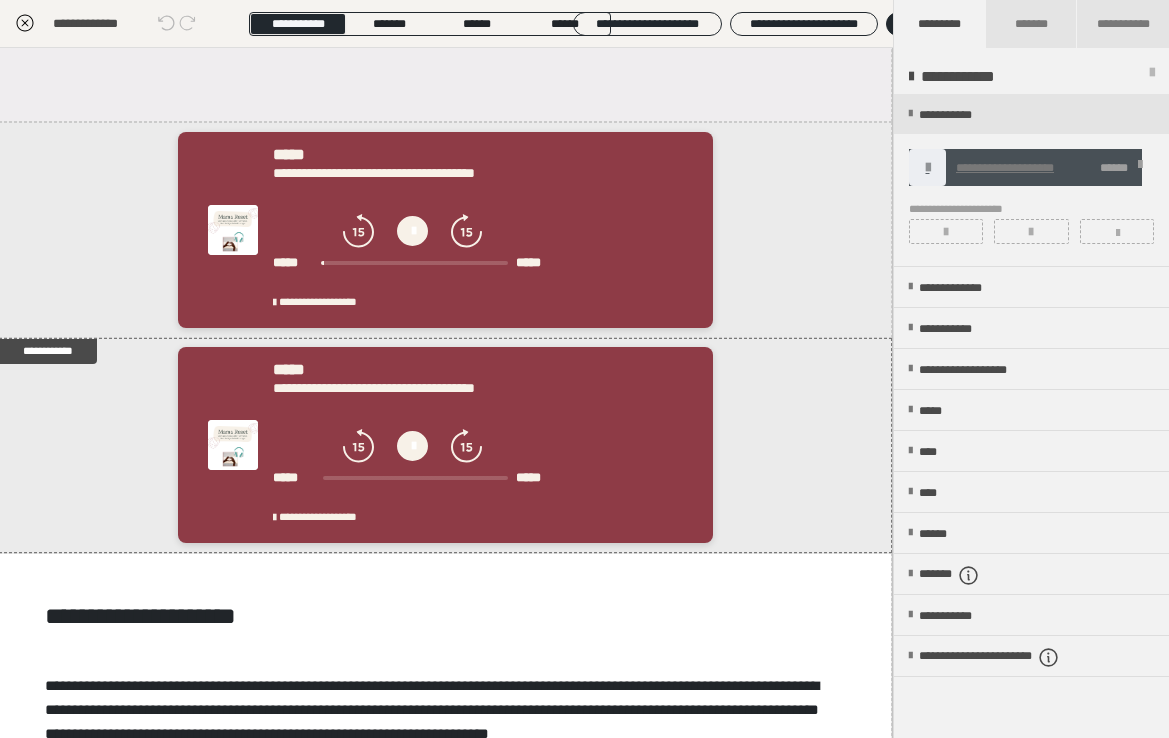 click at bounding box center [928, 168] 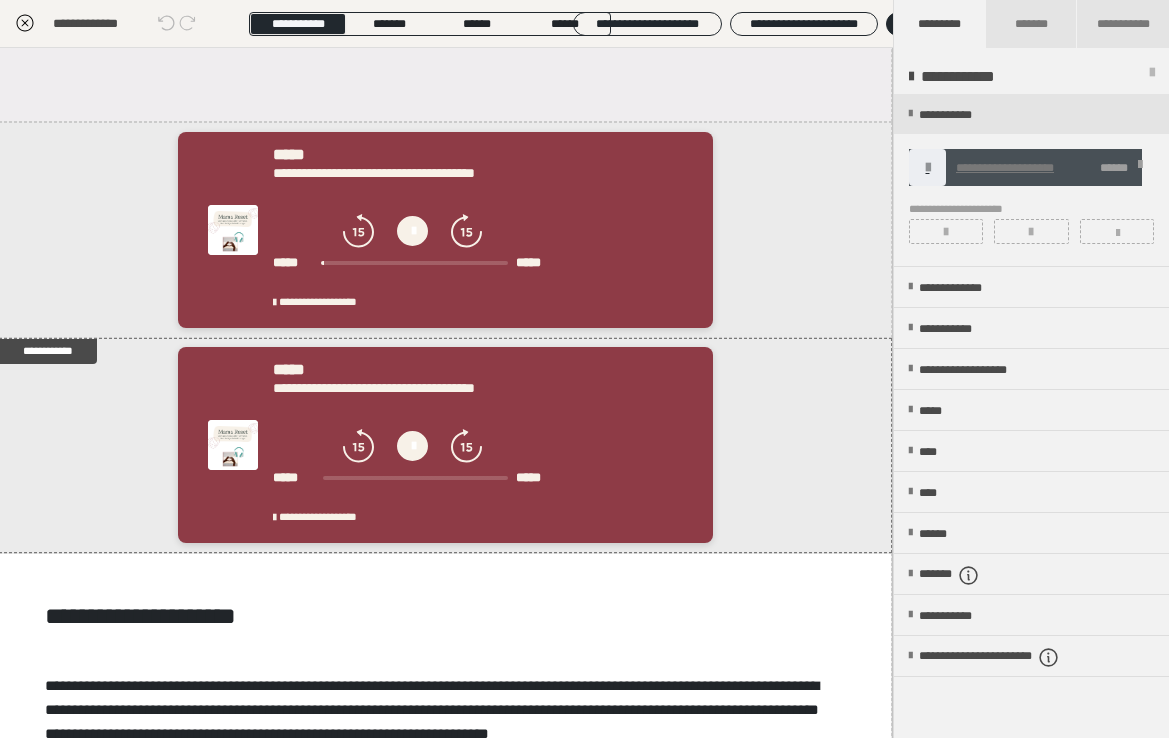 click at bounding box center [1140, 168] 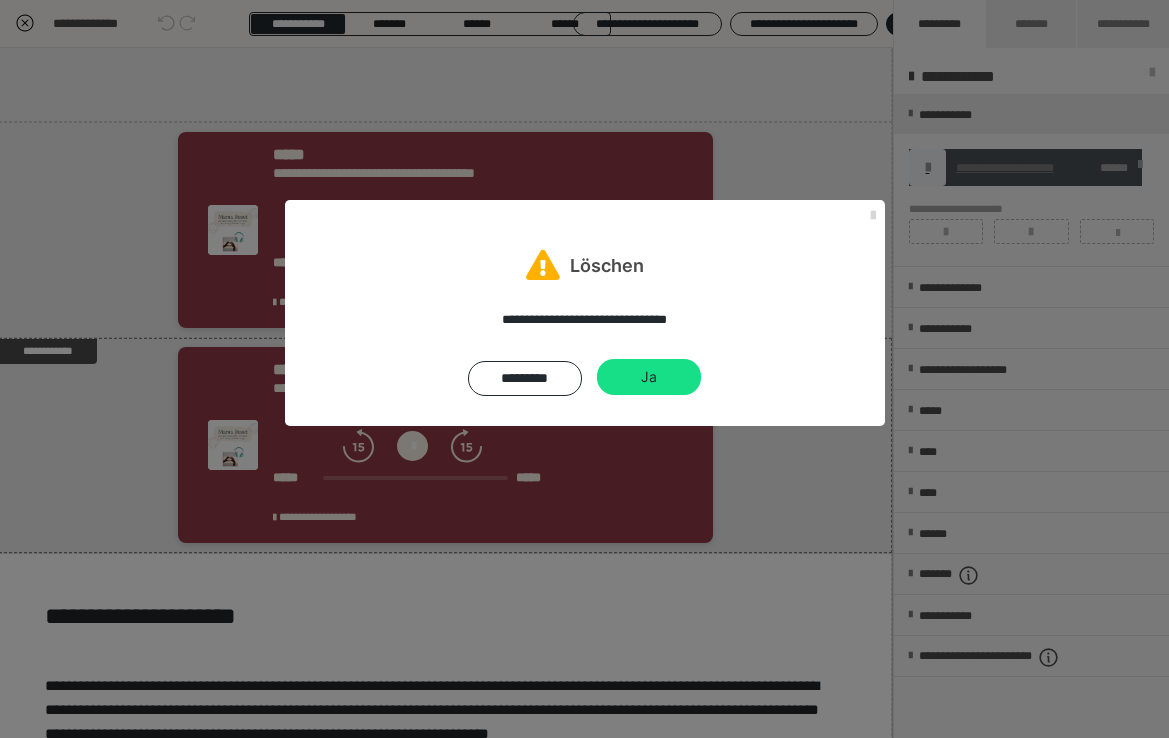 click at bounding box center (873, 216) 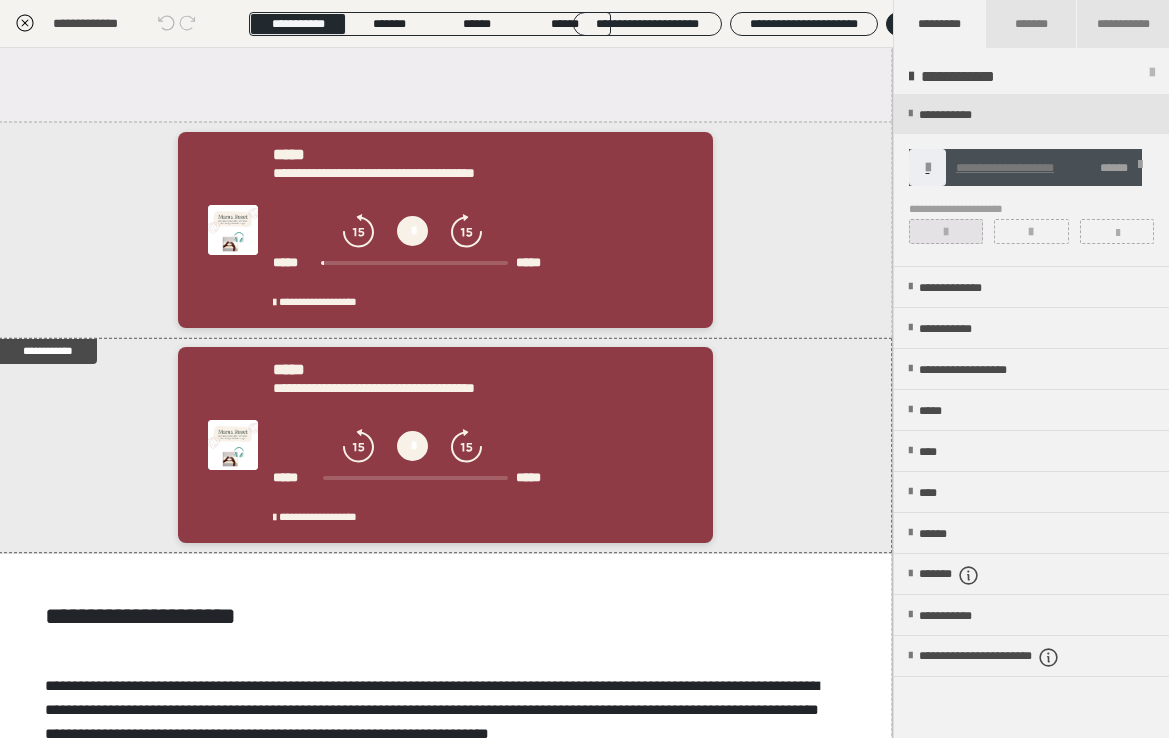 click at bounding box center (946, 232) 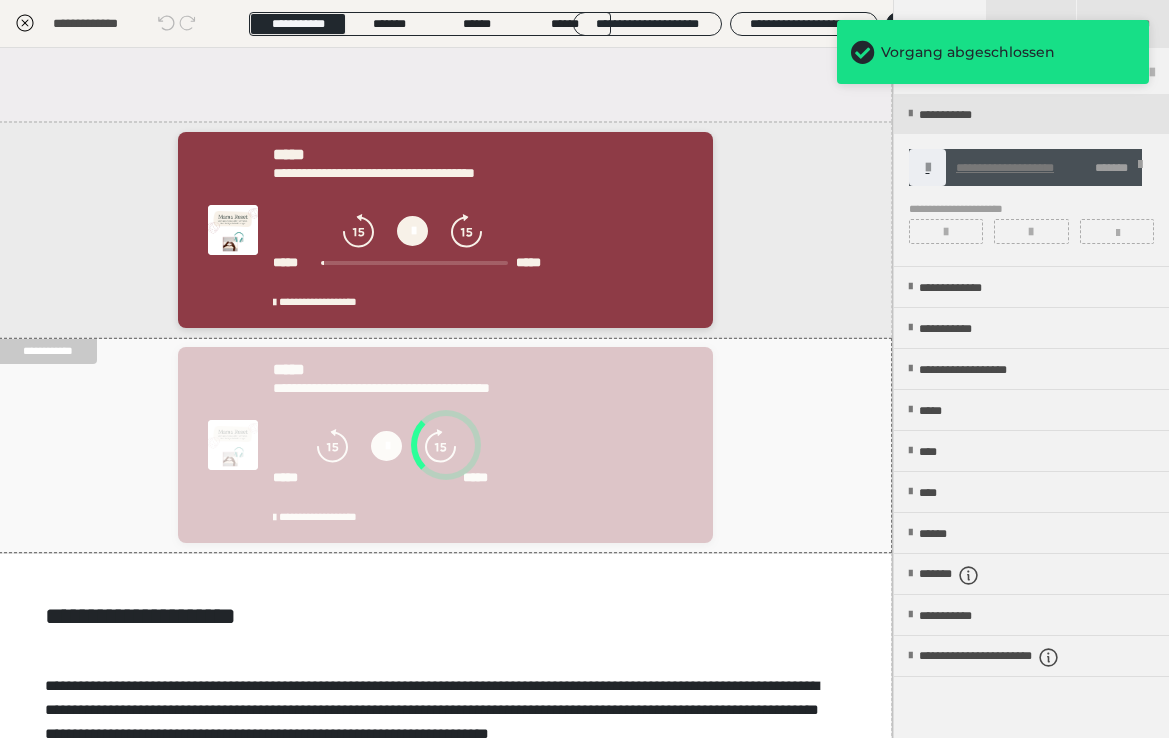 scroll, scrollTop: 989, scrollLeft: 1, axis: both 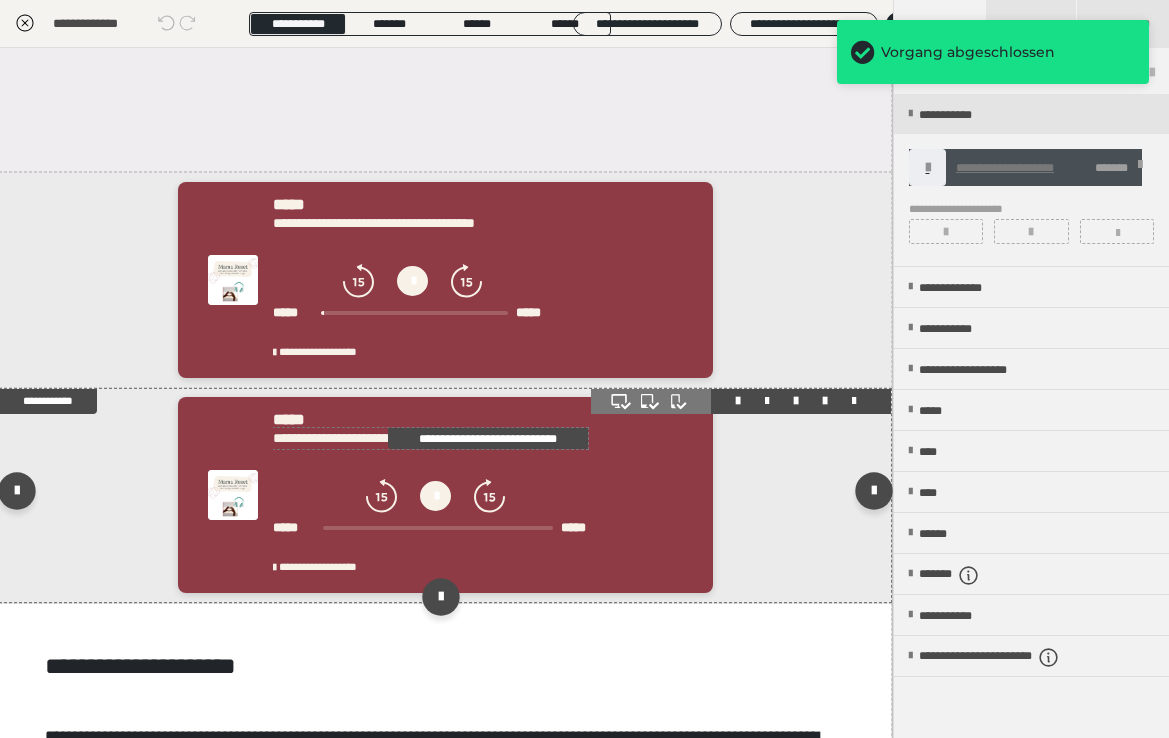 click on "**********" at bounding box center (488, 438) 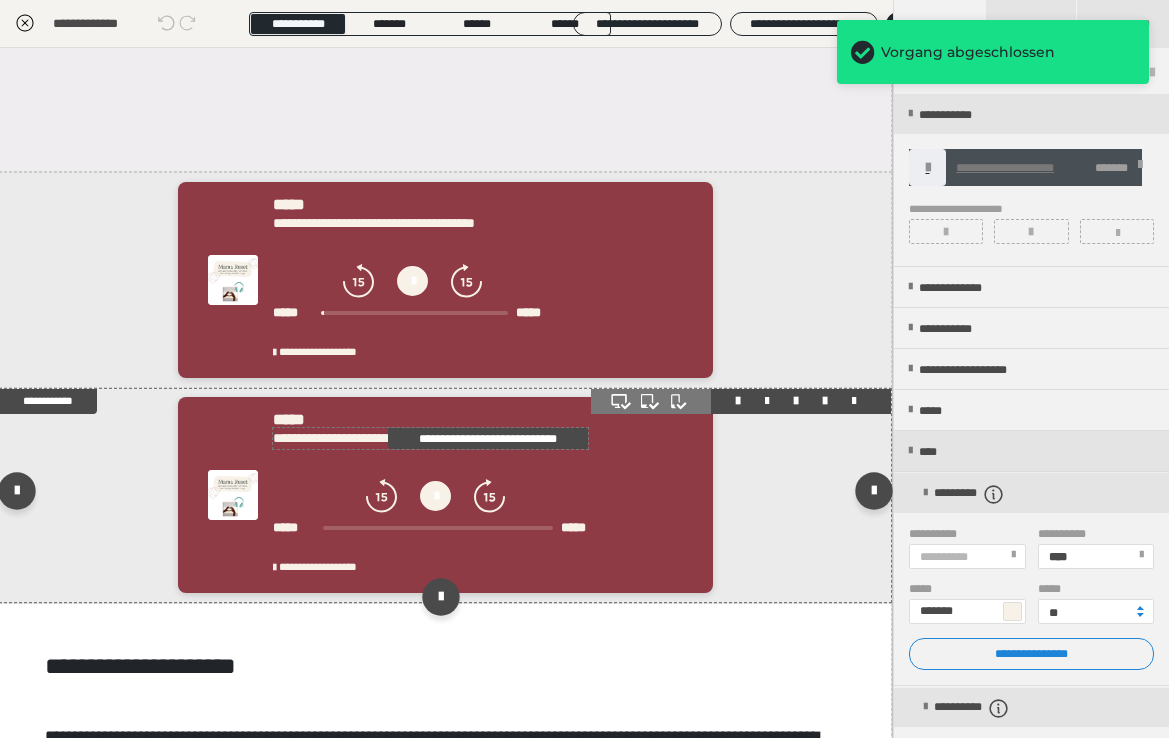 click on "**********" at bounding box center (488, 438) 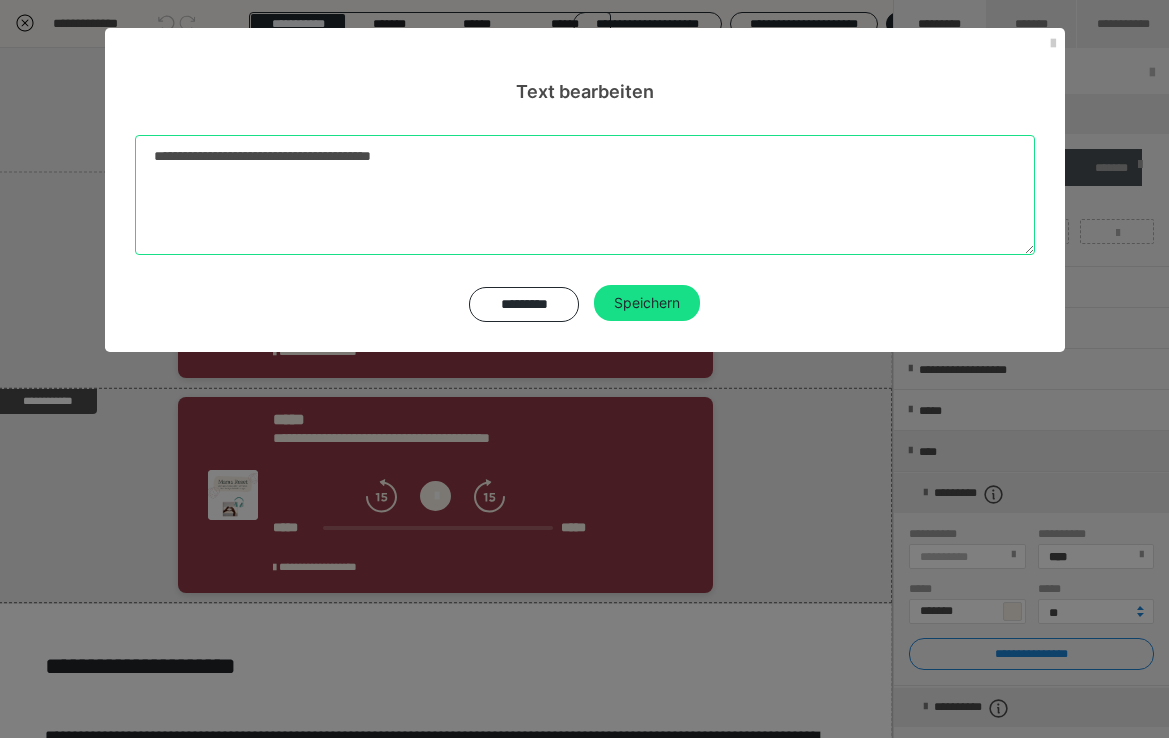 click on "**********" at bounding box center (585, 195) 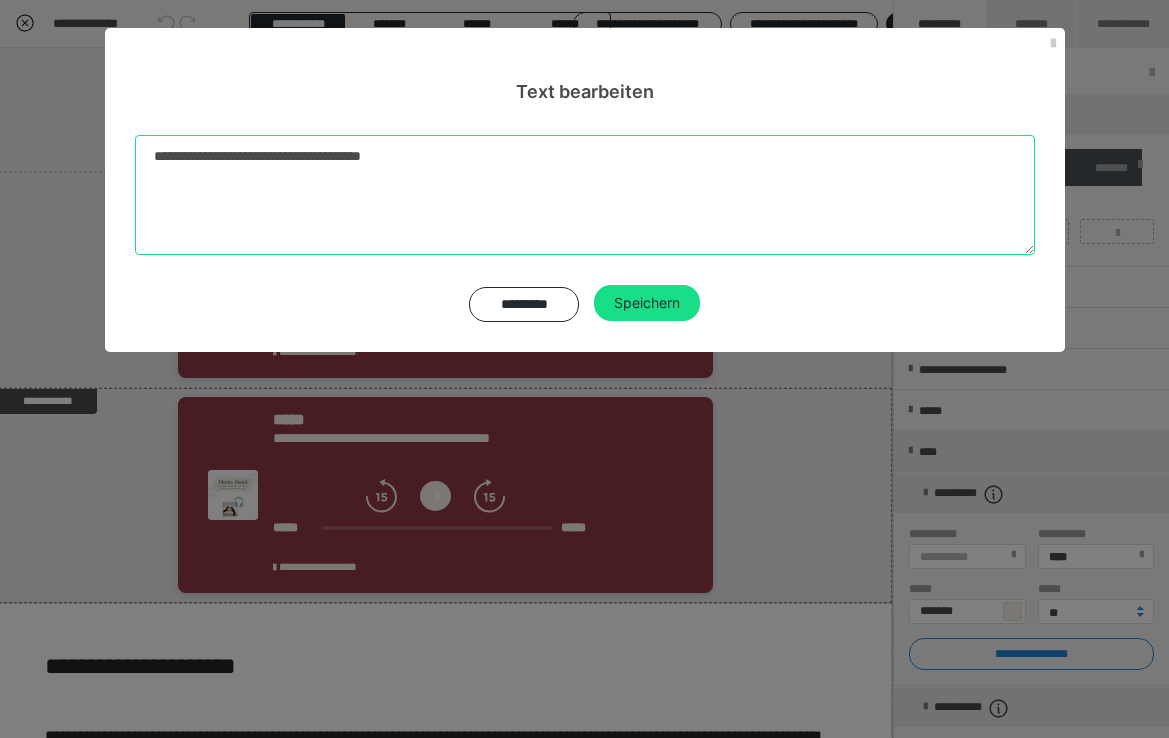 click on "**********" at bounding box center [585, 195] 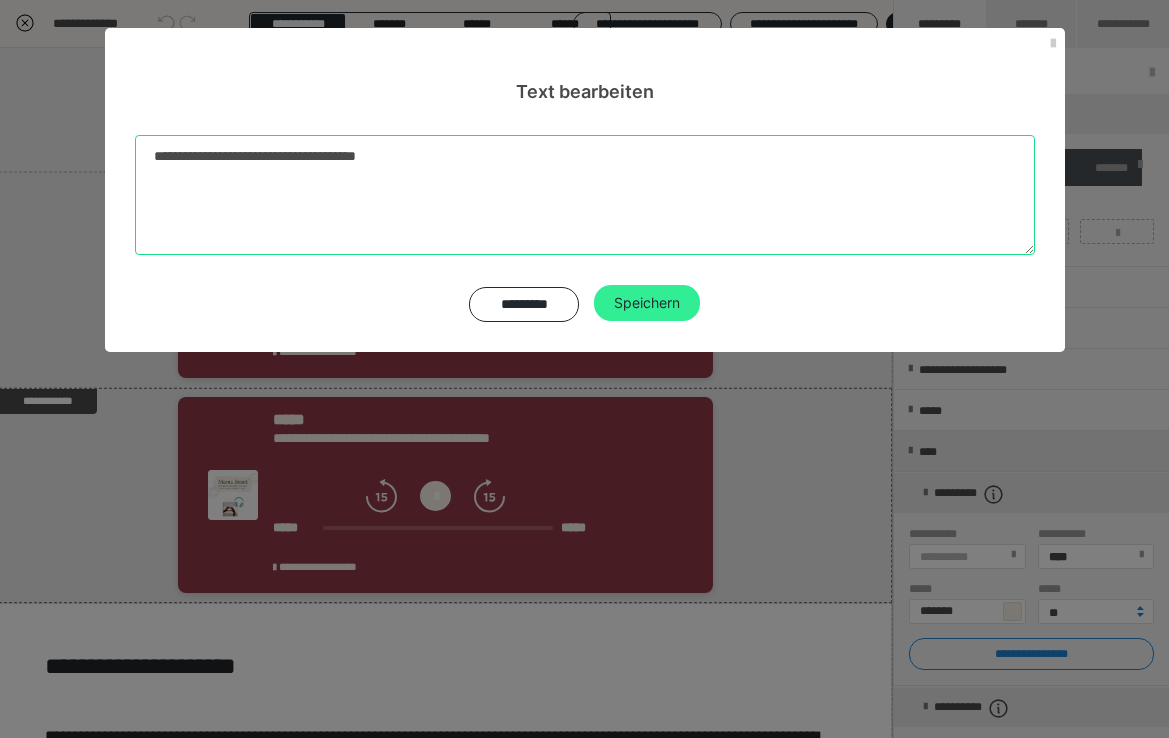 type on "**********" 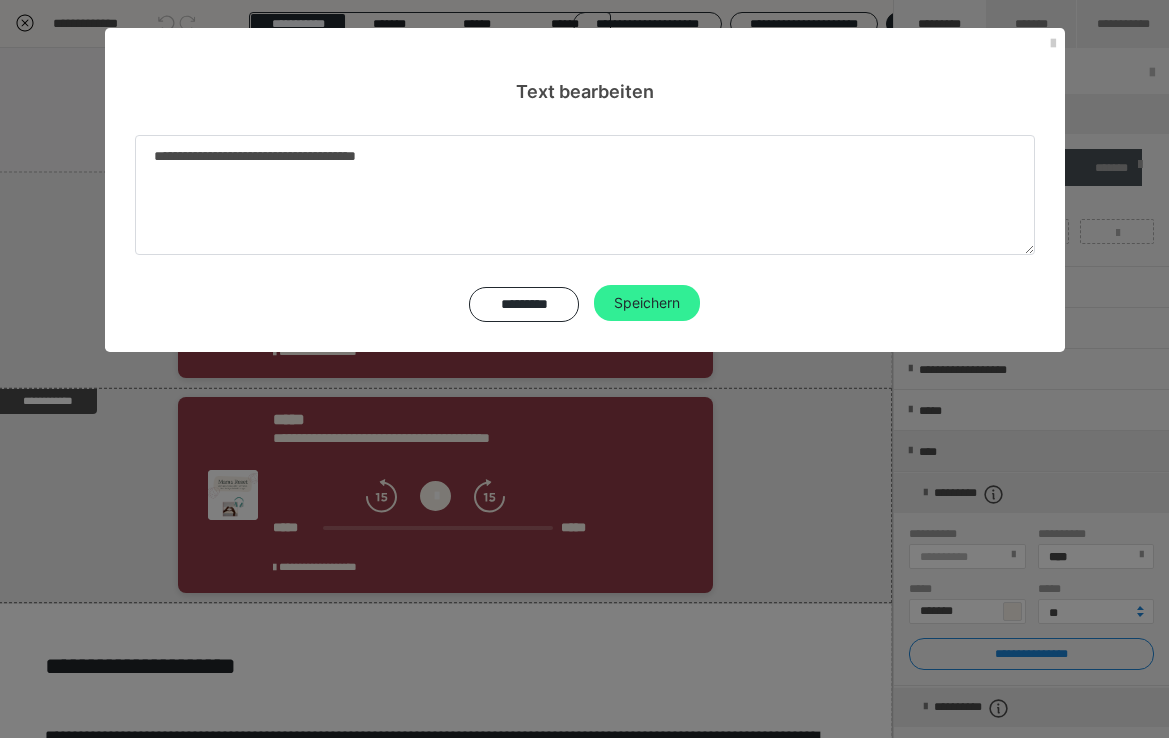 click on "Speichern" at bounding box center (647, 303) 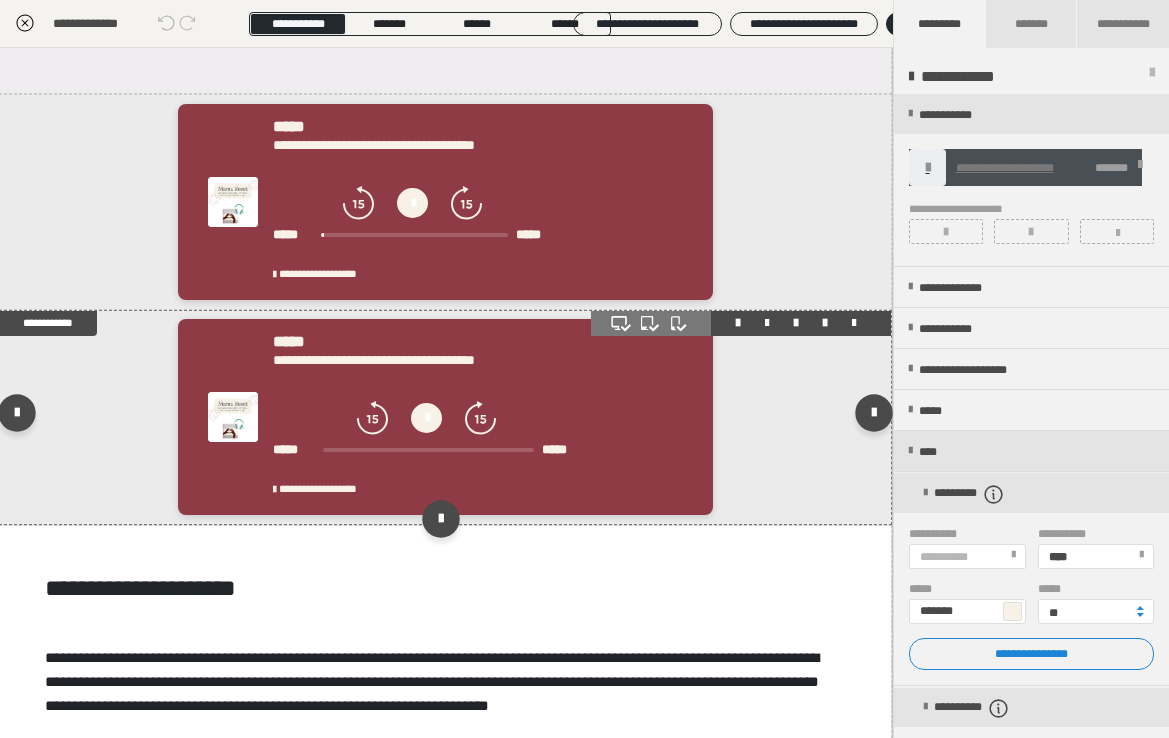 scroll, scrollTop: 1098, scrollLeft: 1, axis: both 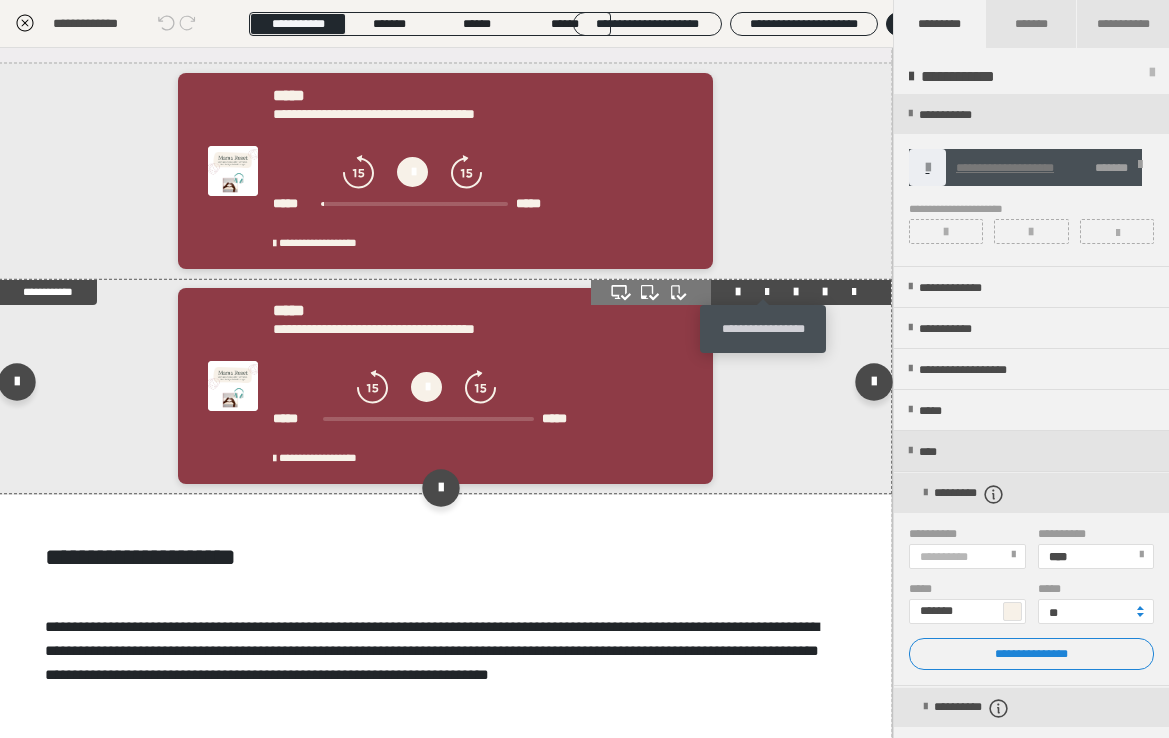 click at bounding box center [767, 292] 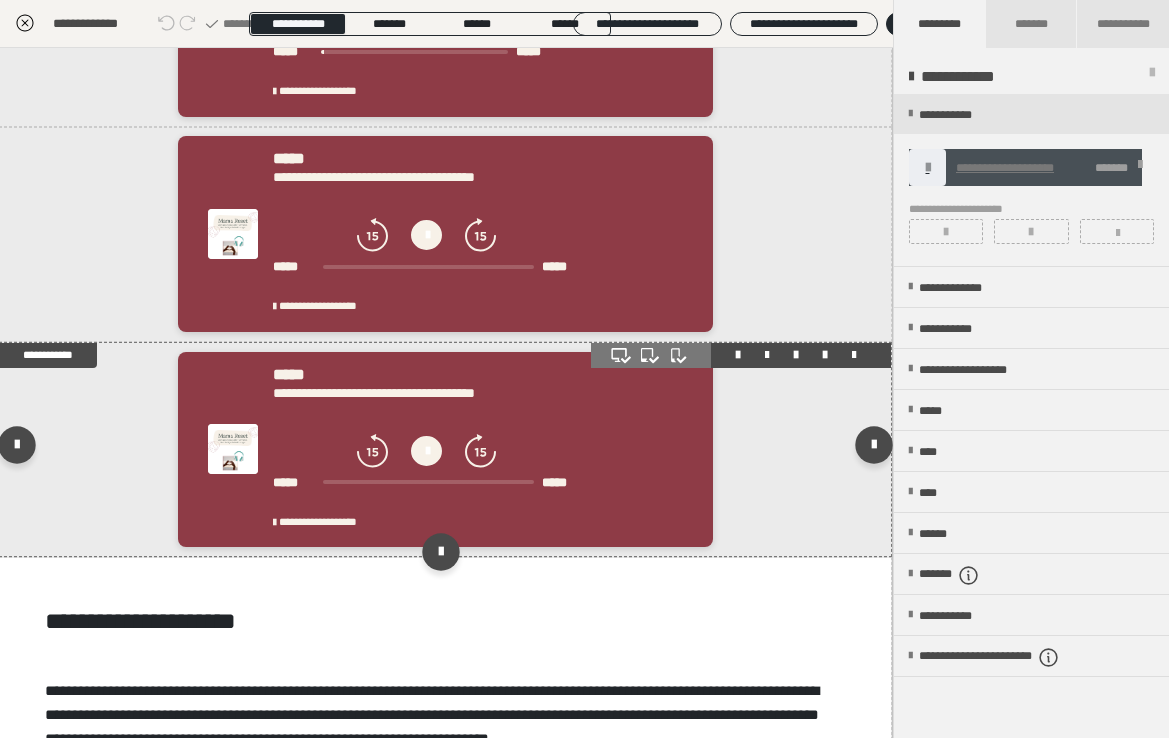 scroll, scrollTop: 1260, scrollLeft: 1, axis: both 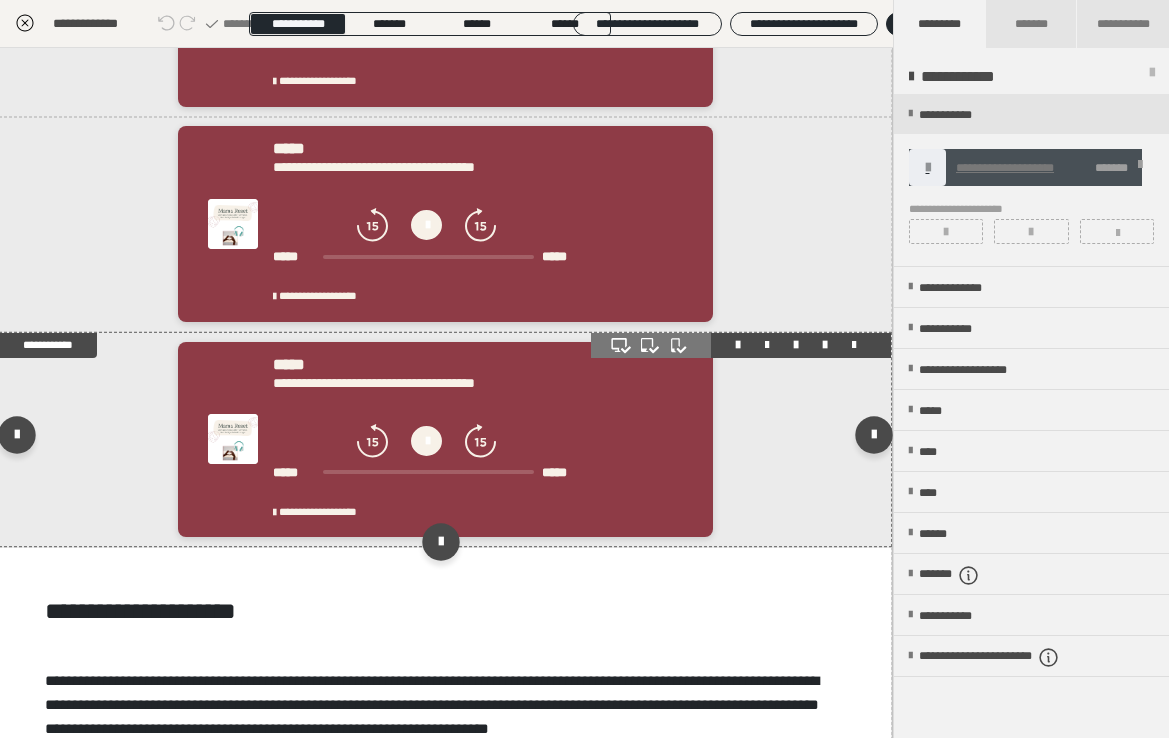 click on "**********" at bounding box center [478, 442] 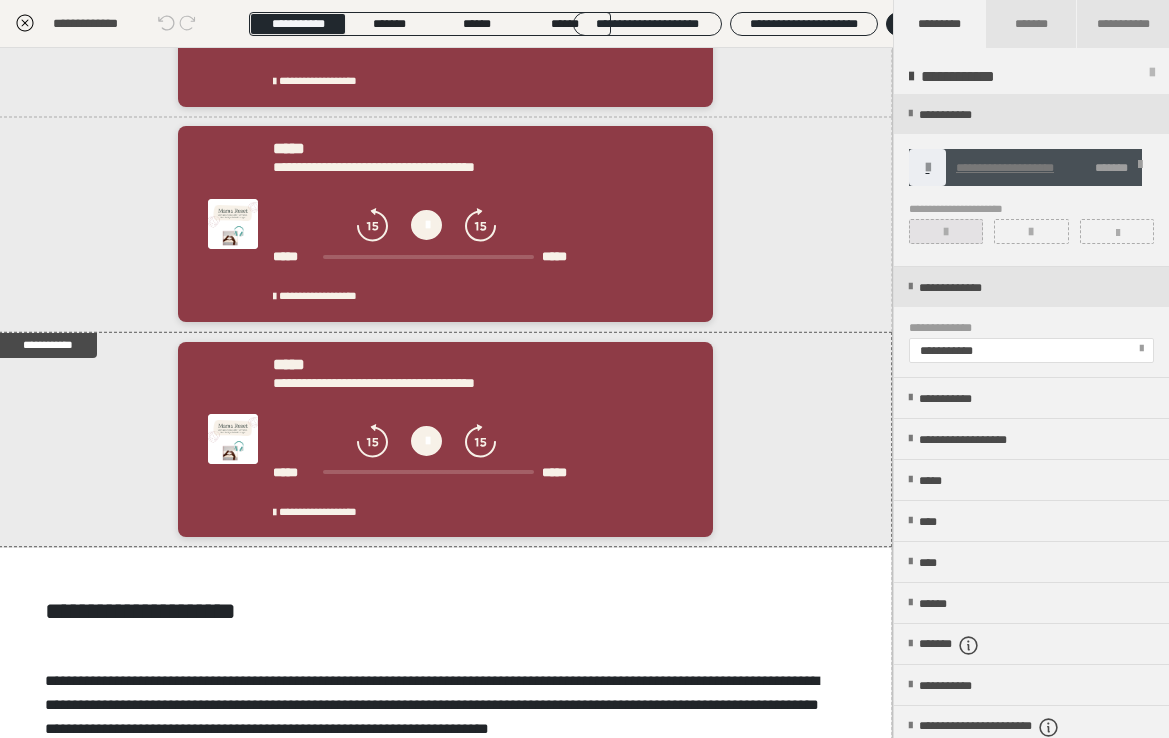 click at bounding box center [946, 231] 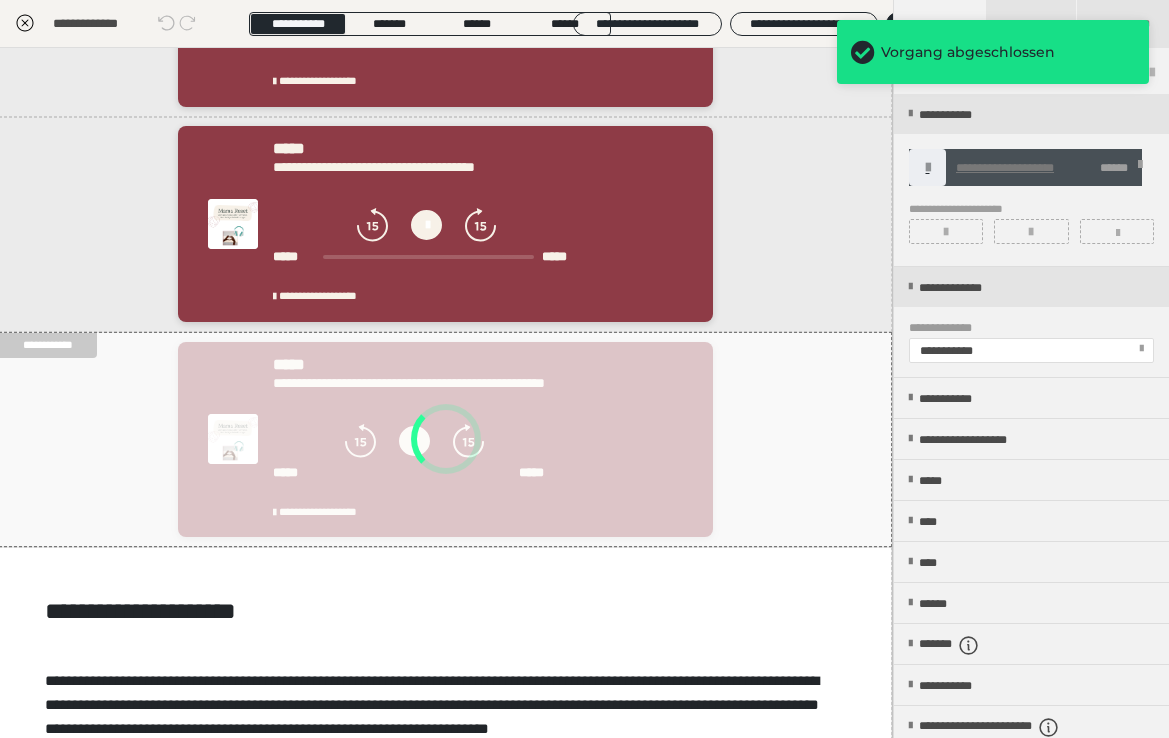 scroll, scrollTop: 1204, scrollLeft: 1, axis: both 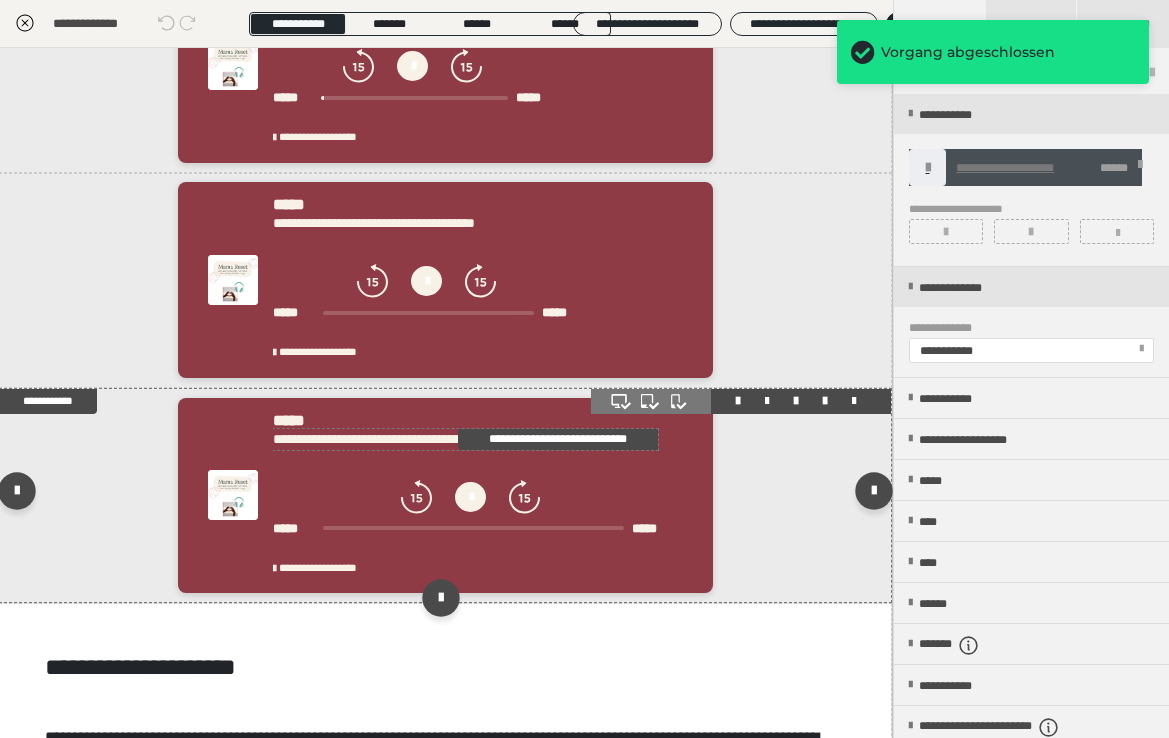 click on "**********" at bounding box center [558, 439] 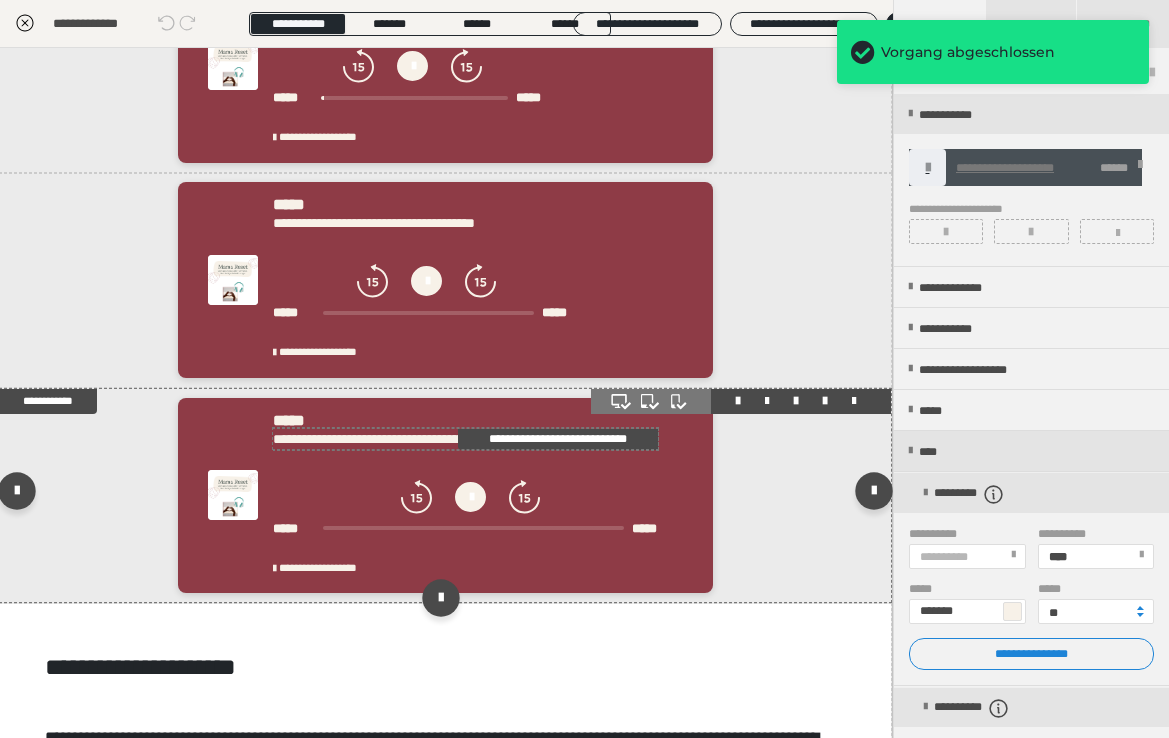 click on "**********" at bounding box center (558, 439) 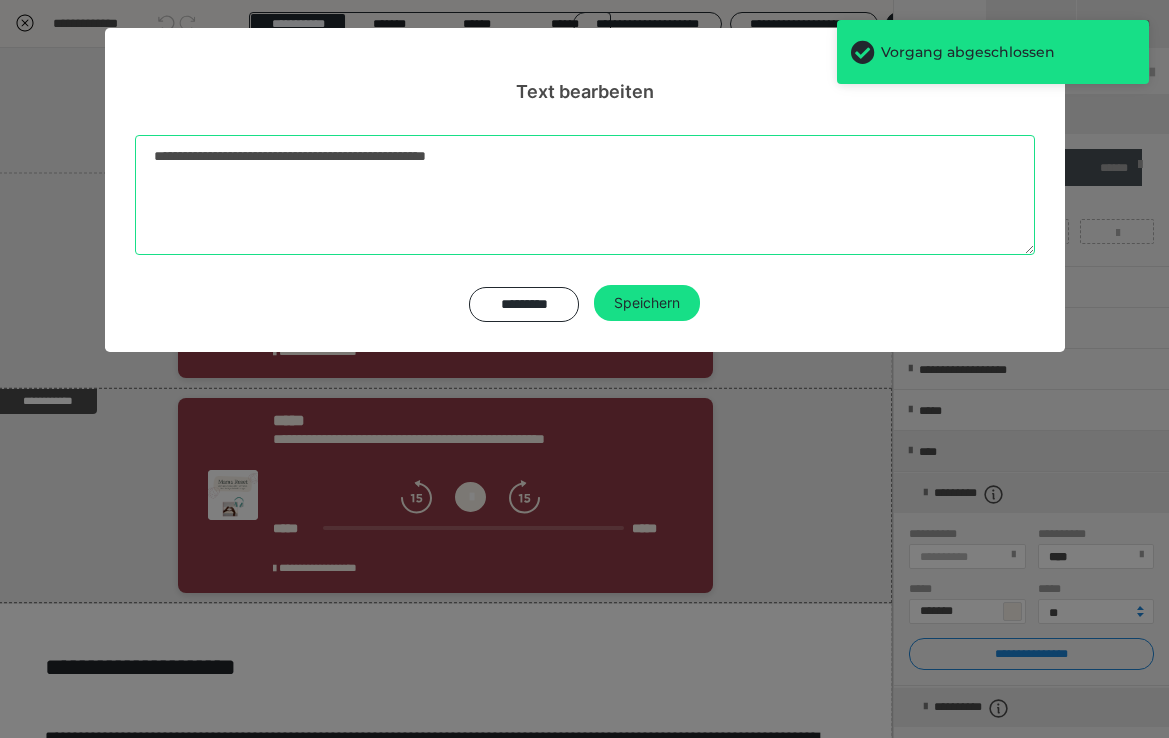 click on "**********" at bounding box center [585, 195] 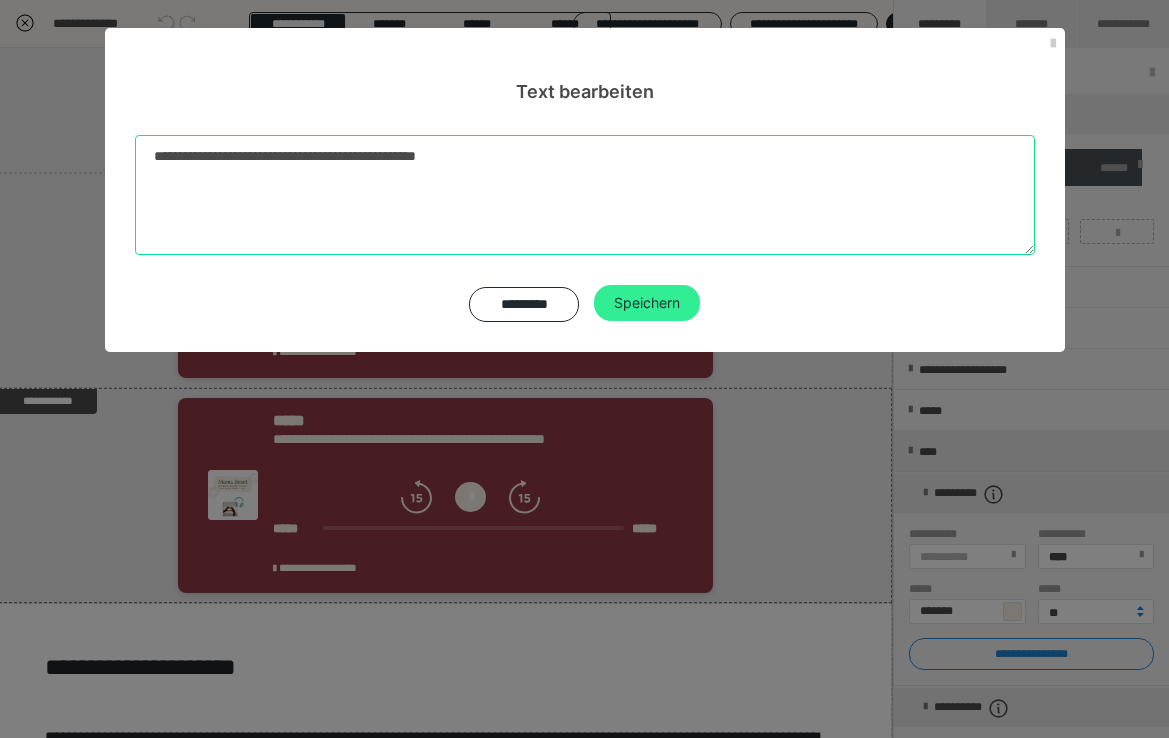 type on "**********" 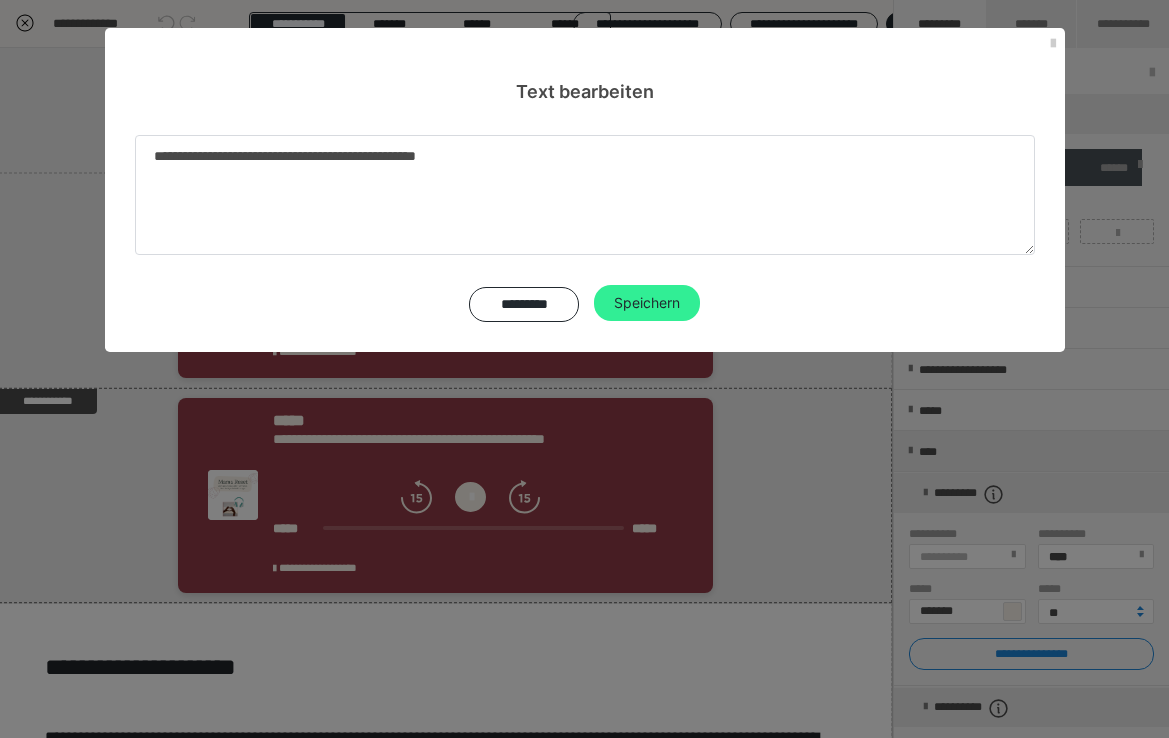 click on "Speichern" at bounding box center [647, 303] 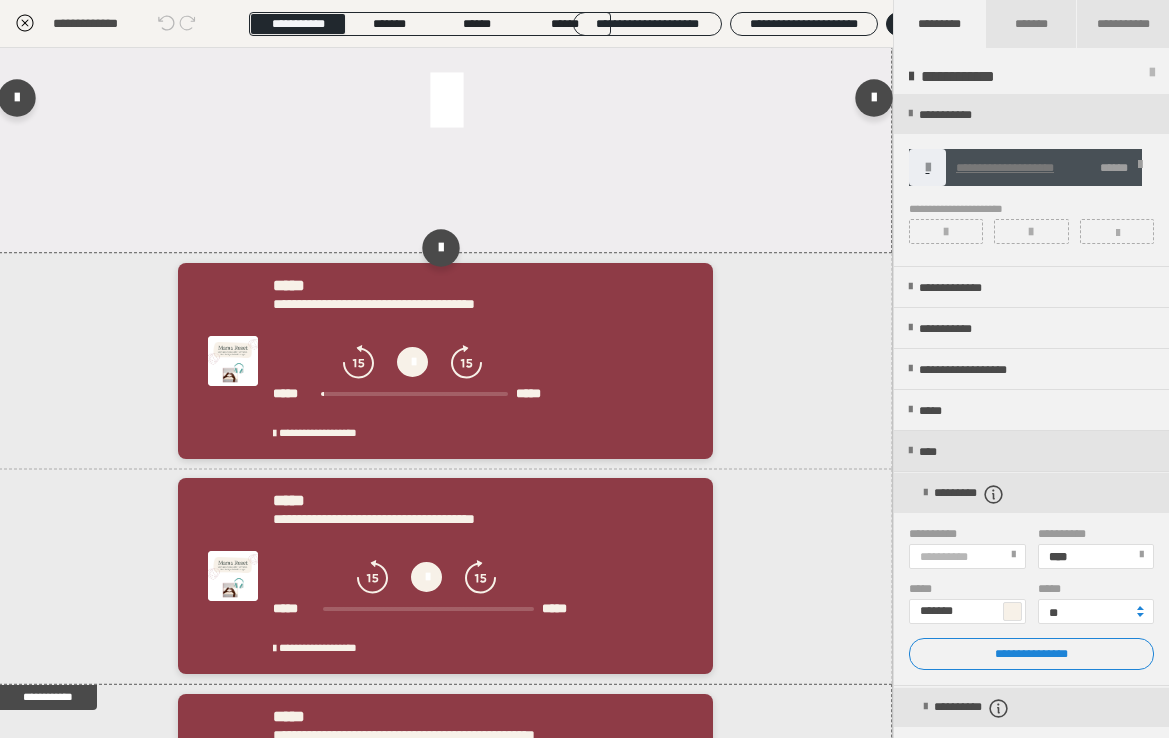 scroll, scrollTop: 930, scrollLeft: 1, axis: both 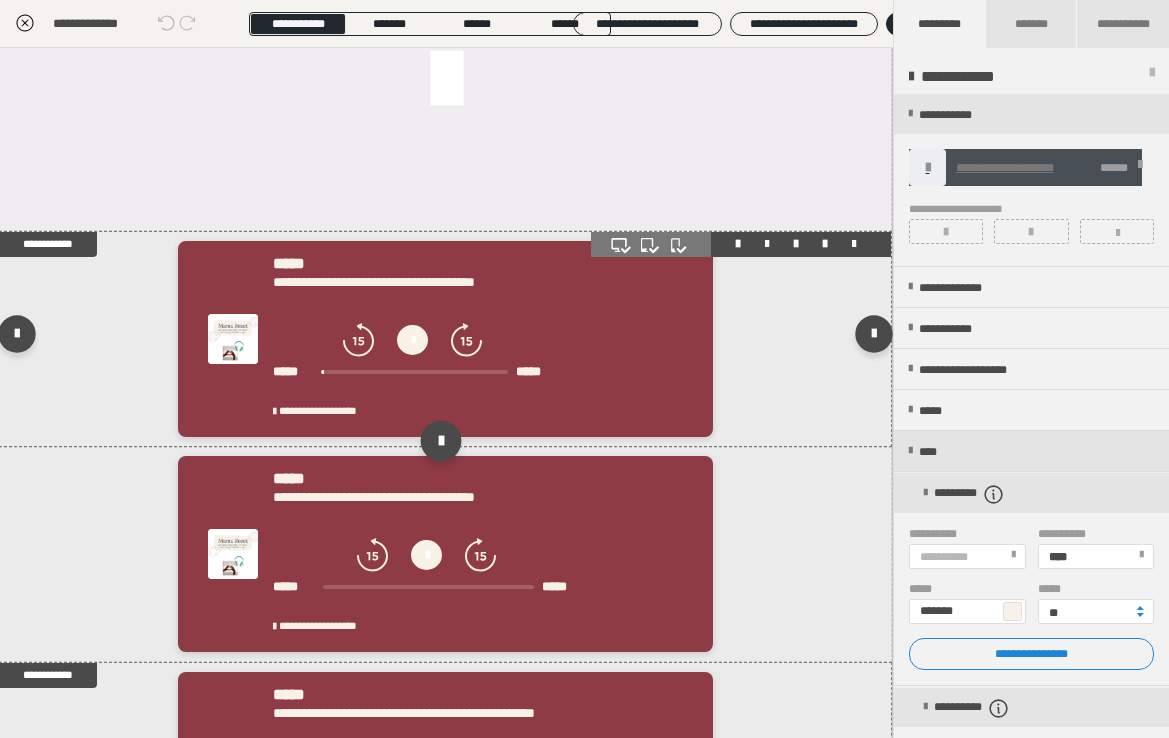 click at bounding box center [441, 441] 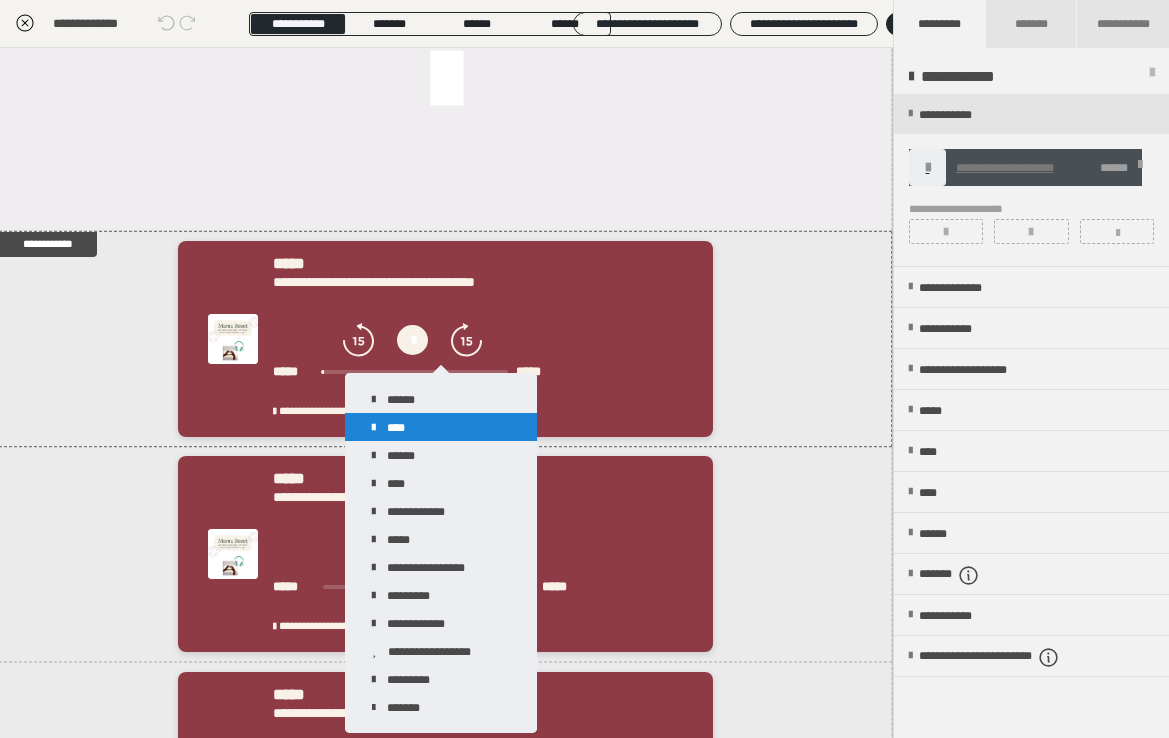 click on "****" at bounding box center (441, 427) 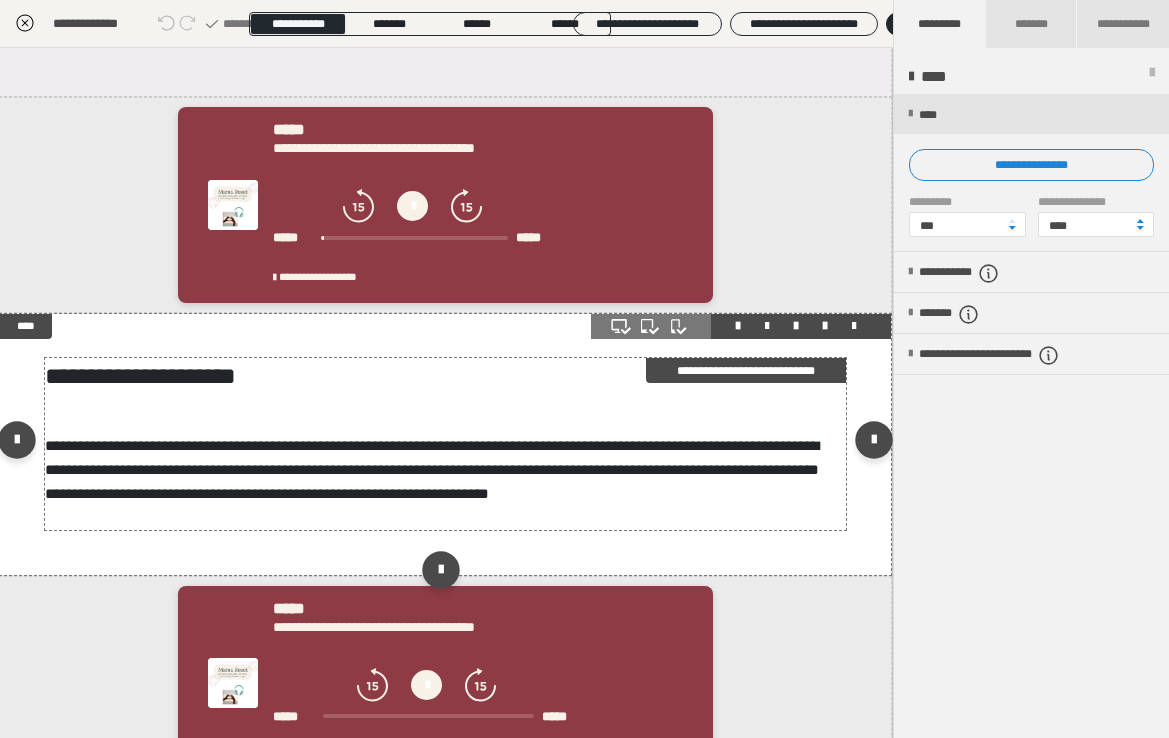 scroll, scrollTop: 1068, scrollLeft: 1, axis: both 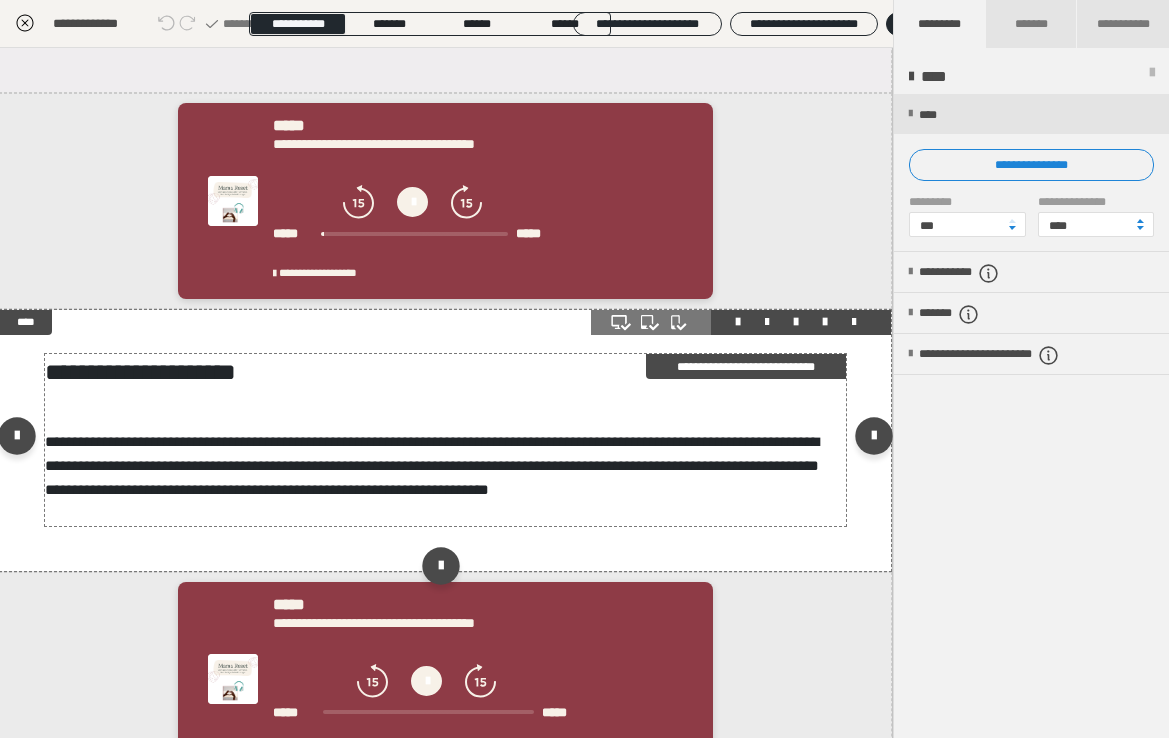 click on "**********" at bounding box center [446, 440] 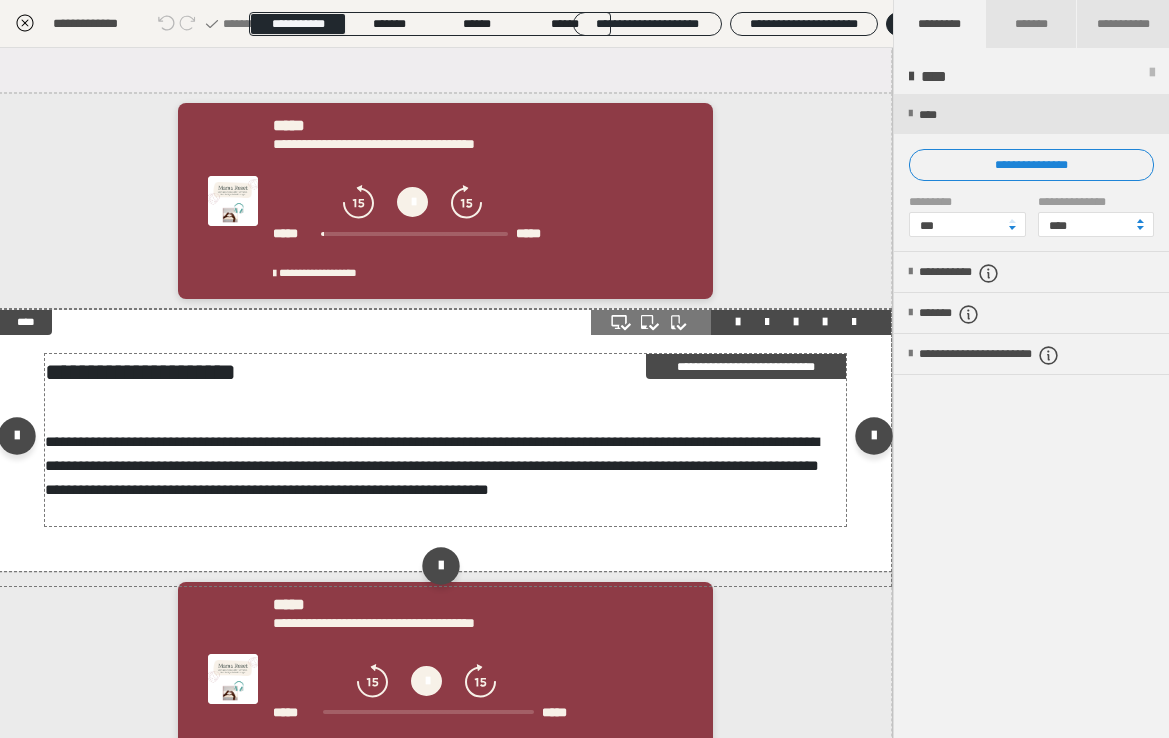 click on "**********" at bounding box center [446, 440] 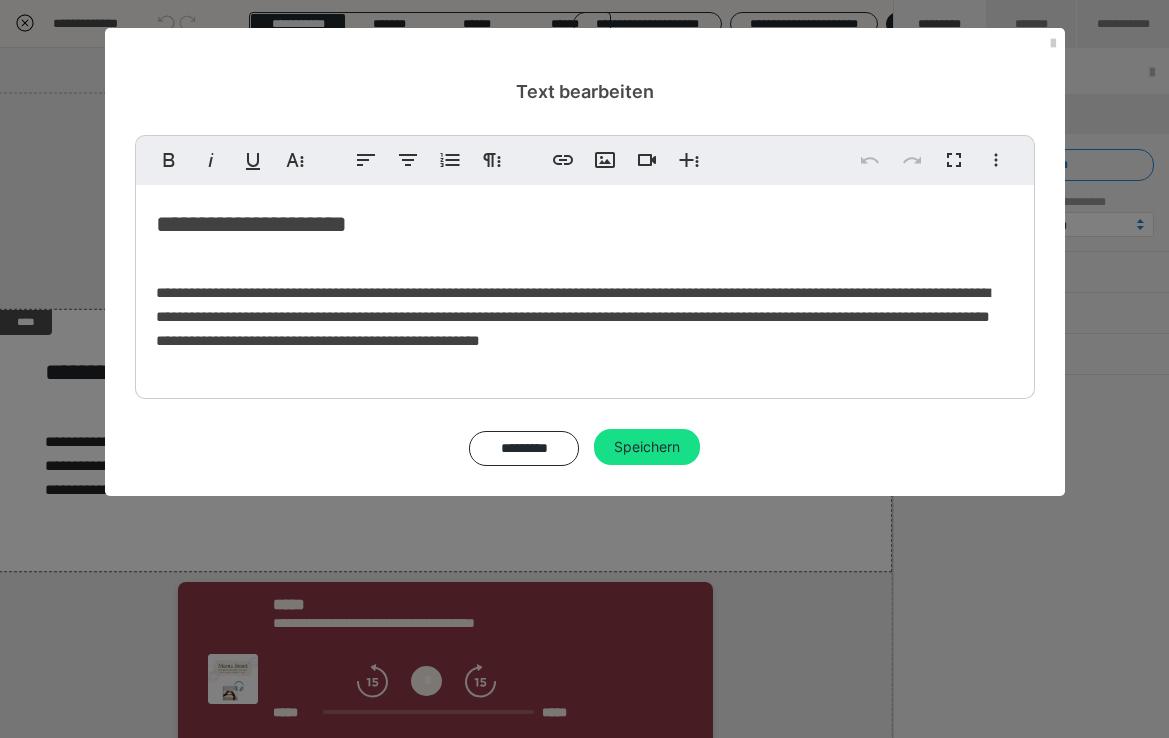 click on "**********" at bounding box center (585, 287) 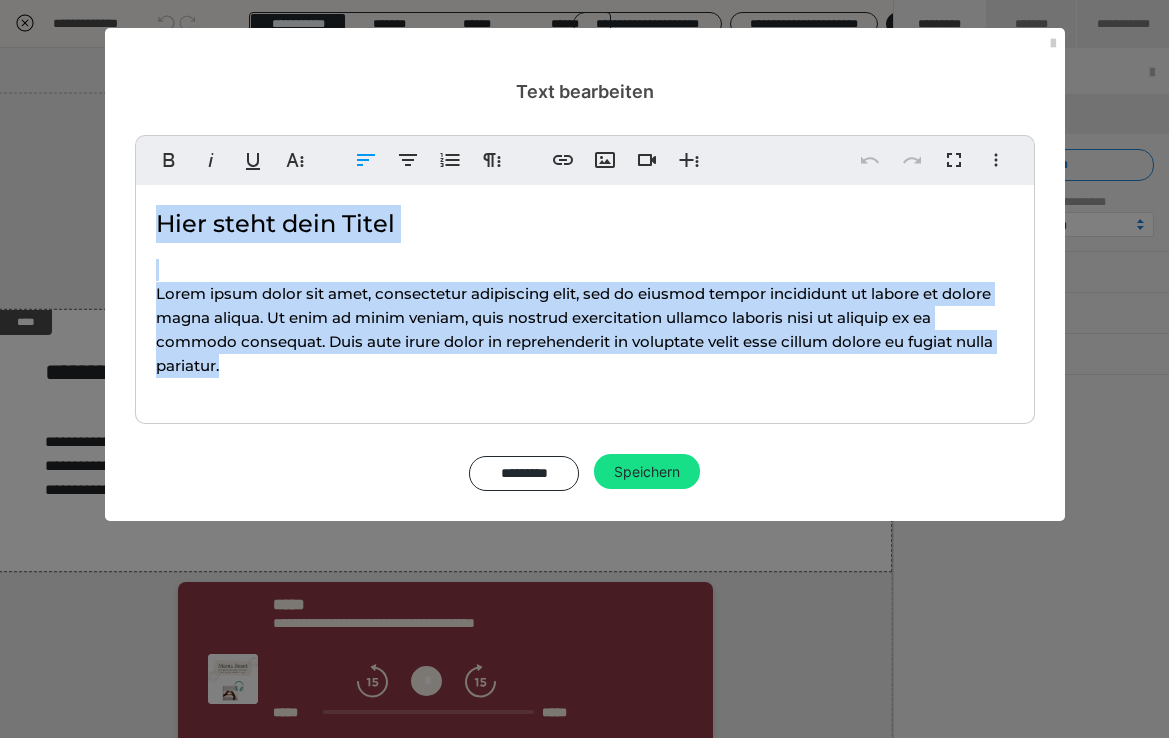 drag, startPoint x: 265, startPoint y: 374, endPoint x: 136, endPoint y: 214, distance: 205.52615 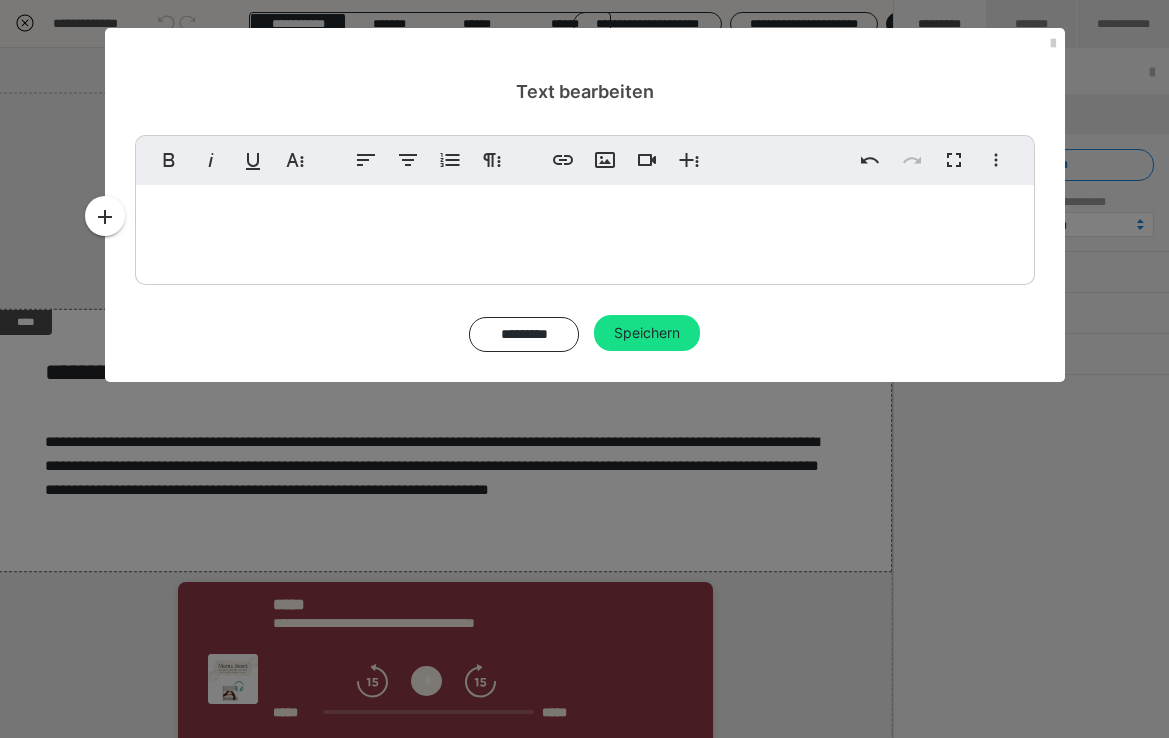 type 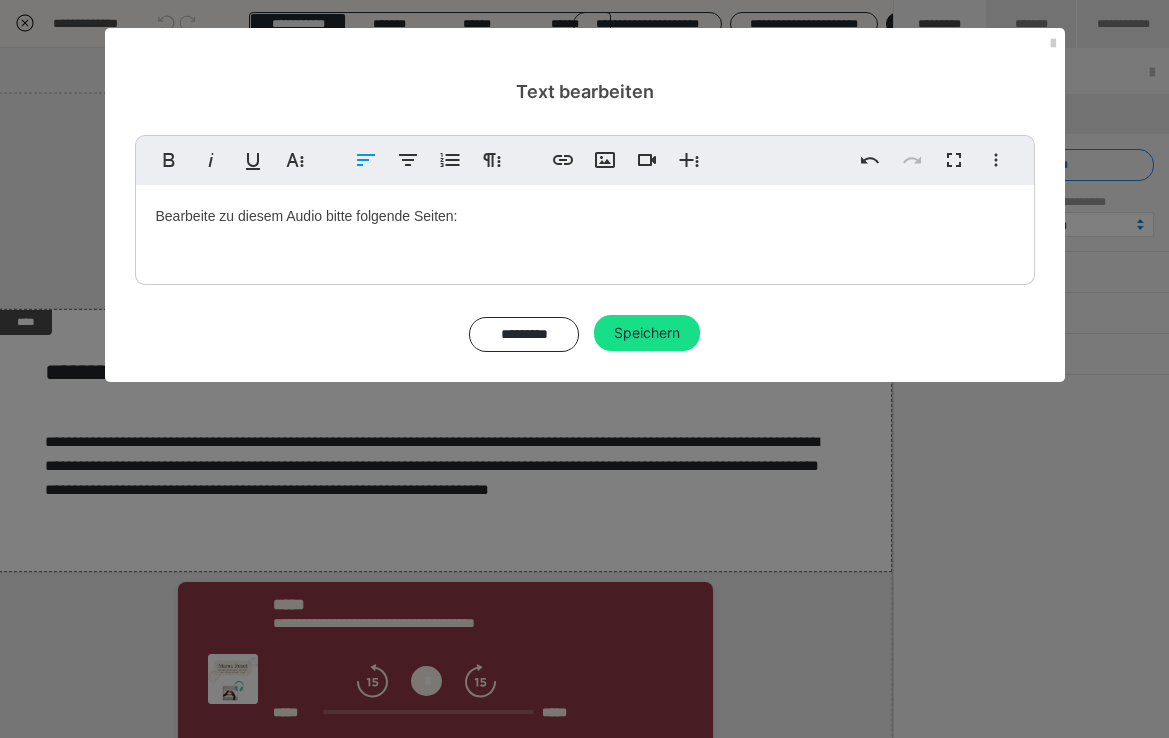 drag, startPoint x: 465, startPoint y: 218, endPoint x: 119, endPoint y: 218, distance: 346 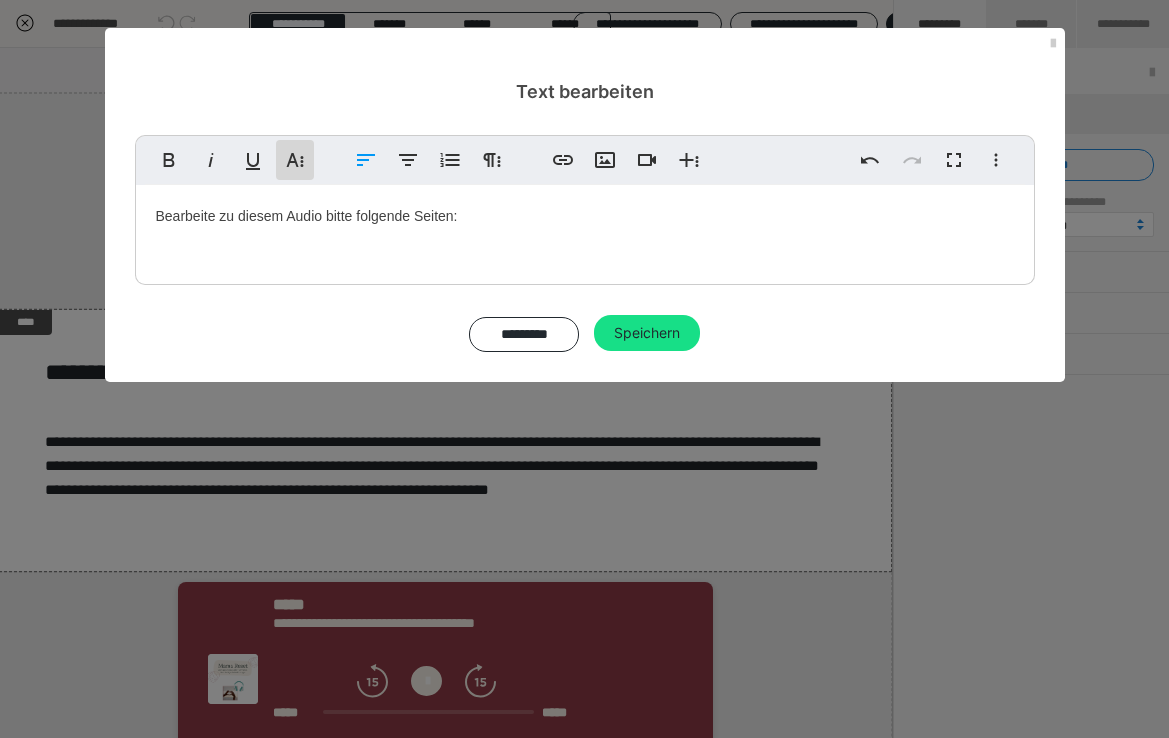 click 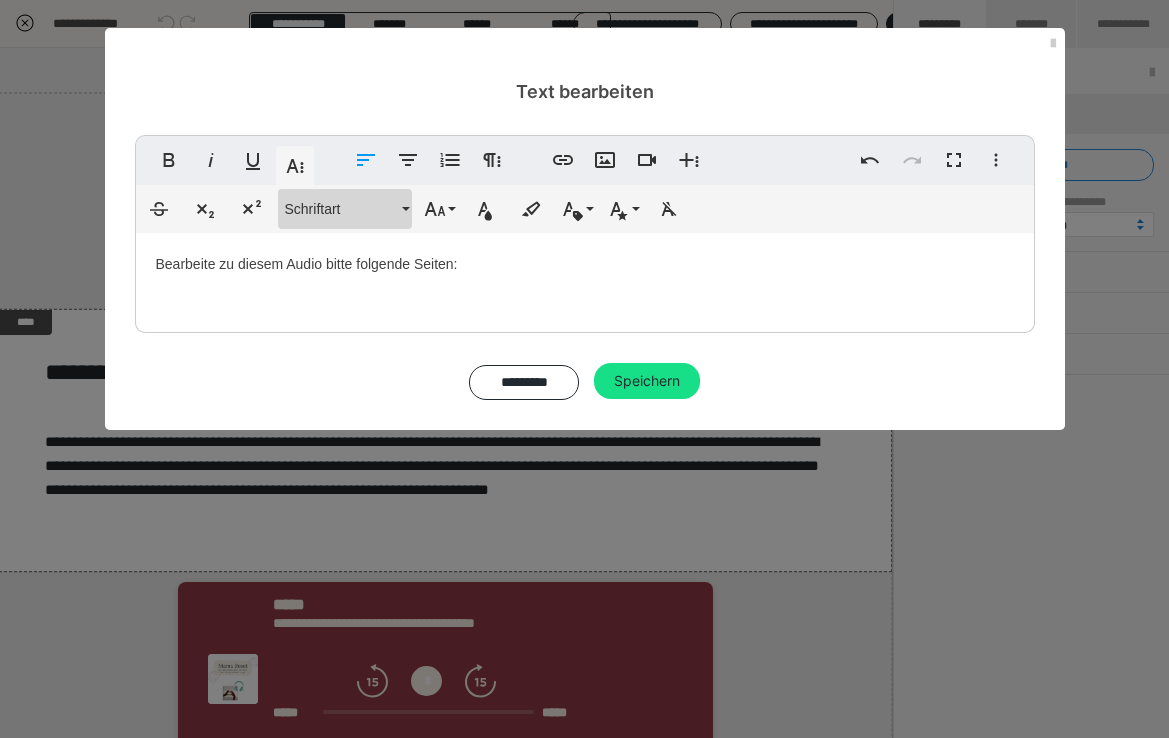 click on "Schriftart" at bounding box center (341, 209) 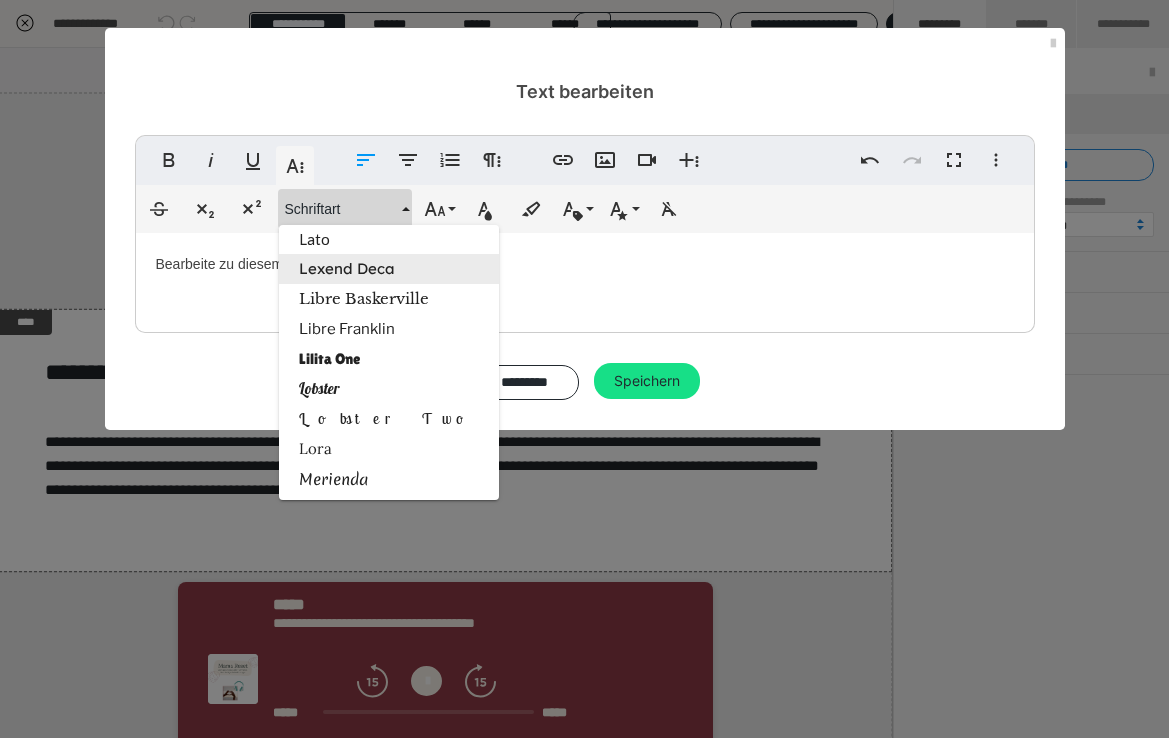 scroll, scrollTop: 1611, scrollLeft: 0, axis: vertical 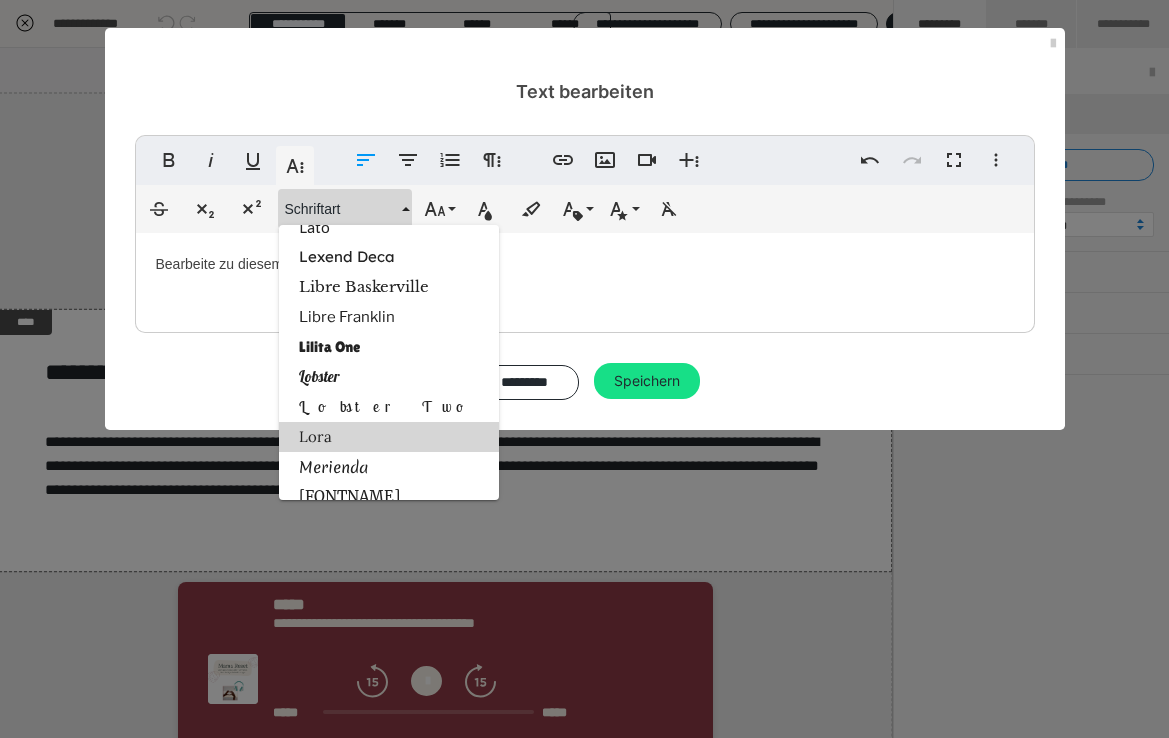 click on "Lora" at bounding box center [389, 437] 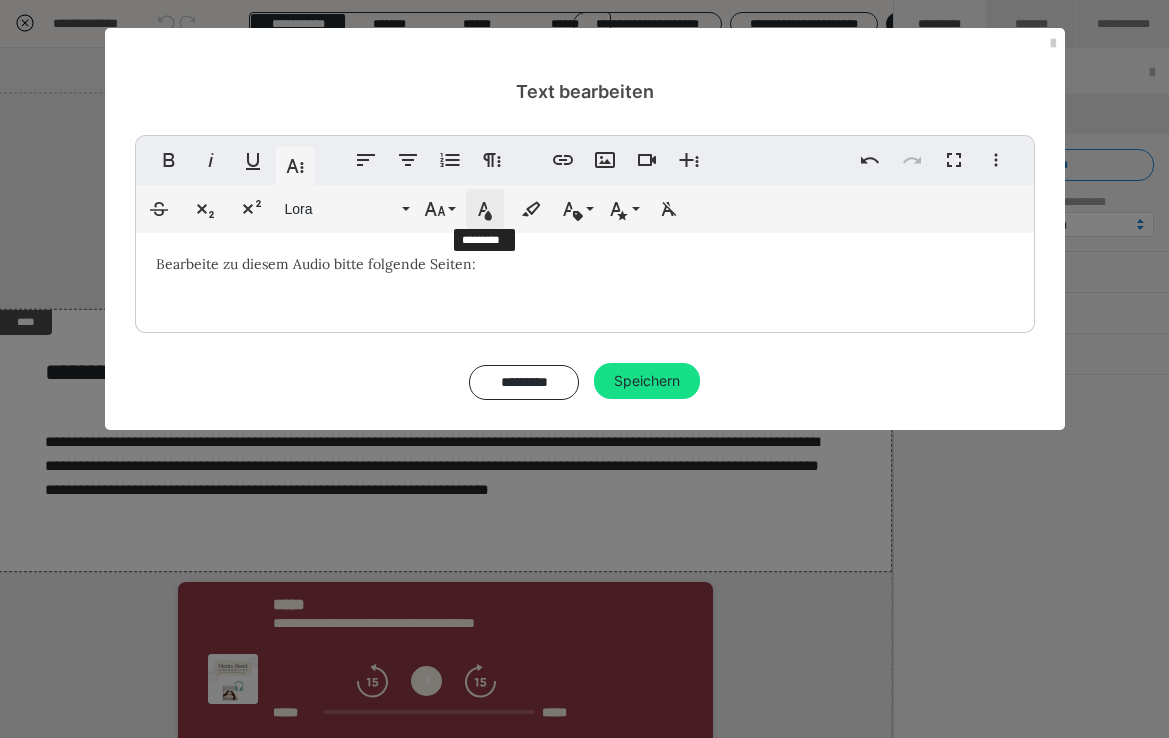 click 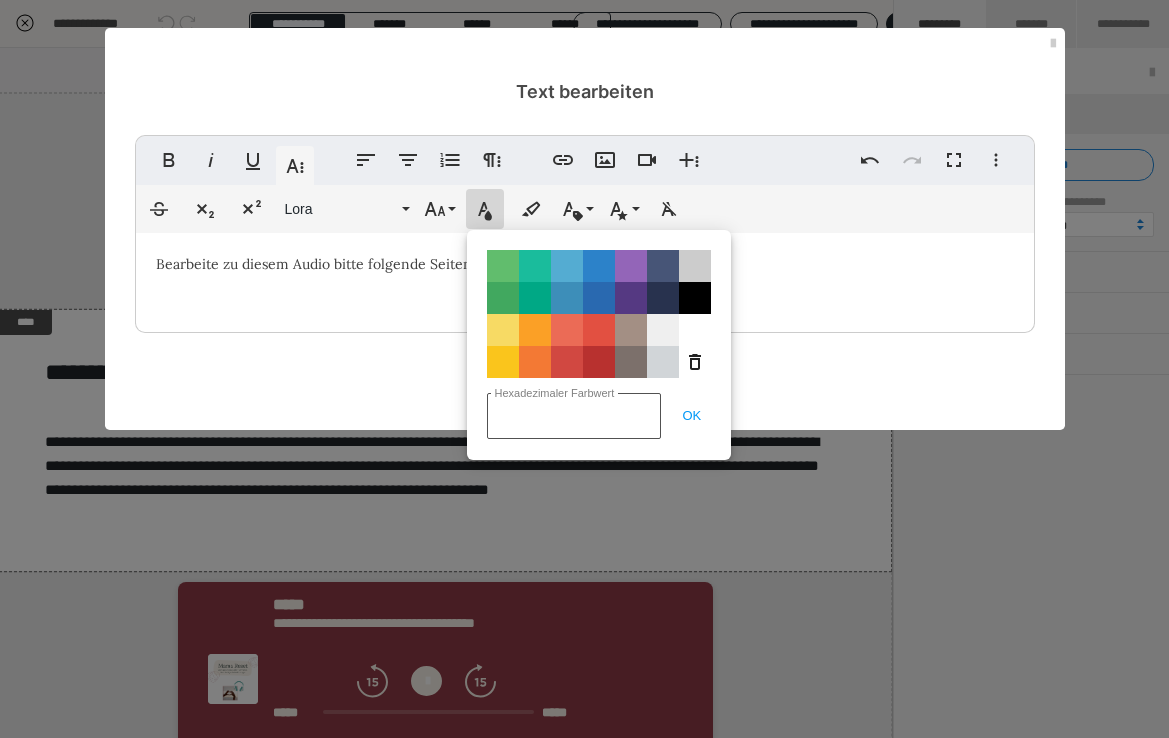 click on "Hexadezimaler Farbwert" at bounding box center [574, 416] 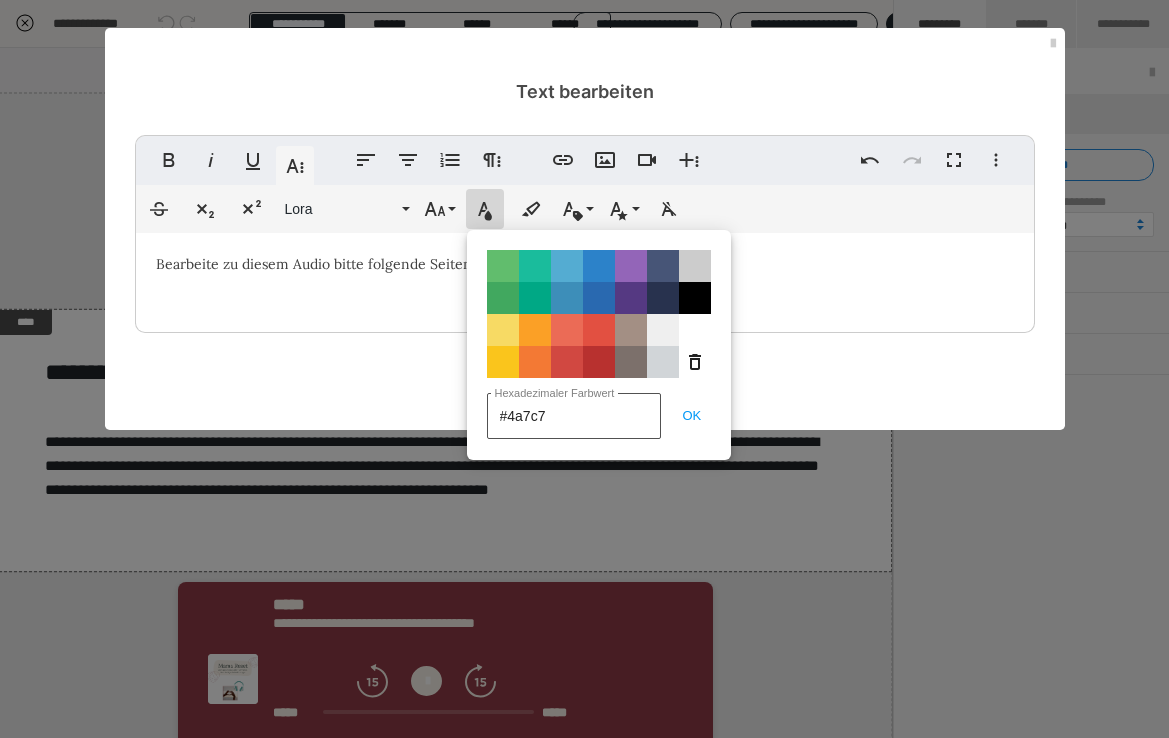 type on "#4a7c78" 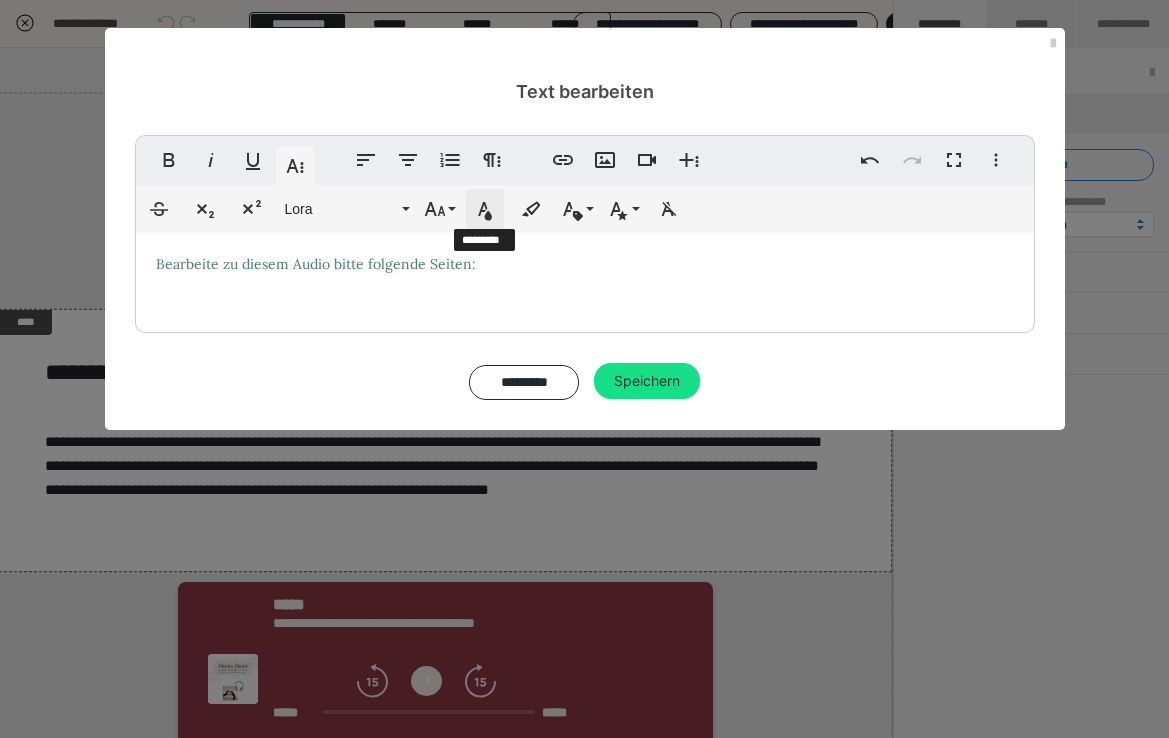 click on "Textfarbe" at bounding box center (485, 209) 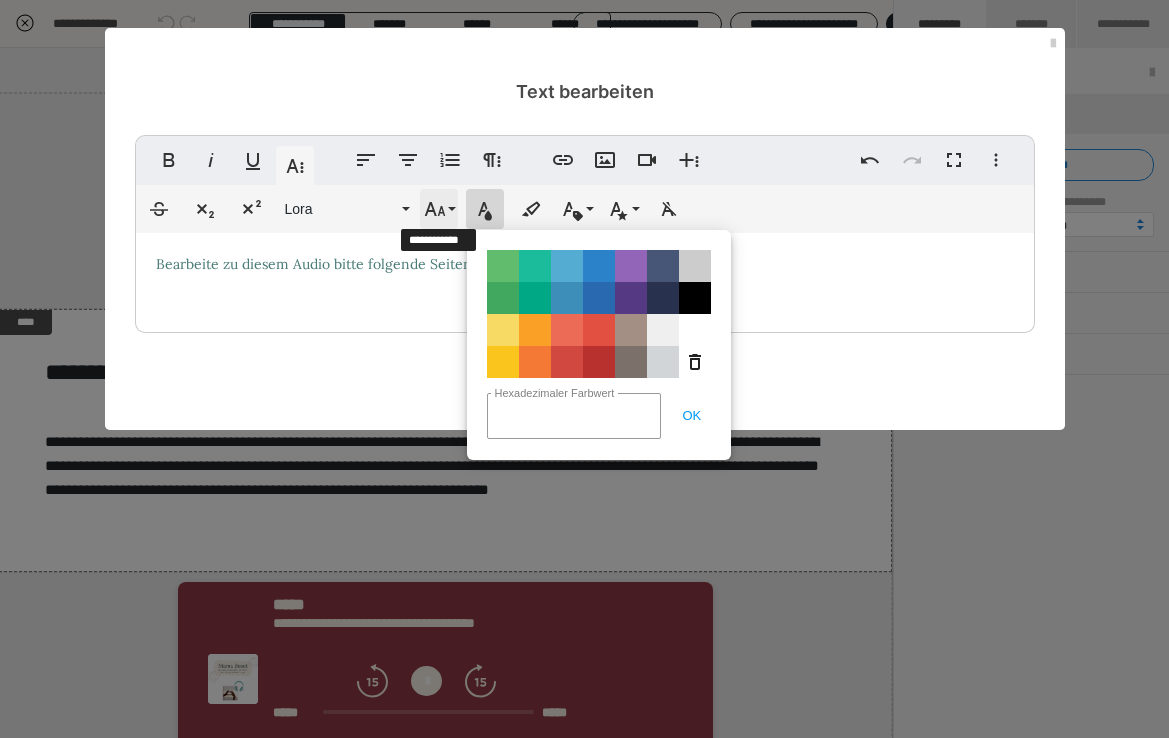 click on "Schriftgröße" at bounding box center [439, 209] 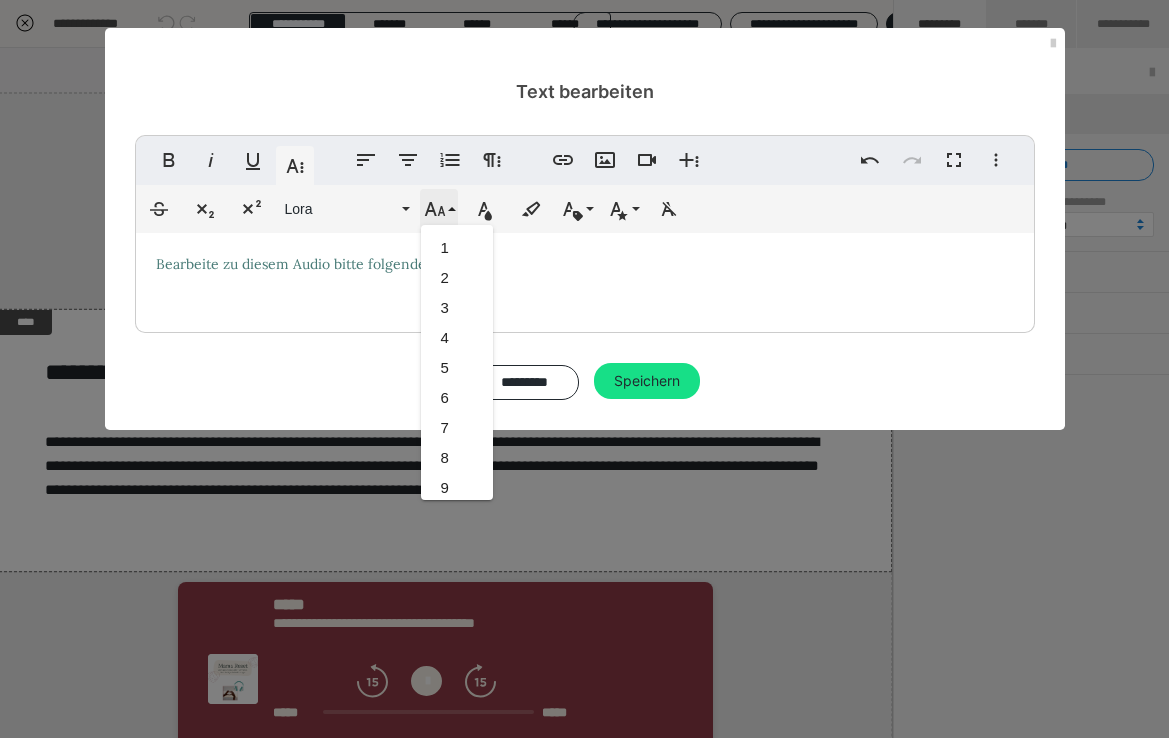 scroll, scrollTop: 413, scrollLeft: 0, axis: vertical 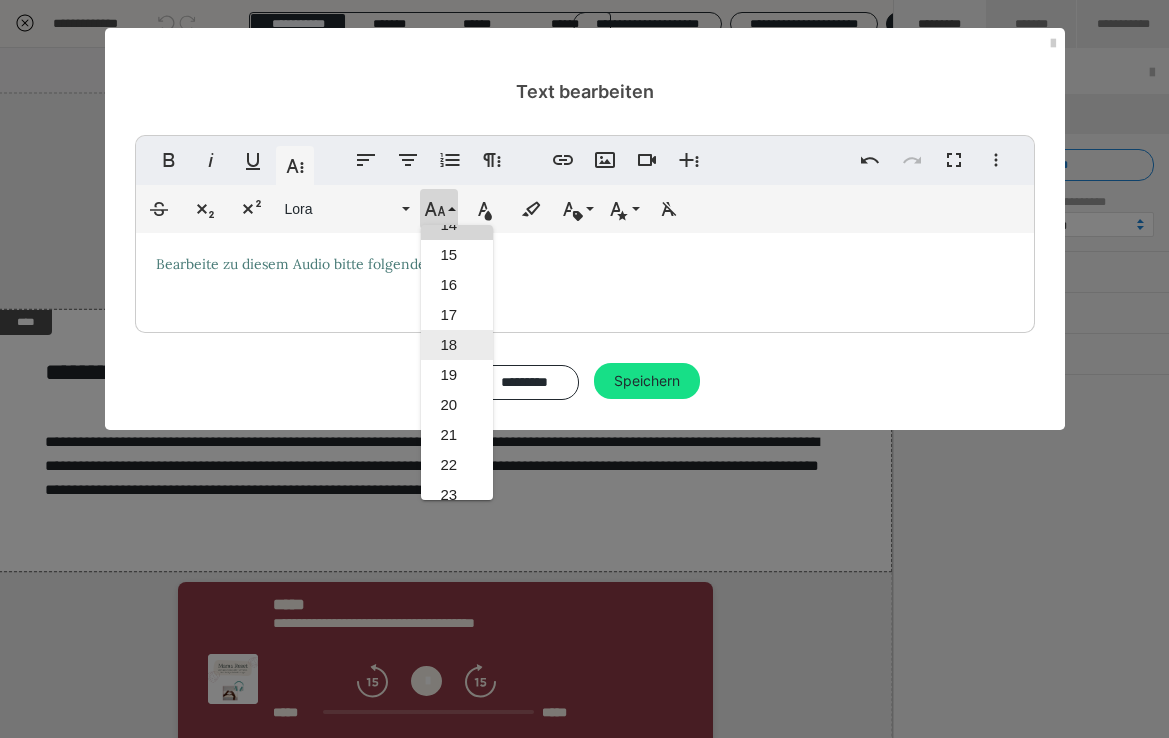 click on "18" at bounding box center (457, 345) 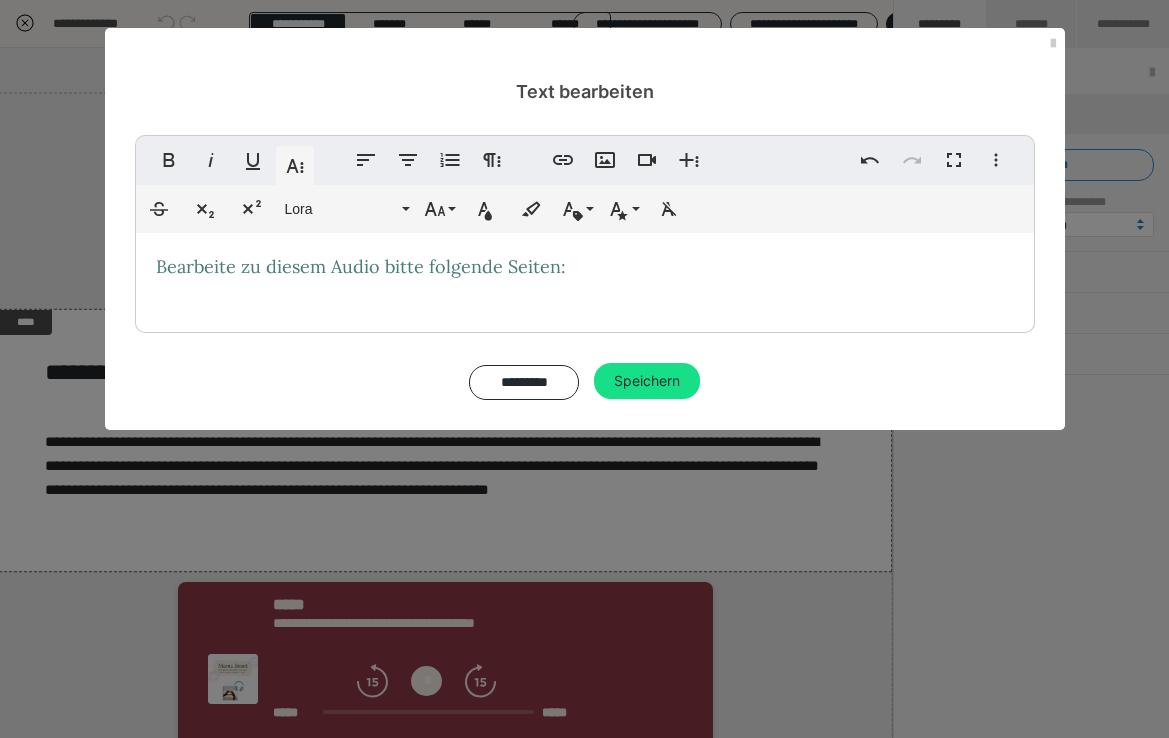 click on "Bearbeite zu diesem Audio bitte folgende Seiten:" at bounding box center (585, 278) 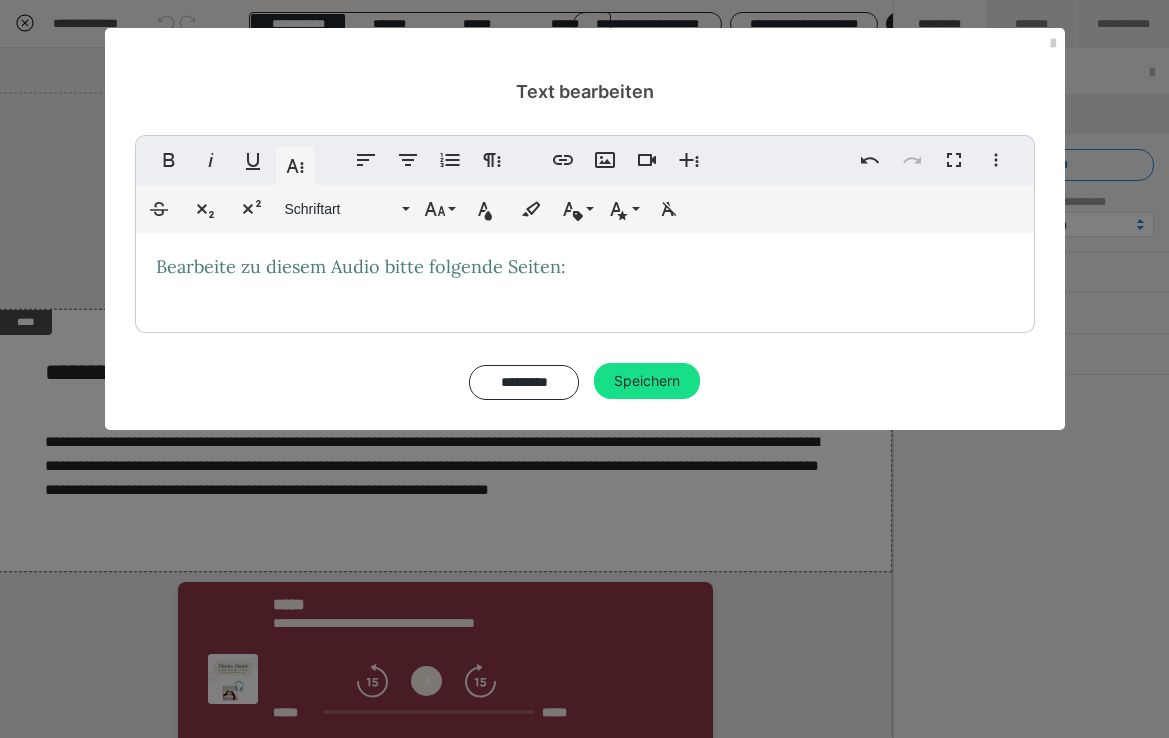 click on "Bearbeite zu diesem Audio bitte folgende Seiten:" at bounding box center [585, 278] 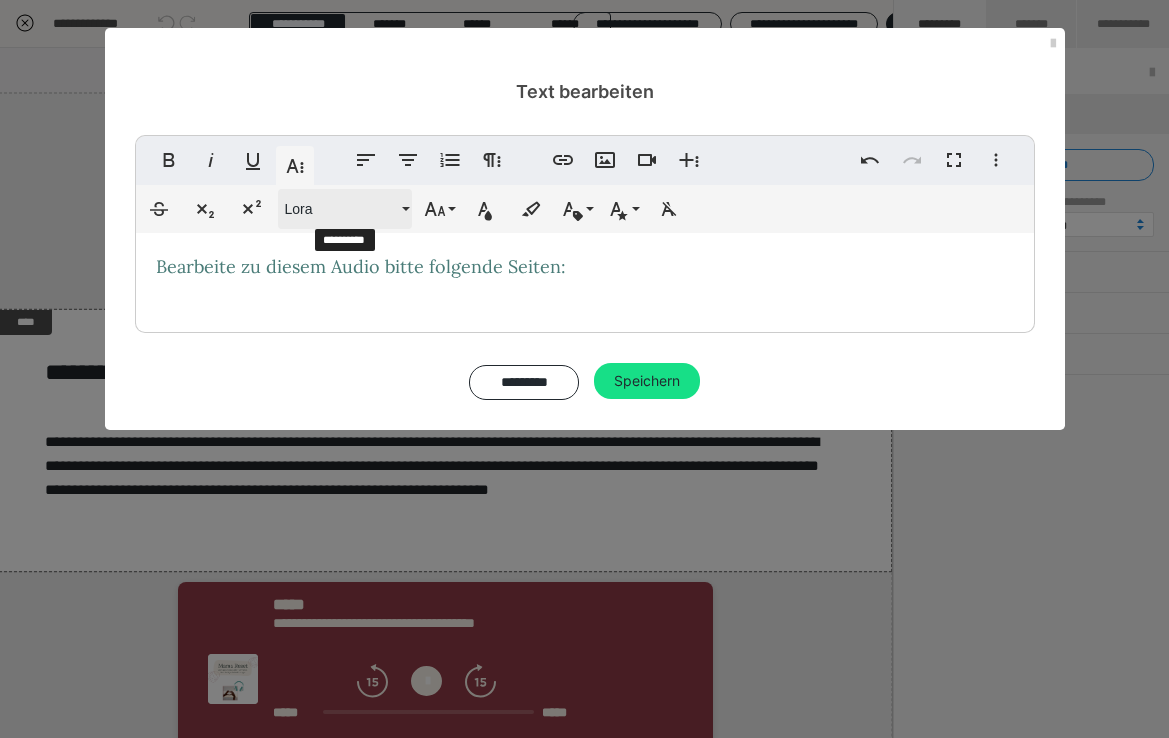 click on "Lora" at bounding box center (341, 209) 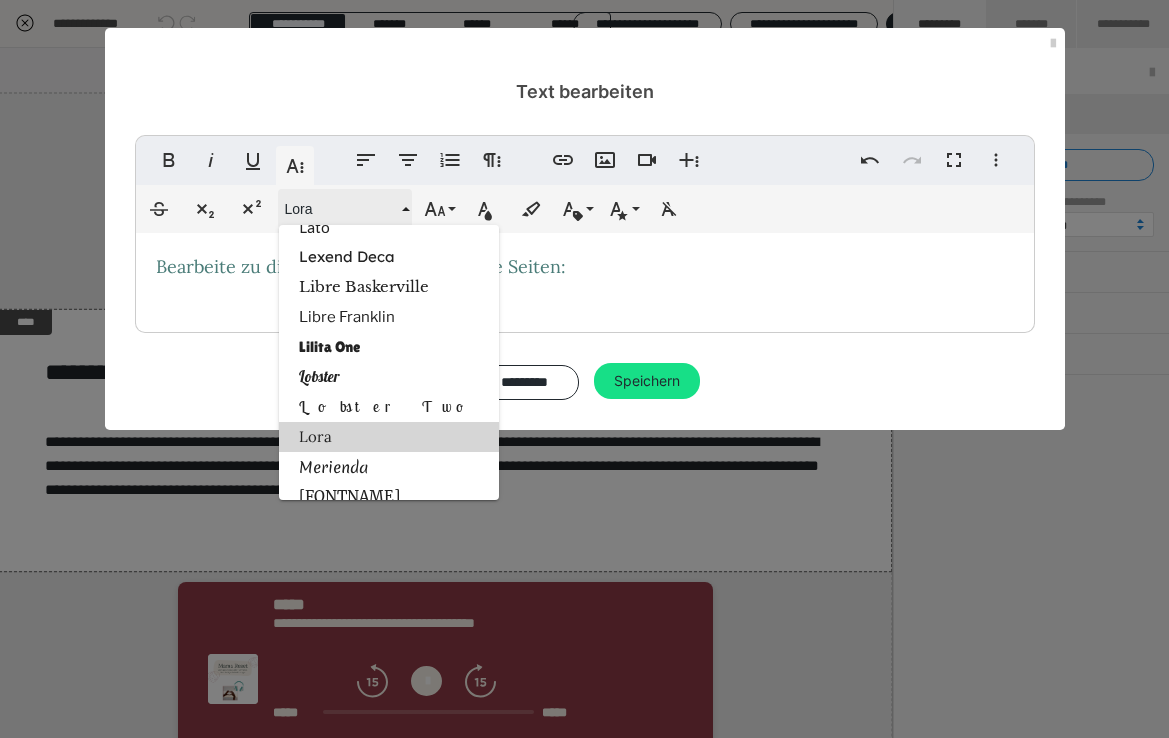 scroll, scrollTop: 1823, scrollLeft: 0, axis: vertical 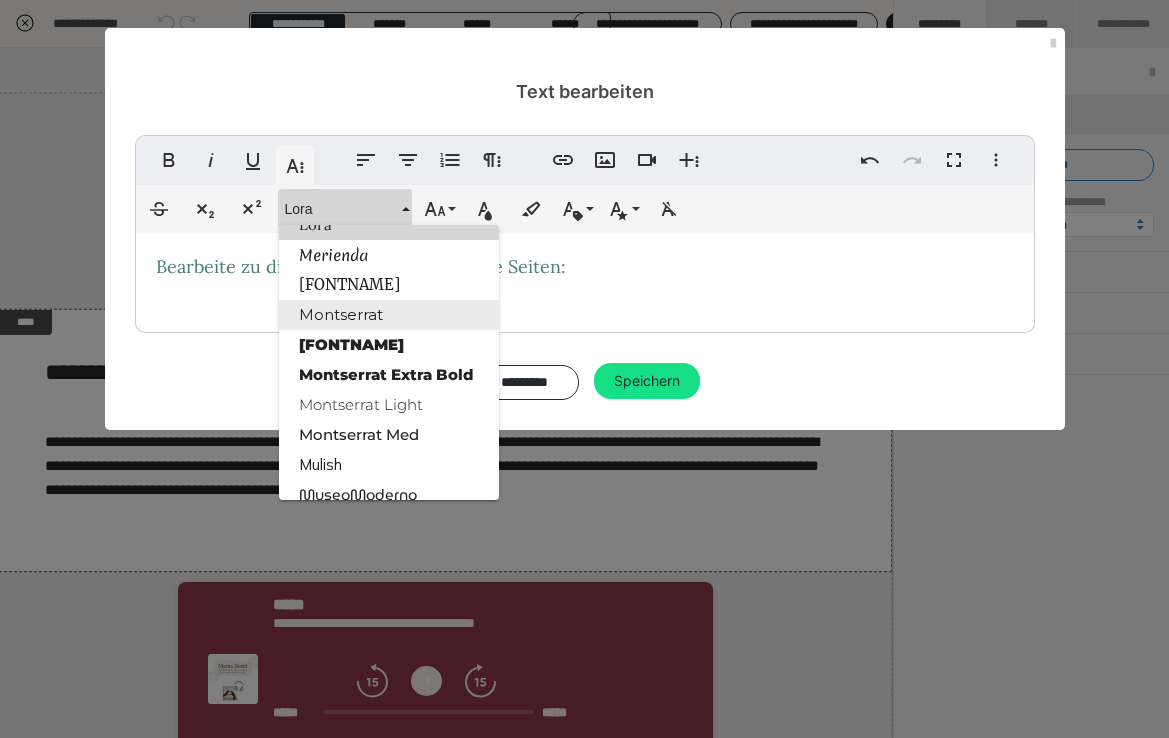 click on "Montserrat" at bounding box center (389, 315) 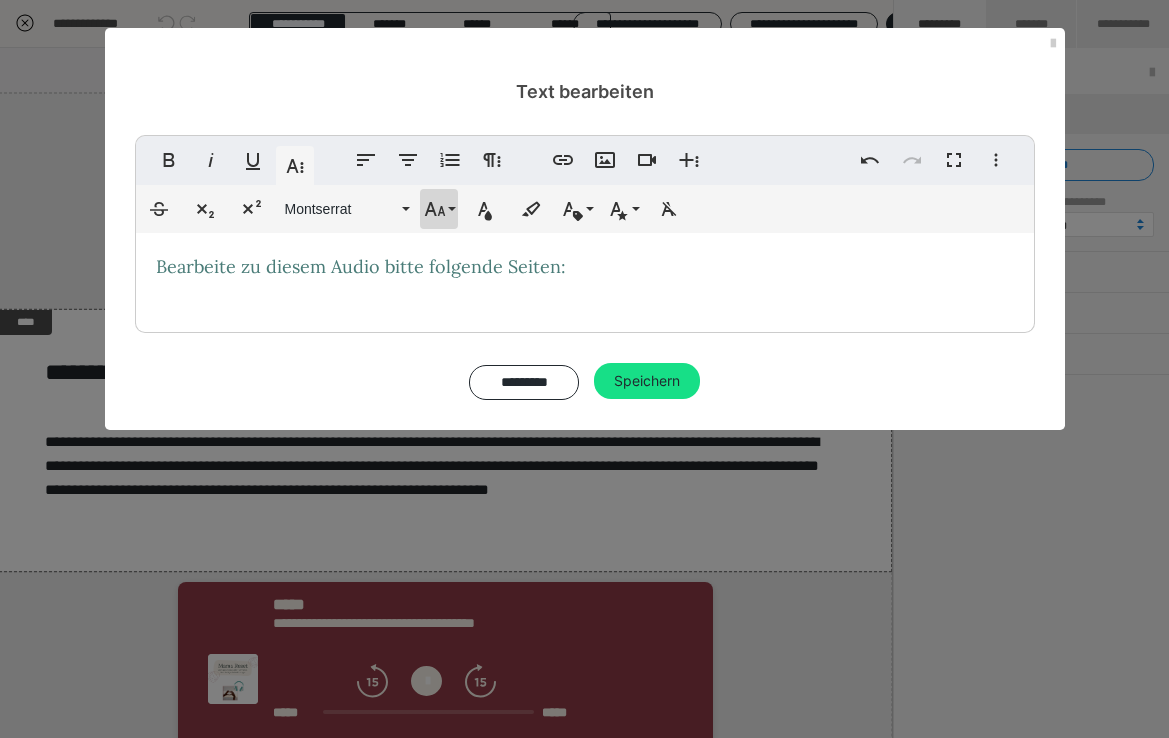 click on "Schriftgröße" at bounding box center [439, 209] 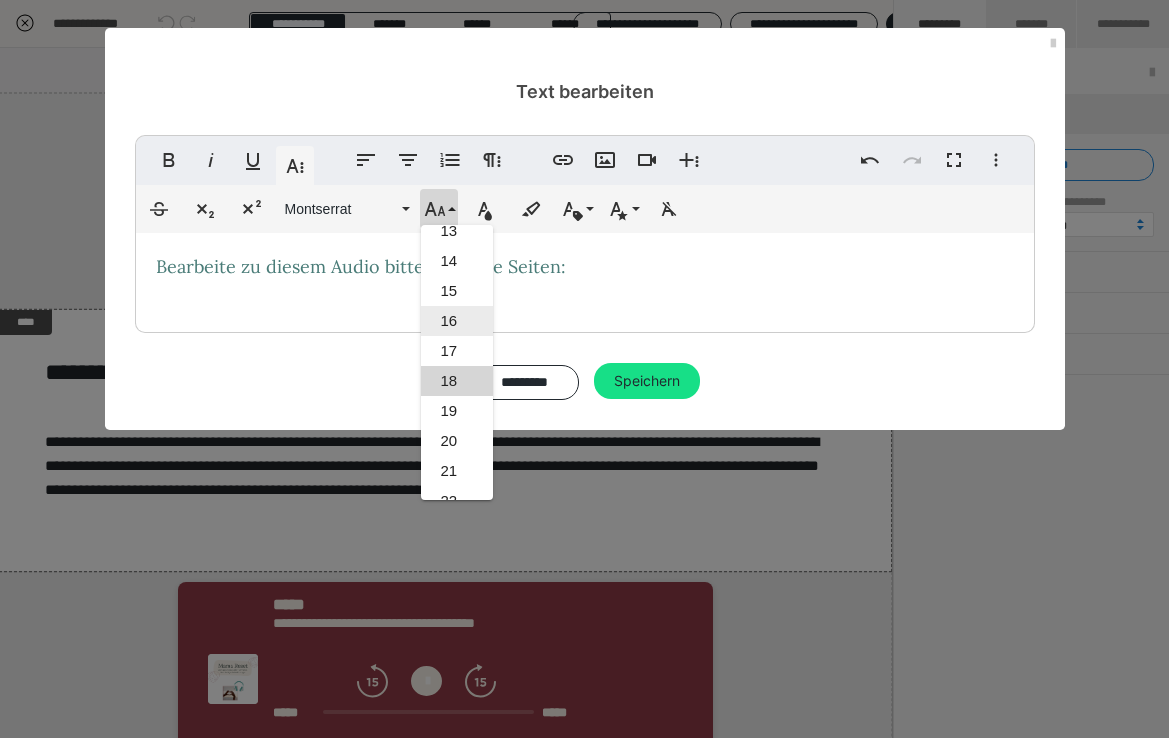 scroll, scrollTop: 377, scrollLeft: 0, axis: vertical 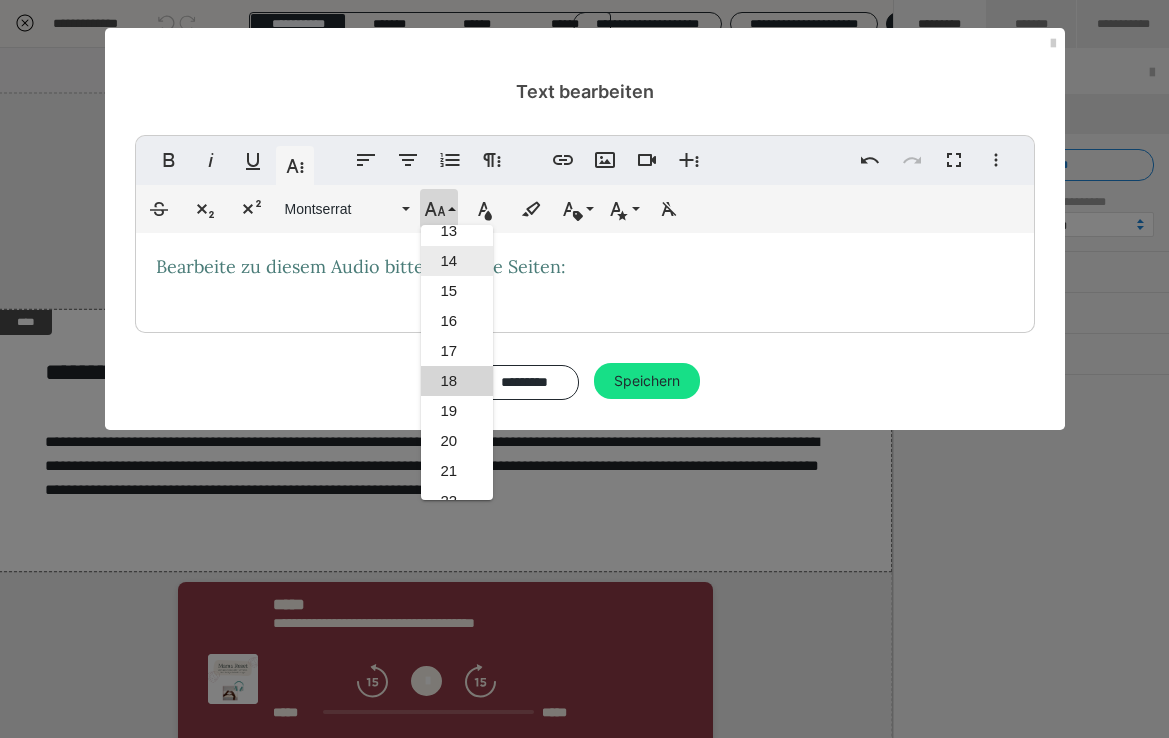 click on "14" at bounding box center (457, 261) 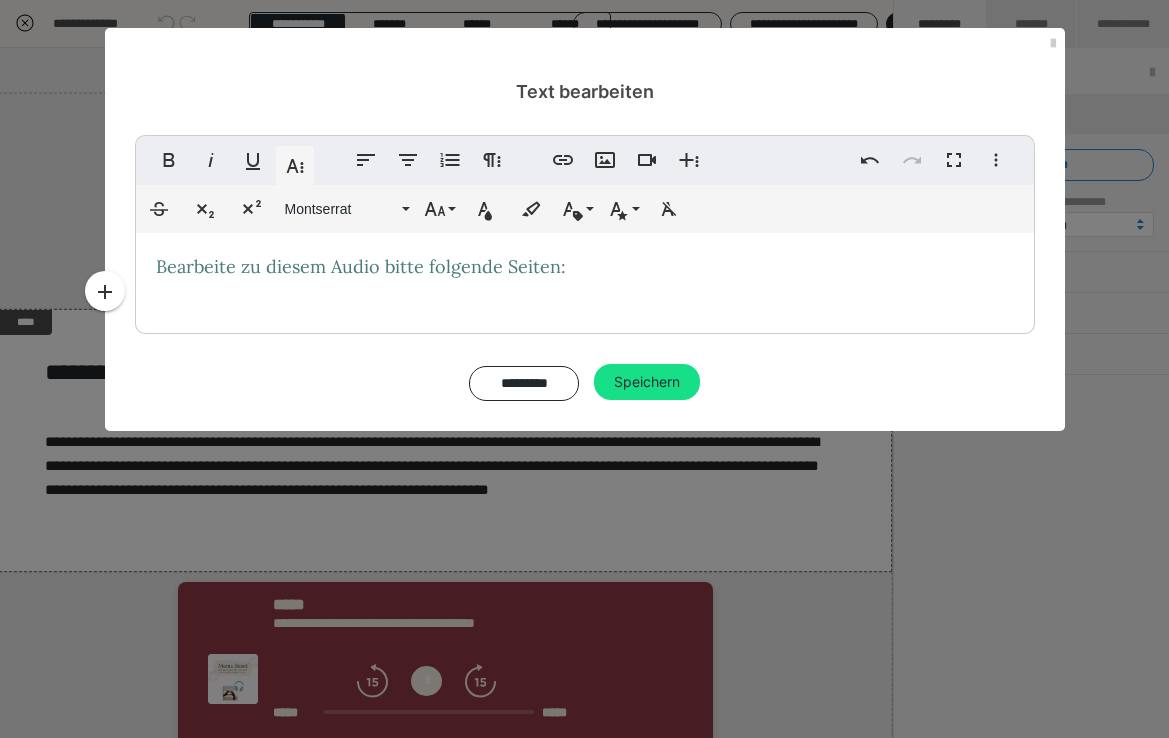 type 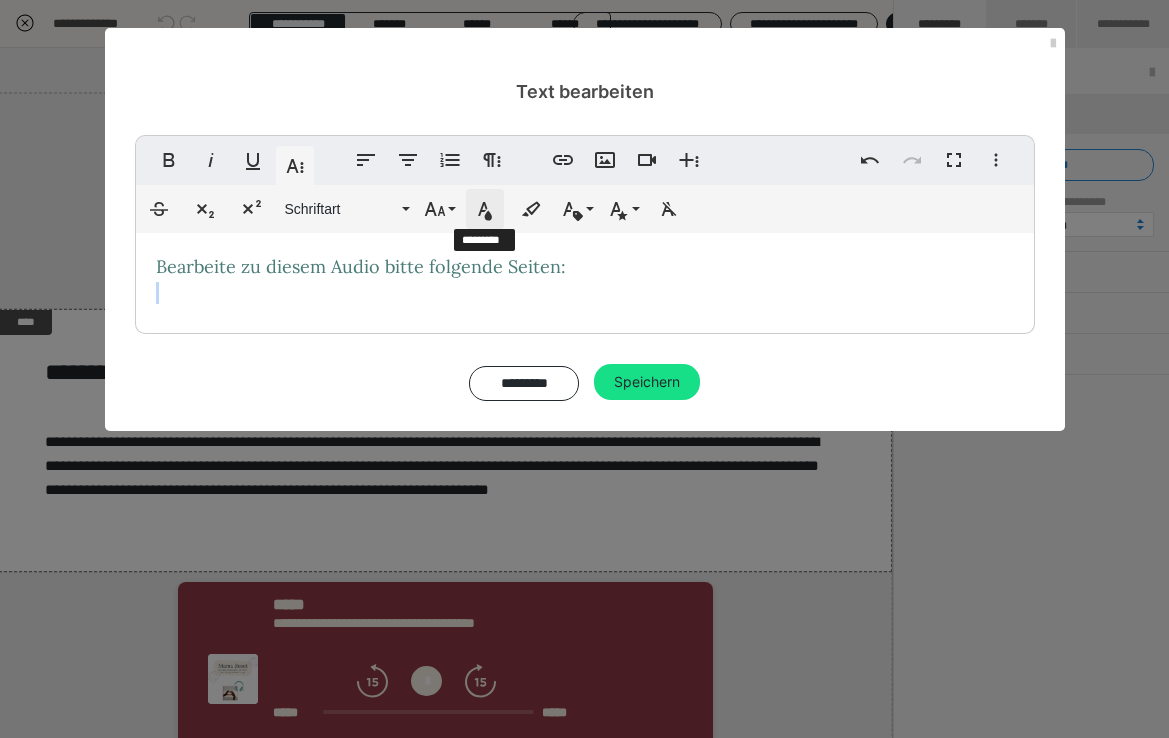 click 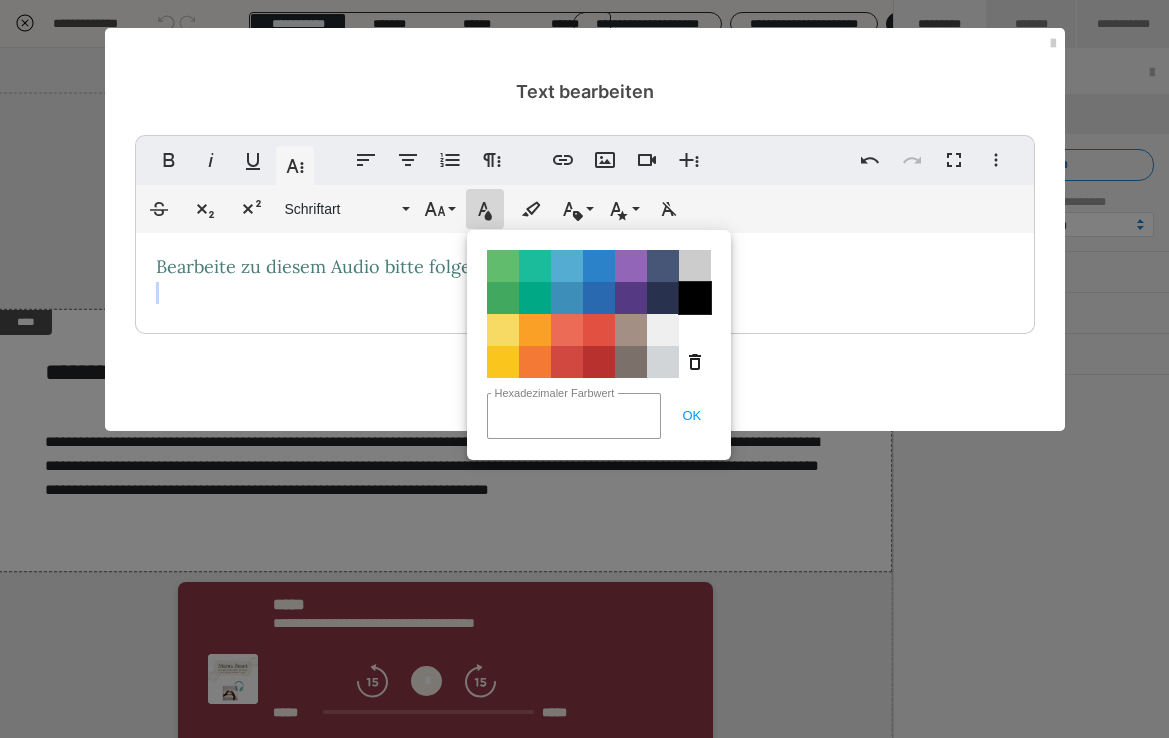 click on "Color#000000" at bounding box center [695, 298] 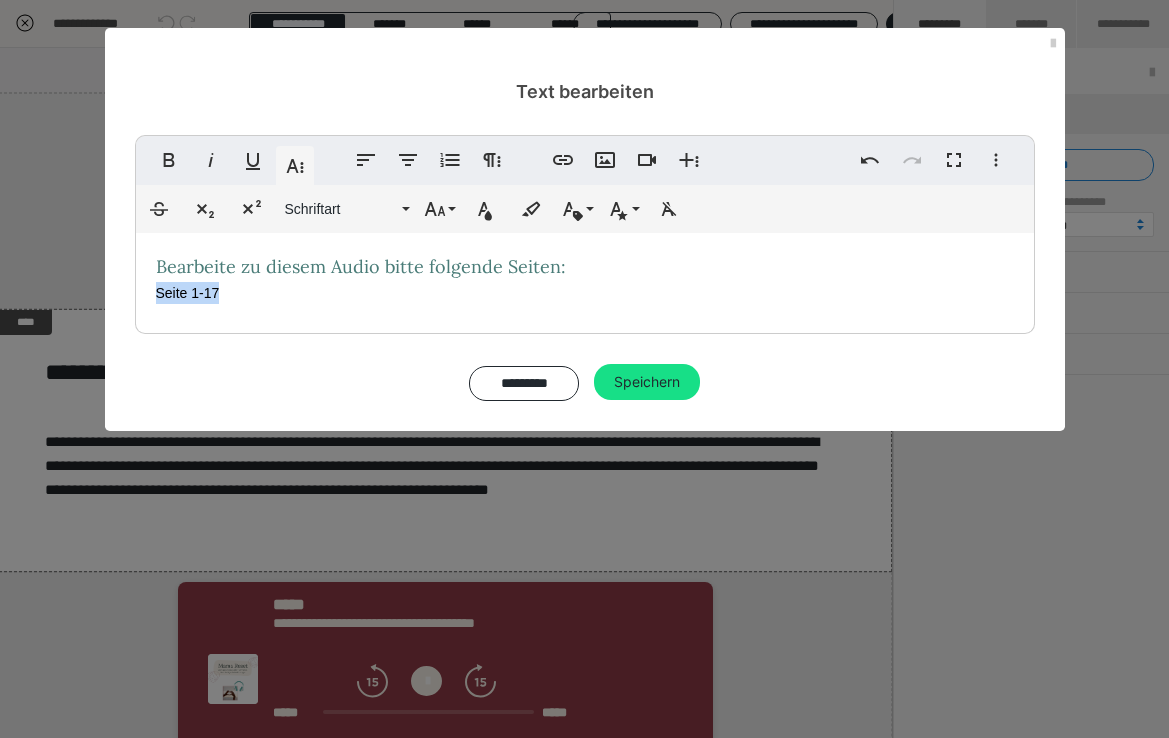 drag, startPoint x: 221, startPoint y: 291, endPoint x: 143, endPoint y: 291, distance: 78 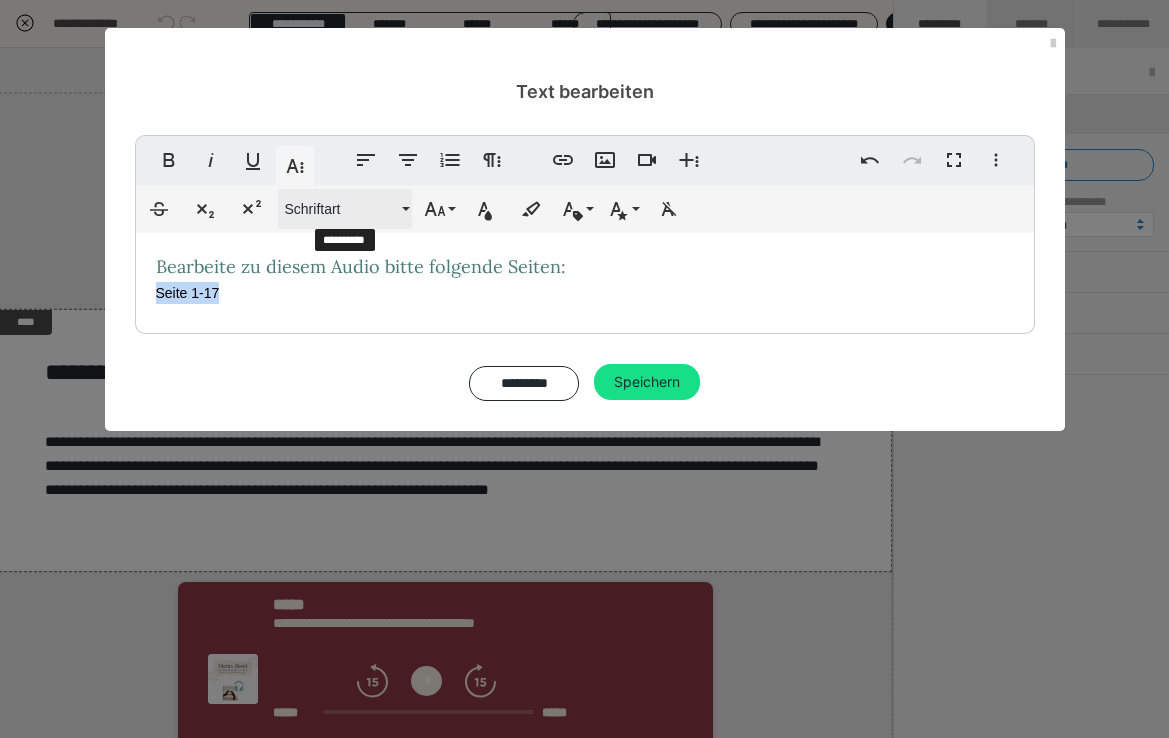 click on "Schriftart" at bounding box center (341, 209) 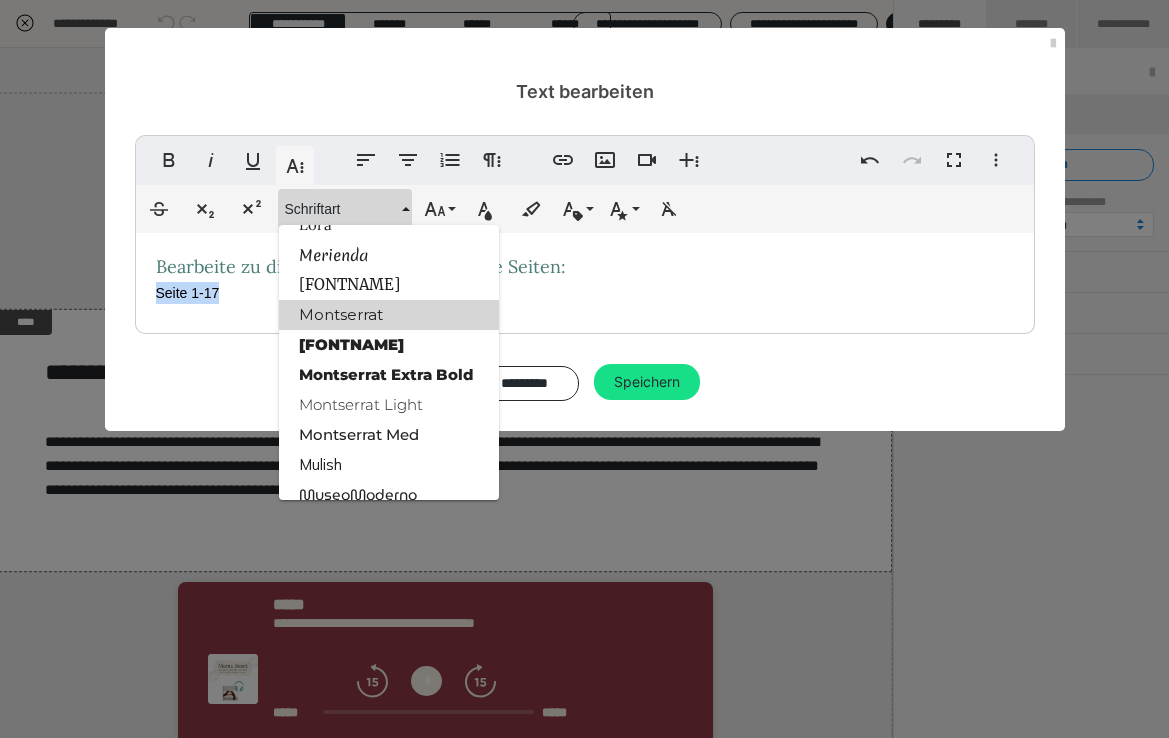 click on "Montserrat" at bounding box center (389, 315) 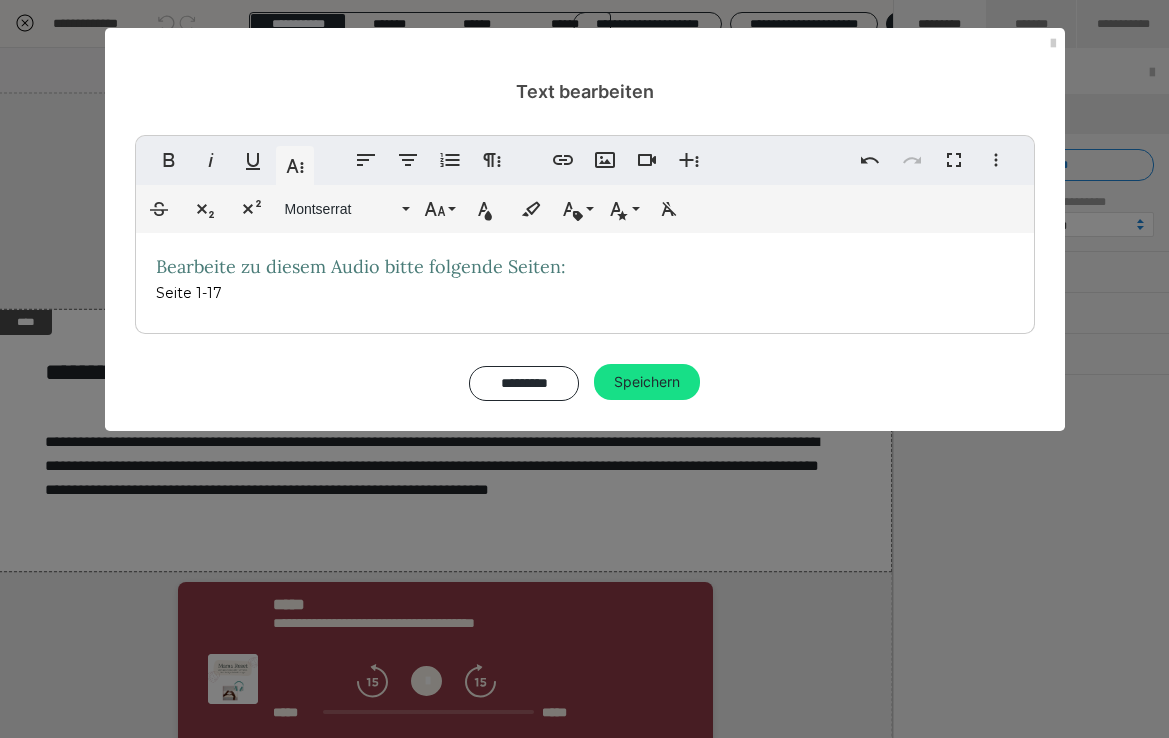 click on "Bearbeite zu diesem Audio bitte folgende Seiten:  Seite 1-17" at bounding box center [585, 278] 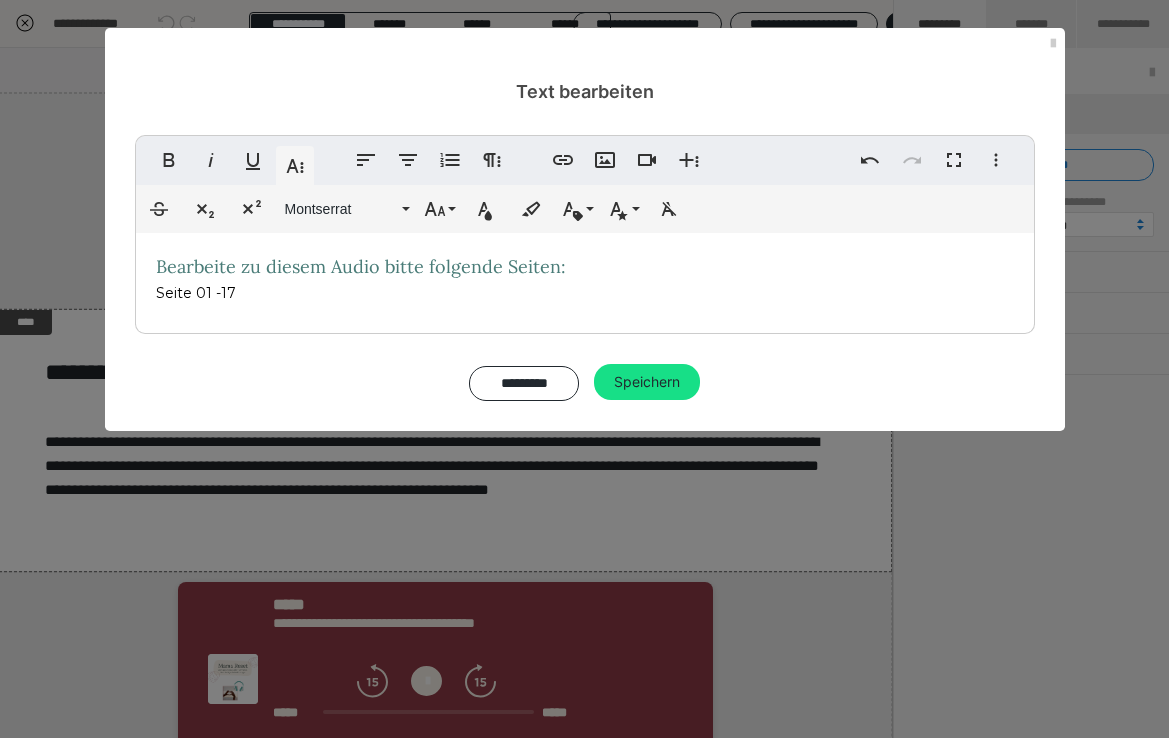 click on "Bearbeite zu diesem Audio bitte folgende Seiten:  Seite 01 -17" at bounding box center [585, 278] 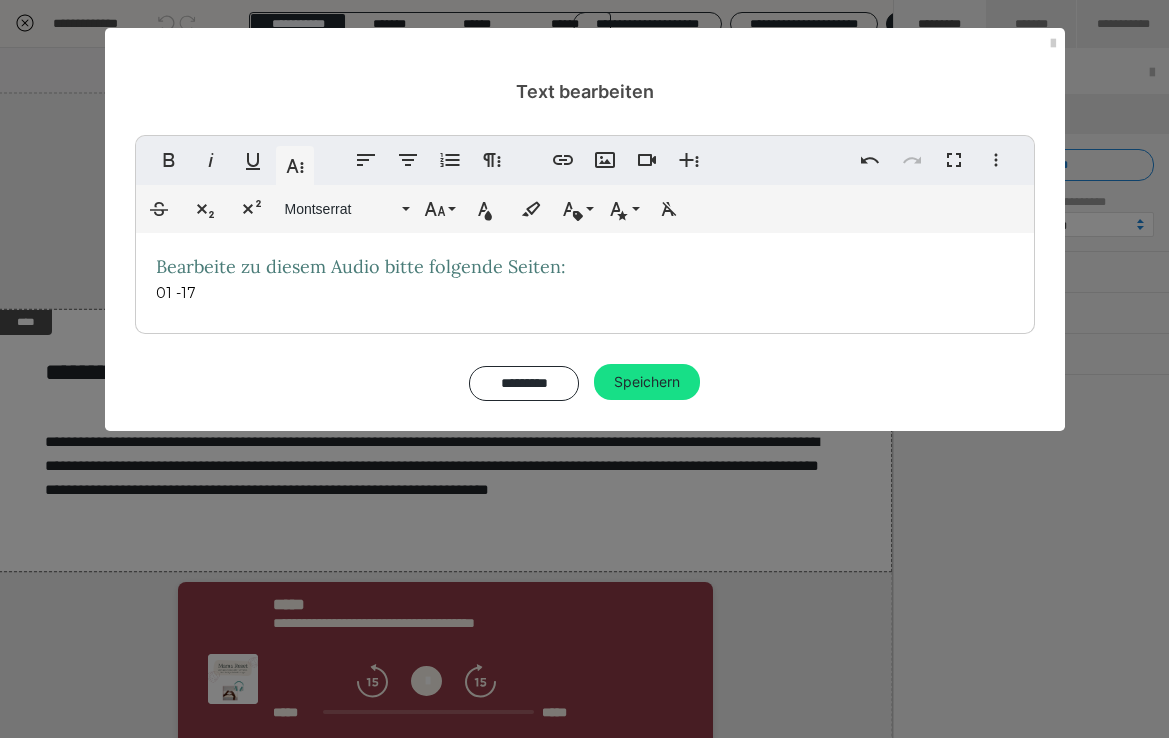 click on "Bearbeite zu diesem Audio bitte folgende Seiten:  01 -17" at bounding box center (585, 278) 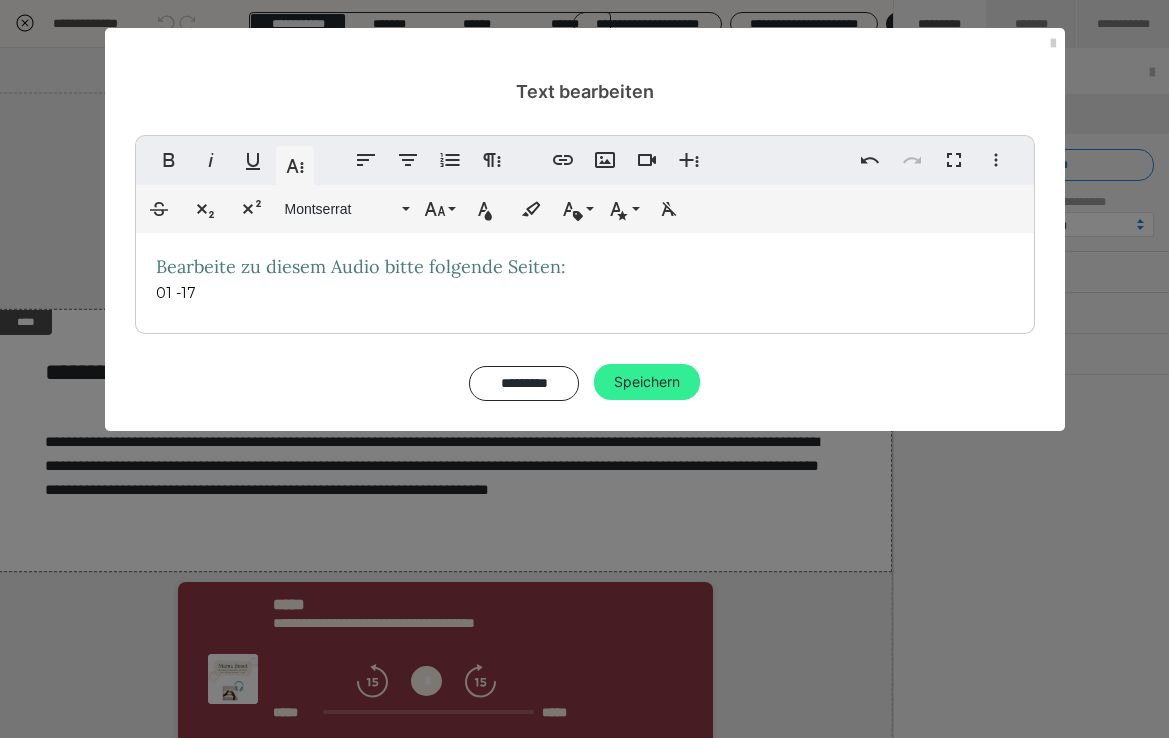click on "Speichern" at bounding box center (647, 382) 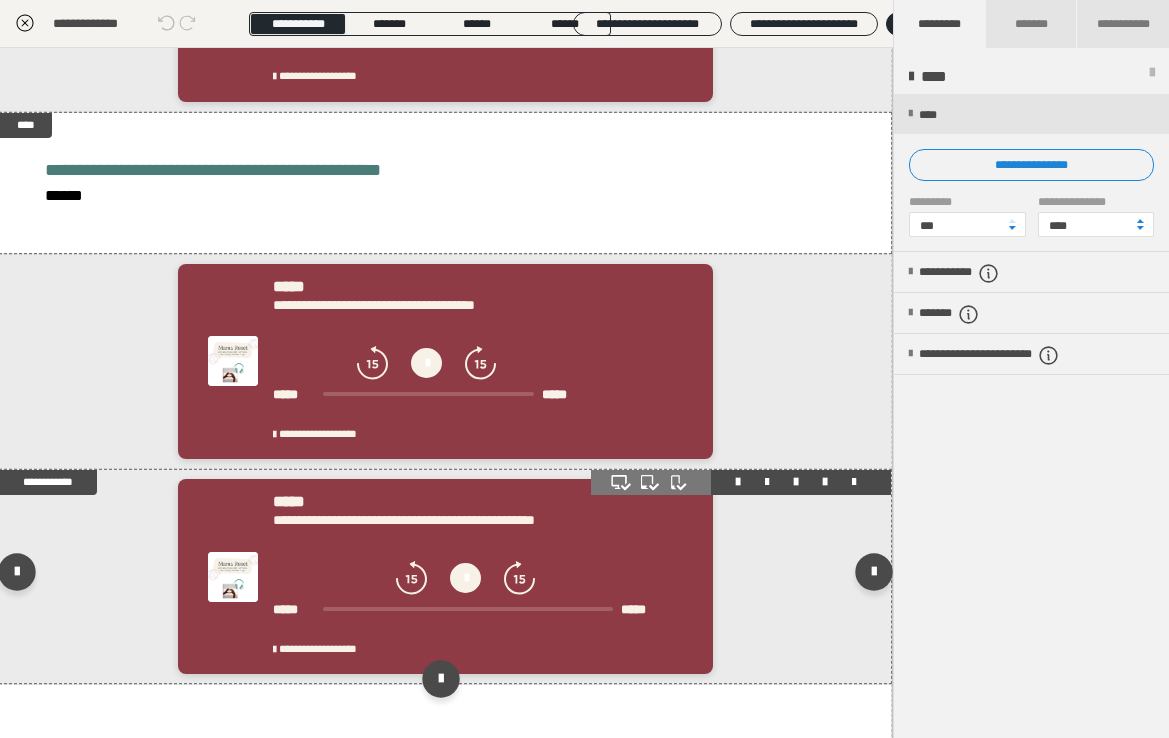 scroll, scrollTop: 1267, scrollLeft: 1, axis: both 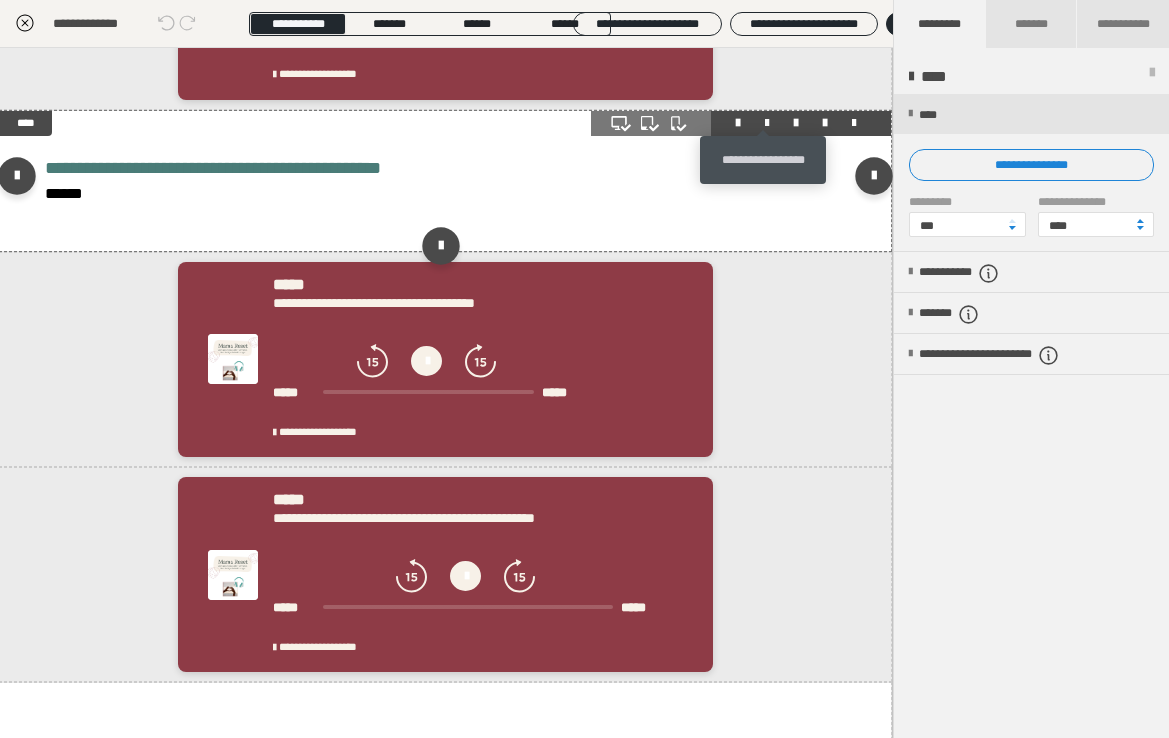 click at bounding box center [767, 123] 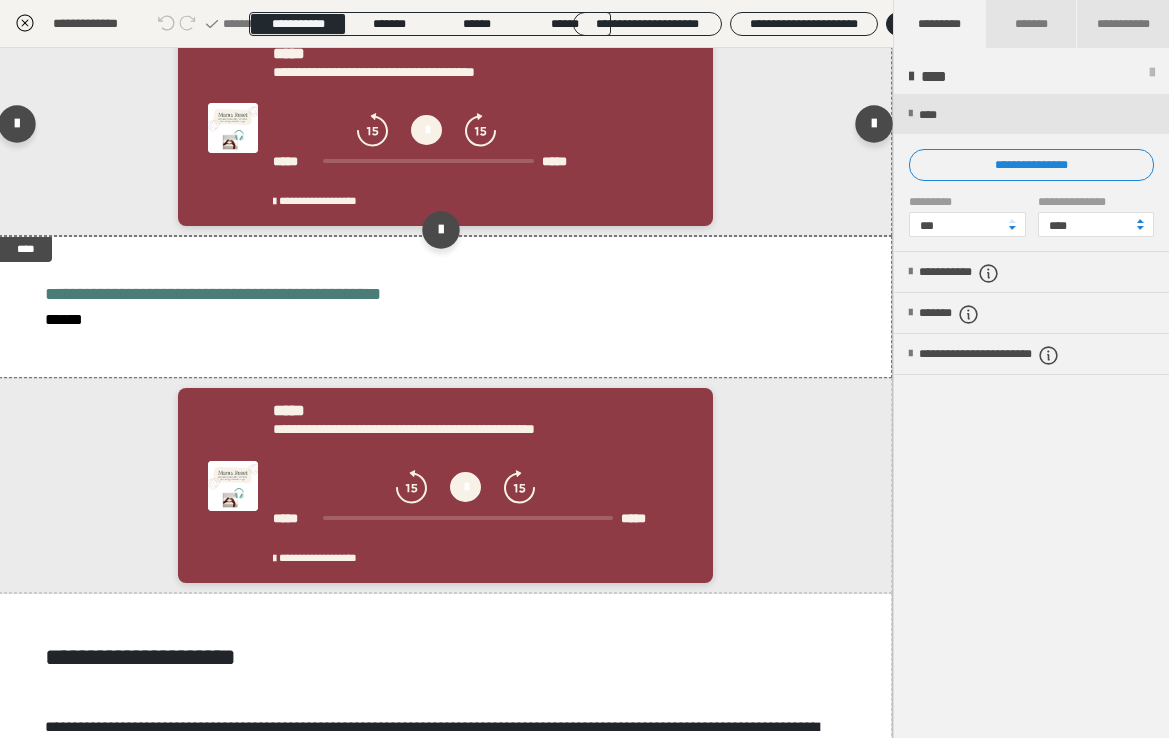 scroll, scrollTop: 1510, scrollLeft: 1, axis: both 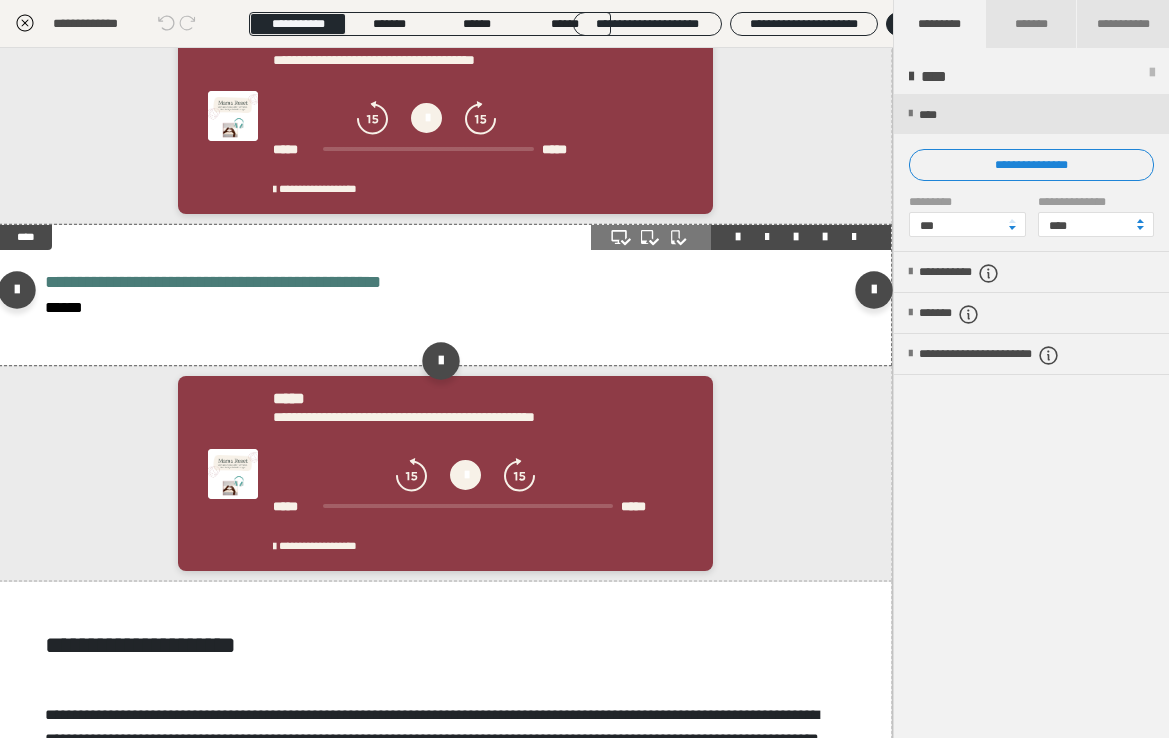 click at bounding box center (767, 237) 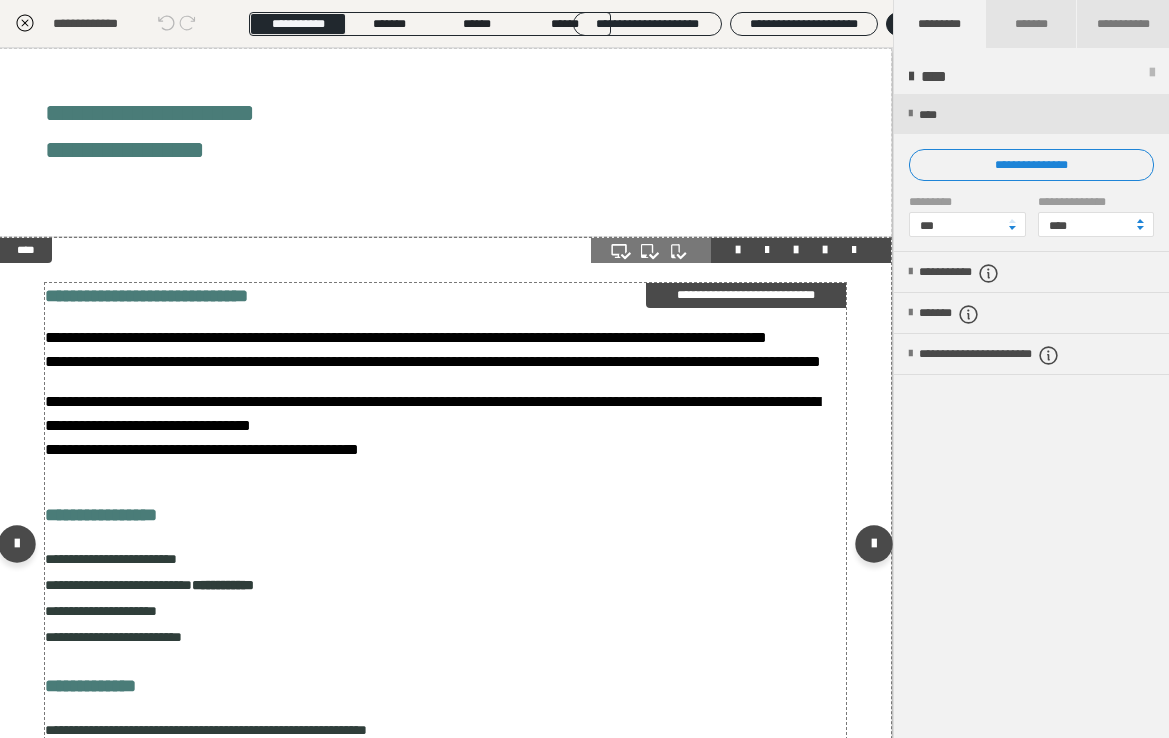 scroll, scrollTop: 0, scrollLeft: 1, axis: horizontal 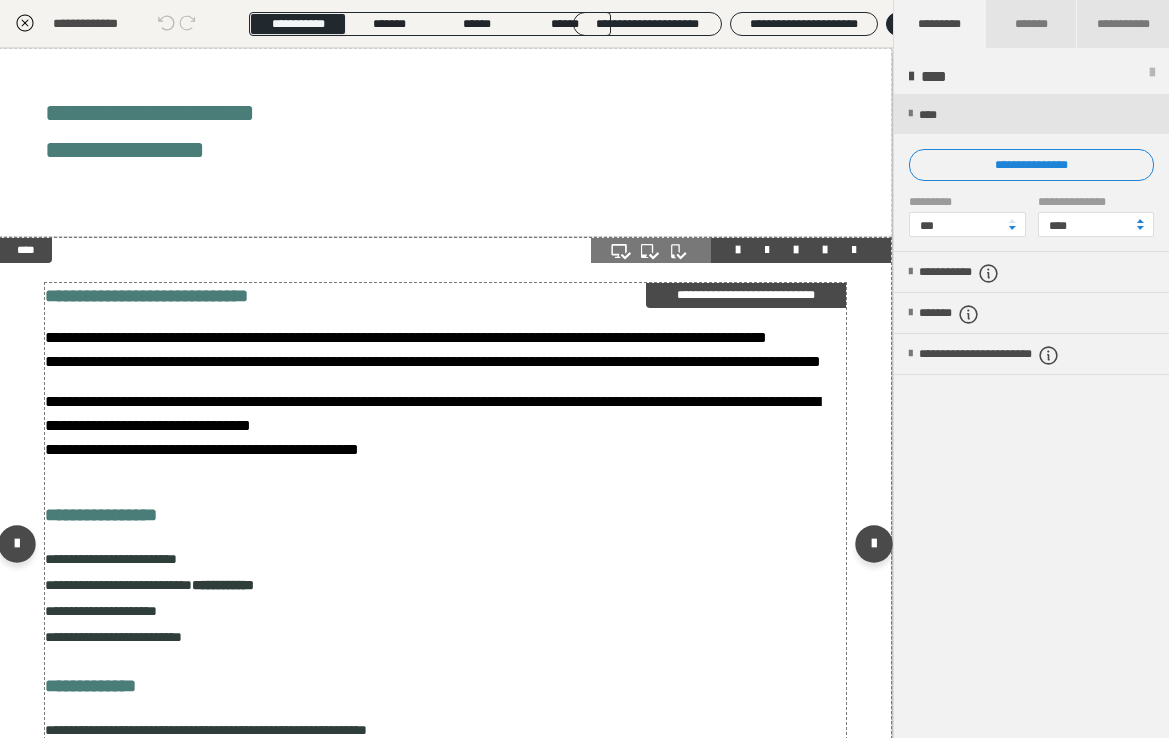click on "**********" at bounding box center [432, 425] 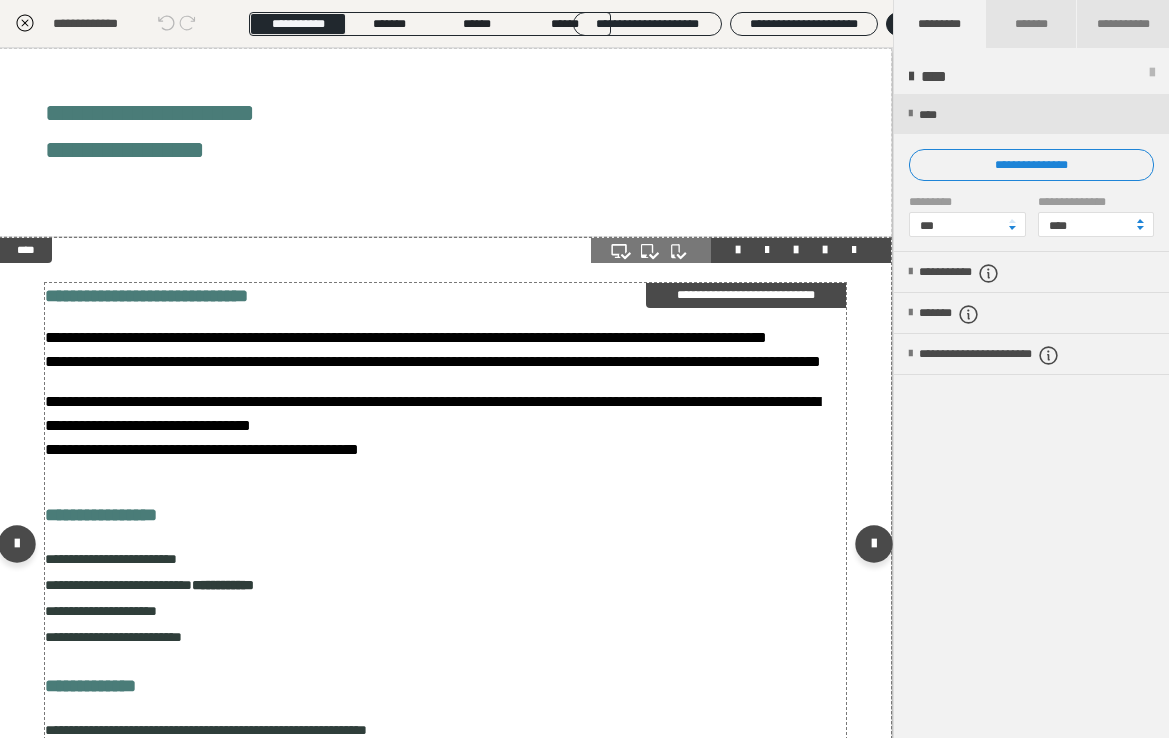 click on "**********" at bounding box center (432, 425) 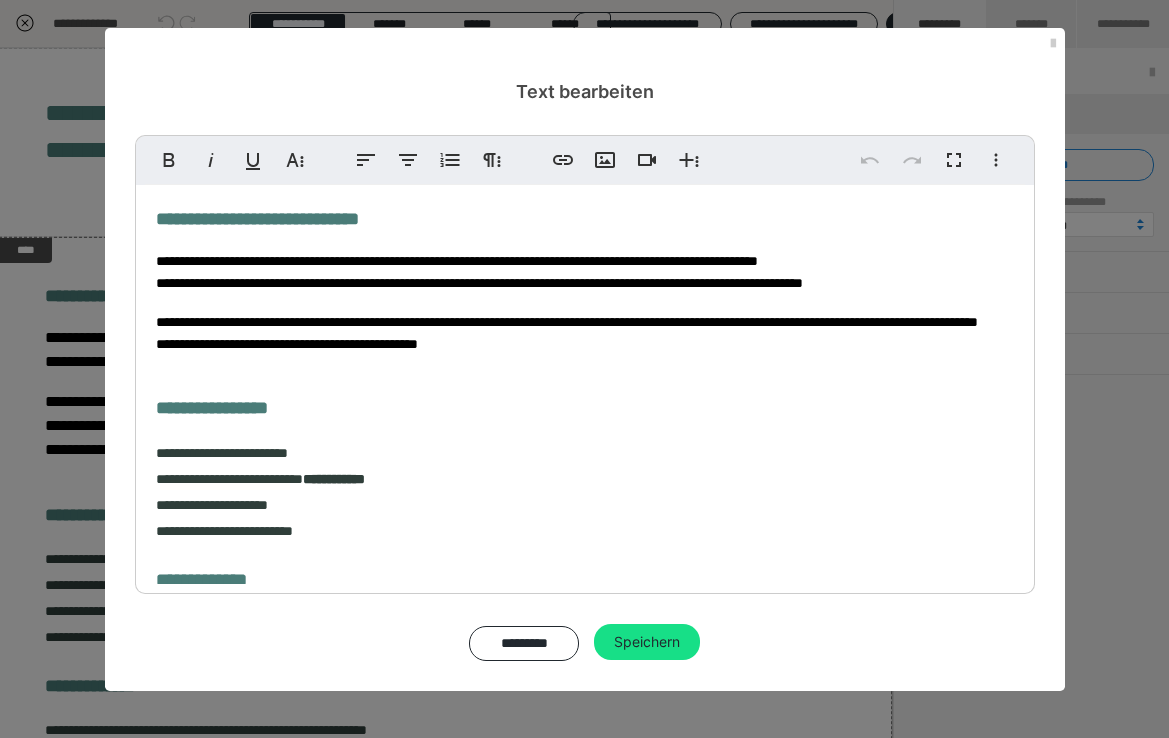 click on "**********" at bounding box center [567, 333] 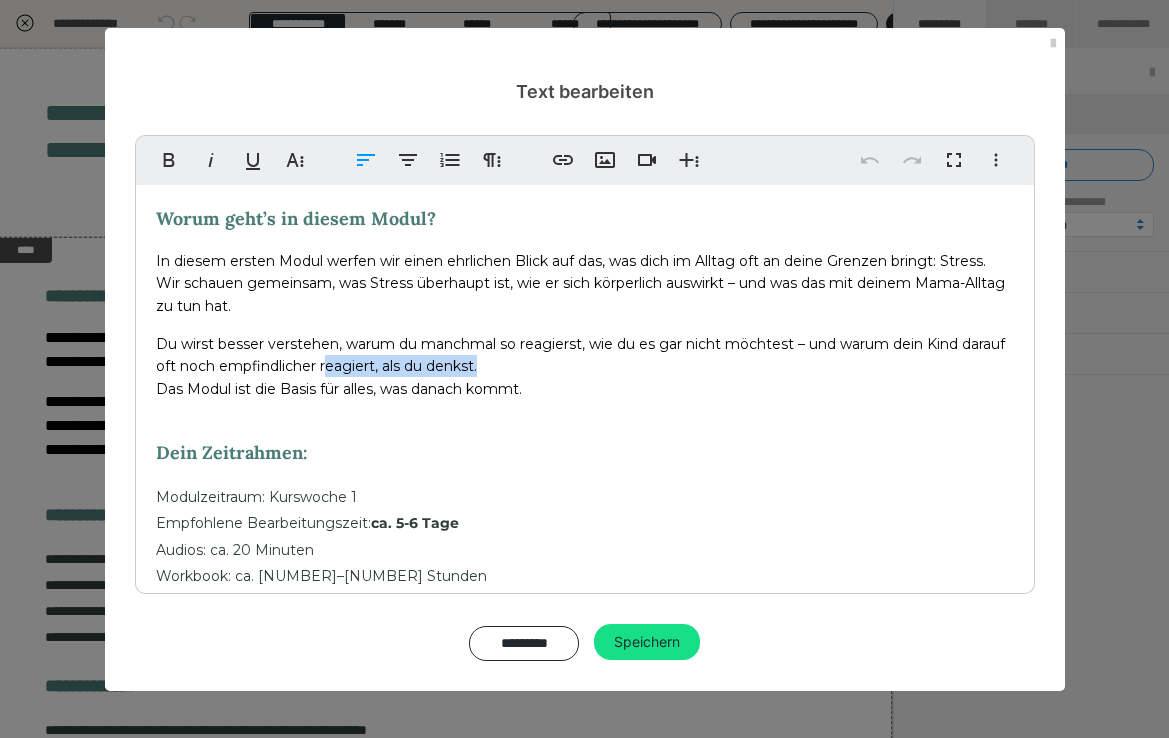 drag, startPoint x: 504, startPoint y: 366, endPoint x: 323, endPoint y: 360, distance: 181.09943 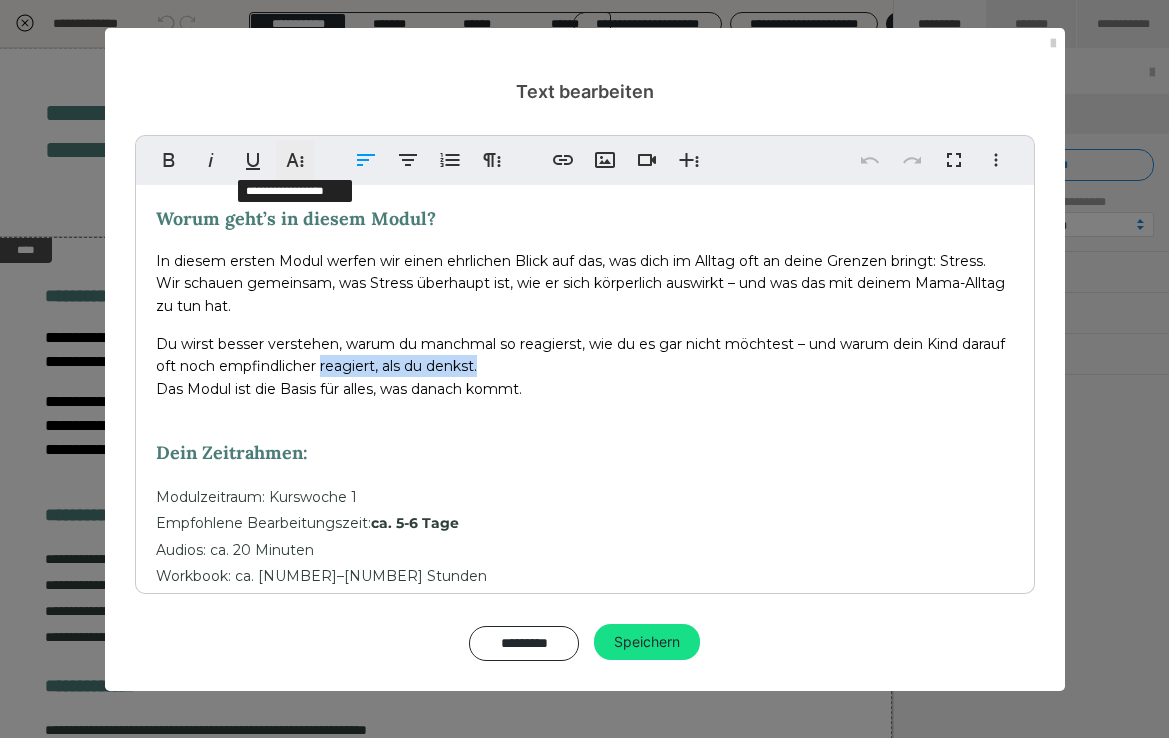 click on "Weitere Textformate" at bounding box center [295, 160] 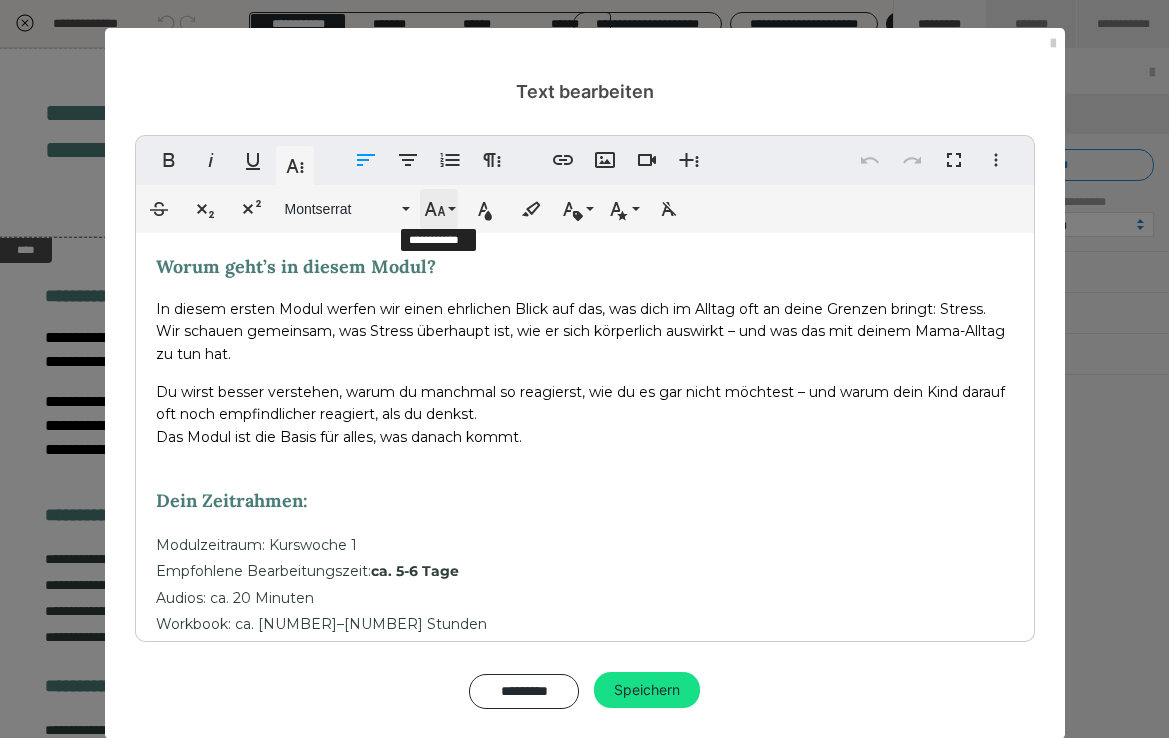 click 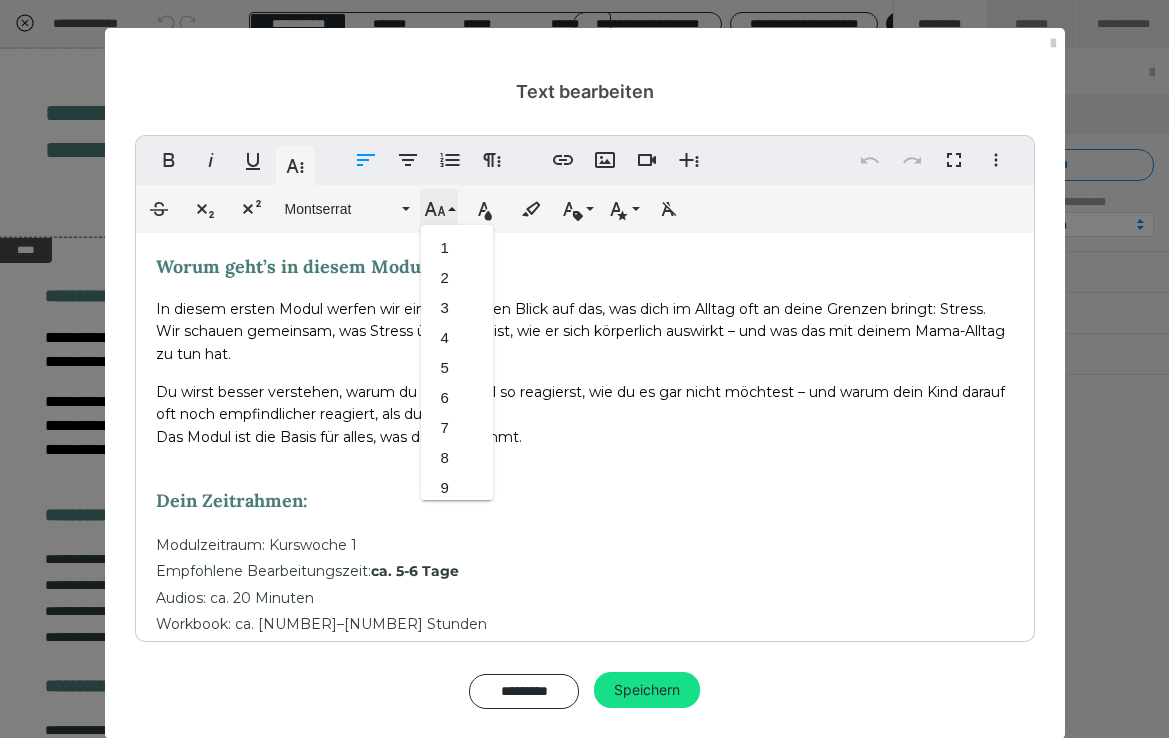 scroll, scrollTop: 413, scrollLeft: 0, axis: vertical 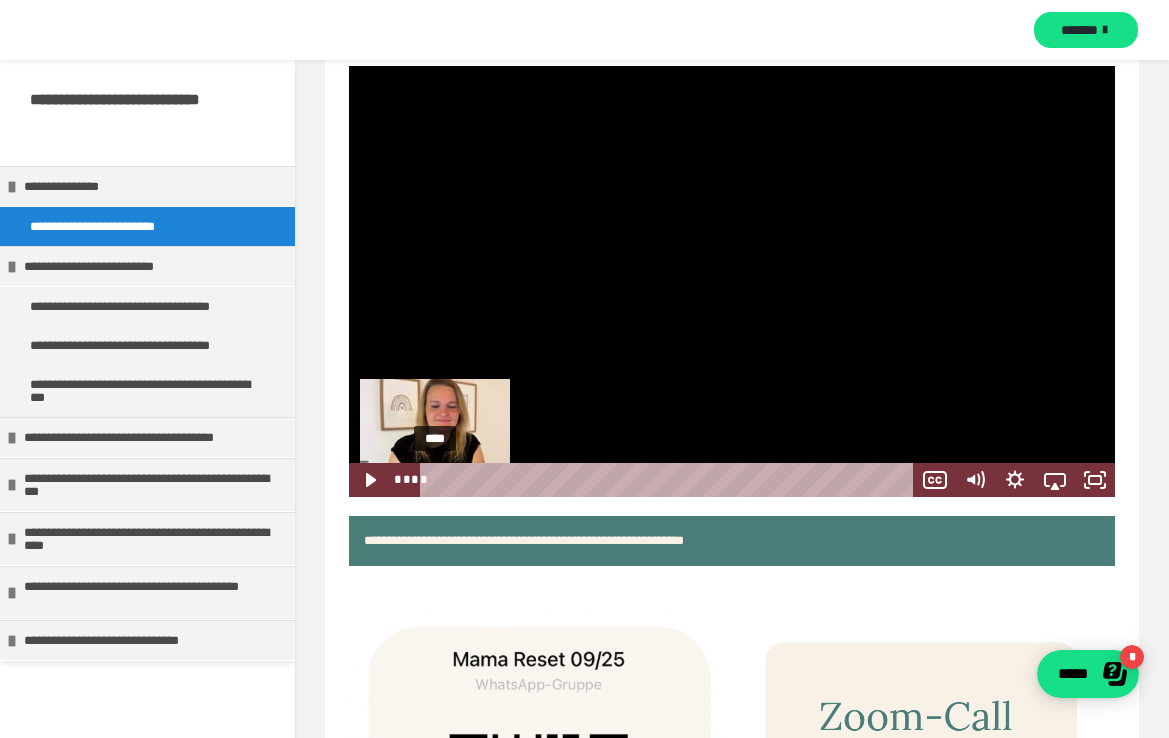 click on "****" at bounding box center (670, 480) 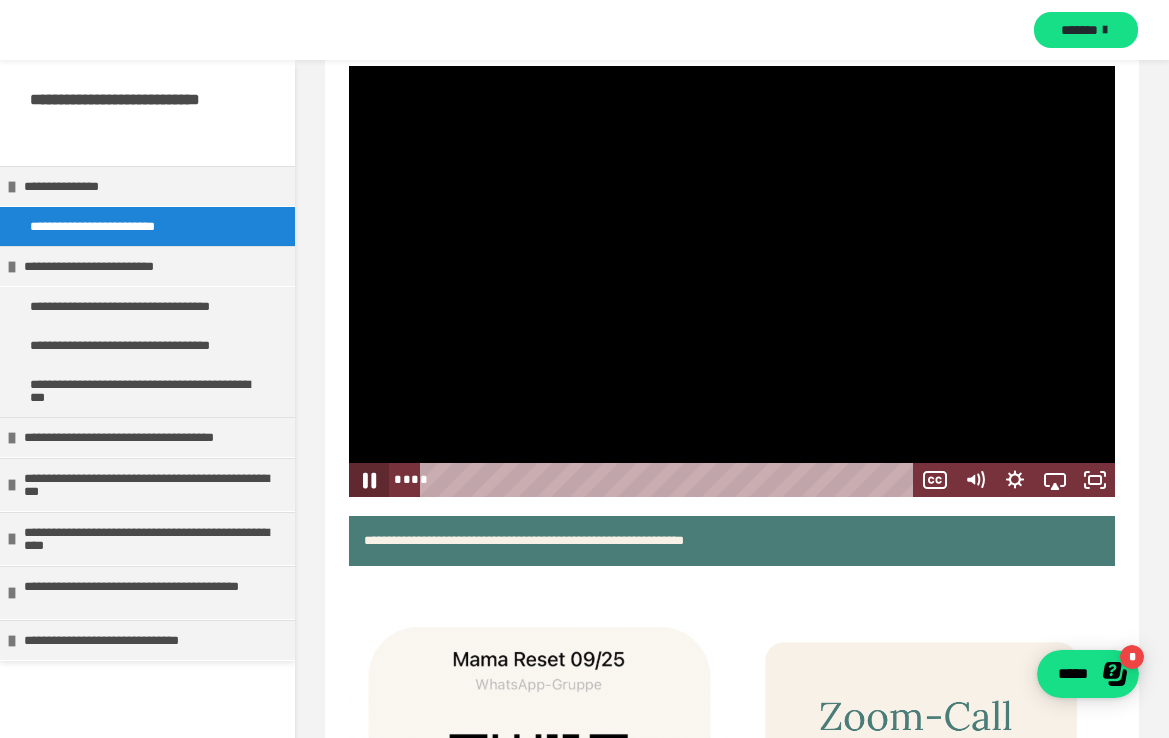 click 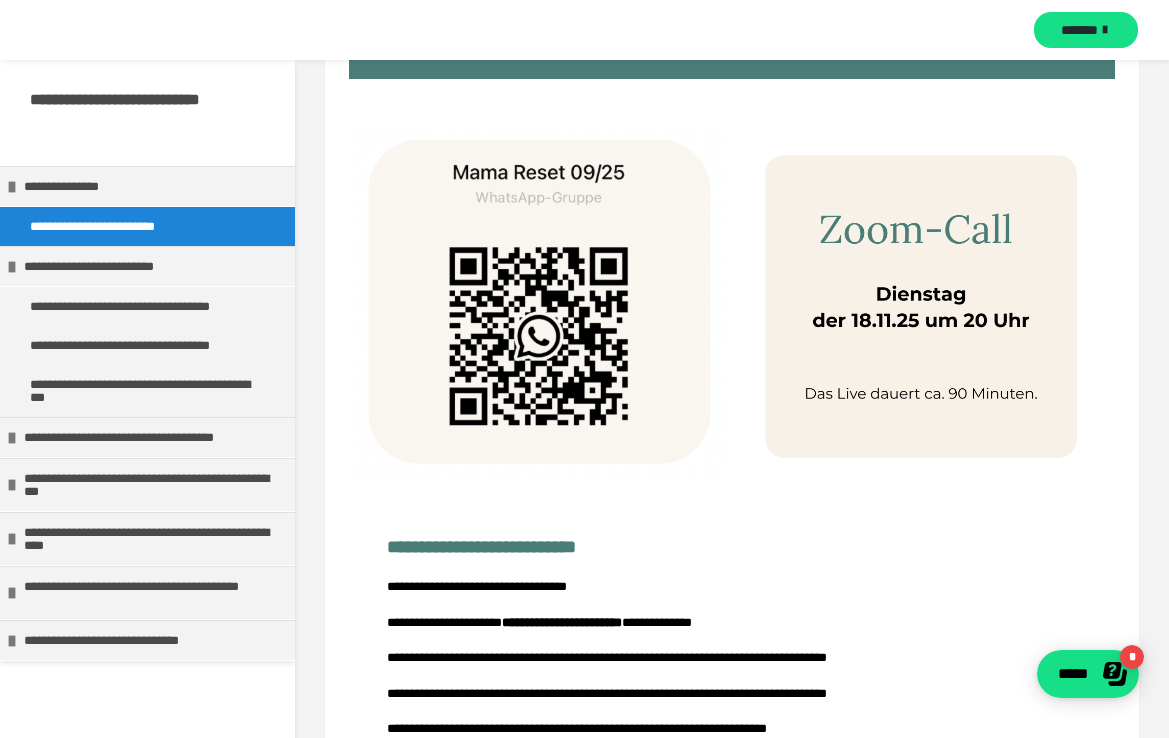 scroll, scrollTop: 1075, scrollLeft: 0, axis: vertical 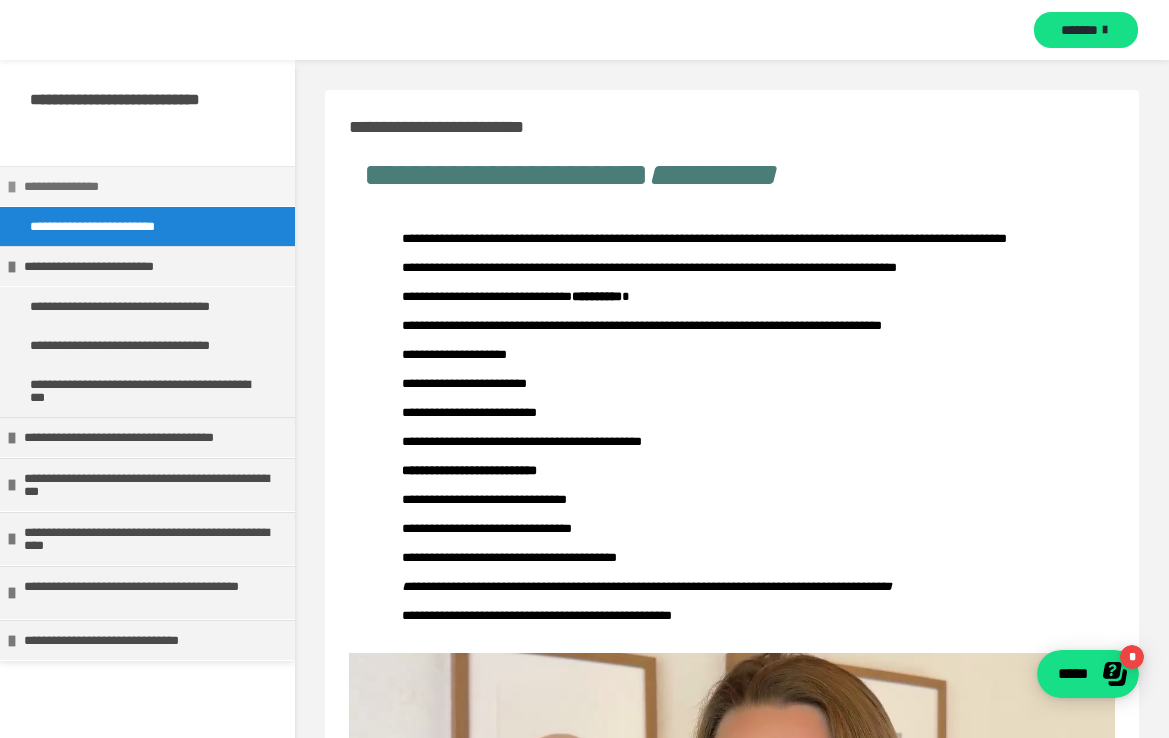 click on "**********" at bounding box center [147, 186] 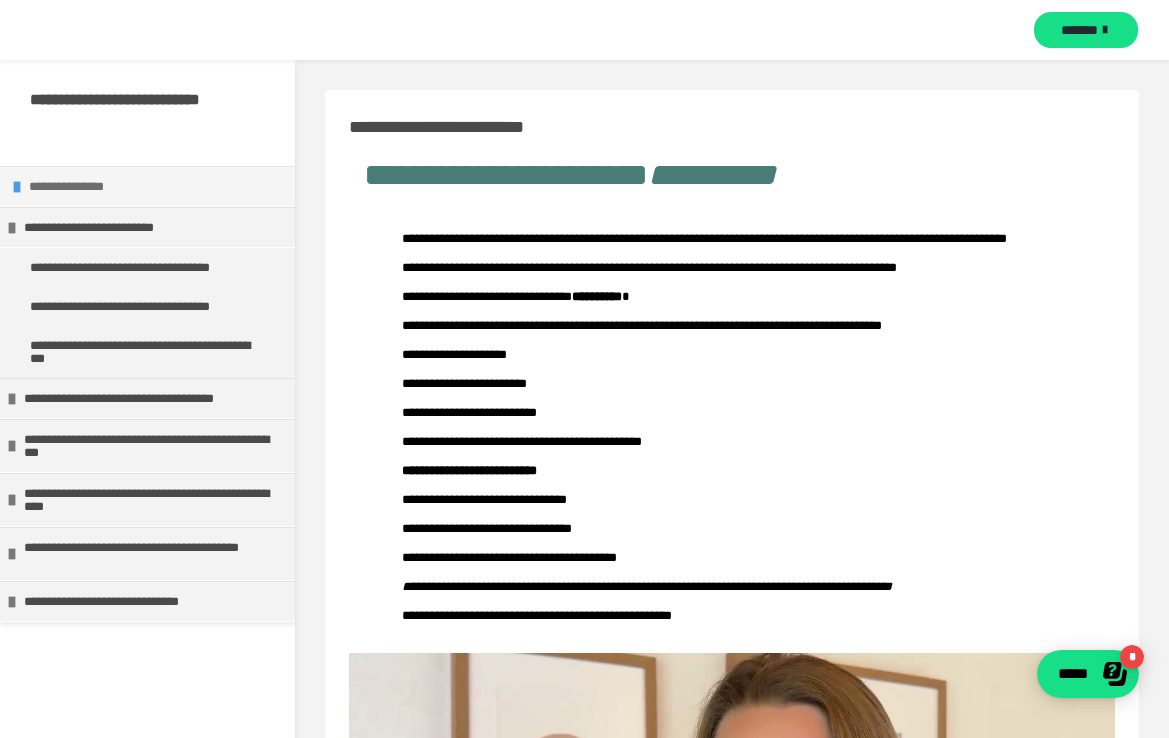 click on "**********" at bounding box center [157, 186] 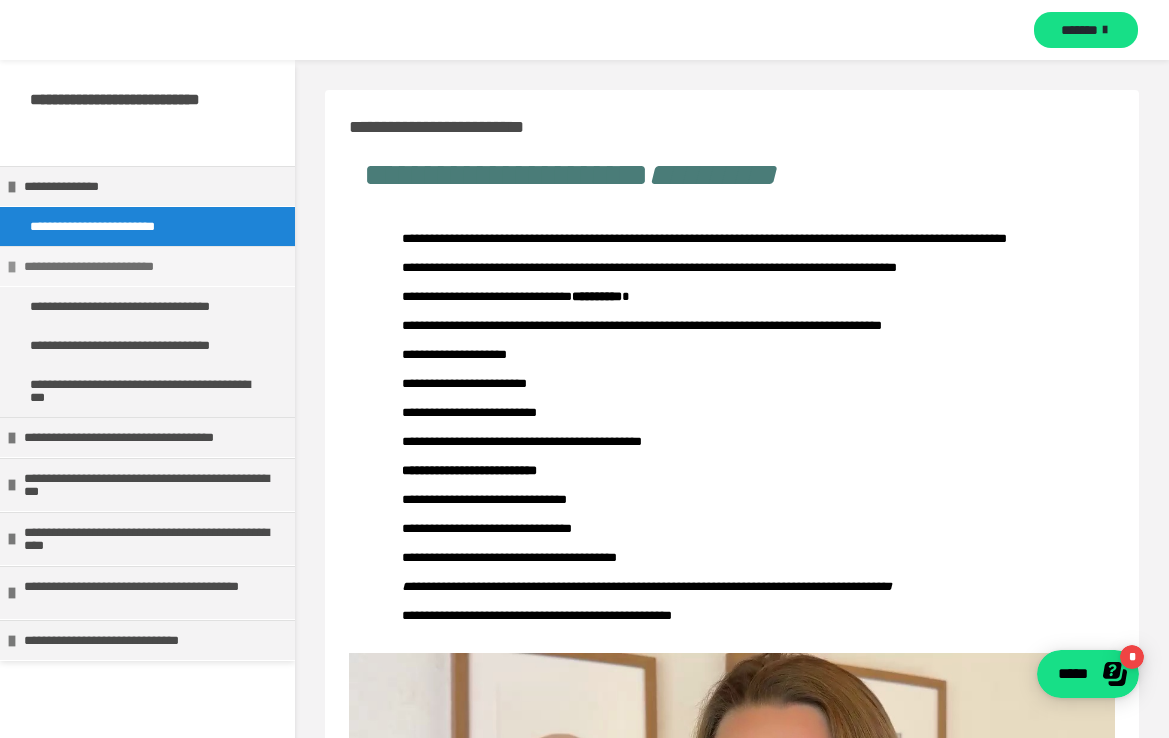 click on "**********" at bounding box center (152, 266) 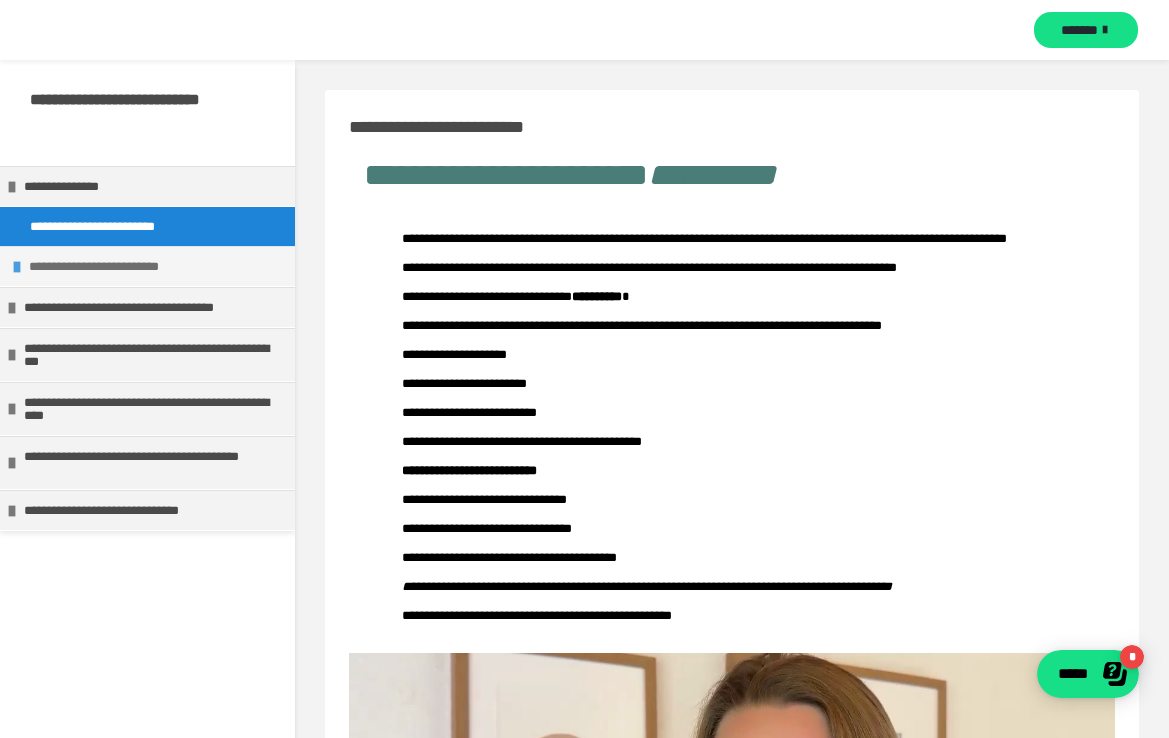 click on "**********" at bounding box center [157, 266] 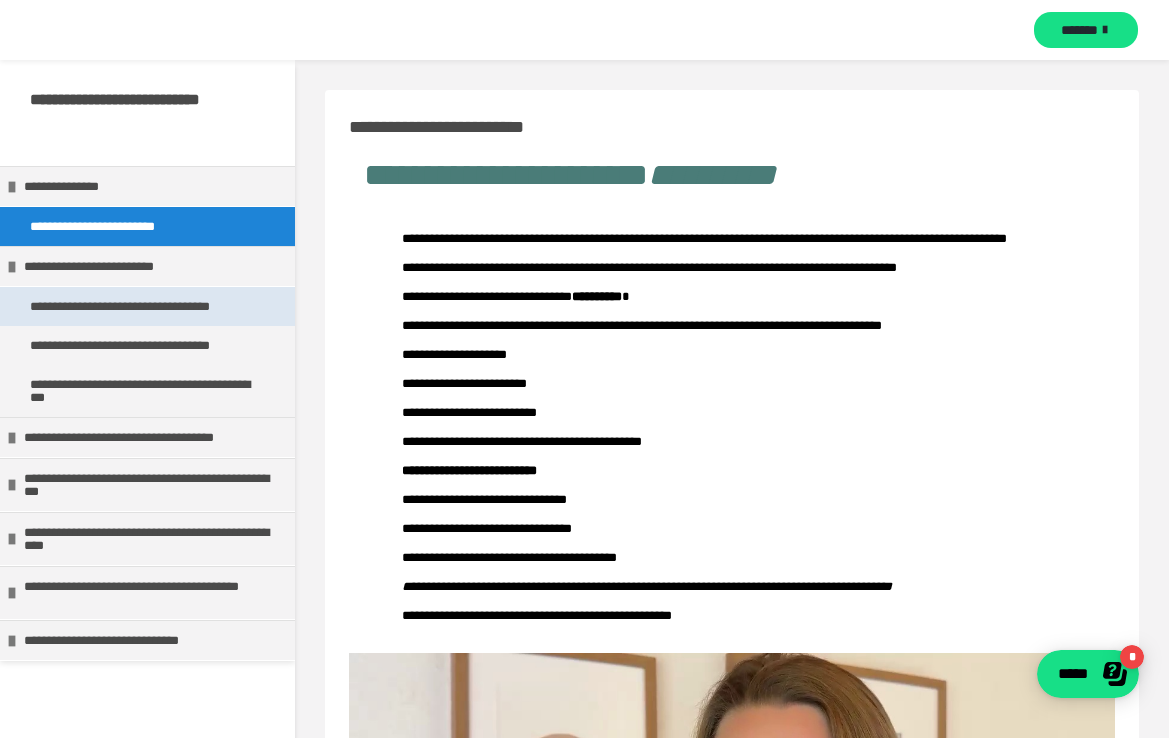 click on "**********" at bounding box center (138, 306) 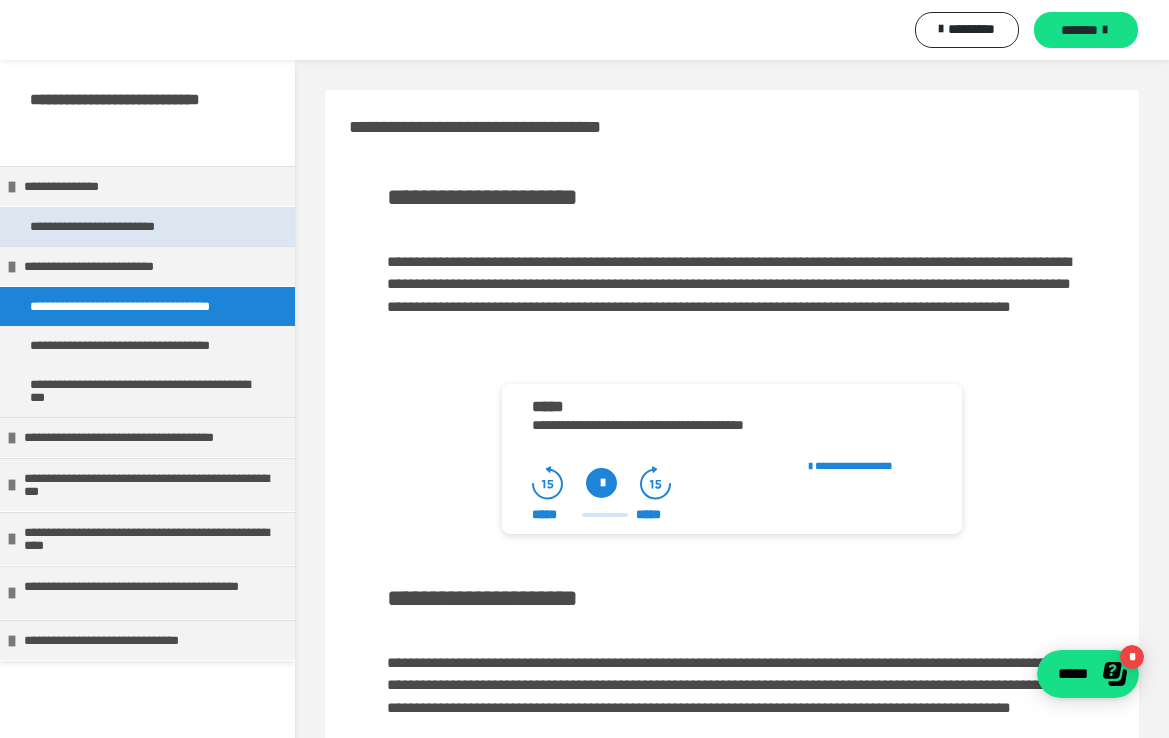 click on "**********" at bounding box center [108, 226] 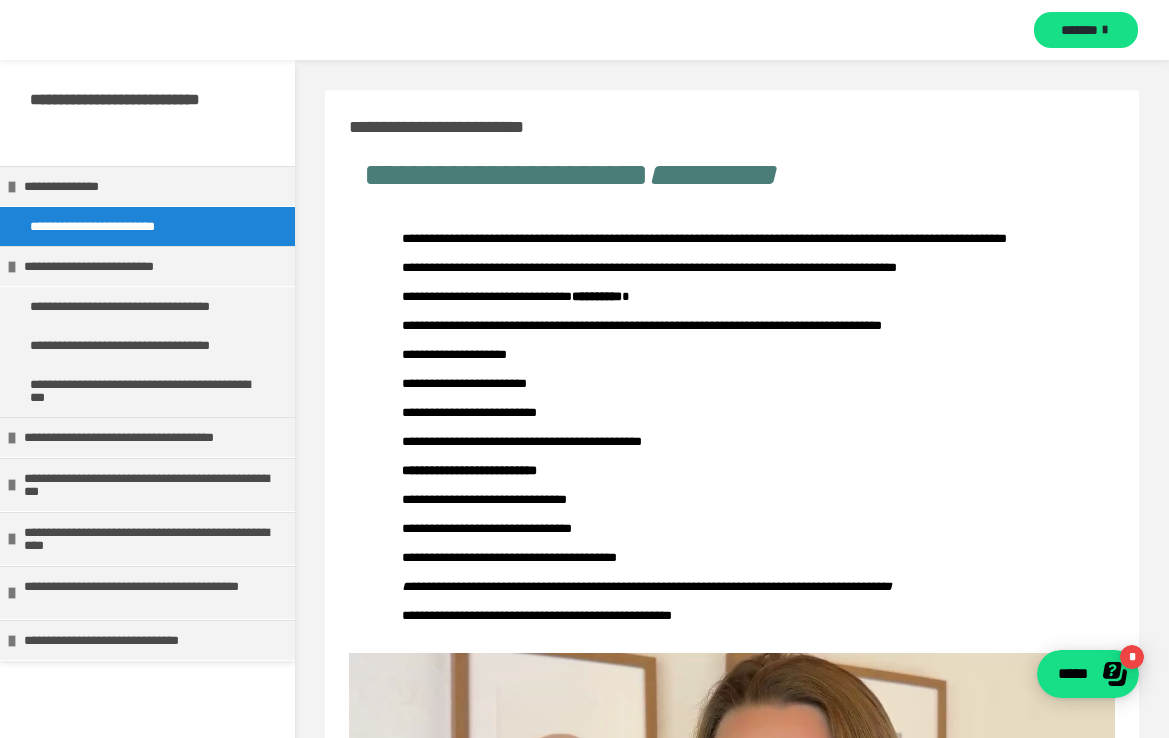 scroll, scrollTop: 0, scrollLeft: 0, axis: both 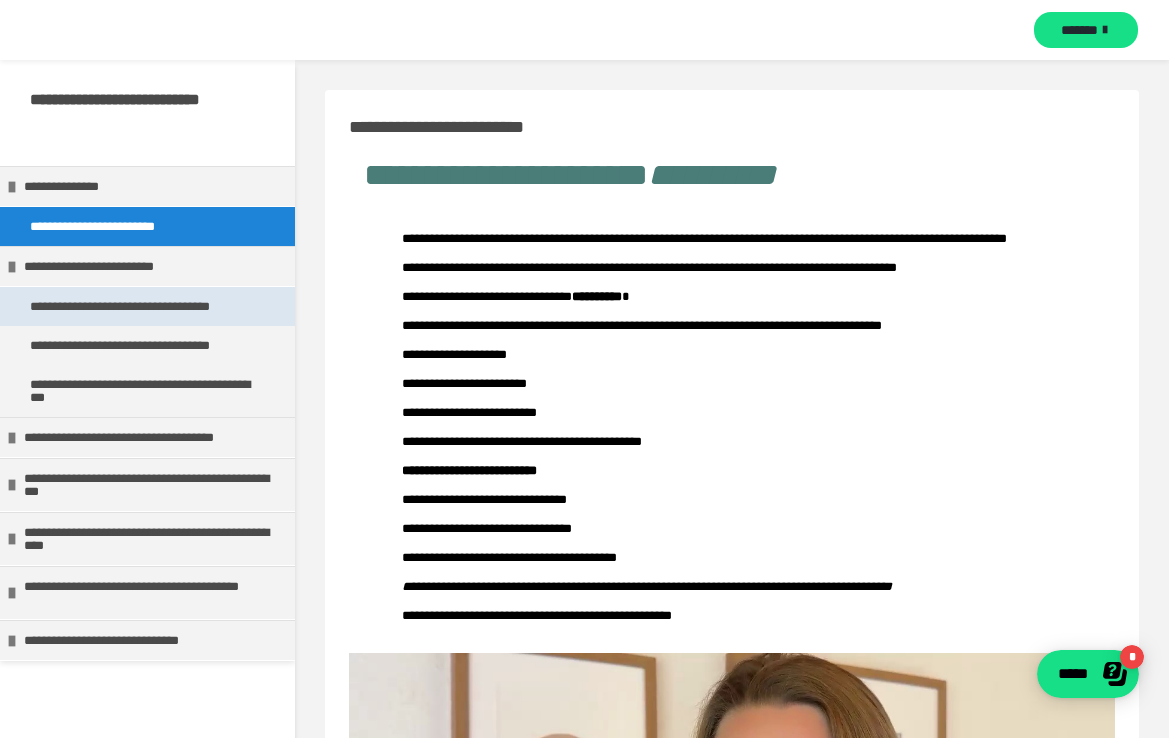 click on "**********" at bounding box center (138, 306) 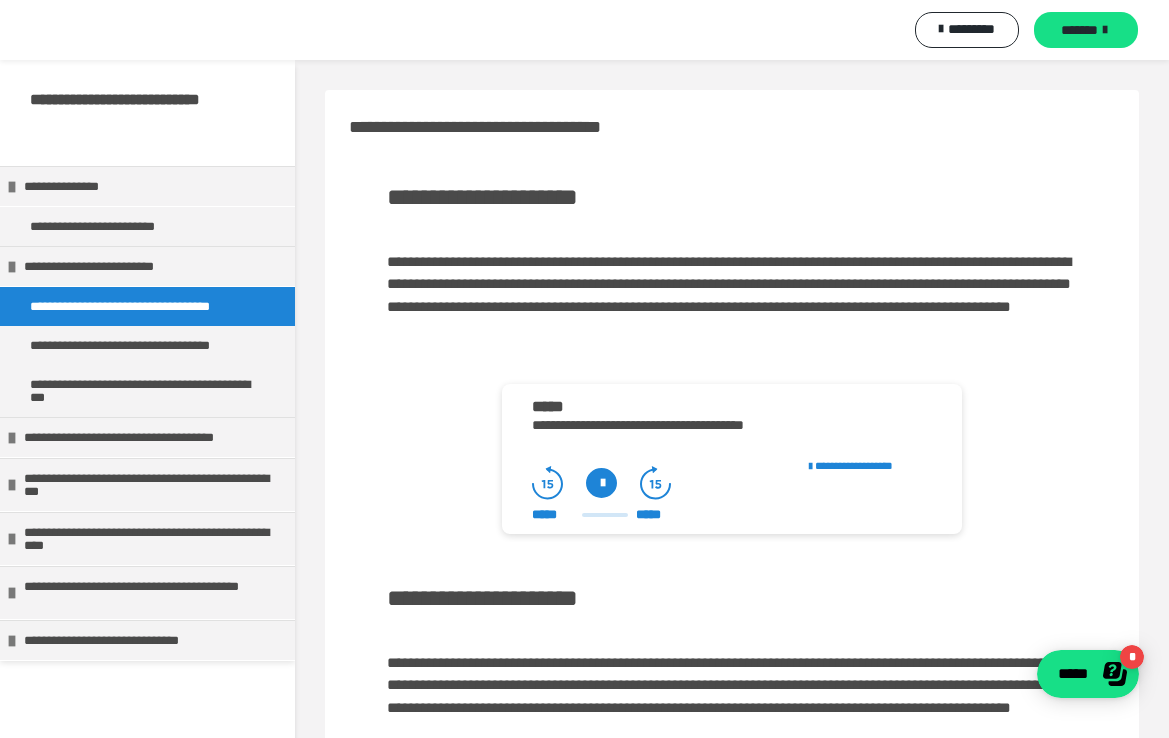 click on "**********" at bounding box center [152, 266] 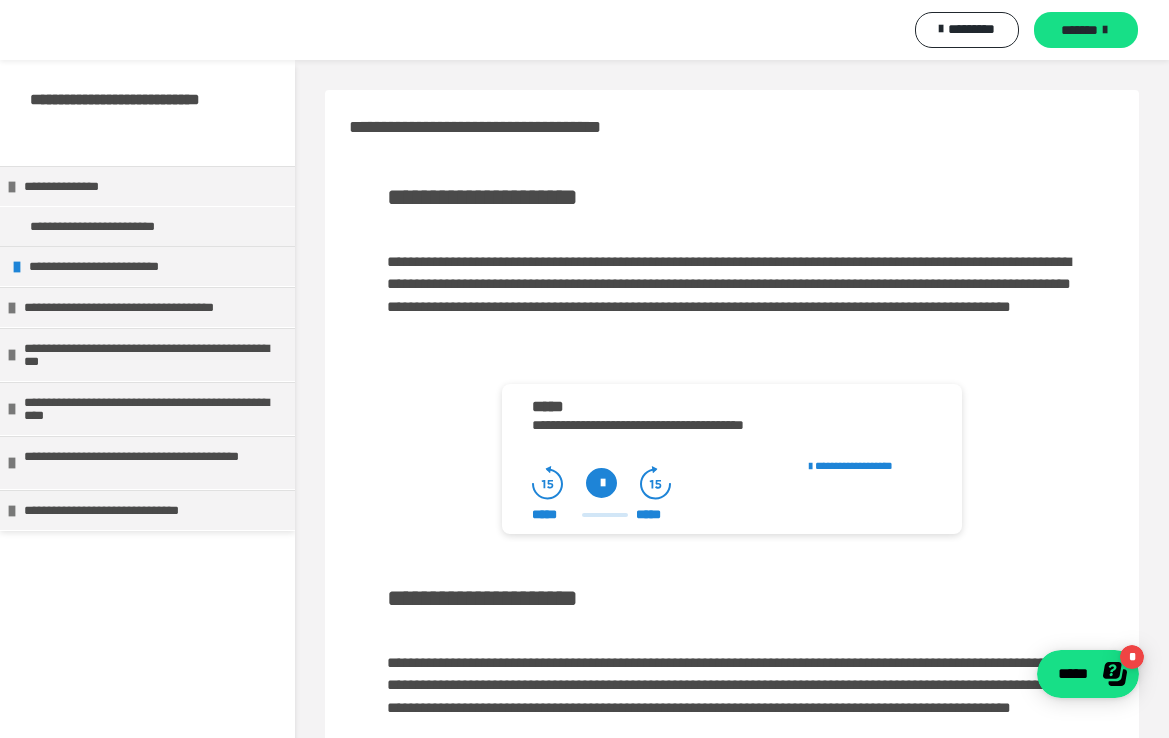 click on "**********" at bounding box center [157, 266] 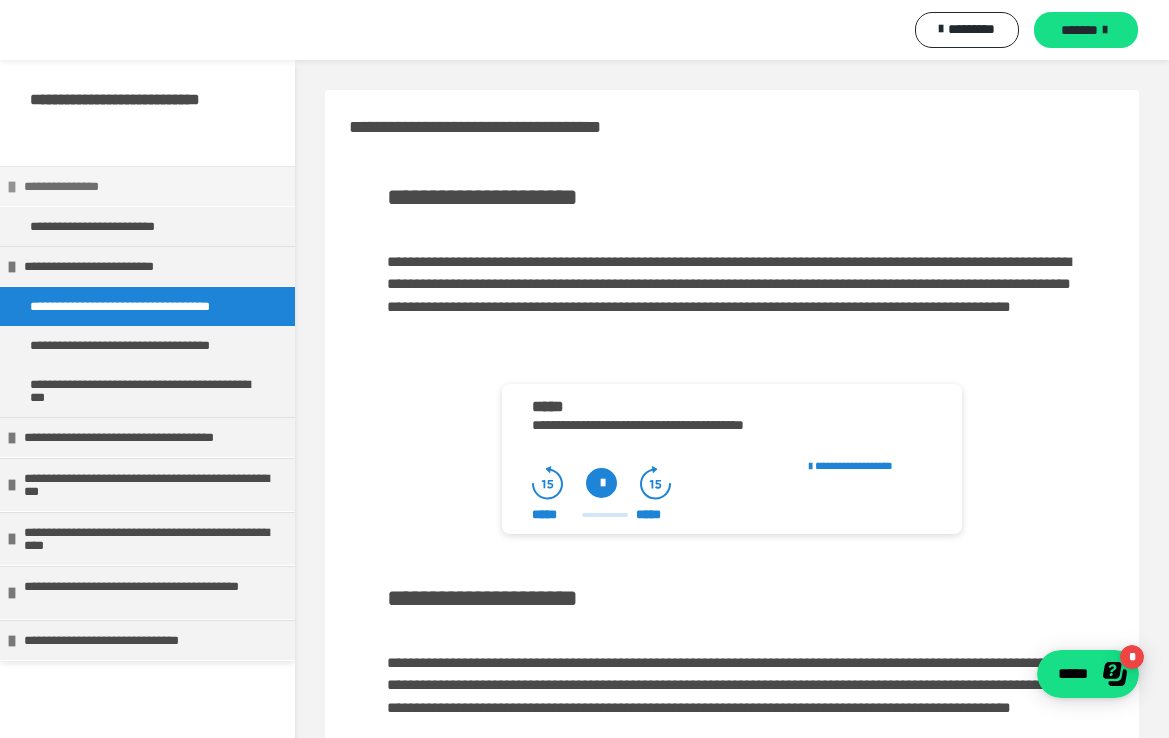 click on "**********" at bounding box center [152, 186] 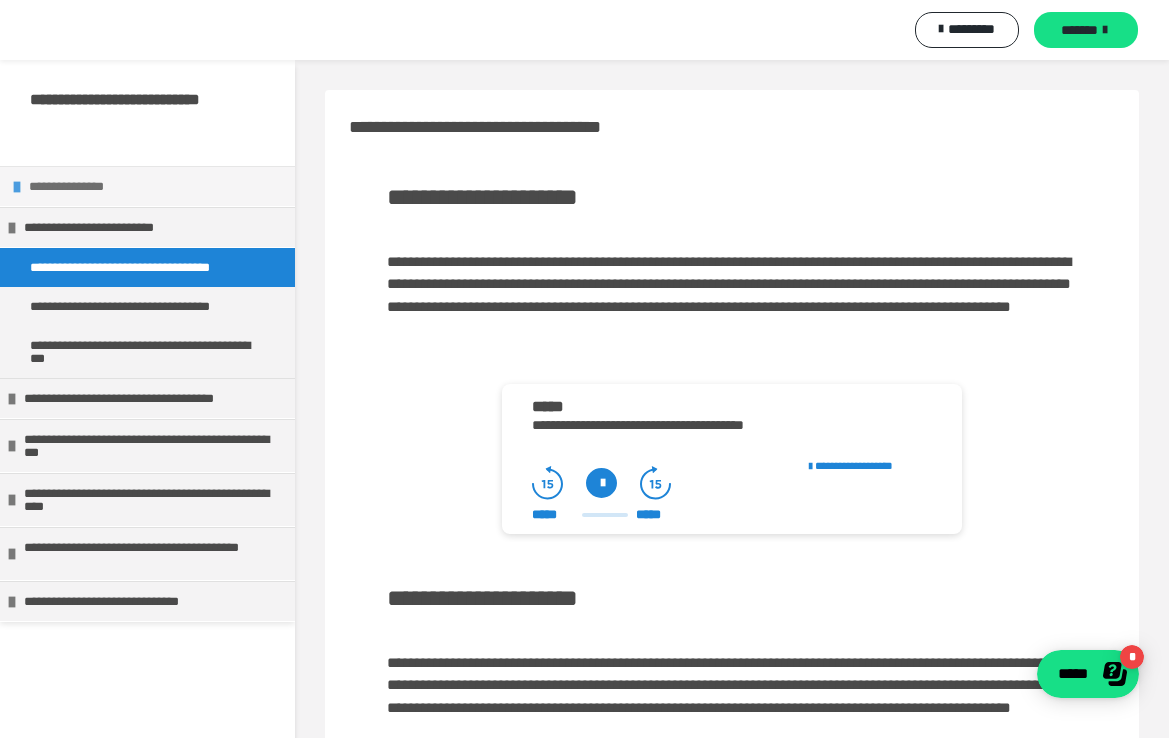 click on "**********" at bounding box center [157, 186] 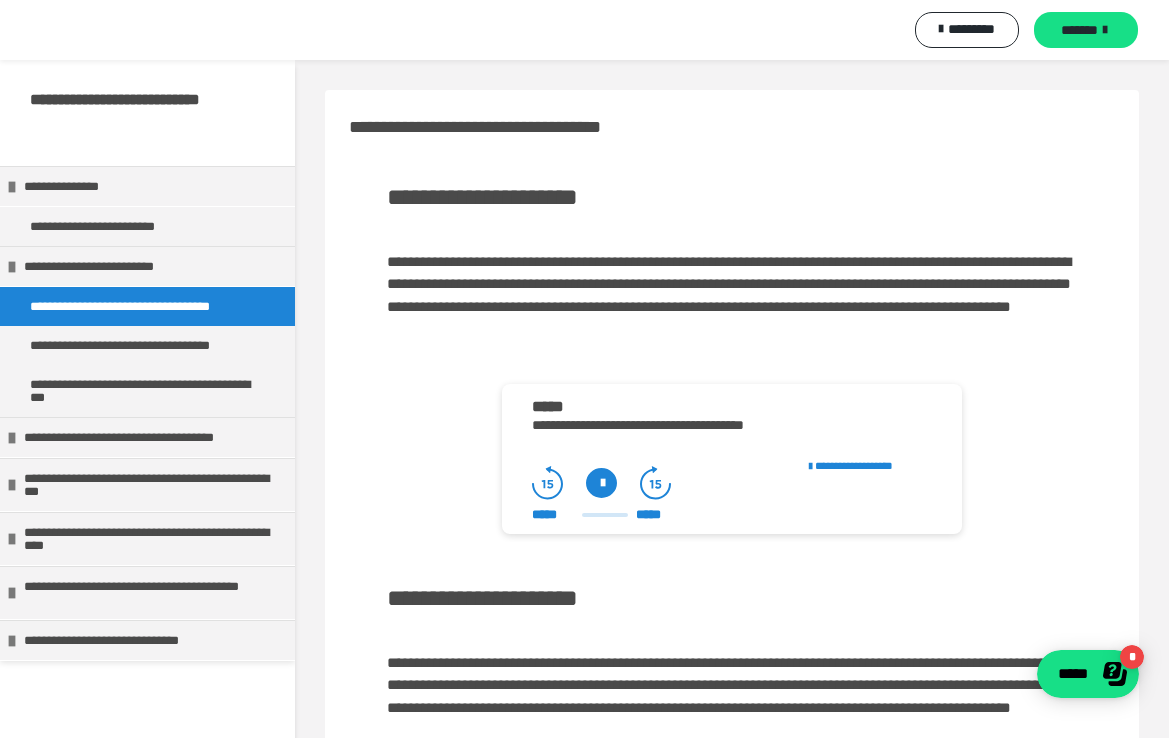 click on "**********" at bounding box center (732, 259) 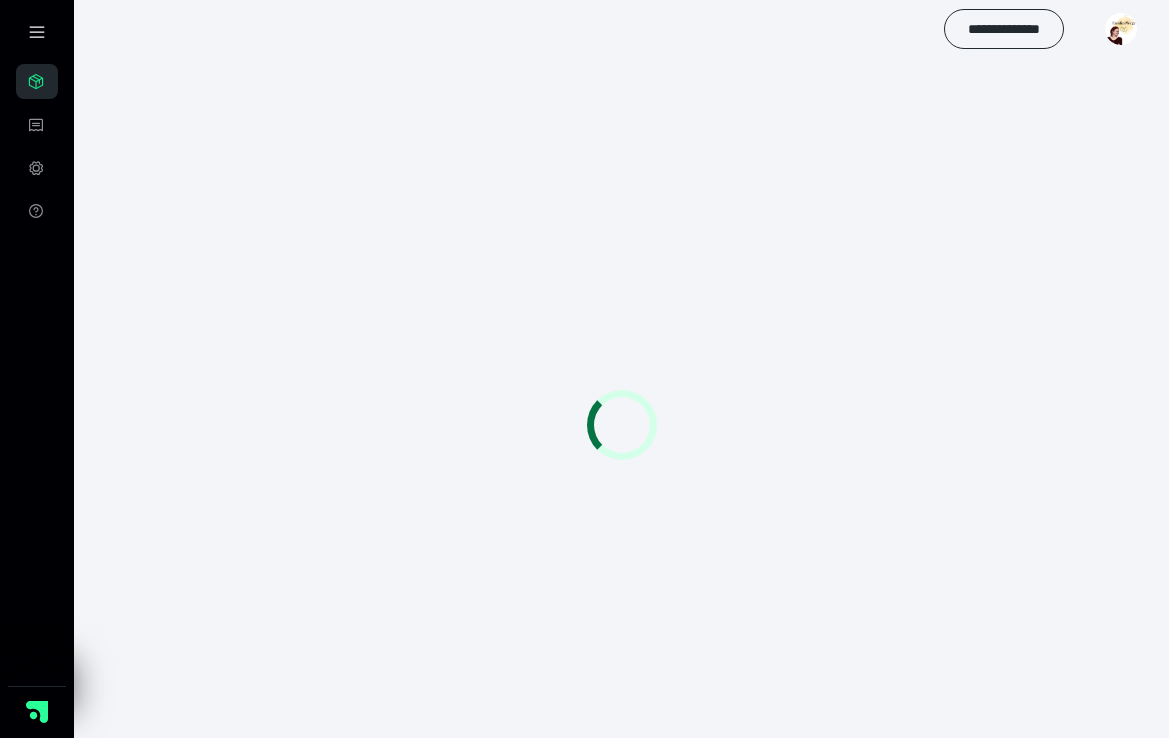 scroll, scrollTop: 0, scrollLeft: 0, axis: both 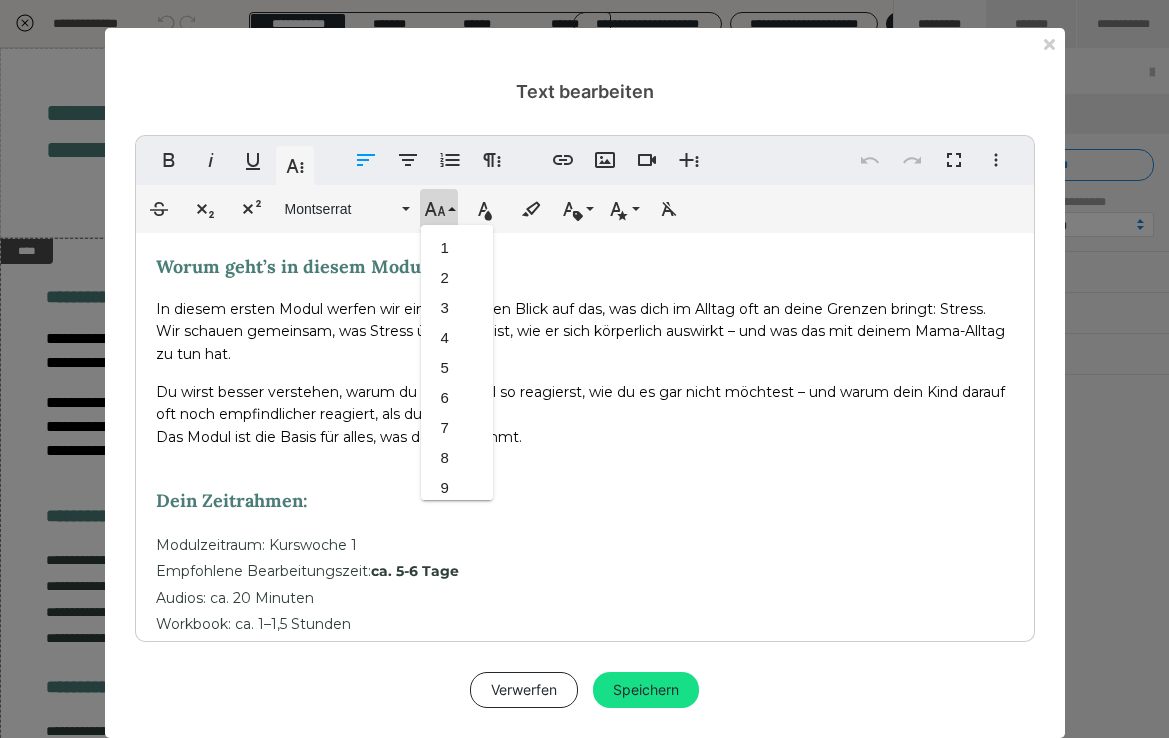 click on "Worum geht’s in diesem Modul? In diesem ersten Modul werfen wir einen ehrlichen Blick auf das, was dich im Alltag oft an deine Grenzen bringt: Stress. Wir schauen gemeinsam, was Stress überhaupt ist, wie er sich körperlich auswirkt – und was das mit deinem Mama-Alltag zu tun hat. Du wirst besser verstehen, warum du manchmal so reagierst, wie du es gar nicht möchtest – und warum dein Kind darauf oft noch empfindlicher reagiert, als du denkst. Das Modul ist die Basis für alles, was danach kommt. Dein Zeitrahmen: Modulzeitraum: Kurswoche 1 Empfohlene Bearbeitungszeit: ca. 5-6 Tage Audios: ca. 20 Minuten Workbook: ca. 1–1,5 Stunden Das Workbook: Hier findest du alle Seiten zu Modul 1 gebündelt zum downloaden. Unter den Audios findest du dazugehörigen Seitenzahlen und im Workbook passende Nummerierungen." at bounding box center (585, 502) 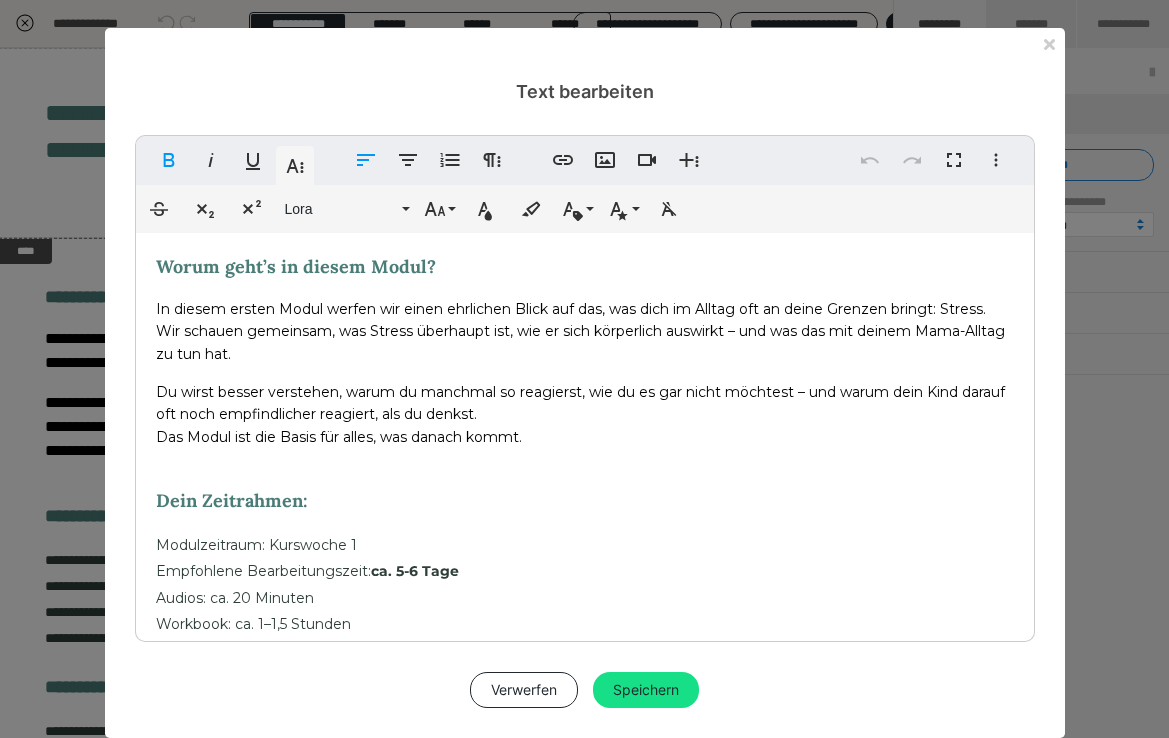 click on "Empfohlene Bearbeitungszeit:" at bounding box center (263, 571) 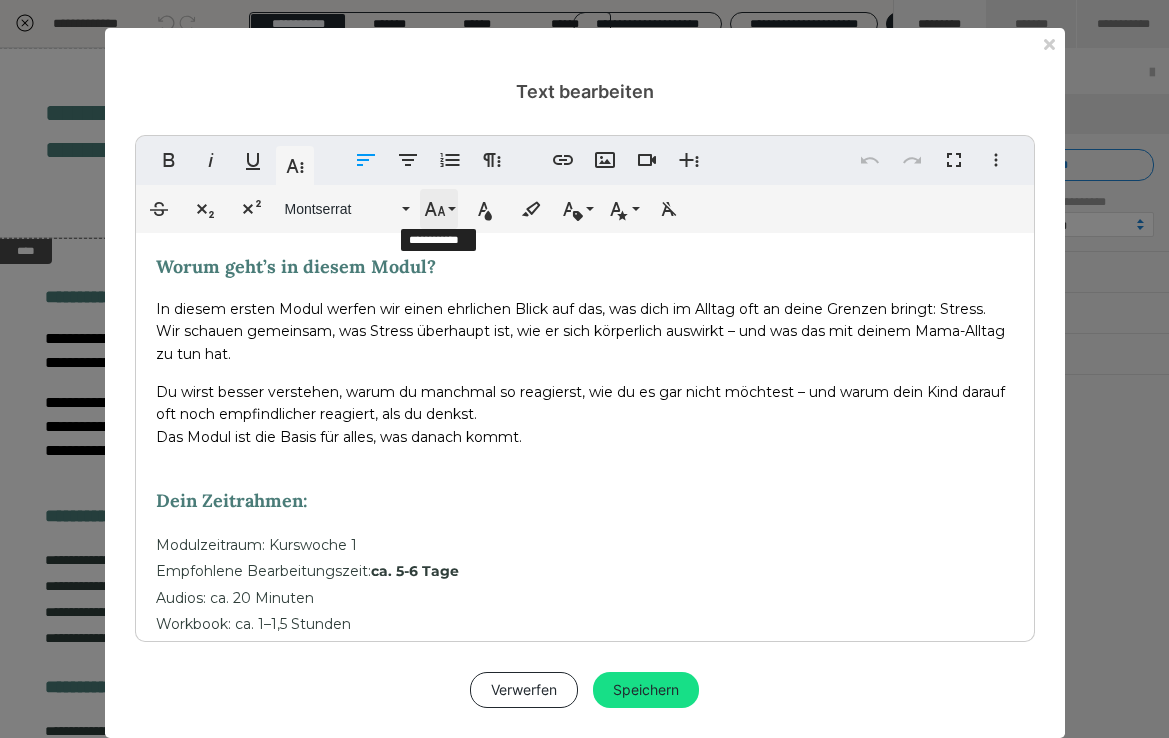 click 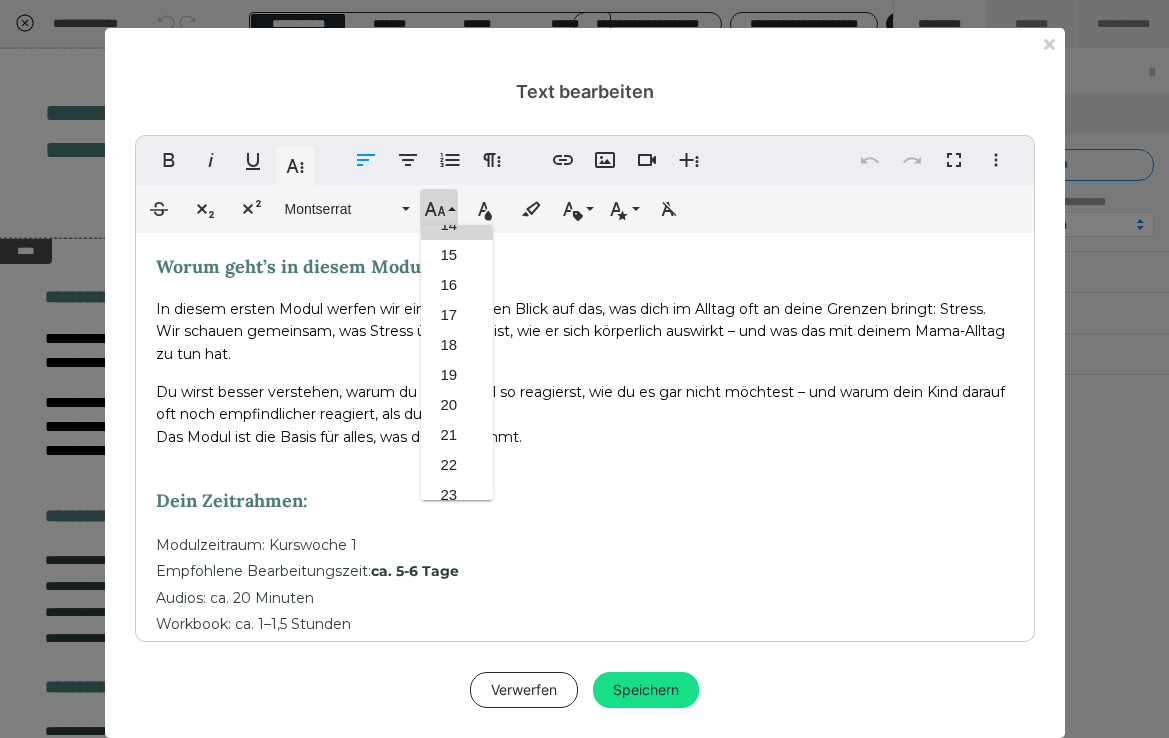 click on "Dein Zeitrahmen:" at bounding box center (585, 501) 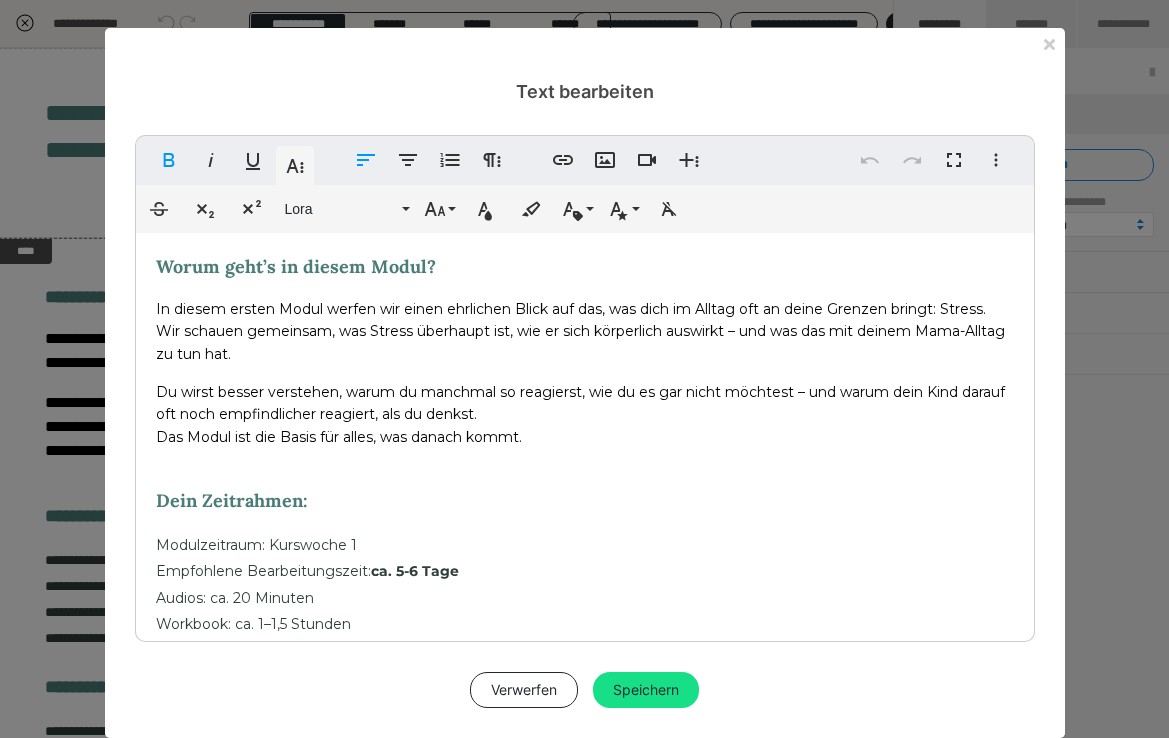 click on "Du wirst besser verstehen, warum du manchmal so reagierst, wie du es gar nicht möchtest – und warum dein Kind darauf oft noch empfindlicher reagiert, als du denkst. Das Modul ist die Basis für alles, was danach kommt." at bounding box center [580, 414] 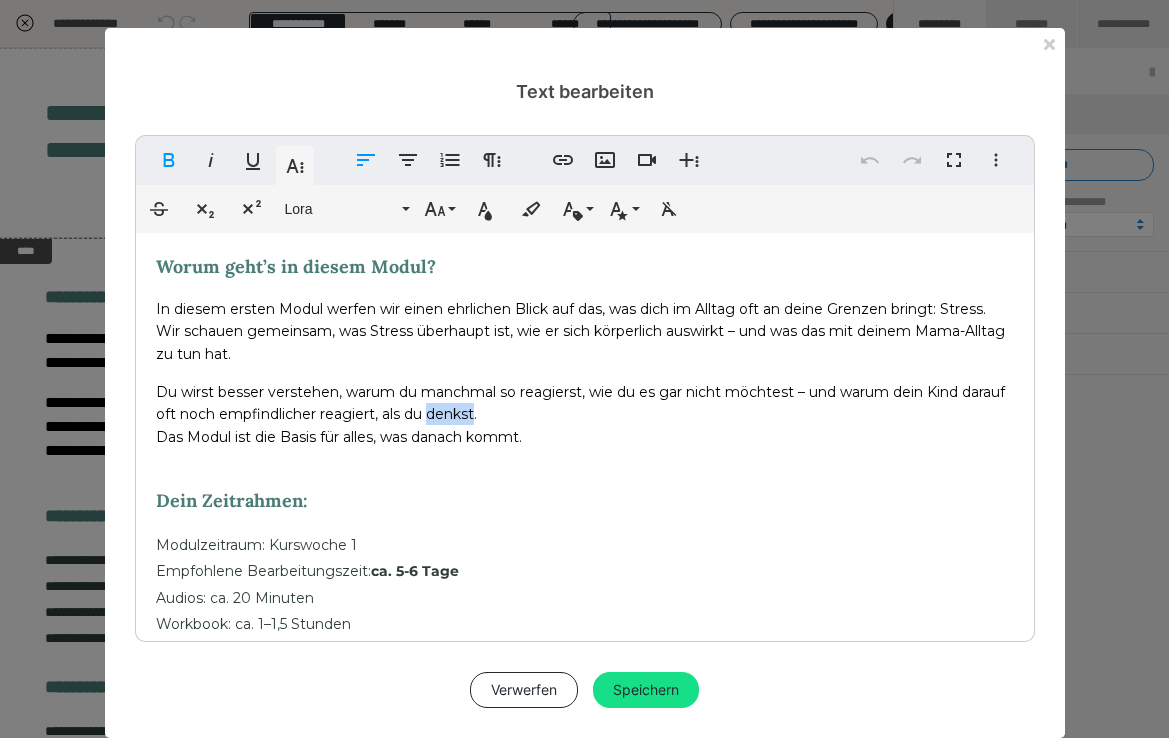 click on "Du wirst besser verstehen, warum du manchmal so reagierst, wie du es gar nicht möchtest – und warum dein Kind darauf oft noch empfindlicher reagiert, als du denkst. Das Modul ist die Basis für alles, was danach kommt." at bounding box center (580, 414) 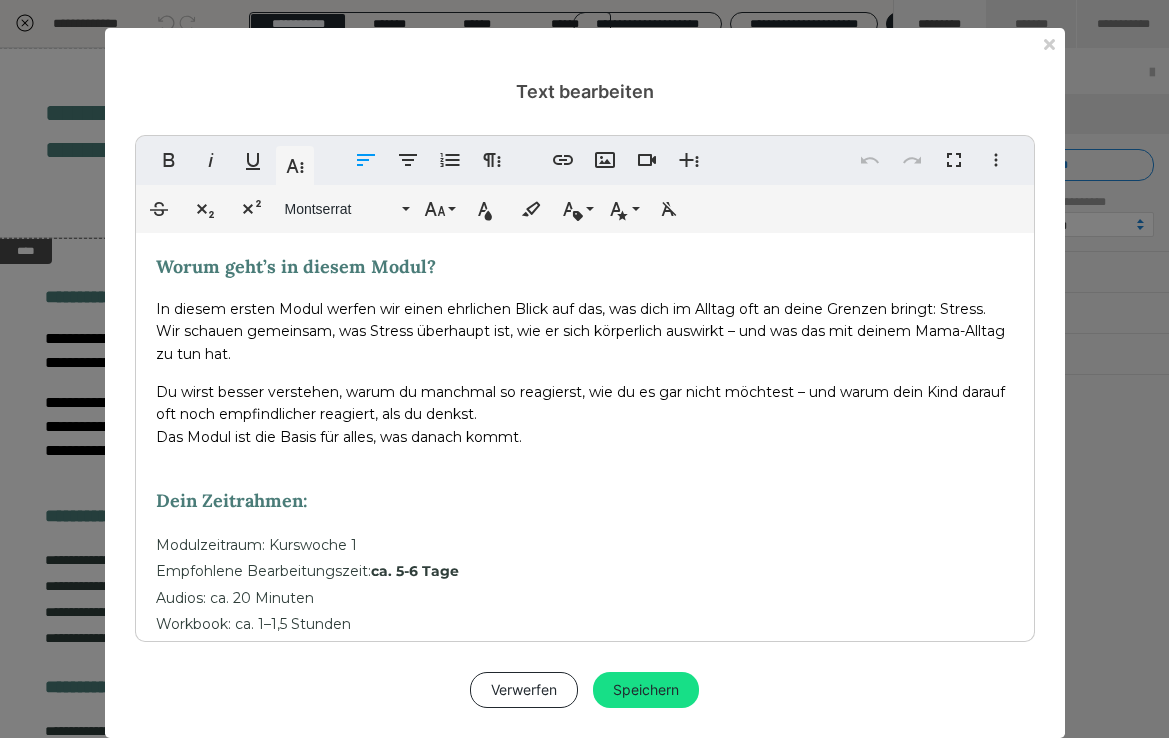 click on "Du wirst besser verstehen, warum du manchmal so reagierst, wie du es gar nicht möchtest – und warum dein Kind darauf oft noch empfindlicher reagiert, als du denkst. Das Modul ist die Basis für alles, was danach kommt." at bounding box center (585, 426) 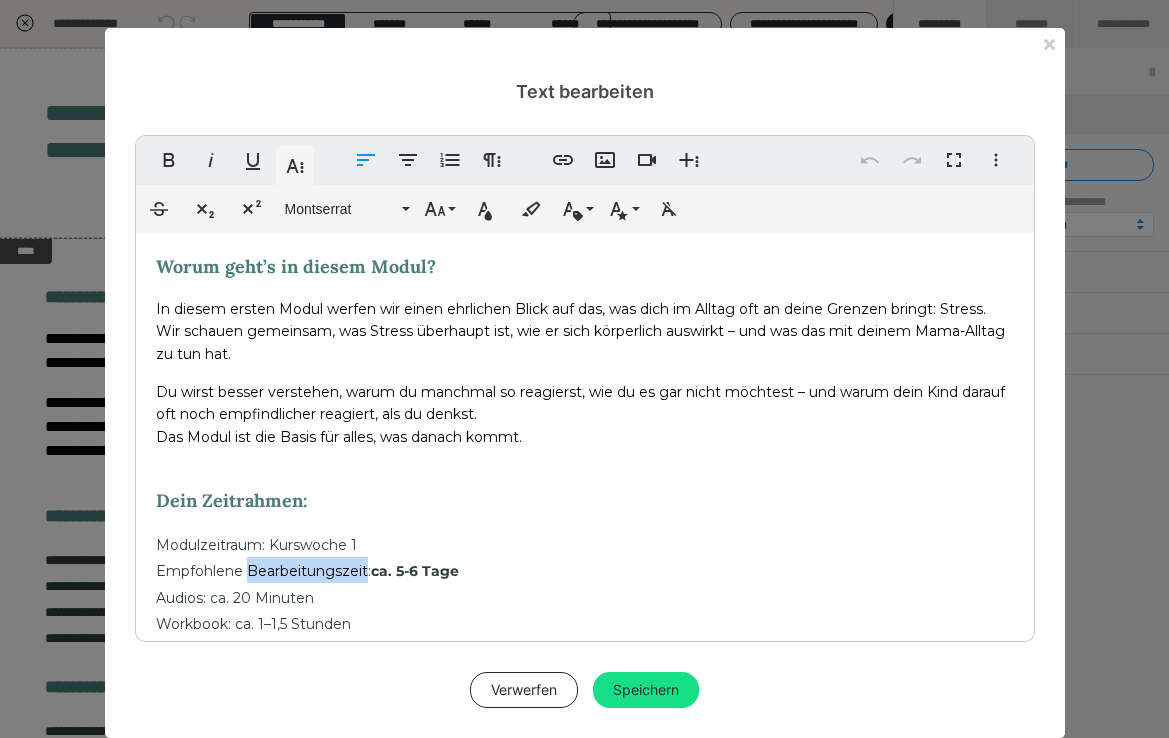 click on "Empfohlene Bearbeitungszeit:" at bounding box center (263, 571) 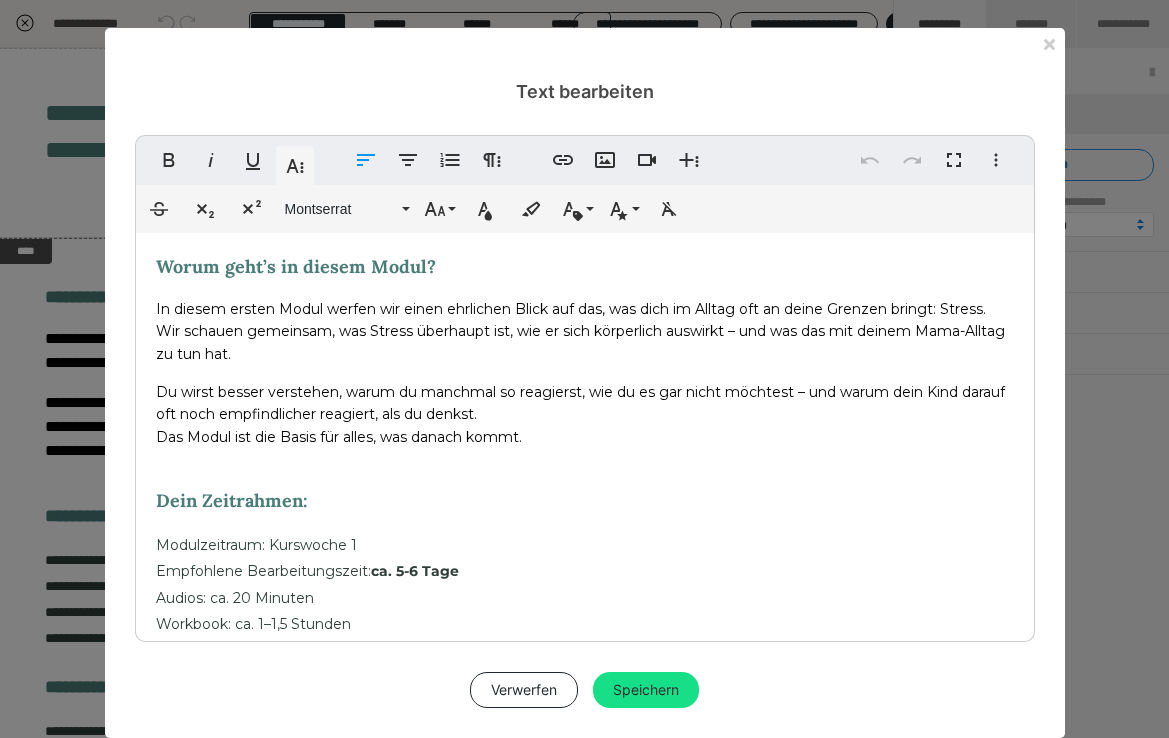 click on "Dein Zeitrahmen:" at bounding box center (585, 501) 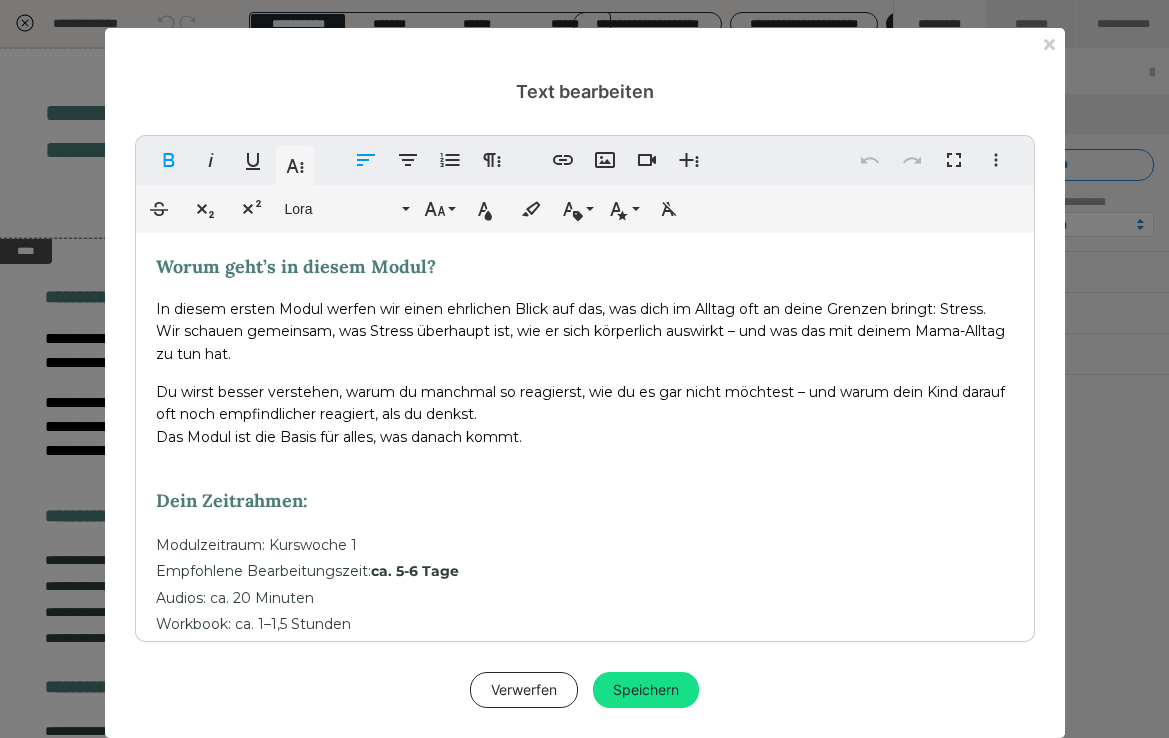 click on "Du wirst besser verstehen, warum du manchmal so reagierst, wie du es gar nicht möchtest – und warum dein Kind darauf oft noch empfindlicher reagiert, als du denkst. Das Modul ist die Basis für alles, was danach kommt." at bounding box center [580, 414] 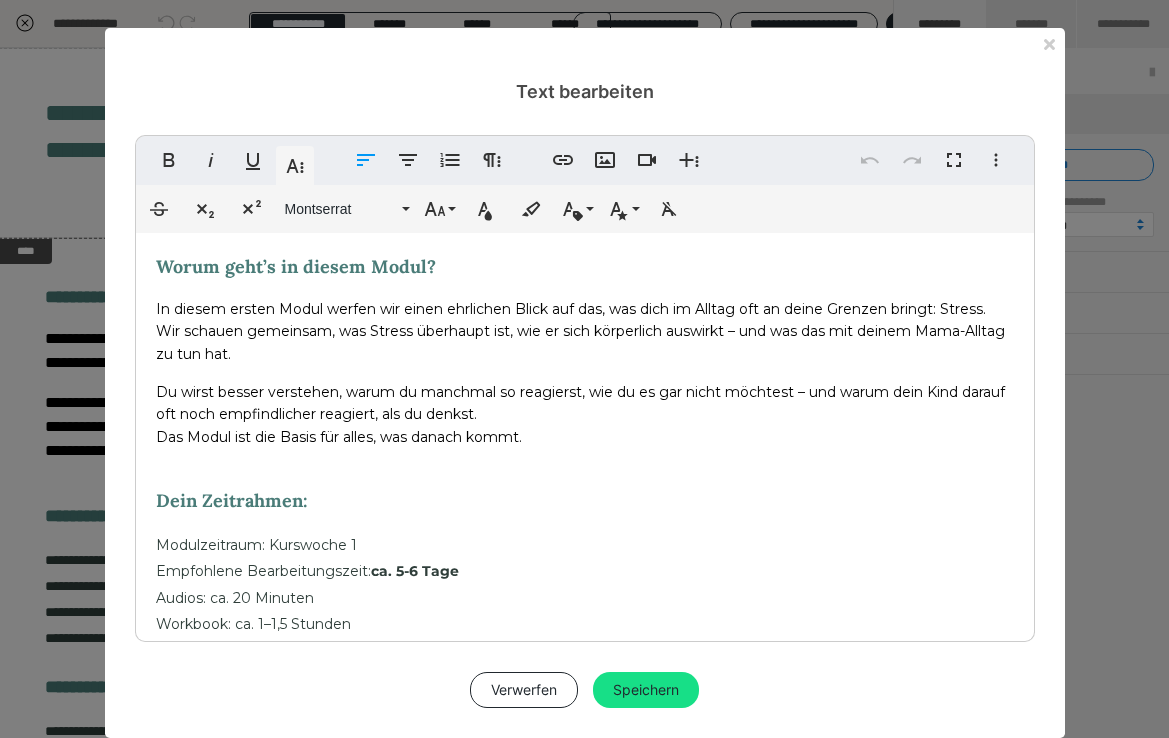 click on "Empfohlene Bearbeitungszeit:" at bounding box center (263, 571) 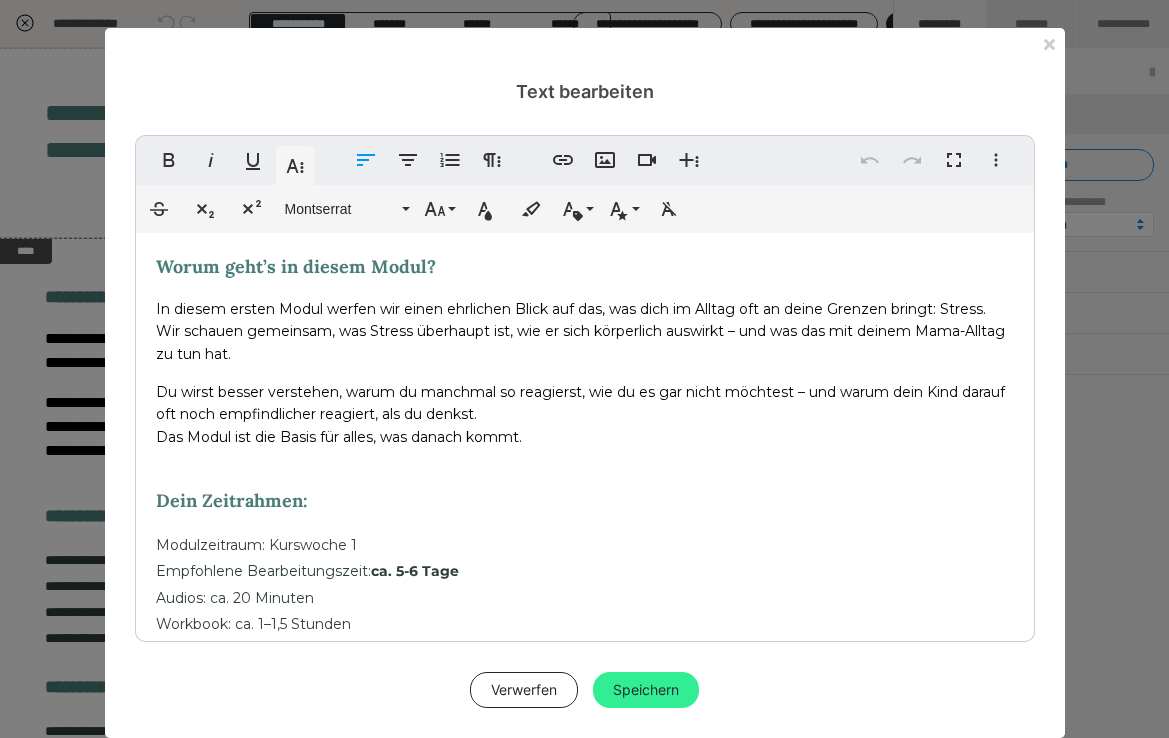 click on "Speichern" at bounding box center (646, 690) 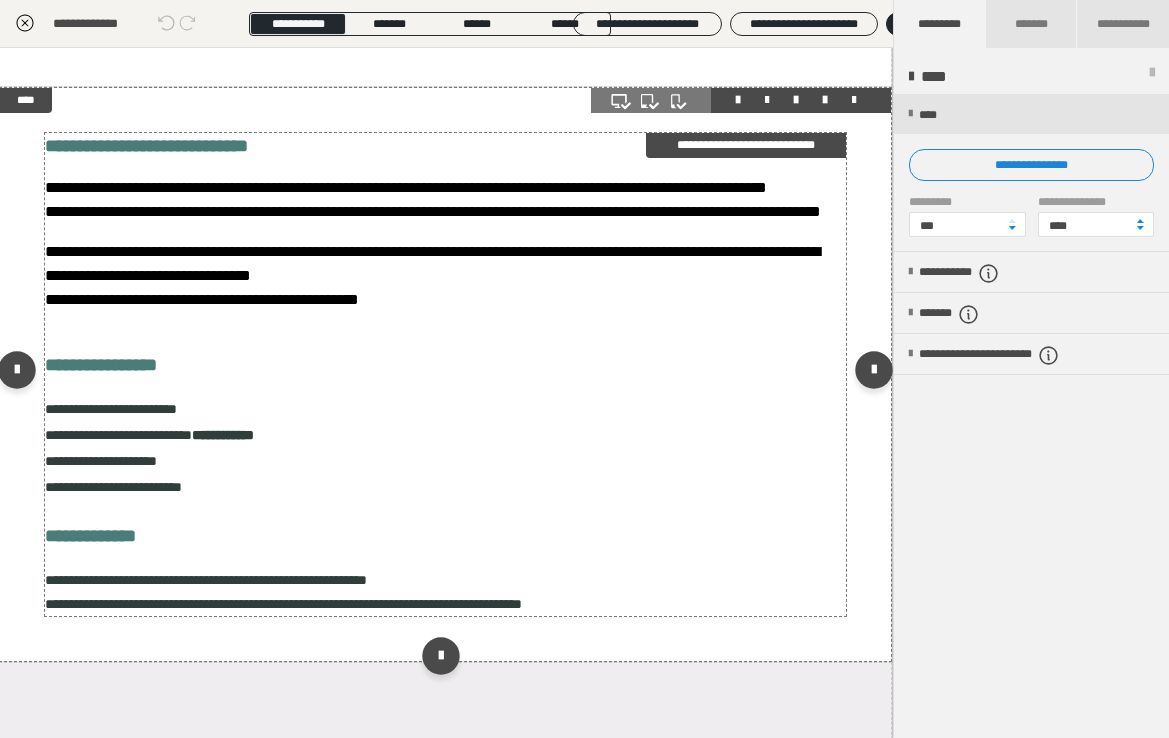 scroll, scrollTop: 130, scrollLeft: 1, axis: both 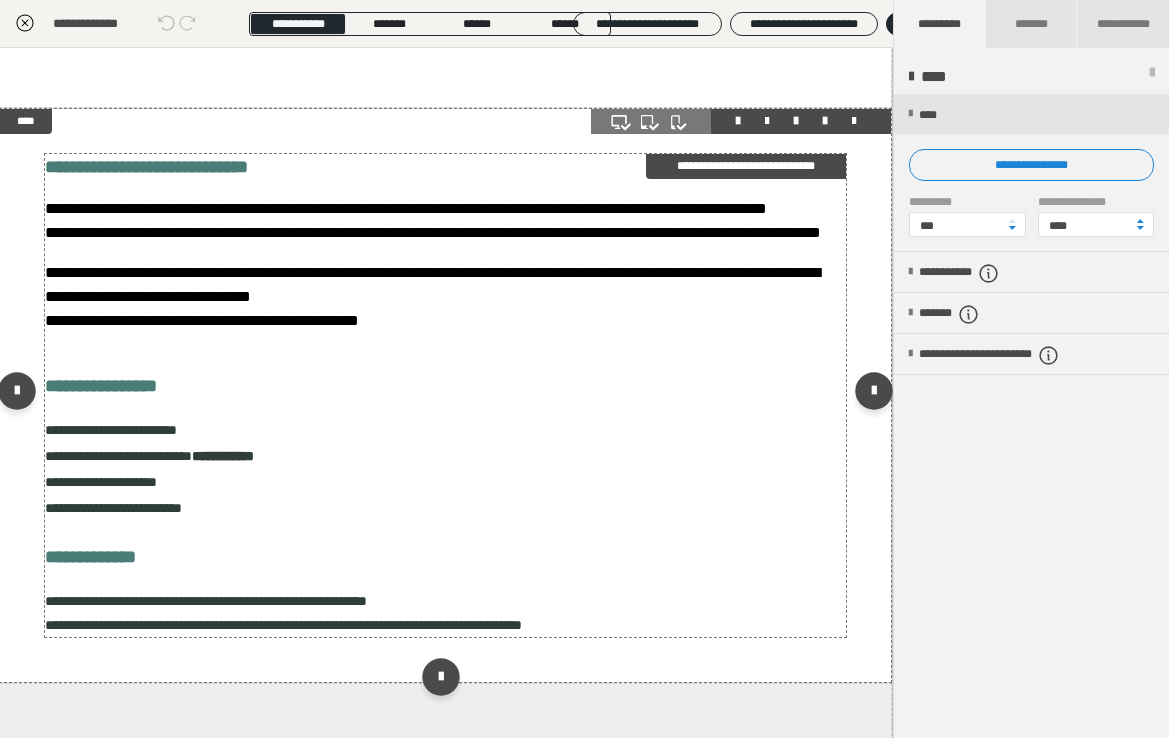 click on "**********" at bounding box center [446, 480] 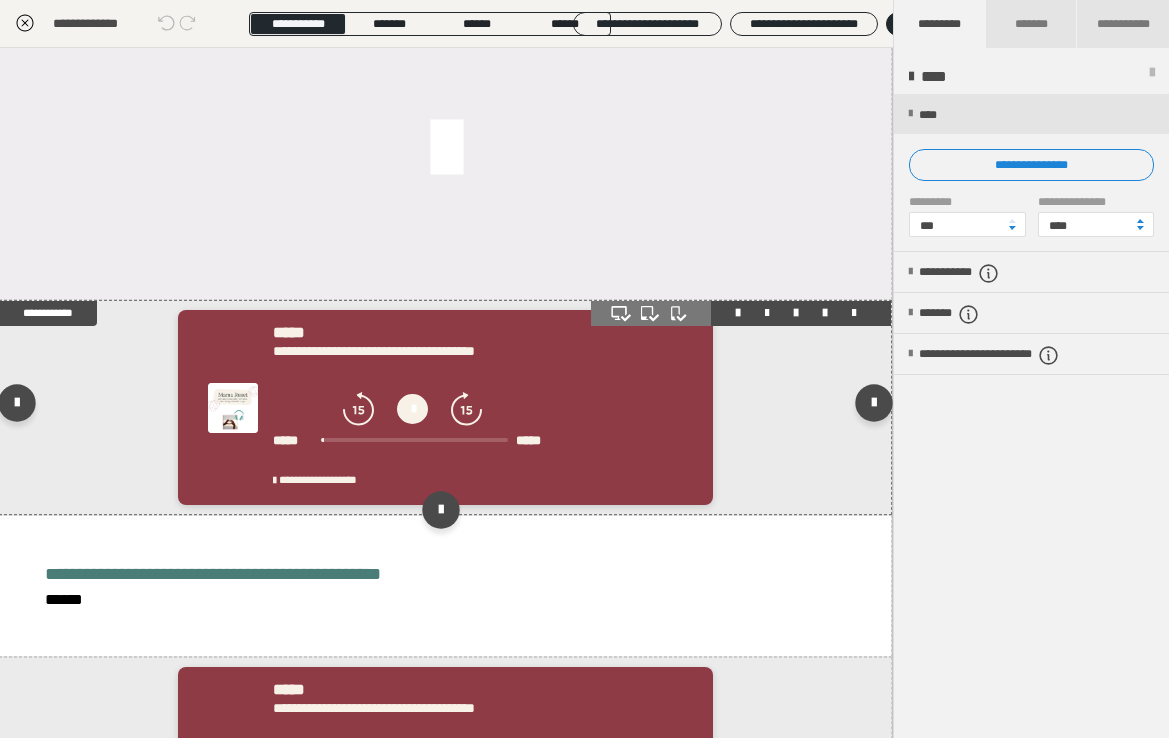 scroll, scrollTop: 817, scrollLeft: 1, axis: both 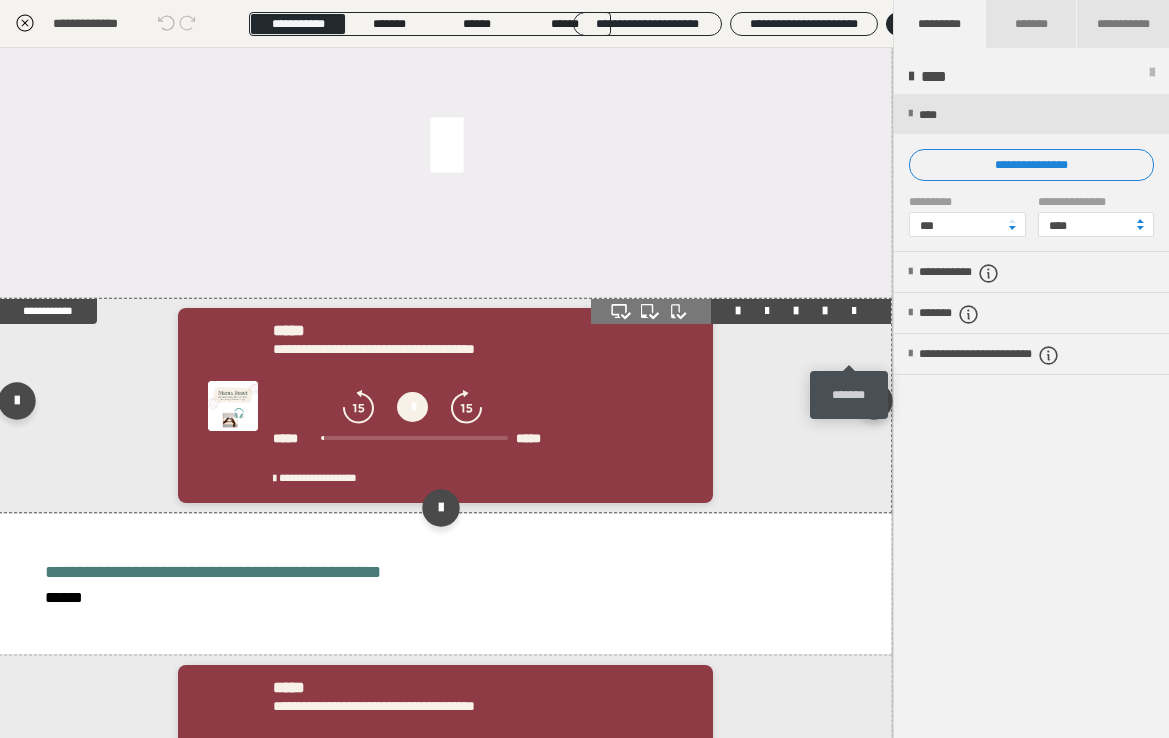 click at bounding box center [854, 311] 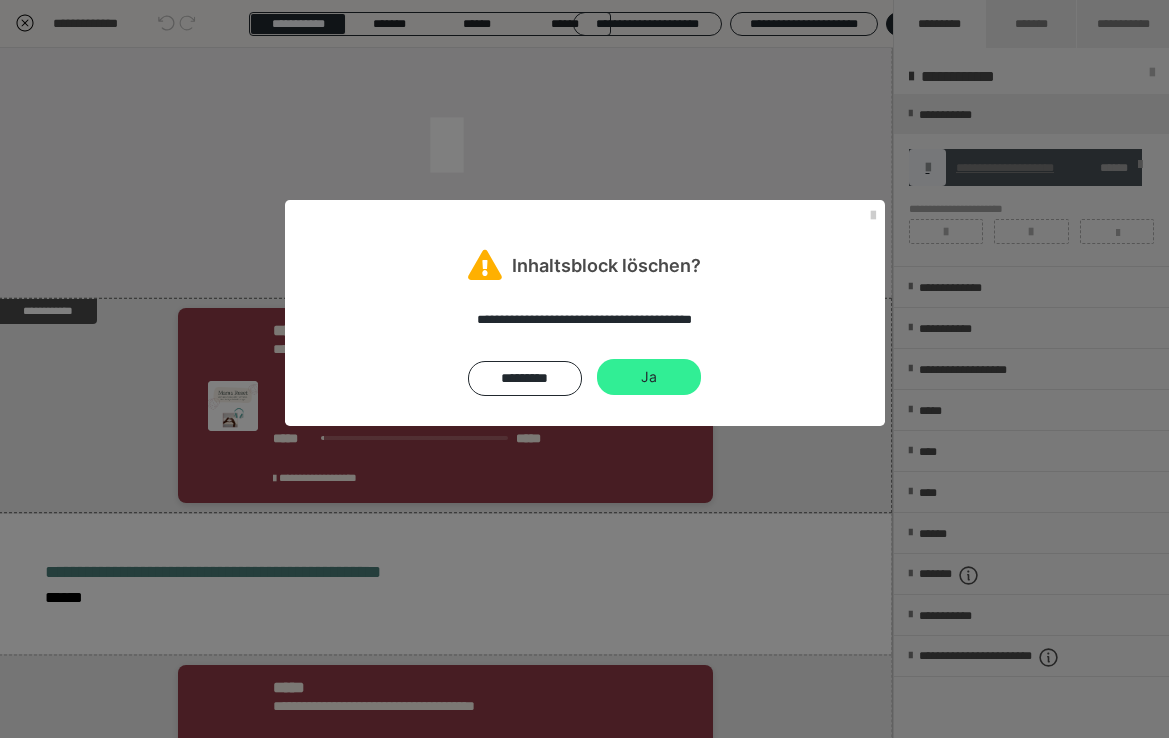 click on "Ja" at bounding box center [649, 377] 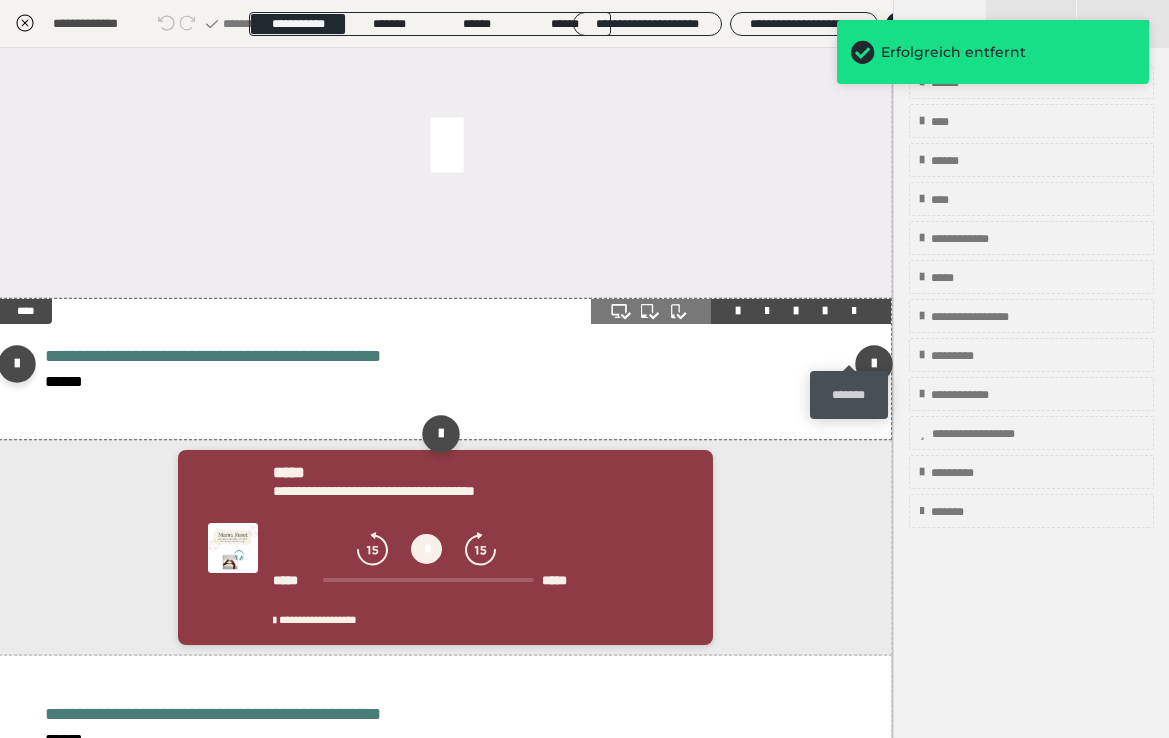 click at bounding box center [854, 311] 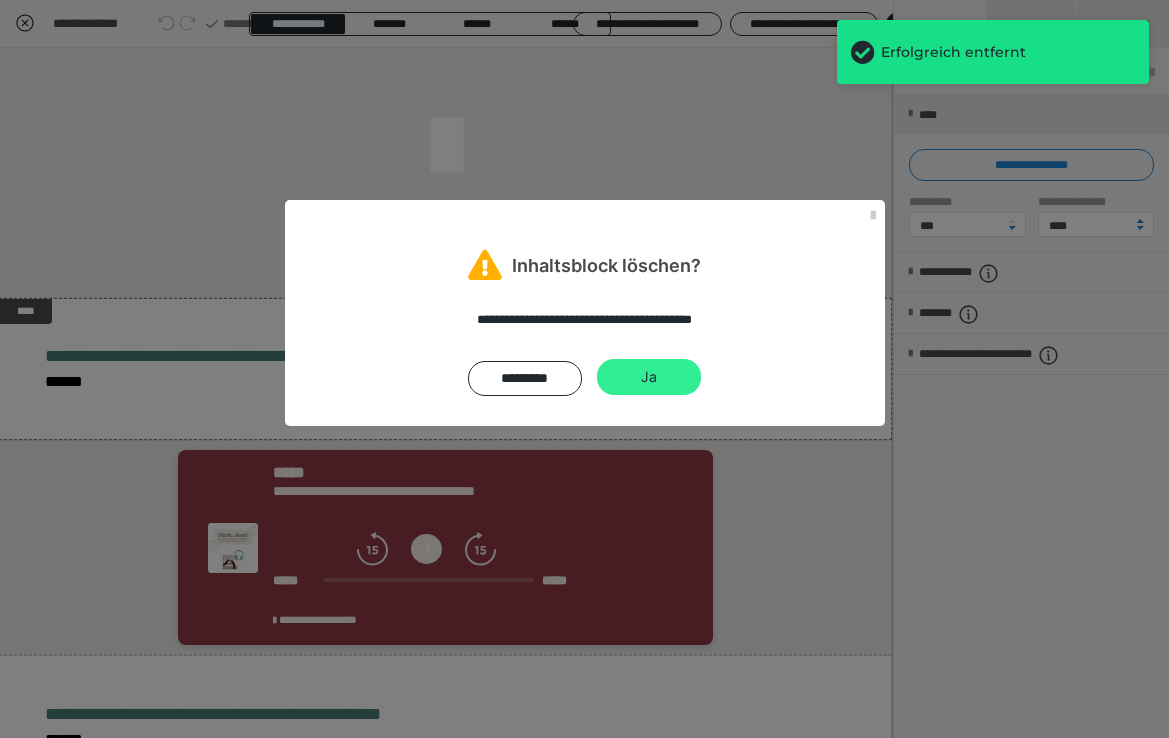 click on "Ja" at bounding box center [649, 377] 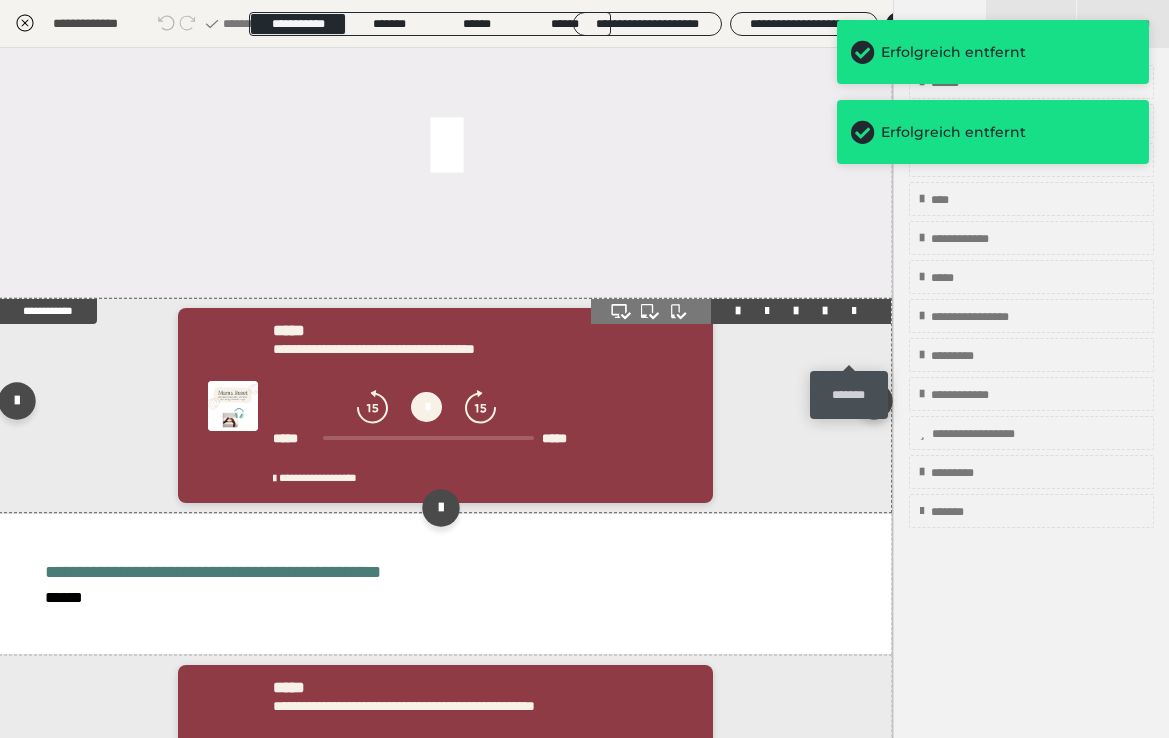 click at bounding box center (854, 311) 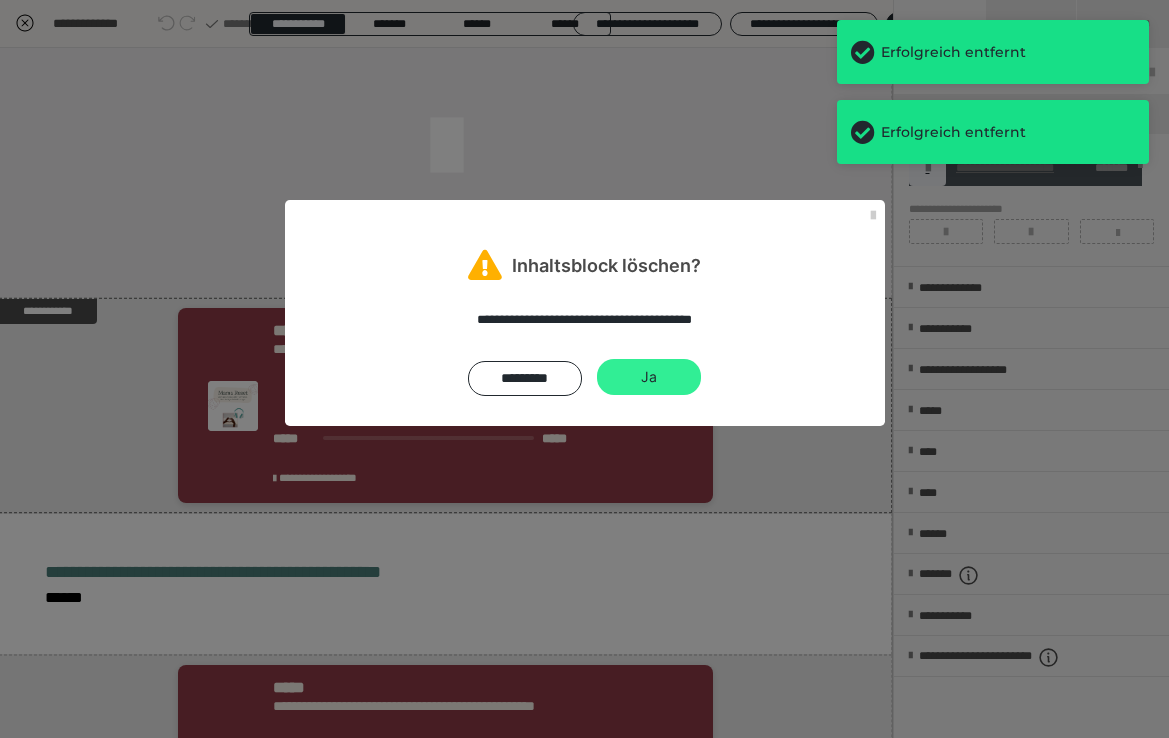 click on "Ja" at bounding box center (649, 377) 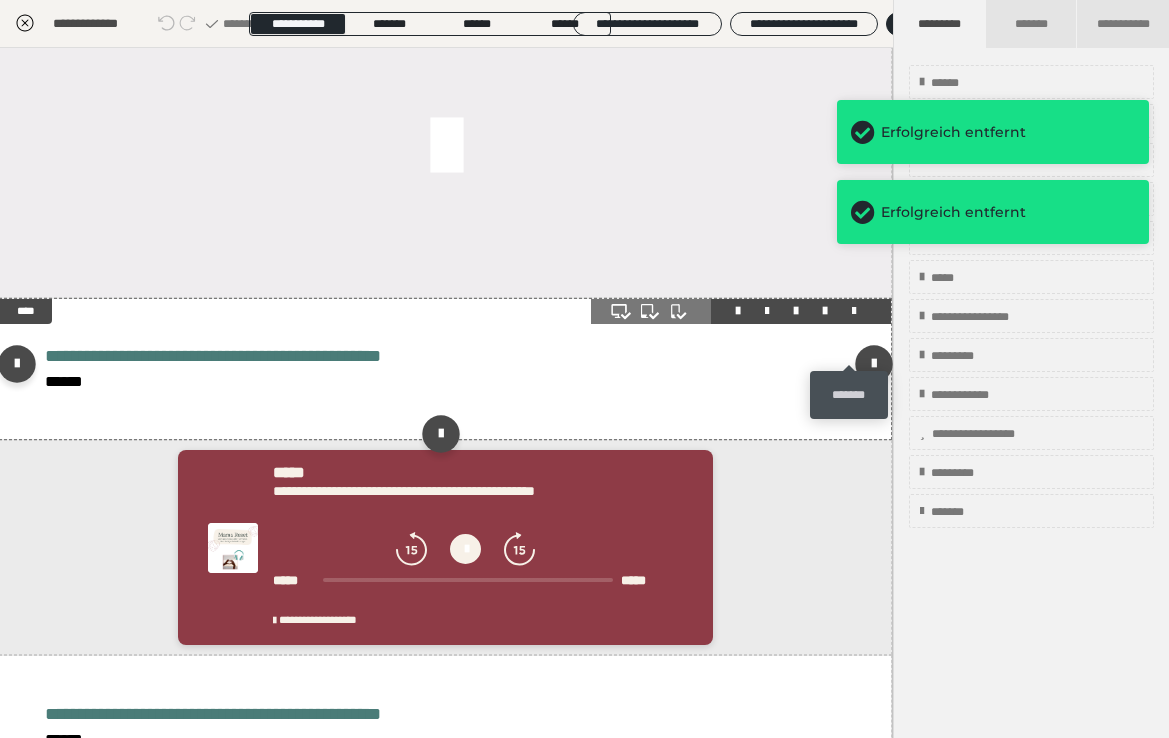 click at bounding box center (854, 311) 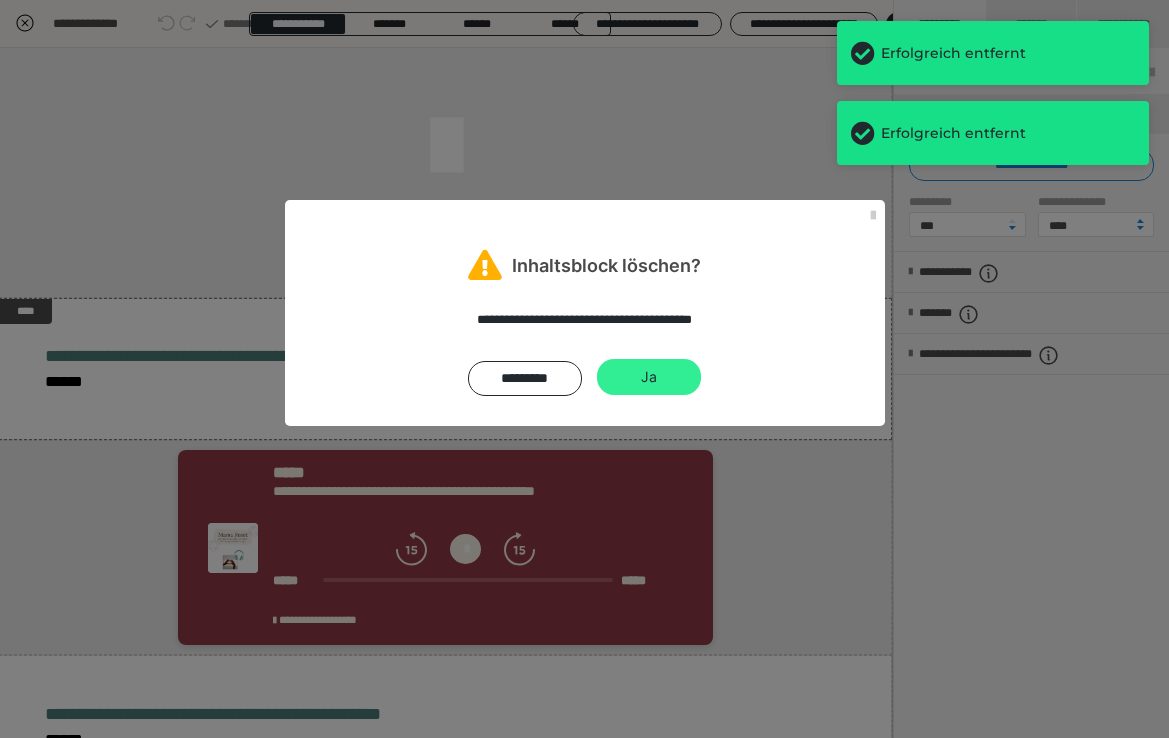 click on "Ja" at bounding box center (649, 377) 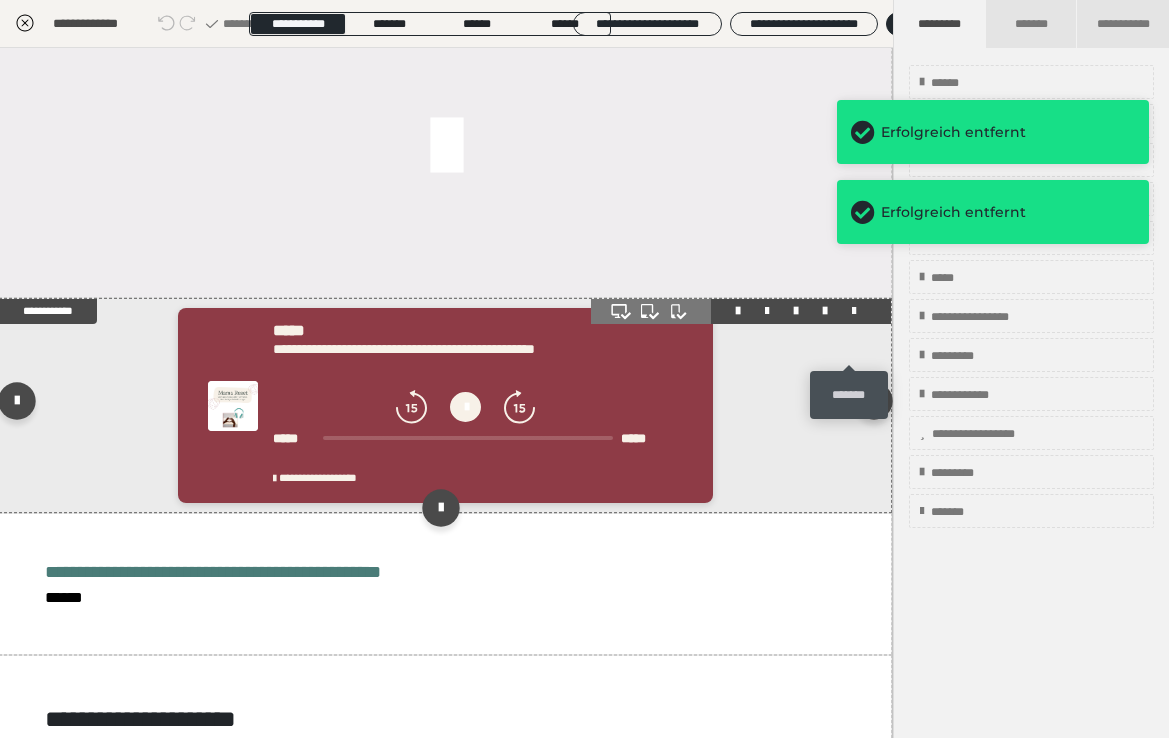 click at bounding box center (854, 311) 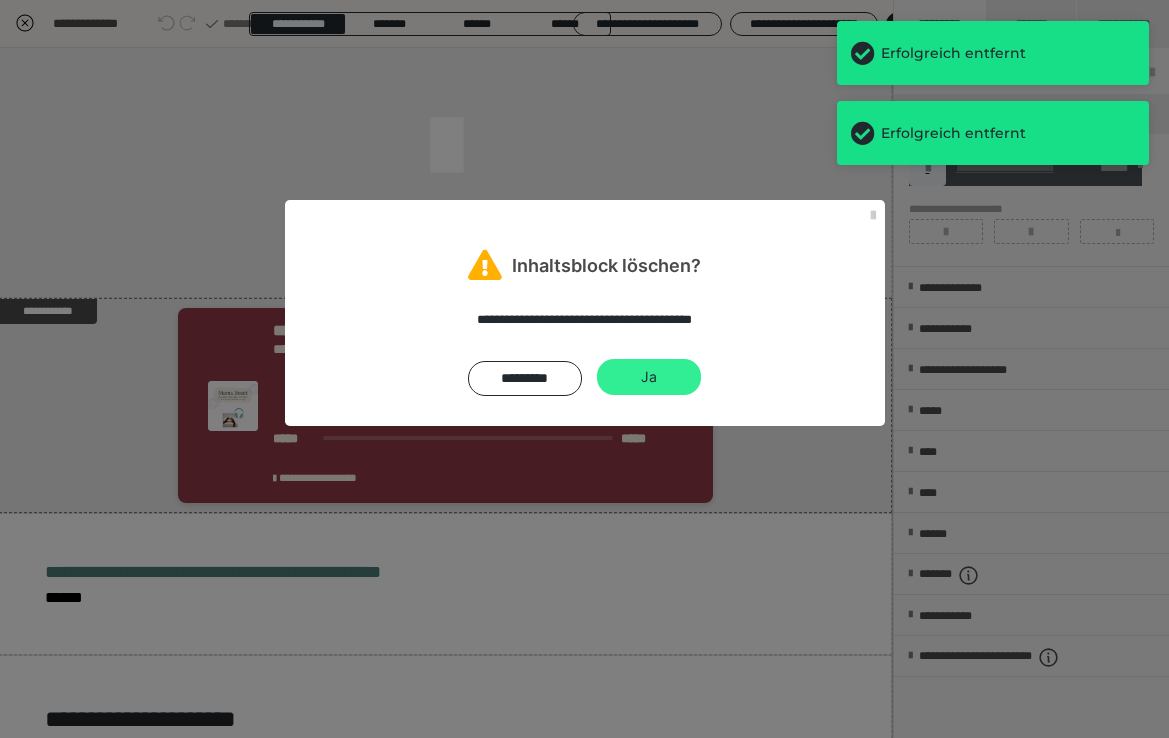 click on "Ja" at bounding box center [649, 377] 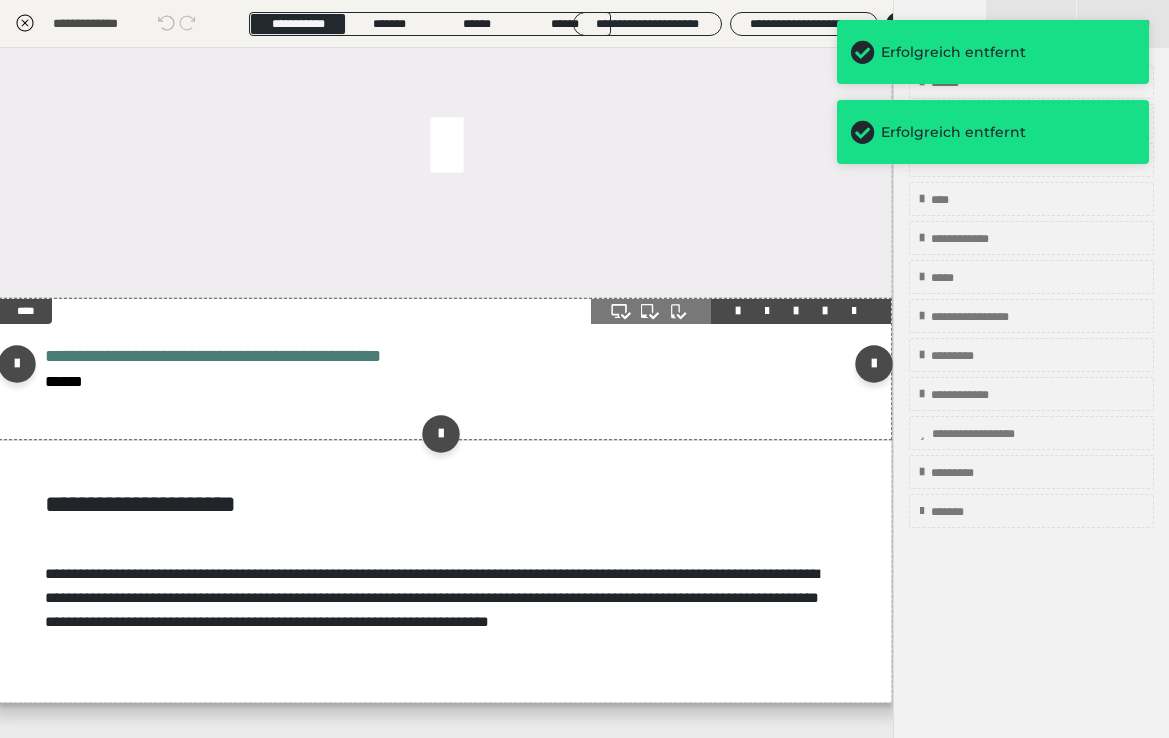 click at bounding box center [796, 311] 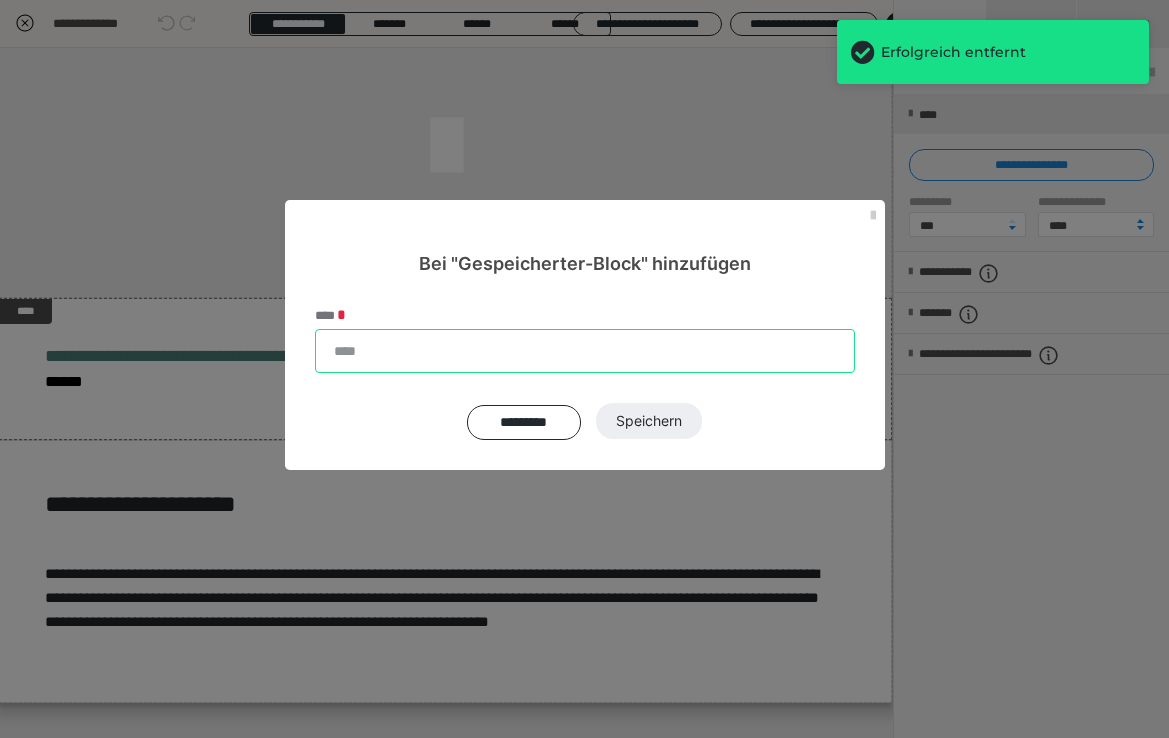 click on "****" at bounding box center (585, 351) 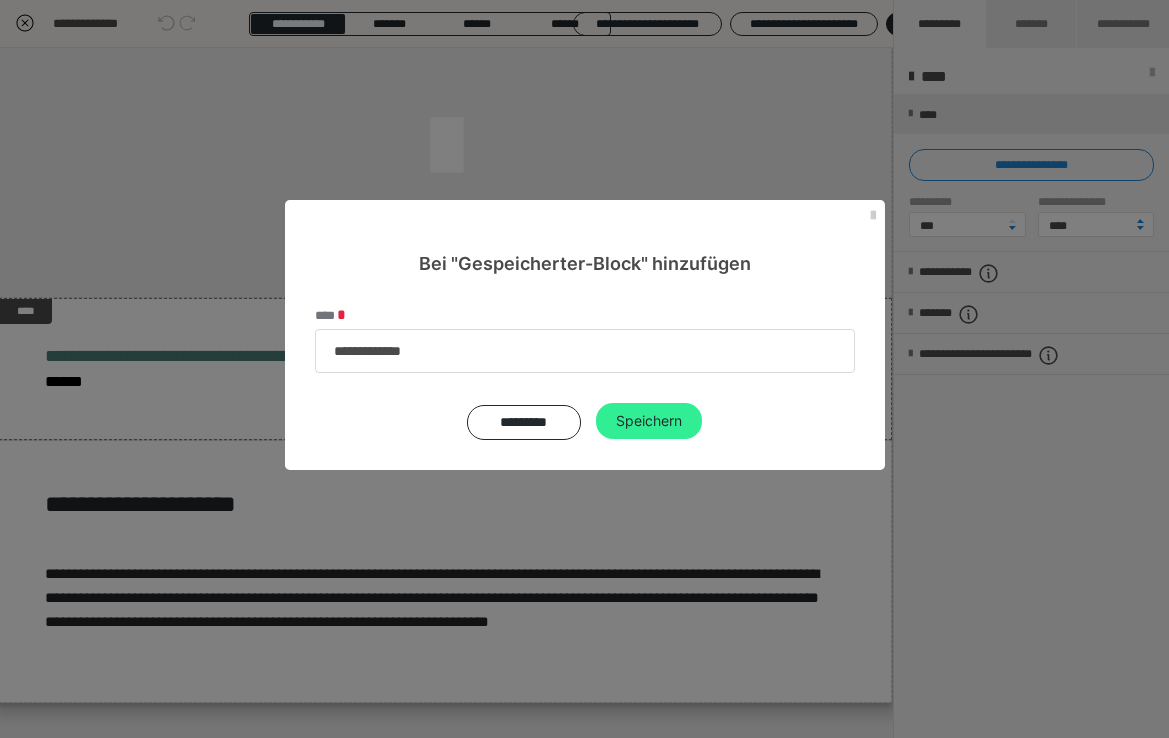 type on "**********" 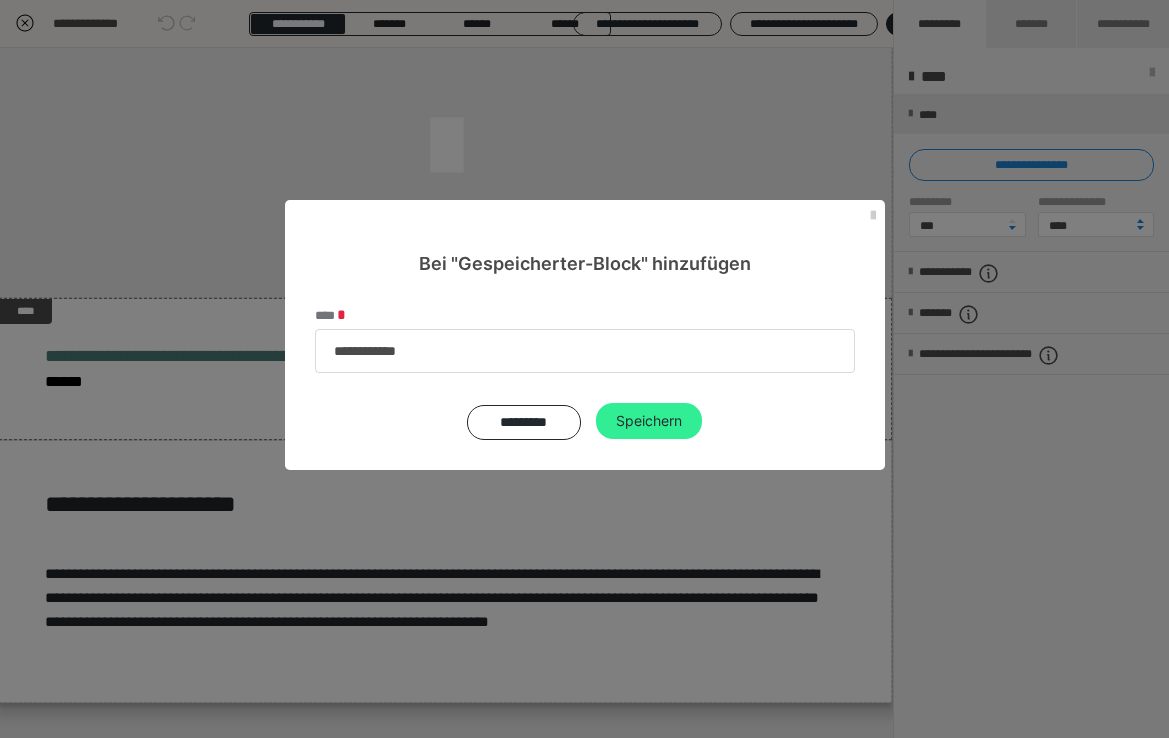 click on "Speichern" at bounding box center (649, 421) 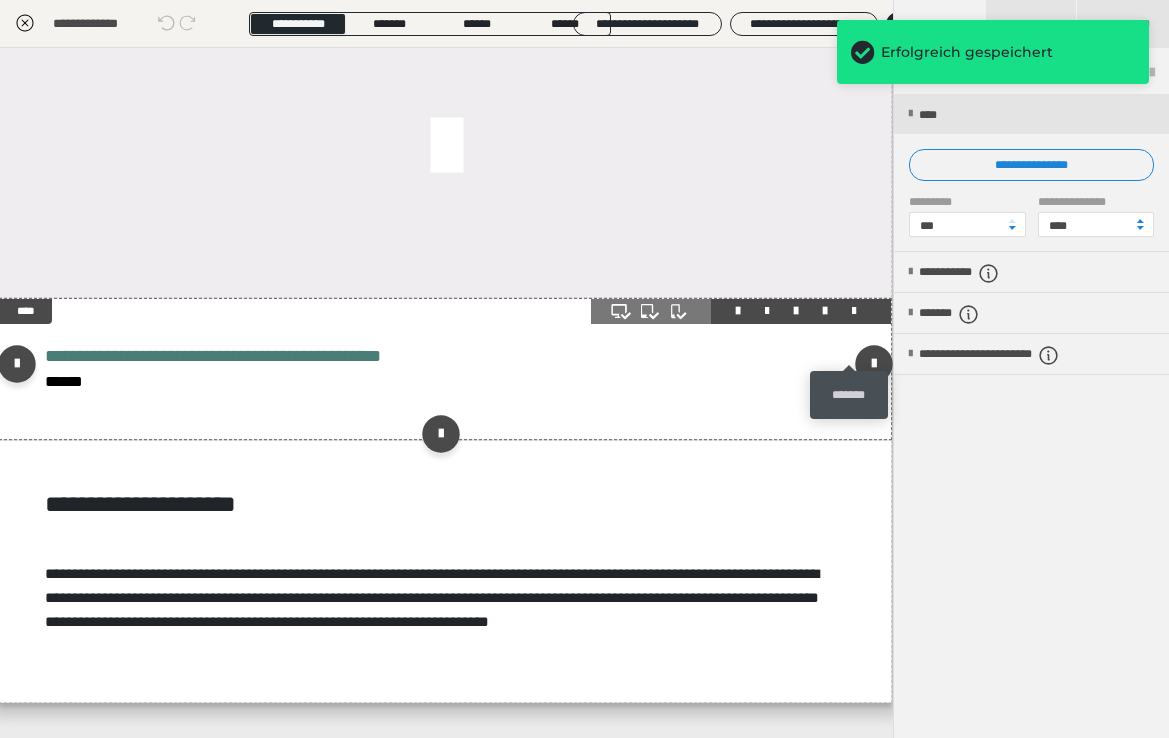 click at bounding box center [854, 311] 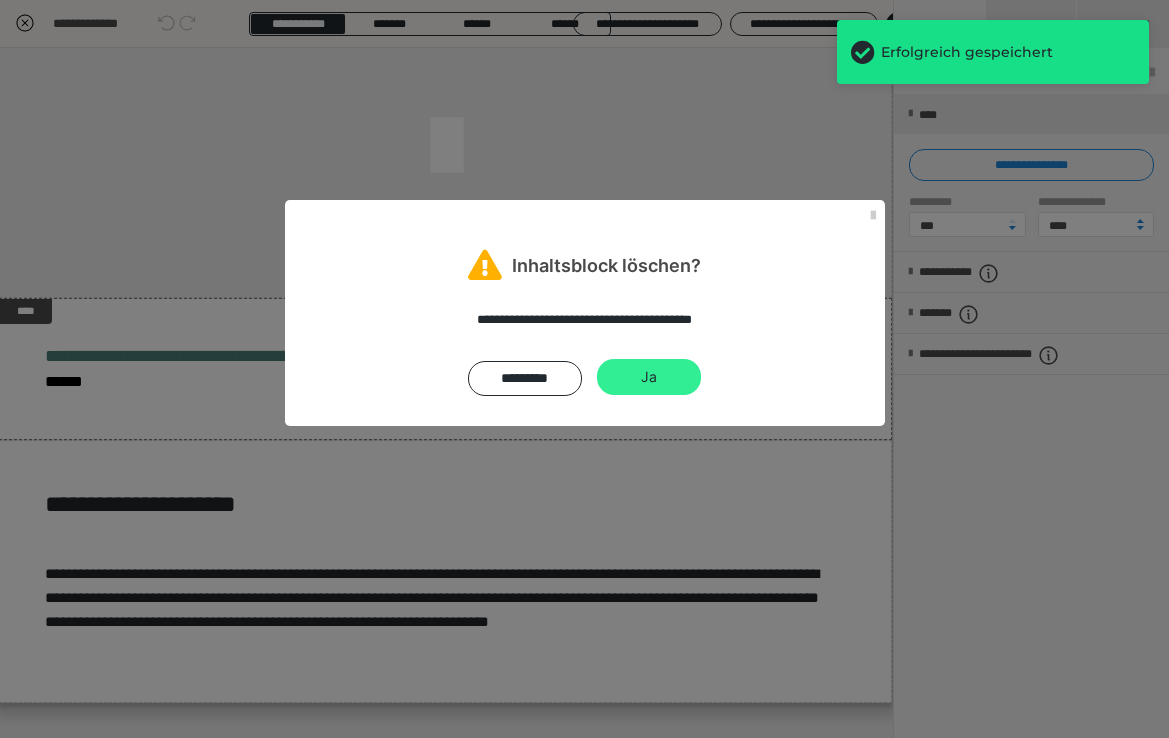 click on "Ja" at bounding box center (649, 377) 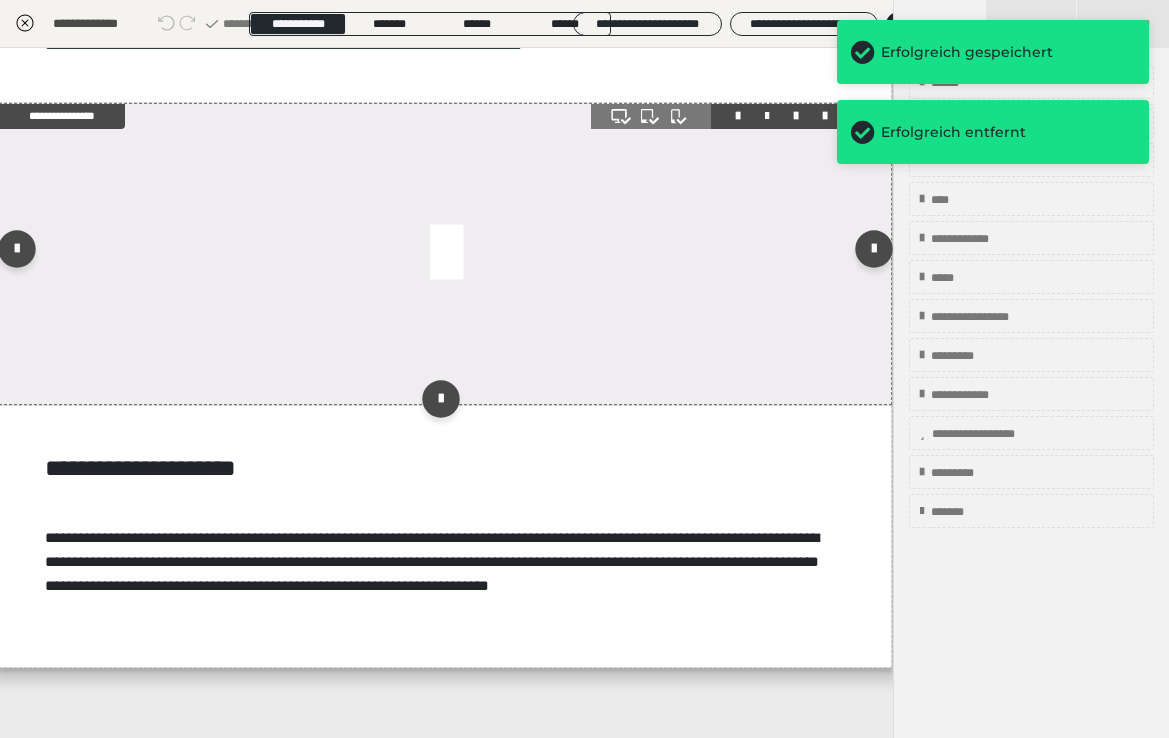 scroll, scrollTop: 772, scrollLeft: 1, axis: both 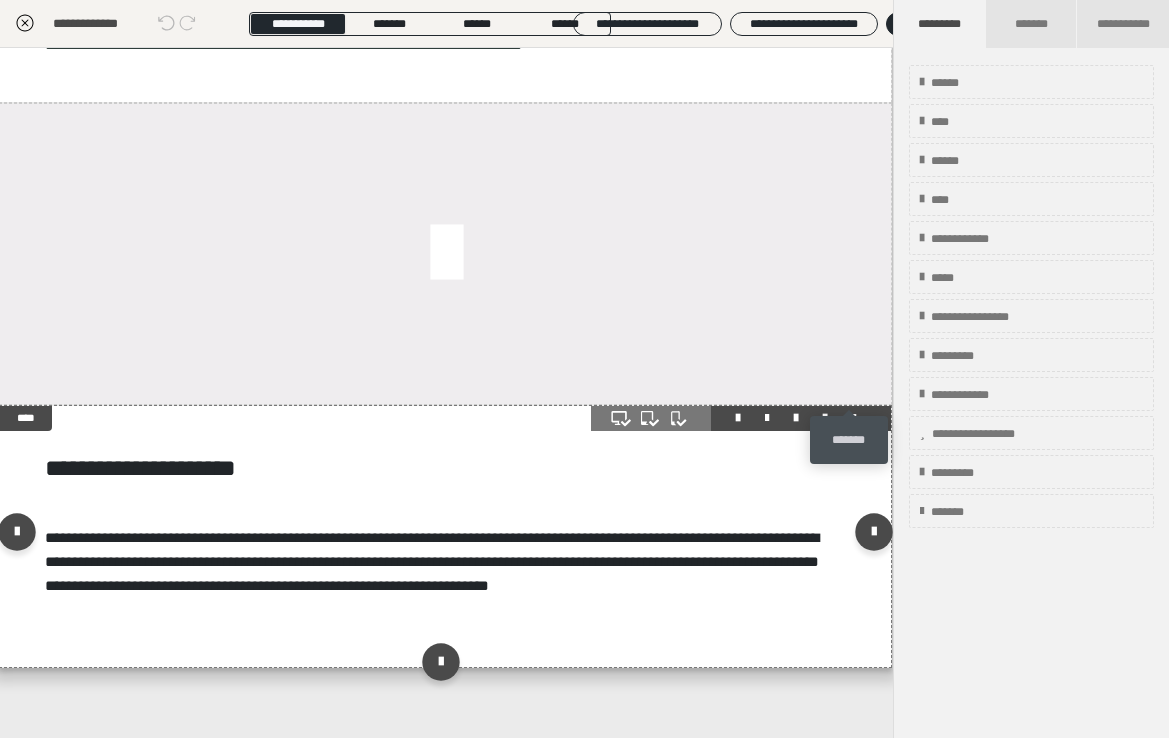 click at bounding box center [854, 418] 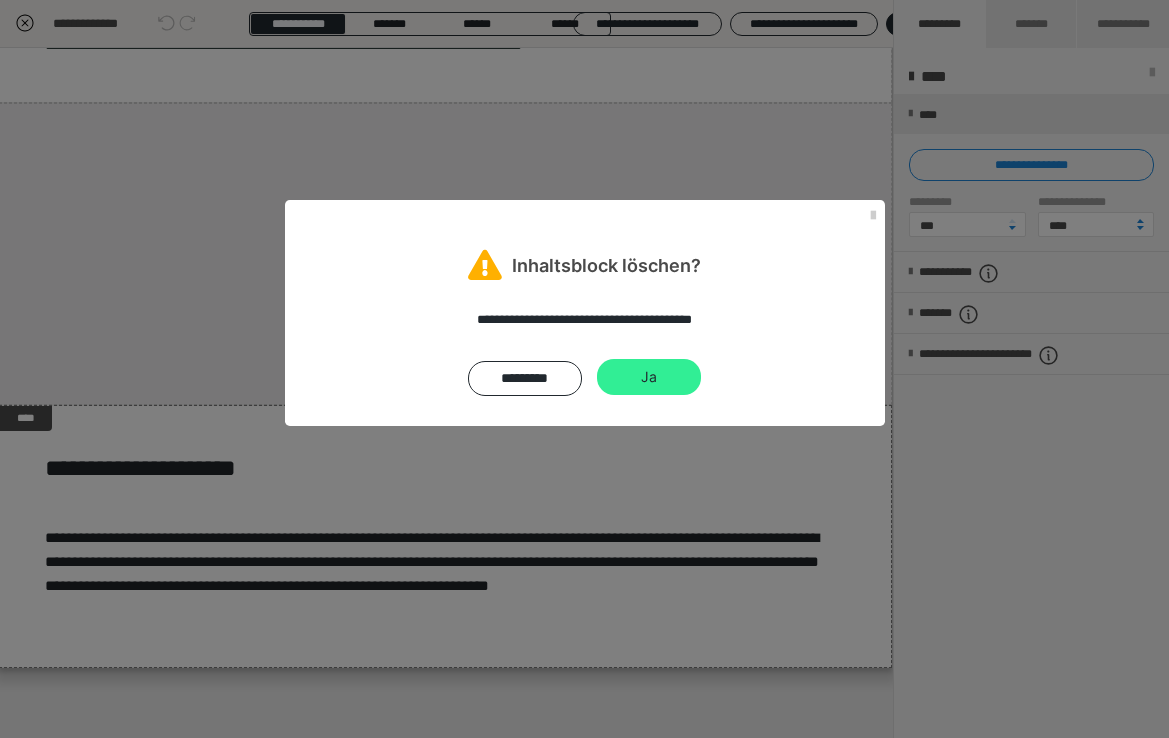 click on "Ja" at bounding box center (649, 377) 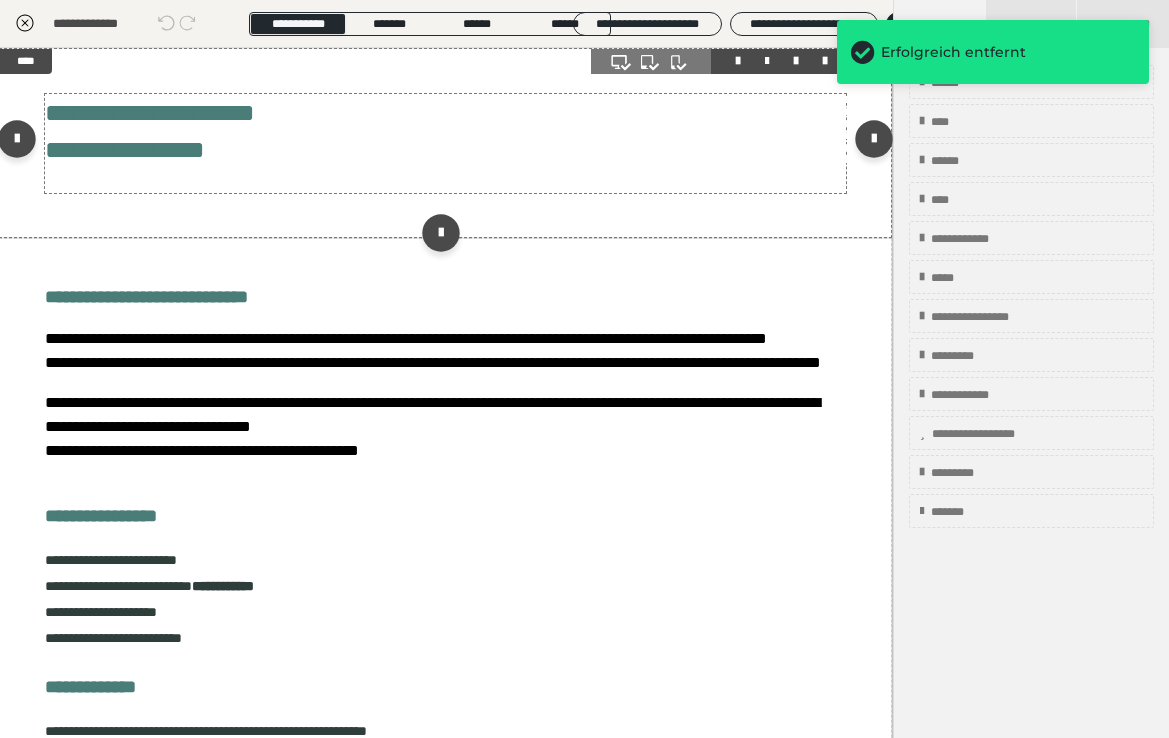 scroll, scrollTop: 0, scrollLeft: 1, axis: horizontal 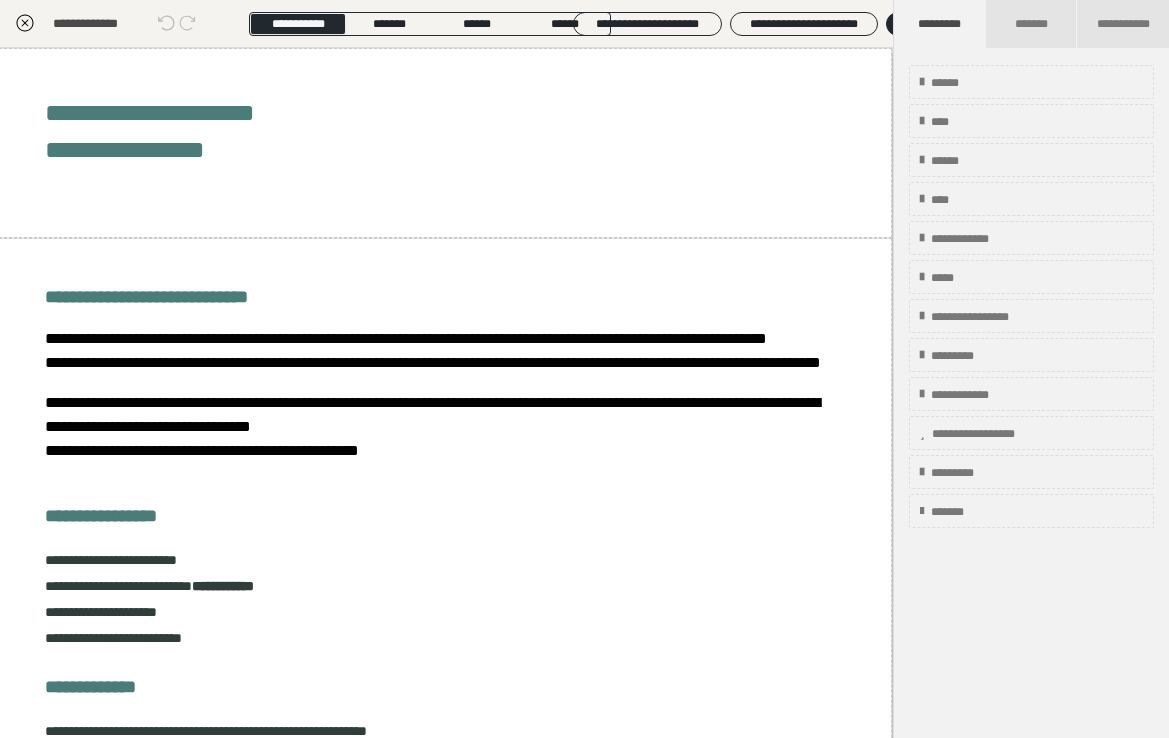 click 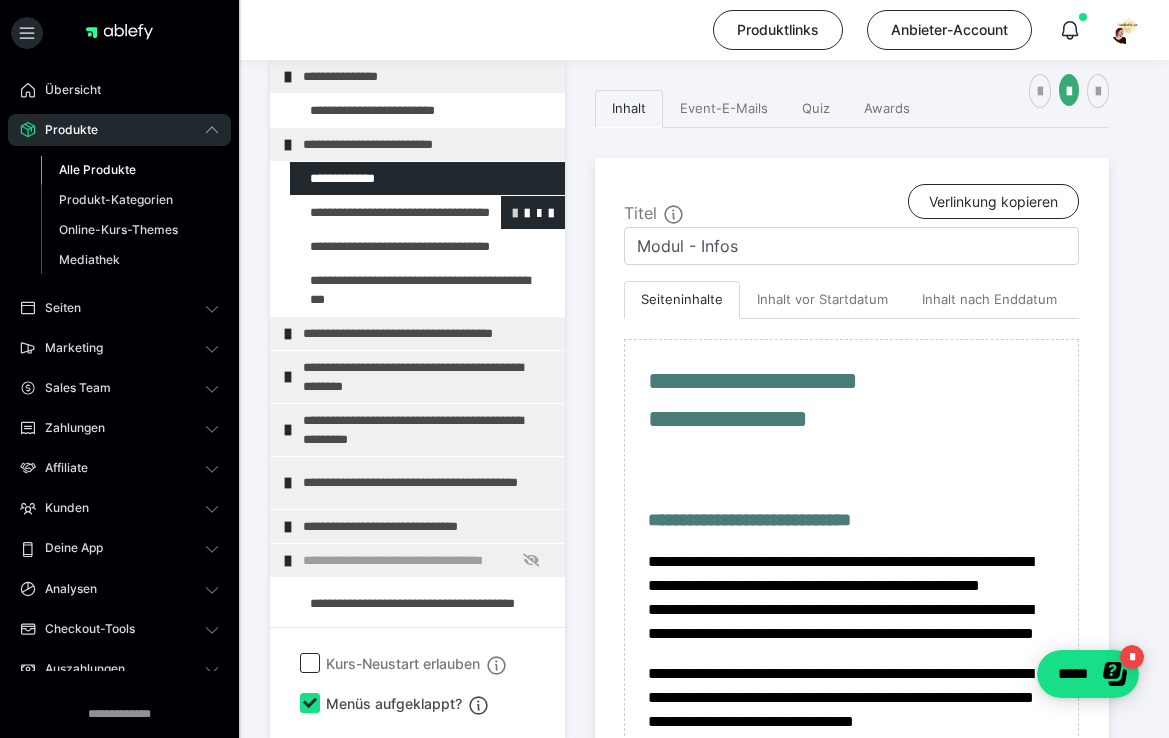 click at bounding box center (515, 212) 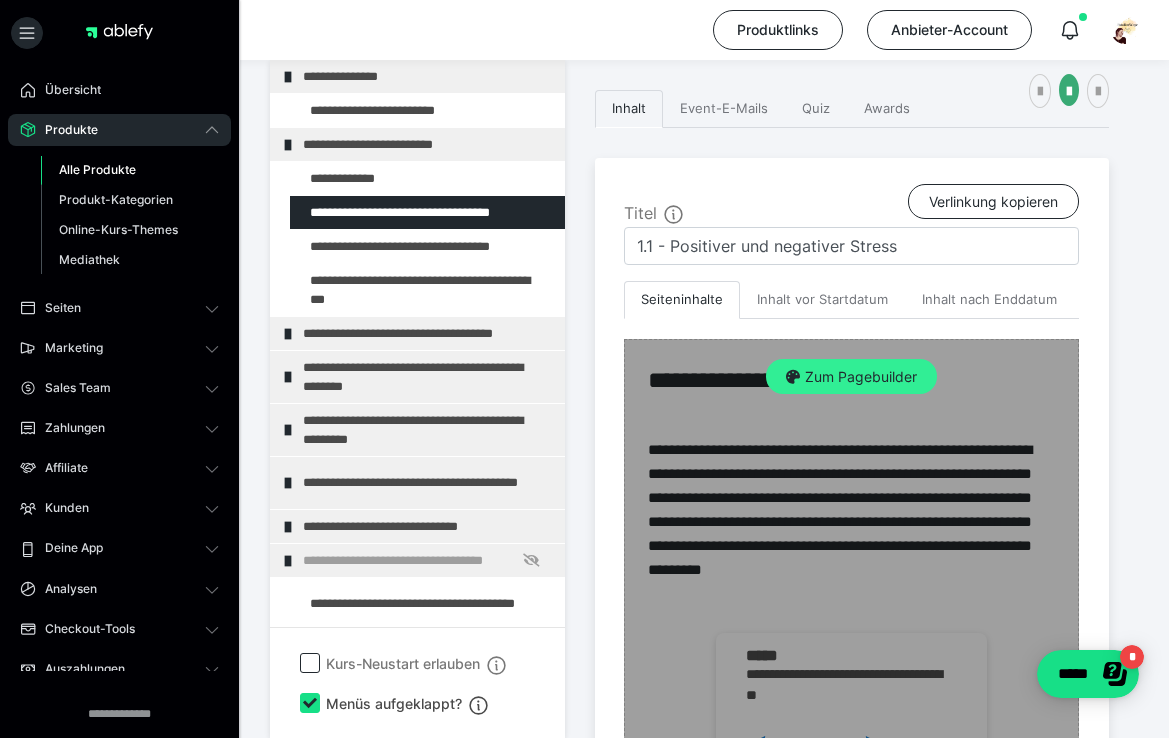 click on "Zum Pagebuilder" at bounding box center (851, 377) 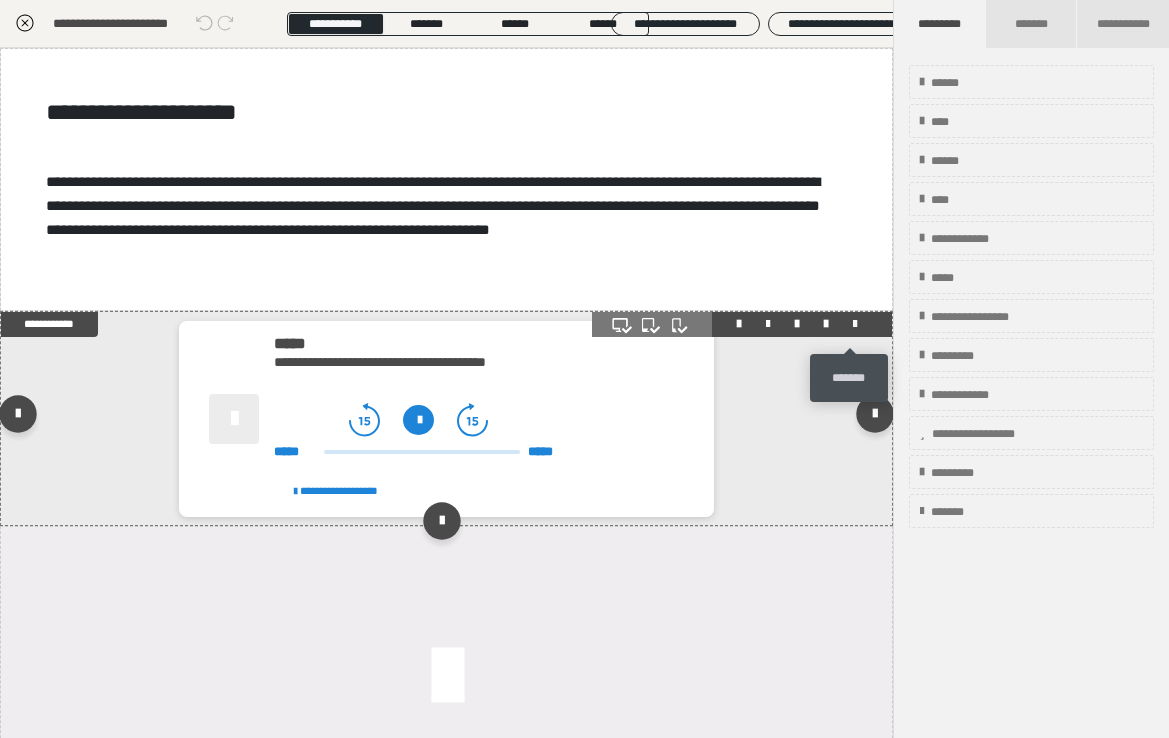 click at bounding box center (855, 324) 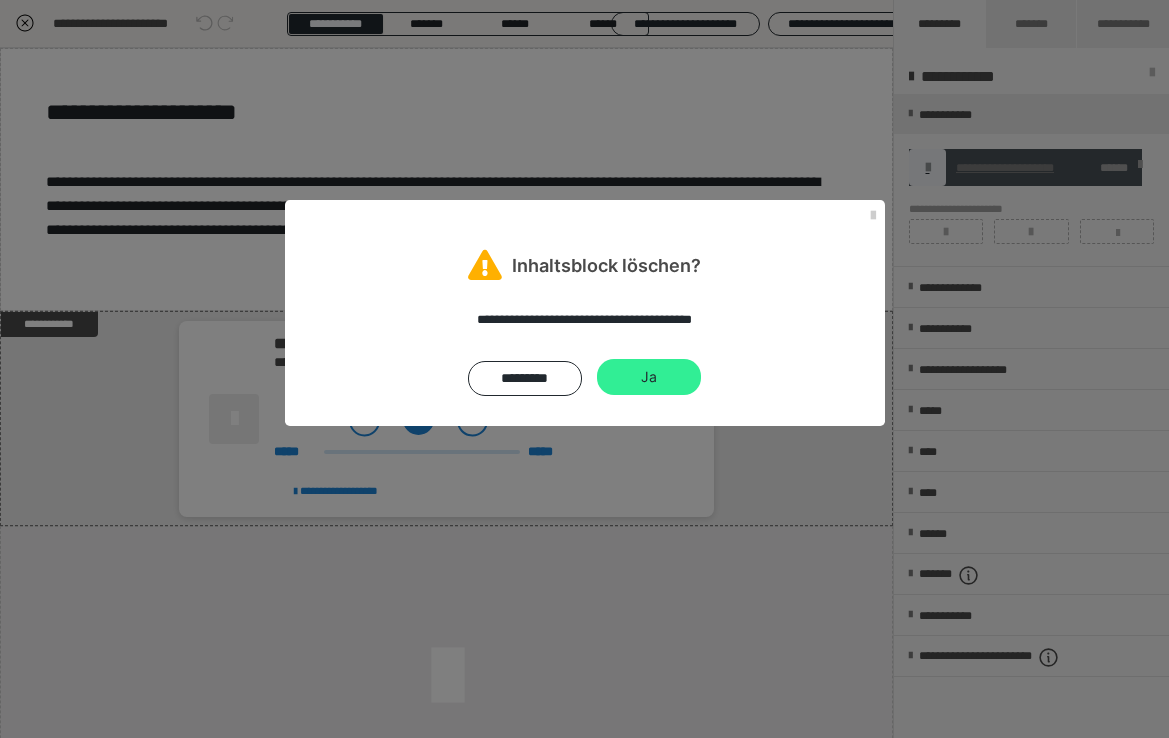 click on "Ja" at bounding box center (649, 377) 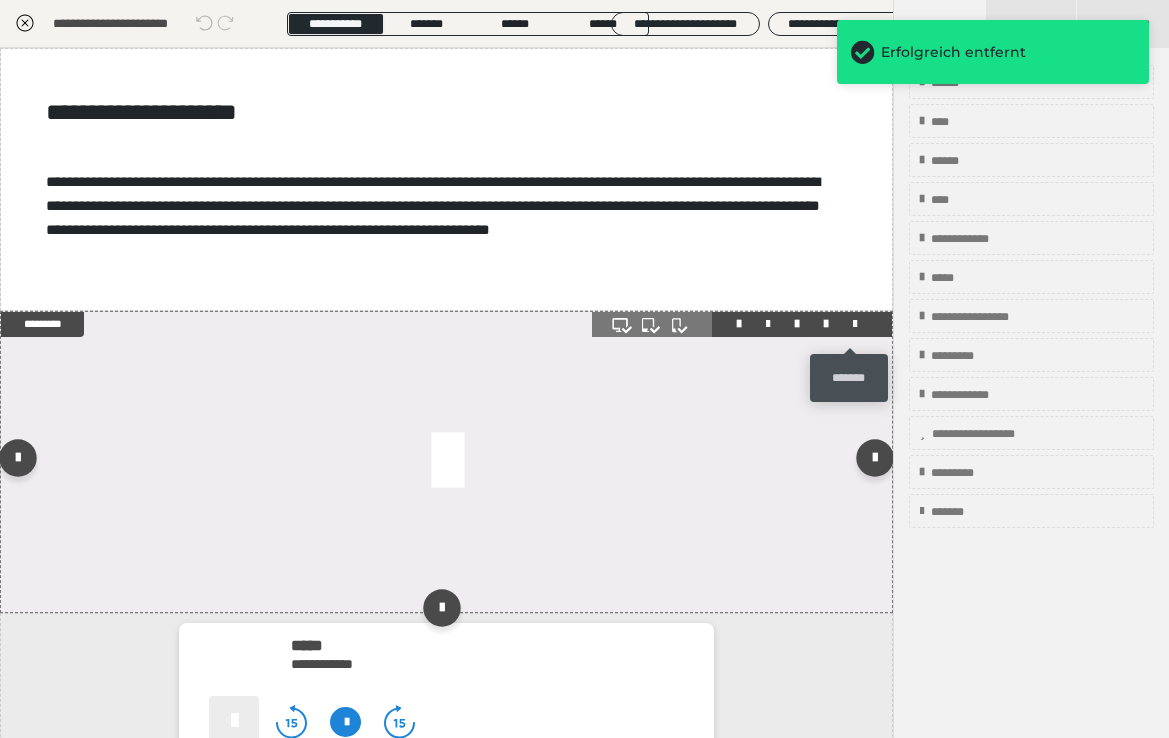 click at bounding box center (855, 324) 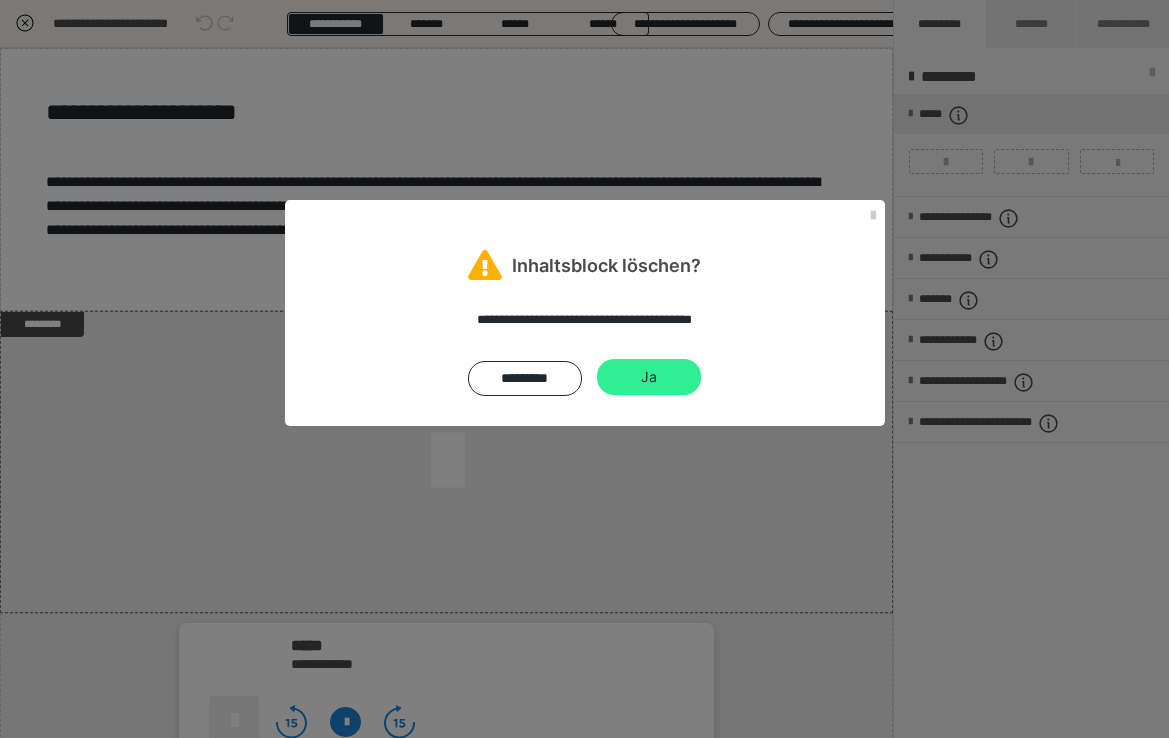 click on "Ja" at bounding box center (649, 377) 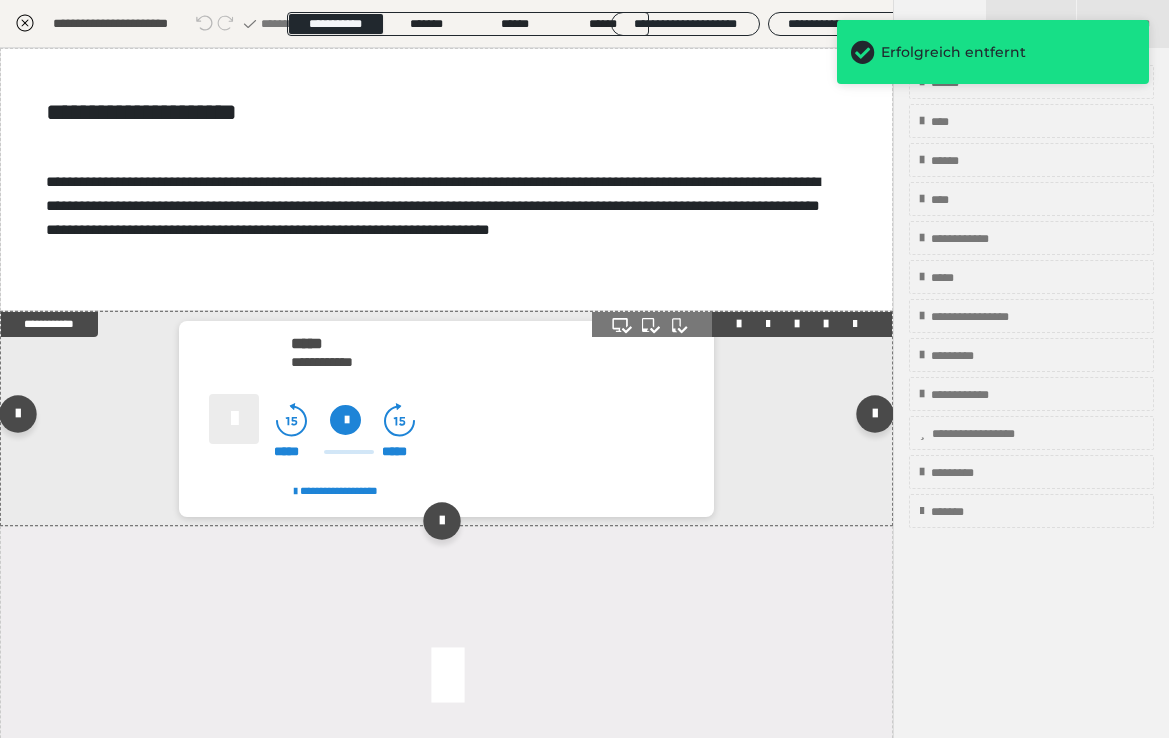 click at bounding box center [855, 324] 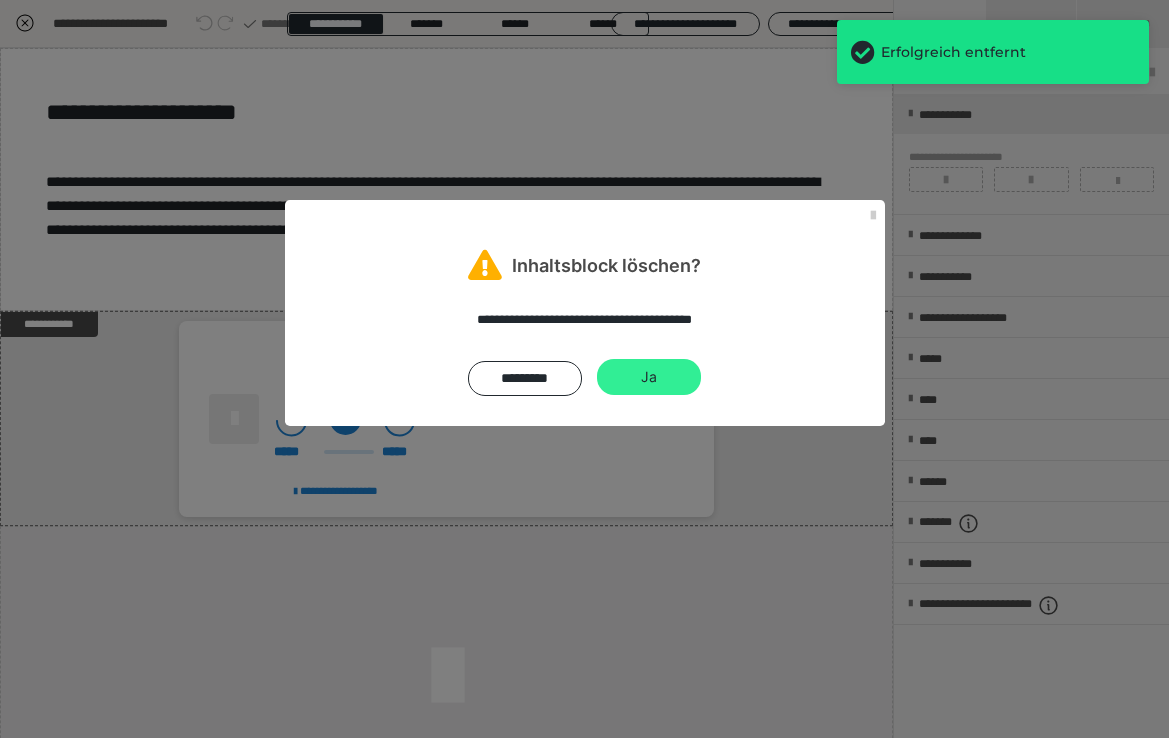 click on "Ja" at bounding box center [649, 377] 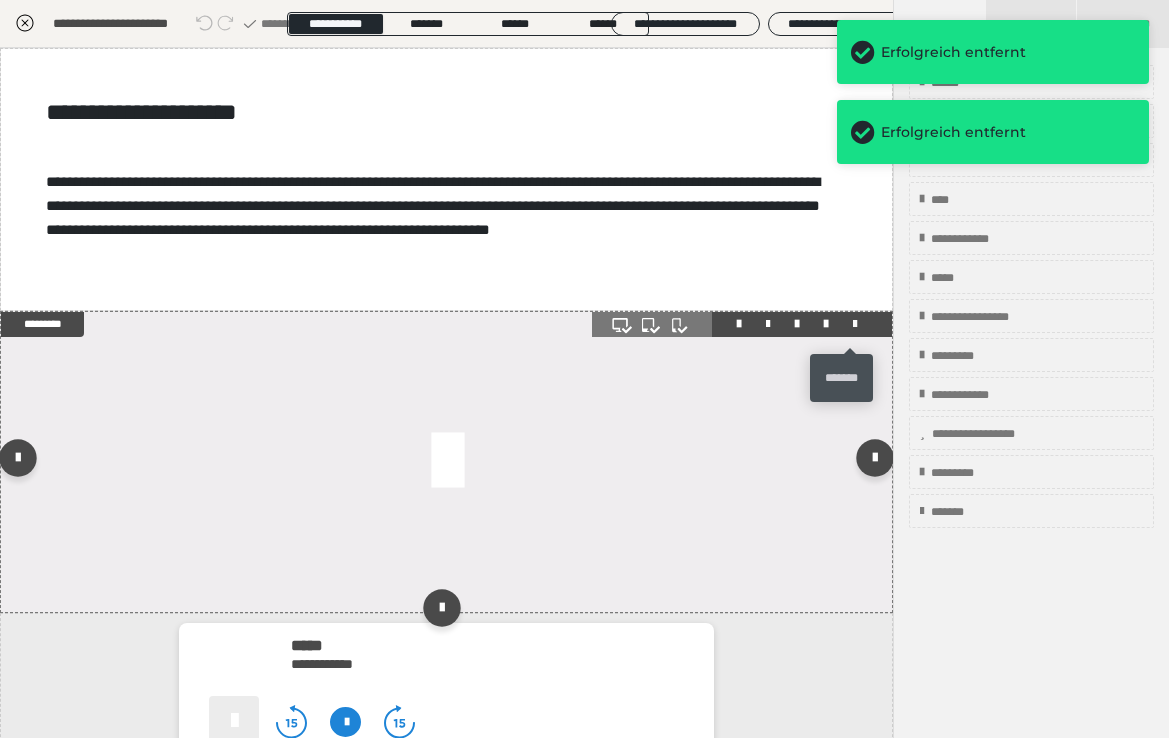 click at bounding box center [855, 324] 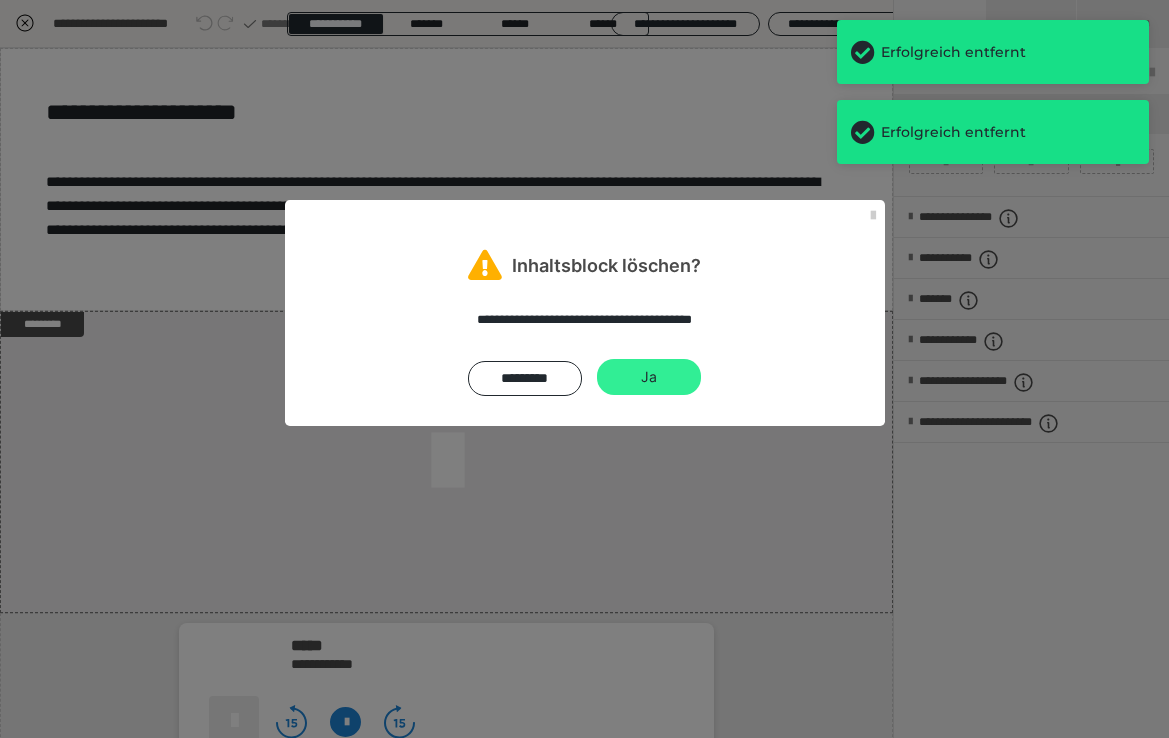 click on "Ja" at bounding box center (649, 377) 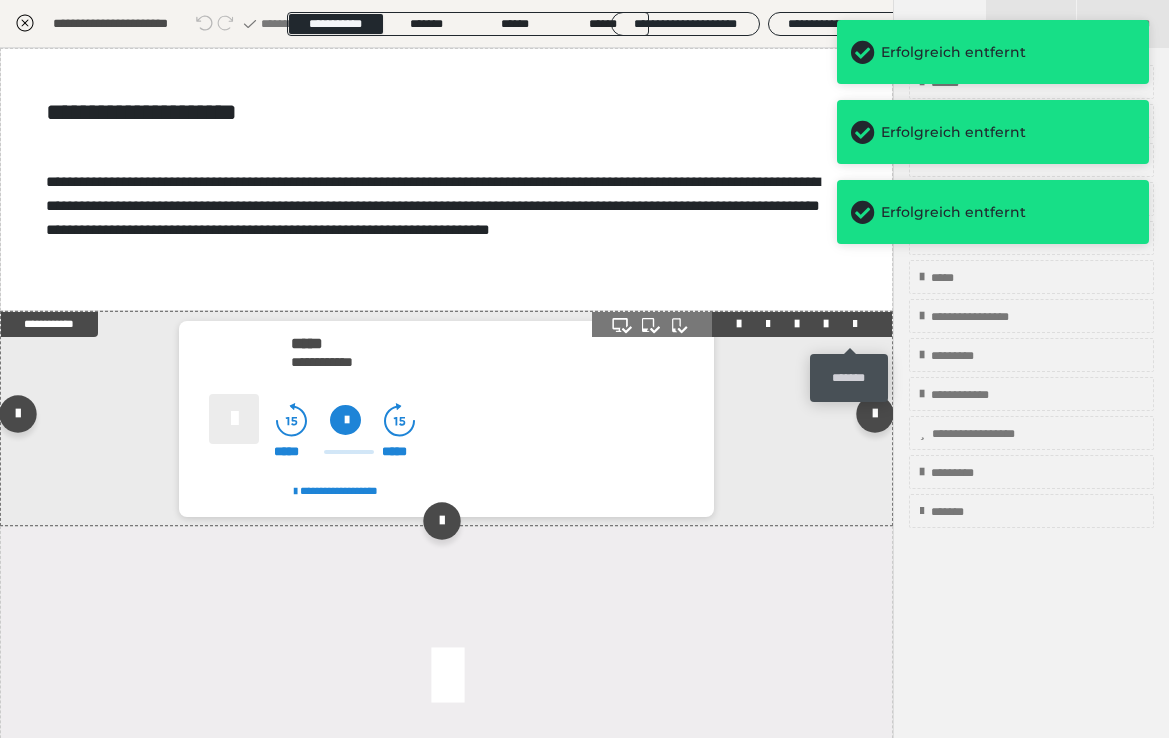 click at bounding box center [855, 324] 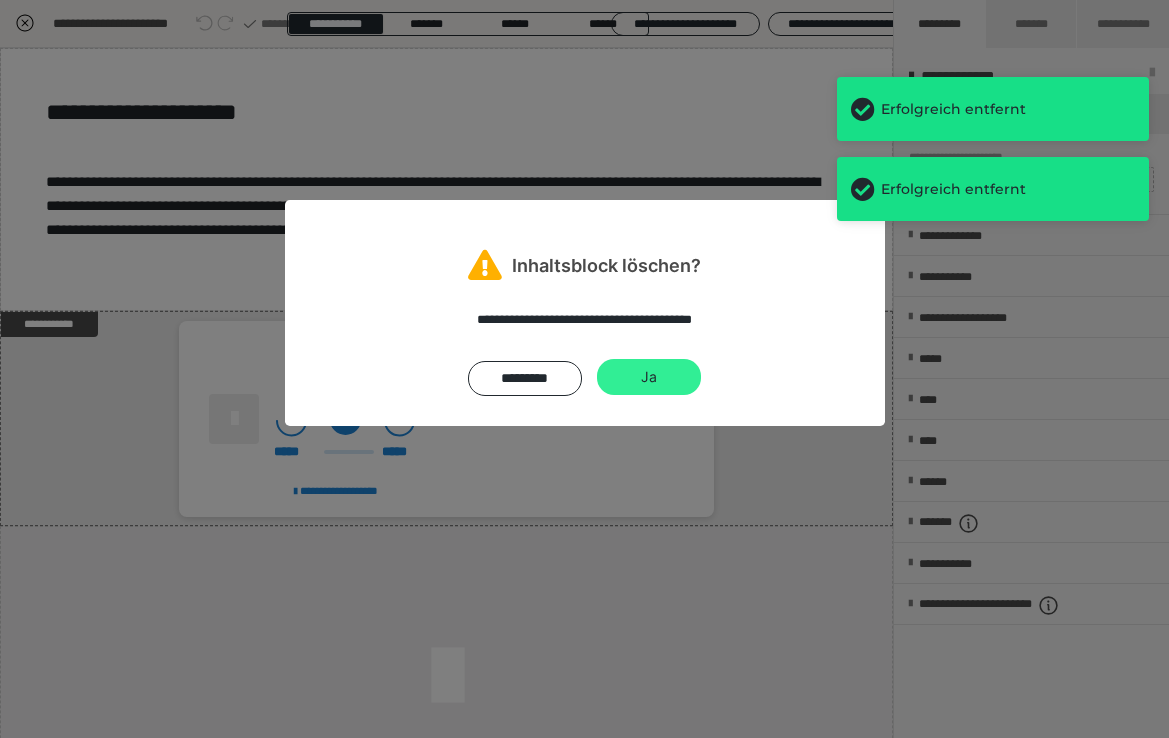 click on "Ja" at bounding box center [649, 377] 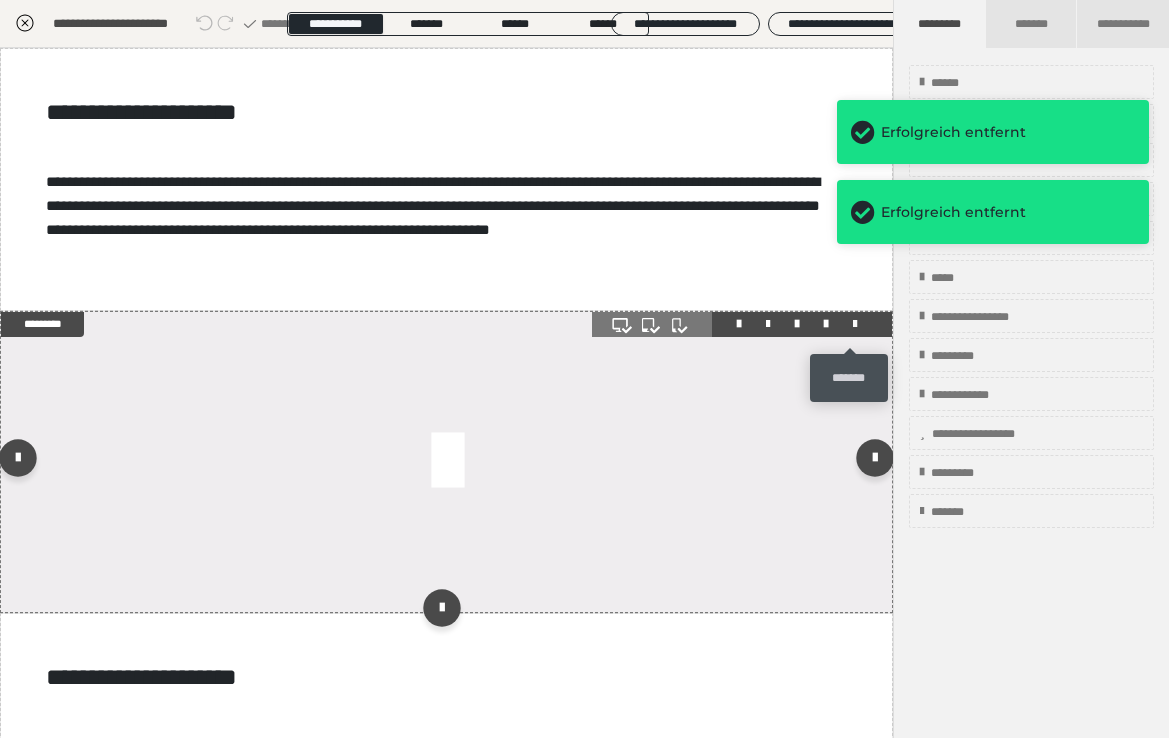 click at bounding box center [855, 324] 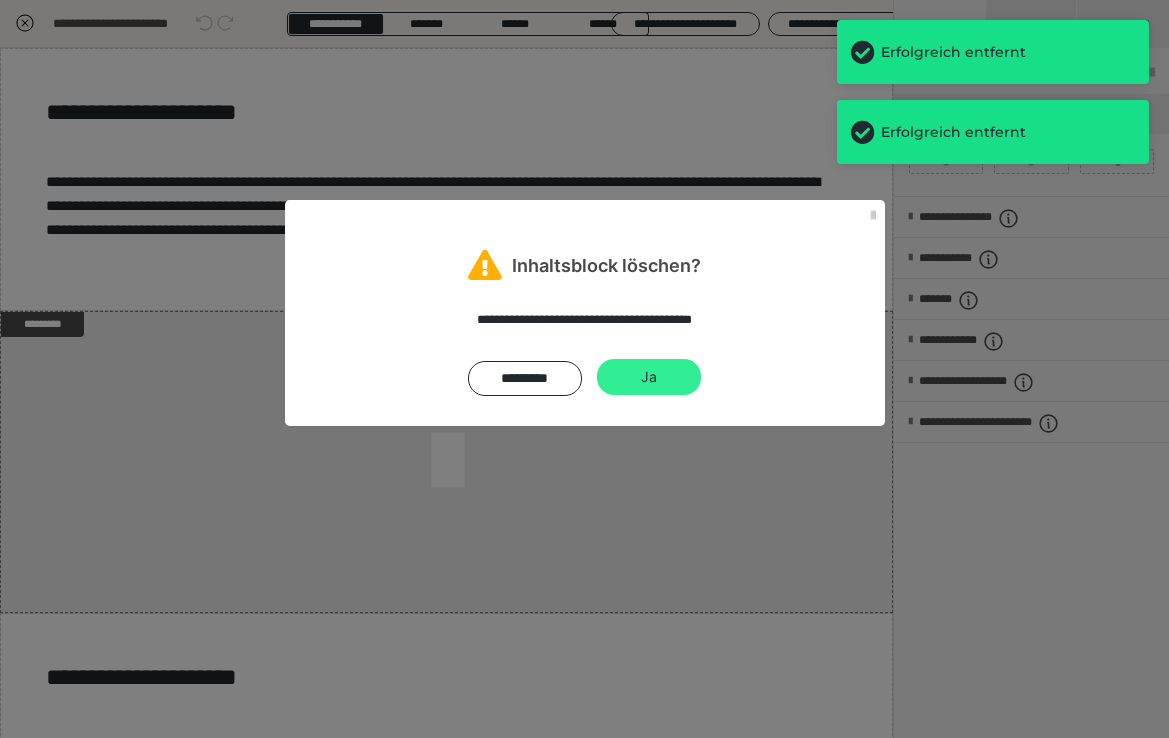 click on "Ja" at bounding box center (649, 377) 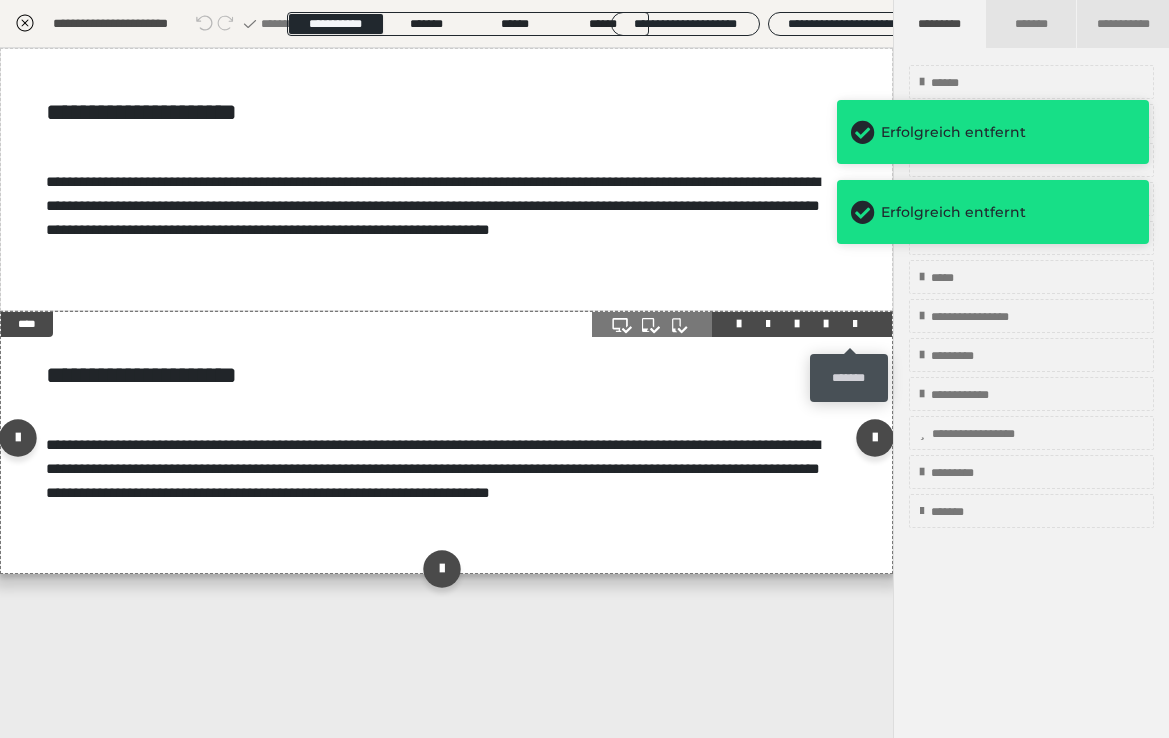 click at bounding box center (855, 324) 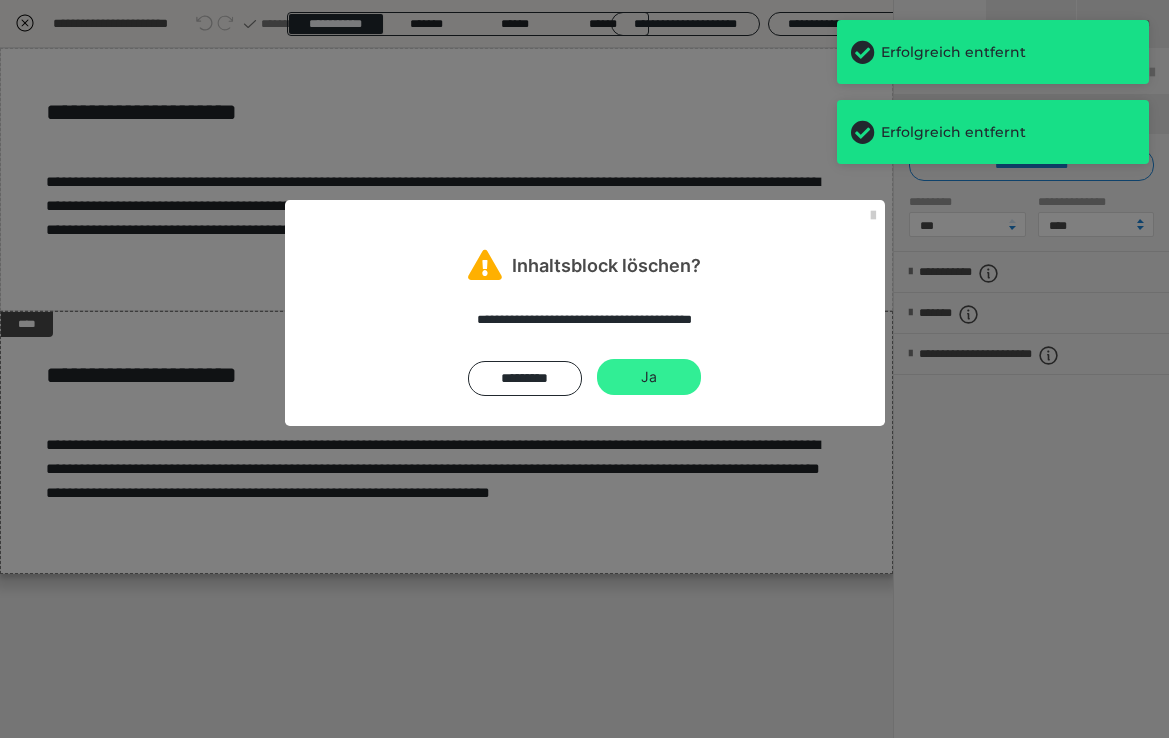 click on "Ja" at bounding box center (649, 377) 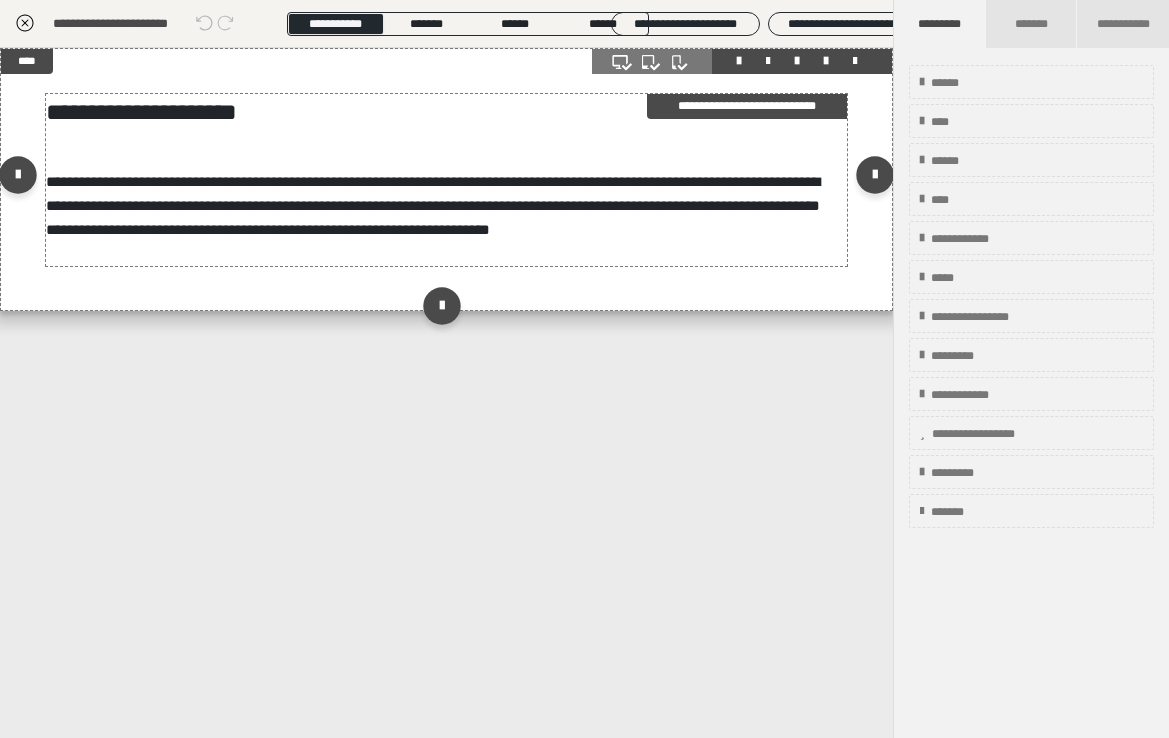 click on "**********" at bounding box center (447, 180) 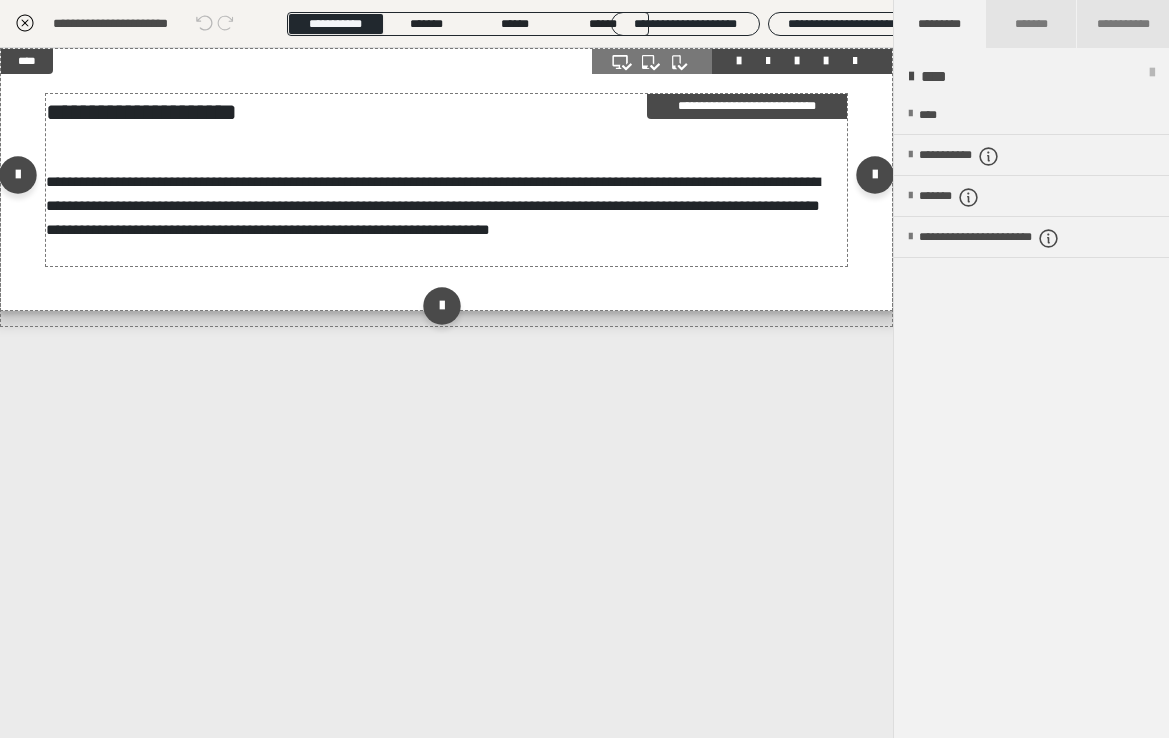 click on "**********" at bounding box center (447, 180) 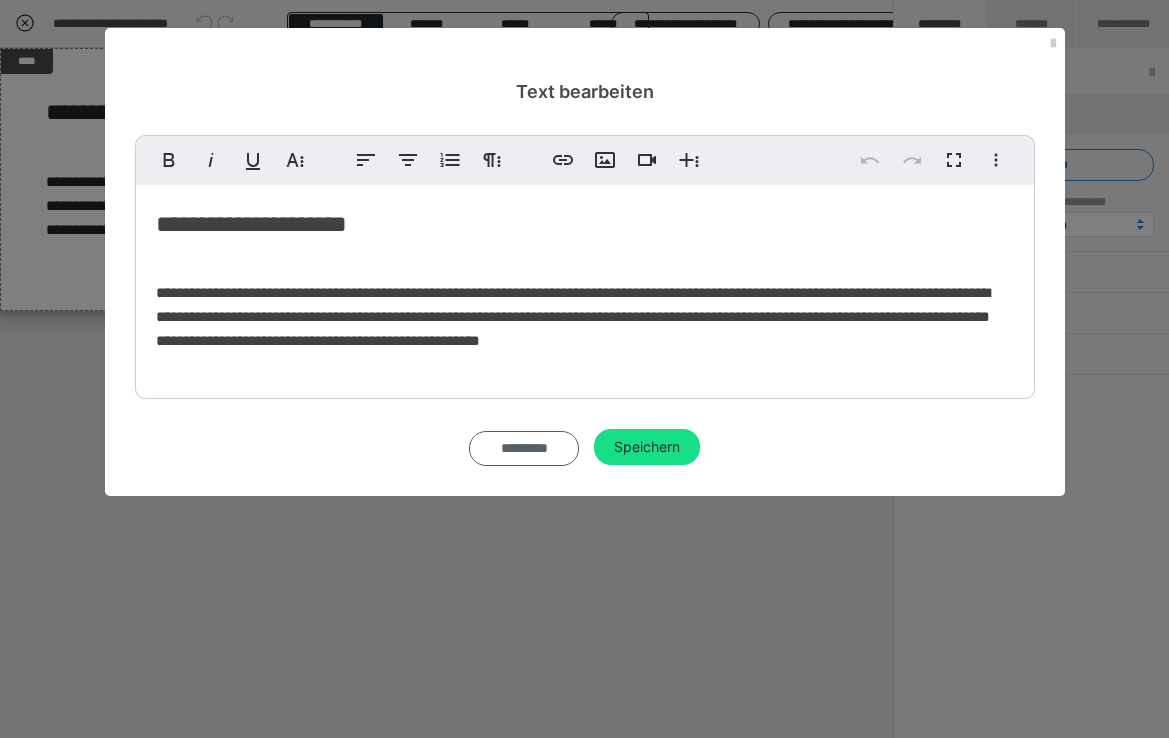 click on "*********" at bounding box center (524, 448) 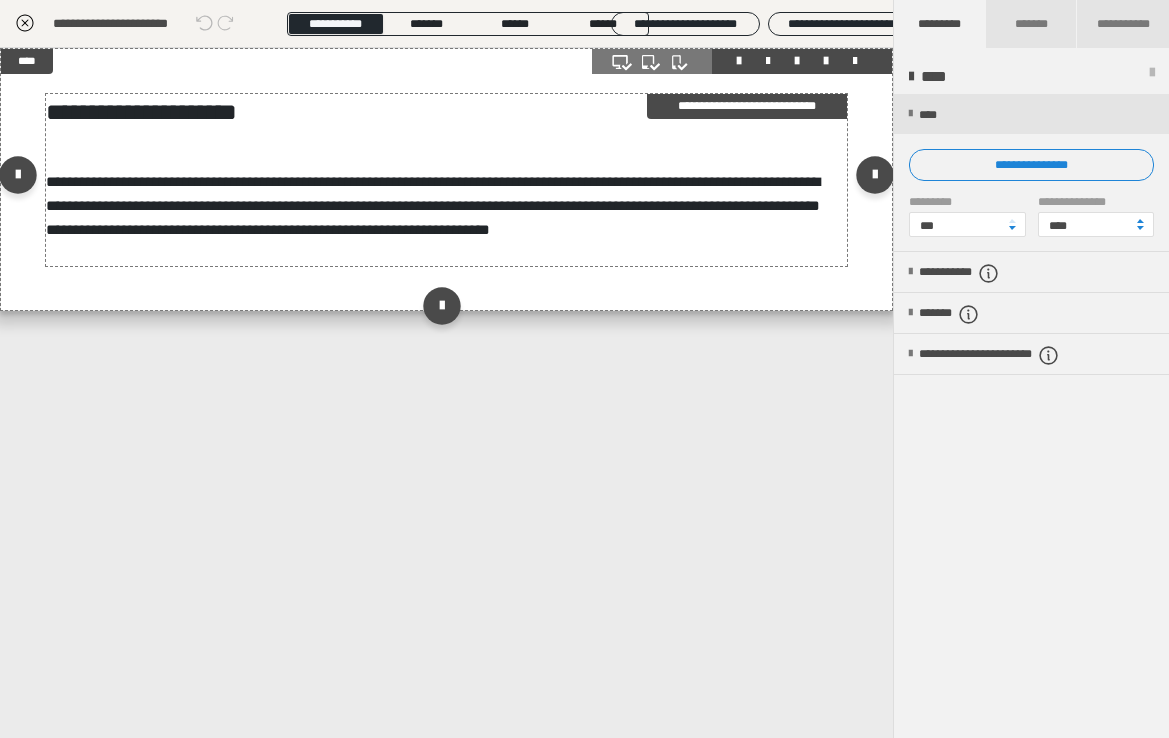 click on "**********" at bounding box center [433, 205] 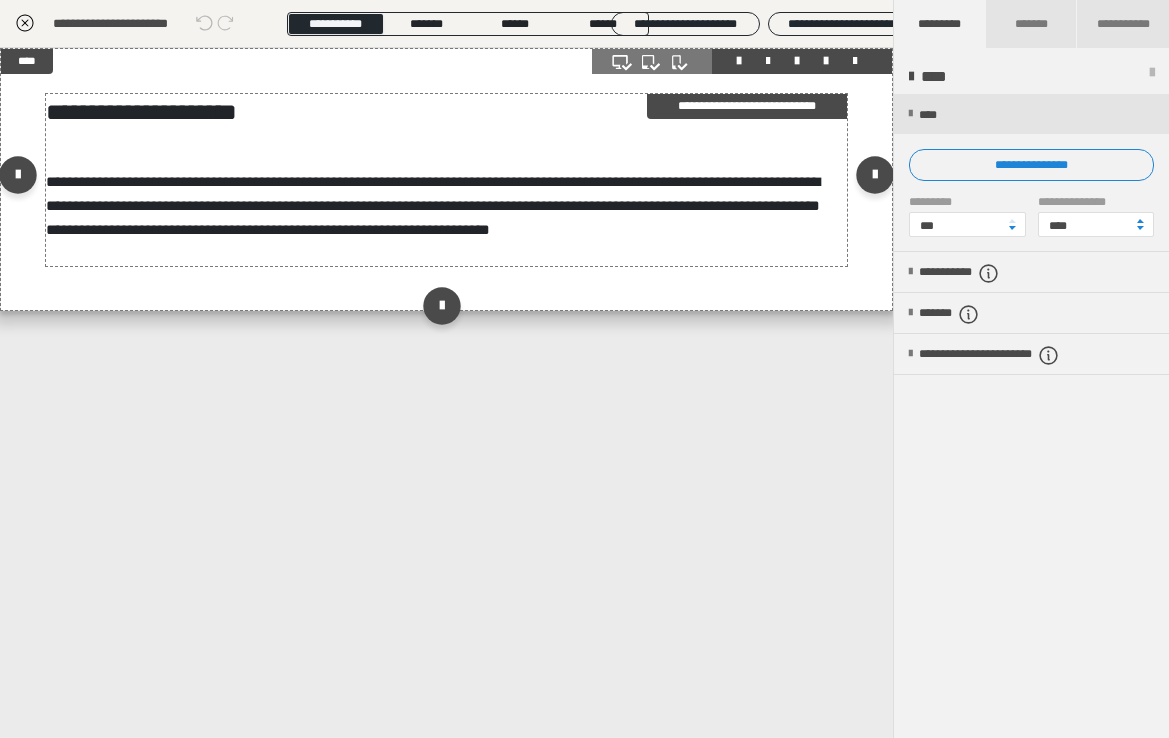 click on "**********" at bounding box center [433, 205] 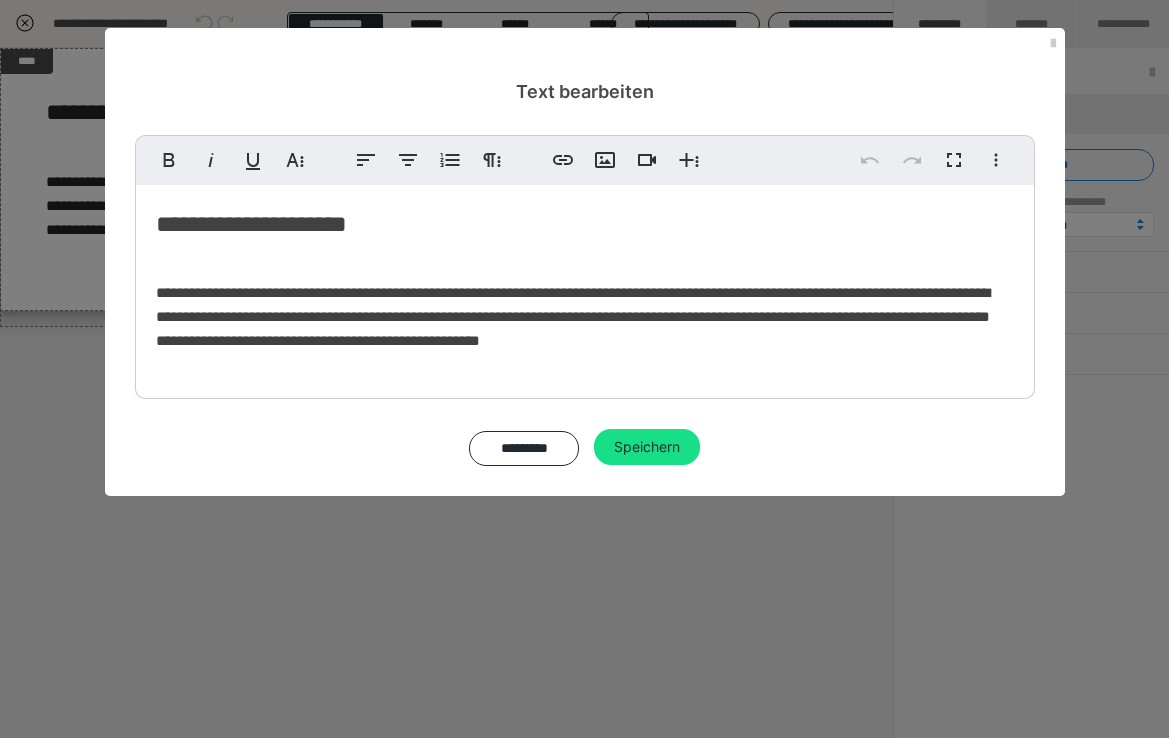 click on "**********" at bounding box center (573, 316) 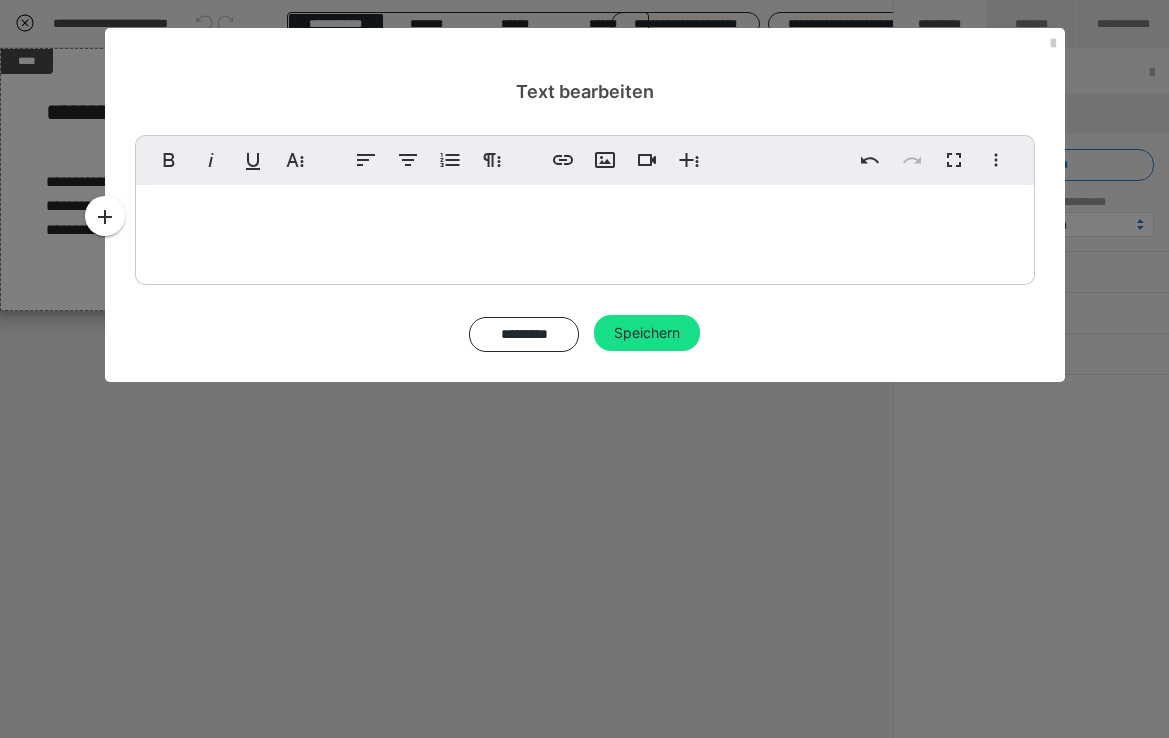 type 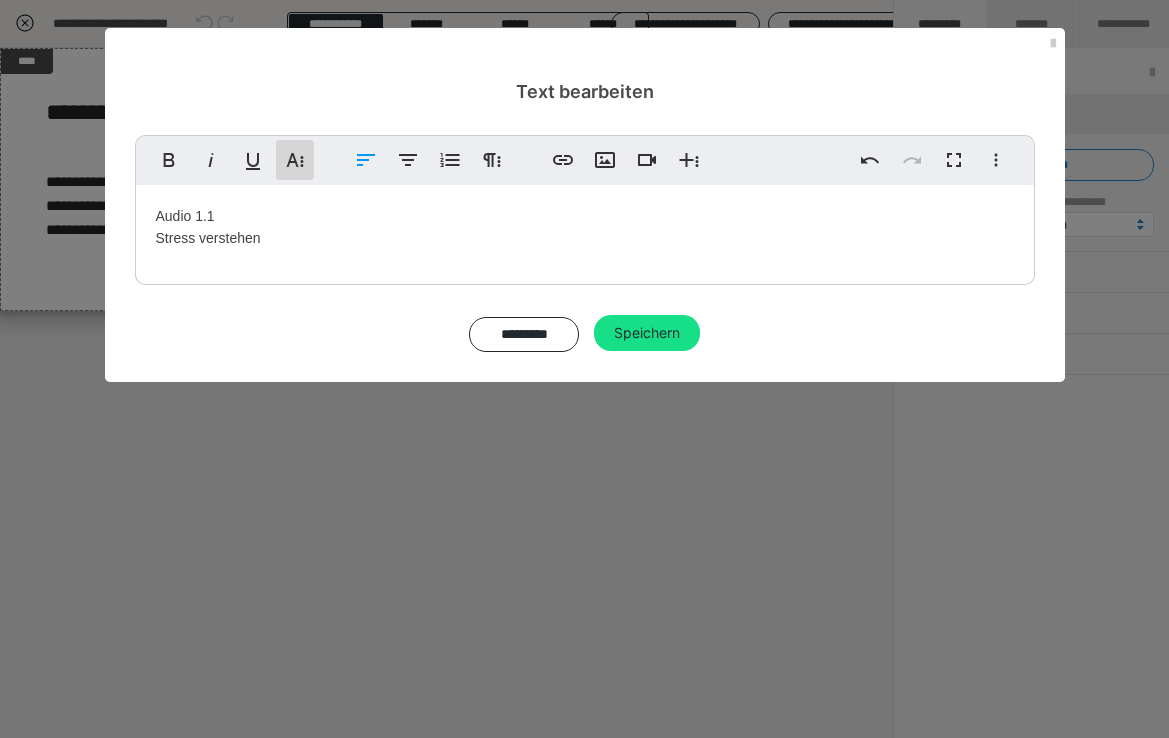click 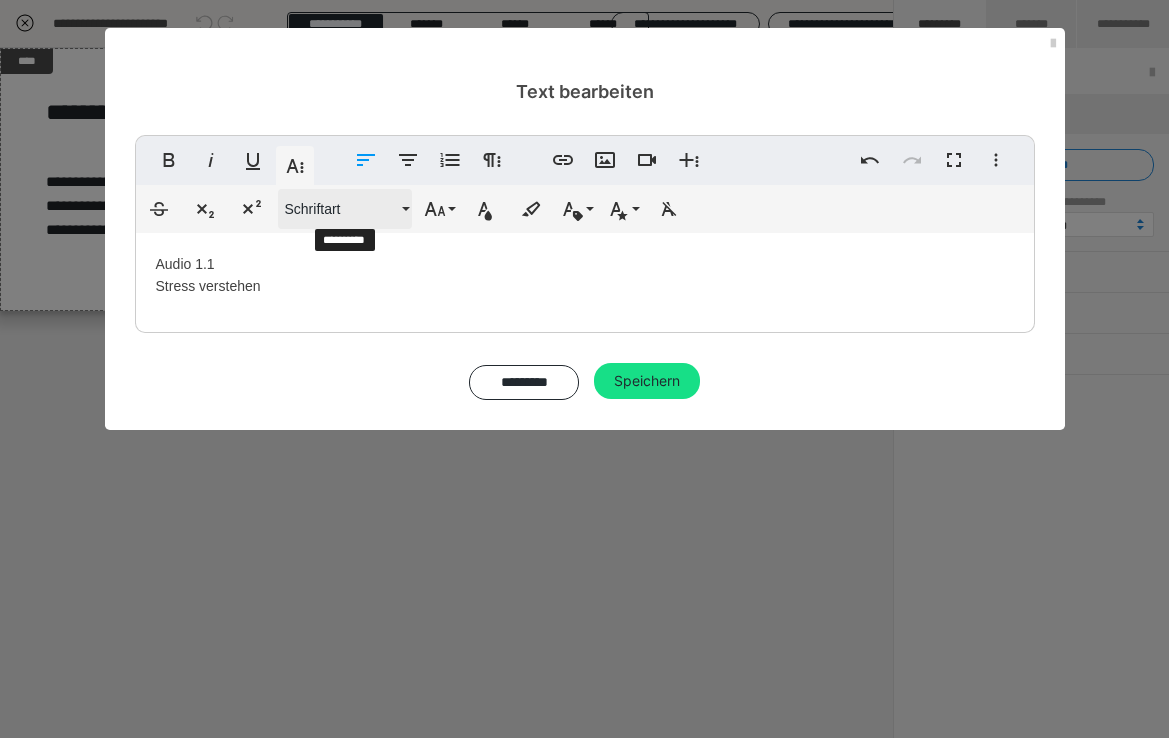 click on "Schriftart" at bounding box center [341, 209] 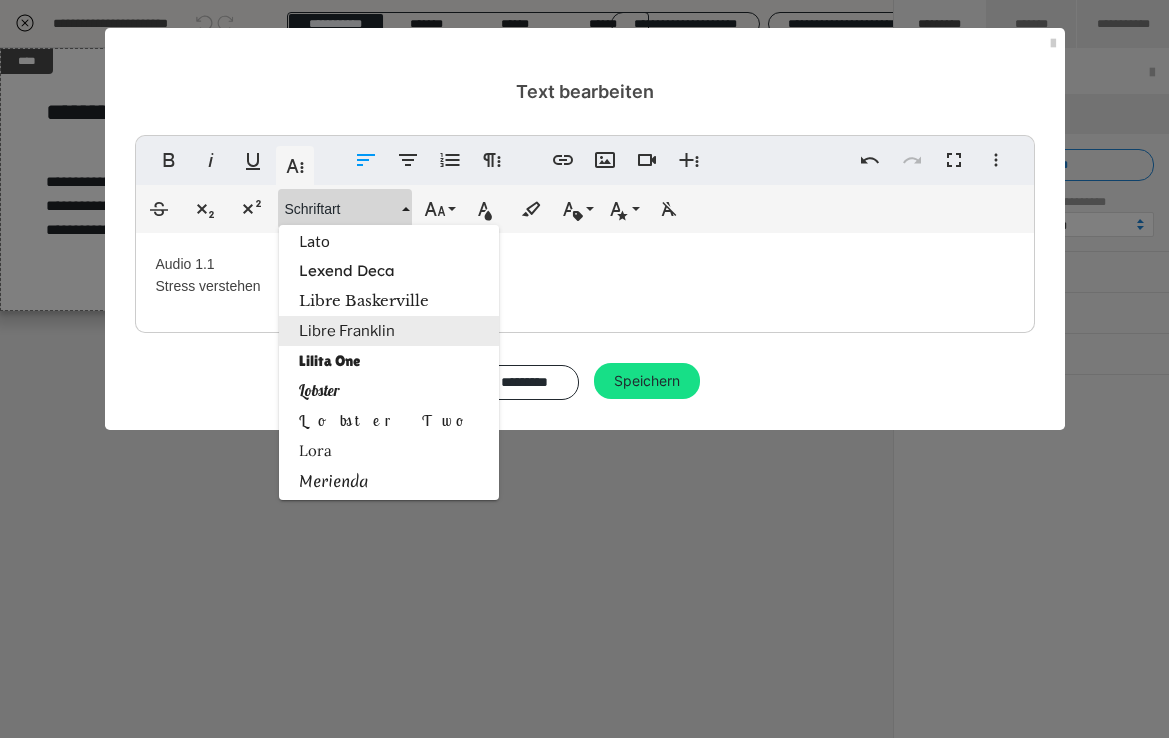 scroll, scrollTop: 1599, scrollLeft: 0, axis: vertical 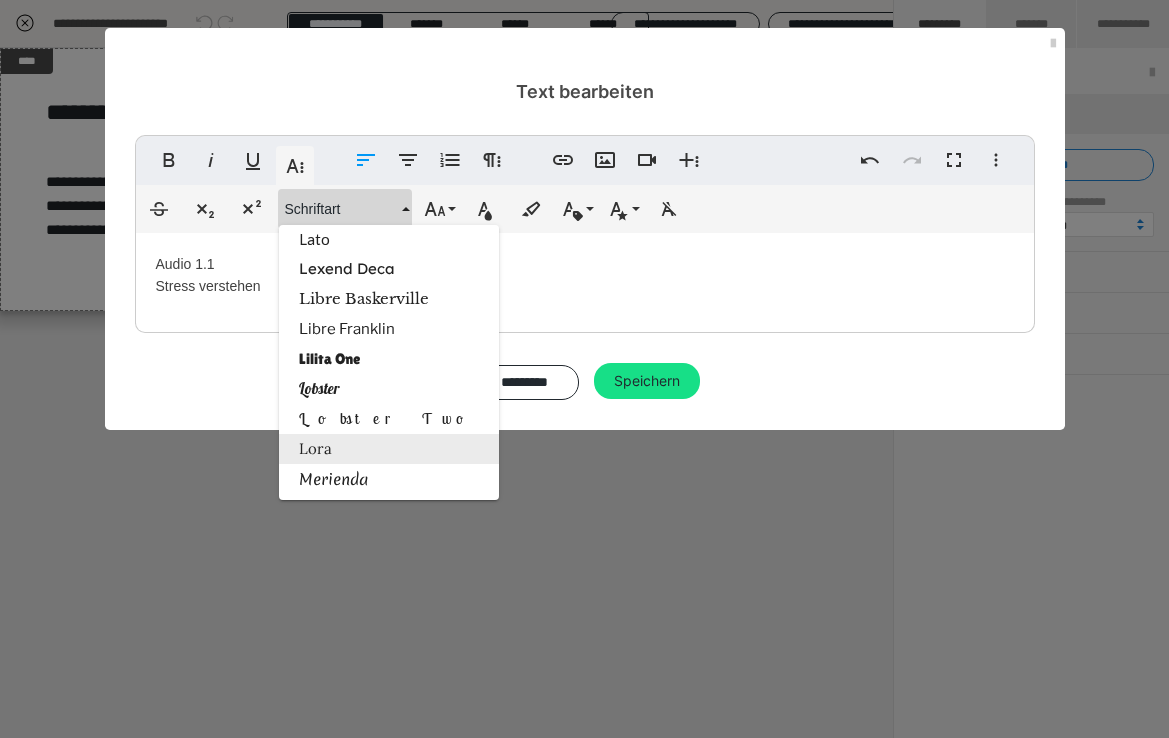 click on "Lora" at bounding box center [389, 449] 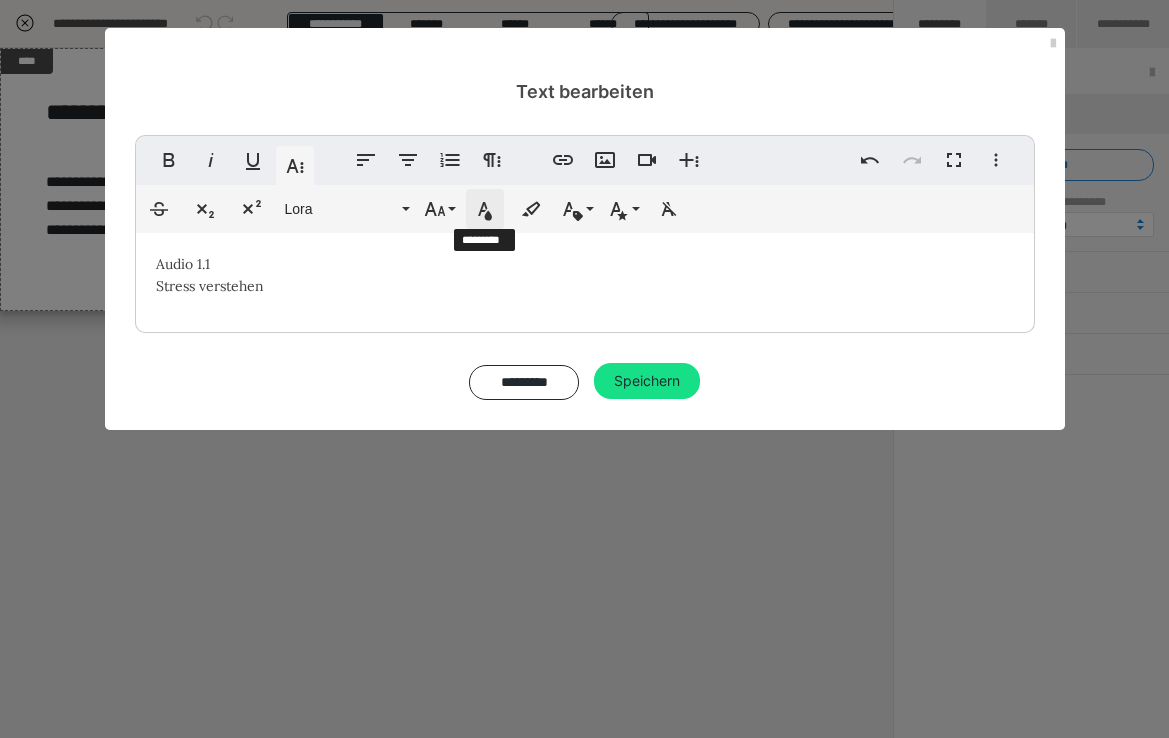 click 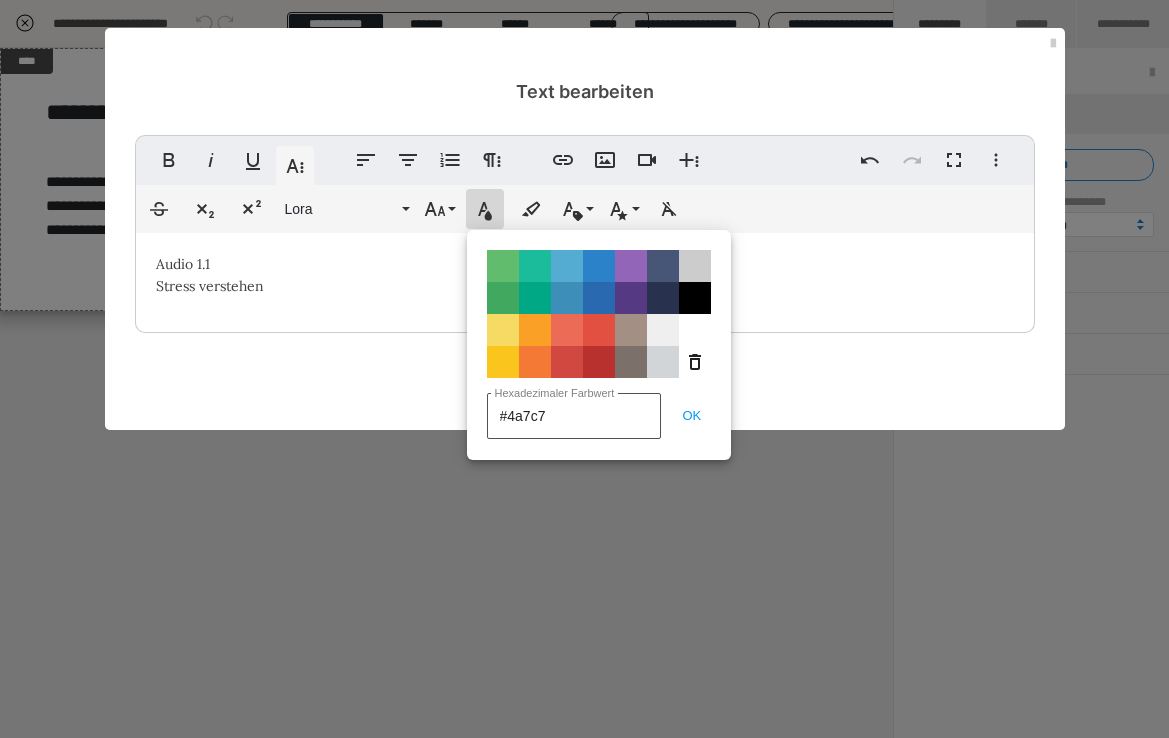 type on "#4a7c77" 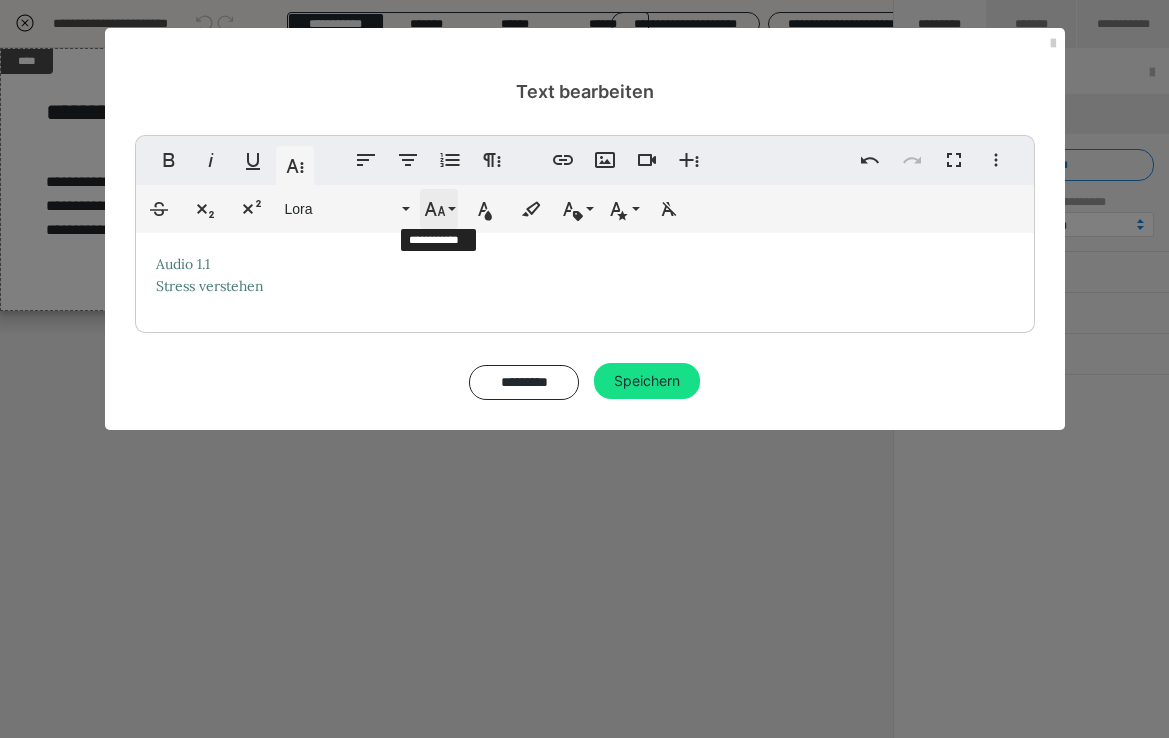 click 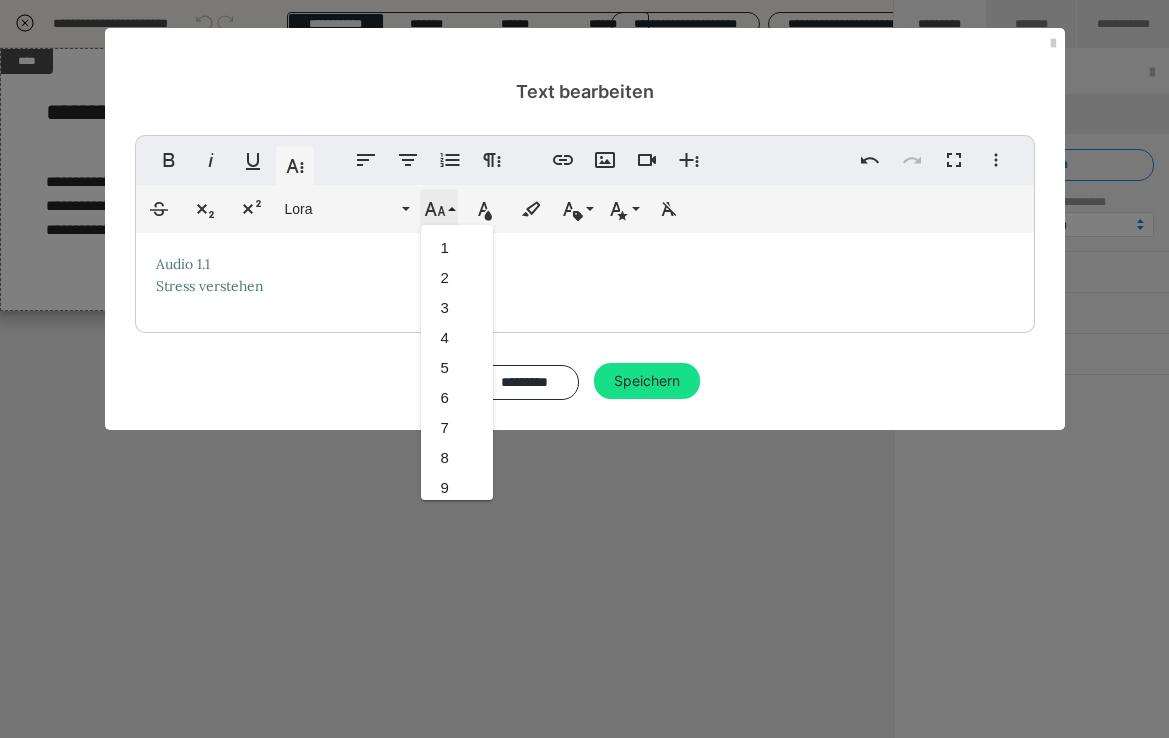 scroll, scrollTop: 413, scrollLeft: 0, axis: vertical 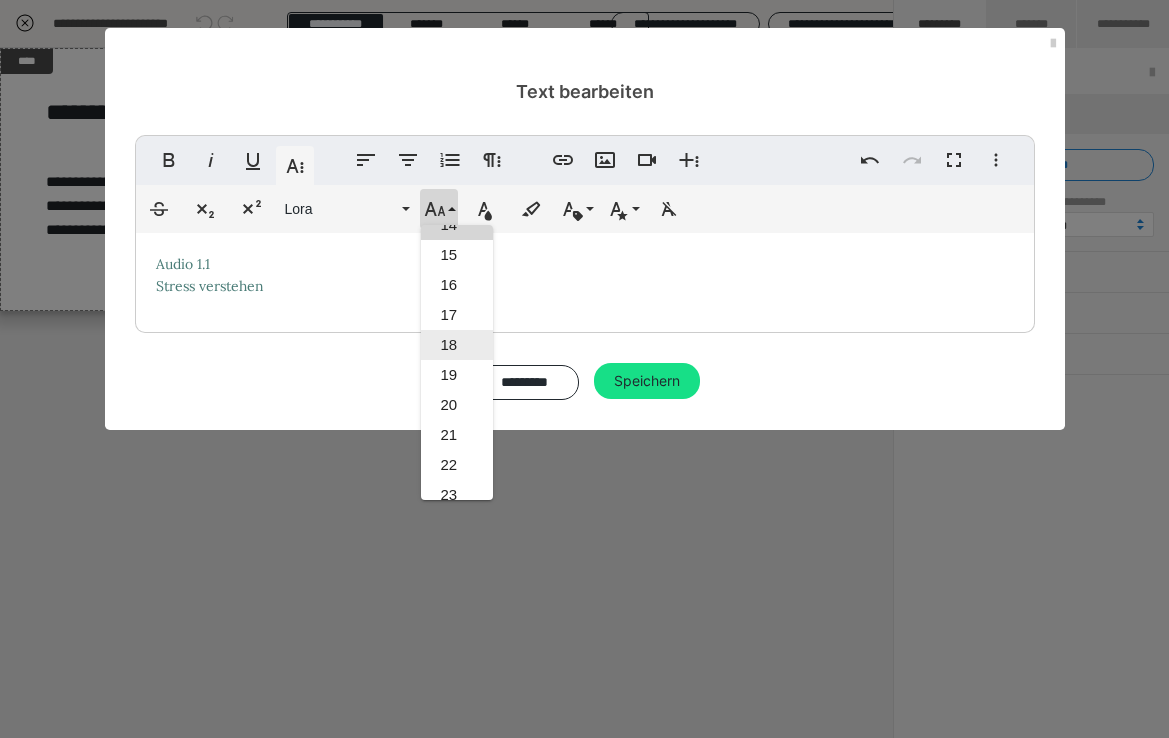 click on "18" at bounding box center (457, 345) 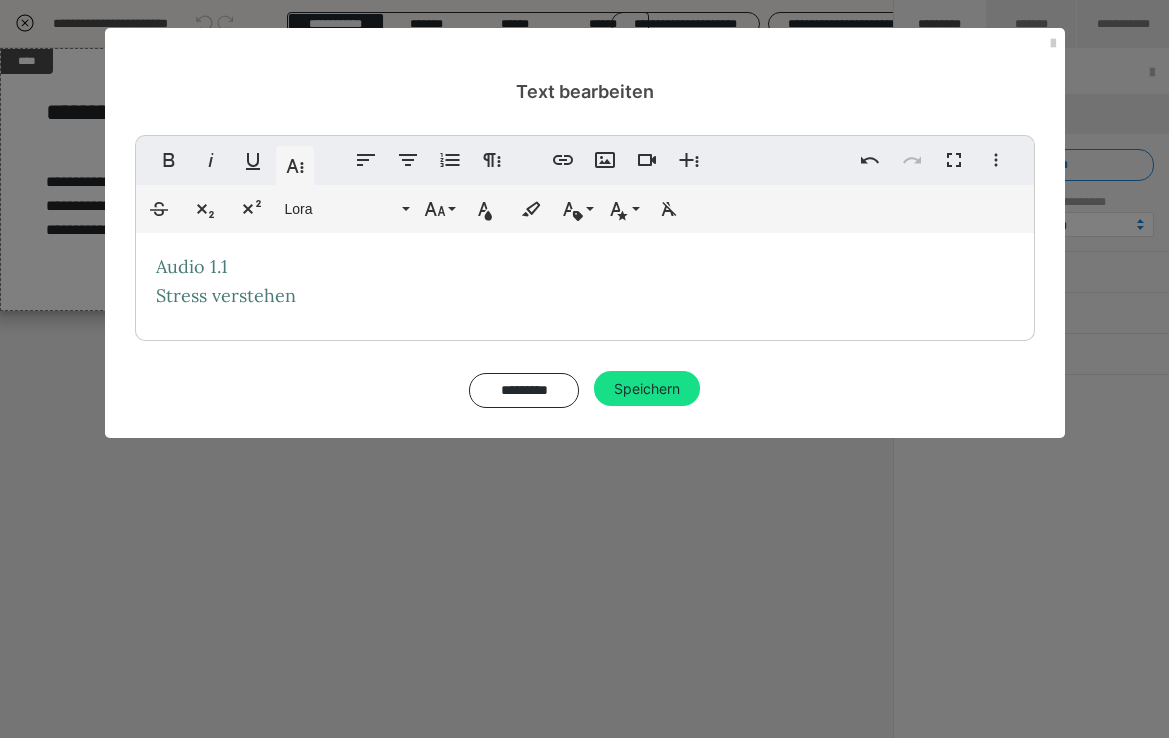 click on "Audio 1.1  Stress verstehen" at bounding box center (585, 282) 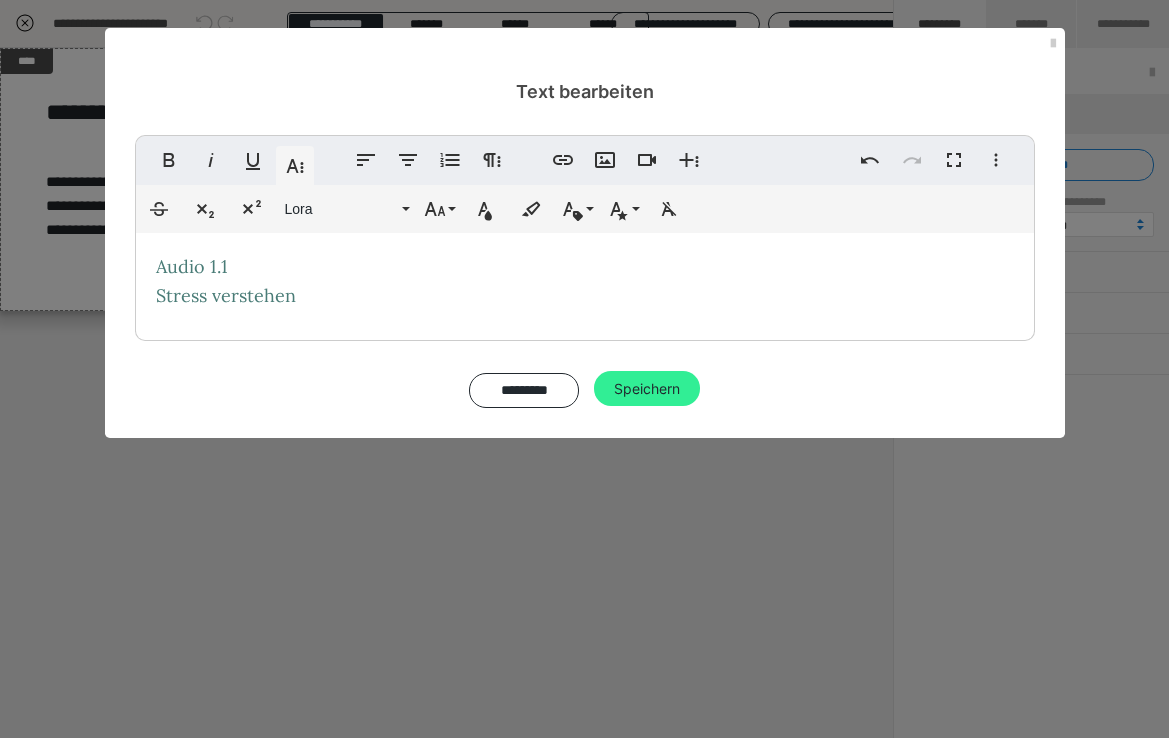 click on "Speichern" at bounding box center (647, 389) 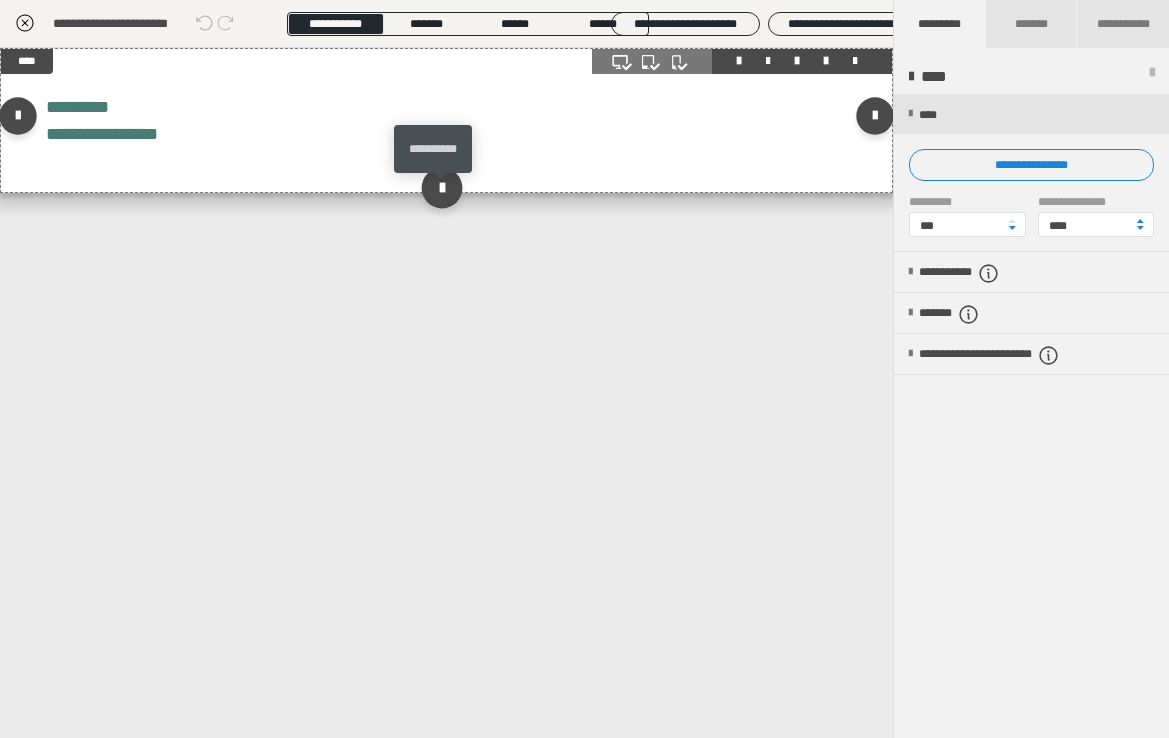 click at bounding box center [442, 187] 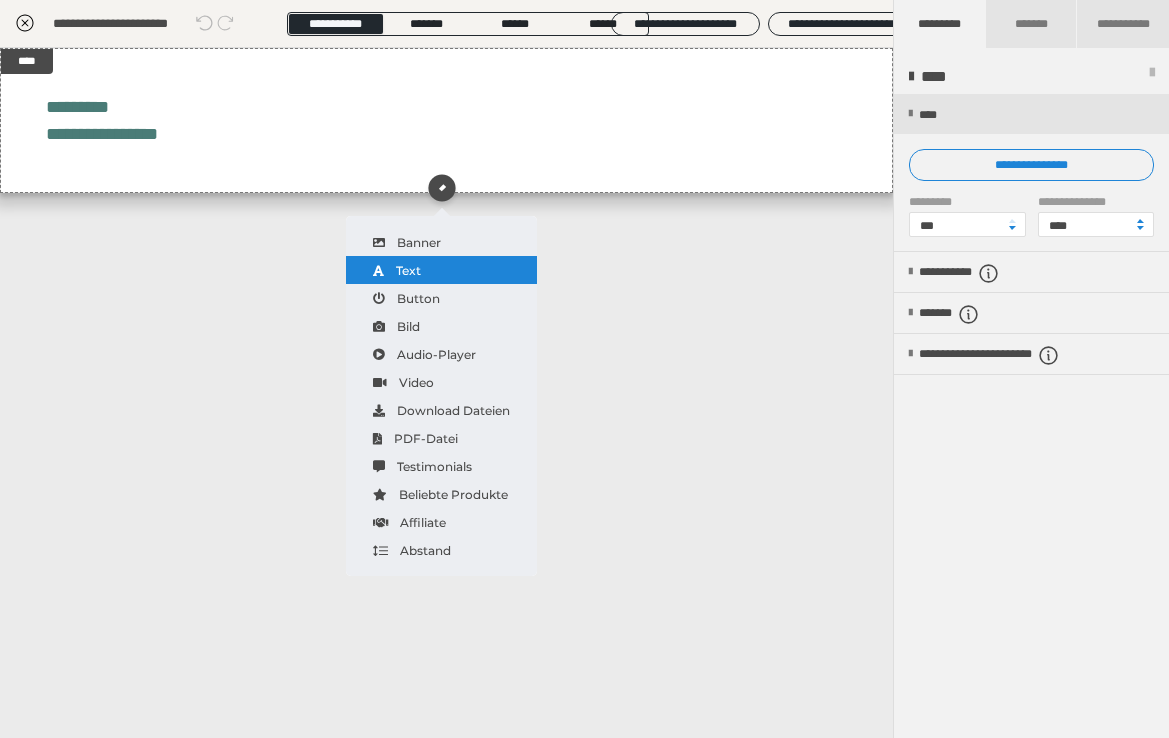 click on "Text" at bounding box center (441, 270) 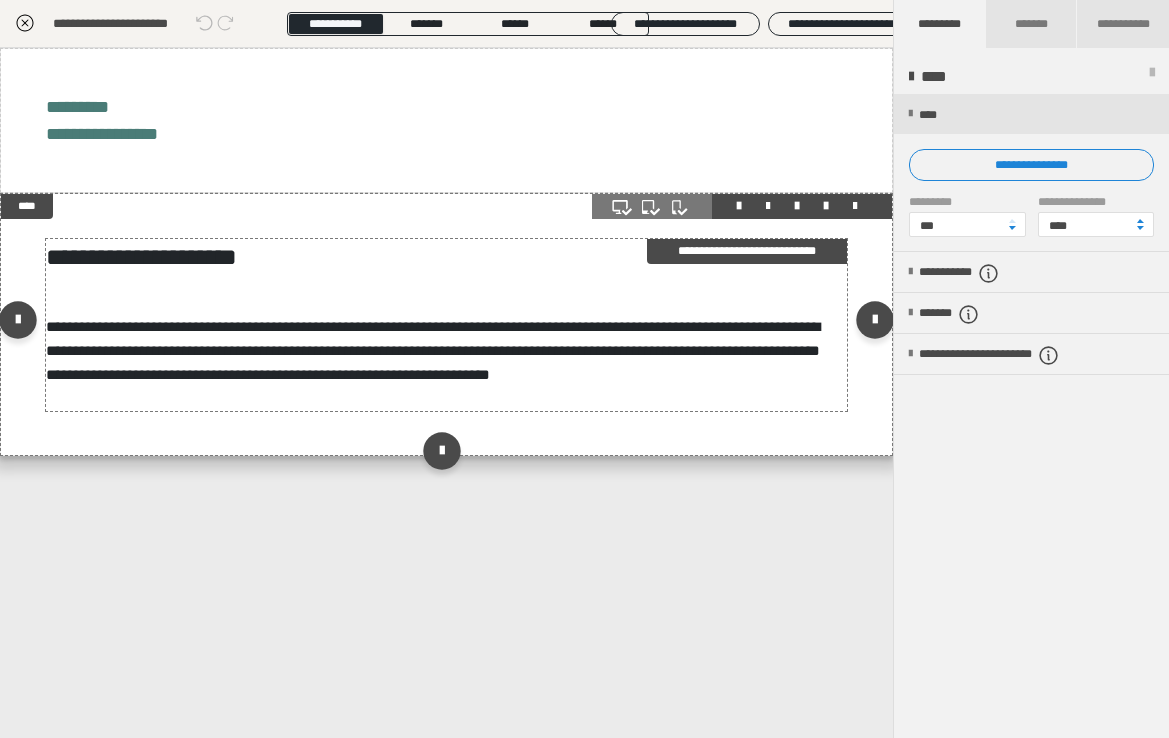 click on "**********" at bounding box center [447, 325] 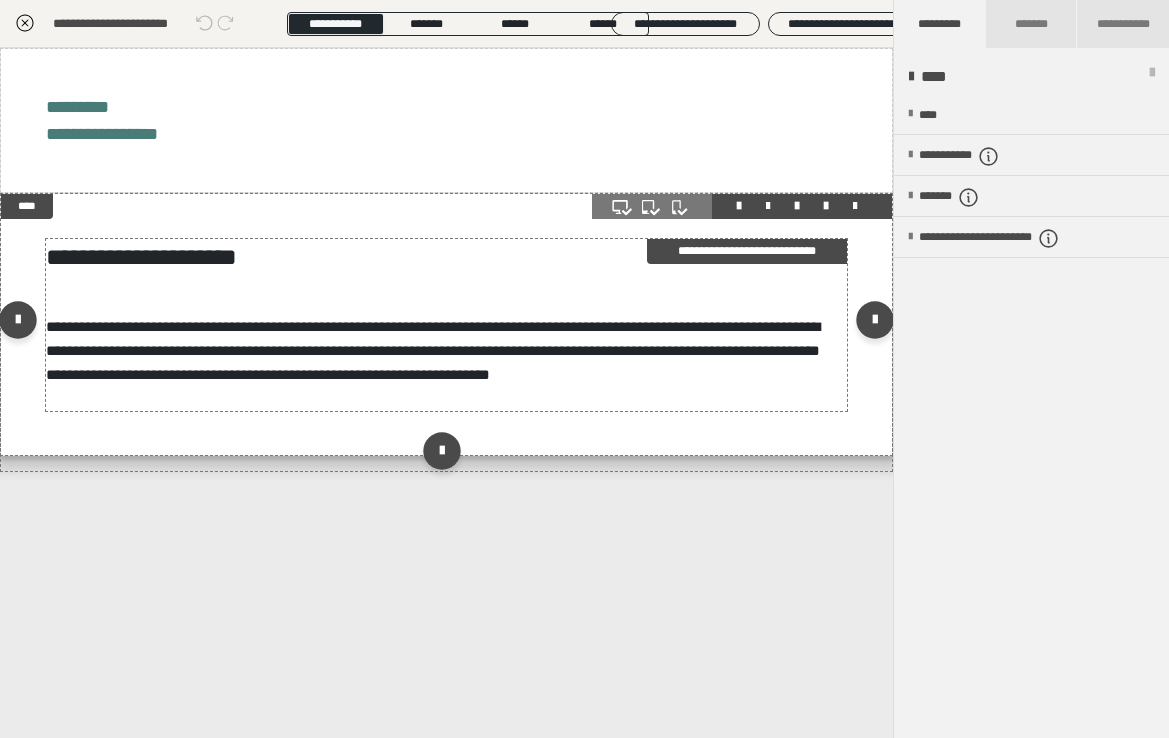 click on "**********" at bounding box center (447, 325) 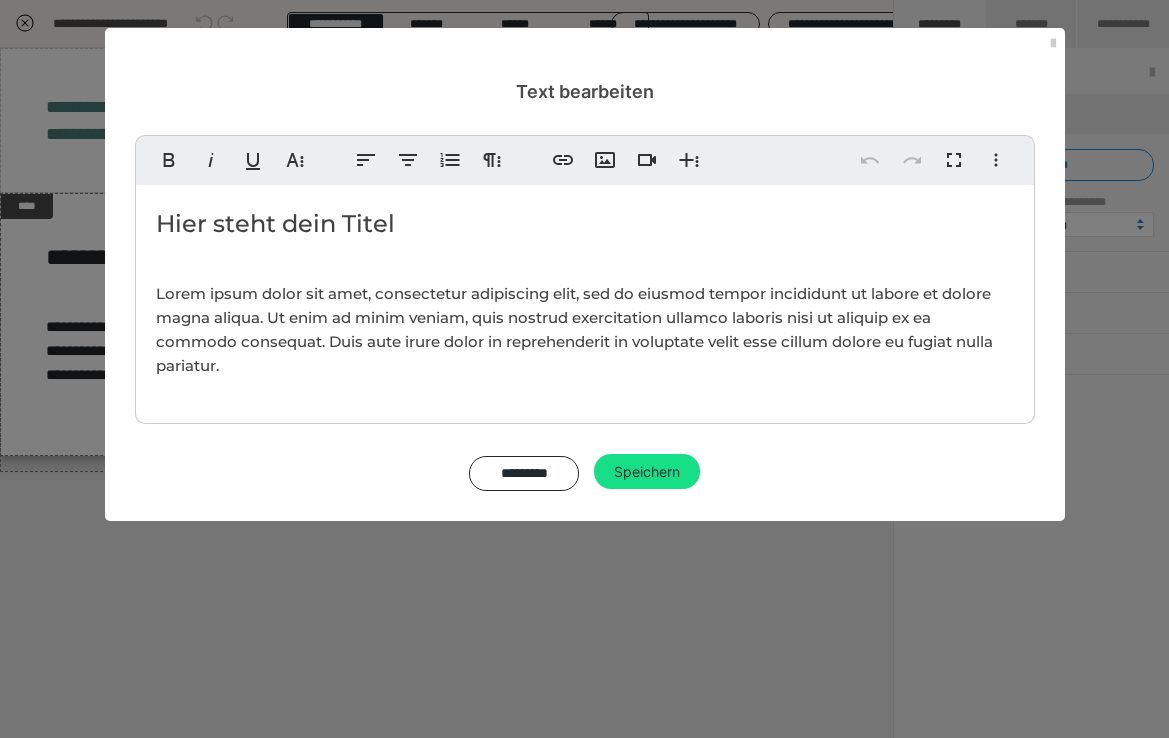 click on "Lorem ipsum dolor sit amet, consectetur adipiscing elit, sed do eiusmod tempor incididunt ut labore et dolore magna aliqua. Ut enim ad minim veniam, quis nostrud exercitation ullamco laboris nisi ut aliquip ex ea commodo consequat. Duis aute irure dolor in reprehenderit in voluptate velit esse cillum dolore eu fugiat nulla pariatur." at bounding box center [574, 329] 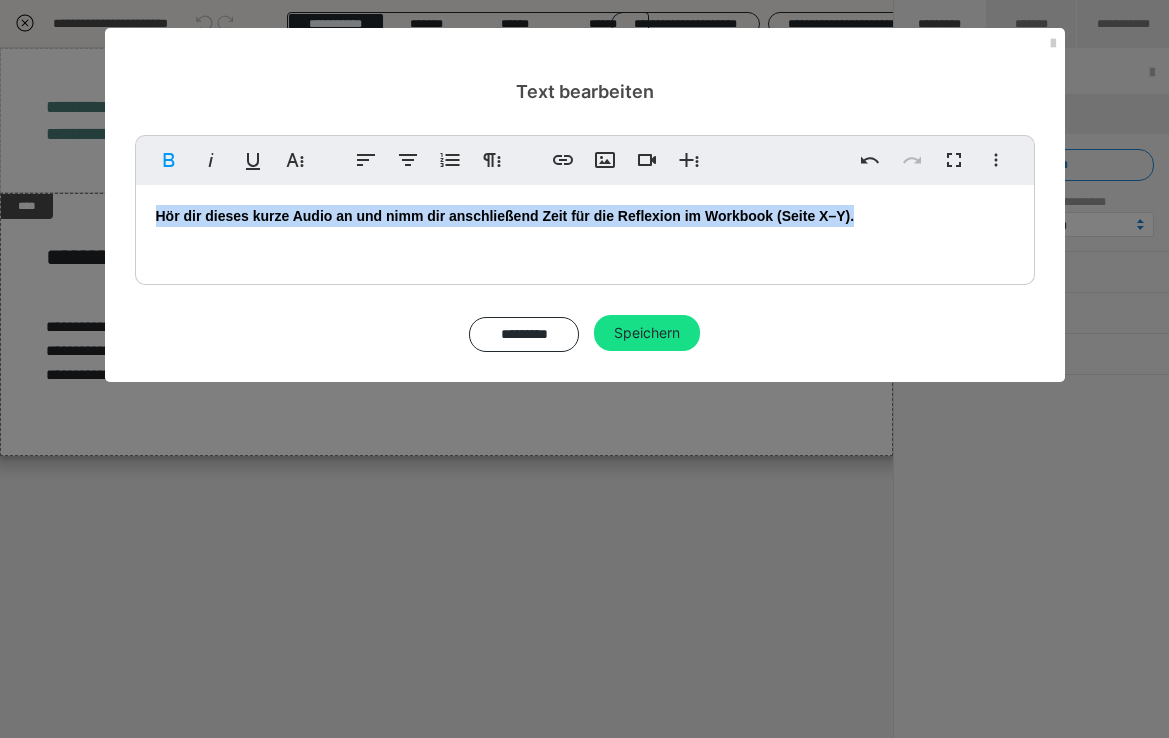 drag, startPoint x: 866, startPoint y: 212, endPoint x: 37, endPoint y: 221, distance: 829.0488 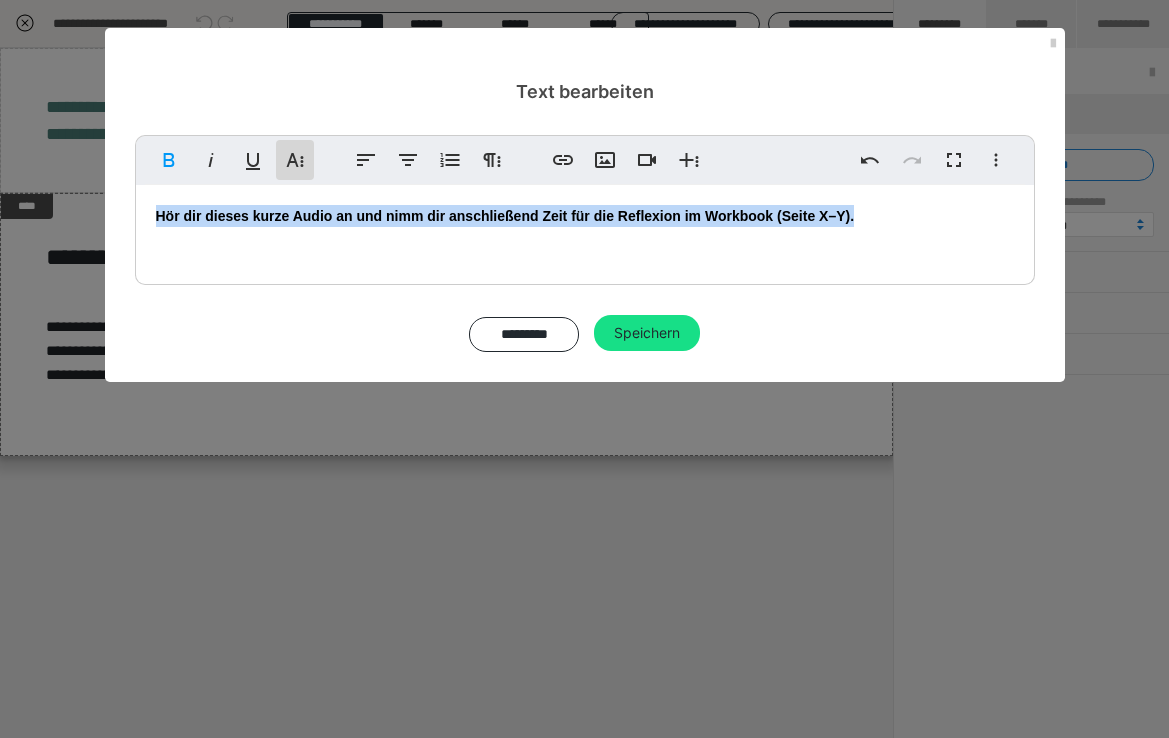 click 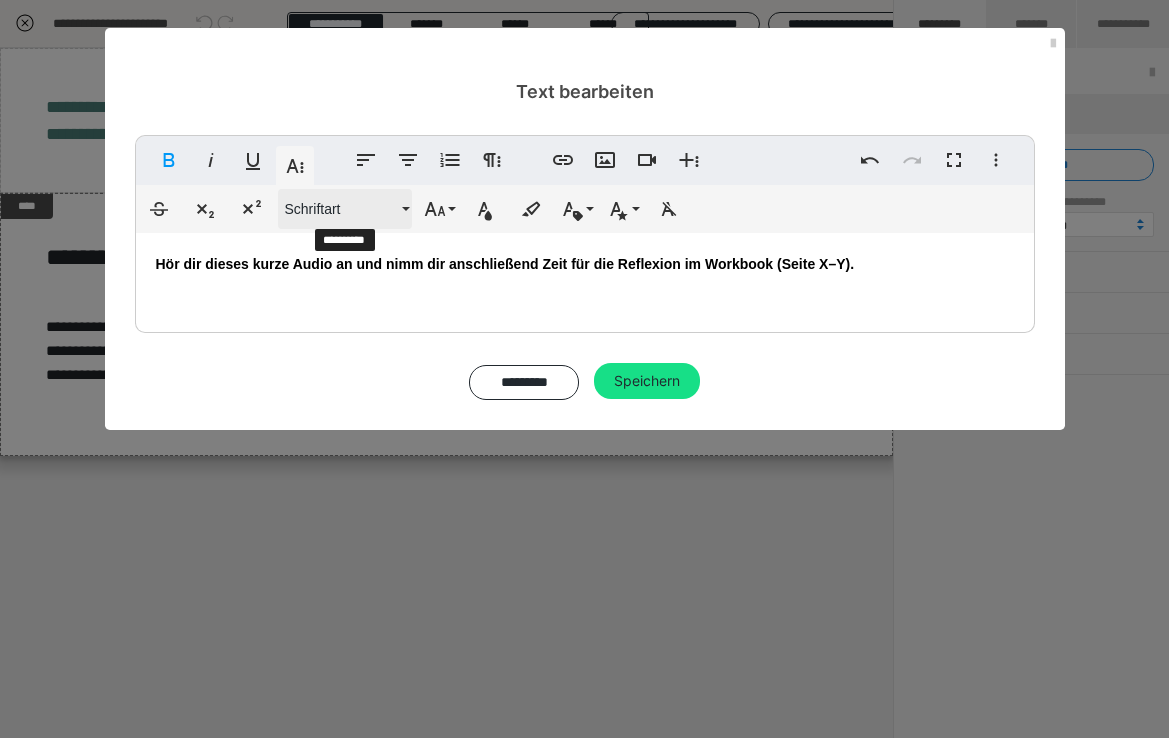 click on "Schriftart" at bounding box center [341, 209] 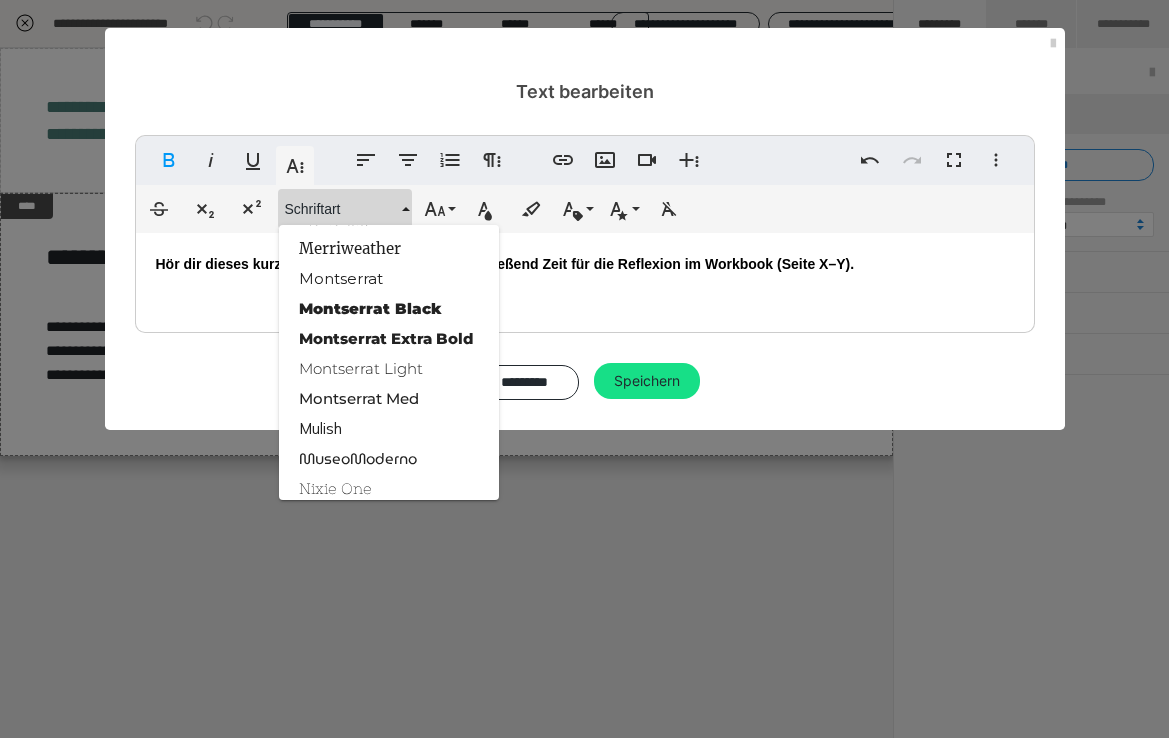 scroll, scrollTop: 1858, scrollLeft: 0, axis: vertical 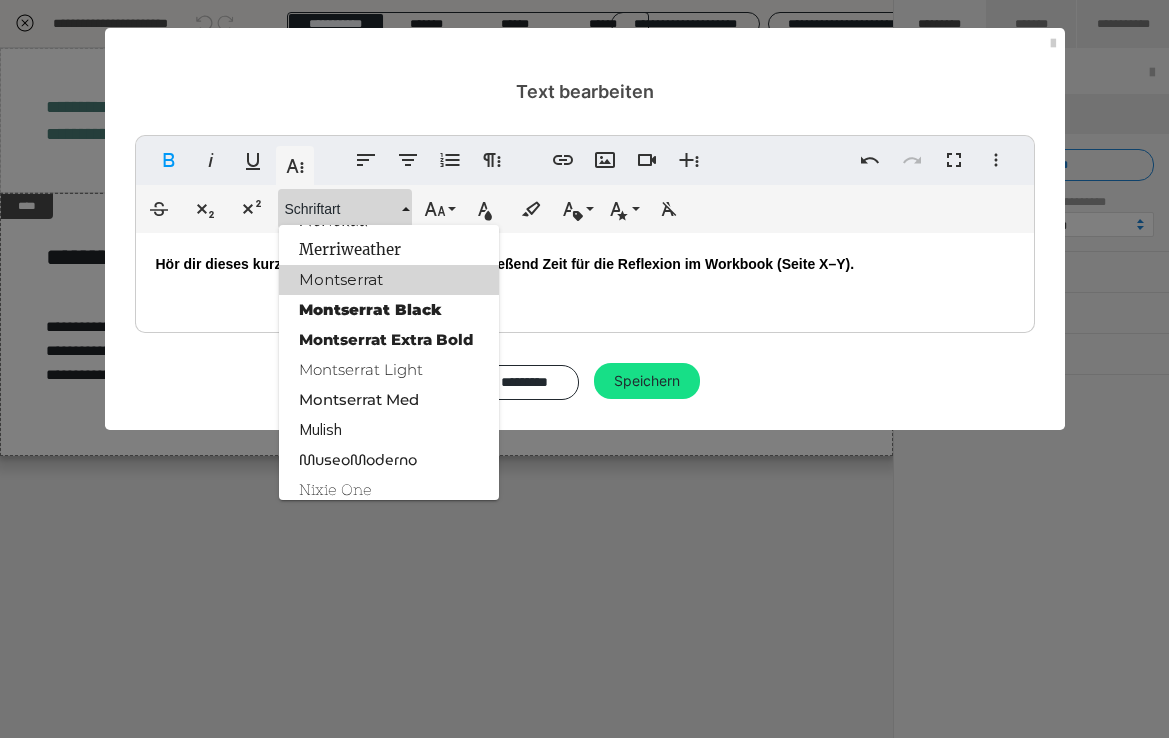 click on "Montserrat" at bounding box center (389, 280) 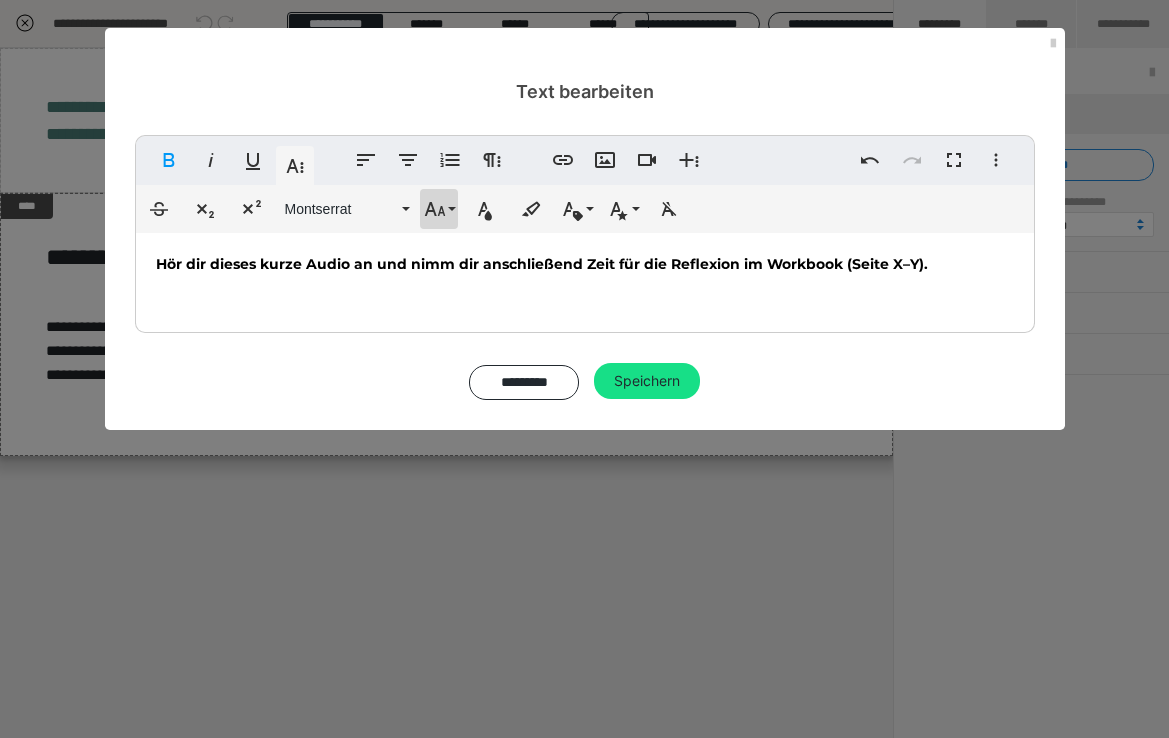 click 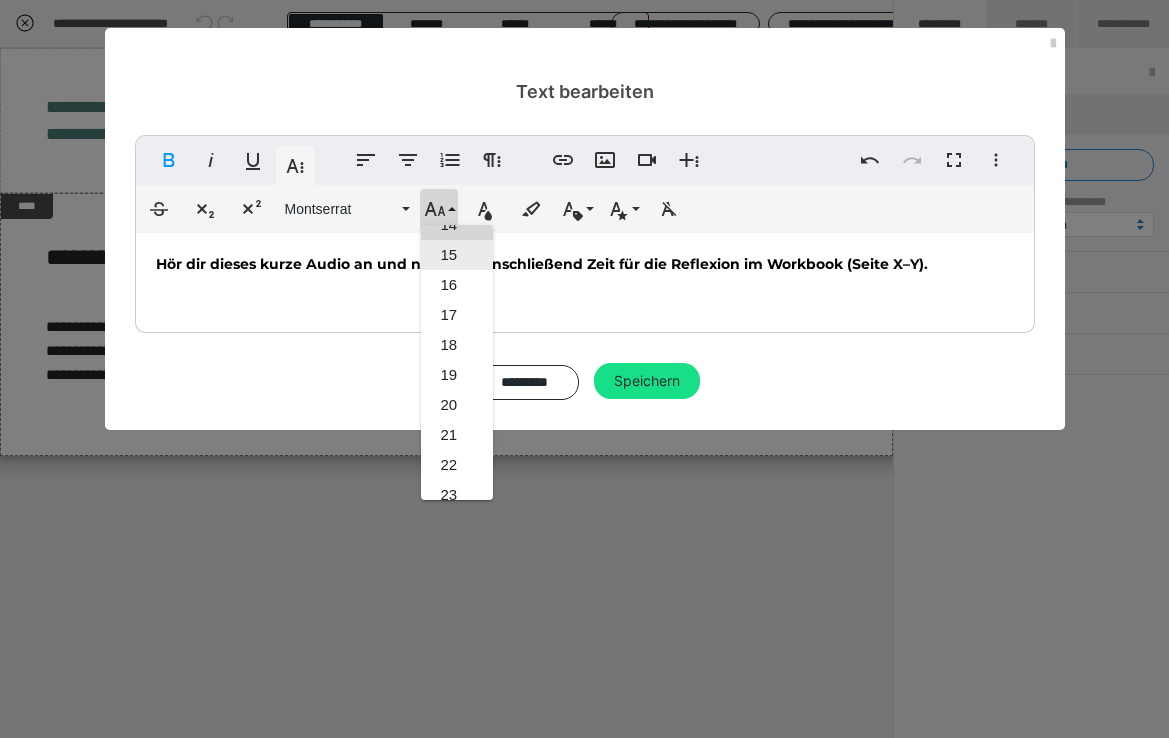 scroll, scrollTop: 360, scrollLeft: 0, axis: vertical 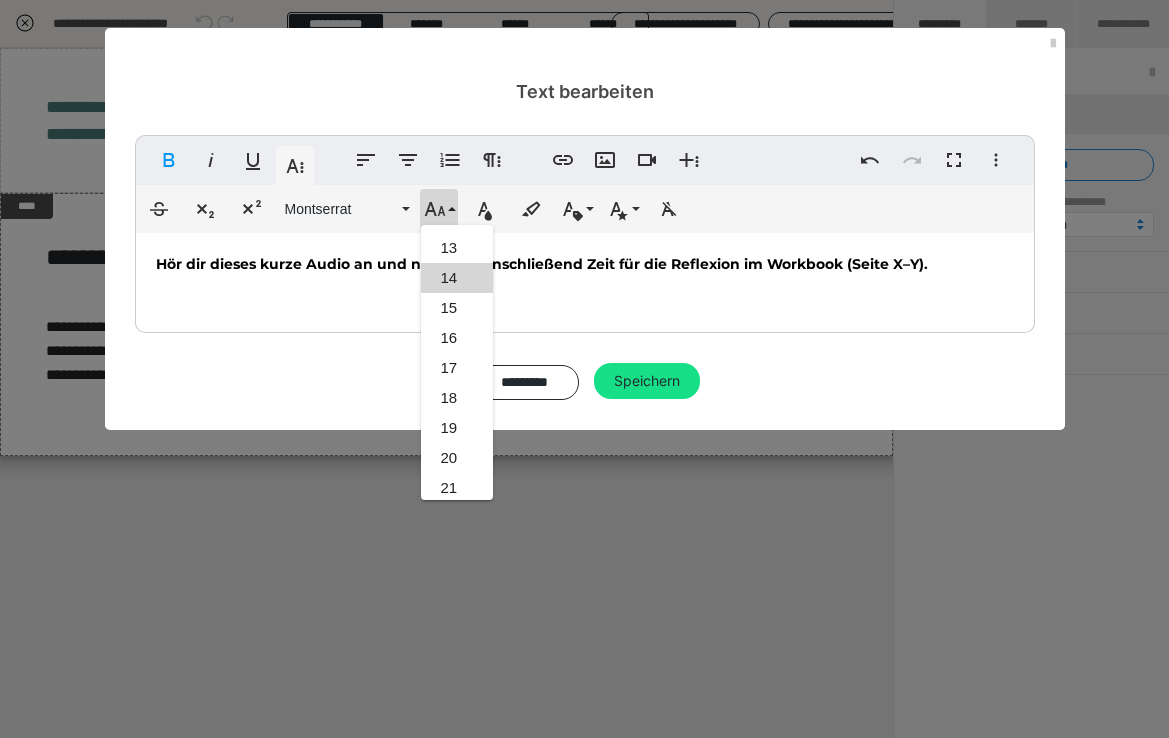 click on "14" at bounding box center [457, 278] 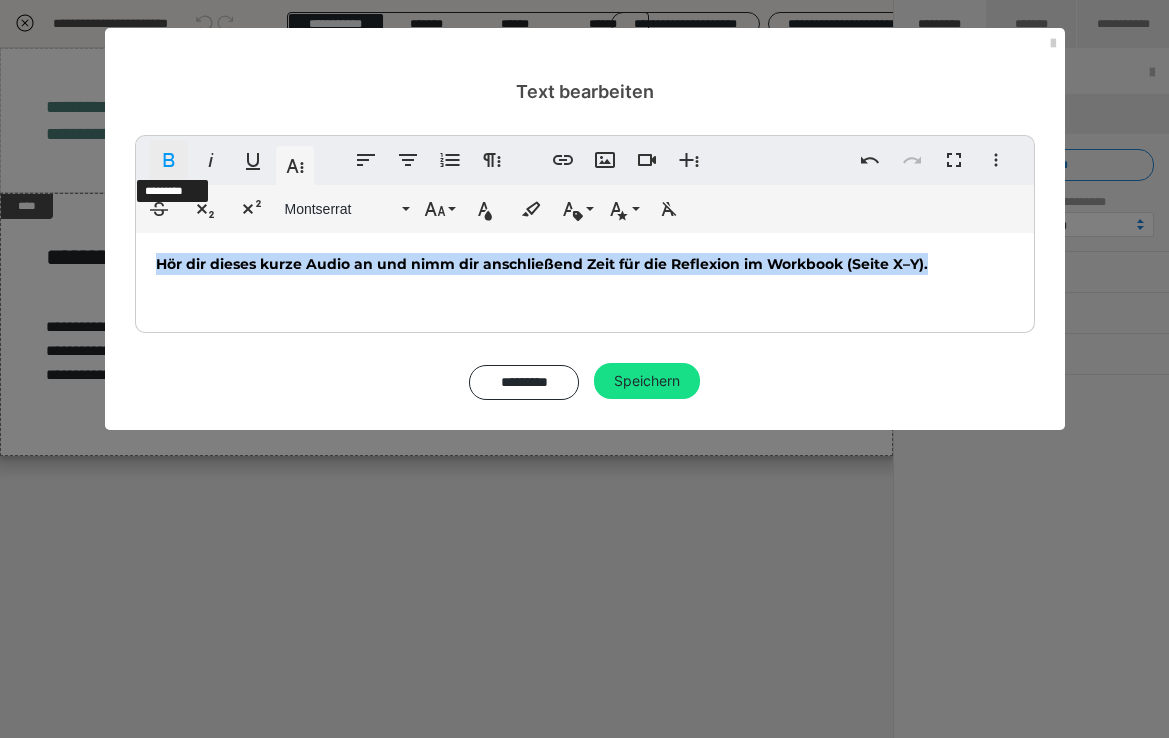 click 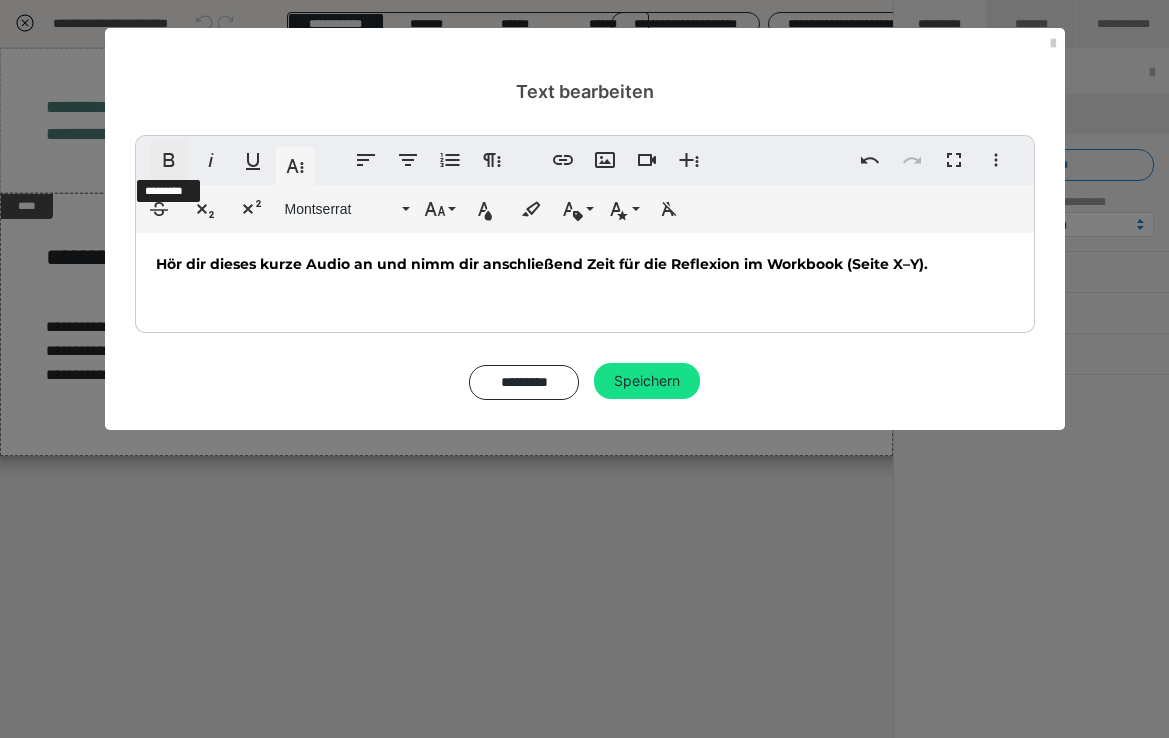 click 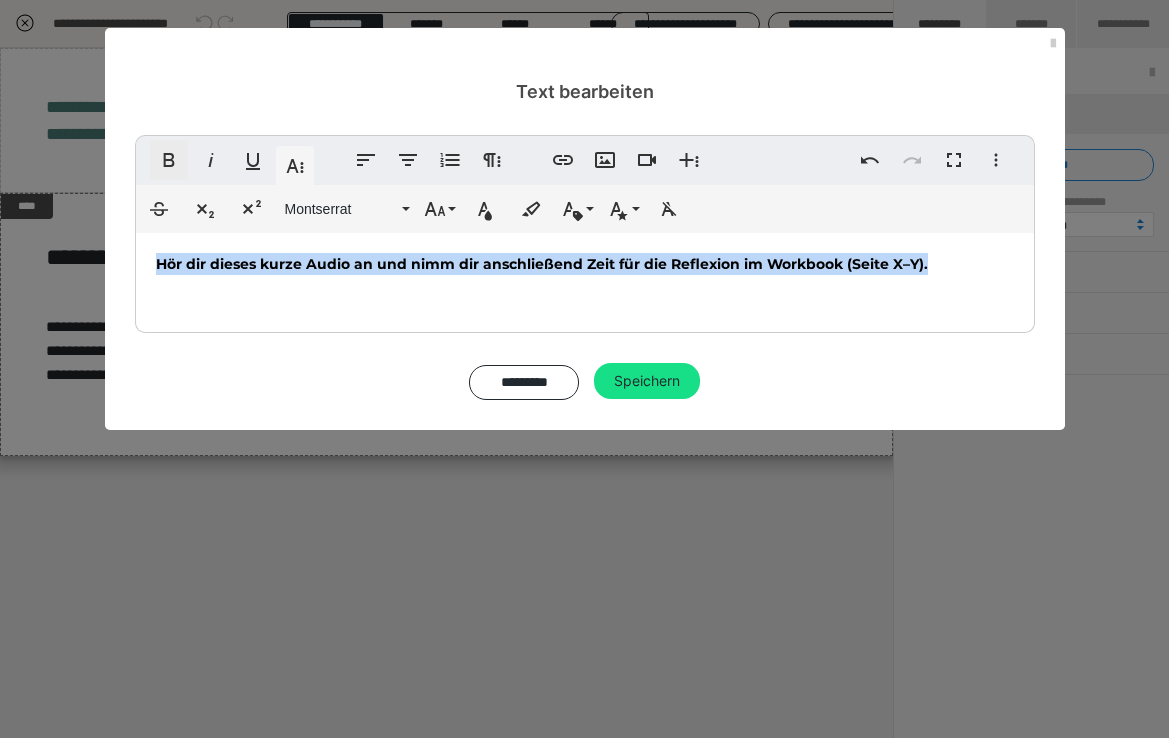 click 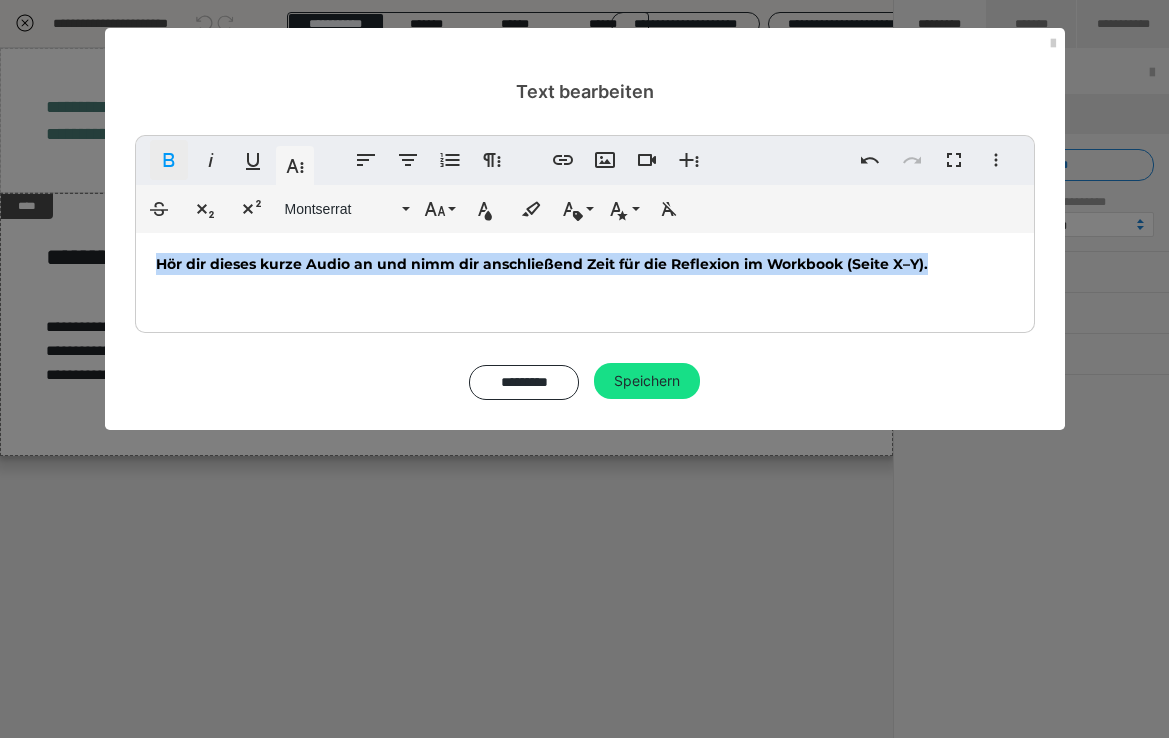 click 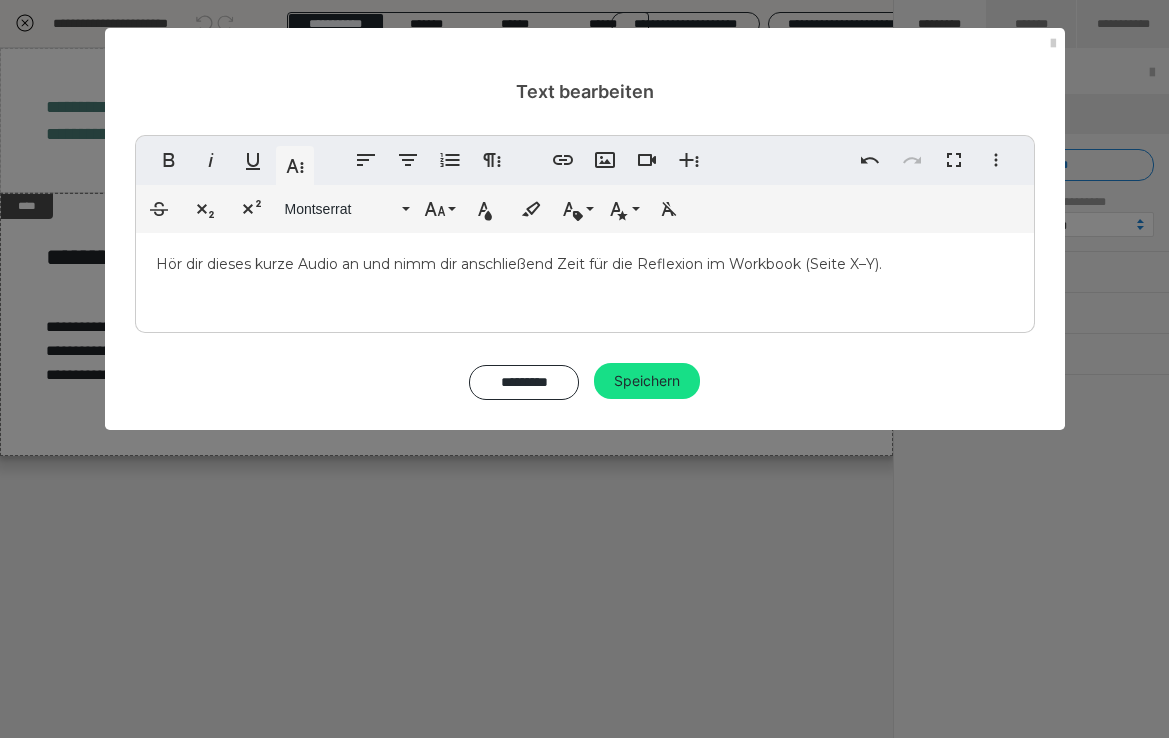 click on "​​​ ​​ Hör dir dieses kurze Audio an und nimm dir anschließend Zeit für die Reflexion im Workbook (Seite X–Y)." at bounding box center [585, 278] 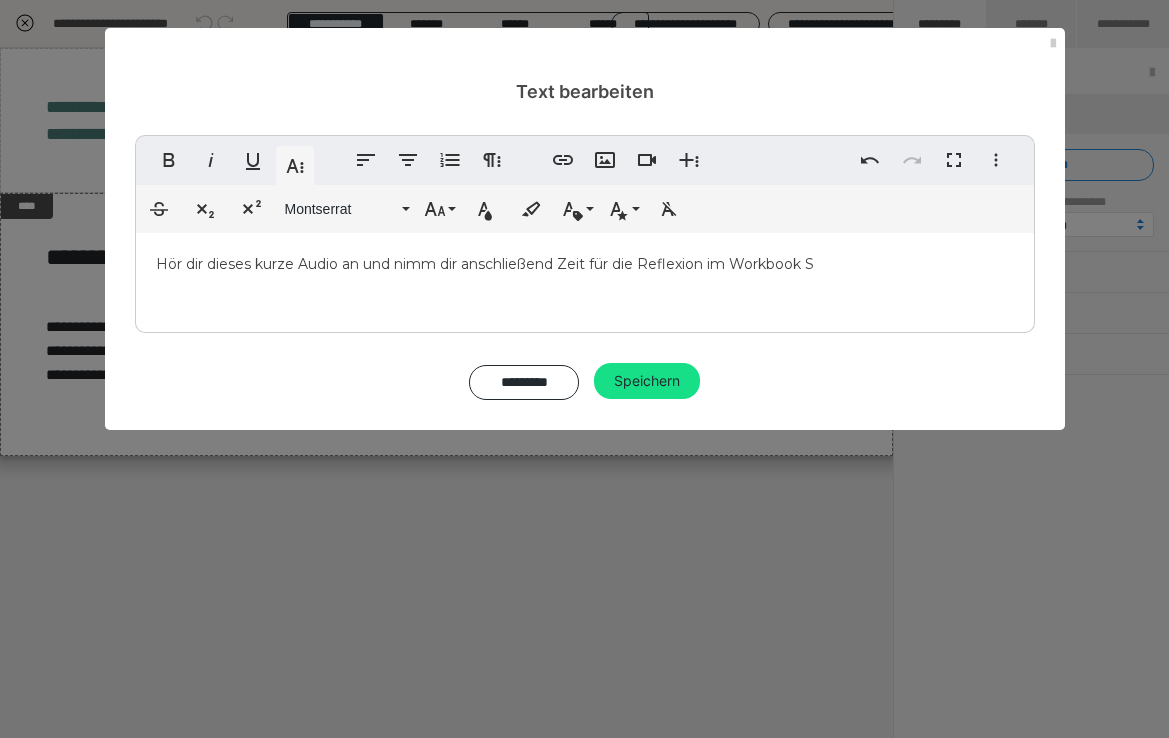type 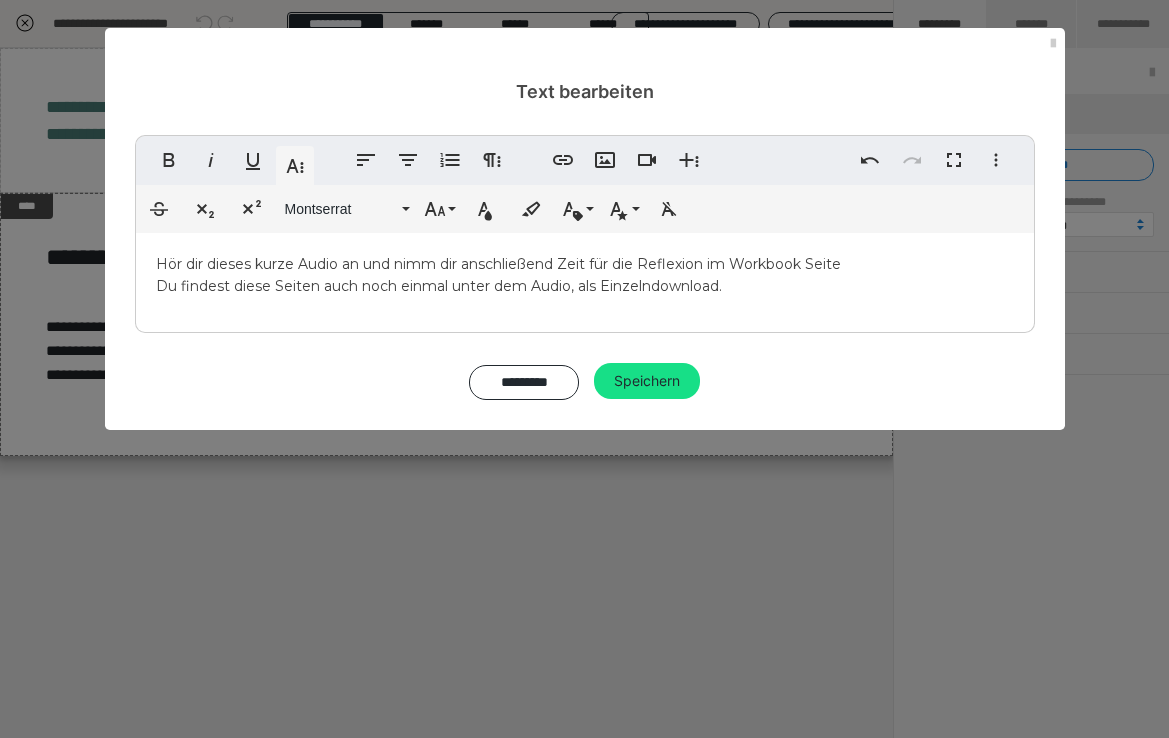 click on "Du findest diese Seiten auch noch einmal unter dem Audio, als Einzelndownload." at bounding box center (439, 286) 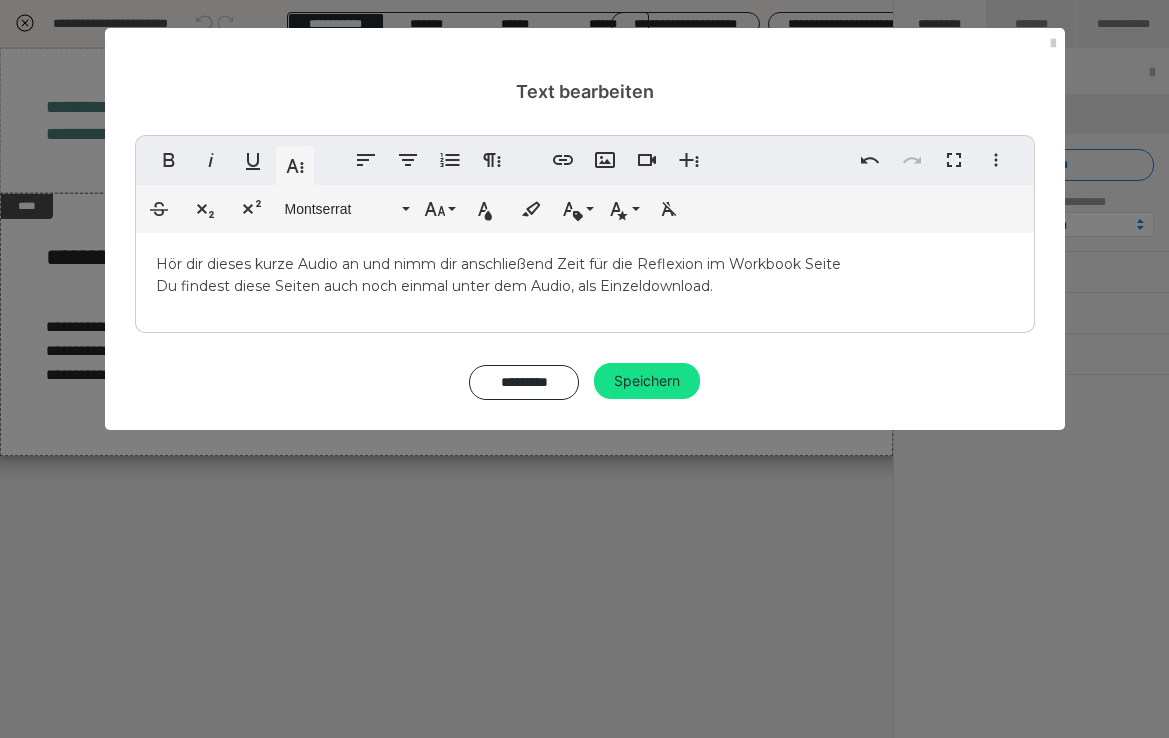 click on "​​​ ​​ Hör dir dieses kurze Audio an und nimm dir anschließend Zeit für die Reflexion im Workbook Seite  Du findest diese Seiten auch noch einmal unter dem Audio, als Einzeldownload." at bounding box center (585, 278) 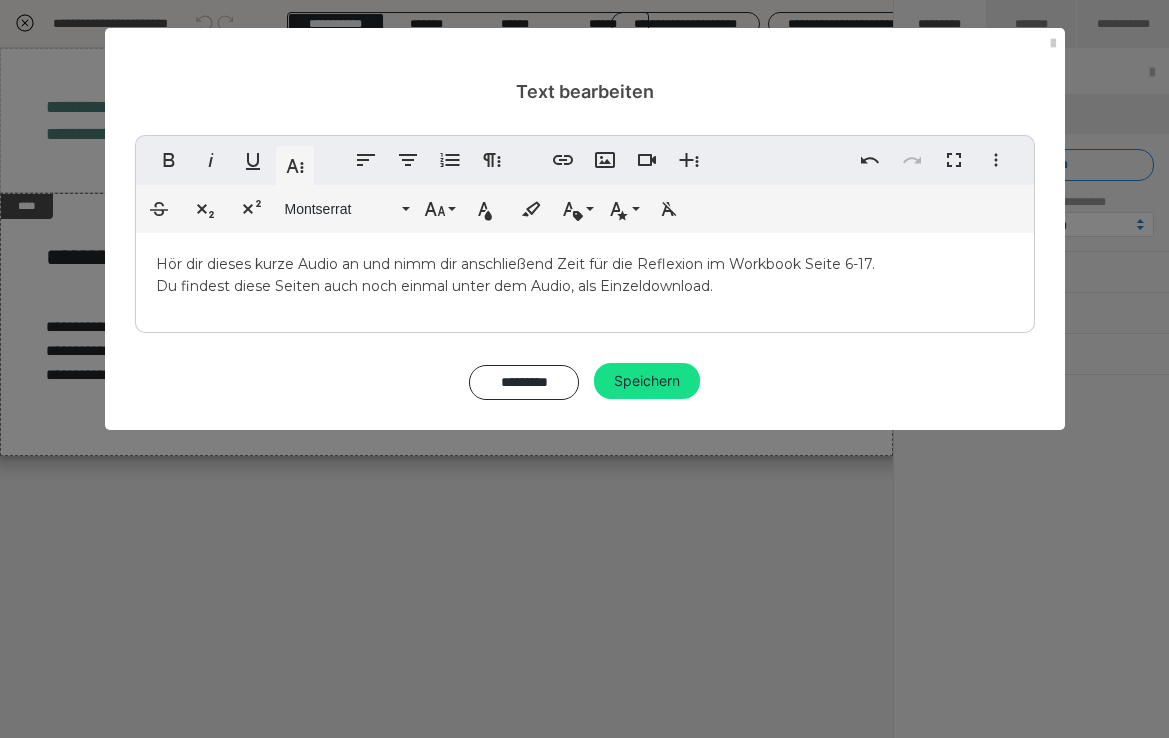 click on "Hör dir dieses kurze Audio an und nimm dir anschließend Zeit für die Reflexion im Workbook Seite 6-17." at bounding box center [515, 264] 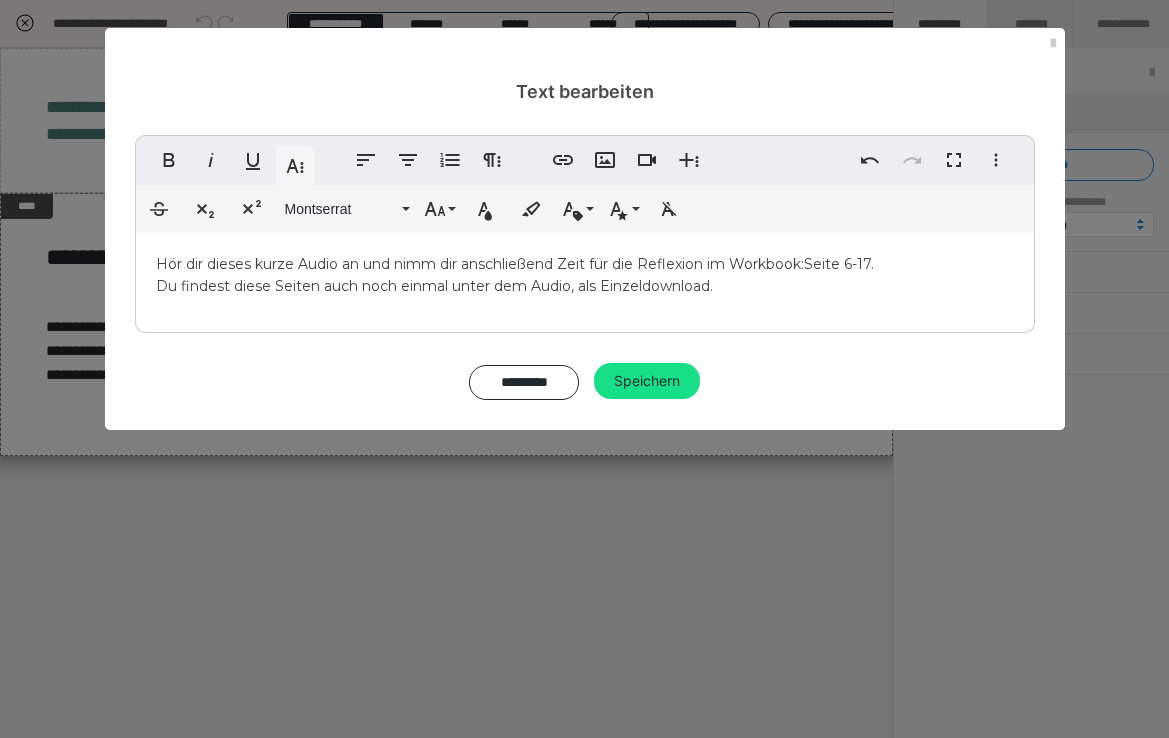 click on "​​​ ​​ Hör dir dieses kurze Audio an und nimm dir anschließend Zeit für die Reflexion im Workbook:  Seite 6-17.  Du findest diese Seiten auch noch einmal unter dem Audio, als Einzeldownload." at bounding box center (585, 278) 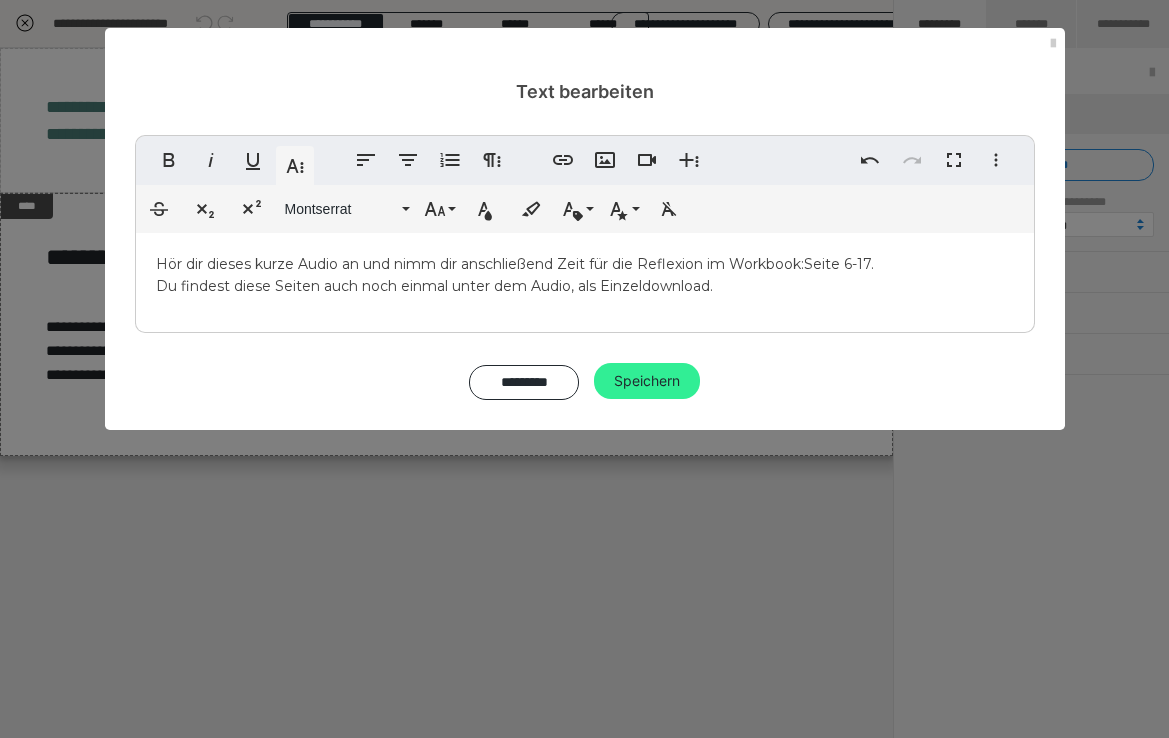 click on "Speichern" at bounding box center (647, 381) 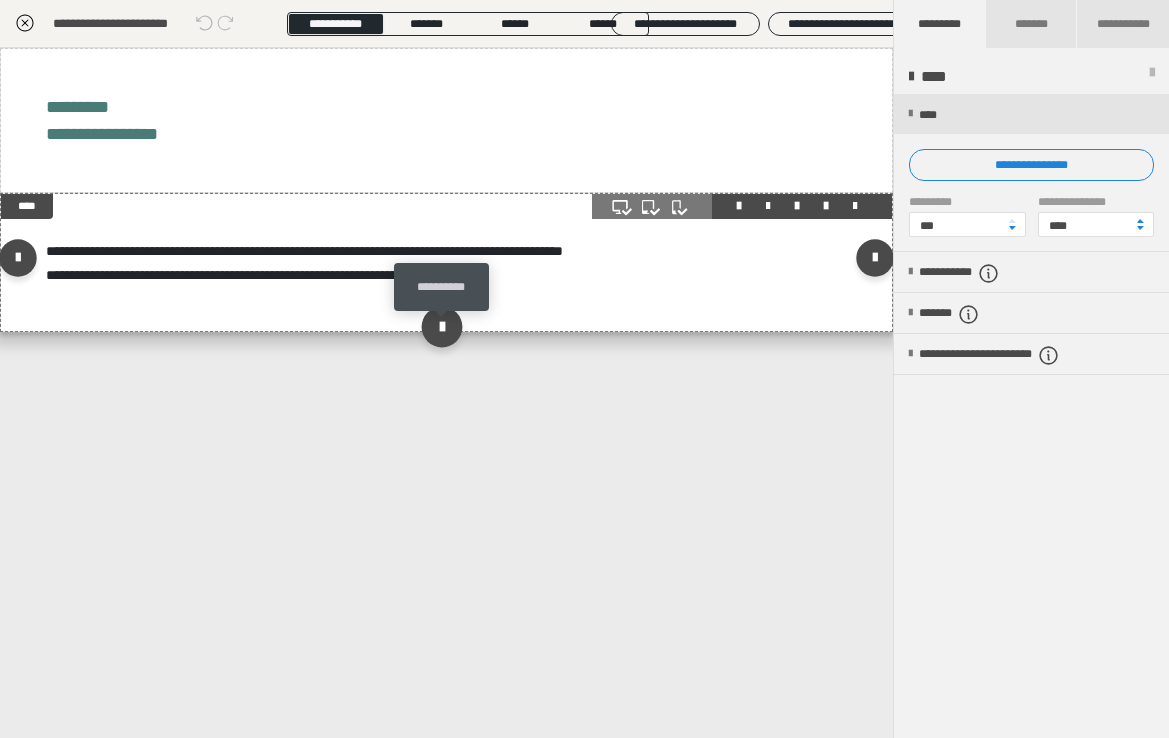 click at bounding box center [442, 326] 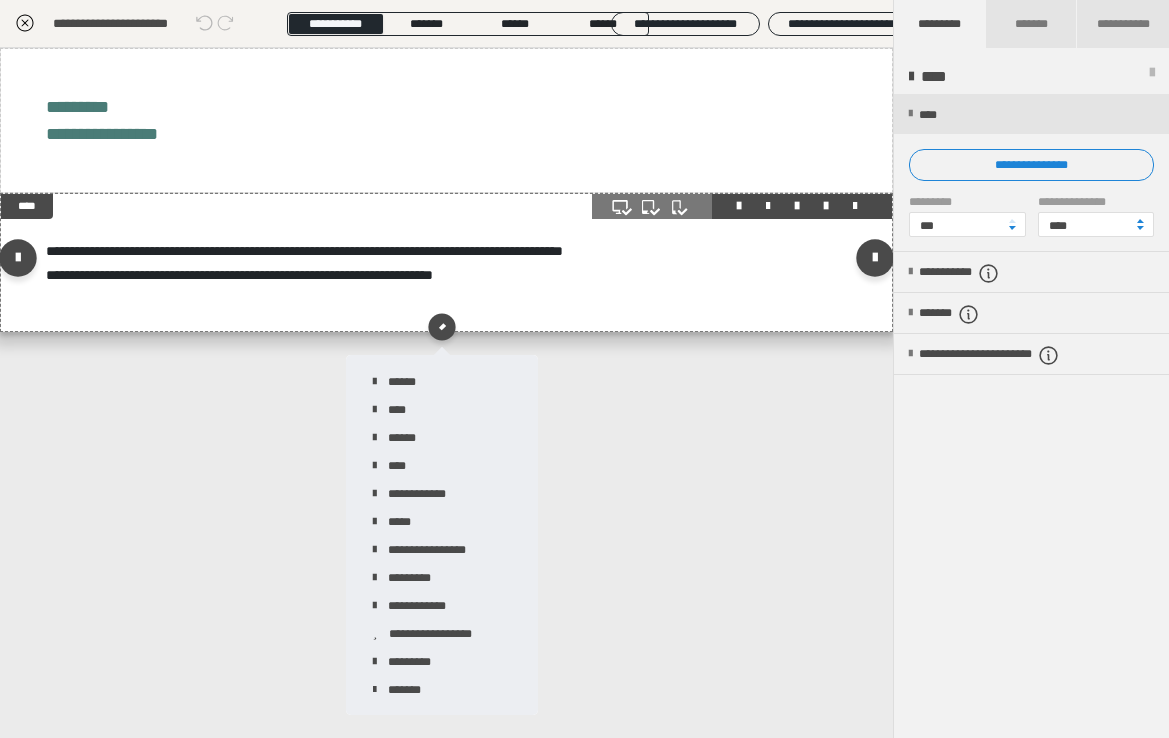 click on "**********" at bounding box center [446, 262] 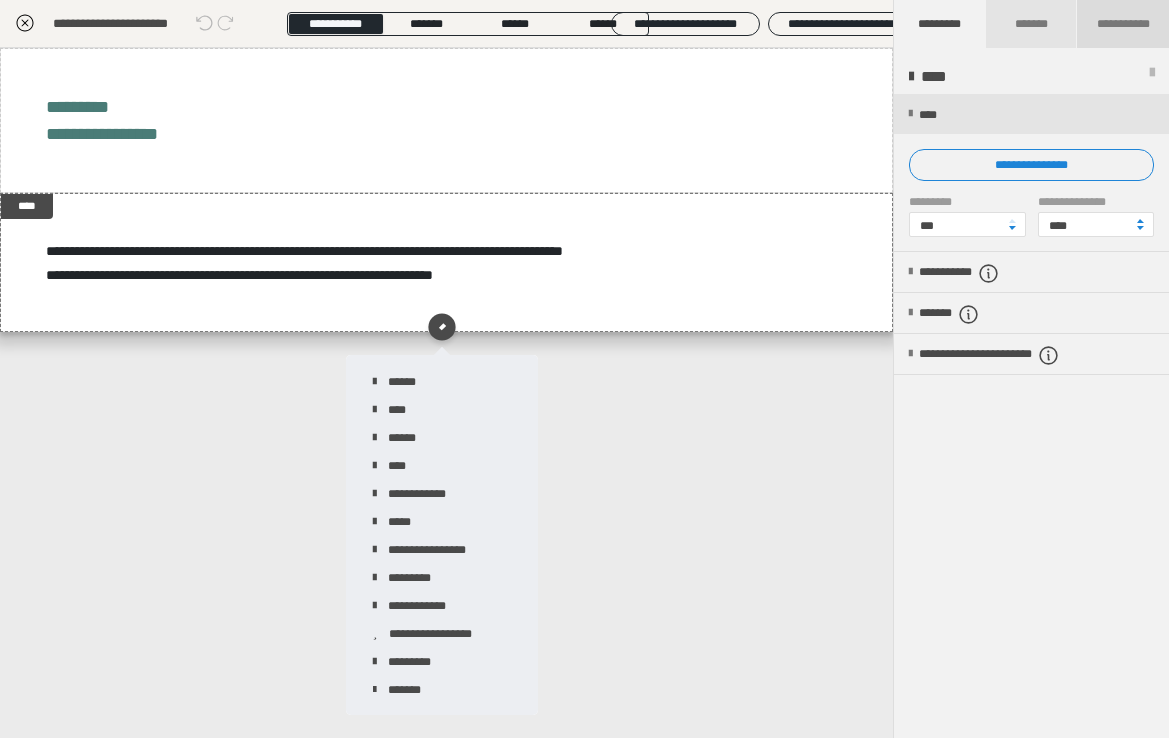 click on "**********" at bounding box center [1123, 24] 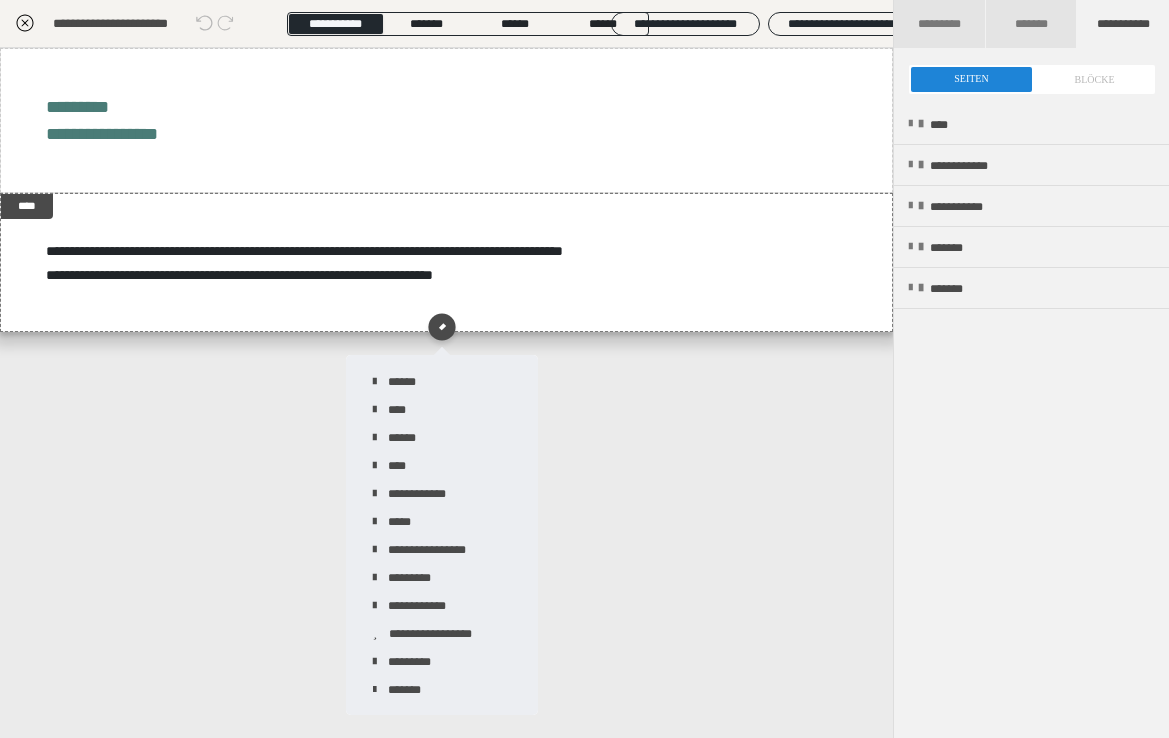click at bounding box center (1032, 79) 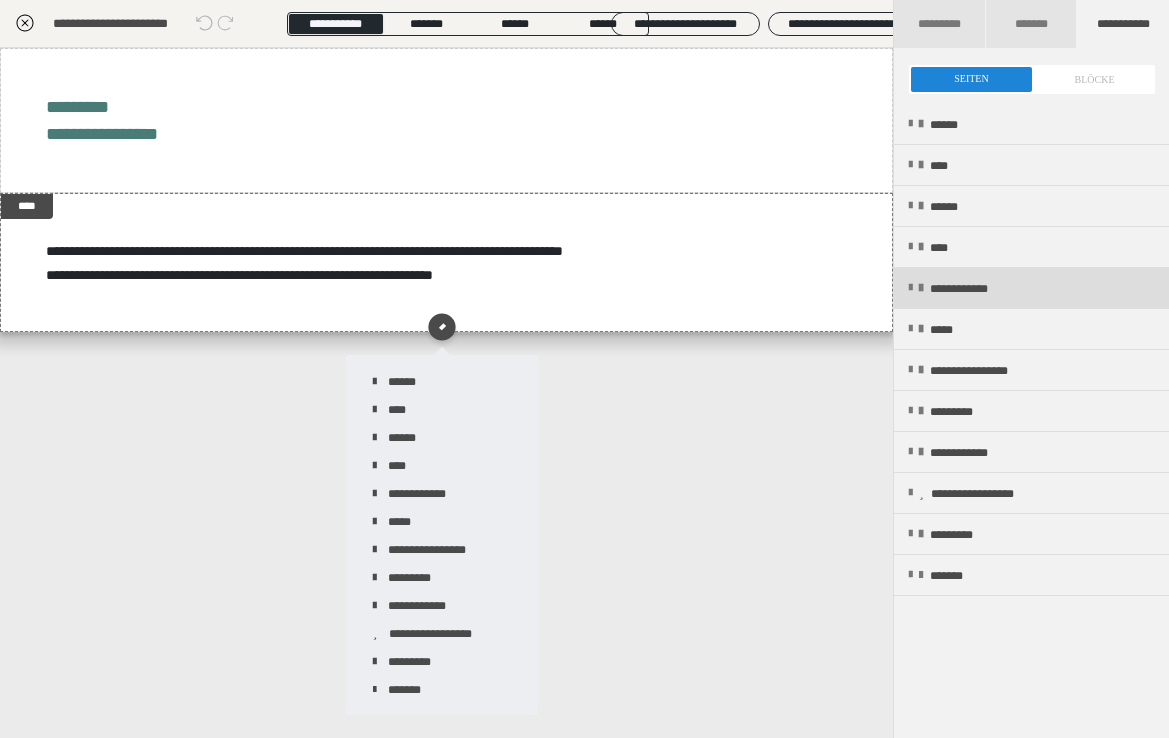 click on "**********" at bounding box center [977, 289] 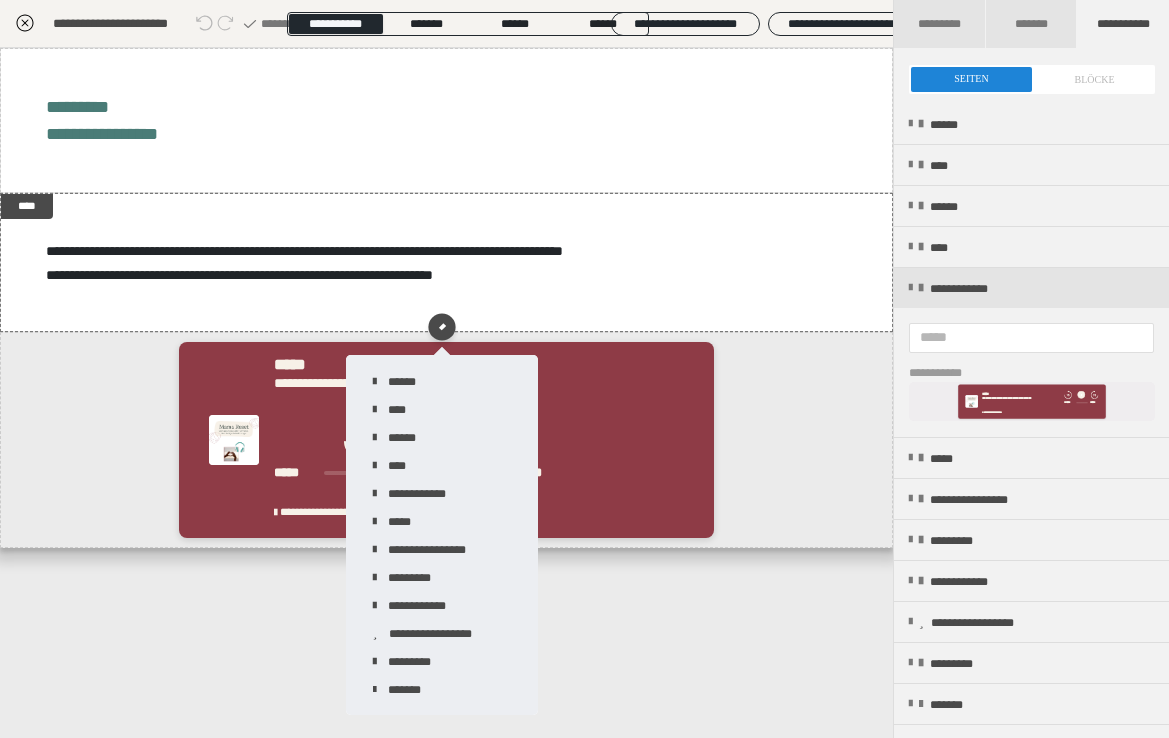 click on "**********" at bounding box center [446, 393] 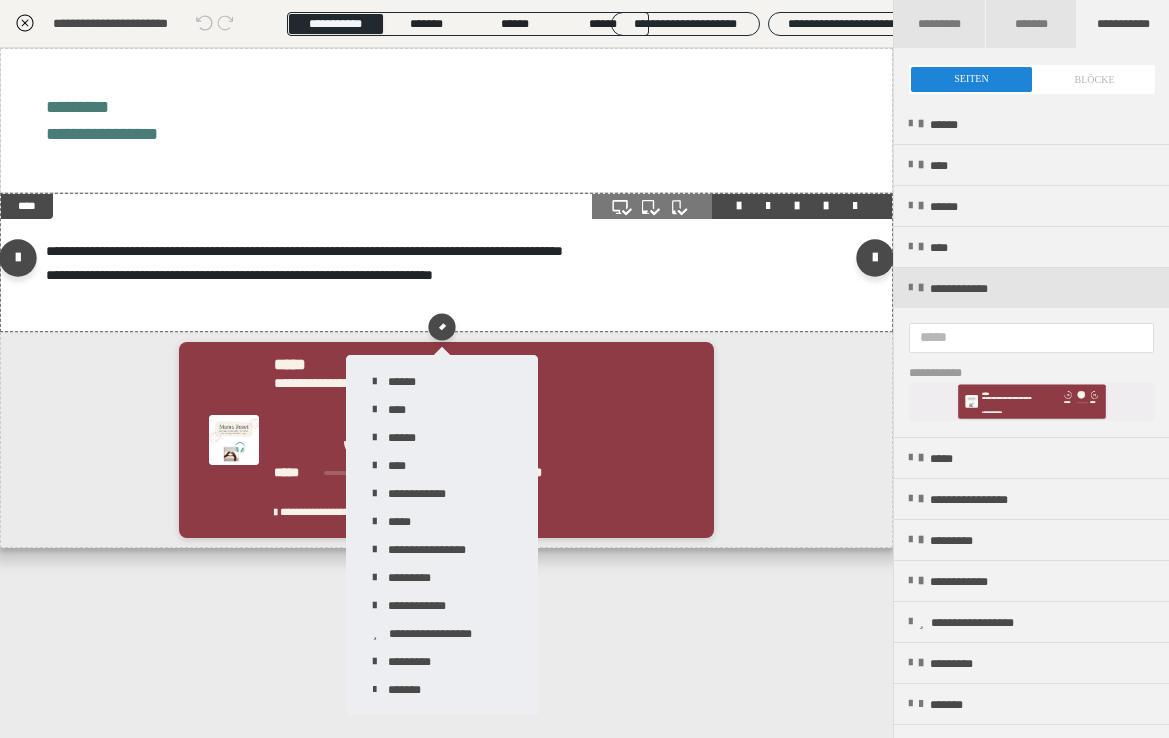 click on "**********" at bounding box center (446, 262) 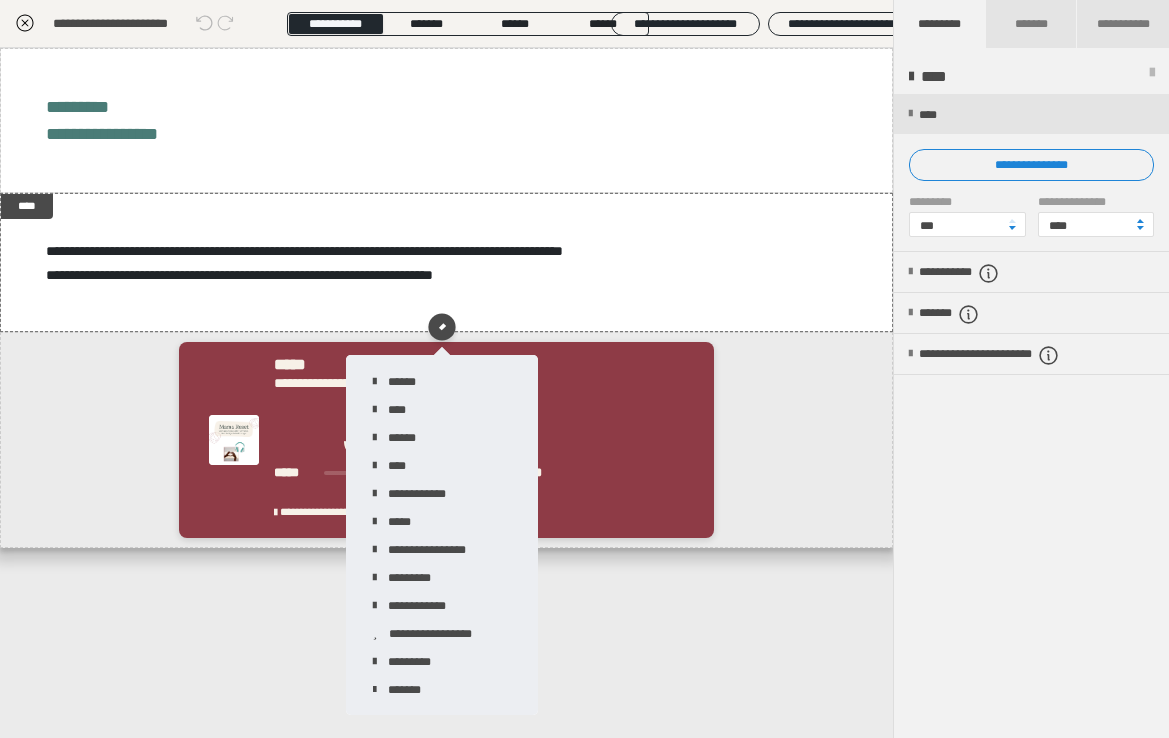 click on "**********" at bounding box center (446, 393) 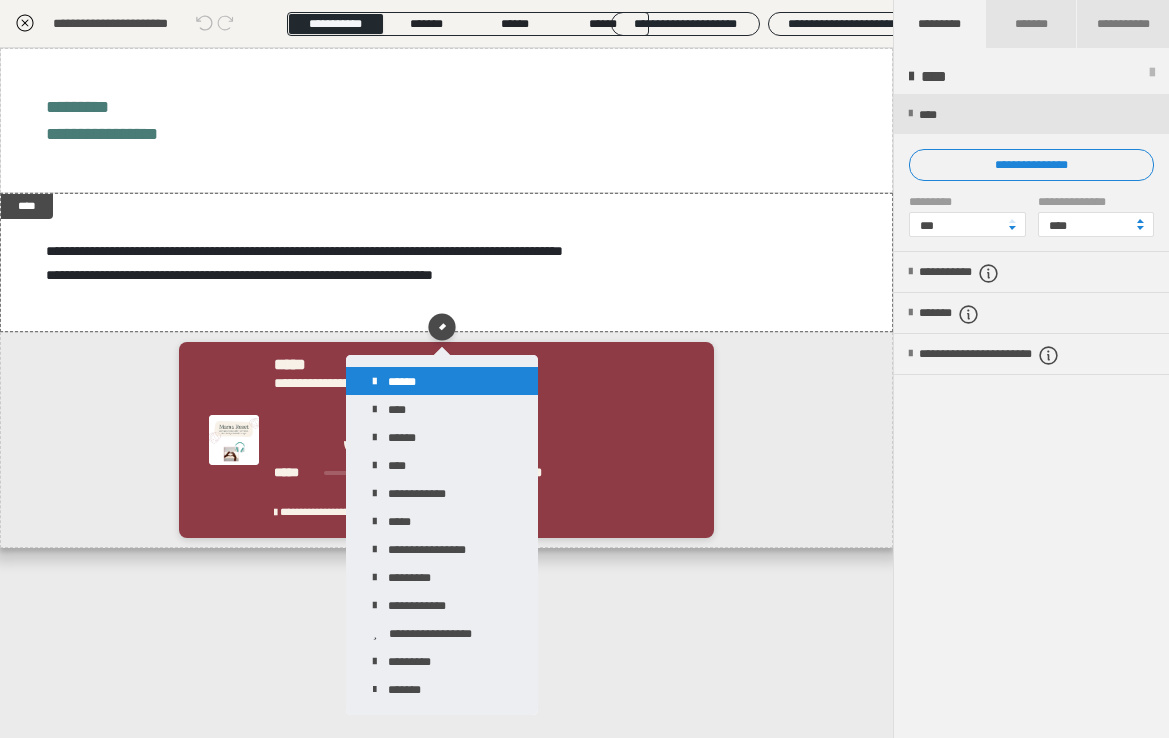 click on "******" at bounding box center (442, 381) 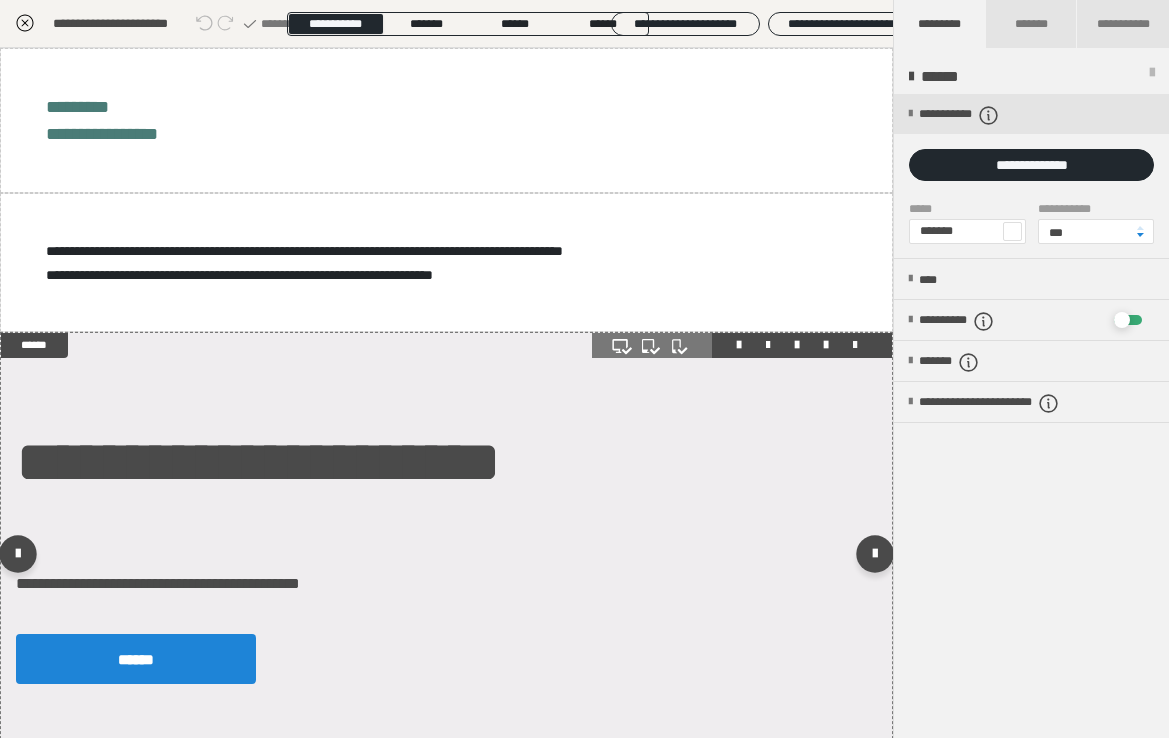 click at bounding box center [855, 345] 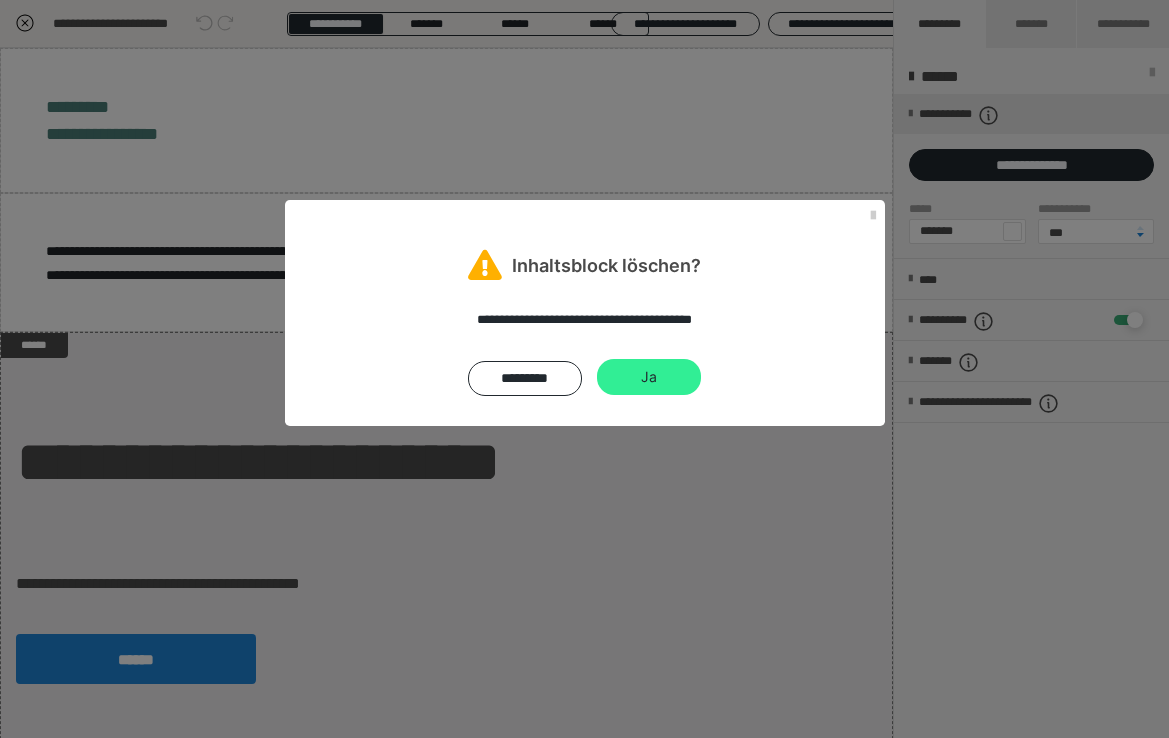 click on "Ja" at bounding box center (649, 377) 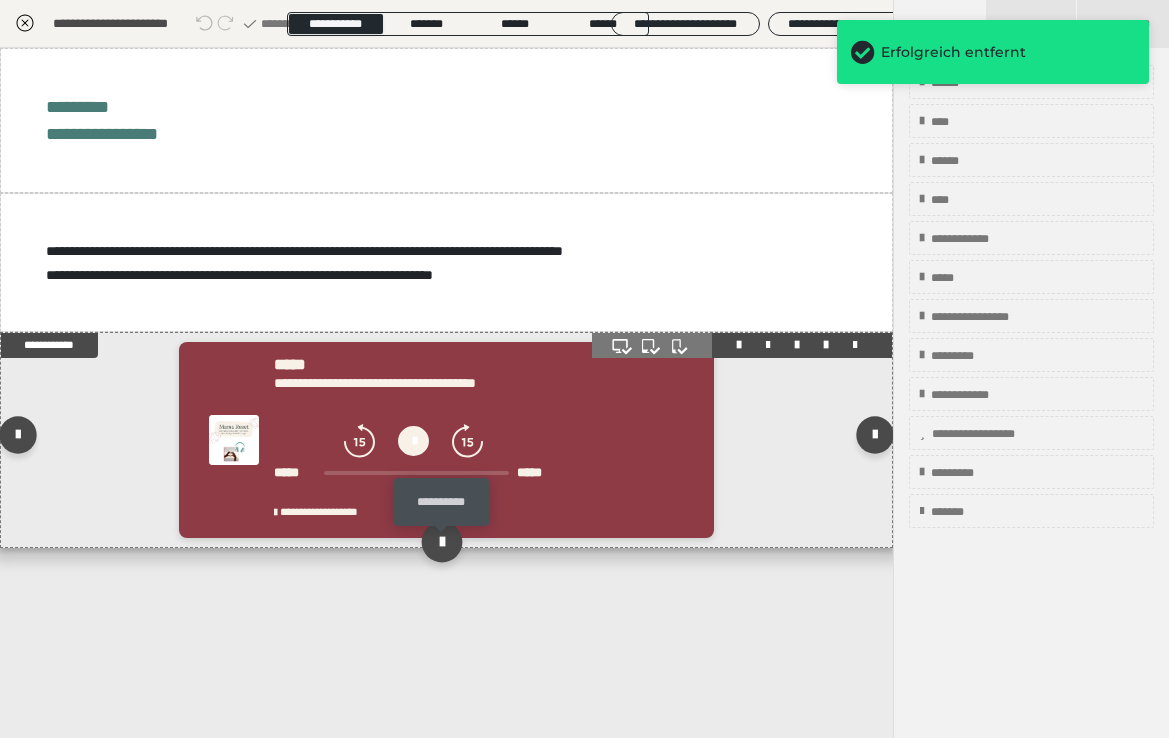 click at bounding box center [442, 542] 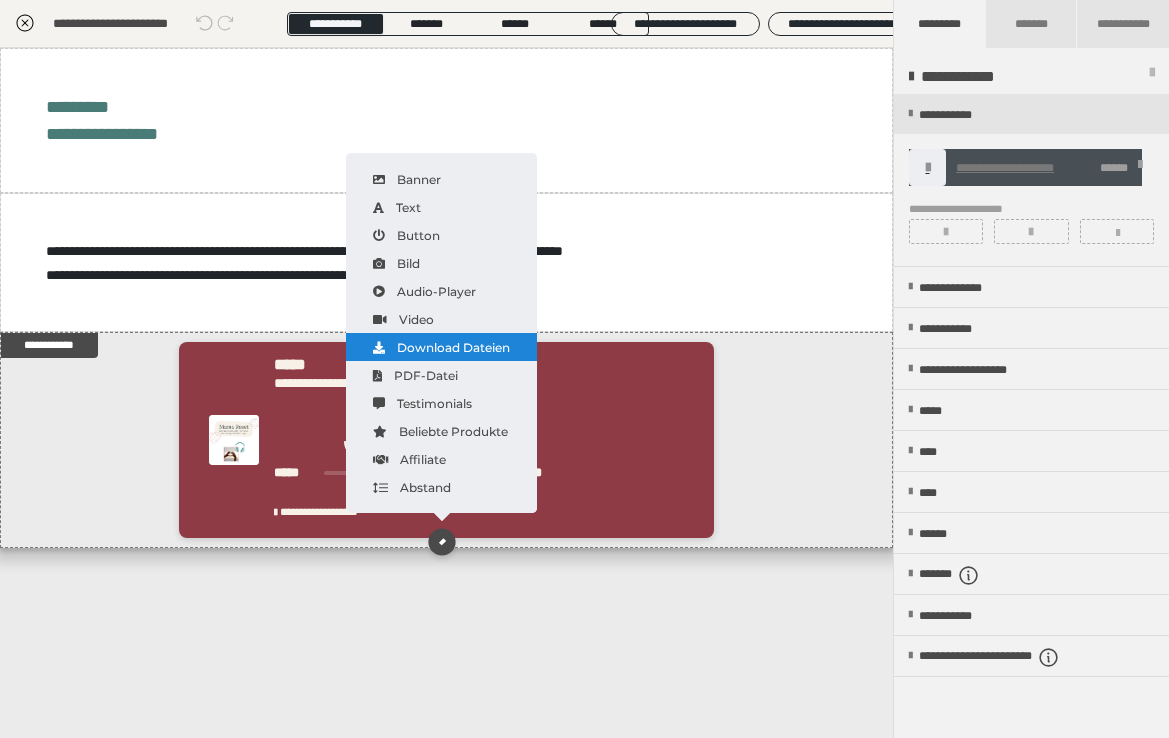 click on "Download Dateien" at bounding box center (441, 347) 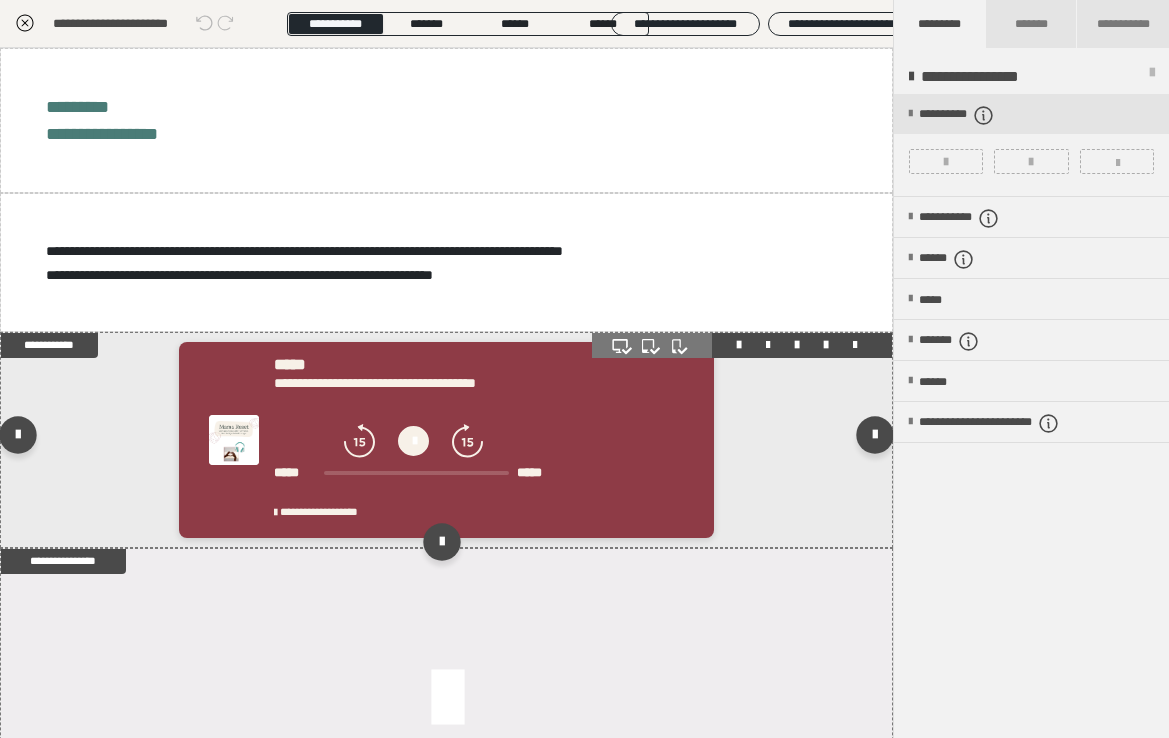 click on "**********" at bounding box center [446, 439] 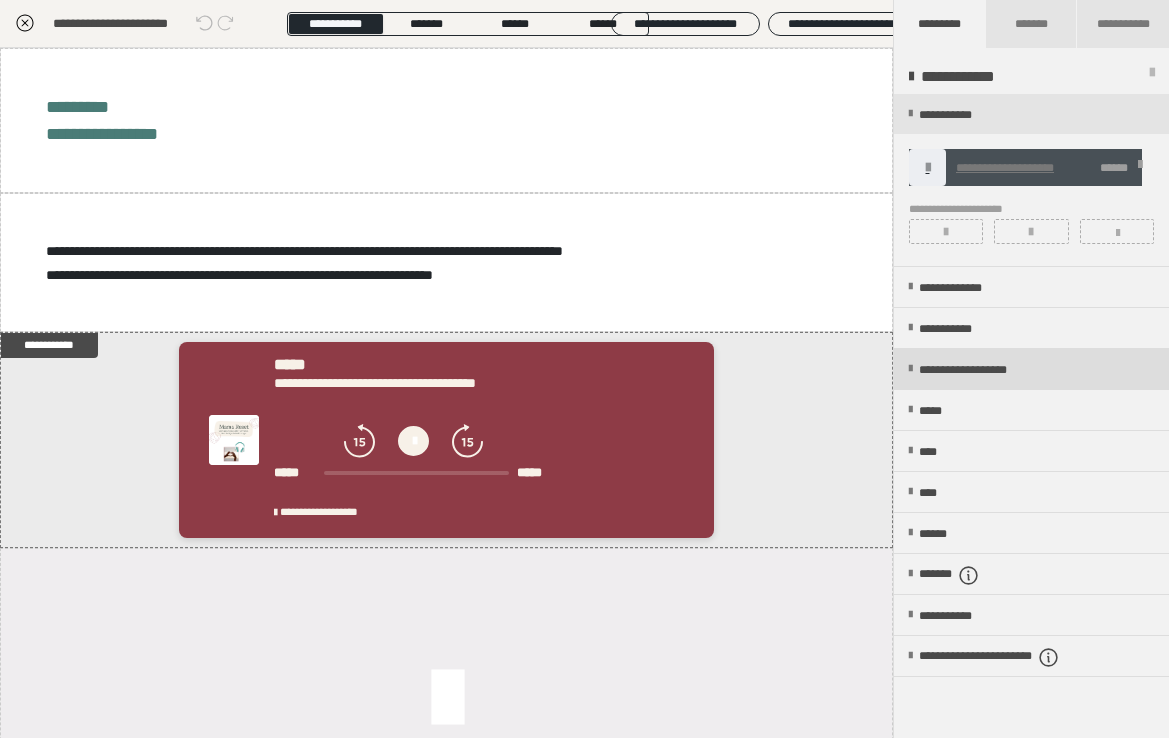 click on "**********" at bounding box center [992, 370] 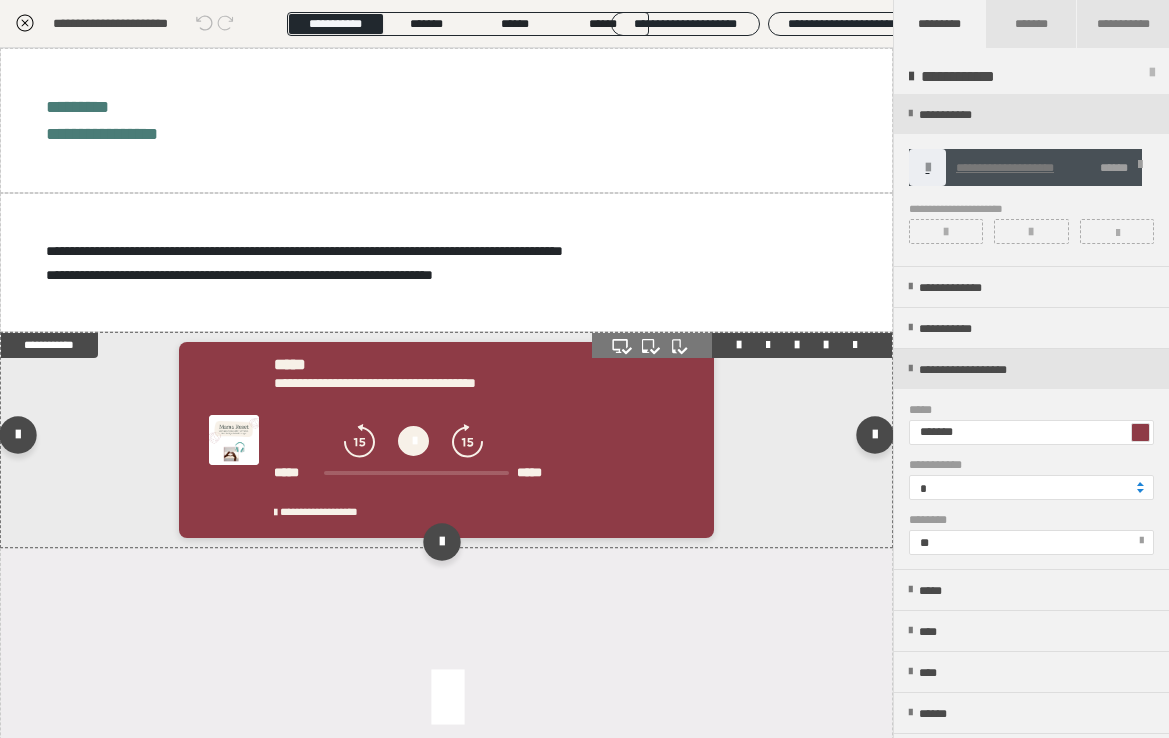 click on "**********" at bounding box center [446, 439] 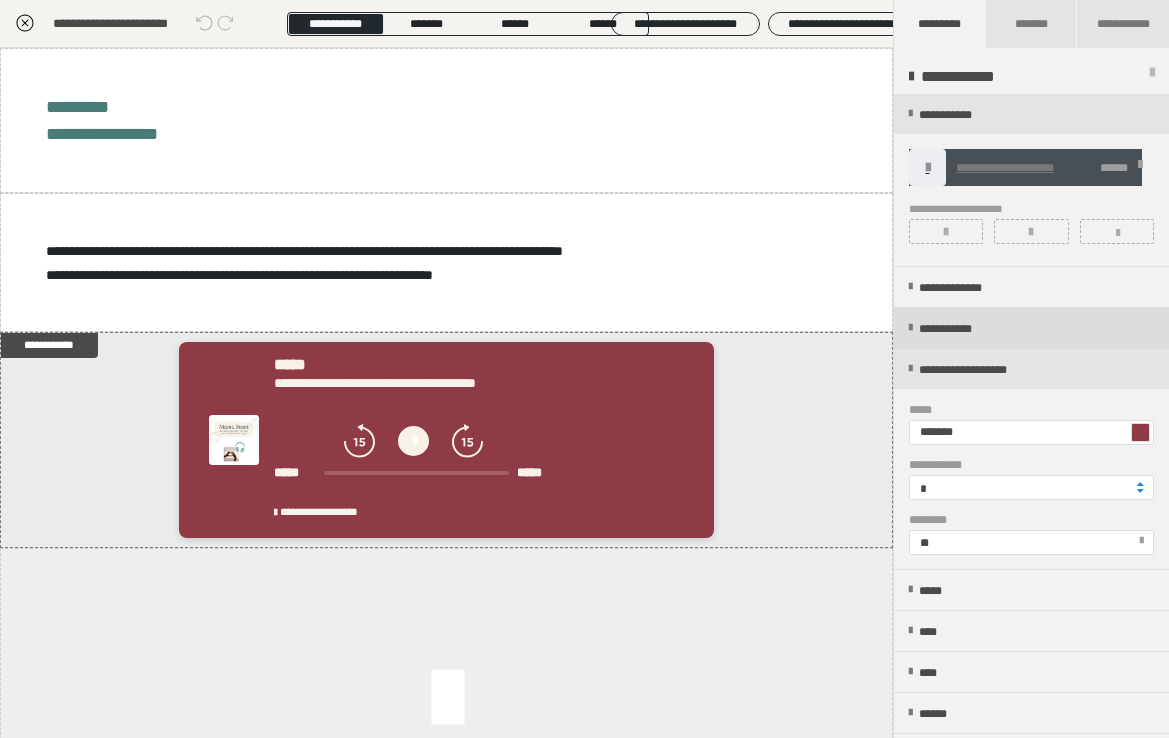 click on "**********" at bounding box center (966, 329) 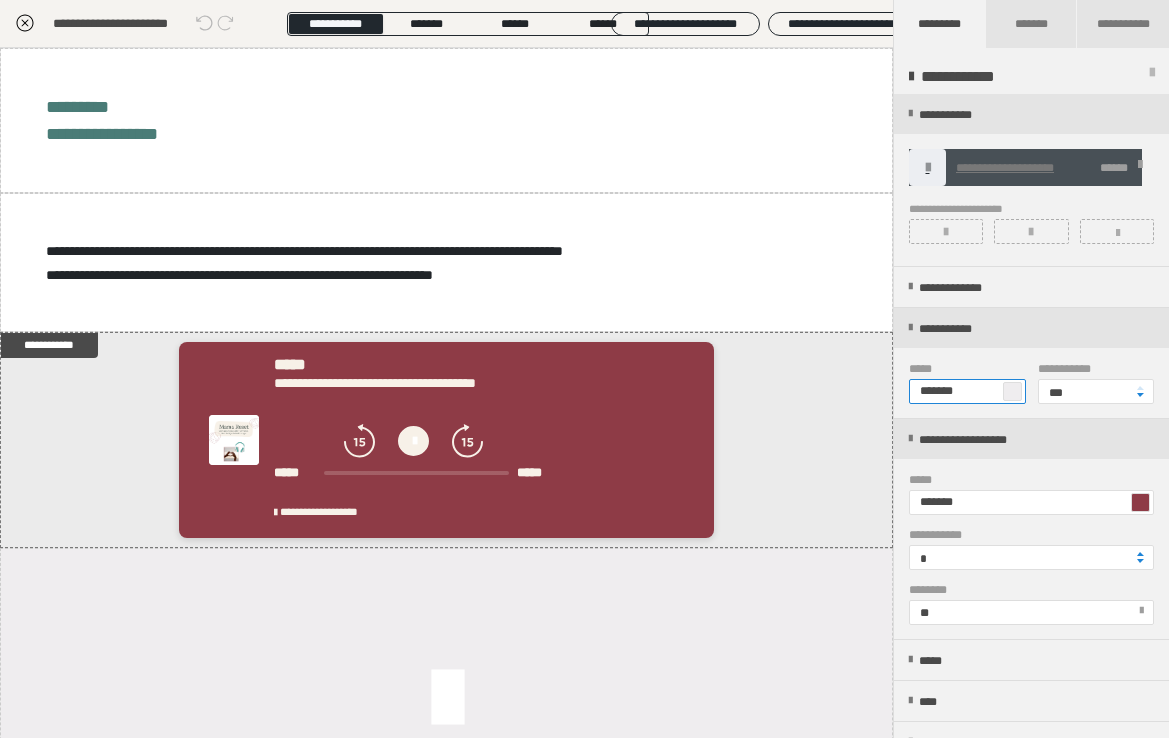 drag, startPoint x: 988, startPoint y: 388, endPoint x: 920, endPoint y: 392, distance: 68.117546 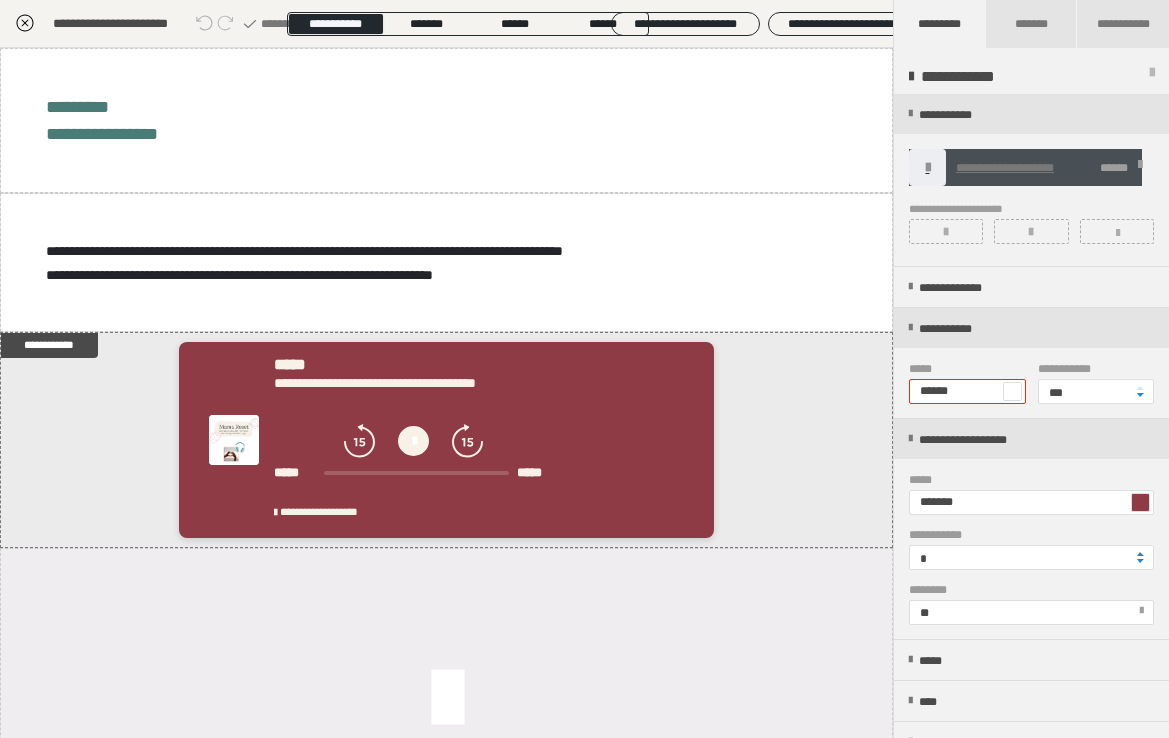 type on "******" 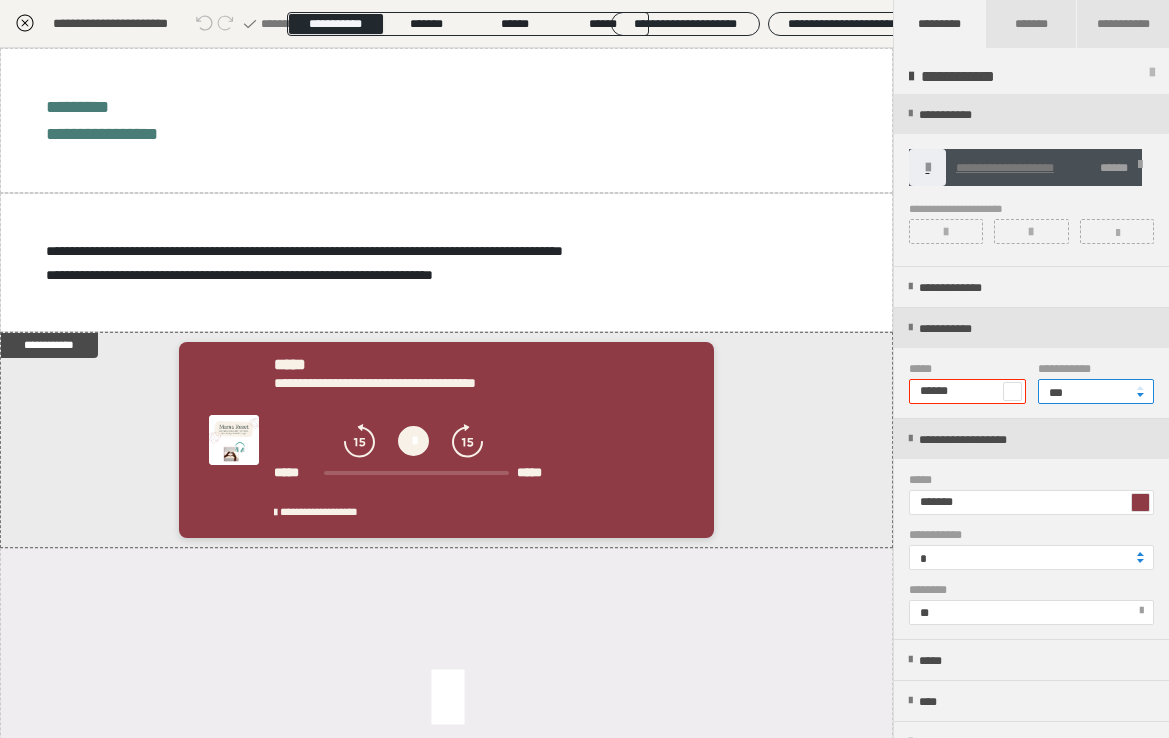 drag, startPoint x: 1108, startPoint y: 390, endPoint x: 952, endPoint y: 390, distance: 156 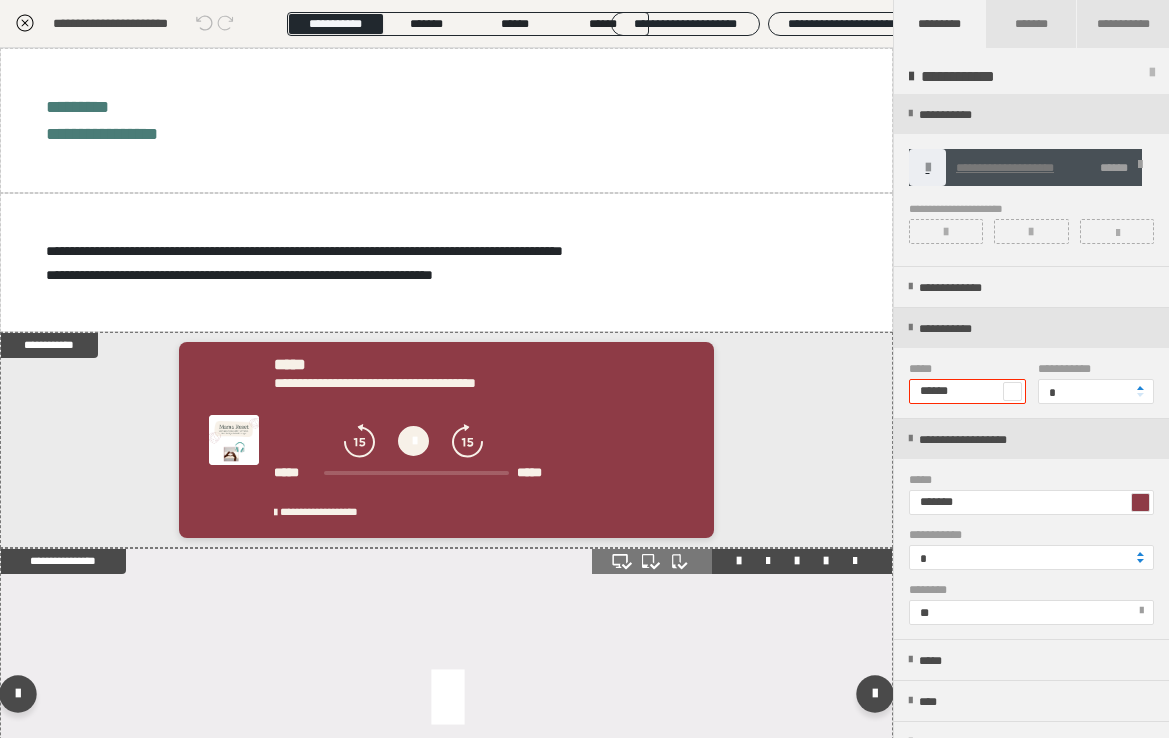 click at bounding box center (855, 561) 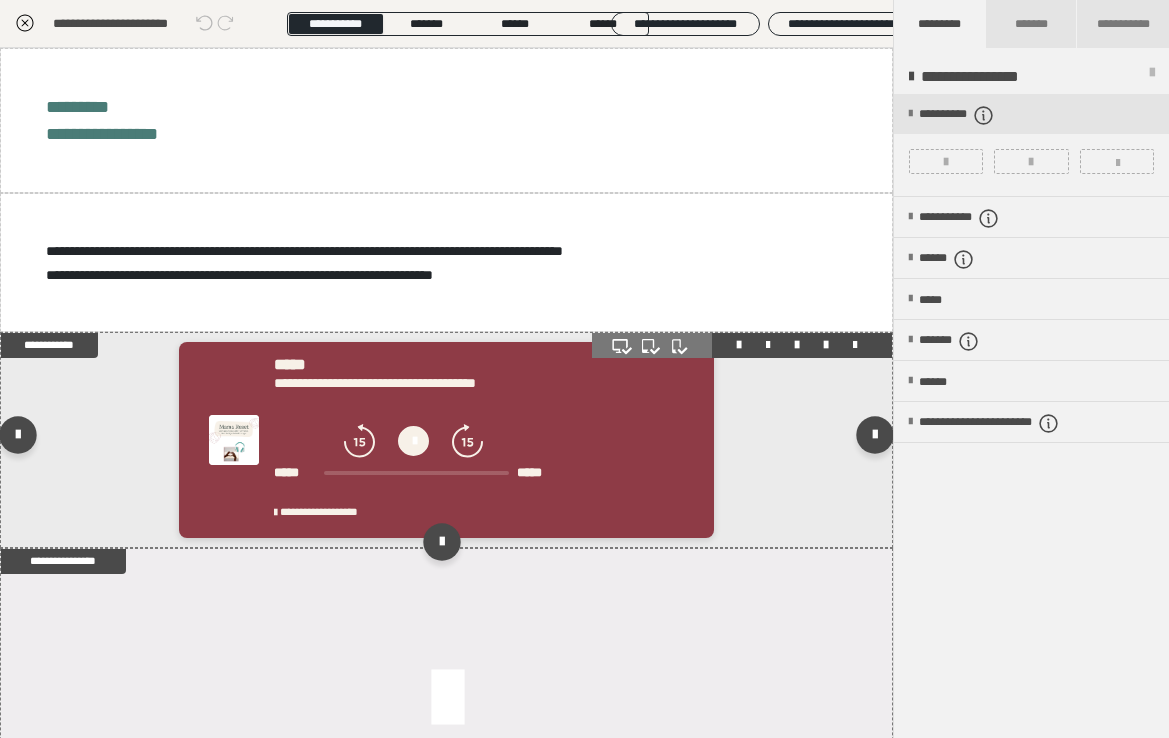 click on "**********" at bounding box center [446, 439] 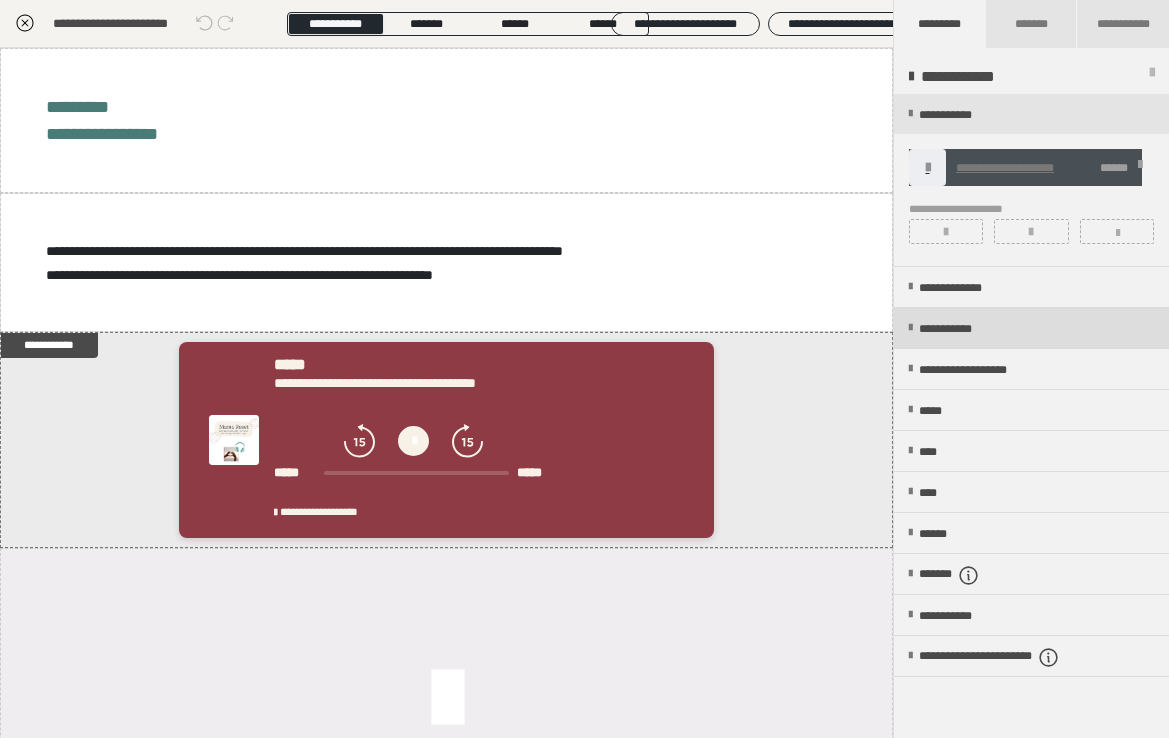 click on "**********" at bounding box center [1031, 328] 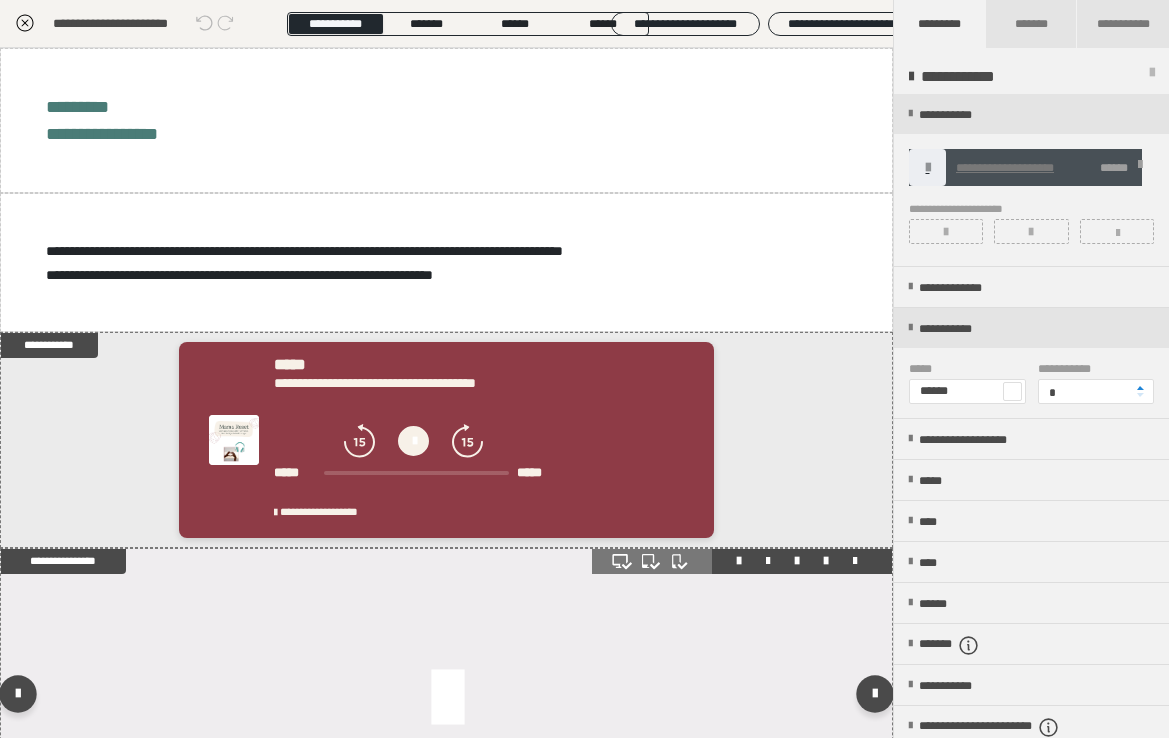 click at bounding box center (446, 699) 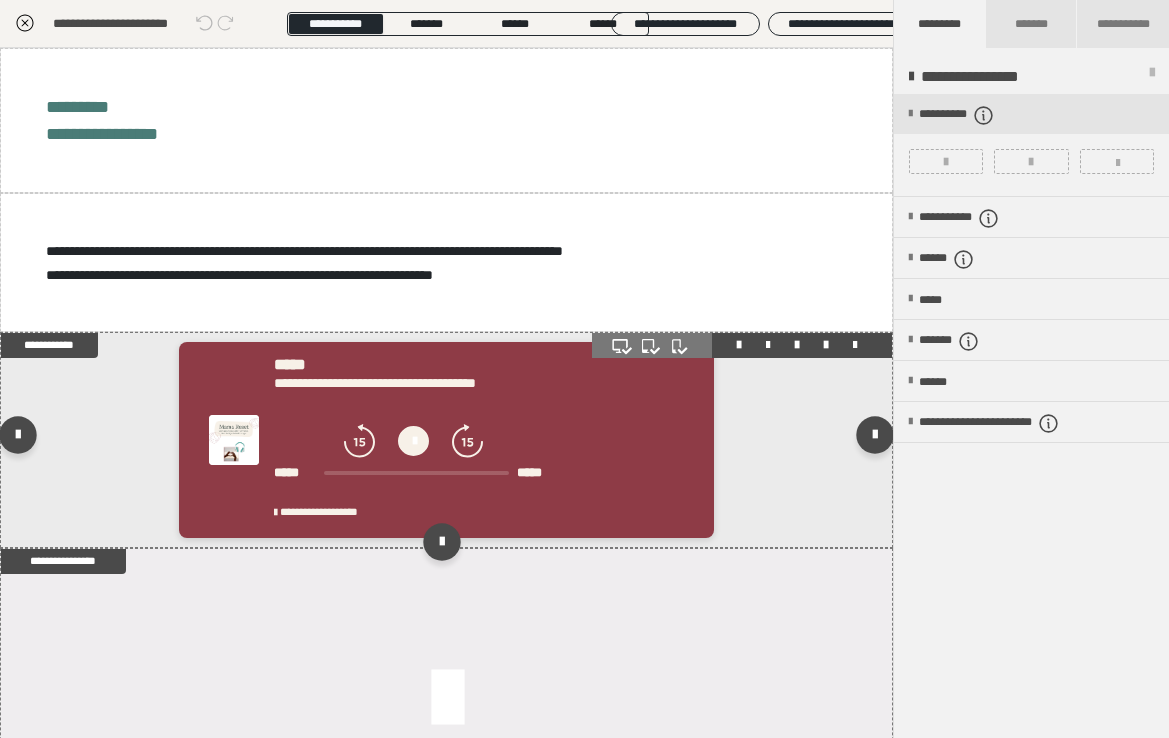 click on "**********" at bounding box center (446, 439) 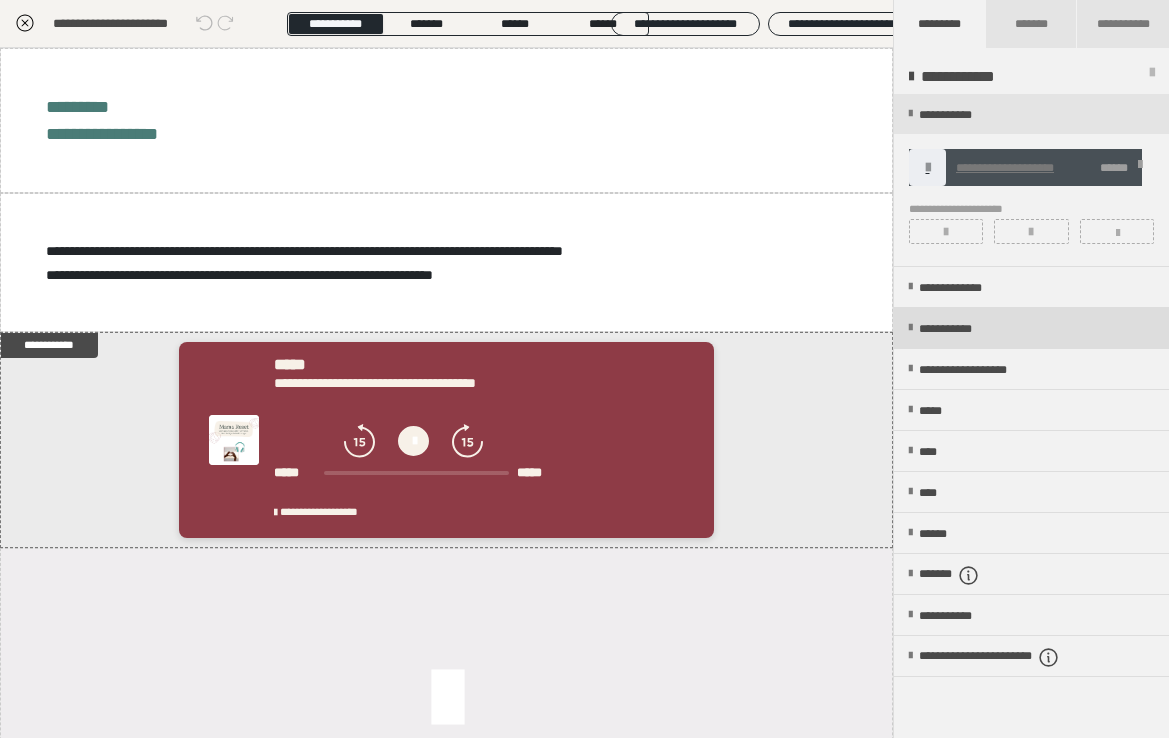 click on "**********" at bounding box center [966, 329] 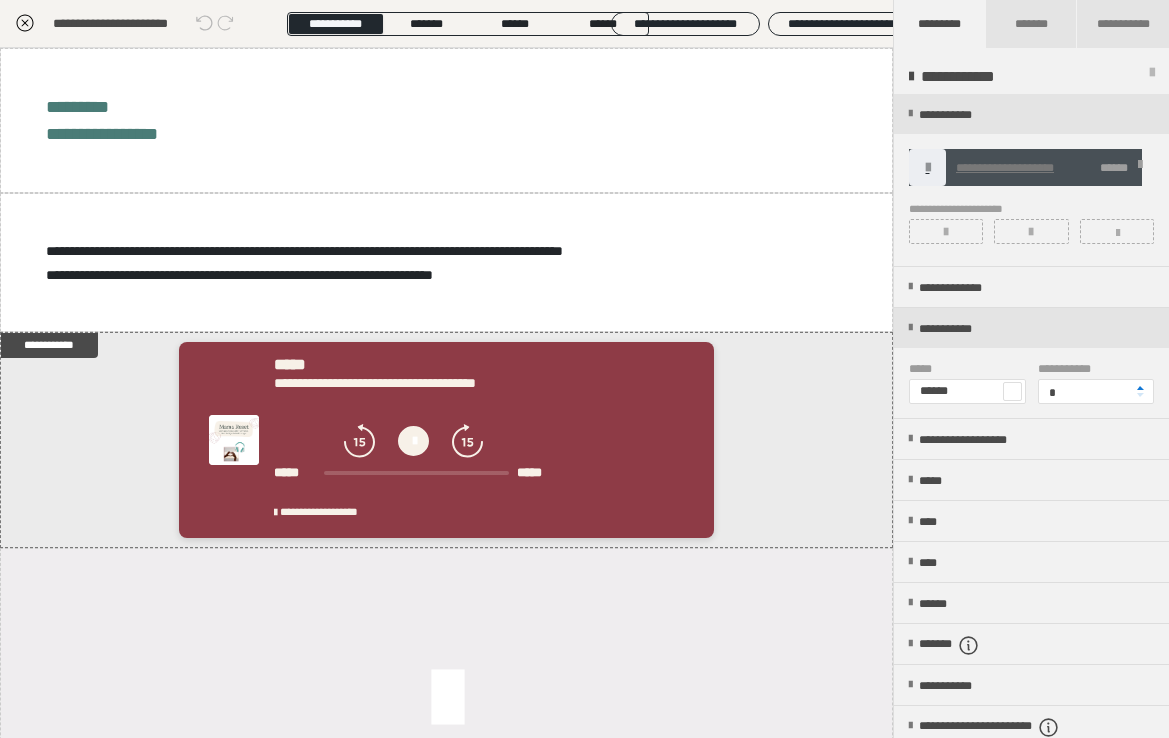 click at bounding box center [1140, 388] 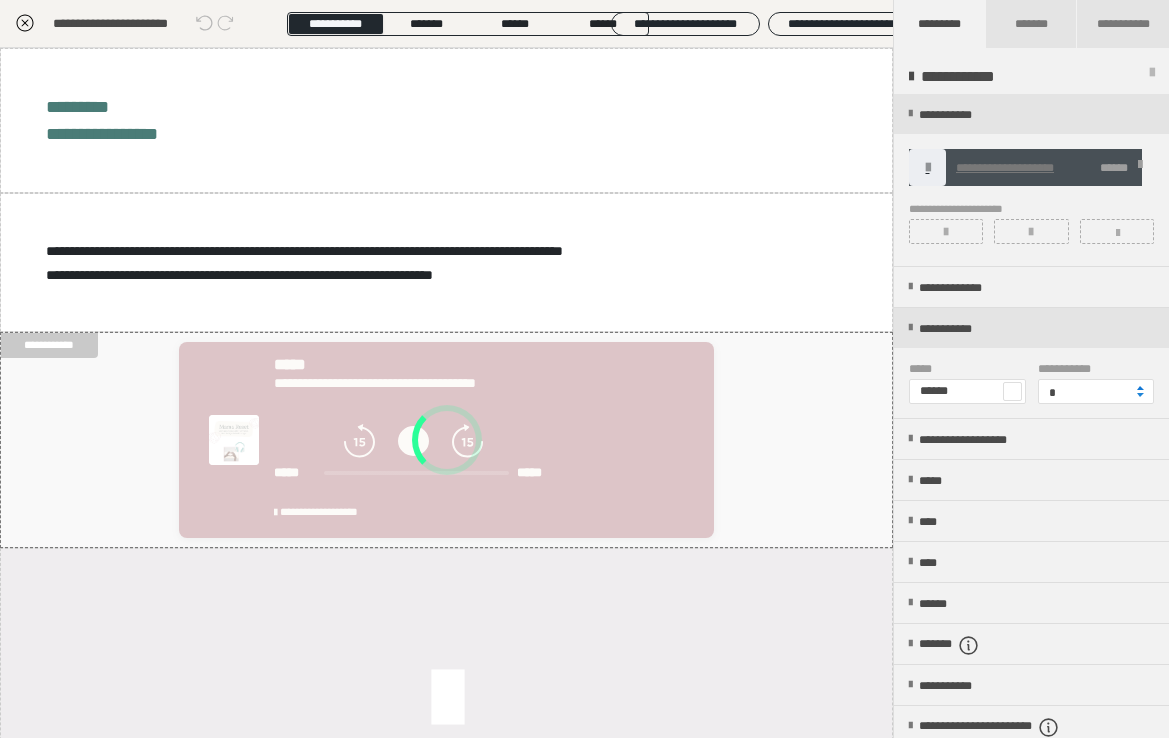 click at bounding box center [1140, 388] 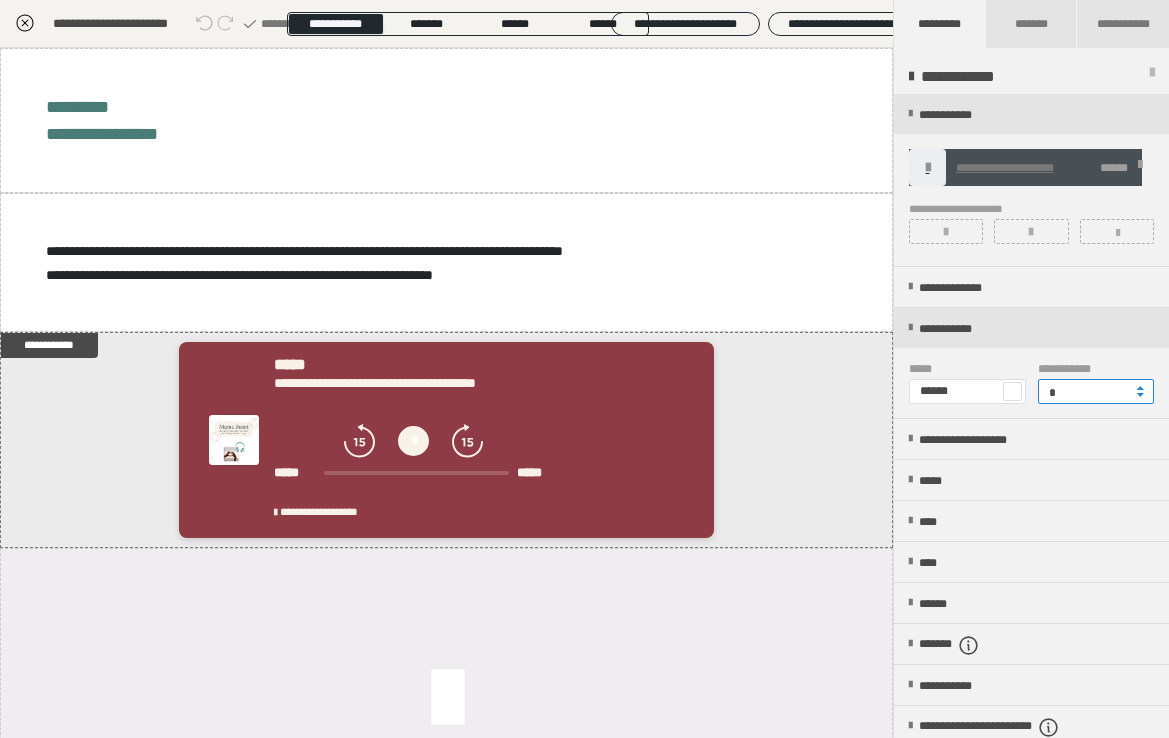 drag, startPoint x: 1112, startPoint y: 392, endPoint x: 1023, endPoint y: 391, distance: 89.005615 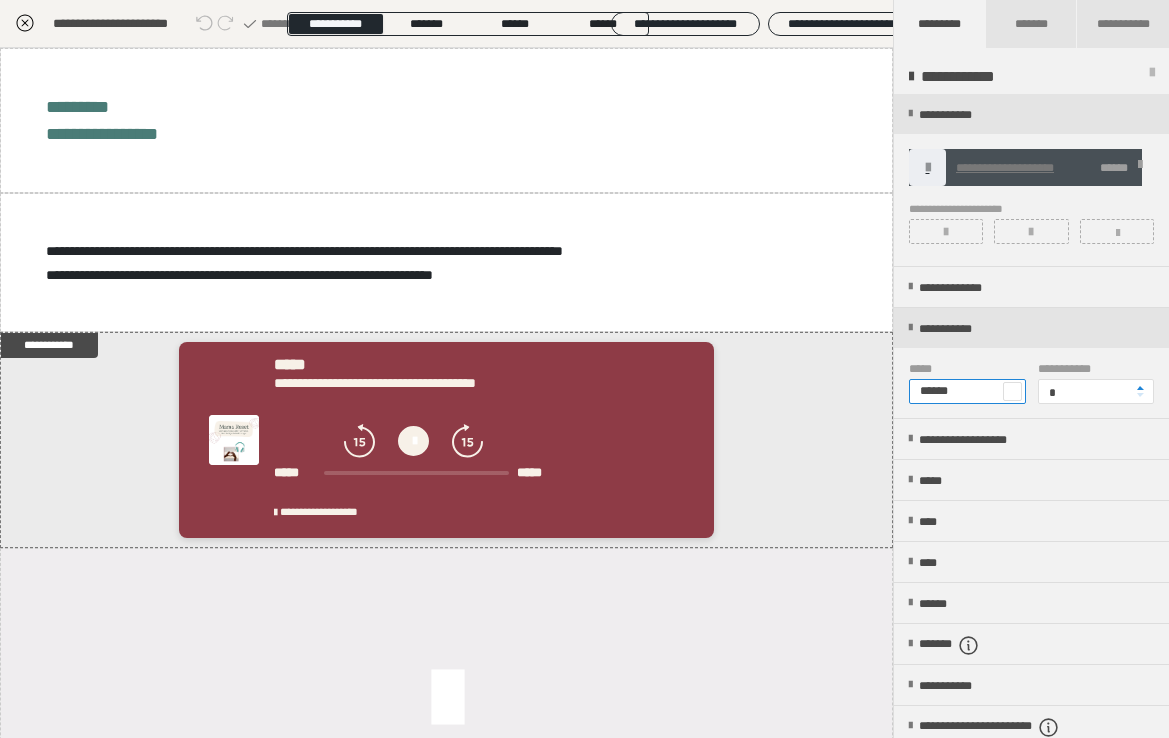 click on "******" at bounding box center (967, 391) 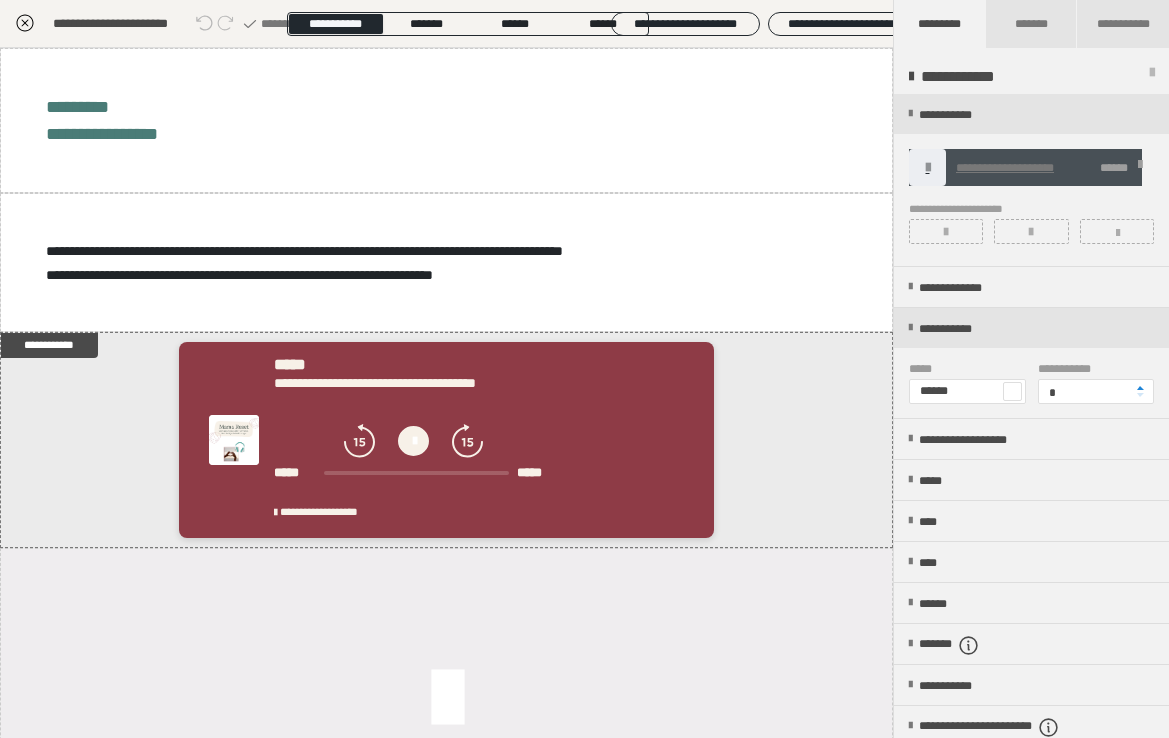 click at bounding box center (1012, 391) 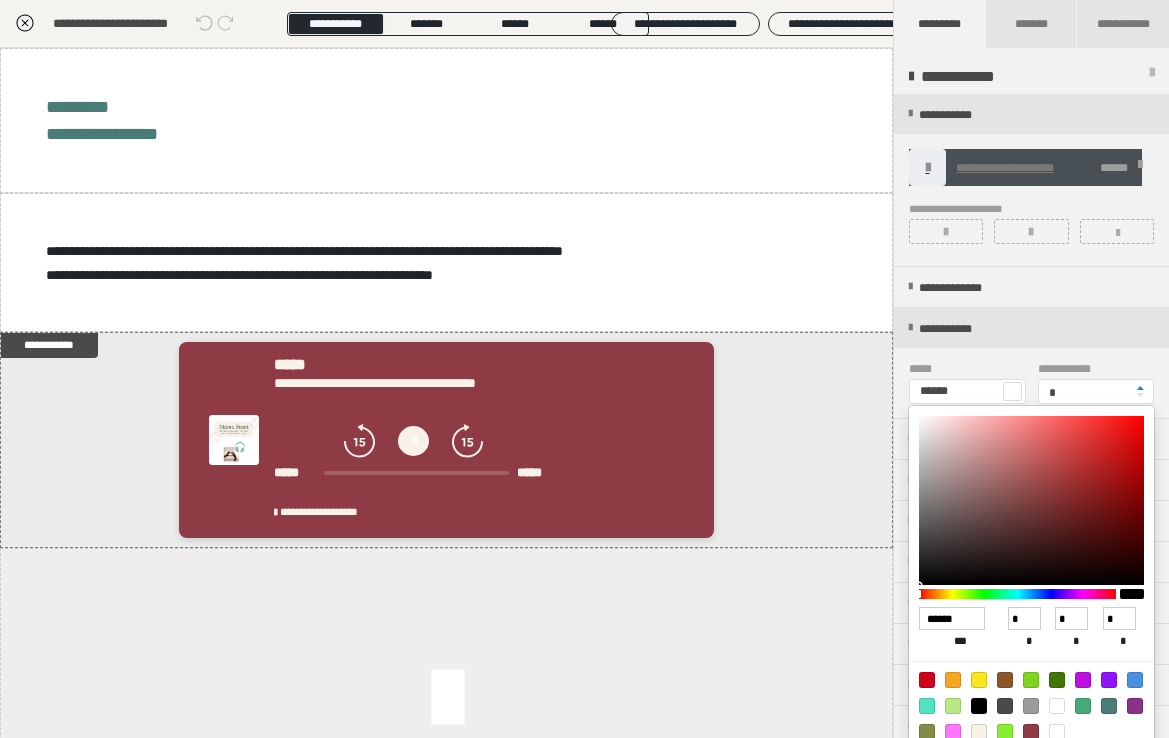 click at bounding box center (584, 369) 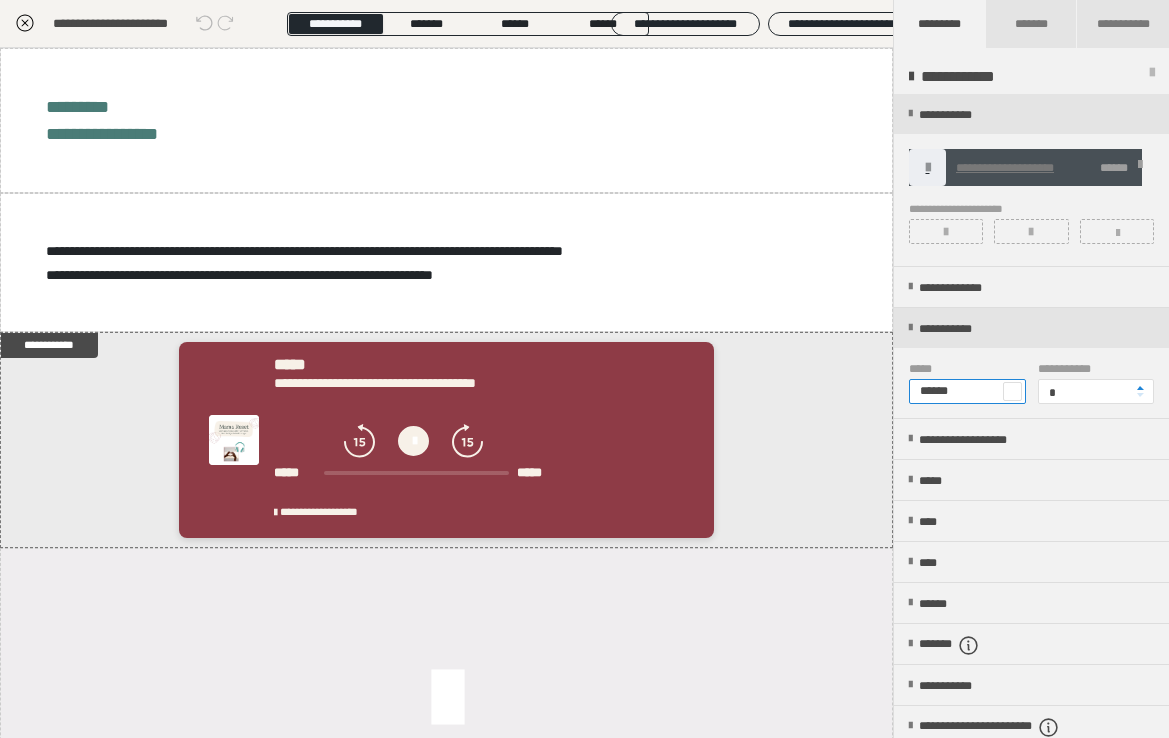 click on "******" at bounding box center [967, 391] 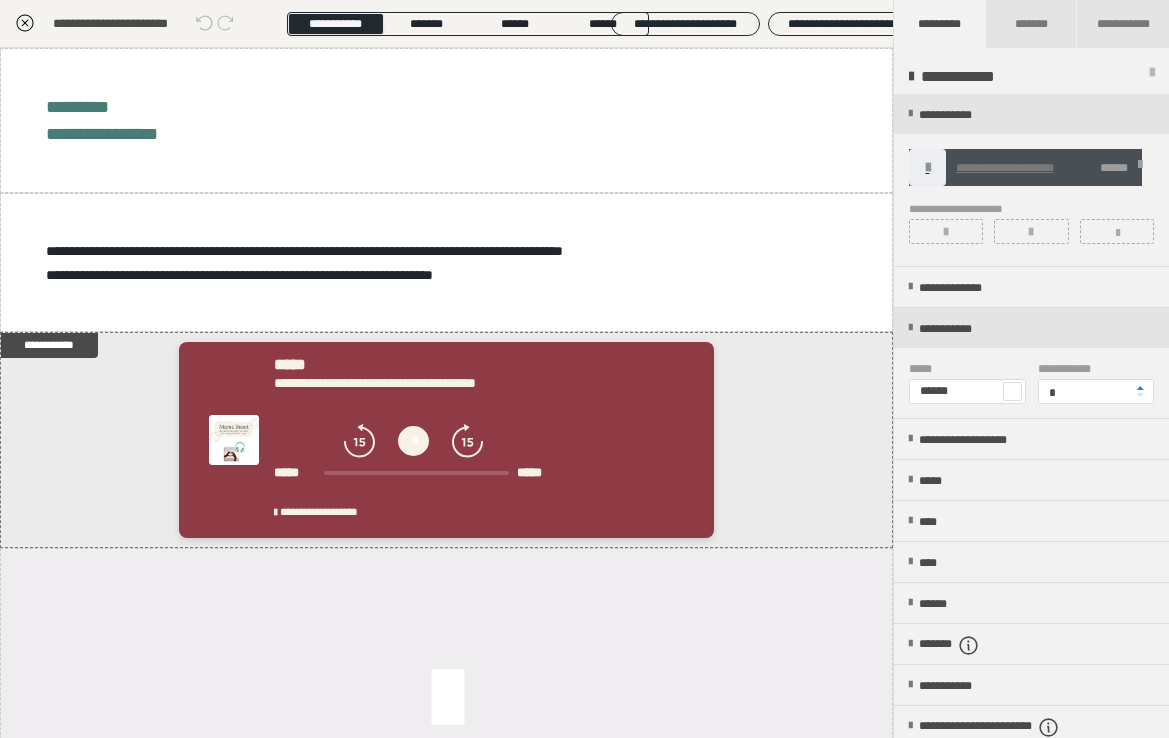 click at bounding box center (1012, 391) 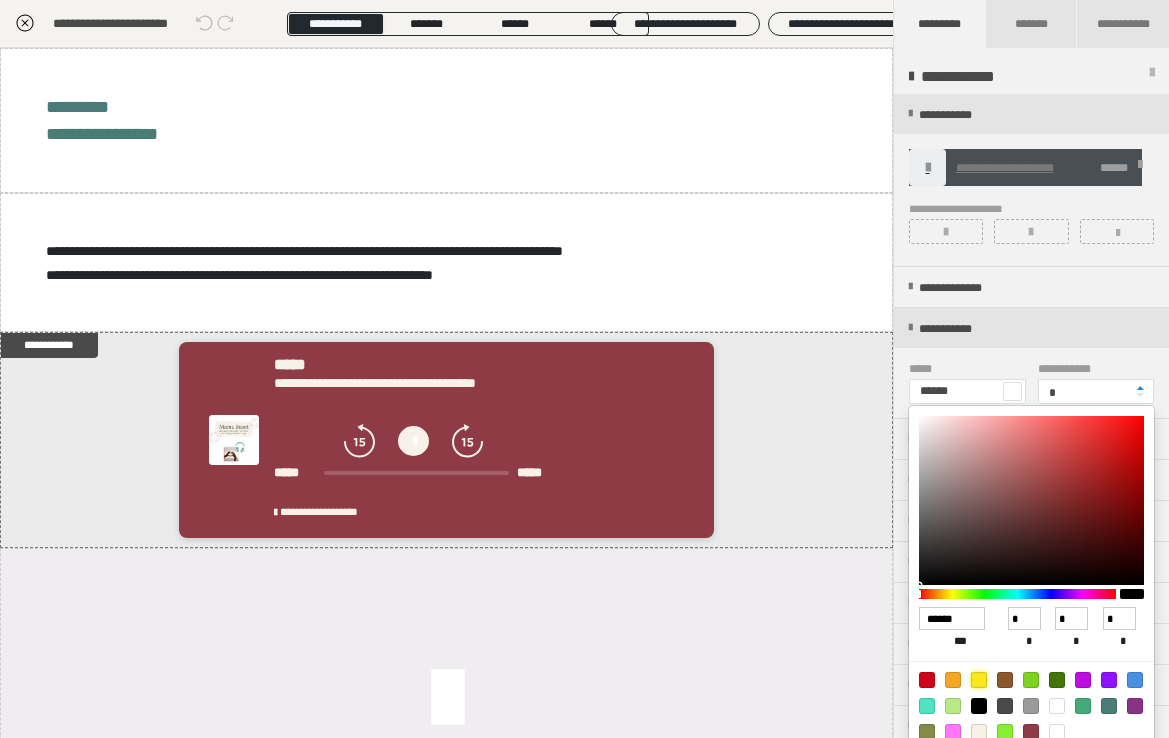click at bounding box center (979, 680) 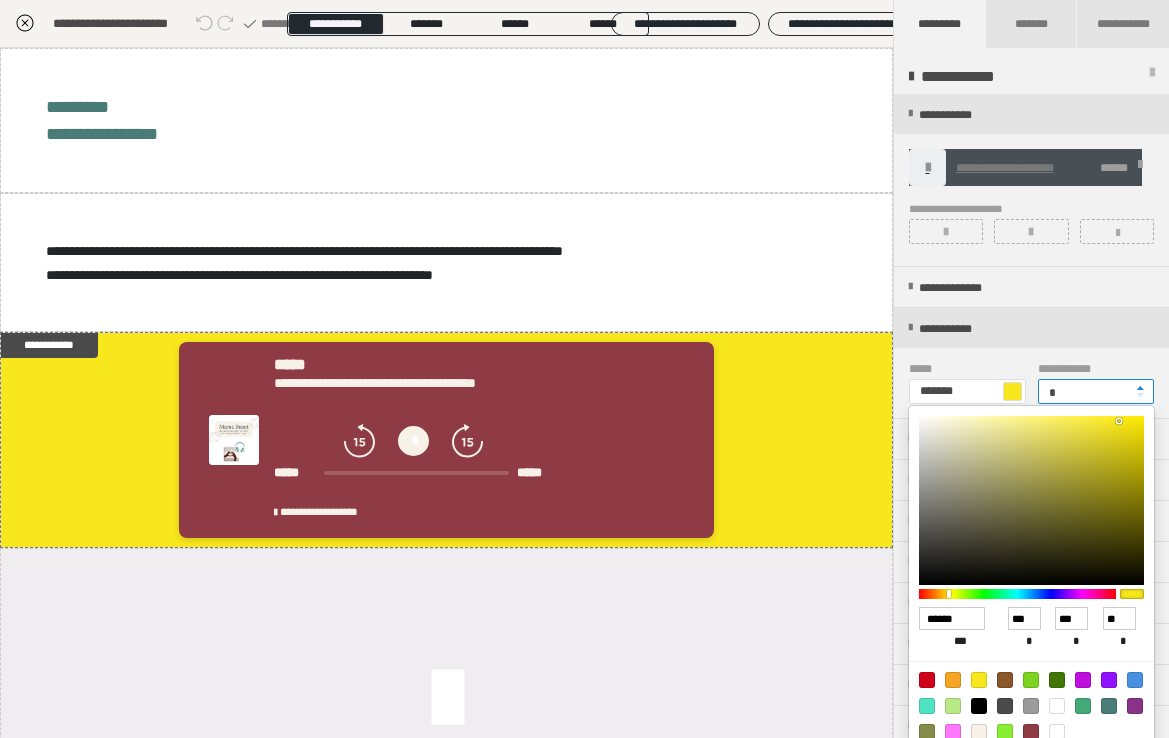 click on "*" at bounding box center (1096, 391) 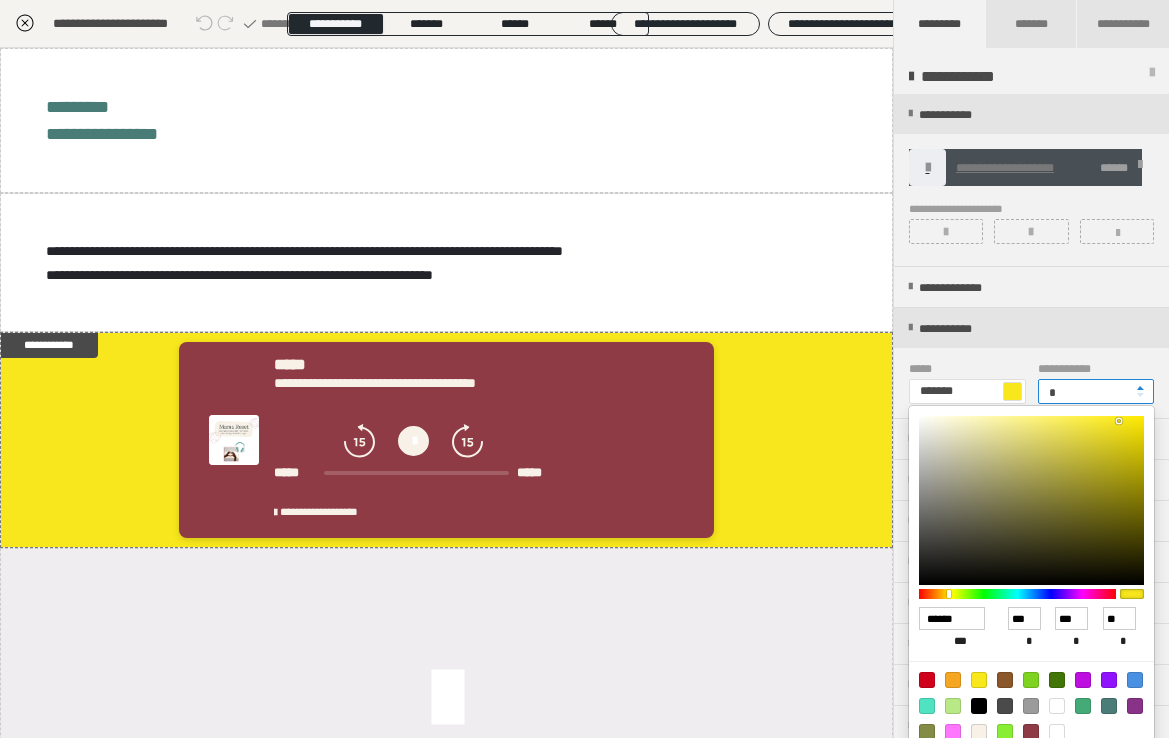 type on "*" 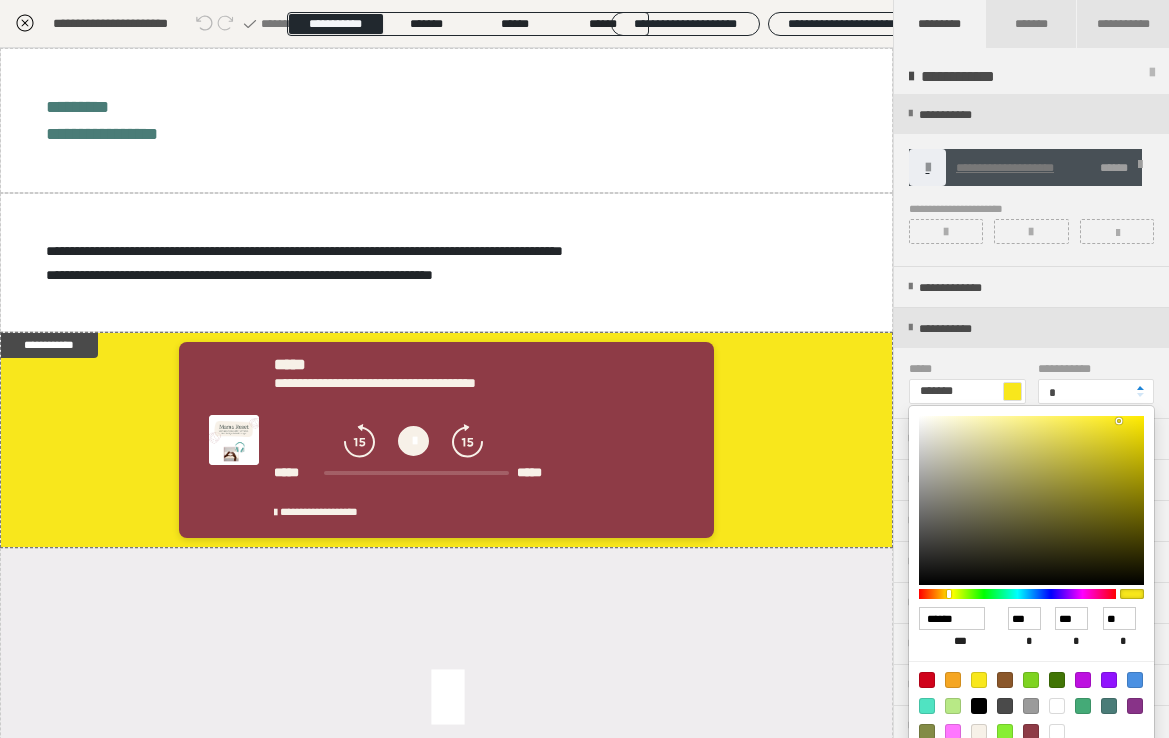 click at bounding box center (584, 369) 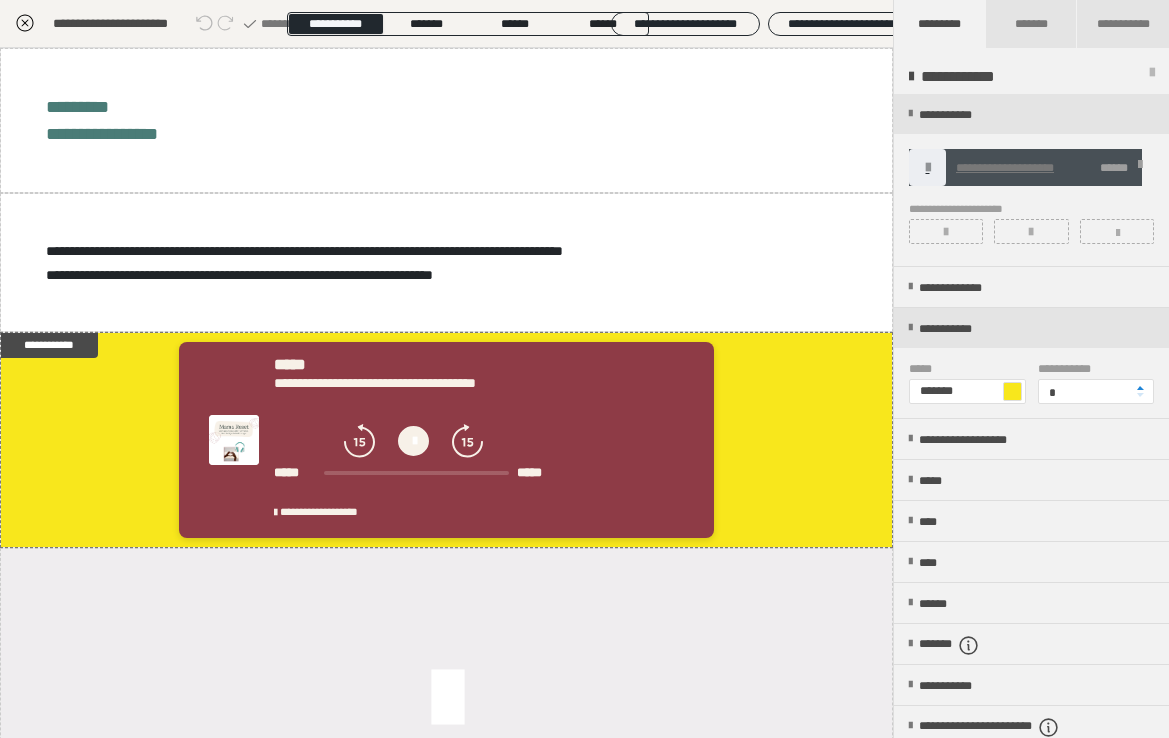 click at bounding box center [1012, 391] 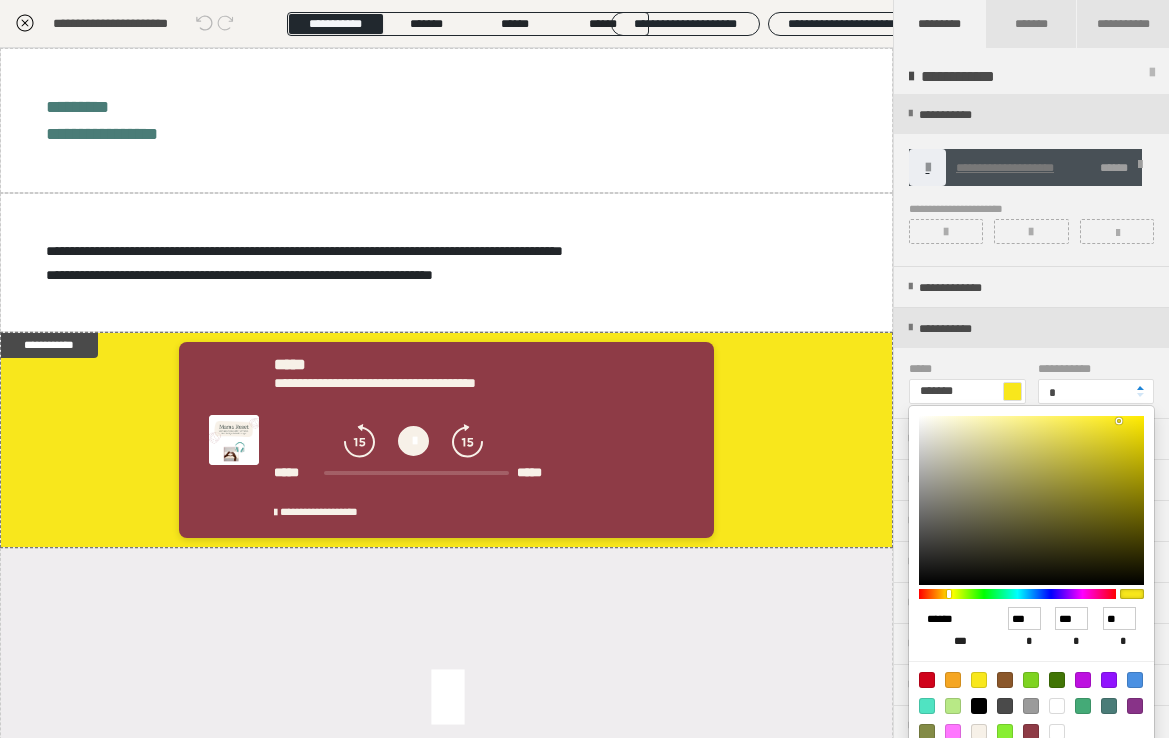 drag, startPoint x: 978, startPoint y: 618, endPoint x: 887, endPoint y: 618, distance: 91 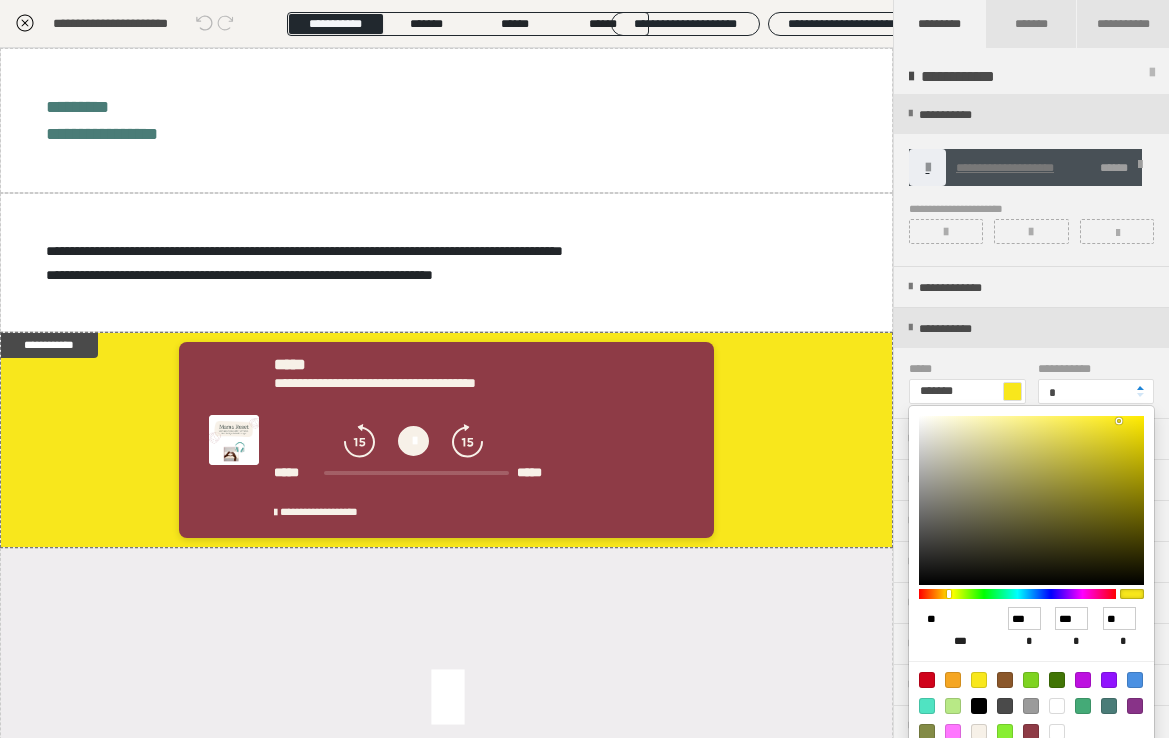 type on "***" 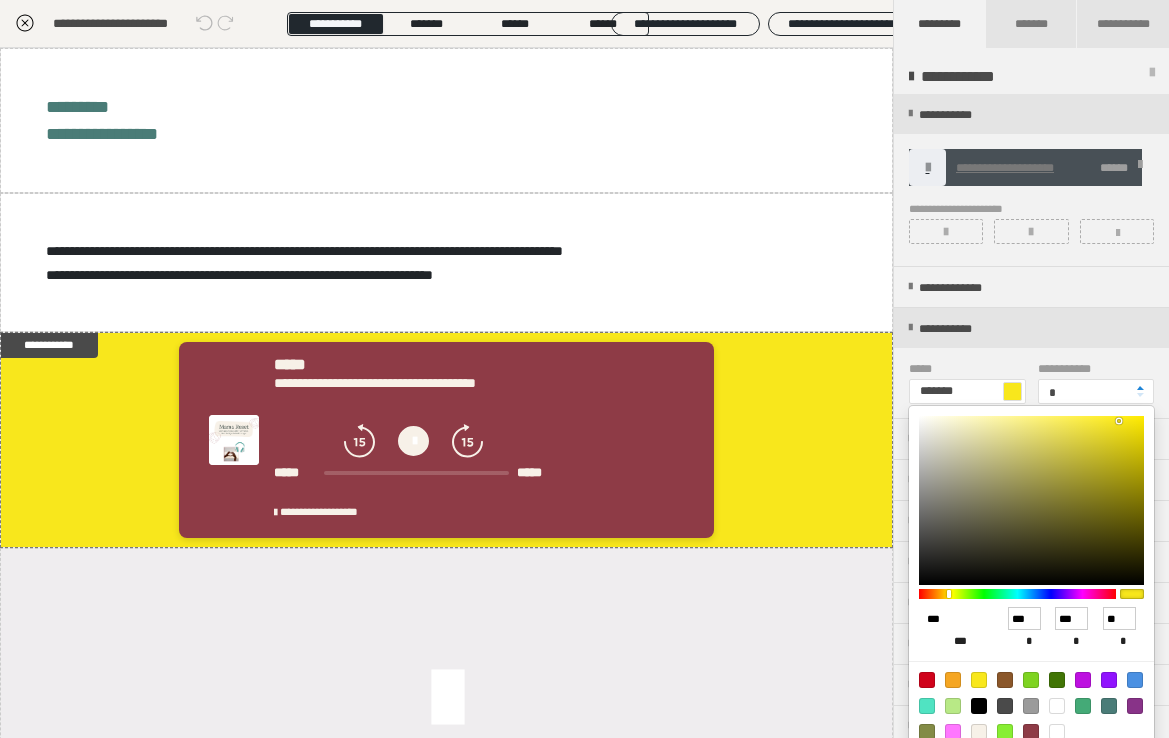 type on "*******" 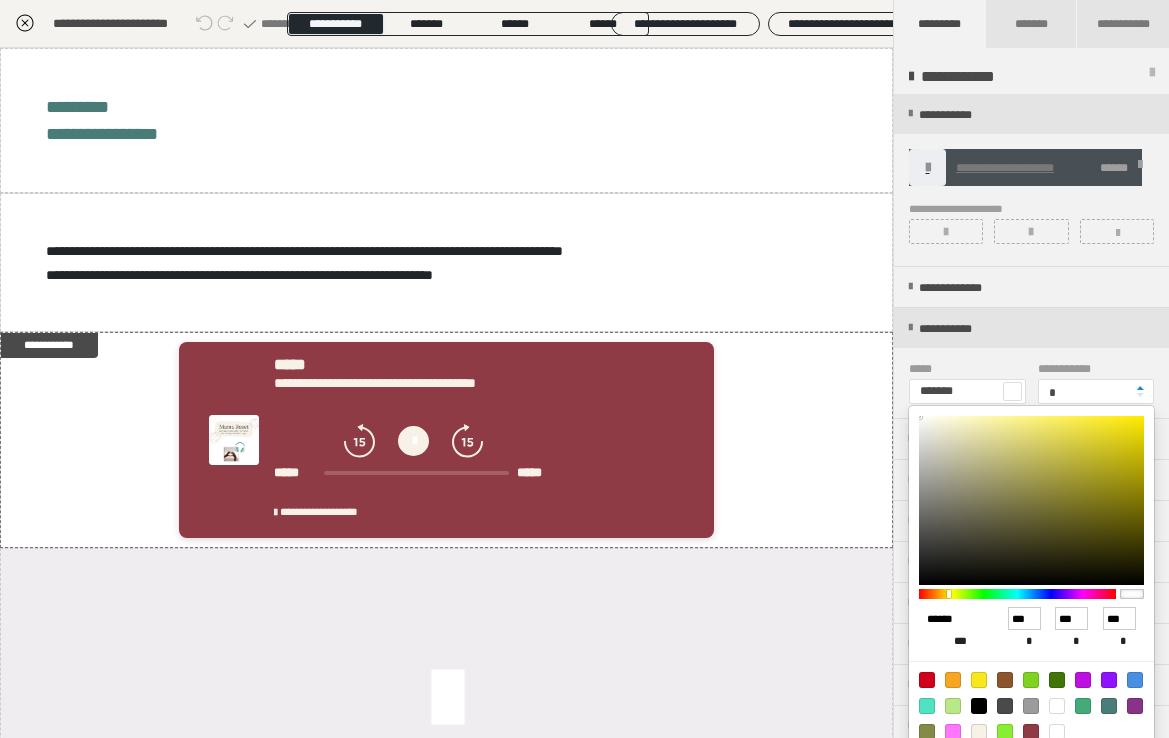 type on "******" 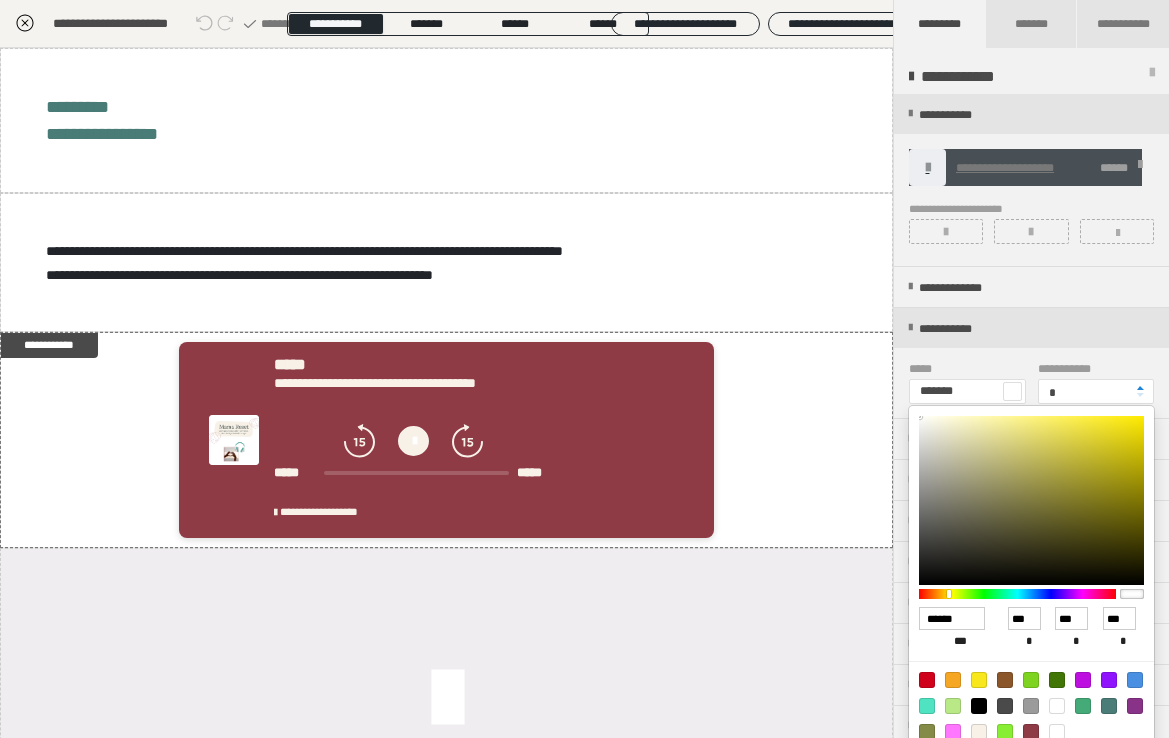 click at bounding box center (584, 369) 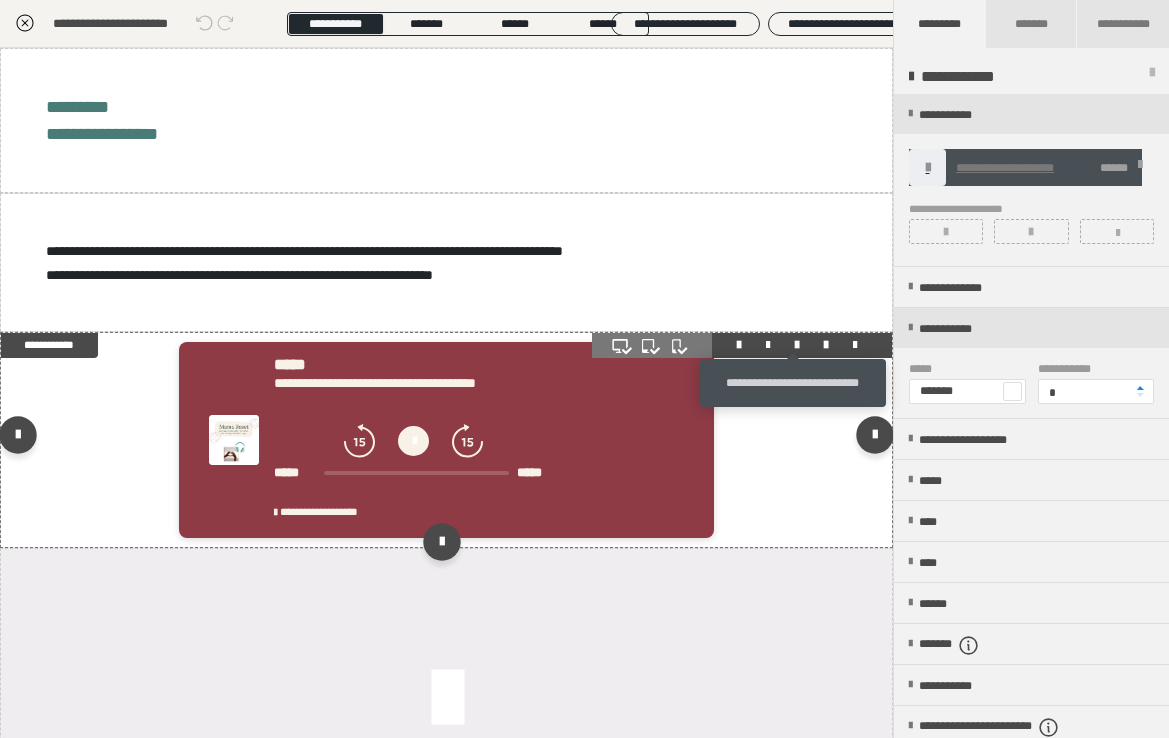 click at bounding box center (797, 345) 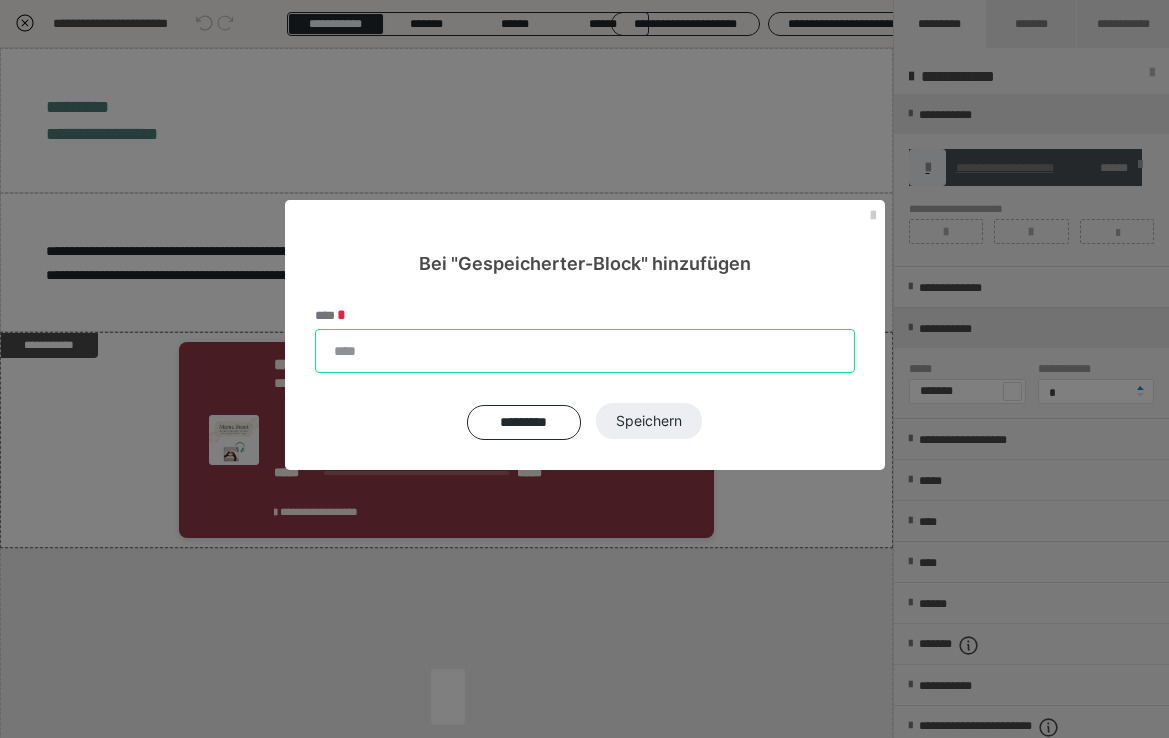 click on "****" at bounding box center [585, 351] 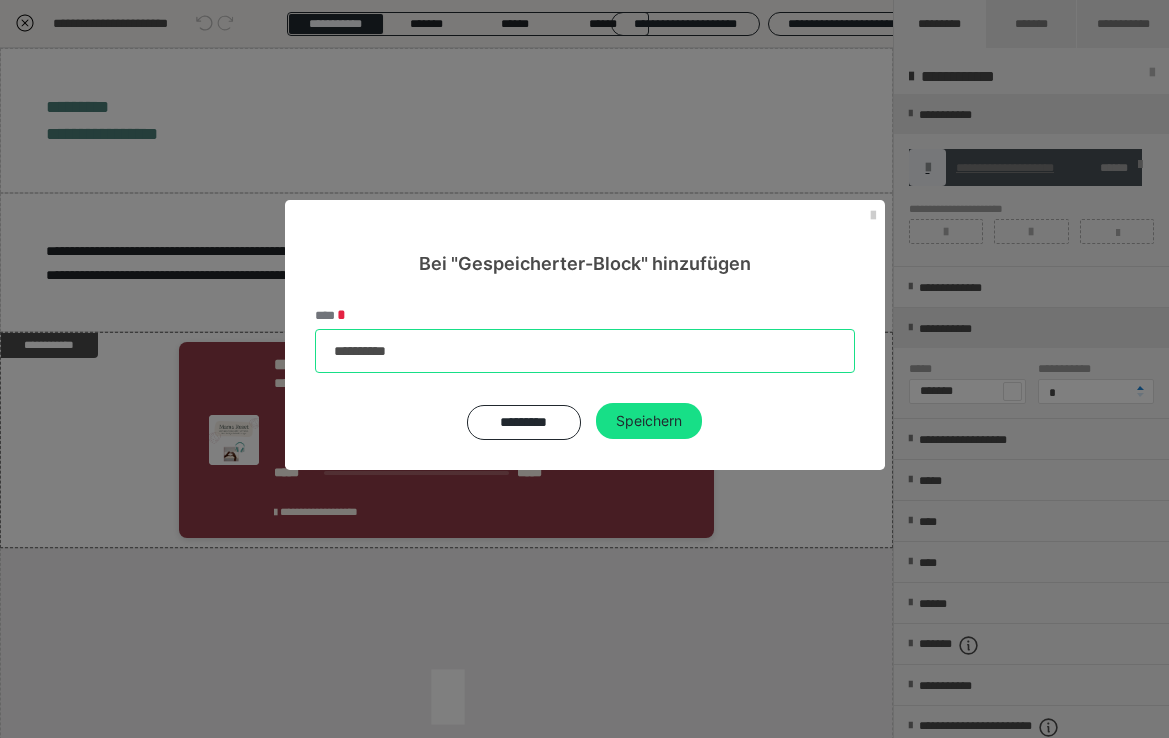 type on "**********" 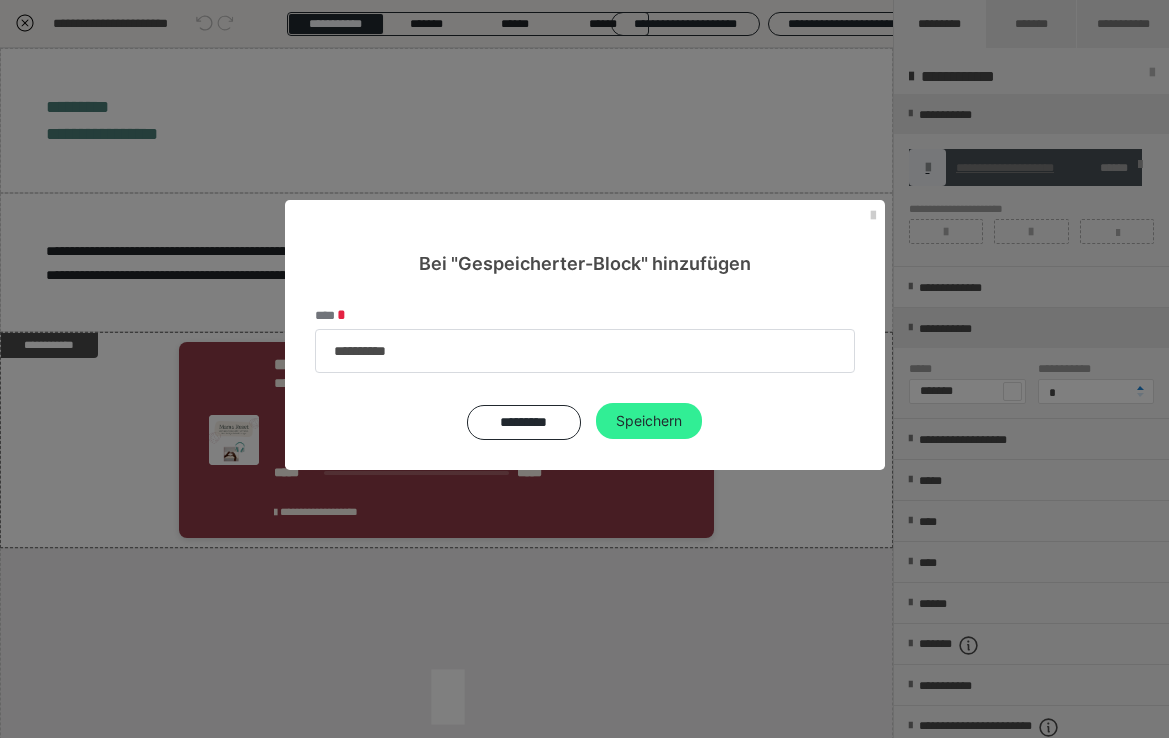 click on "Speichern" at bounding box center (649, 421) 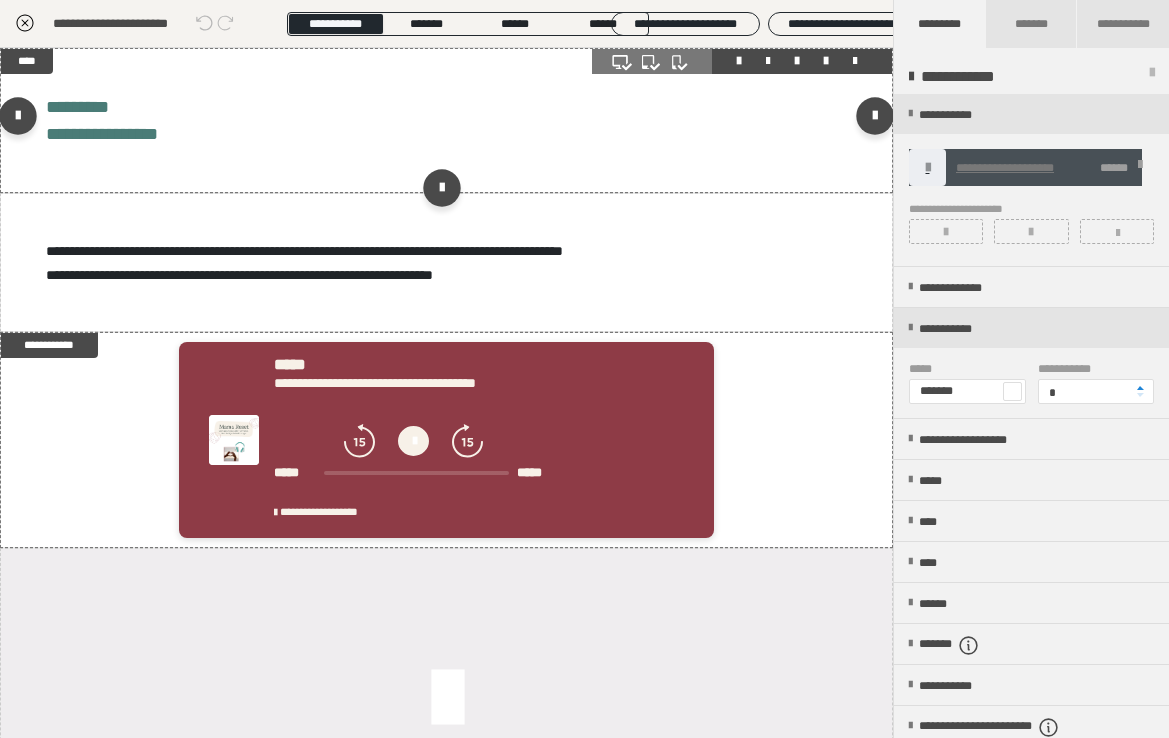 scroll, scrollTop: 0, scrollLeft: 0, axis: both 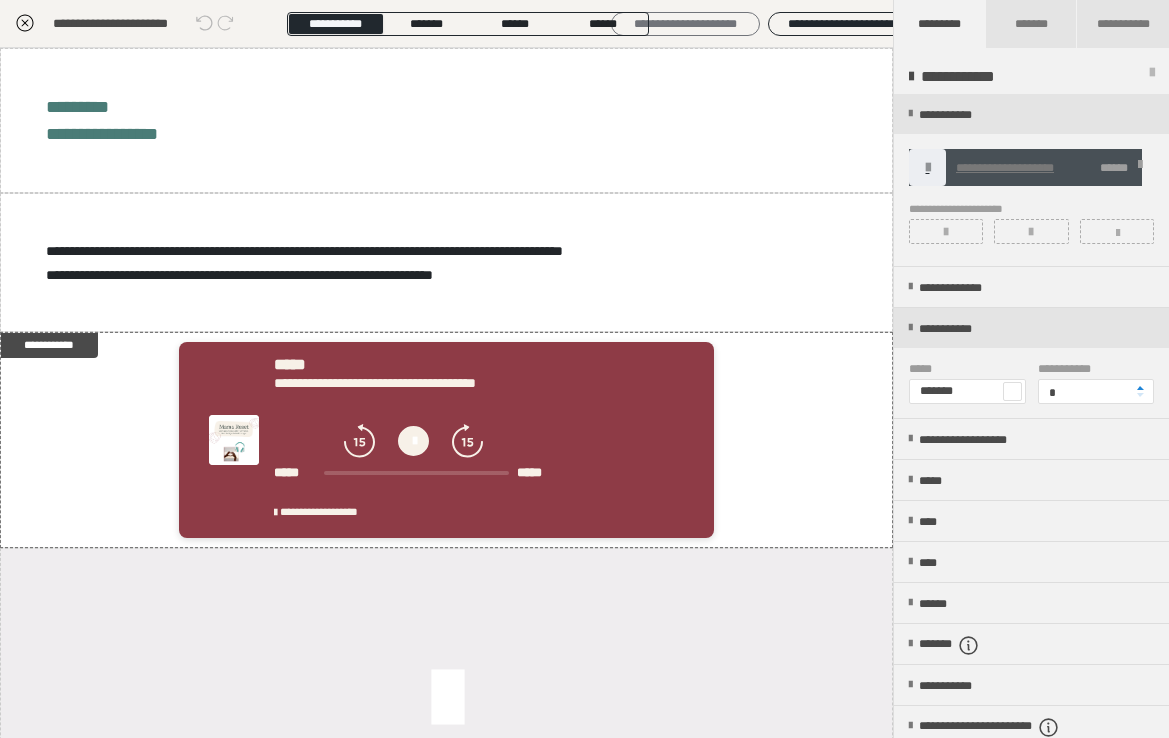 click on "**********" at bounding box center (685, 24) 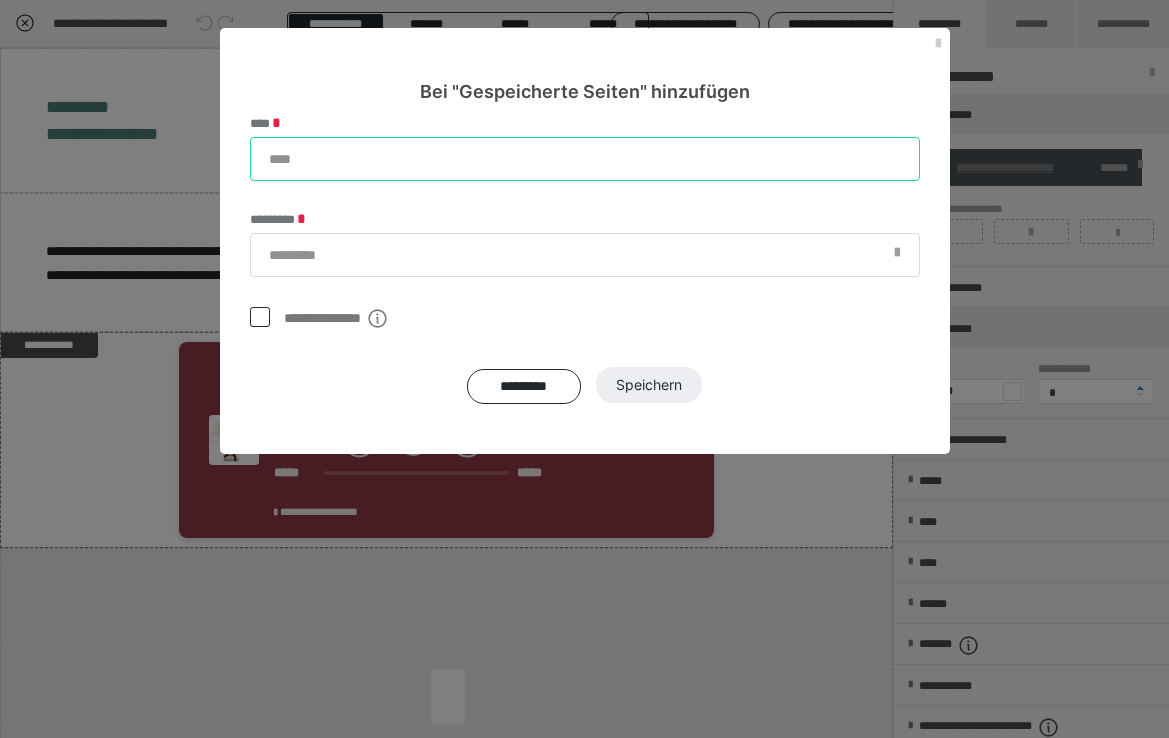 click on "****" at bounding box center [585, 159] 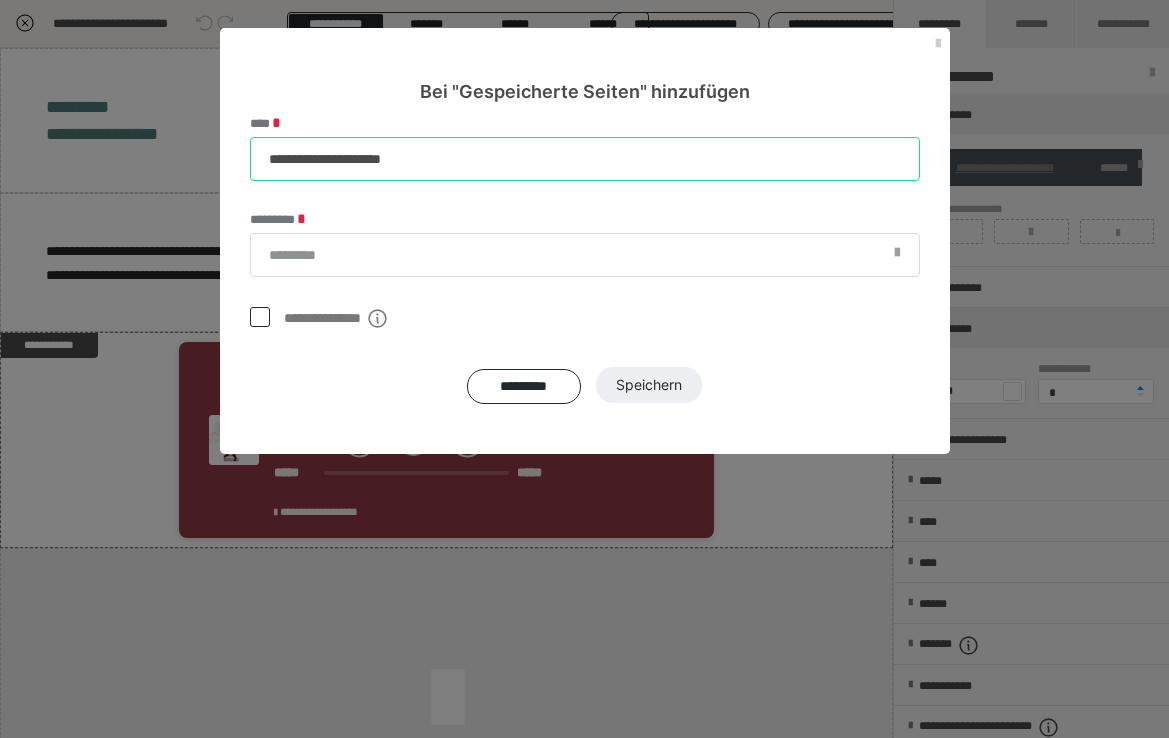type on "**********" 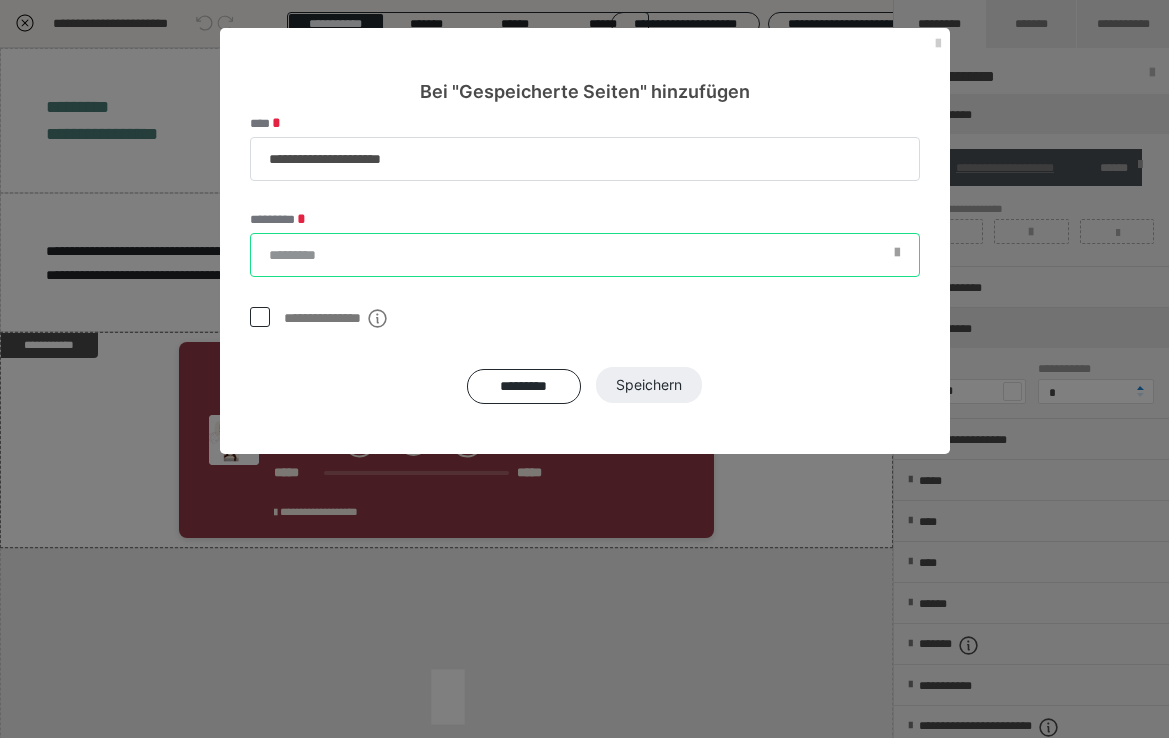 click on "*********" at bounding box center (585, 255) 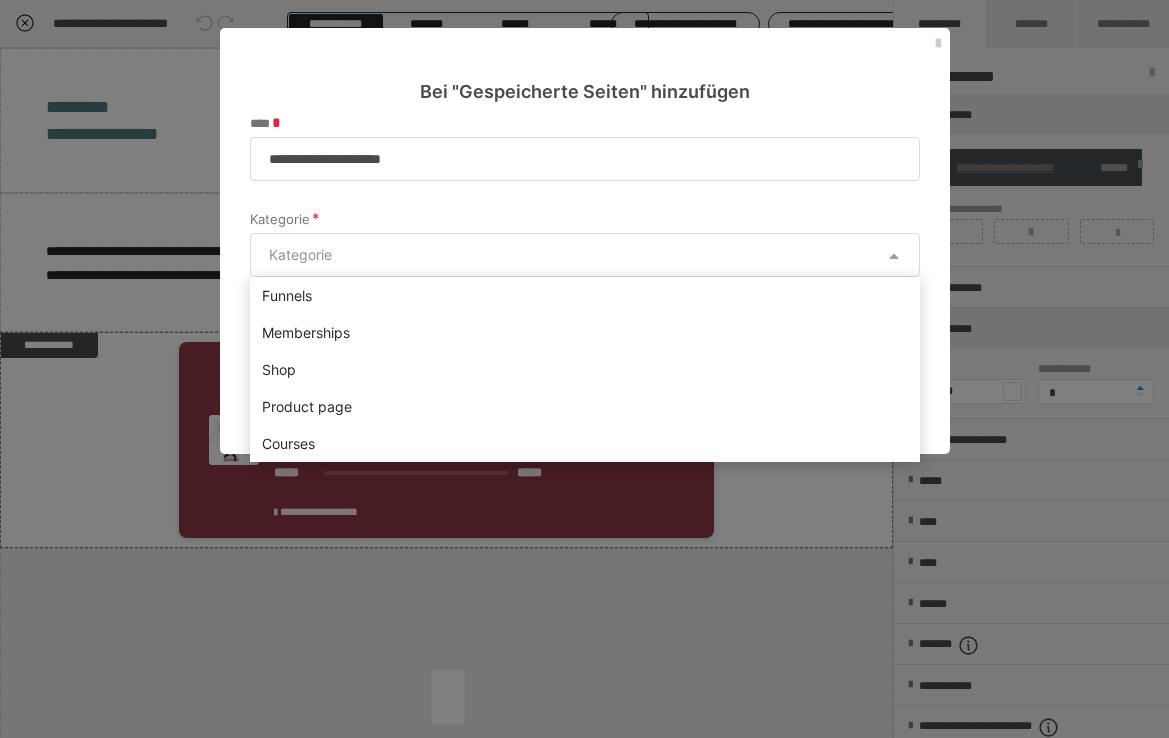 click on "Kategorie" at bounding box center (585, 255) 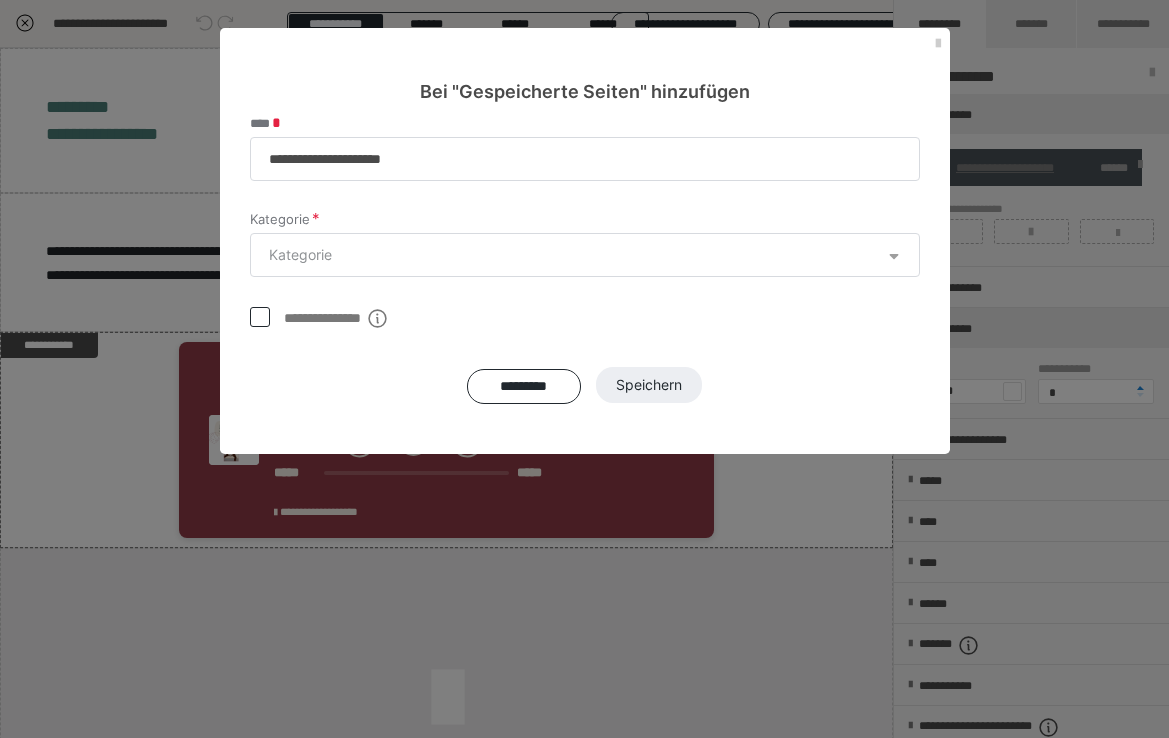 click on "Kategorie" at bounding box center [585, 255] 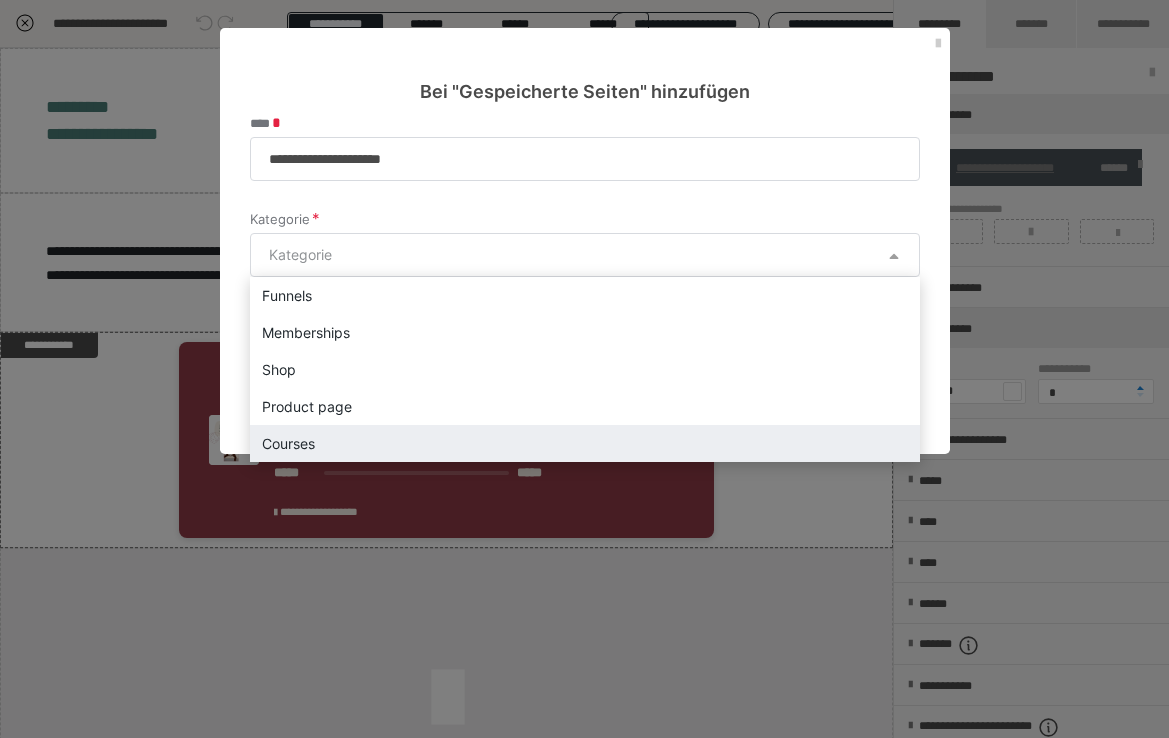 click on "Courses" at bounding box center (585, 443) 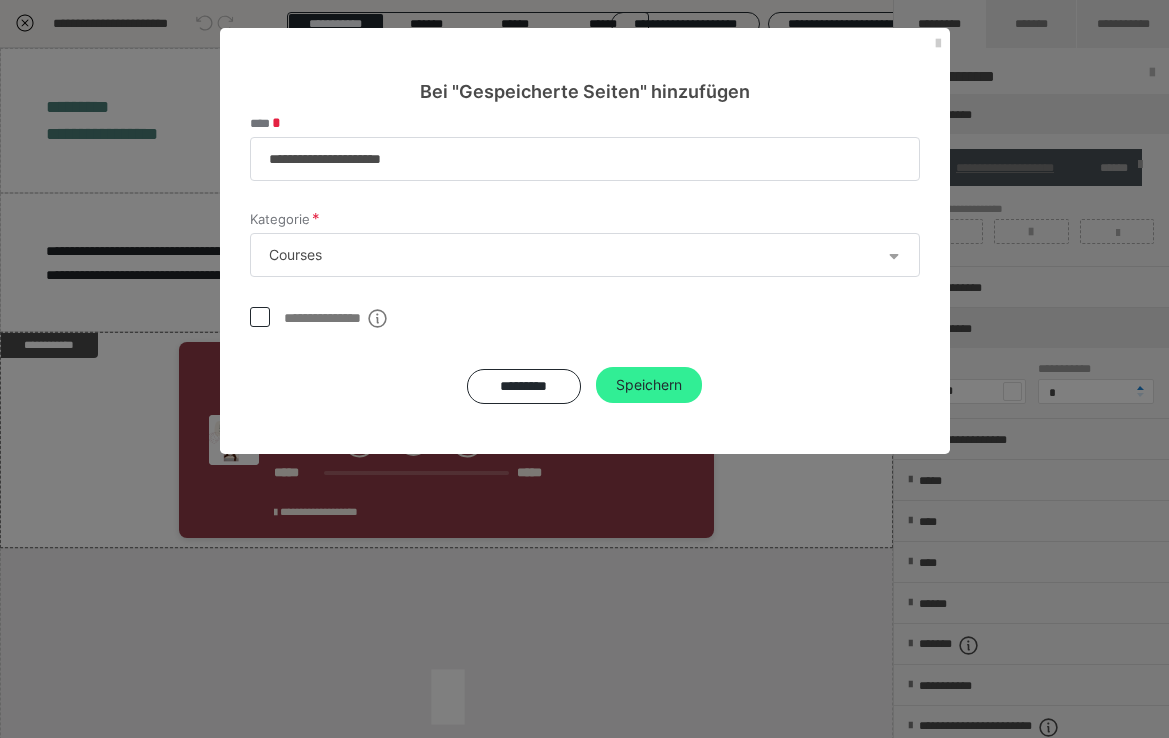 click on "Speichern" at bounding box center (649, 385) 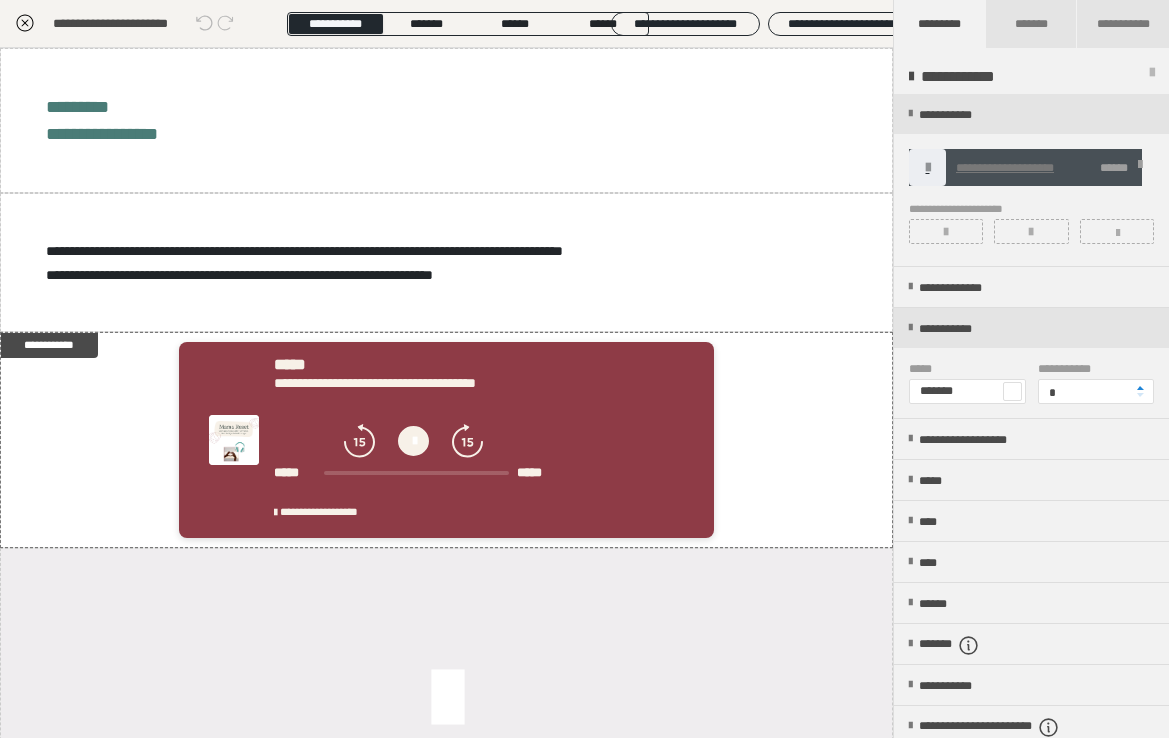 click 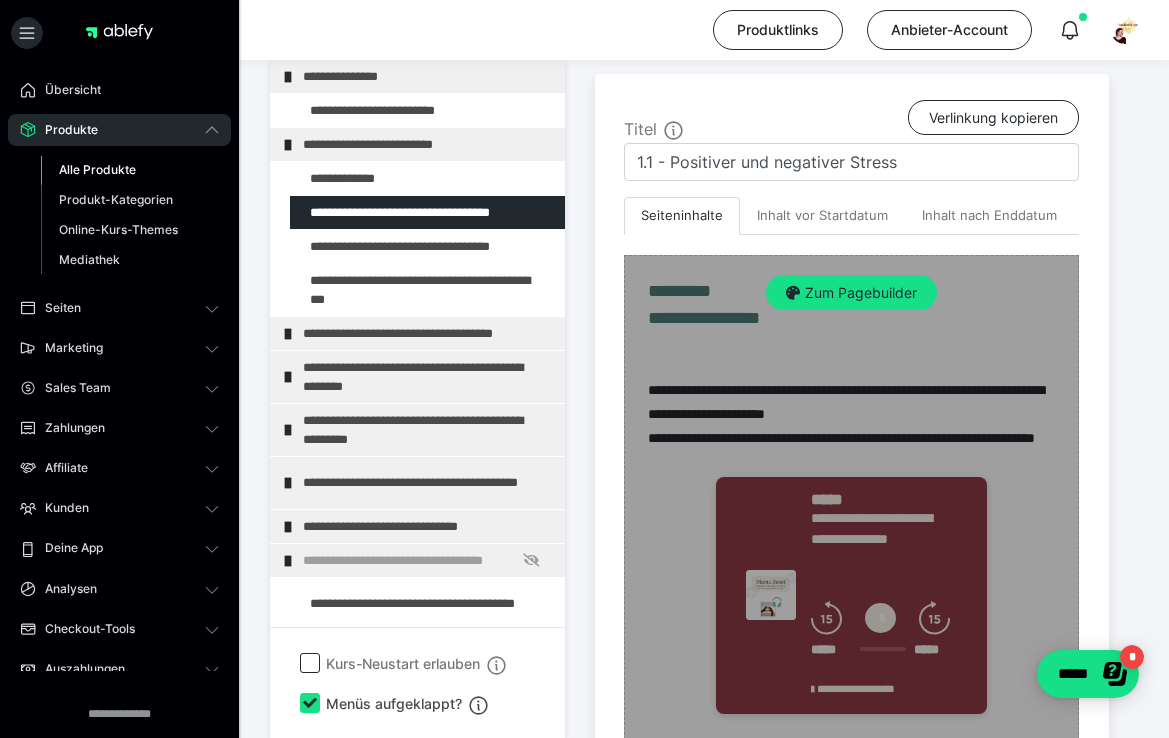 scroll, scrollTop: 504, scrollLeft: 0, axis: vertical 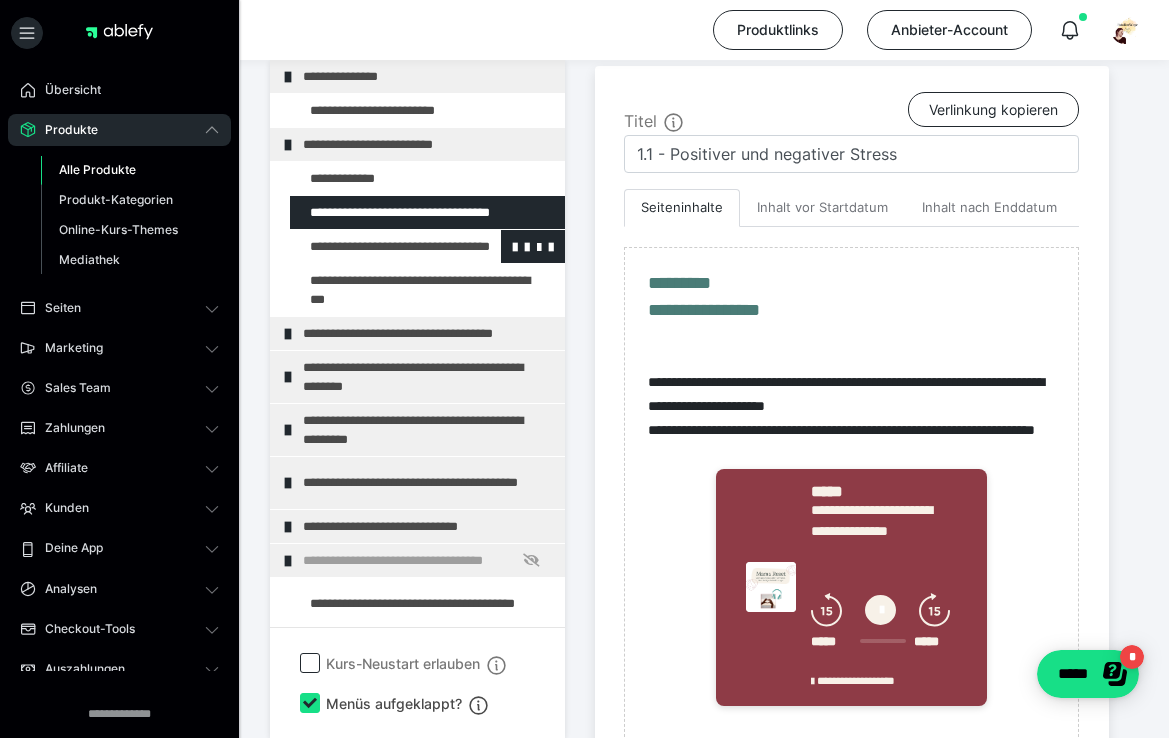 click at bounding box center (375, 246) 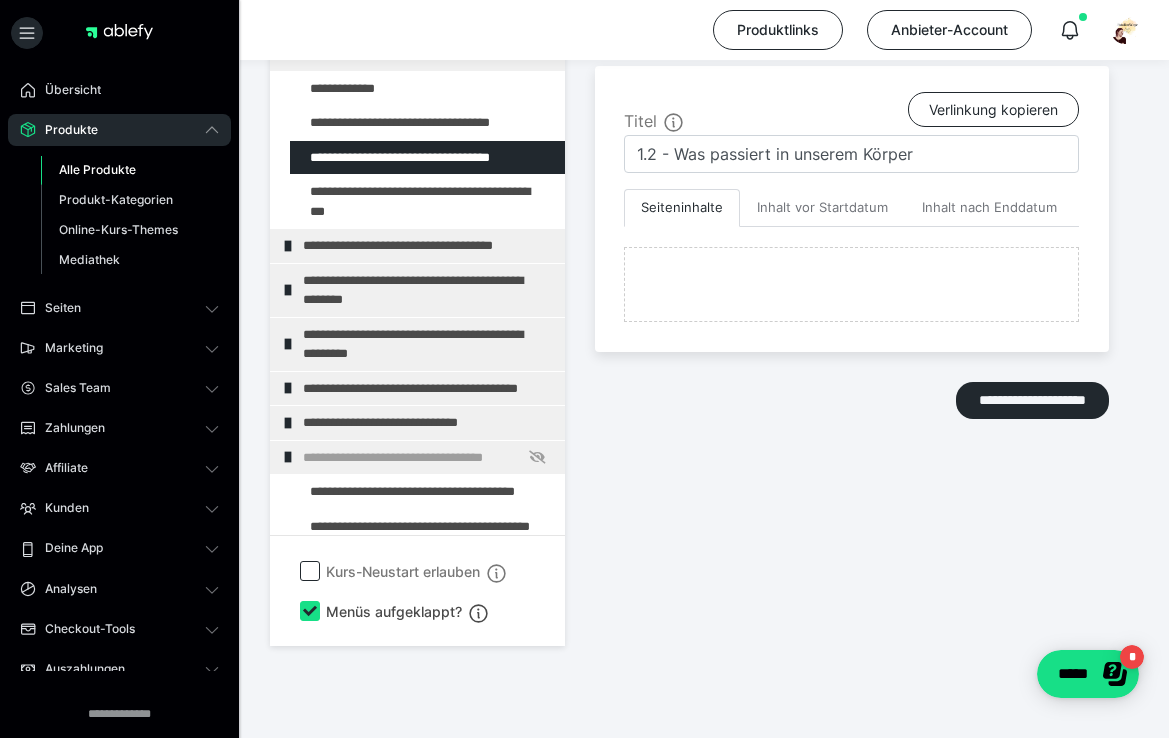 scroll, scrollTop: 412, scrollLeft: 0, axis: vertical 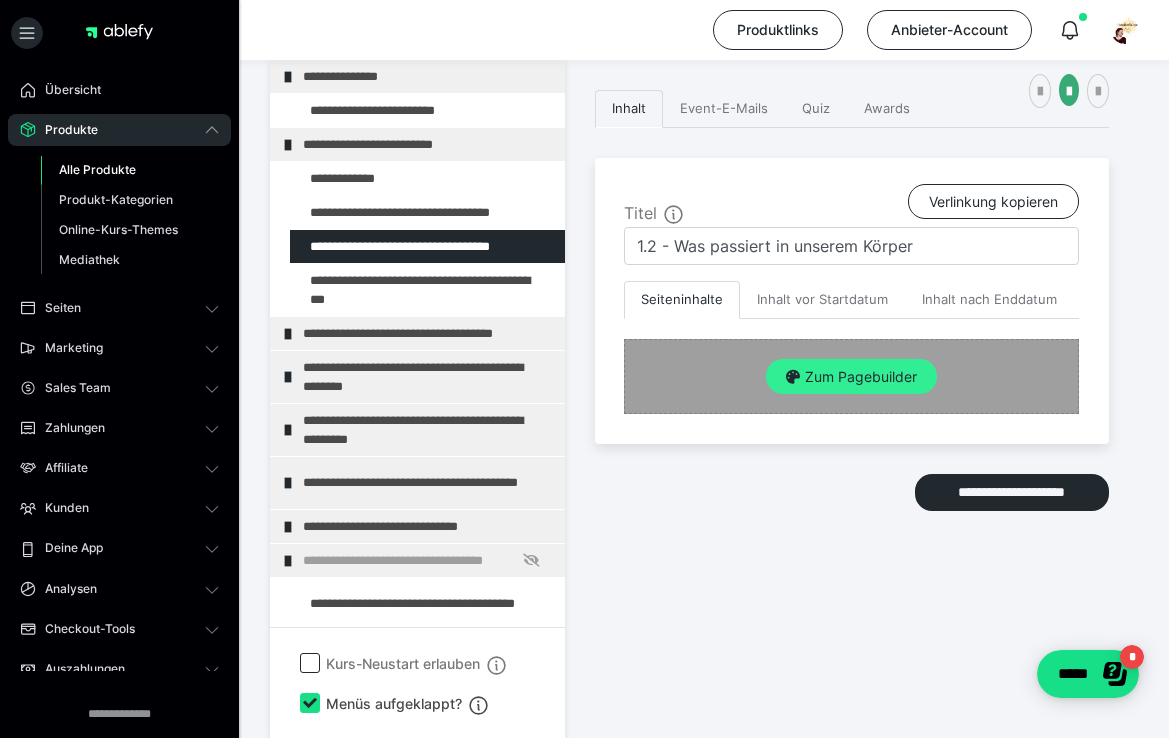 click on "Zum Pagebuilder" at bounding box center [851, 377] 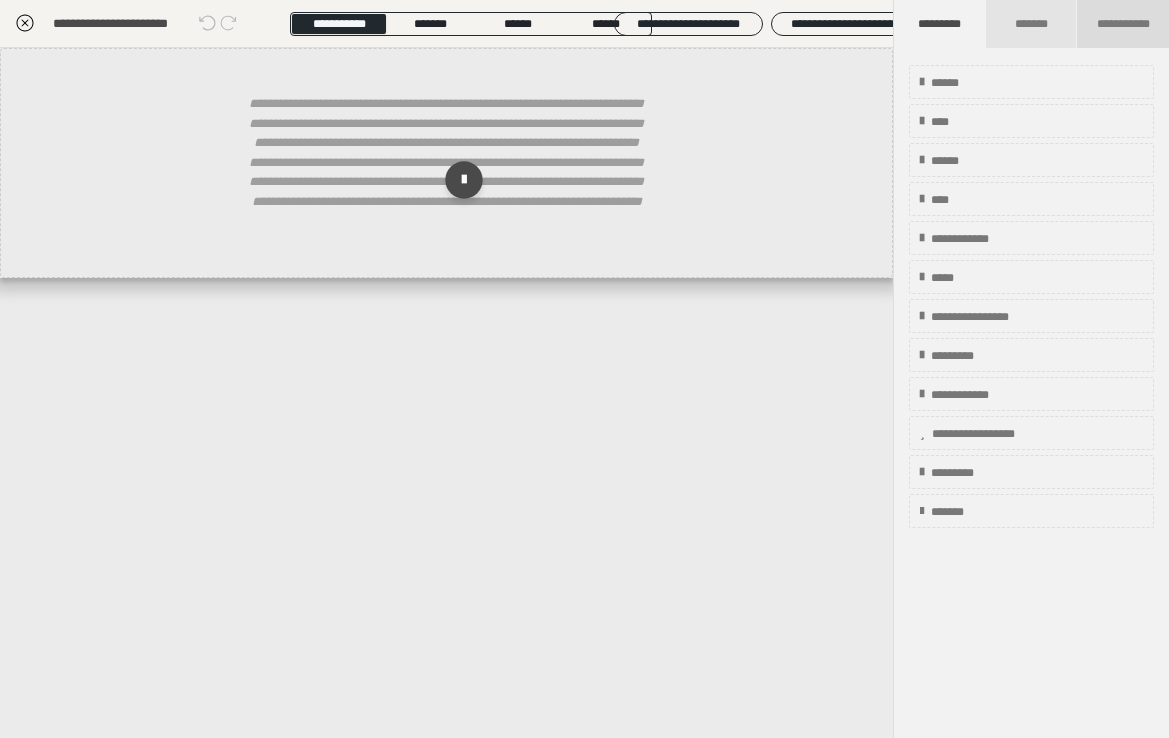 click on "**********" at bounding box center [1123, 24] 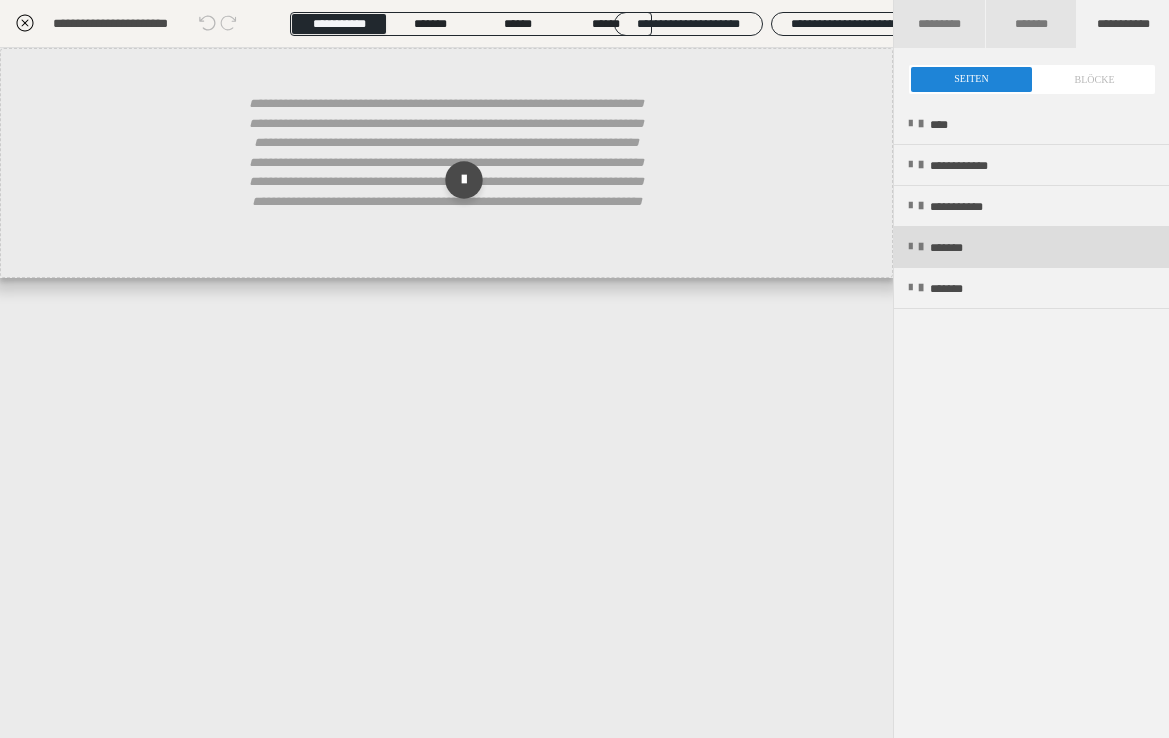 click on "*******" at bounding box center [1031, 247] 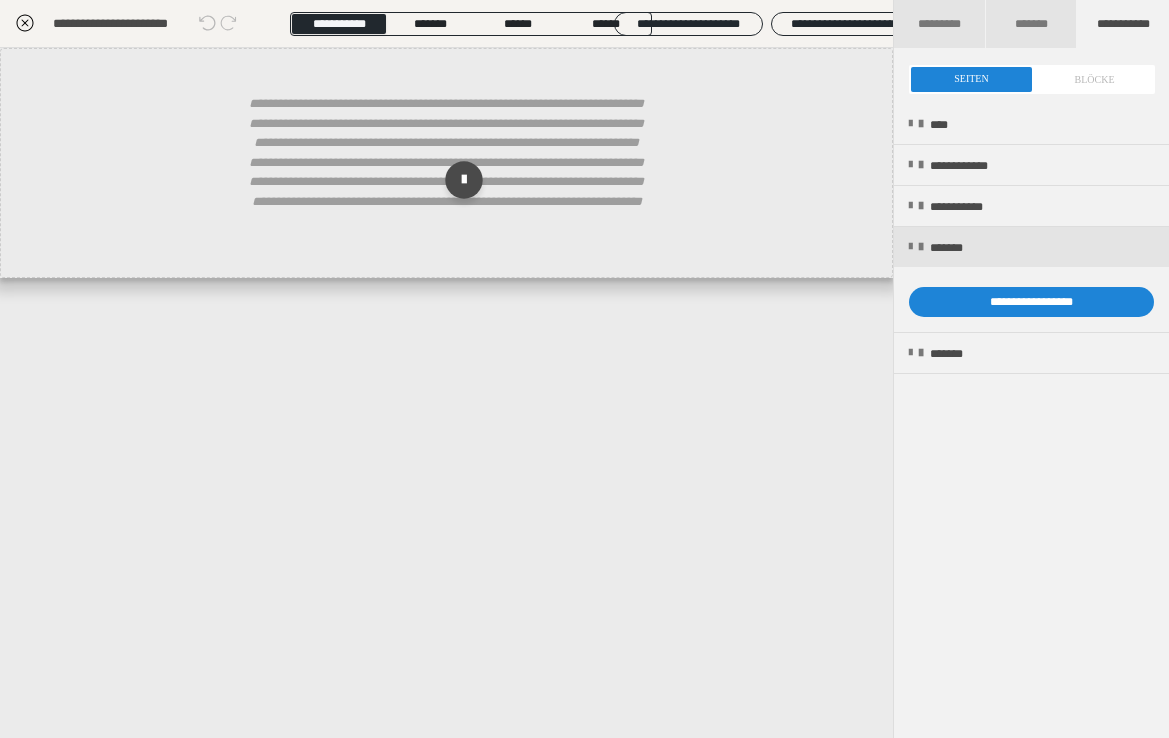 click at bounding box center [1032, 79] 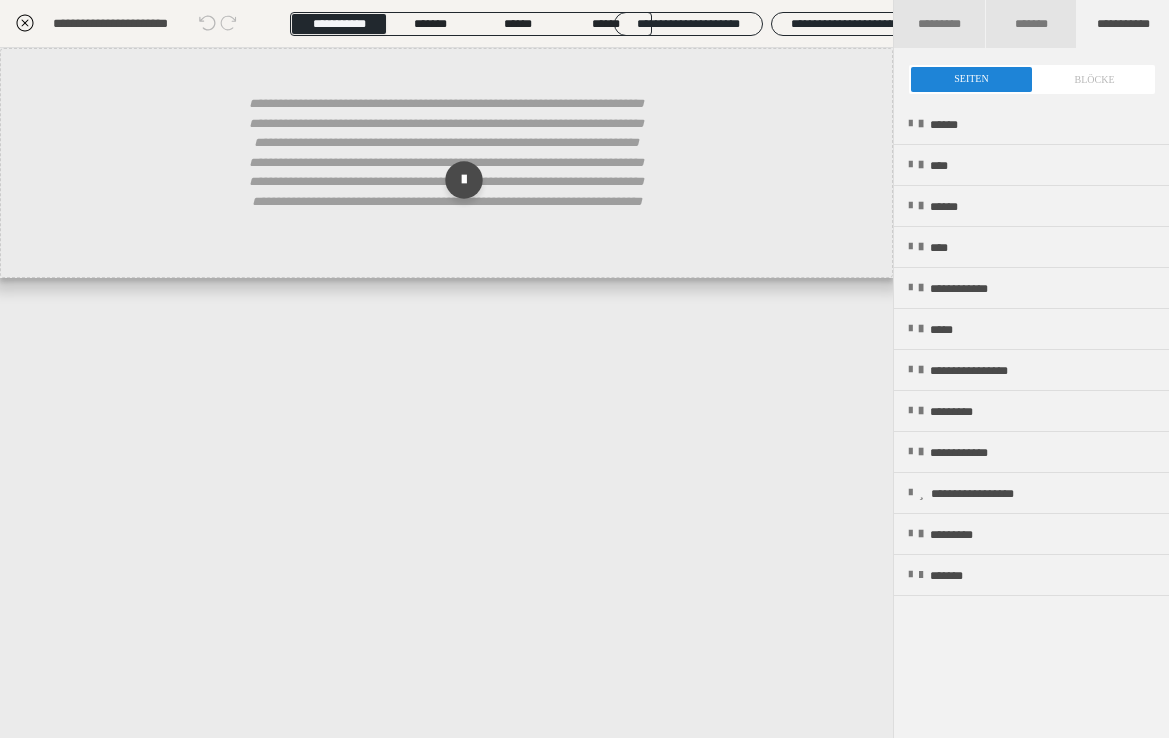 click at bounding box center [1032, 79] 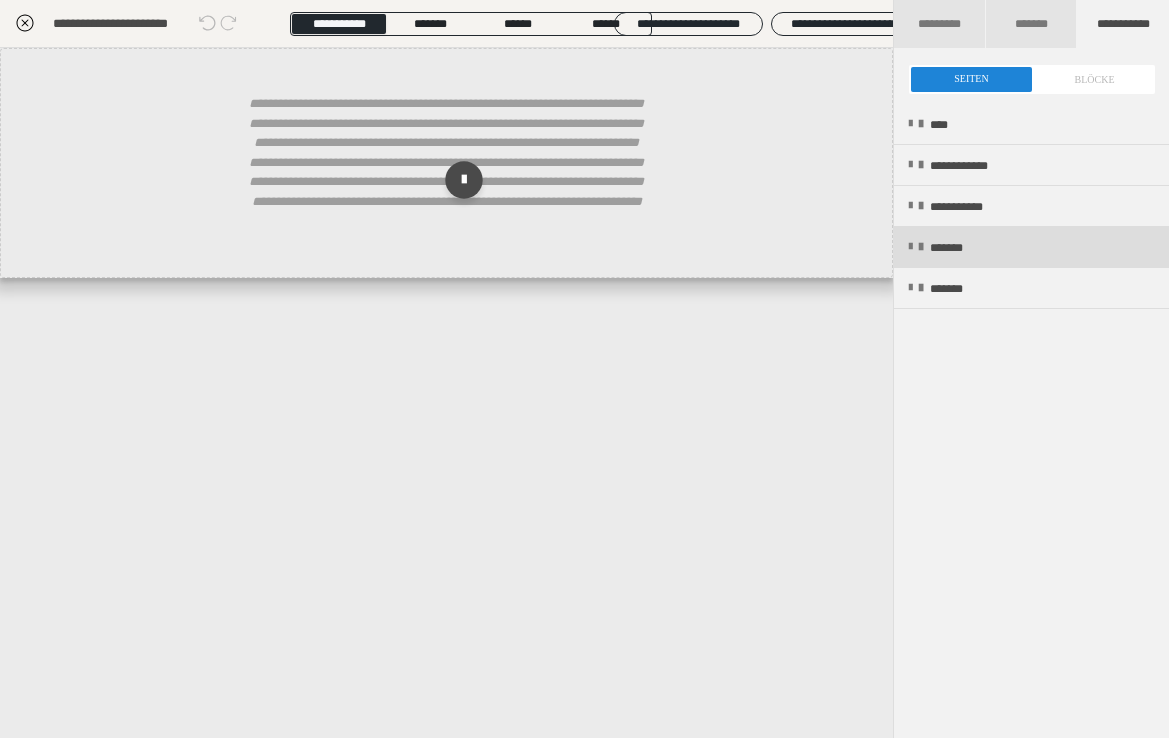 click on "*******" at bounding box center (960, 248) 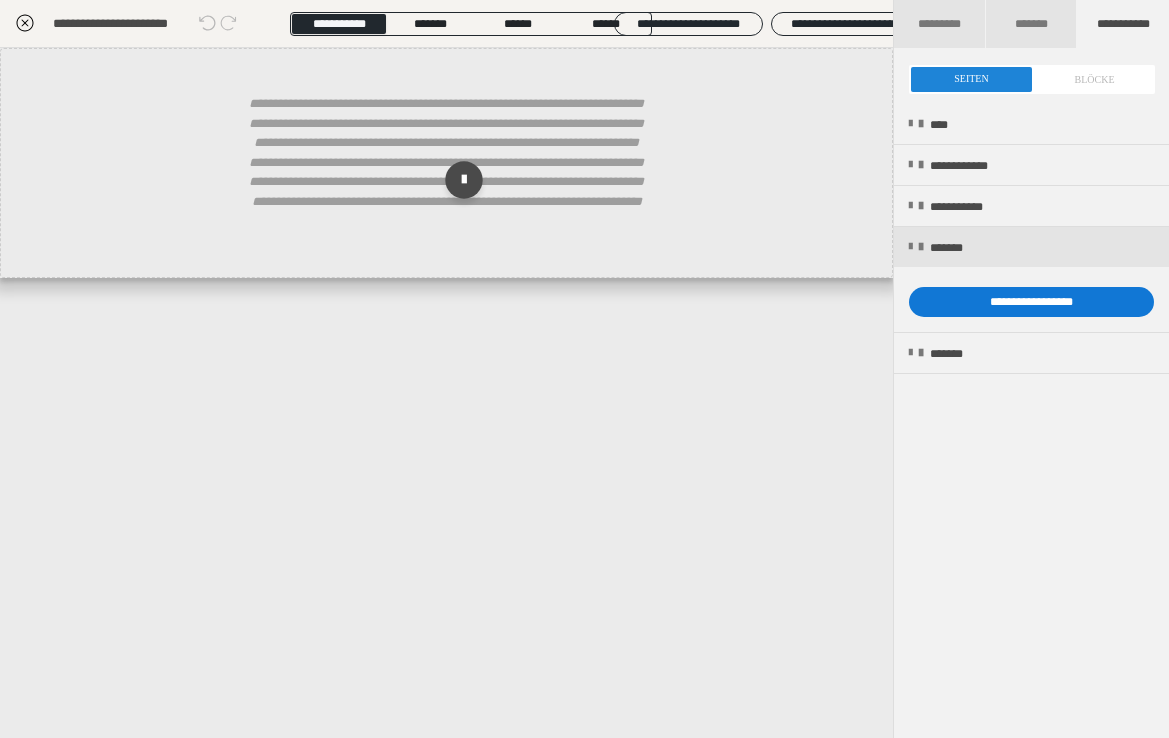 click on "**********" at bounding box center [1031, 302] 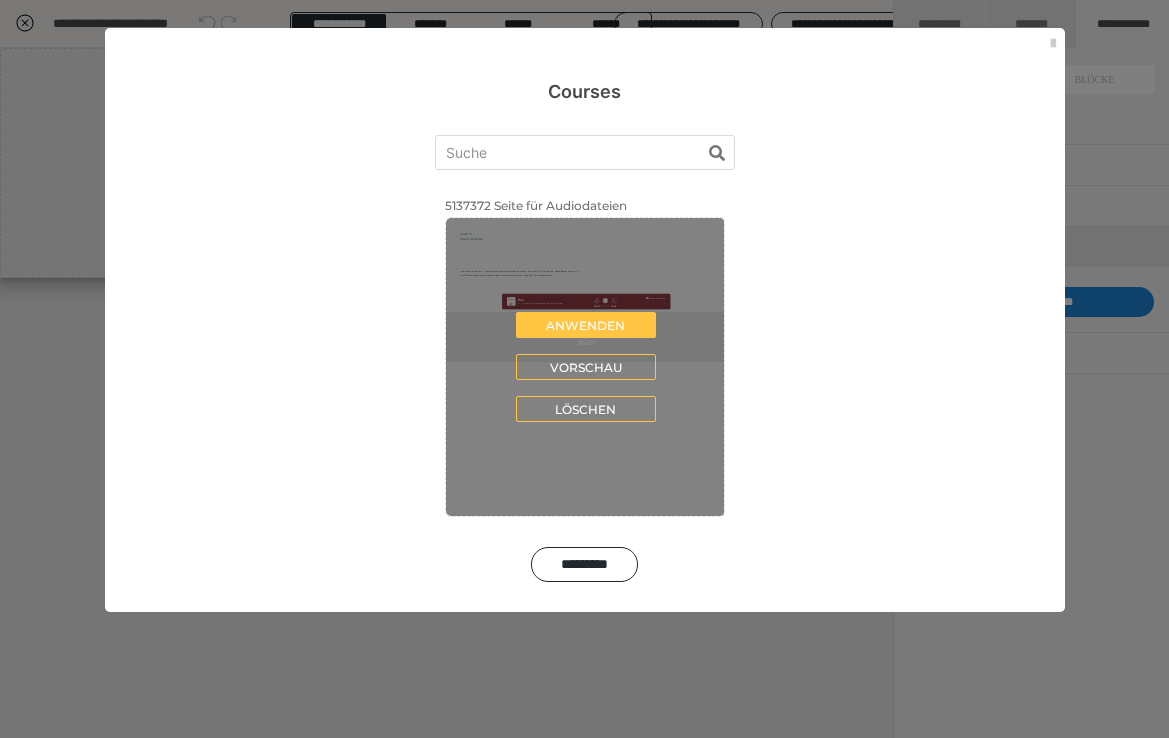 click on "Anwenden Vorschau Löschen" at bounding box center [586, 367] 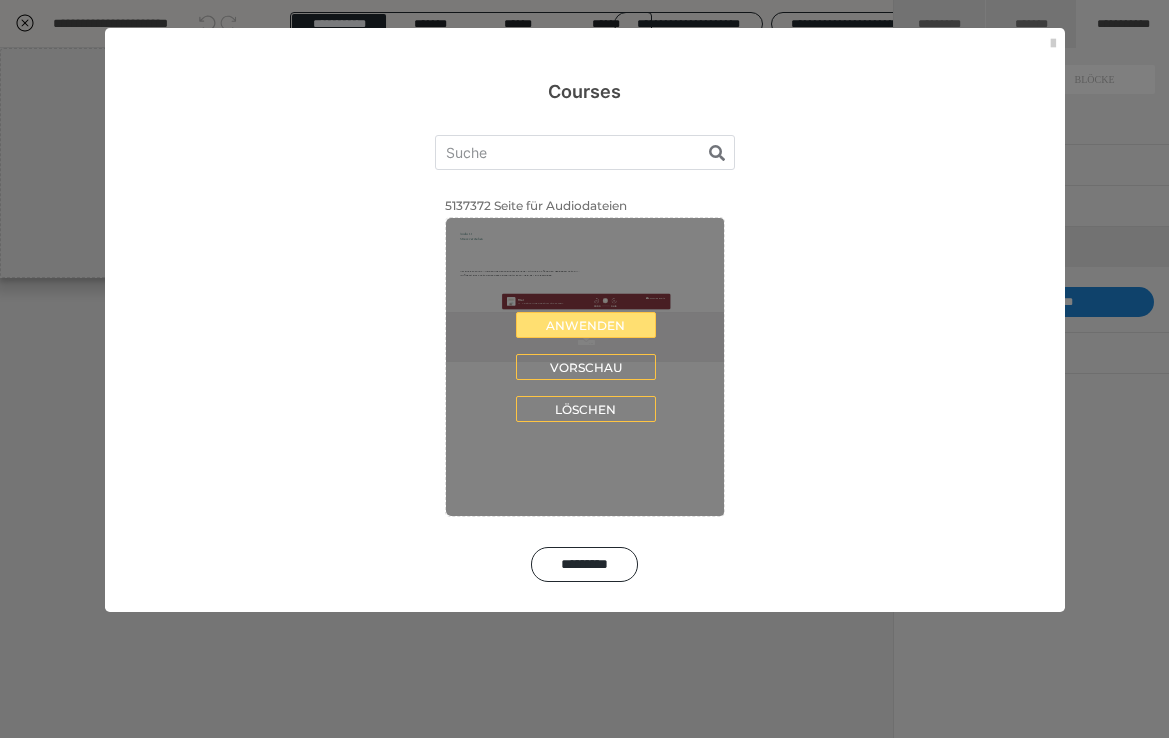 click on "Anwenden" at bounding box center (586, 325) 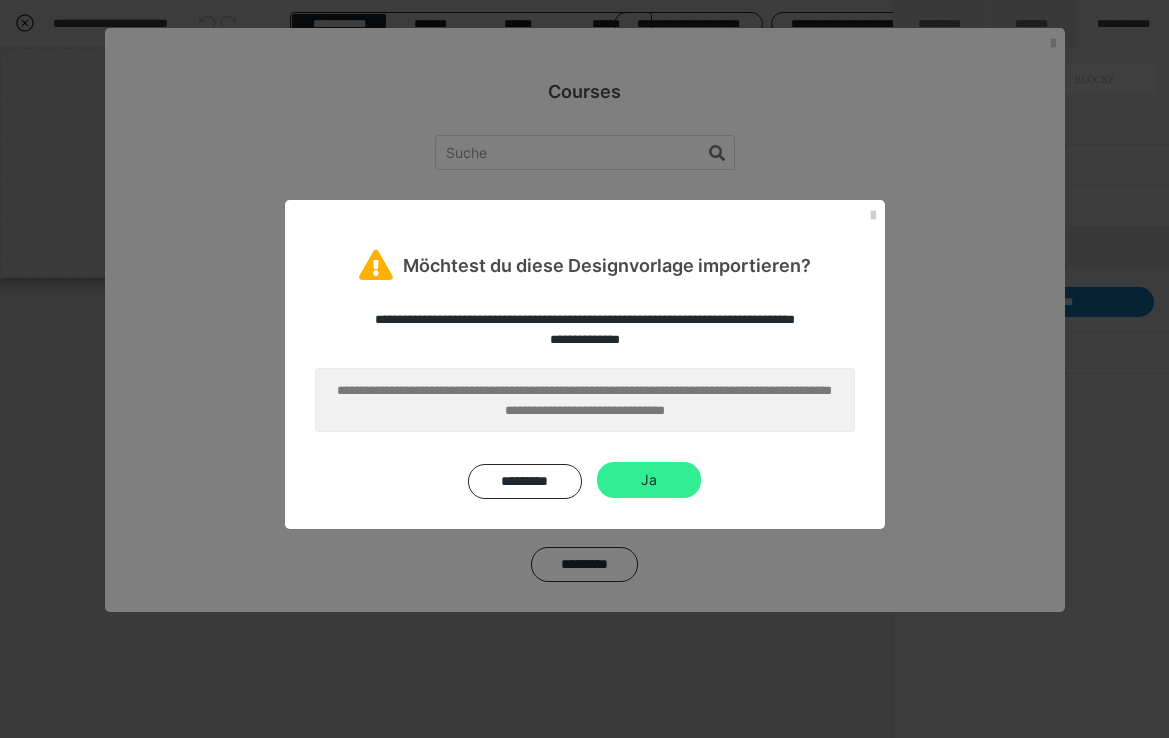click on "Ja" at bounding box center (649, 480) 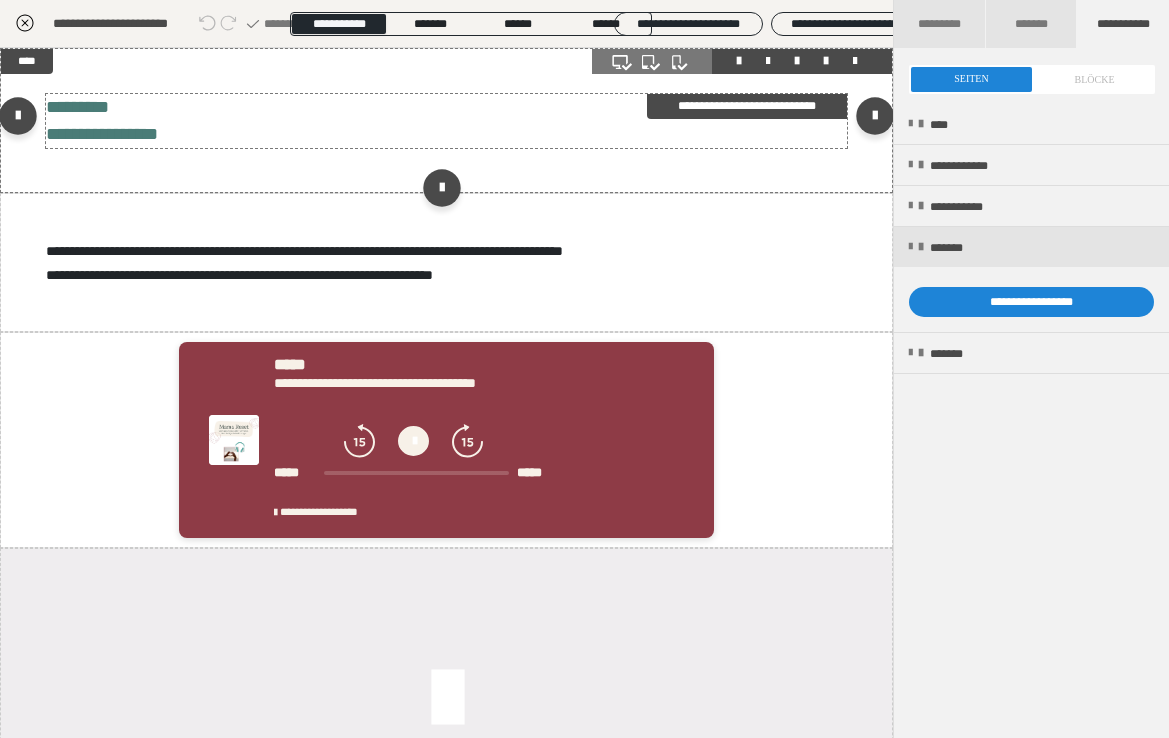click on "**********" at bounding box center (102, 120) 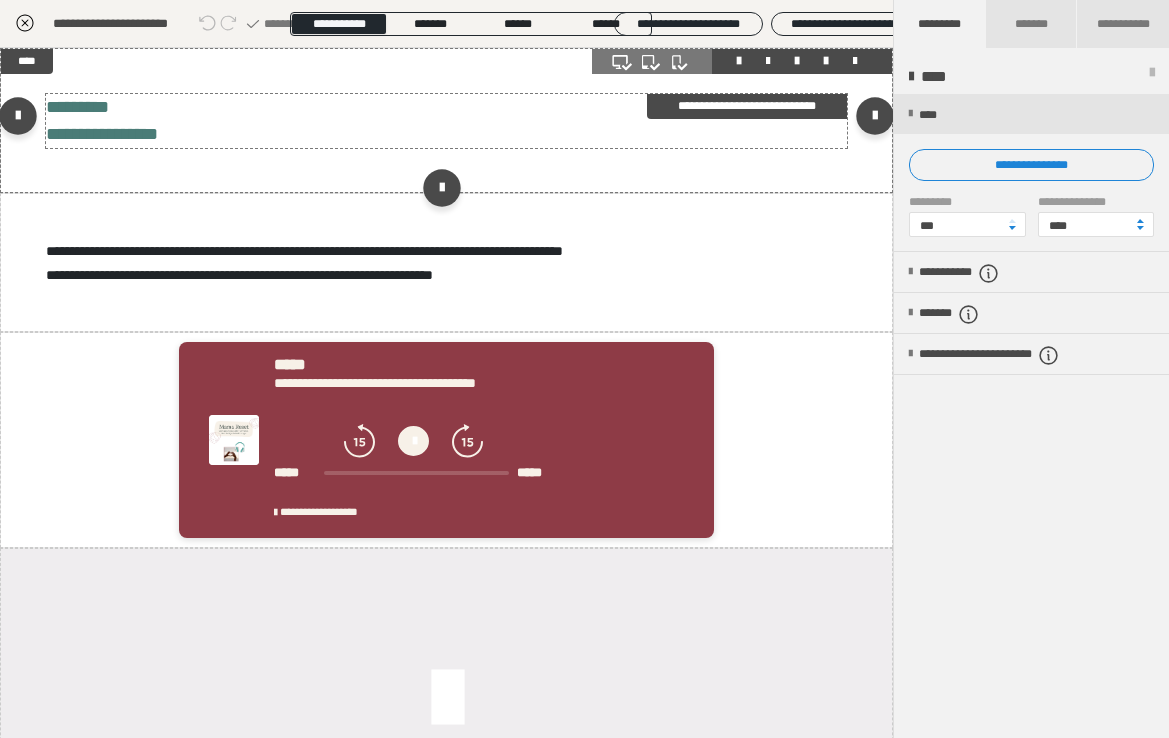 click on "**********" at bounding box center (447, 121) 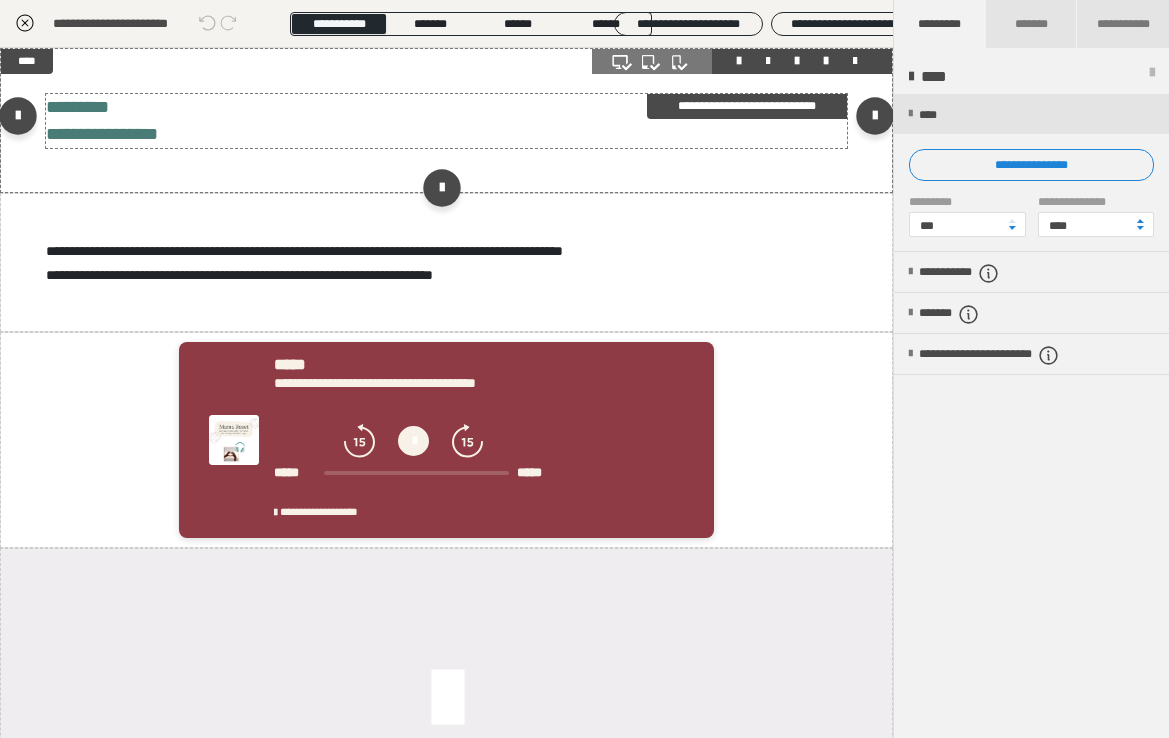 click on "**********" at bounding box center [447, 121] 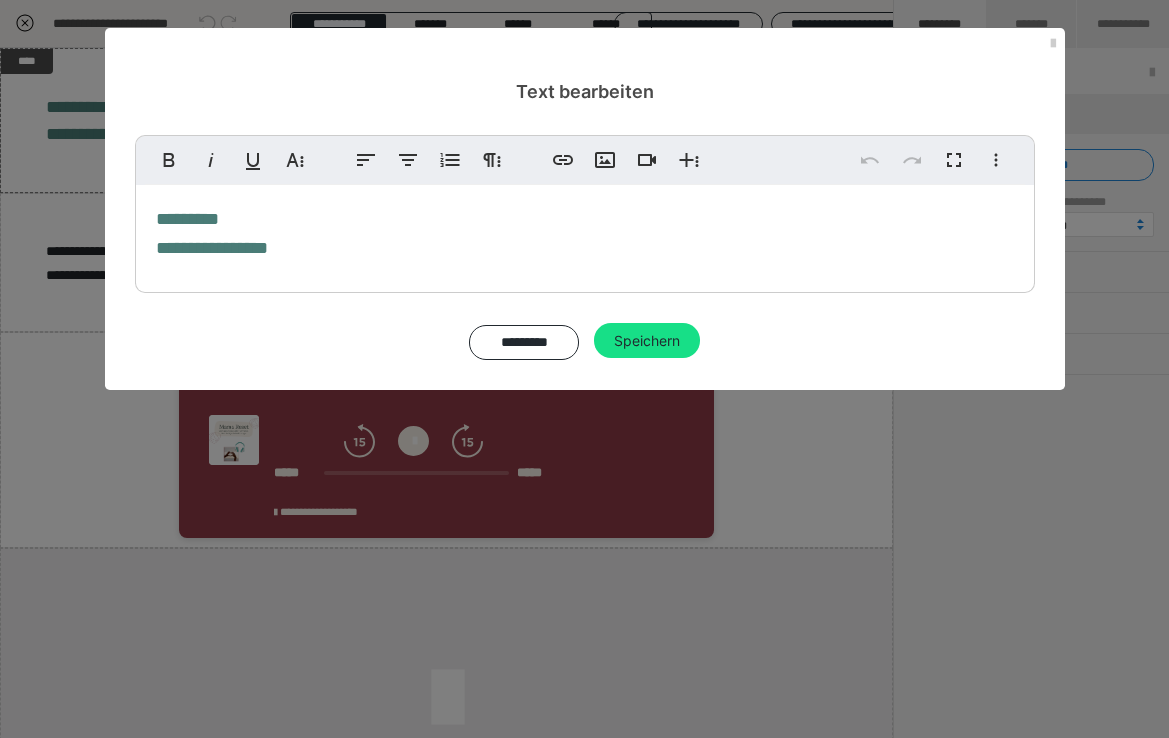 click on "**********" at bounding box center (212, 233) 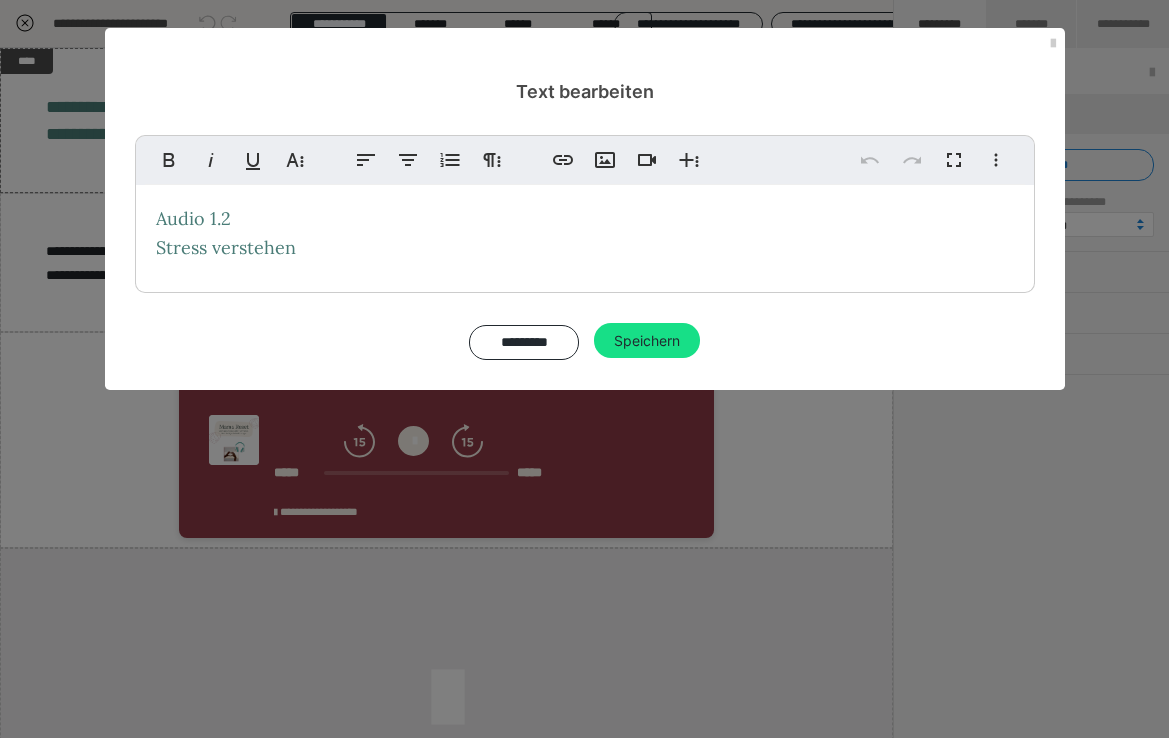 type 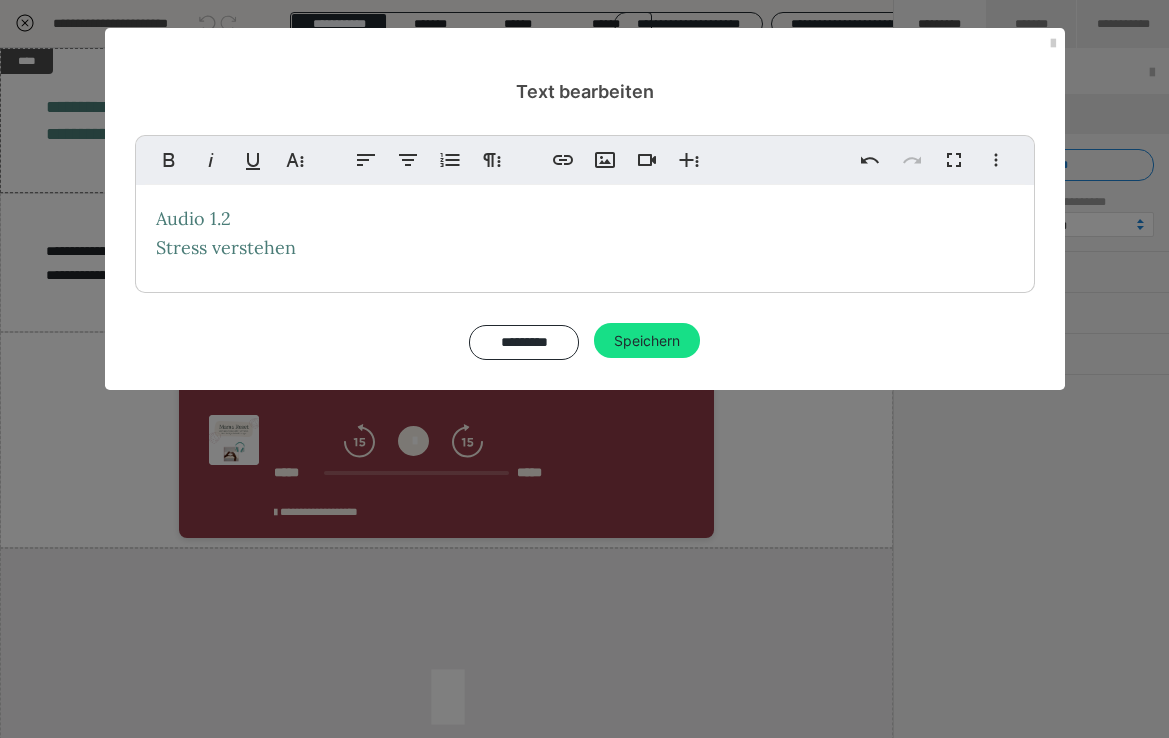 drag, startPoint x: 300, startPoint y: 249, endPoint x: 159, endPoint y: 249, distance: 141 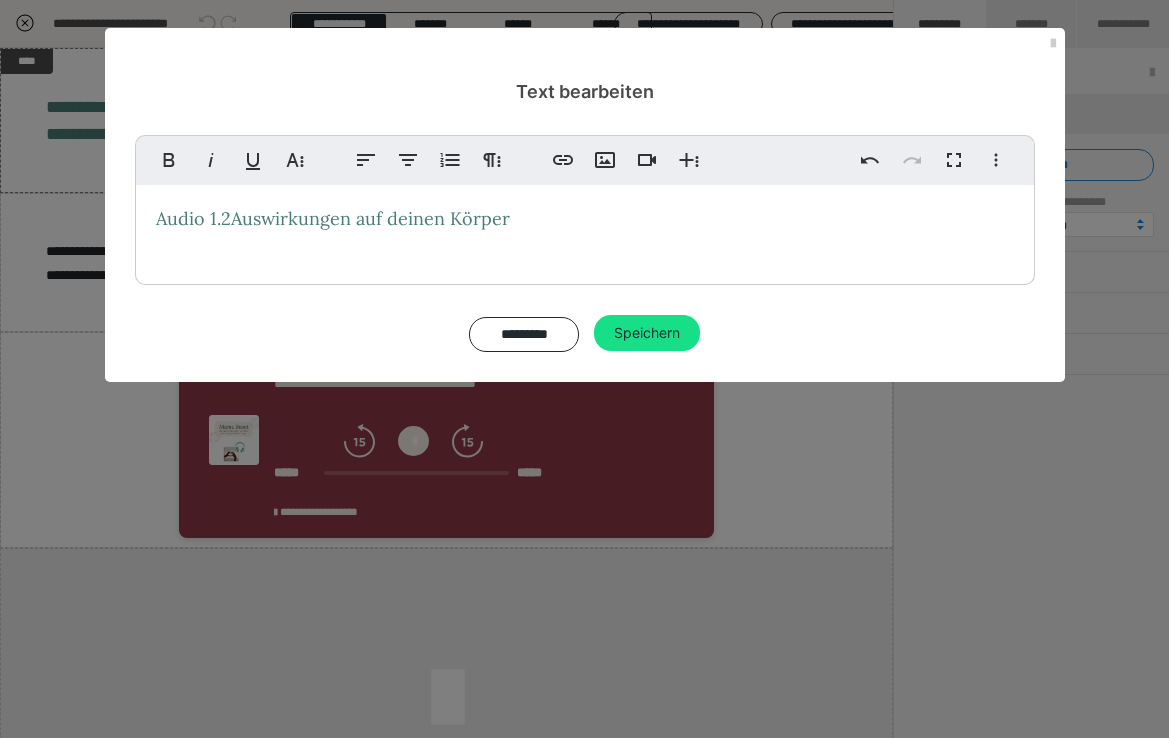 click on "Audio 1.2Auswirkungen auf deinen Körper" at bounding box center (333, 218) 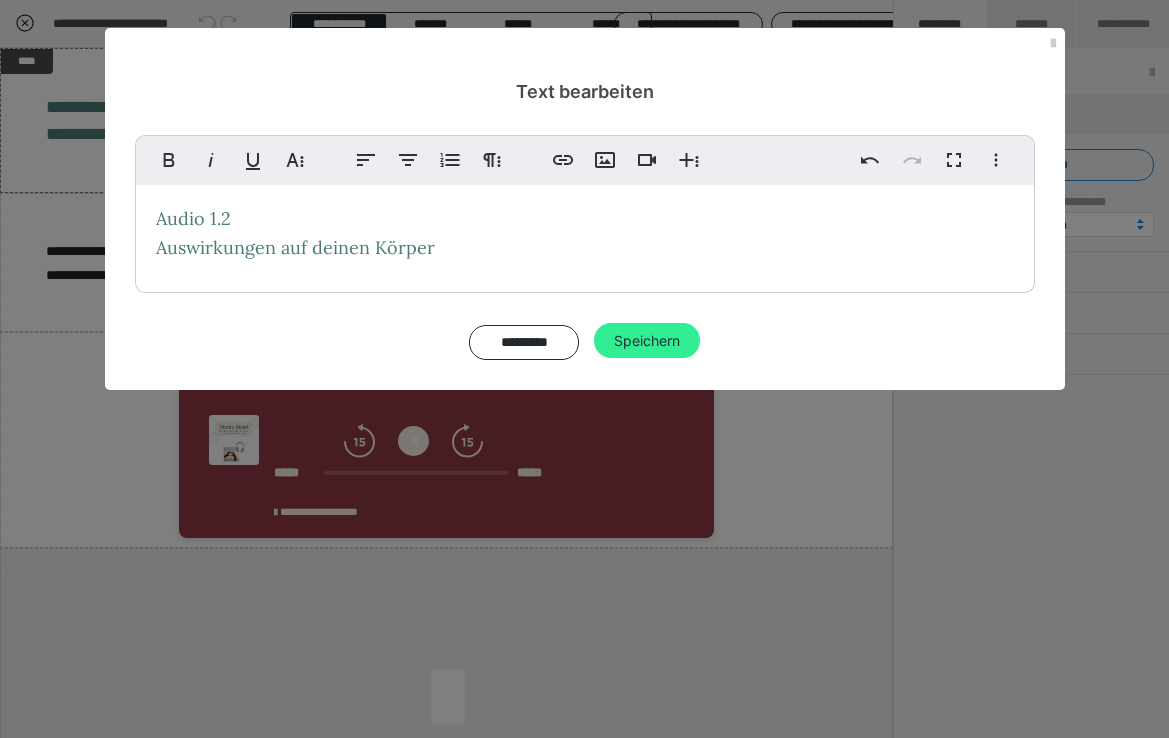 click on "Speichern" at bounding box center [647, 341] 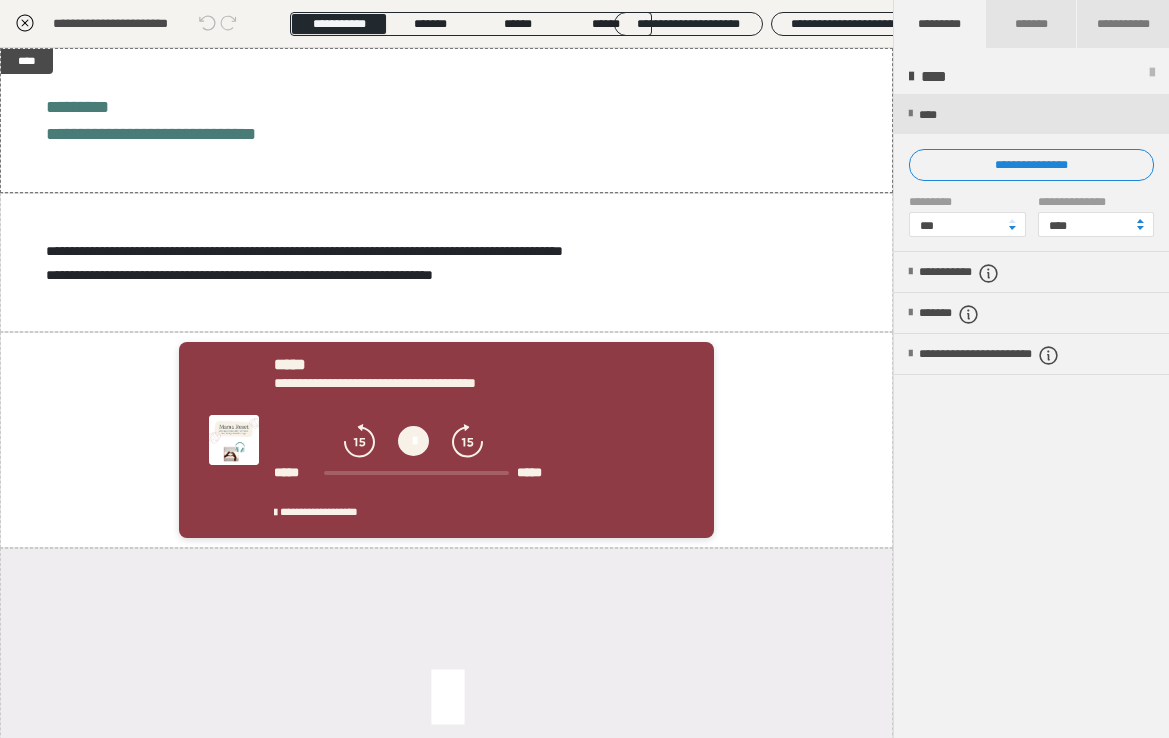 click 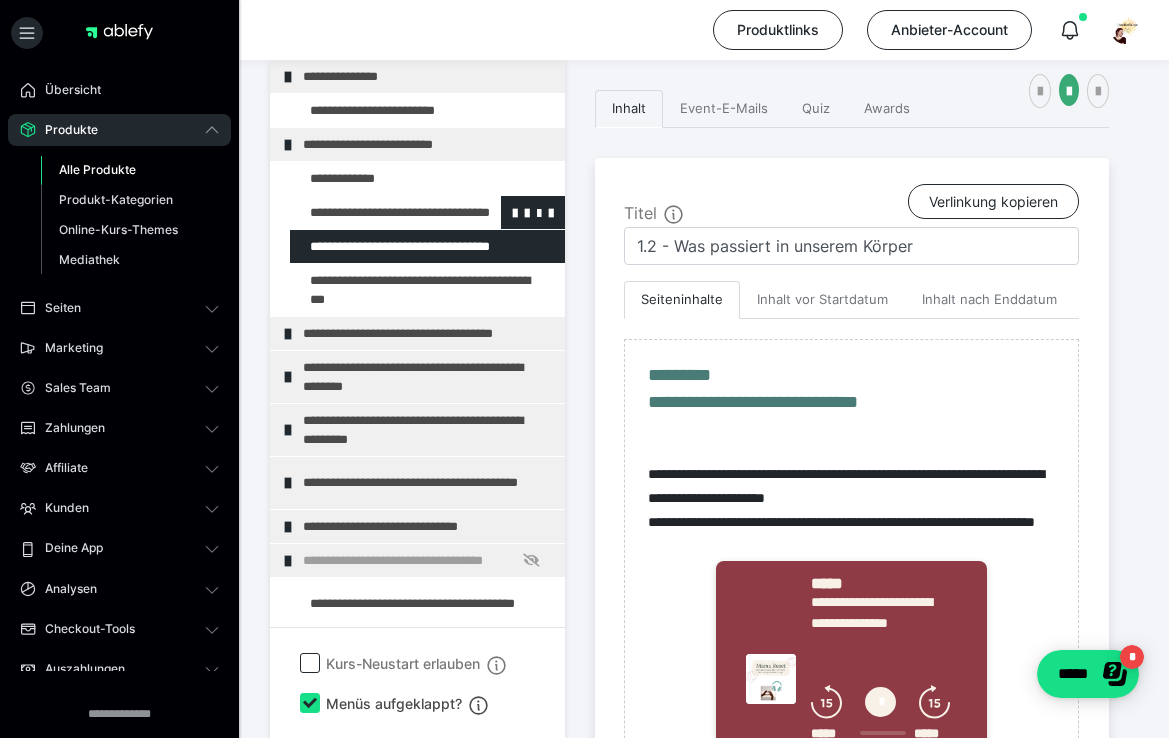 click at bounding box center (375, 212) 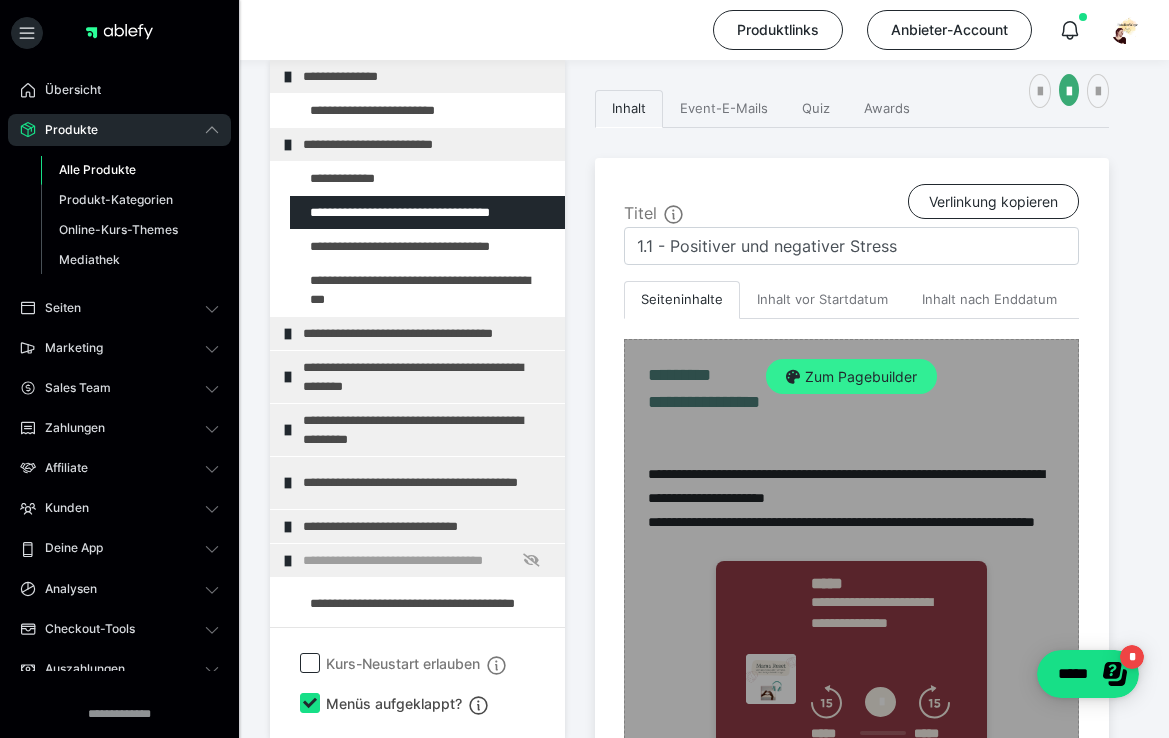 click on "Zum Pagebuilder" at bounding box center (851, 377) 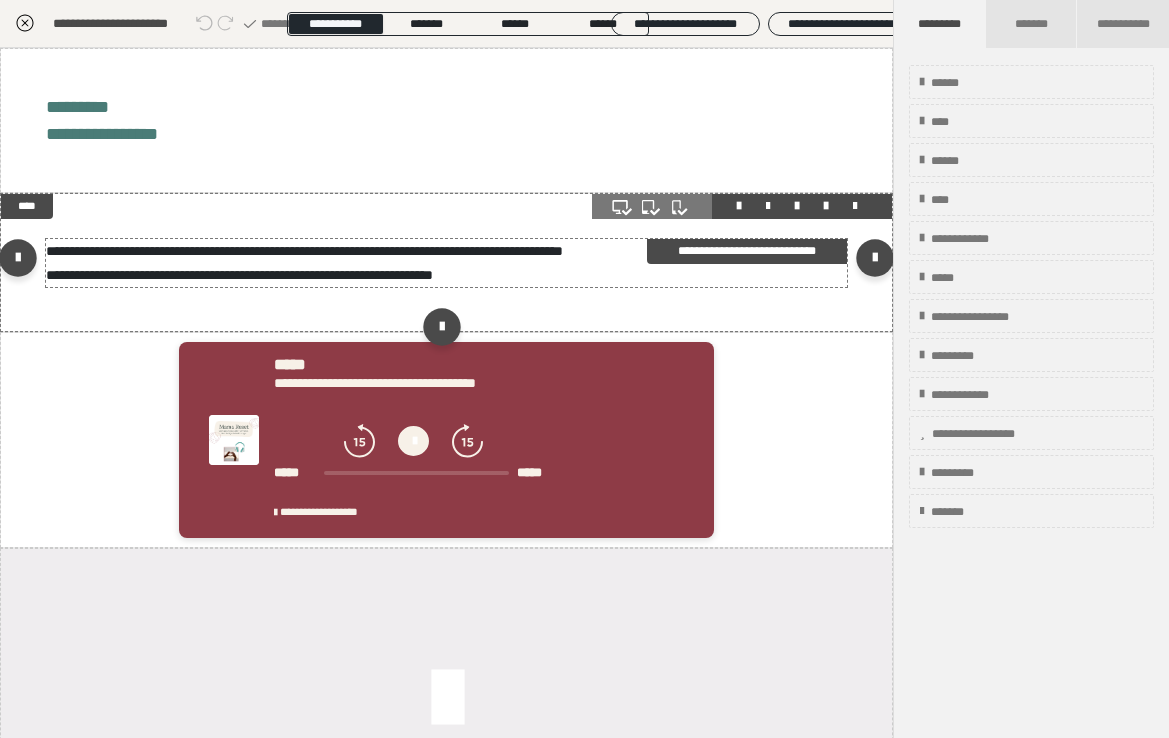 click on "**********" at bounding box center (447, 263) 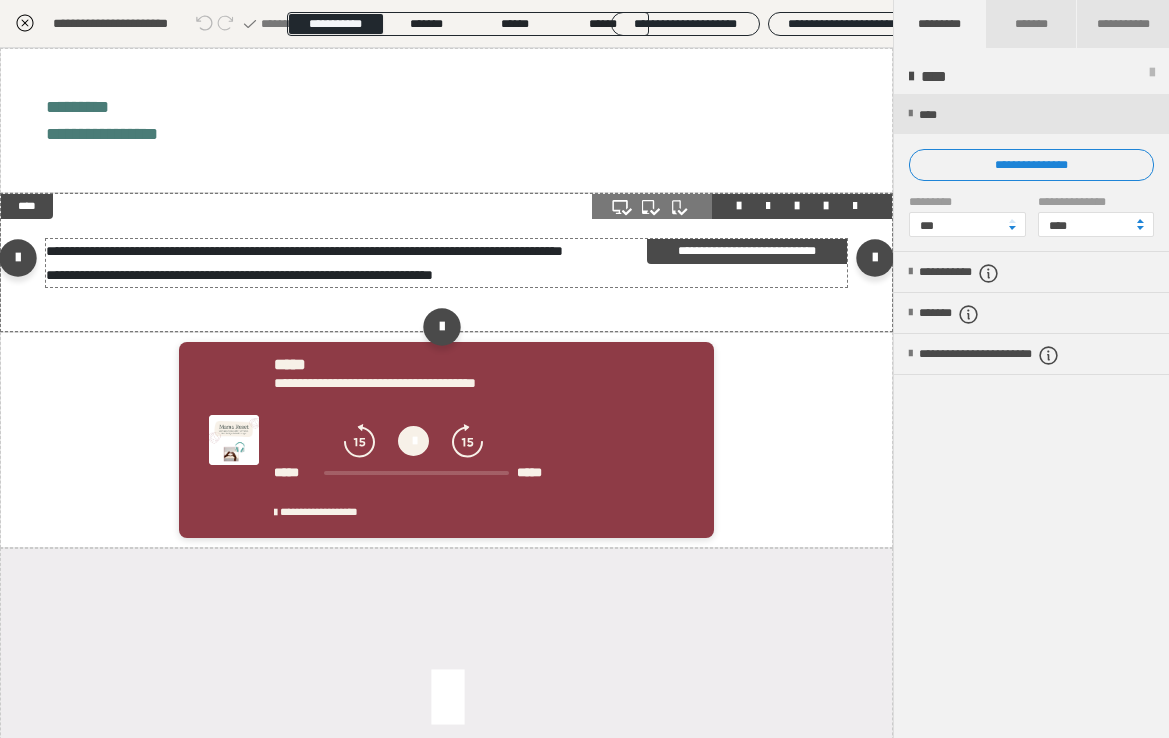 click on "**********" at bounding box center (447, 263) 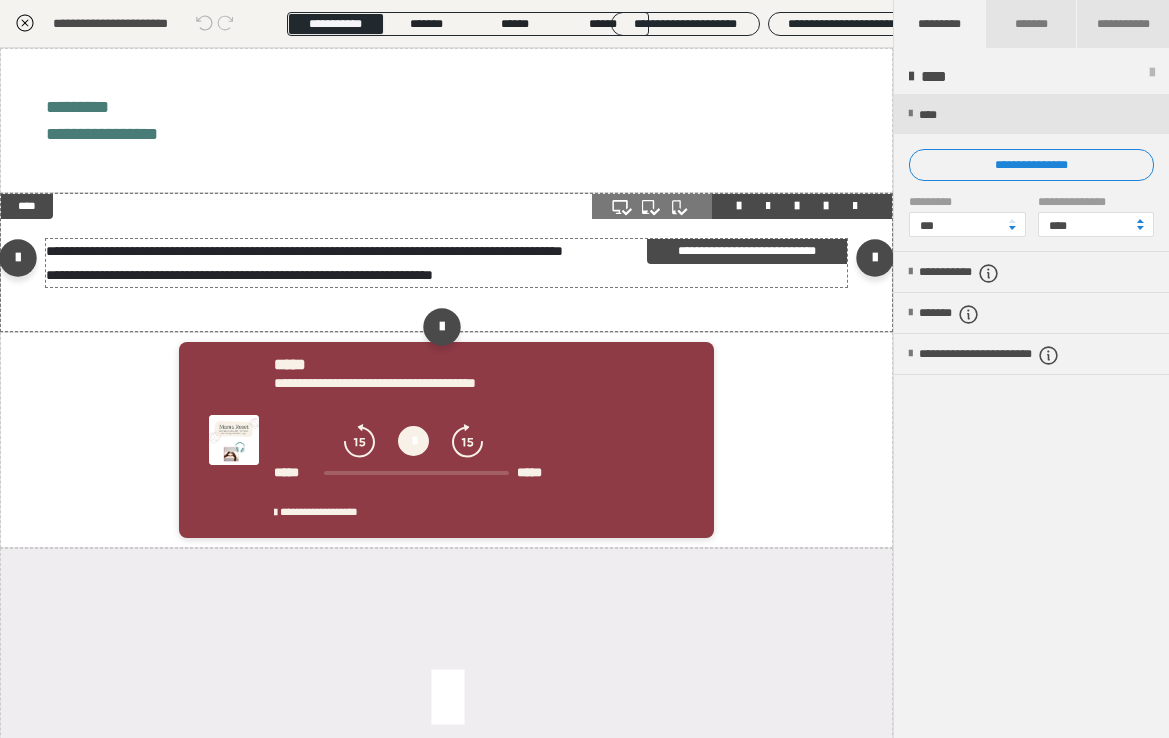 click on "**********" at bounding box center (447, 263) 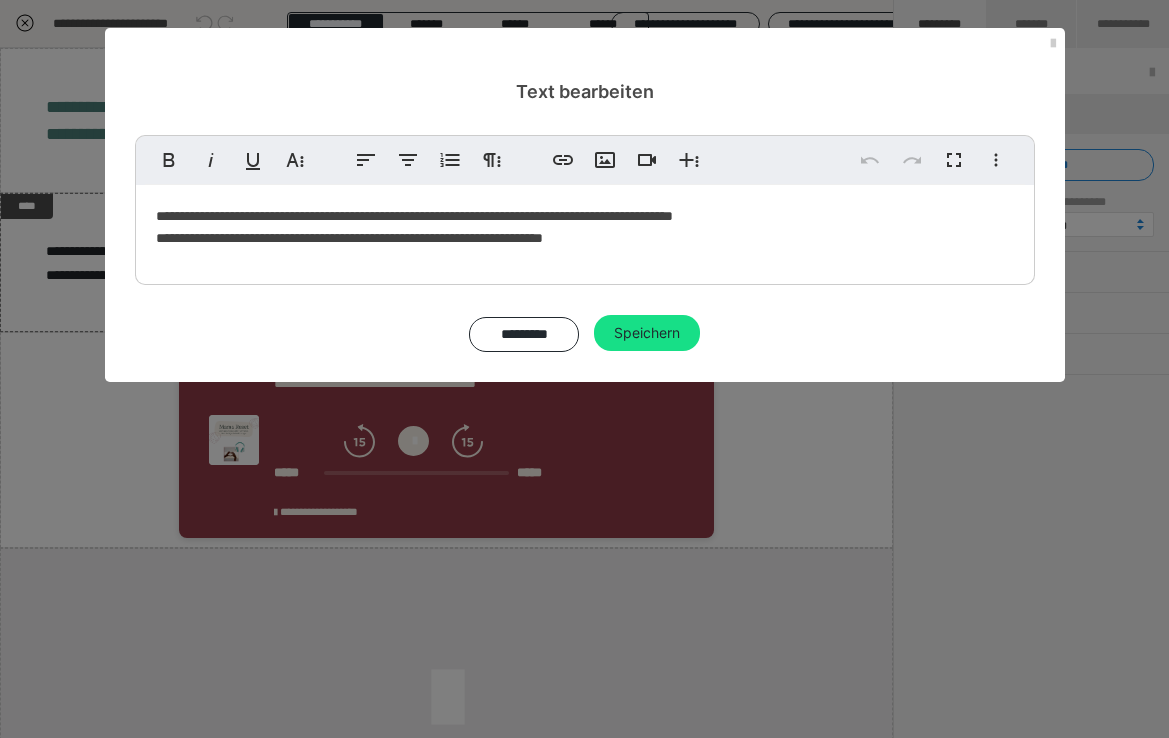 click on "**********" at bounding box center (585, 230) 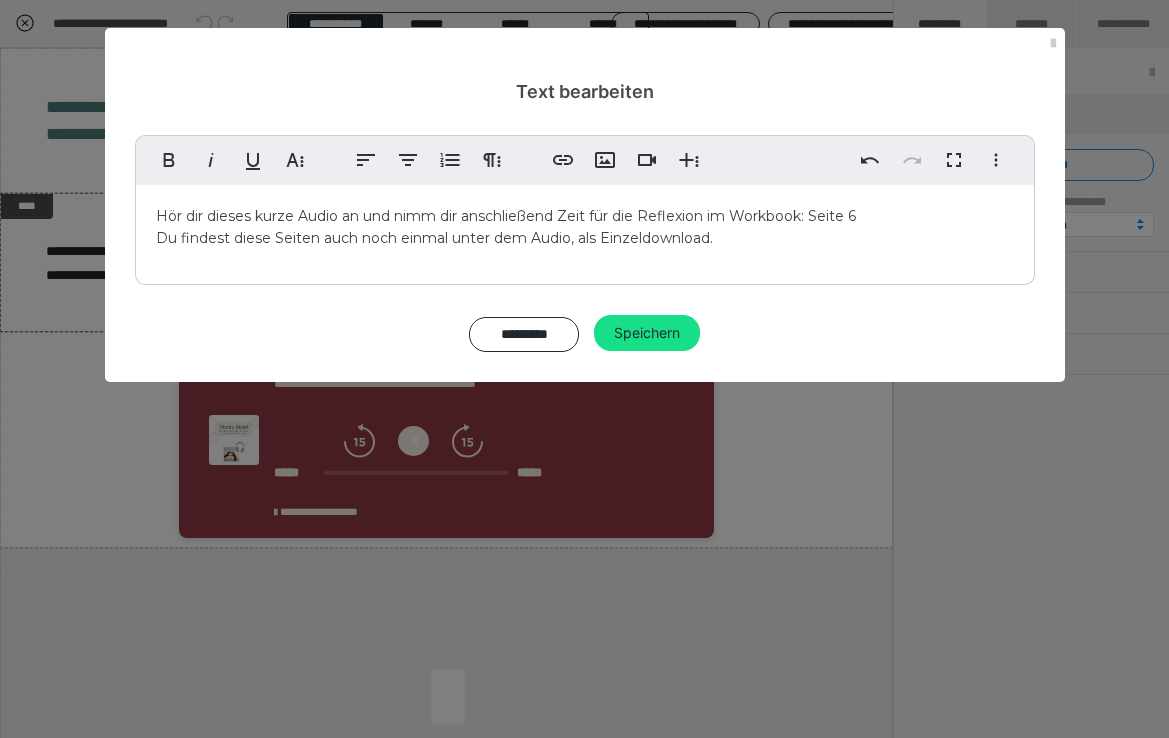 type 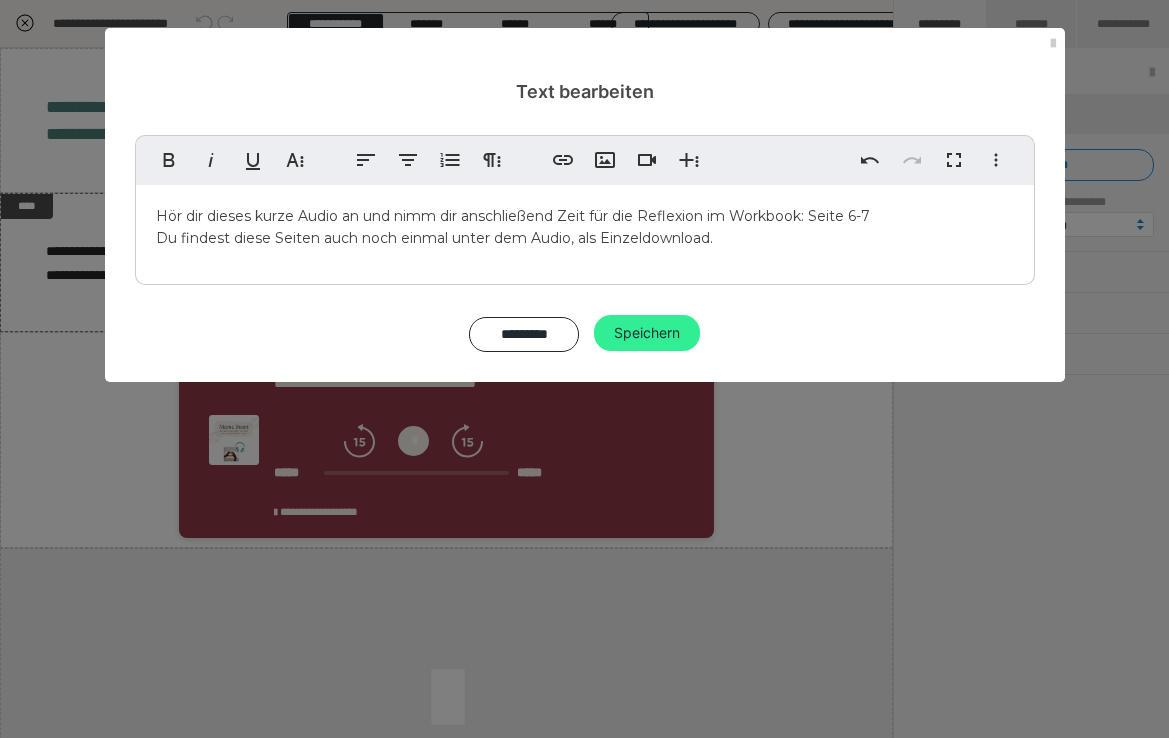 click on "Speichern" at bounding box center [647, 333] 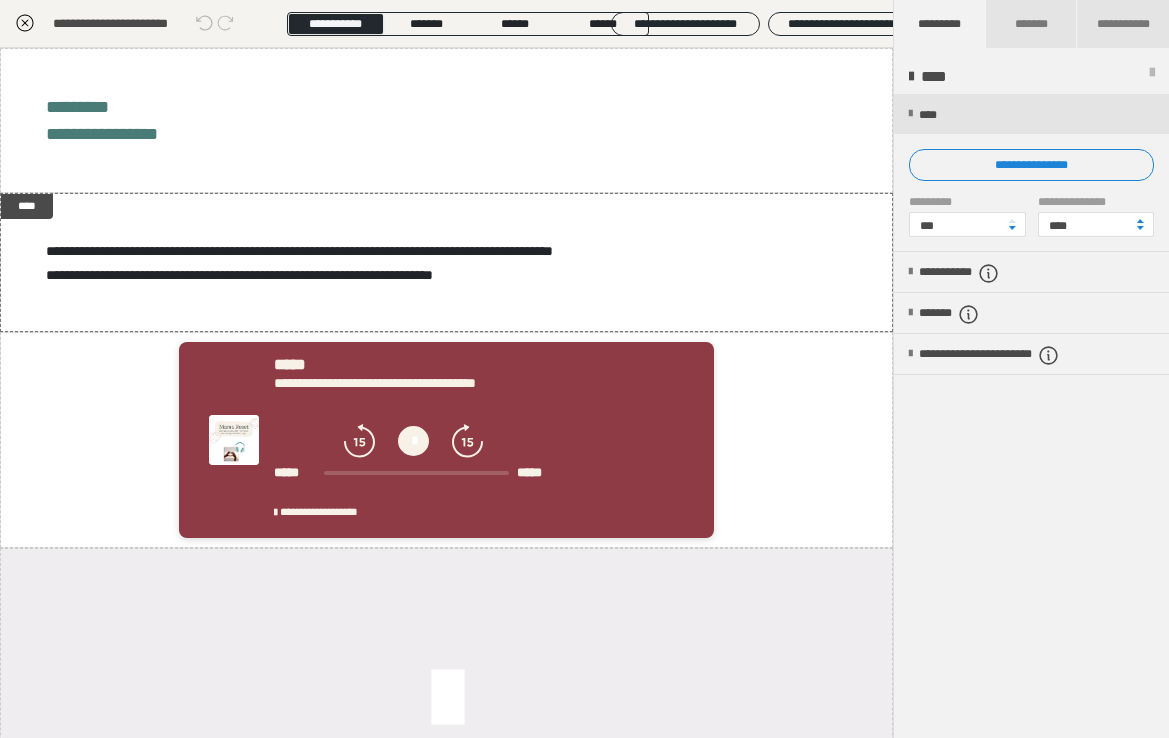 click 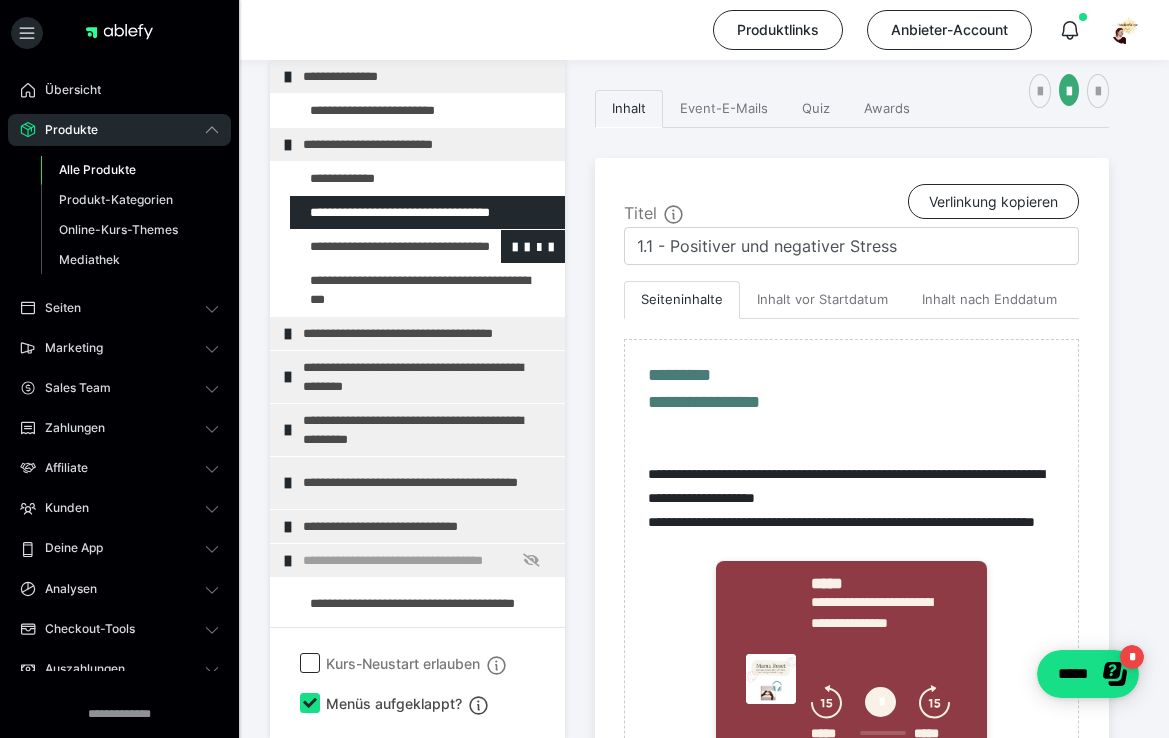 click at bounding box center [375, 246] 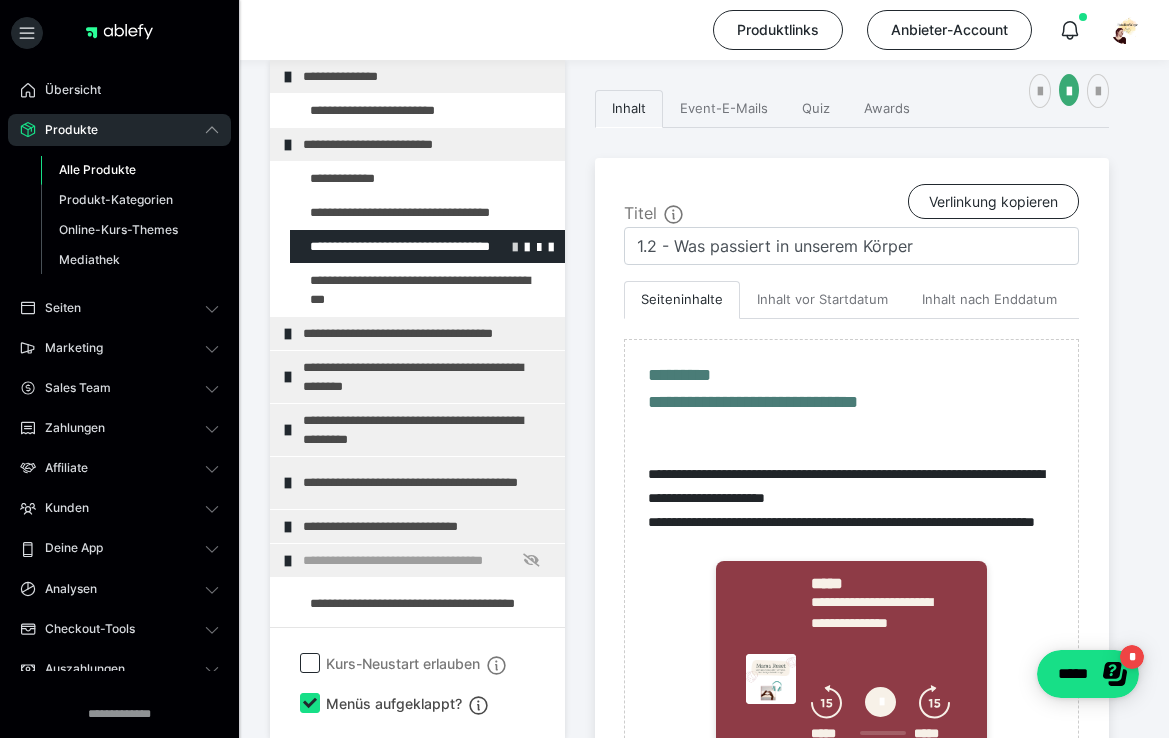 click at bounding box center (515, 246) 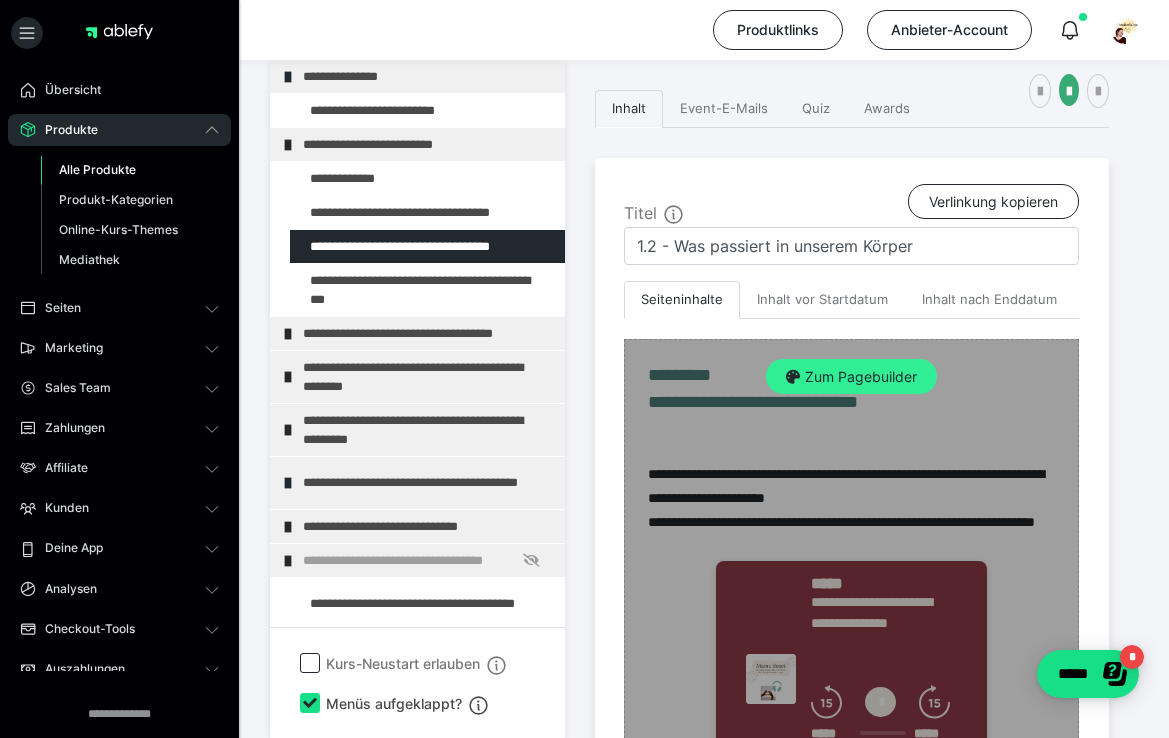 click on "Zum Pagebuilder" at bounding box center (851, 377) 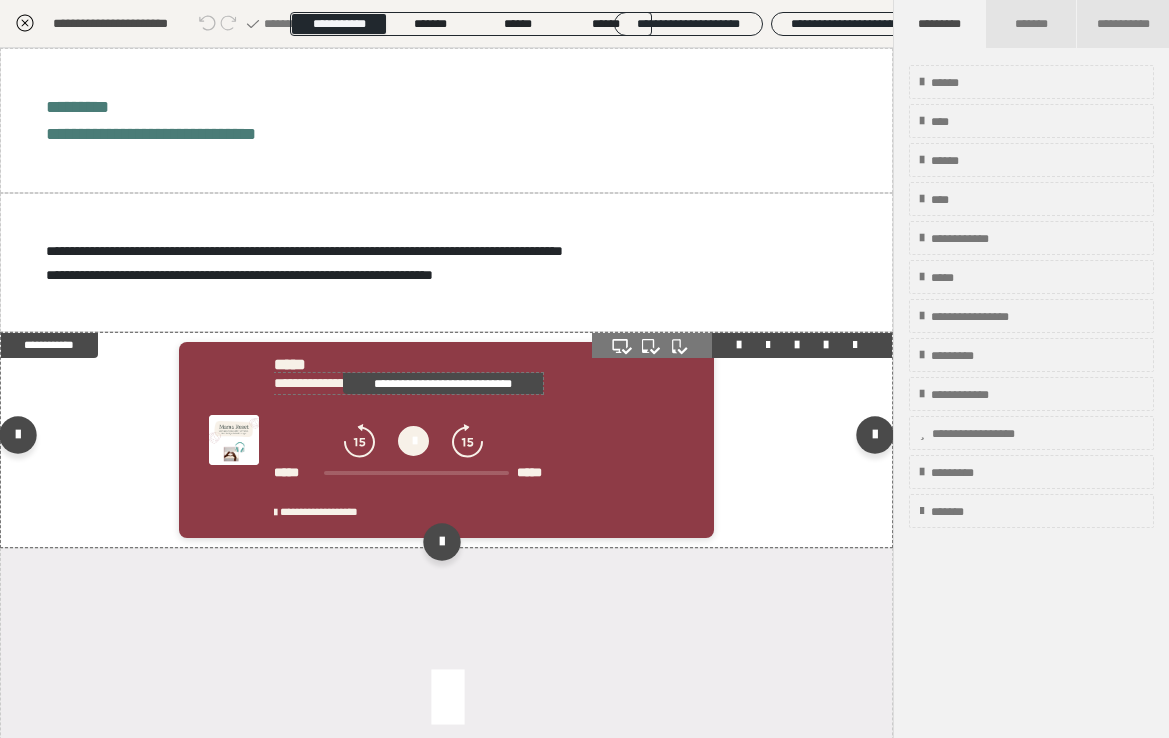 click on "**********" at bounding box center (443, 383) 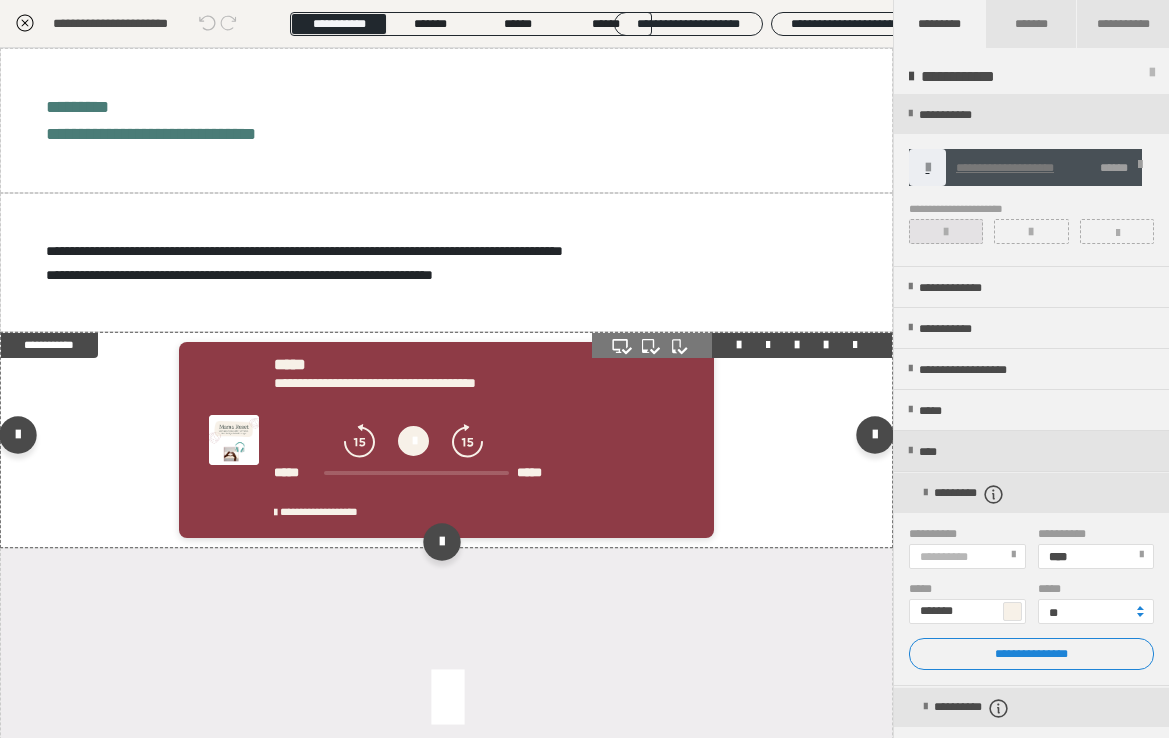 click at bounding box center [946, 231] 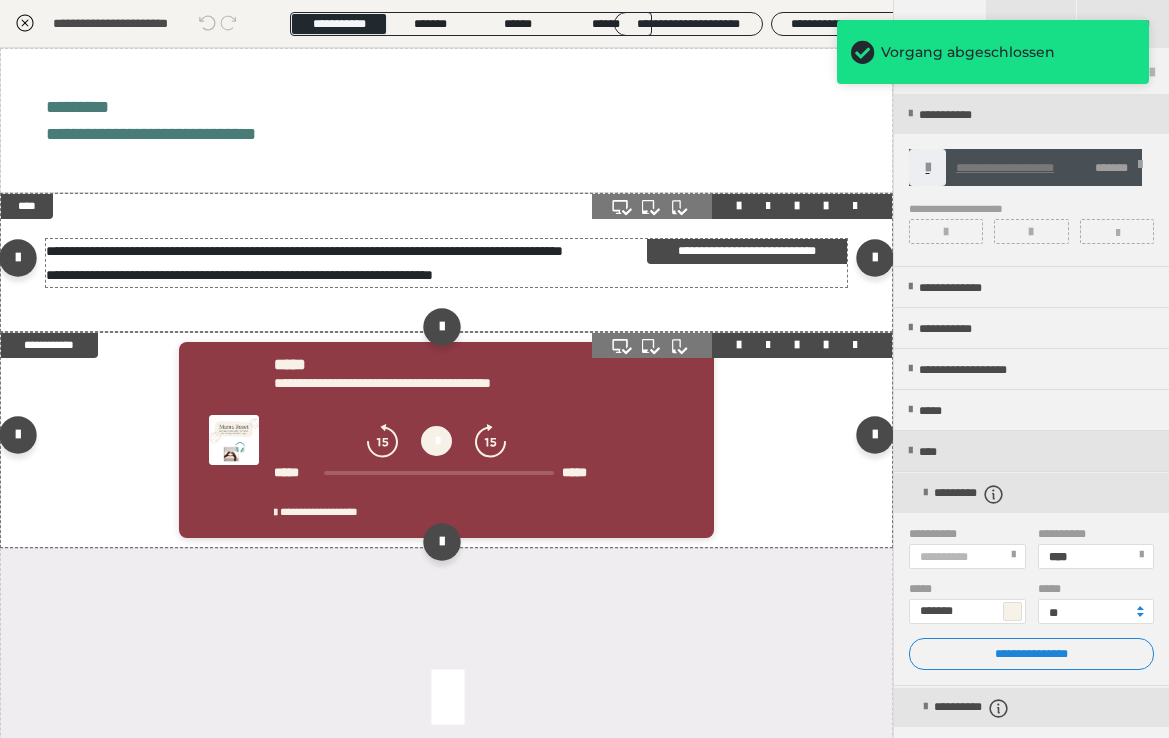 click on "**********" at bounding box center [747, 251] 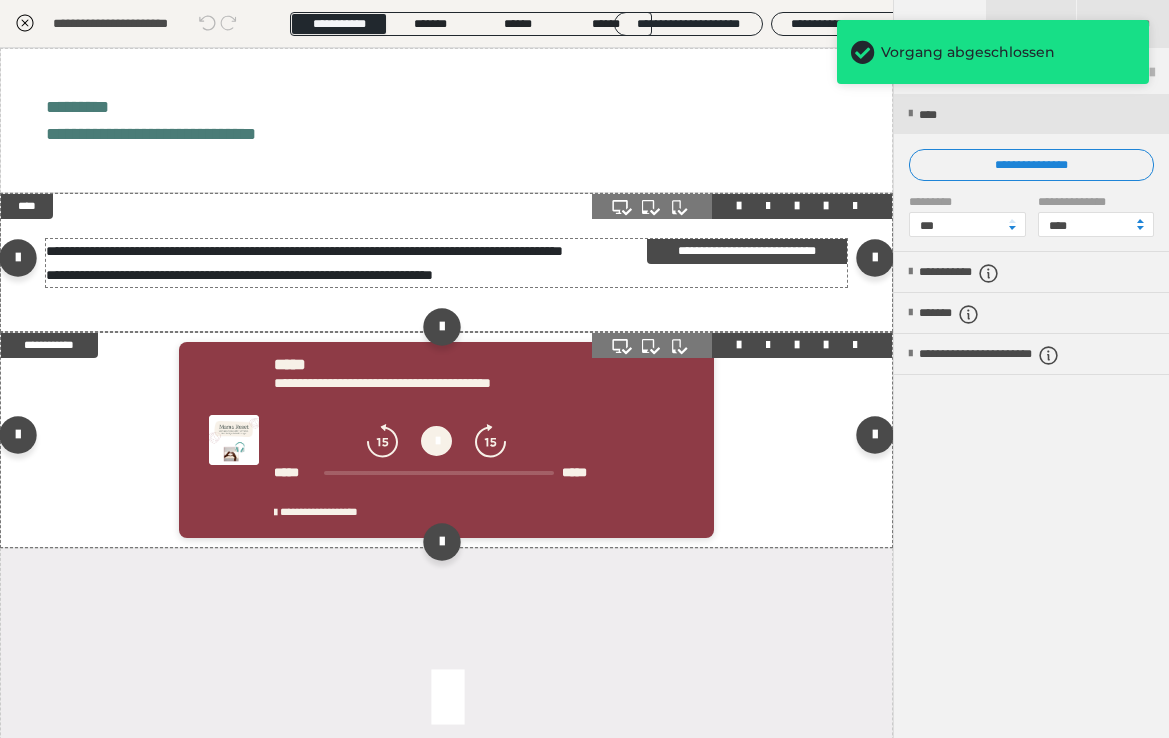 click on "**********" at bounding box center [747, 251] 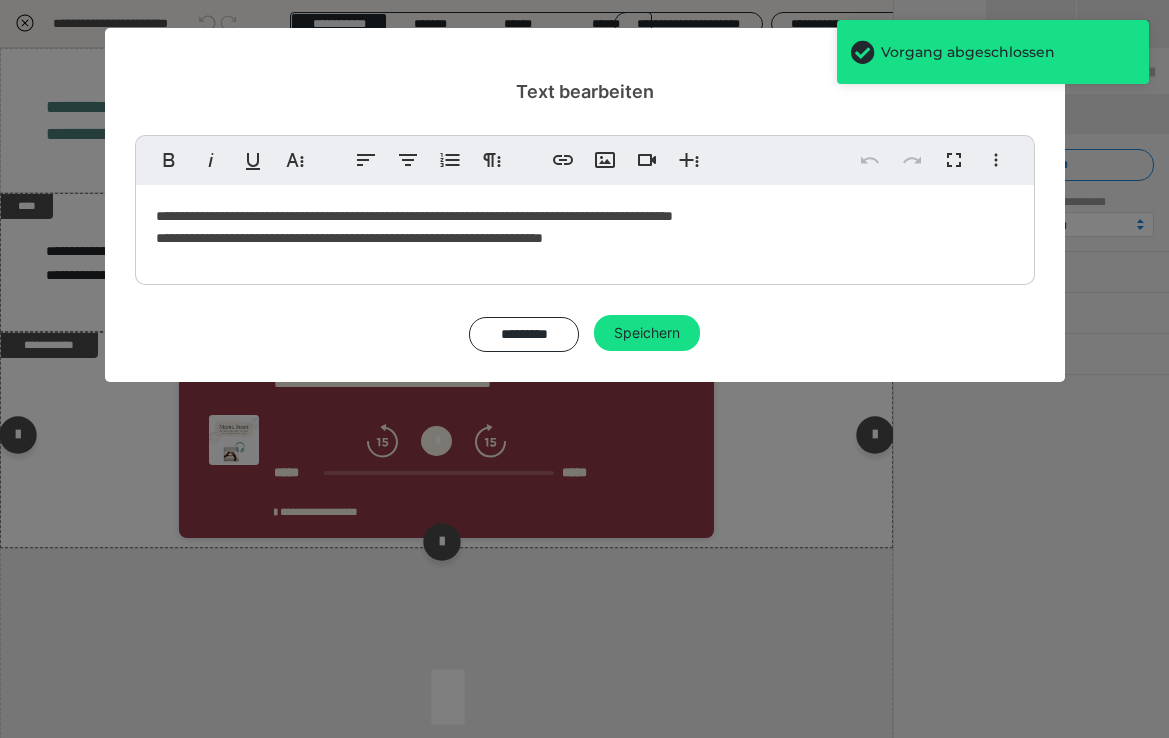 click on "**********" at bounding box center [414, 216] 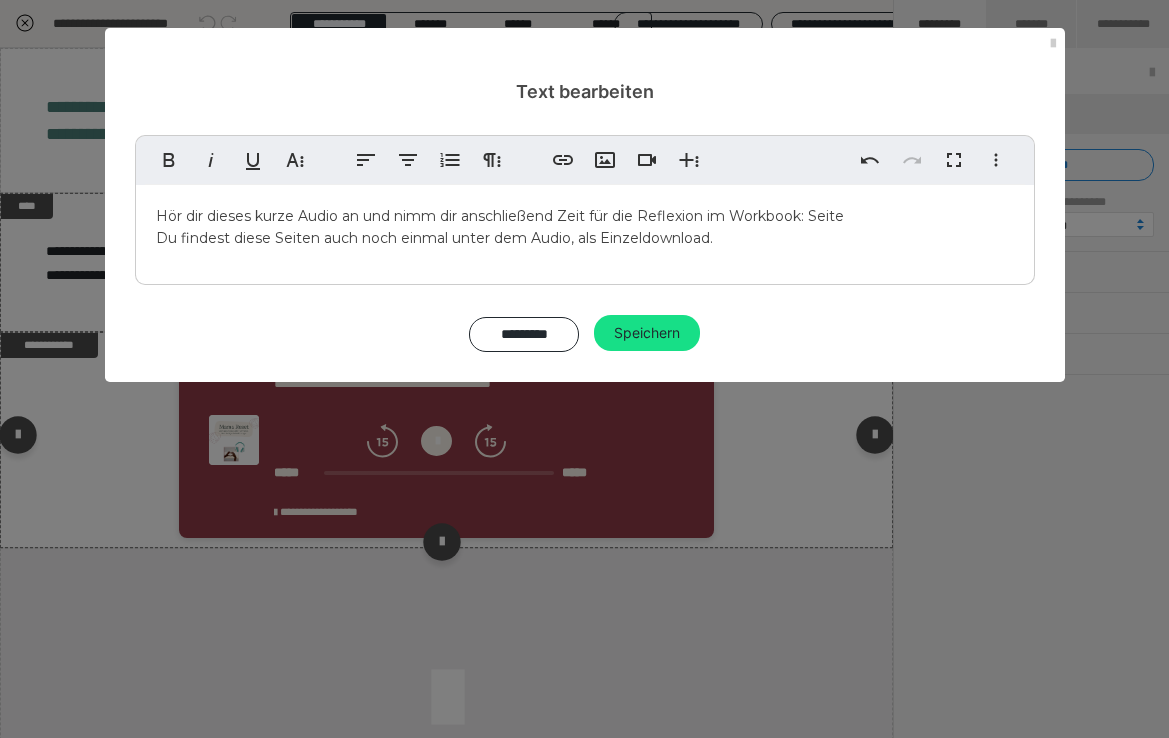 type 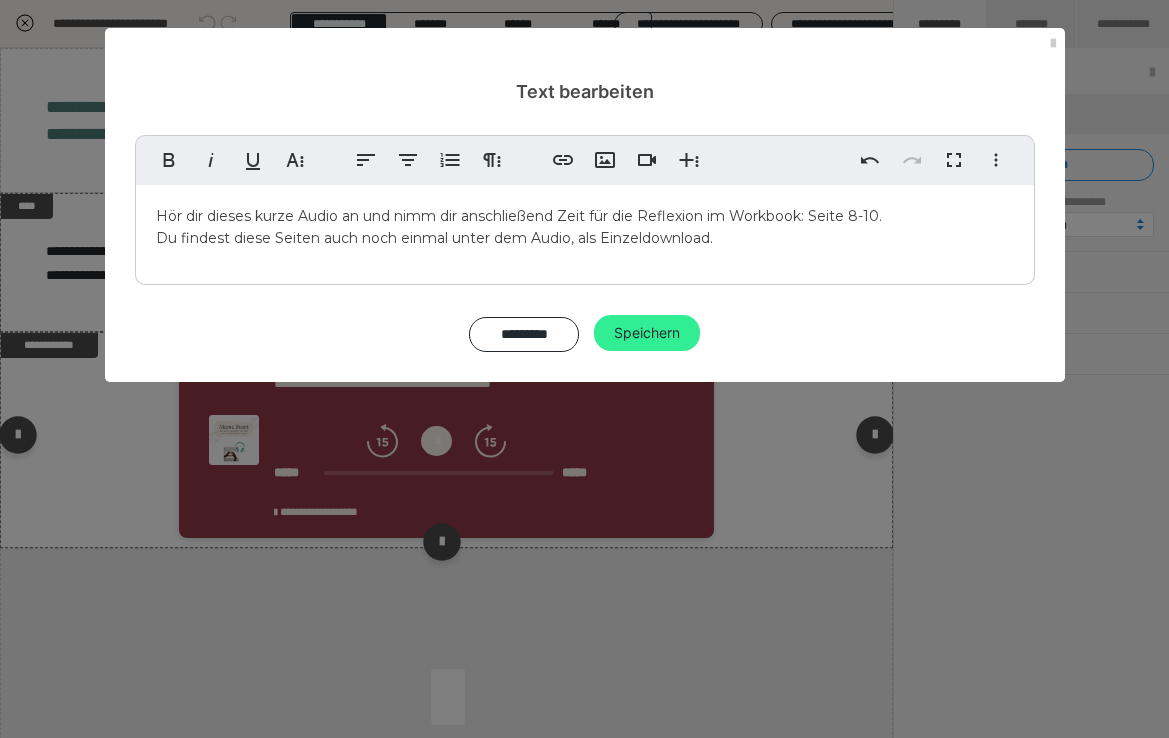 click on "Speichern" at bounding box center [647, 333] 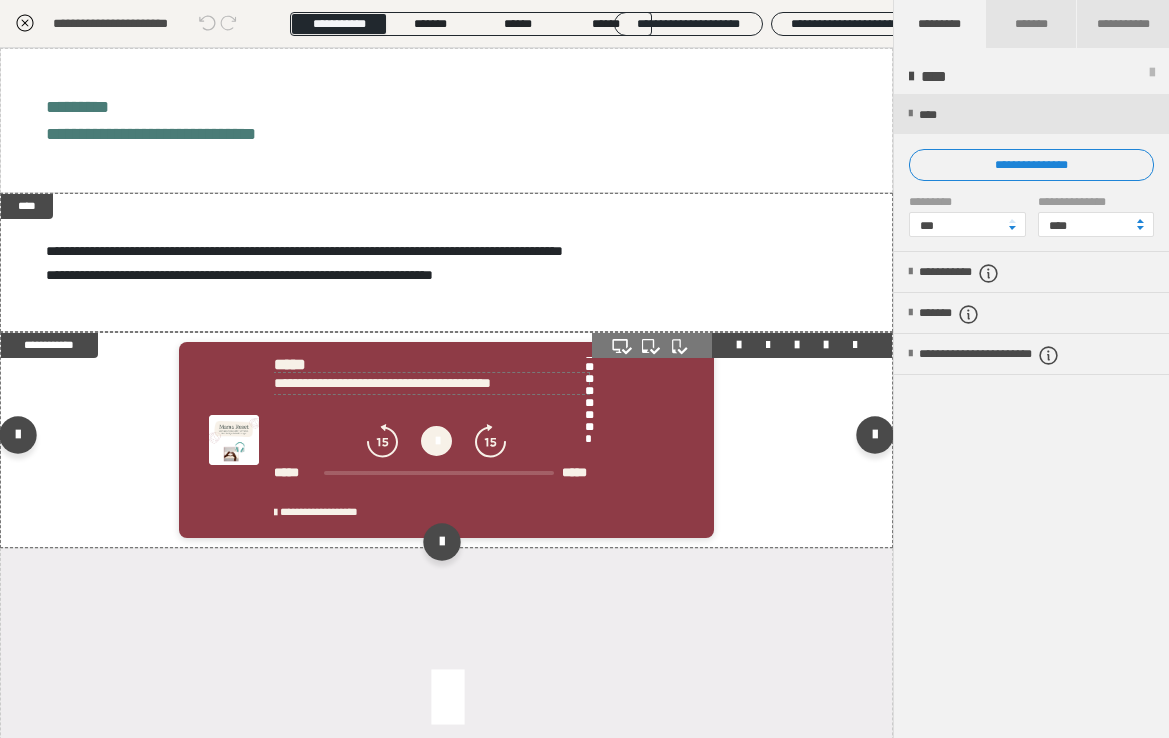 click on "**********" at bounding box center (589, 373) 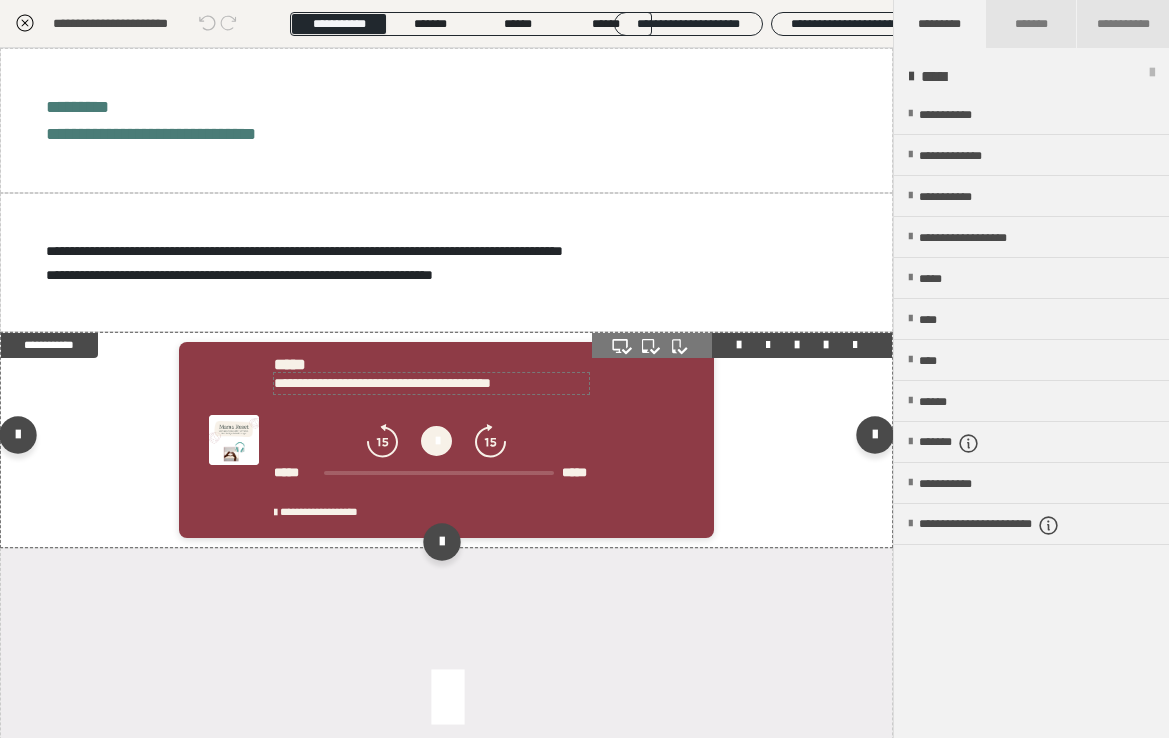 click at bounding box center [0, 0] 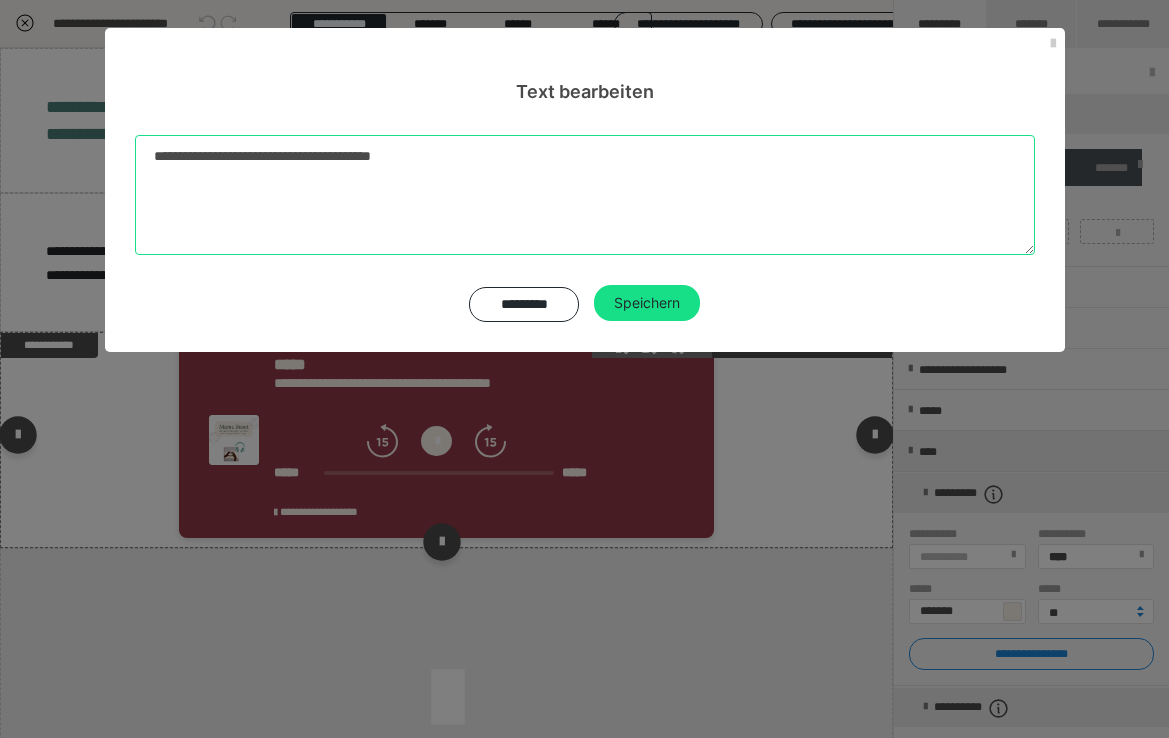 click on "**********" at bounding box center (585, 195) 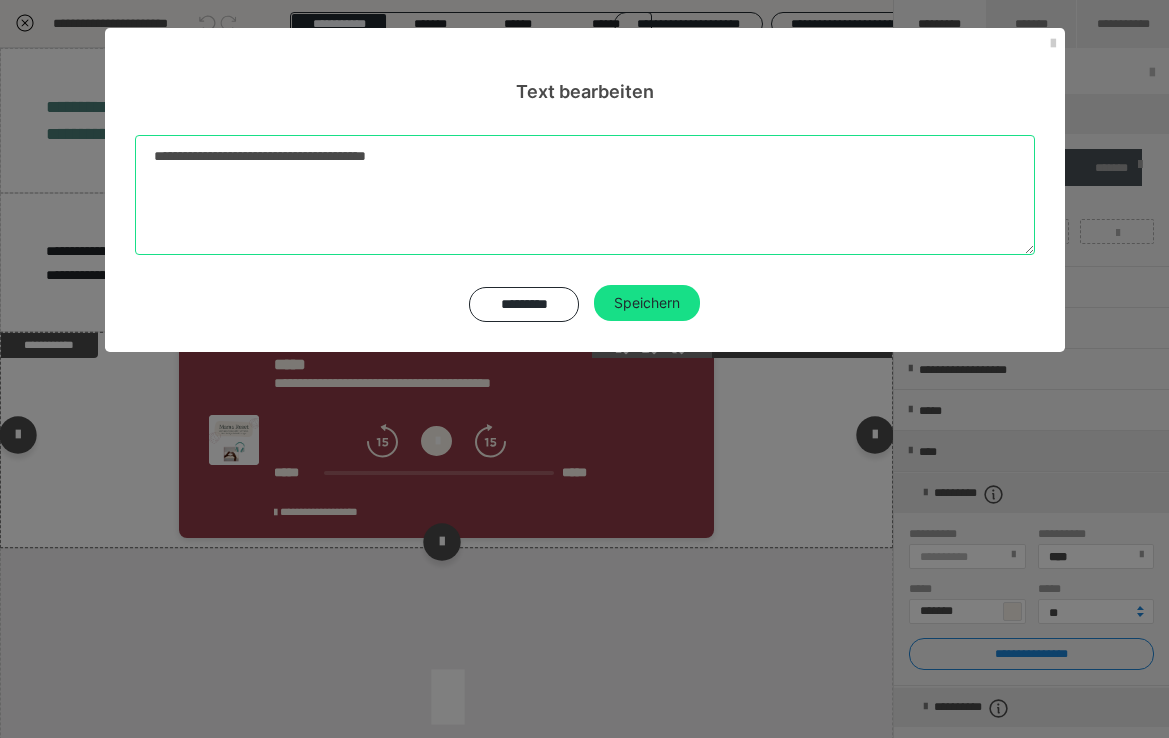 click on "**********" at bounding box center (585, 195) 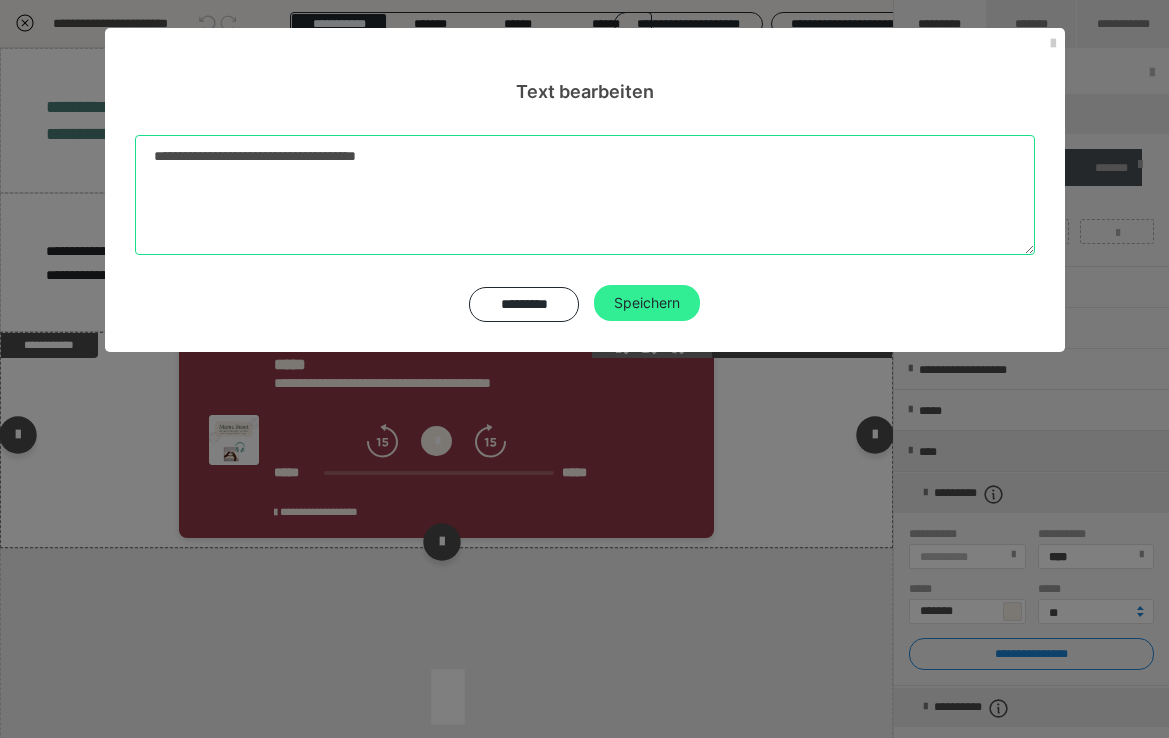 type on "**********" 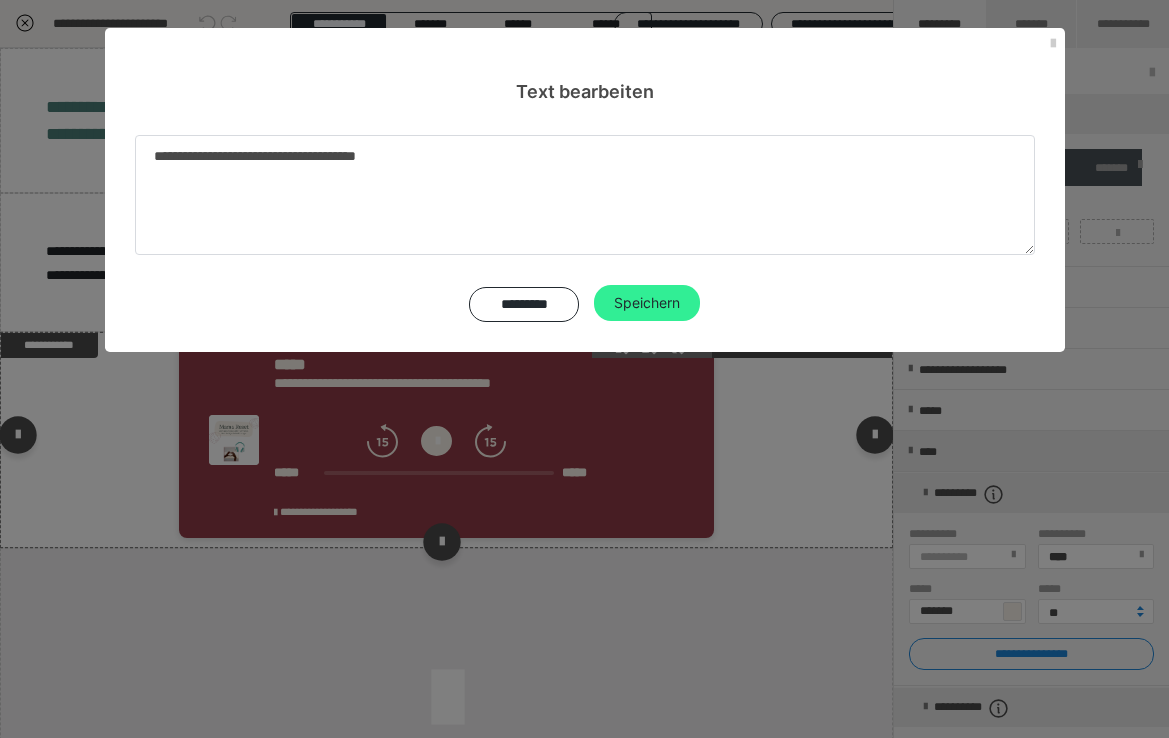click on "Speichern" at bounding box center [647, 303] 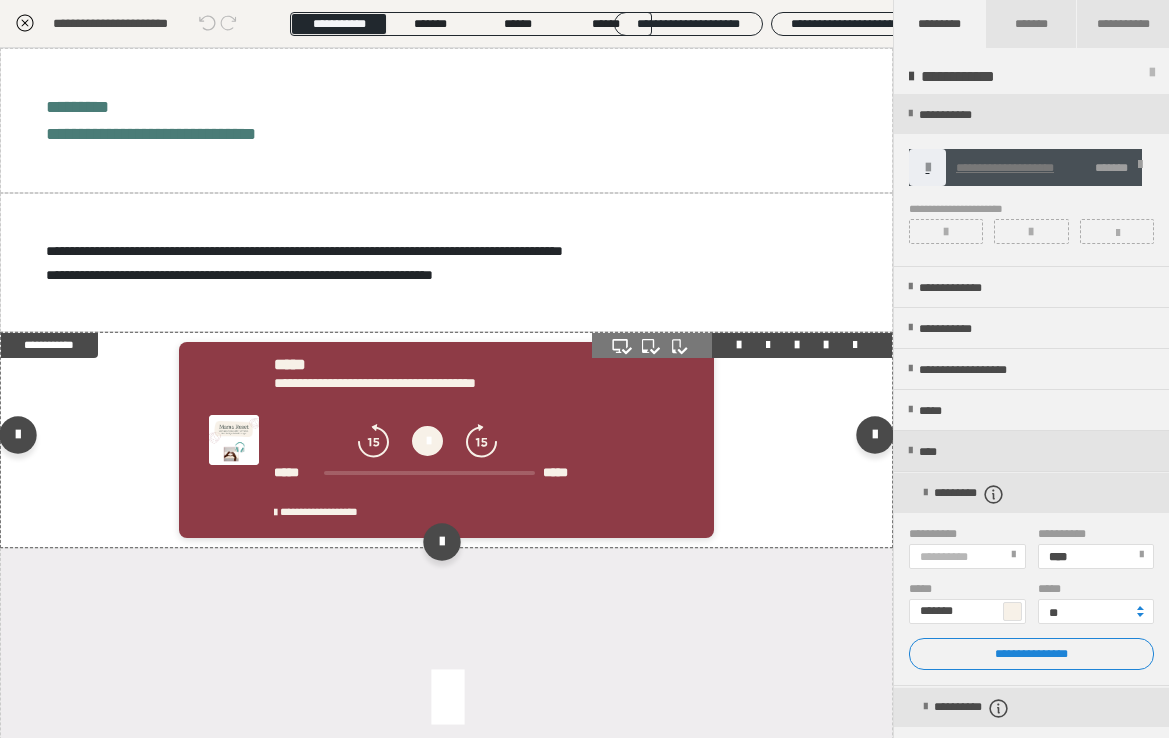 click 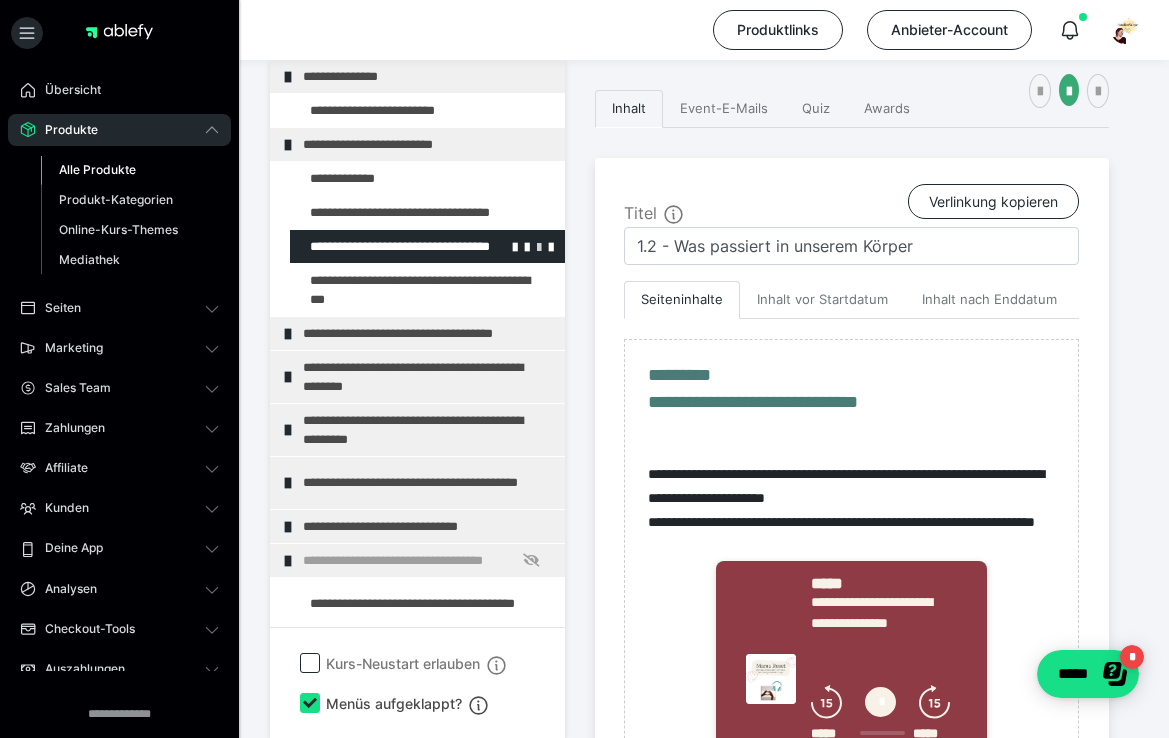 click at bounding box center (539, 246) 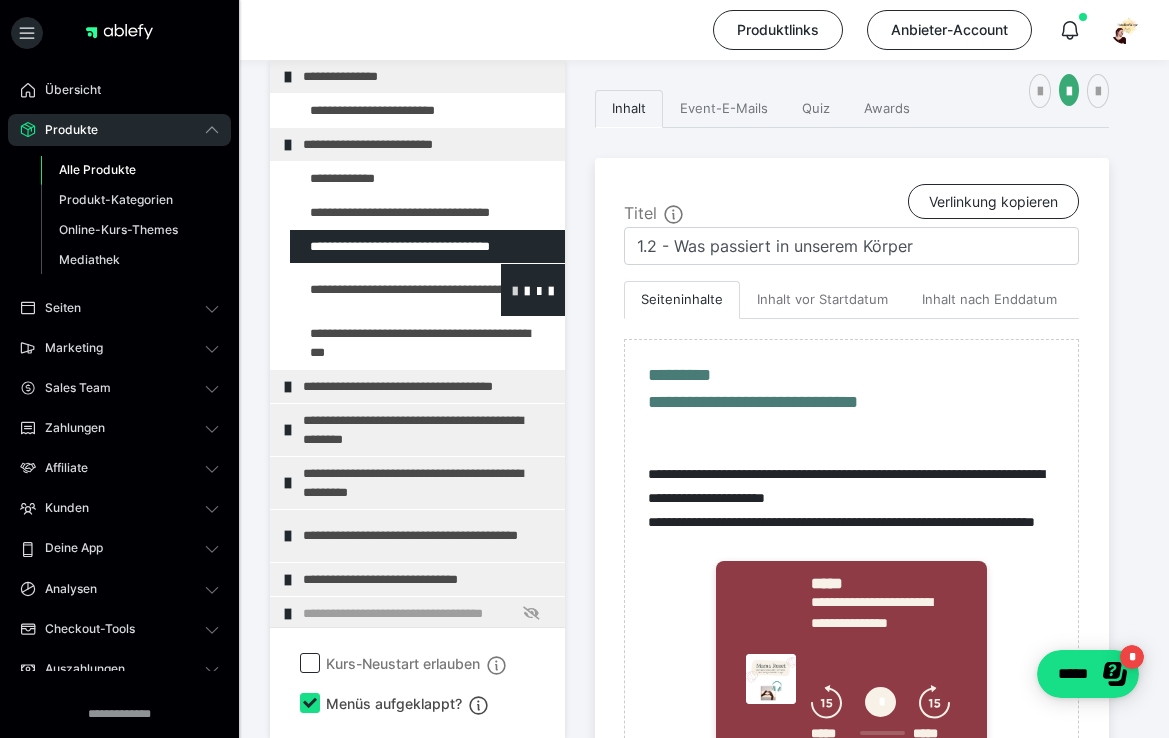click at bounding box center [515, 290] 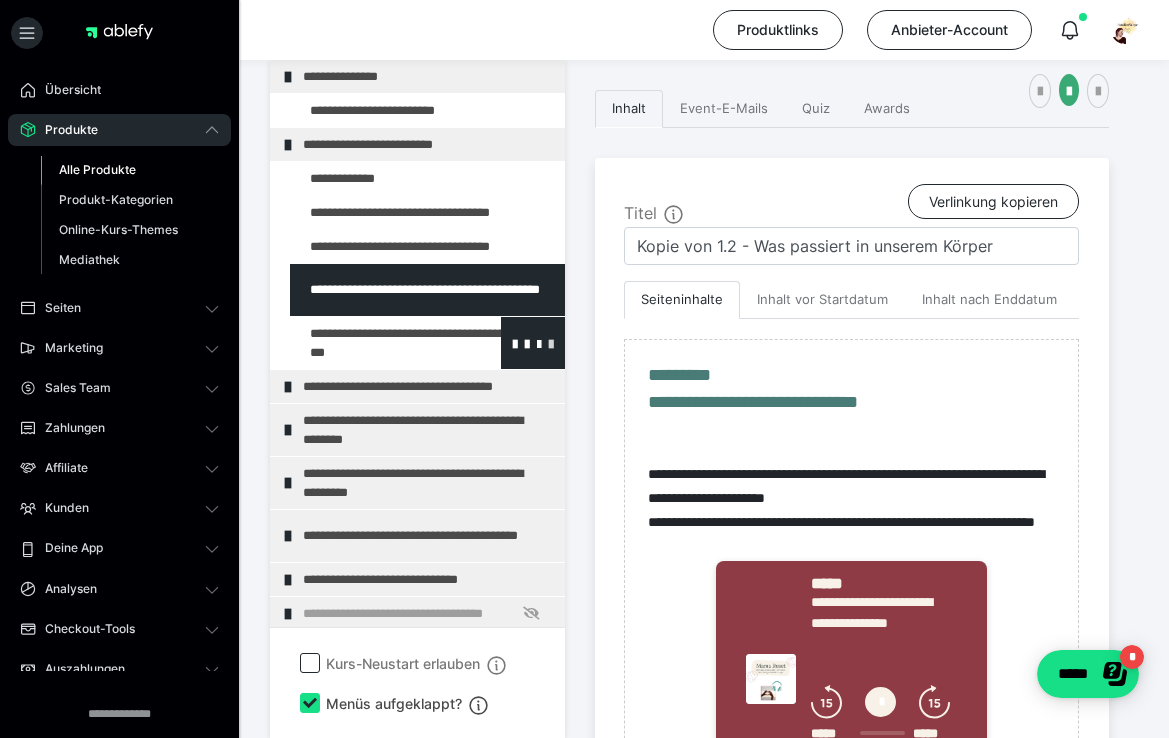 click at bounding box center [551, 343] 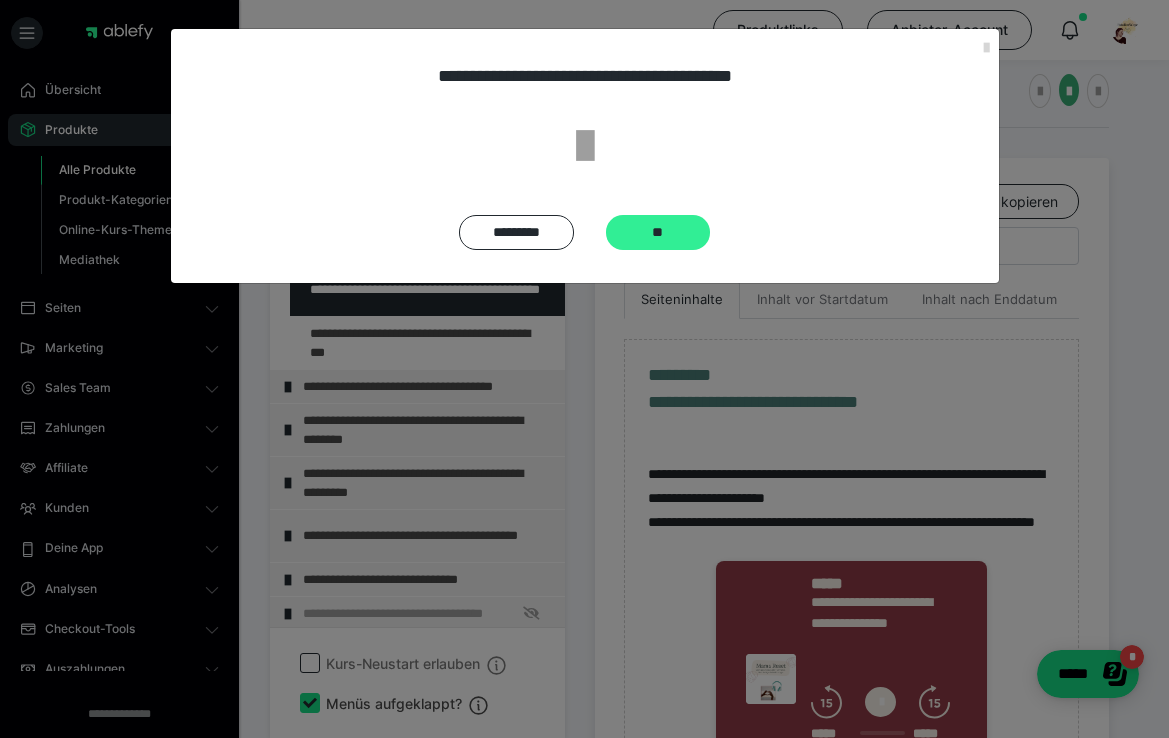 click on "**" at bounding box center [658, 232] 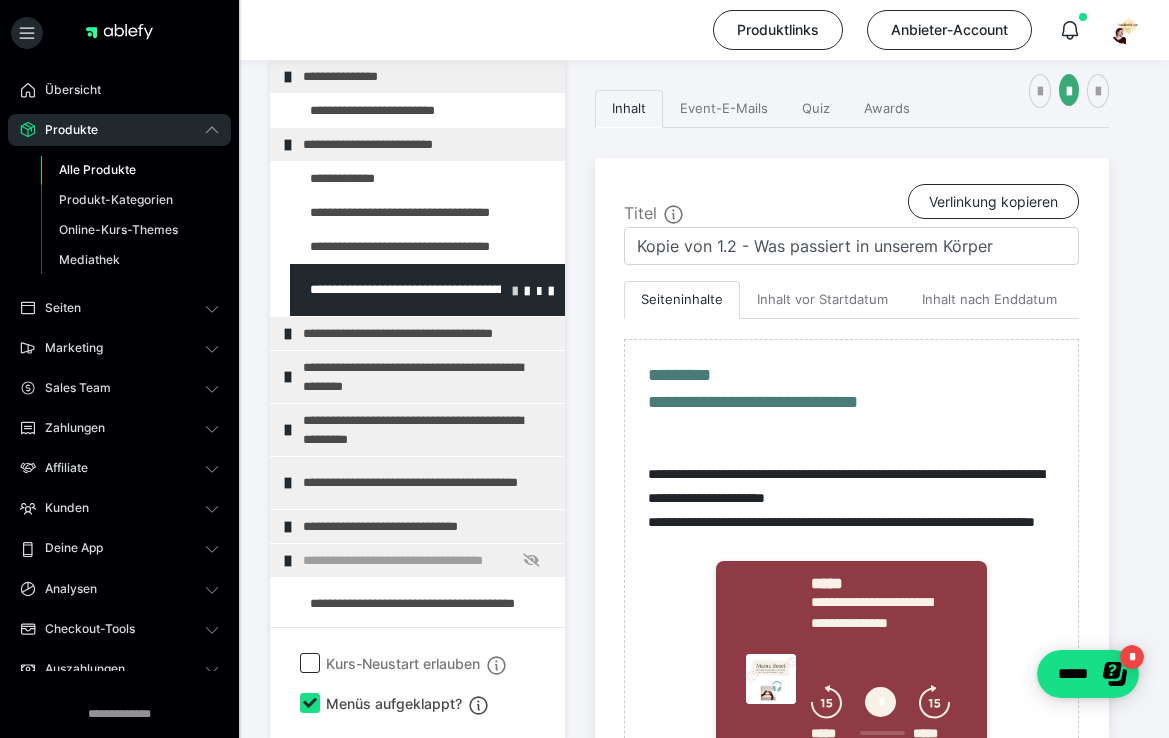 click at bounding box center [515, 290] 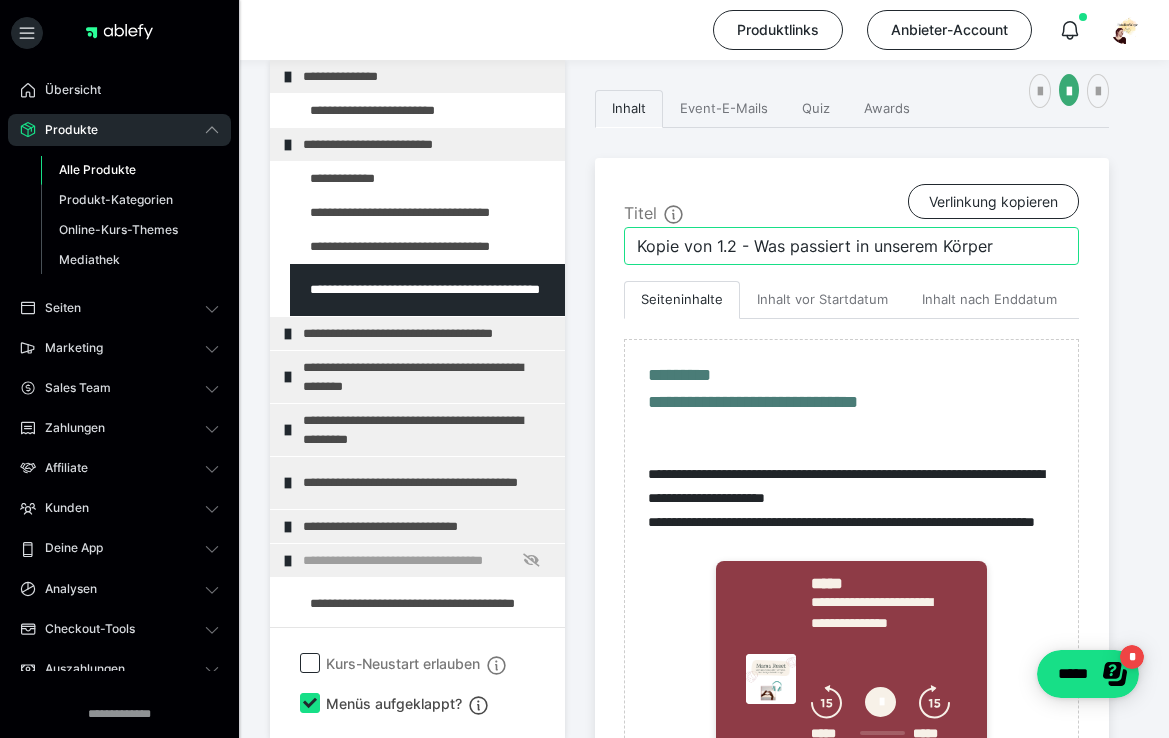 drag, startPoint x: 734, startPoint y: 247, endPoint x: 615, endPoint y: 247, distance: 119 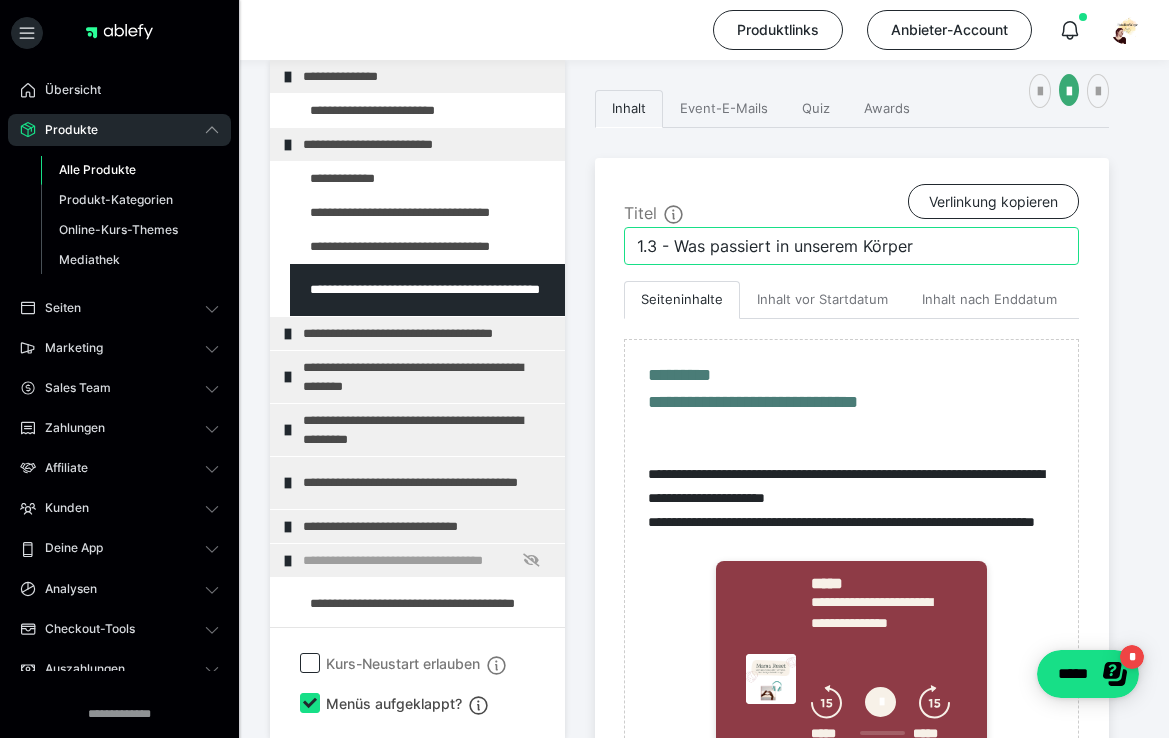 drag, startPoint x: 930, startPoint y: 247, endPoint x: 680, endPoint y: 247, distance: 250 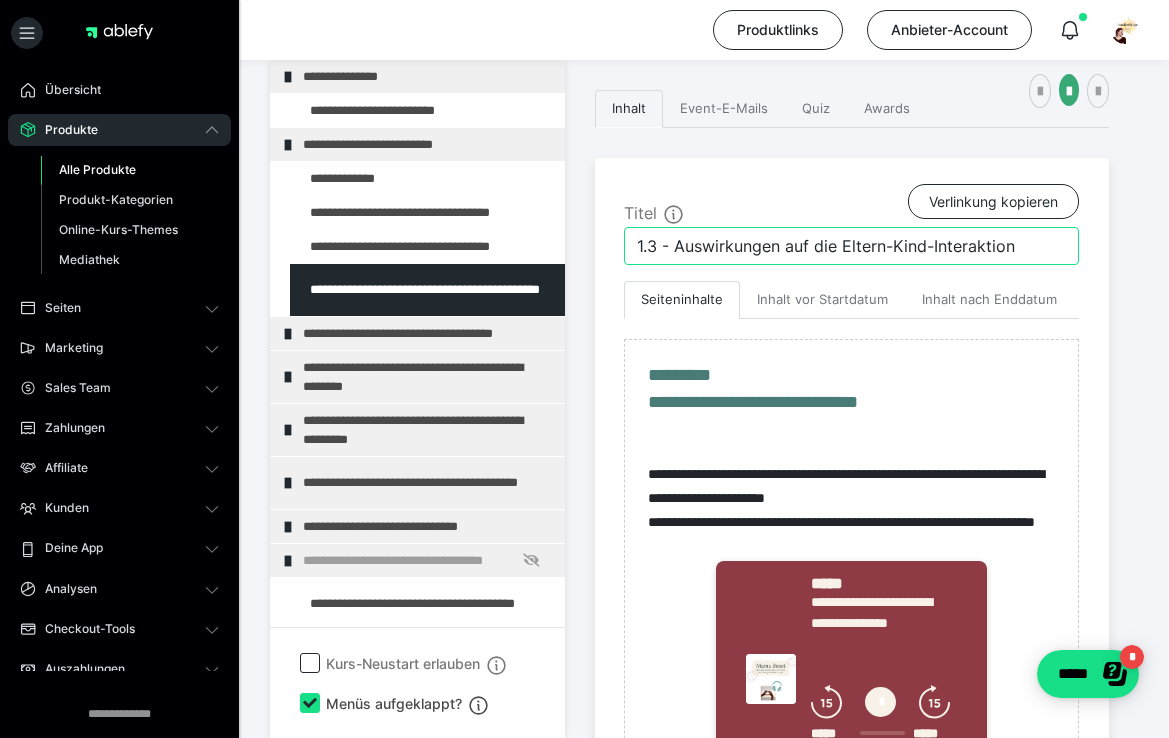 type on "1.3 - Auswirkungen auf die Eltern-Kind-Interaktion" 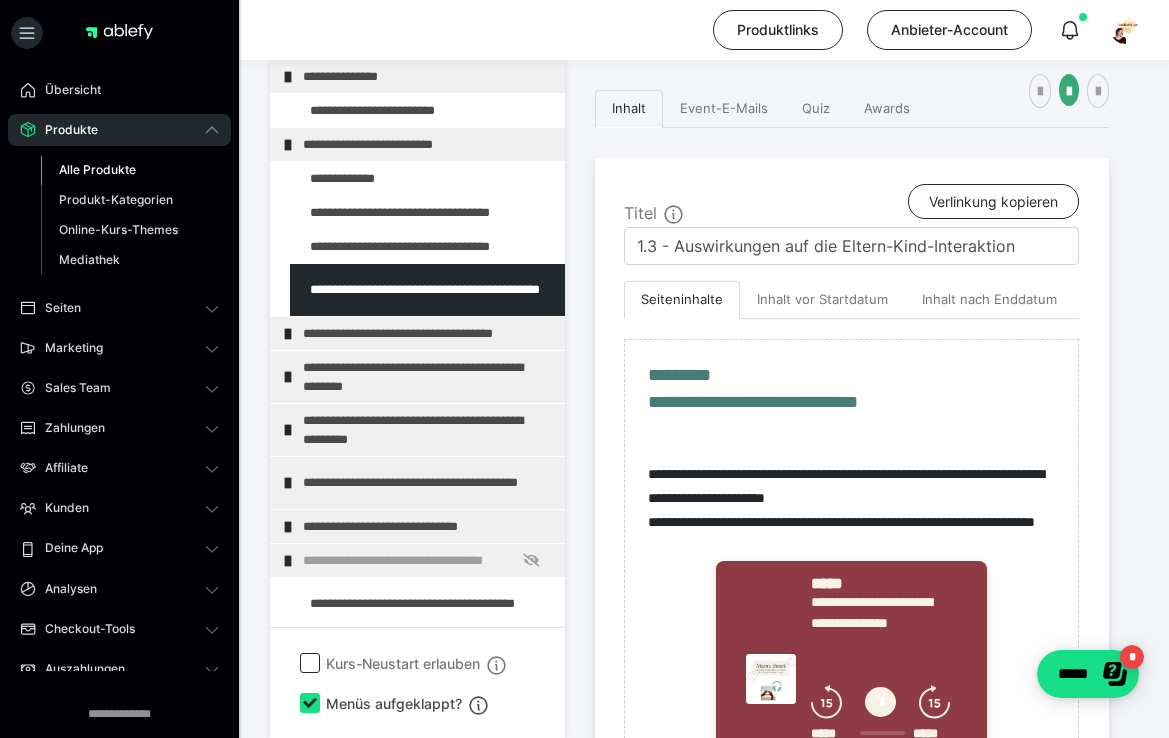 click on "**********" at bounding box center (852, 511) 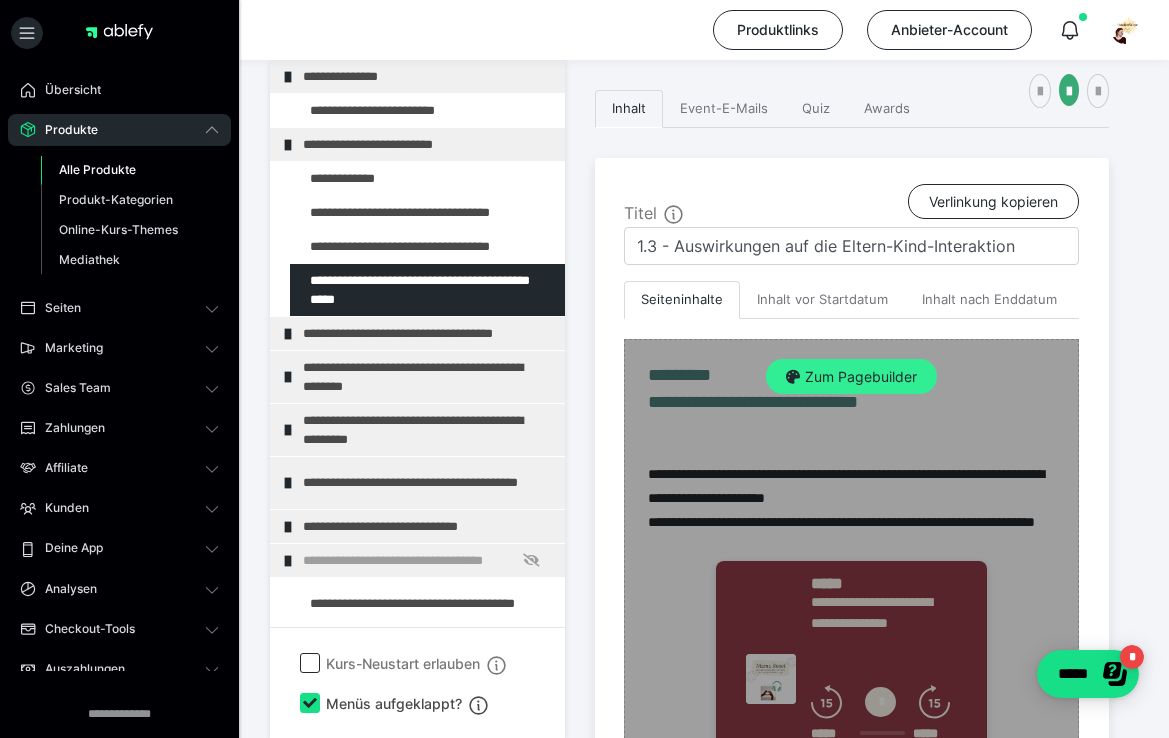 click on "Zum Pagebuilder" at bounding box center (851, 377) 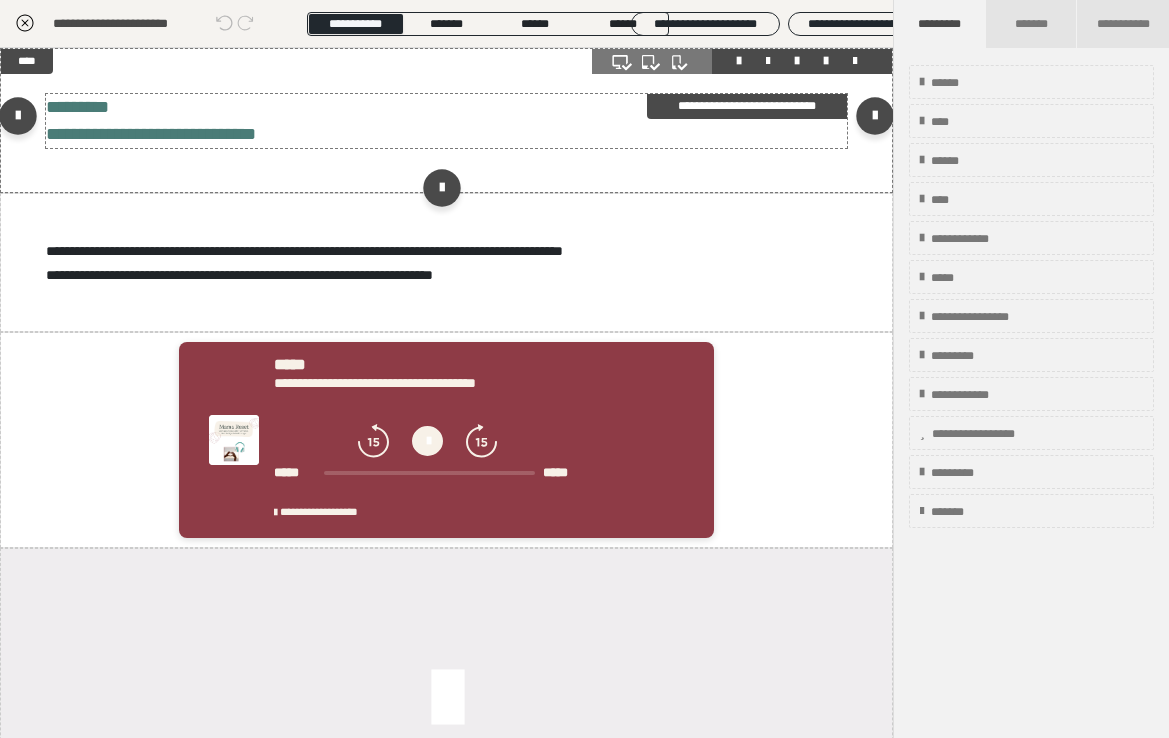 click on "**********" at bounding box center (151, 134) 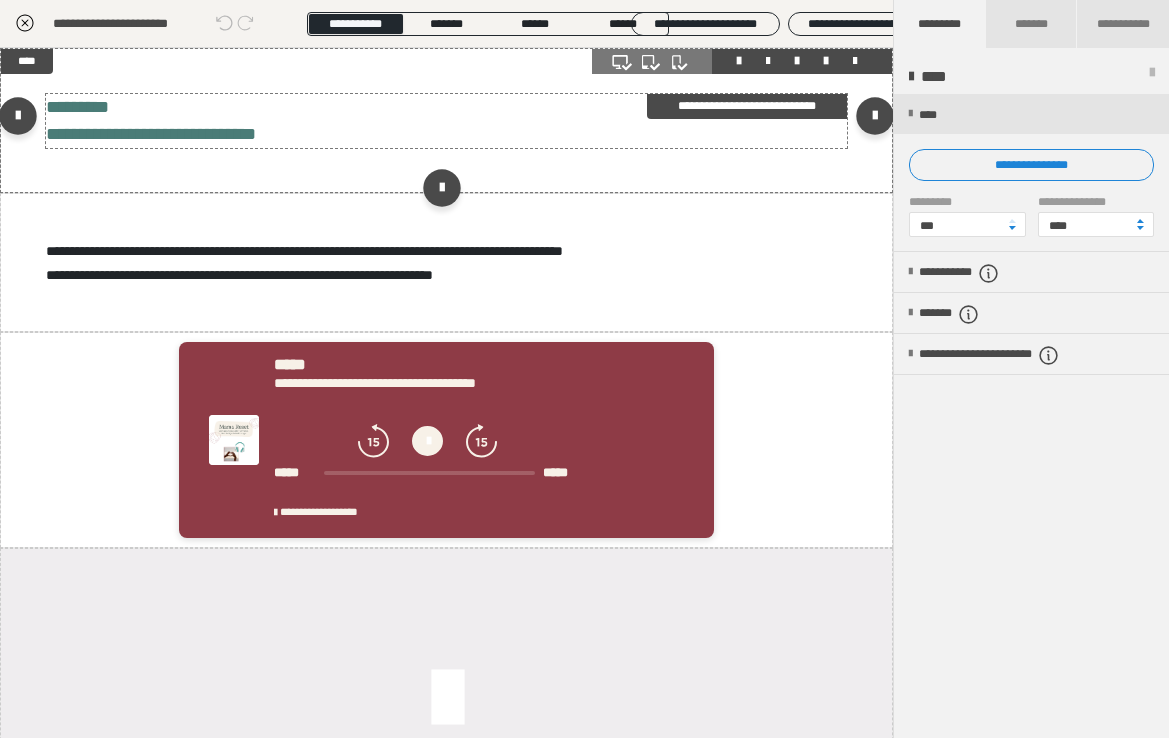 click on "**********" at bounding box center (151, 134) 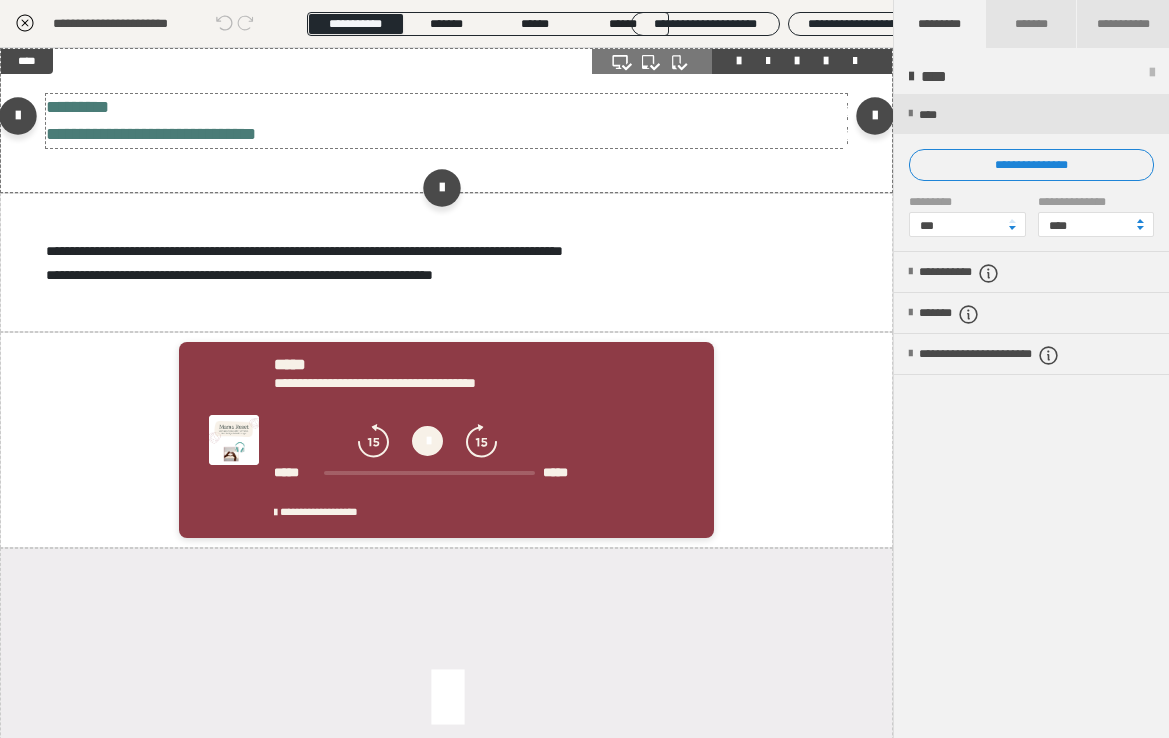 click at bounding box center [585, 134] 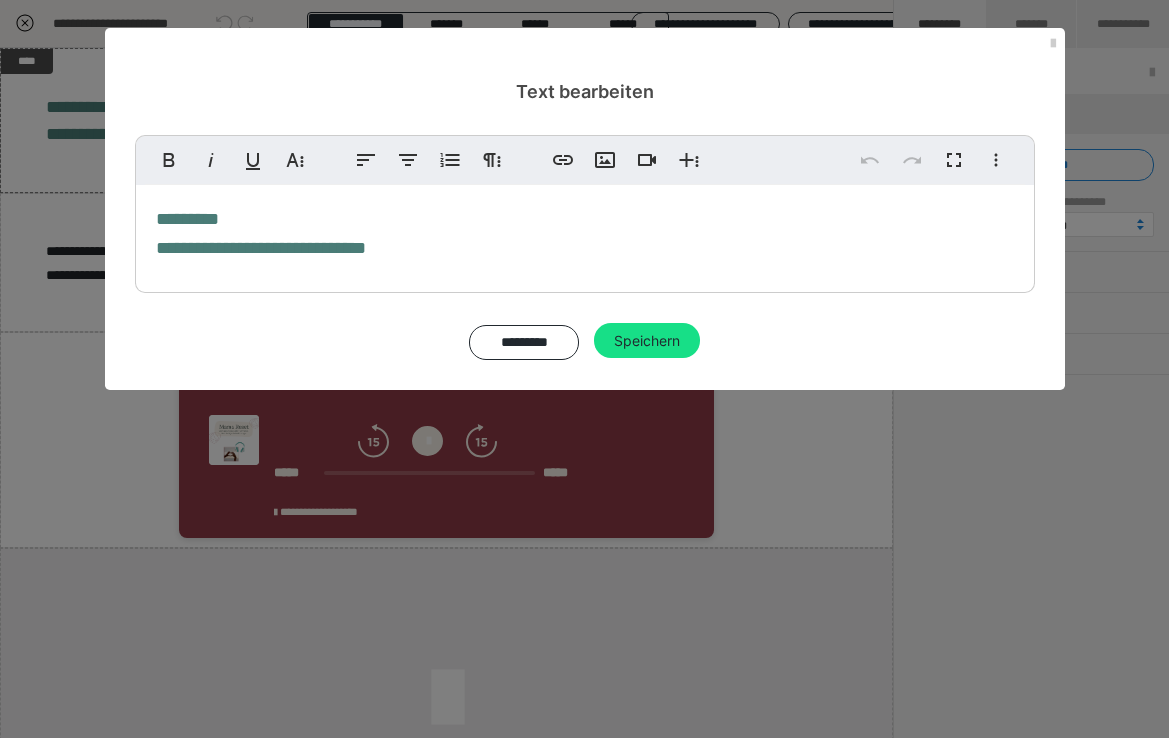 click on "**********" at bounding box center (585, 234) 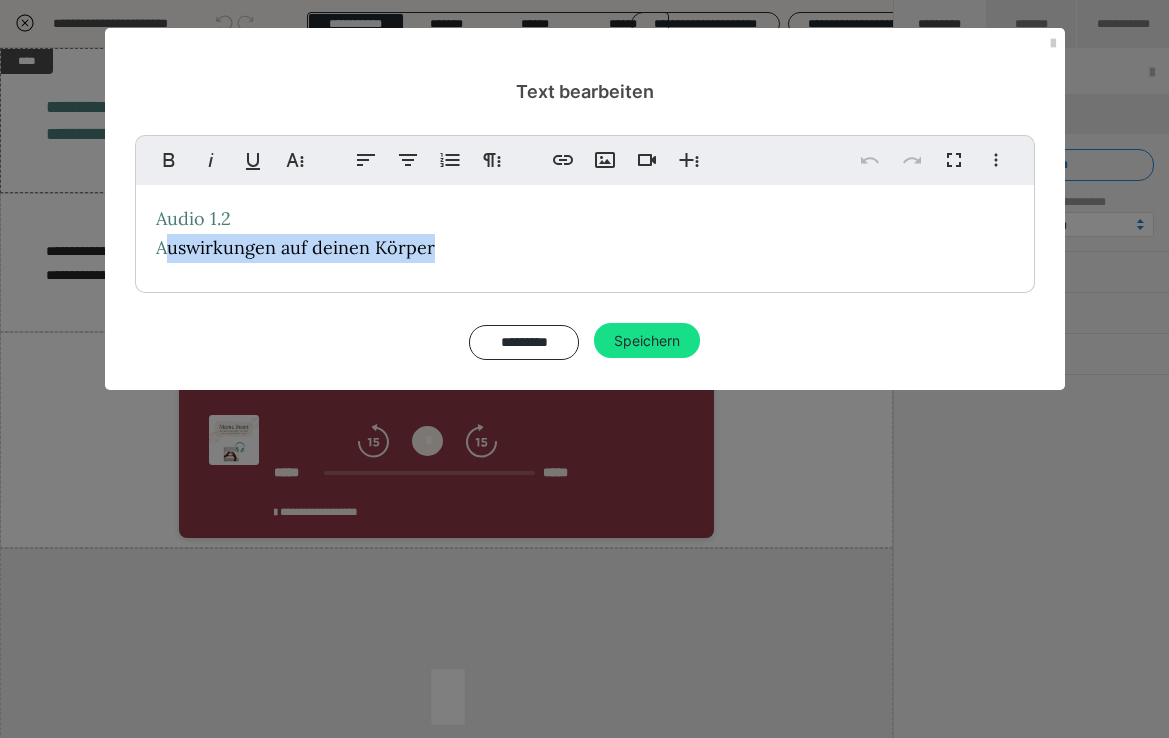 drag, startPoint x: 459, startPoint y: 248, endPoint x: 163, endPoint y: 252, distance: 296.02704 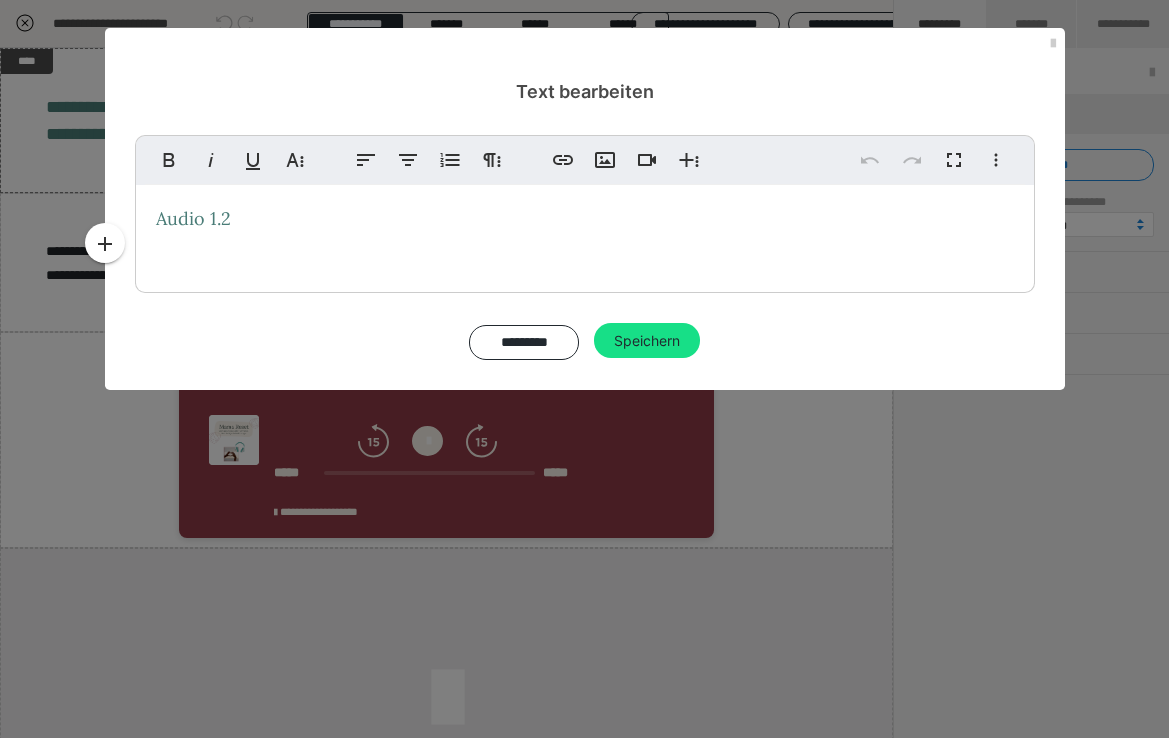 type 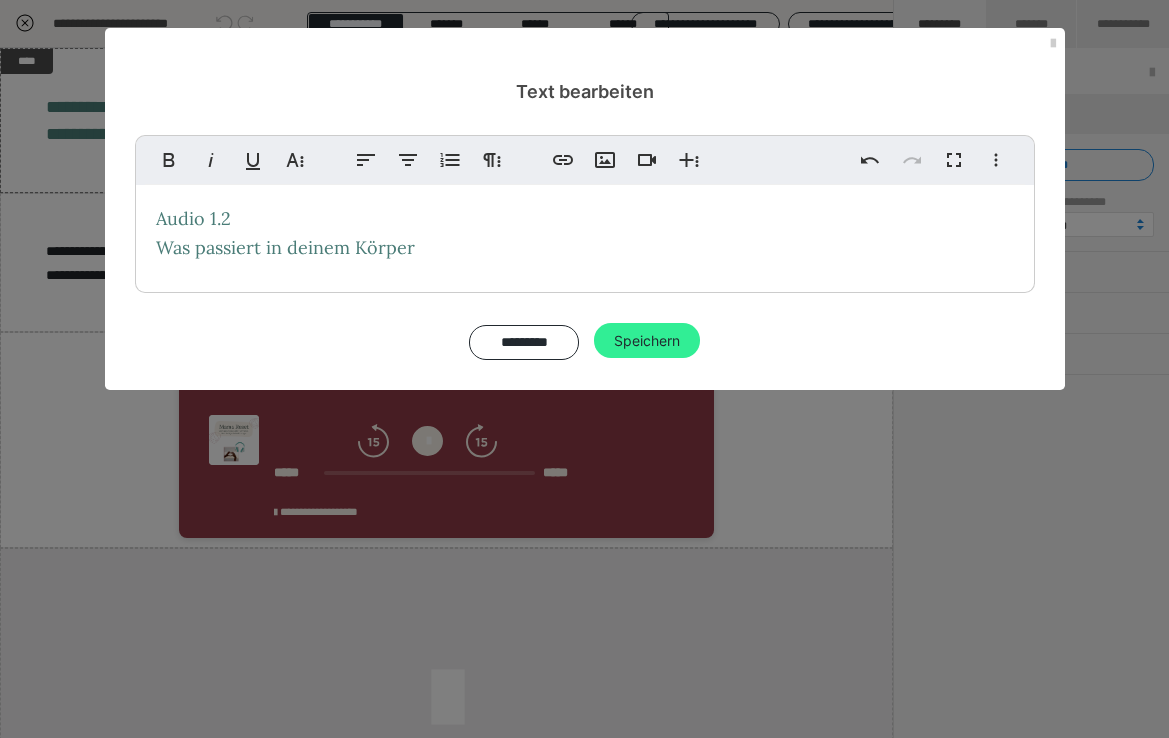 click on "Speichern" at bounding box center [647, 341] 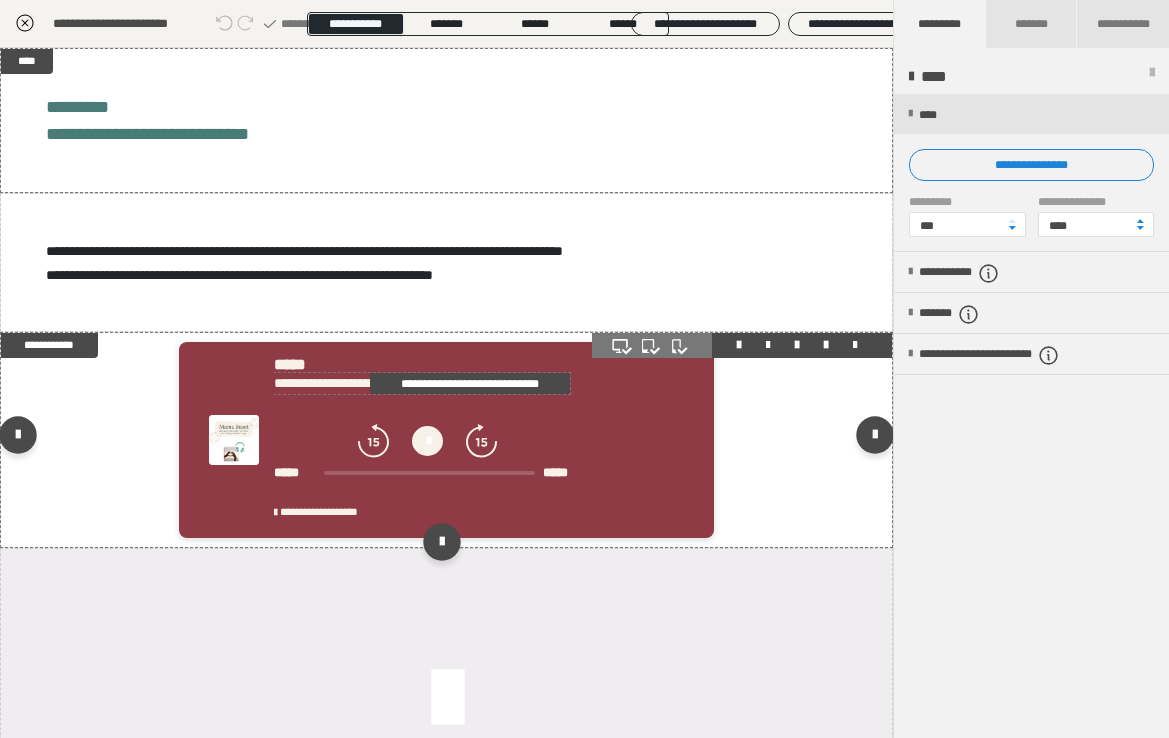 click on "**********" at bounding box center (470, 383) 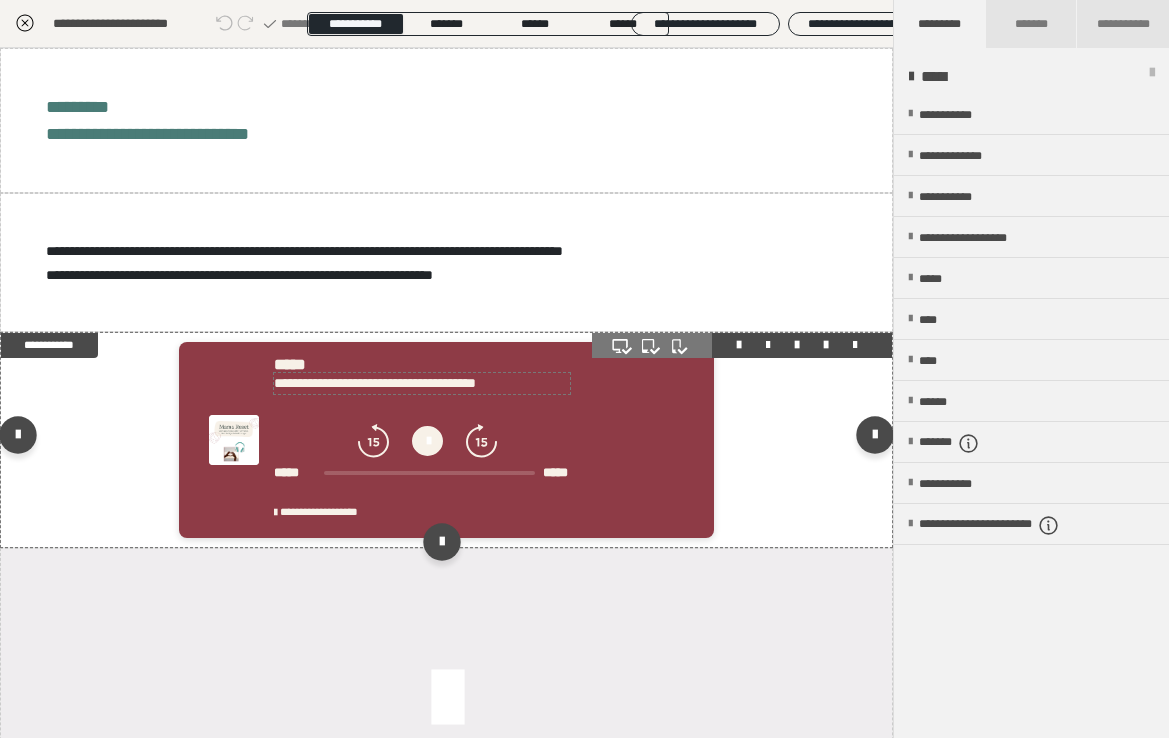 click at bounding box center (0, 0) 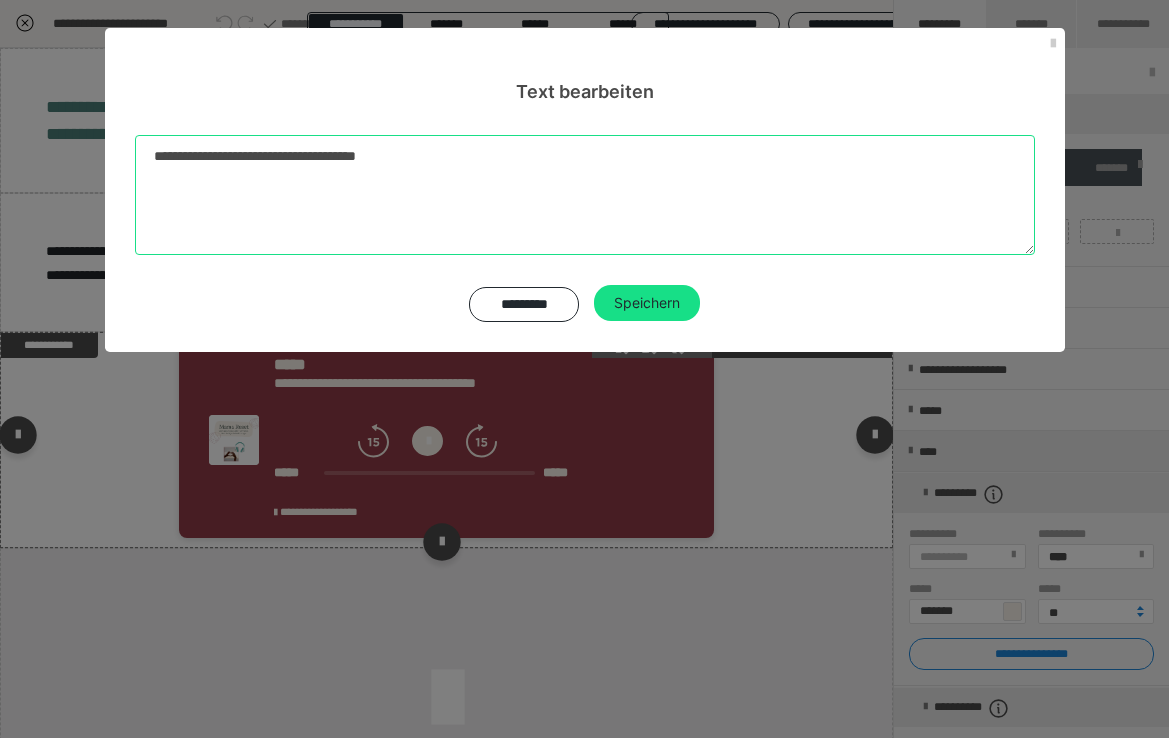 click on "**********" at bounding box center [585, 195] 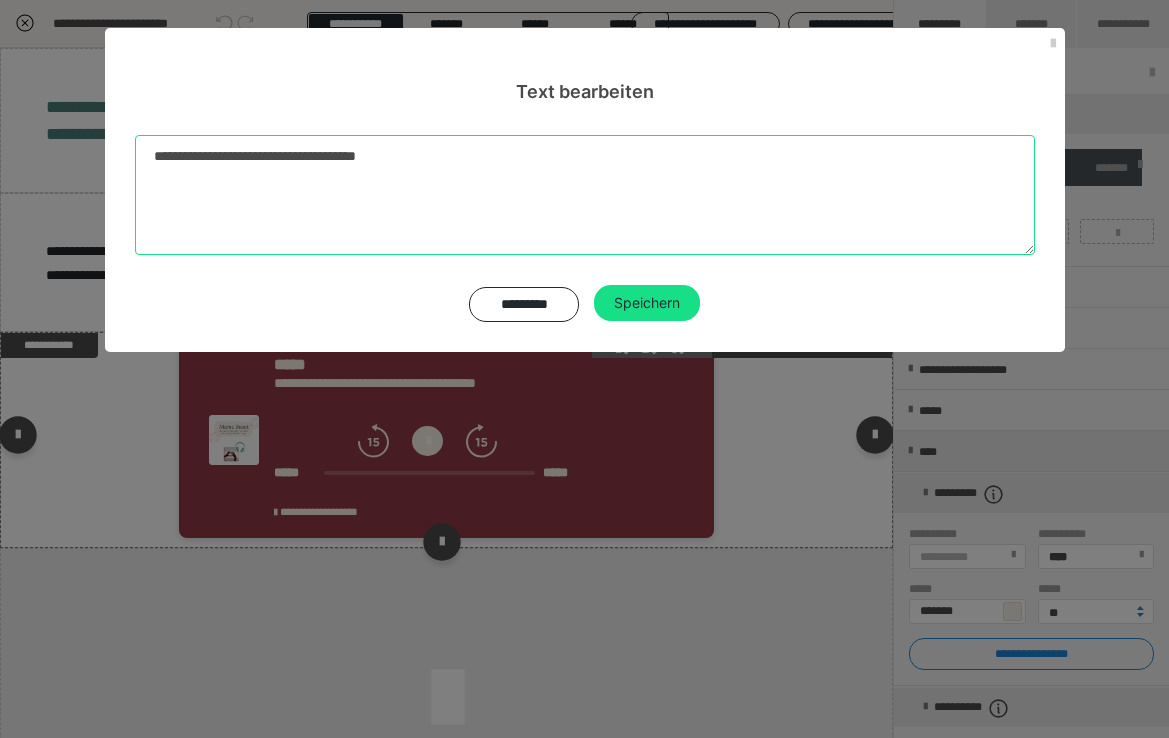 drag, startPoint x: 354, startPoint y: 156, endPoint x: 190, endPoint y: 158, distance: 164.01219 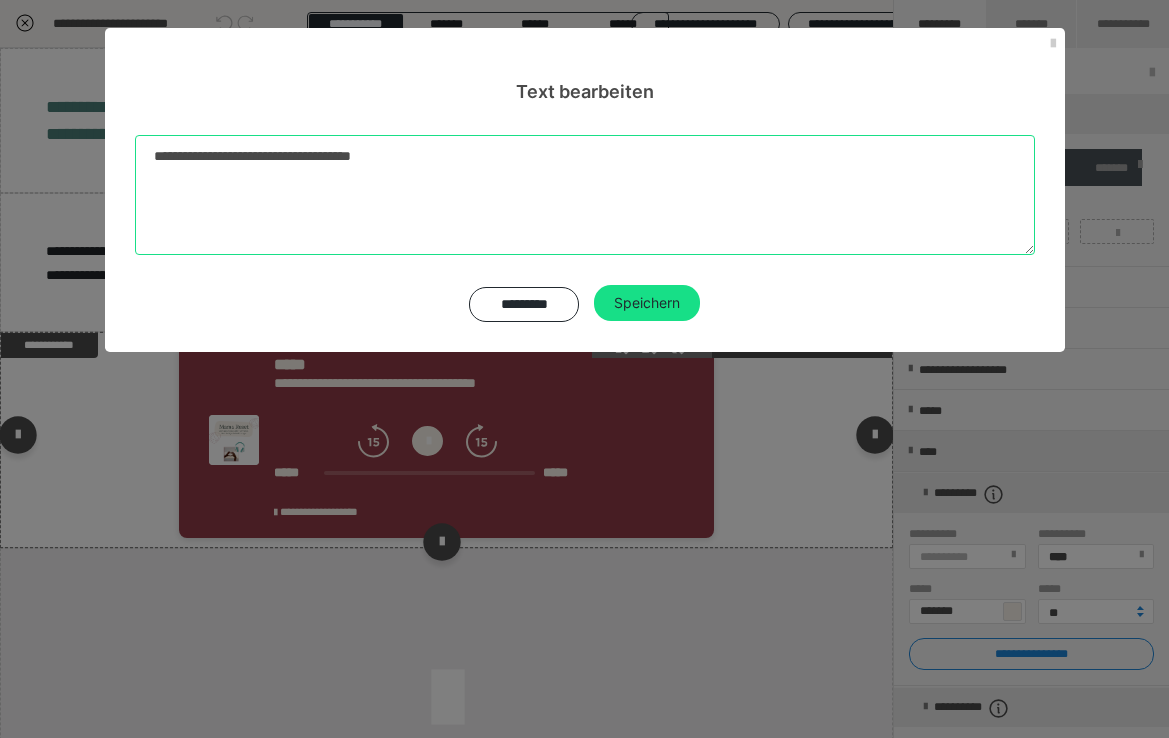 type on "**********" 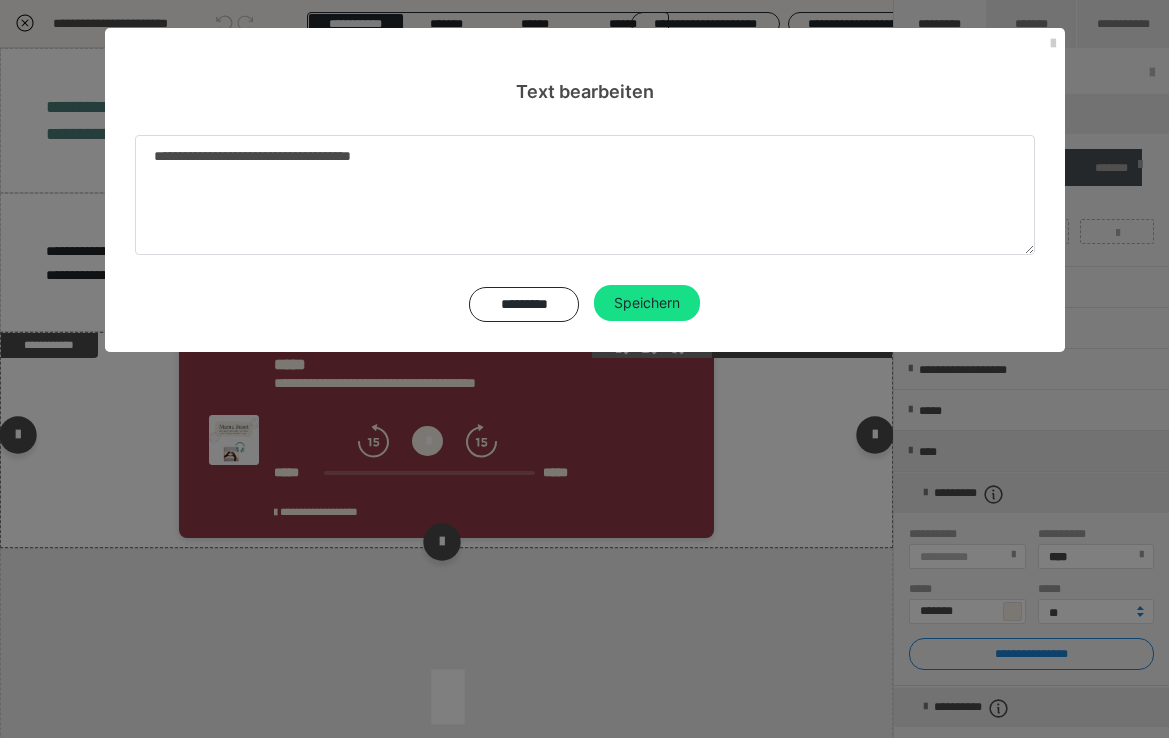 click on "********* Speichern" at bounding box center (585, 303) 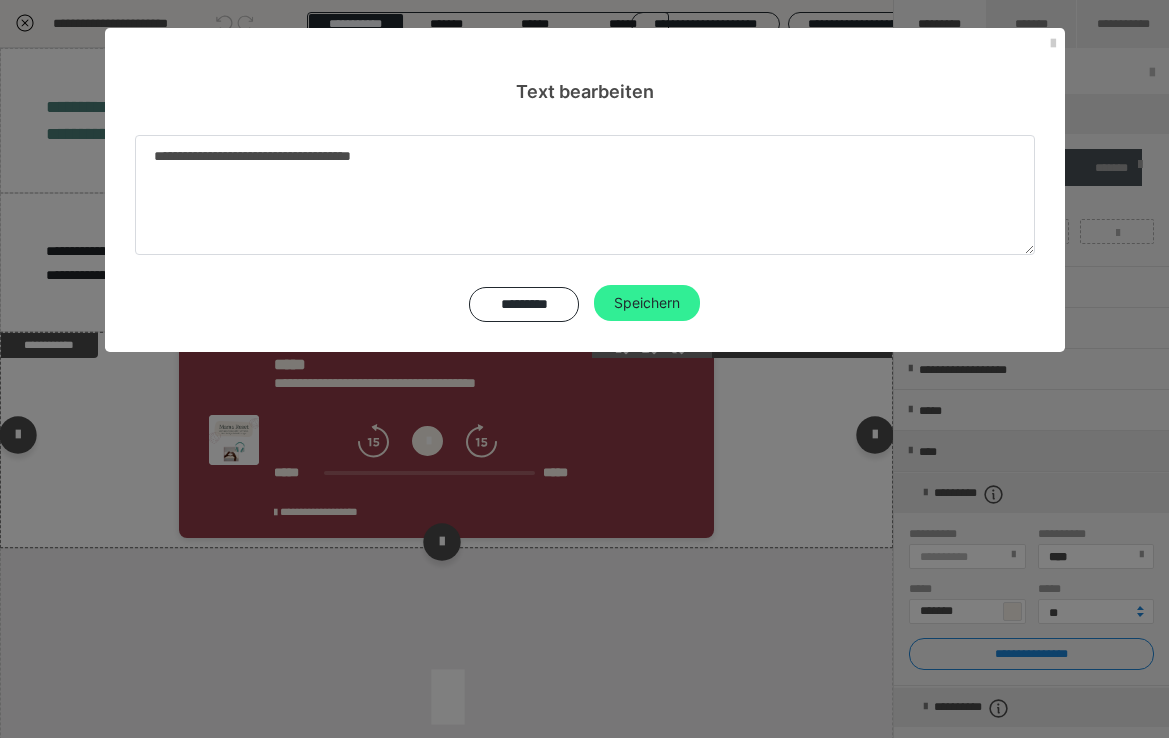 click on "Speichern" at bounding box center [647, 303] 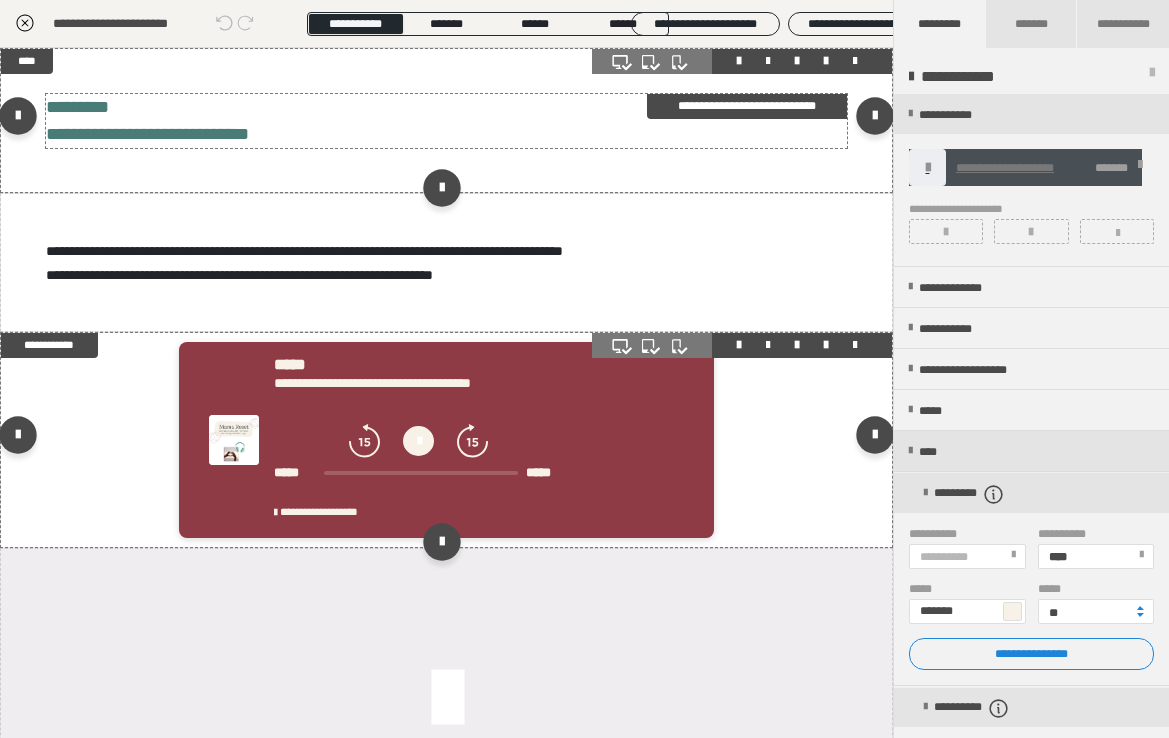 click on "**********" at bounding box center [447, 121] 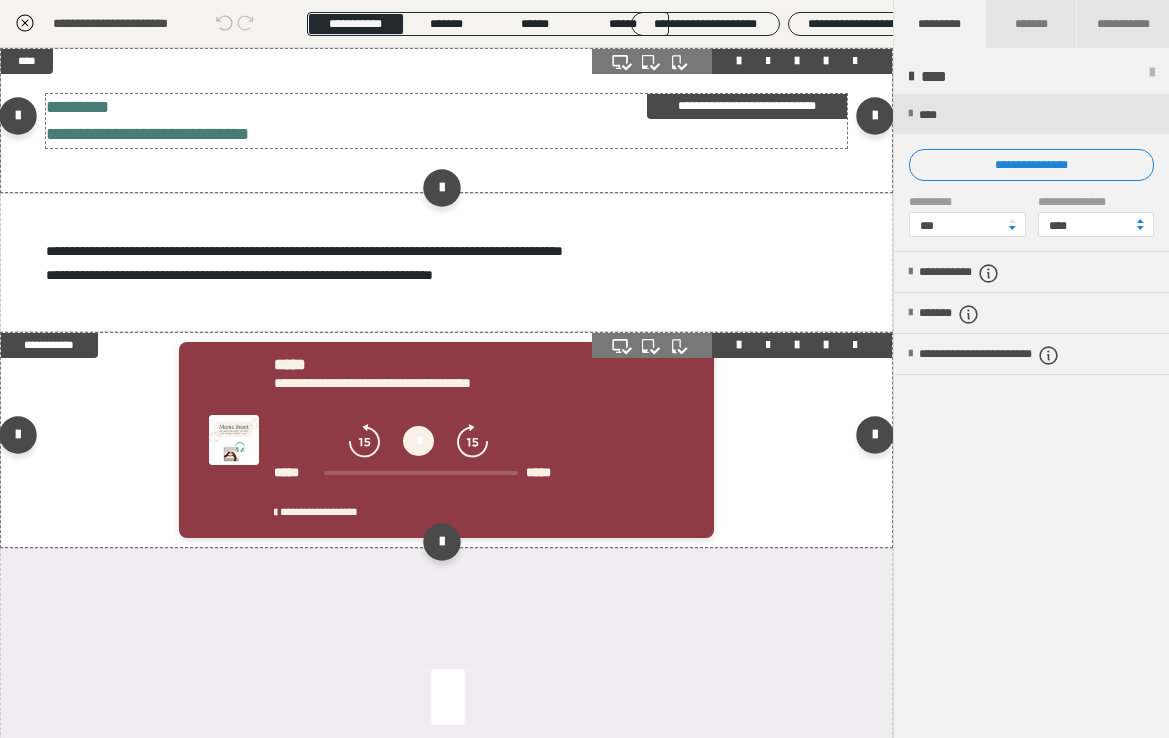 click on "**********" at bounding box center (447, 121) 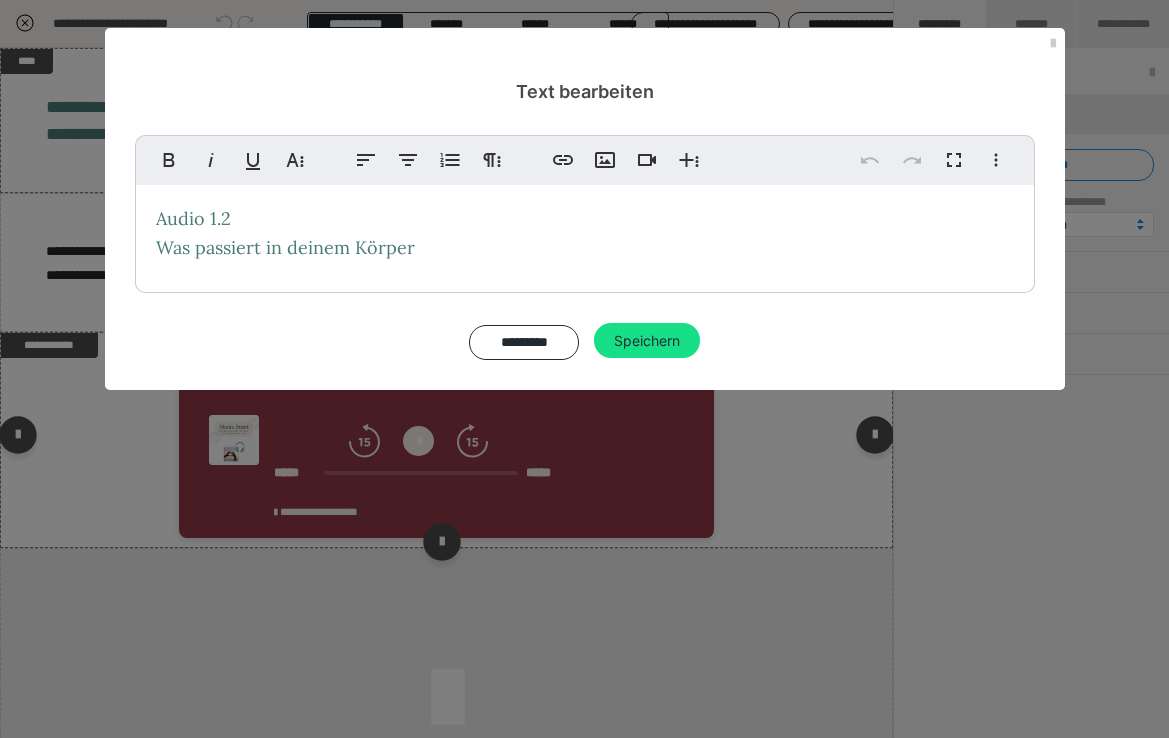 click on "Audio 1.2 Was passiert in deinem Körper" at bounding box center (585, 234) 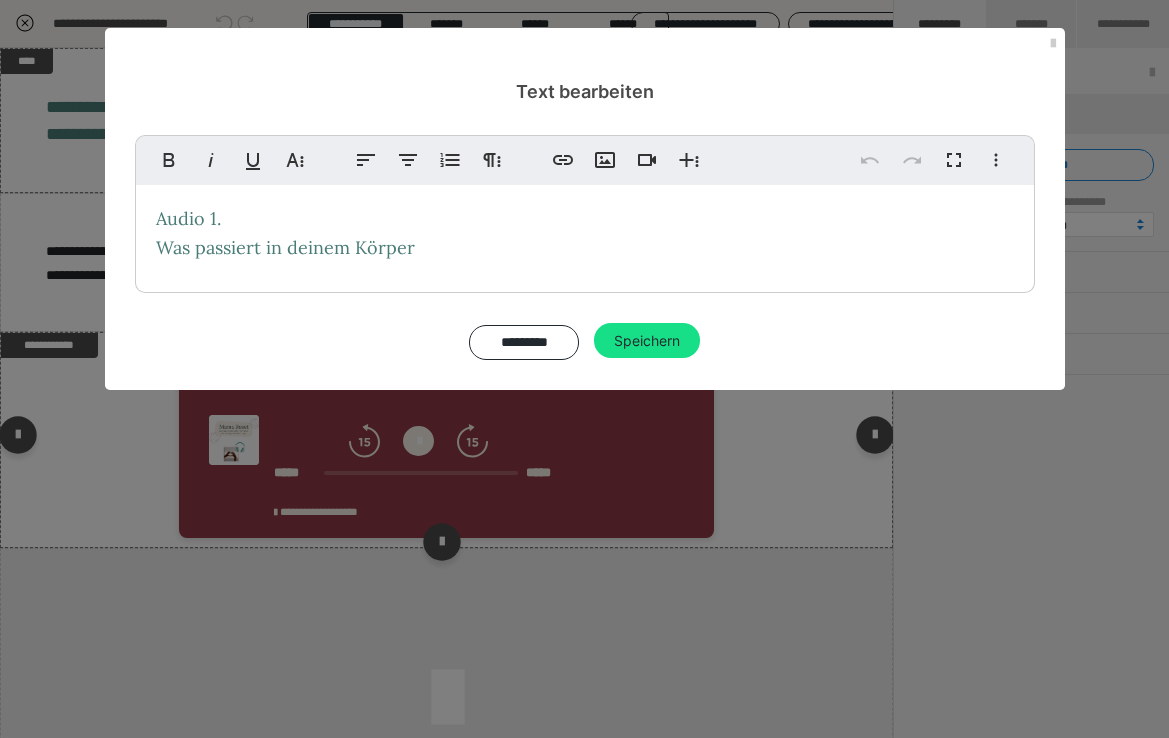 type 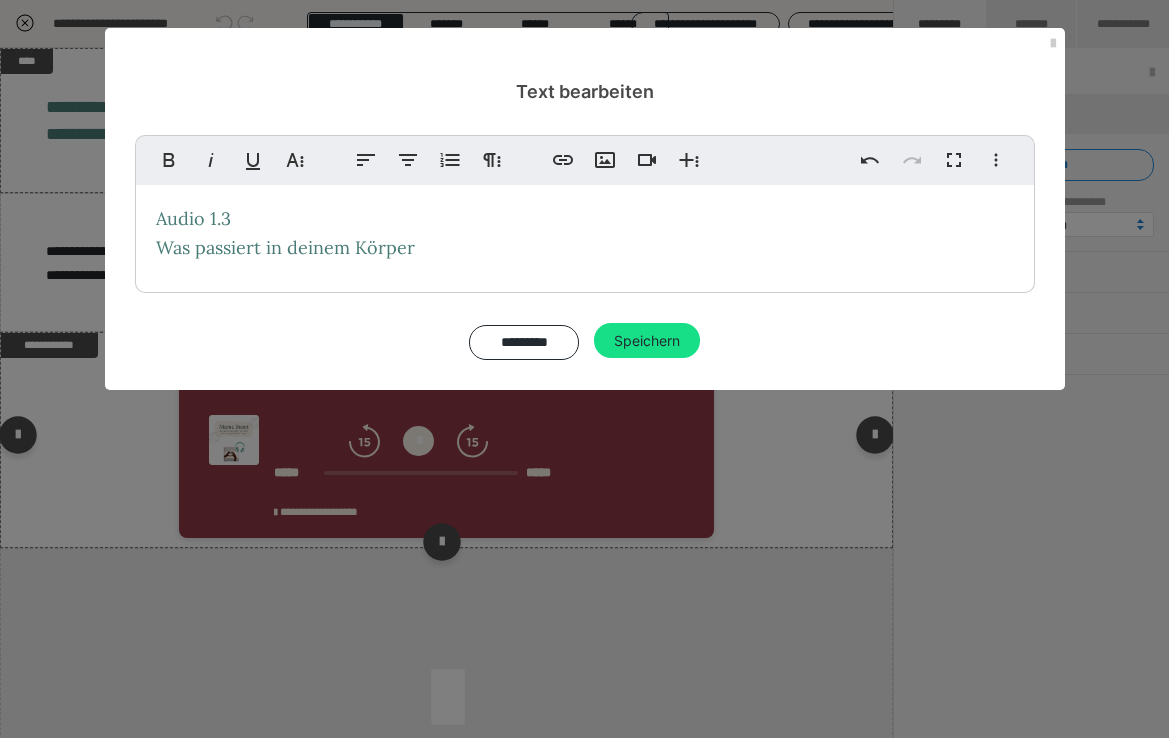 click on "Audio 1.3 Was passiert in deinem Körper" at bounding box center [585, 234] 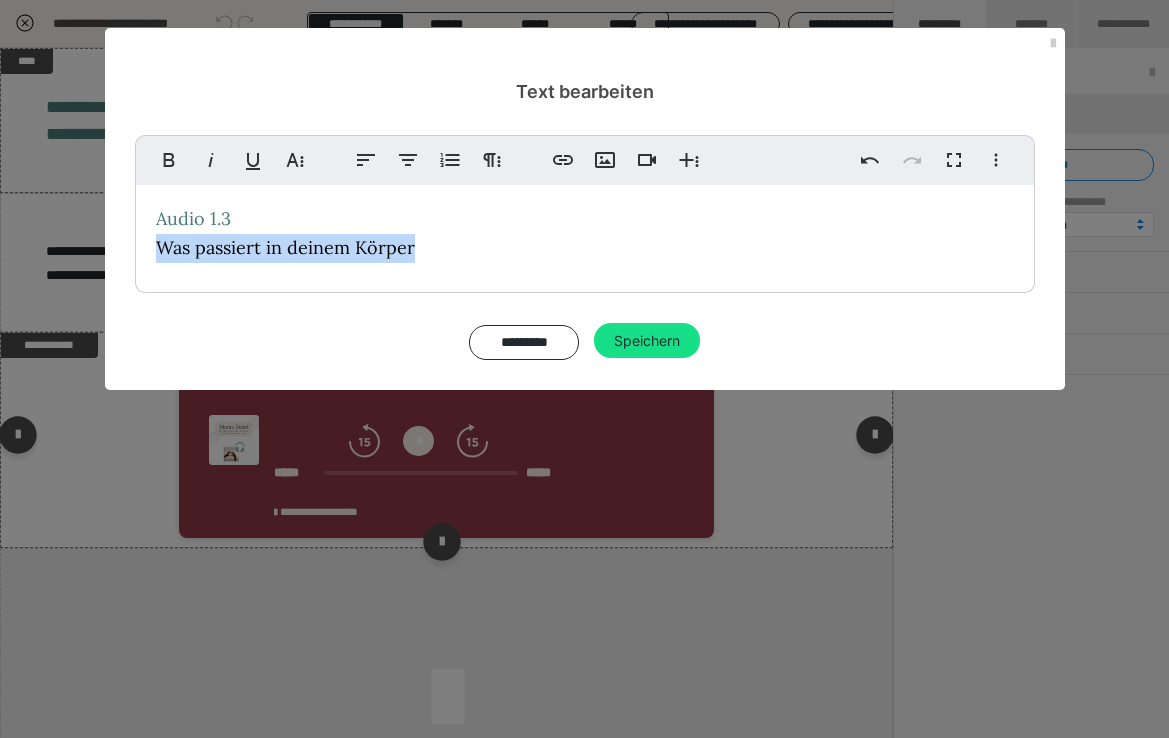 drag, startPoint x: 423, startPoint y: 245, endPoint x: 139, endPoint y: 246, distance: 284.00177 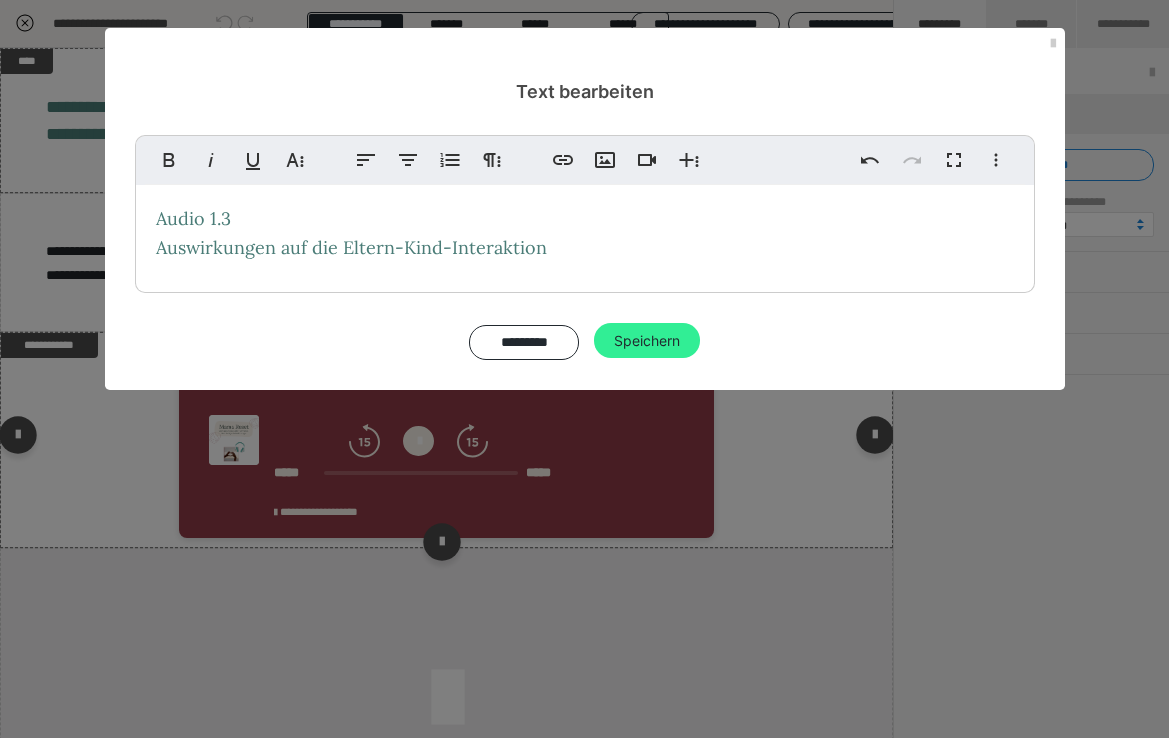 click on "Speichern" at bounding box center (647, 341) 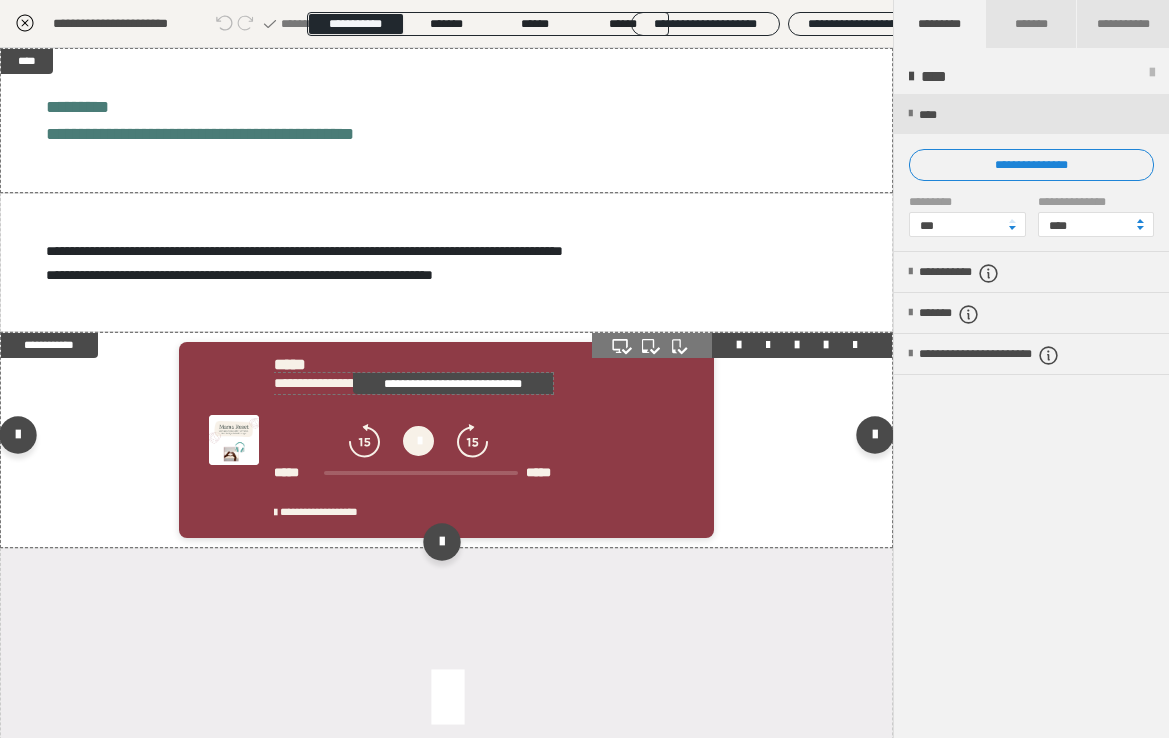 click on "**********" at bounding box center [453, 383] 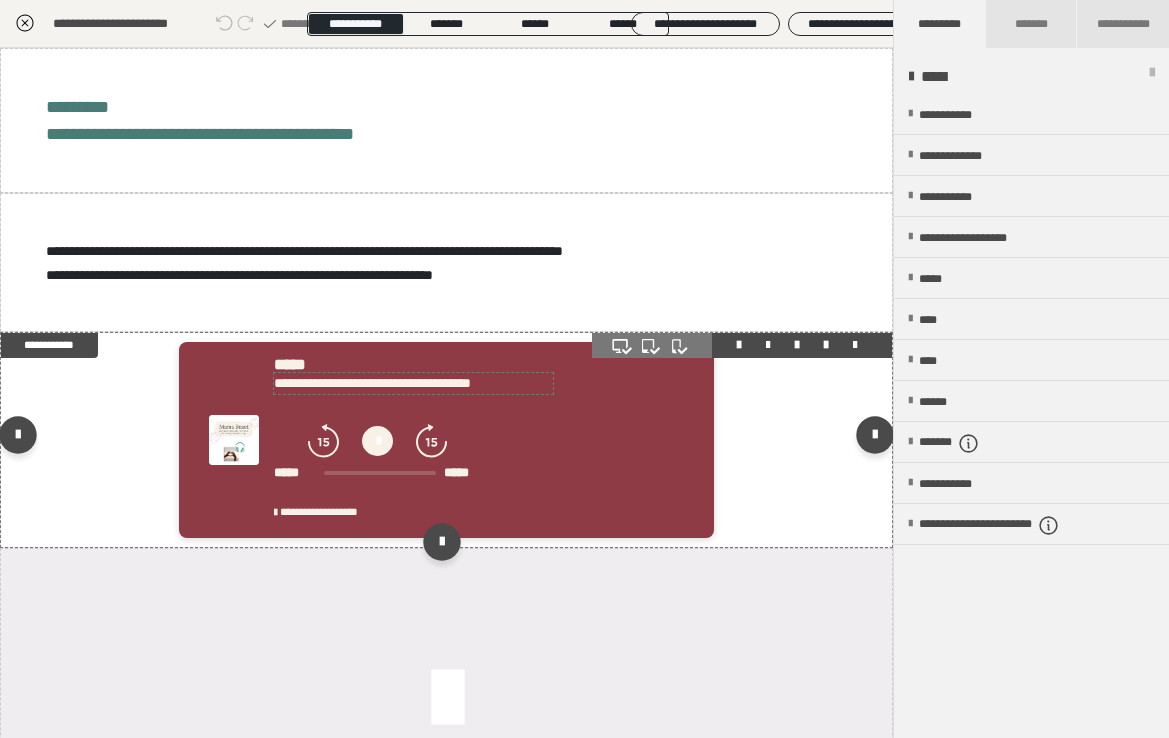 click at bounding box center [0, 0] 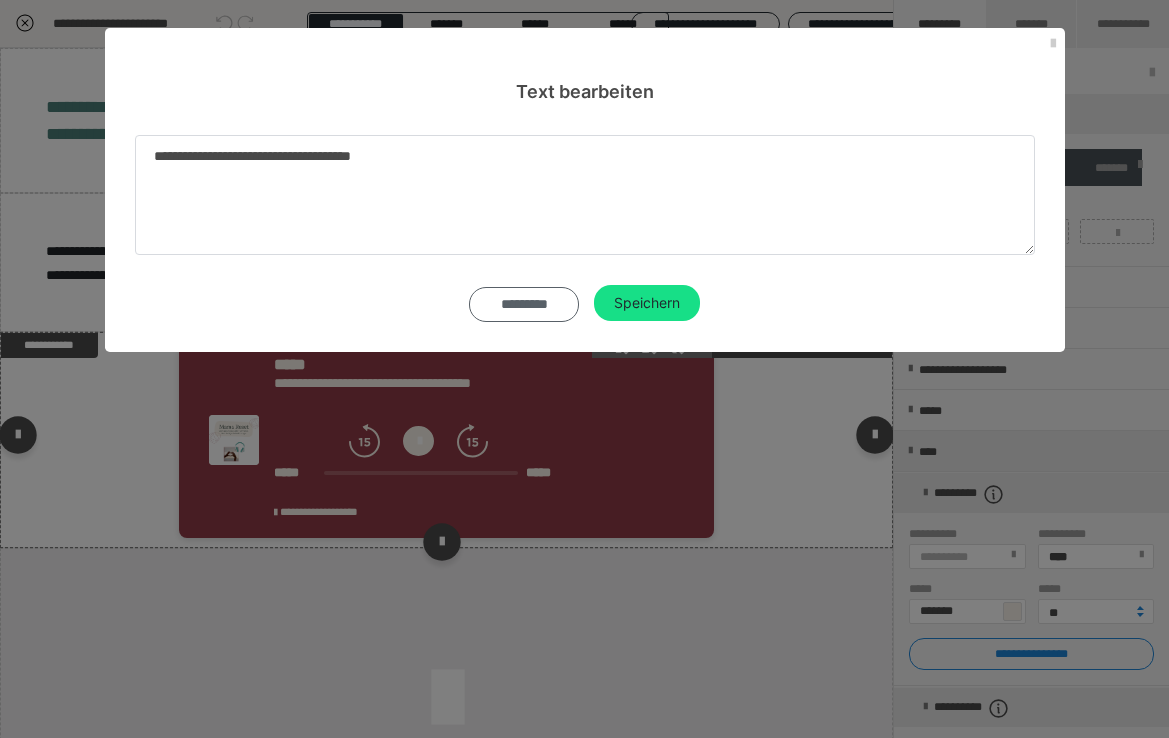 click on "*********" at bounding box center (524, 304) 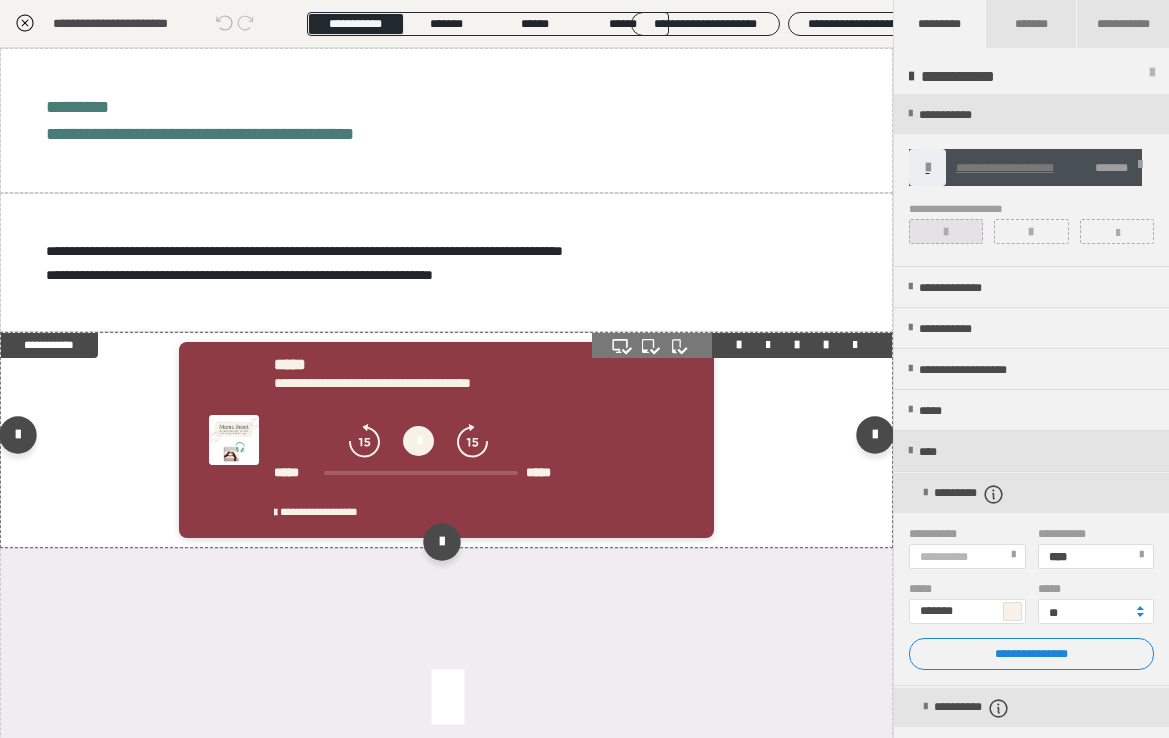 click at bounding box center [946, 231] 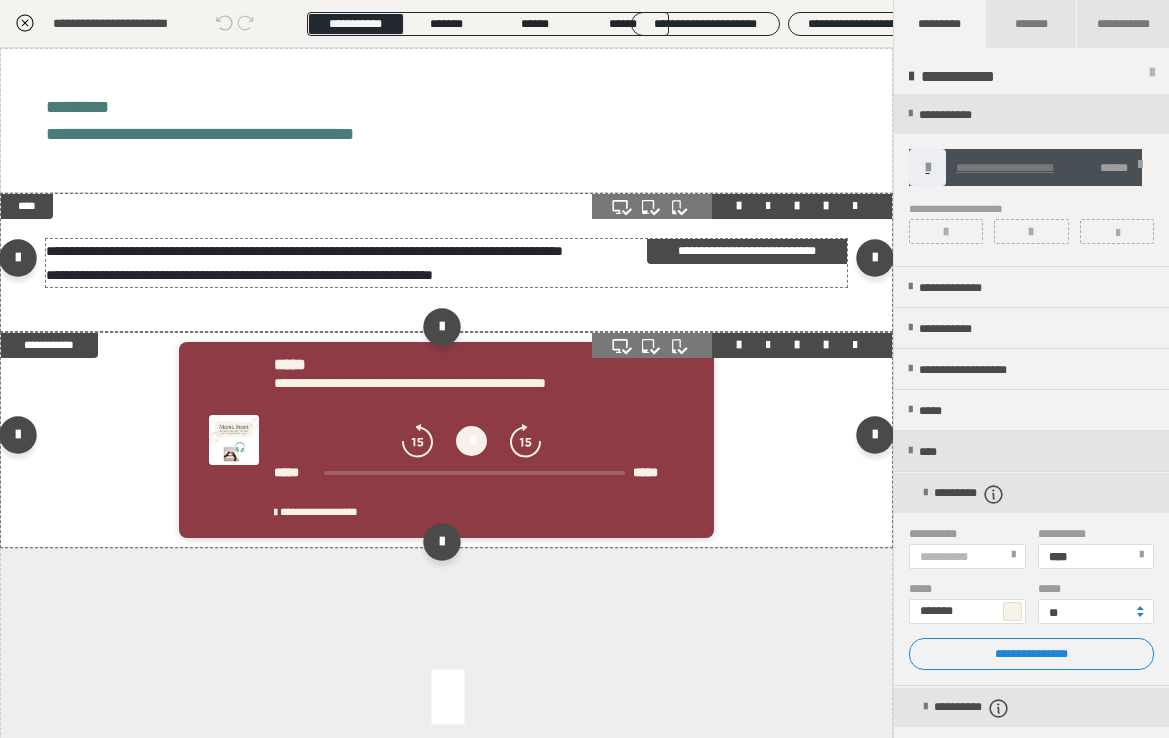 click on "**********" at bounding box center [747, 251] 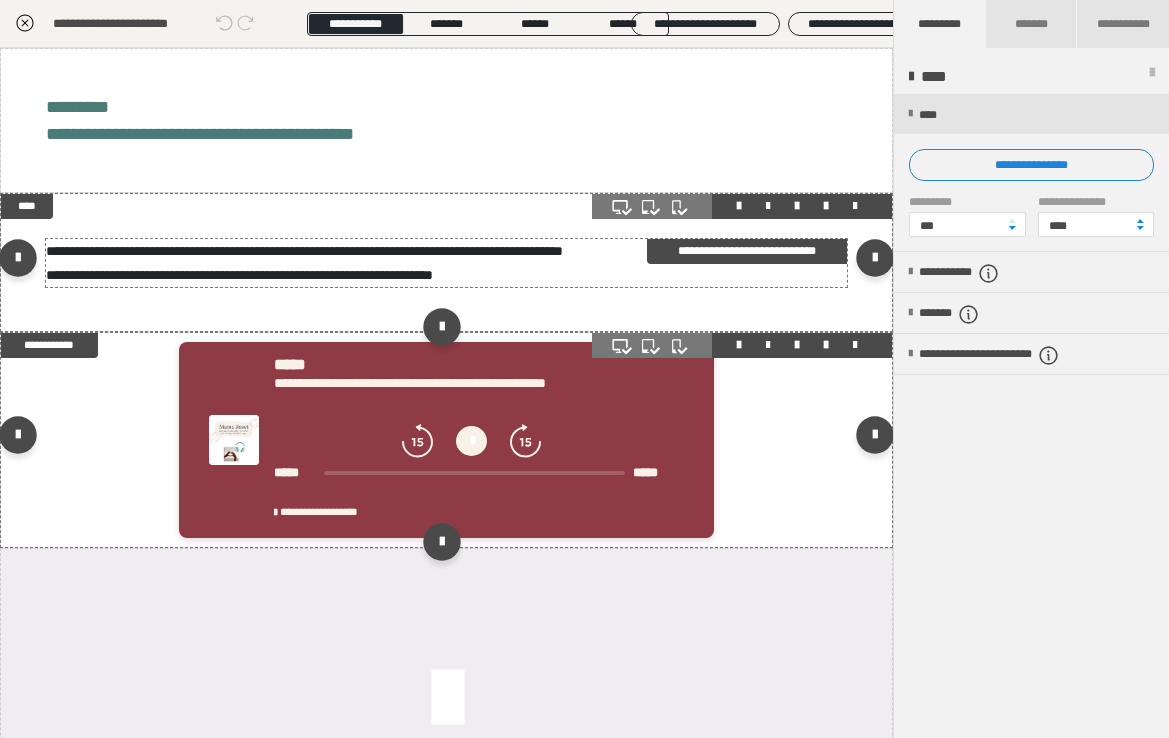 click on "**********" at bounding box center (747, 251) 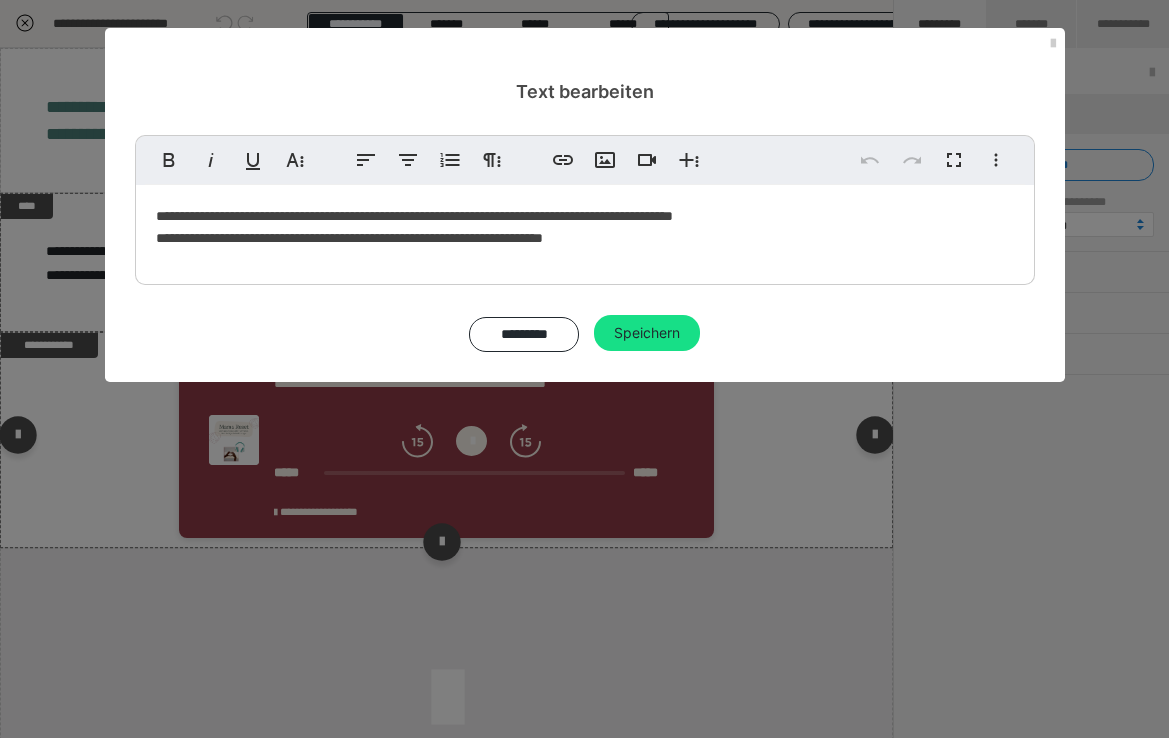 click on "**********" at bounding box center (585, 230) 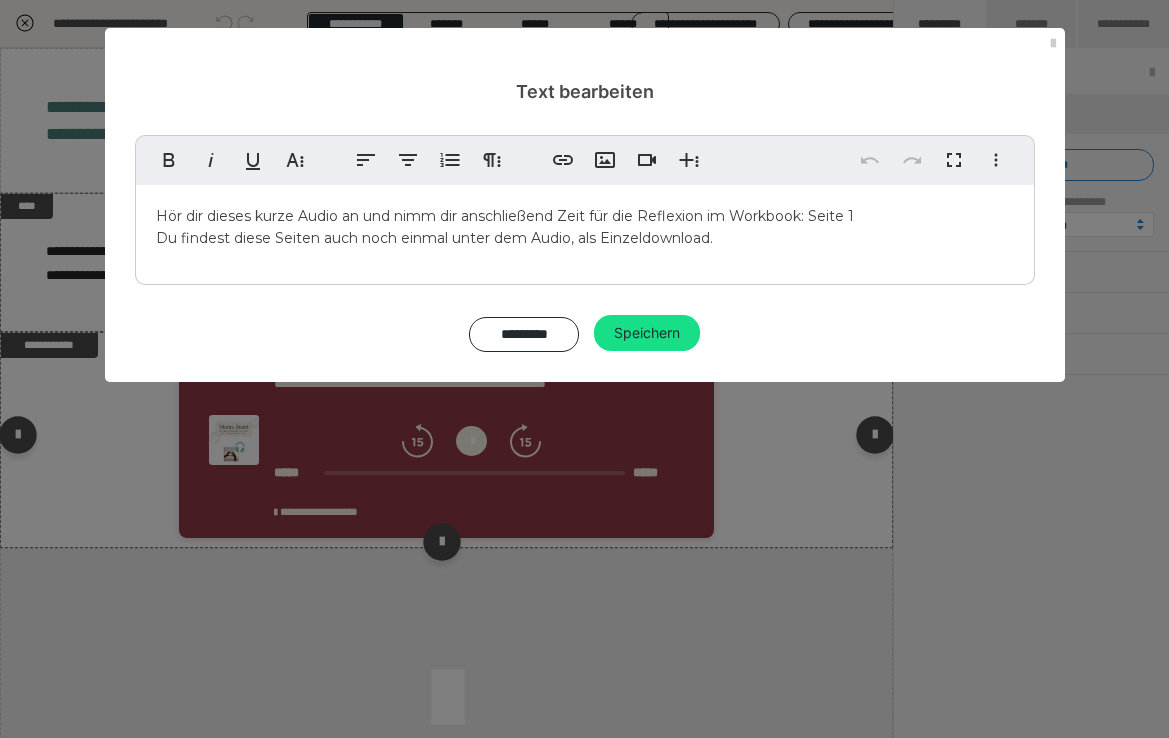 type 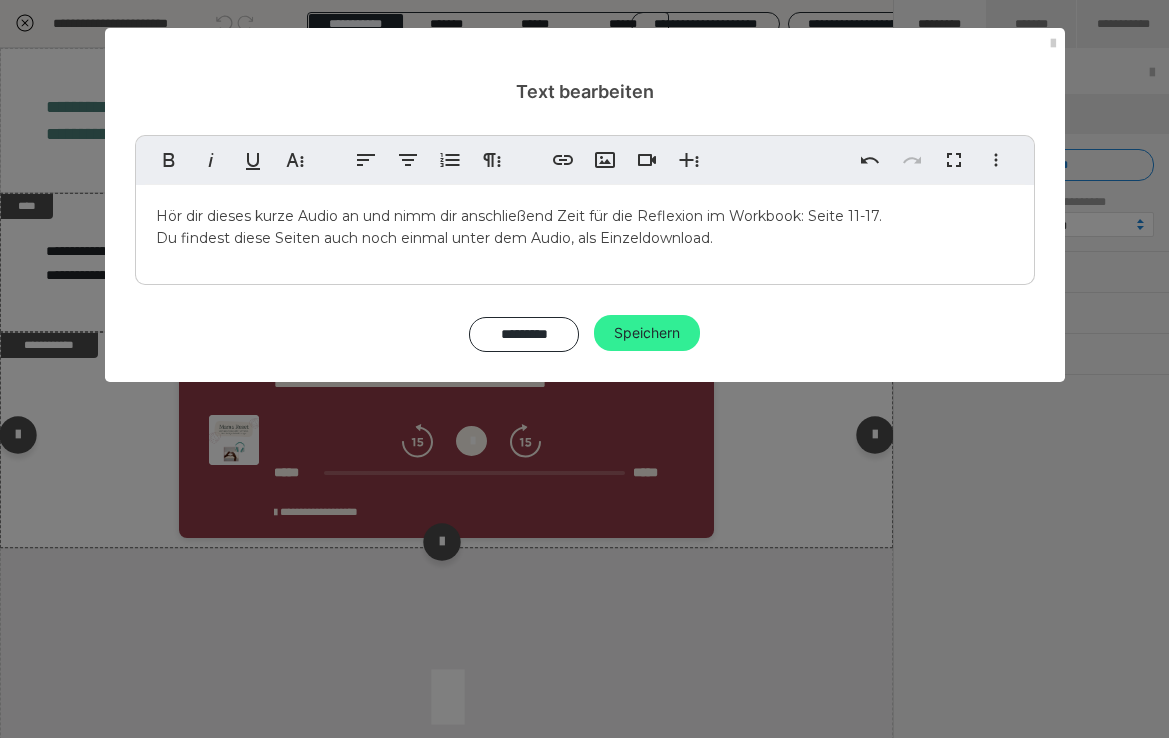 click on "Speichern" at bounding box center (647, 333) 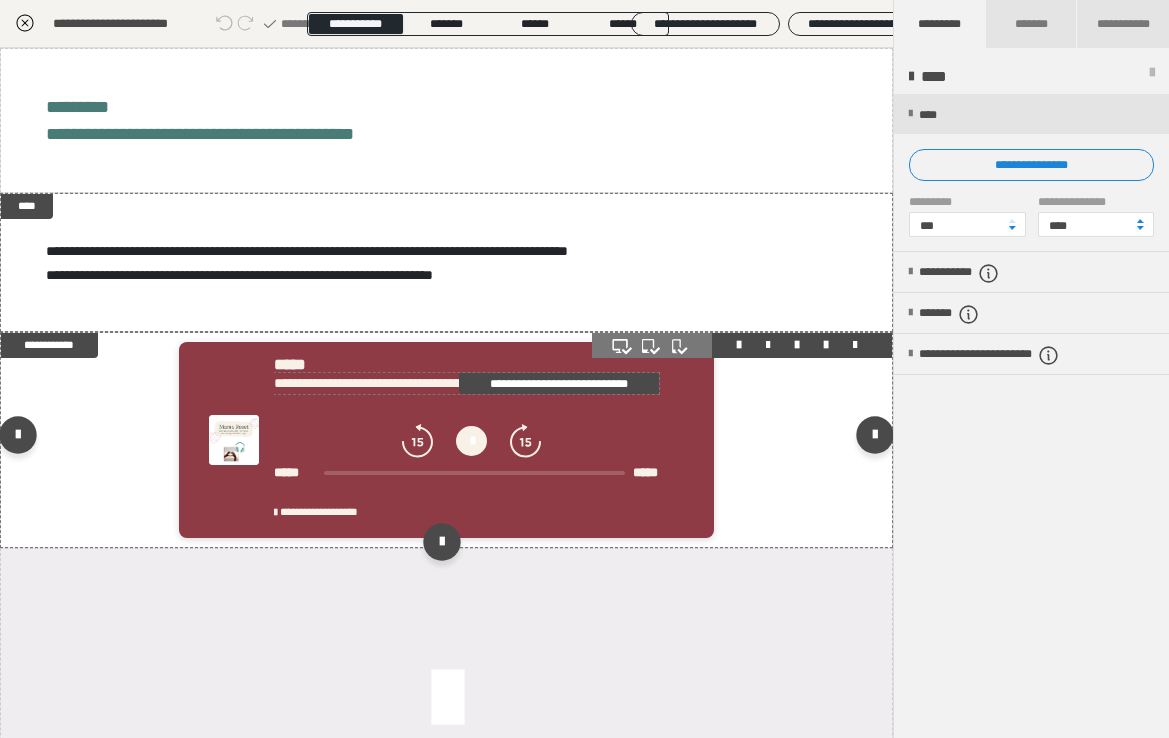 click on "**********" at bounding box center (466, 383) 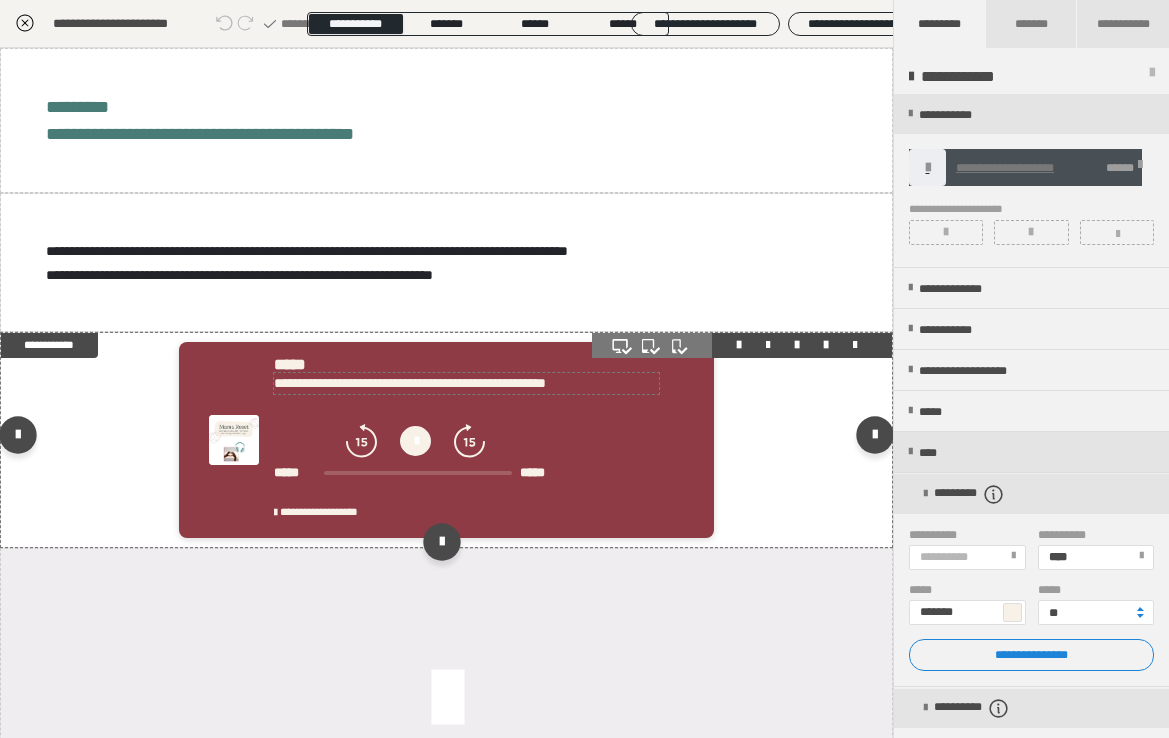 click on "**********" at bounding box center [410, 383] 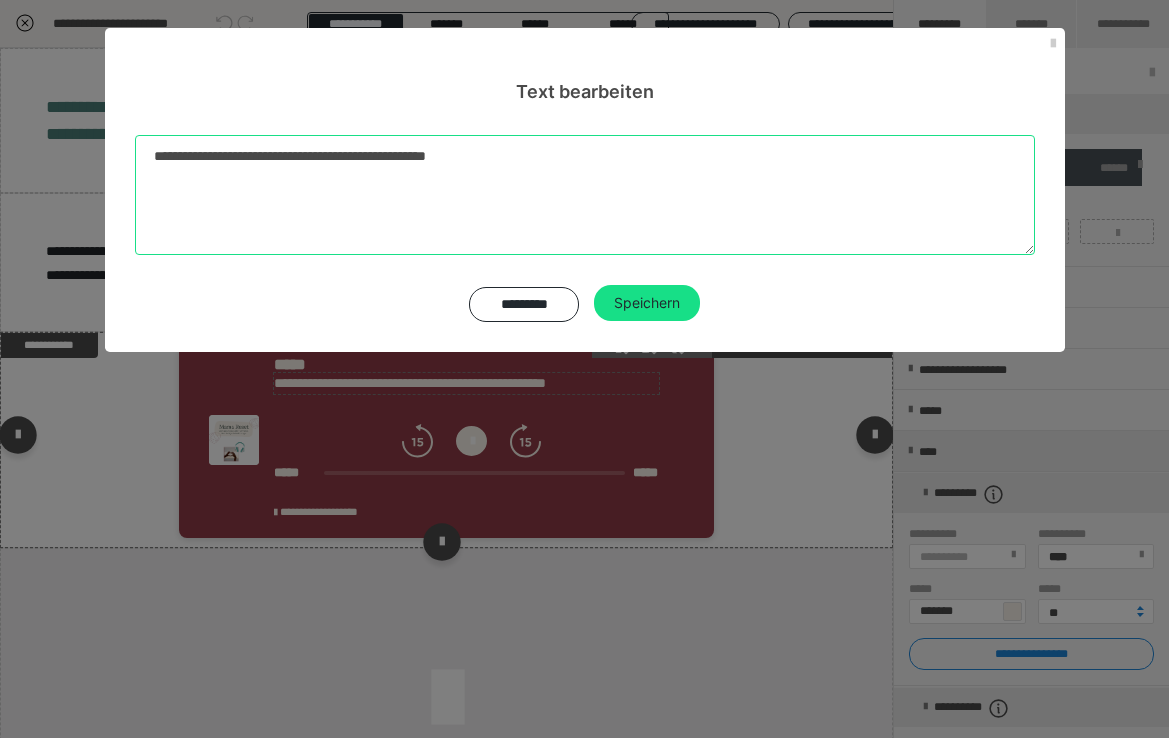 click on "**********" at bounding box center [585, 195] 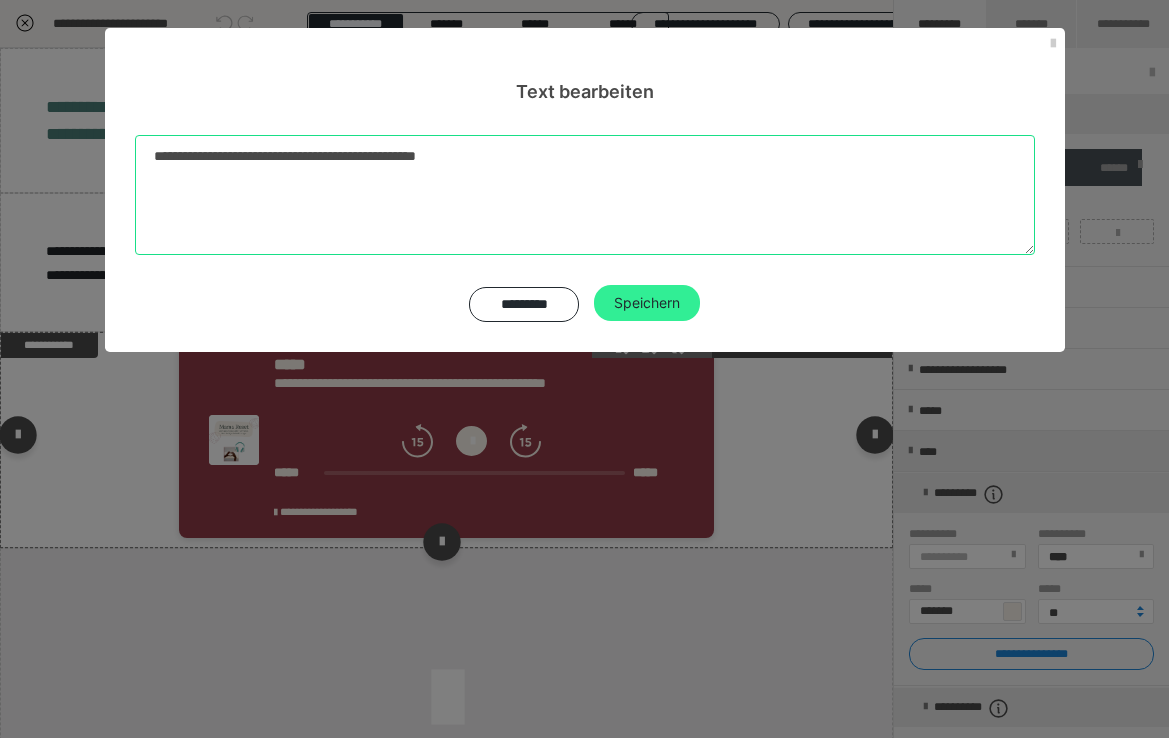 type on "**********" 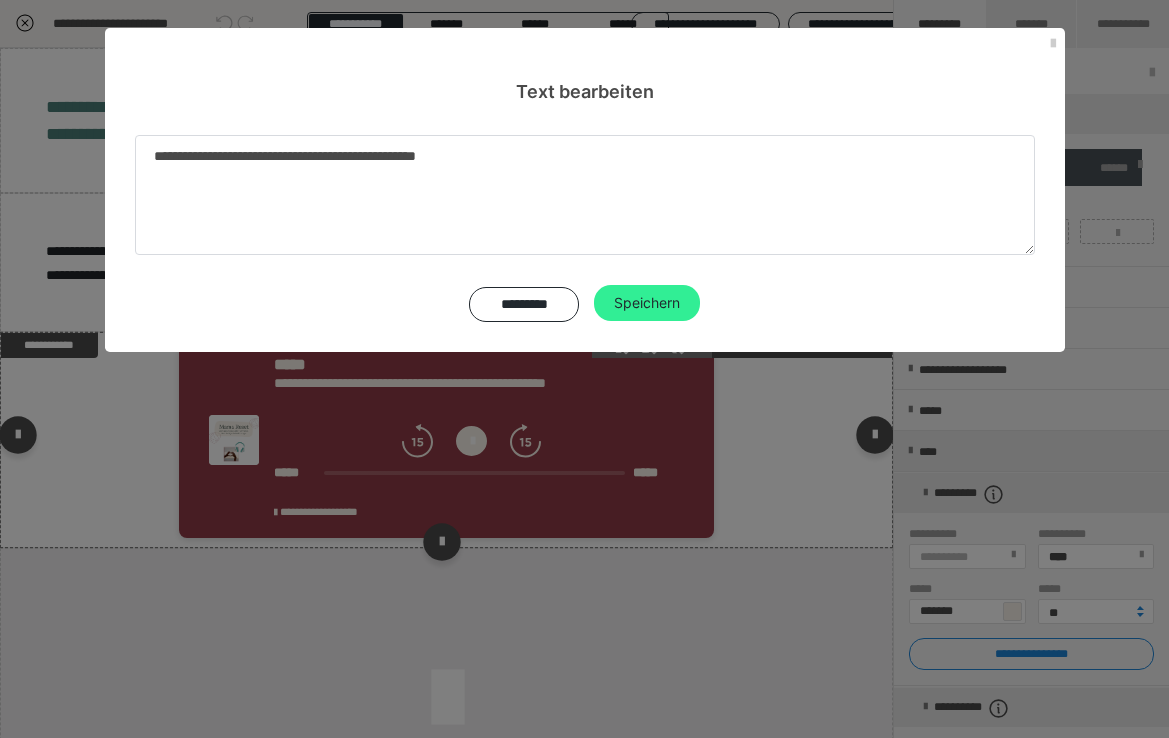 click on "Speichern" at bounding box center [647, 303] 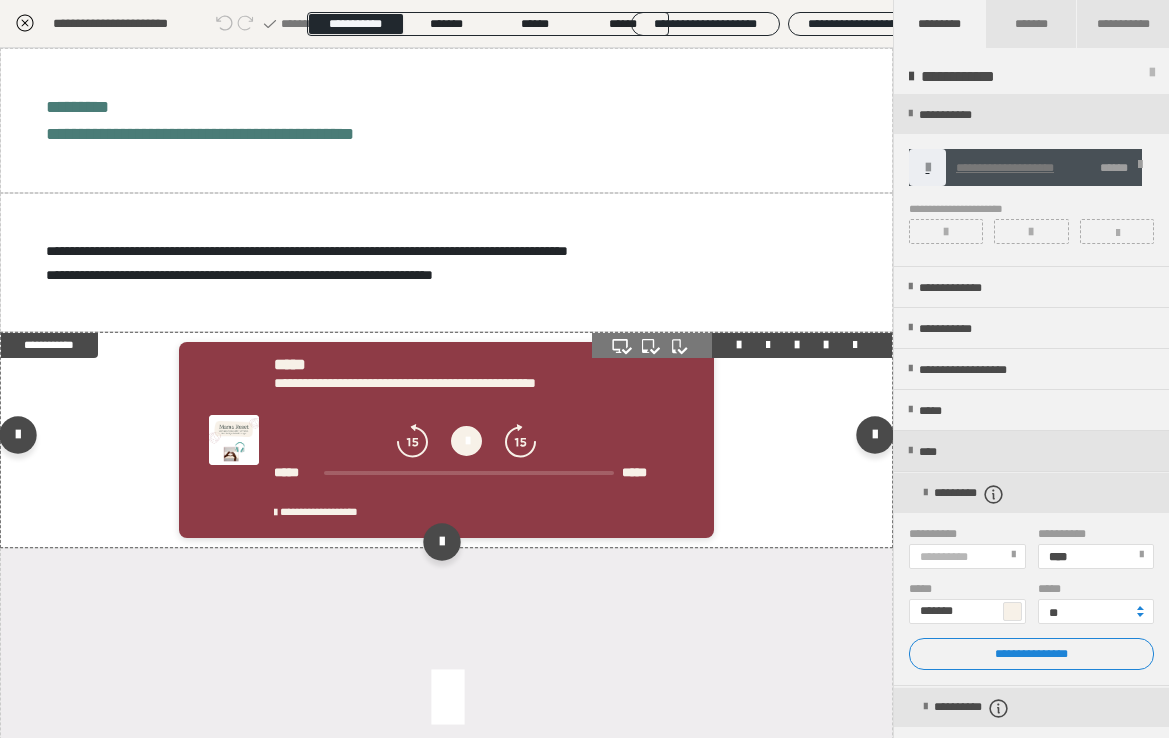 click 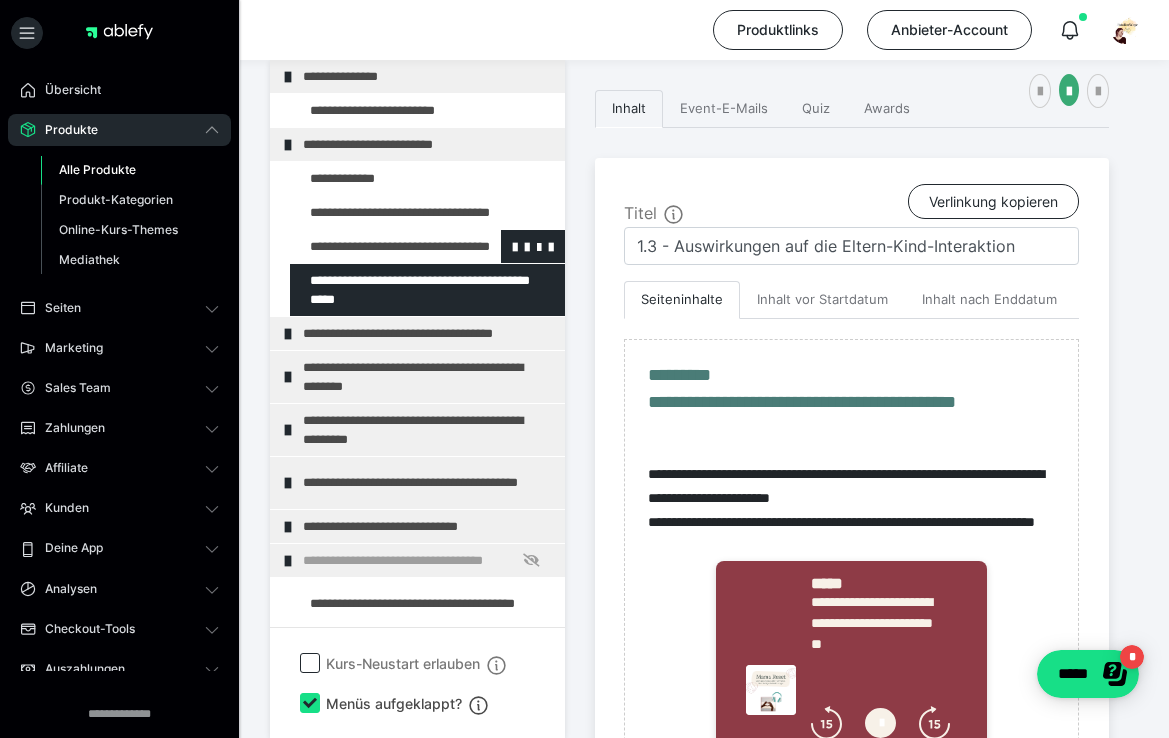 click at bounding box center [375, 246] 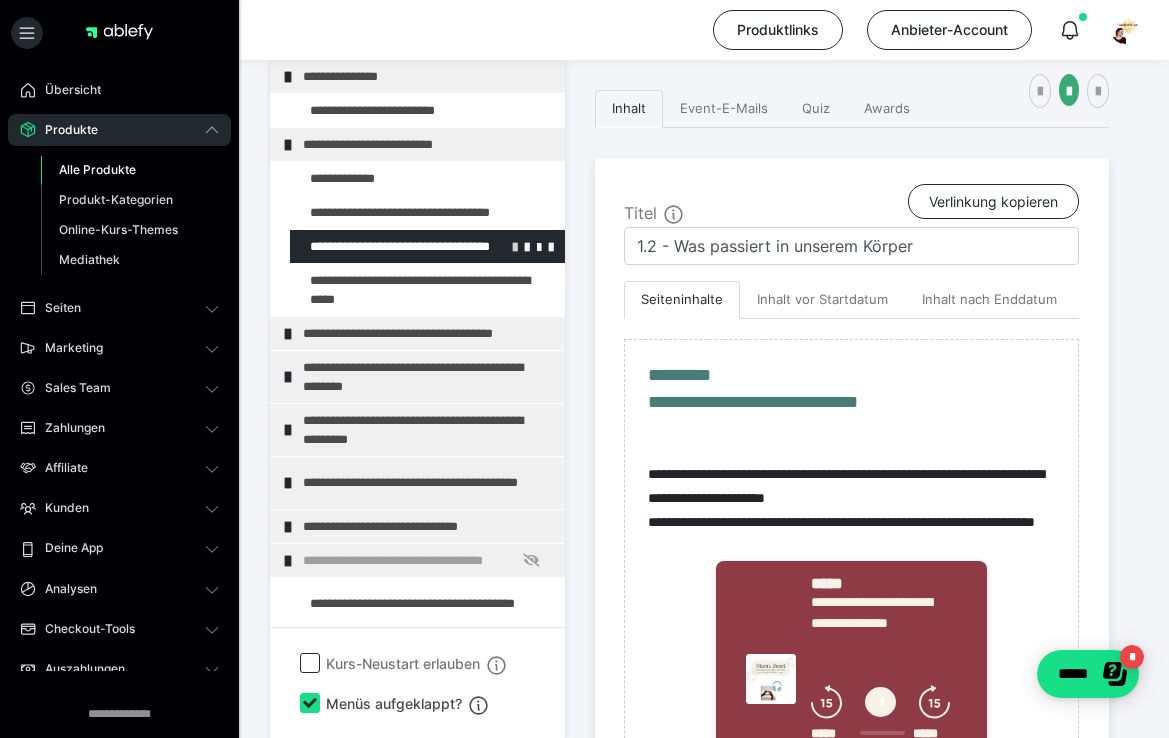click at bounding box center (515, 246) 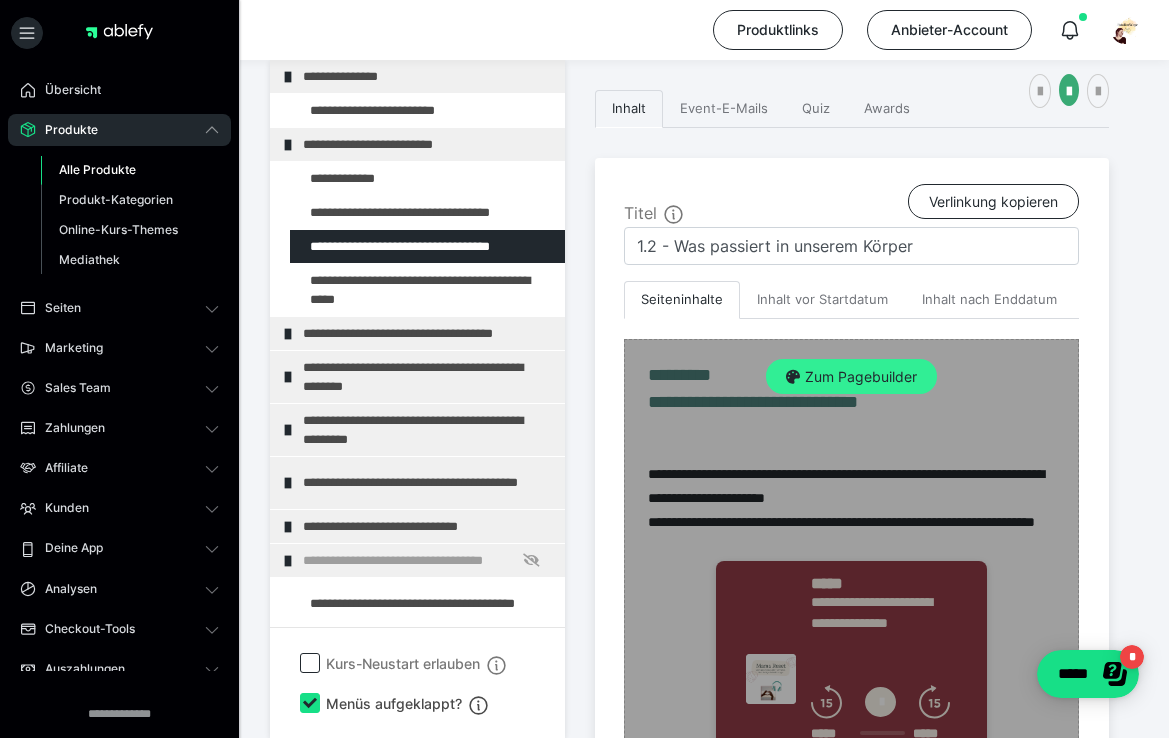 click on "Zum Pagebuilder" at bounding box center [851, 377] 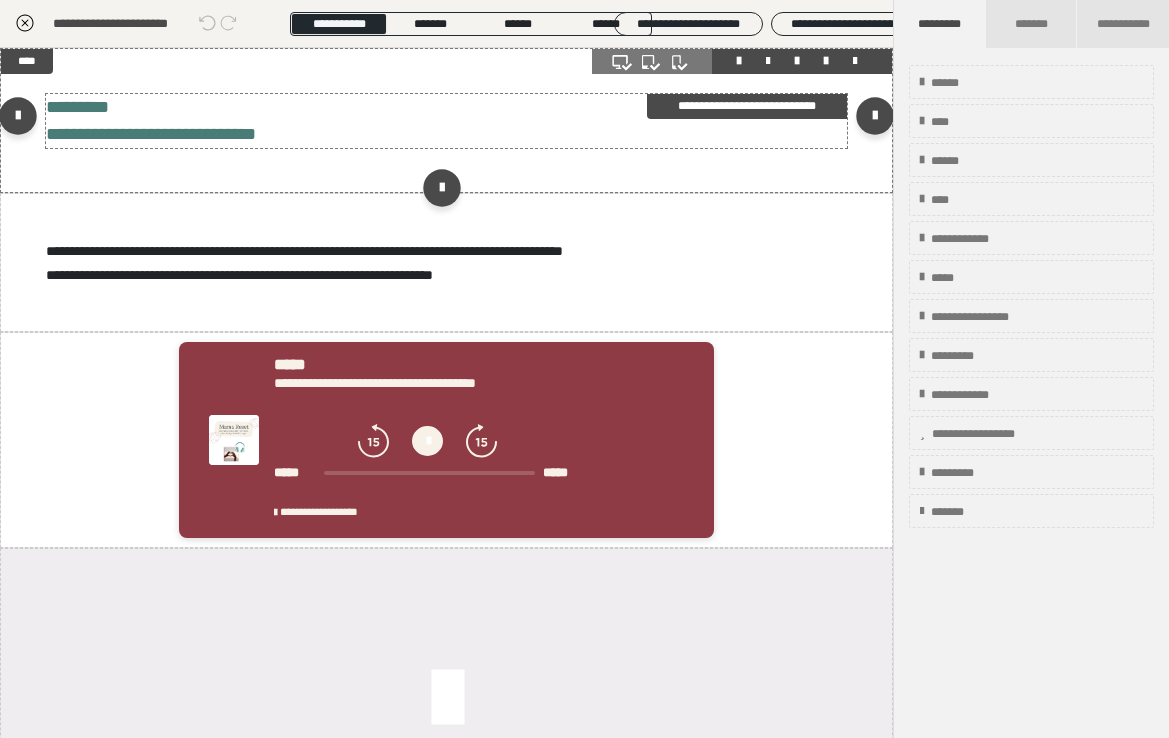 click on "**********" at bounding box center (151, 134) 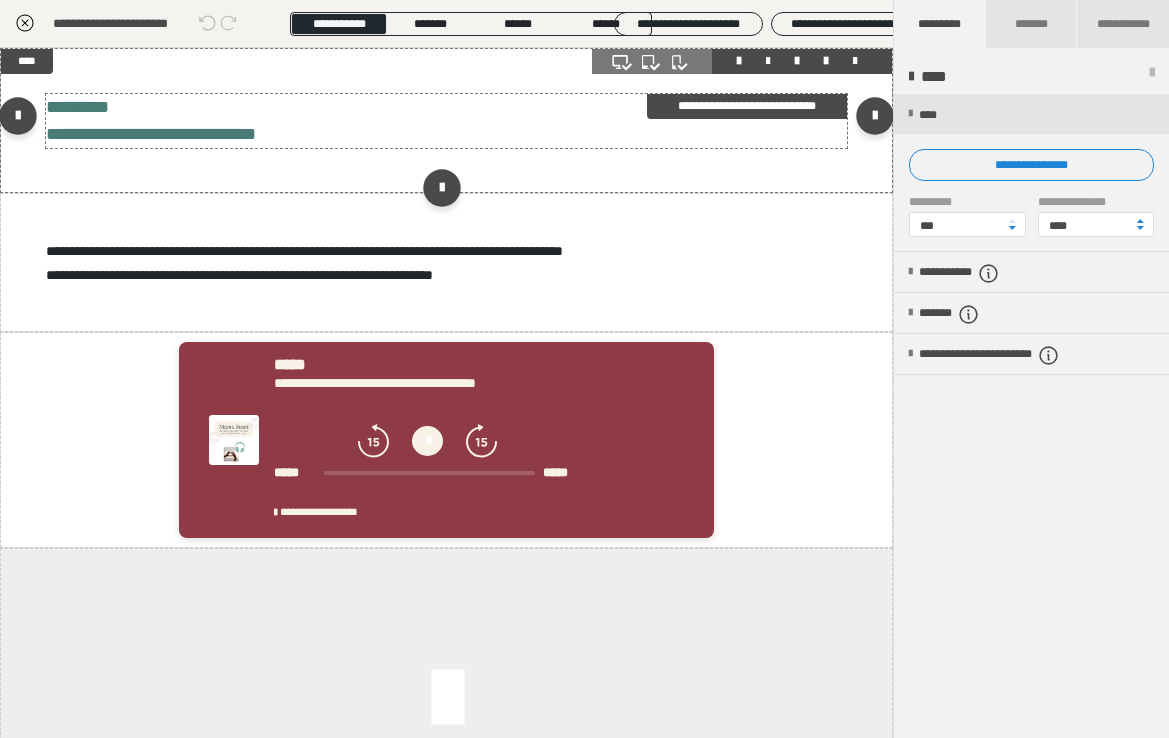 click on "**********" at bounding box center [447, 121] 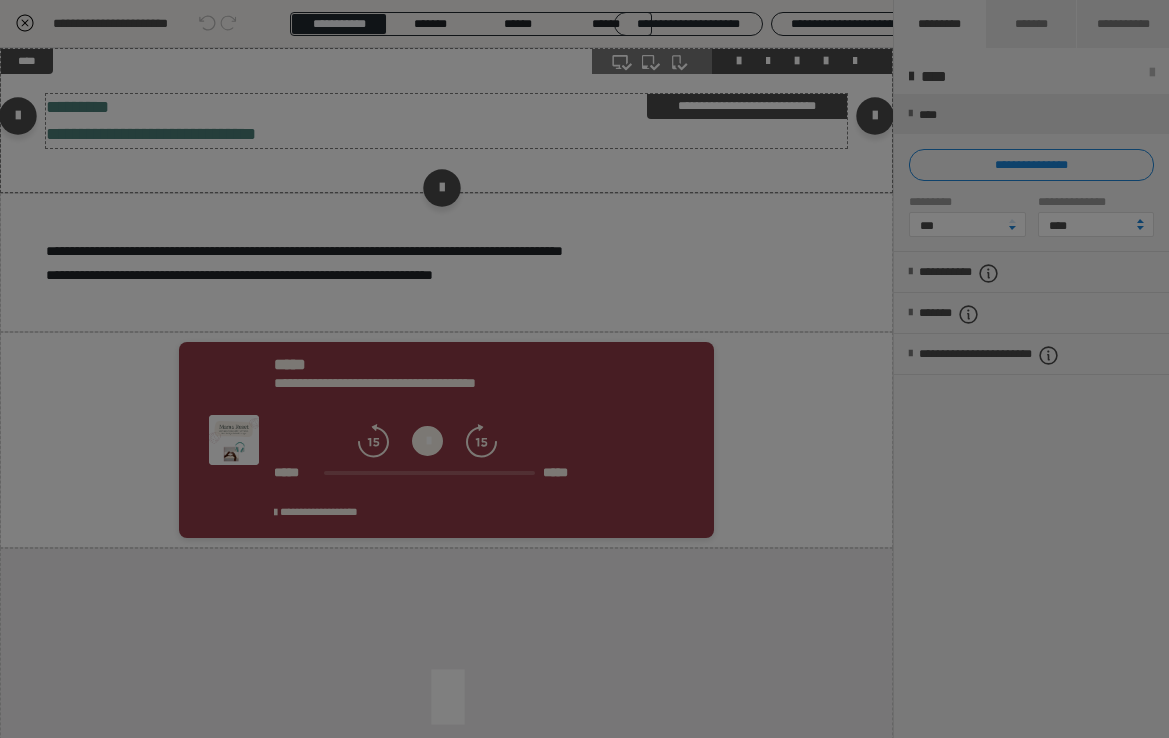 click on "**********" at bounding box center (585, 110) 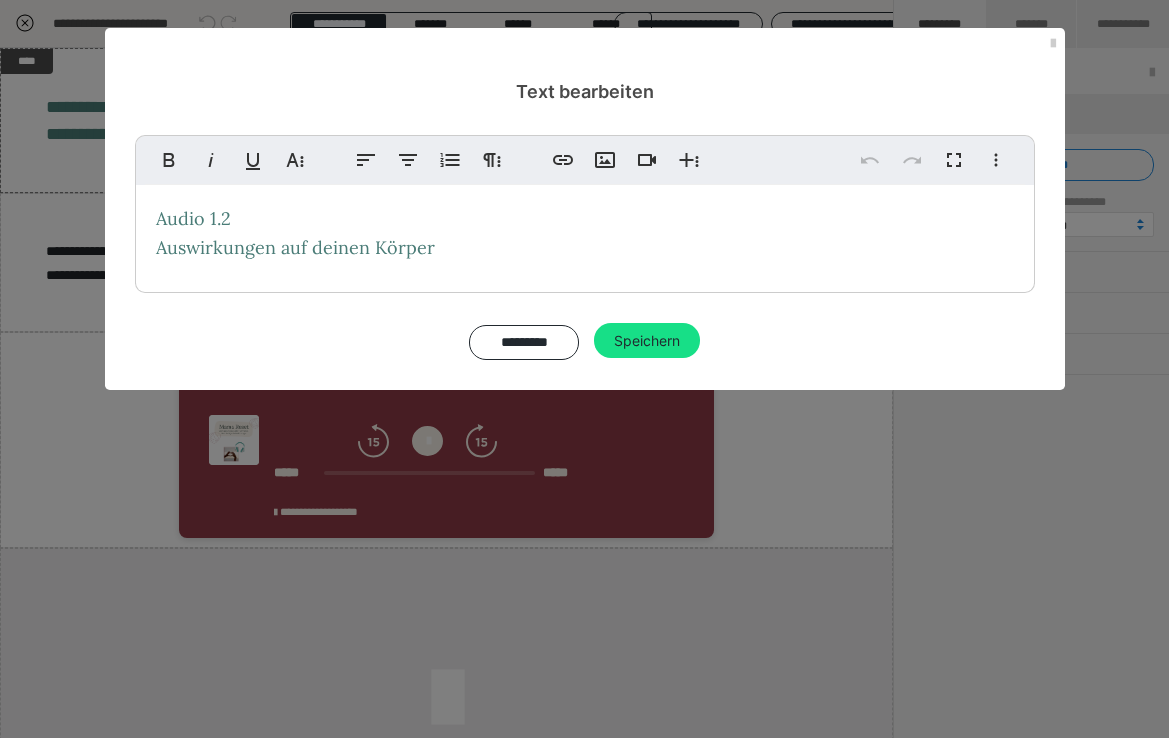 click on "Audio 1.2 Auswirkungen auf deinen Körper" at bounding box center (585, 234) 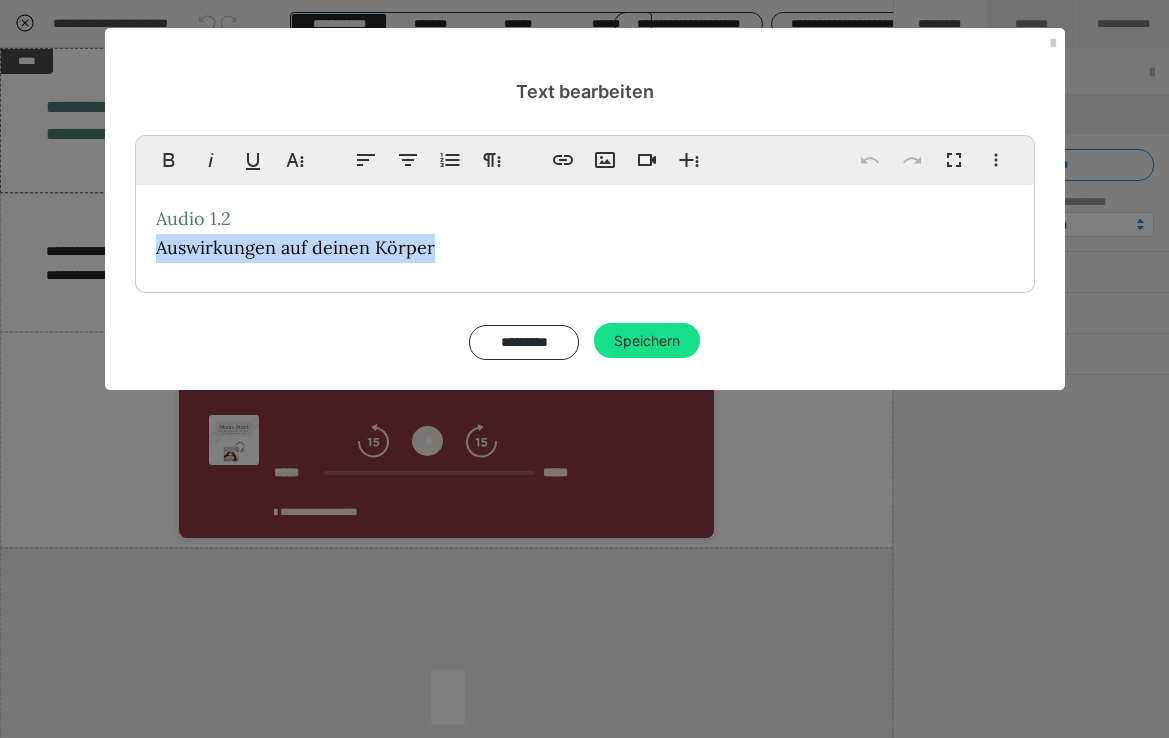 drag, startPoint x: 432, startPoint y: 246, endPoint x: 146, endPoint y: 245, distance: 286.00174 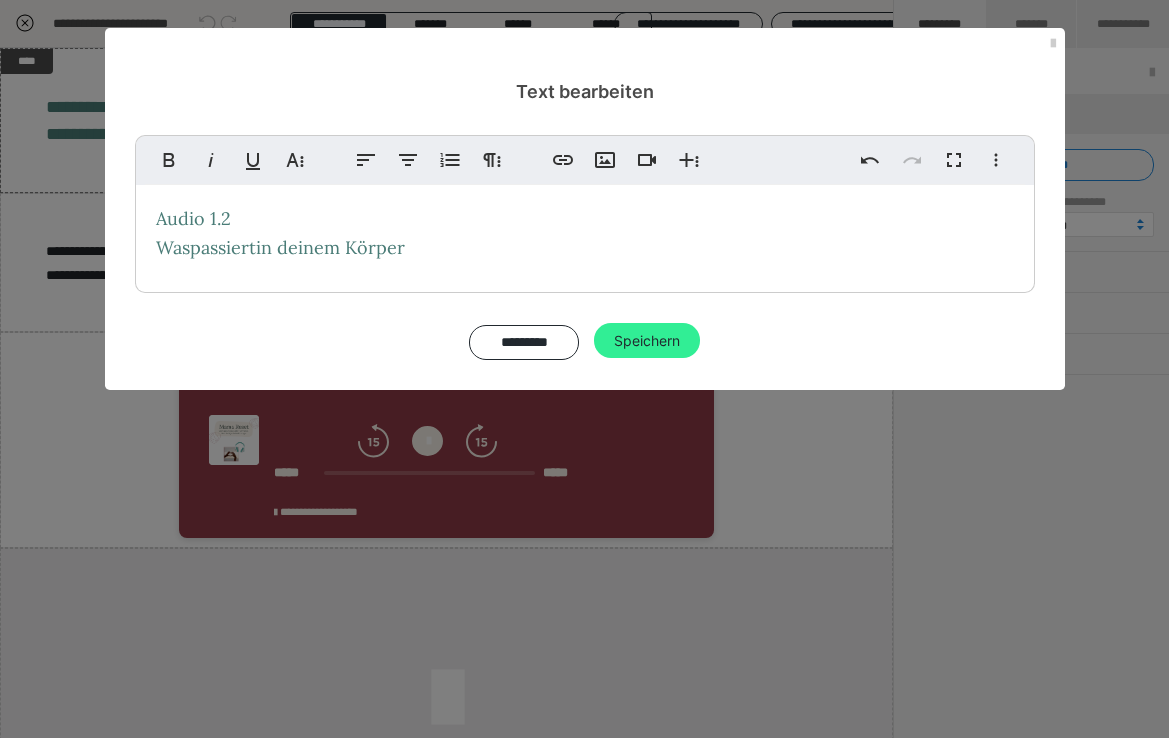 click on "Speichern" at bounding box center [647, 341] 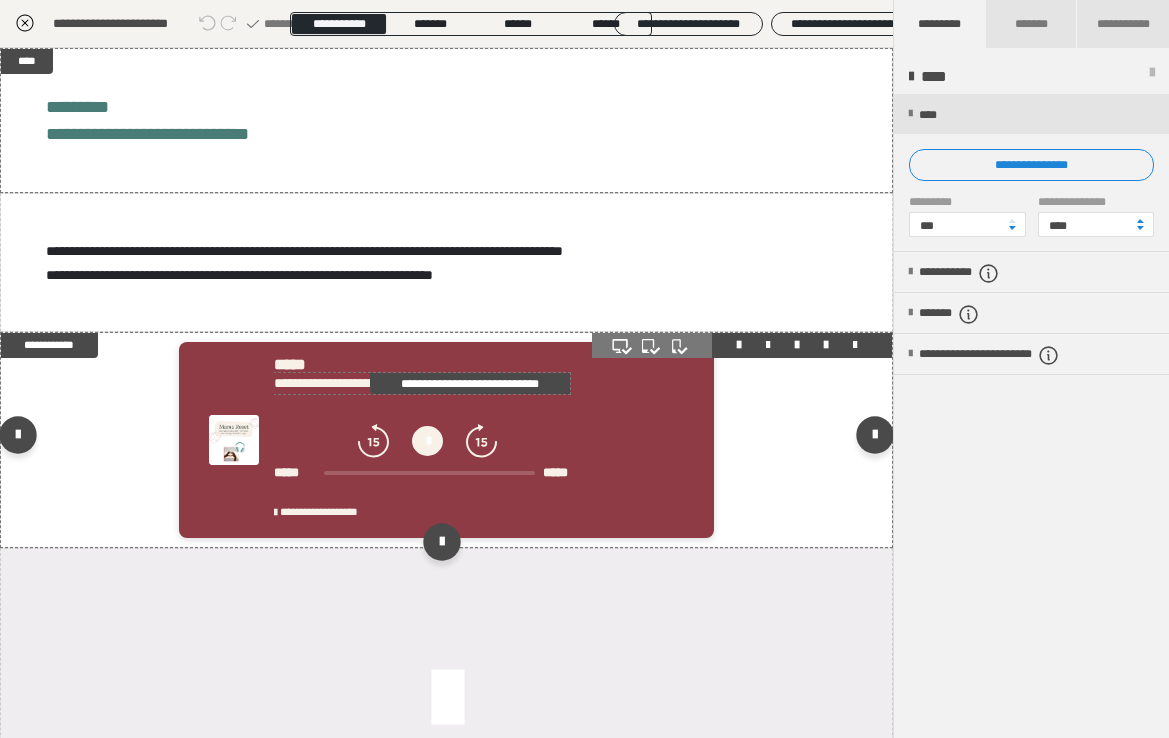 click on "**********" at bounding box center (470, 383) 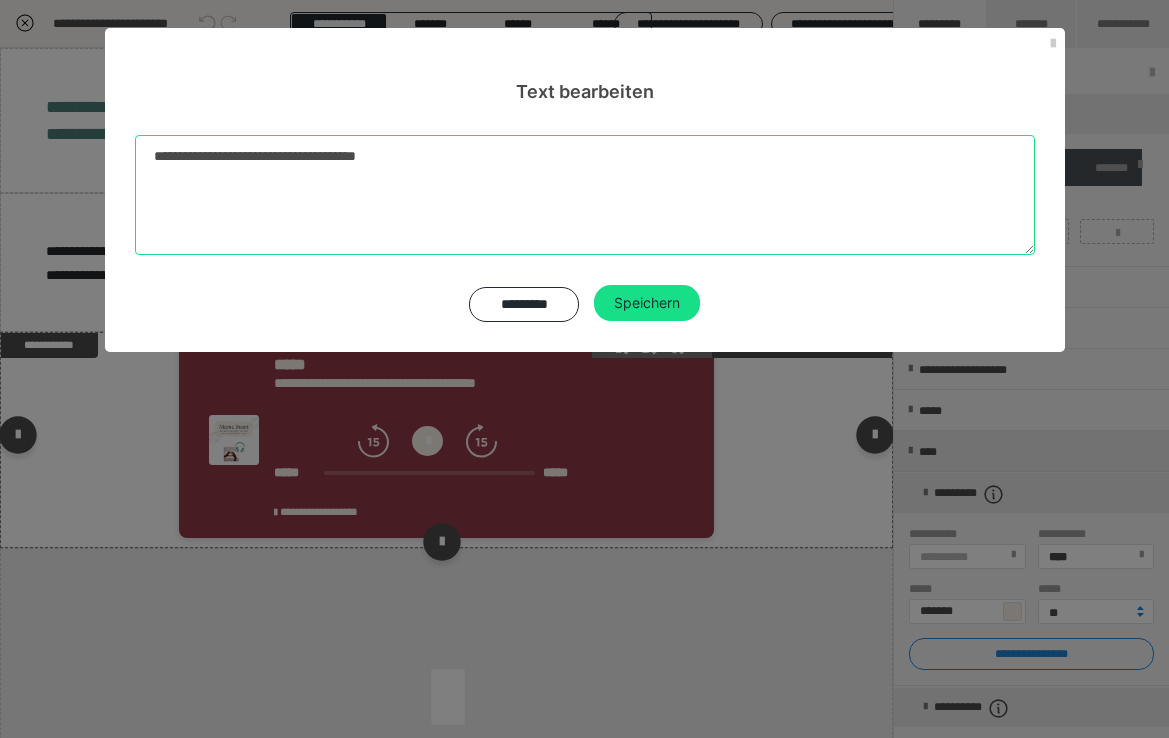 click on "**********" at bounding box center [585, 195] 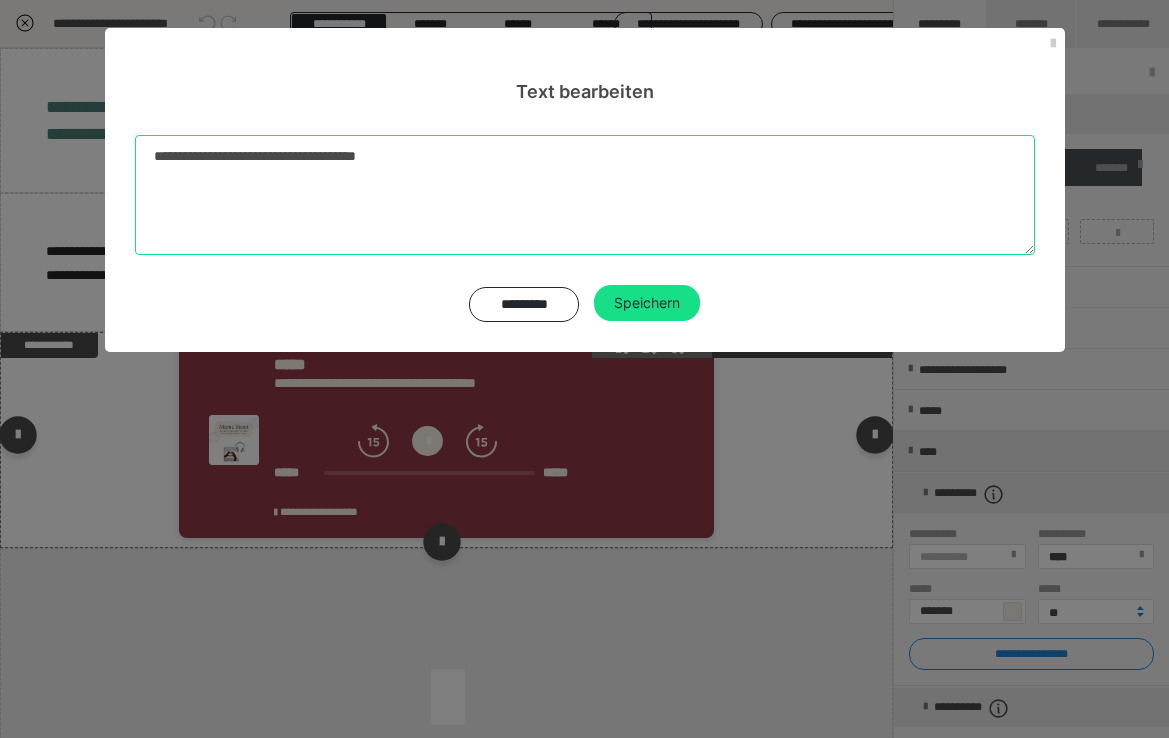 drag, startPoint x: 360, startPoint y: 155, endPoint x: 190, endPoint y: 160, distance: 170.07352 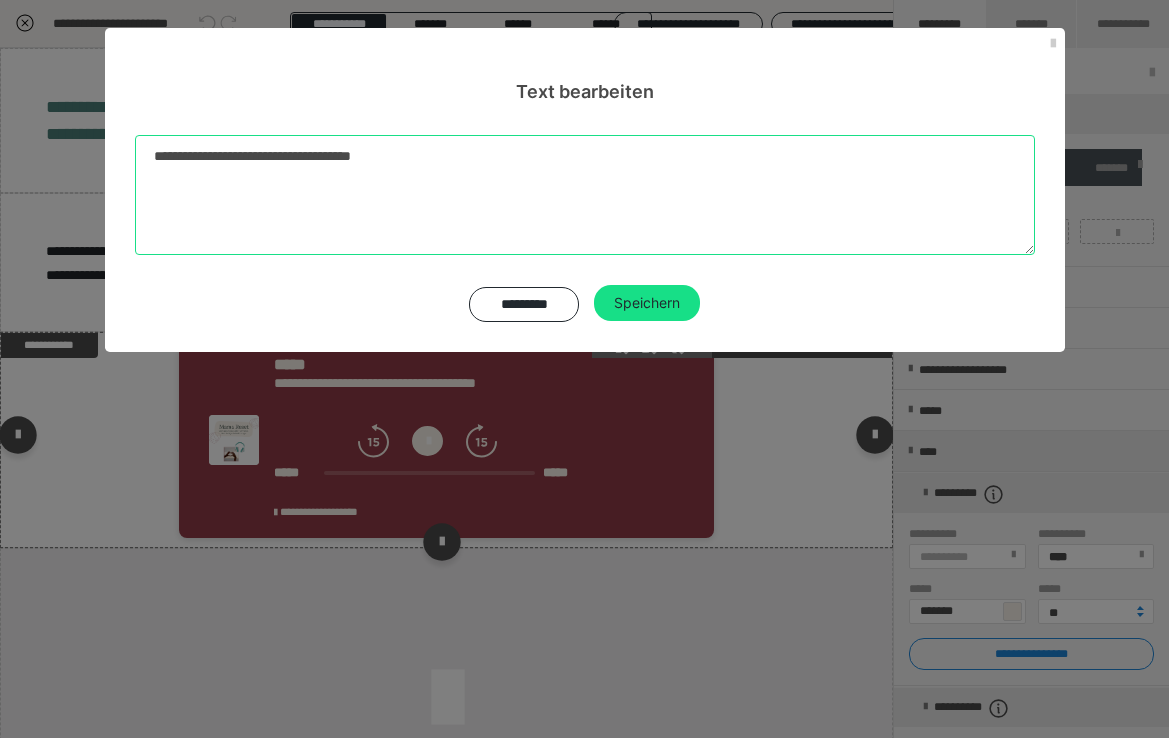 type on "**********" 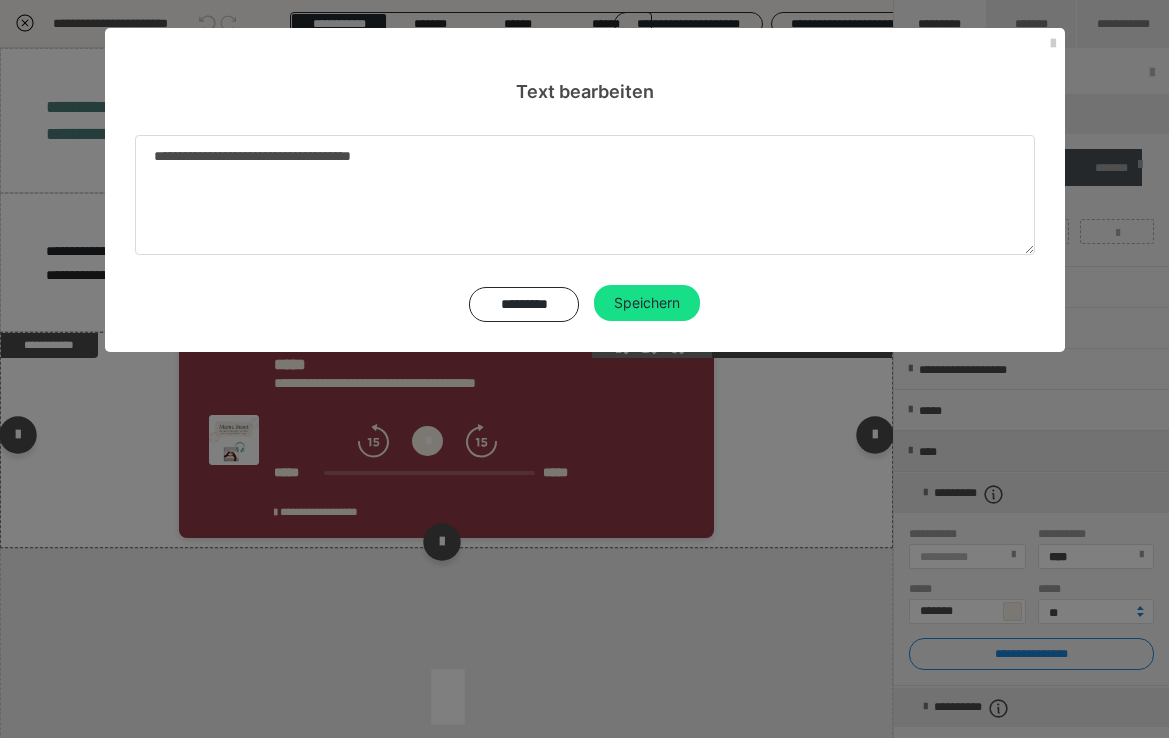 click on "**********" at bounding box center [585, 228] 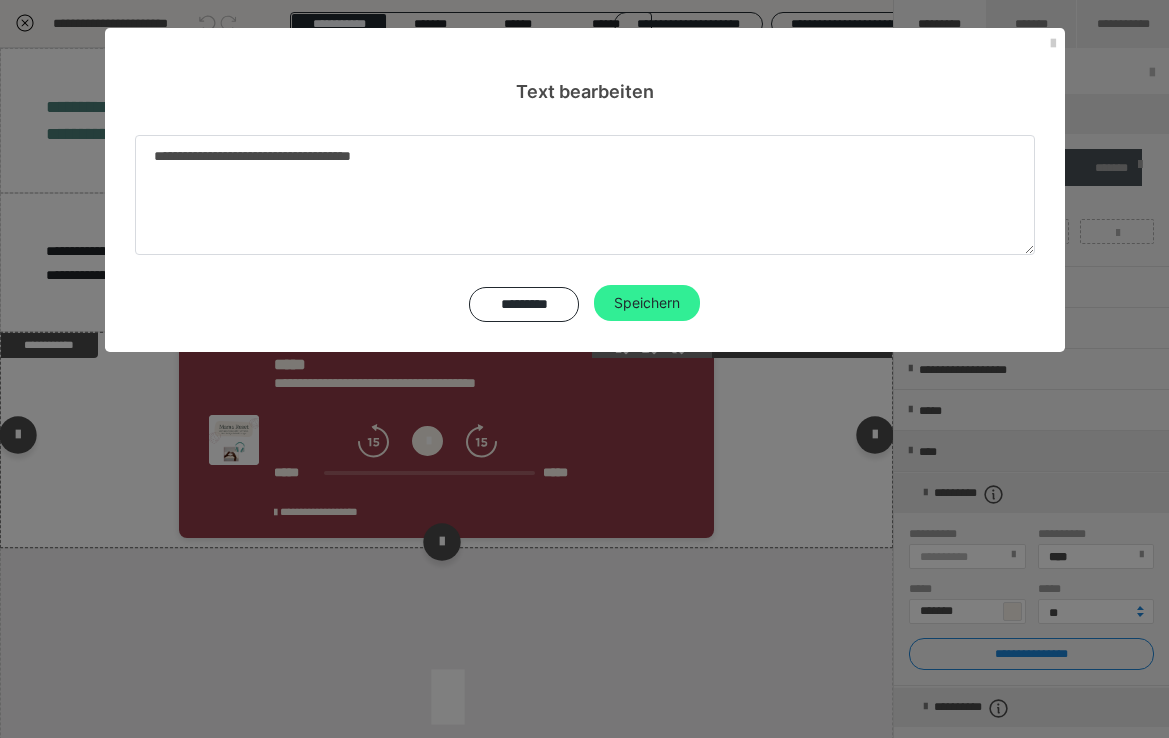 click on "Speichern" at bounding box center (647, 303) 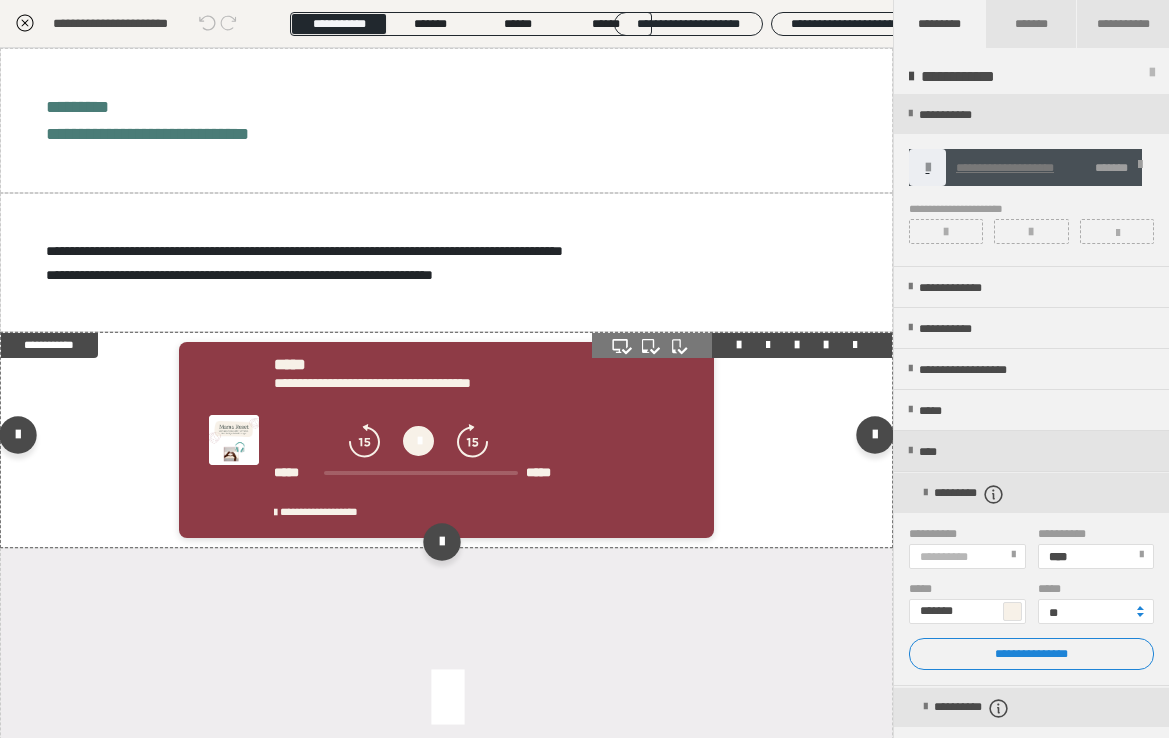 click 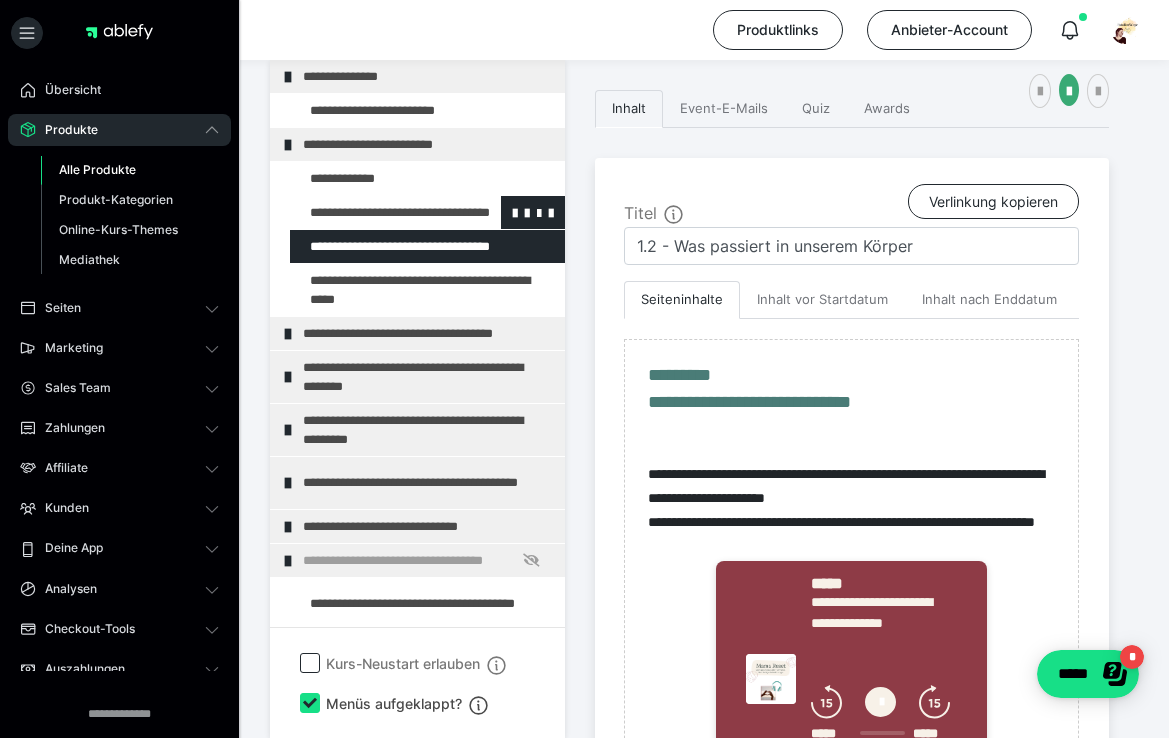 click at bounding box center (375, 212) 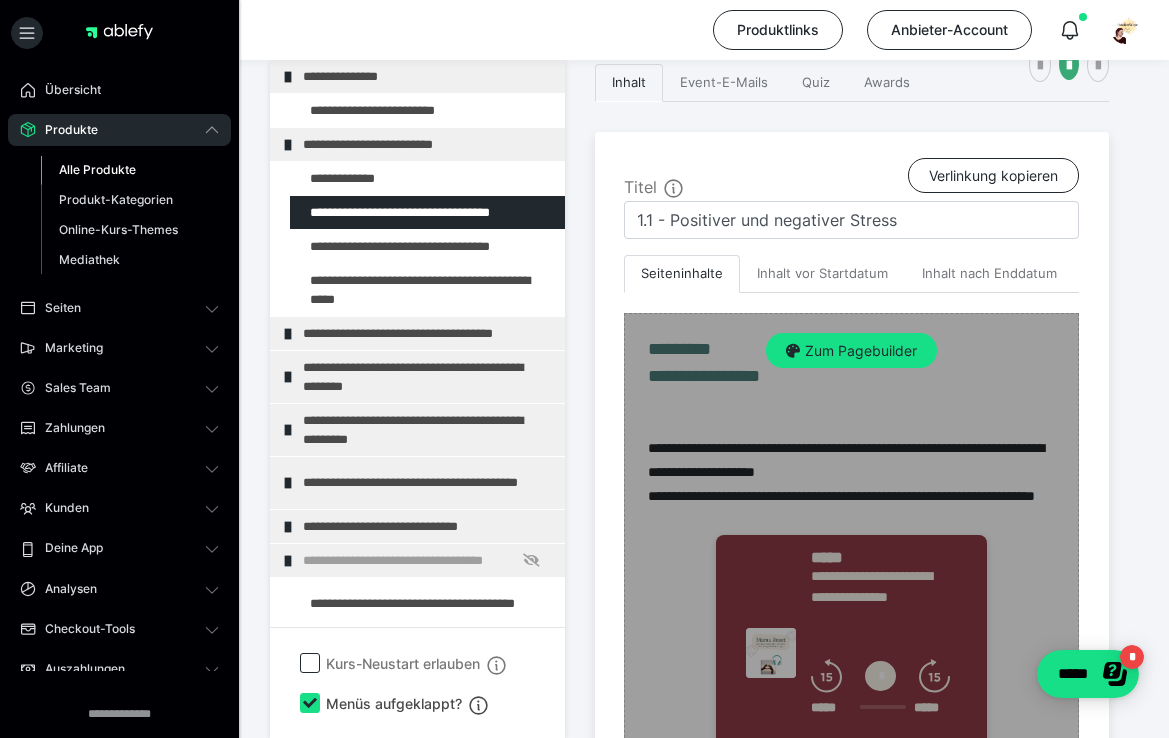scroll, scrollTop: 439, scrollLeft: 0, axis: vertical 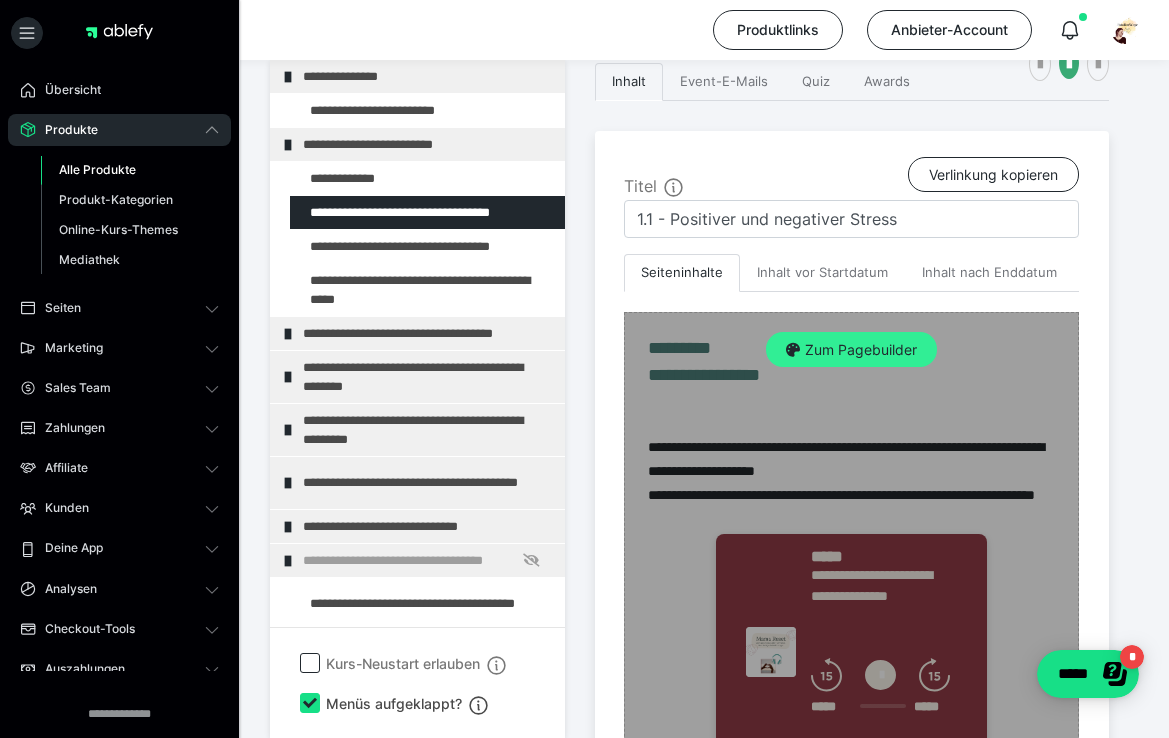 click on "Zum Pagebuilder" at bounding box center (851, 350) 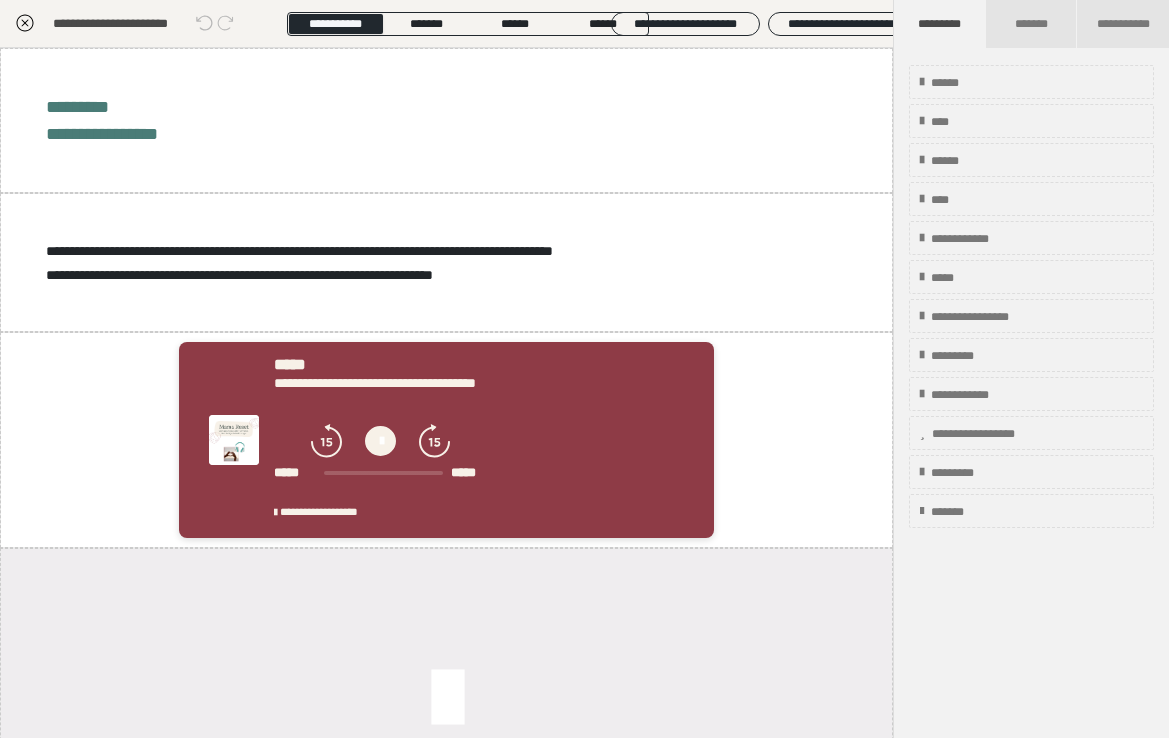 scroll, scrollTop: 412, scrollLeft: 0, axis: vertical 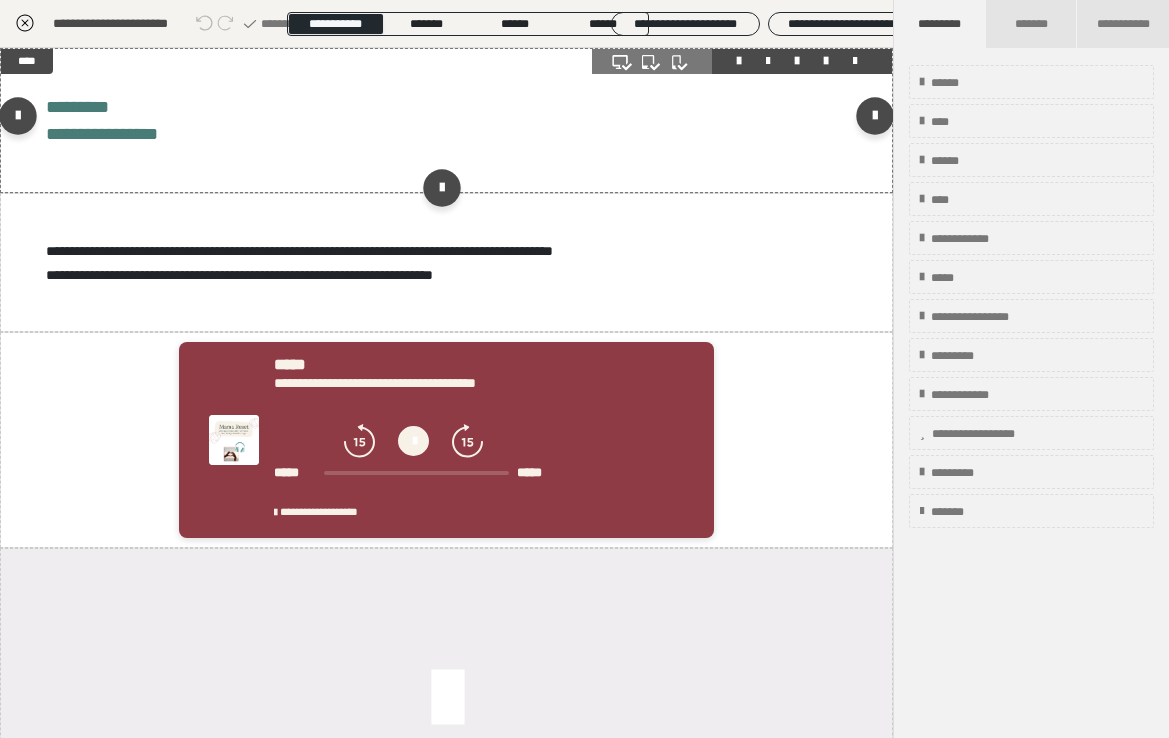 click on "**********" at bounding box center (446, 120) 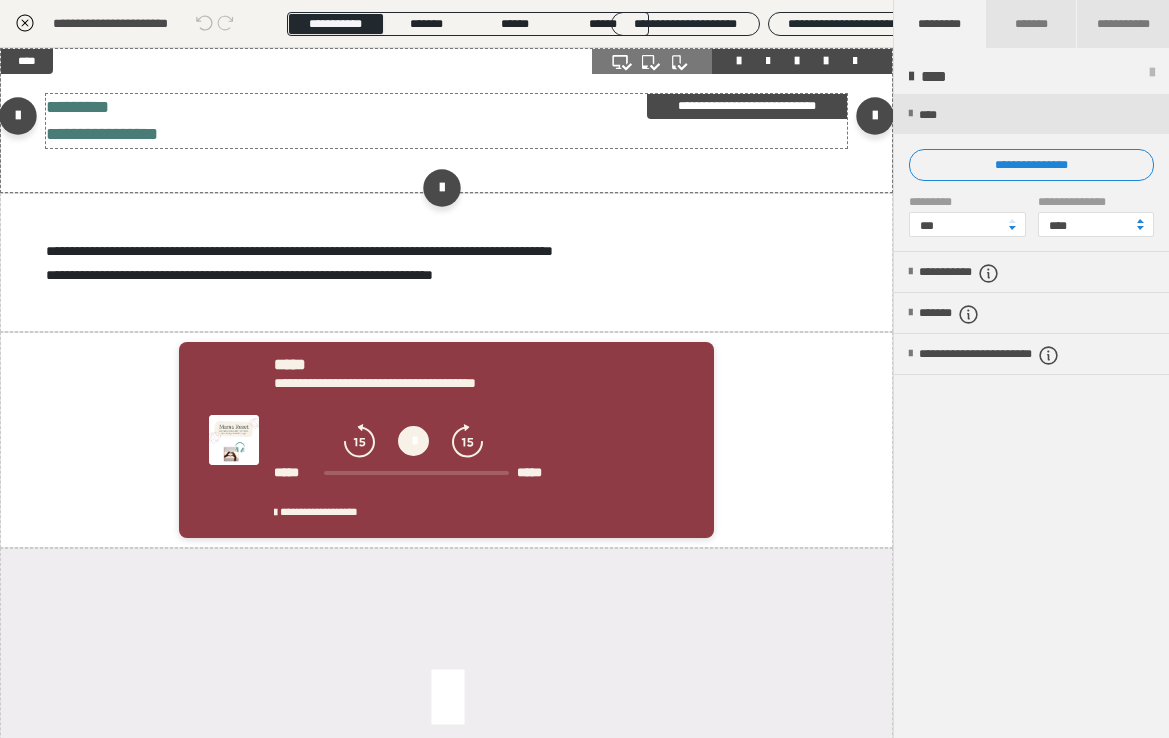 click on "**********" at bounding box center (447, 121) 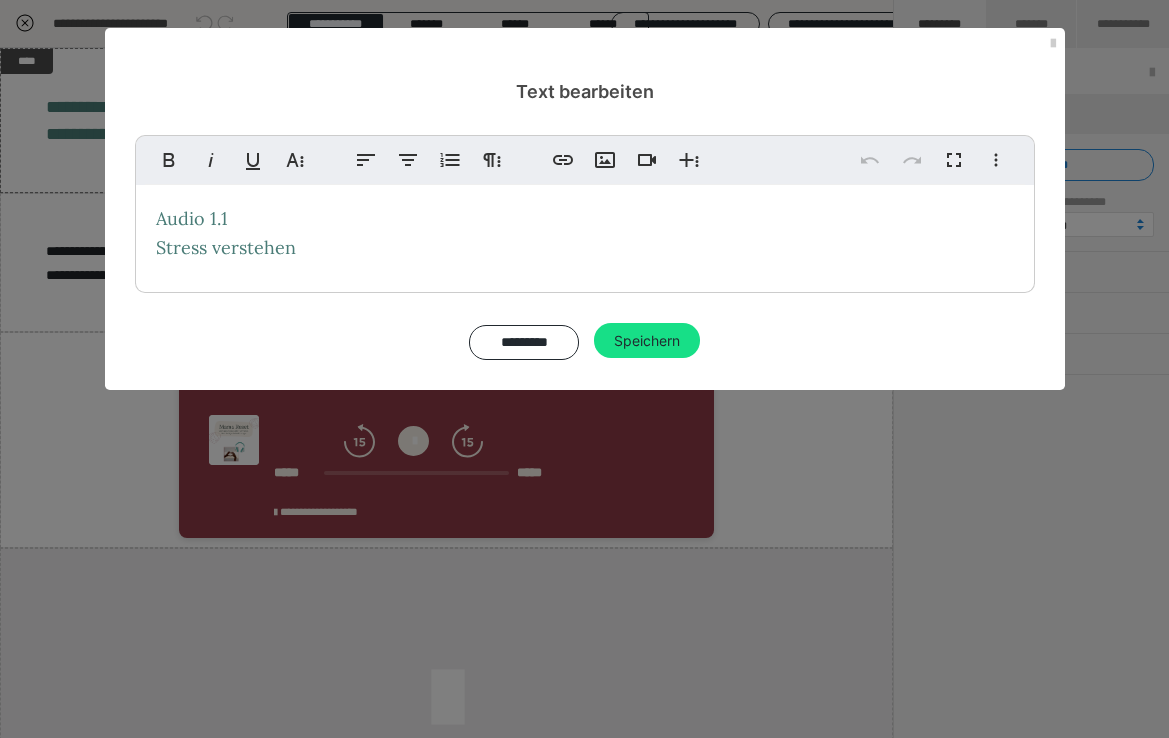 drag, startPoint x: 313, startPoint y: 254, endPoint x: 142, endPoint y: 254, distance: 171 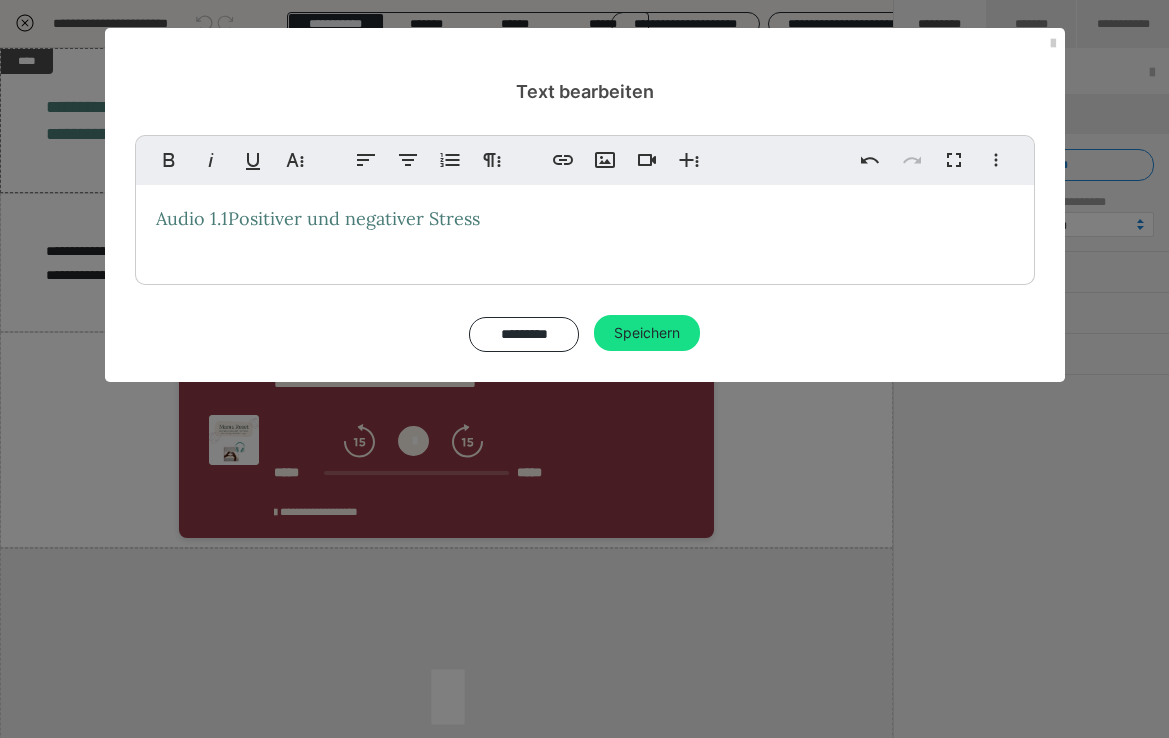 click on "Audio 1.1Positiver und negativer Stress" at bounding box center [318, 218] 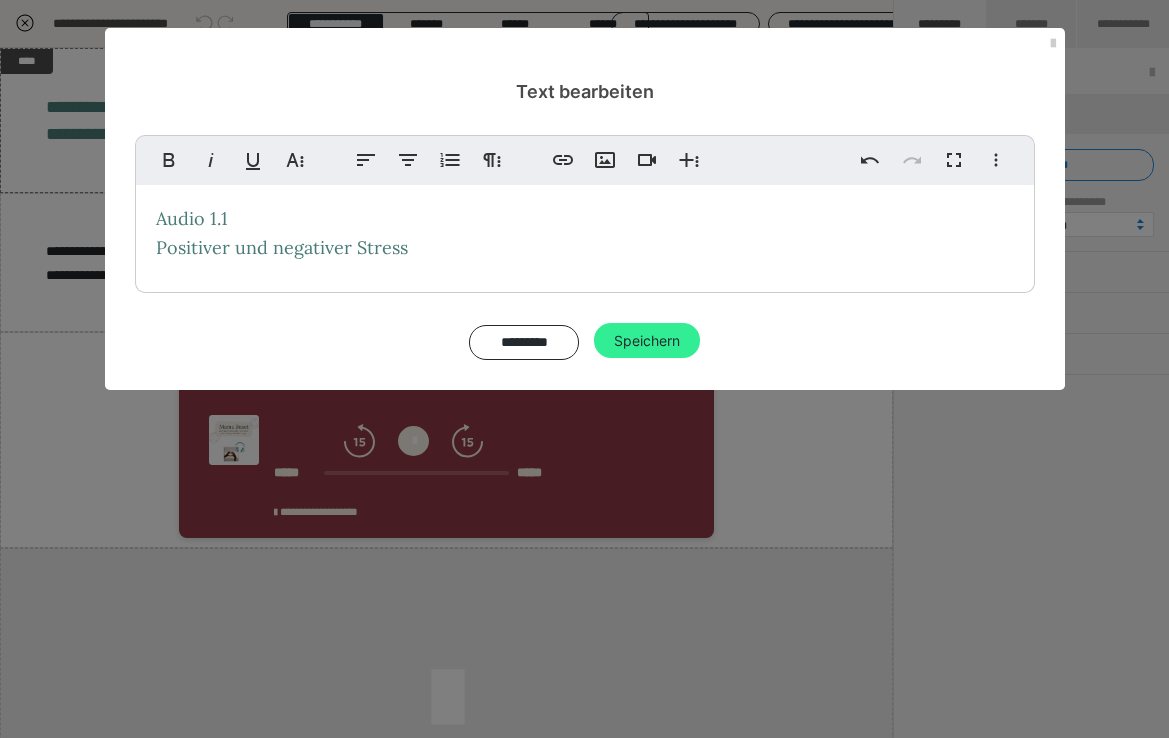 click on "Speichern" at bounding box center (647, 341) 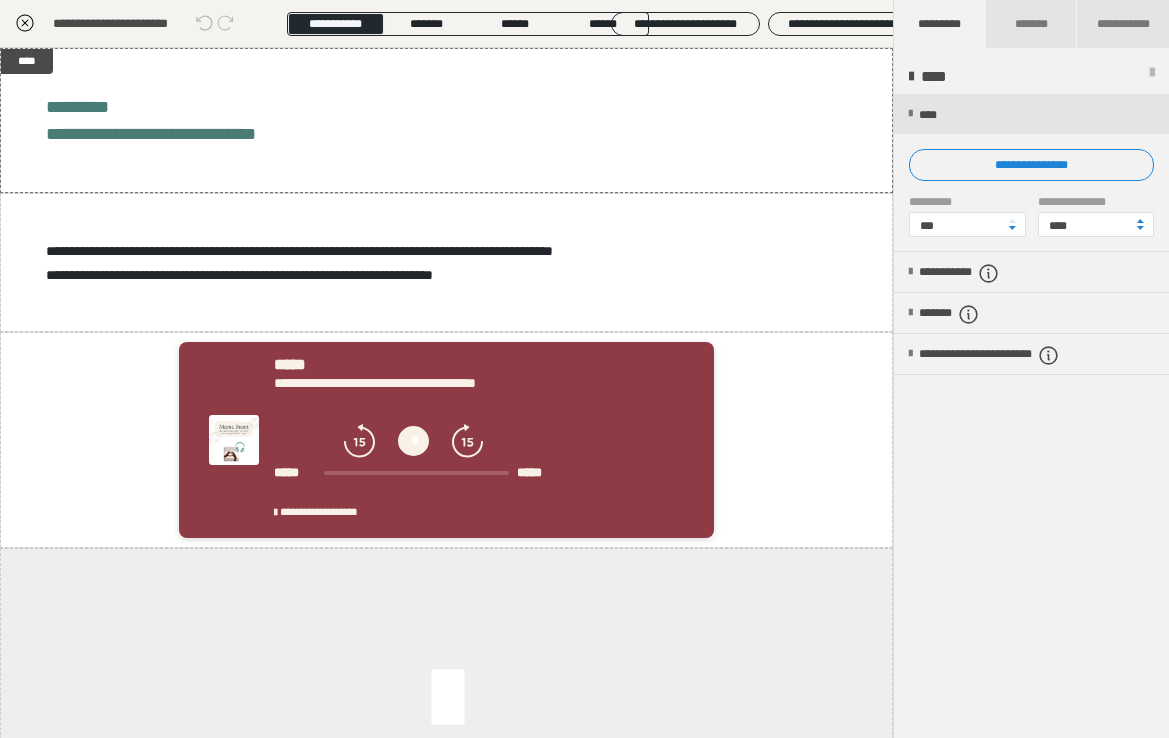 click 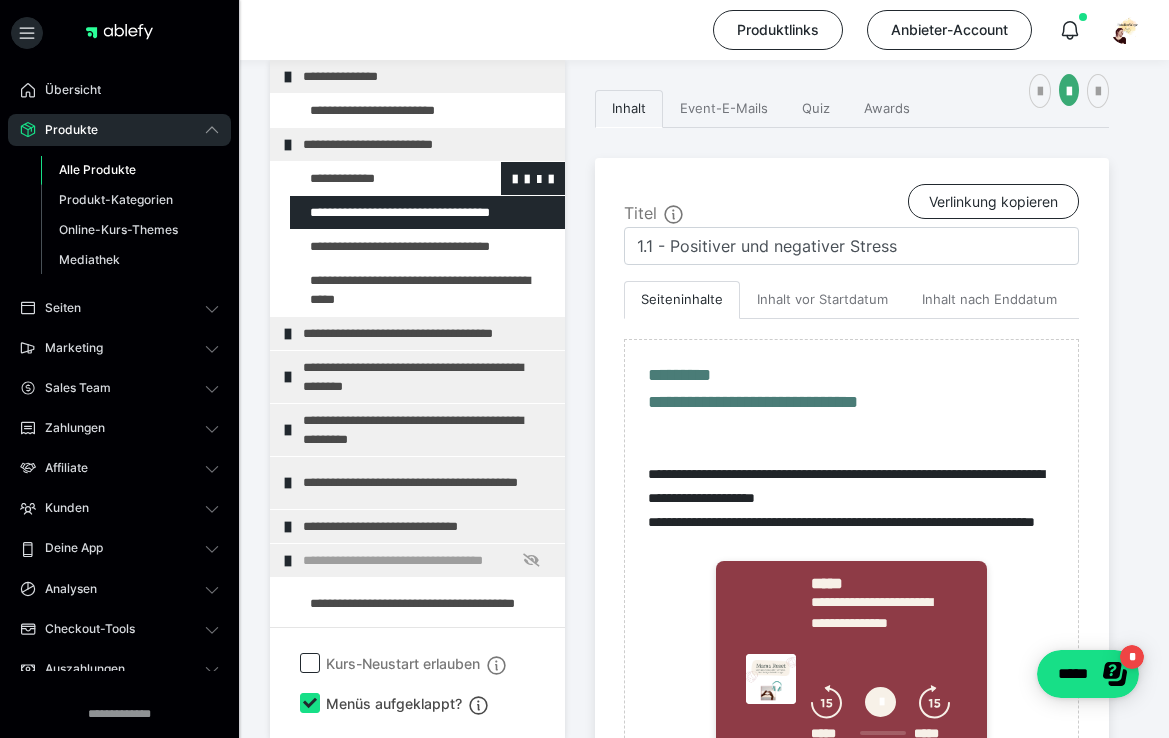 click at bounding box center (375, 178) 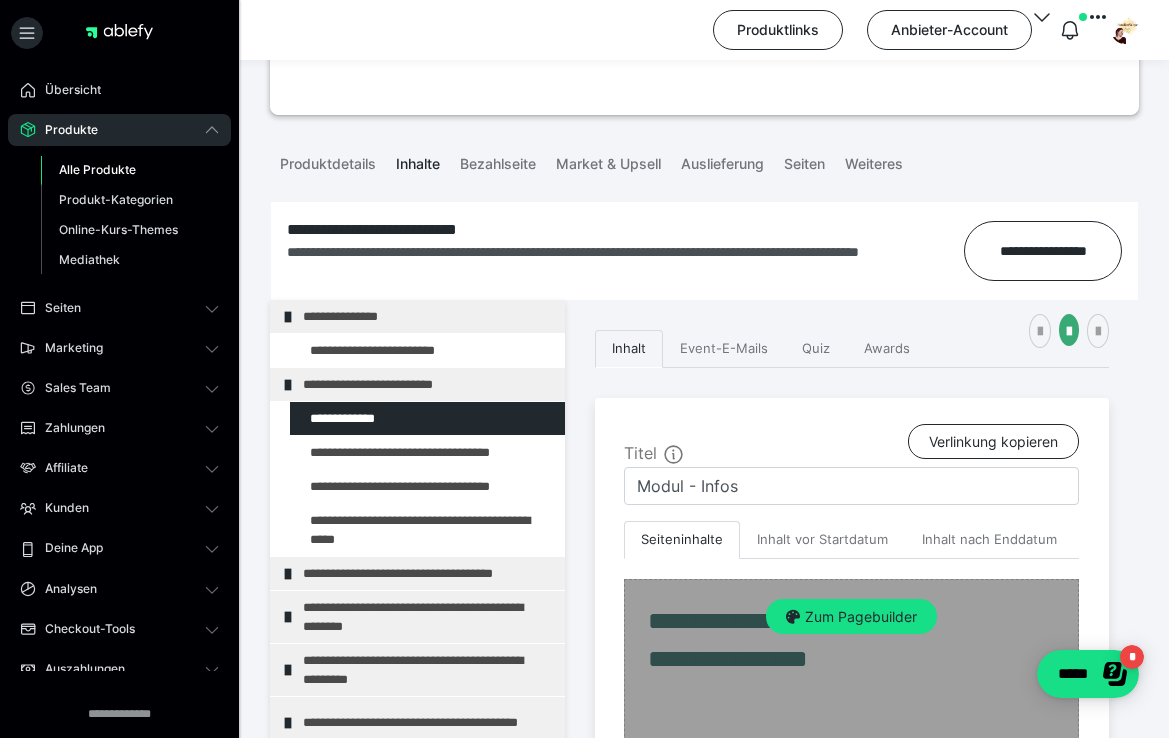 scroll, scrollTop: 105, scrollLeft: 0, axis: vertical 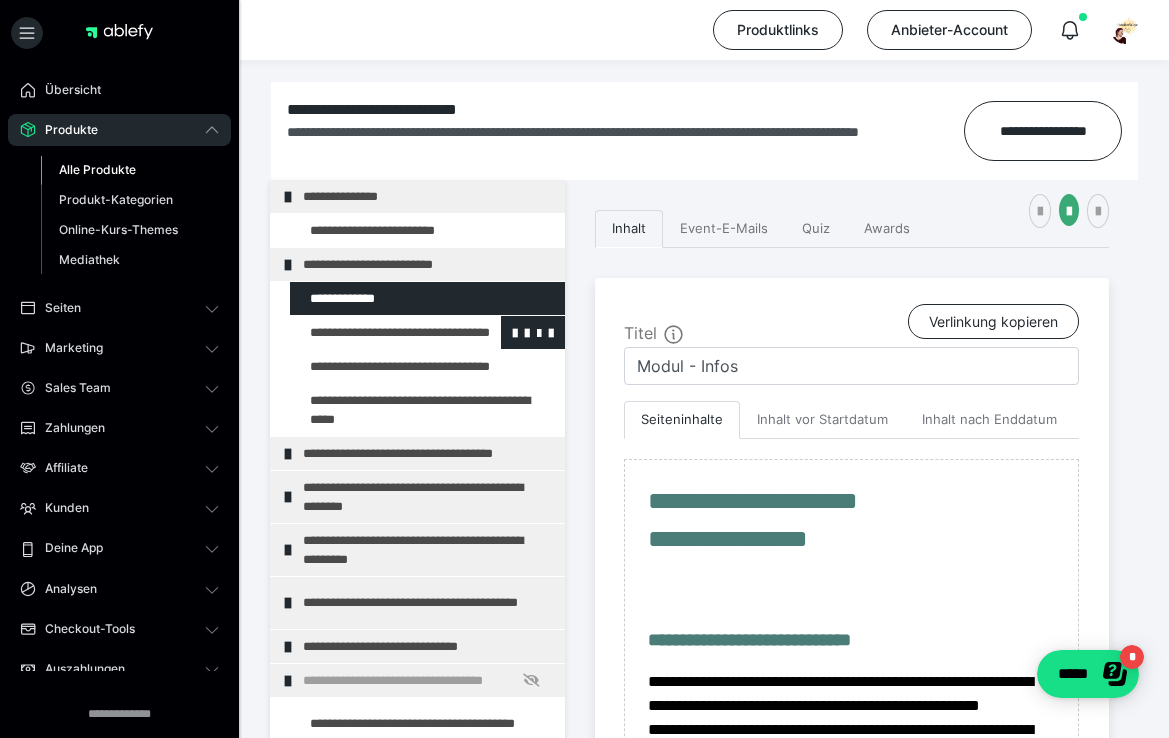click at bounding box center (375, 332) 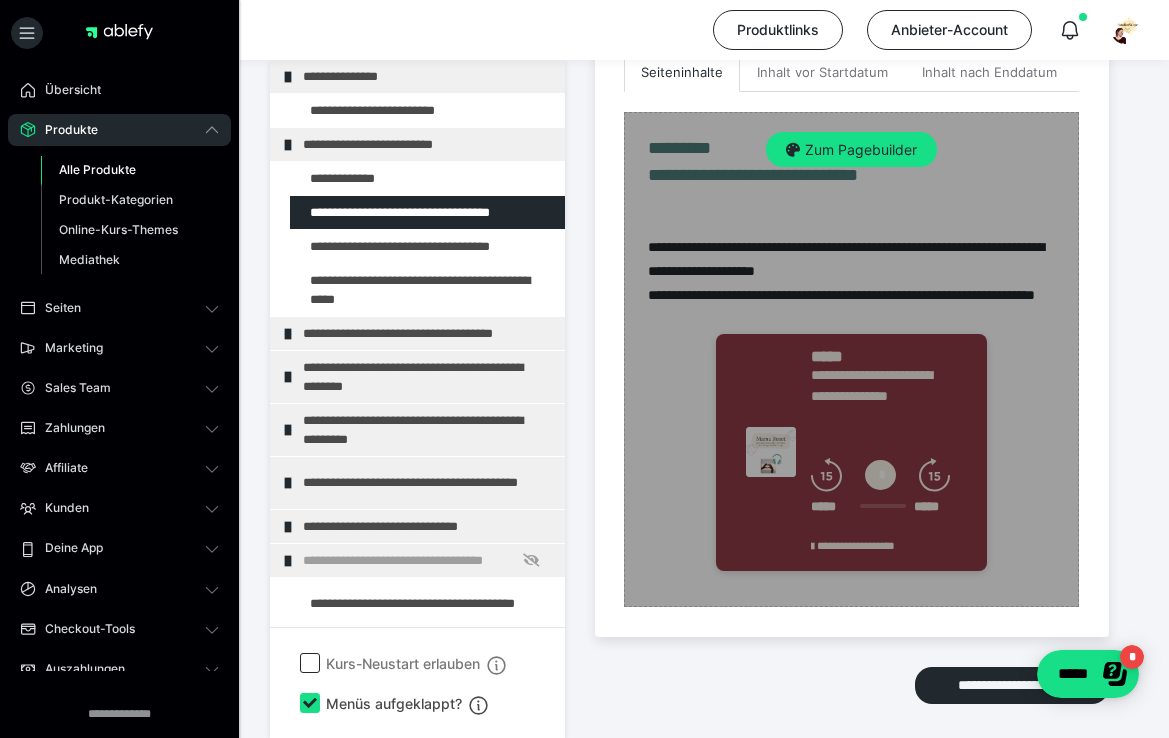 scroll, scrollTop: 669, scrollLeft: 0, axis: vertical 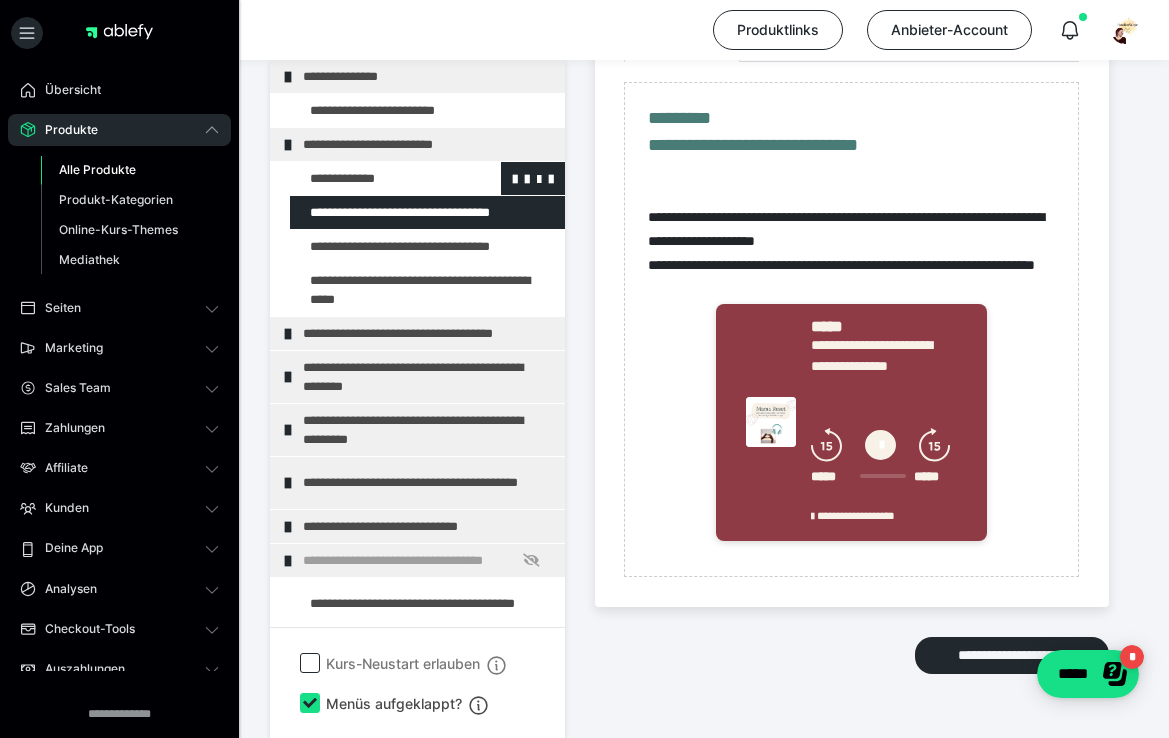 click at bounding box center [375, 178] 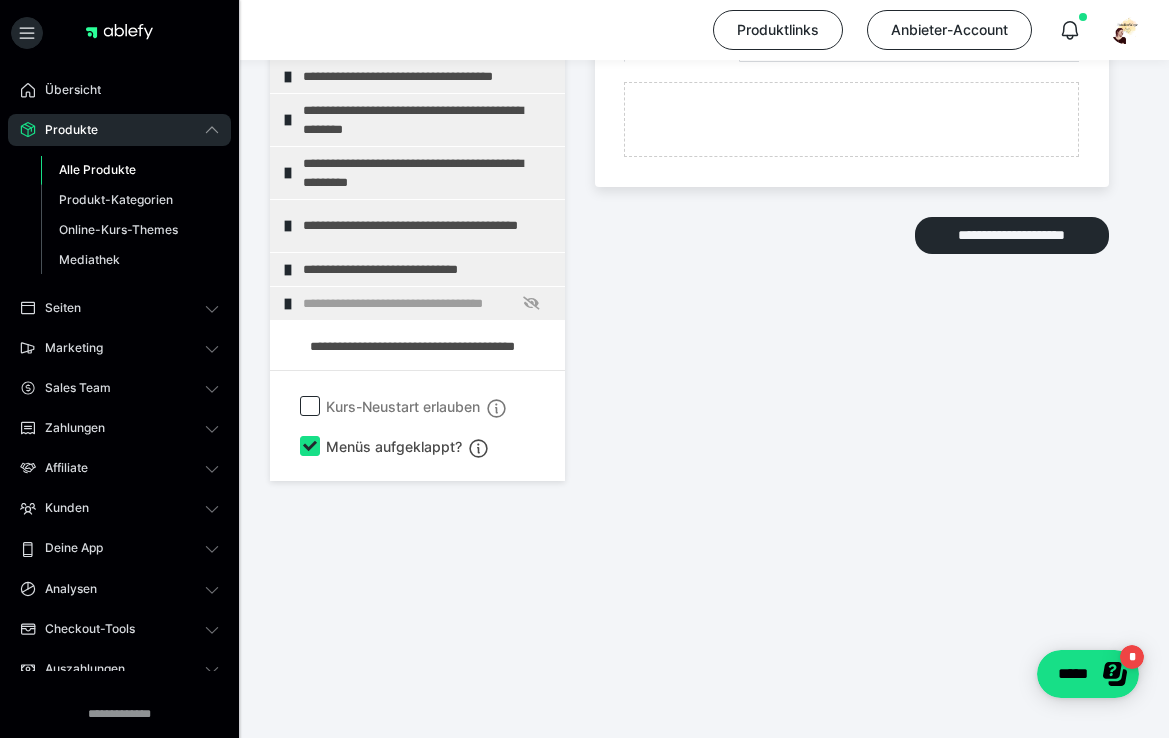 scroll, scrollTop: 412, scrollLeft: 0, axis: vertical 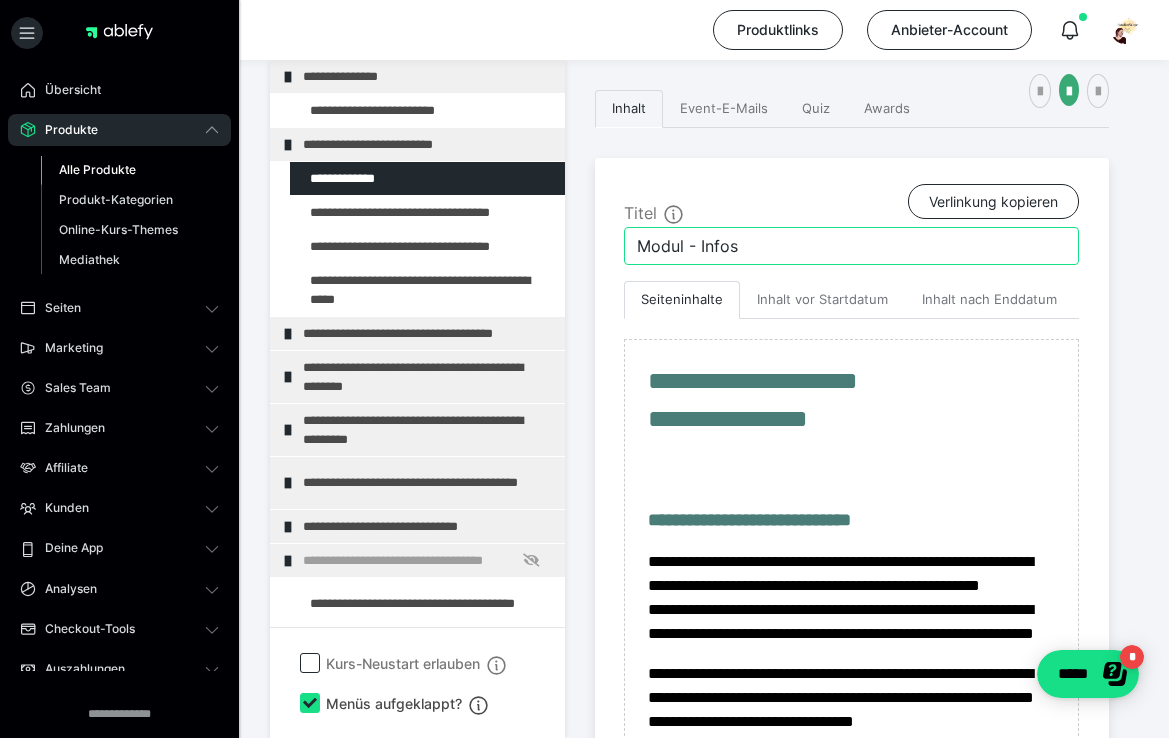 click on "Modul - Infos" at bounding box center [851, 246] 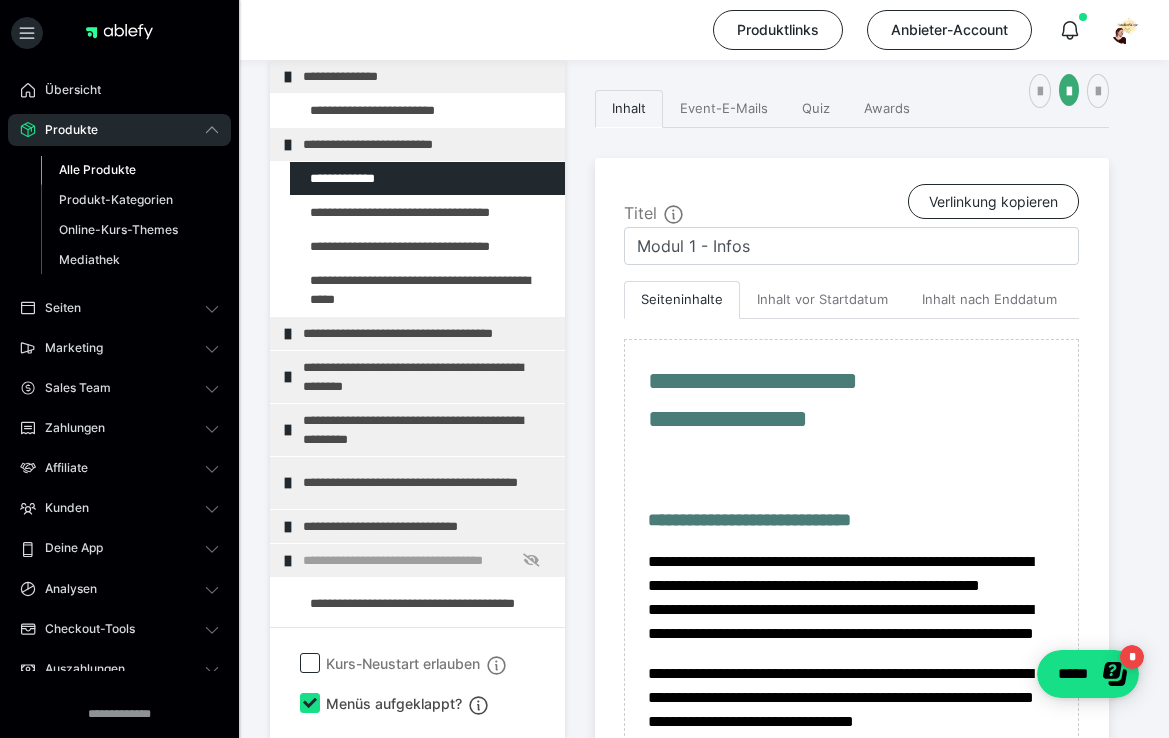 click on "**********" at bounding box center [852, 664] 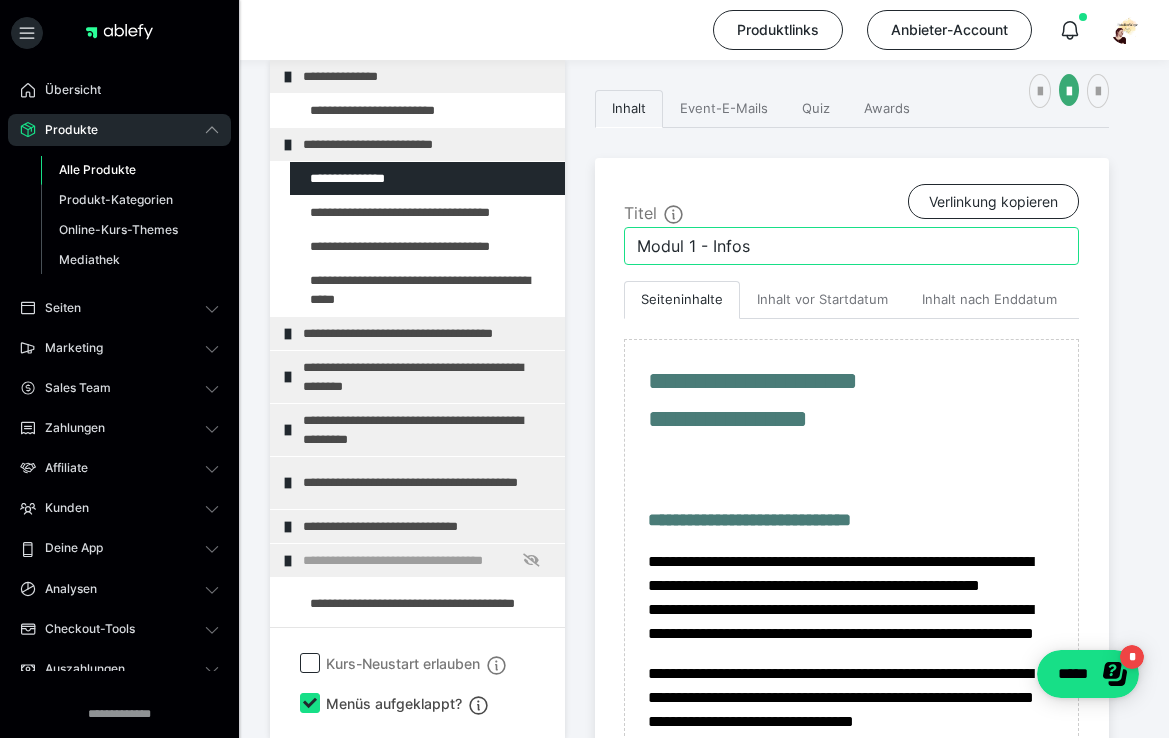 click on "Modul 1 - Infos" at bounding box center [851, 246] 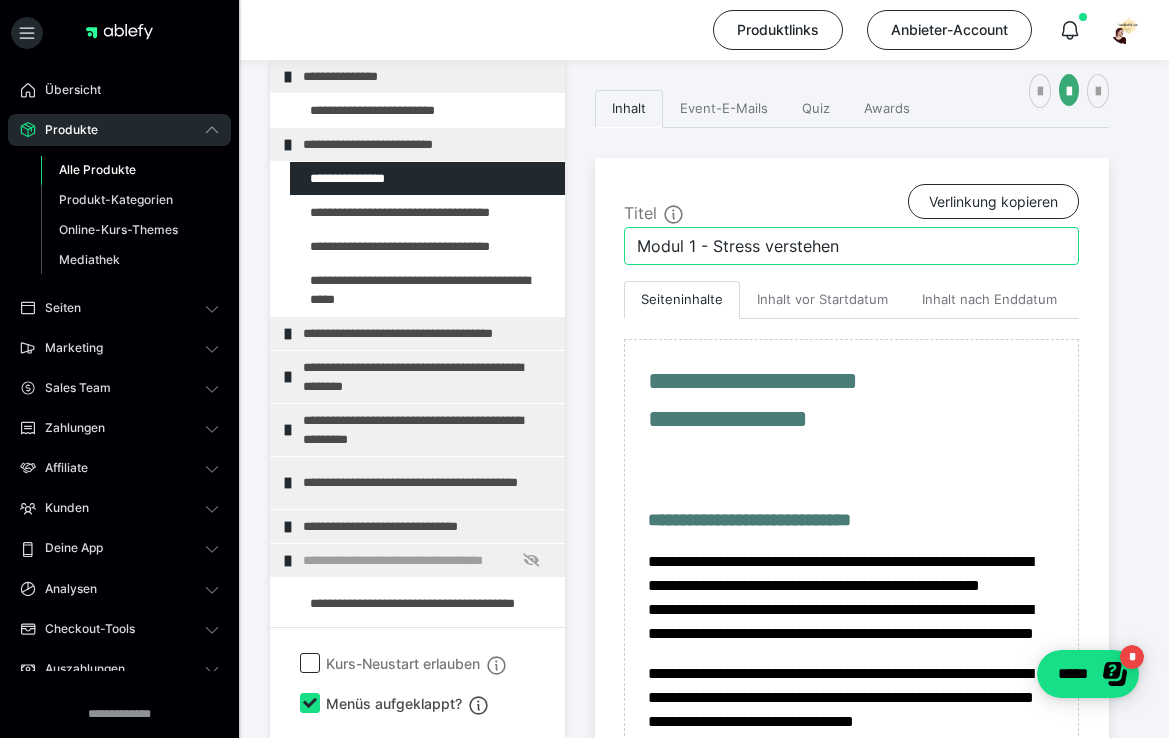 type on "Modul 1 - Stress verstehen" 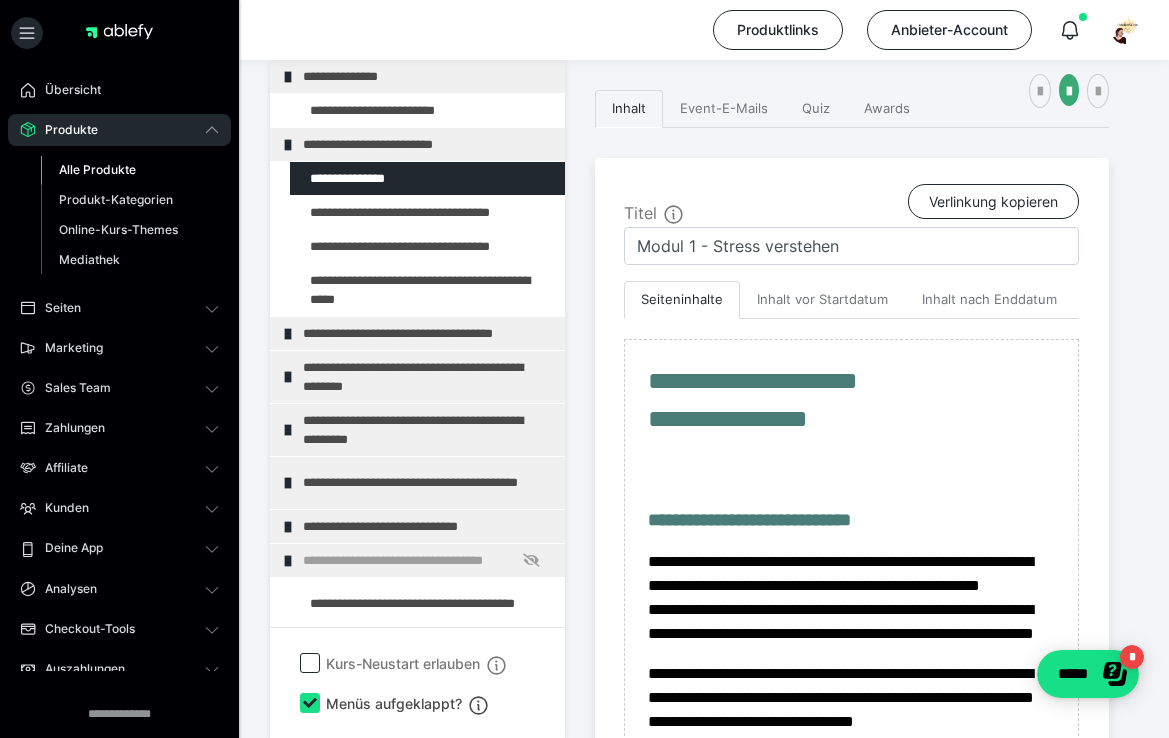 click on "Titel Verlinkung kopieren" at bounding box center [851, 205] 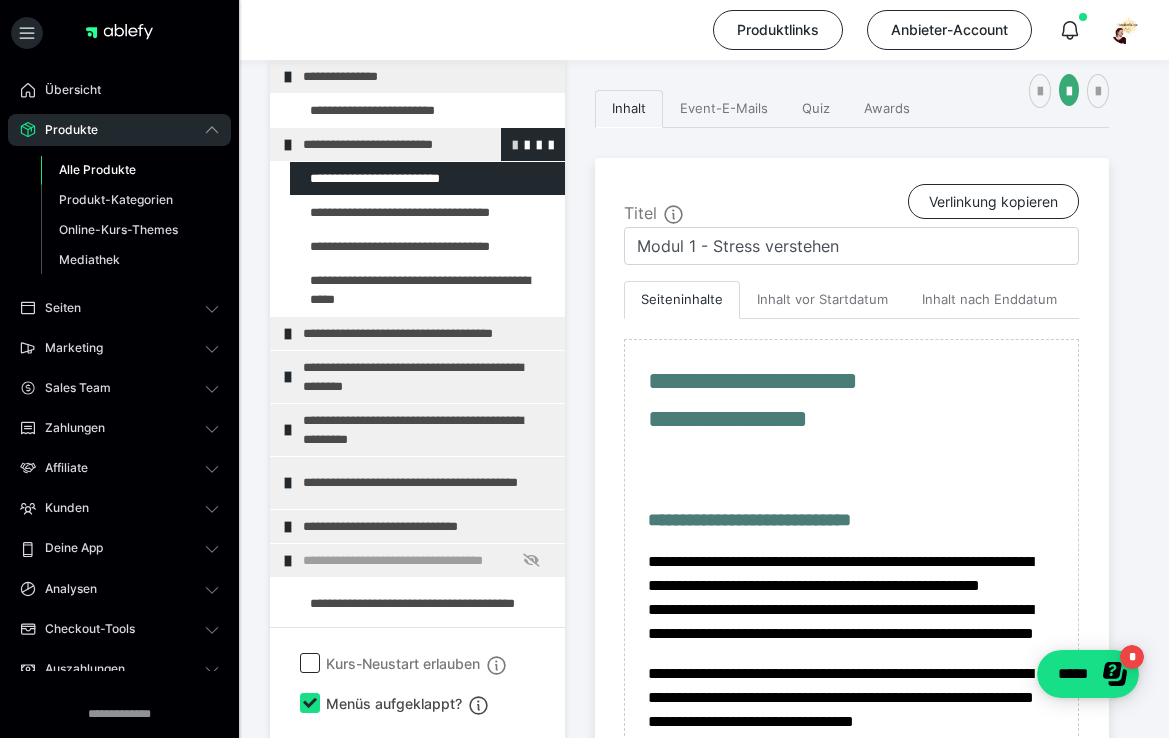 click at bounding box center [515, 144] 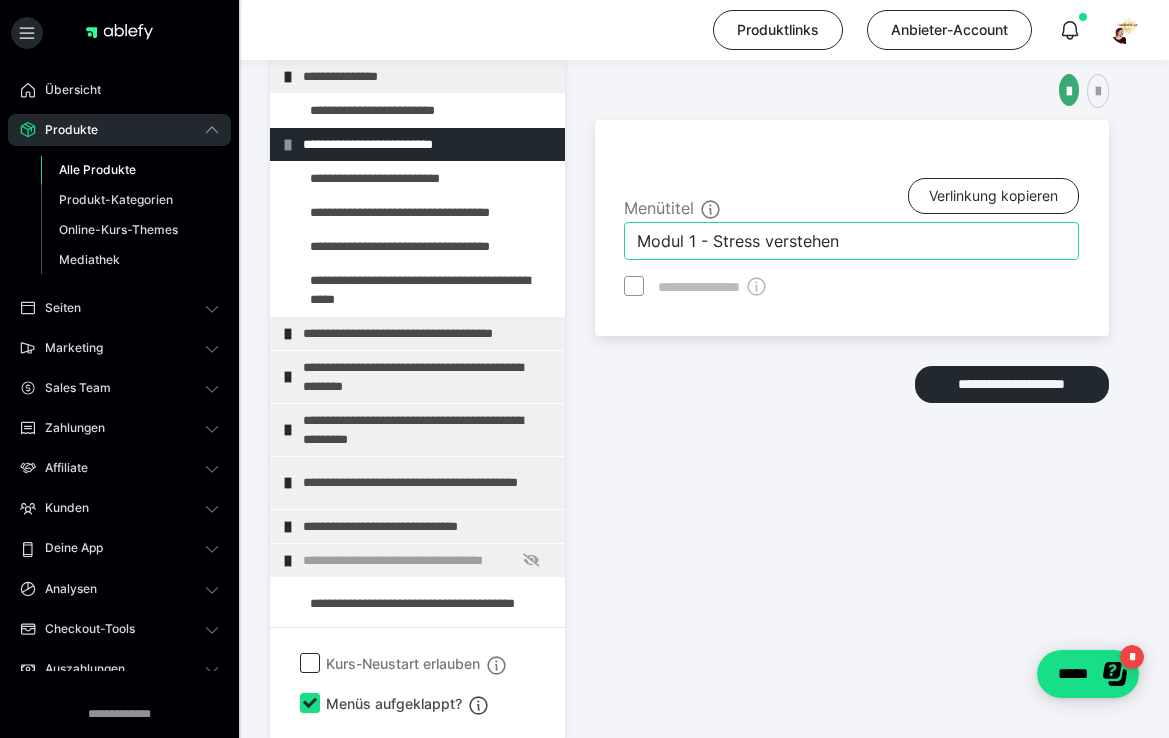 drag, startPoint x: 858, startPoint y: 242, endPoint x: 700, endPoint y: 241, distance: 158.00316 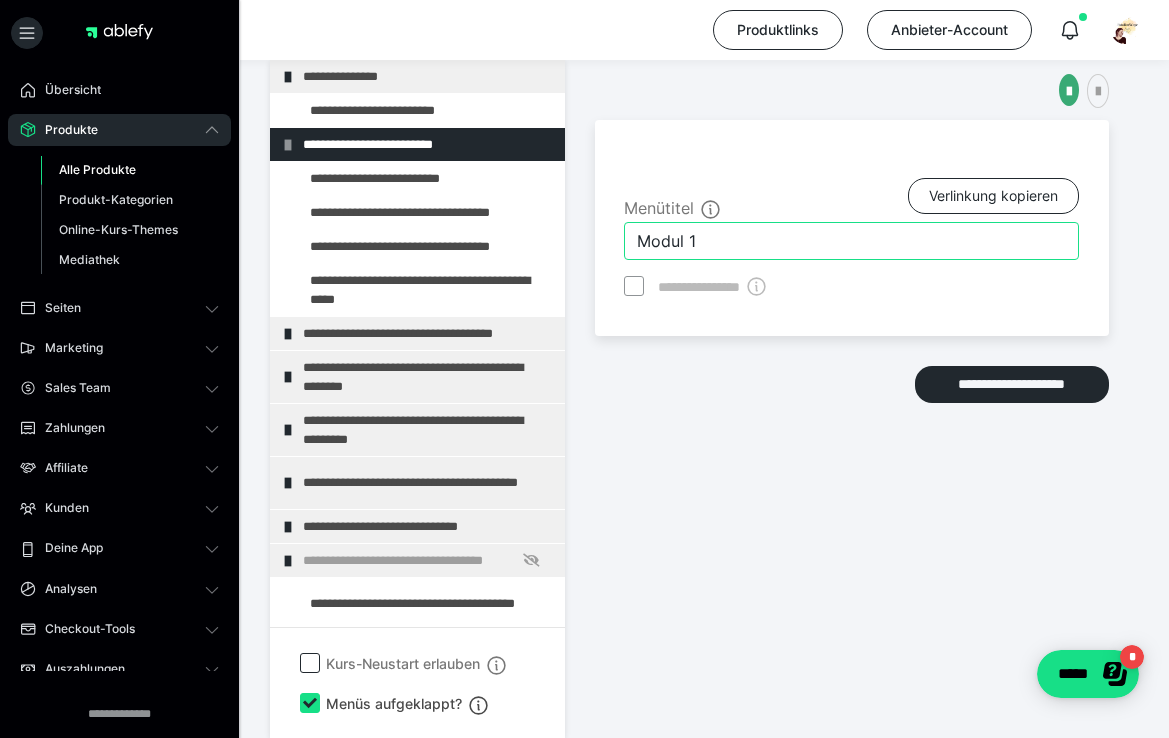type on "Modul 1" 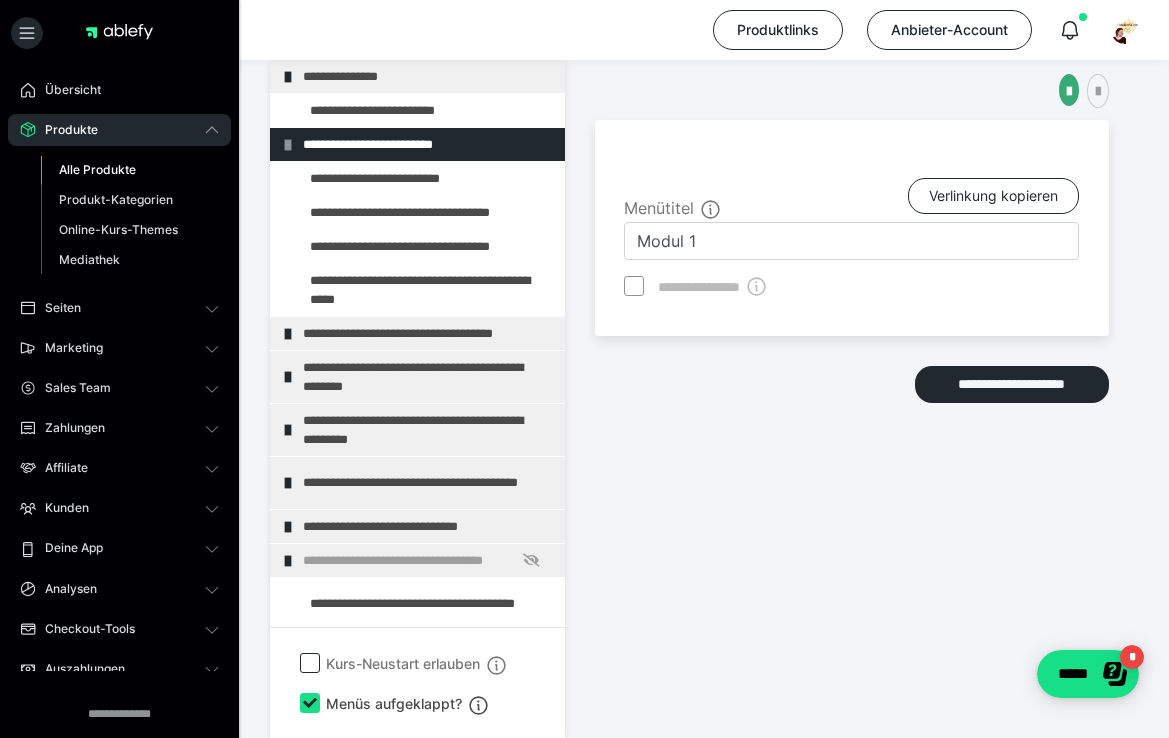 click on "**********" at bounding box center (704, 399) 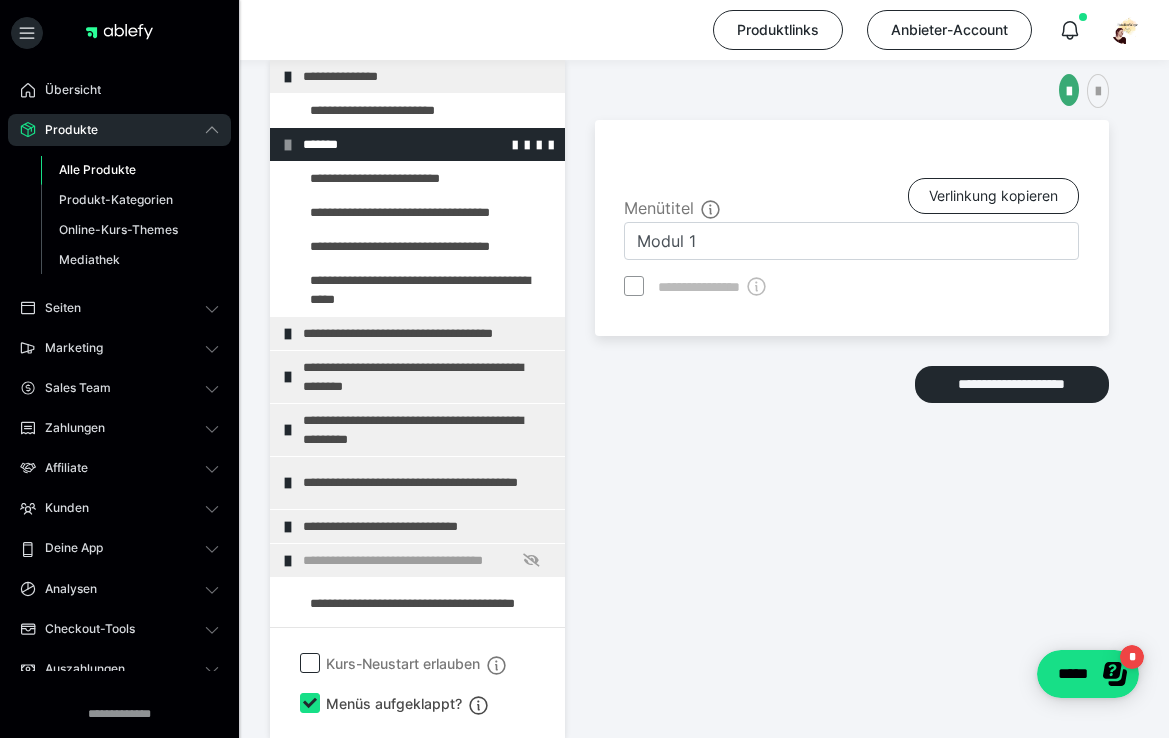click at bounding box center (288, 145) 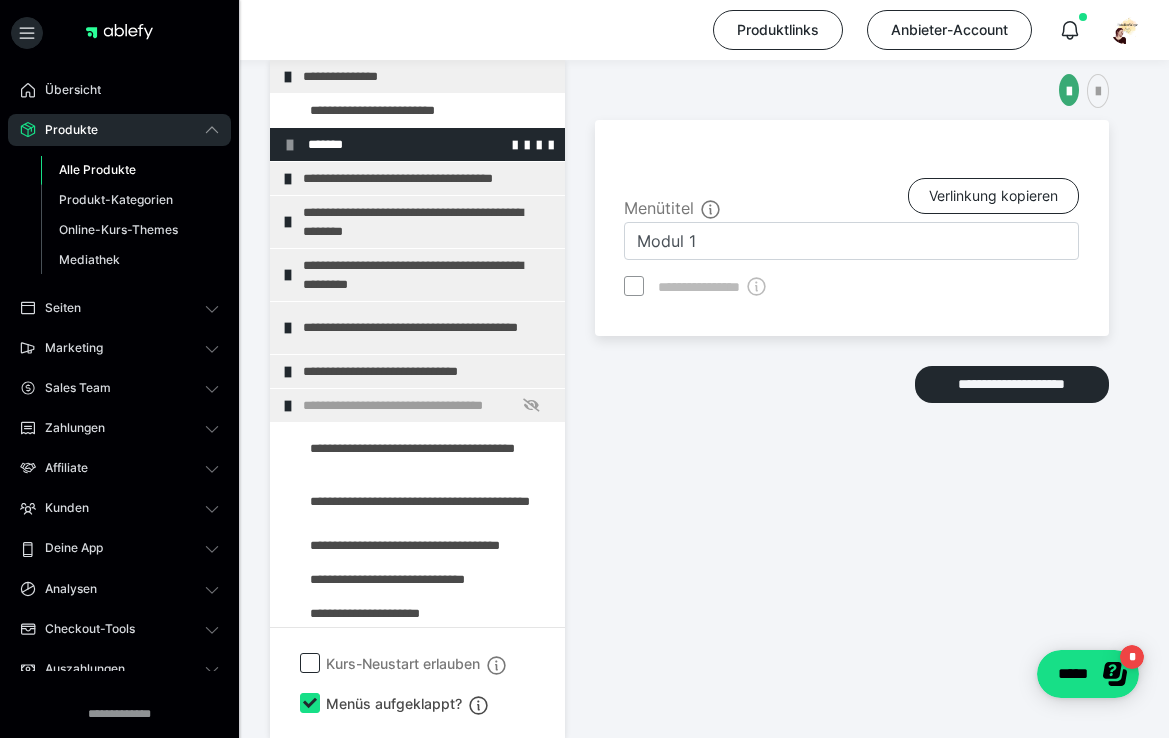 click at bounding box center [290, 145] 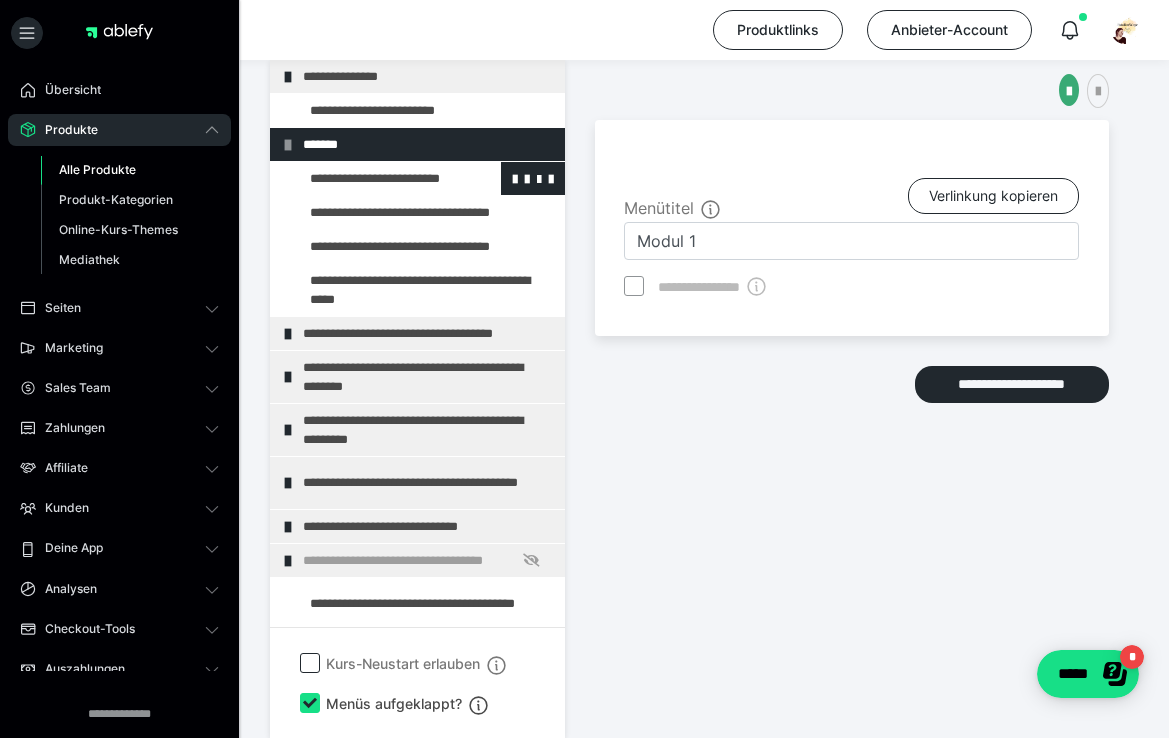 click at bounding box center [375, 178] 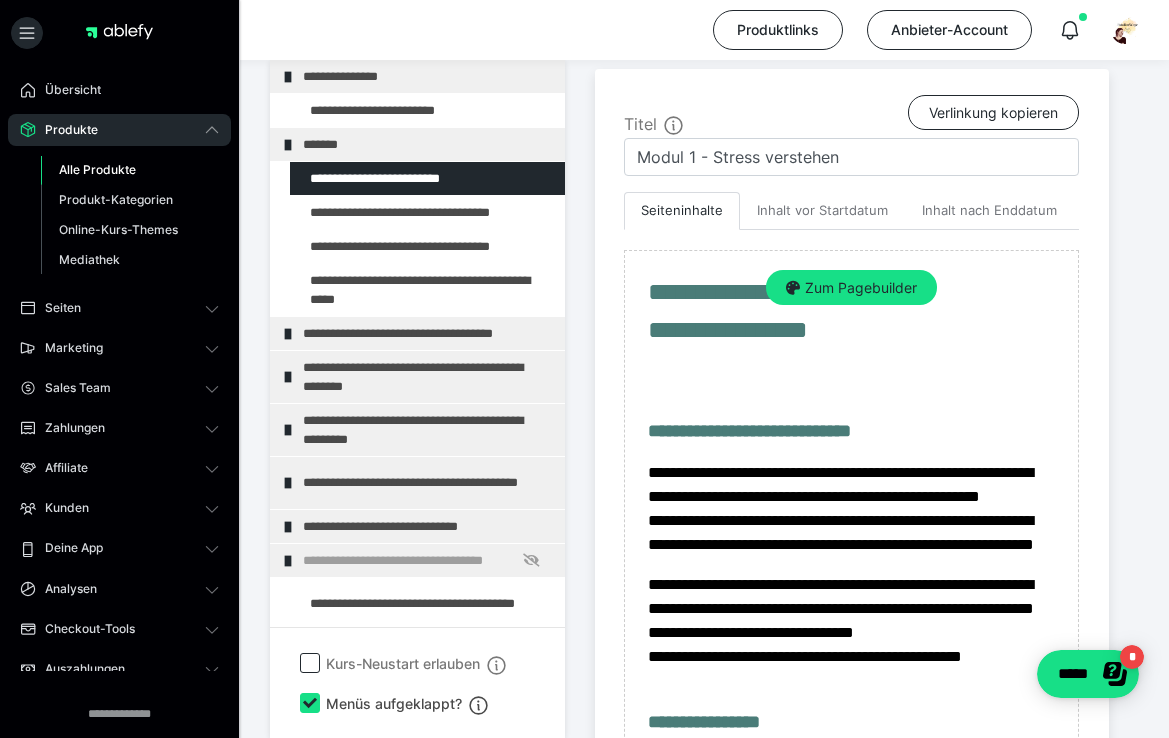 scroll, scrollTop: 465, scrollLeft: 0, axis: vertical 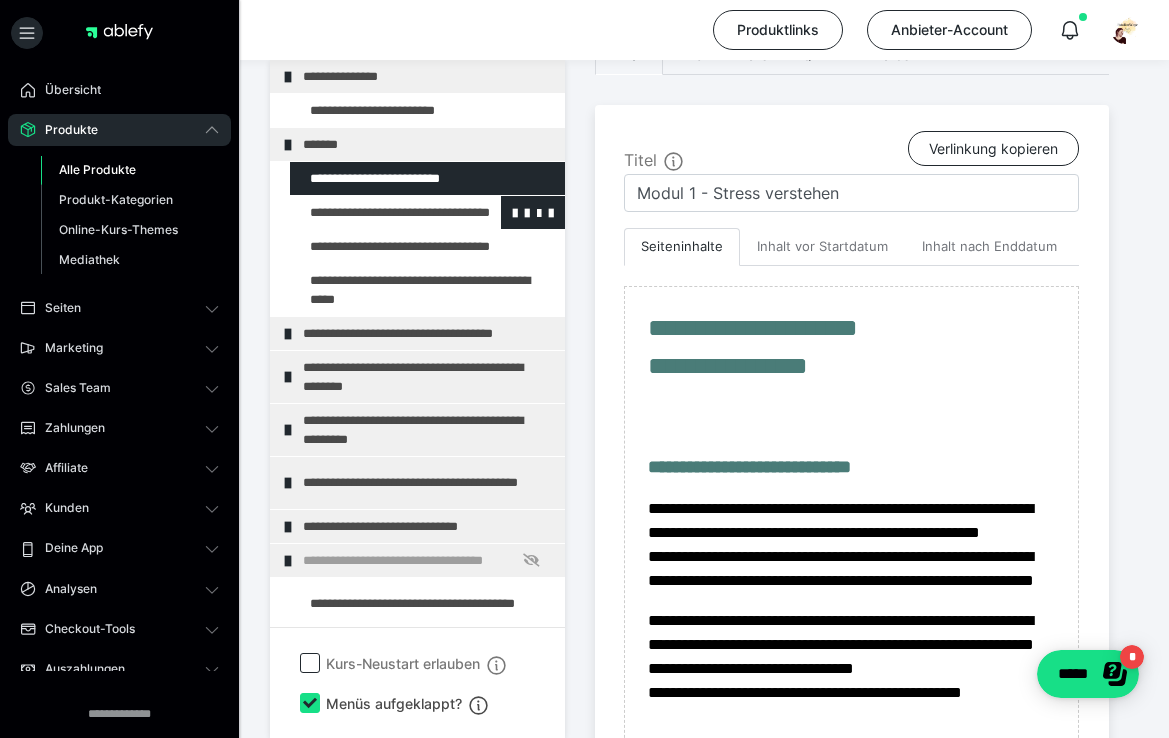 click at bounding box center (375, 212) 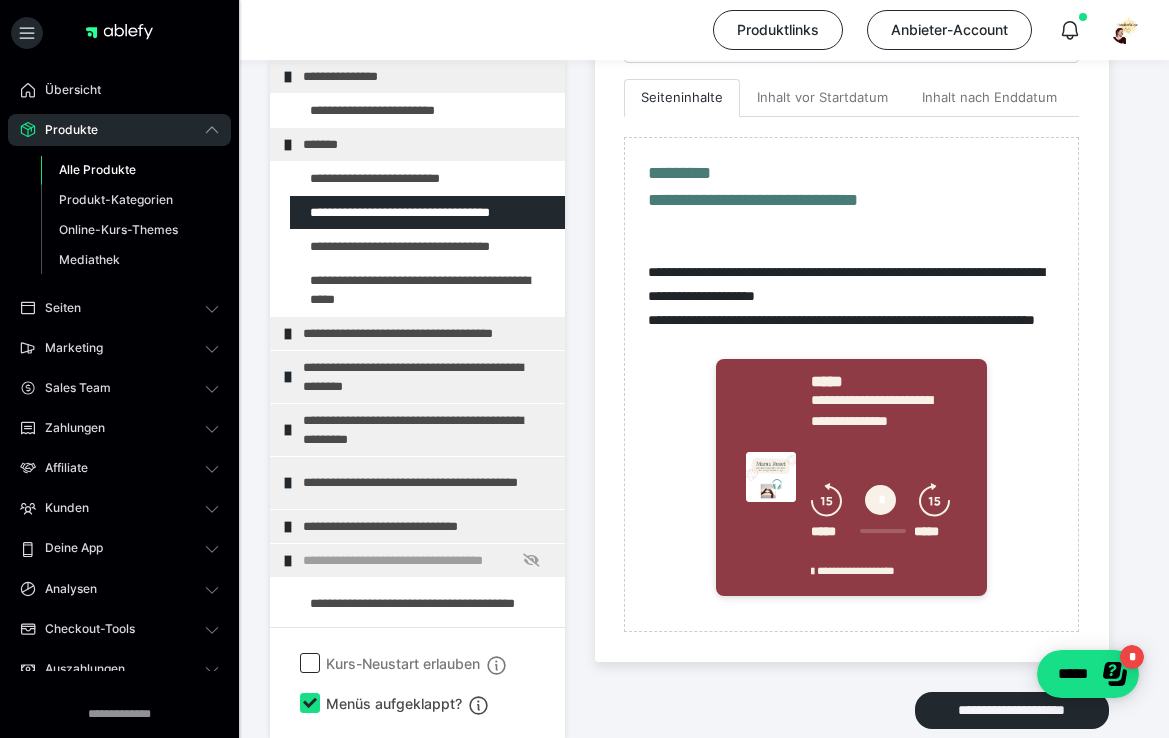 scroll, scrollTop: 608, scrollLeft: 0, axis: vertical 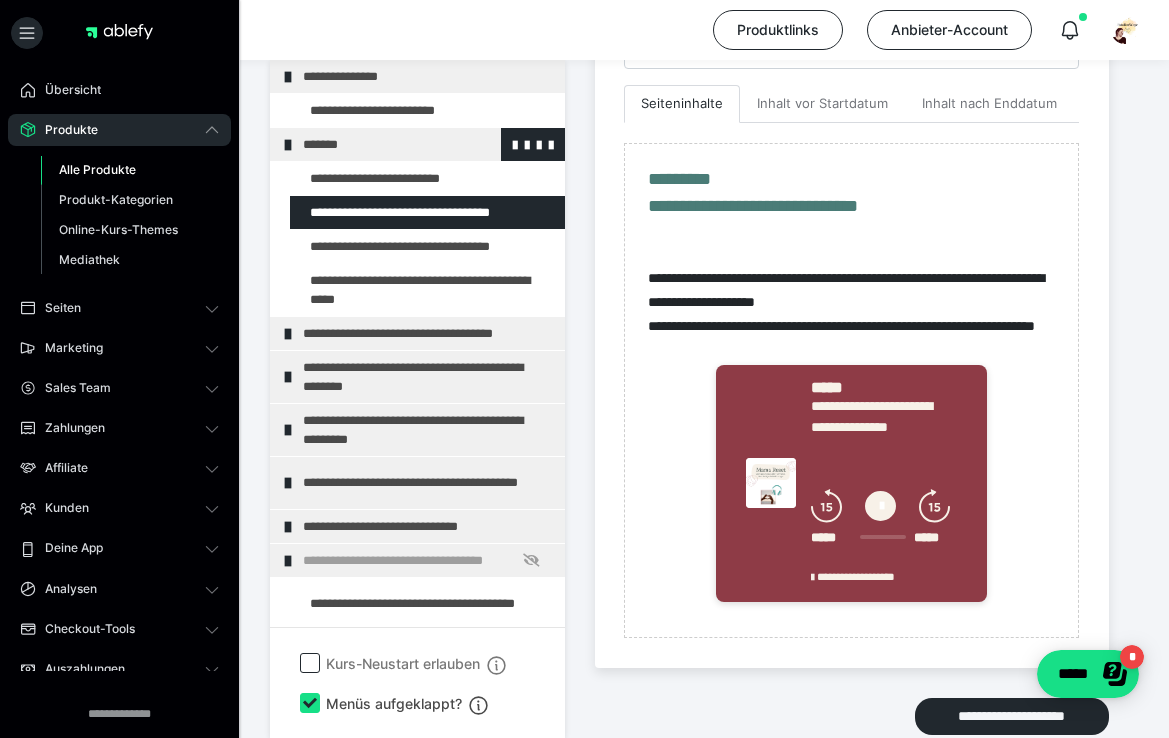 click at bounding box center (288, 145) 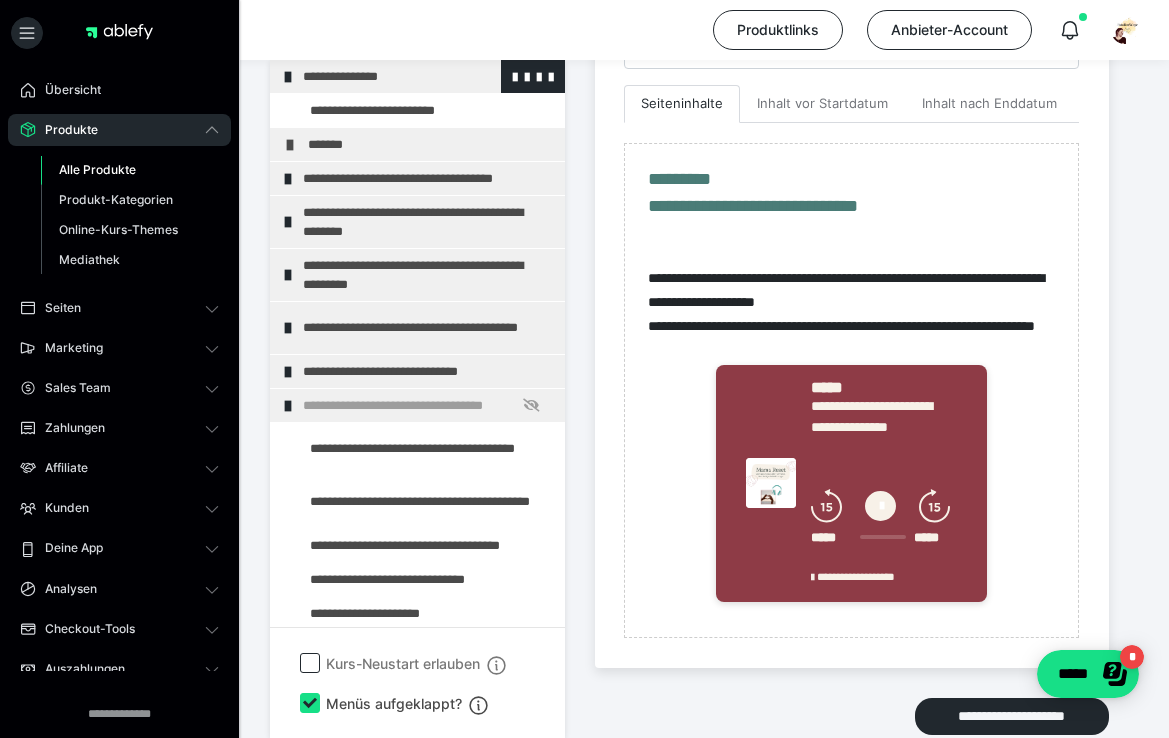 click at bounding box center (288, 77) 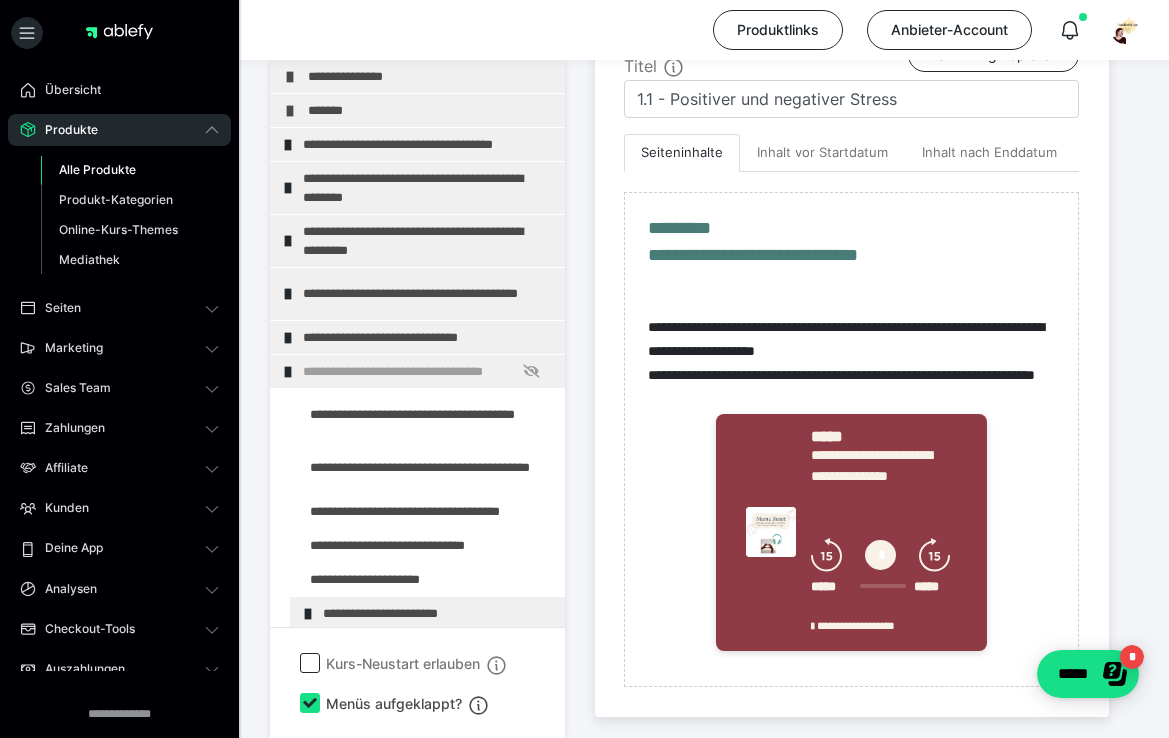 scroll, scrollTop: 543, scrollLeft: 0, axis: vertical 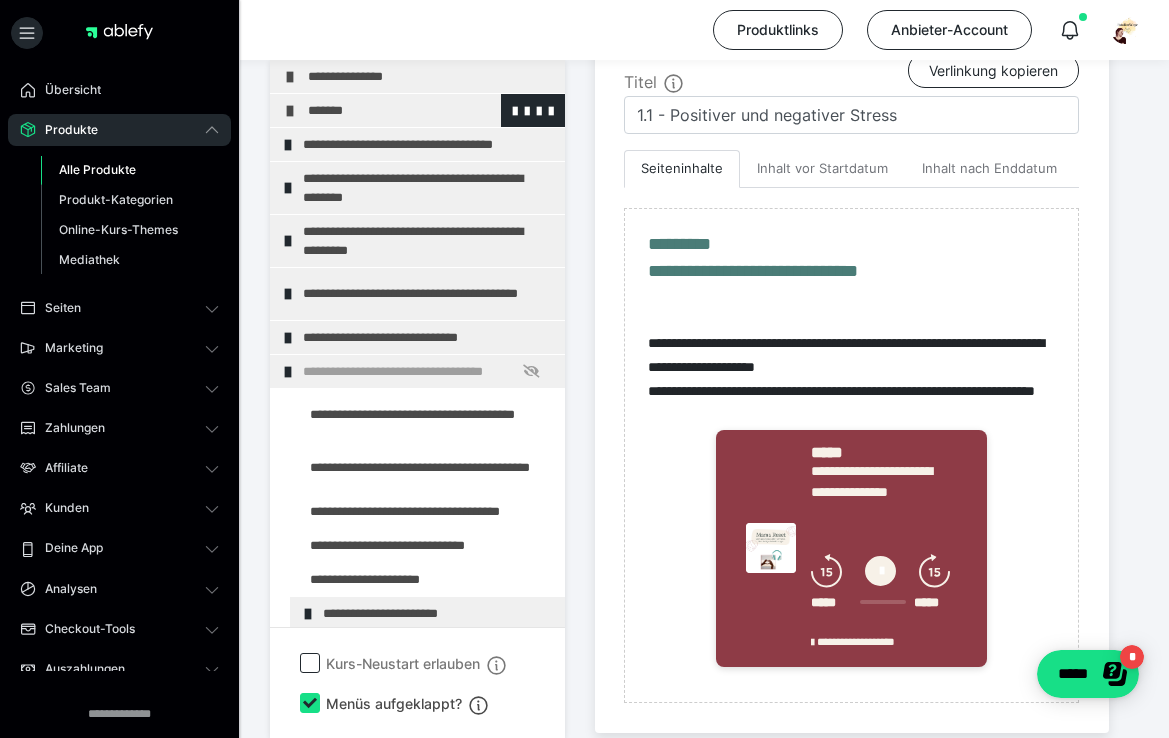 click on "*******" at bounding box center [431, 110] 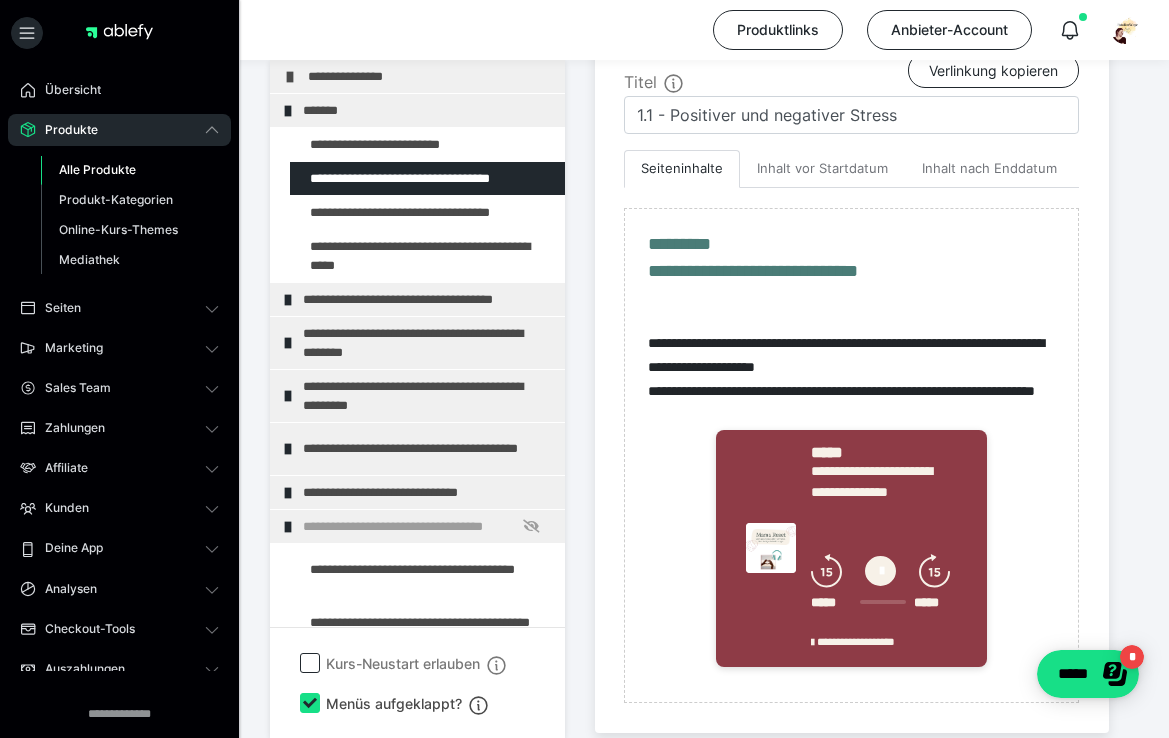 click on "*******" at bounding box center [426, 110] 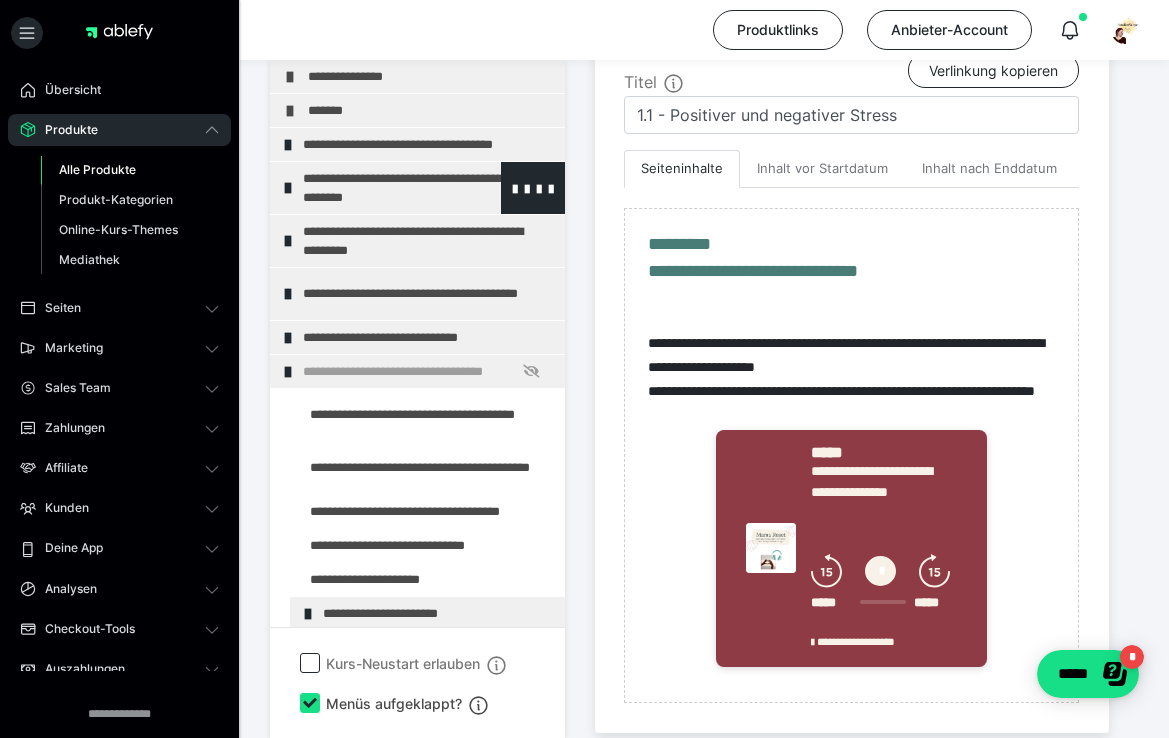 click on "**********" at bounding box center (426, 188) 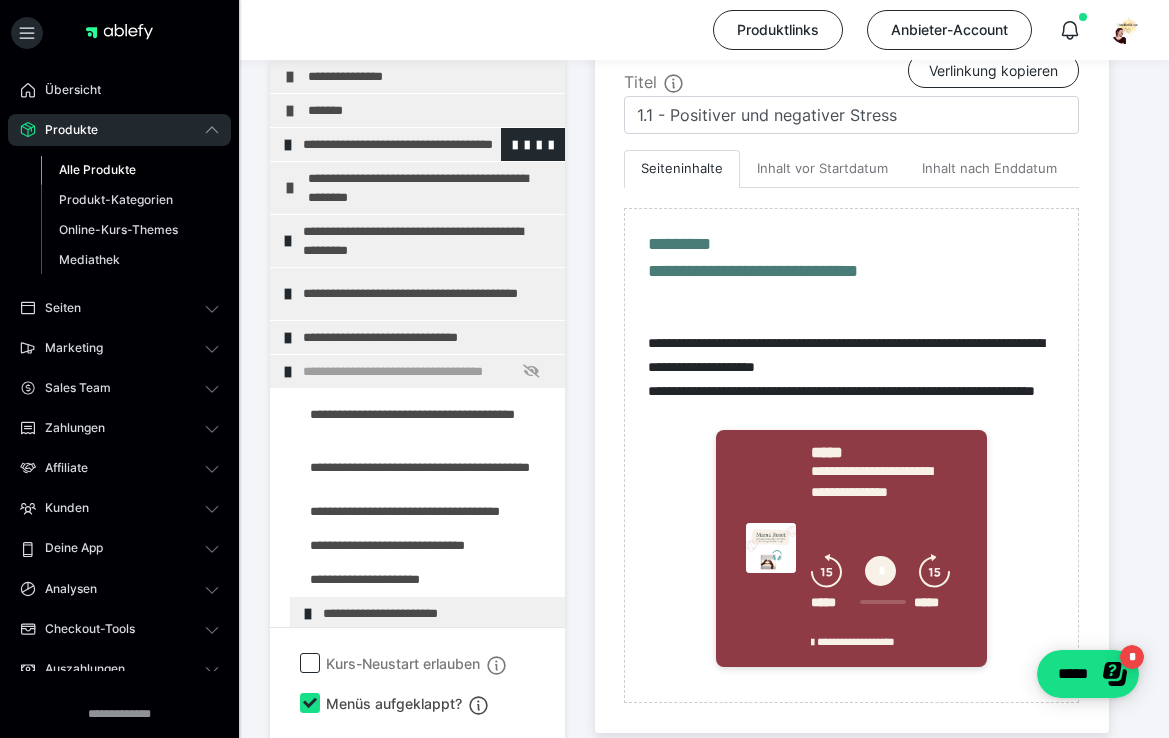 click on "**********" at bounding box center [426, 144] 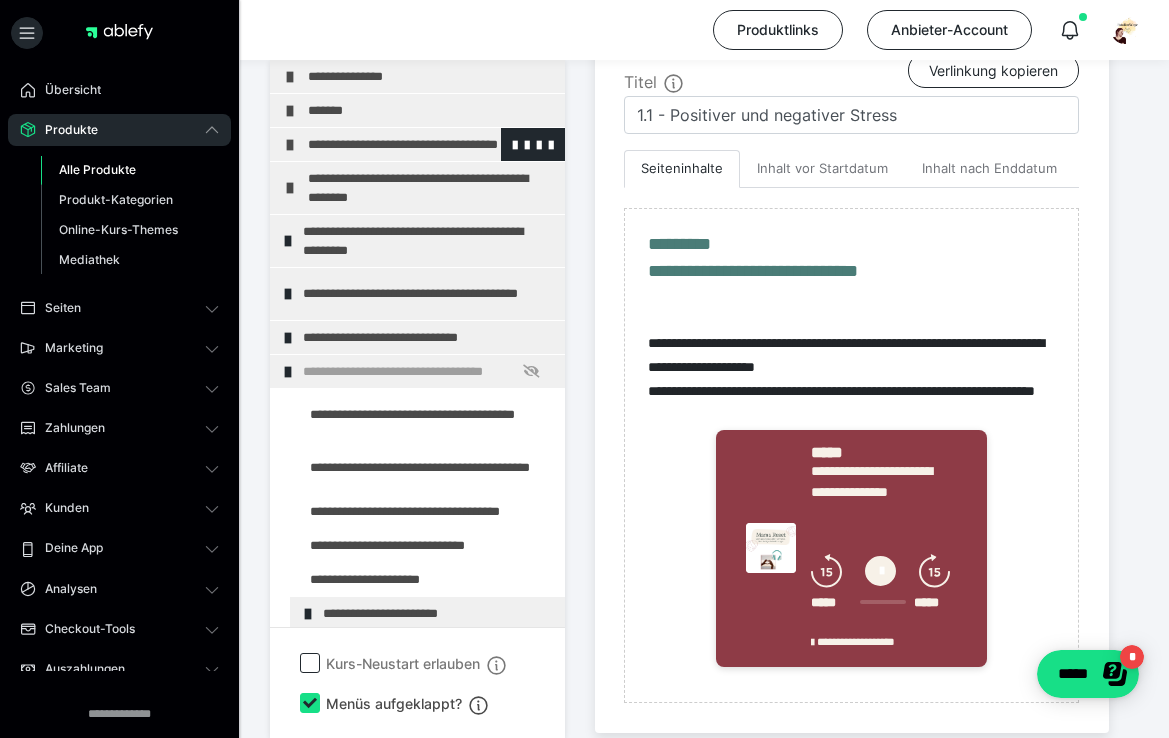 click on "**********" at bounding box center (431, 144) 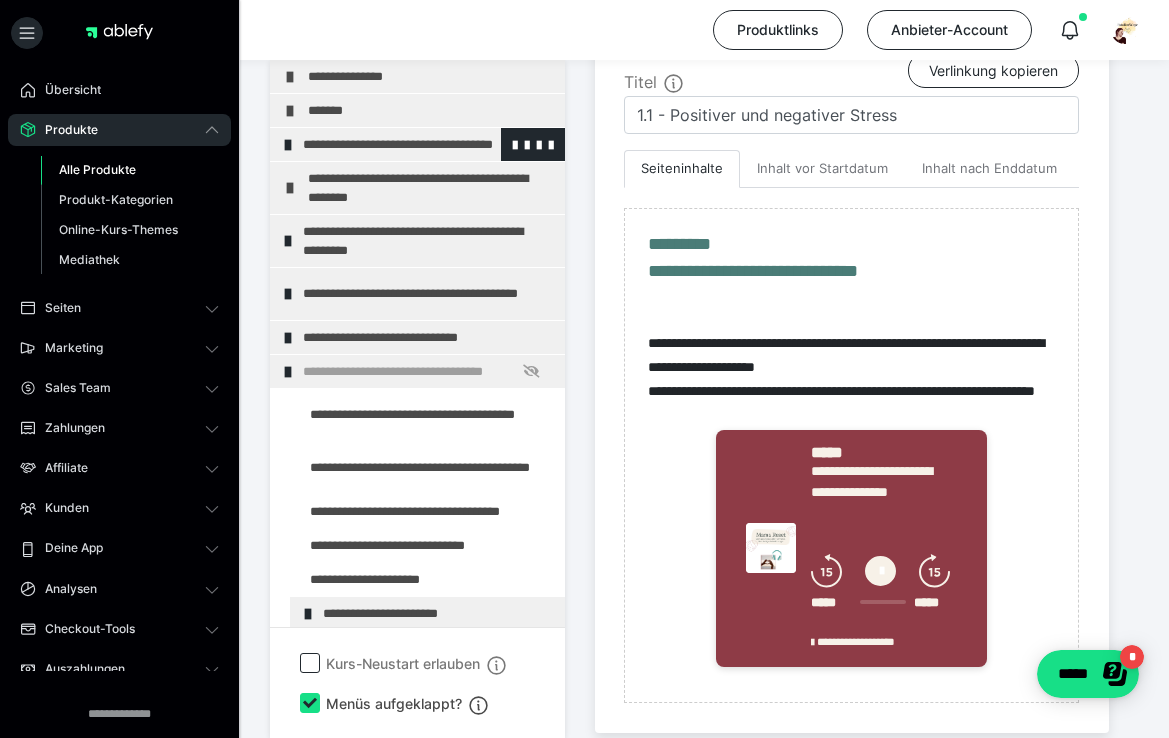 click on "**********" at bounding box center [426, 144] 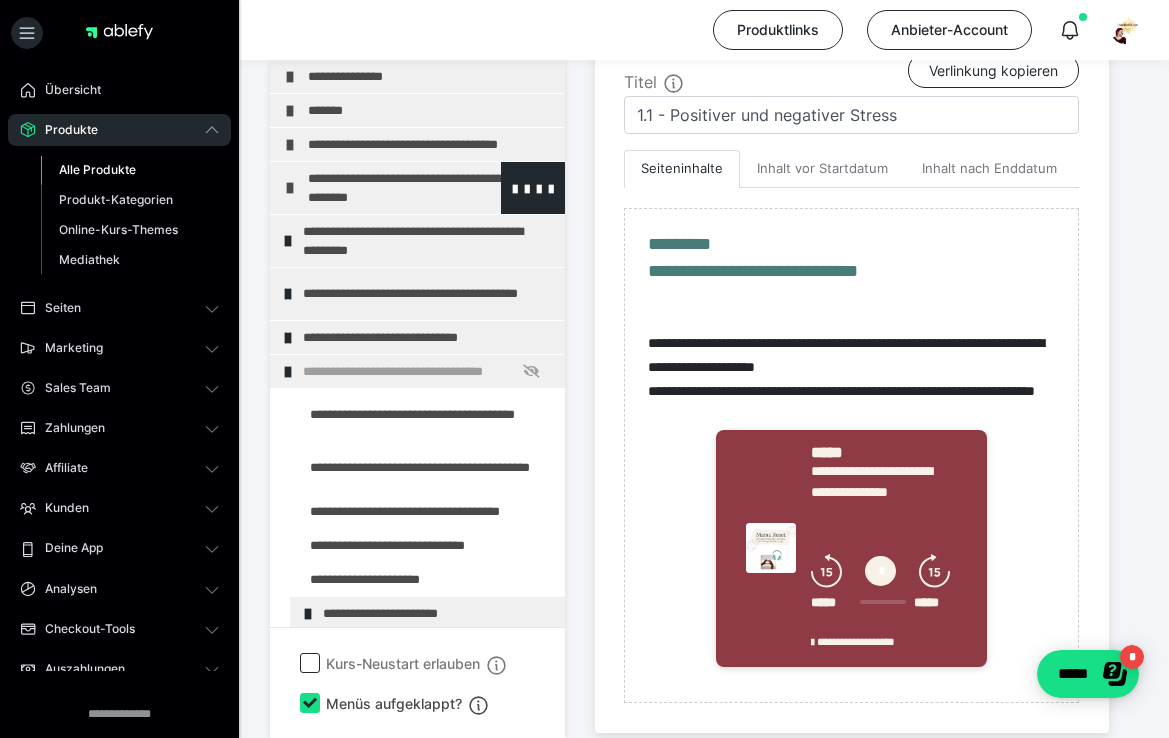 click on "**********" at bounding box center [417, 188] 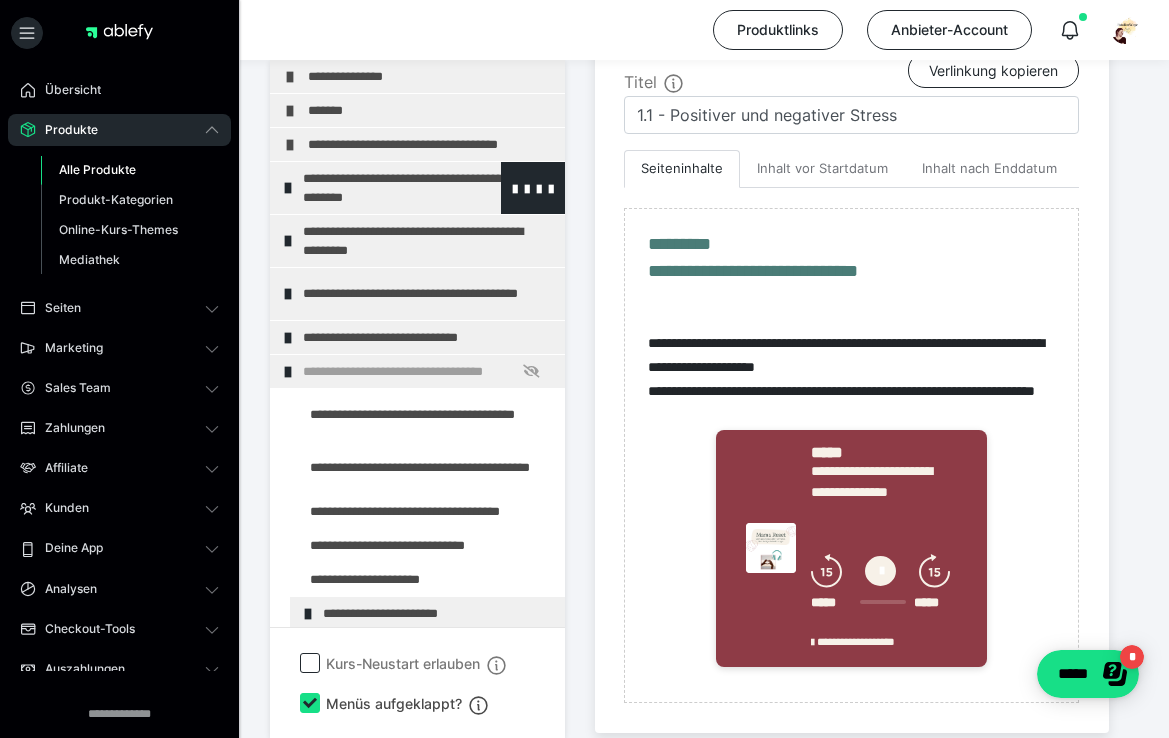 click on "**********" at bounding box center [417, 188] 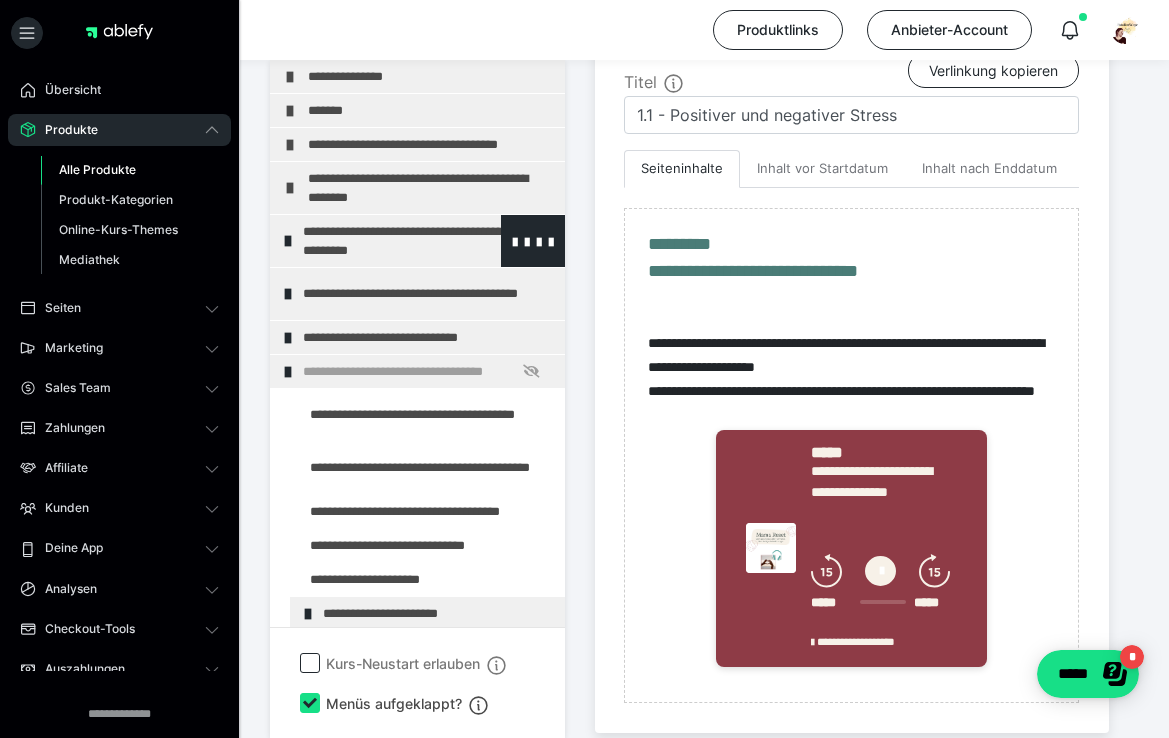 click at bounding box center (288, 241) 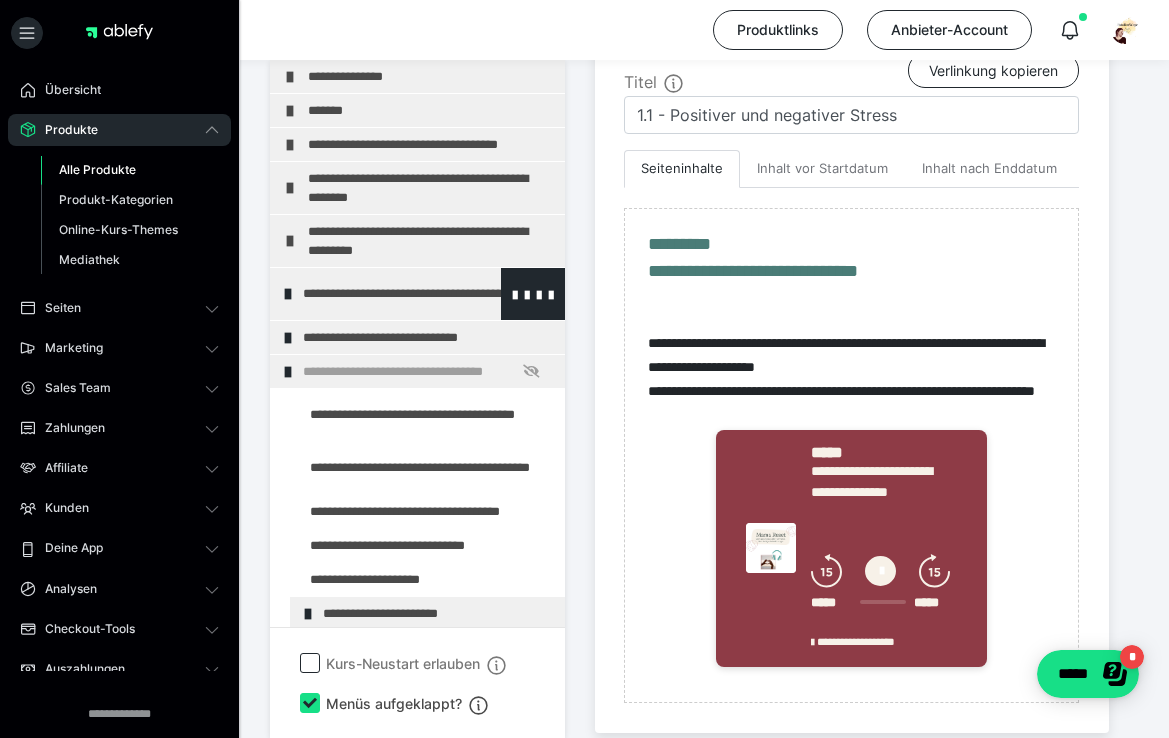 click at bounding box center [288, 294] 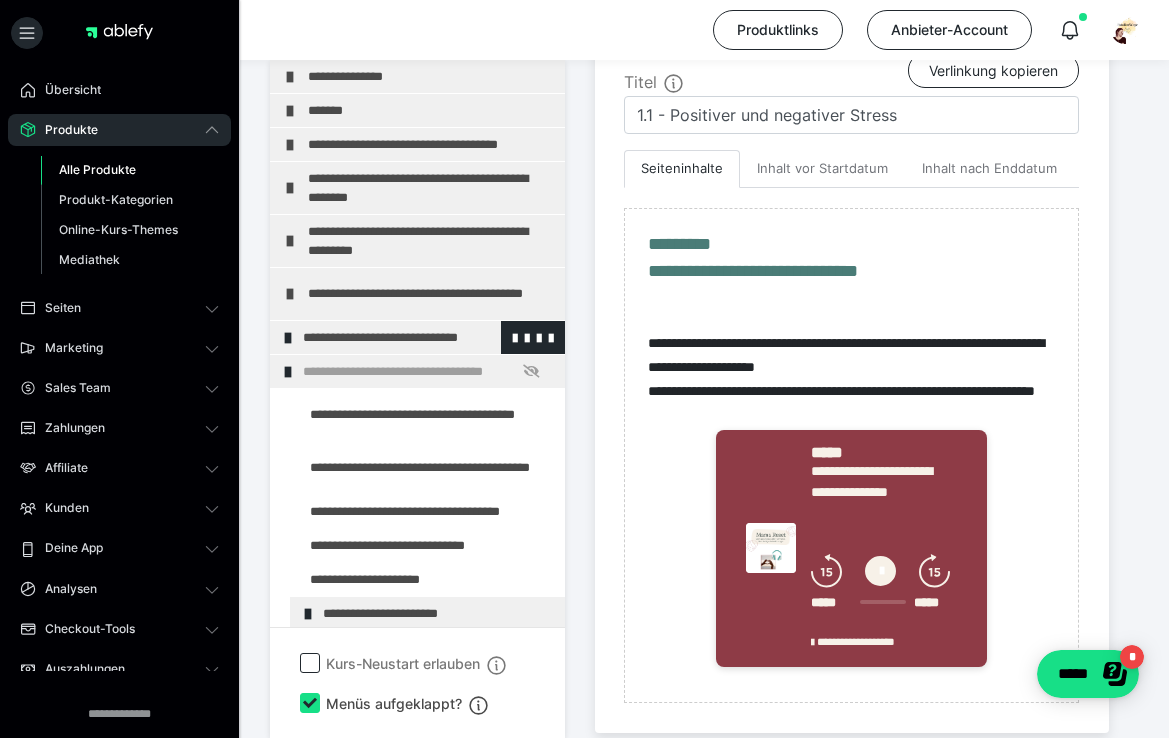 click at bounding box center [288, 338] 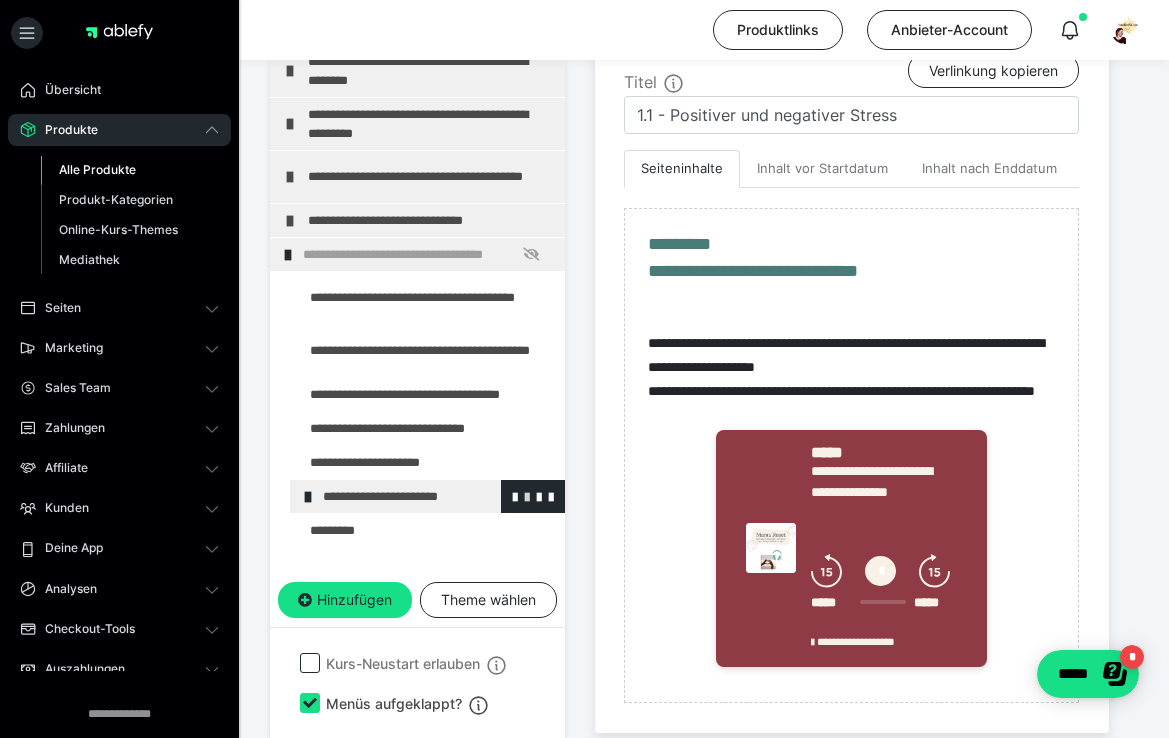 scroll, scrollTop: 134, scrollLeft: 0, axis: vertical 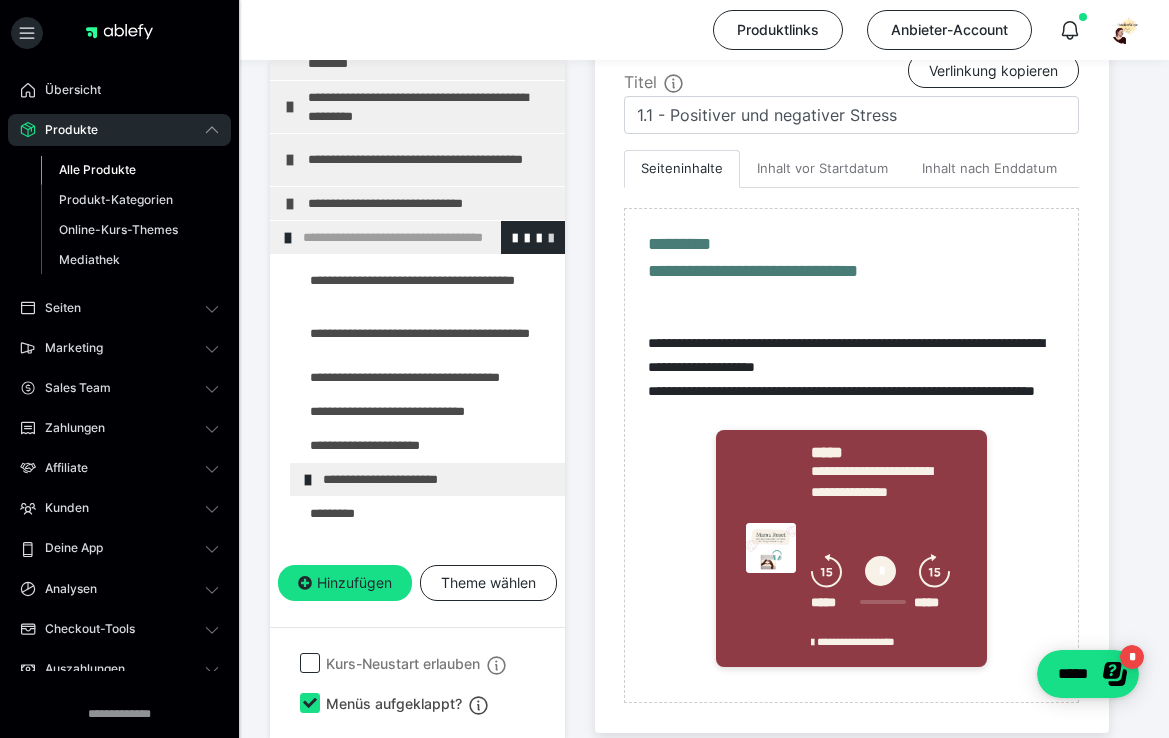 click at bounding box center (551, 237) 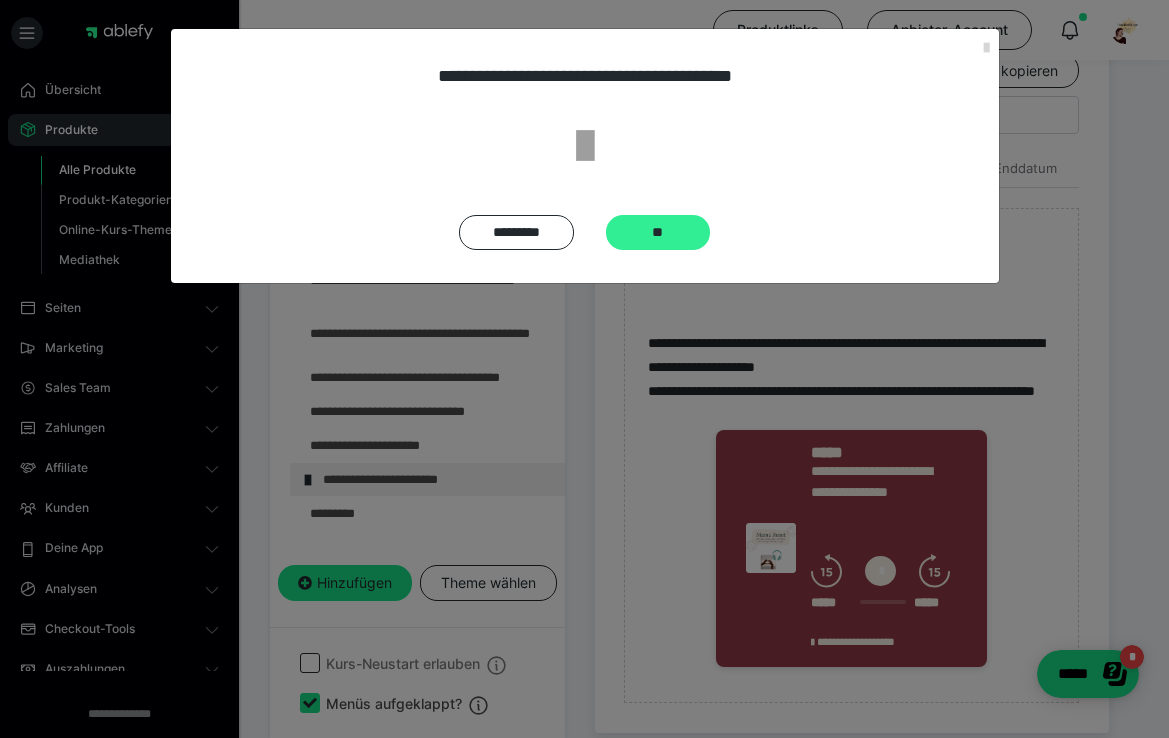 click on "**" at bounding box center [658, 232] 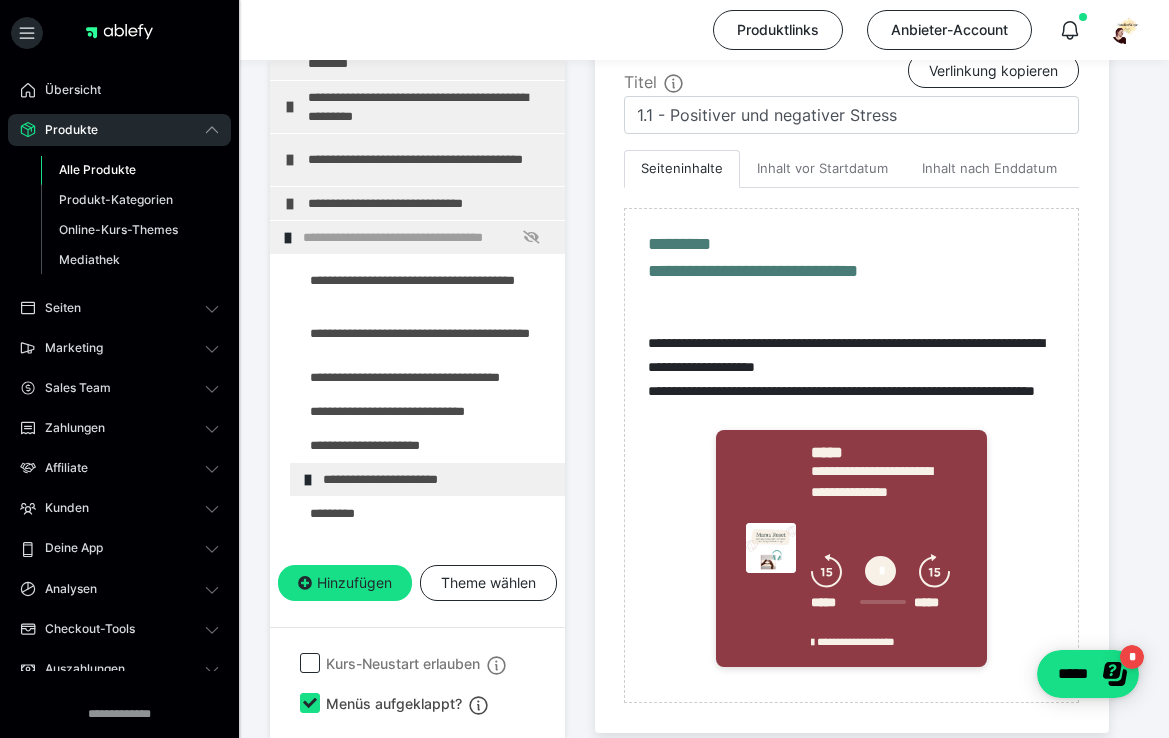 scroll, scrollTop: 108, scrollLeft: 0, axis: vertical 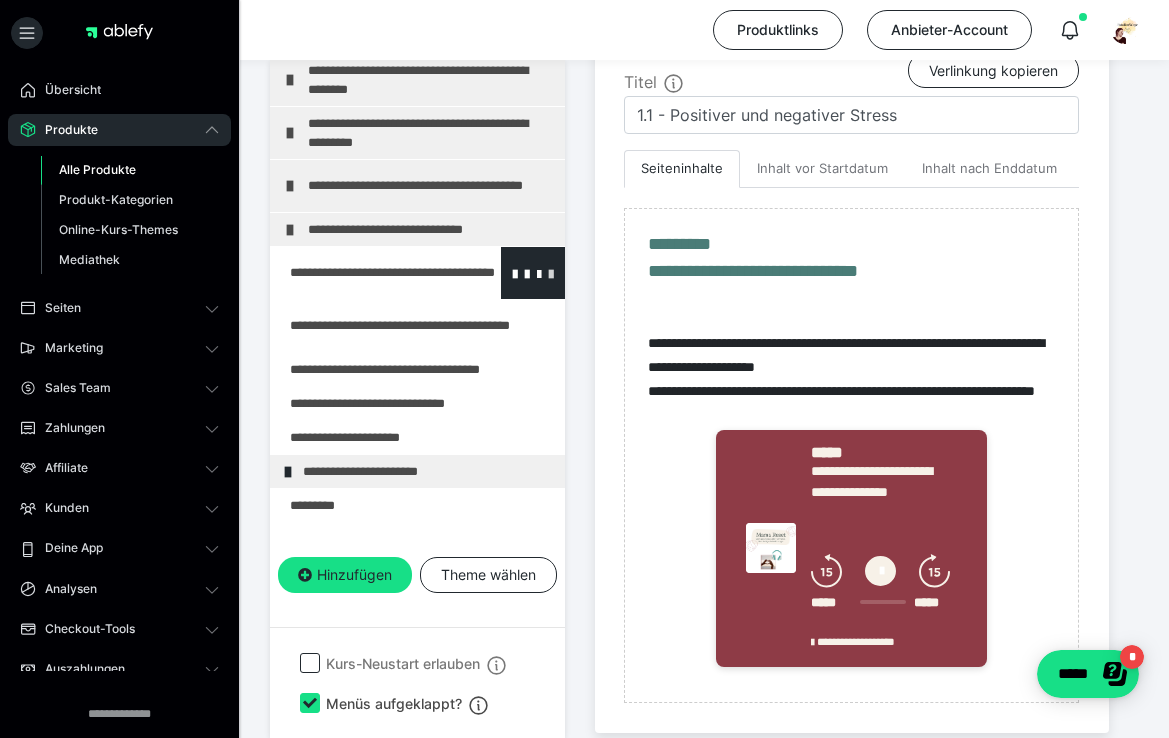 click at bounding box center (551, 273) 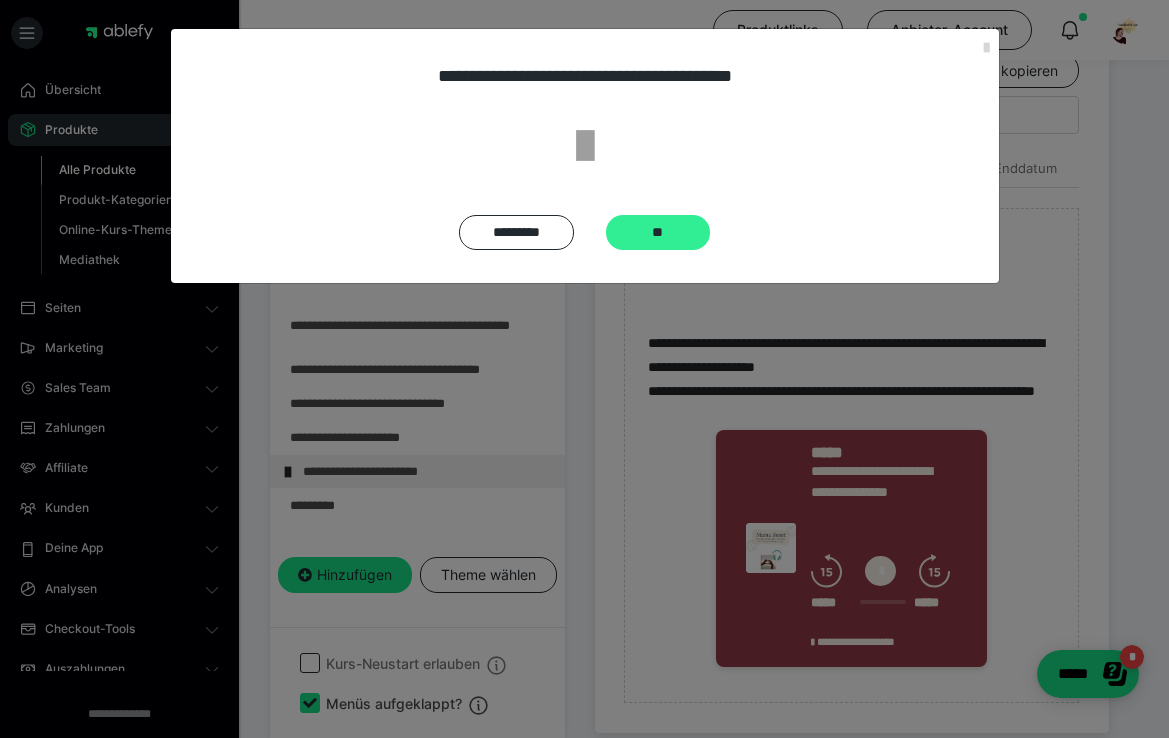 click on "**" at bounding box center [658, 232] 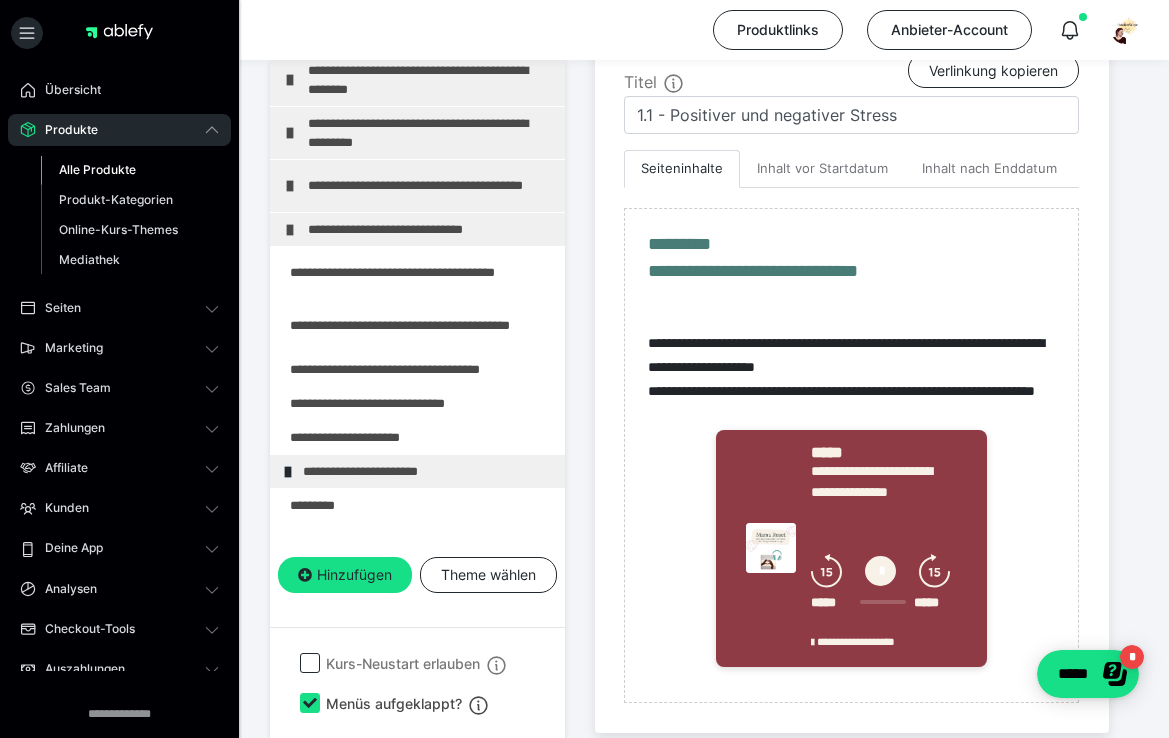 scroll, scrollTop: 55, scrollLeft: 0, axis: vertical 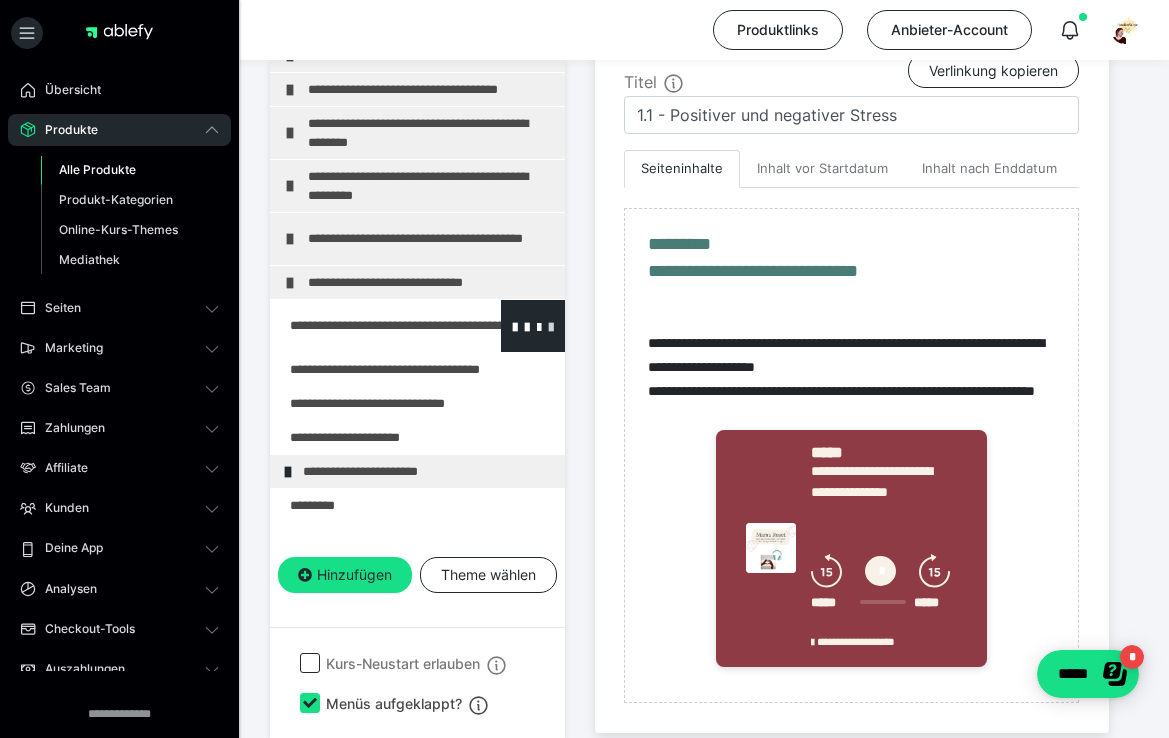click at bounding box center [551, 326] 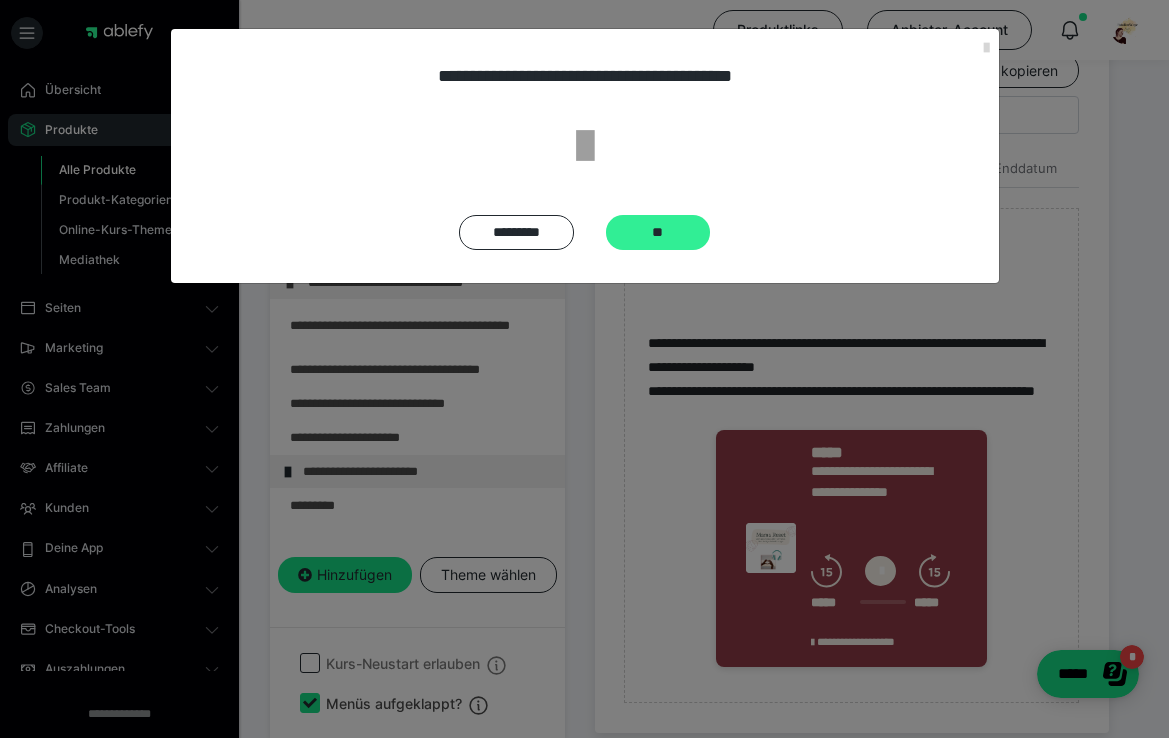 click on "**" at bounding box center [658, 232] 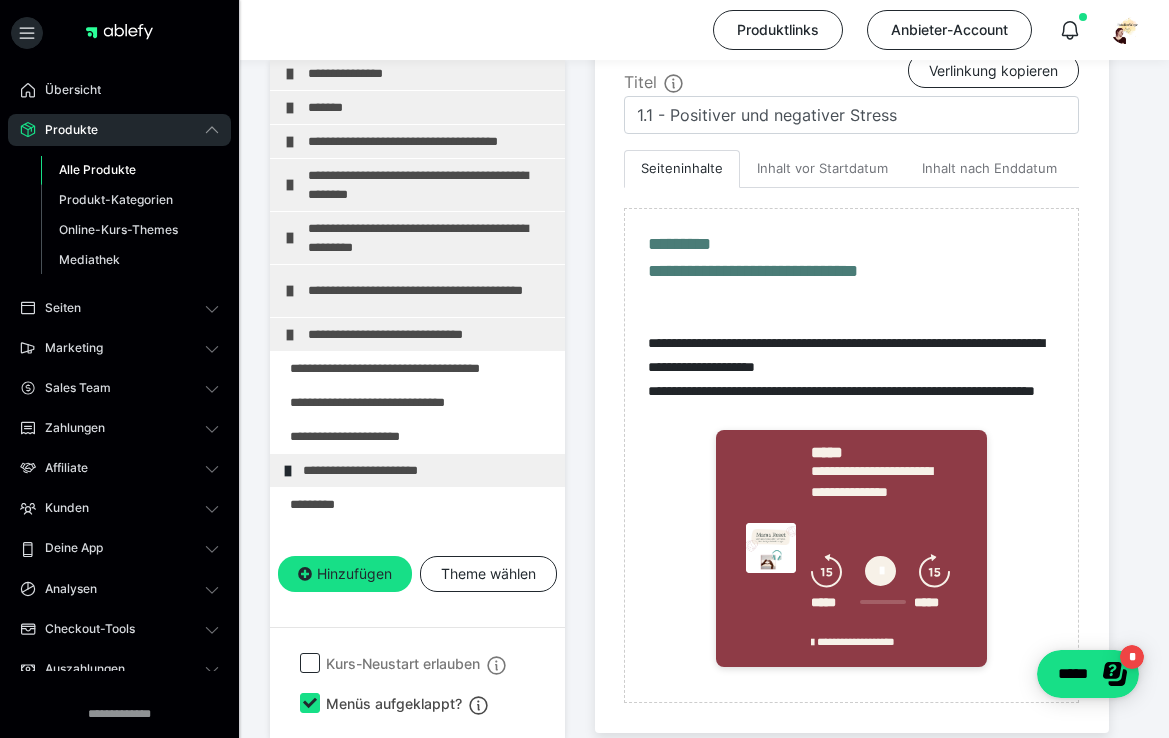 scroll, scrollTop: 2, scrollLeft: 0, axis: vertical 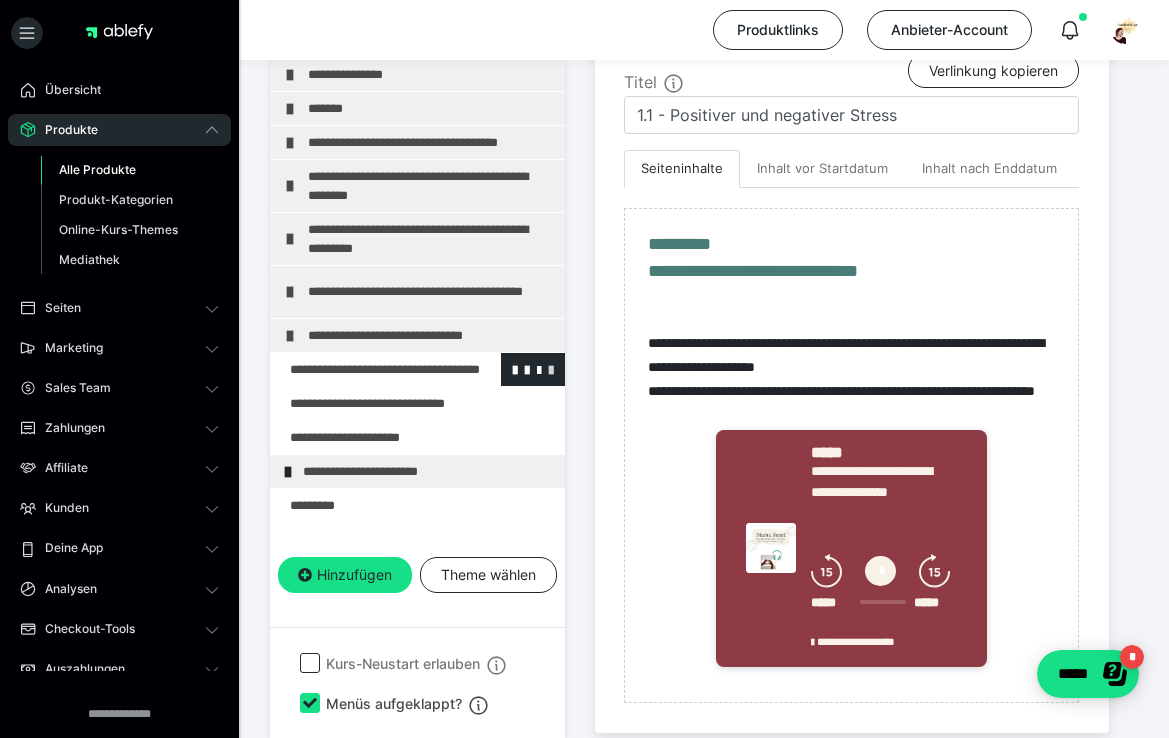 click at bounding box center (551, 369) 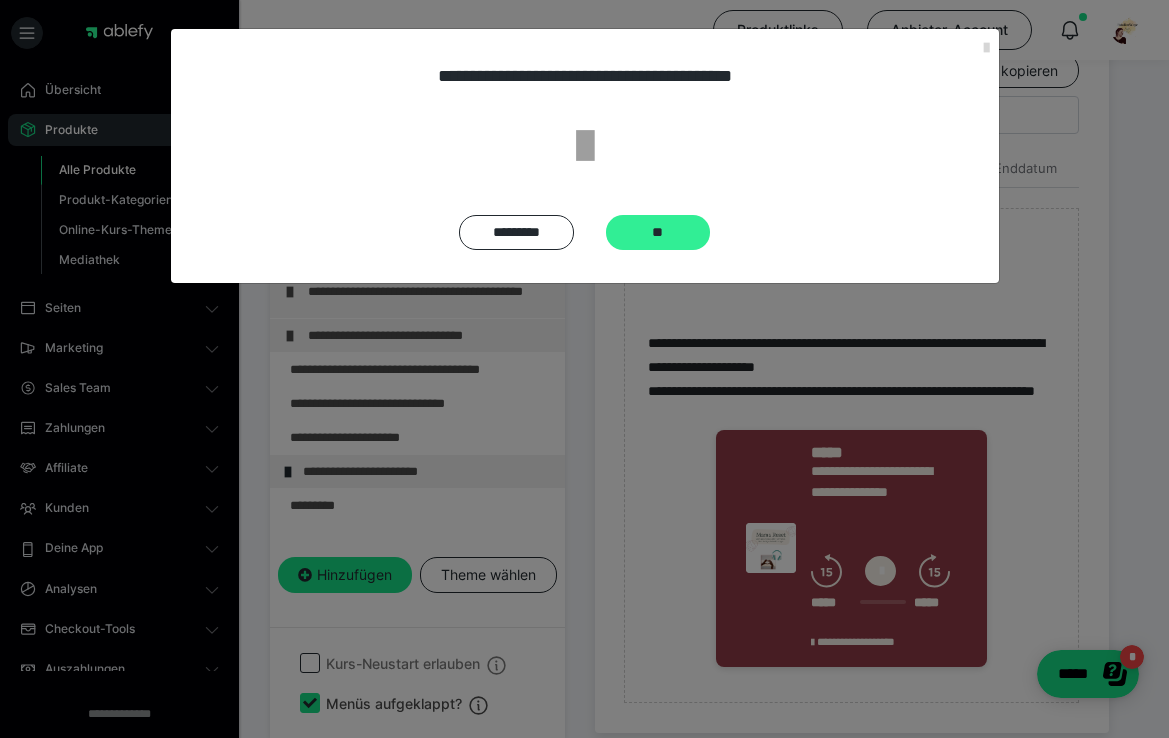 click on "**" at bounding box center [658, 232] 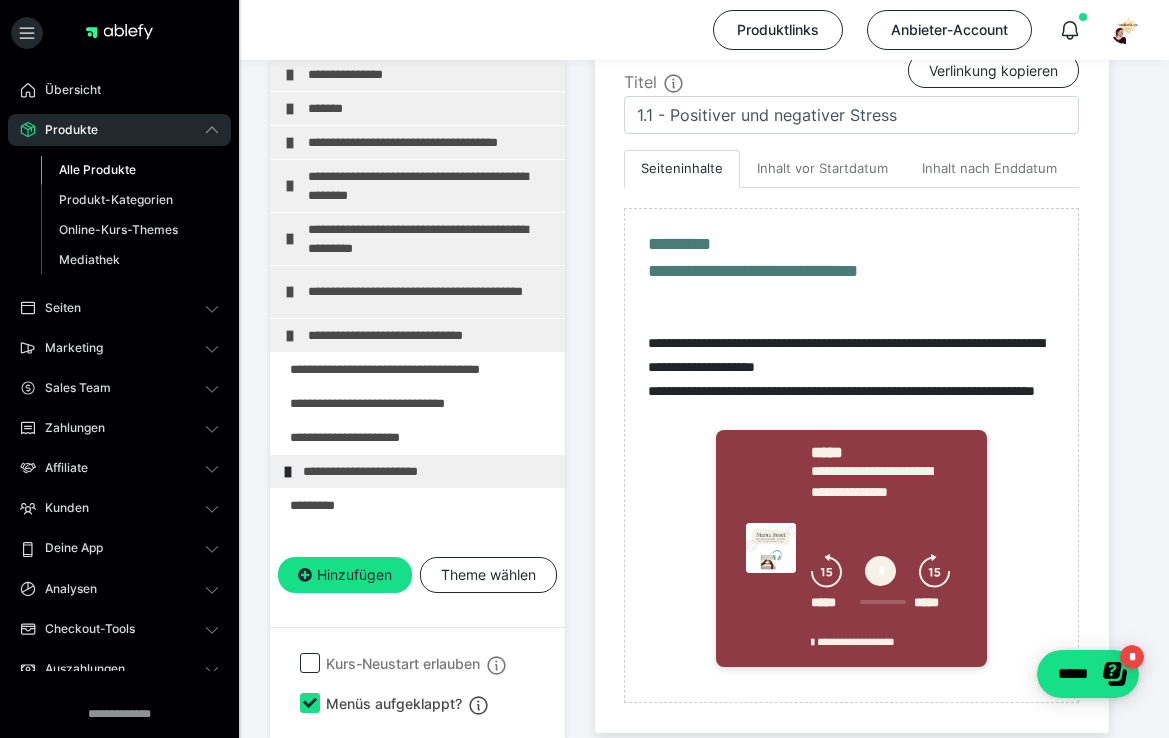scroll, scrollTop: 0, scrollLeft: 0, axis: both 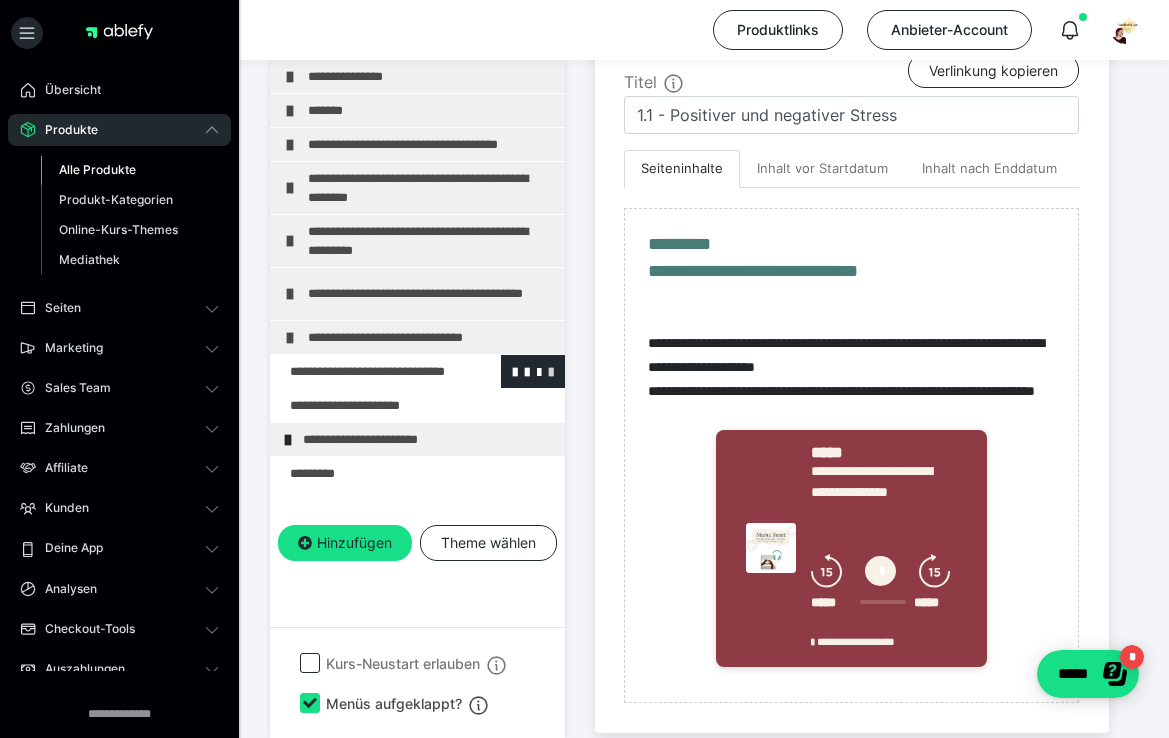 click at bounding box center (551, 371) 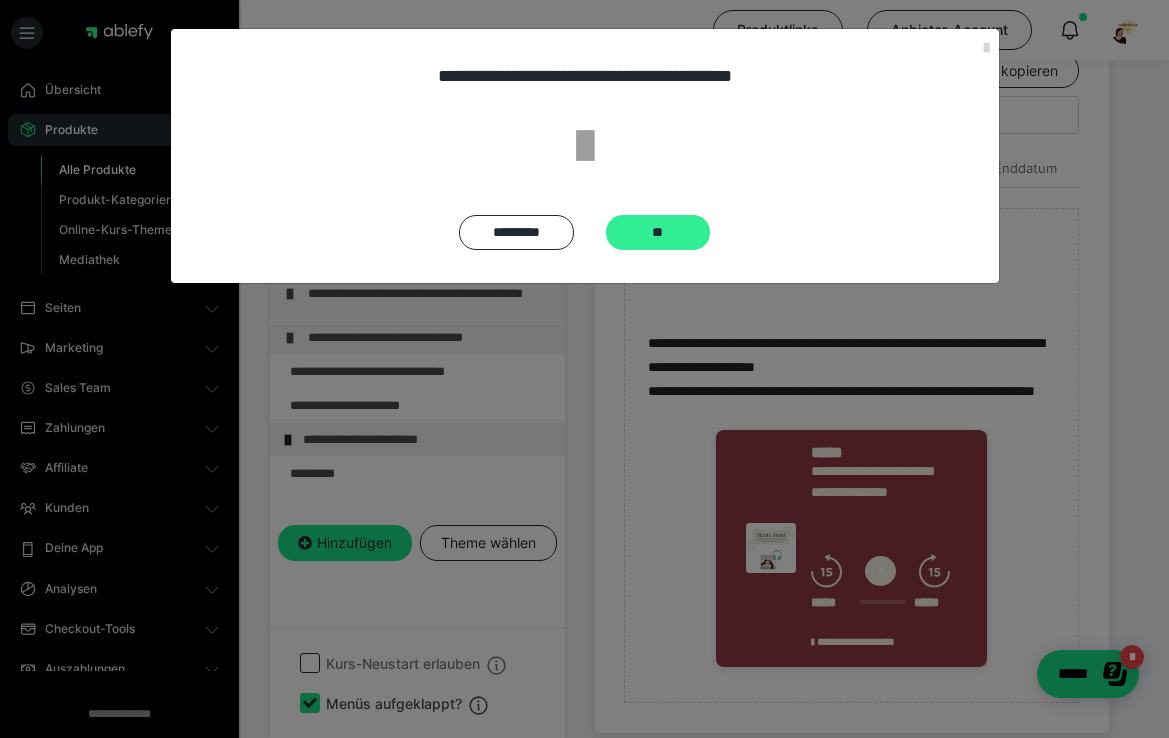 click on "**" at bounding box center [658, 232] 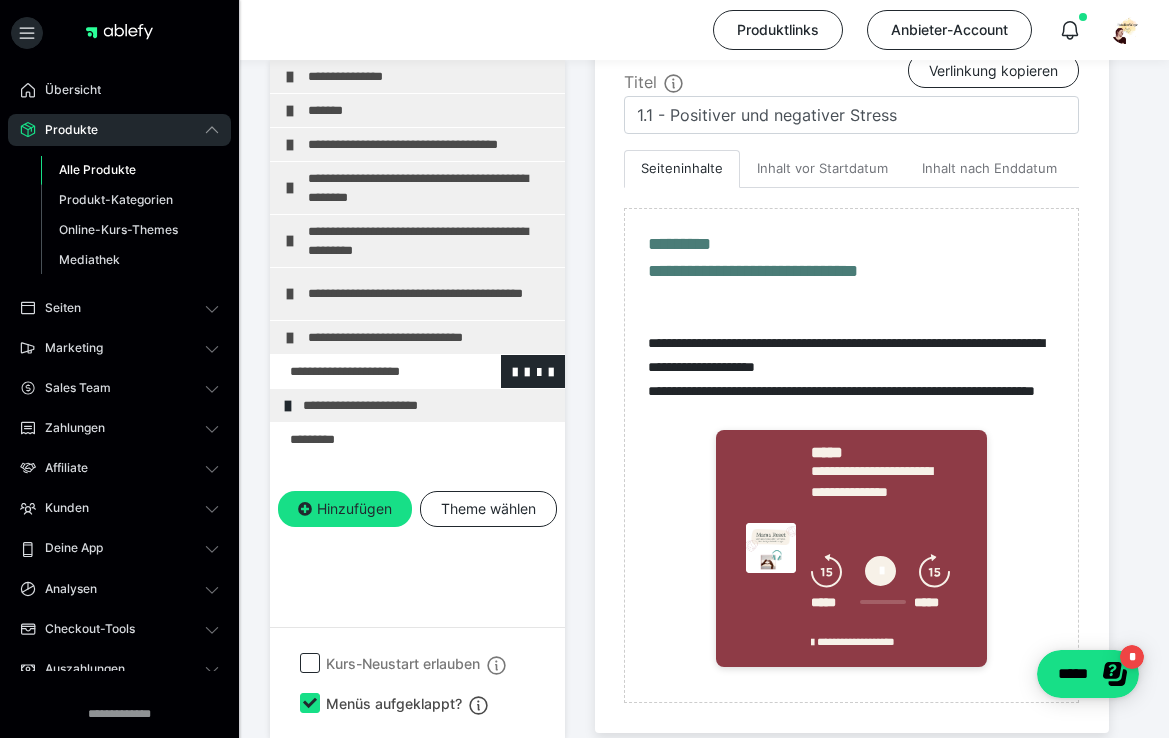click at bounding box center (365, 371) 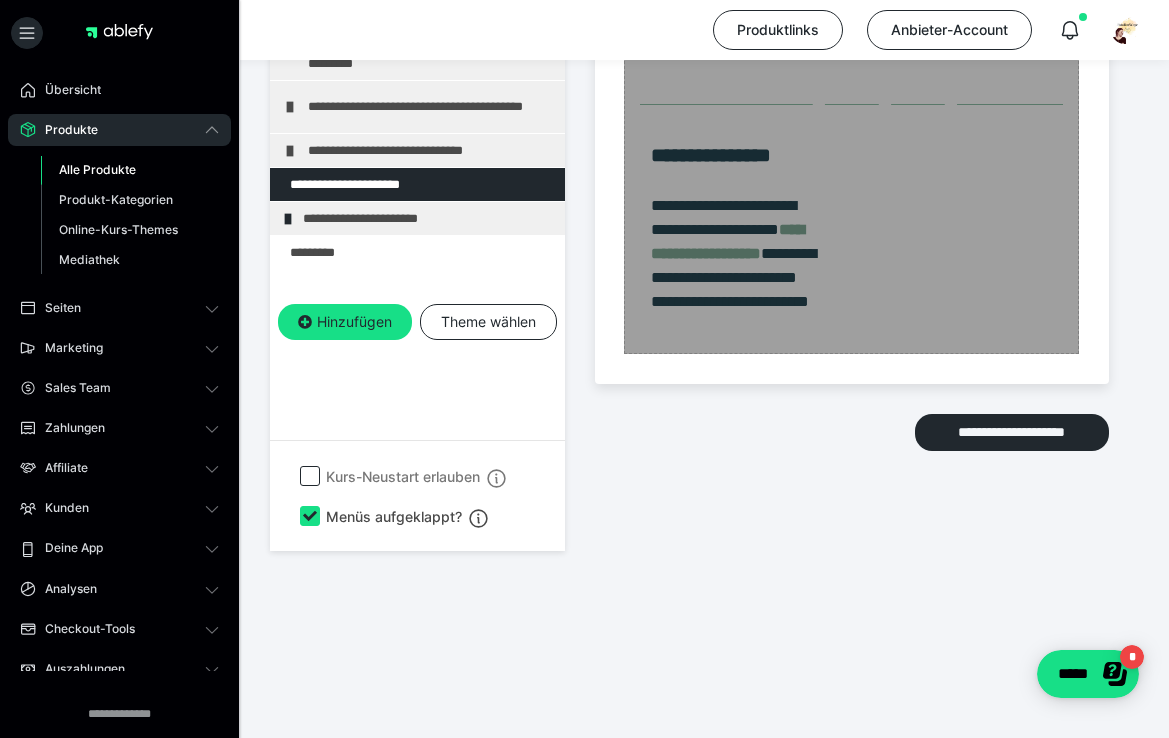 scroll, scrollTop: 1240, scrollLeft: 0, axis: vertical 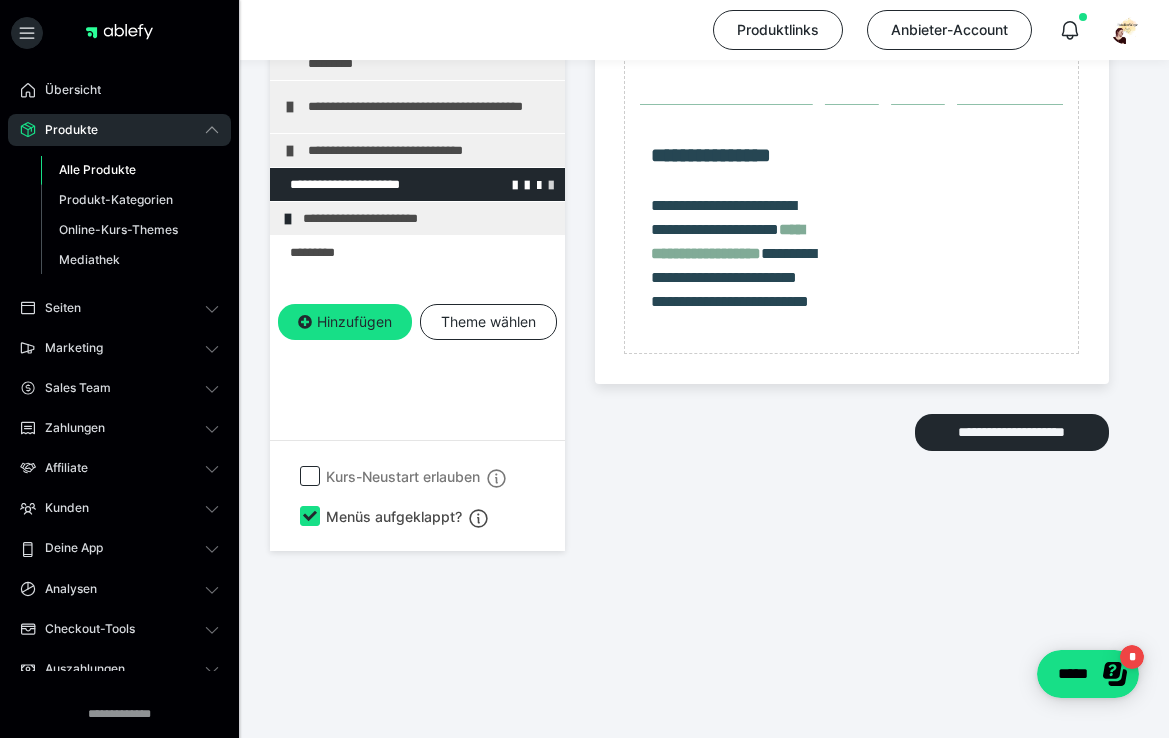 click at bounding box center (551, 184) 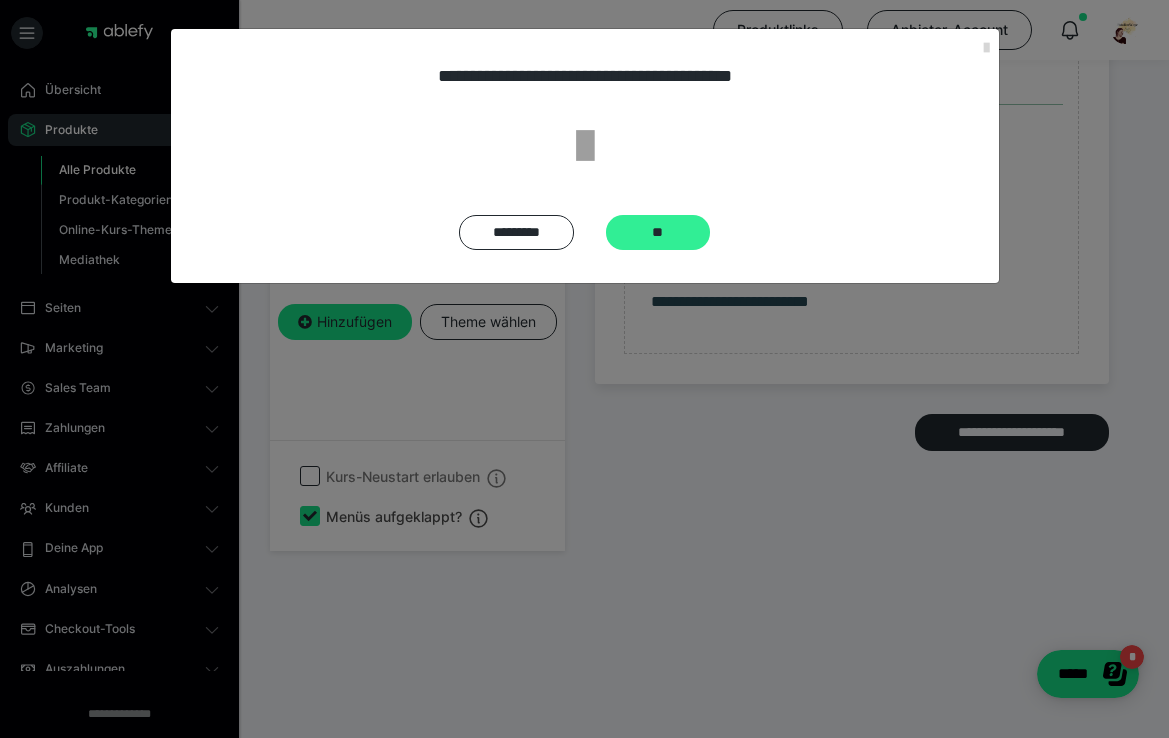 click on "**" at bounding box center (658, 232) 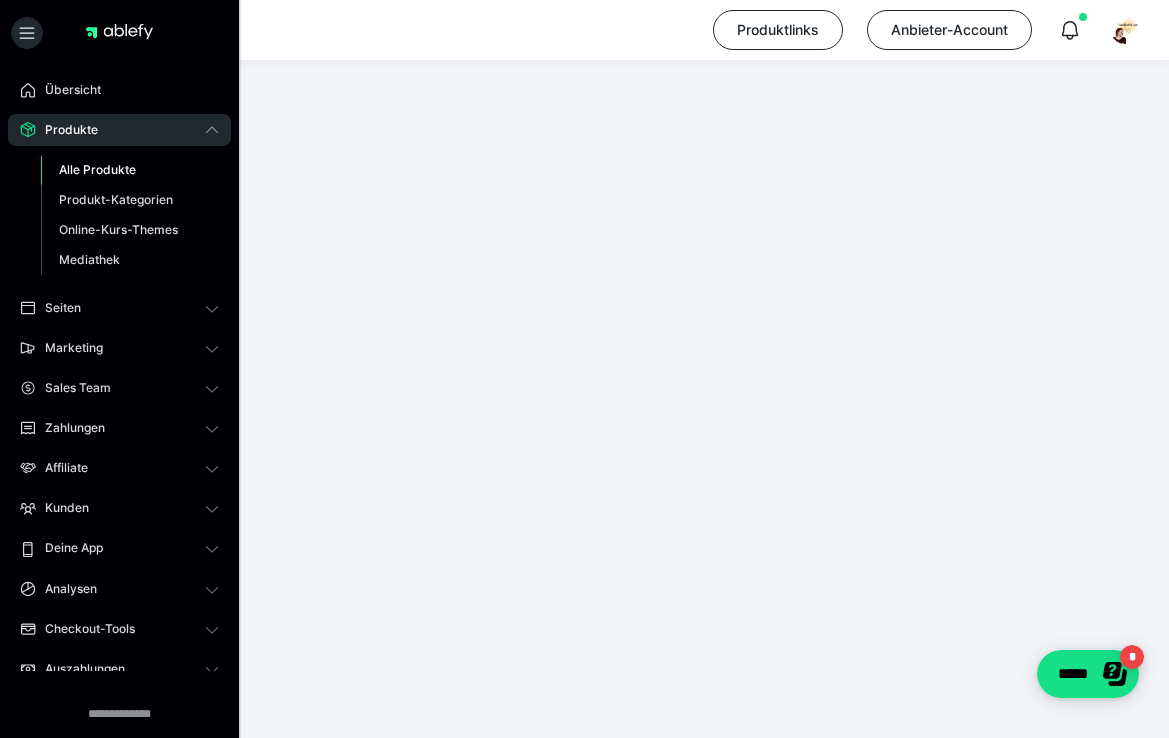 scroll, scrollTop: 412, scrollLeft: 0, axis: vertical 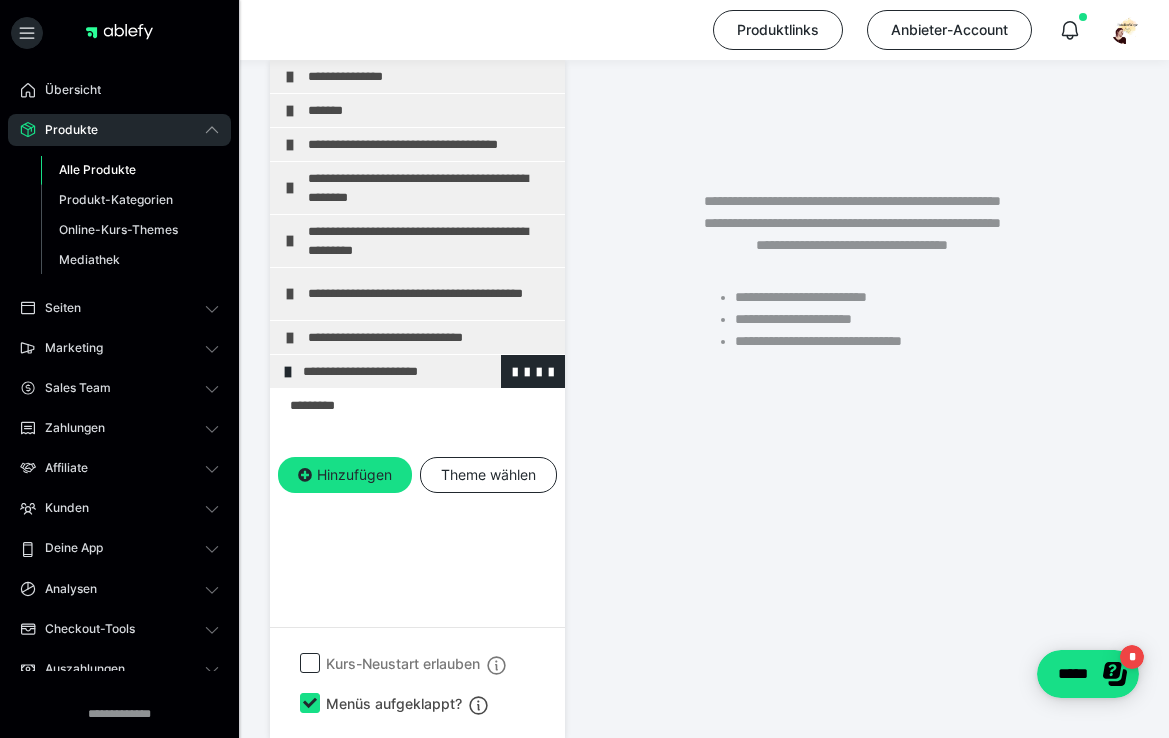 click on "**********" at bounding box center (426, 371) 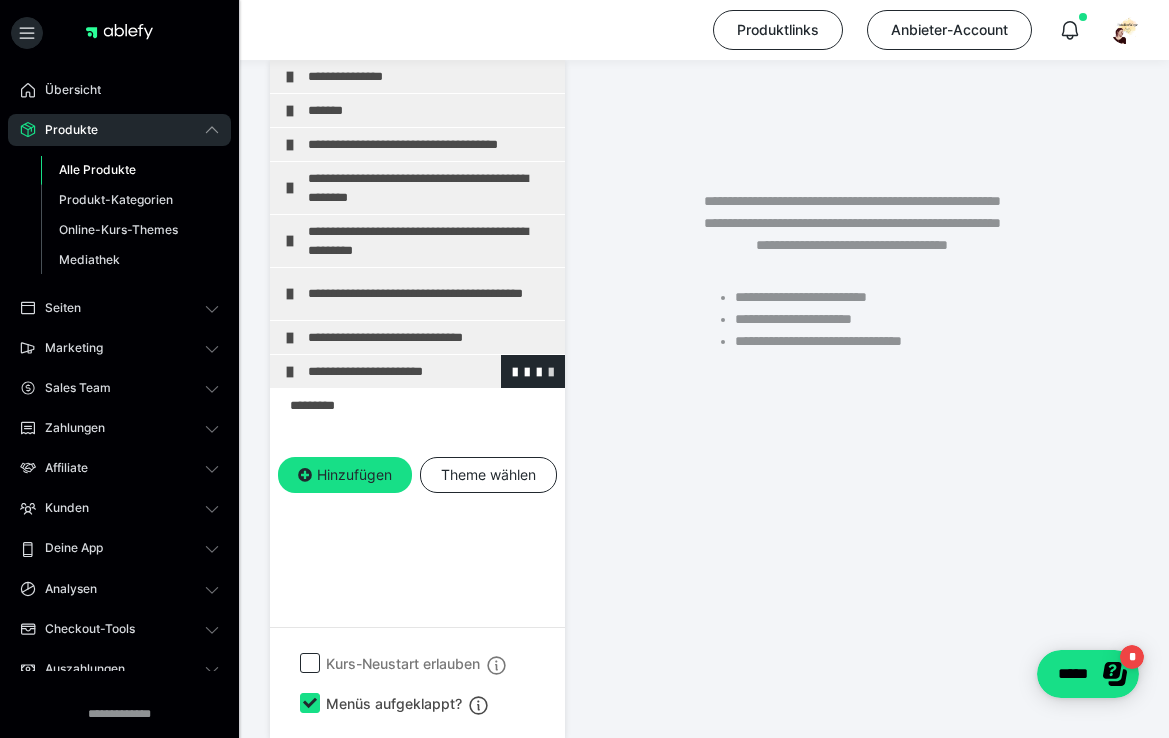 click at bounding box center [551, 371] 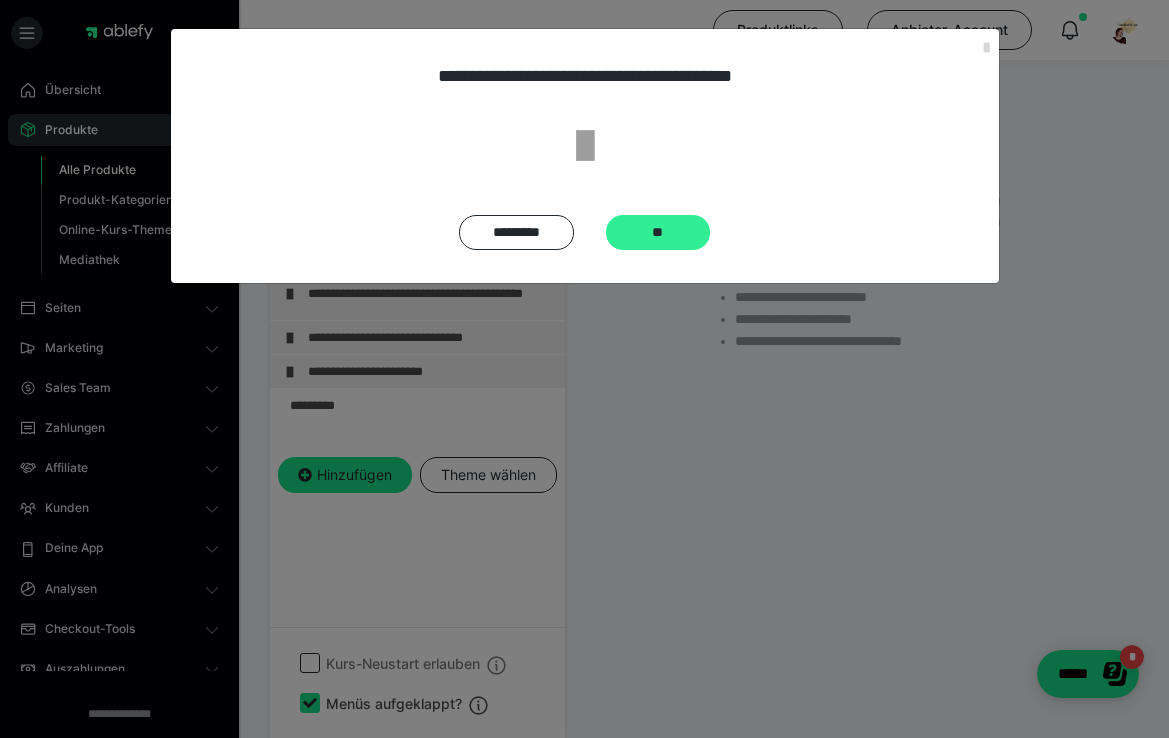click on "**" at bounding box center [658, 232] 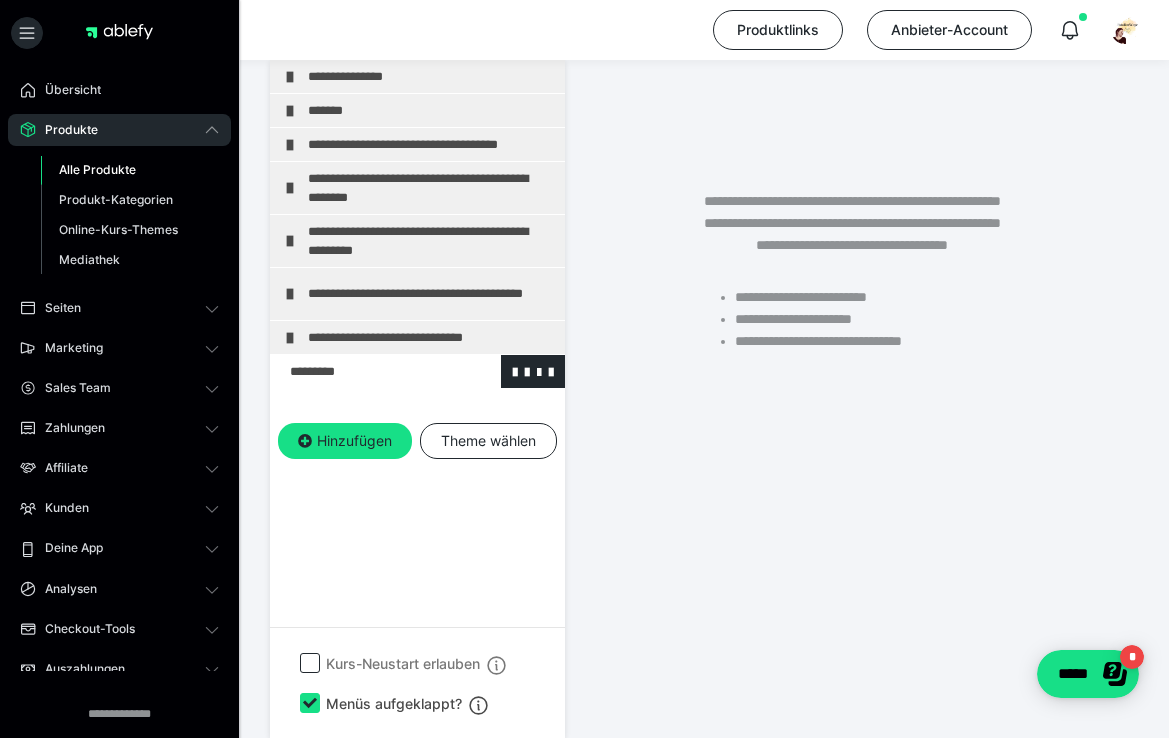 click at bounding box center (365, 371) 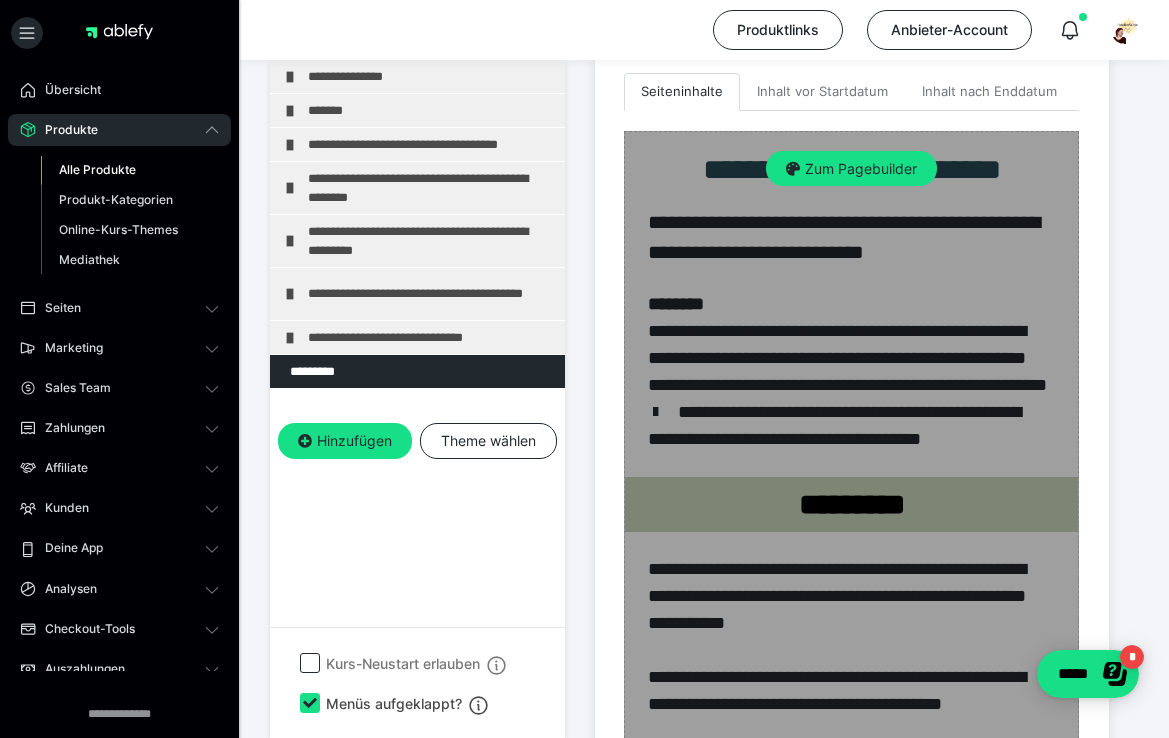 scroll, scrollTop: 600, scrollLeft: 0, axis: vertical 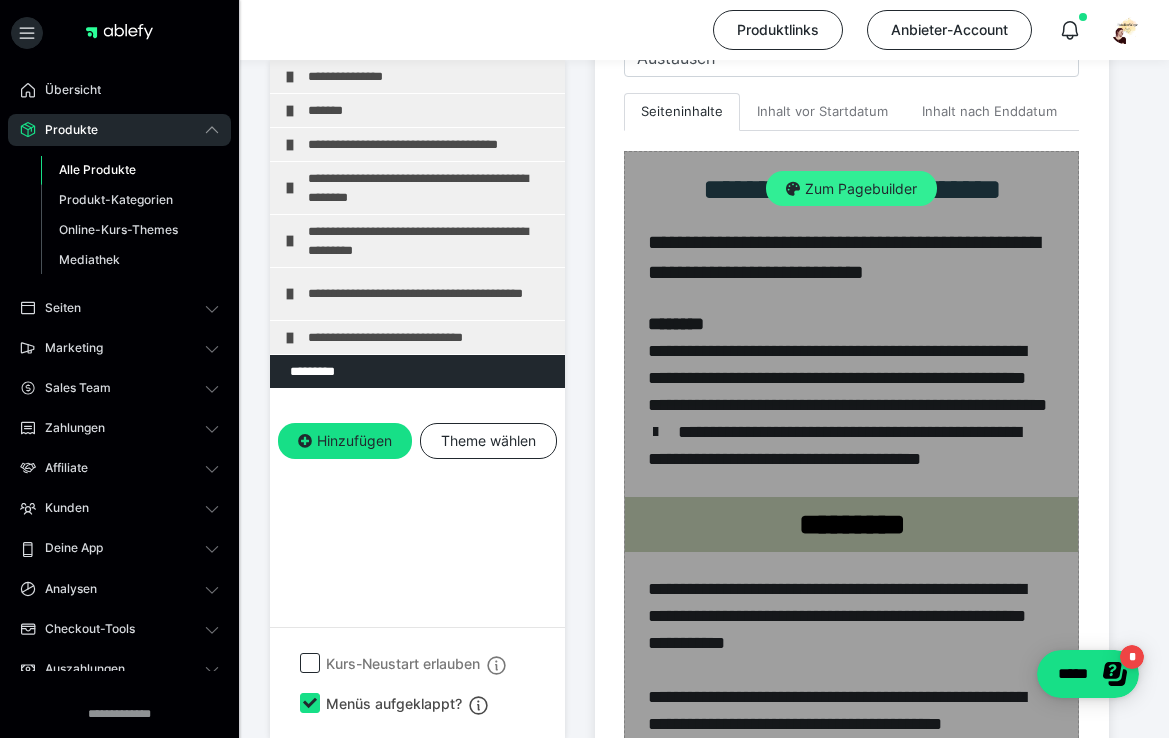 click on "Zum Pagebuilder" at bounding box center (851, 189) 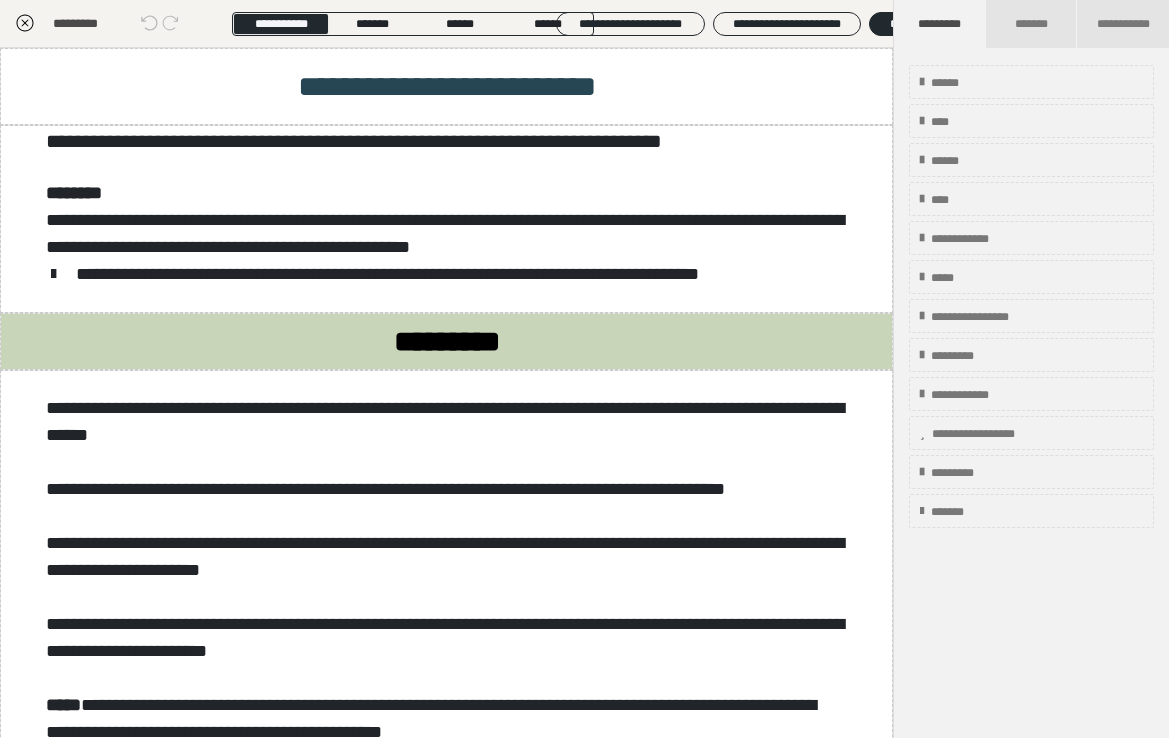 scroll, scrollTop: 412, scrollLeft: 0, axis: vertical 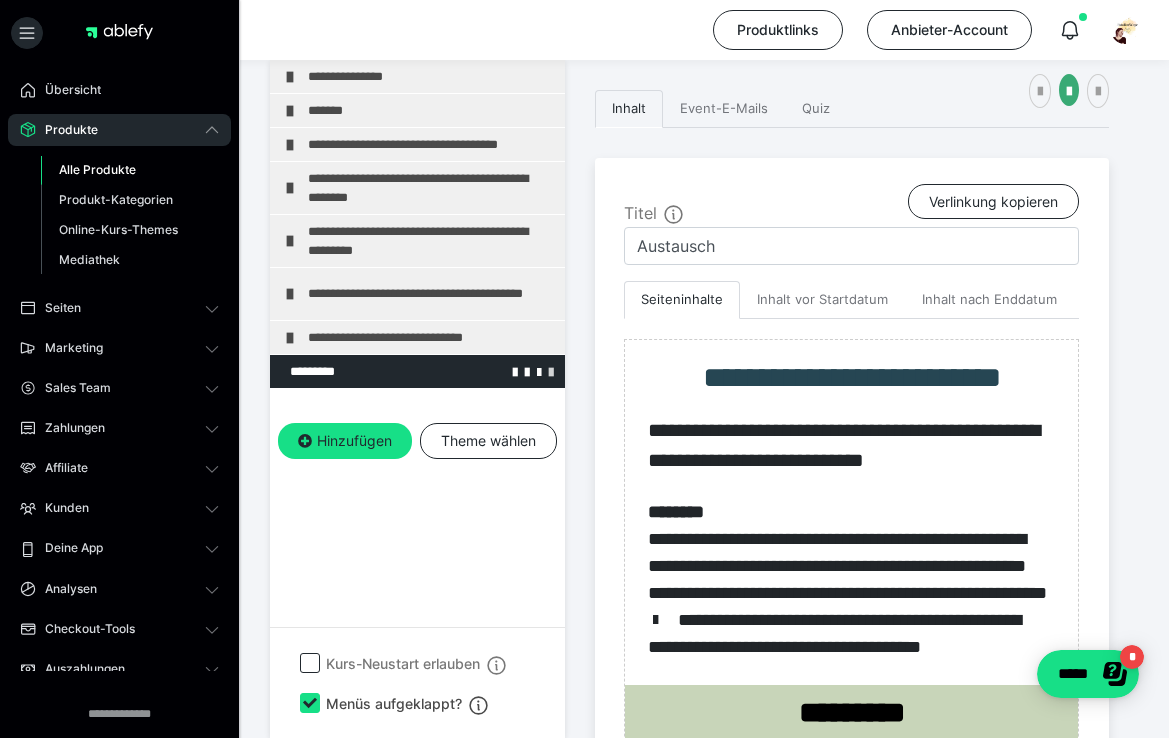 click at bounding box center [551, 371] 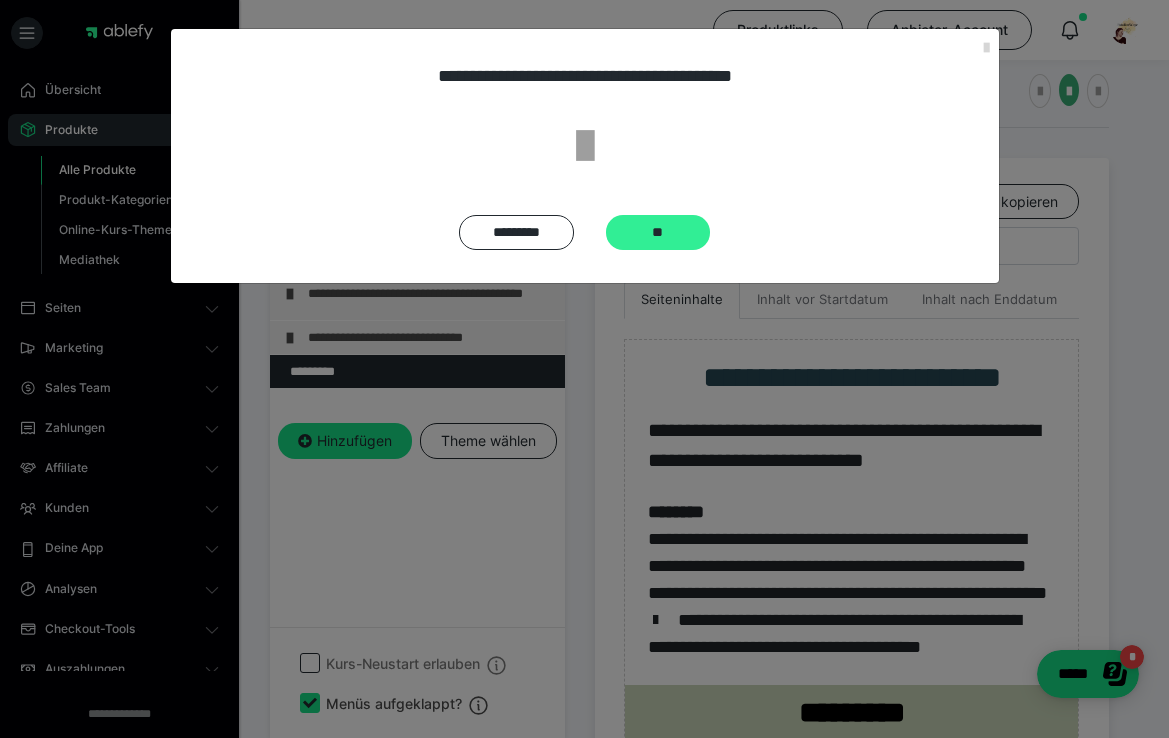click on "**" at bounding box center [658, 232] 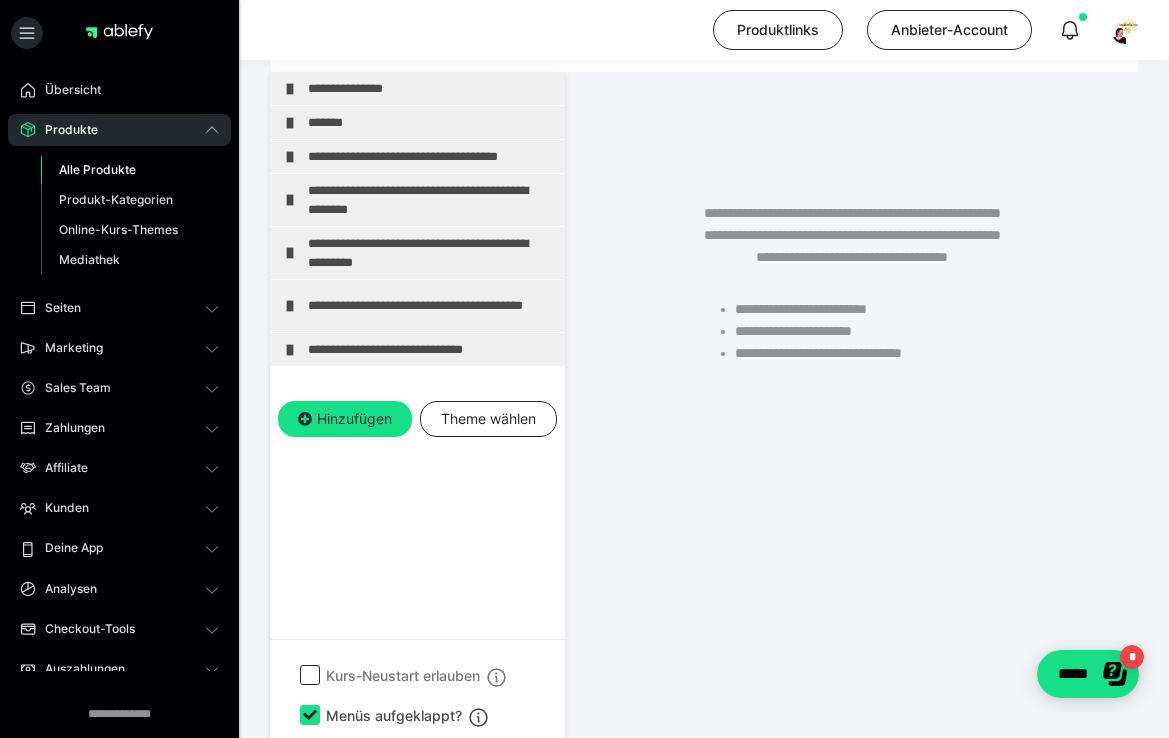 scroll, scrollTop: 386, scrollLeft: 0, axis: vertical 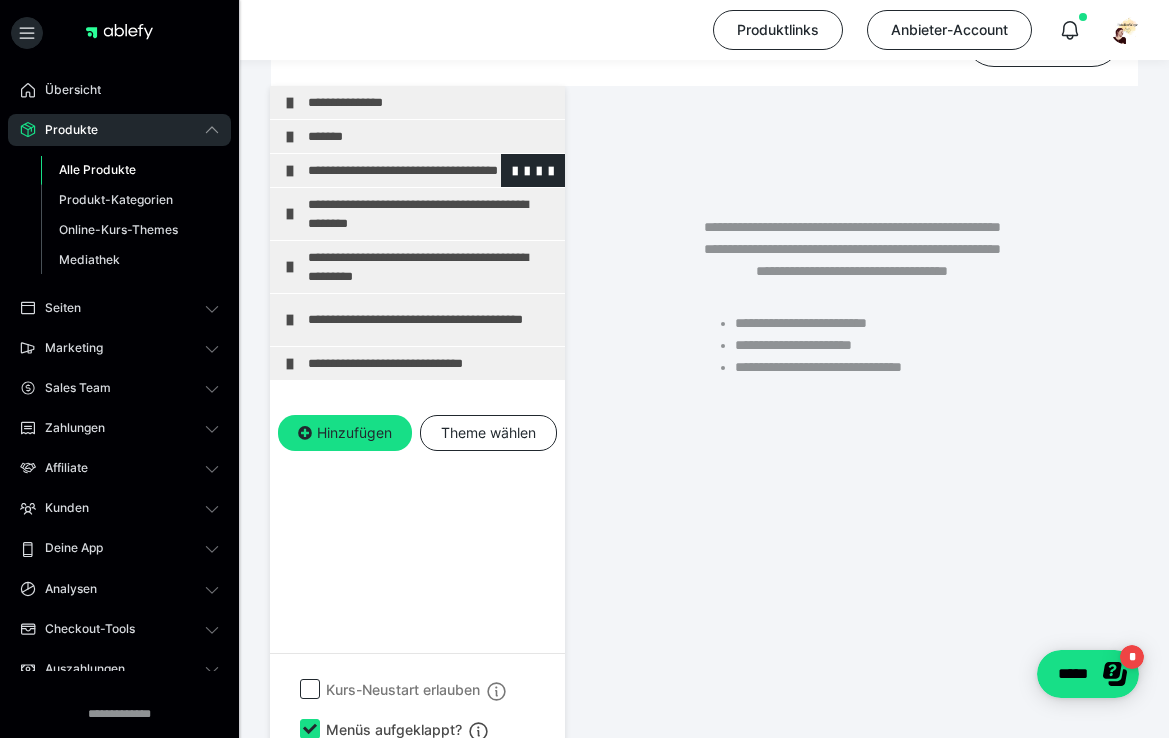 click on "**********" at bounding box center (417, 170) 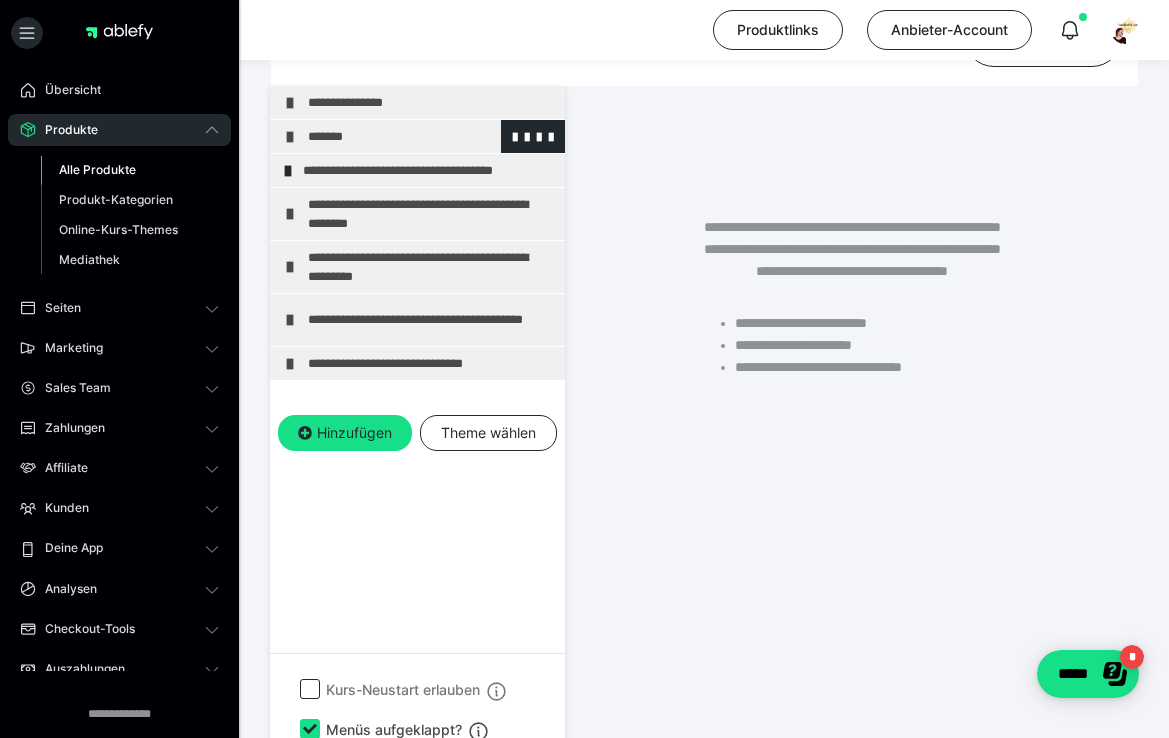click on "*******" at bounding box center (417, 136) 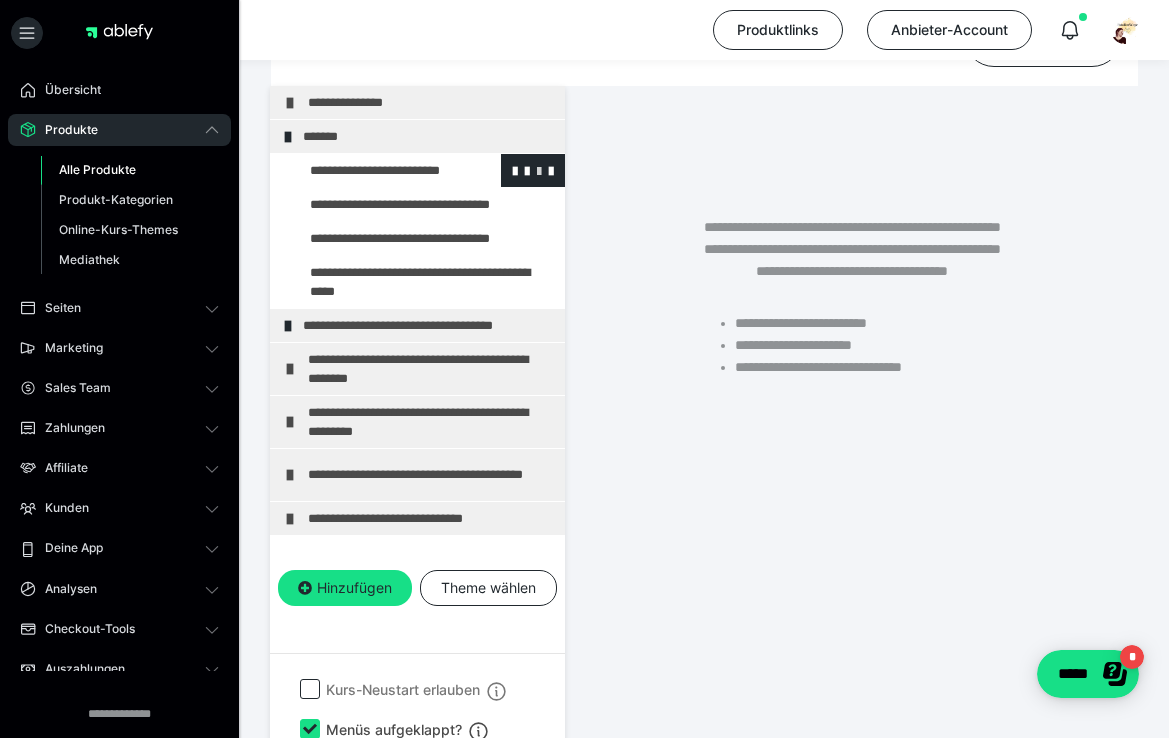 click at bounding box center (539, 170) 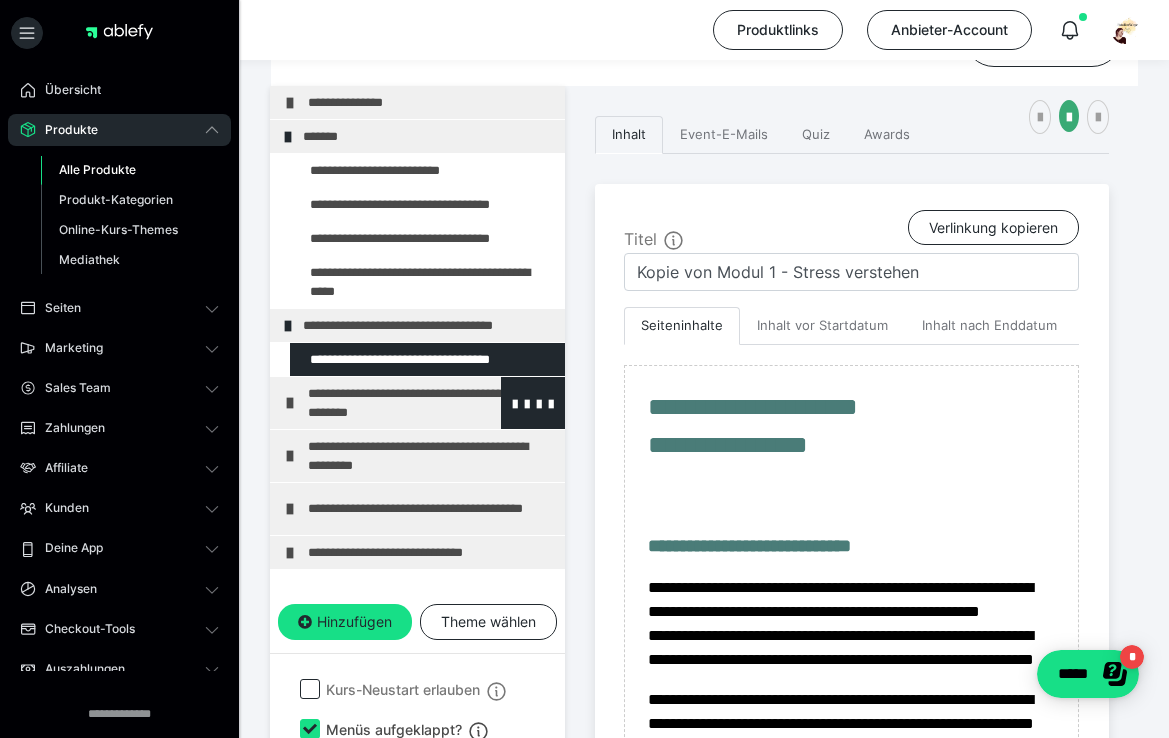 click on "**********" at bounding box center (417, 403) 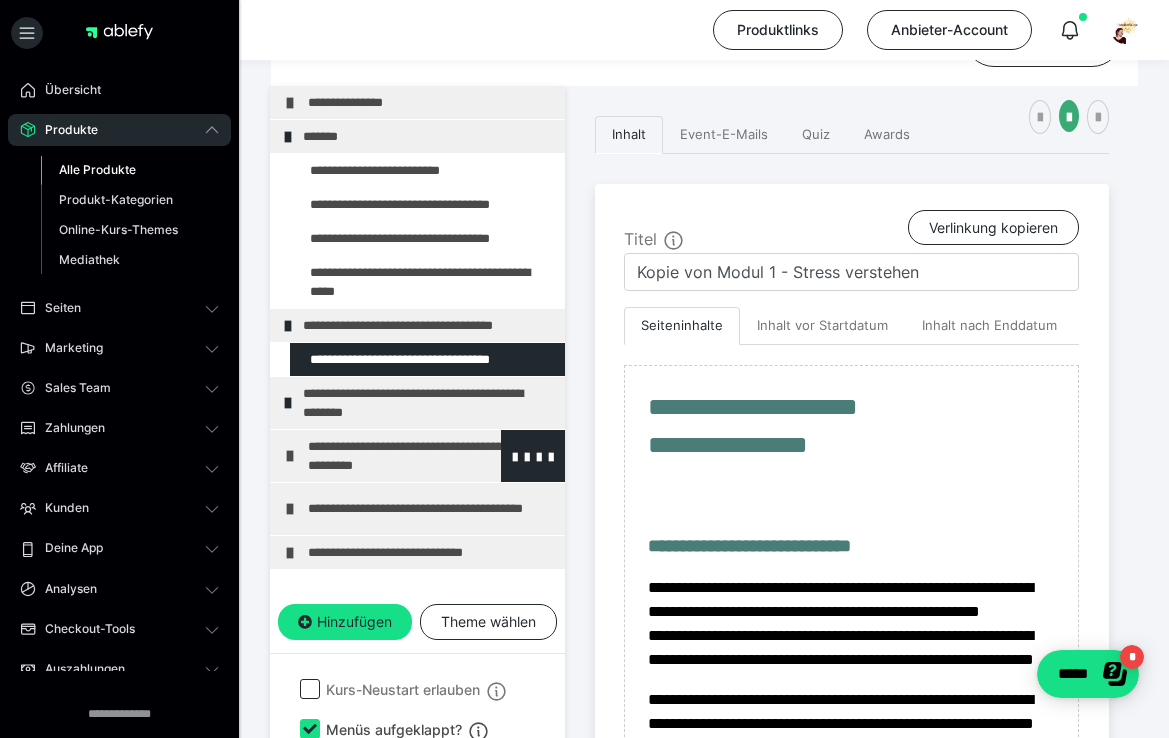 click at bounding box center (290, 456) 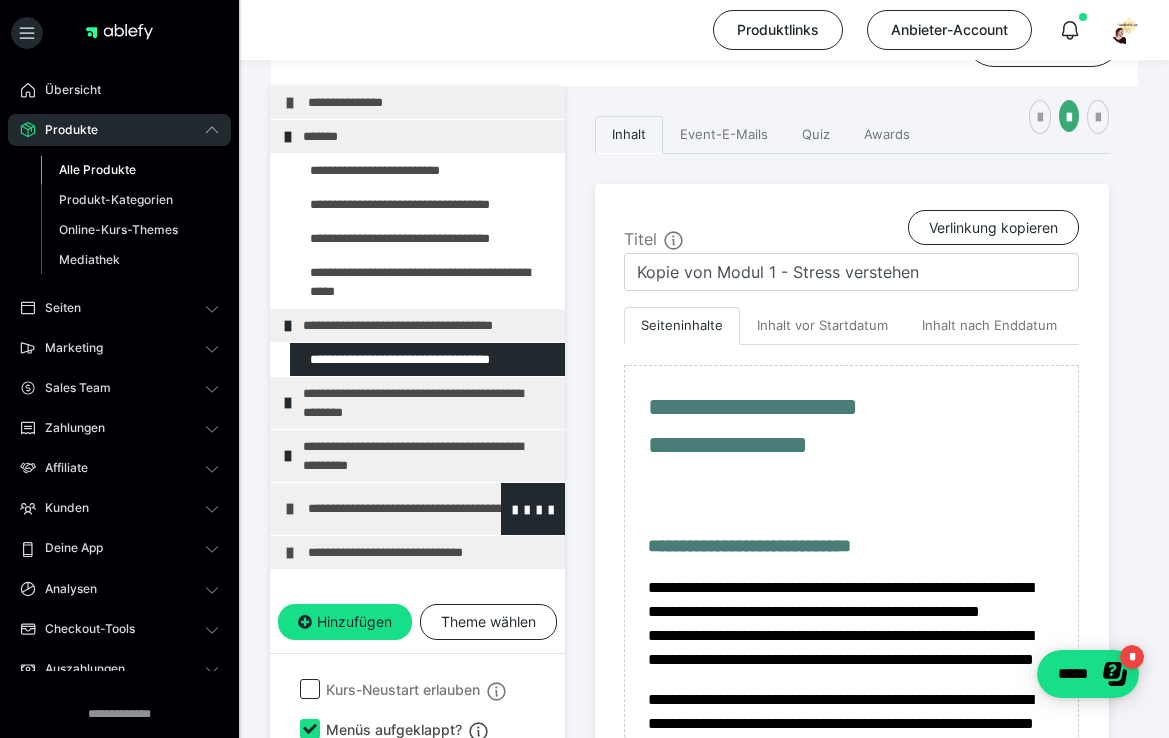 click at bounding box center [290, 509] 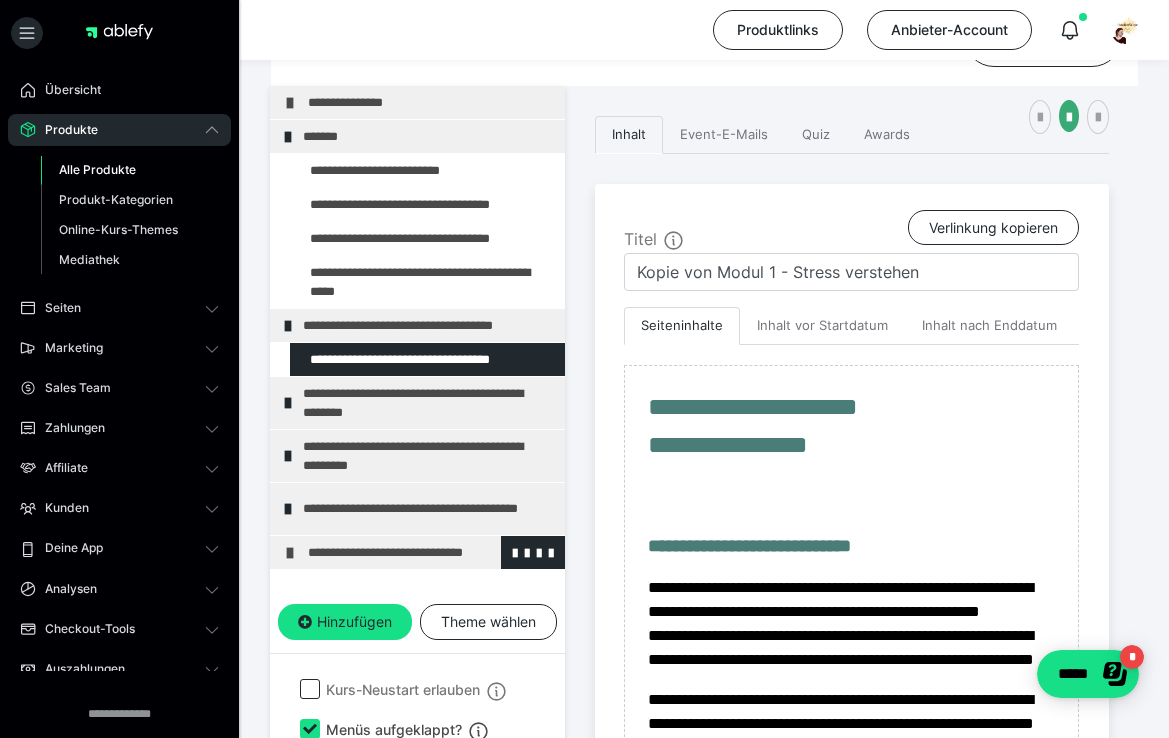 click at bounding box center (290, 553) 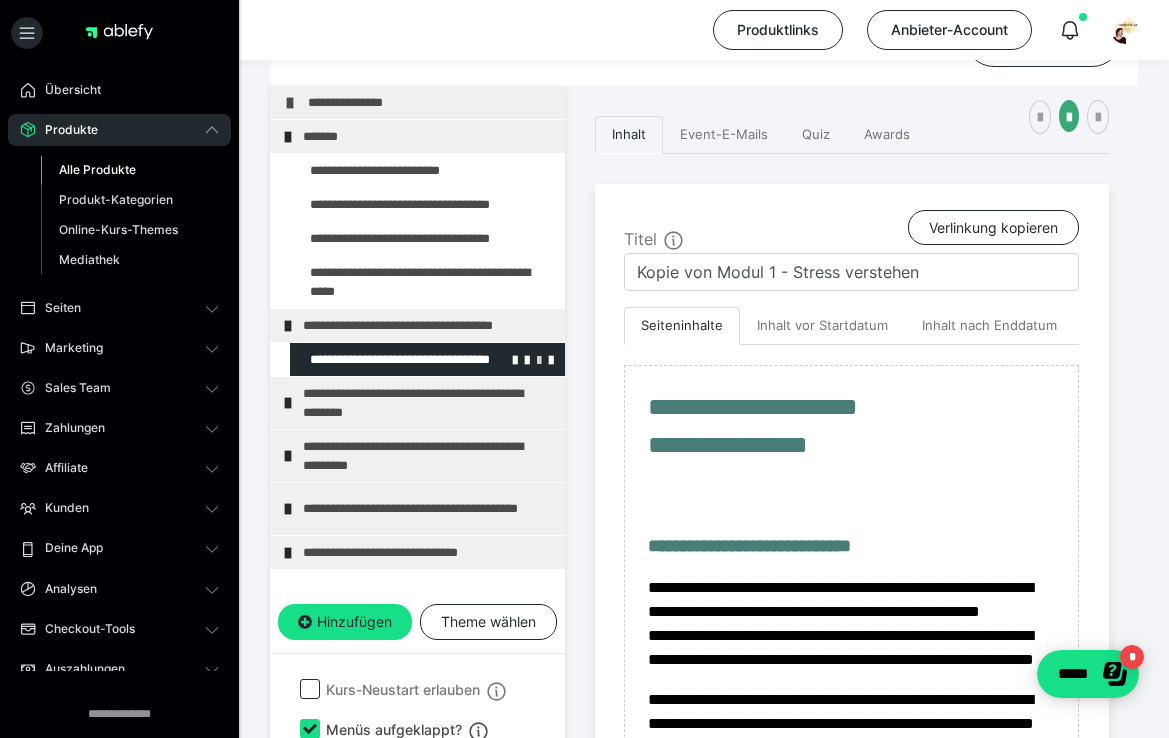 click at bounding box center [539, 359] 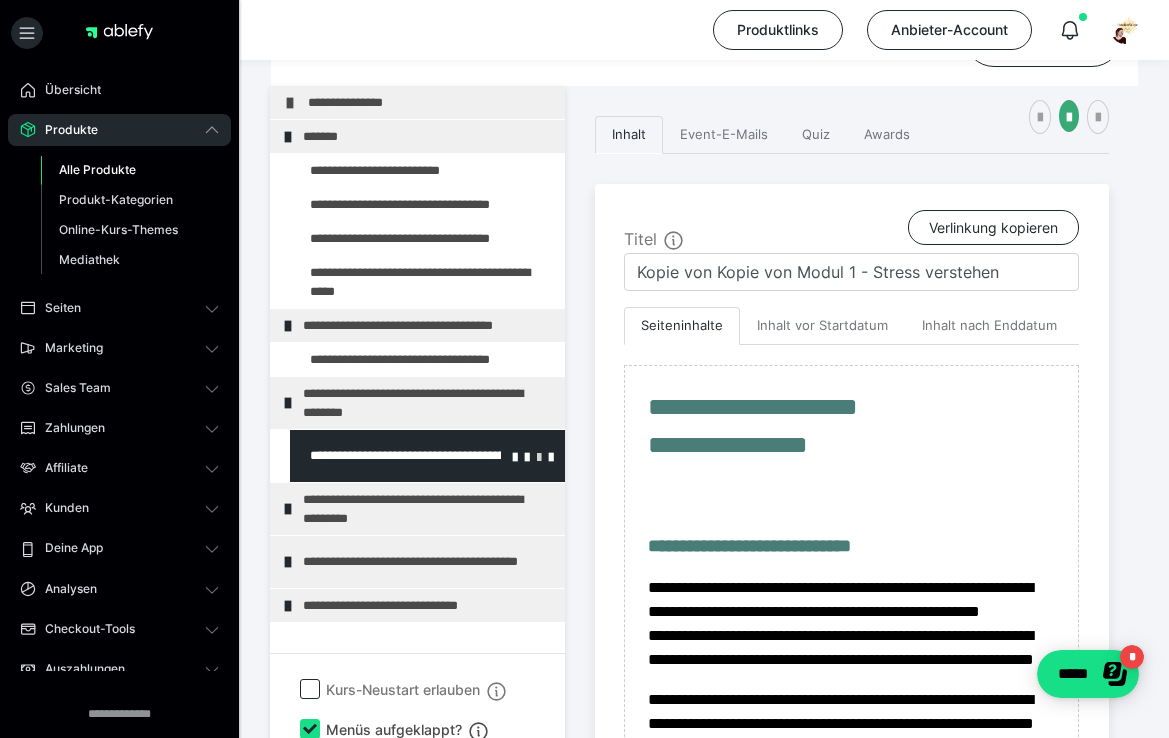 click at bounding box center (539, 456) 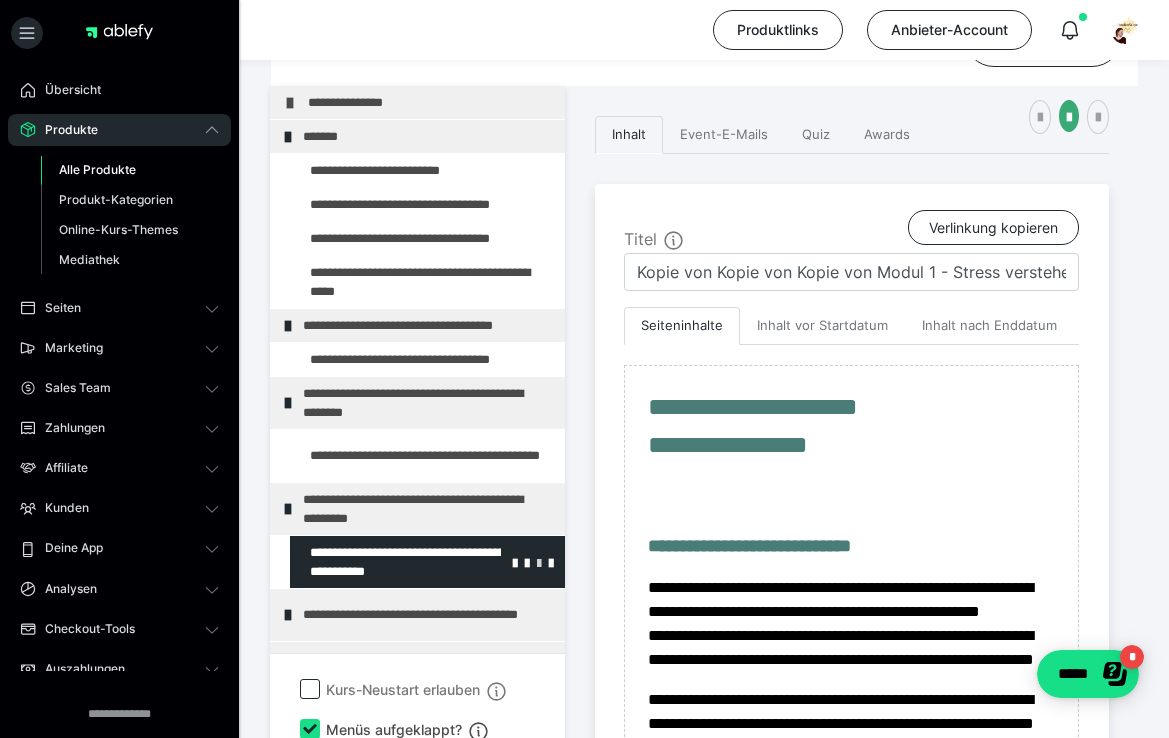 click at bounding box center (539, 562) 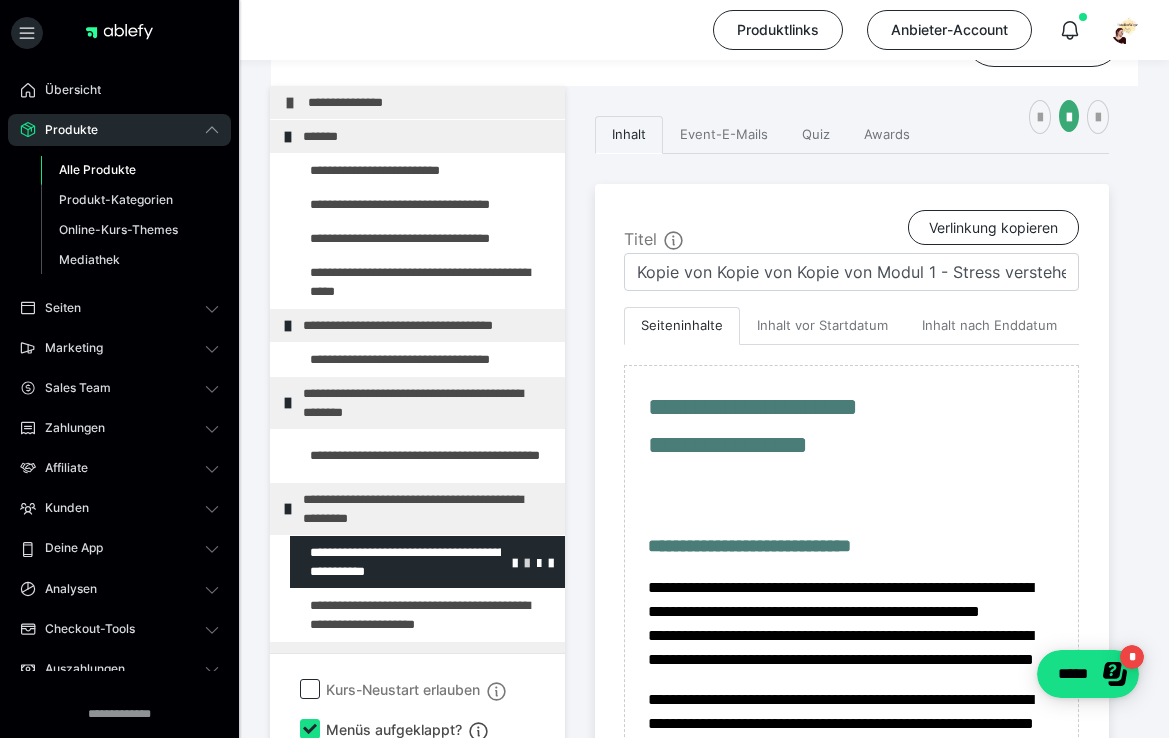 click at bounding box center [527, 562] 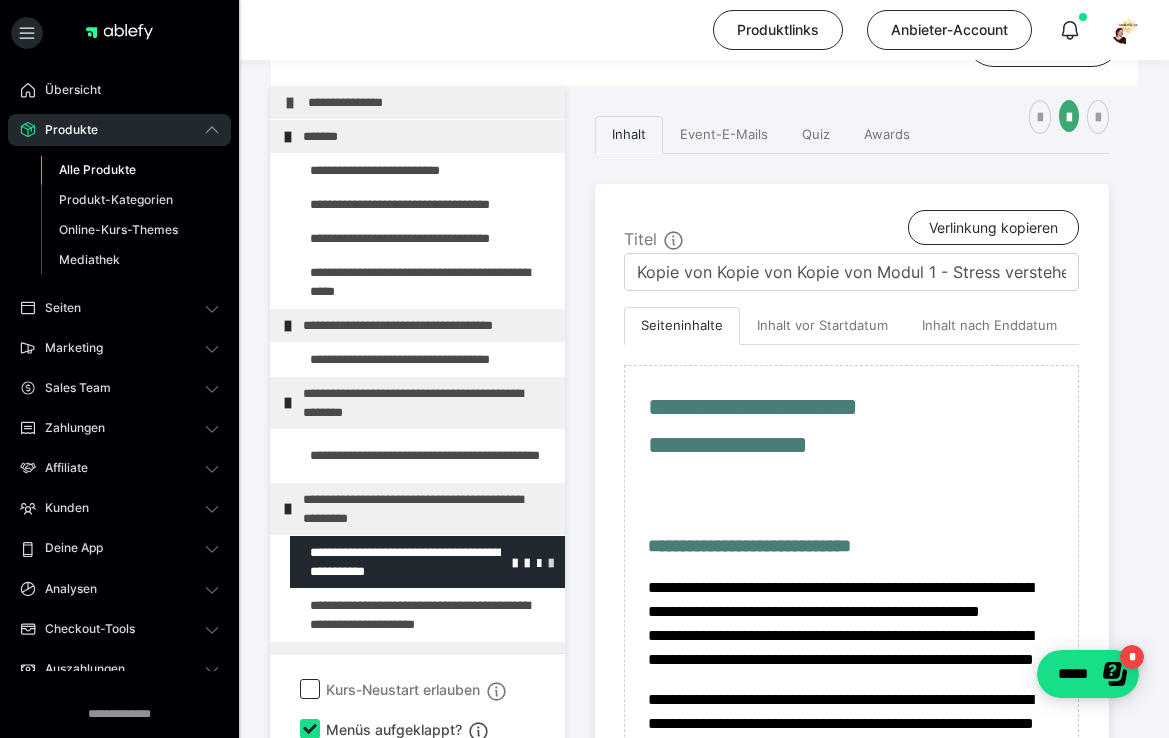 click at bounding box center [551, 562] 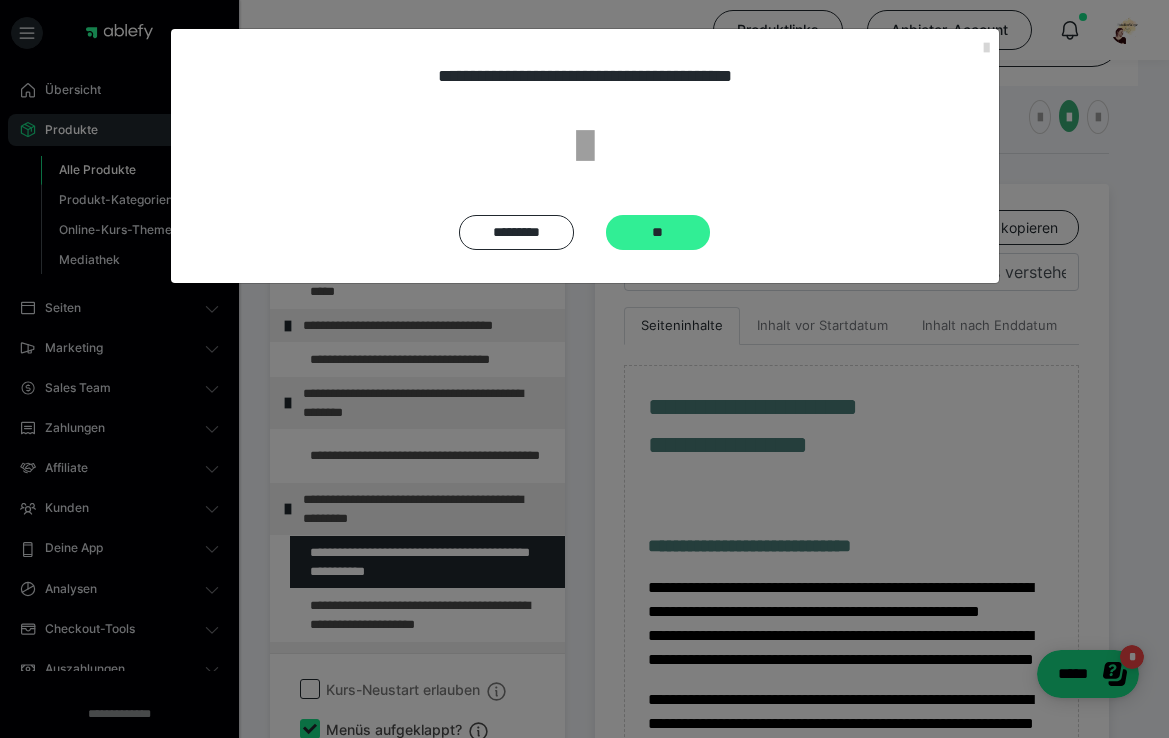 click on "**" at bounding box center (658, 232) 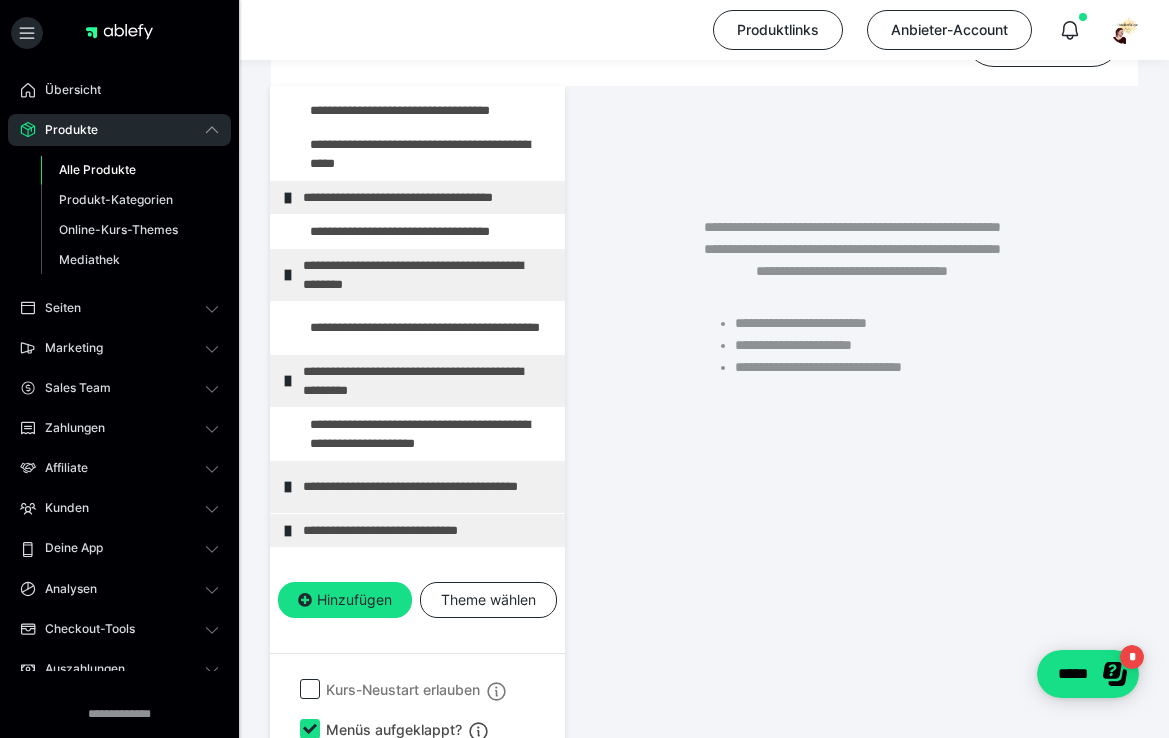 scroll, scrollTop: 127, scrollLeft: 0, axis: vertical 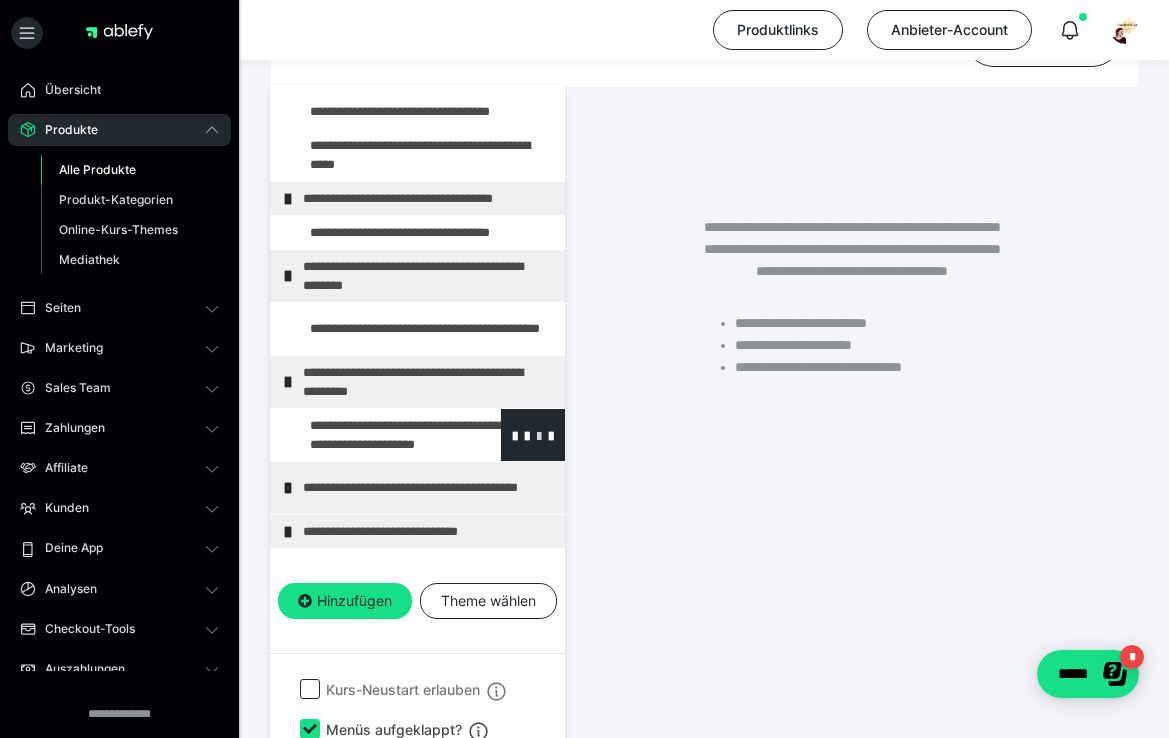 click at bounding box center [539, 435] 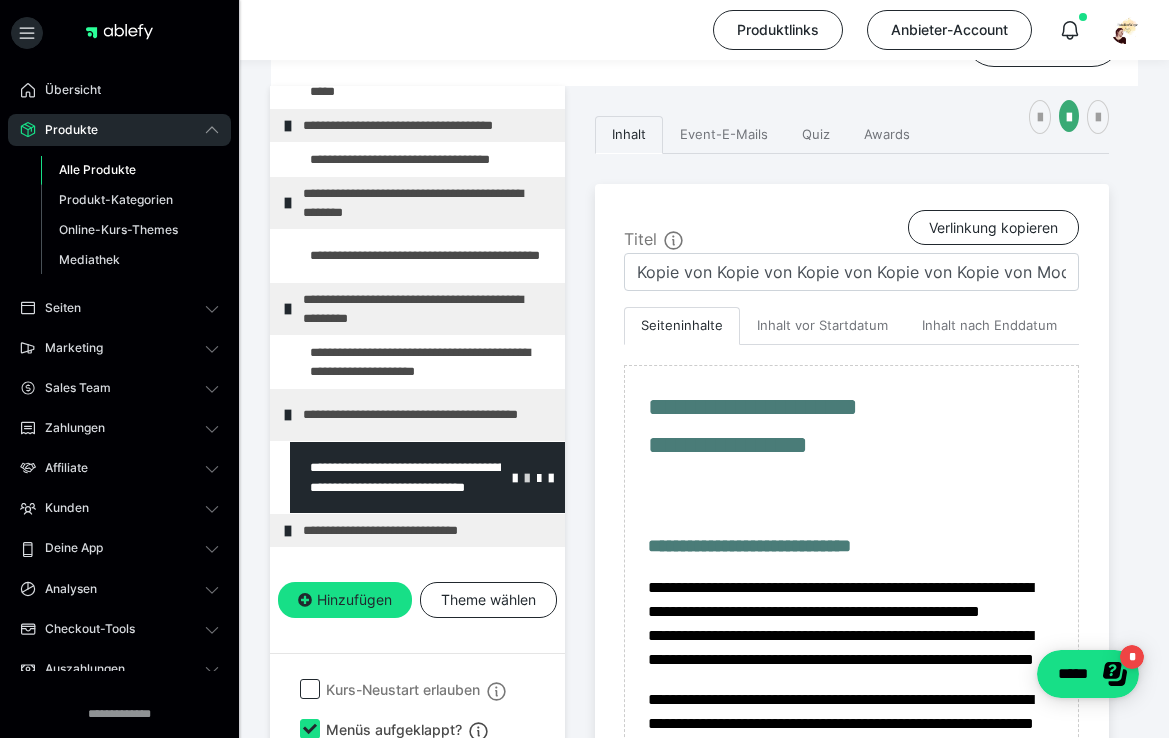 scroll, scrollTop: 199, scrollLeft: 0, axis: vertical 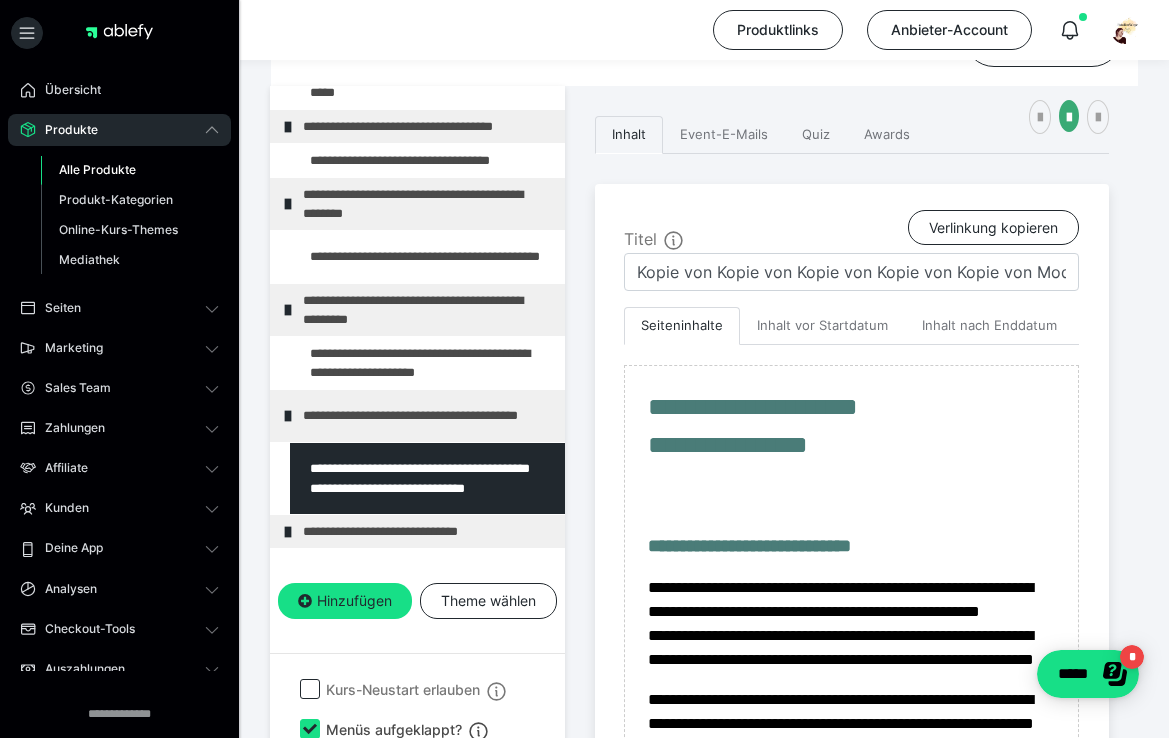 click on "**********" at bounding box center (704, 724) 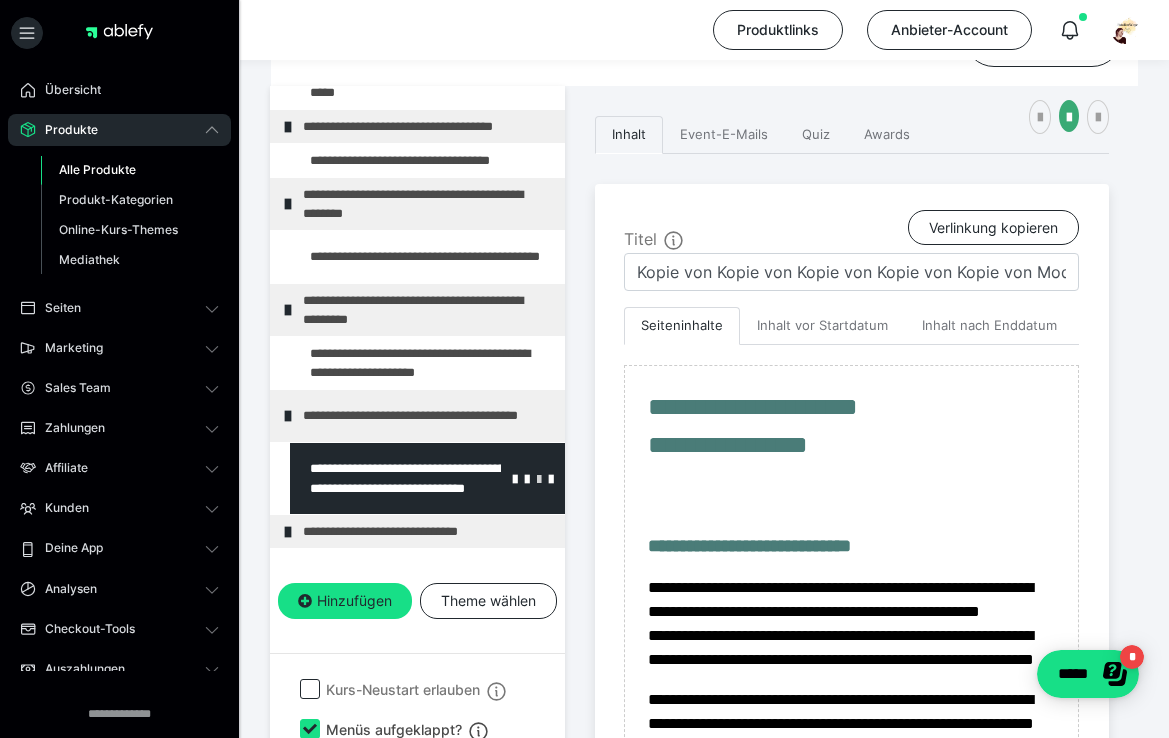 click at bounding box center [539, 478] 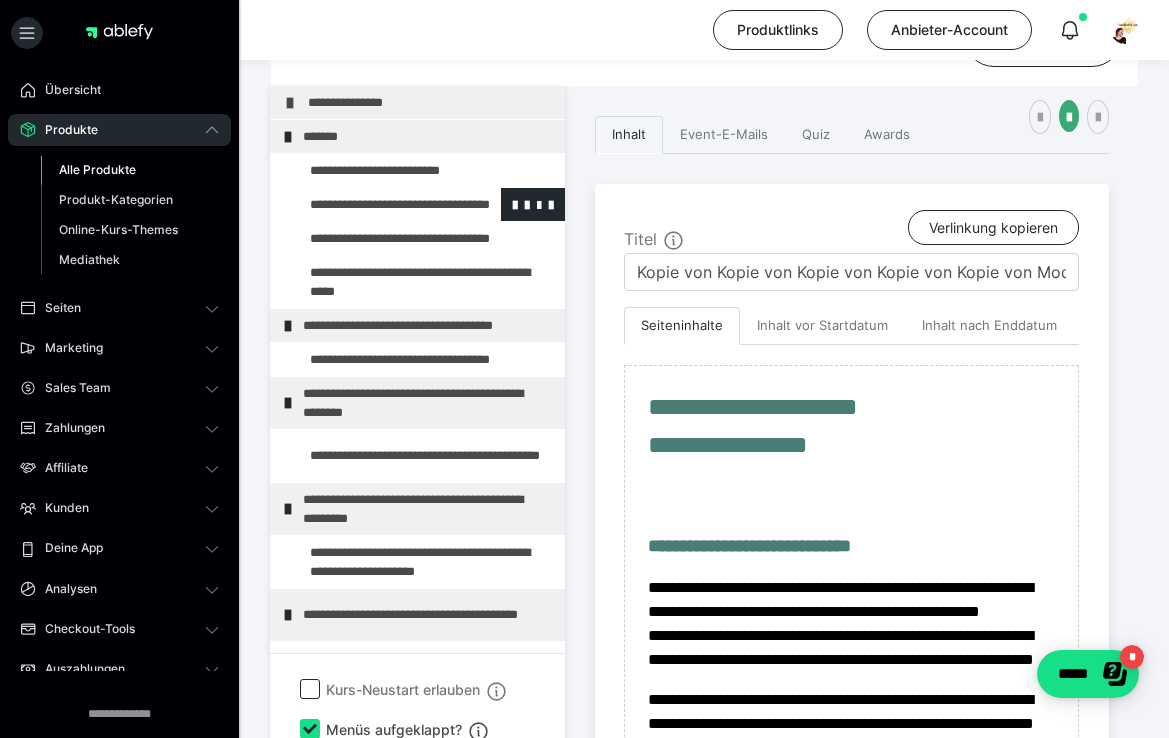 scroll, scrollTop: 0, scrollLeft: 0, axis: both 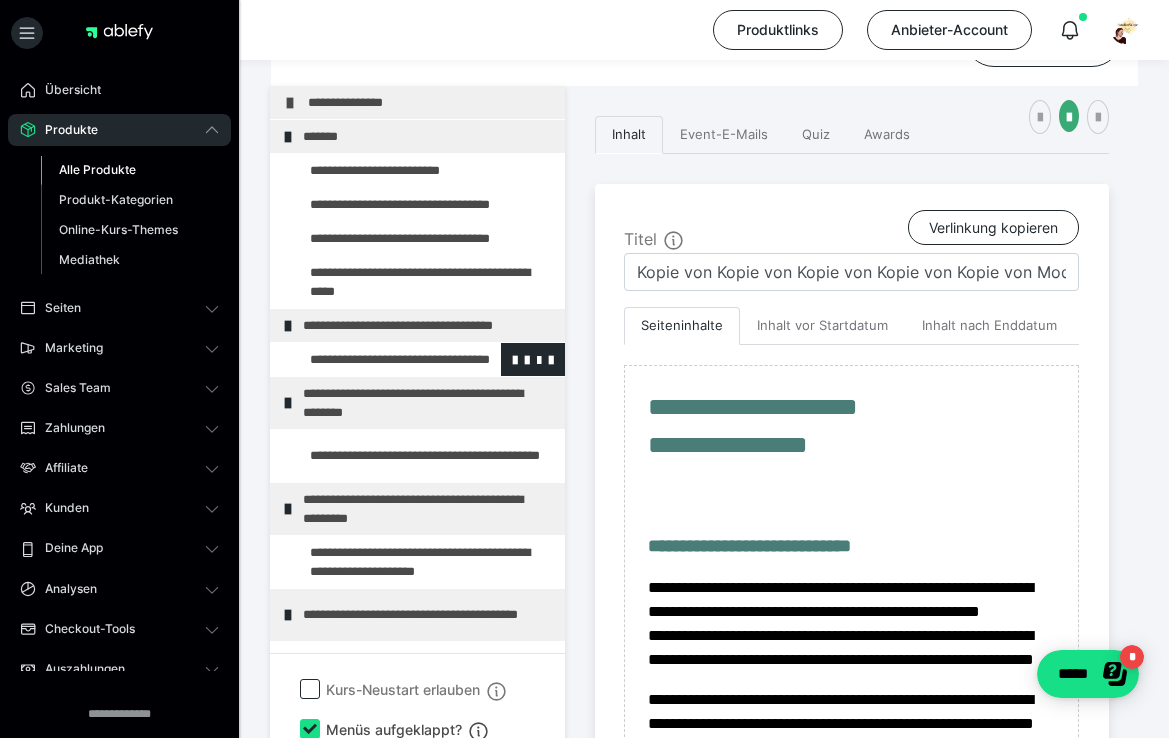 click at bounding box center [375, 359] 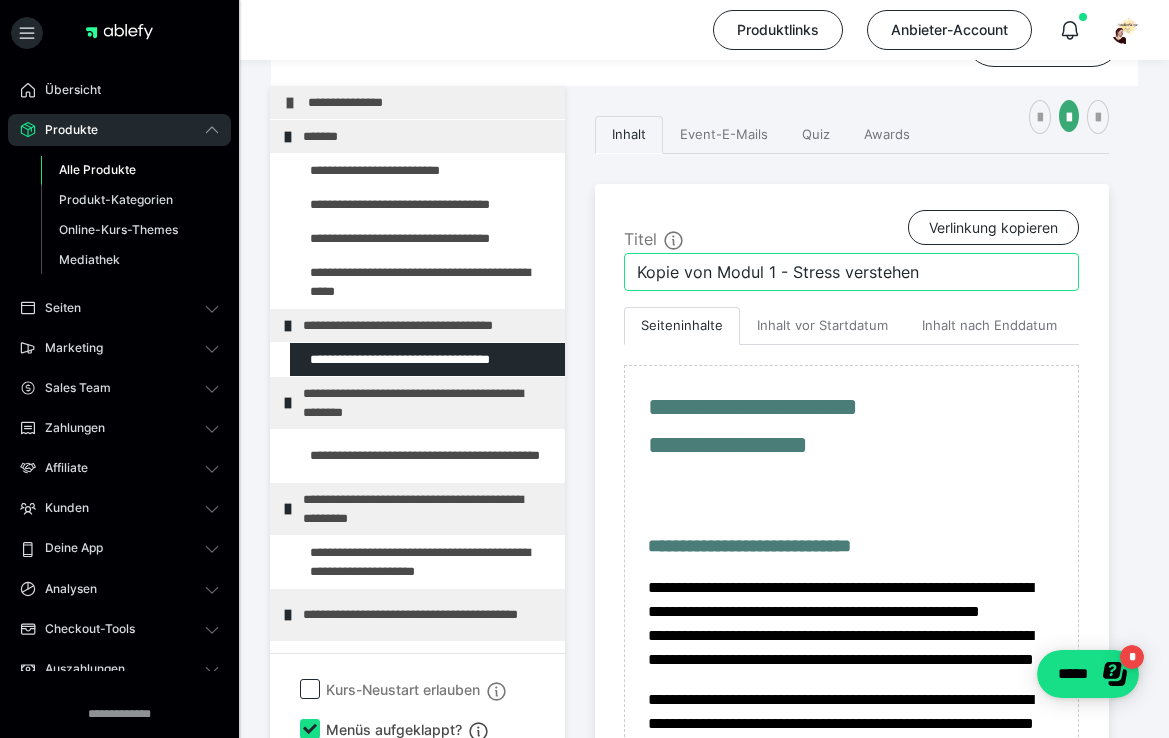 click on "Kopie von Modul 1 - Stress verstehen" at bounding box center (851, 272) 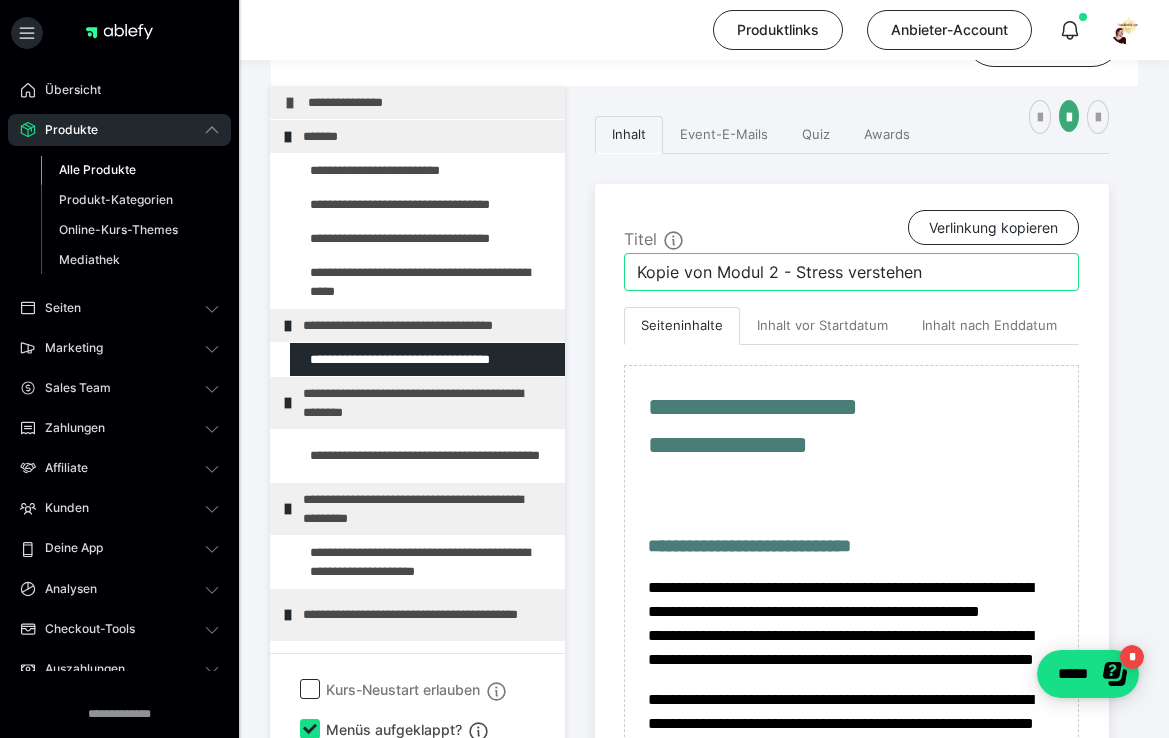 drag, startPoint x: 953, startPoint y: 271, endPoint x: 795, endPoint y: 276, distance: 158.0791 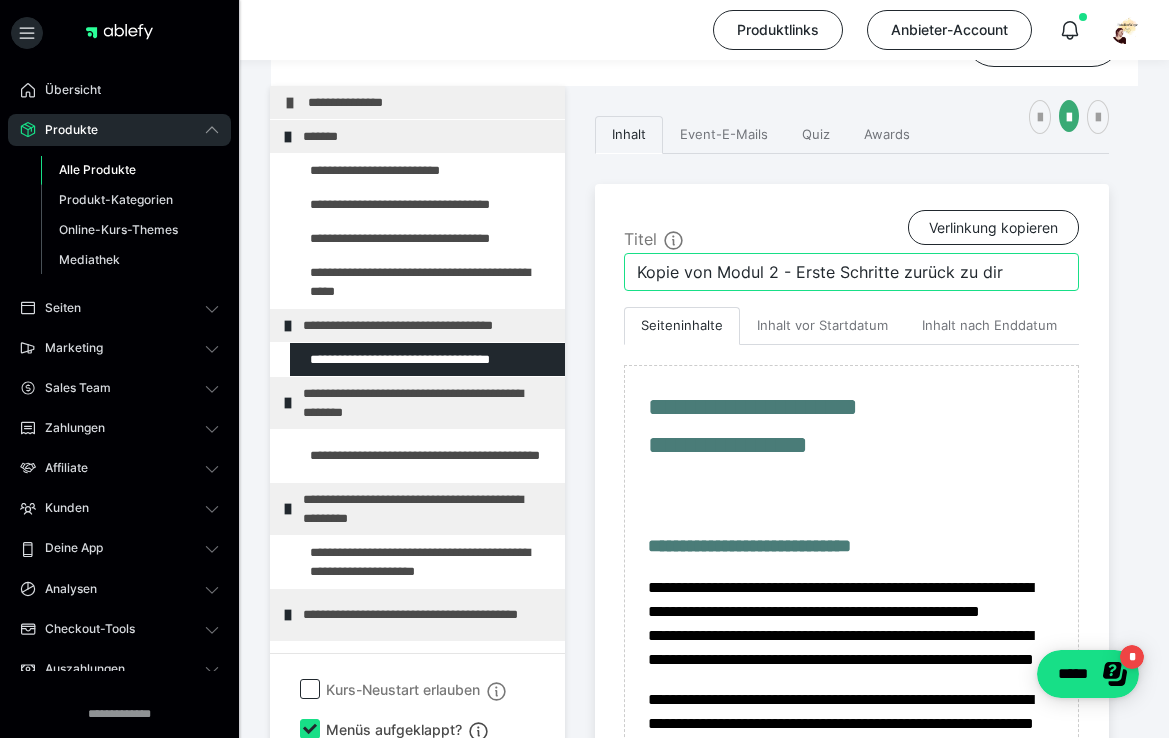 type on "Kopie von Modul 2 - Erste Schritte zurück zu dir" 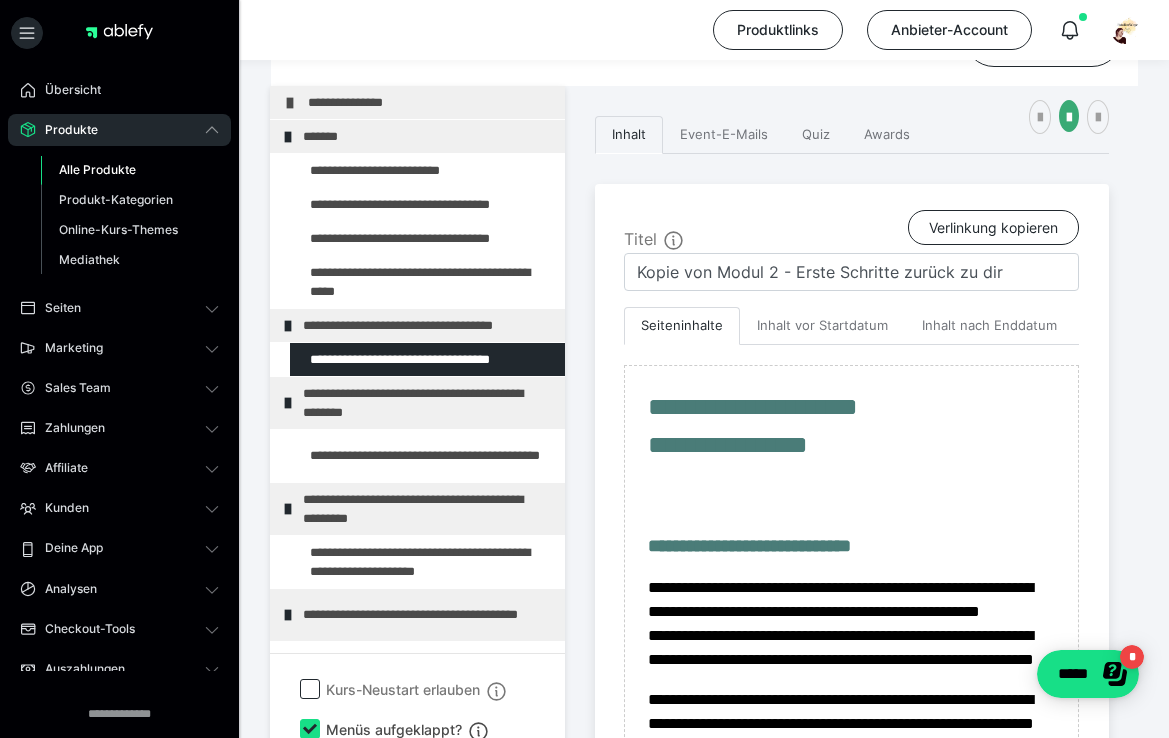 click on "**********" at bounding box center [704, 724] 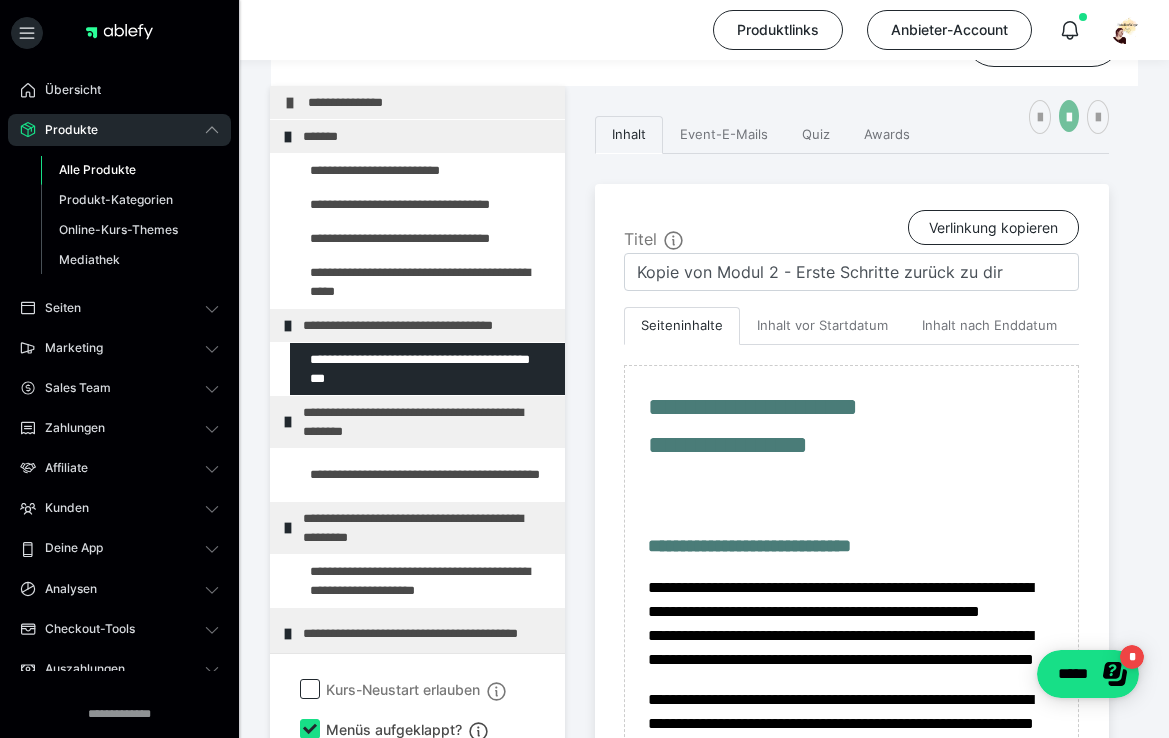 click at bounding box center (1069, 118) 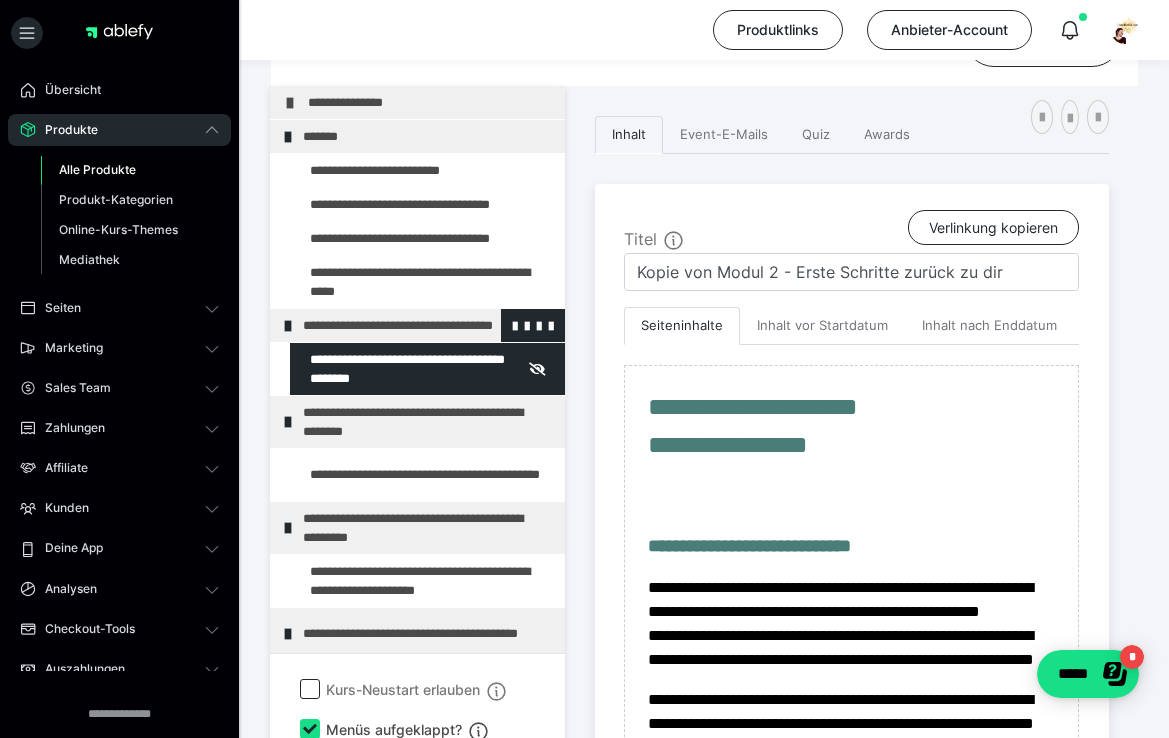 click on "**********" at bounding box center [426, 325] 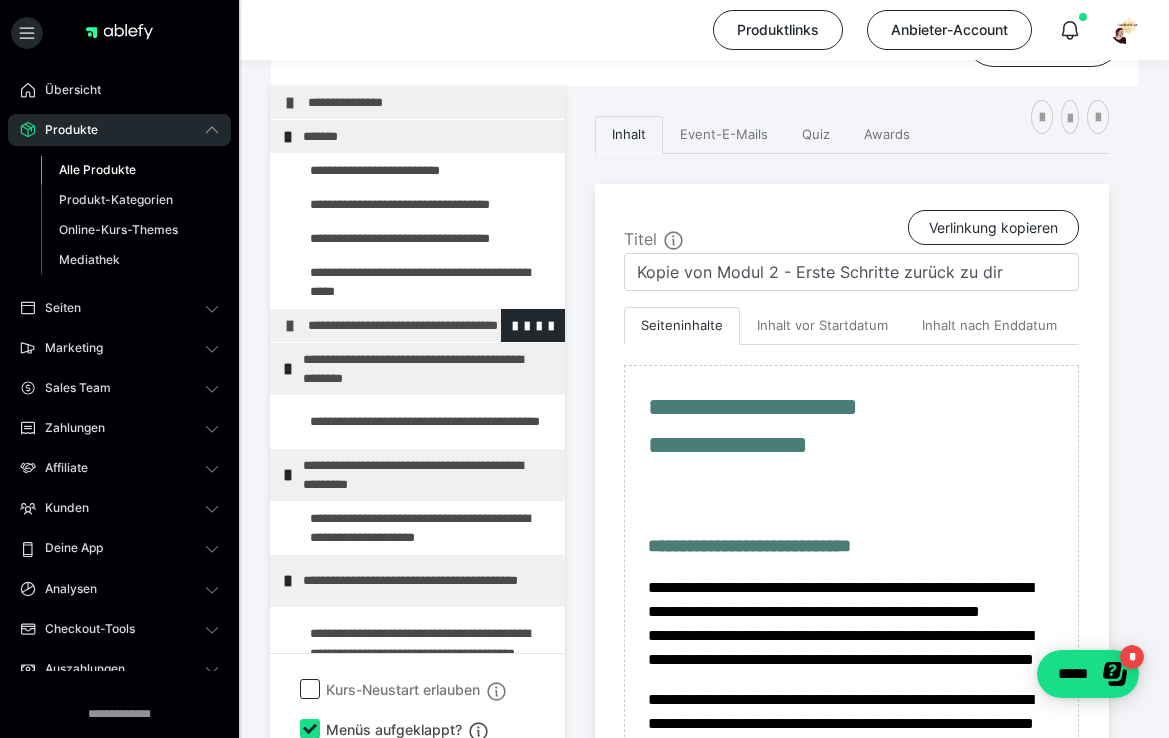 click on "**********" at bounding box center (431, 325) 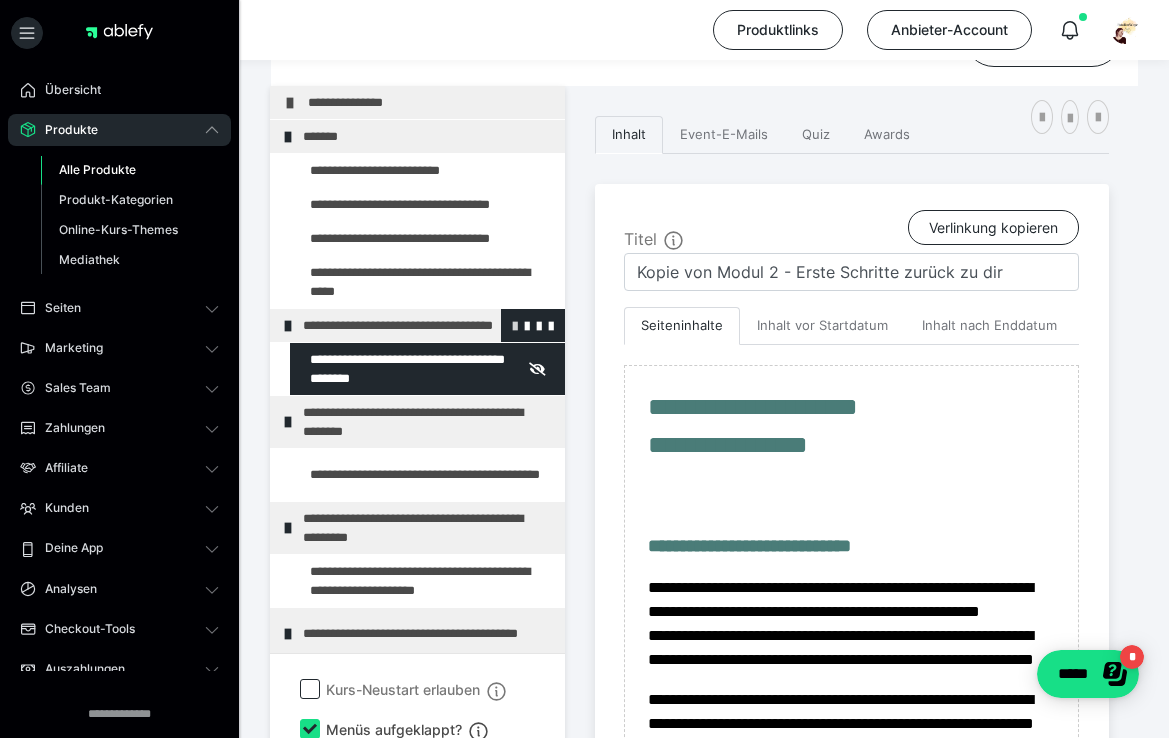 click at bounding box center (515, 325) 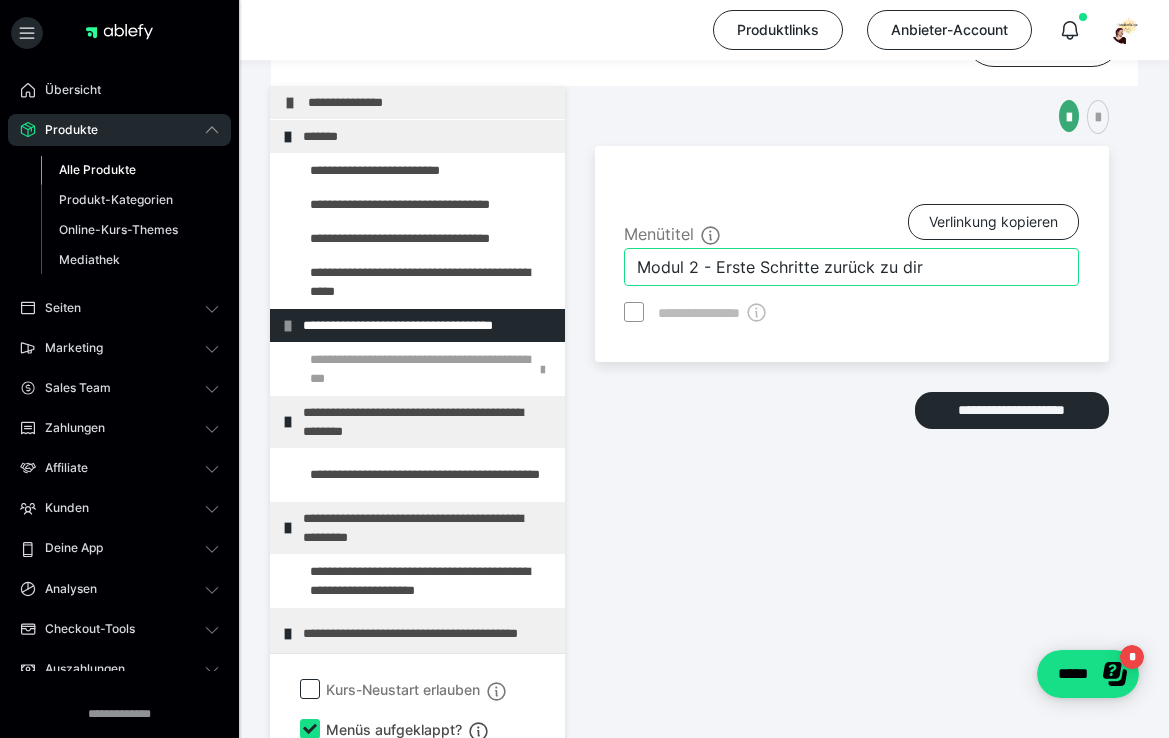 drag, startPoint x: 934, startPoint y: 263, endPoint x: 698, endPoint y: 269, distance: 236.07626 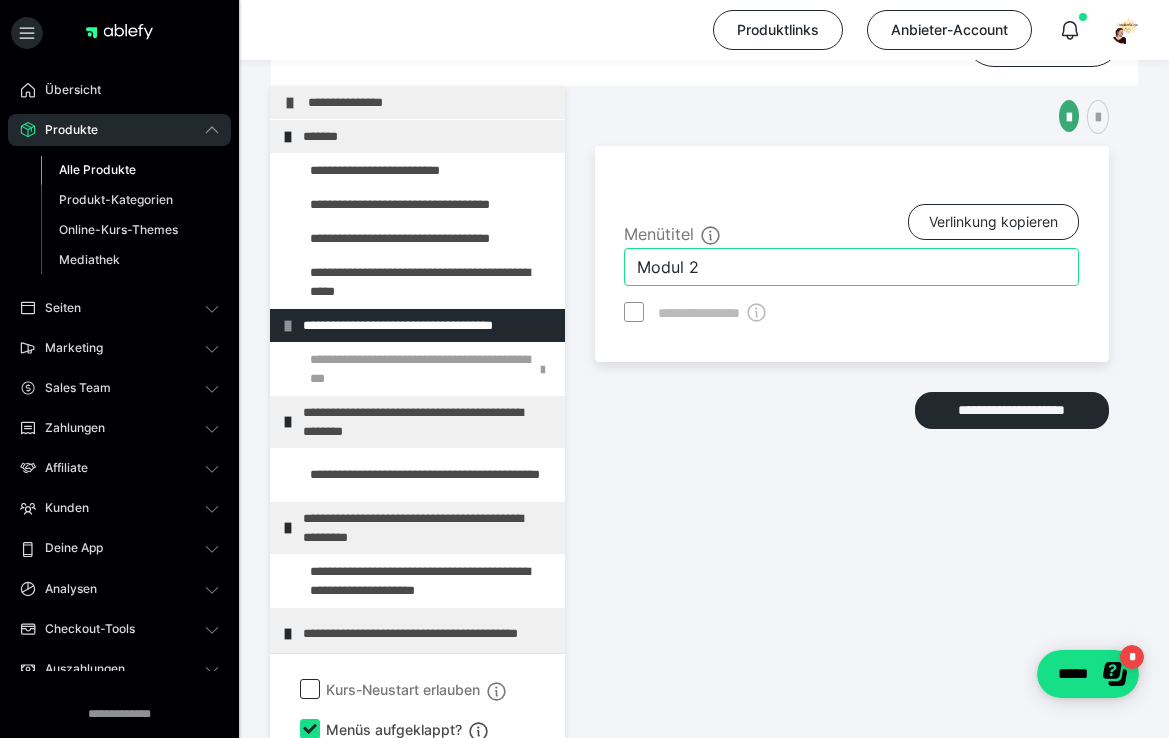type on "Modul 2" 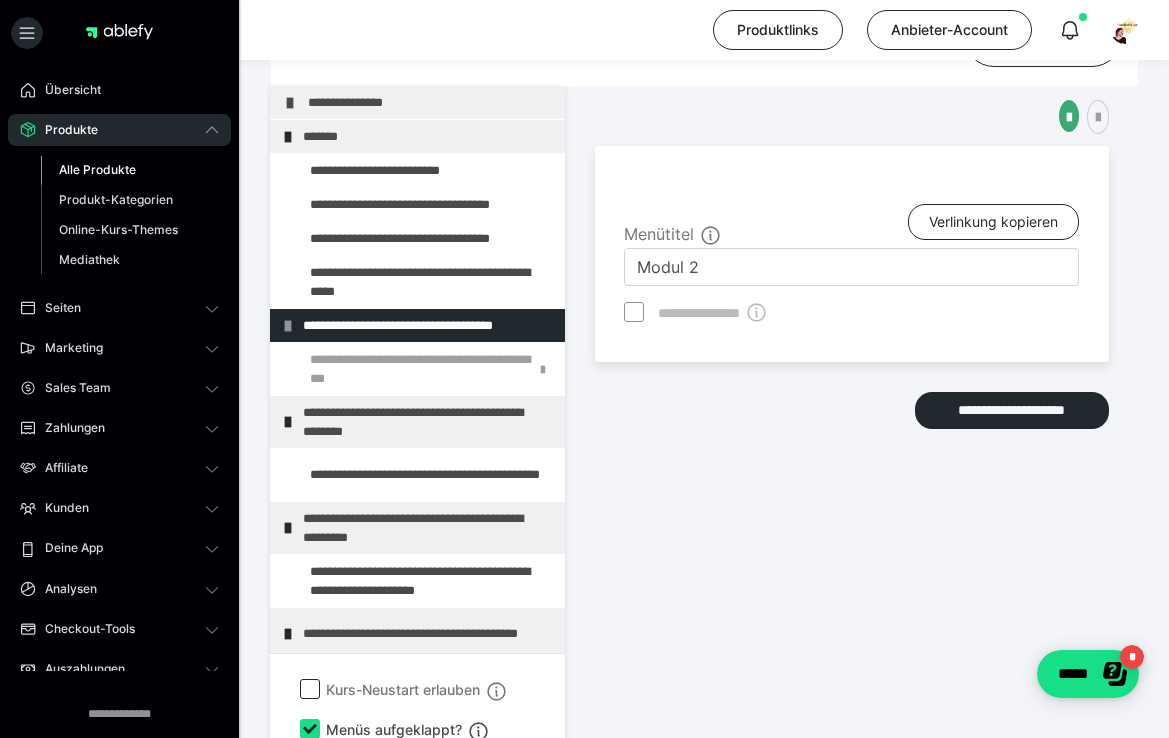 click on "**********" at bounding box center [852, 390] 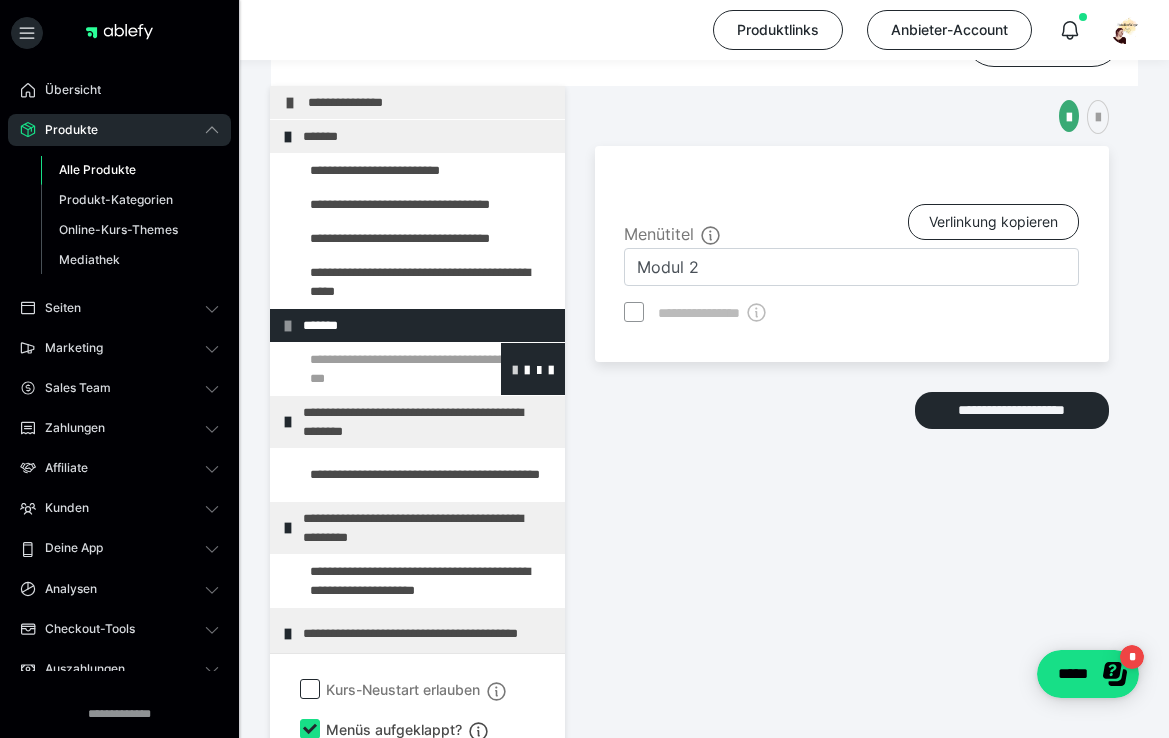 click at bounding box center [515, 369] 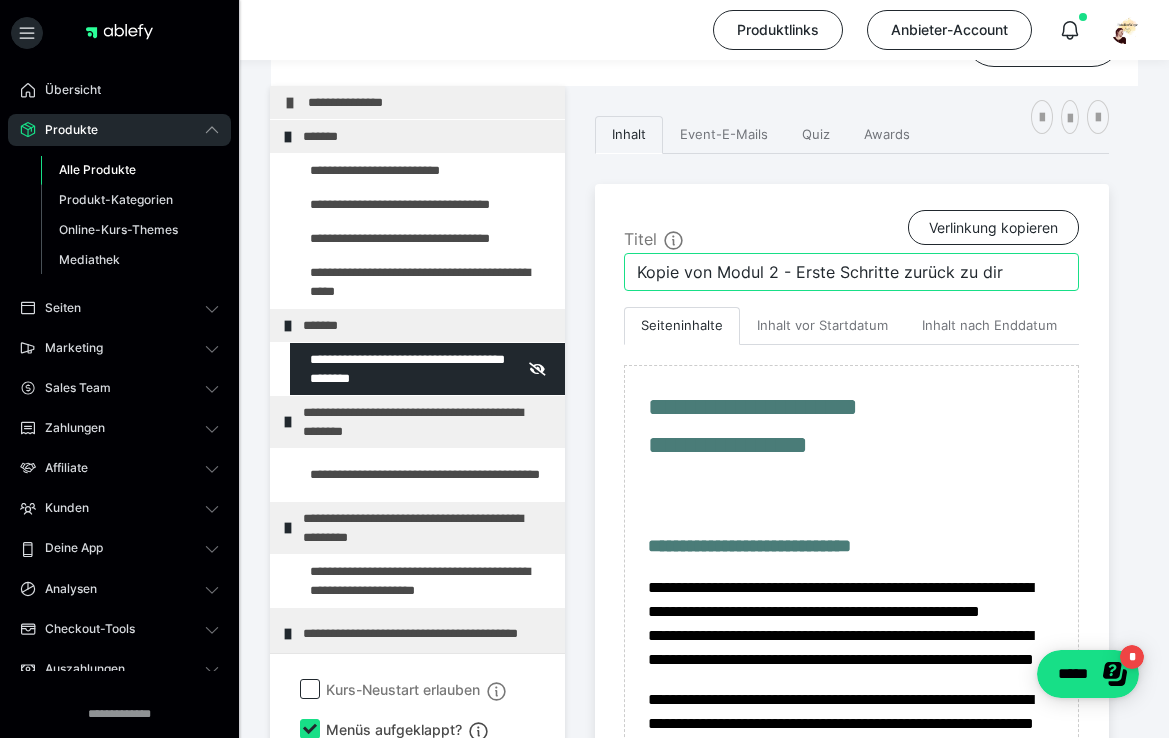 drag, startPoint x: 718, startPoint y: 271, endPoint x: 606, endPoint y: 271, distance: 112 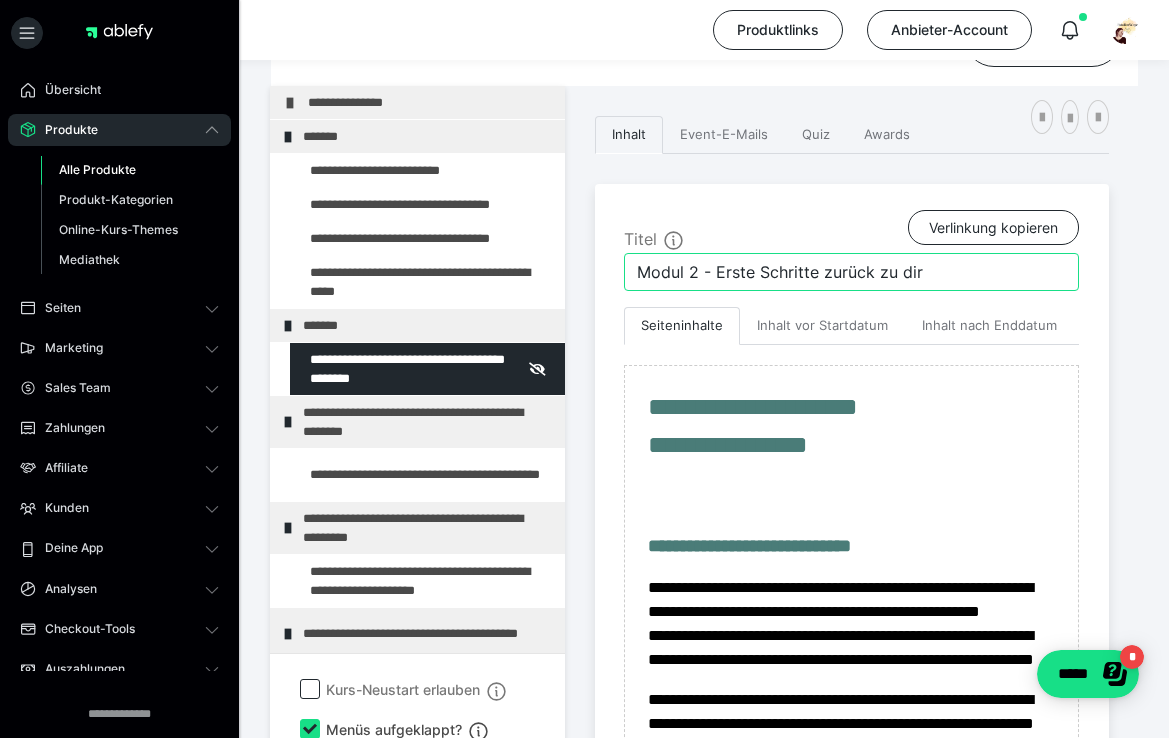 type on "Modul 2 - Erste Schritte zurück zu dir" 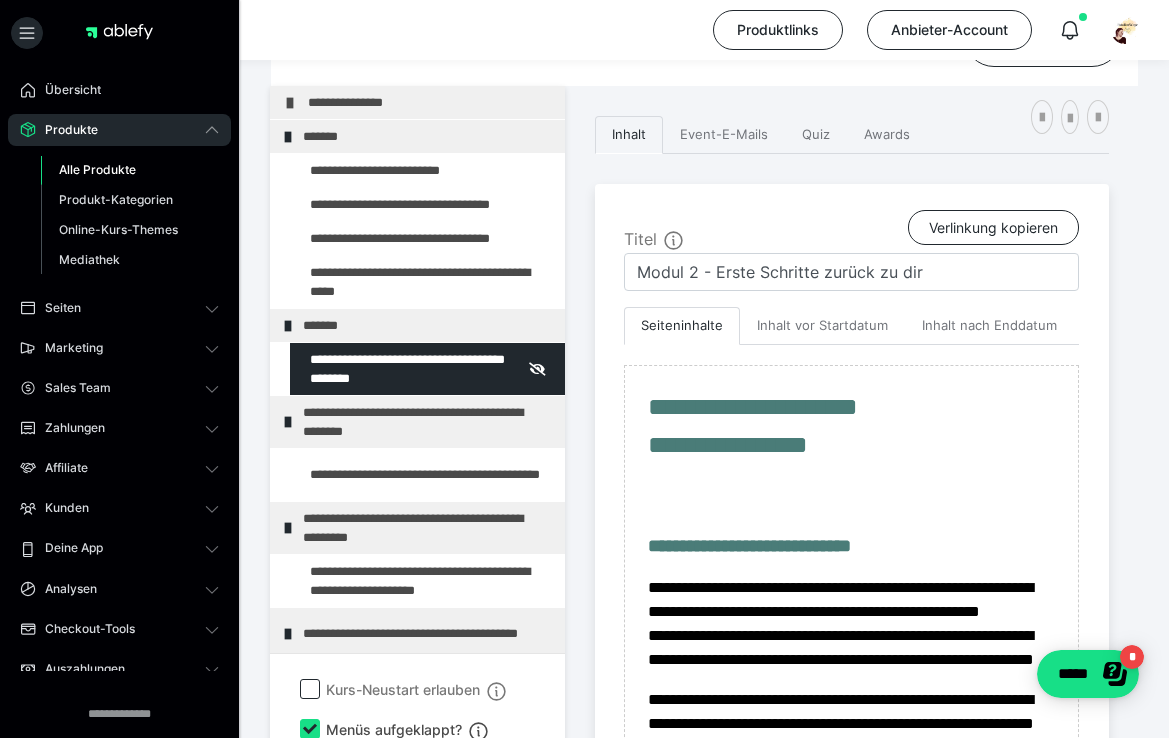click on "**********" at bounding box center (852, 689) 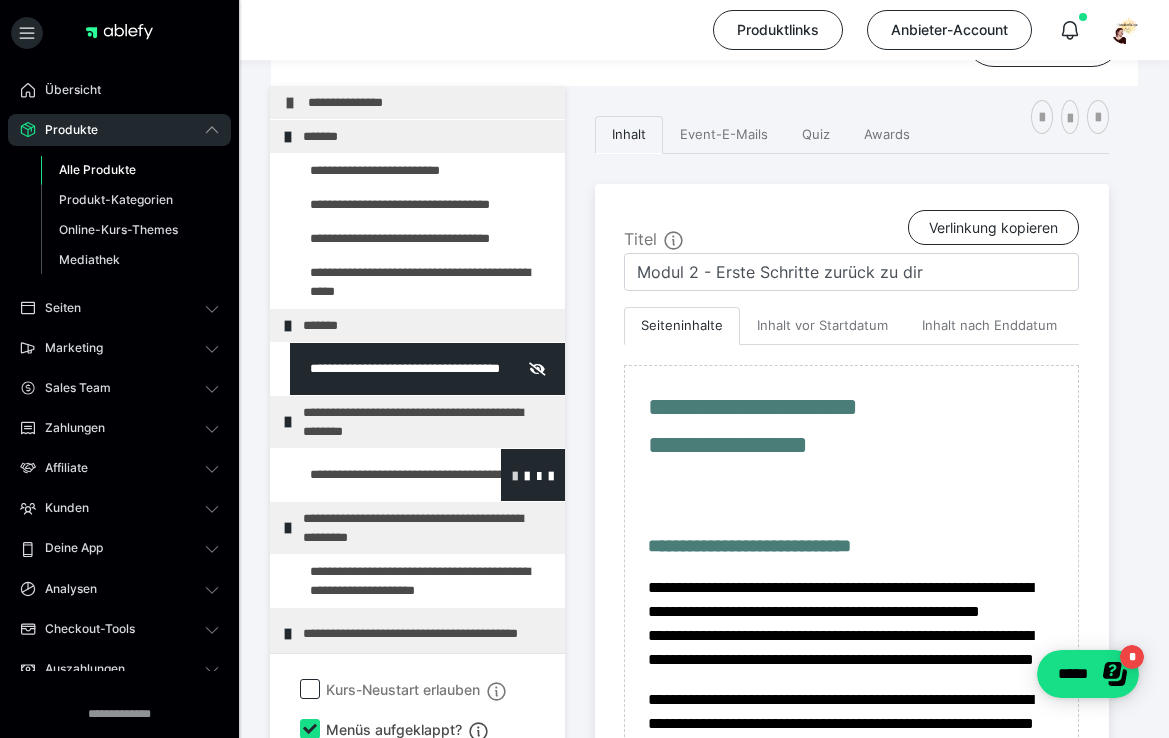click at bounding box center (515, 475) 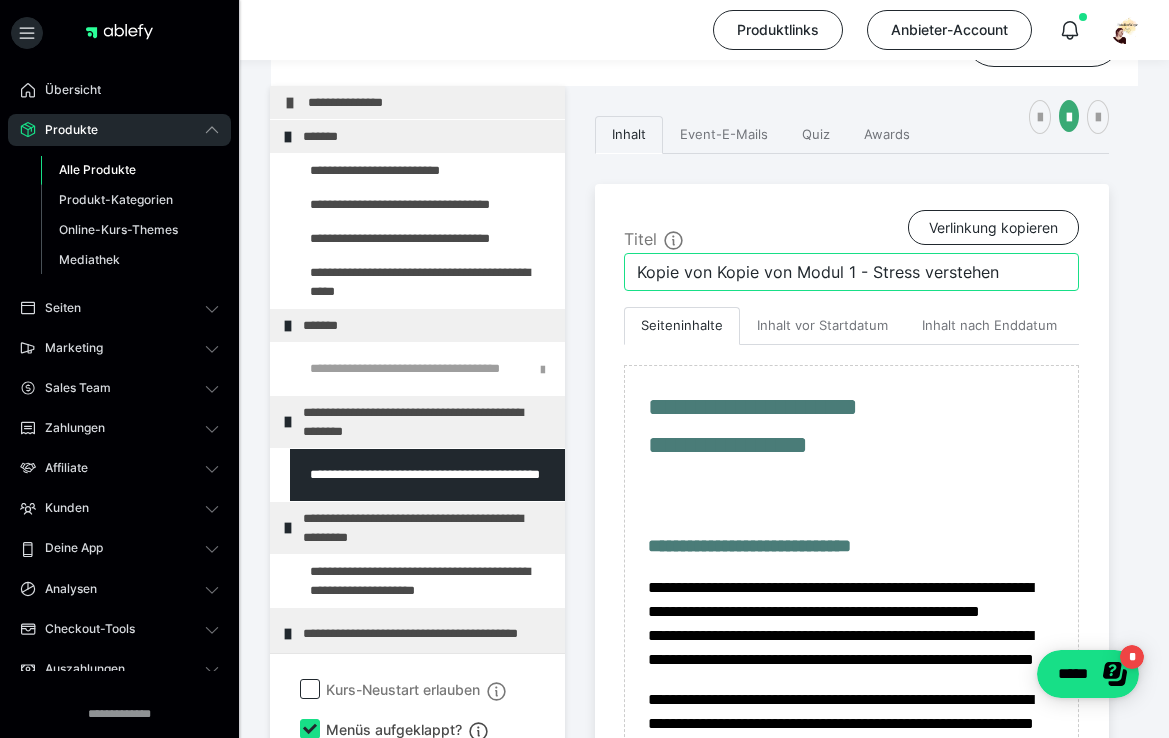 drag, startPoint x: 794, startPoint y: 270, endPoint x: 650, endPoint y: 270, distance: 144 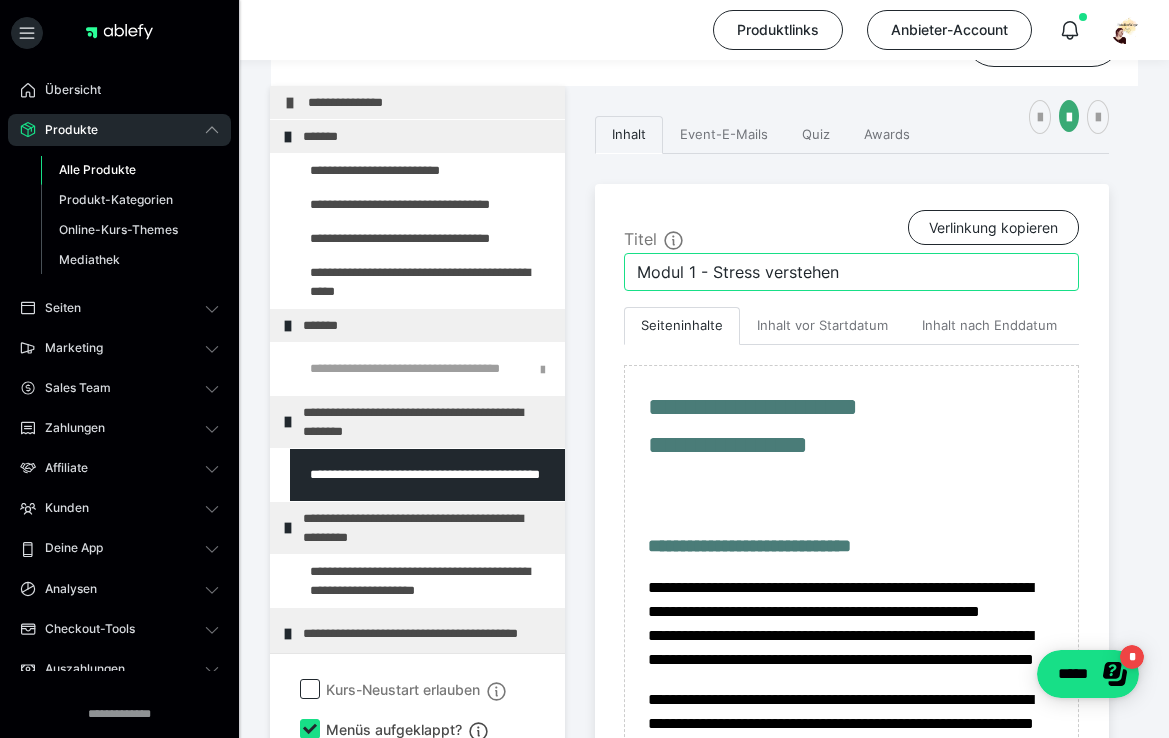 click on "Modul 1 - Stress verstehen" at bounding box center [851, 272] 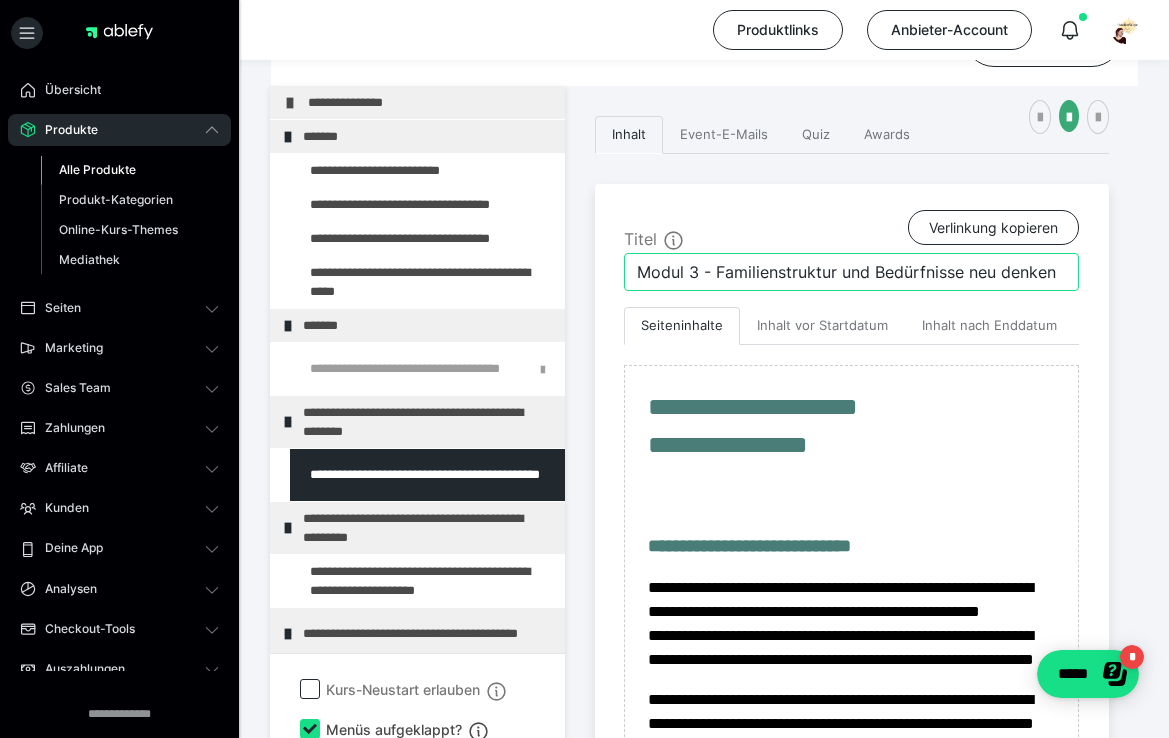 type on "Modul 3 - Familienstruktur und Bedürfnisse neu denken" 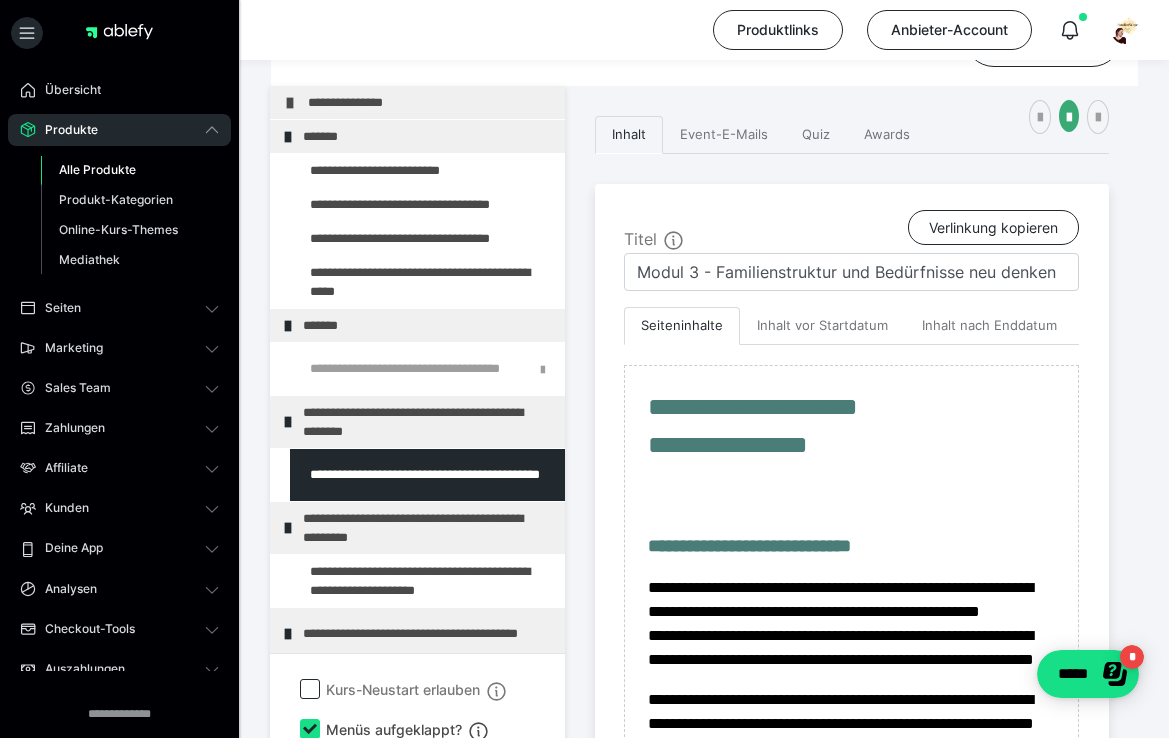 click on "**********" at bounding box center (704, 724) 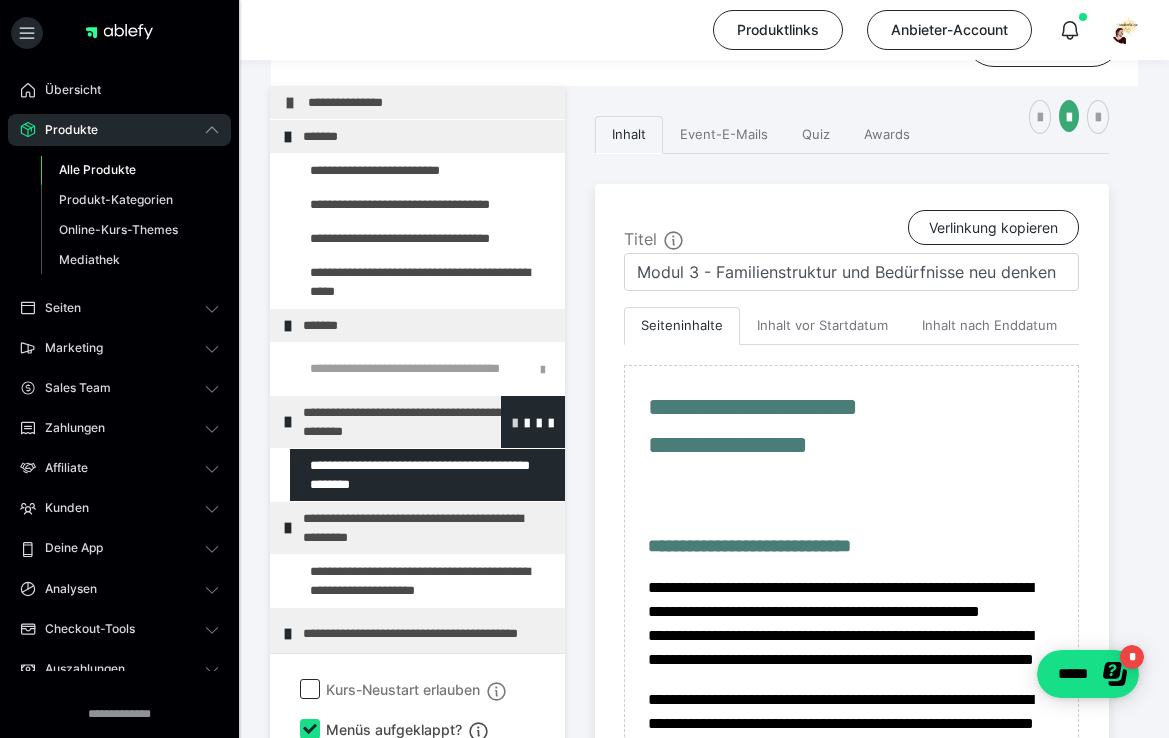 click at bounding box center [515, 422] 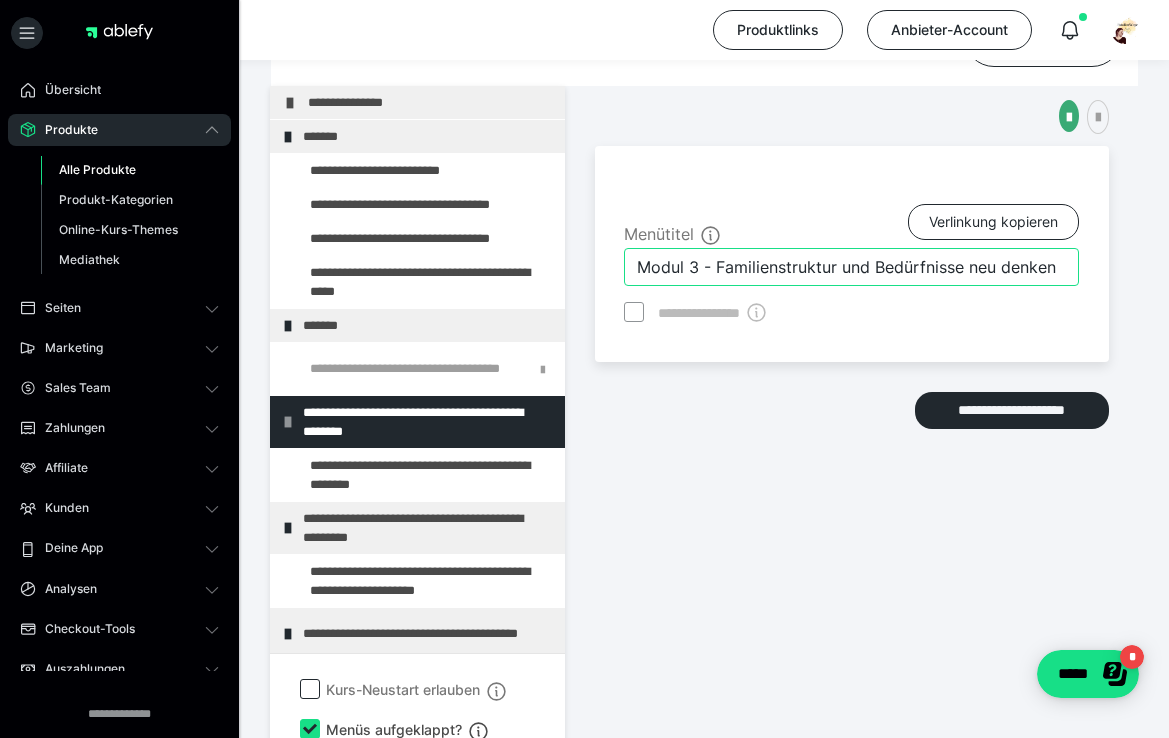 drag, startPoint x: 1062, startPoint y: 263, endPoint x: 696, endPoint y: 266, distance: 366.0123 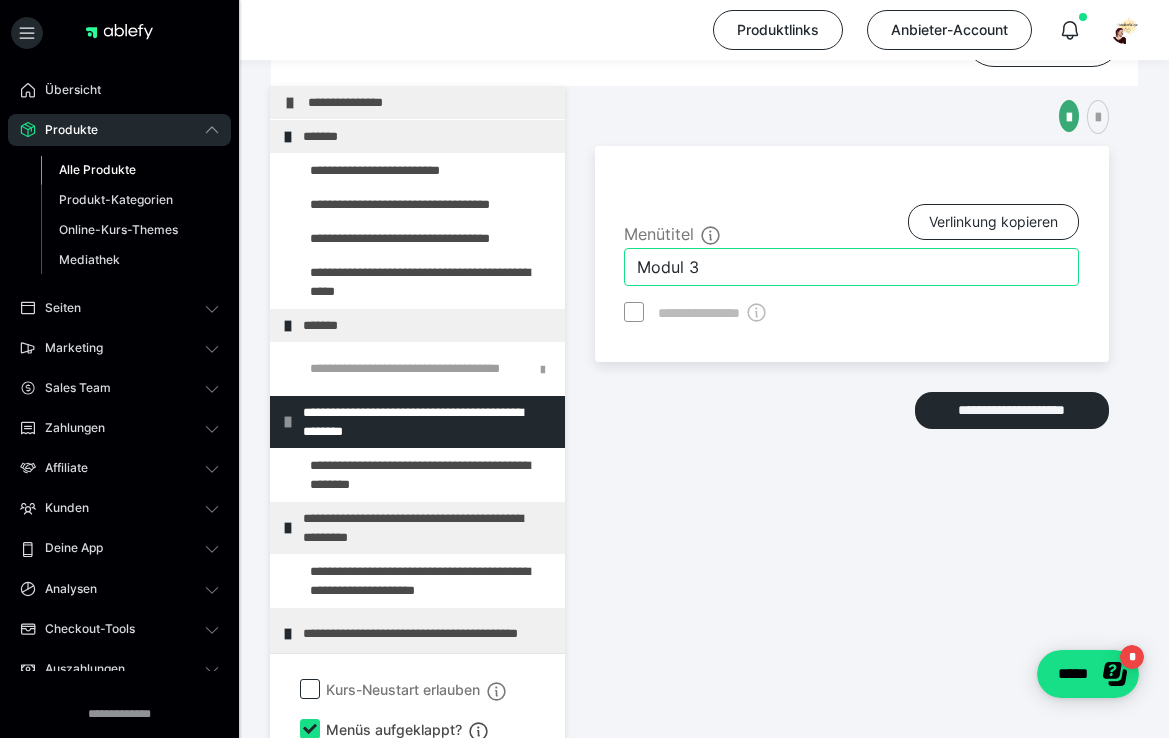type on "Modul 3" 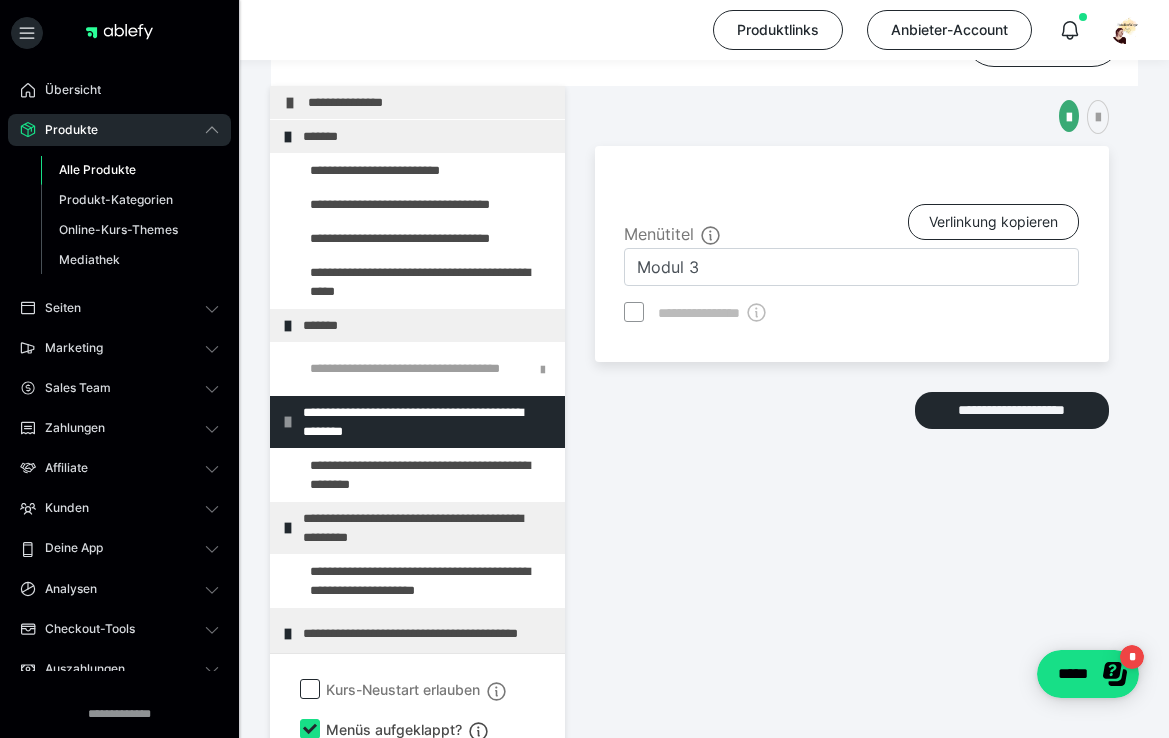 click on "**********" at bounding box center [852, 390] 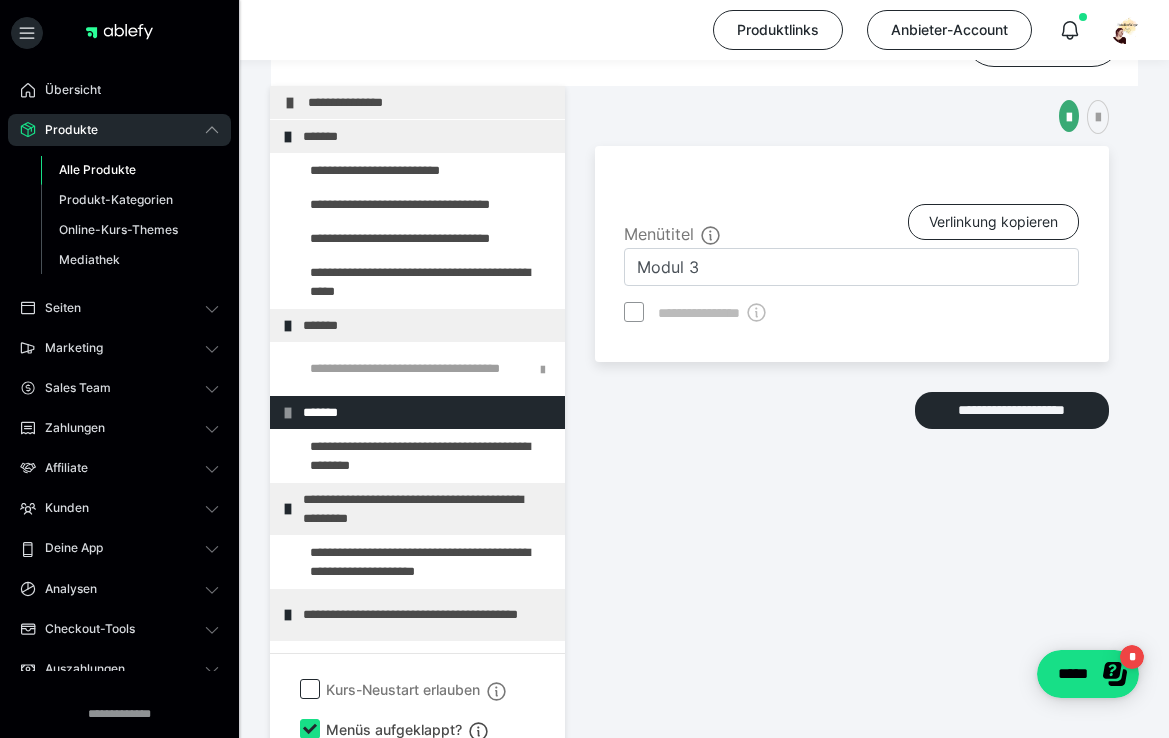 click on "**********" at bounding box center (852, 390) 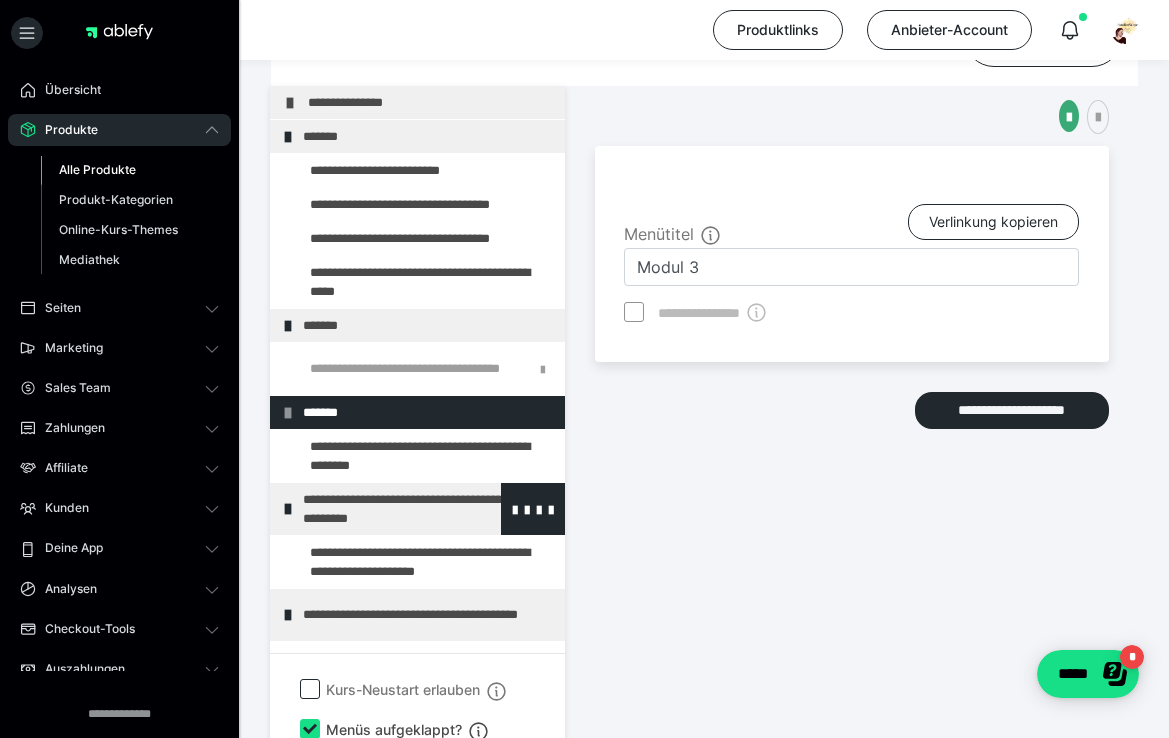 click on "**********" at bounding box center [426, 509] 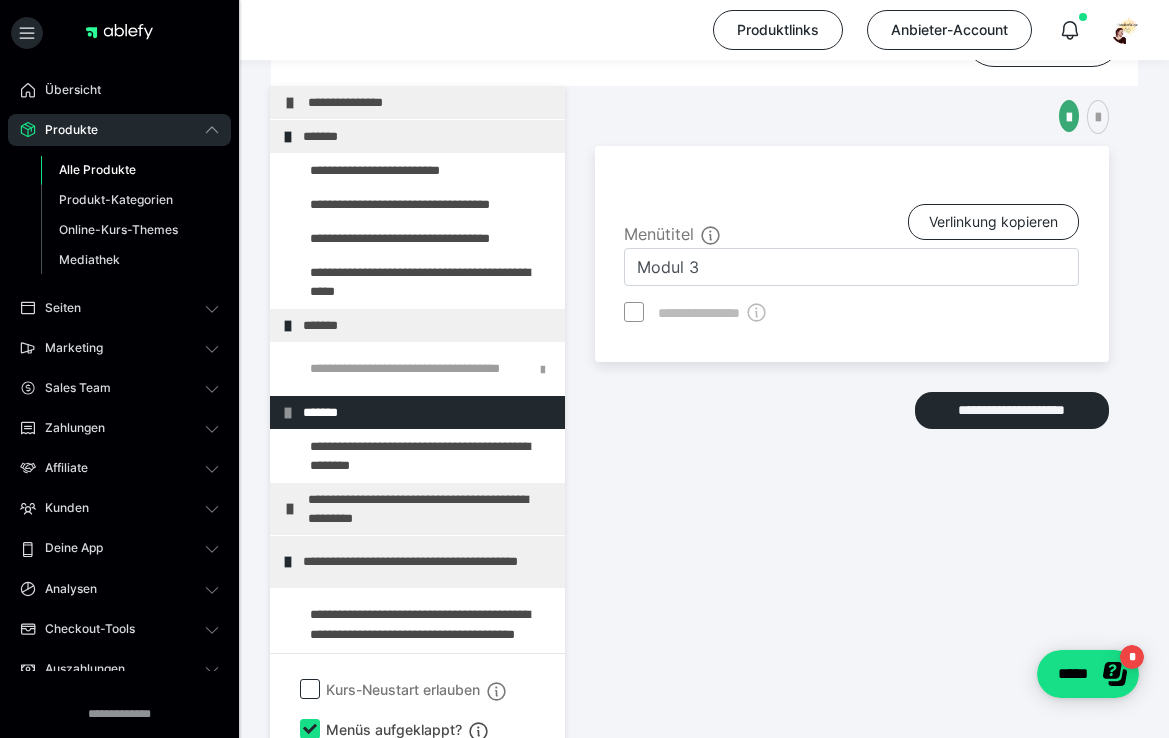 click on "**********" at bounding box center [431, 509] 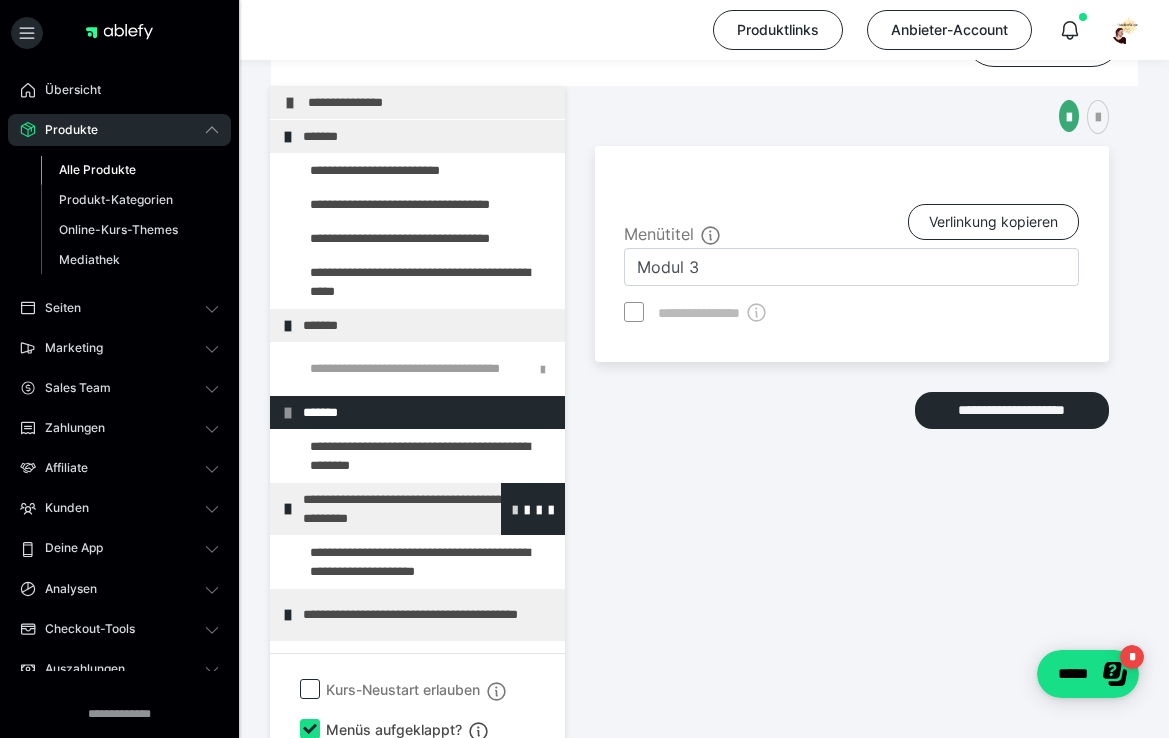 click at bounding box center [515, 509] 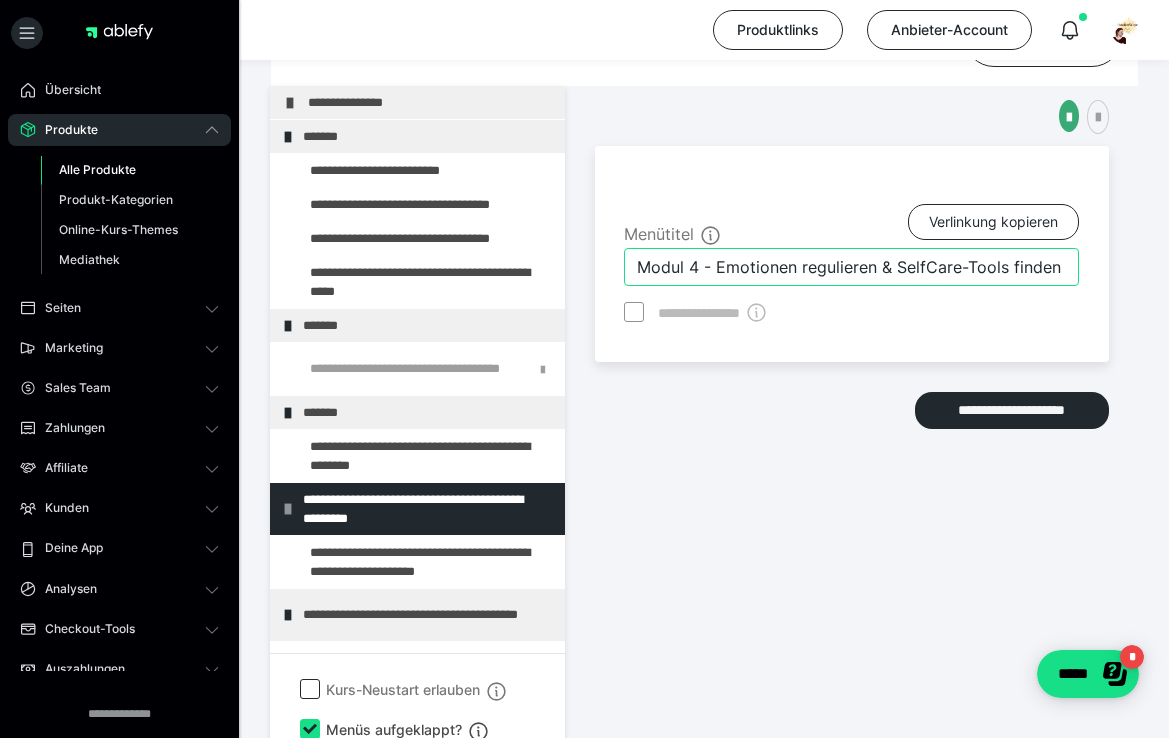 click on "Modul 4 - Emotionen regulieren & SelfCare-Tools finden" at bounding box center (851, 267) 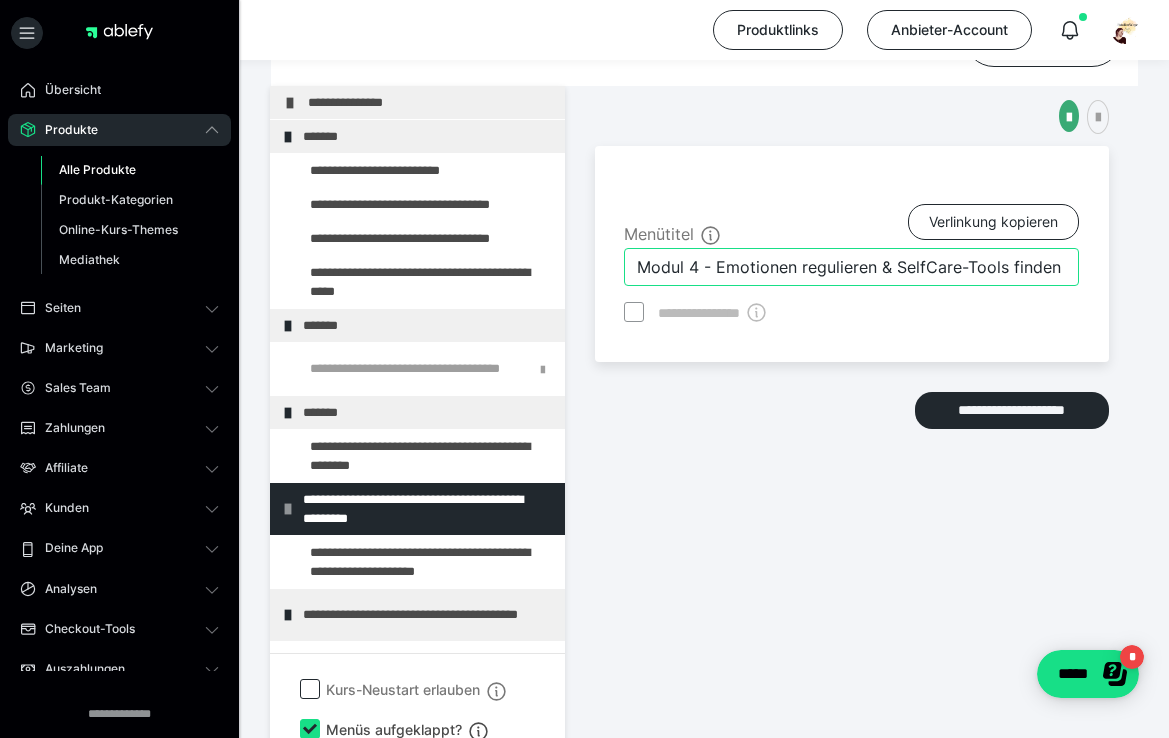 click on "Modul 4 - Emotionen regulieren & SelfCare-Tools finden" at bounding box center (851, 267) 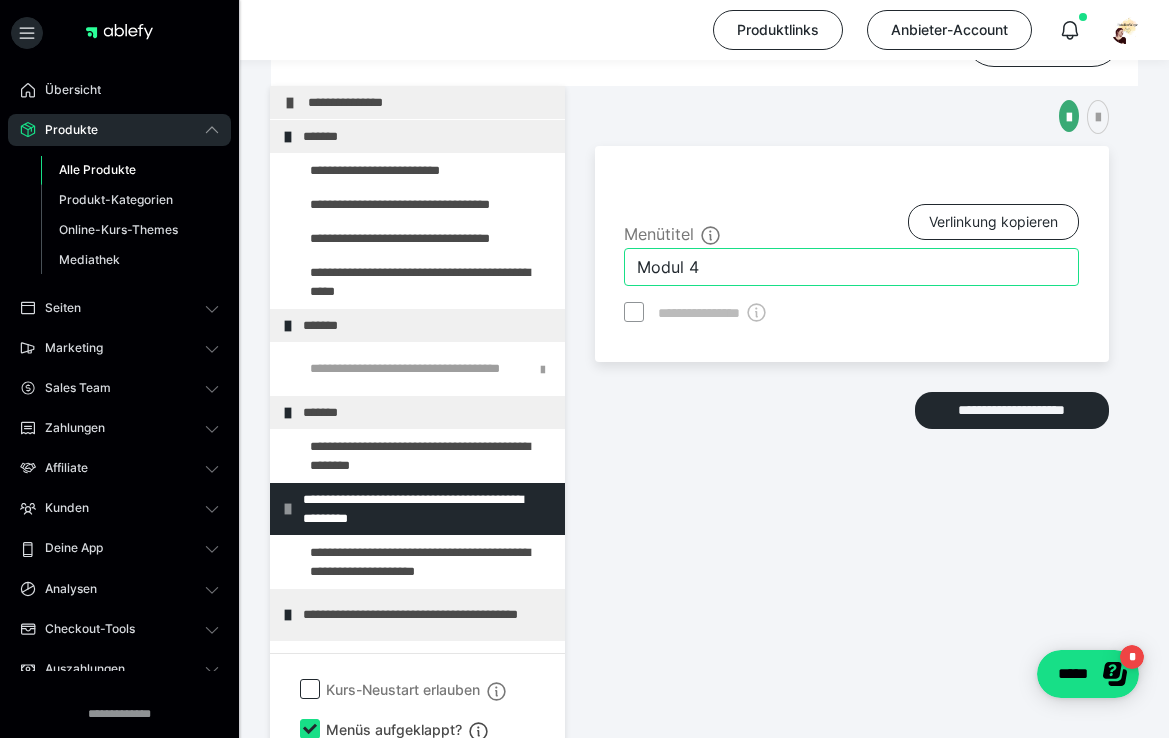 type on "Modul 4" 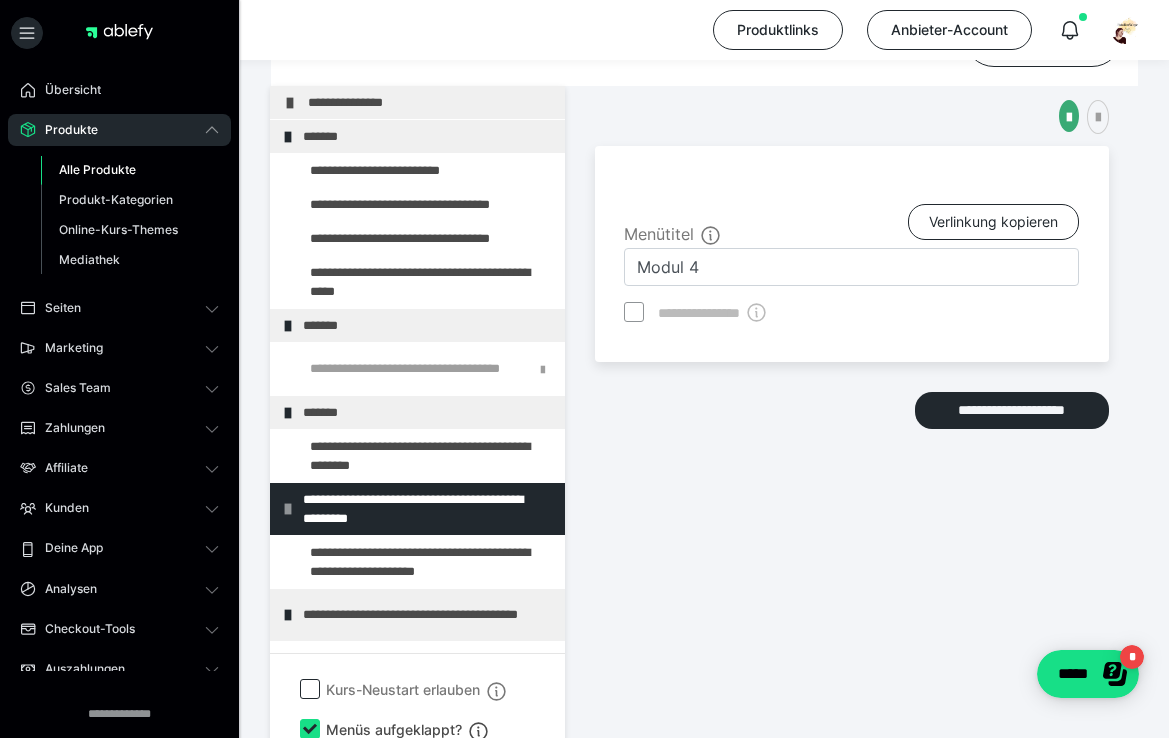 click on "**********" at bounding box center (852, 390) 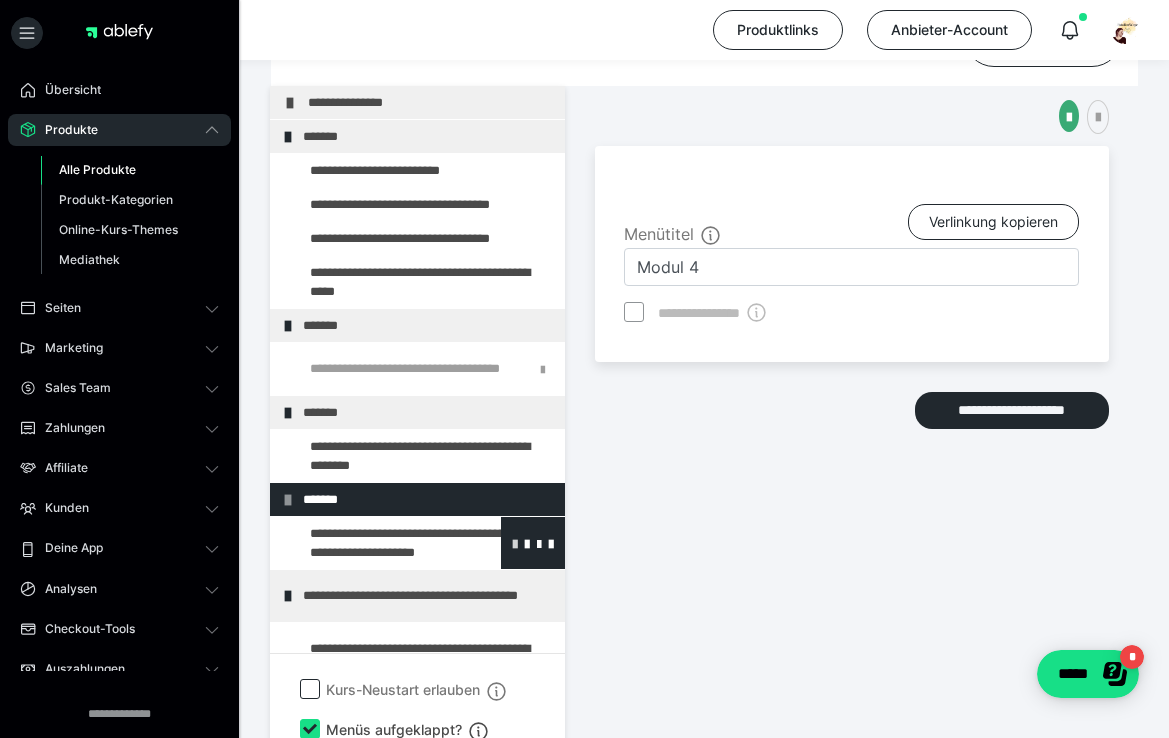 click at bounding box center (515, 543) 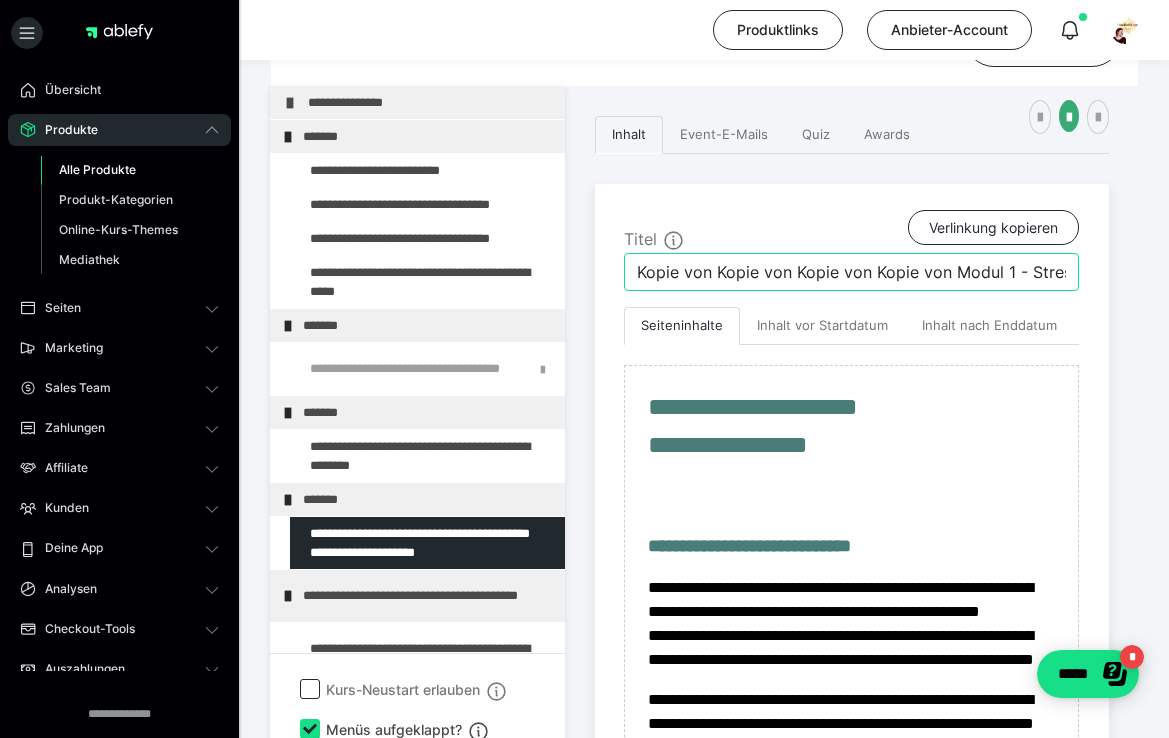 click on "Kopie von Kopie von Kopie von Kopie von Modul 1 - Stress verstehen" at bounding box center [851, 272] 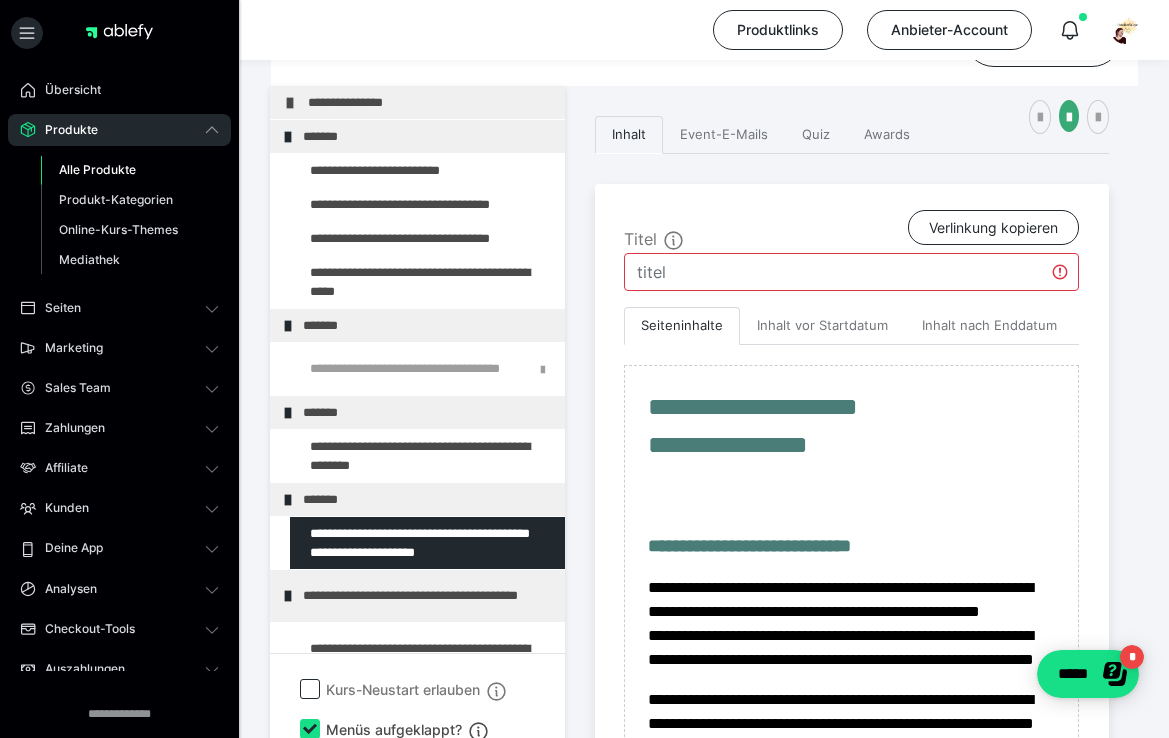 paste on "Modul 4 - Emotionen regulieren & SelfCare-Tools finden" 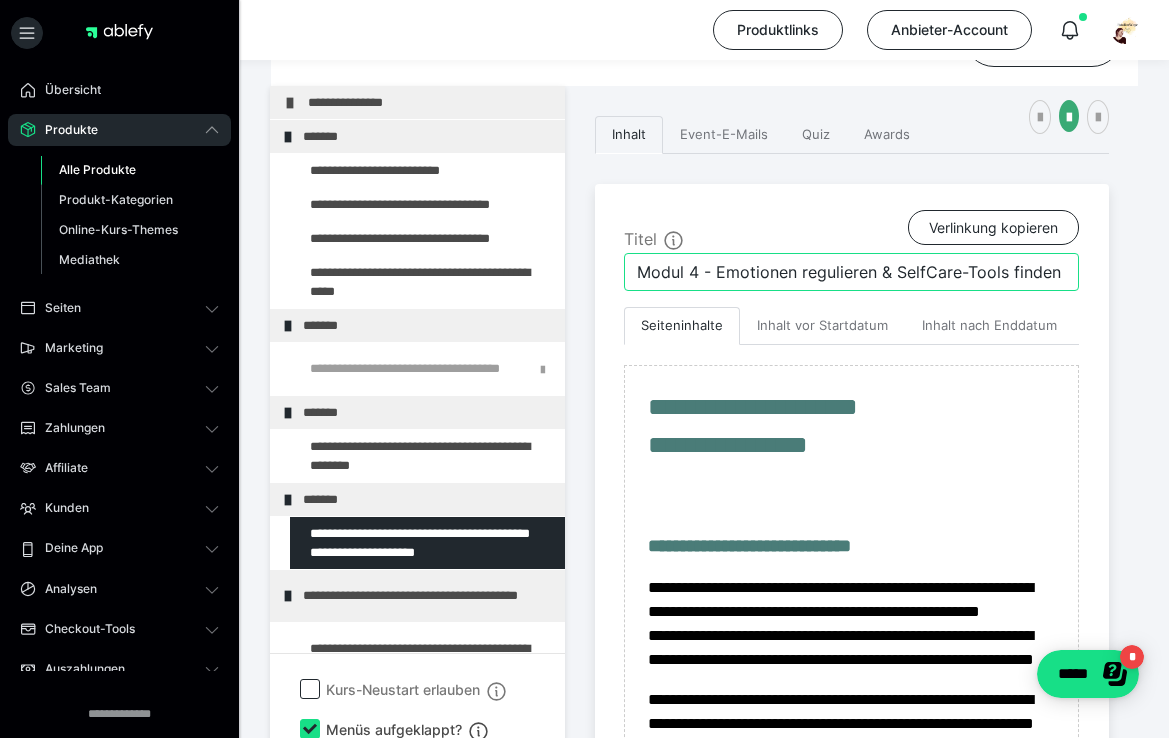 type on "Modul 4 - Emotionen regulieren & SelfCare-Tools finden" 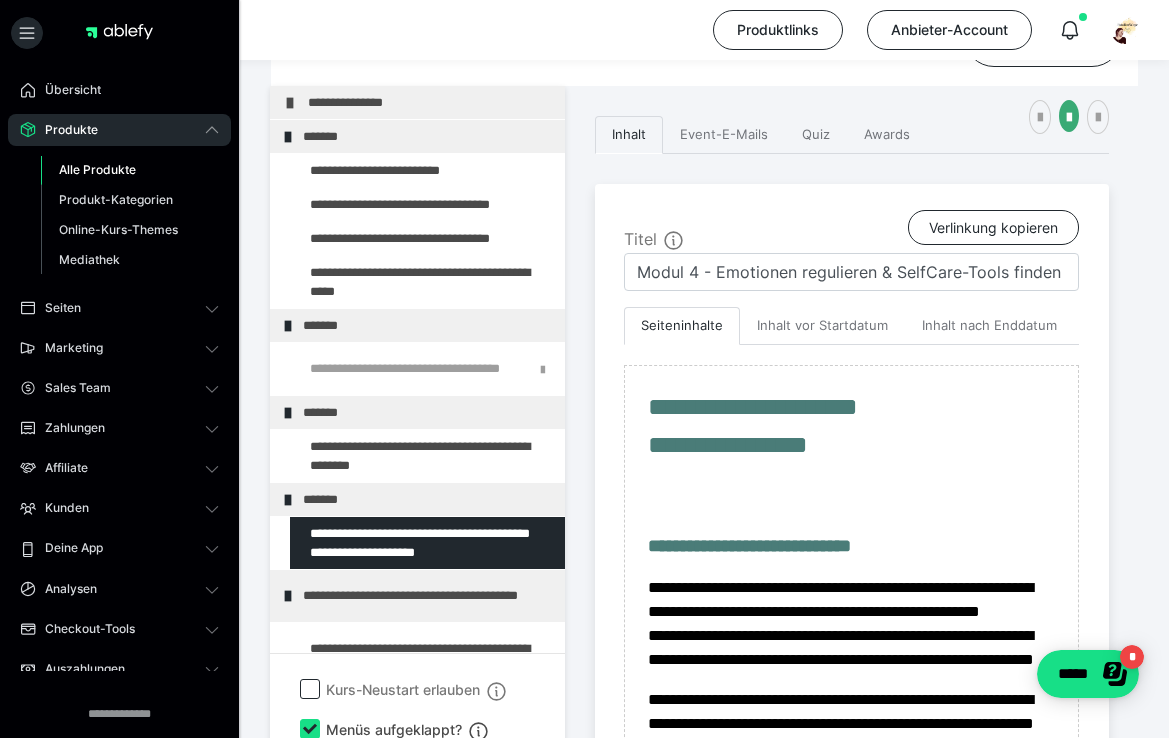 click on "**********" at bounding box center (852, 690) 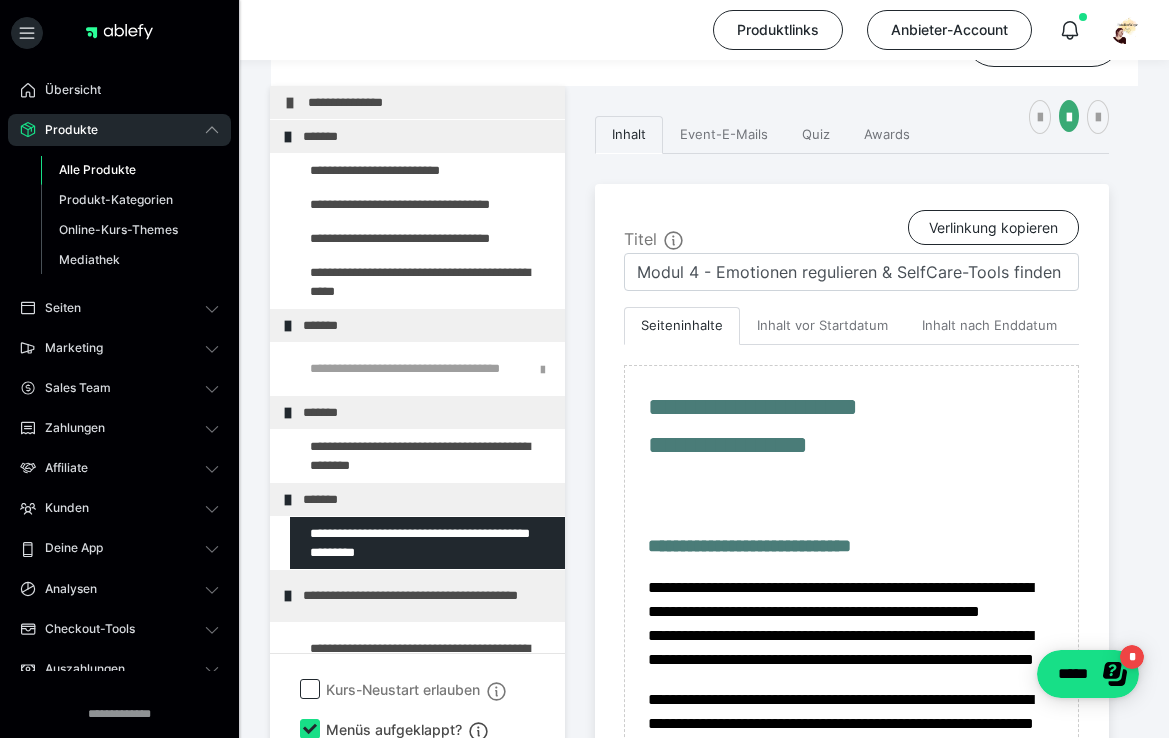 click on "**********" at bounding box center (704, 724) 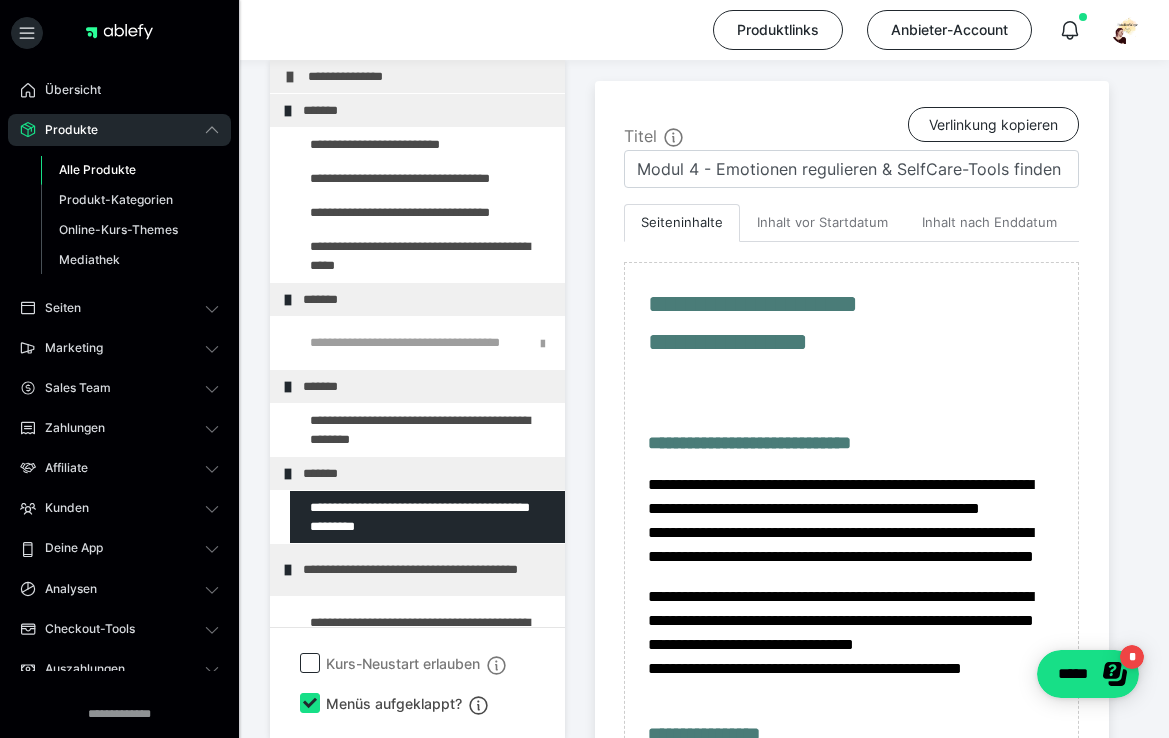 scroll, scrollTop: 494, scrollLeft: 0, axis: vertical 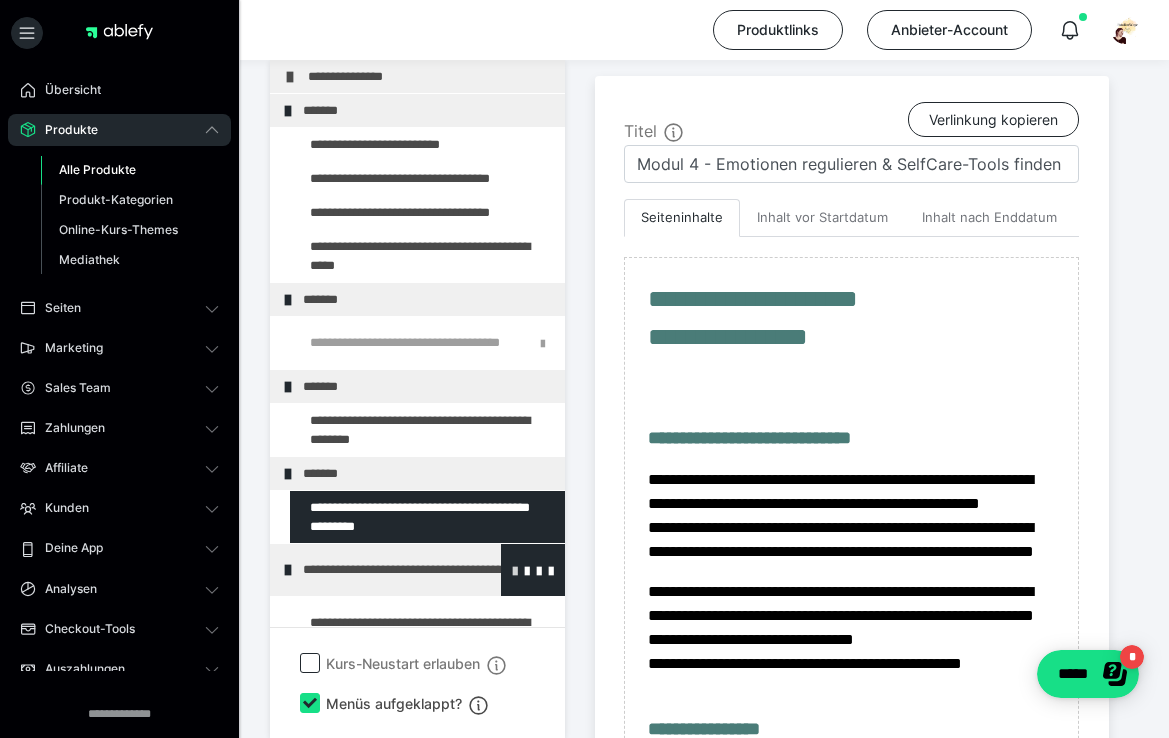 click at bounding box center [515, 570] 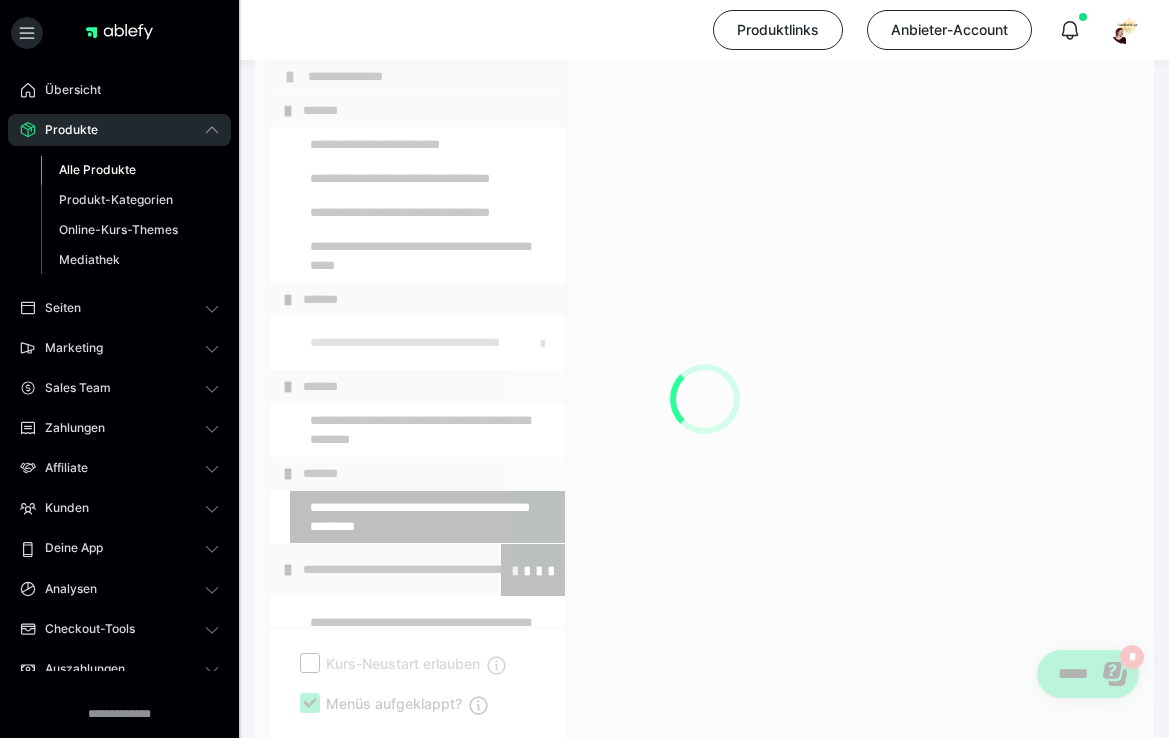 scroll, scrollTop: 412, scrollLeft: 0, axis: vertical 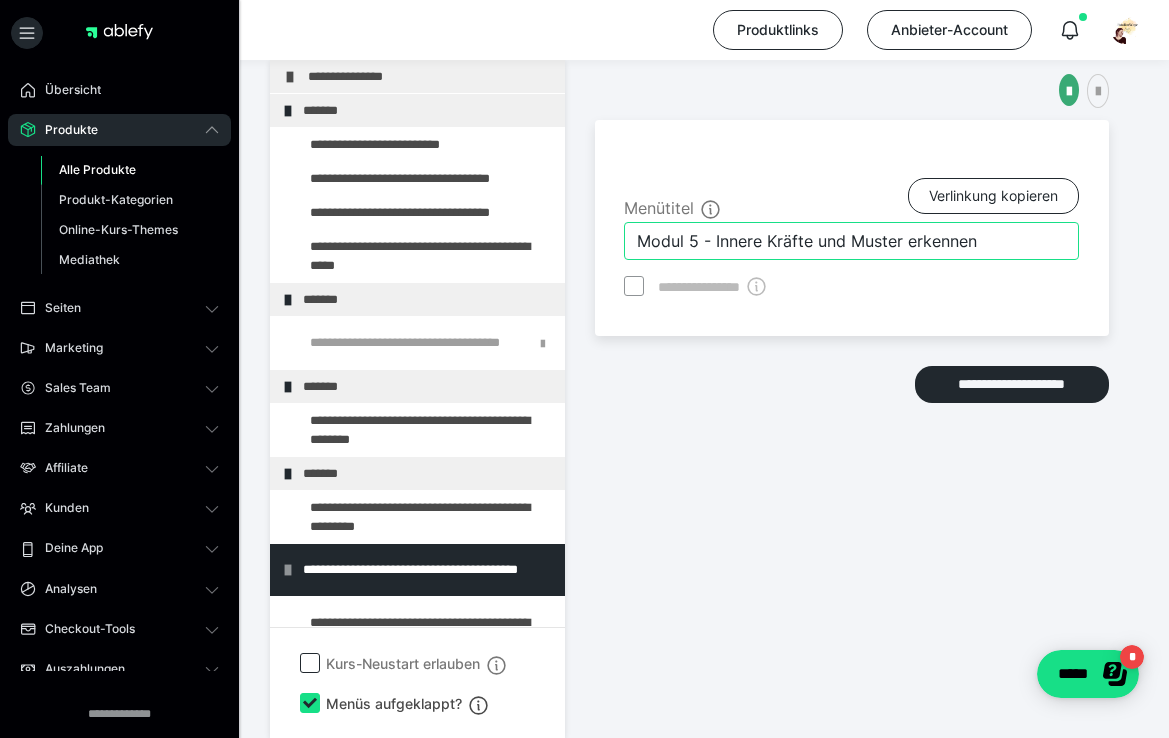 click on "Modul 5 - Innere Kräfte und Muster erkennen" at bounding box center (851, 241) 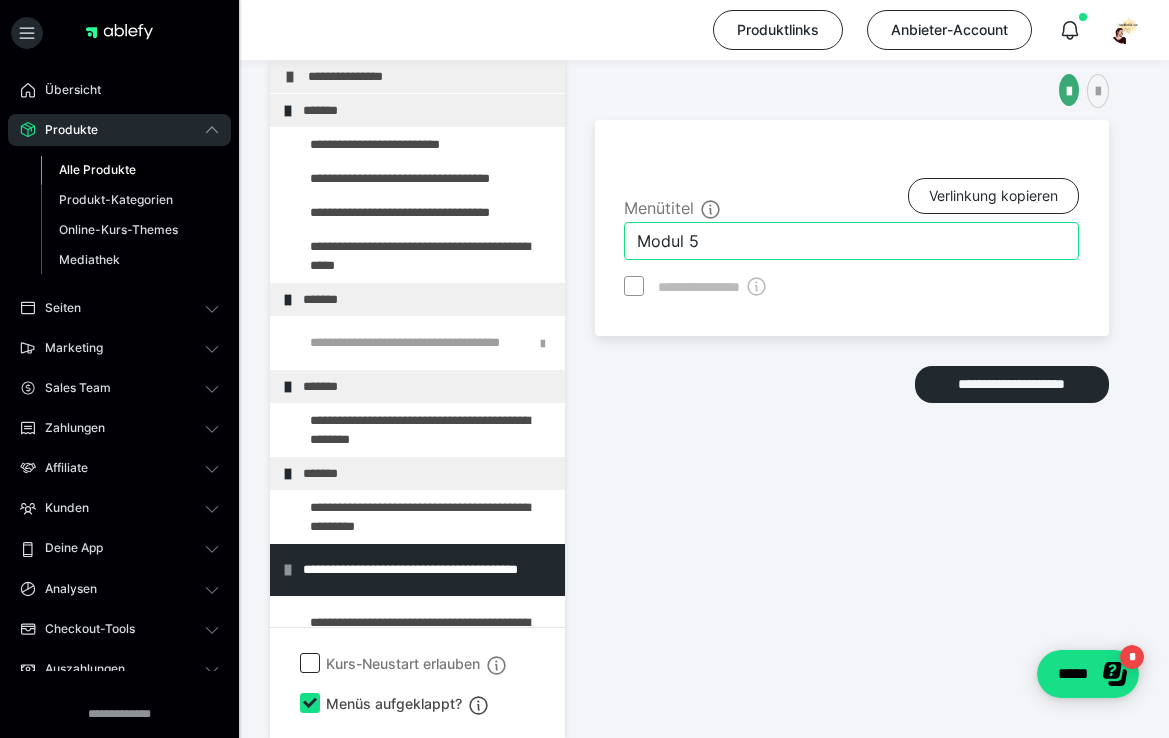 type on "Modul 5" 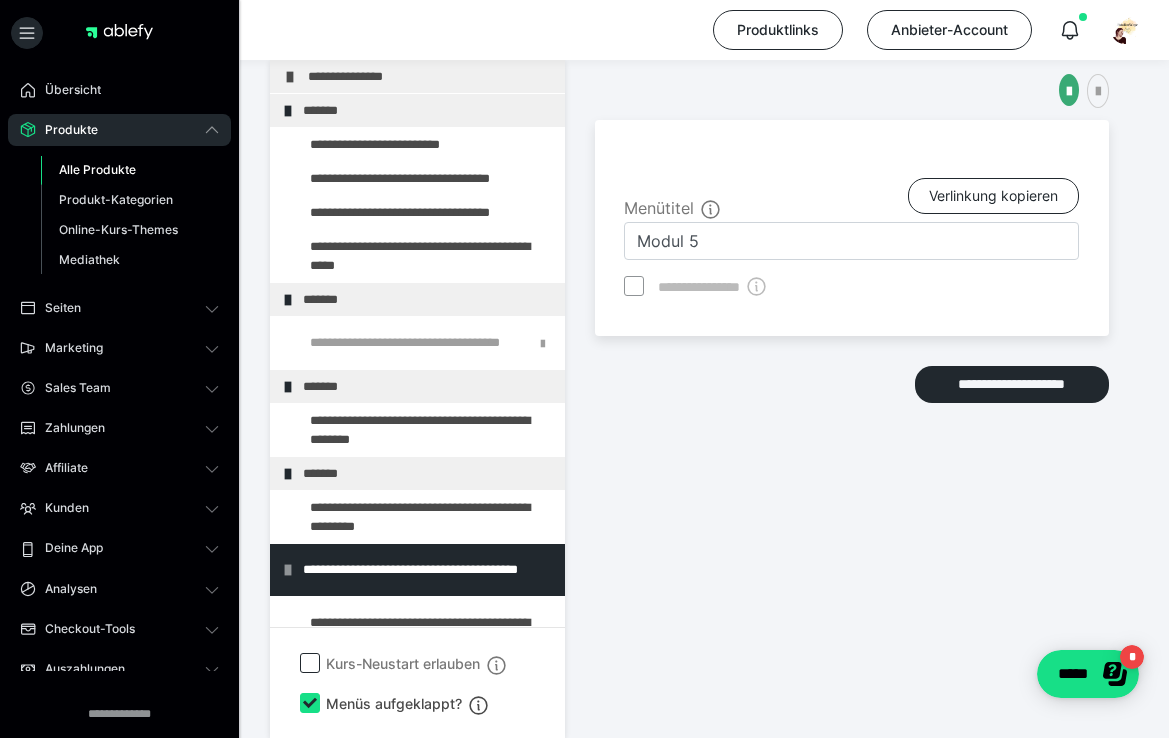 click on "**********" at bounding box center (852, 364) 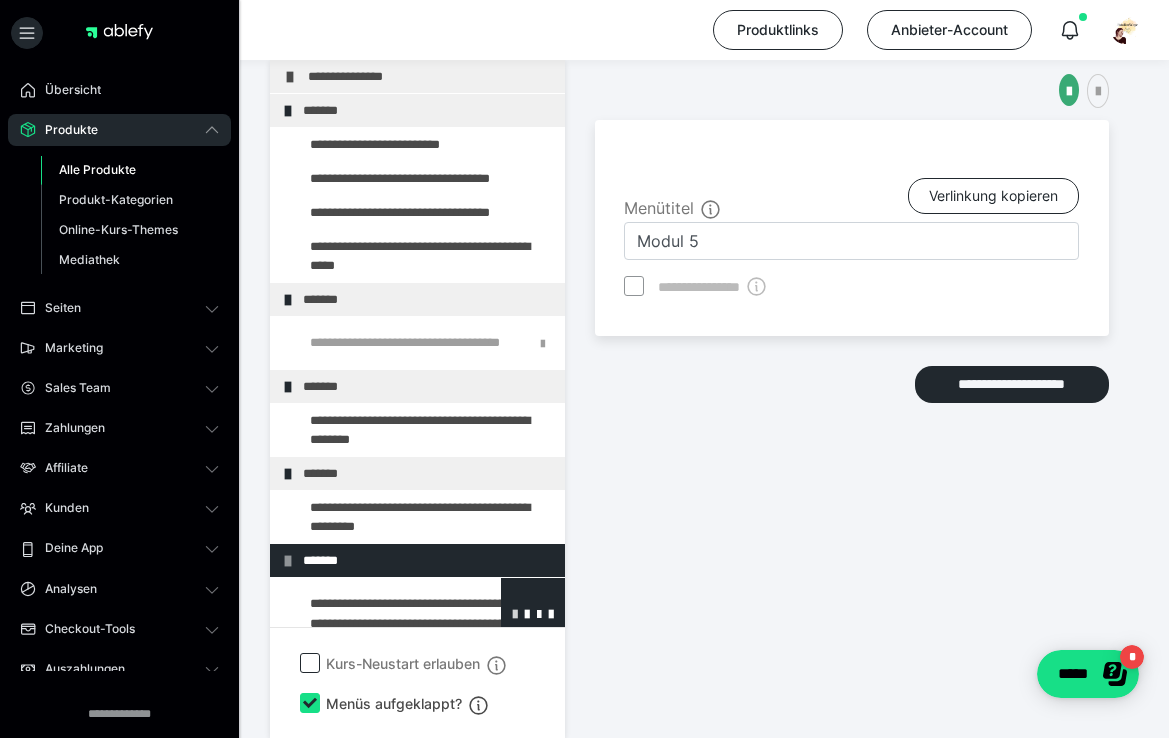 click at bounding box center (515, 613) 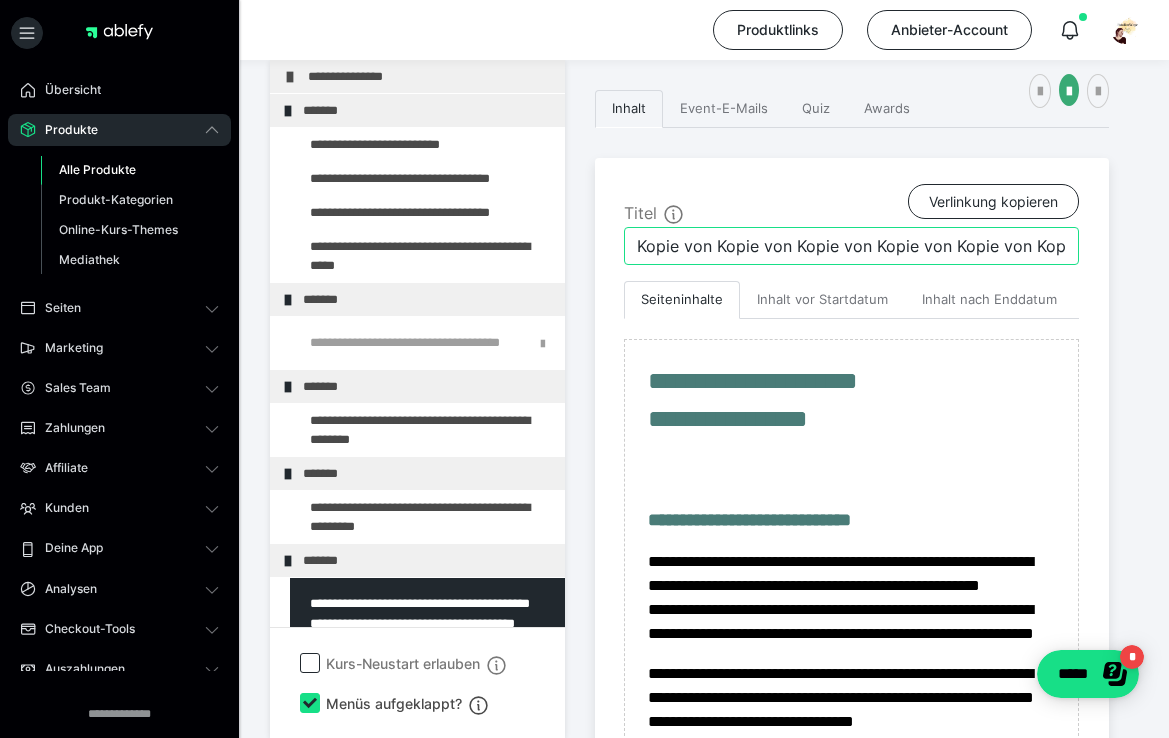 click on "Kopie von Kopie von Kopie von Kopie von Kopie von Kopie von Modul 1 - Stress verstehen" at bounding box center [851, 246] 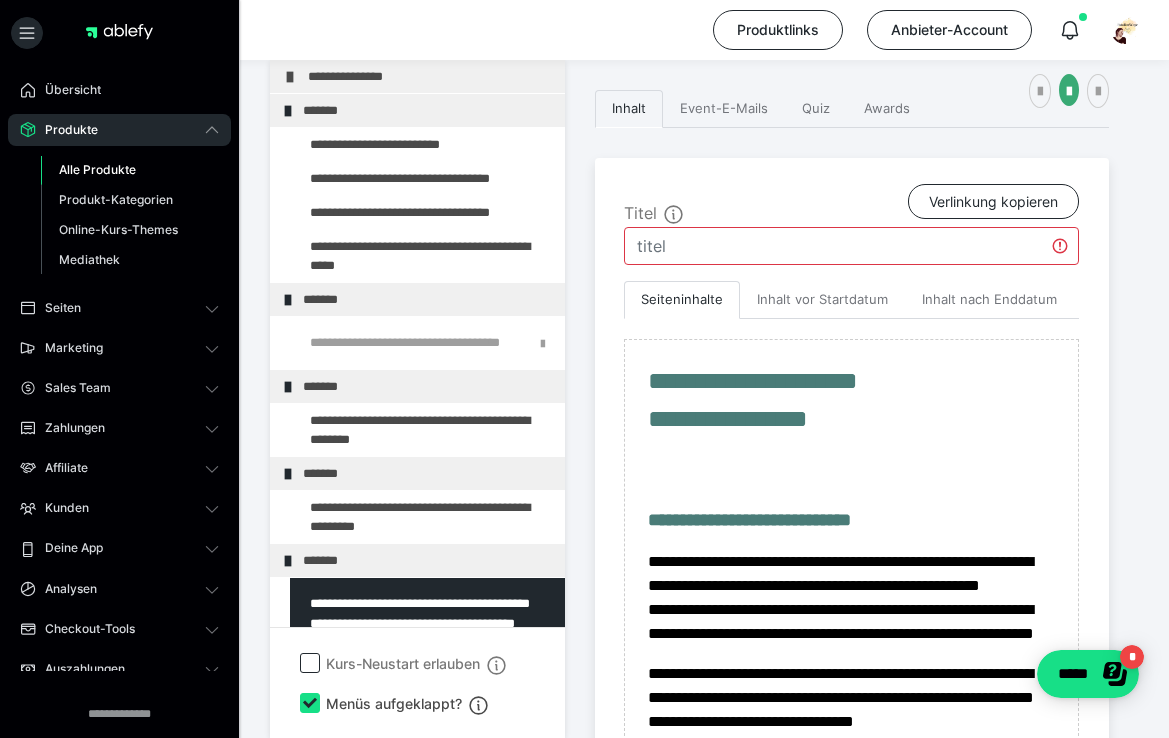 paste on "Modul 5 - Innere Kräfte und Muster erkennen" 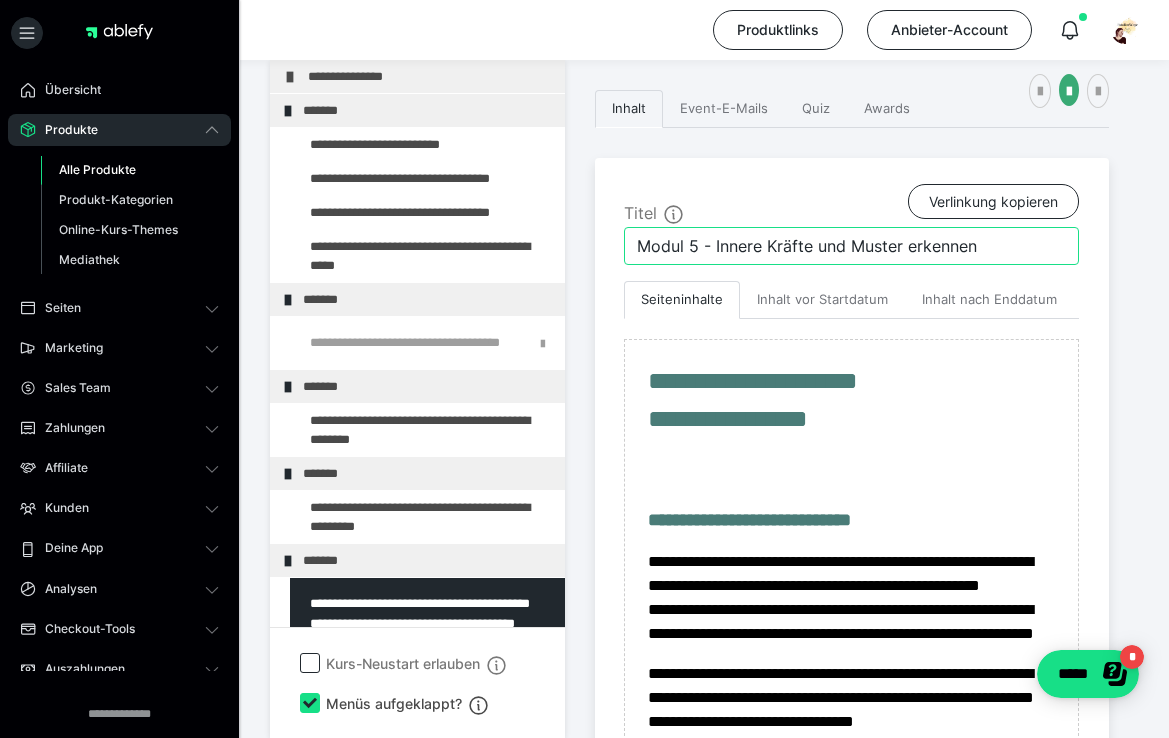 type on "Modul 5 - Innere Kräfte und Muster erkennen" 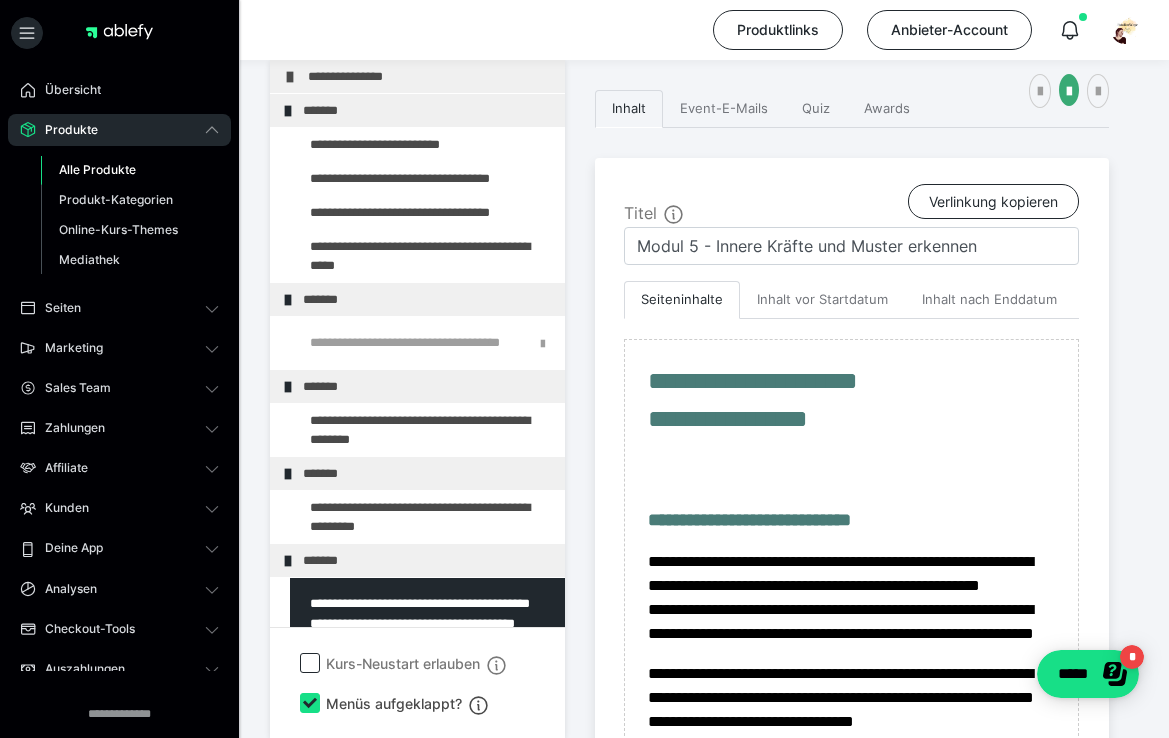 click on "**********" at bounding box center [852, 664] 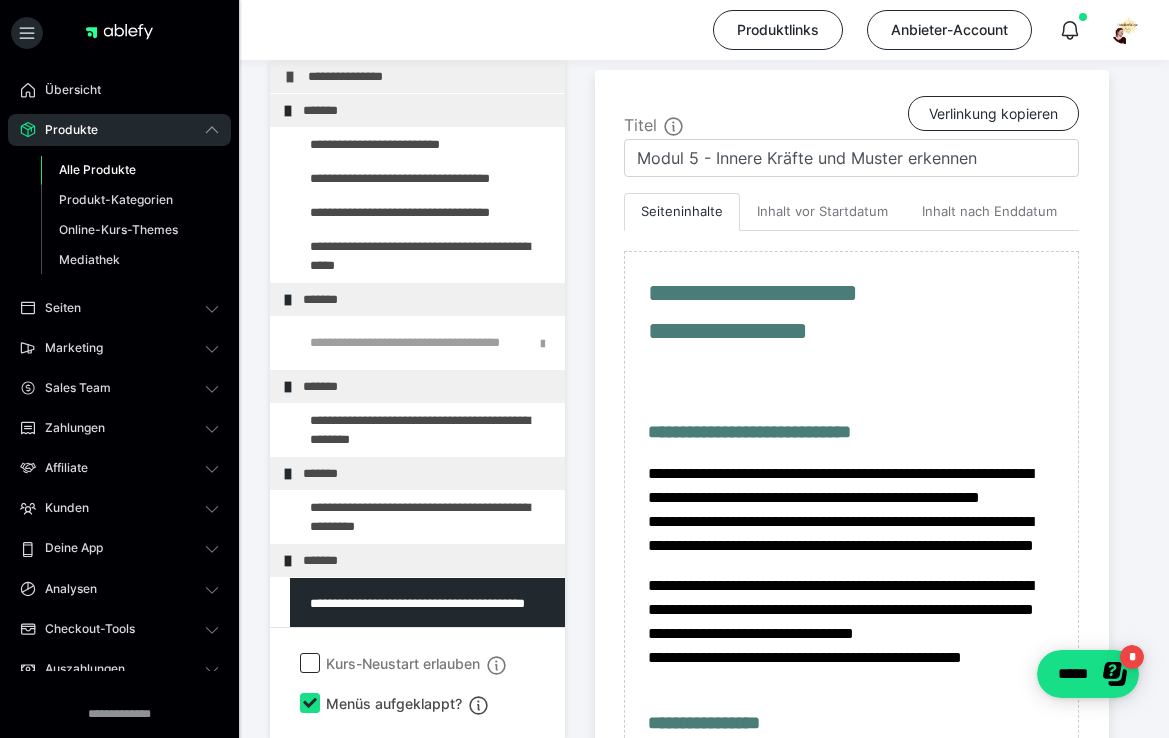 scroll, scrollTop: 501, scrollLeft: 0, axis: vertical 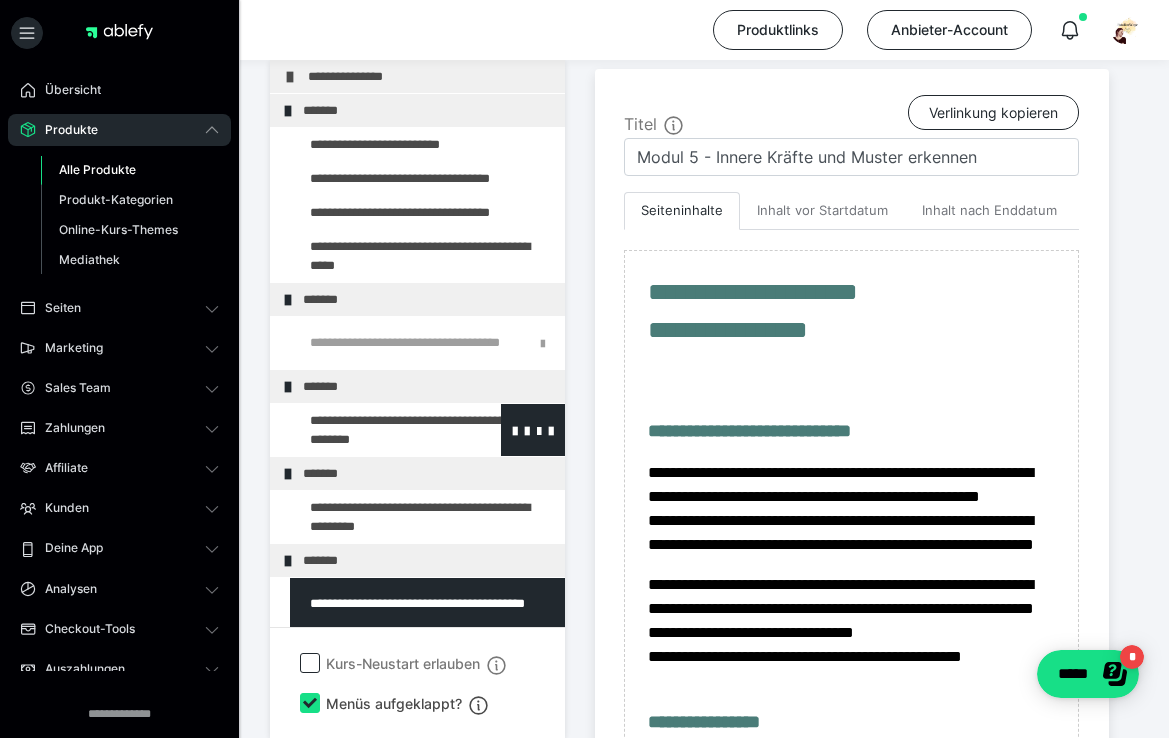 click at bounding box center (375, 430) 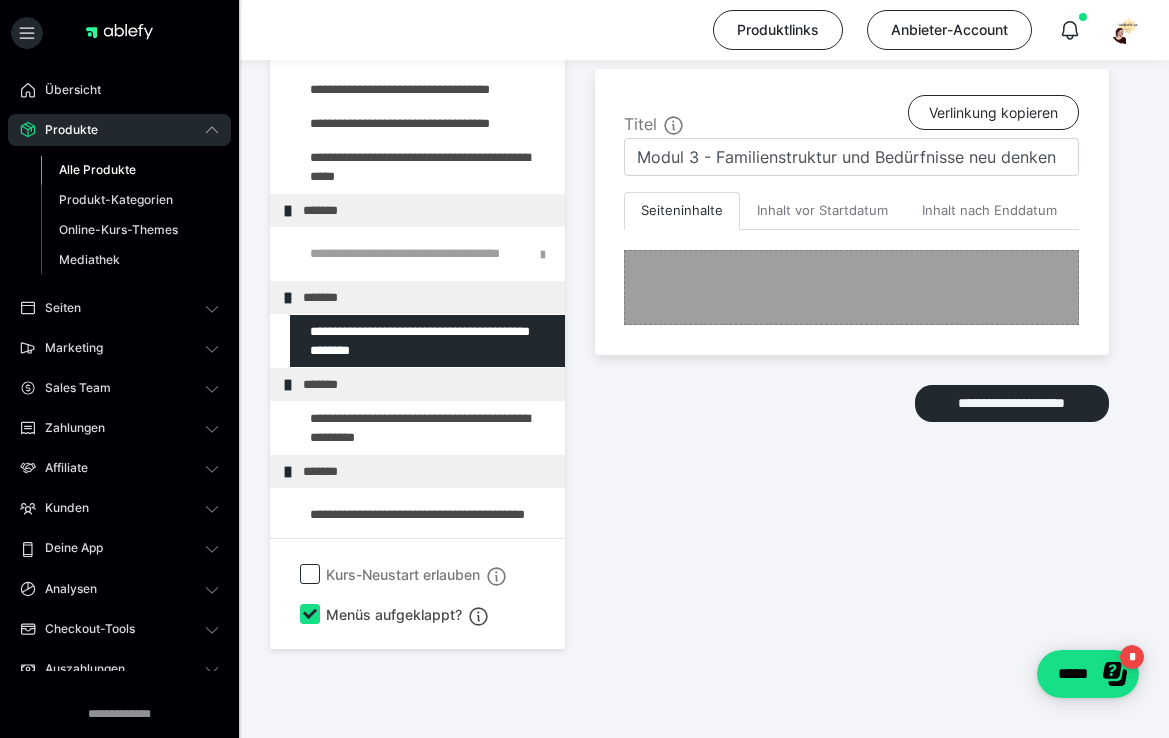 scroll, scrollTop: 412, scrollLeft: 0, axis: vertical 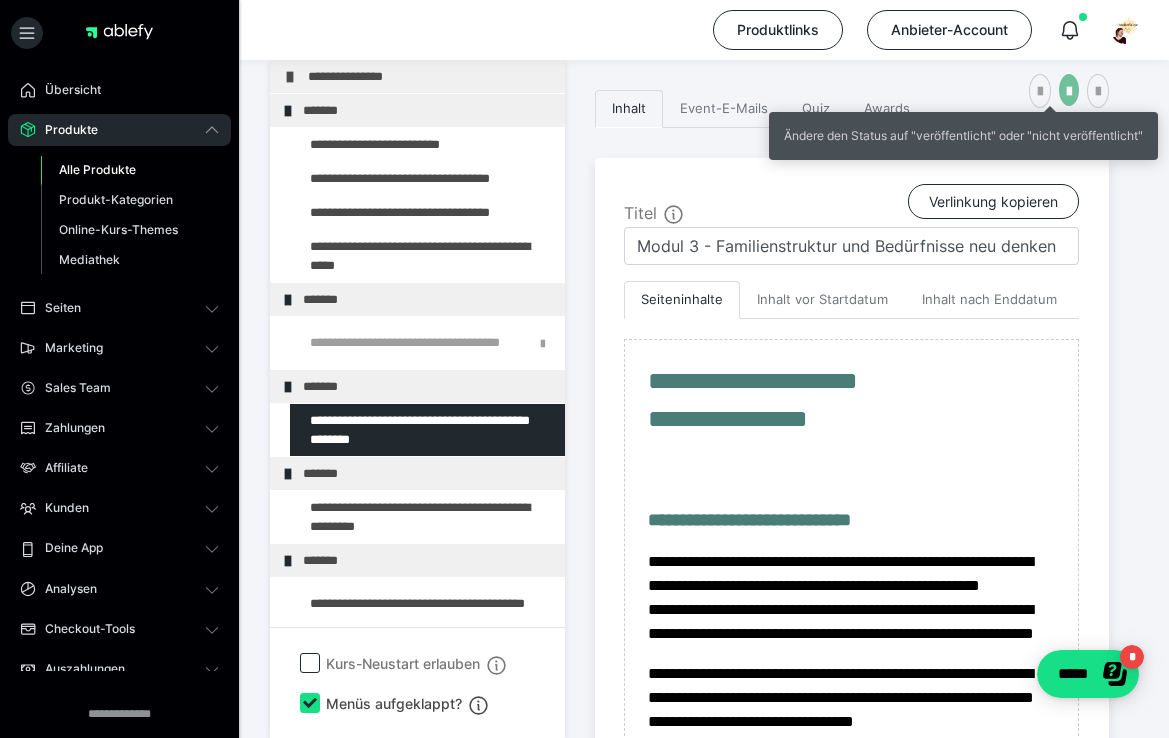 click at bounding box center [1069, 92] 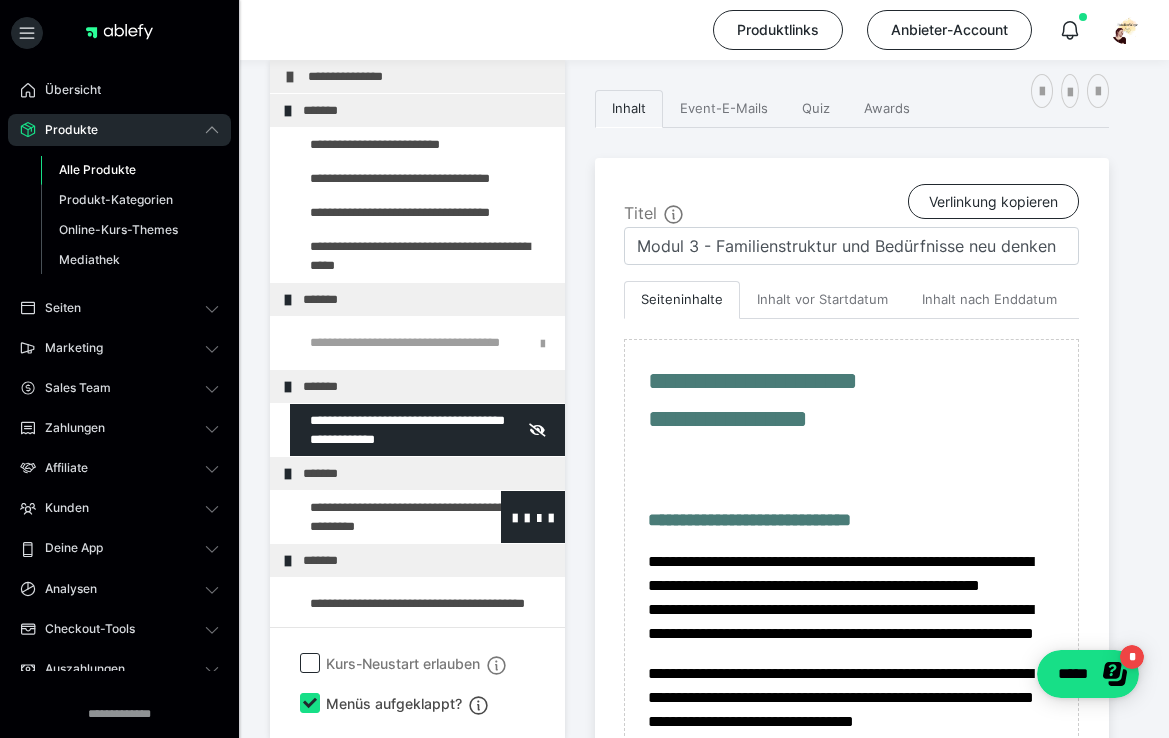 click at bounding box center (375, 517) 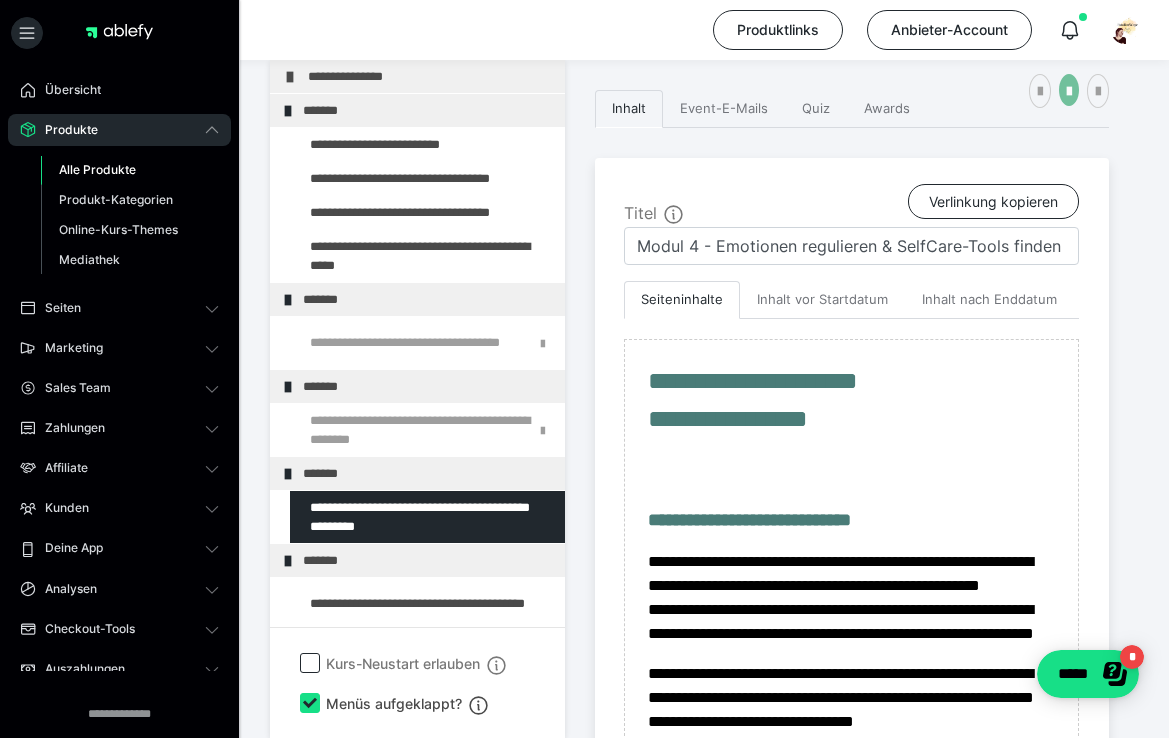 click at bounding box center (1069, 92) 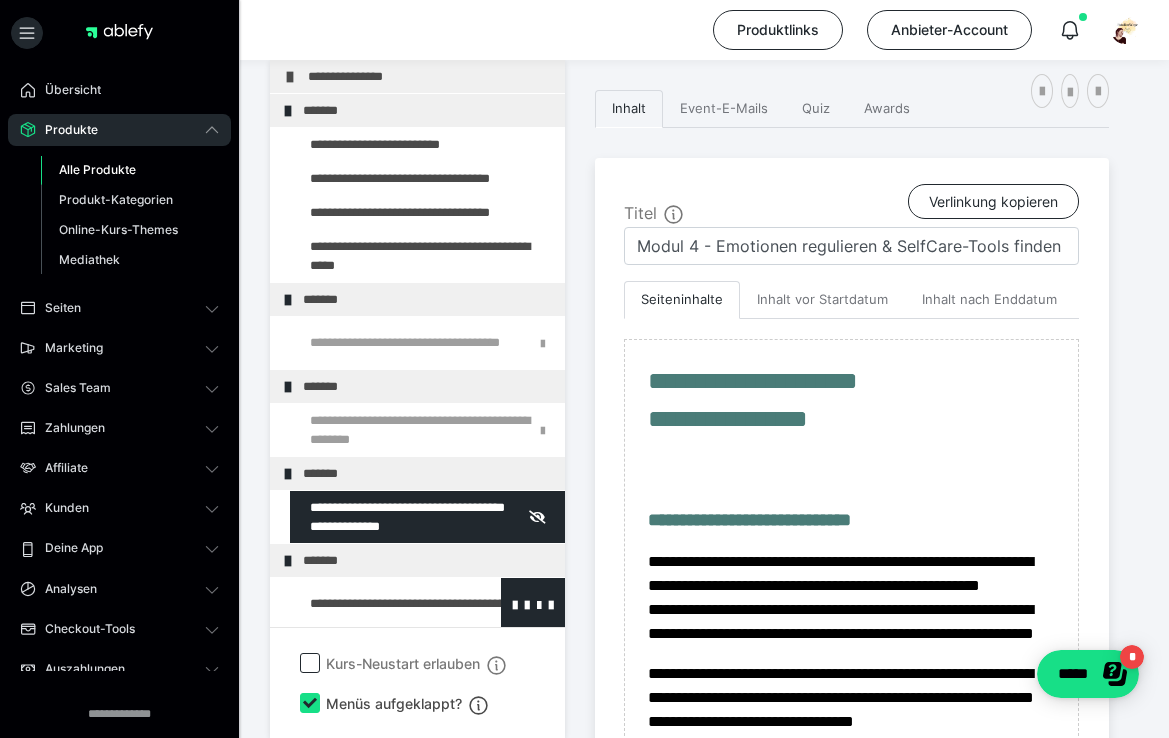 click at bounding box center [375, 604] 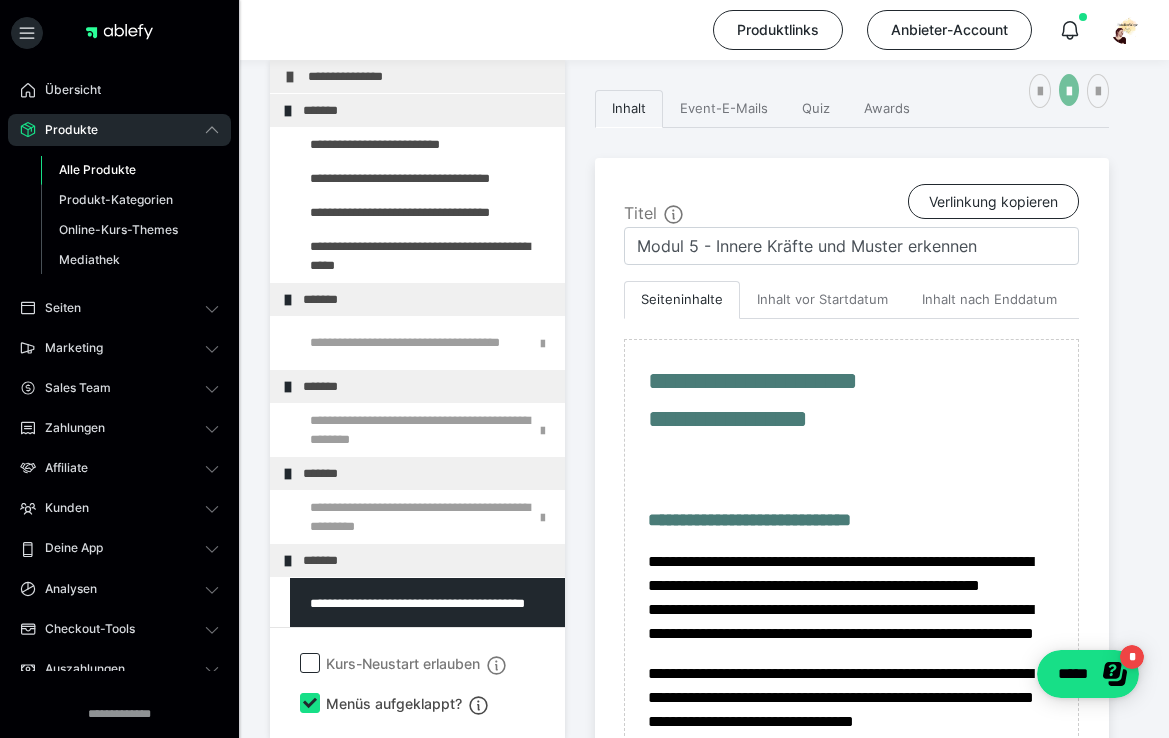 click at bounding box center [1069, 92] 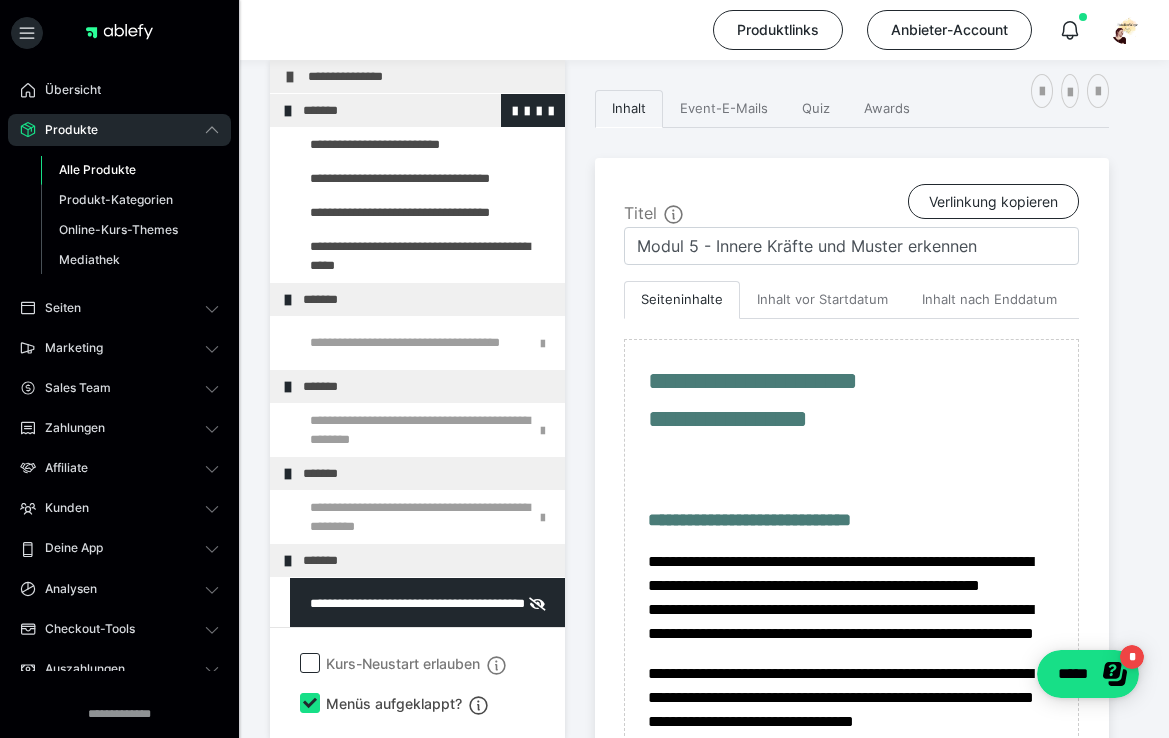 click at bounding box center (288, 111) 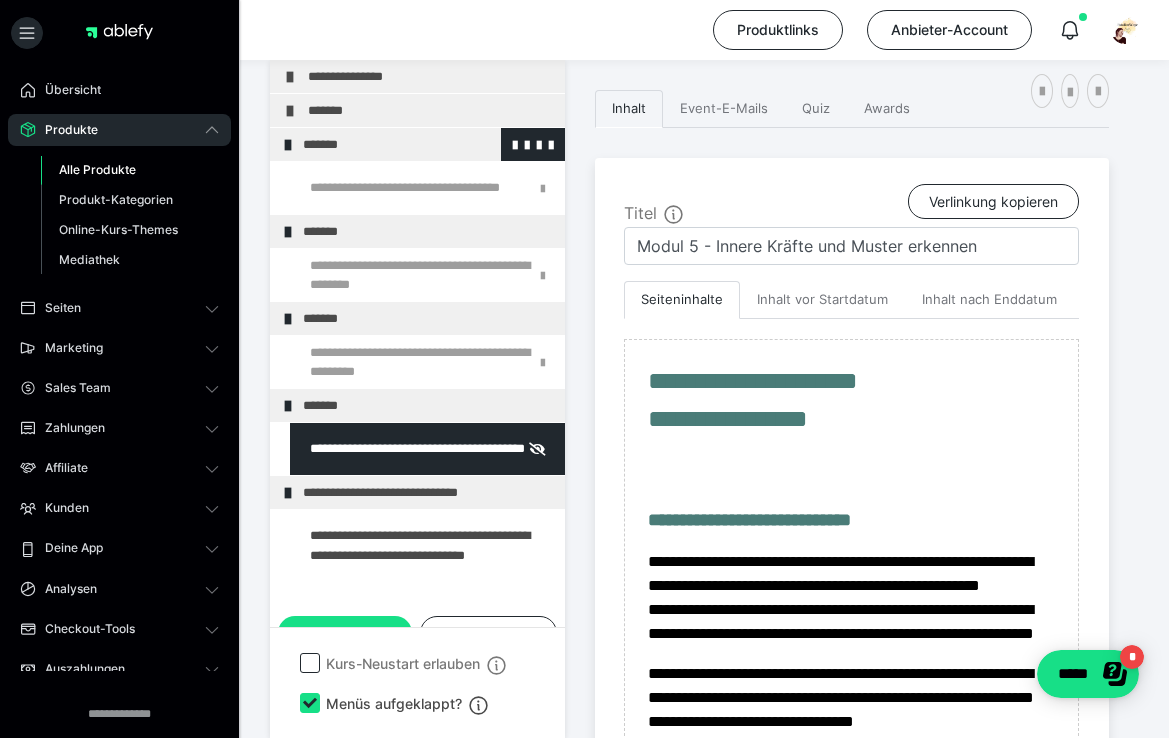 click on "*******" at bounding box center [417, 144] 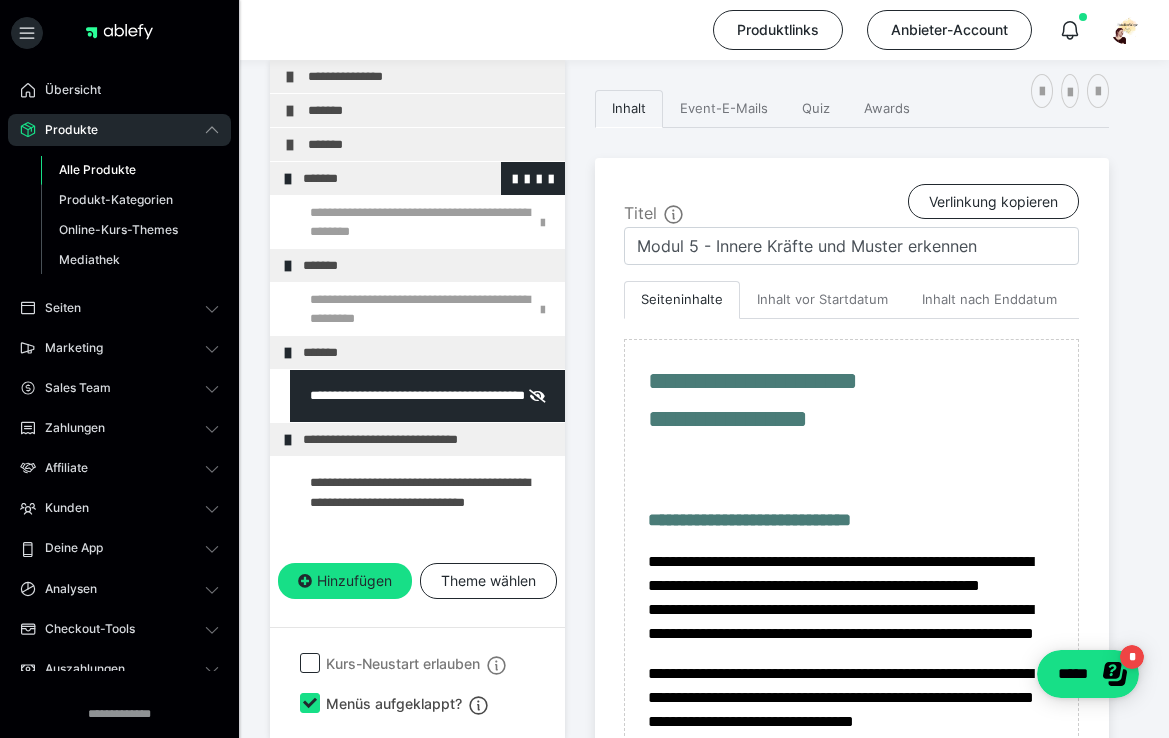 click at bounding box center [288, 179] 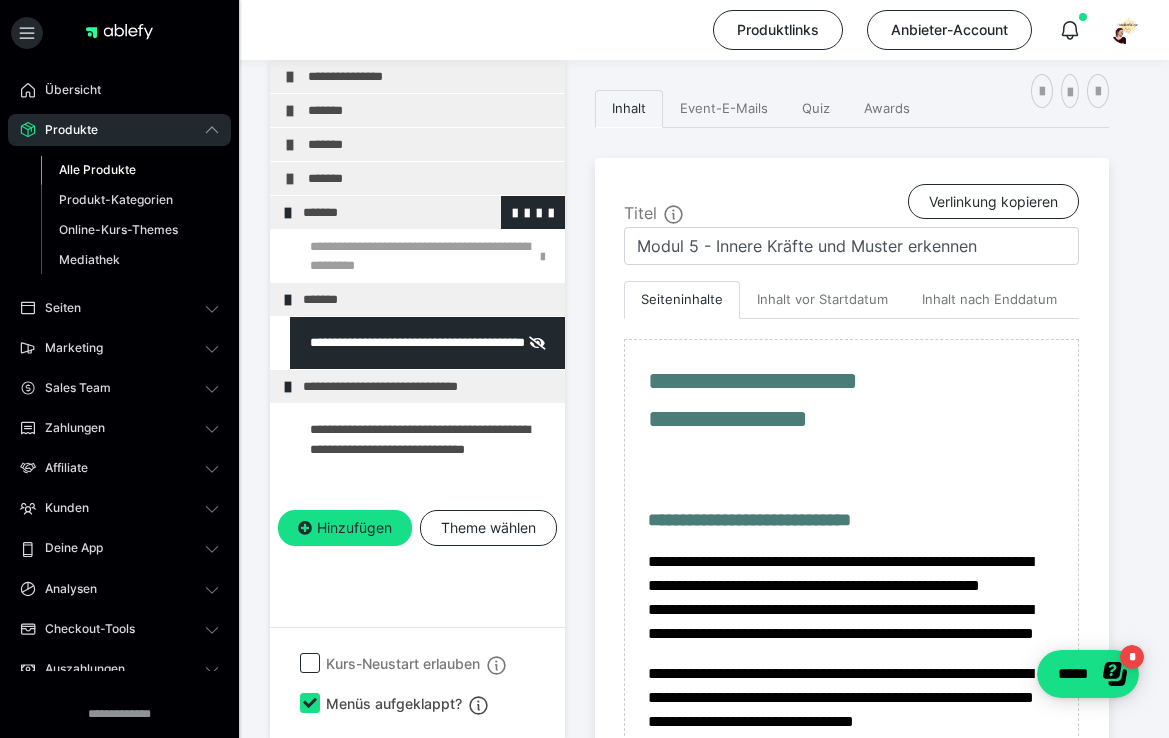 click at bounding box center [288, 213] 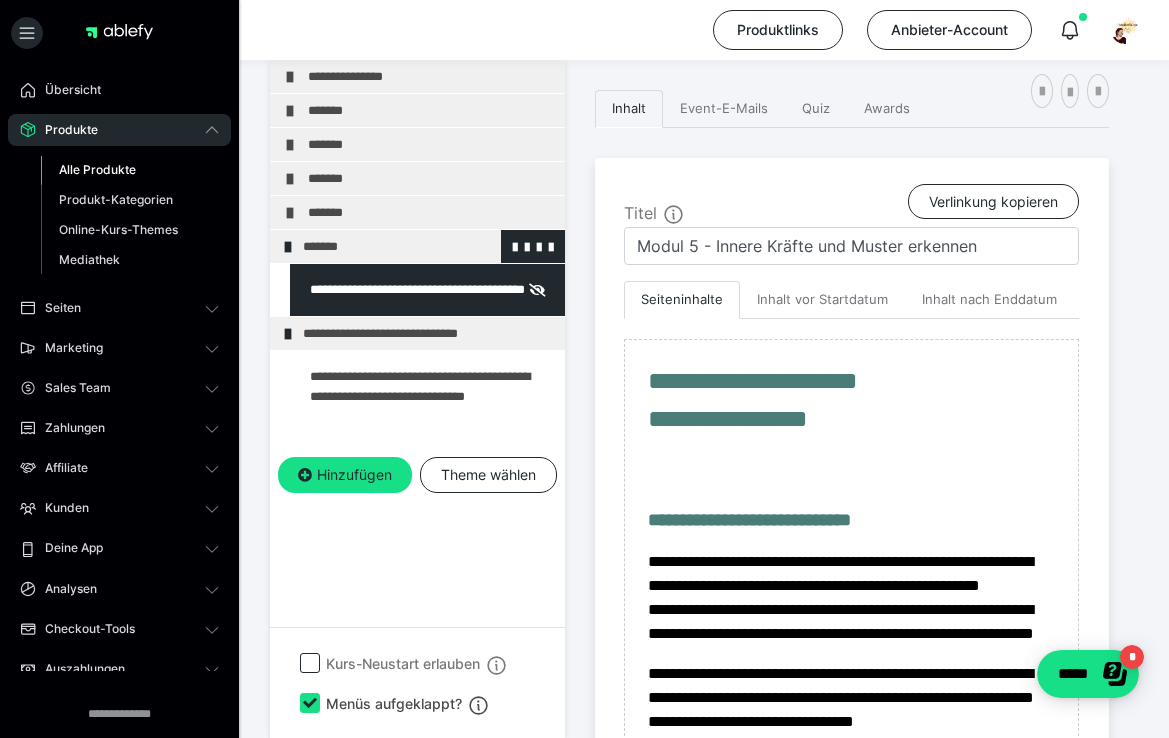 click at bounding box center (288, 247) 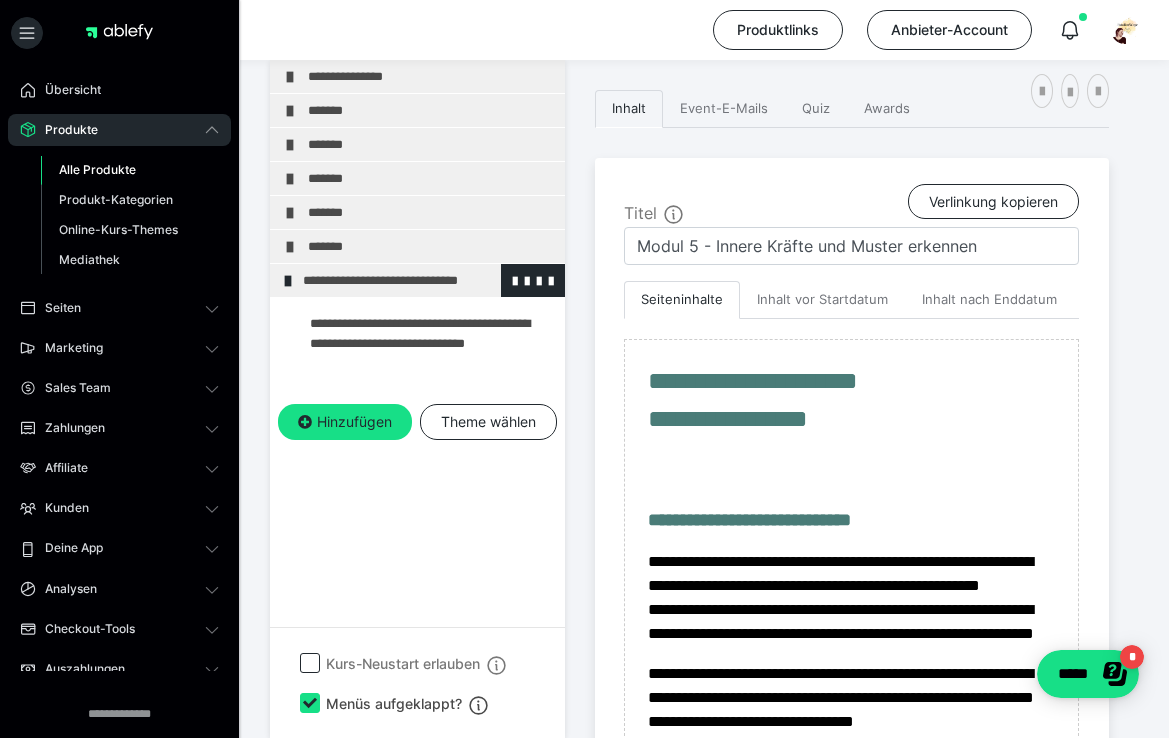 click at bounding box center [288, 281] 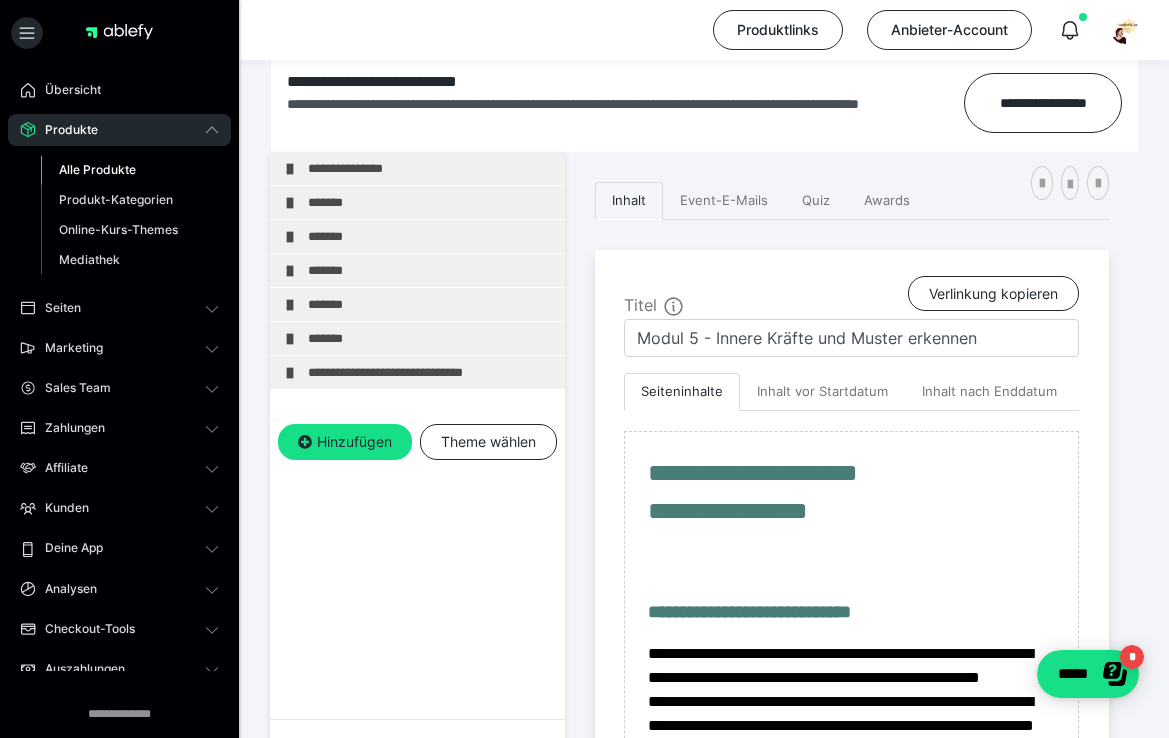 scroll, scrollTop: 319, scrollLeft: 0, axis: vertical 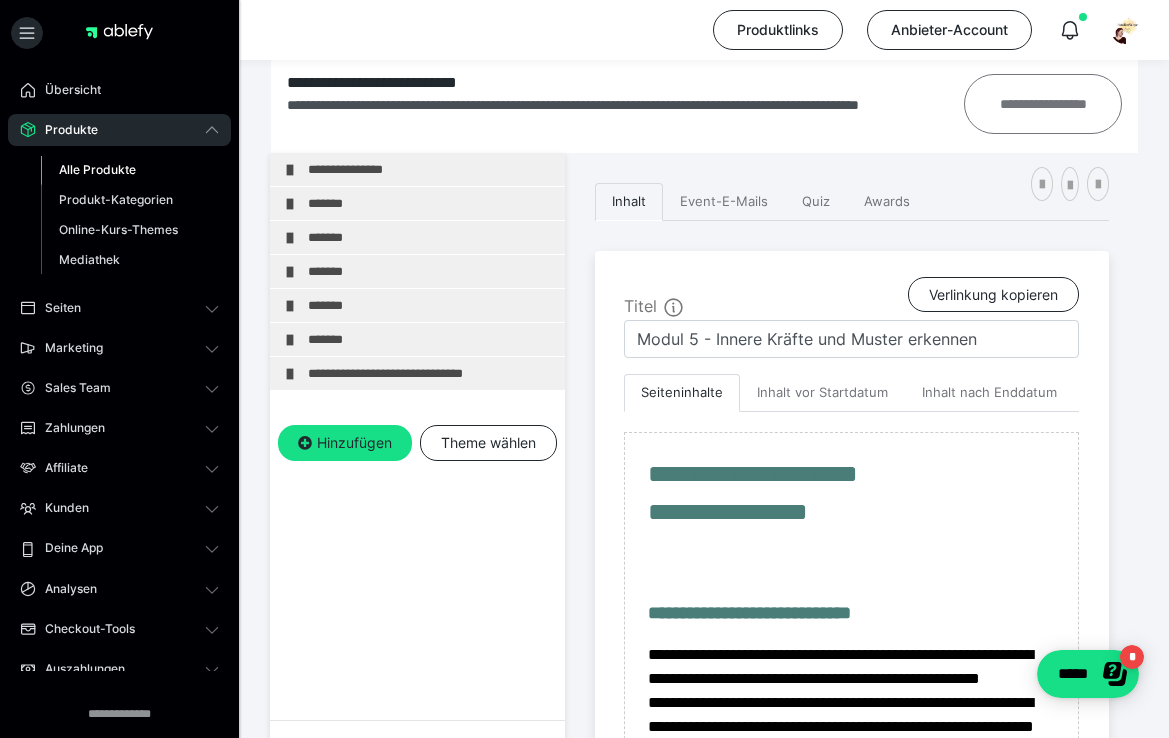 click on "**********" at bounding box center [1043, 104] 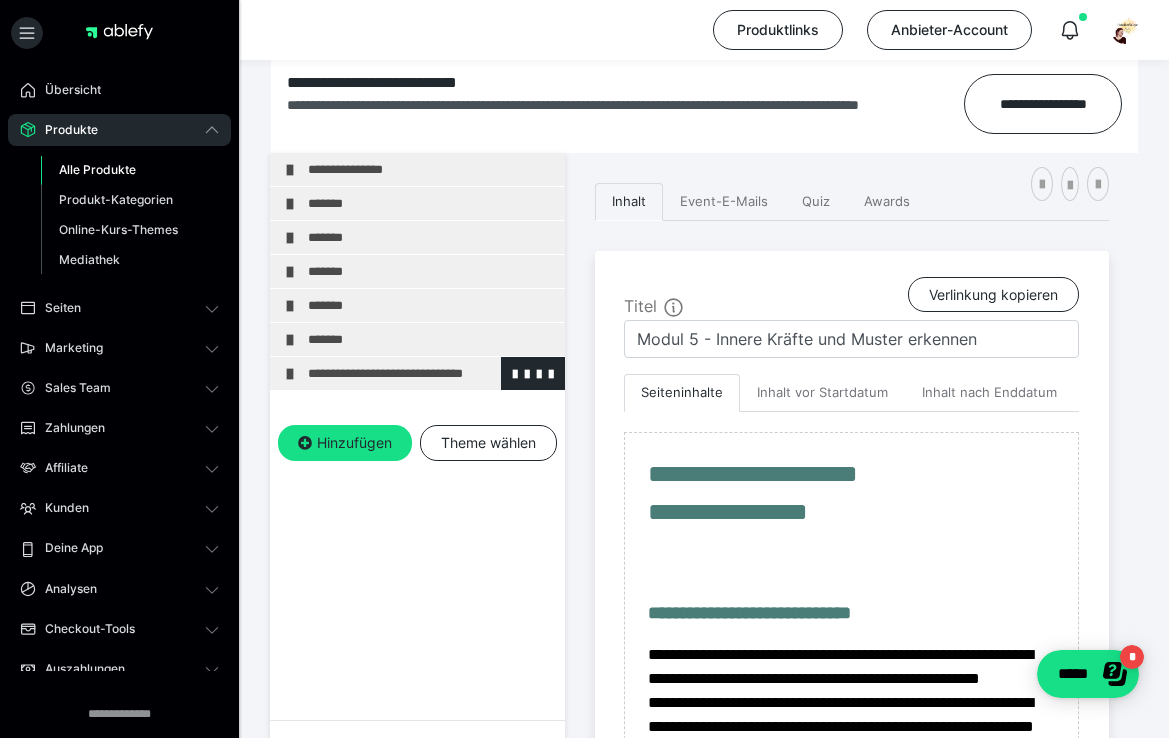 click on "**********" at bounding box center (431, 373) 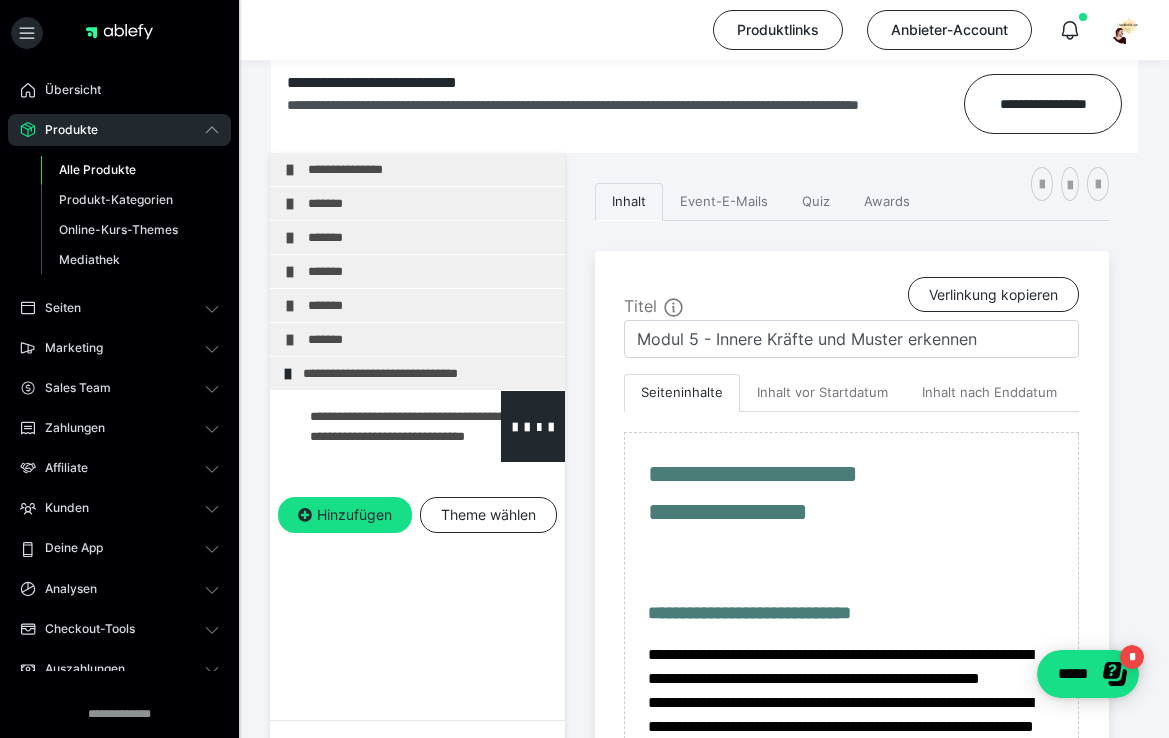 click at bounding box center (375, 426) 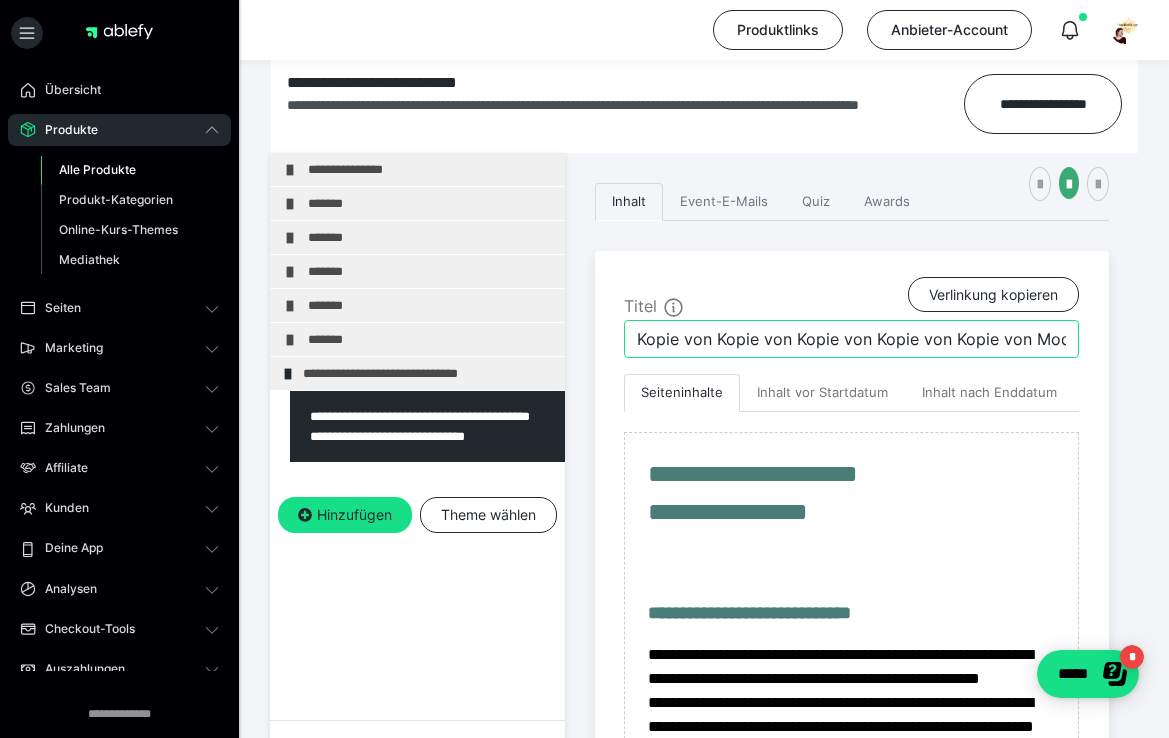 click on "Kopie von Kopie von Kopie von Kopie von Kopie von Modul 1 - Stress verstehen" at bounding box center (851, 339) 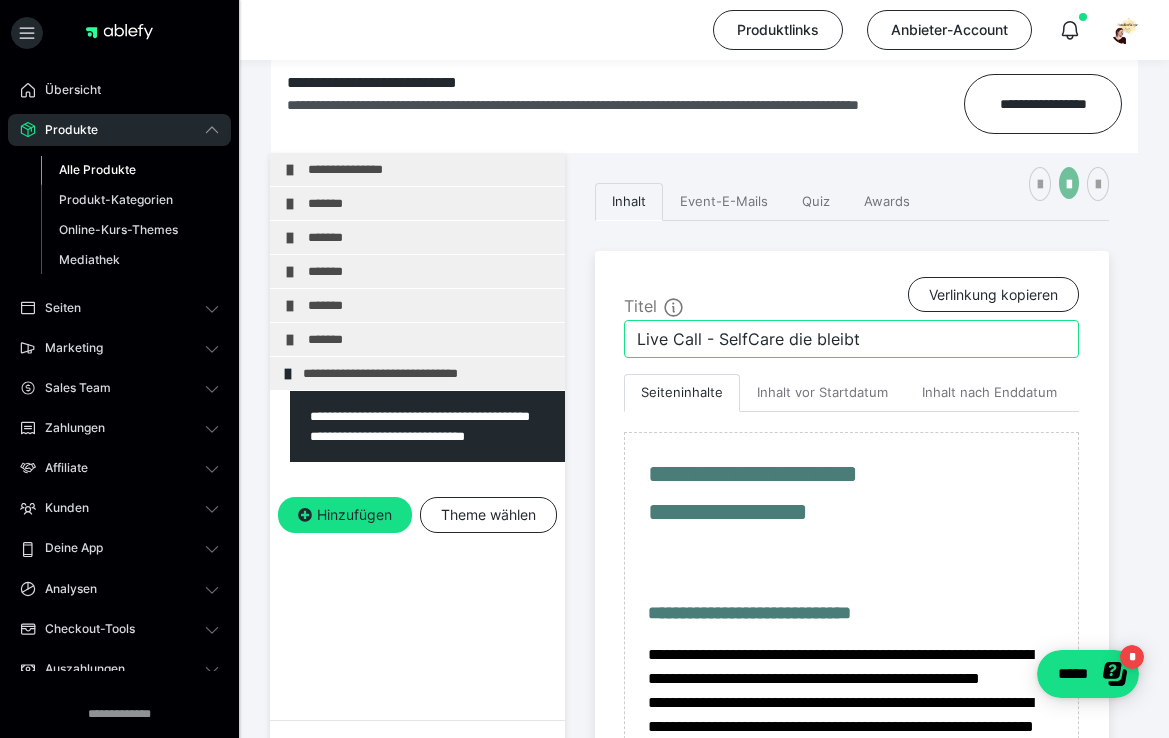 type on "Live Call - SelfCare die bleibt" 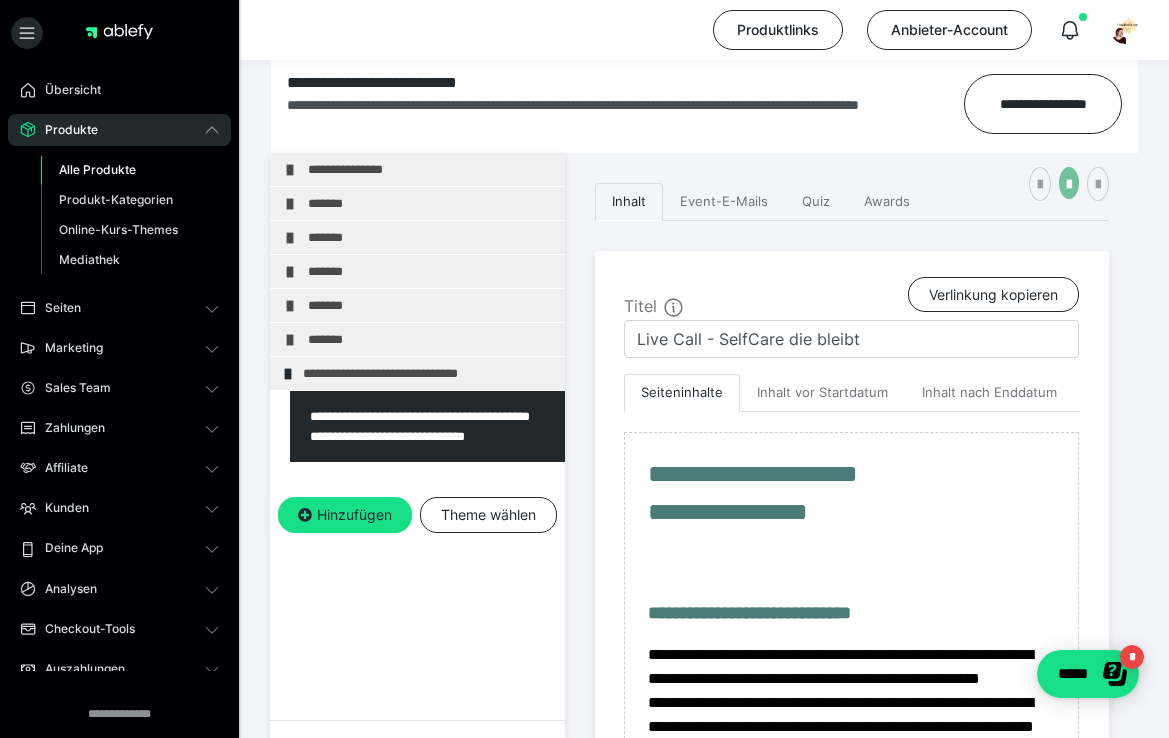 click at bounding box center [1069, 183] 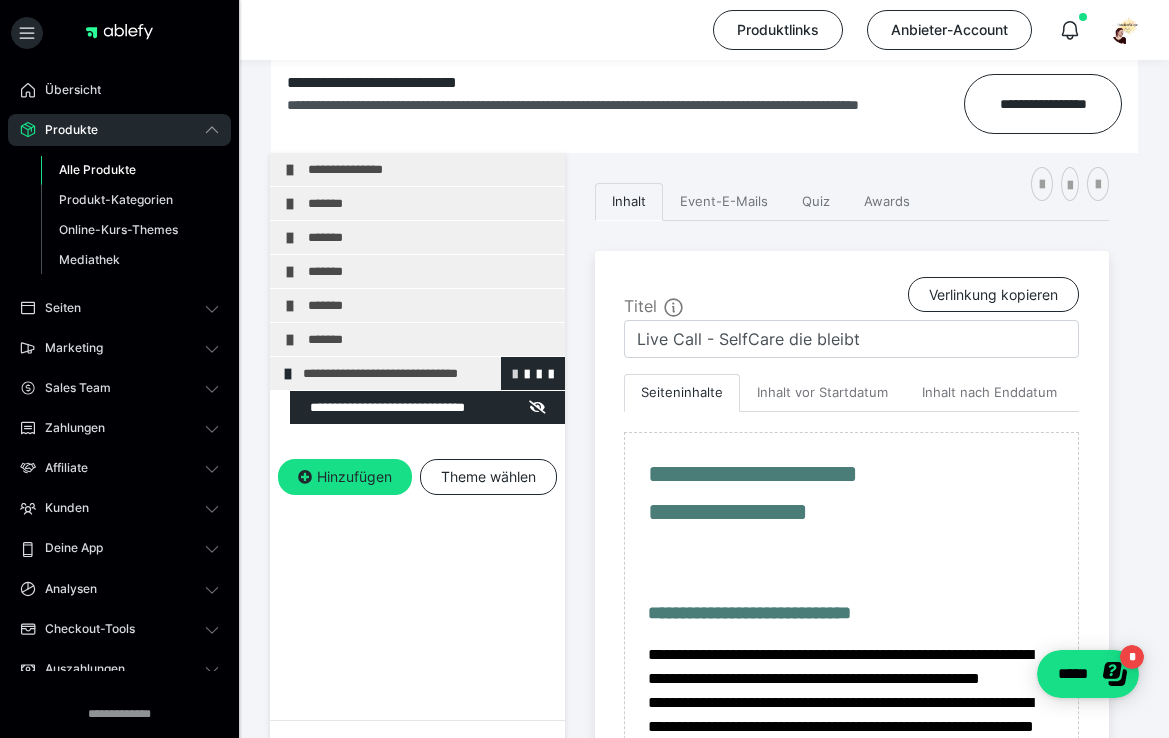click at bounding box center [515, 373] 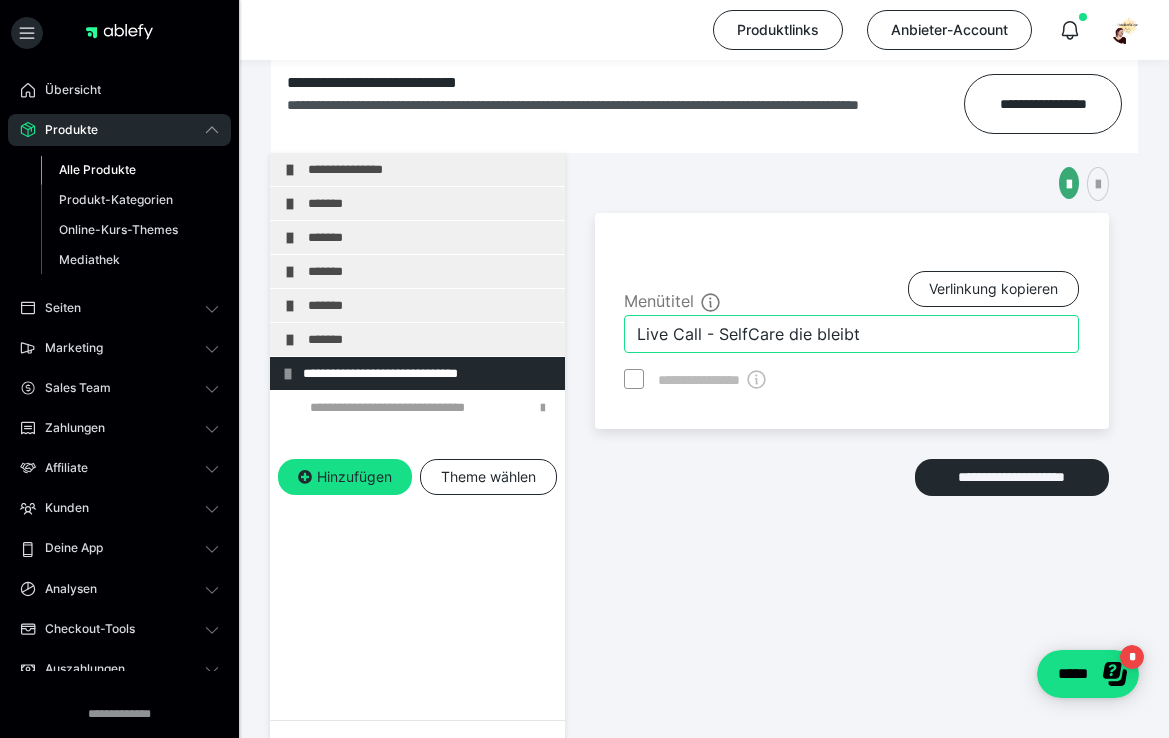 drag, startPoint x: 872, startPoint y: 326, endPoint x: 703, endPoint y: 328, distance: 169.01184 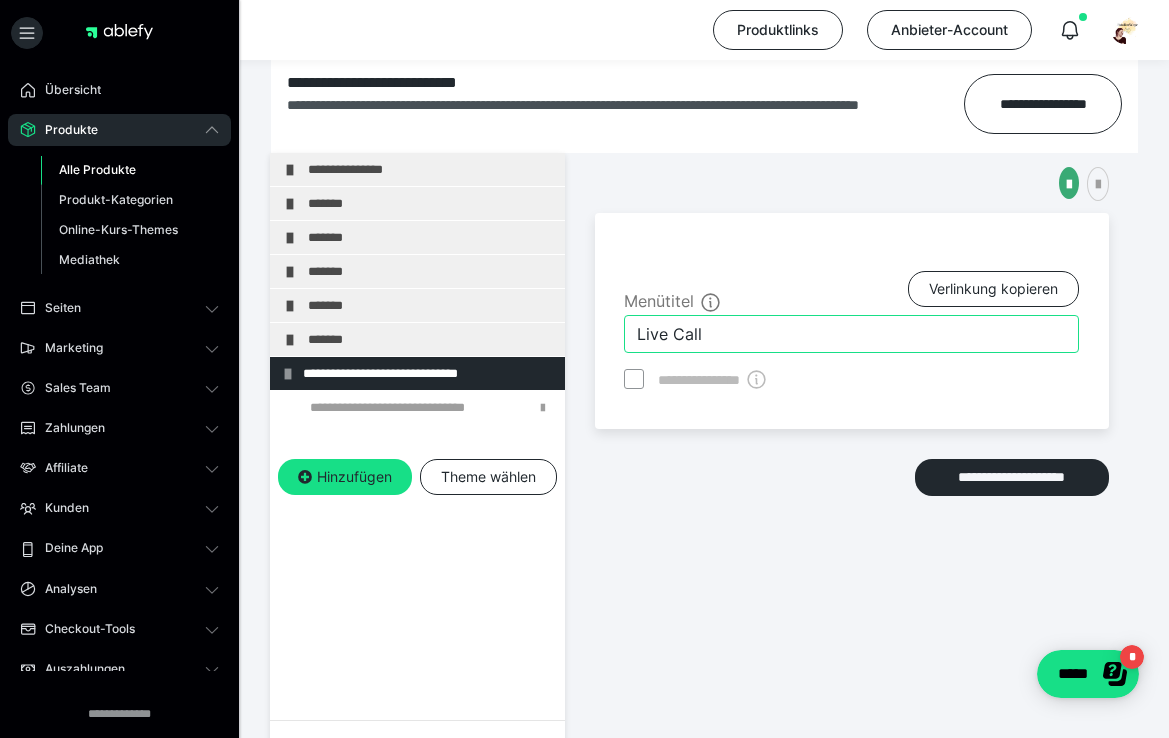 type on "Live Call" 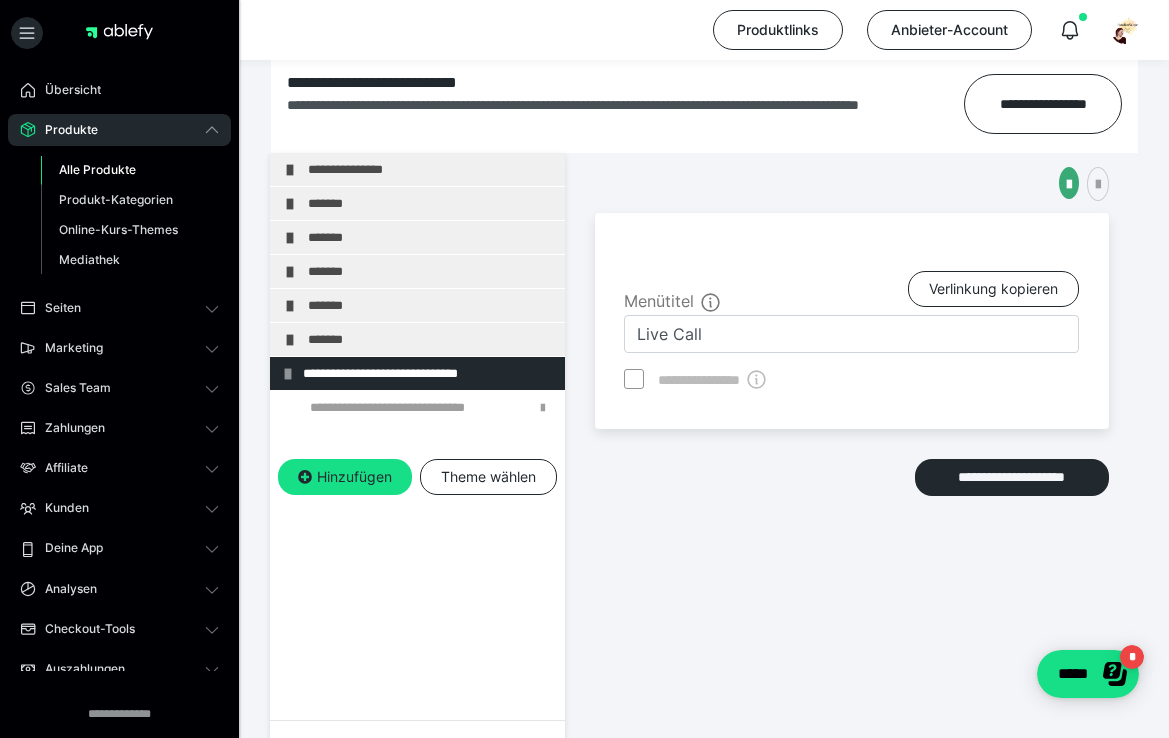 click on "**********" at bounding box center [852, 457] 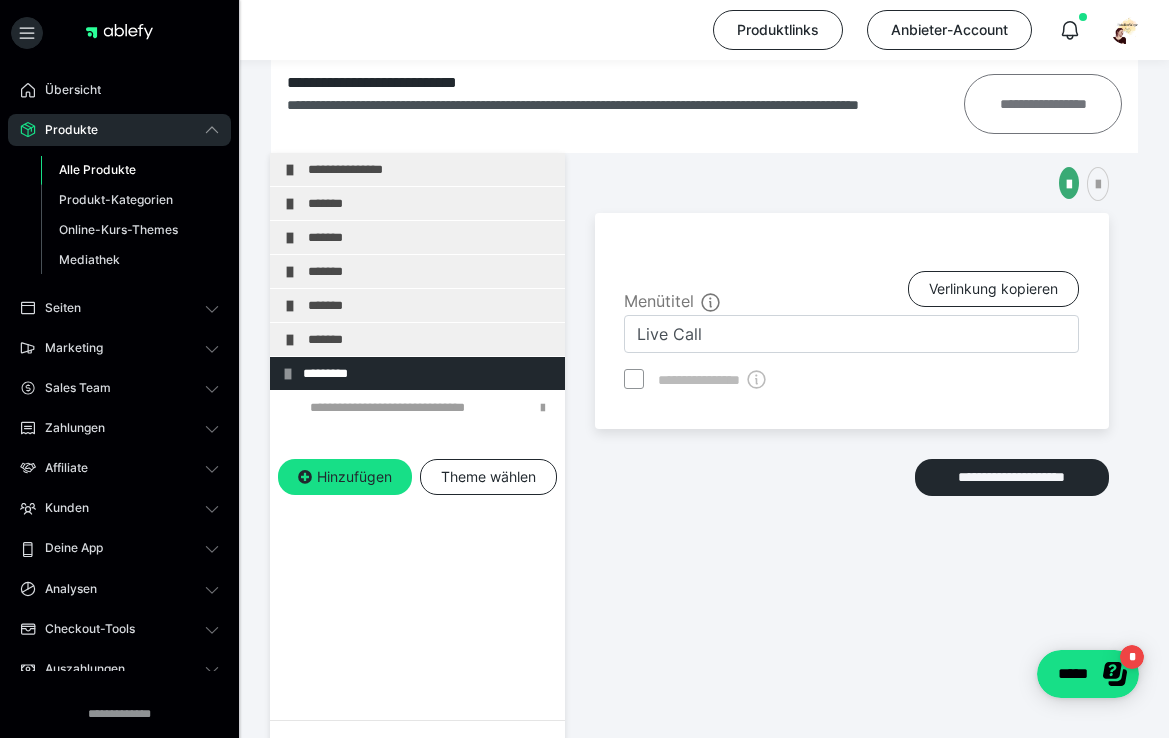 click on "**********" at bounding box center [1043, 104] 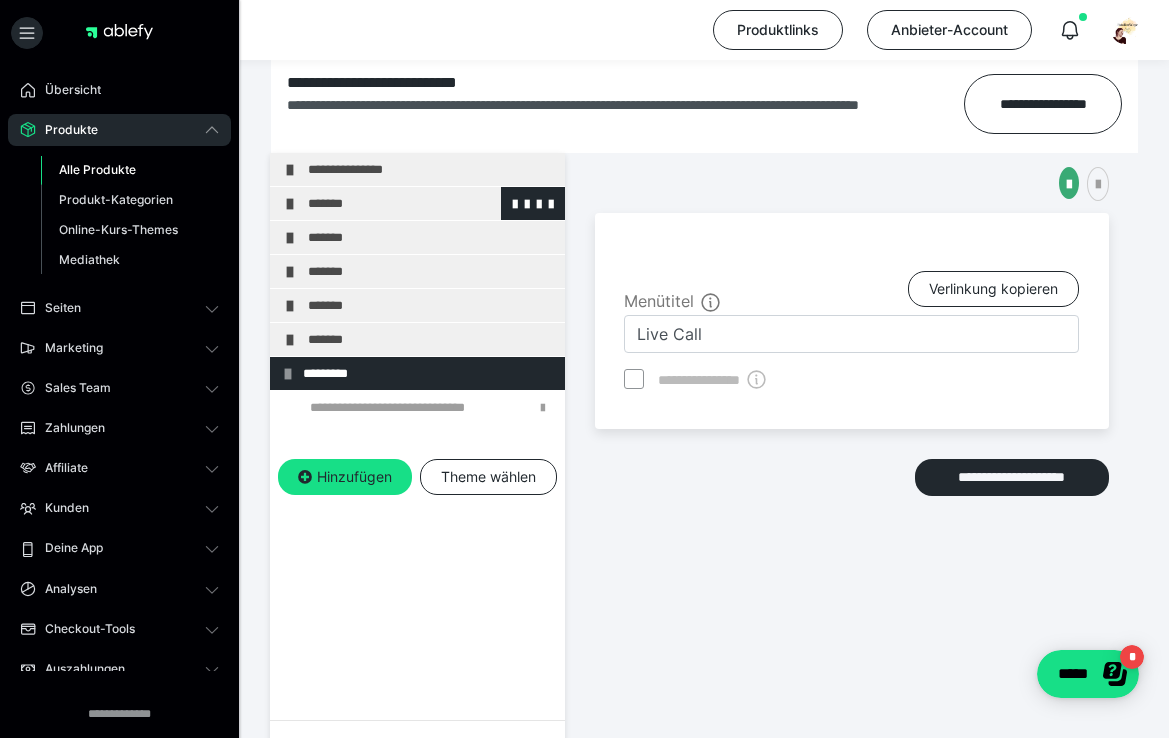 click on "*******" at bounding box center (431, 203) 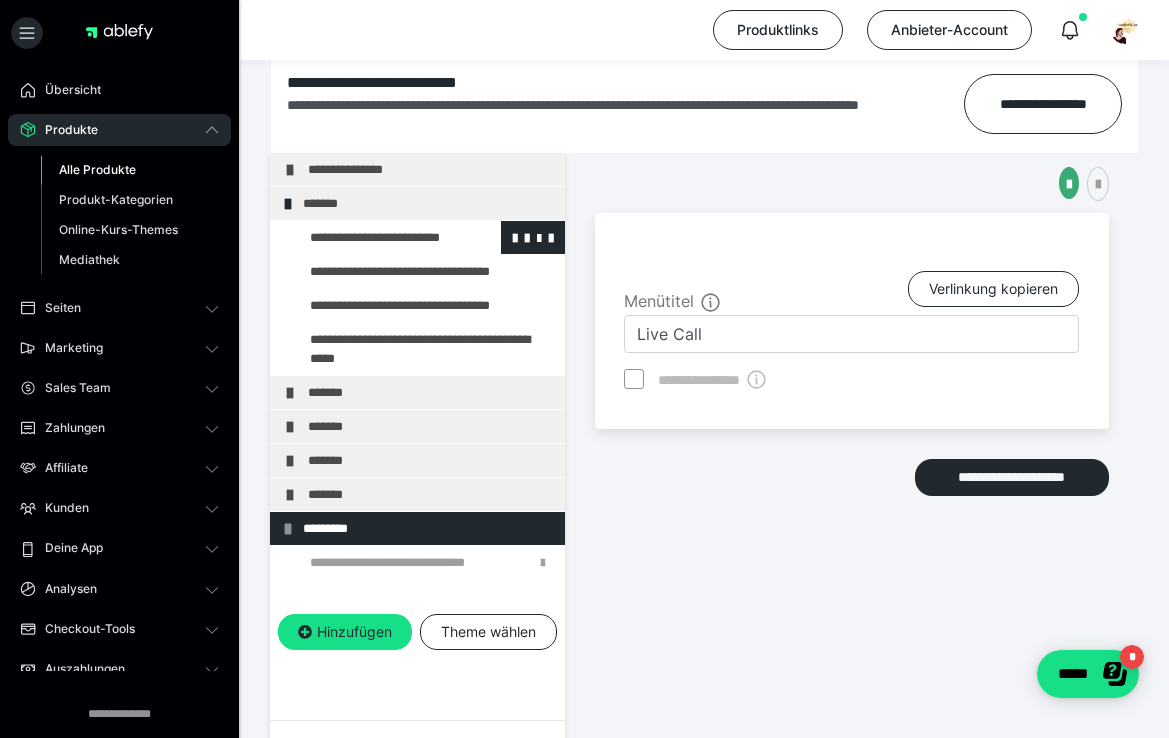 click at bounding box center [375, 237] 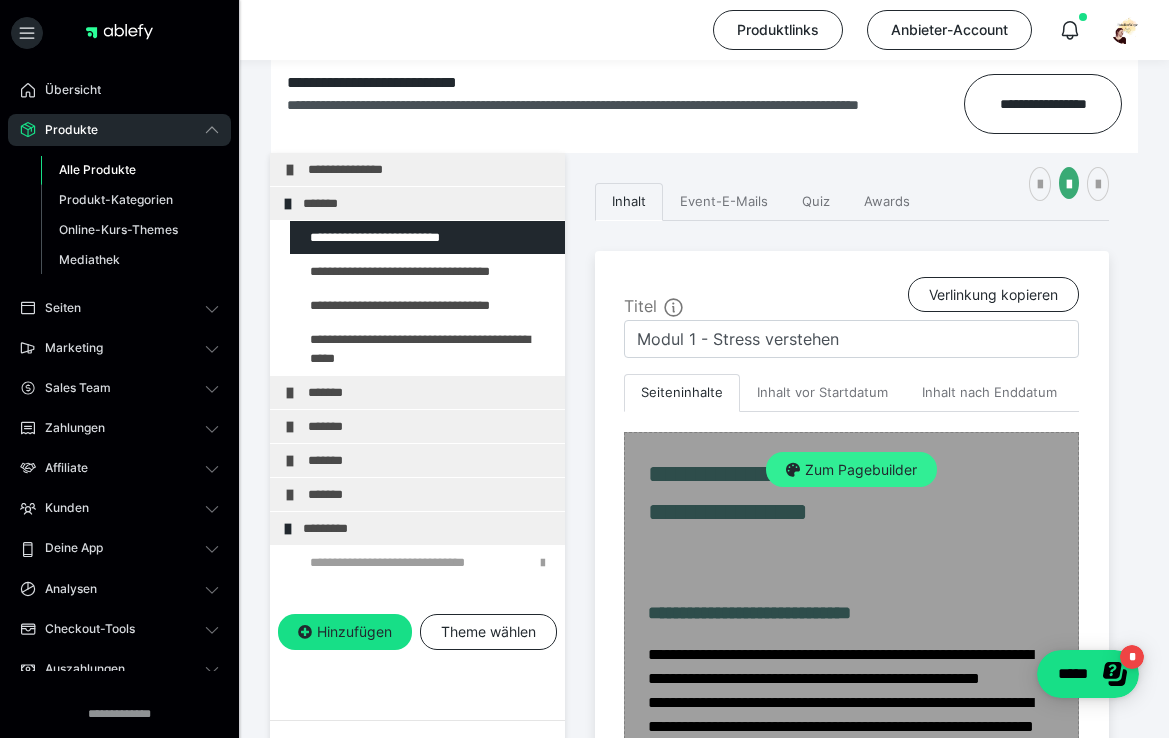click on "Zum Pagebuilder" at bounding box center [851, 470] 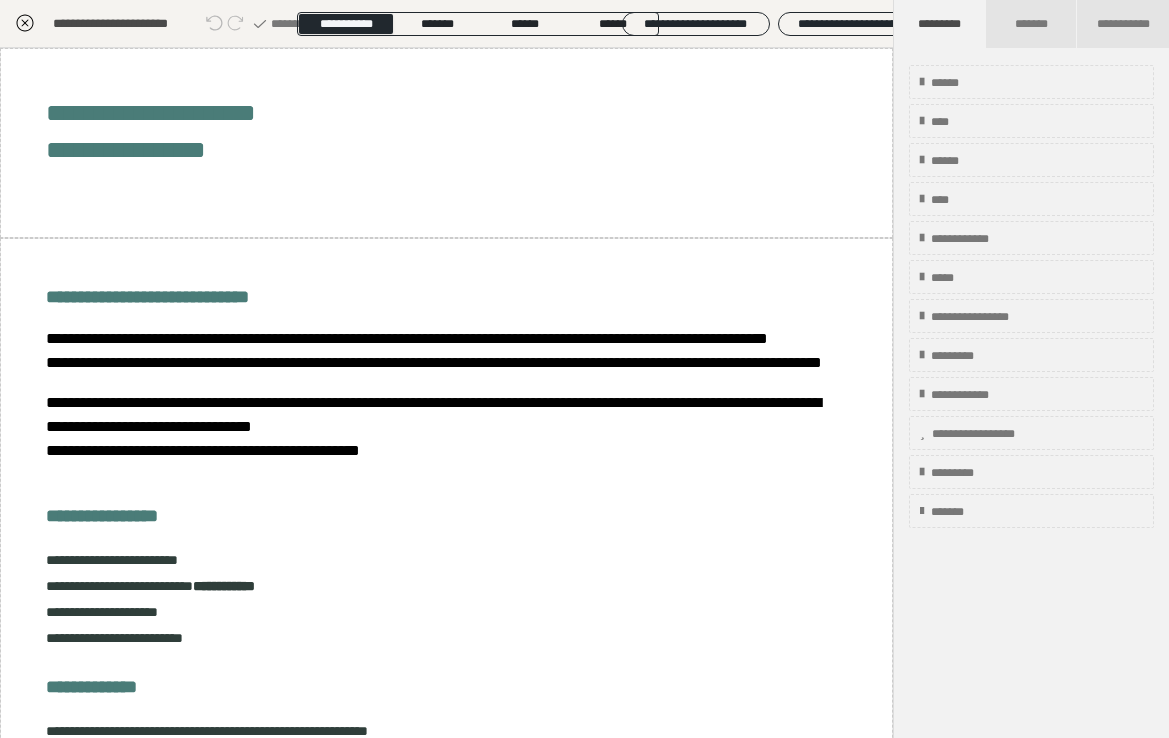 click on "**********" at bounding box center [120, 23] 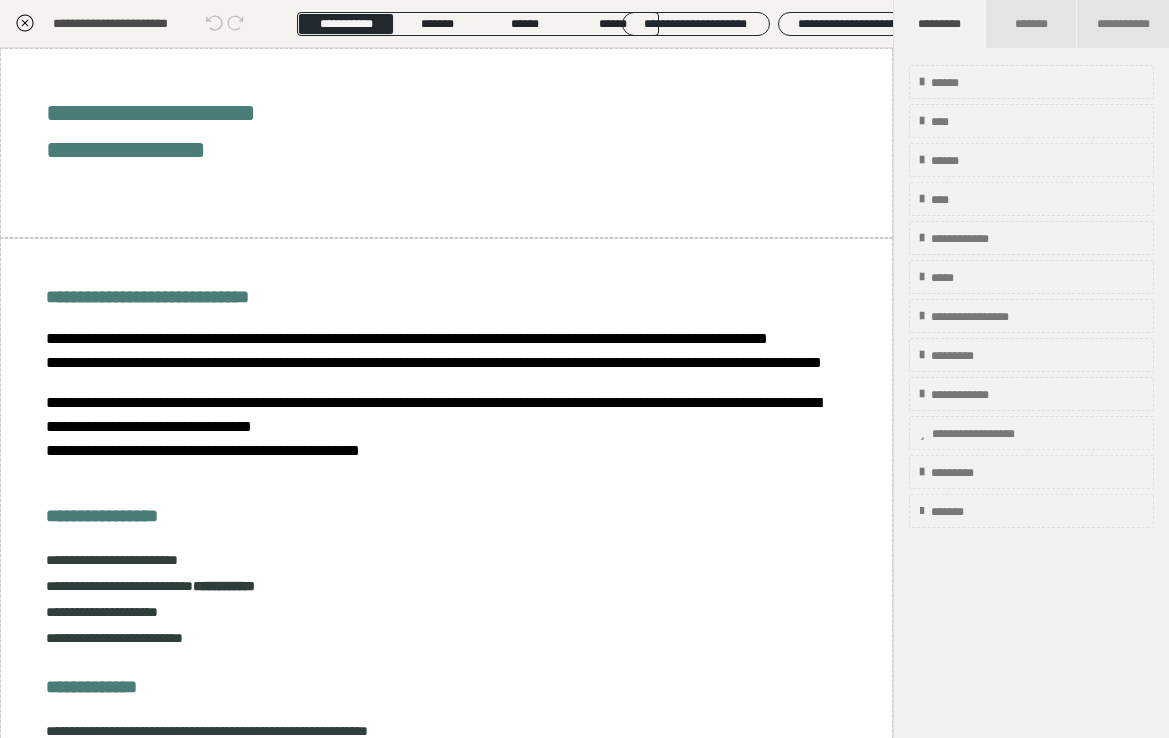 click on "**********" at bounding box center (120, 23) 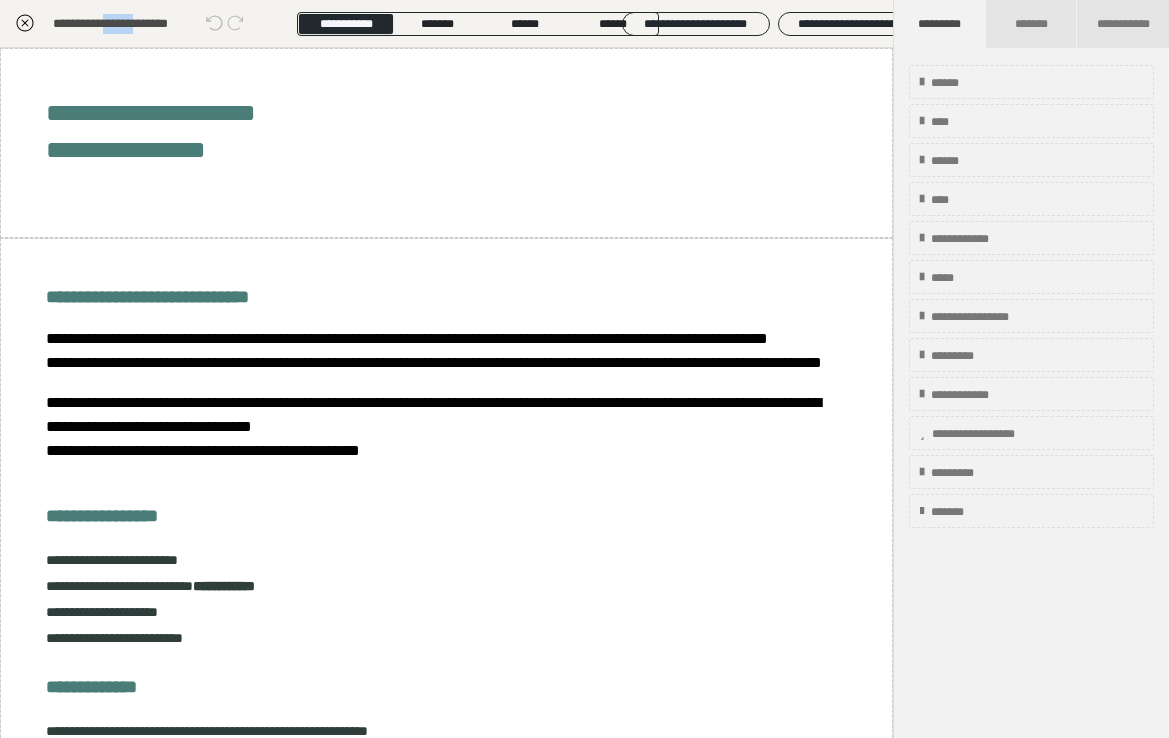 click on "**********" at bounding box center [120, 23] 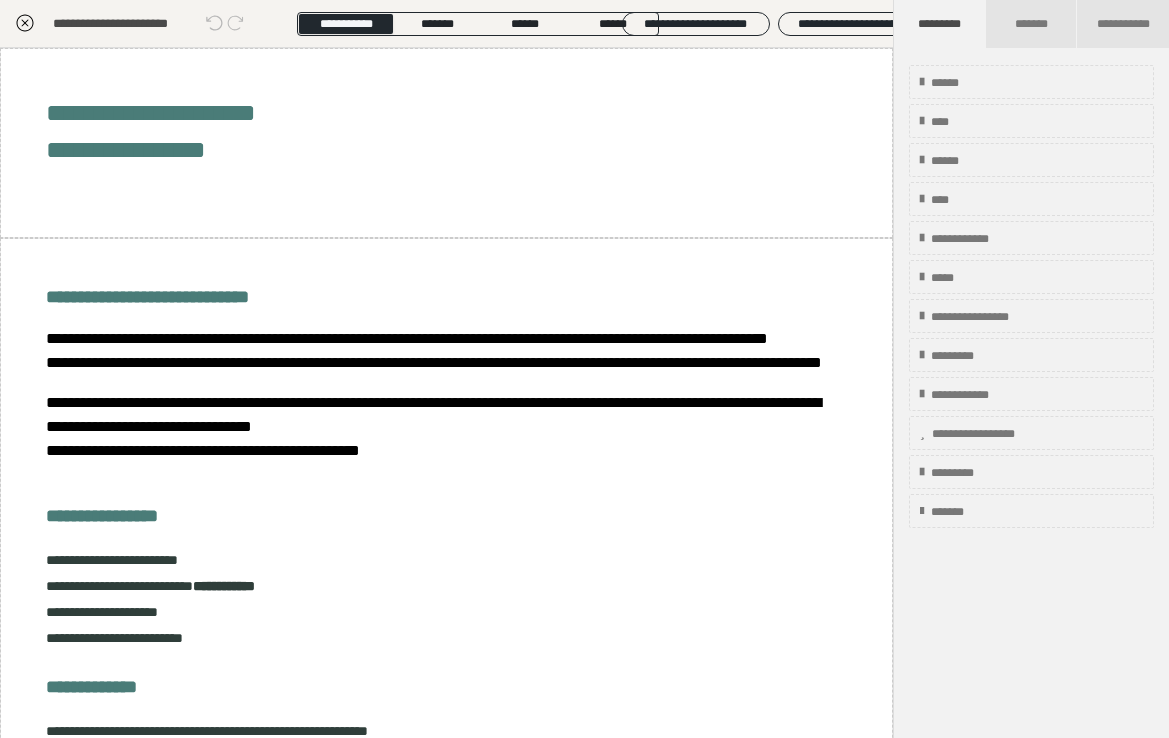 click 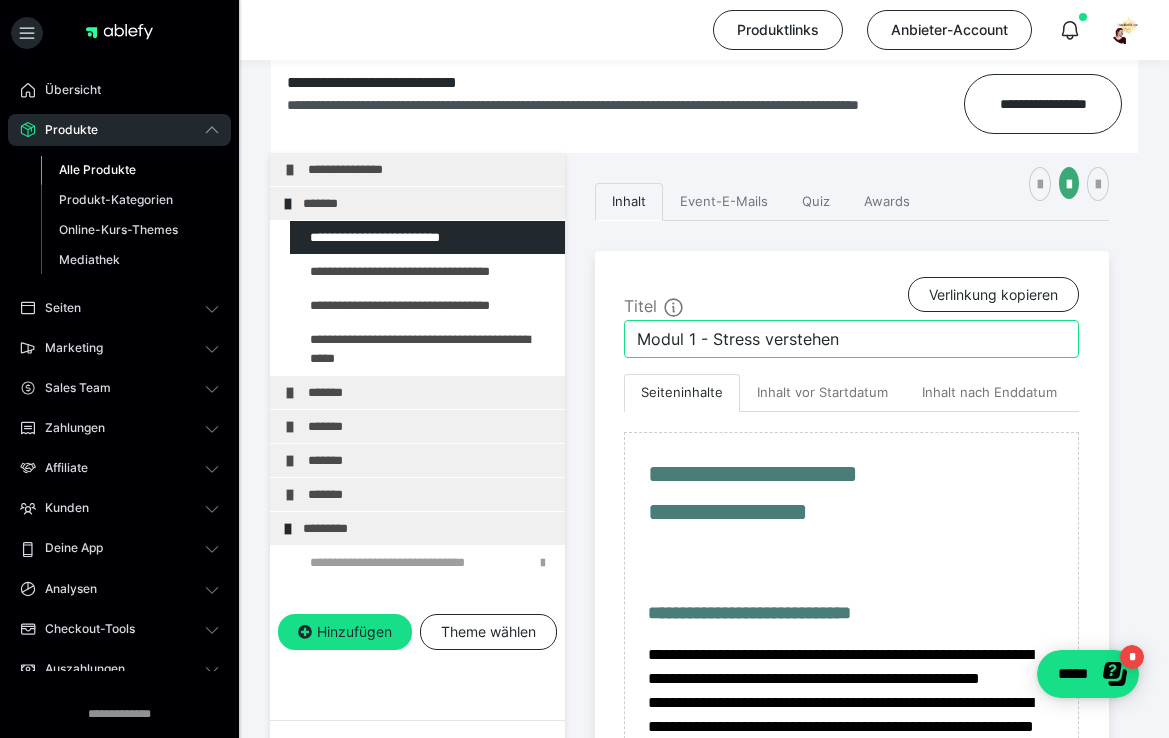 drag, startPoint x: 858, startPoint y: 343, endPoint x: 580, endPoint y: 343, distance: 278 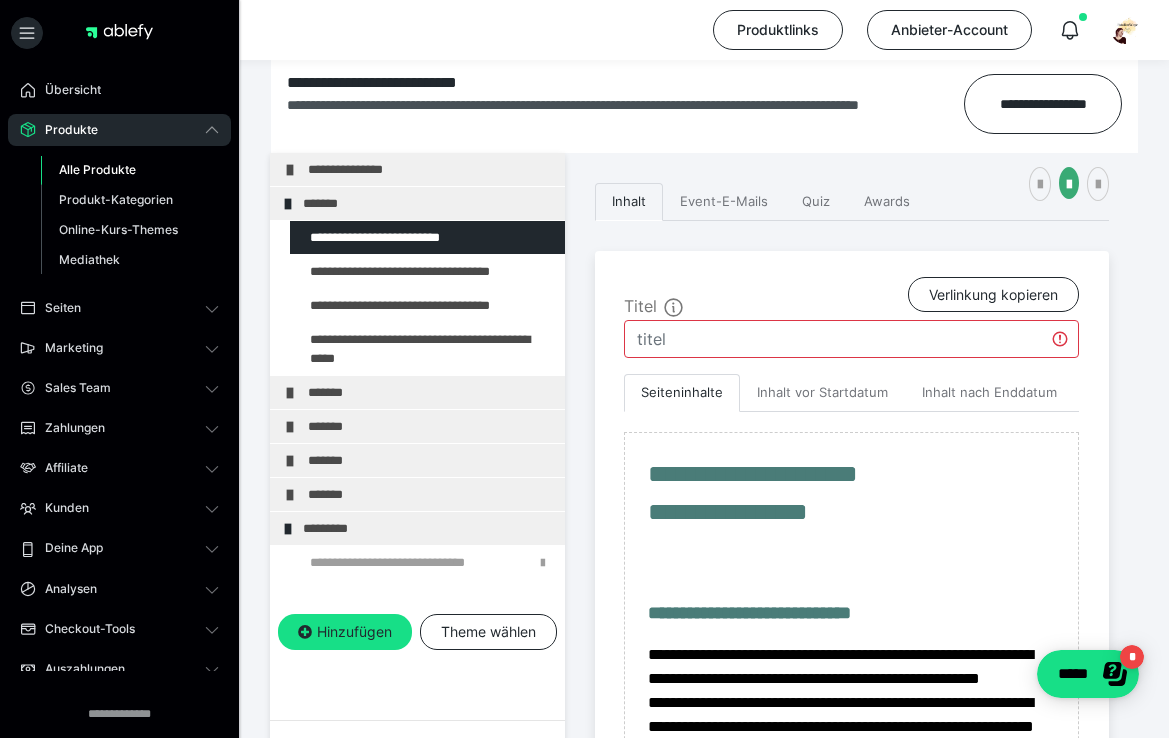 click on "**********" at bounding box center (852, 757) 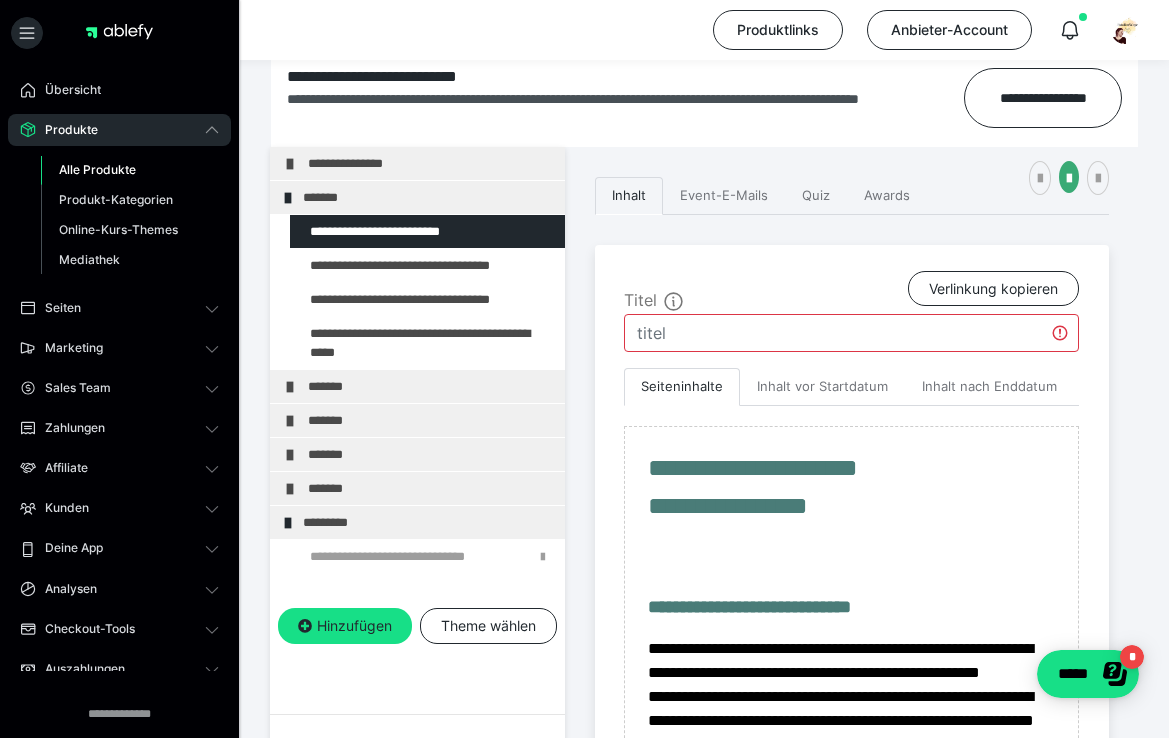 scroll, scrollTop: 273, scrollLeft: 0, axis: vertical 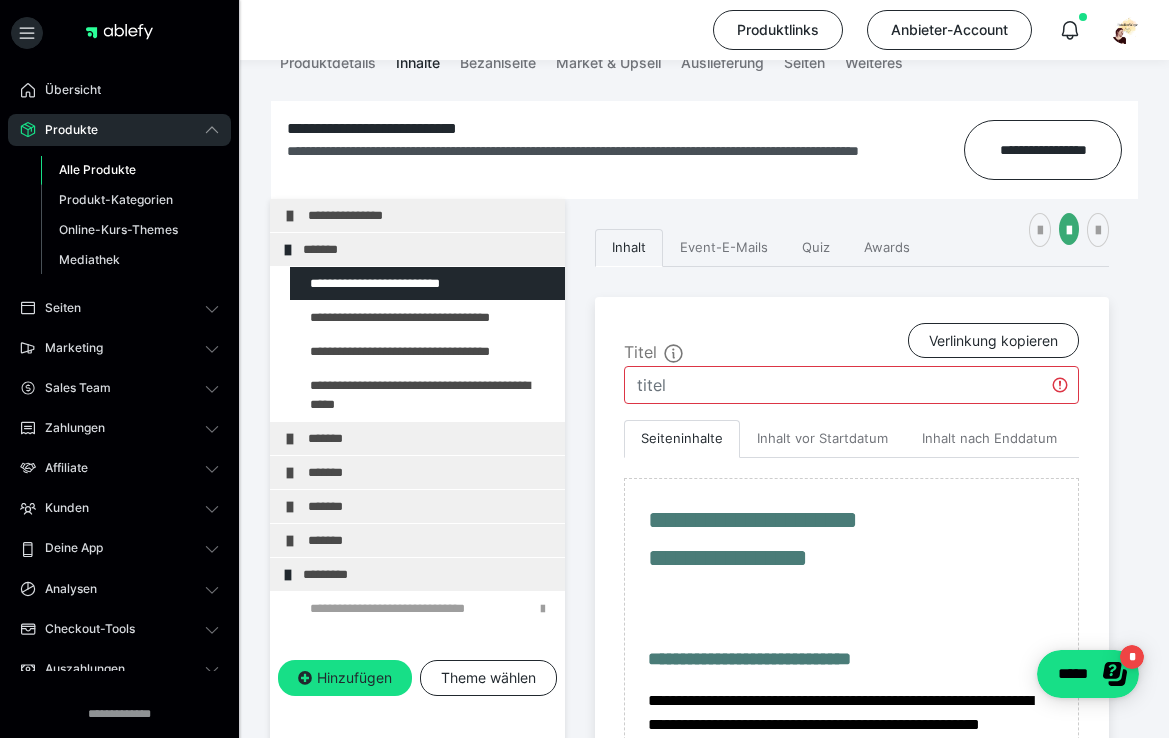 click at bounding box center (851, 385) 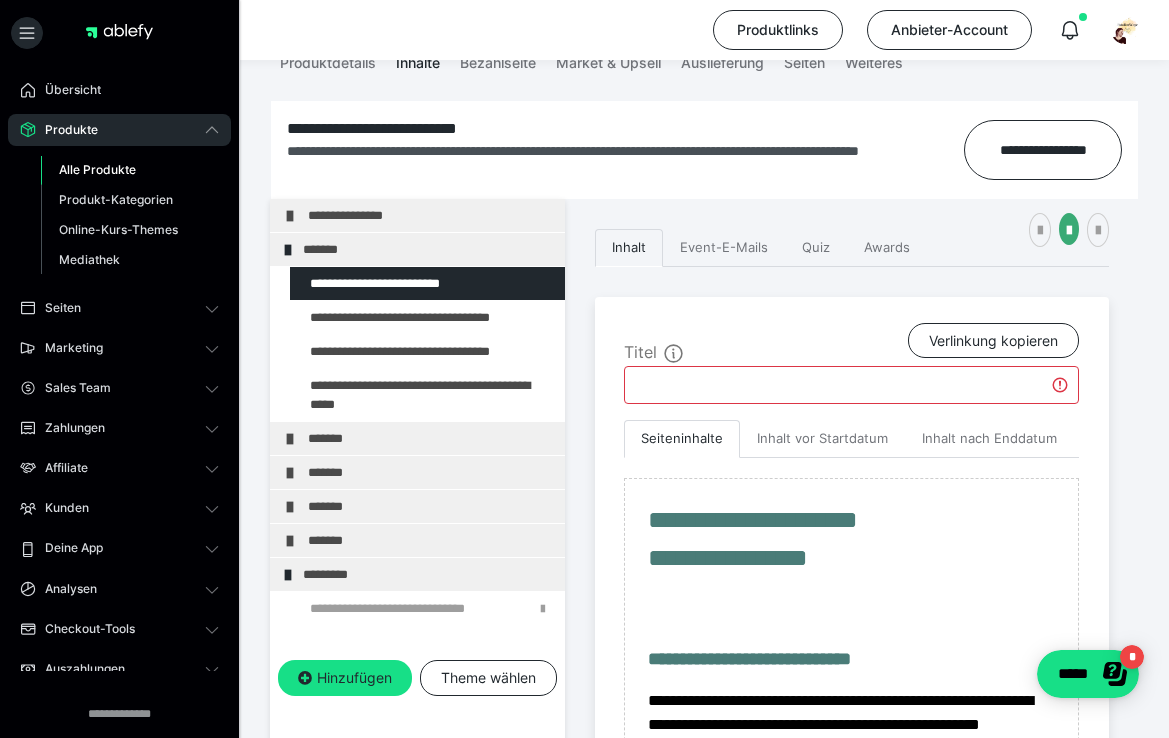 click on "Titel" at bounding box center (654, 344) 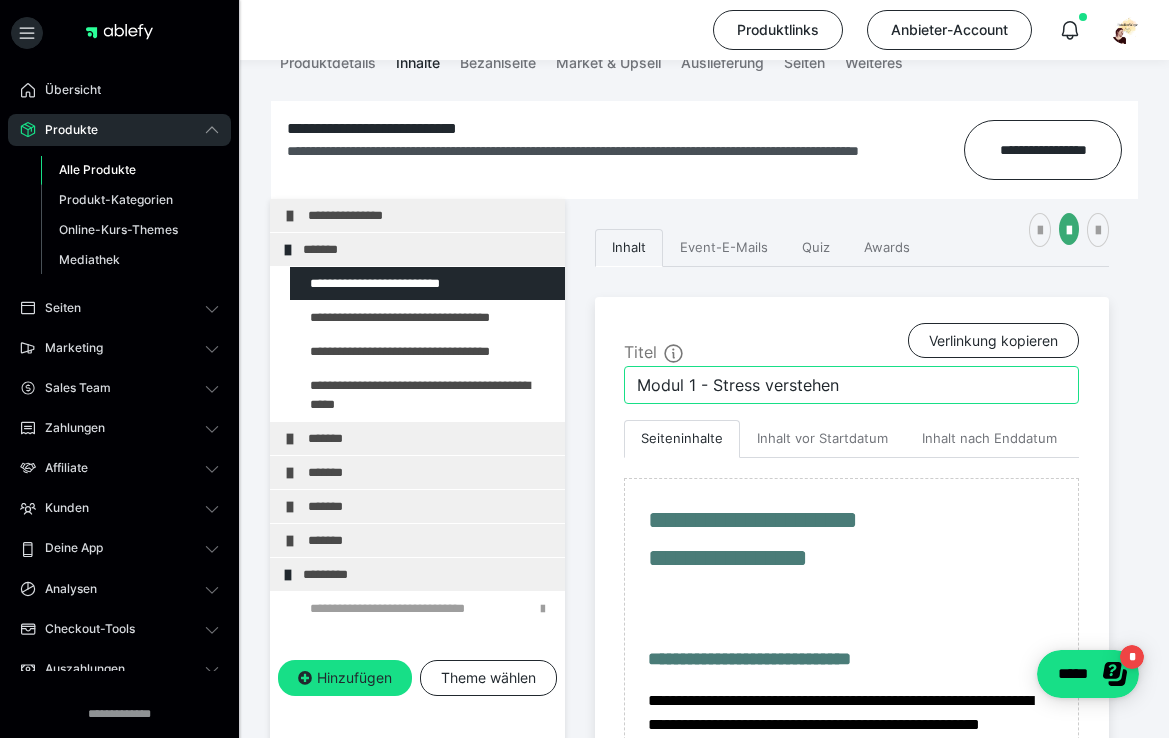 type on "Modul 1 - Stress verstehen" 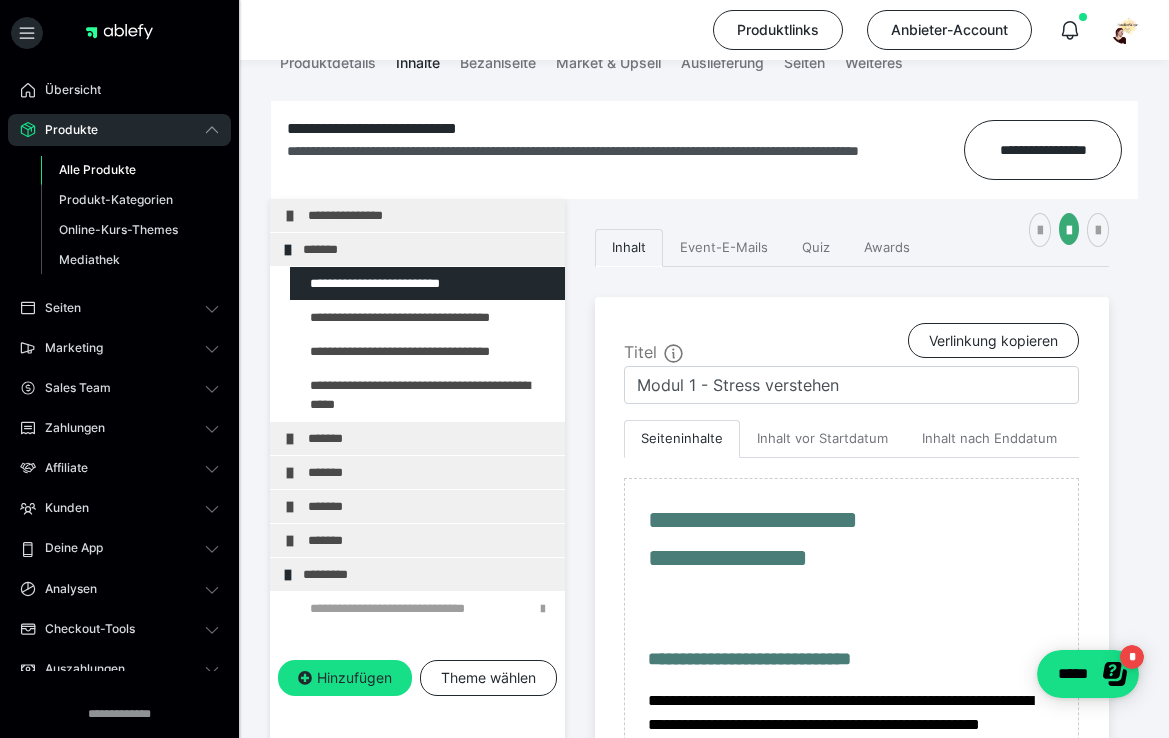 click on "**********" at bounding box center [704, 837] 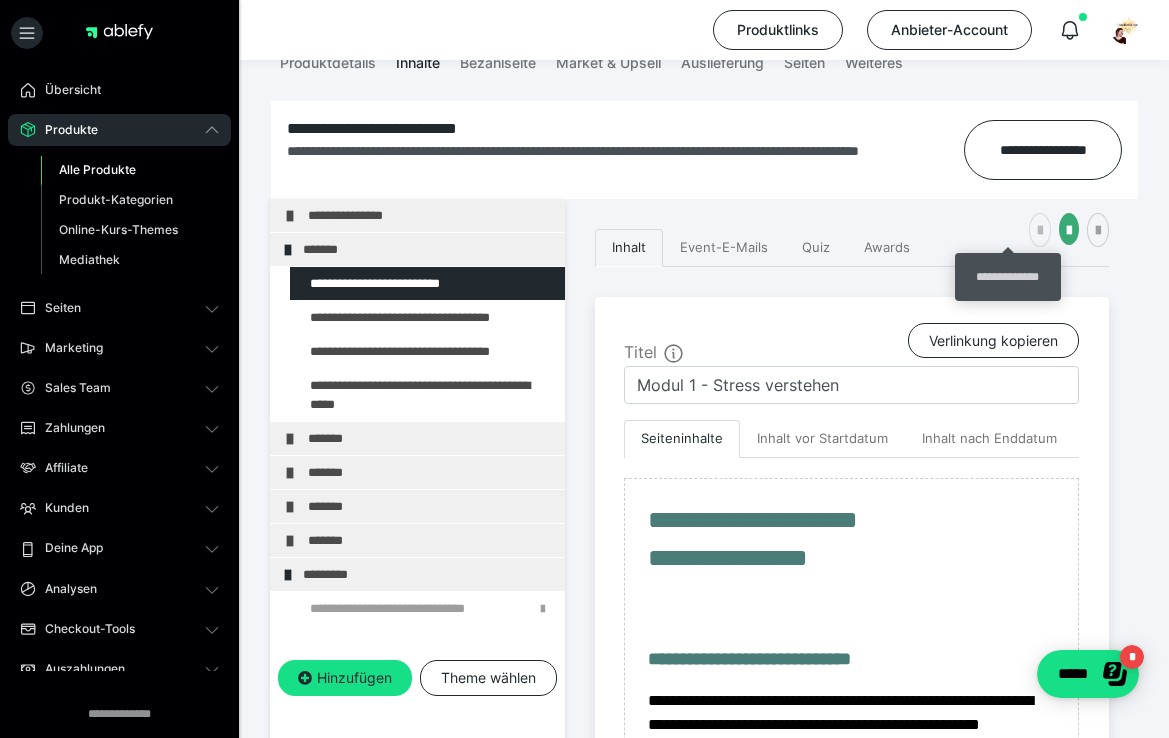 click at bounding box center [1040, 231] 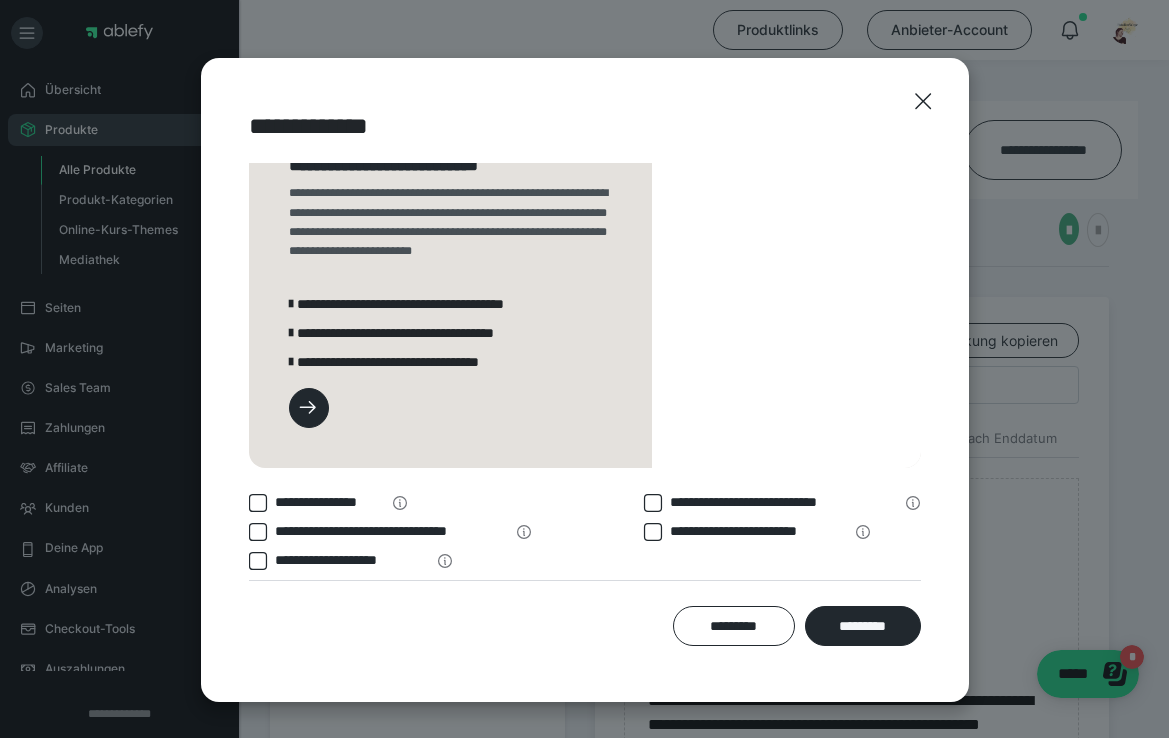 scroll, scrollTop: 48, scrollLeft: 0, axis: vertical 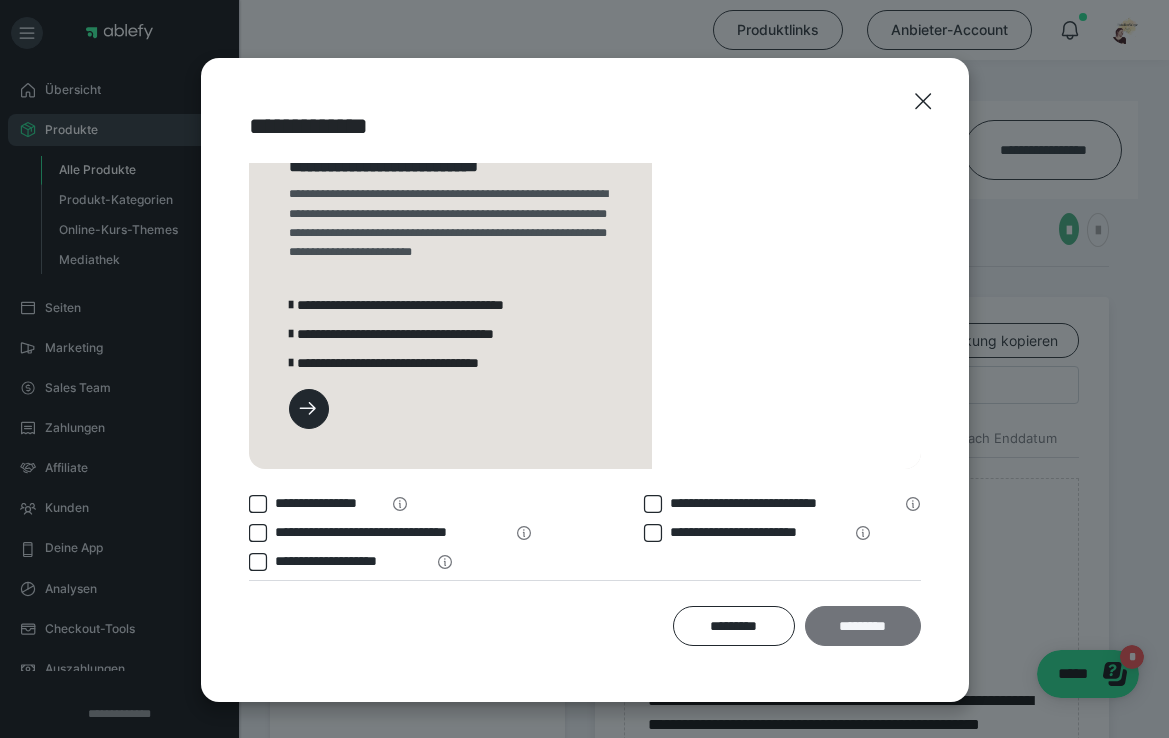 click on "*********" at bounding box center [863, 626] 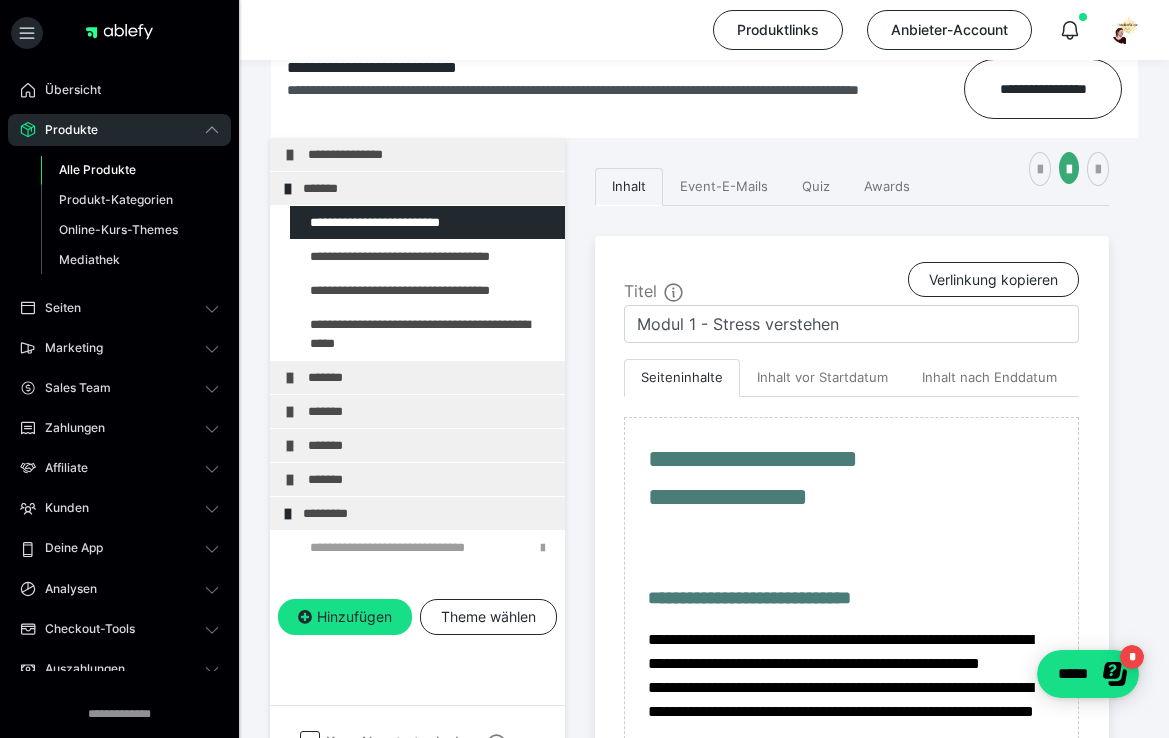 scroll, scrollTop: 340, scrollLeft: 0, axis: vertical 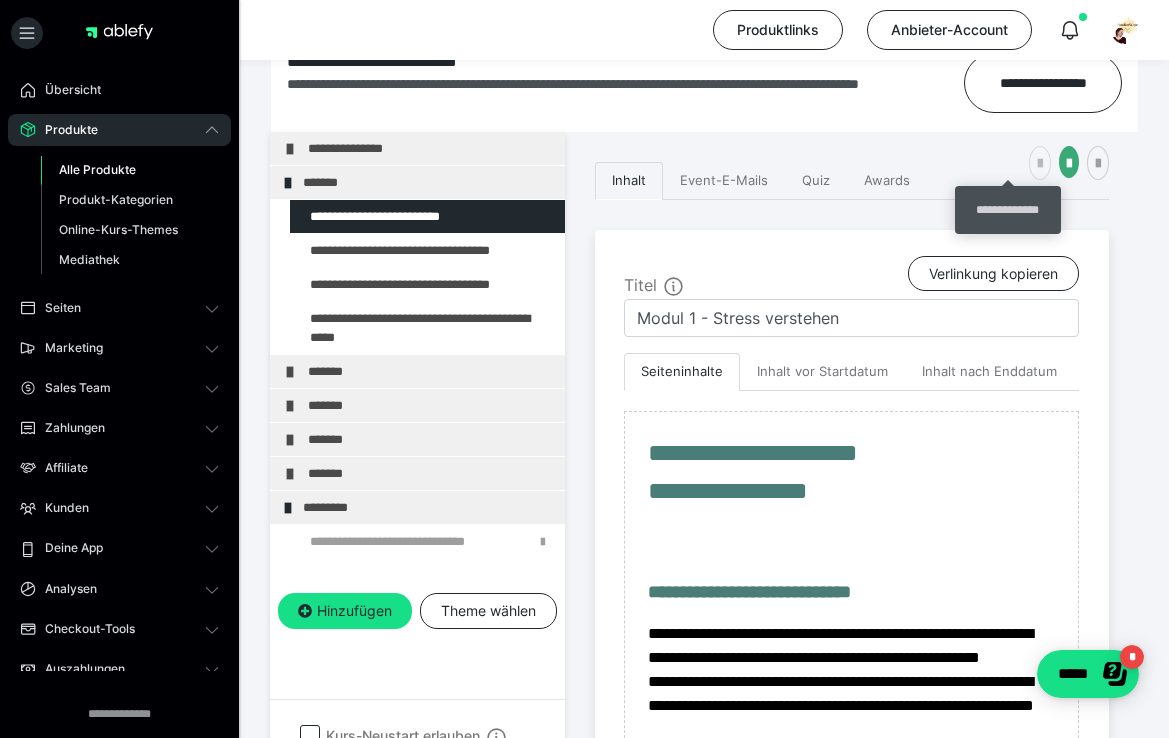 click at bounding box center (1040, 164) 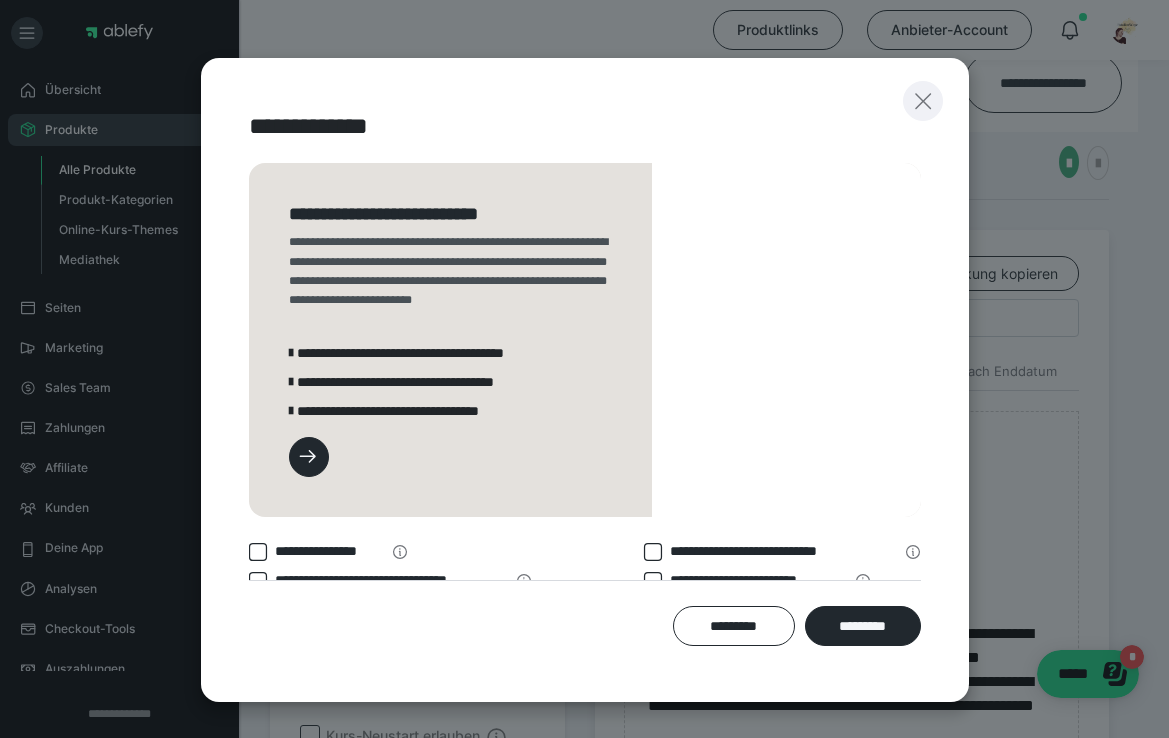 click 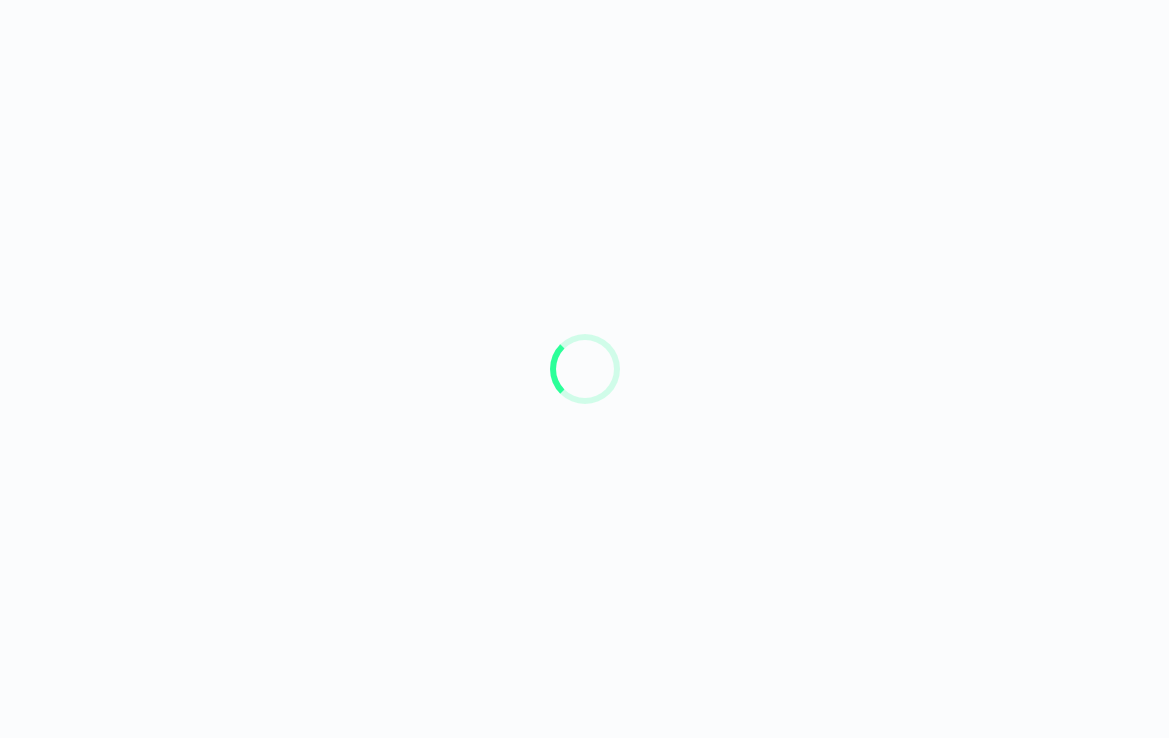 scroll, scrollTop: 0, scrollLeft: 0, axis: both 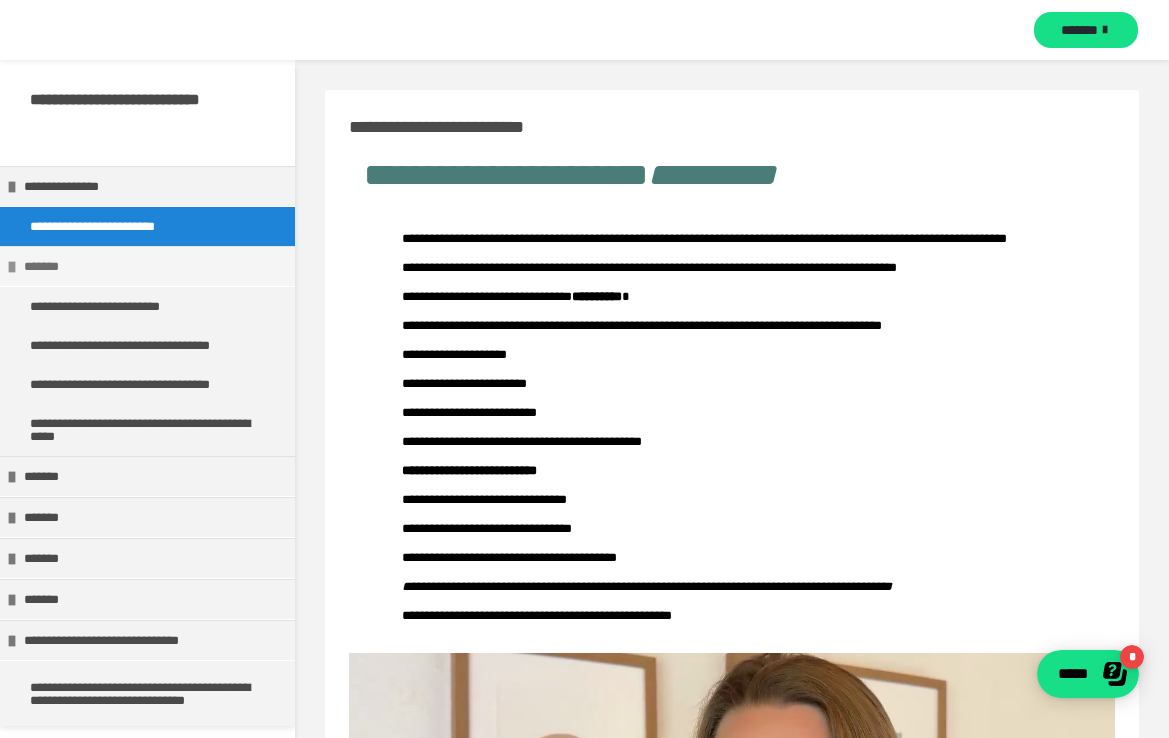 click at bounding box center (12, 267) 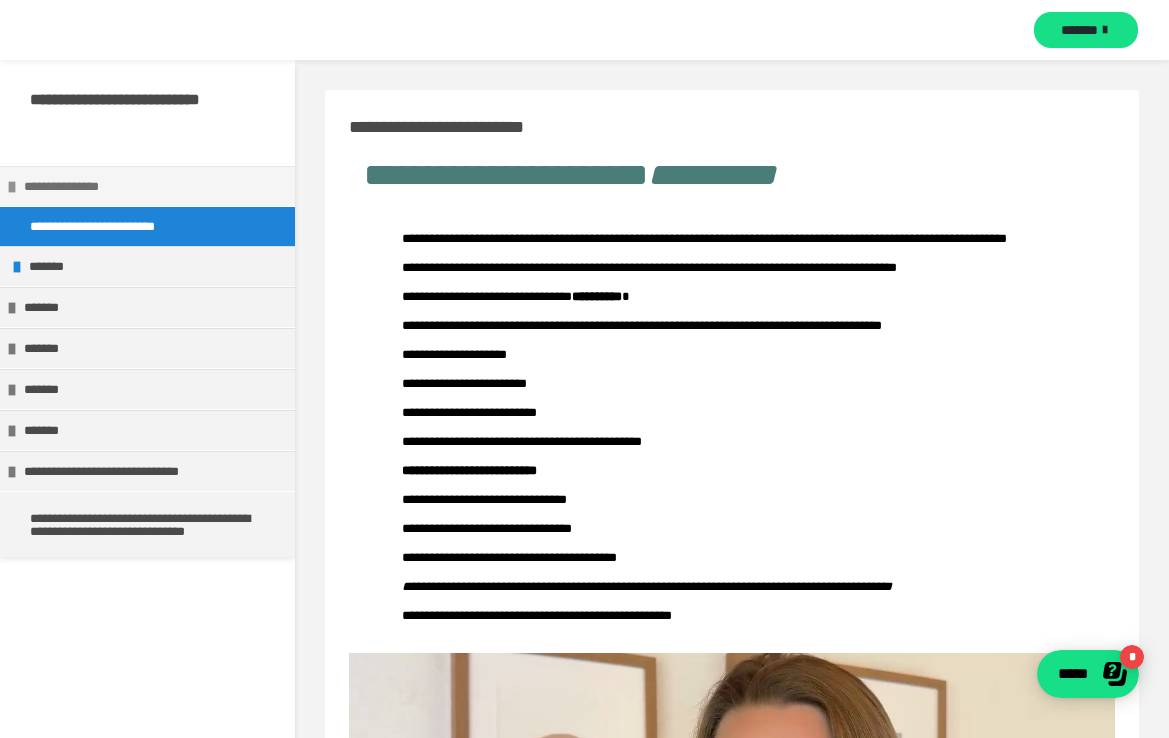 click at bounding box center (12, 187) 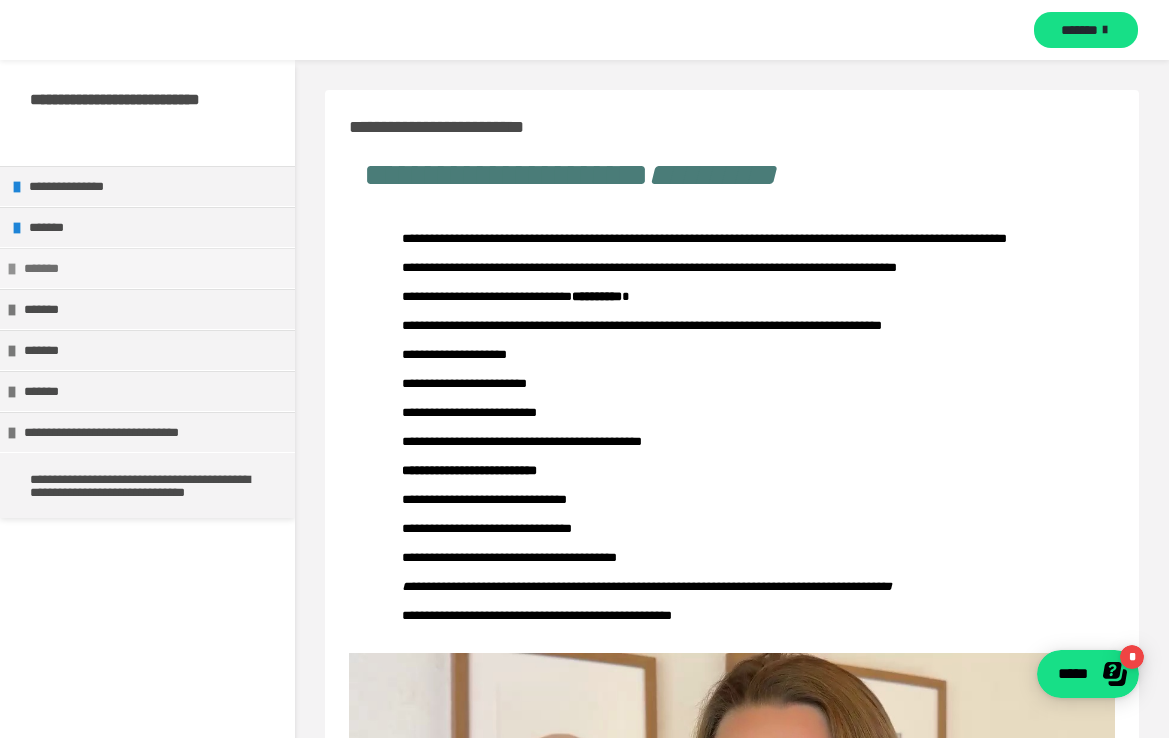 click at bounding box center (12, 269) 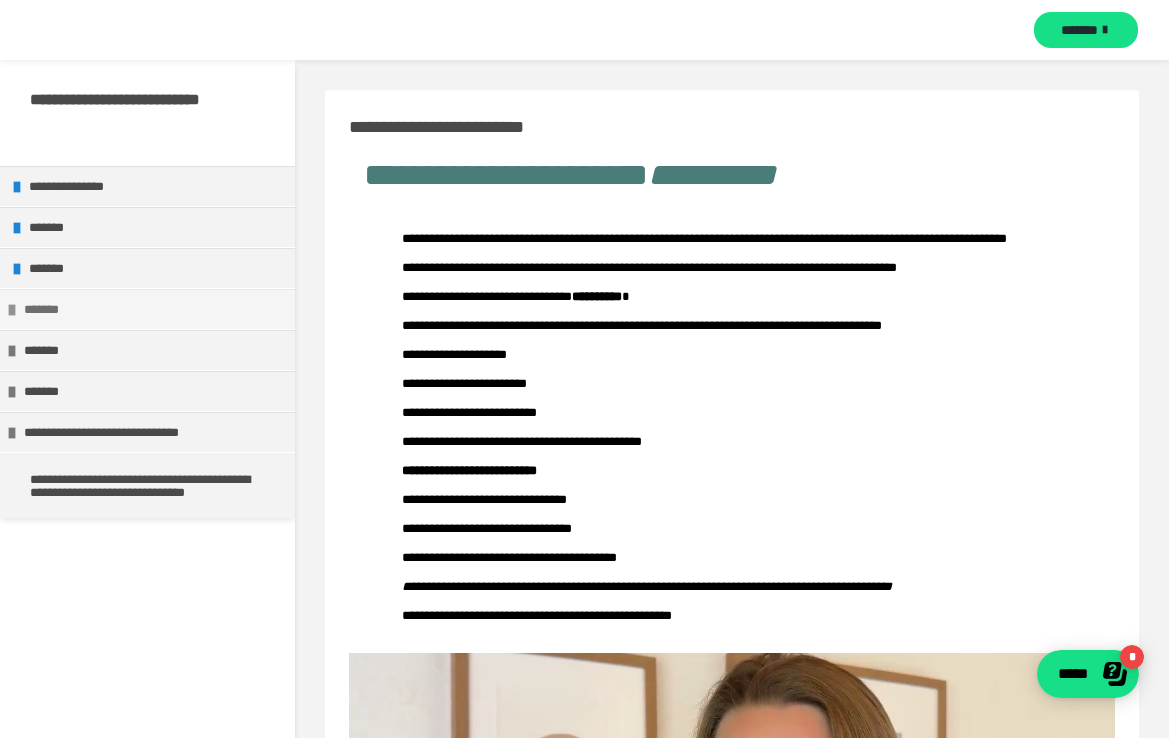 click at bounding box center (12, 310) 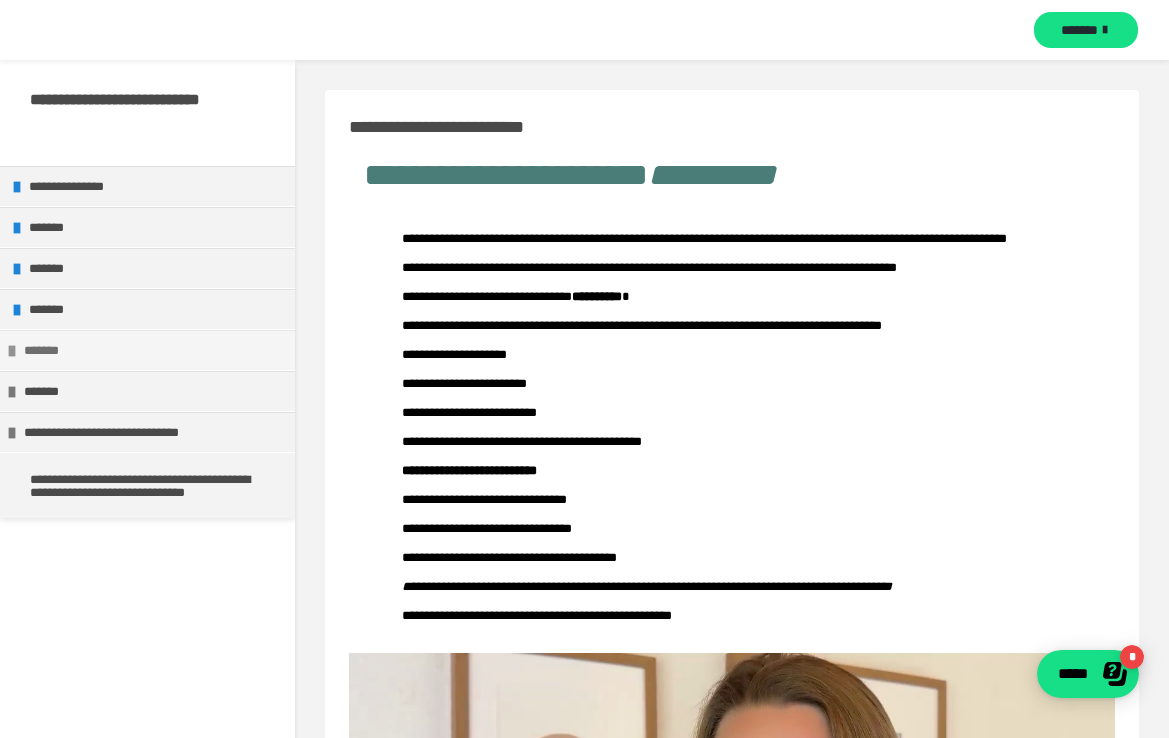 click at bounding box center [12, 351] 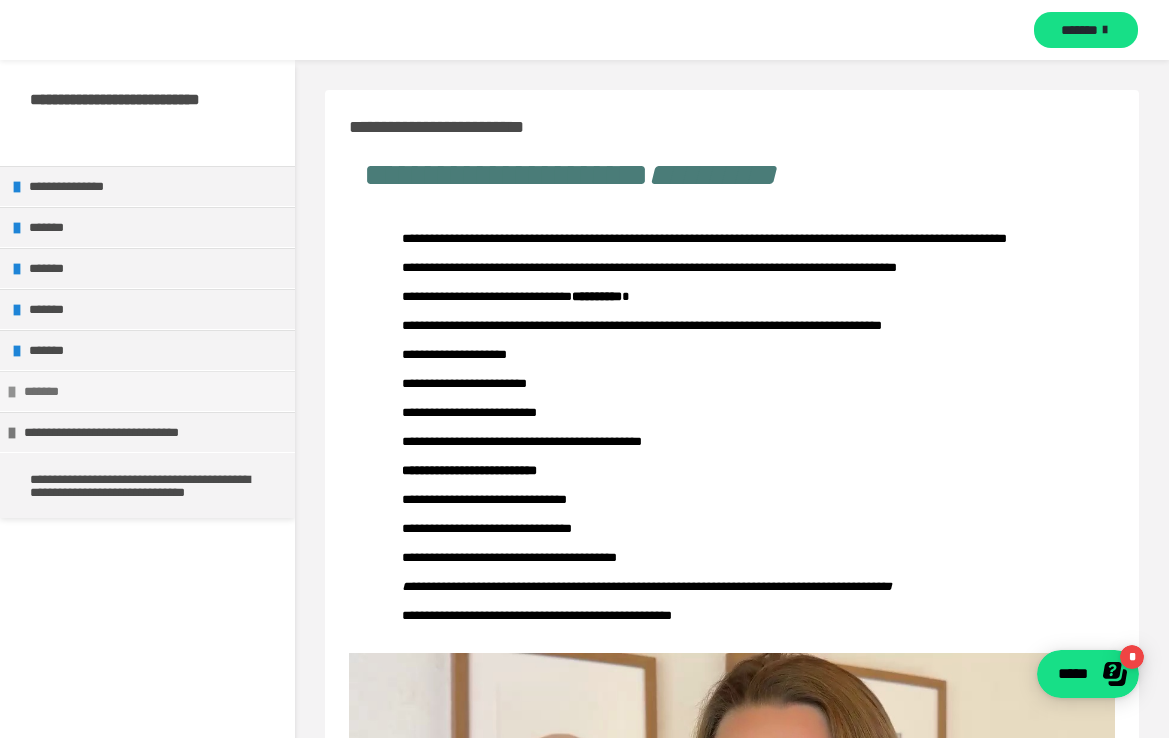 click on "*******" at bounding box center [147, 391] 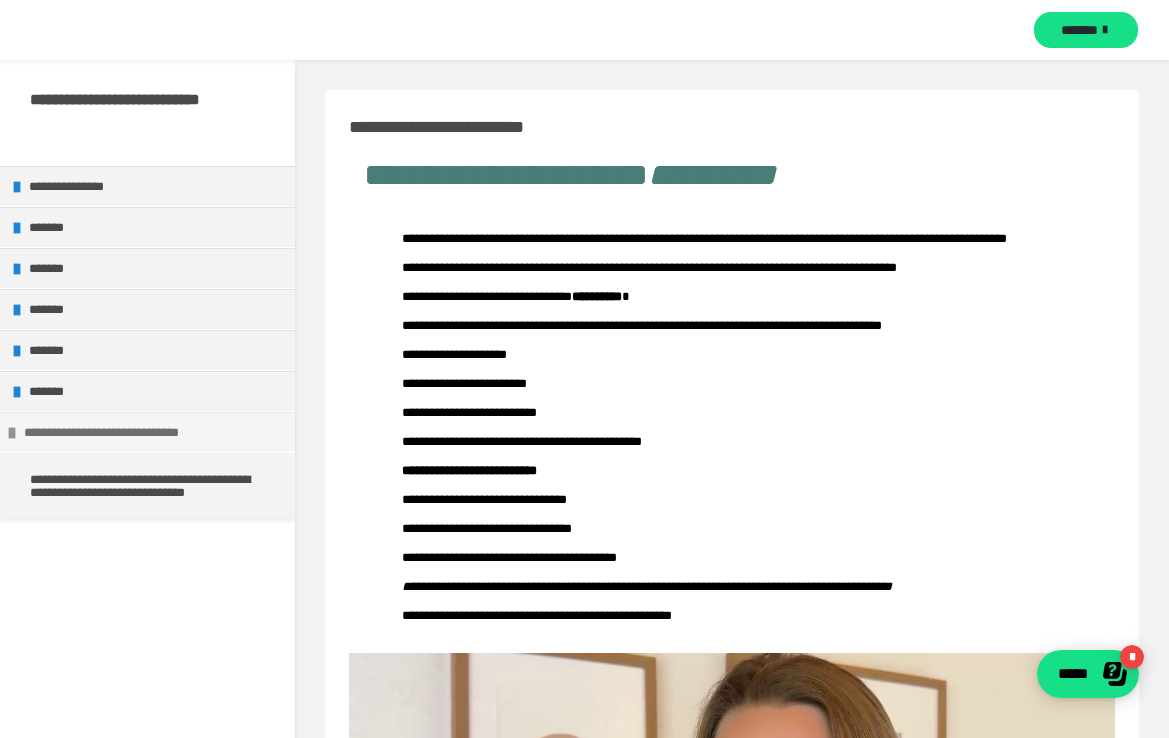 click at bounding box center (12, 433) 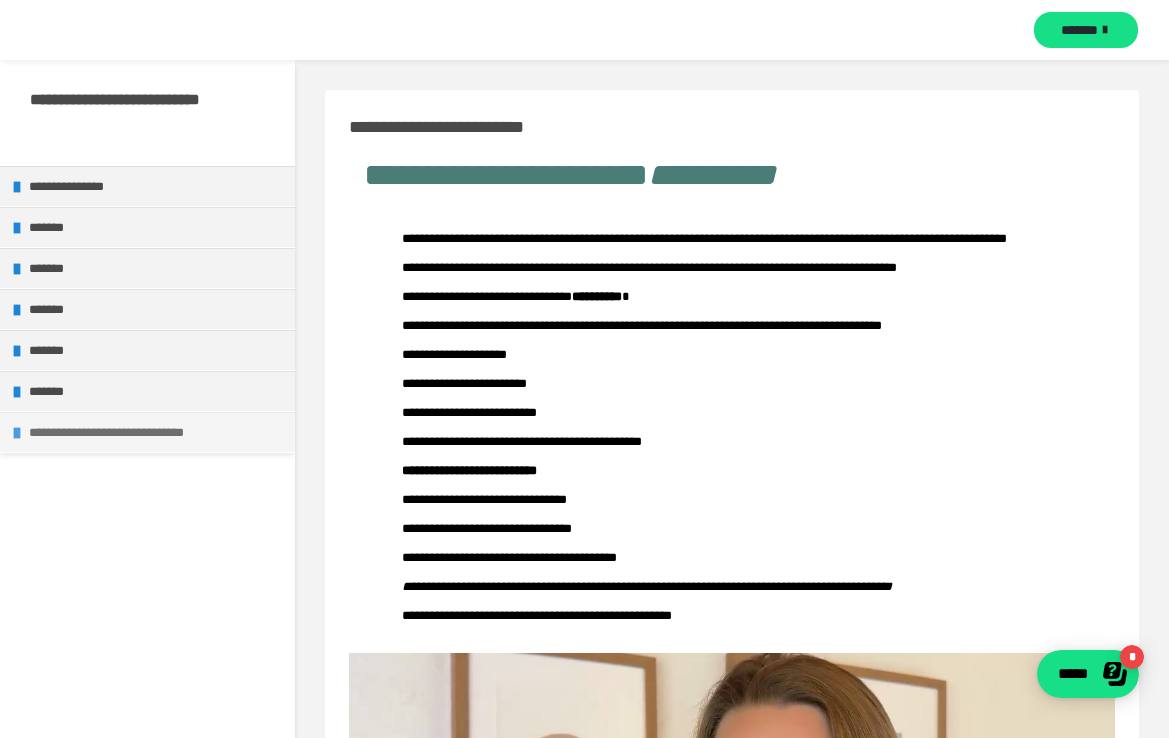 click at bounding box center (17, 433) 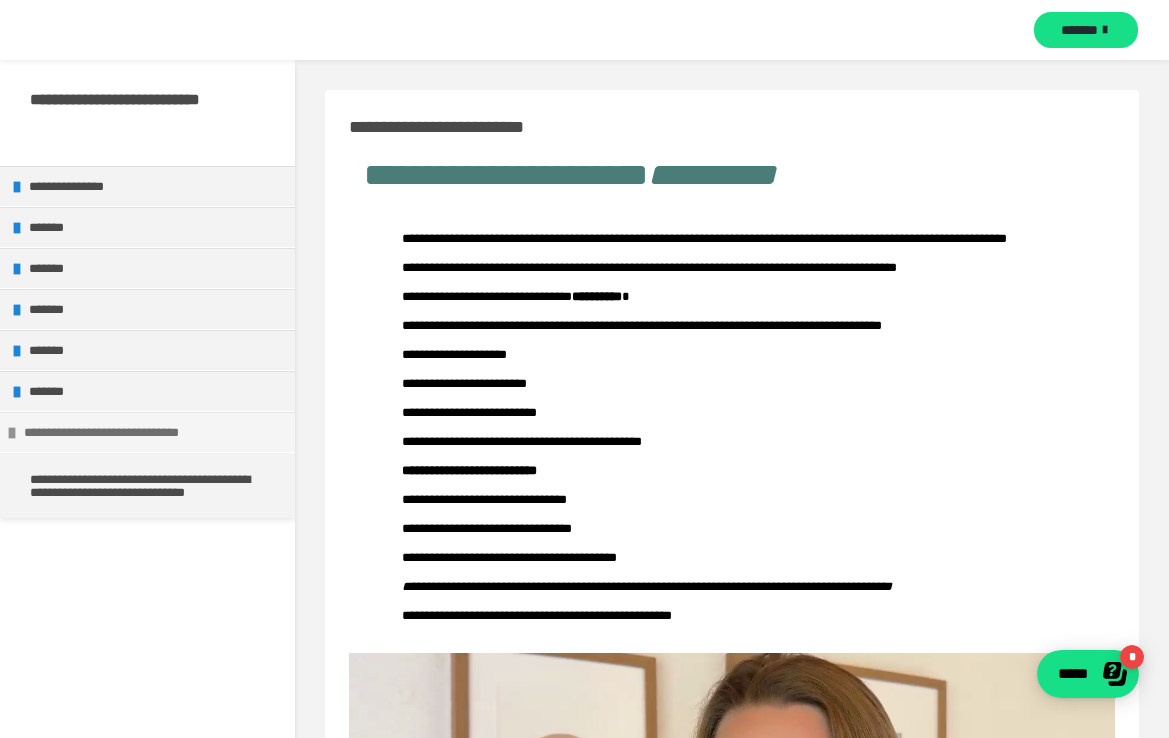 click at bounding box center [12, 433] 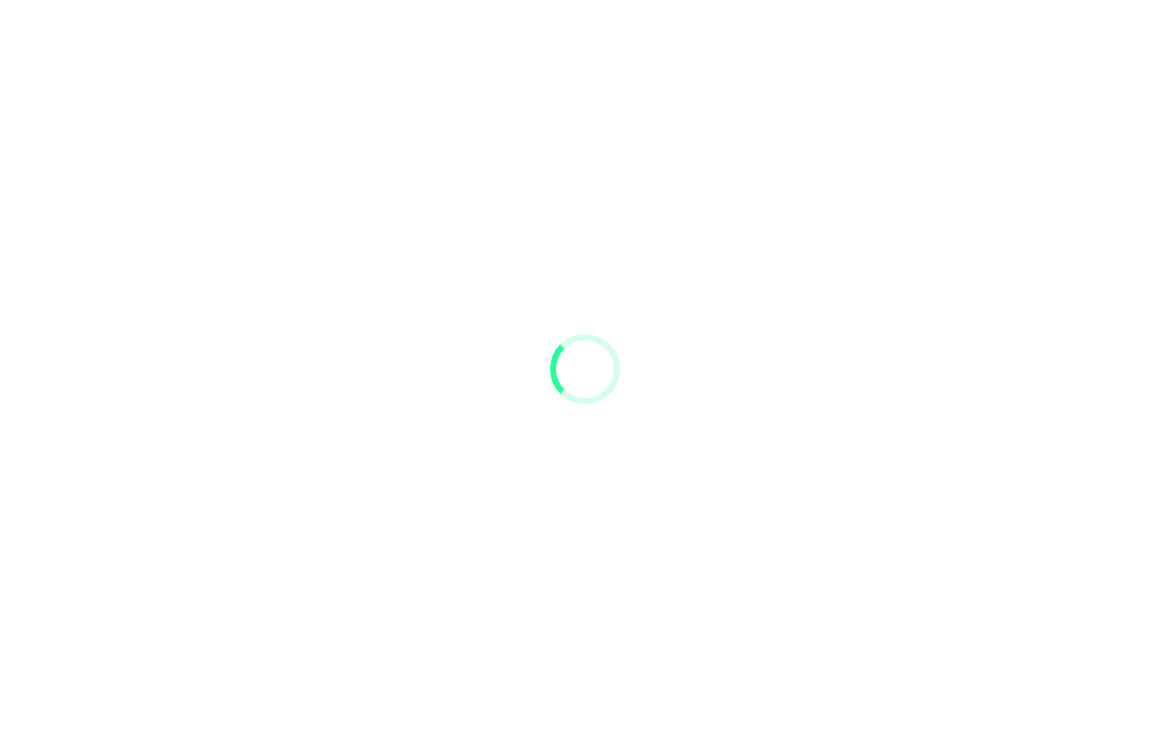 scroll, scrollTop: 0, scrollLeft: 0, axis: both 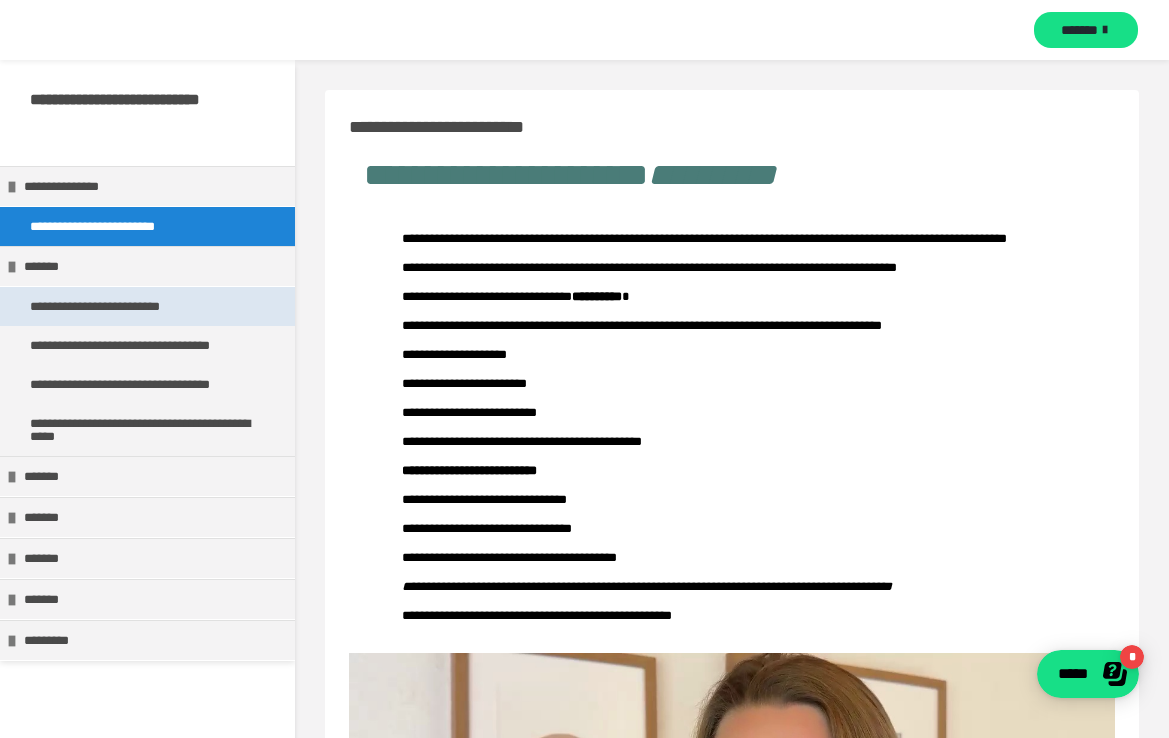 click on "**********" at bounding box center (114, 306) 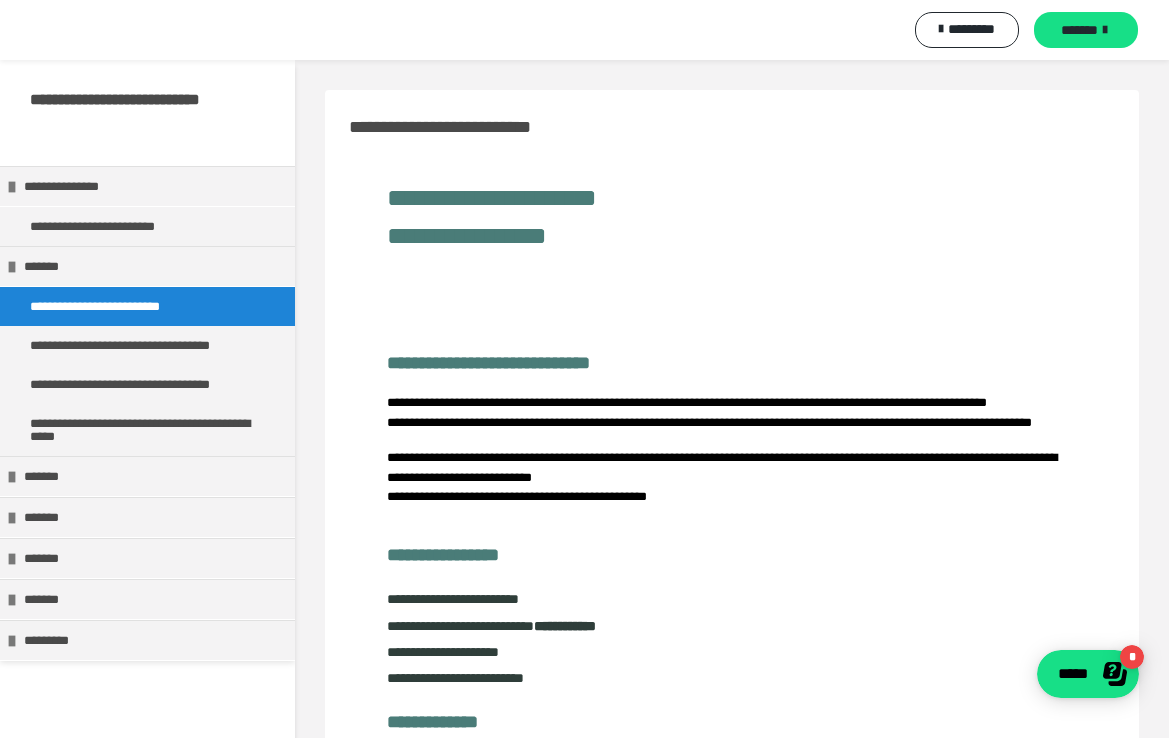 scroll, scrollTop: 0, scrollLeft: 0, axis: both 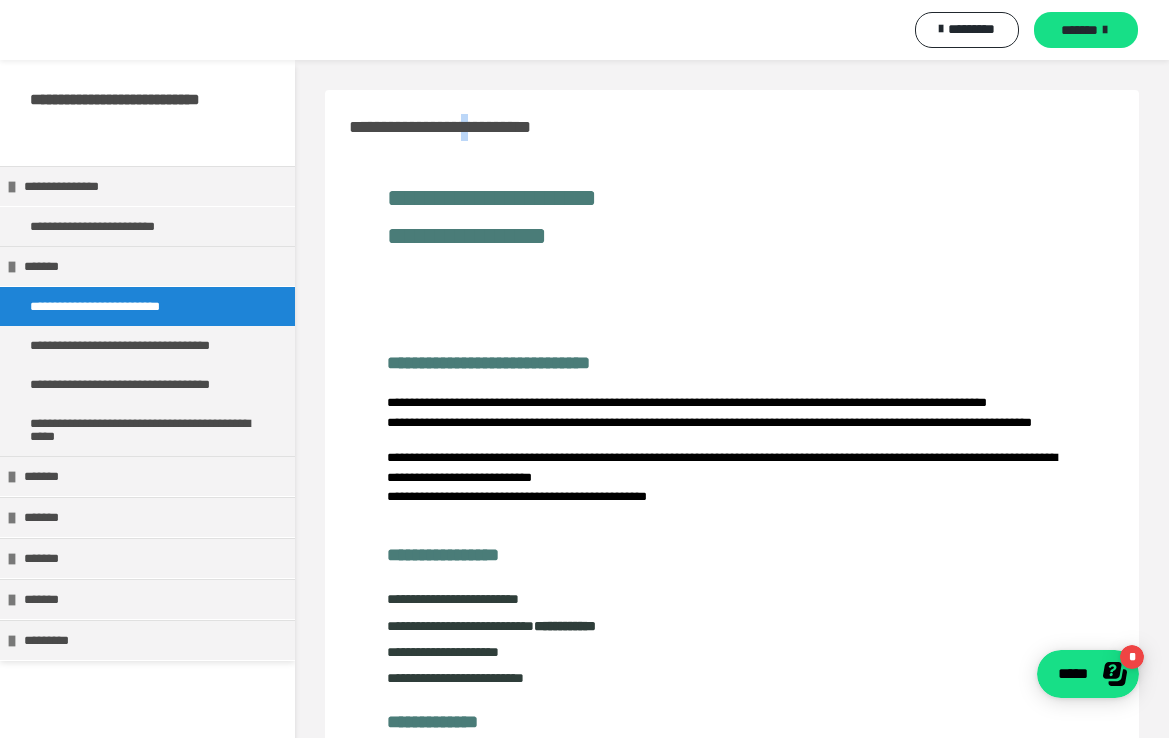 click on "**********" at bounding box center (463, 127) 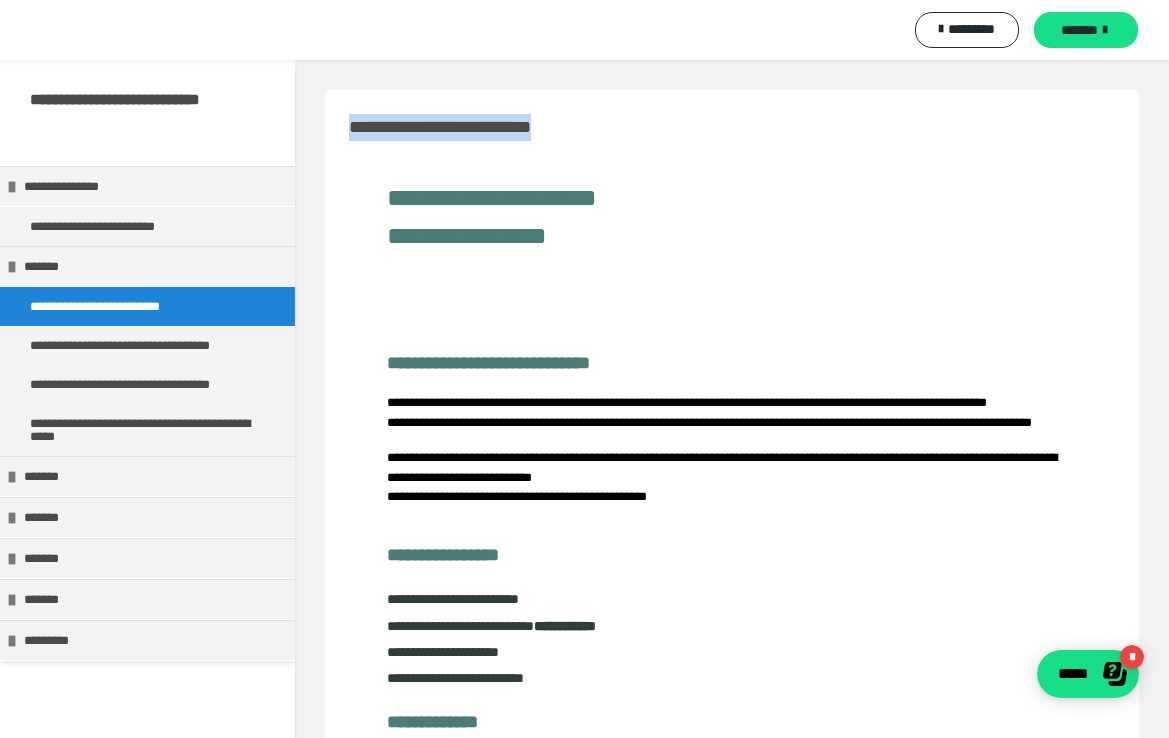 click on "**********" at bounding box center (463, 127) 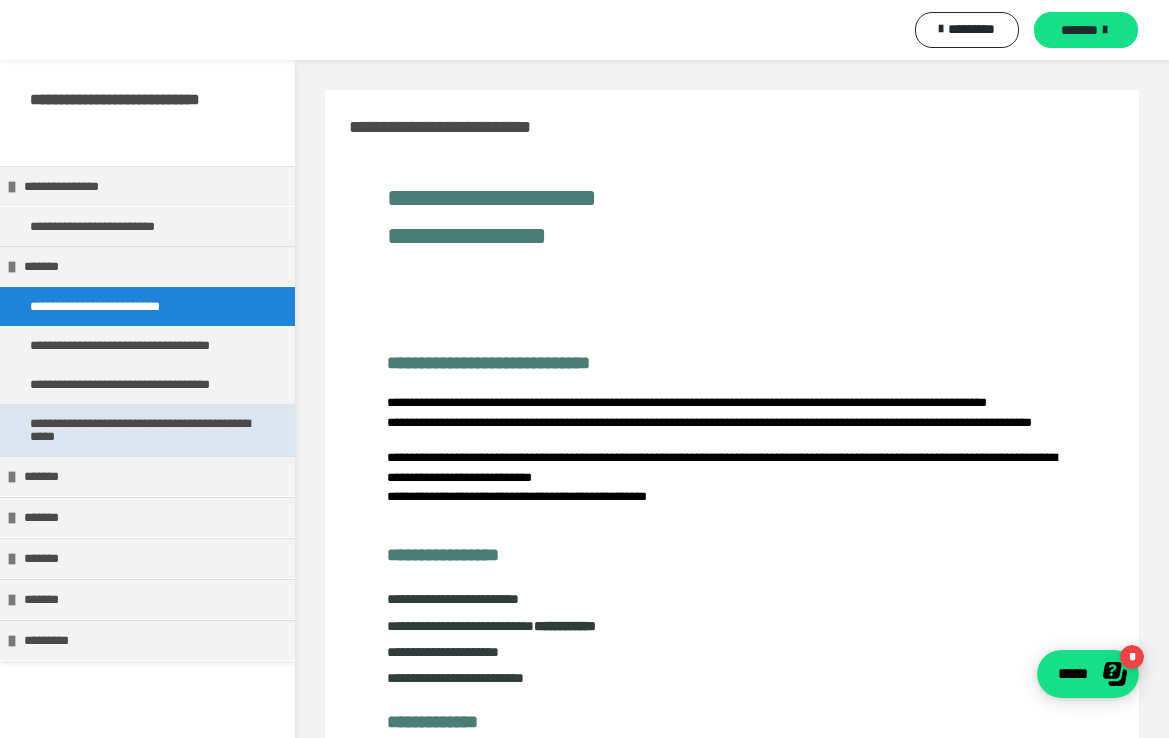 scroll, scrollTop: 0, scrollLeft: 0, axis: both 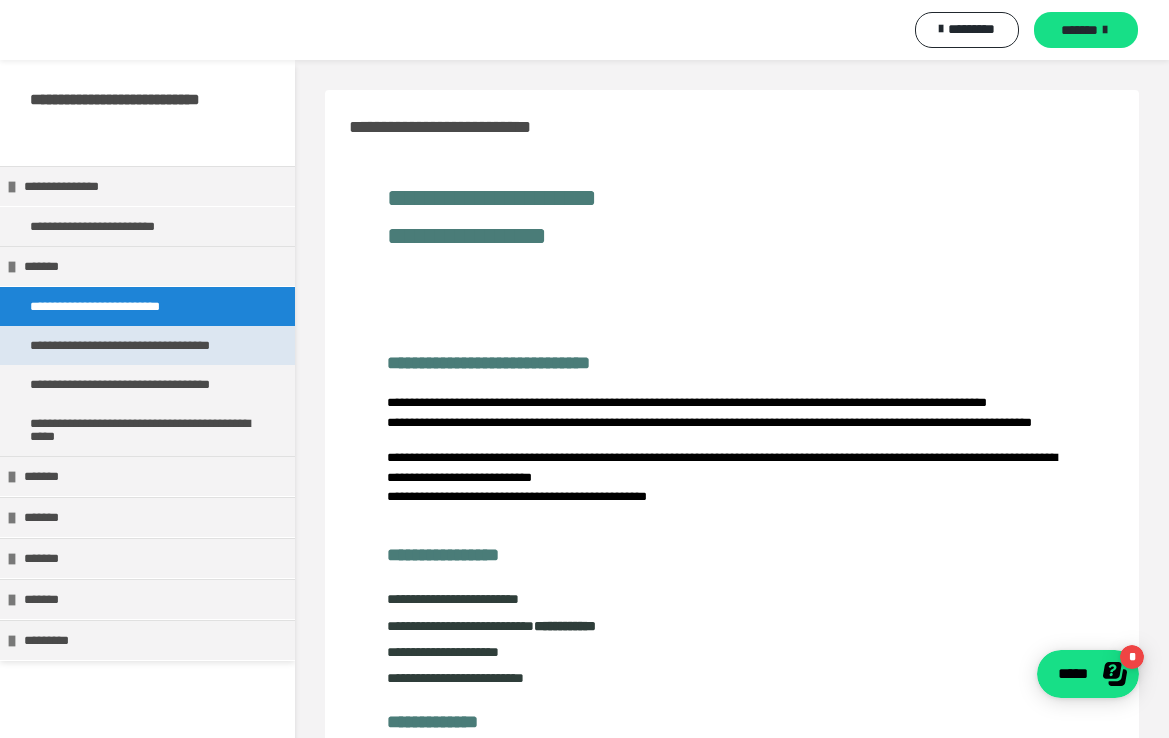 click on "**********" at bounding box center (138, 345) 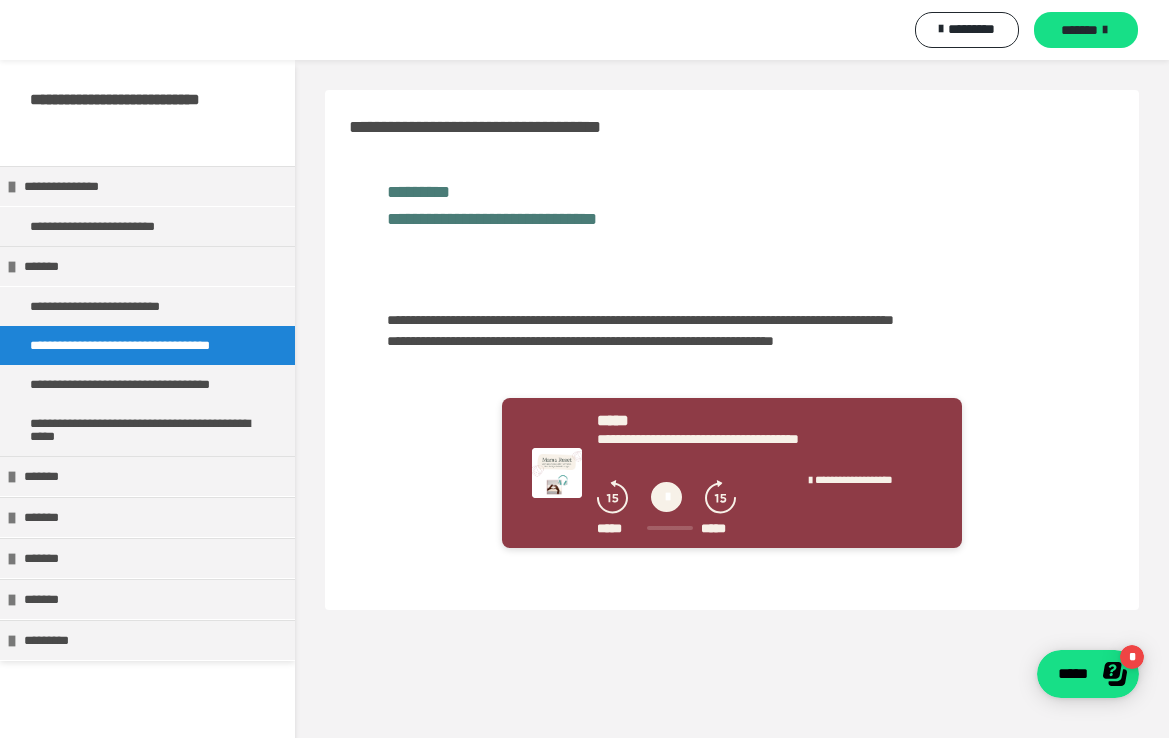 click at bounding box center [666, 497] 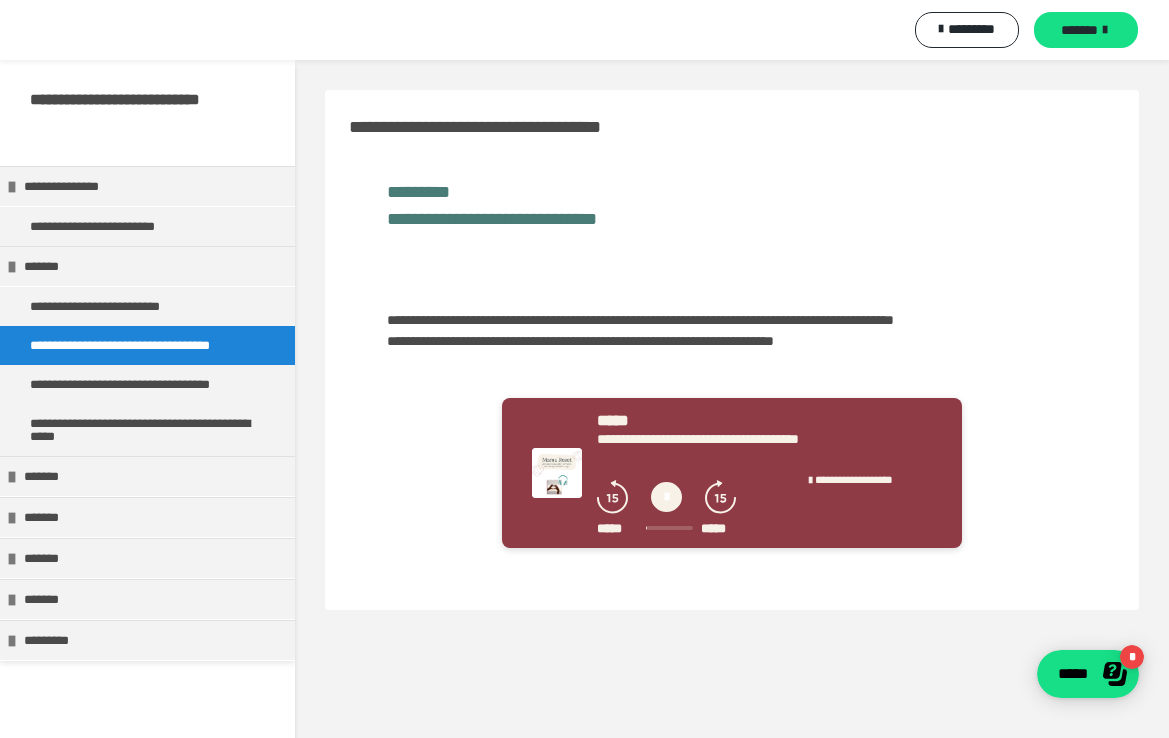 click on "**********" at bounding box center (732, 331) 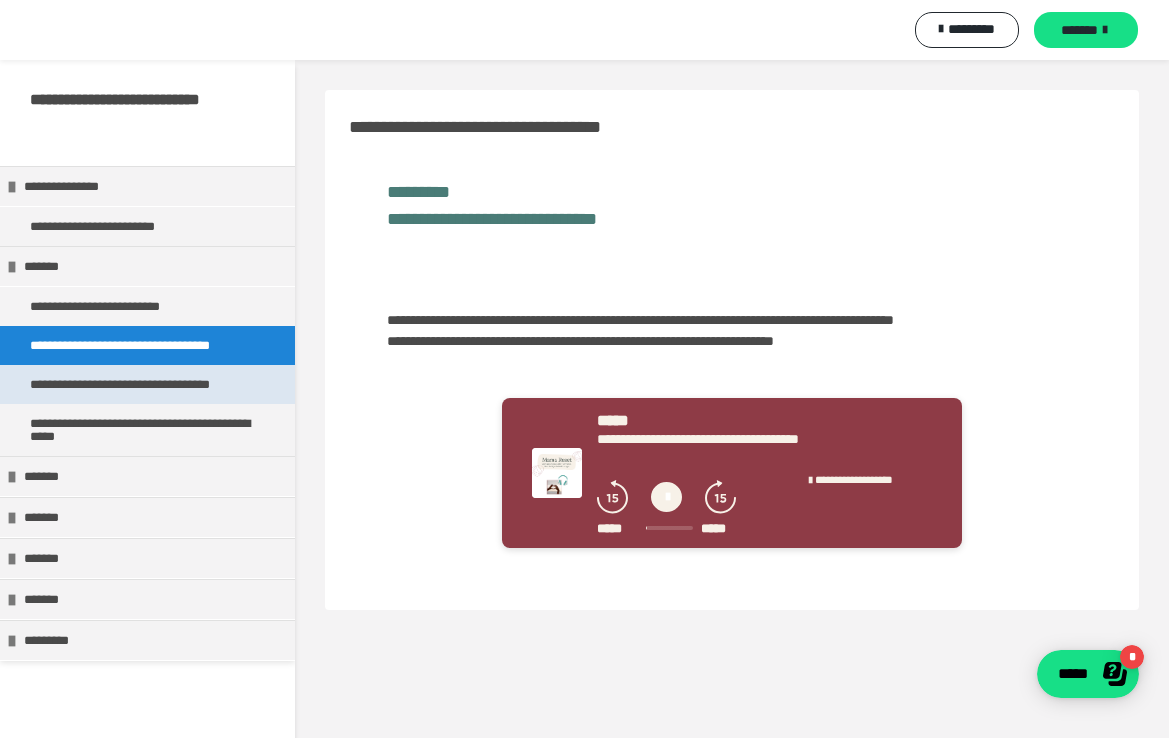 click on "**********" at bounding box center (147, 384) 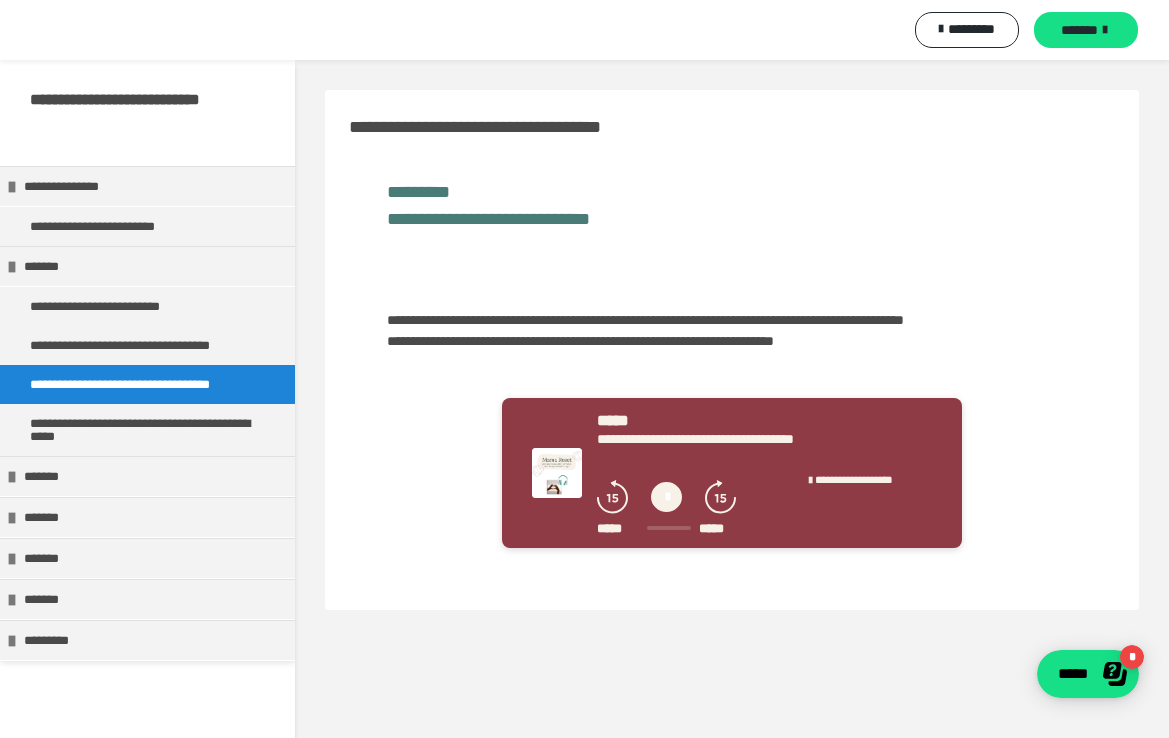 click at bounding box center (666, 497) 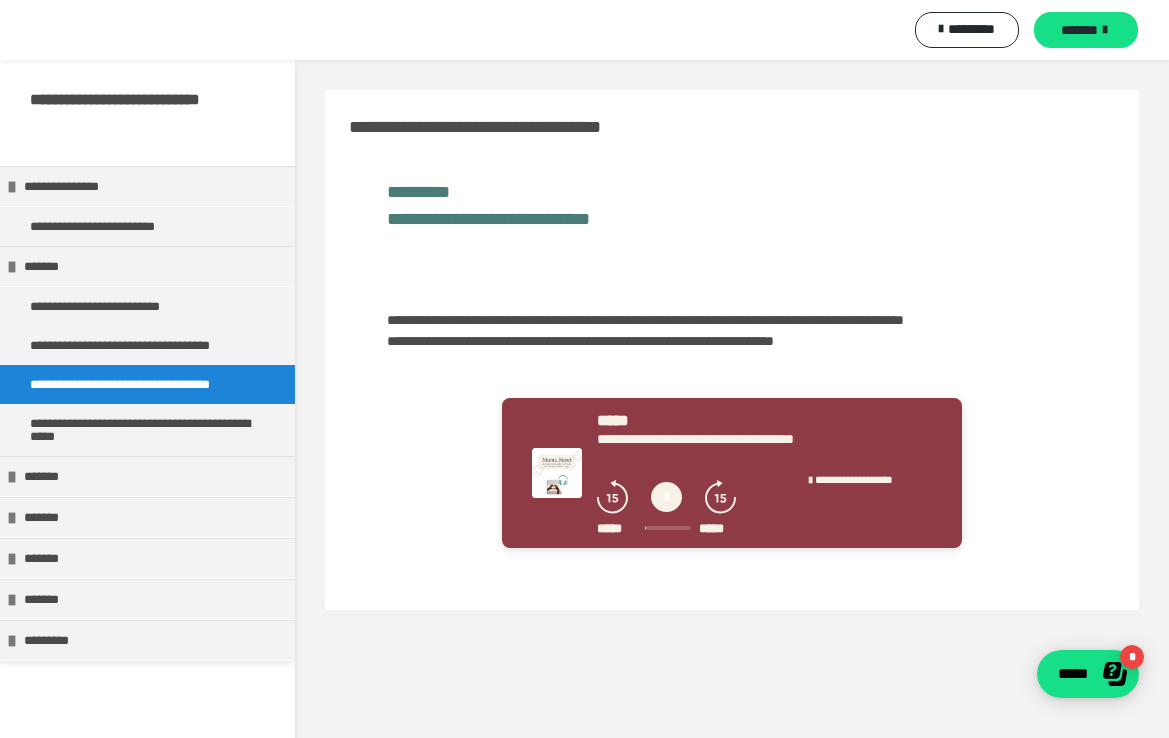 click at bounding box center (666, 497) 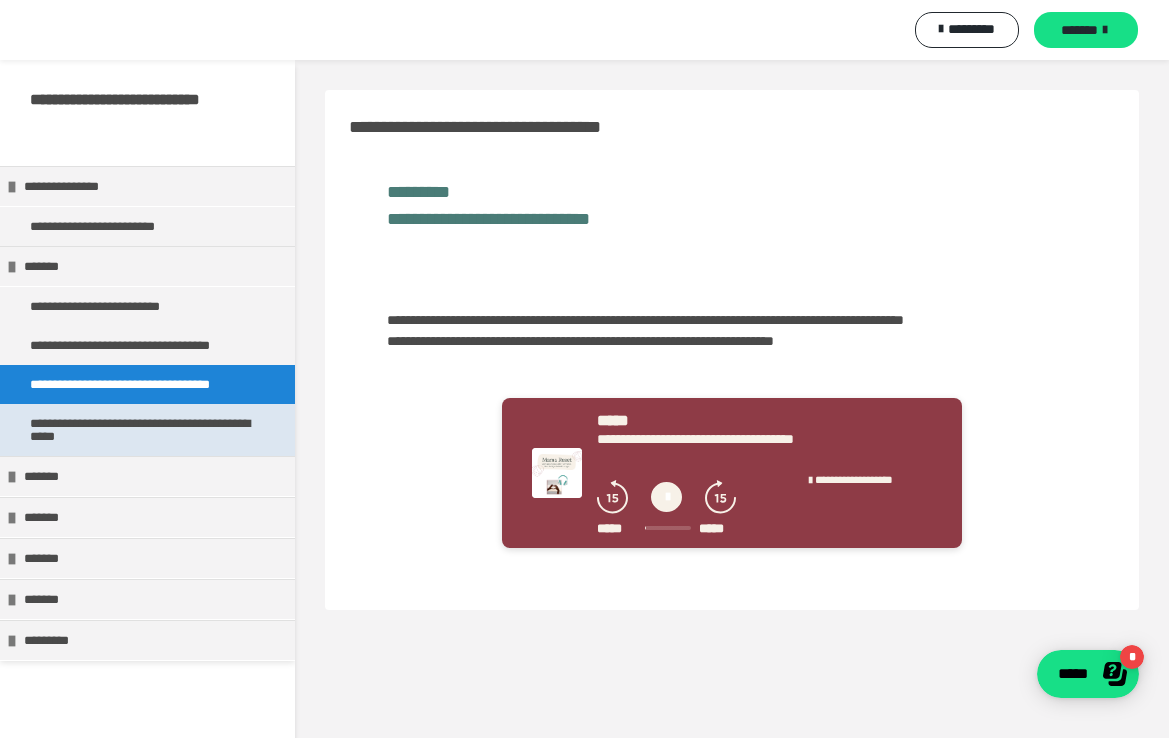 click on "**********" at bounding box center (147, 430) 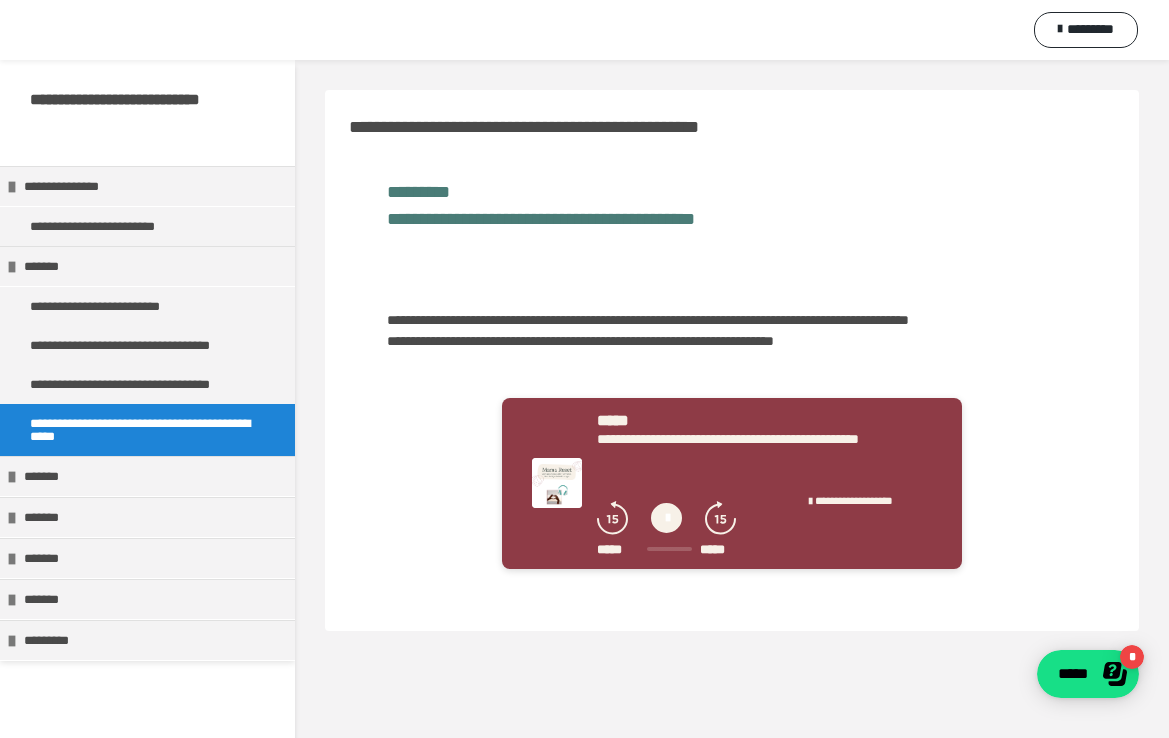 click at bounding box center [666, 518] 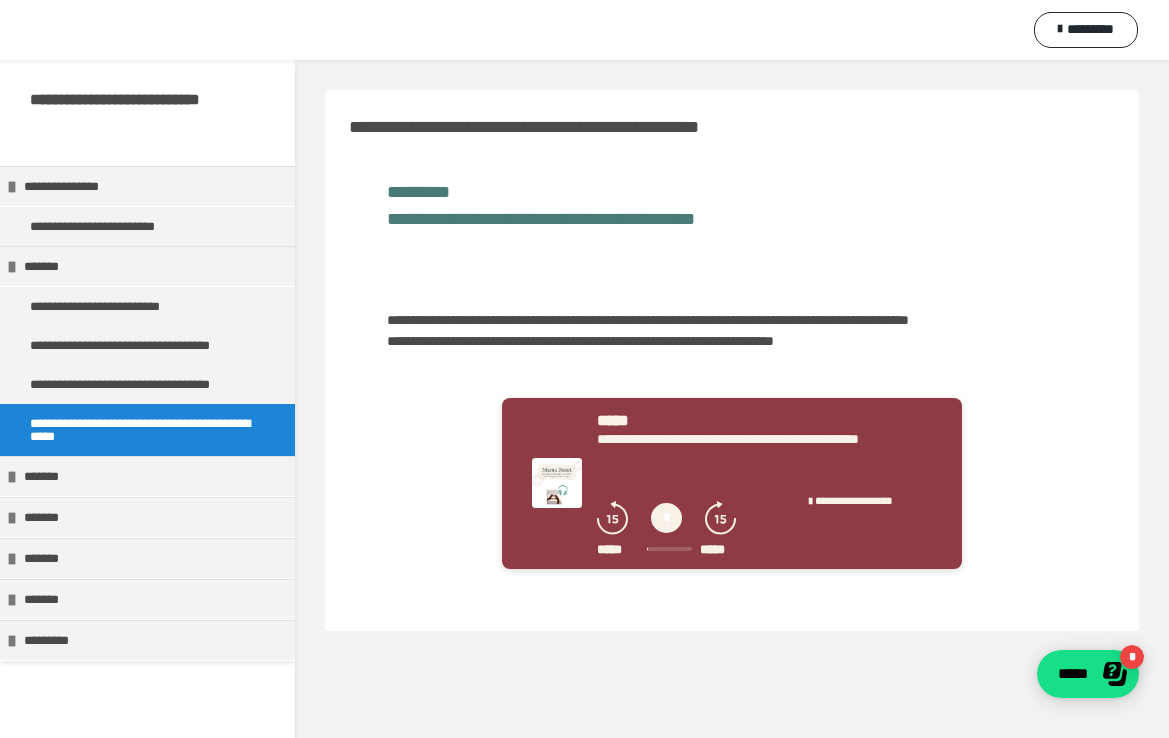 click at bounding box center (666, 518) 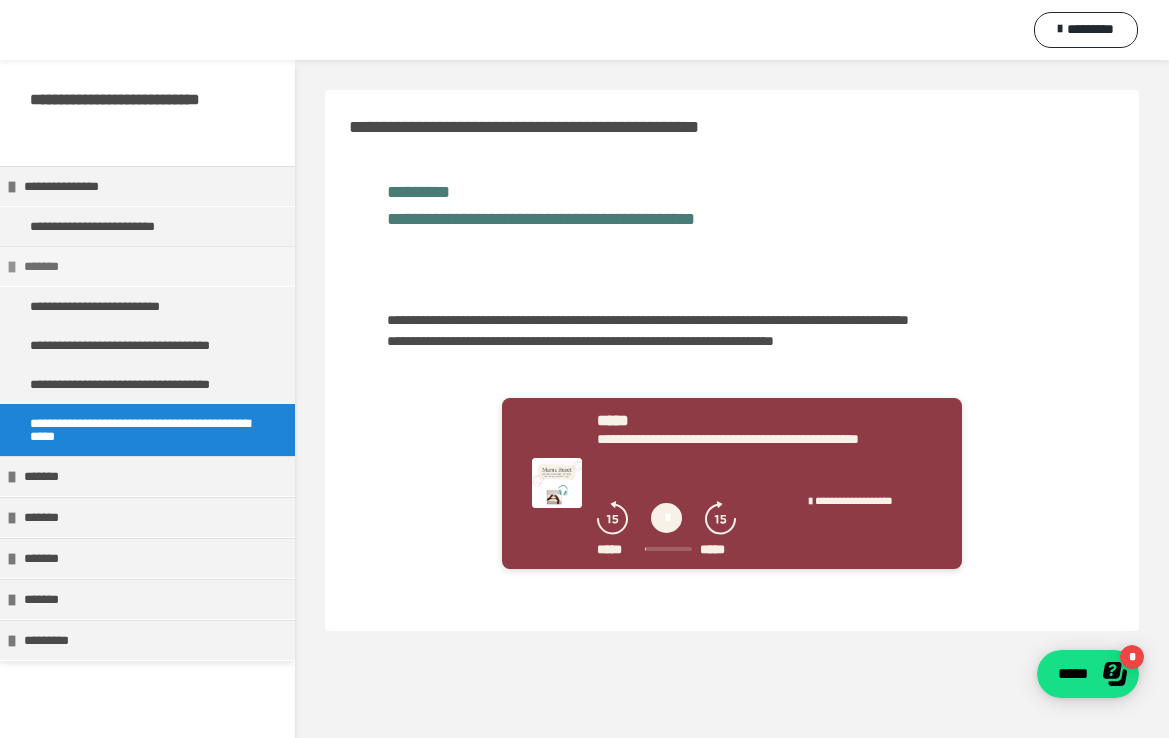 click at bounding box center (12, 267) 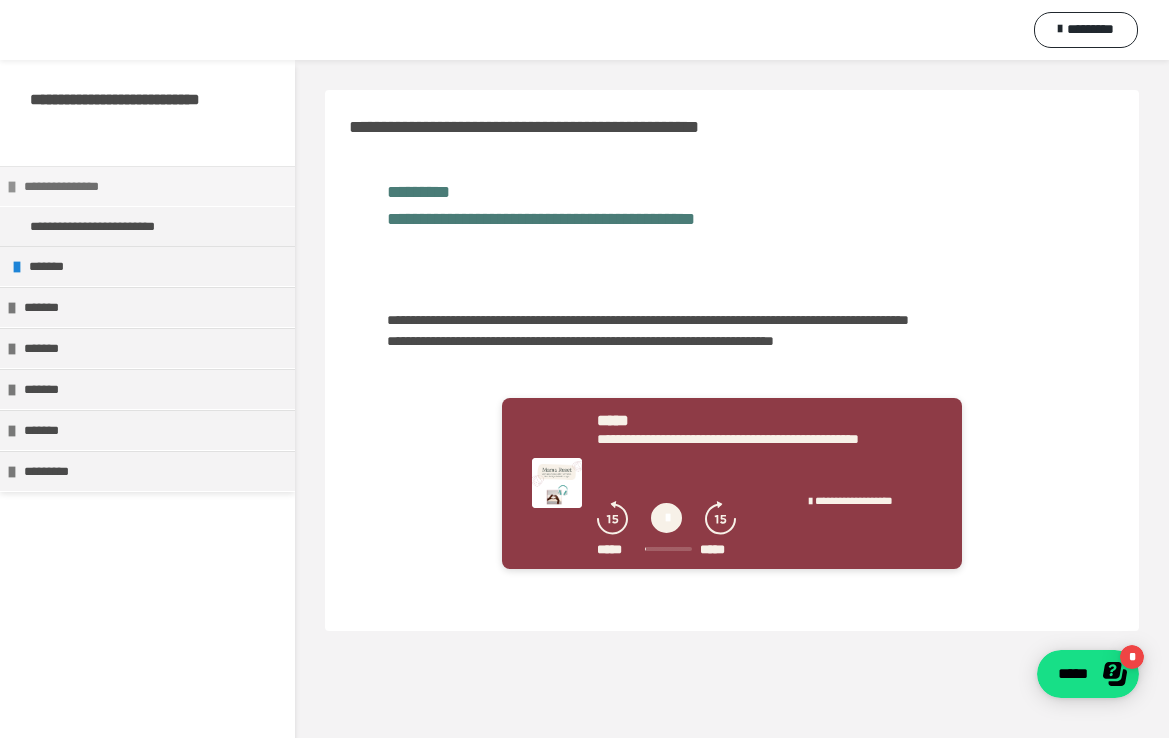 click at bounding box center (12, 187) 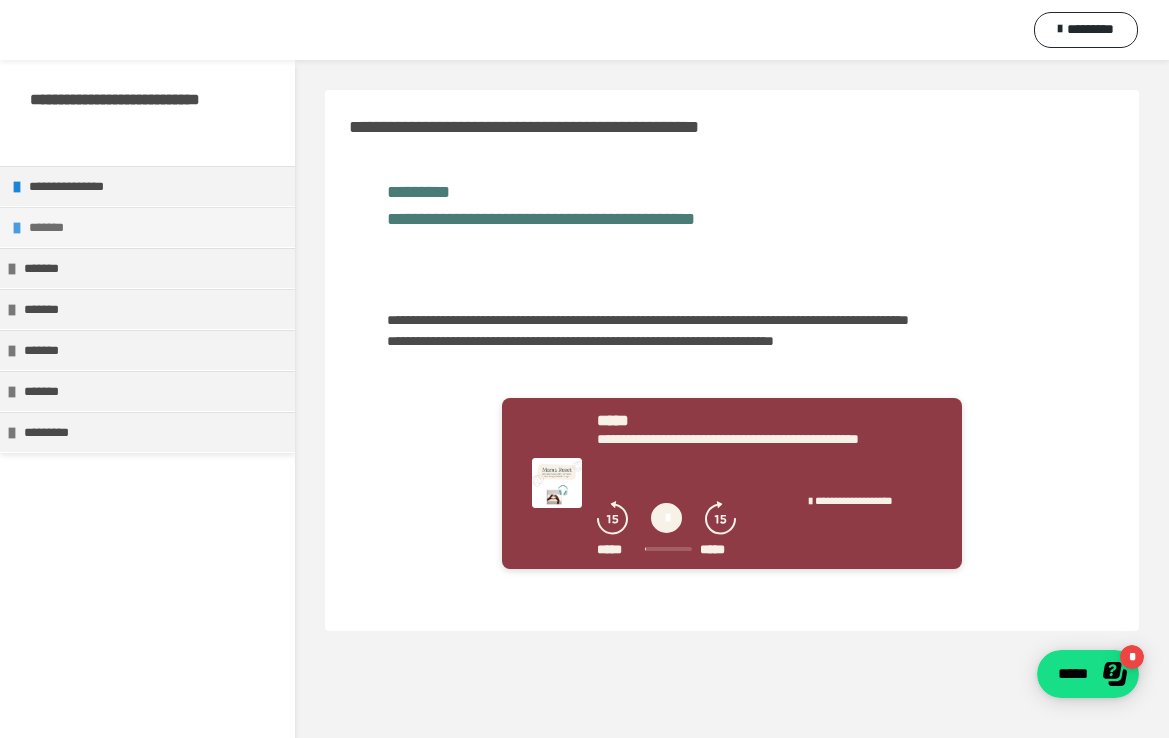 click on "*******" at bounding box center [147, 227] 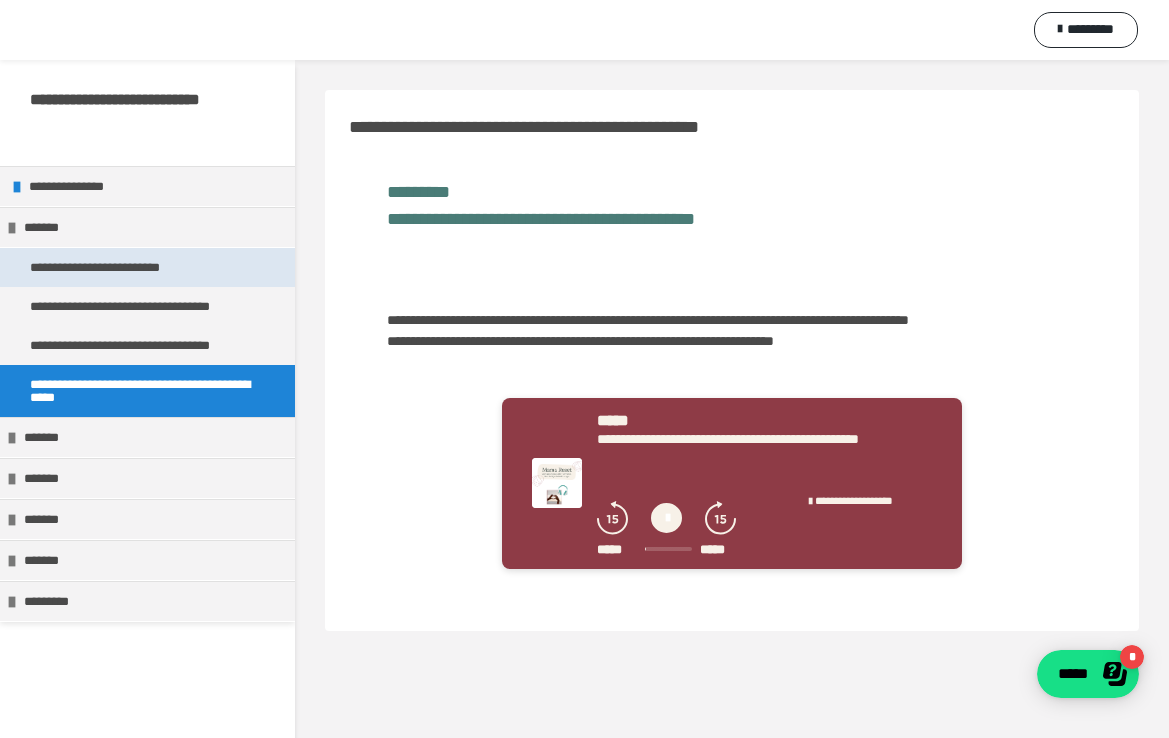click on "**********" at bounding box center (114, 267) 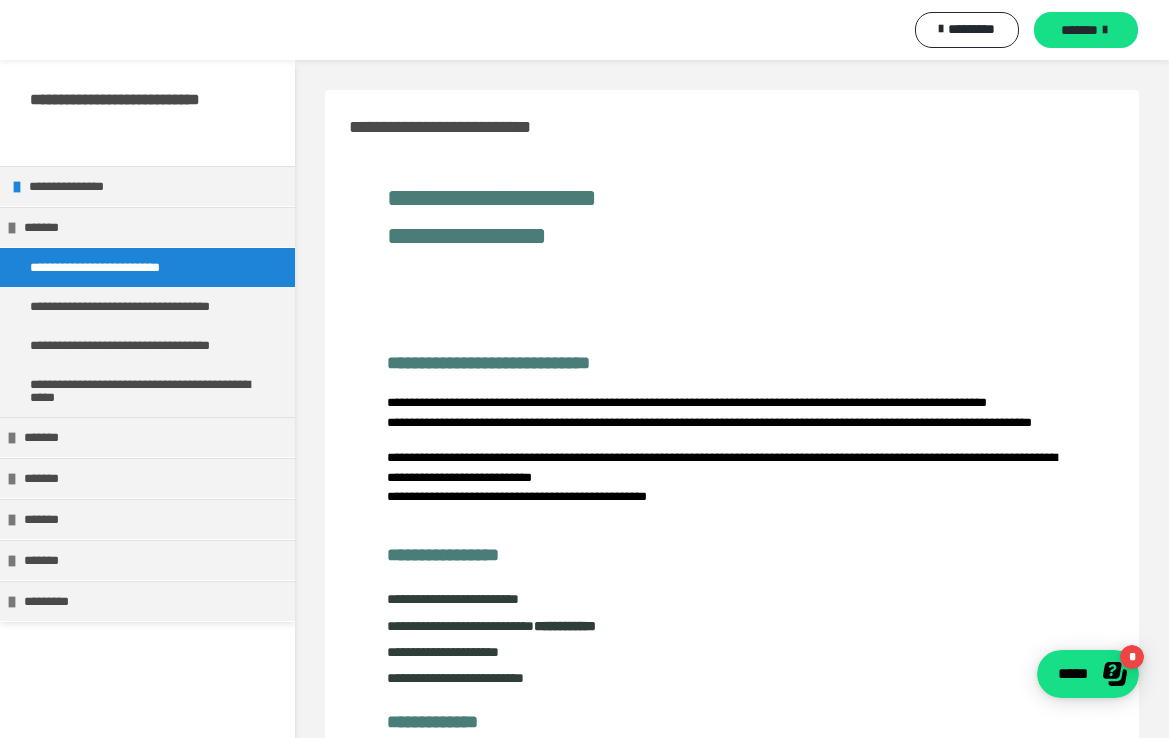 scroll, scrollTop: 0, scrollLeft: 0, axis: both 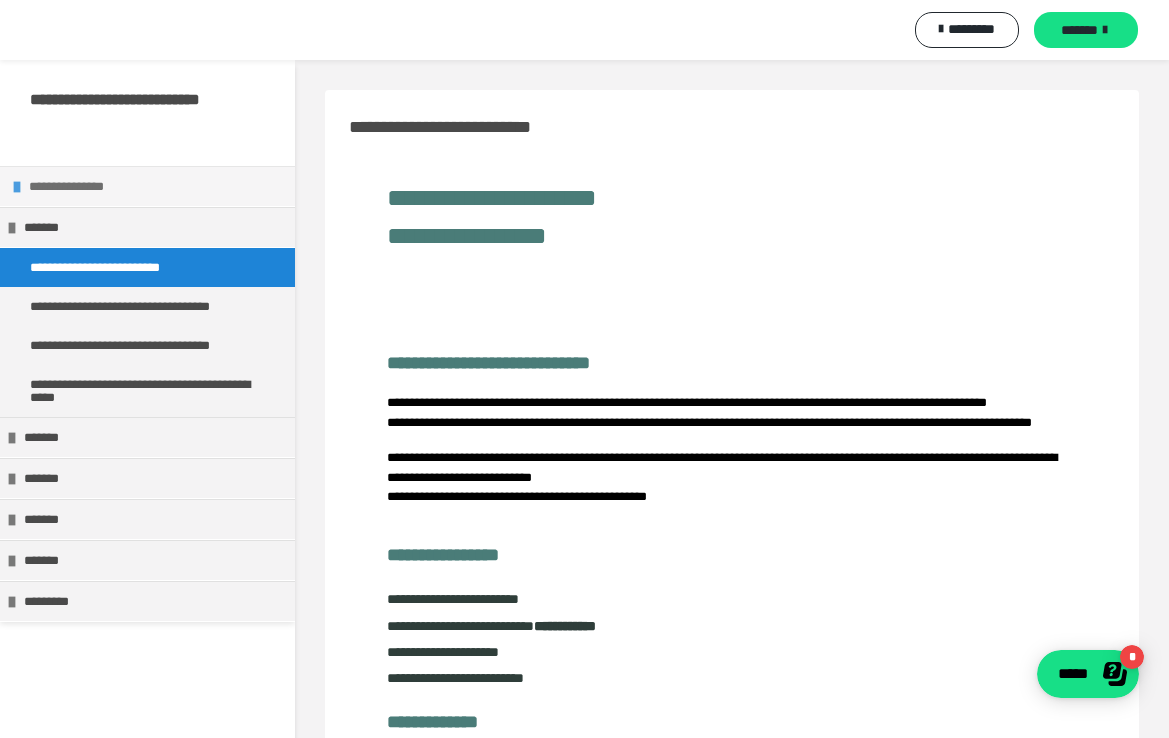 click on "**********" at bounding box center [157, 186] 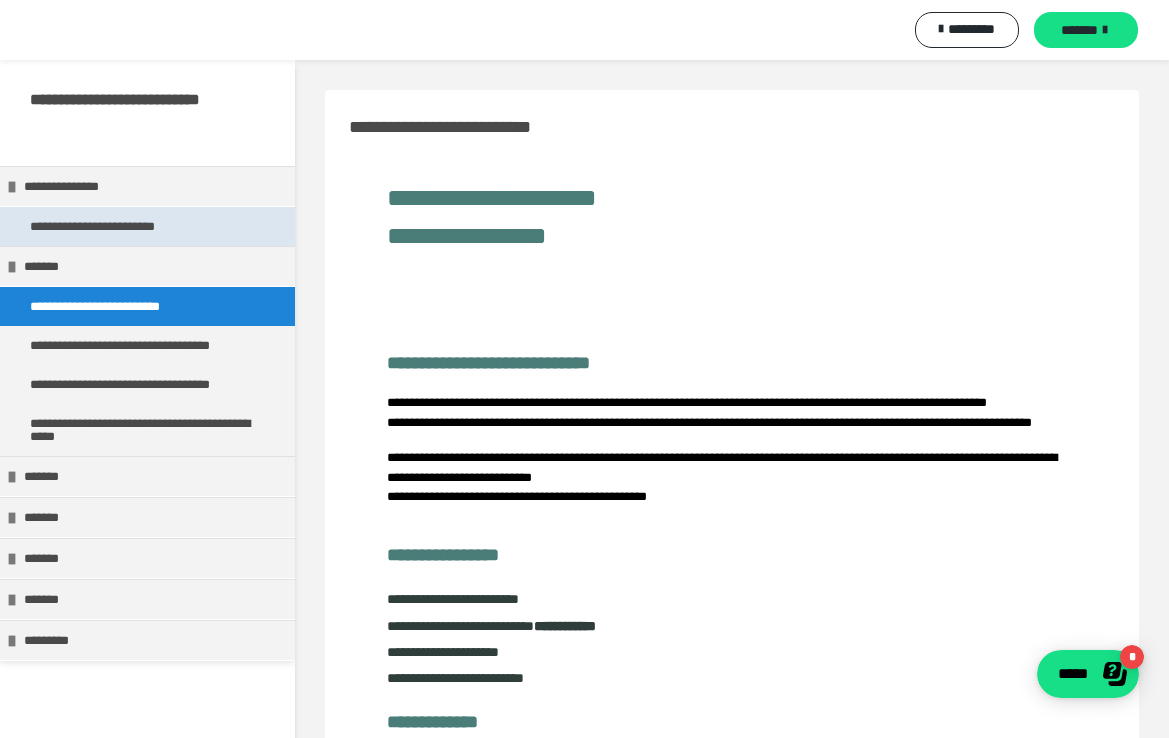click on "**********" at bounding box center (108, 226) 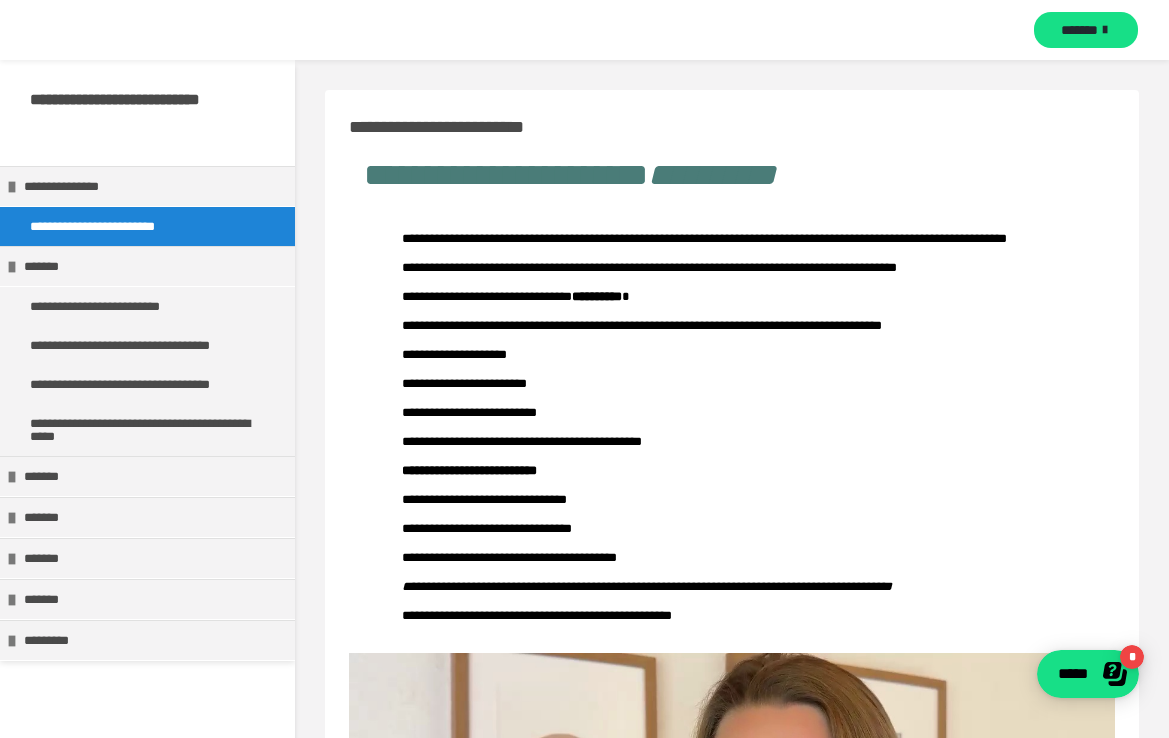 scroll, scrollTop: 0, scrollLeft: 0, axis: both 